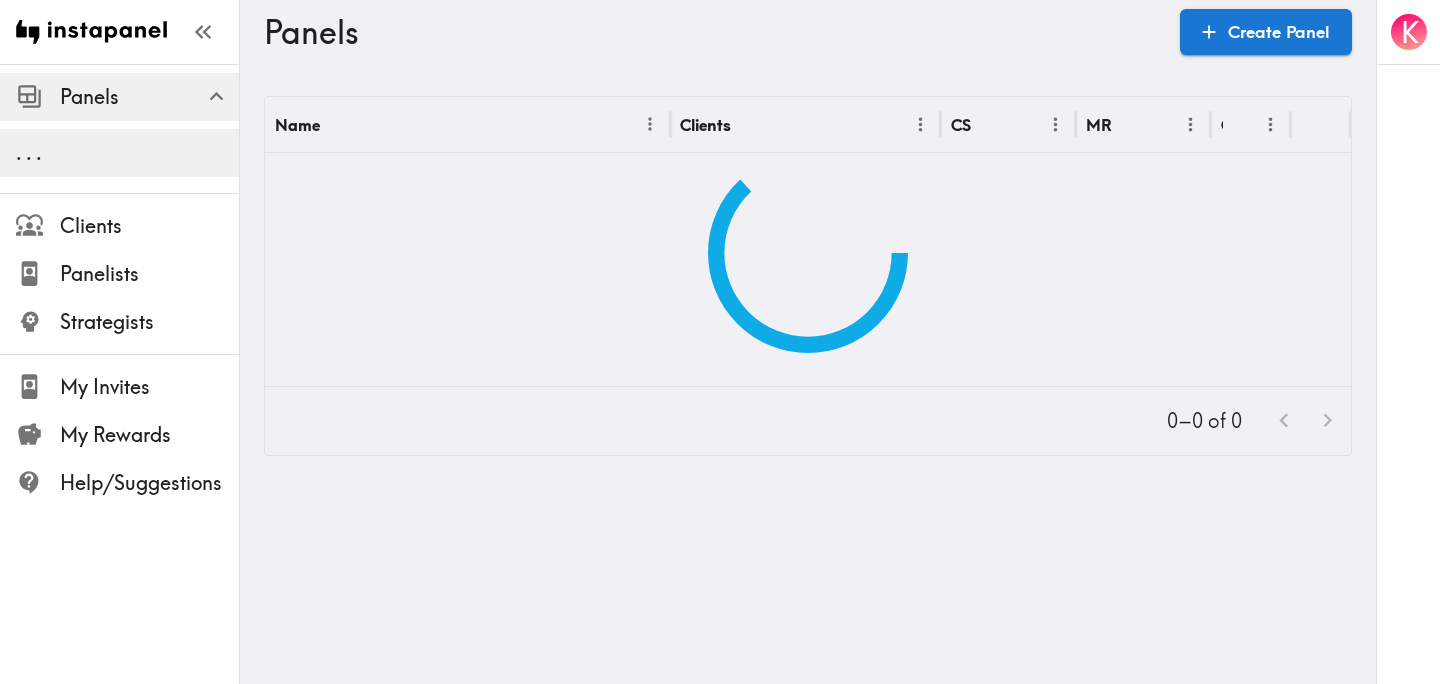 scroll, scrollTop: 0, scrollLeft: 0, axis: both 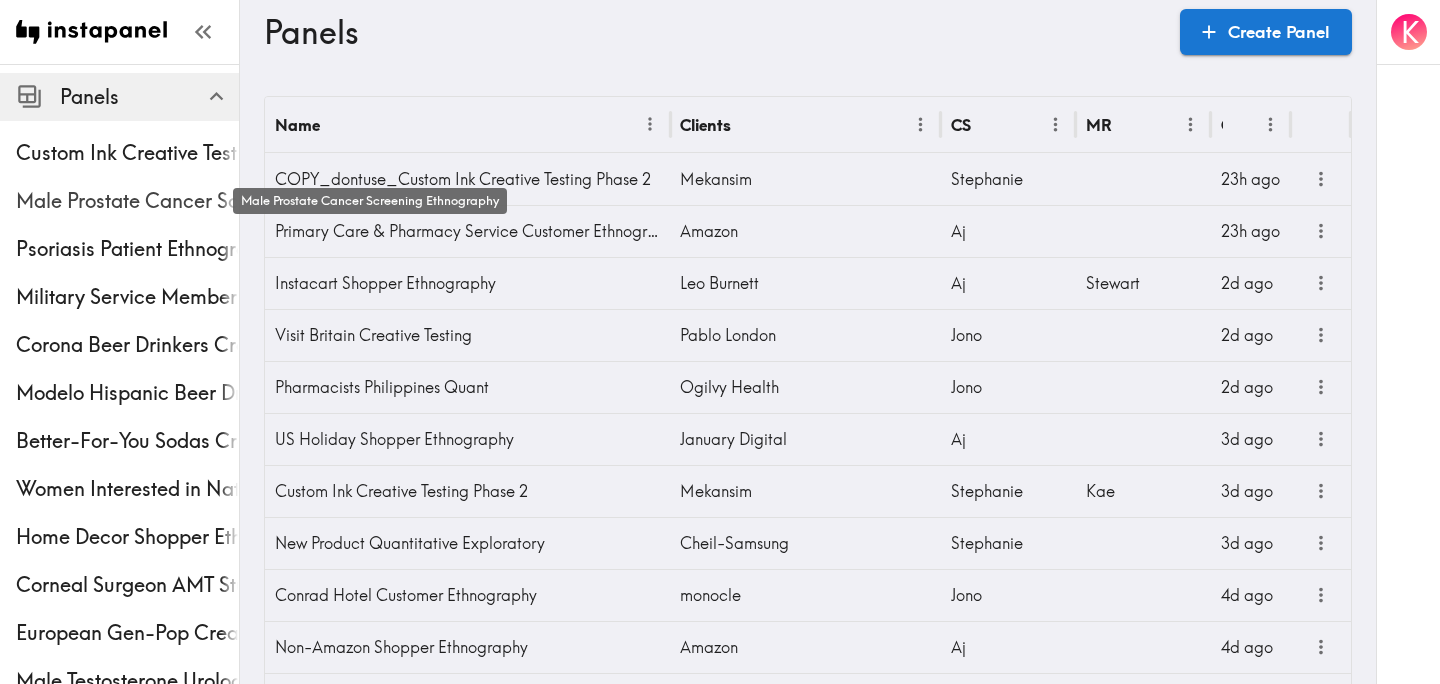 click on "Male Prostate Cancer Screening Ethnography" at bounding box center [127, 201] 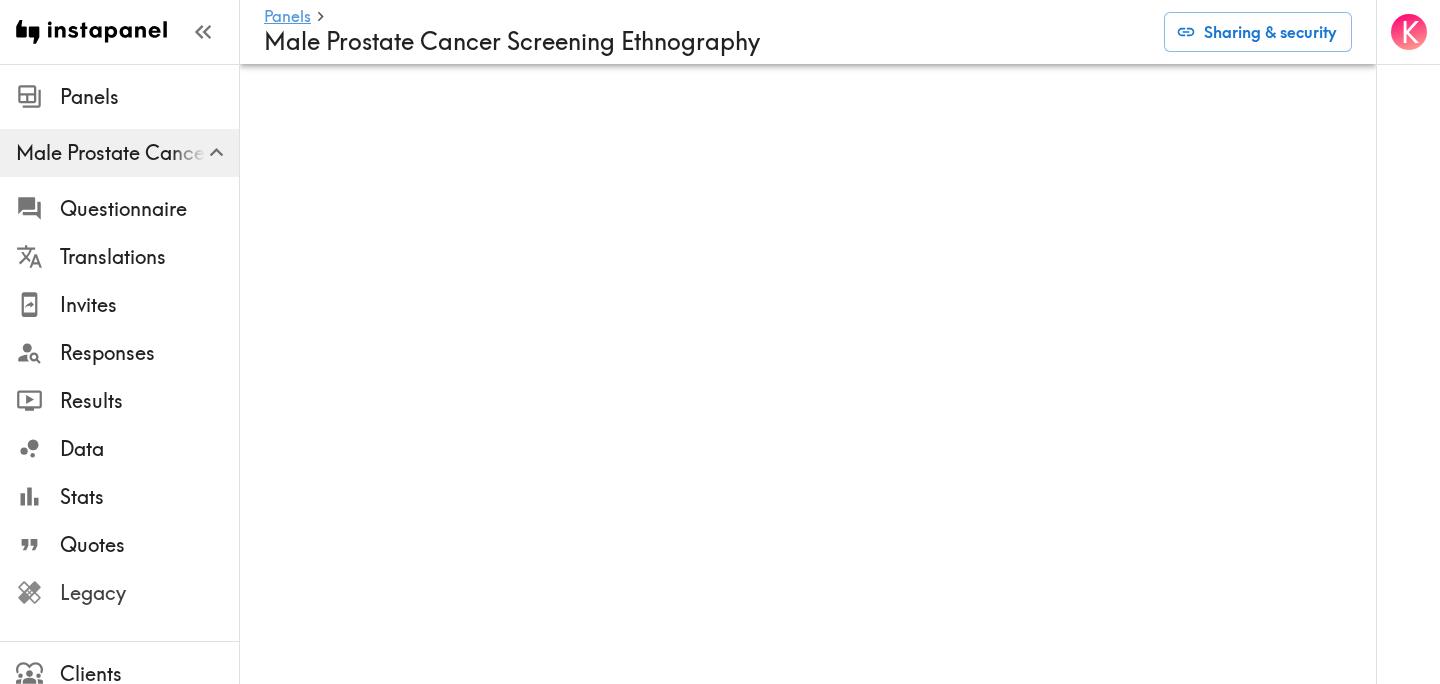 click on "Legacy" at bounding box center (149, 593) 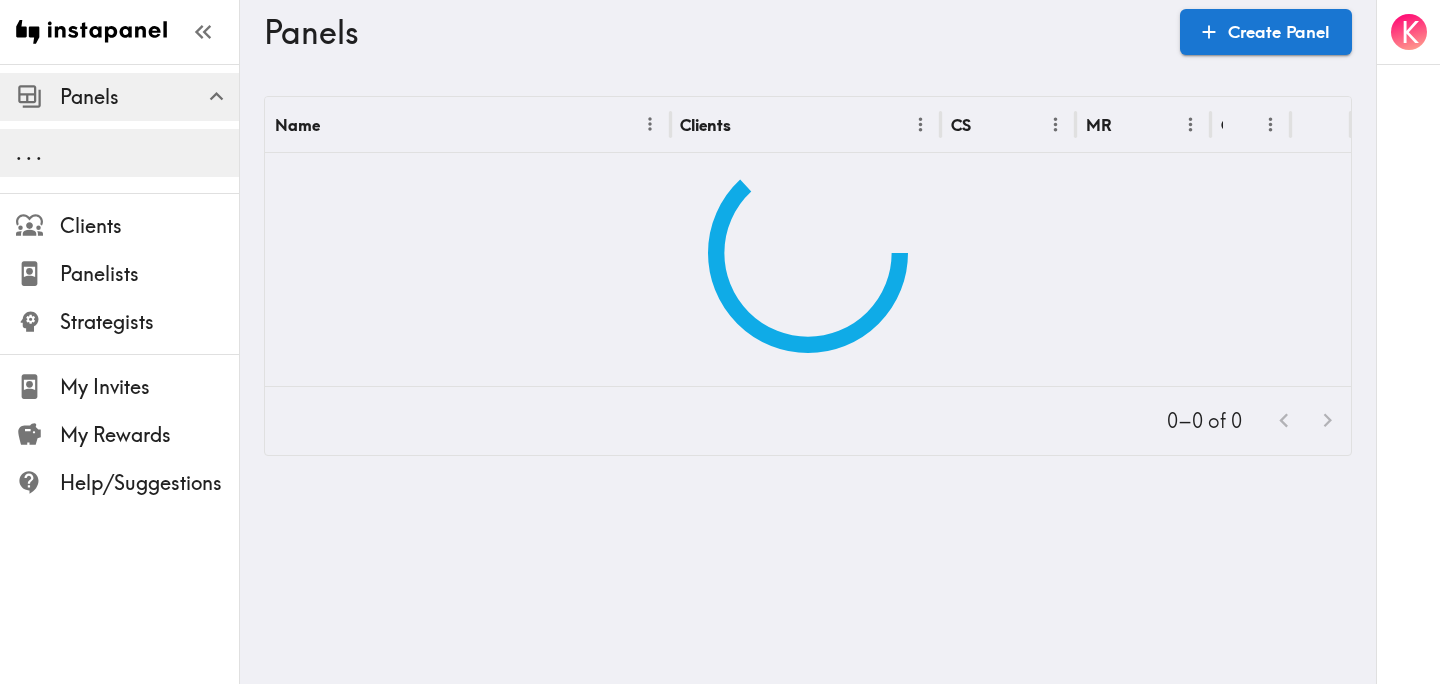 scroll, scrollTop: 0, scrollLeft: 0, axis: both 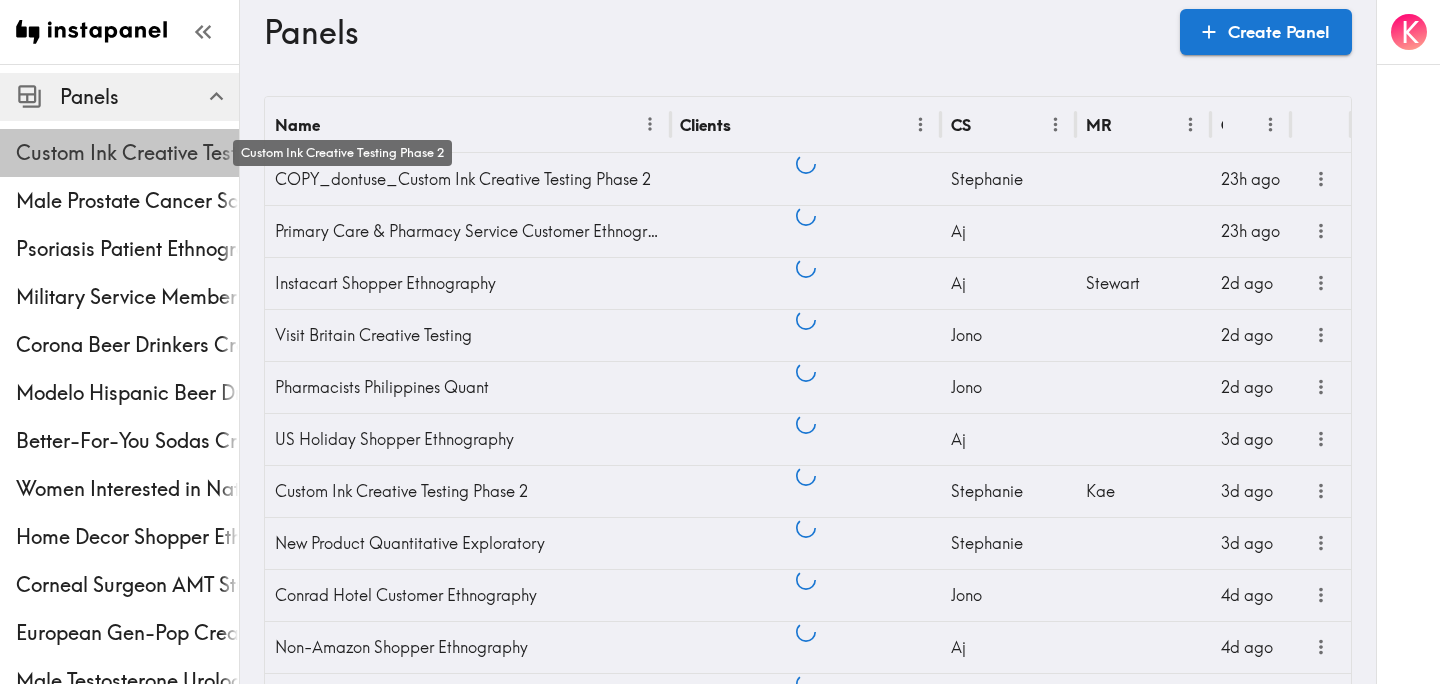 click on "Custom Ink Creative Testing Phase 2" at bounding box center (127, 153) 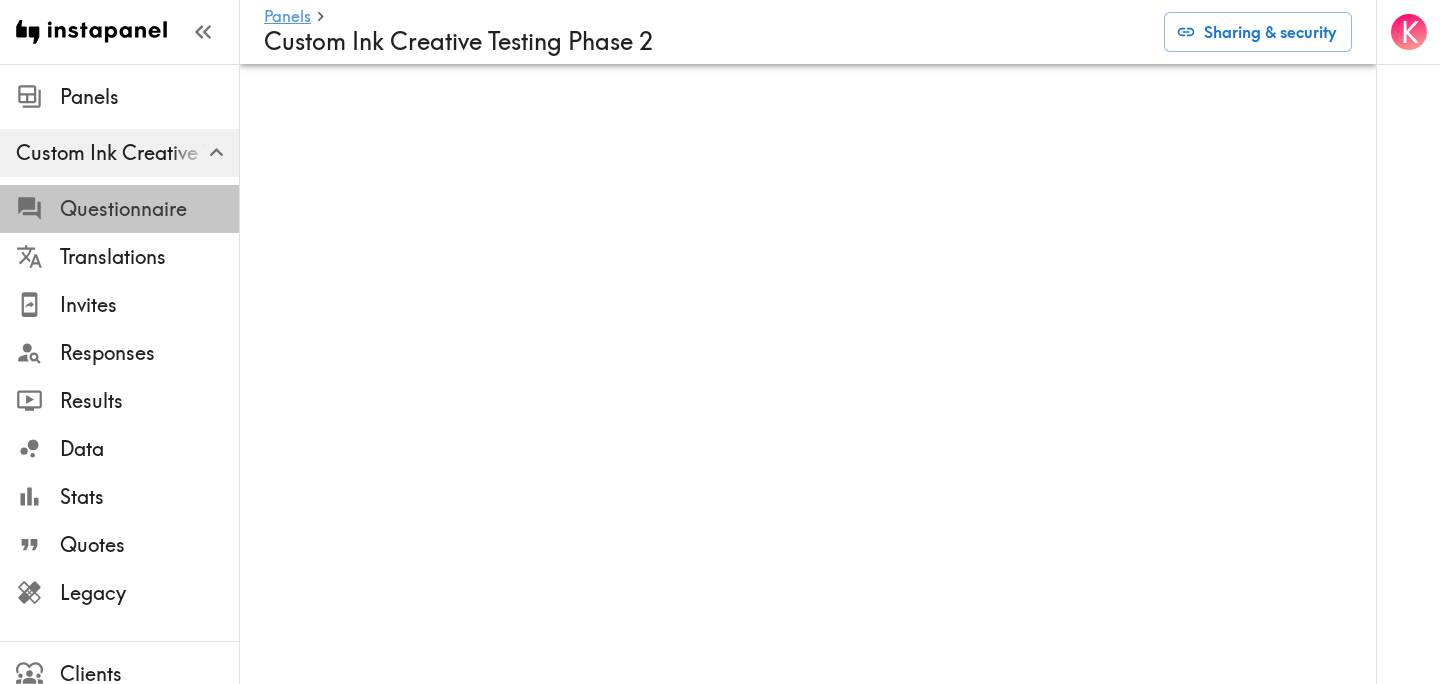 click on "Questionnaire" at bounding box center [149, 209] 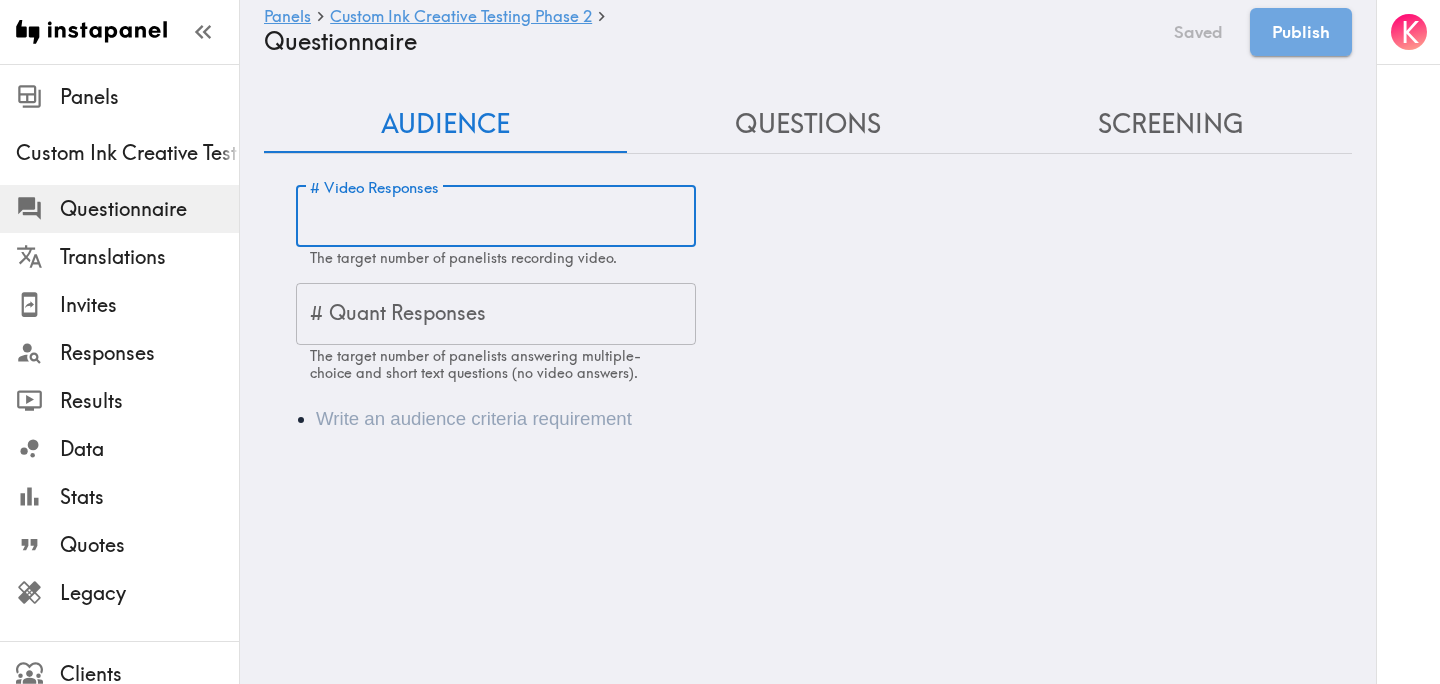 click on "# Video Responses" at bounding box center [496, 217] 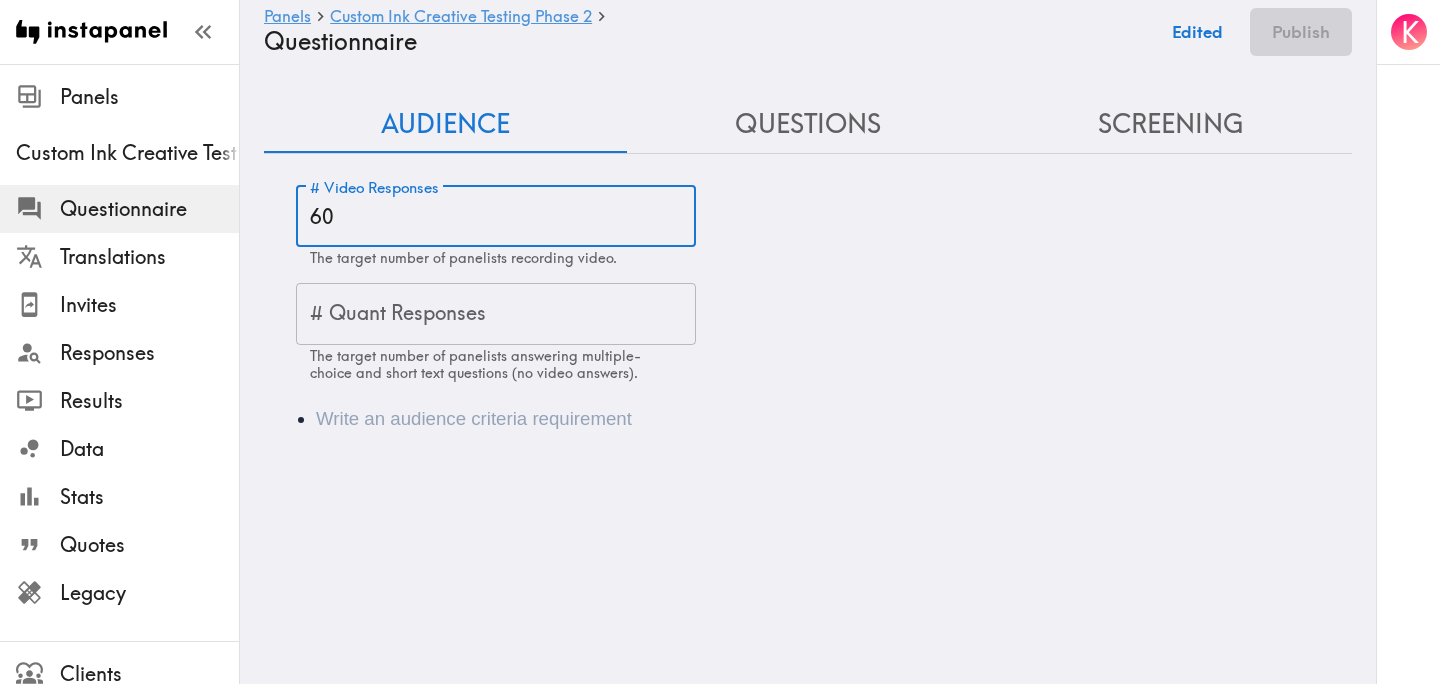 type on "60" 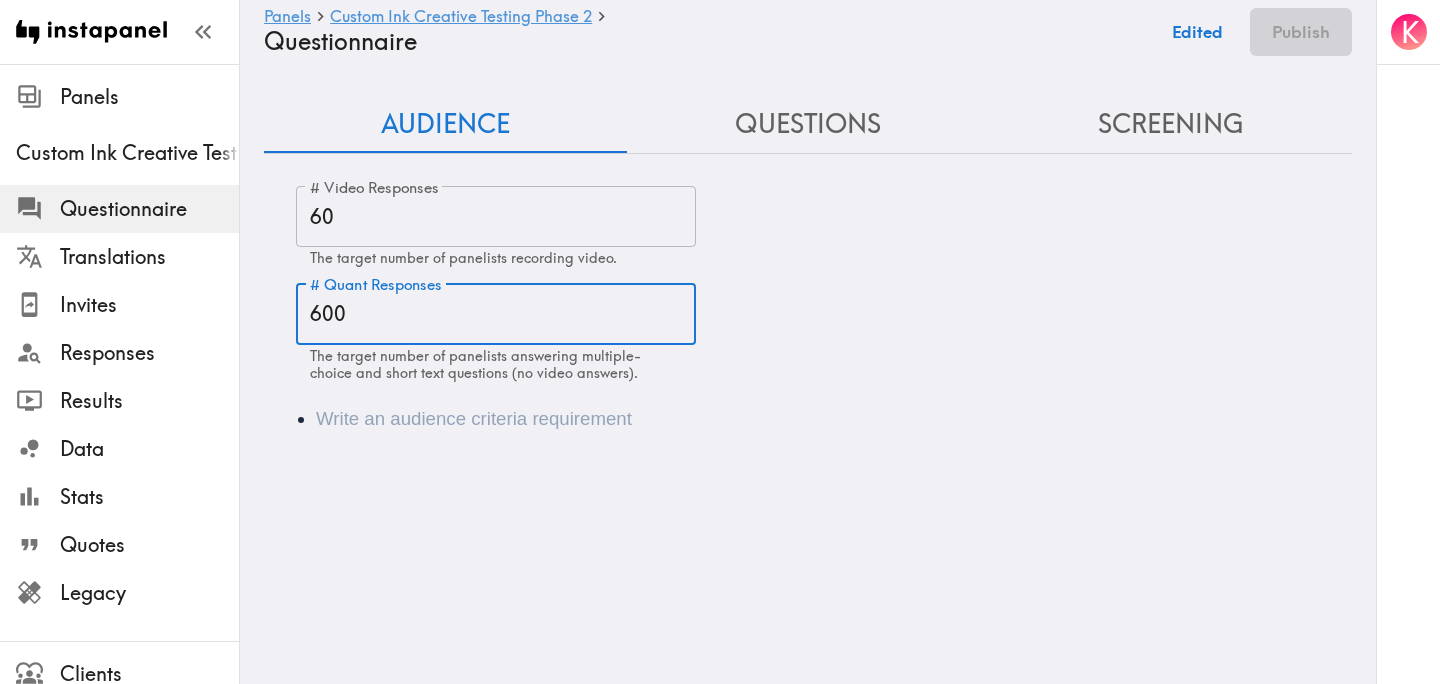 type on "600" 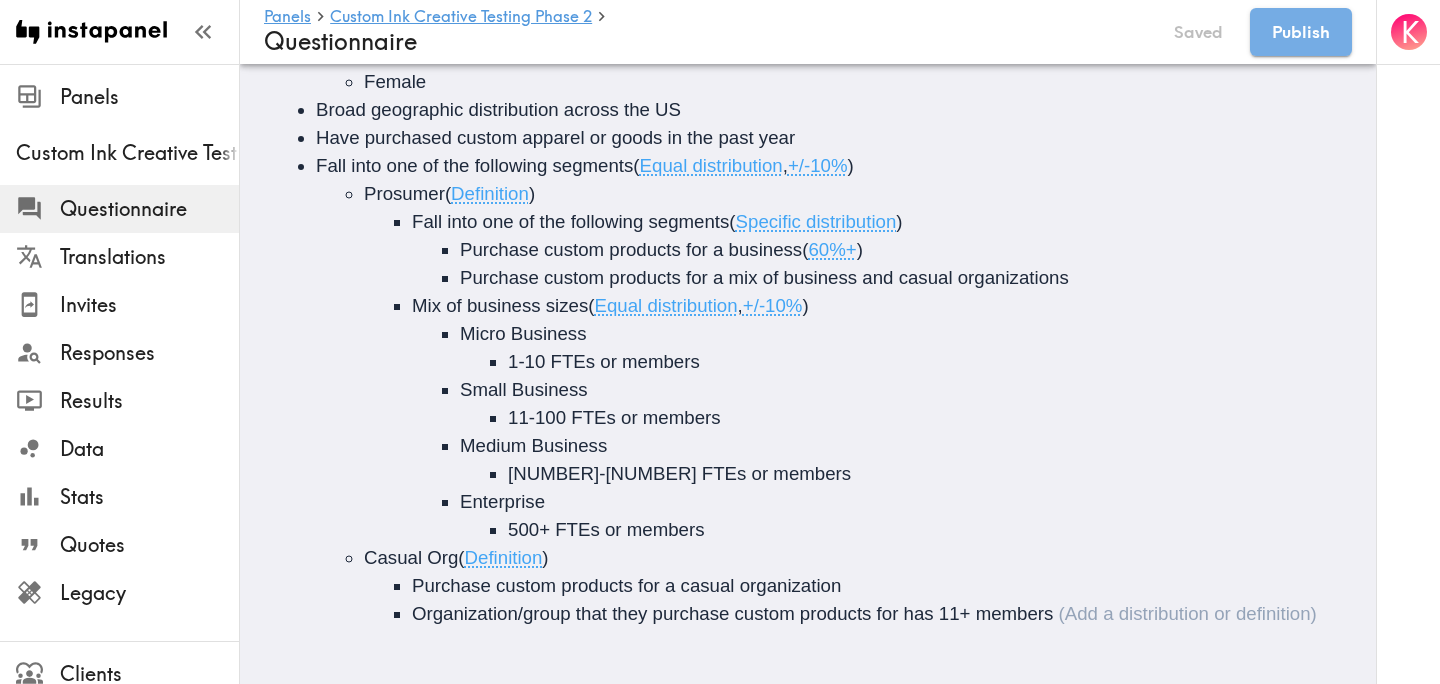 scroll, scrollTop: 0, scrollLeft: 0, axis: both 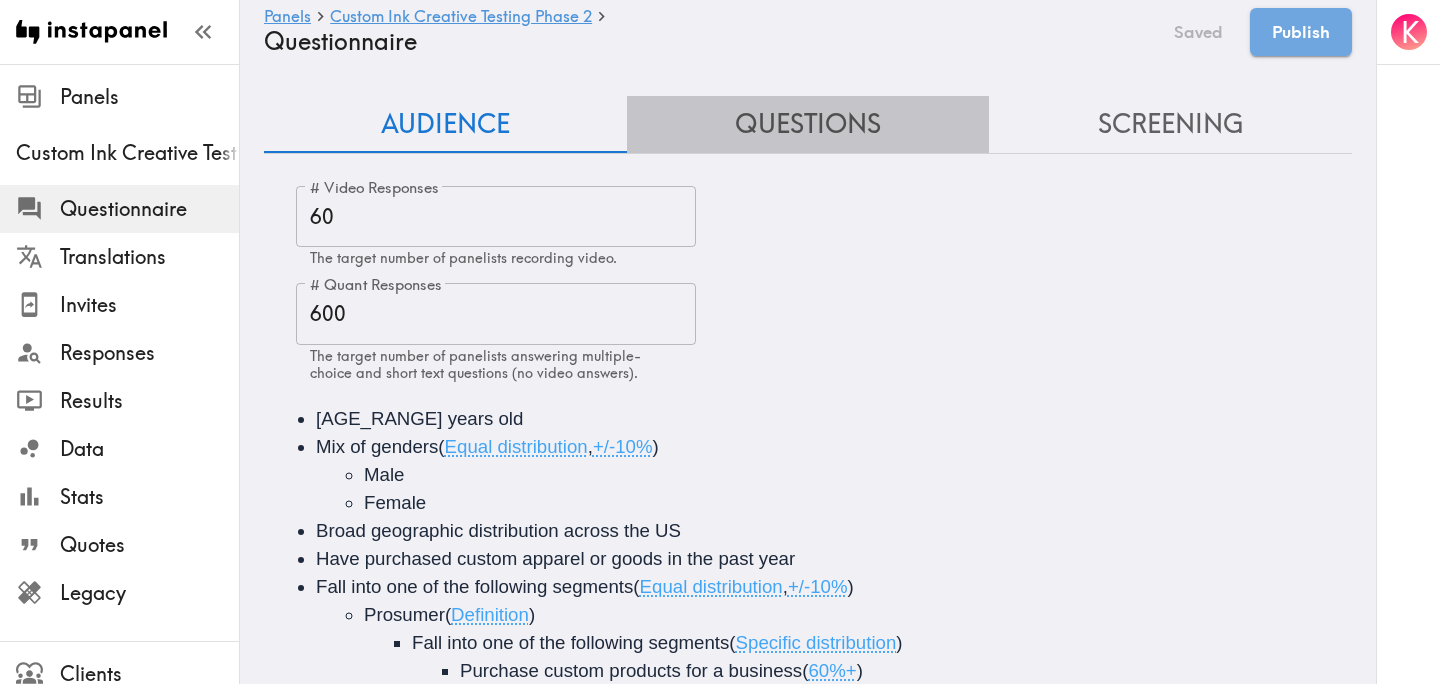 click on "Questions" at bounding box center (808, 124) 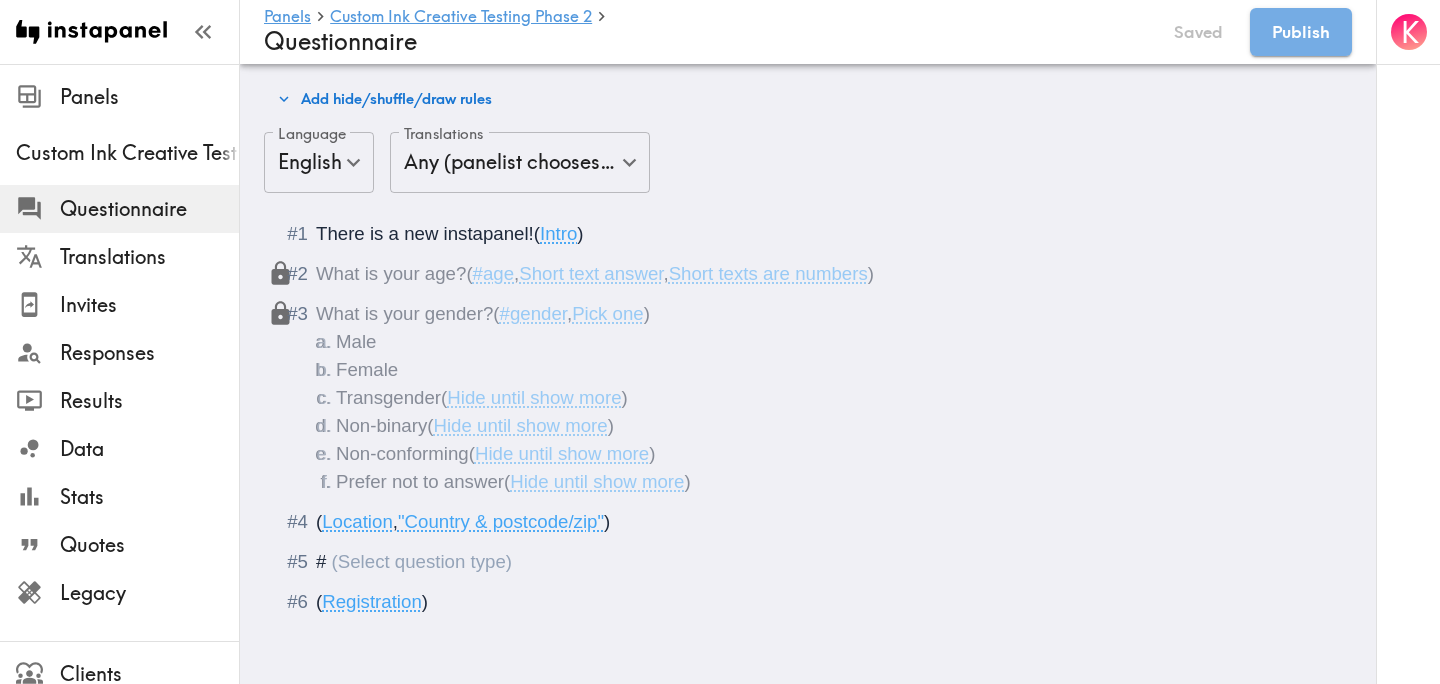 scroll, scrollTop: 0, scrollLeft: 0, axis: both 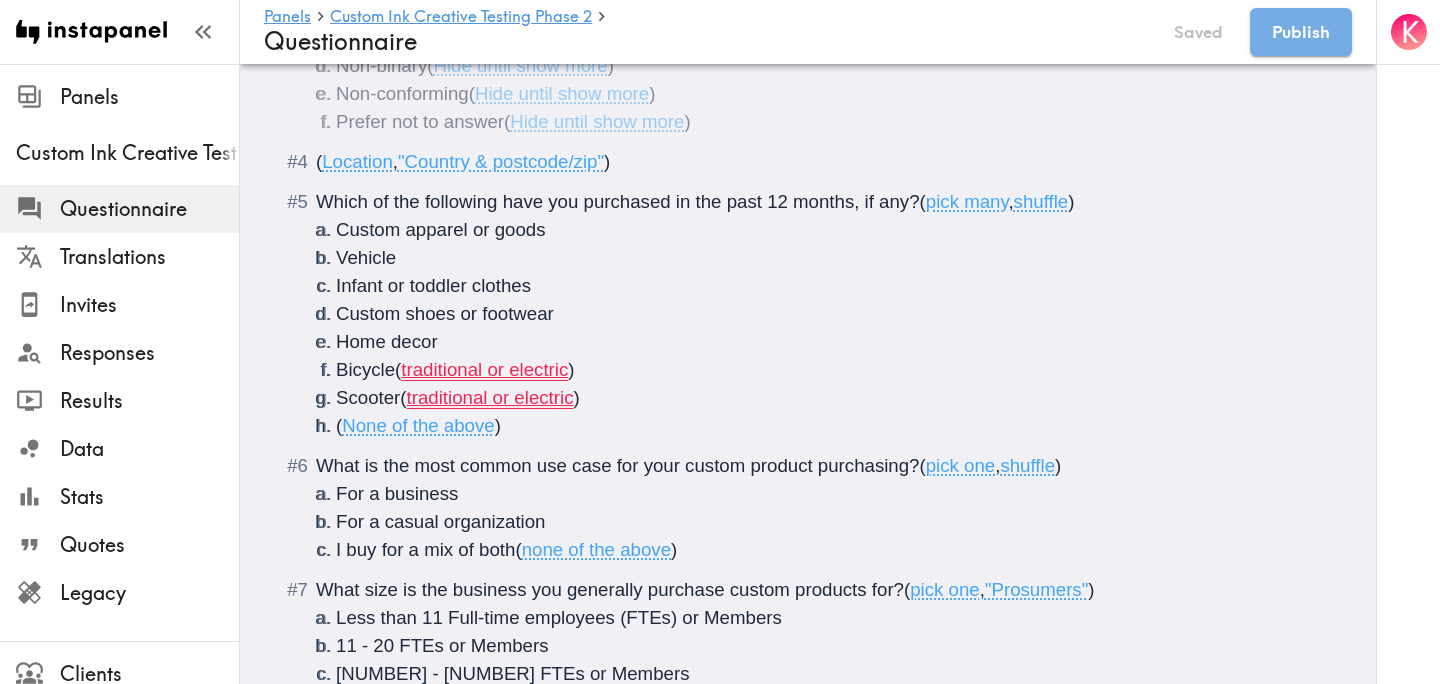 click on "Which of the following have you purchased in the past 12 months, if any?" at bounding box center [618, 201] 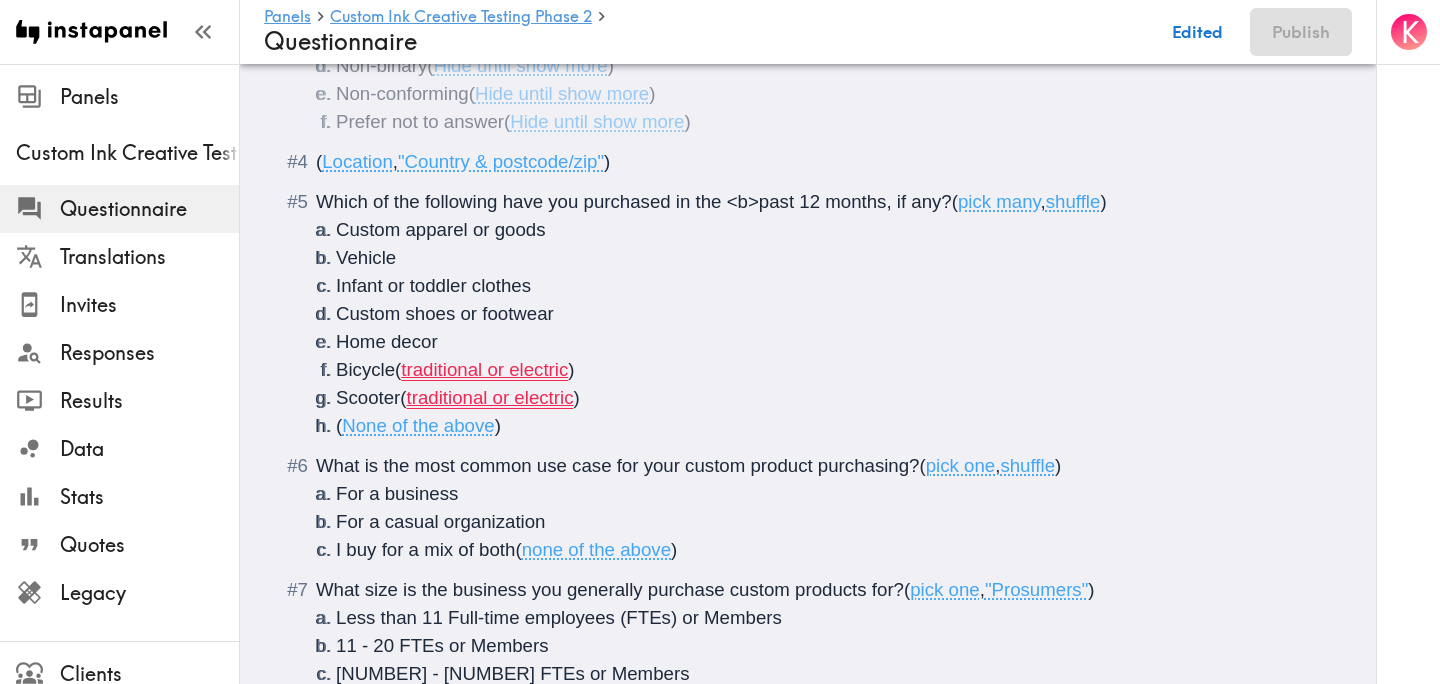 click on "Which of the following have you purchased in the <b>past 12 months, if any?" at bounding box center [634, 201] 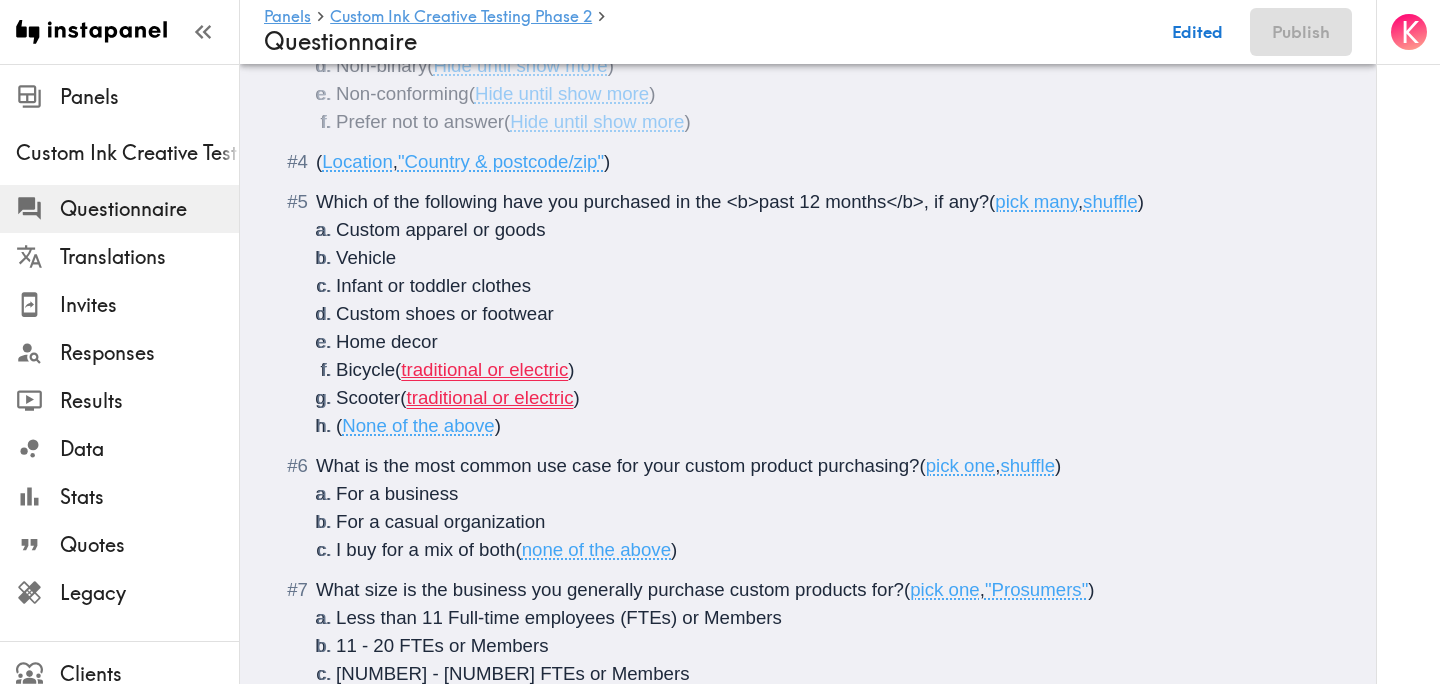 click on "Bicycle  ( traditional or electric )" at bounding box center (832, 370) 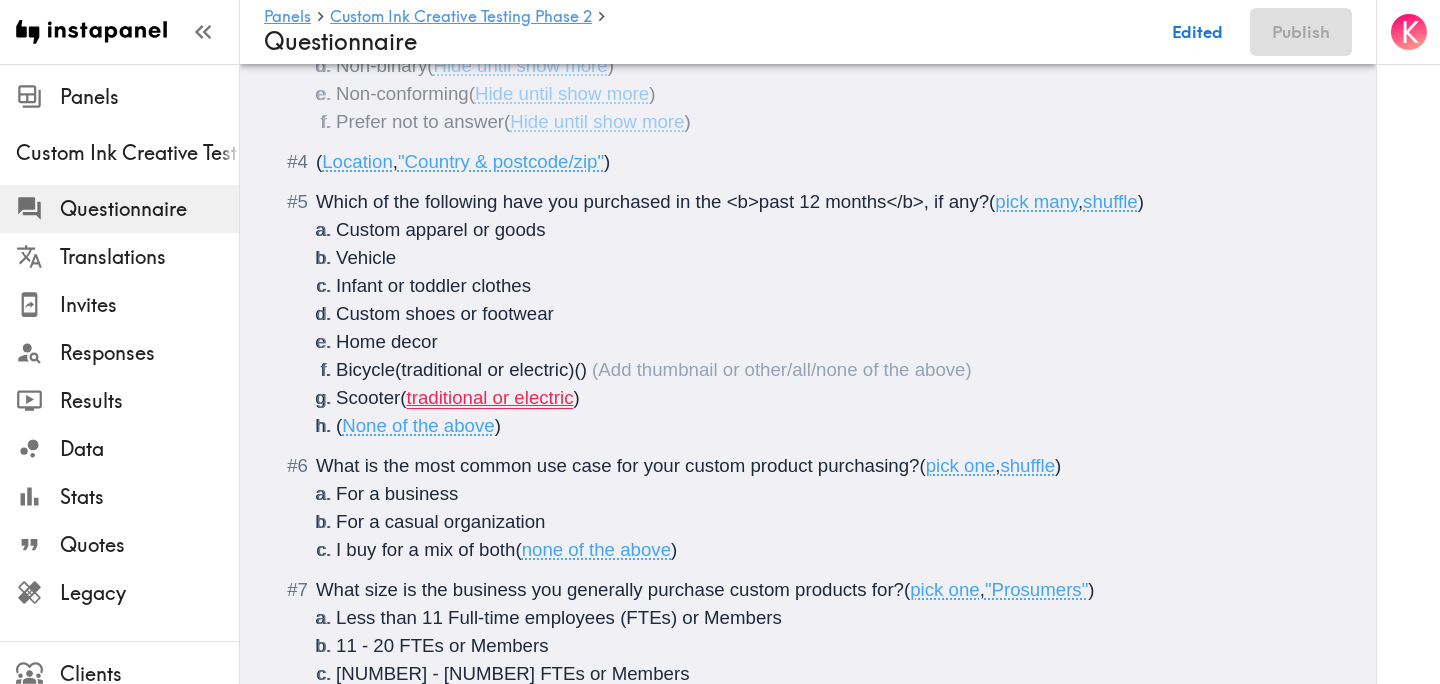 click on "Scooter  ( traditional or electric )" at bounding box center [832, 398] 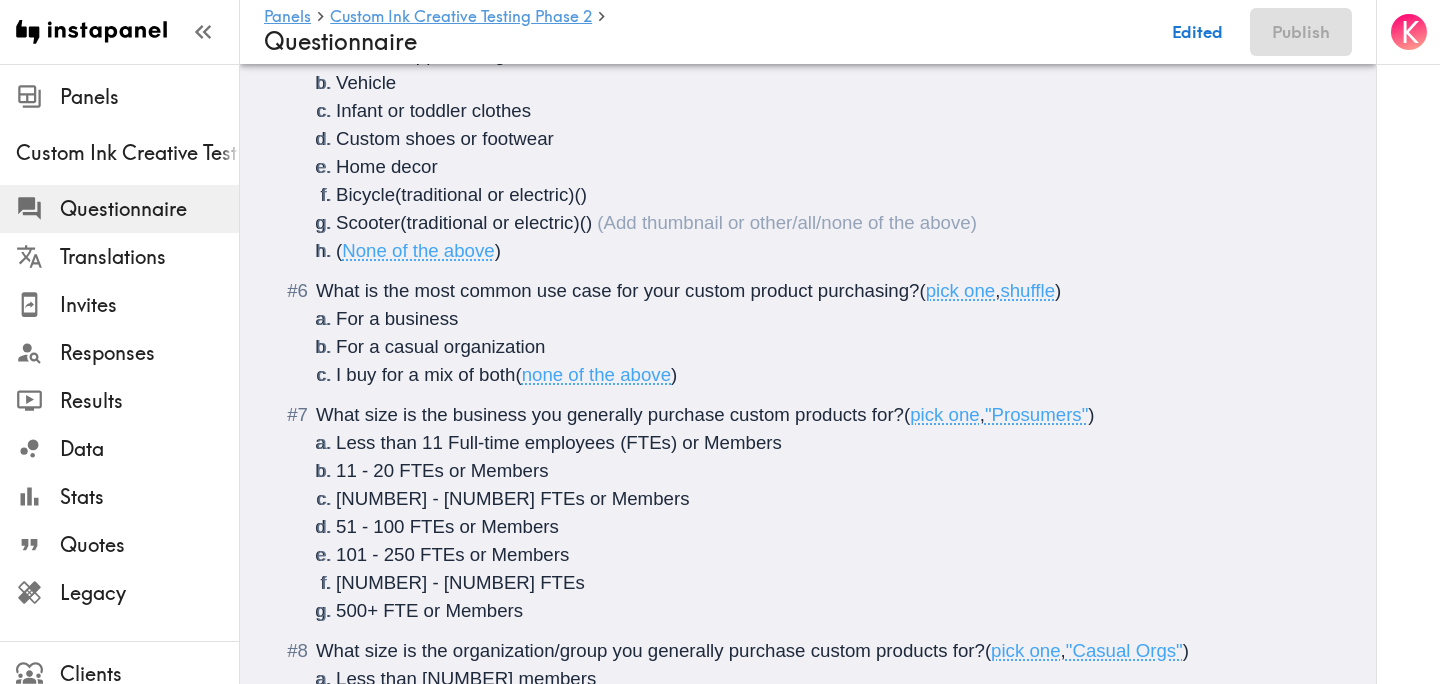 scroll, scrollTop: 636, scrollLeft: 0, axis: vertical 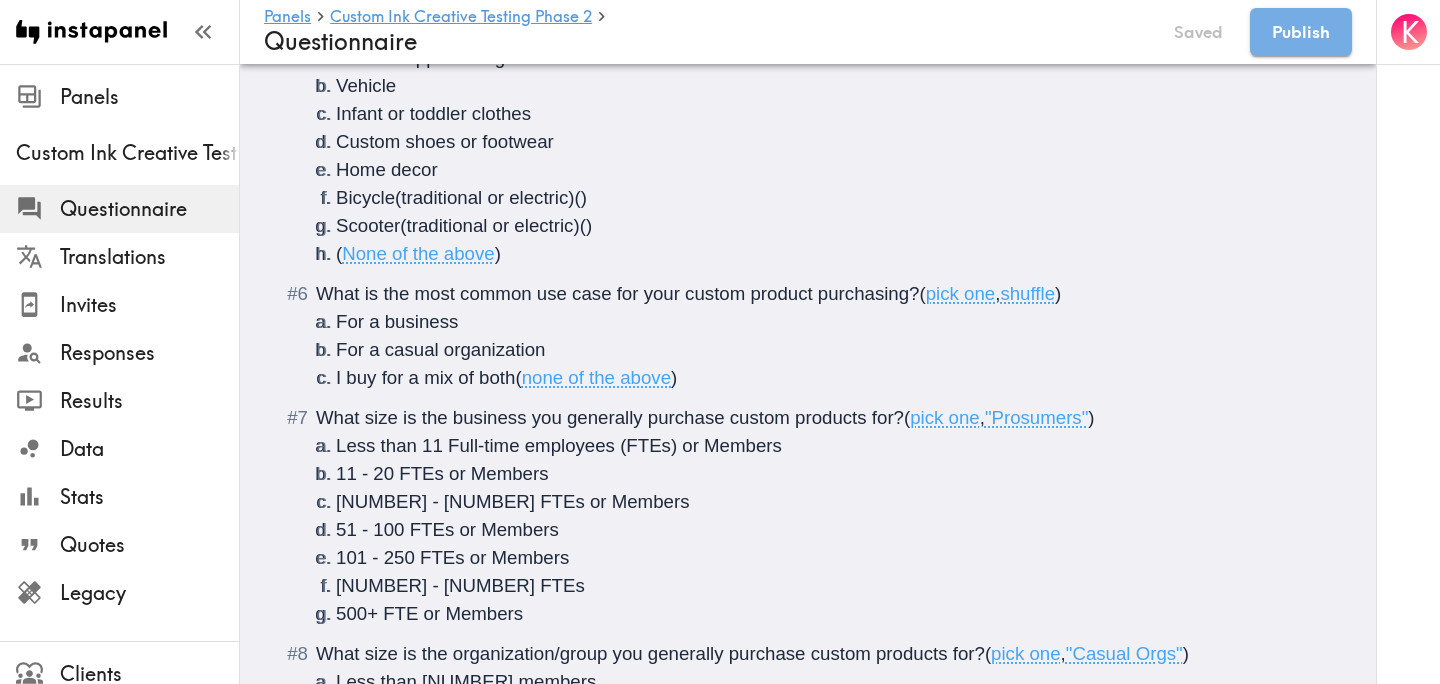 click on "What is the most common use case for your custom product purchasing?" at bounding box center [618, 293] 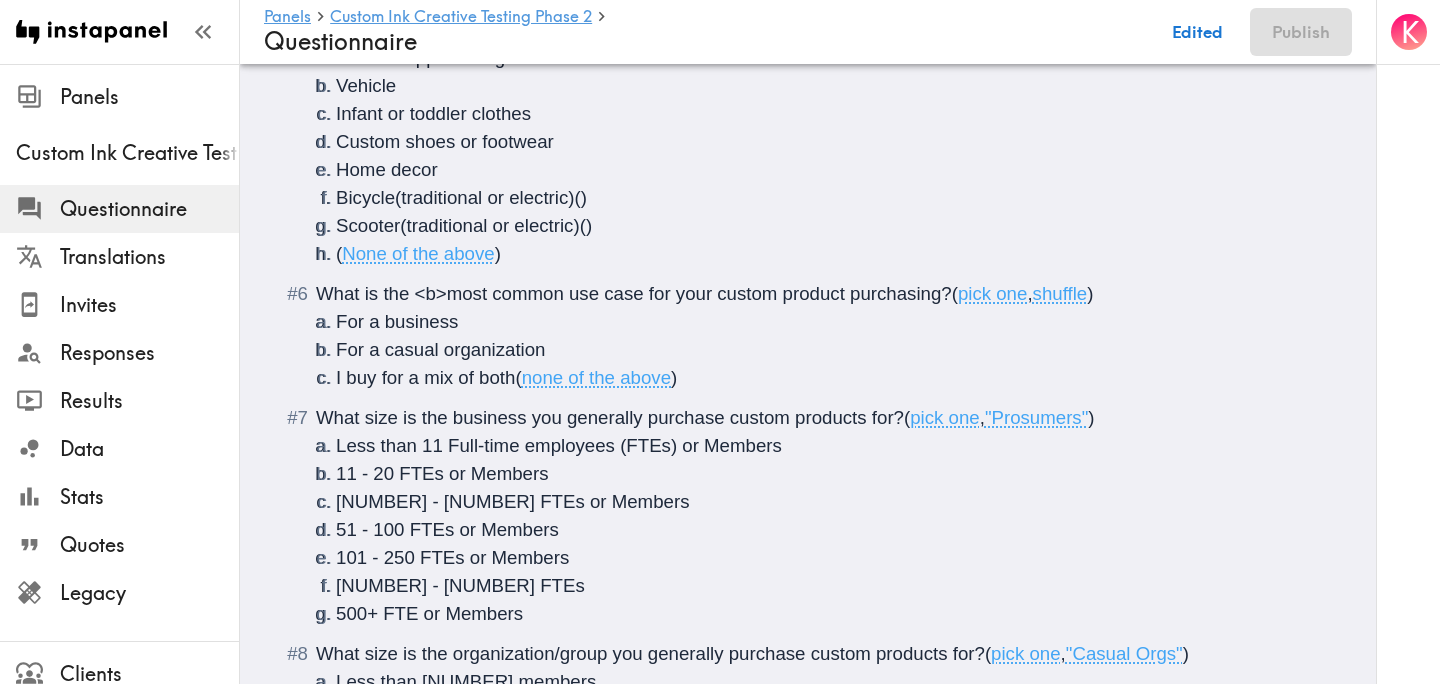 click on "What is the <b>most common use case for your custom product purchasing?" at bounding box center (634, 293) 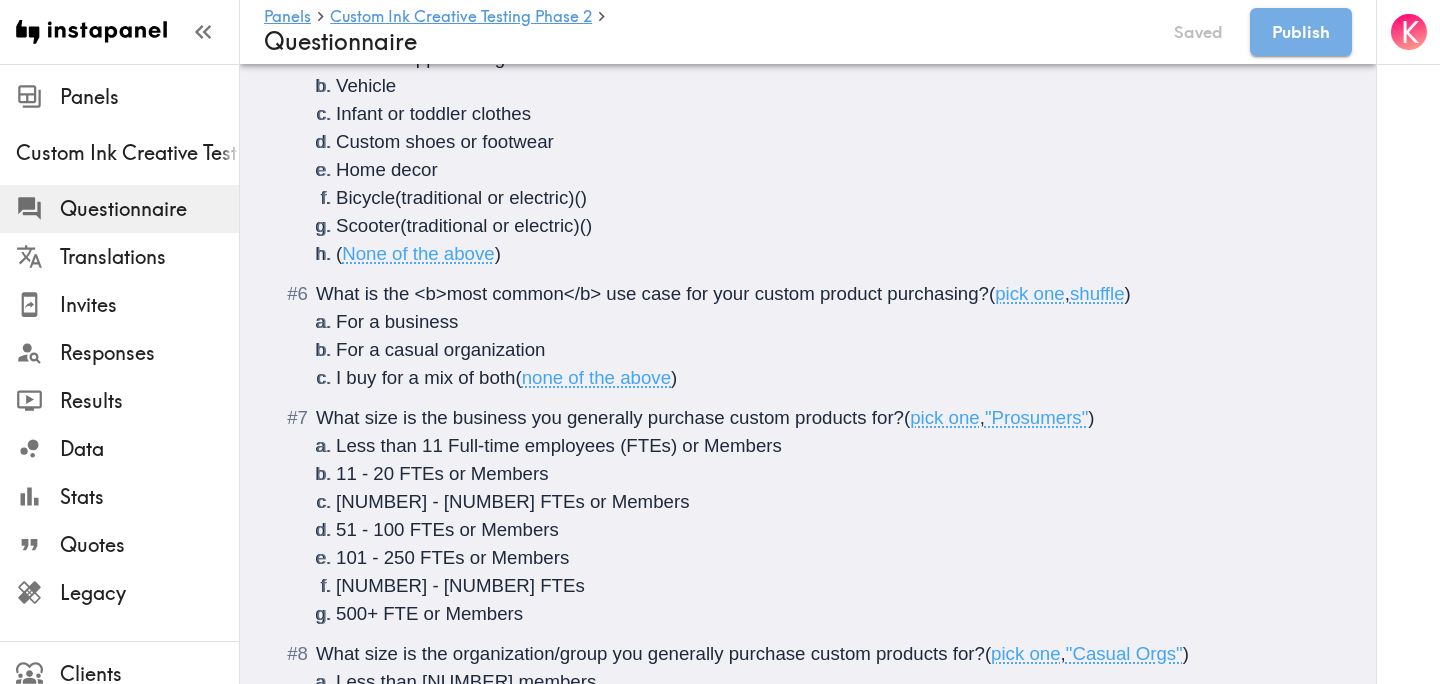 scroll, scrollTop: 0, scrollLeft: 0, axis: both 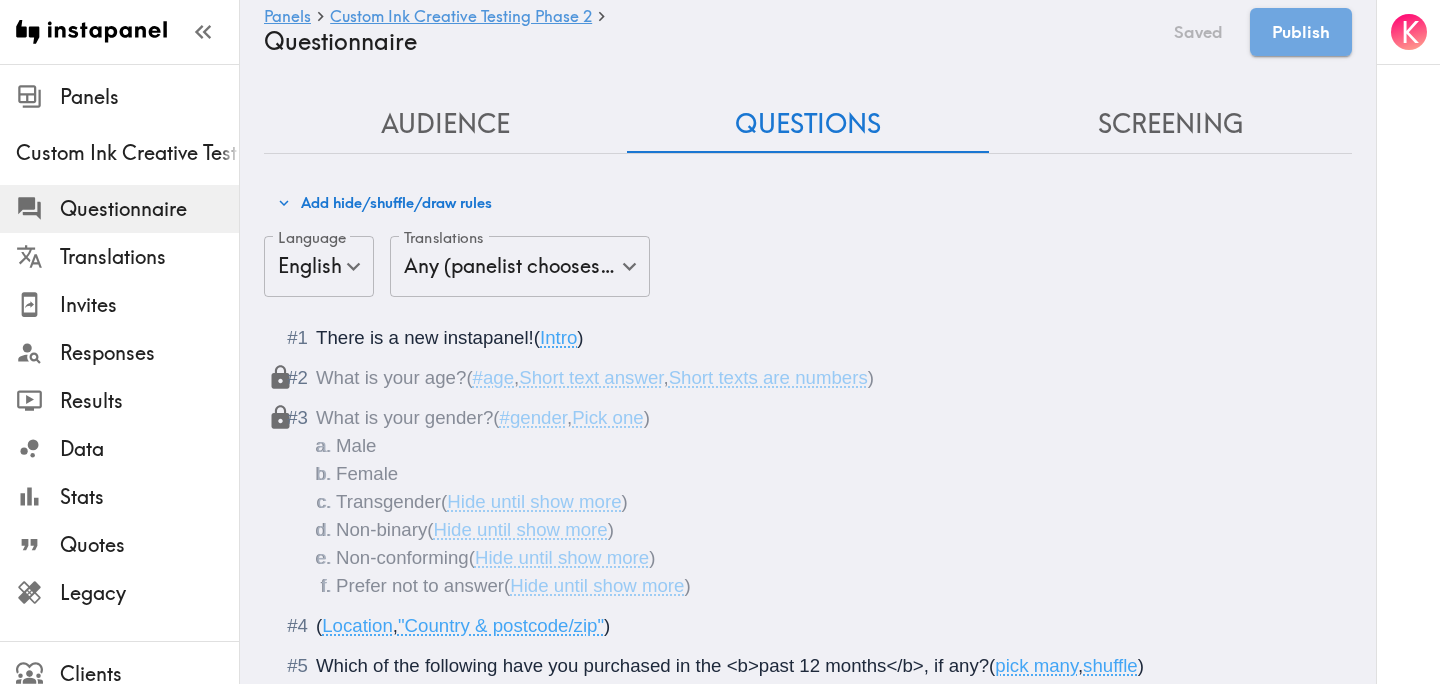 click on "Screening" at bounding box center (1170, 124) 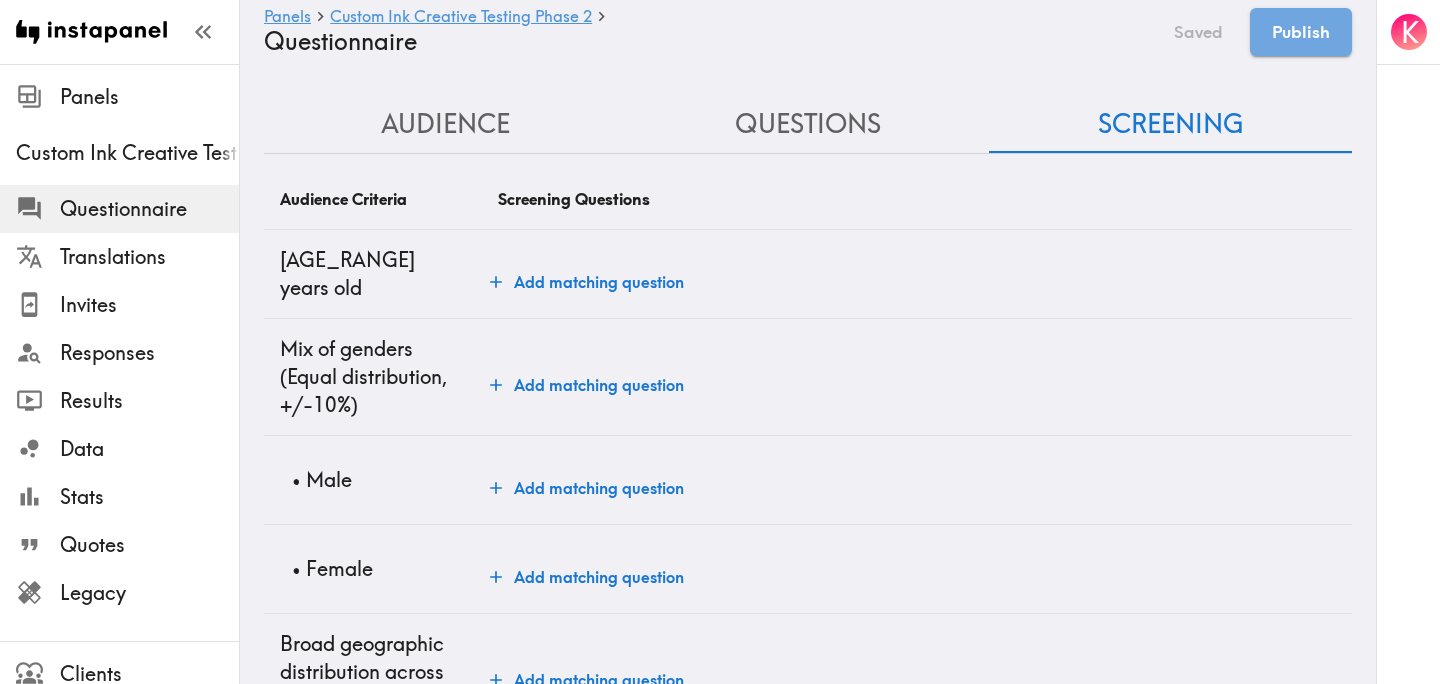 click on "Add matching question" at bounding box center [587, 282] 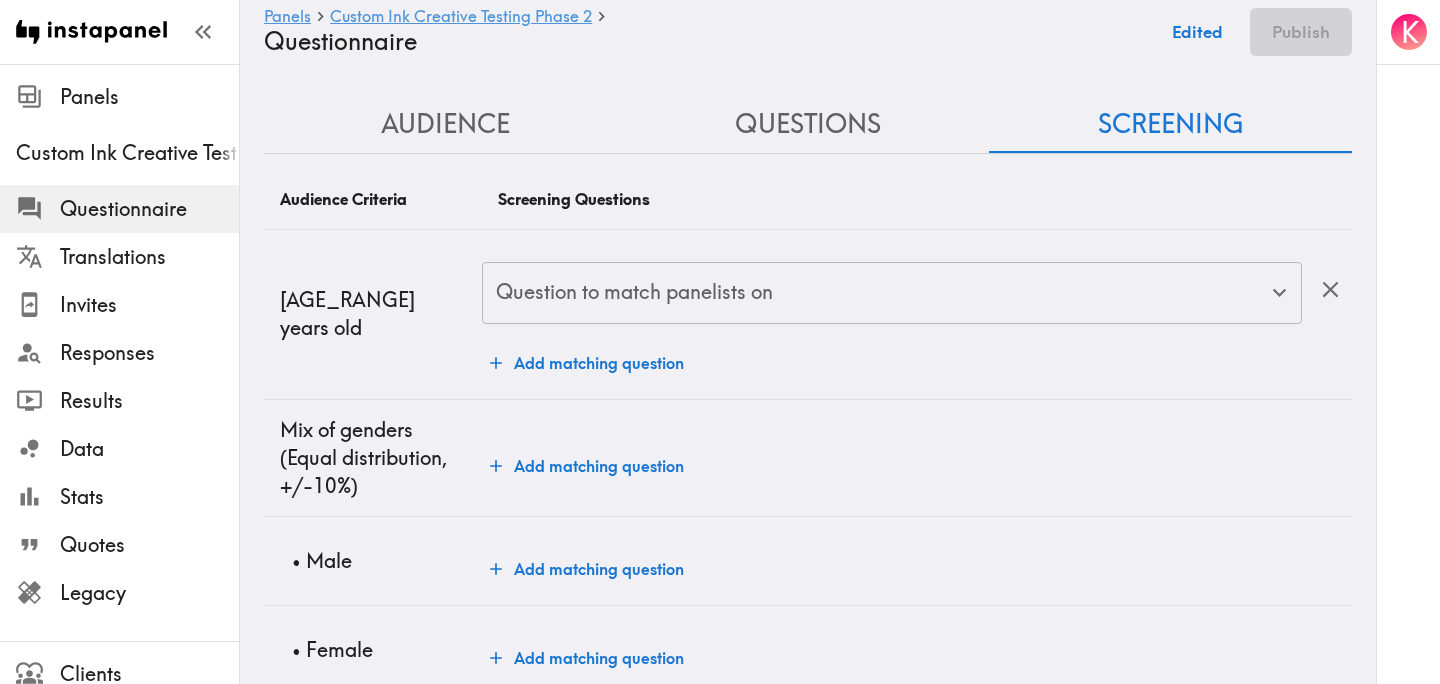 click on "Question to match panelists on" at bounding box center [877, 293] 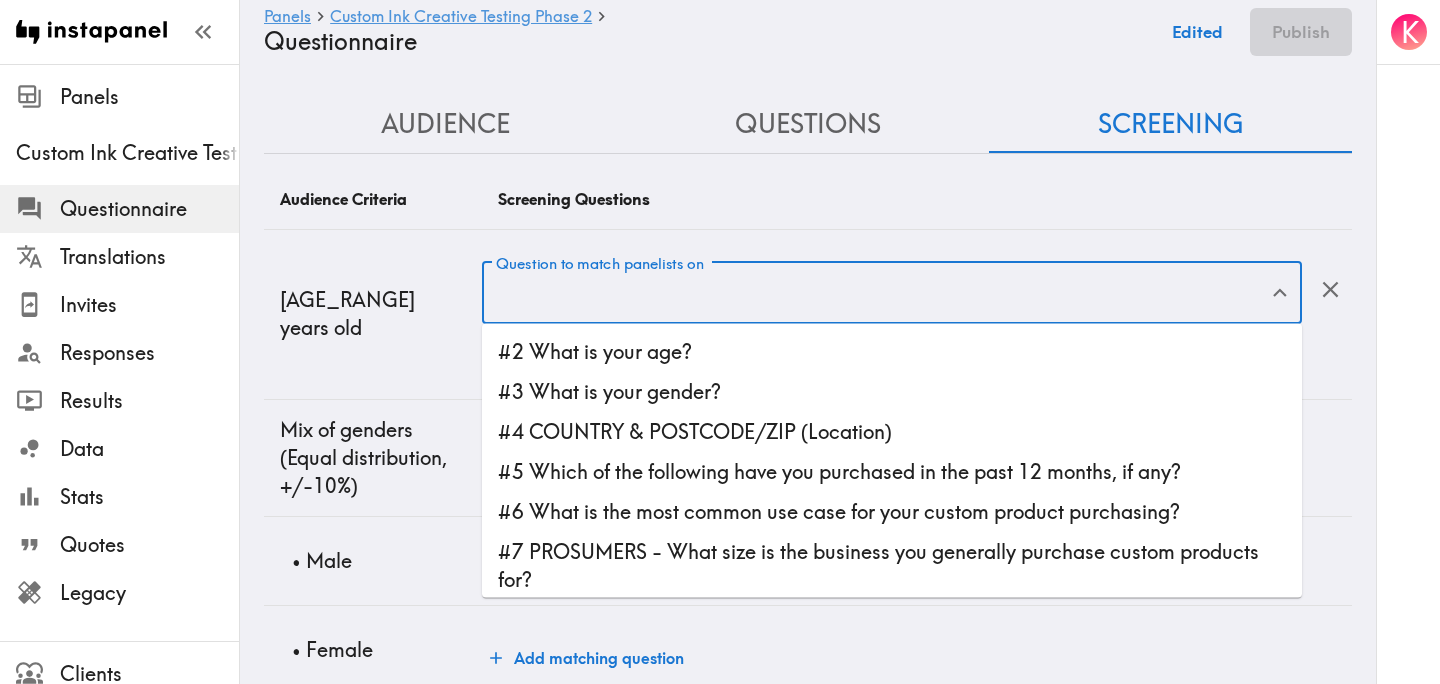 click on "#2 What is your age?" at bounding box center [892, 352] 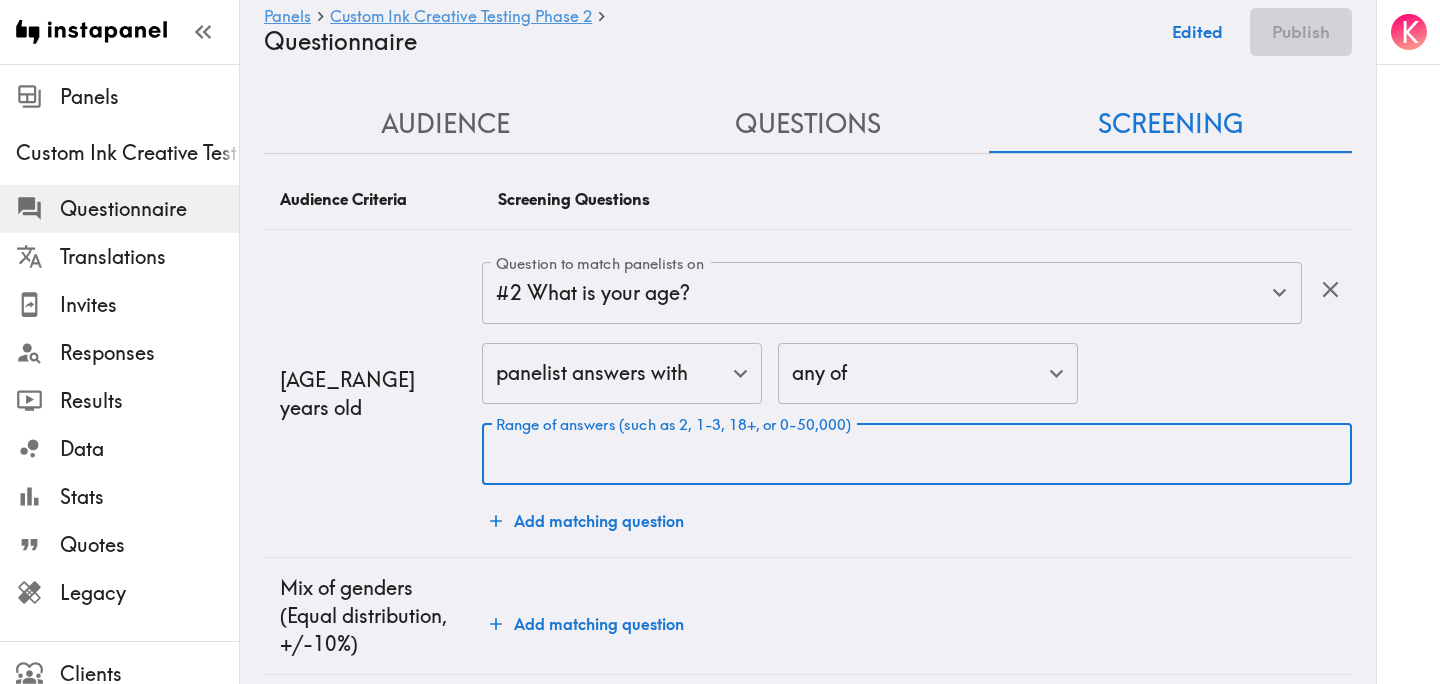 click on "Range of answers (such as 2, 1-3, 18+, or 0-50,000)" at bounding box center (917, 454) 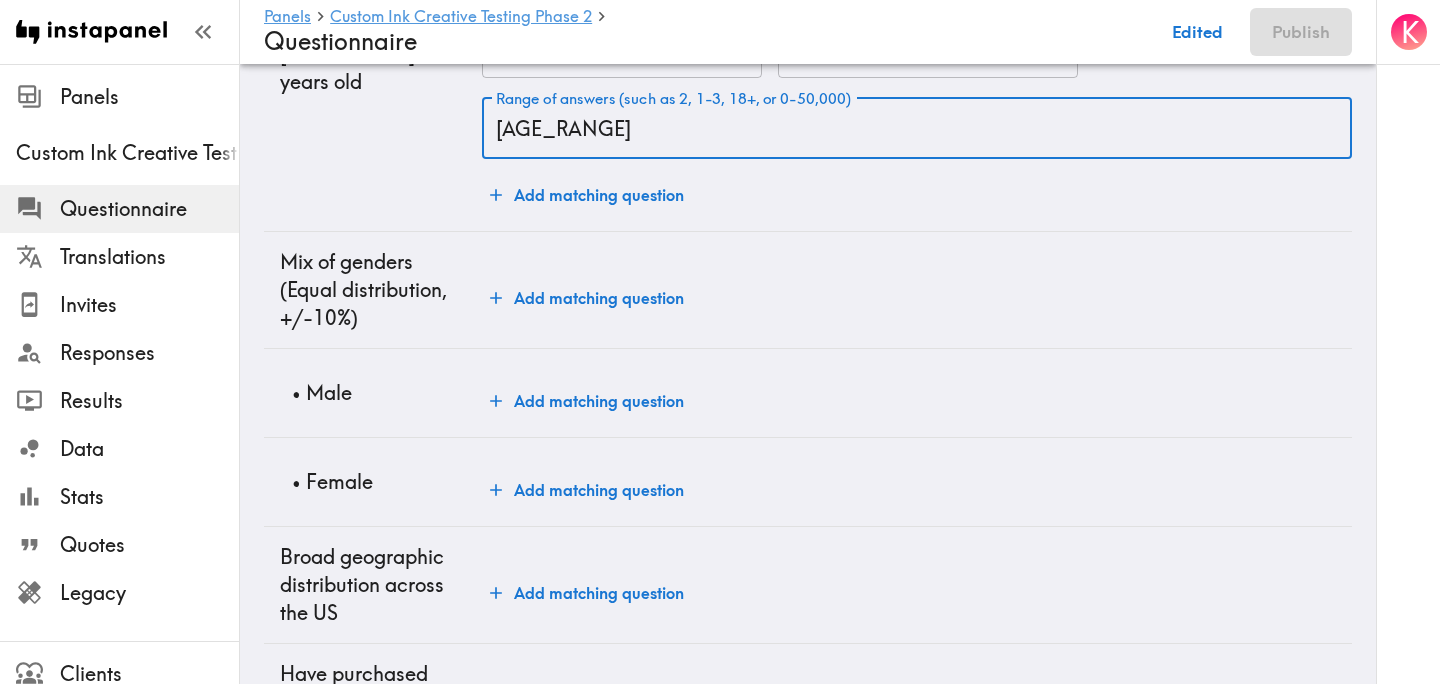 scroll, scrollTop: 329, scrollLeft: 0, axis: vertical 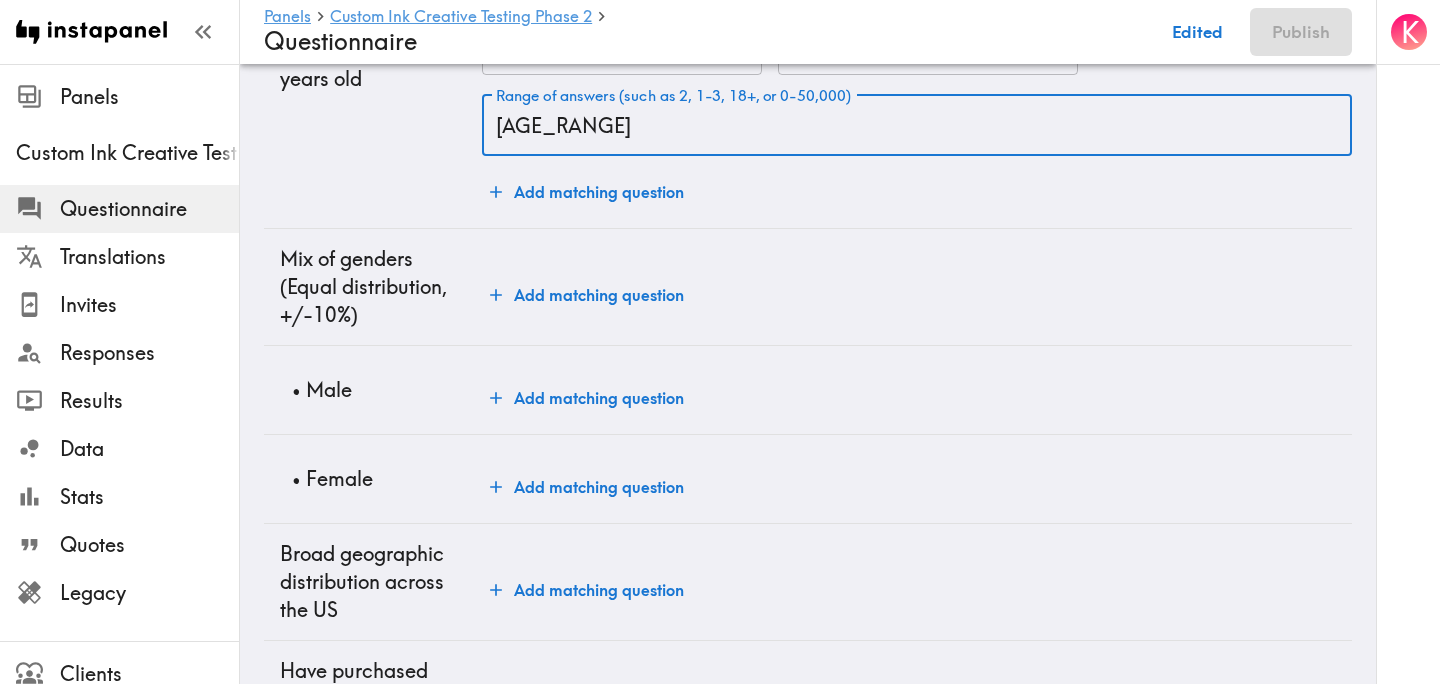 type on "18-64" 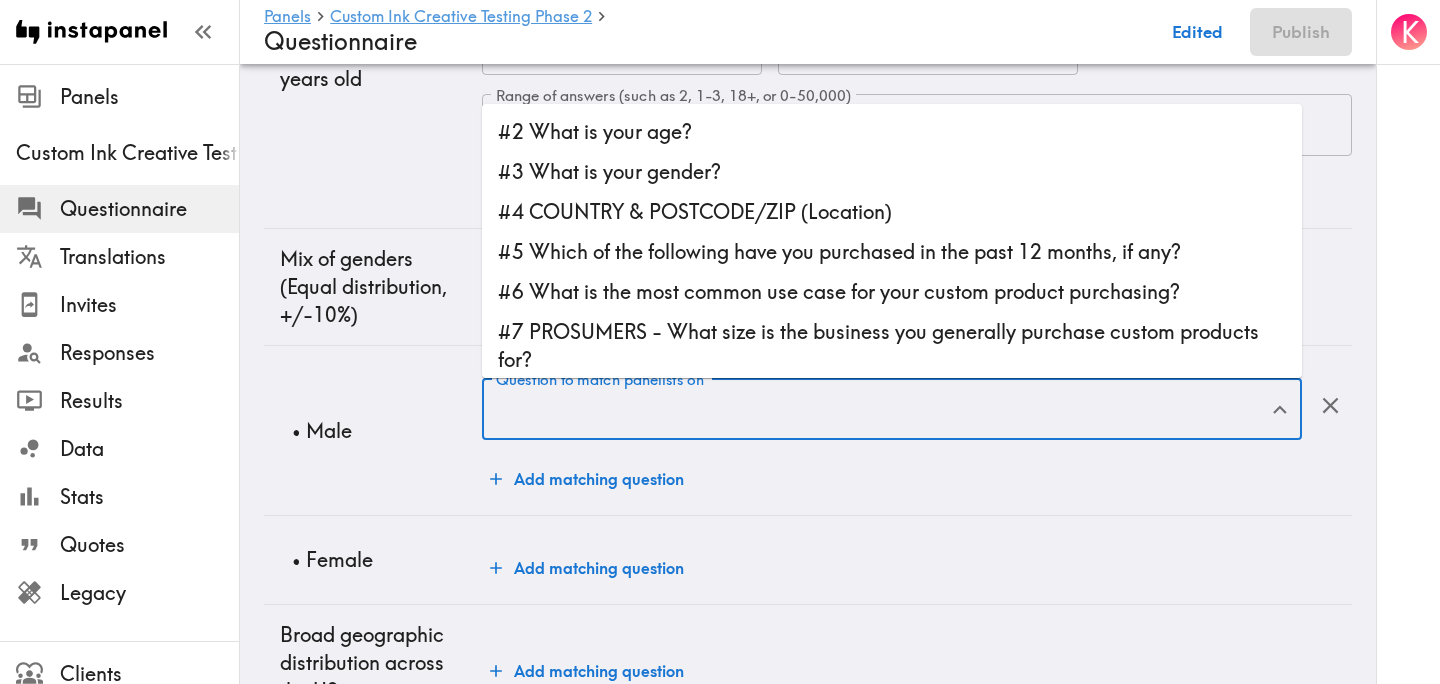 click on "Question to match panelists on" at bounding box center (877, 409) 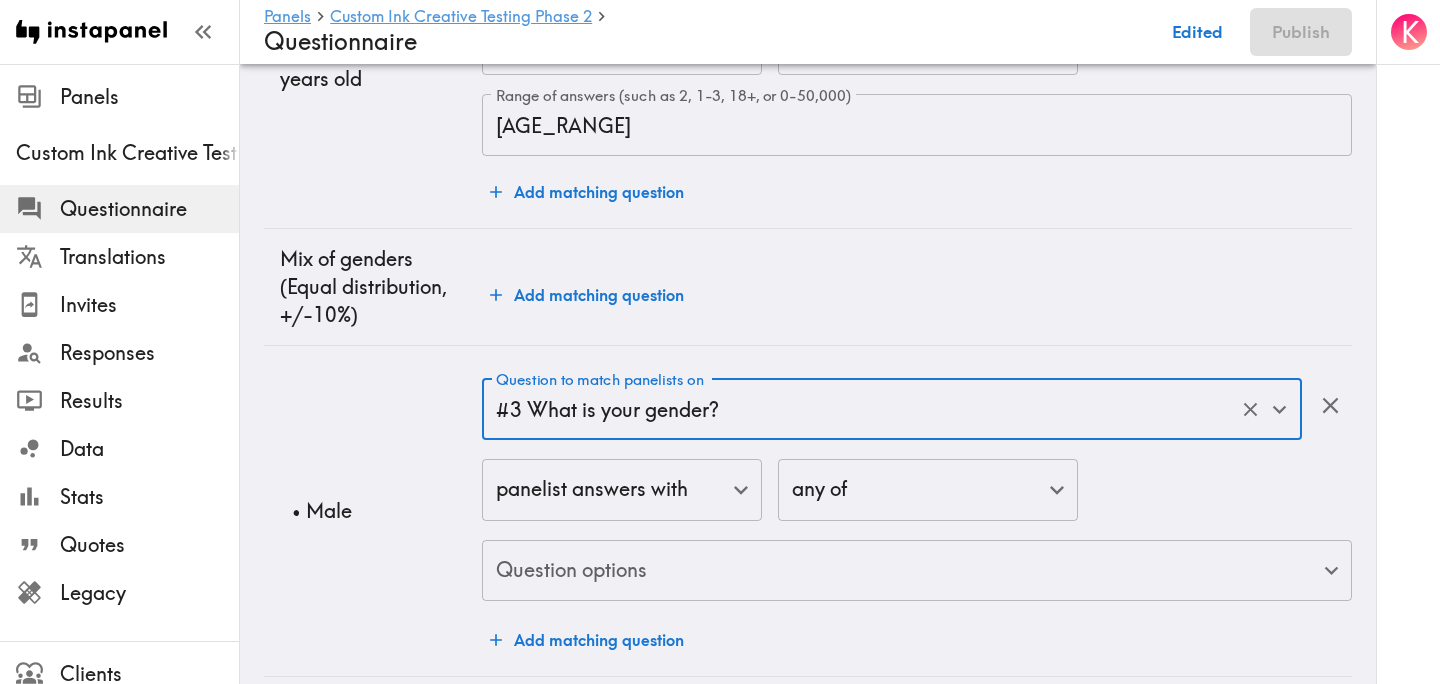 click on "Instapanel -  Panels  -  Custom Ink Creative Testing Phase 2  -  Questionnaire Panels Custom Ink Creative Testing Phase 2 Questionnaire Translations Invites Responses Results Data Stats Quotes Legacy Clients Panelists Strategists My Invites My Rewards Help/Suggestions K Panels   Custom Ink Creative Testing Phase 2   Questionnaire Edited Publish Audience Questions Screening # Video Responses 60 # Video Responses The target number of panelists recording video. # Quant Responses 600 # Quant Responses The target number of panelists answering multiple-choice and short text questions (no video answers). 18-64 years old Mix of genders  ( Equal distribution ,  +/-10% ) Male Female Broad geographic distribution across the US Have purchased custom apparel or goods in the past year Fall into one of the following segments  ( Equal distribution ,  +/-10% ) Prosumer  ( Definition ) Fall into one of the following segments  ( Specific distribution ) Purchase custom products for a business  ( 60%+ ) Mix of business sizes  ( )" at bounding box center [720, 1448] 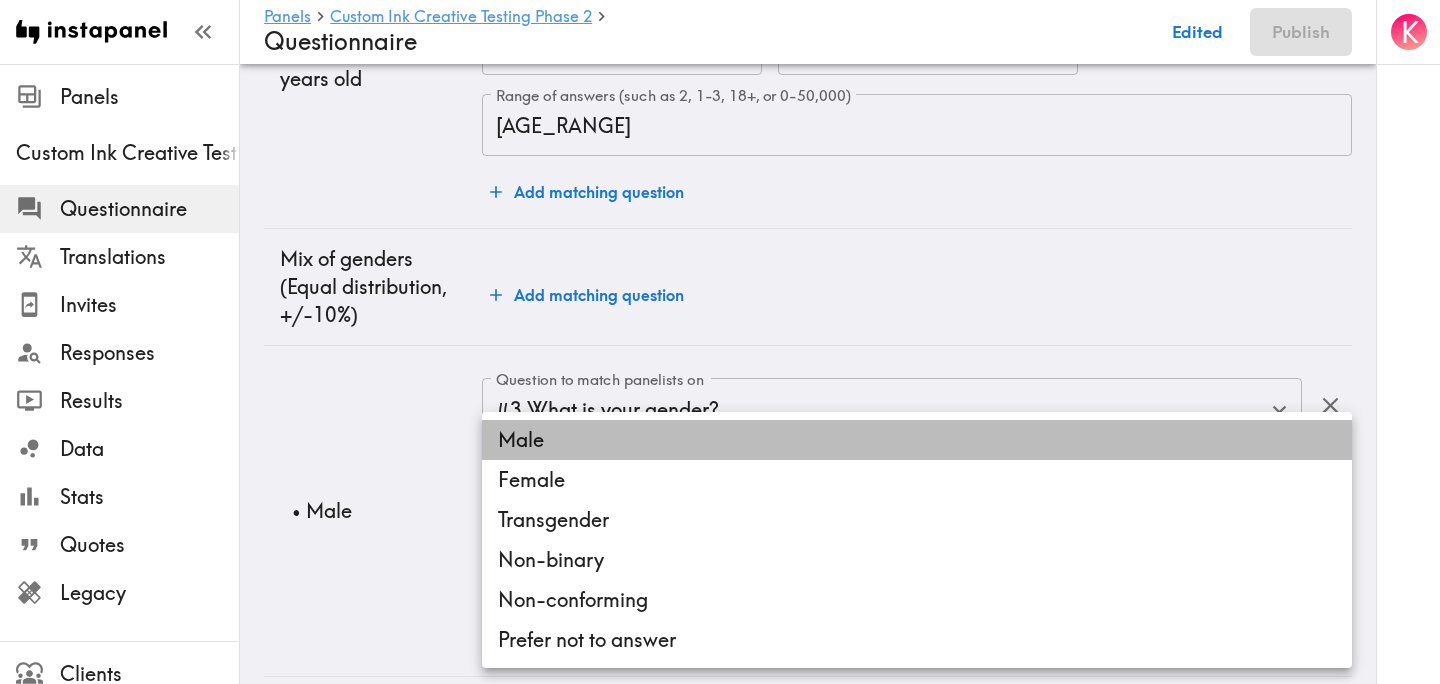 click on "Male" at bounding box center (917, 440) 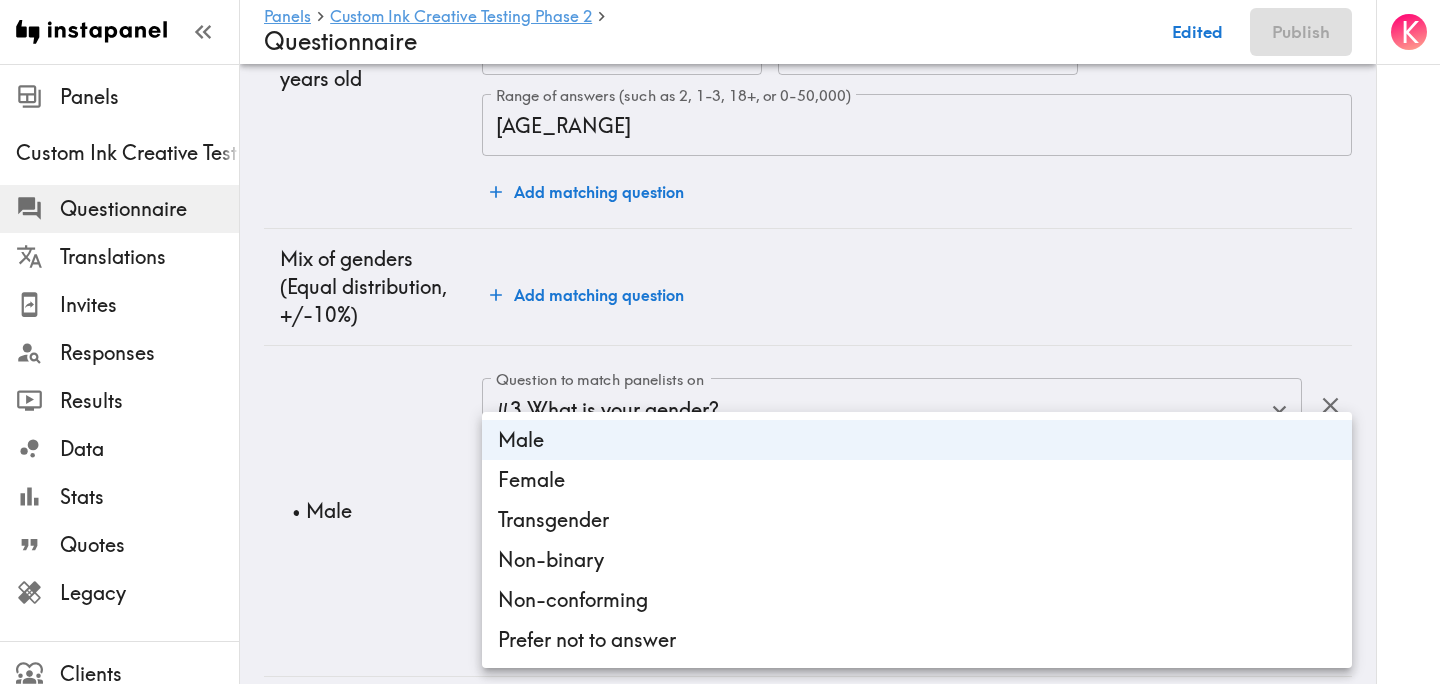 click at bounding box center [720, 342] 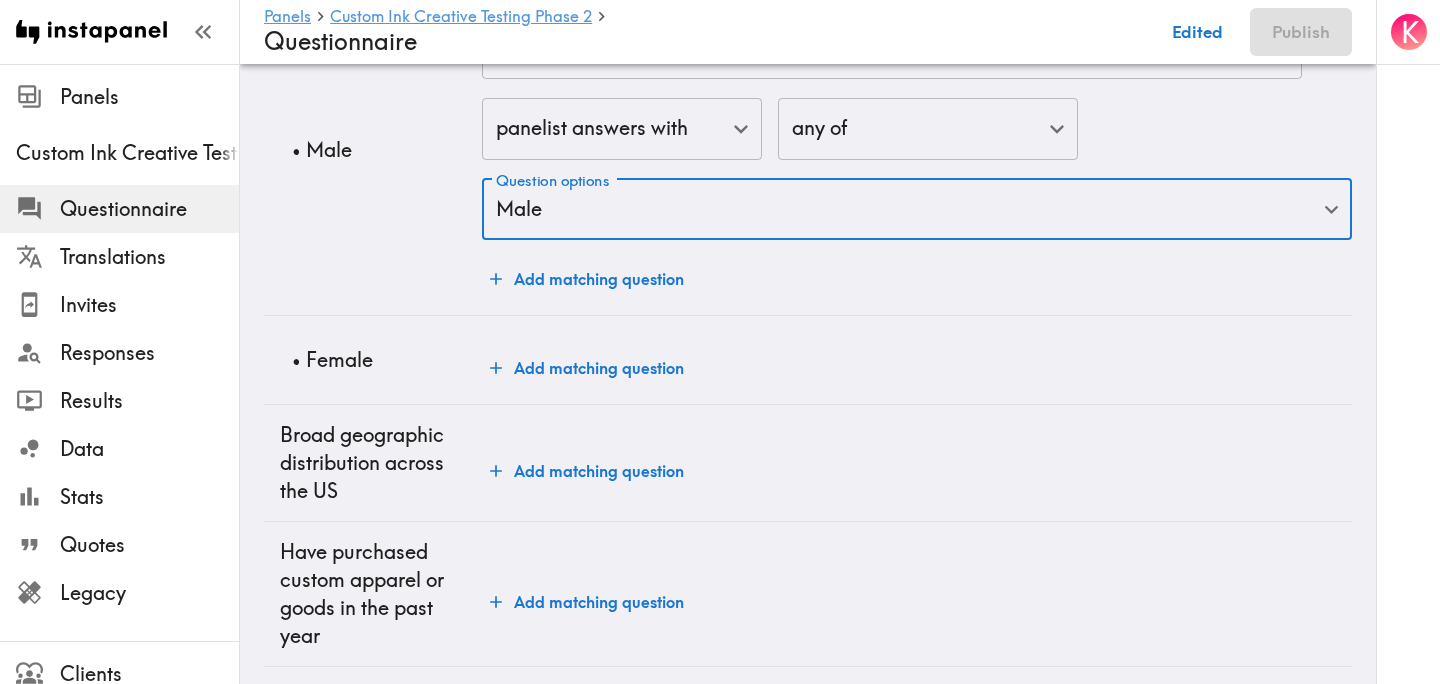 scroll, scrollTop: 700, scrollLeft: 0, axis: vertical 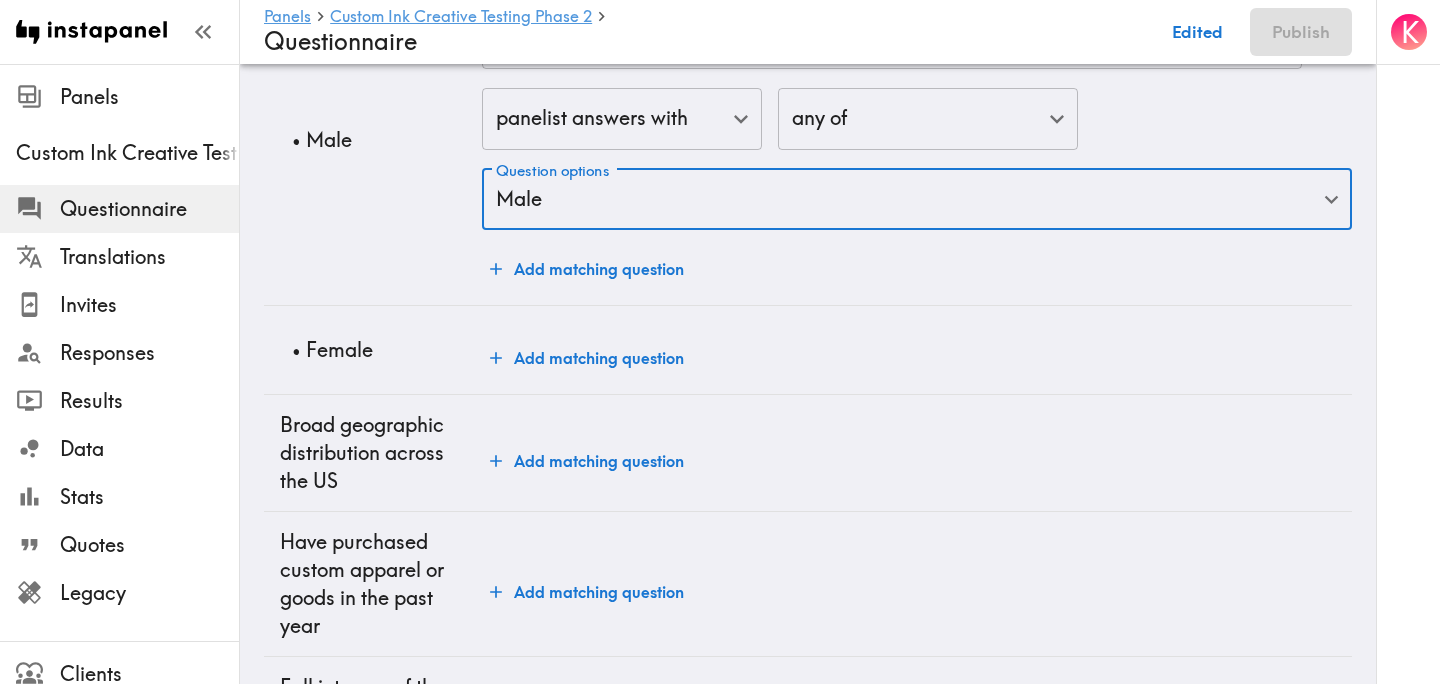 click on "Add matching question" at bounding box center (587, 358) 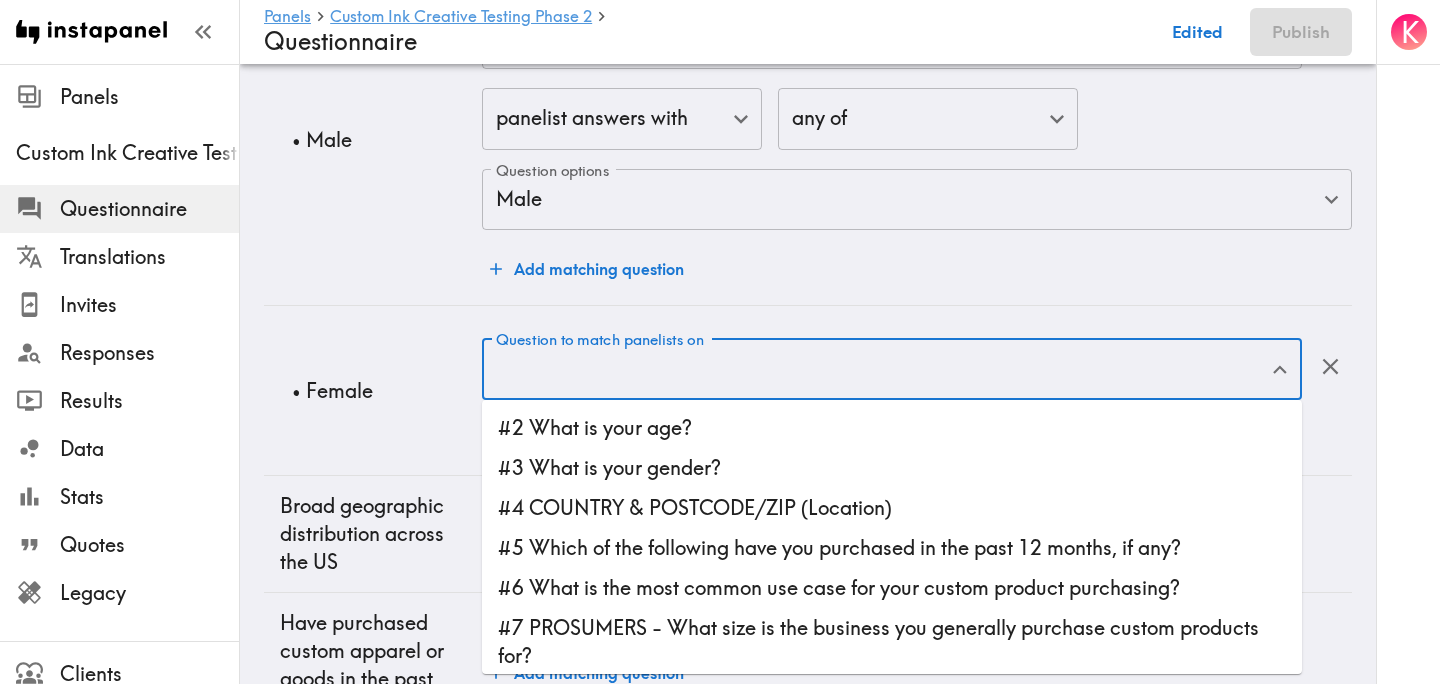 click on "Question to match panelists on" at bounding box center (877, 369) 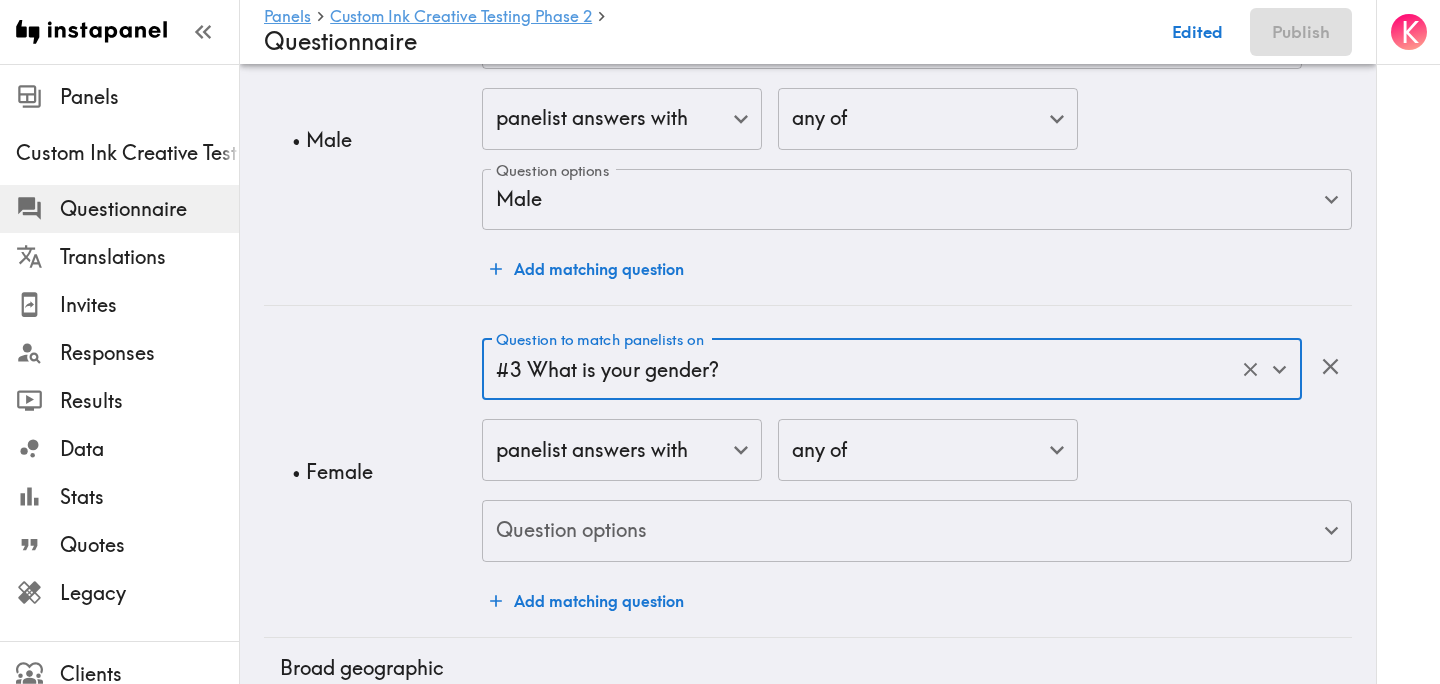 click on "Instapanel -  Panels  -  Custom Ink Creative Testing Phase 2  -  Questionnaire Panels Custom Ink Creative Testing Phase 2 Questionnaire Translations Invites Responses Results Data Stats Quotes Legacy Clients Panelists Strategists My Invites My Rewards Help/Suggestions K Panels   Custom Ink Creative Testing Phase 2   Questionnaire Edited Publish Audience Questions Screening # Video Responses 60 # Video Responses The target number of panelists recording video. # Quant Responses 600 # Quant Responses The target number of panelists answering multiple-choice and short text questions (no video answers). 18-64 years old Mix of genders  ( Equal distribution ,  +/-10% ) Male Female Broad geographic distribution across the US Have purchased custom apparel or goods in the past year Fall into one of the following segments  ( Equal distribution ,  +/-10% ) Prosumer  ( Definition ) Fall into one of the following segments  ( Specific distribution ) Purchase custom products for a business  ( 60%+ ) Mix of business sizes  ( )" at bounding box center (720, 1198) 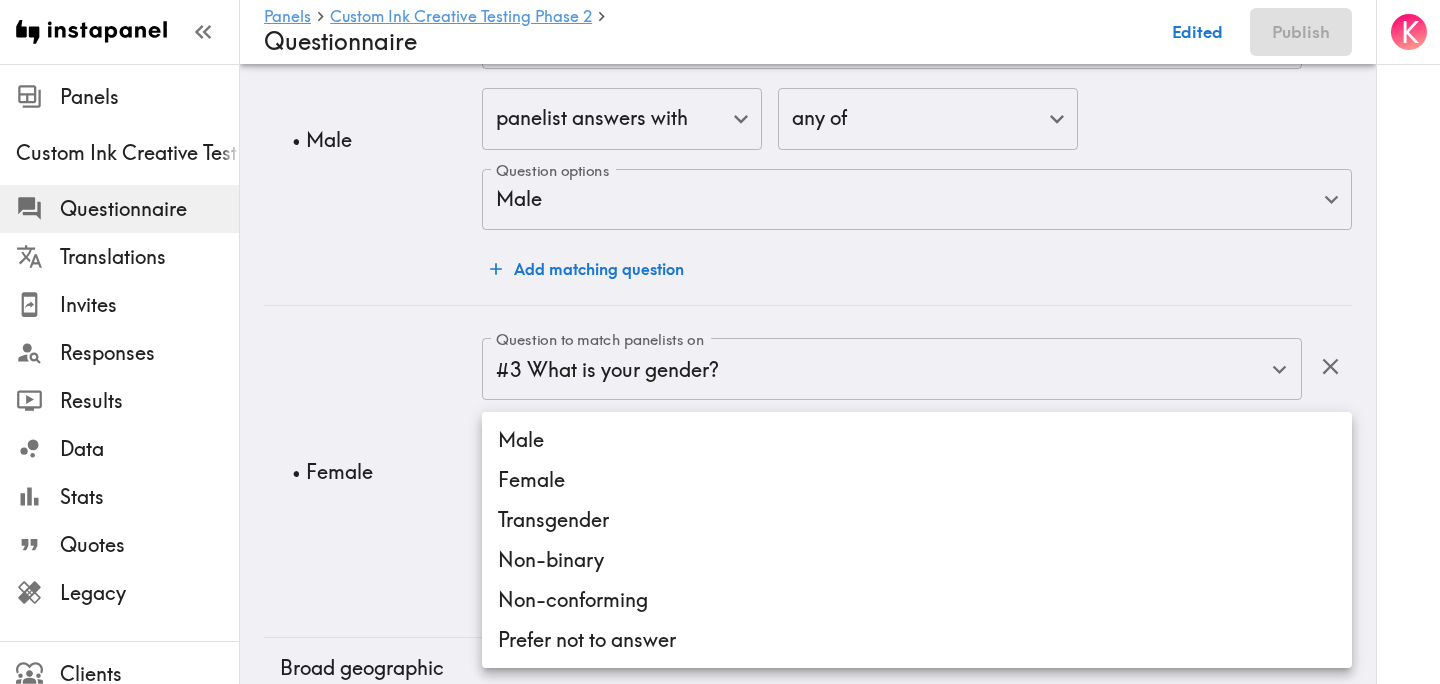 click on "Female" at bounding box center (917, 480) 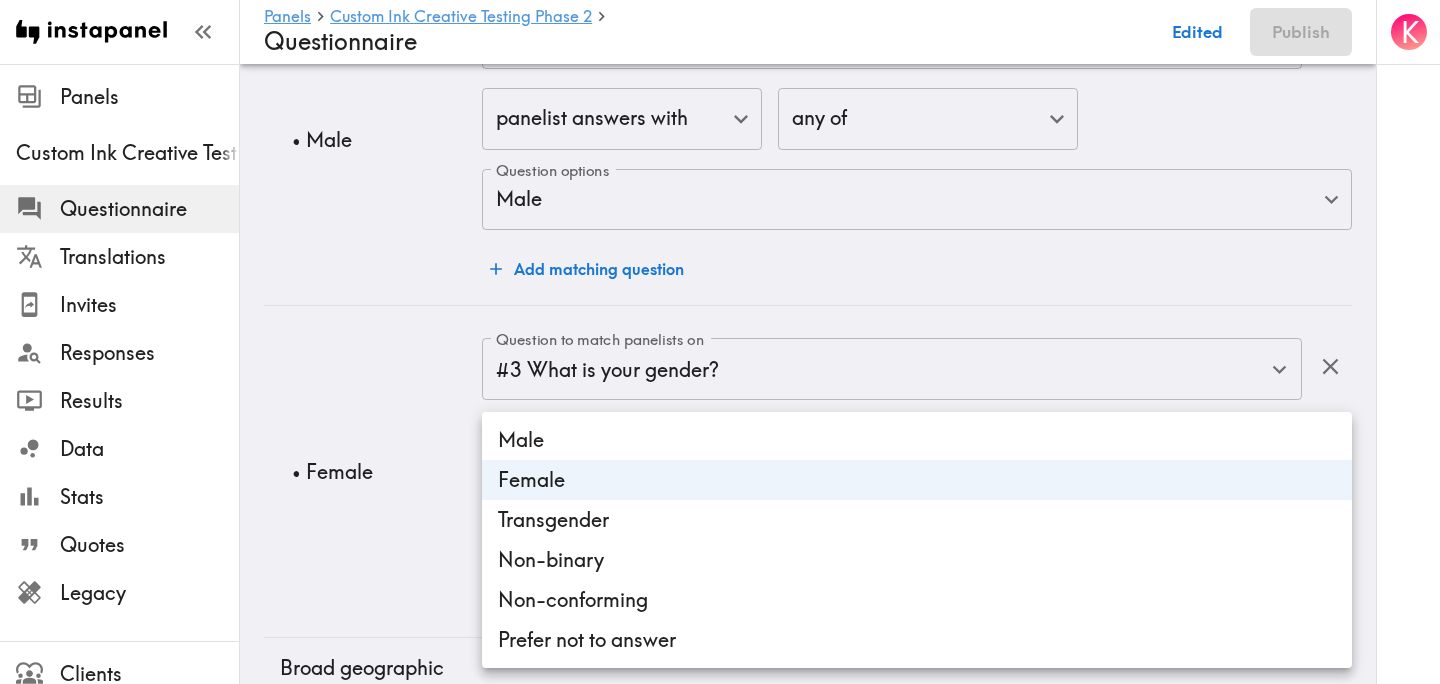 click at bounding box center (720, 342) 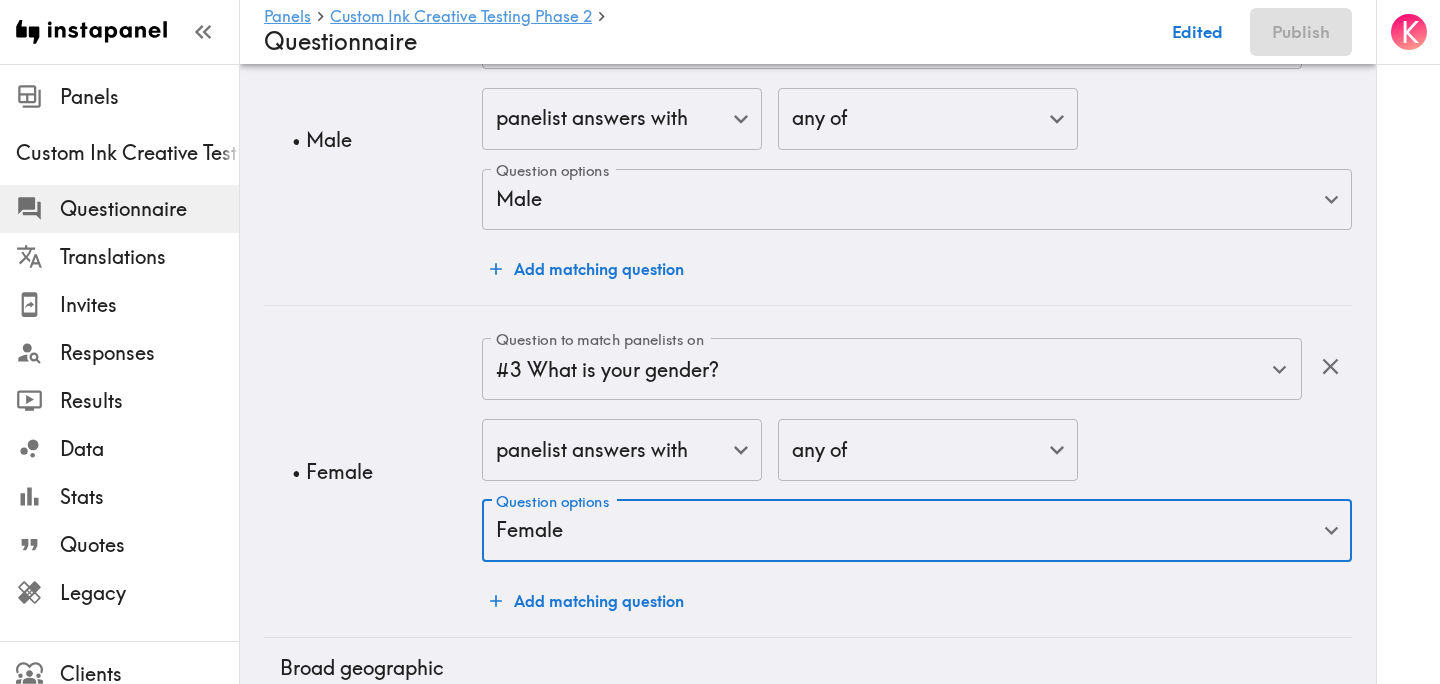 click on "•    Female" at bounding box center [373, 471] 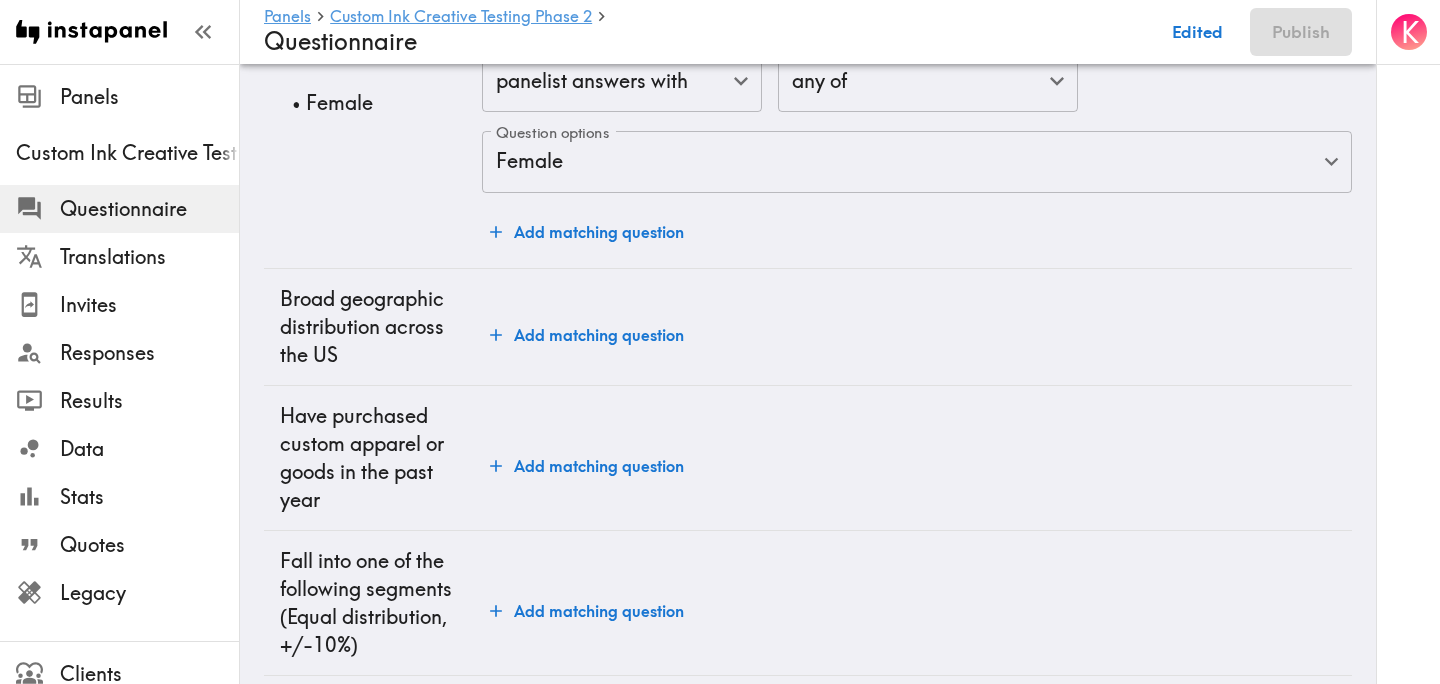 scroll, scrollTop: 1080, scrollLeft: 0, axis: vertical 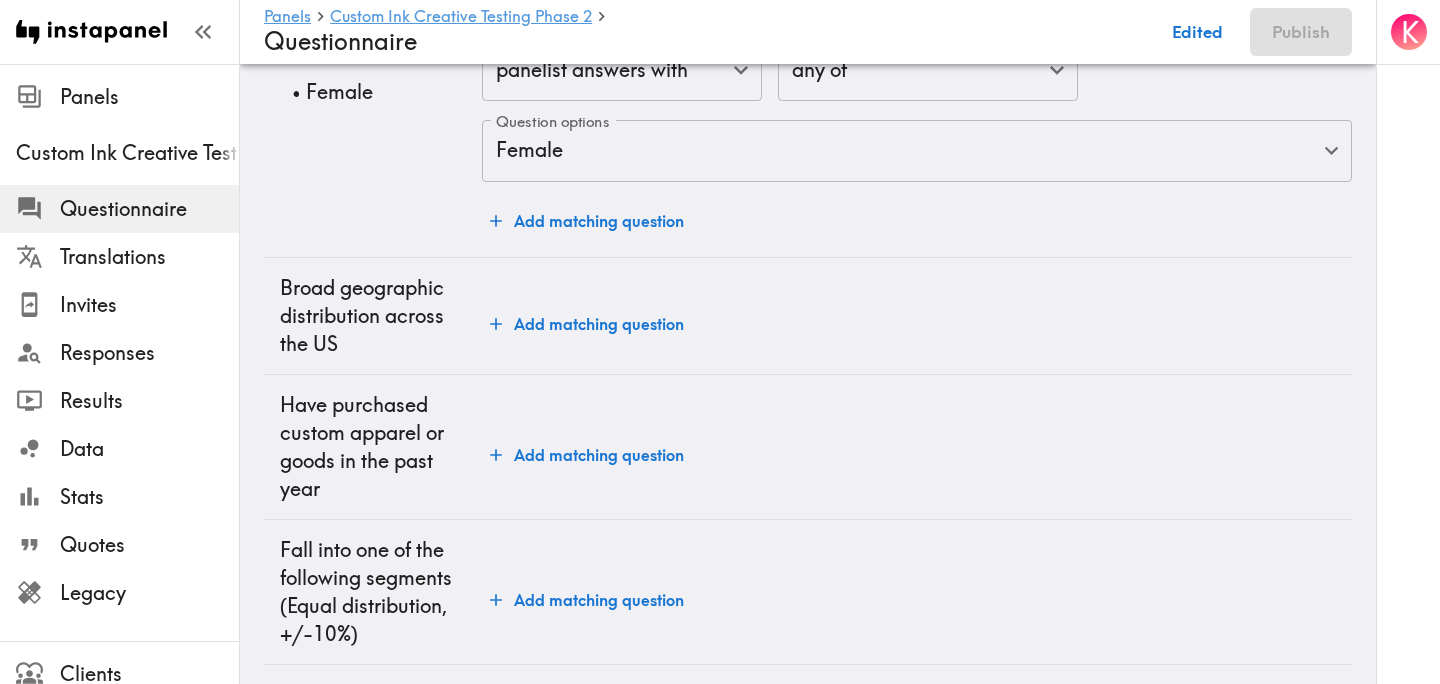 click on "Add matching question" at bounding box center [587, 324] 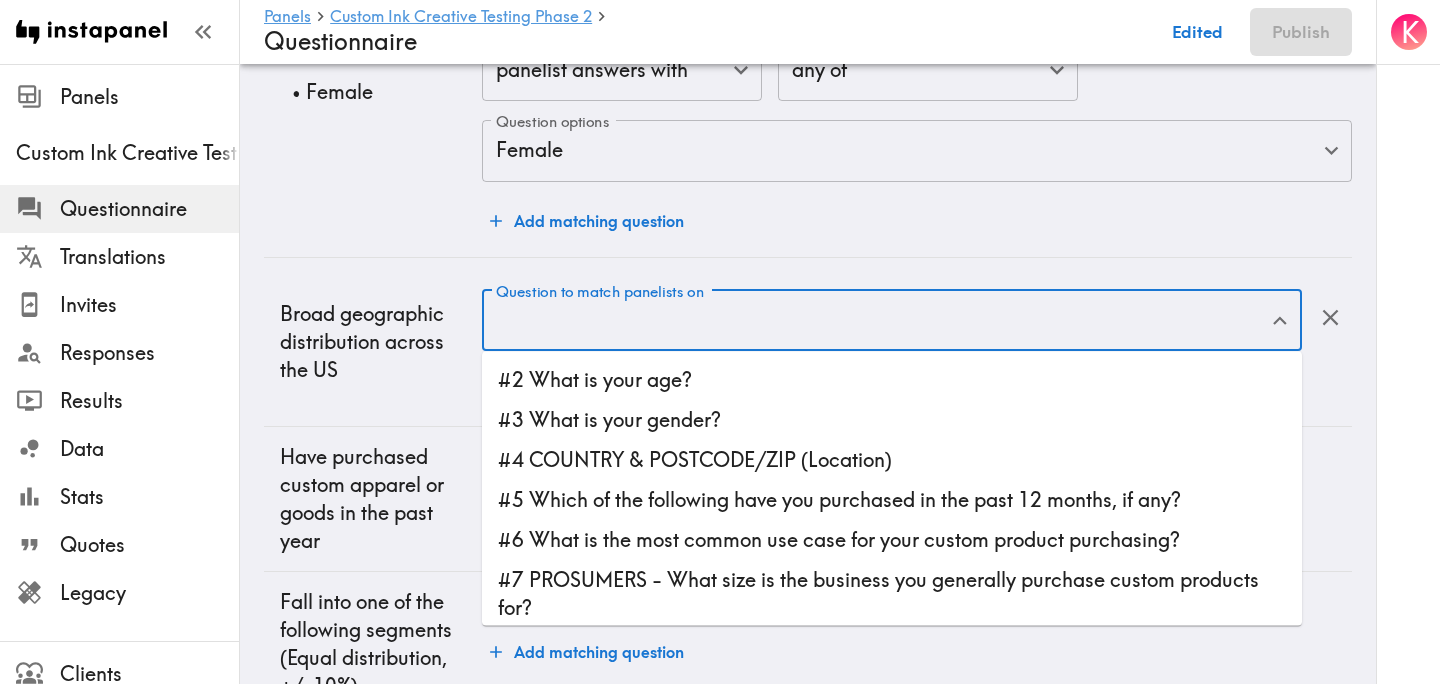 click on "Question to match panelists on" at bounding box center [877, 321] 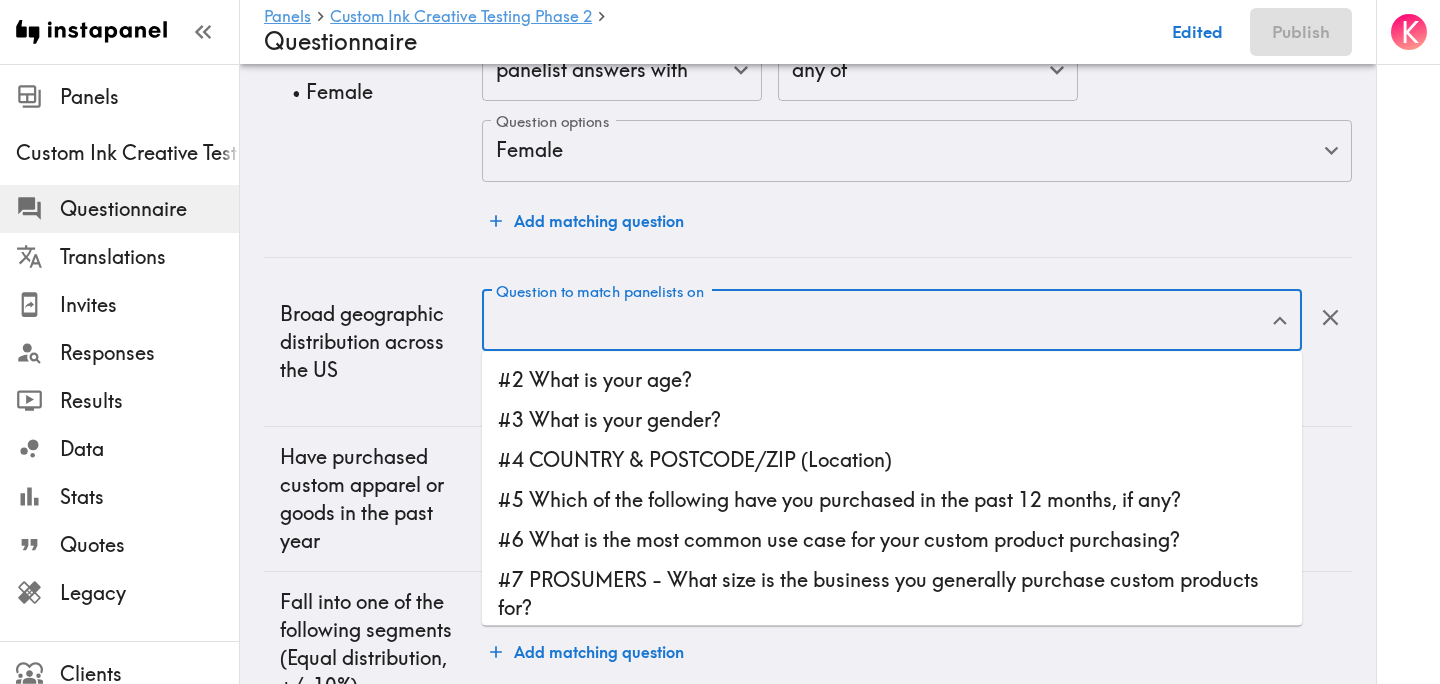 click on "#4 COUNTRY & POSTCODE/ZIP (Location)" at bounding box center [892, 460] 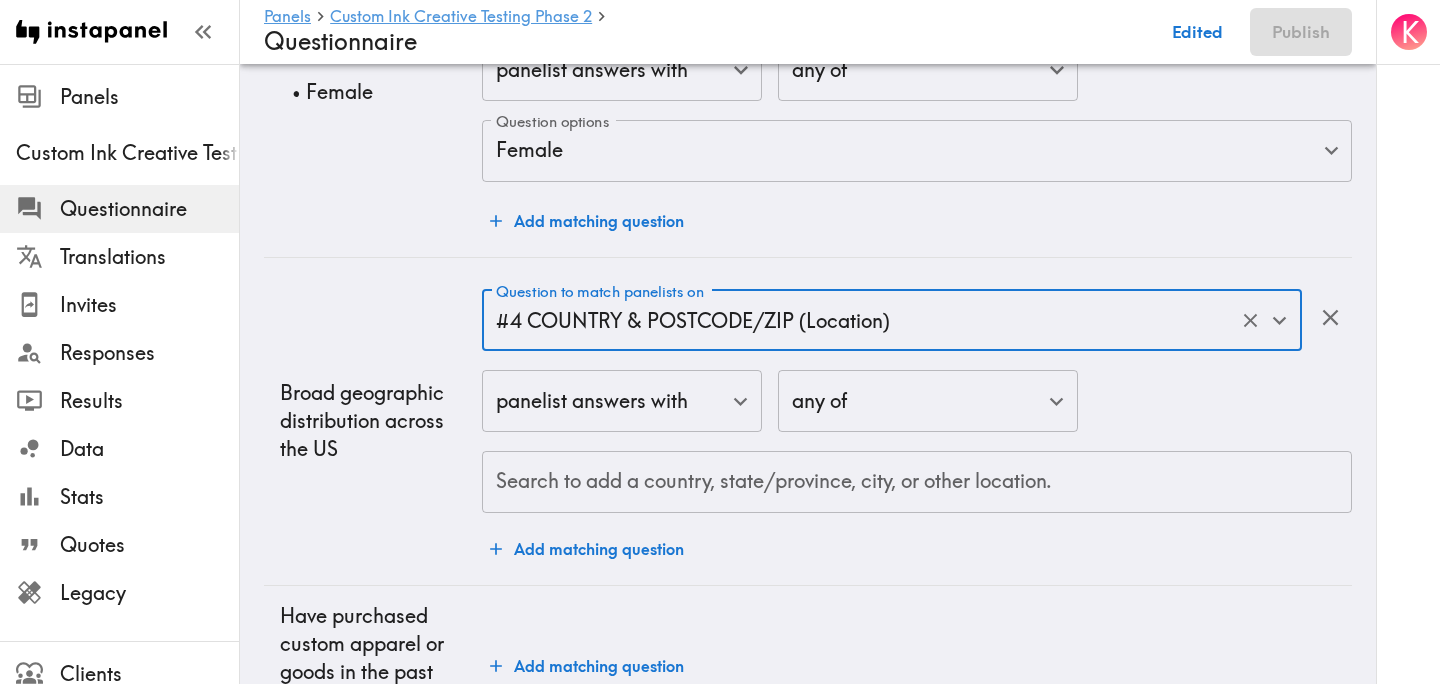 click on "Search to add a country, state/province, city, or other location." at bounding box center [917, 482] 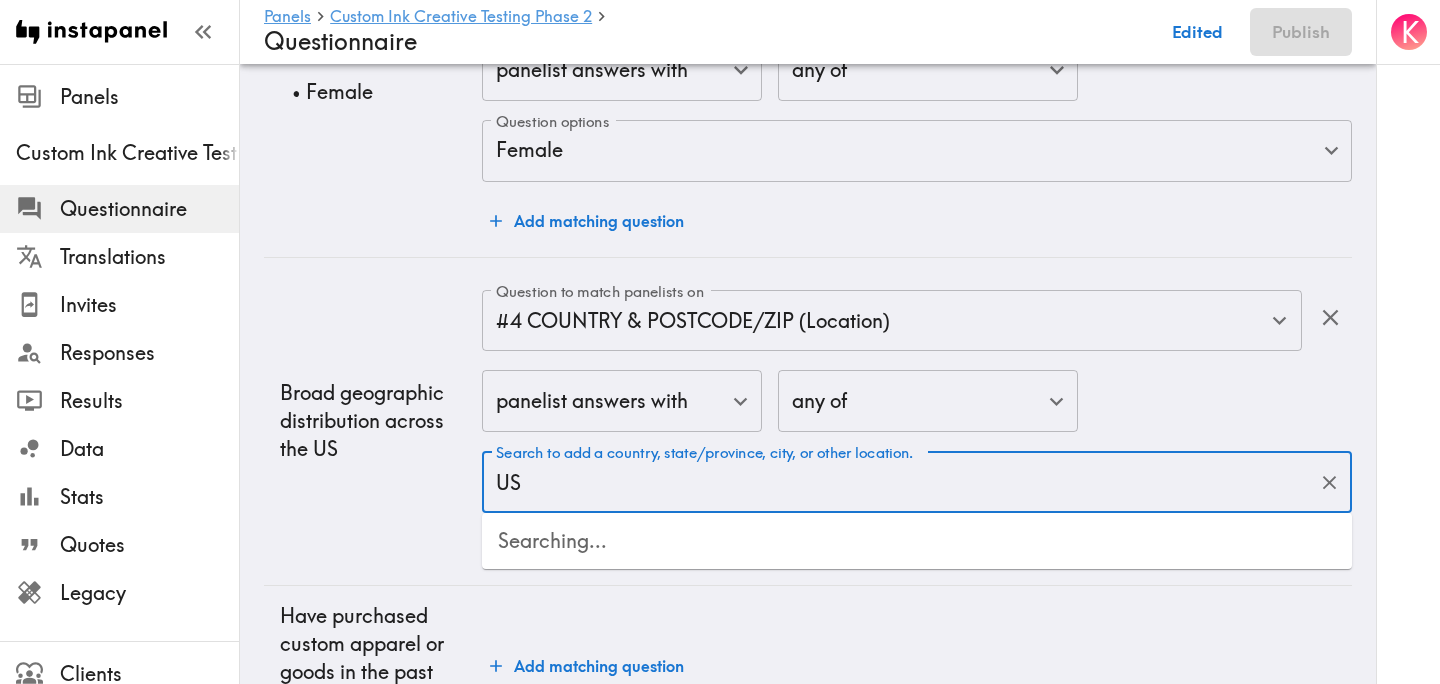 type on "USA" 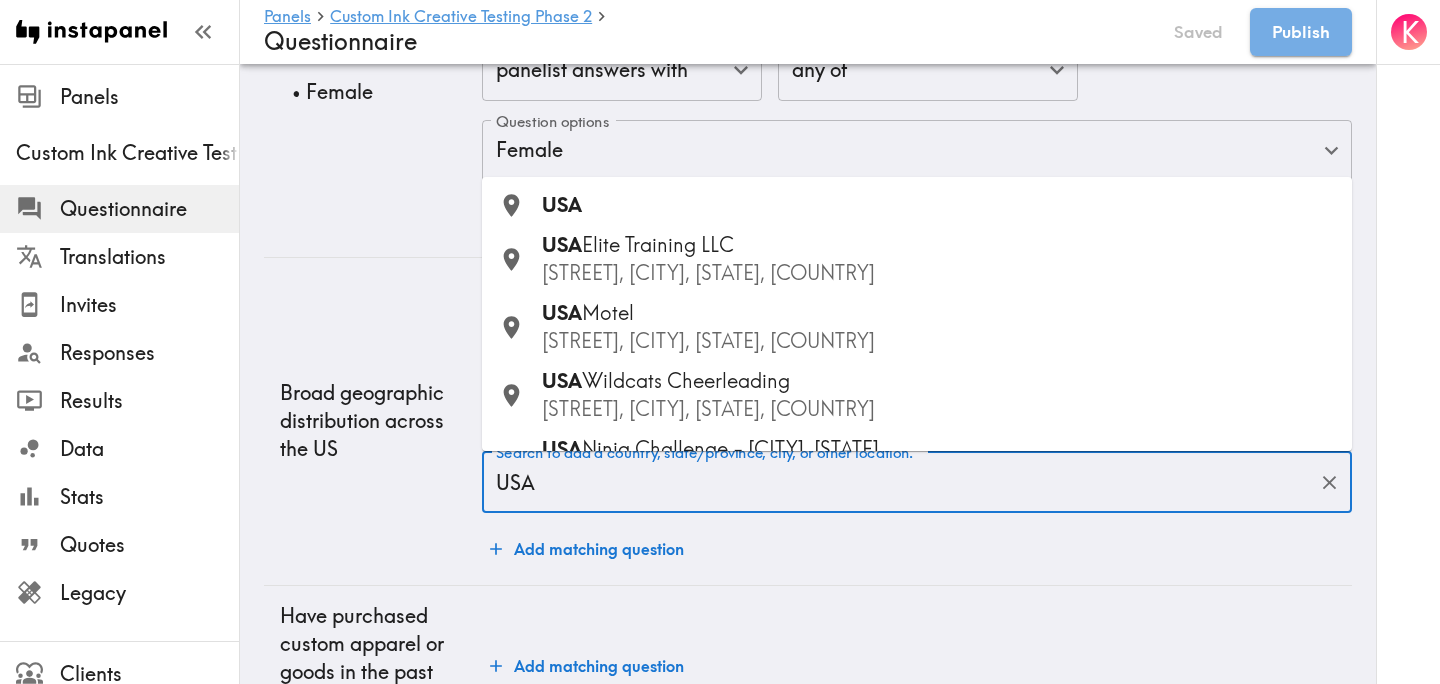 click on "USA" at bounding box center (939, 205) 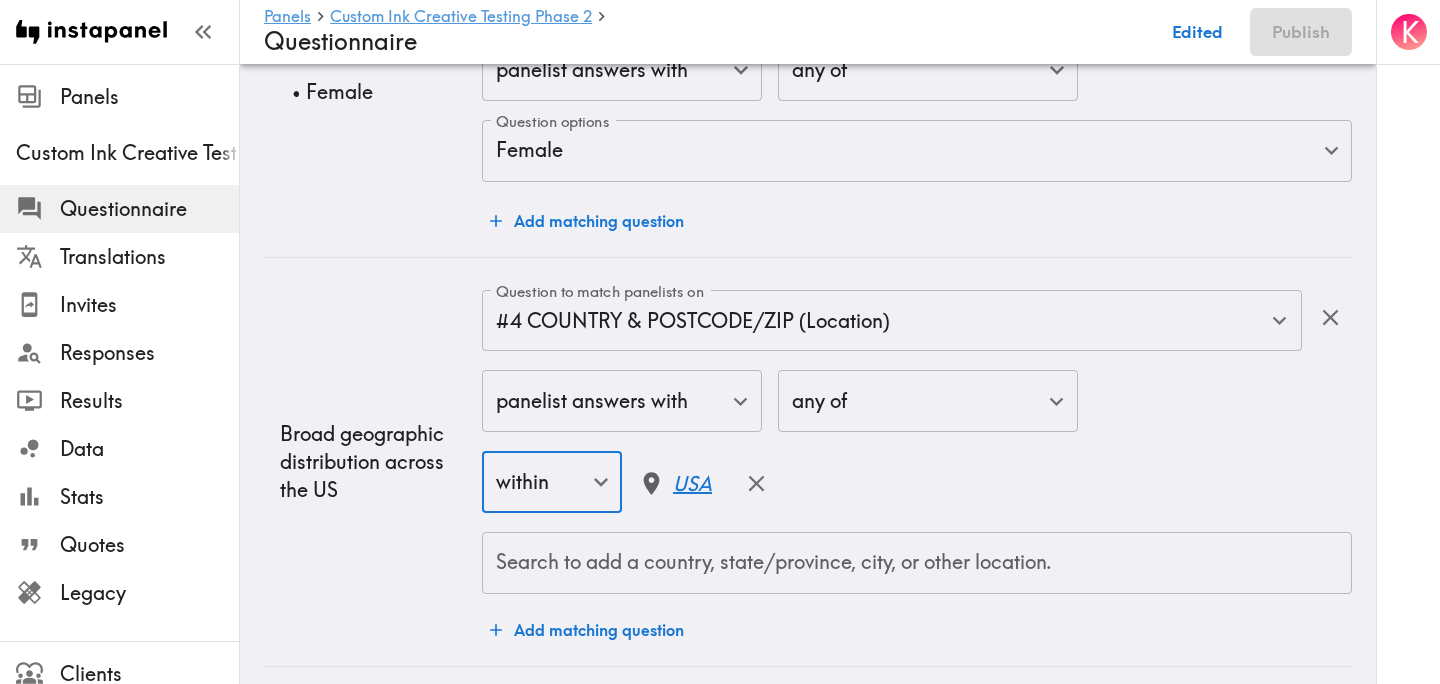 click on "Broad geographic distribution across the US" at bounding box center (373, 461) 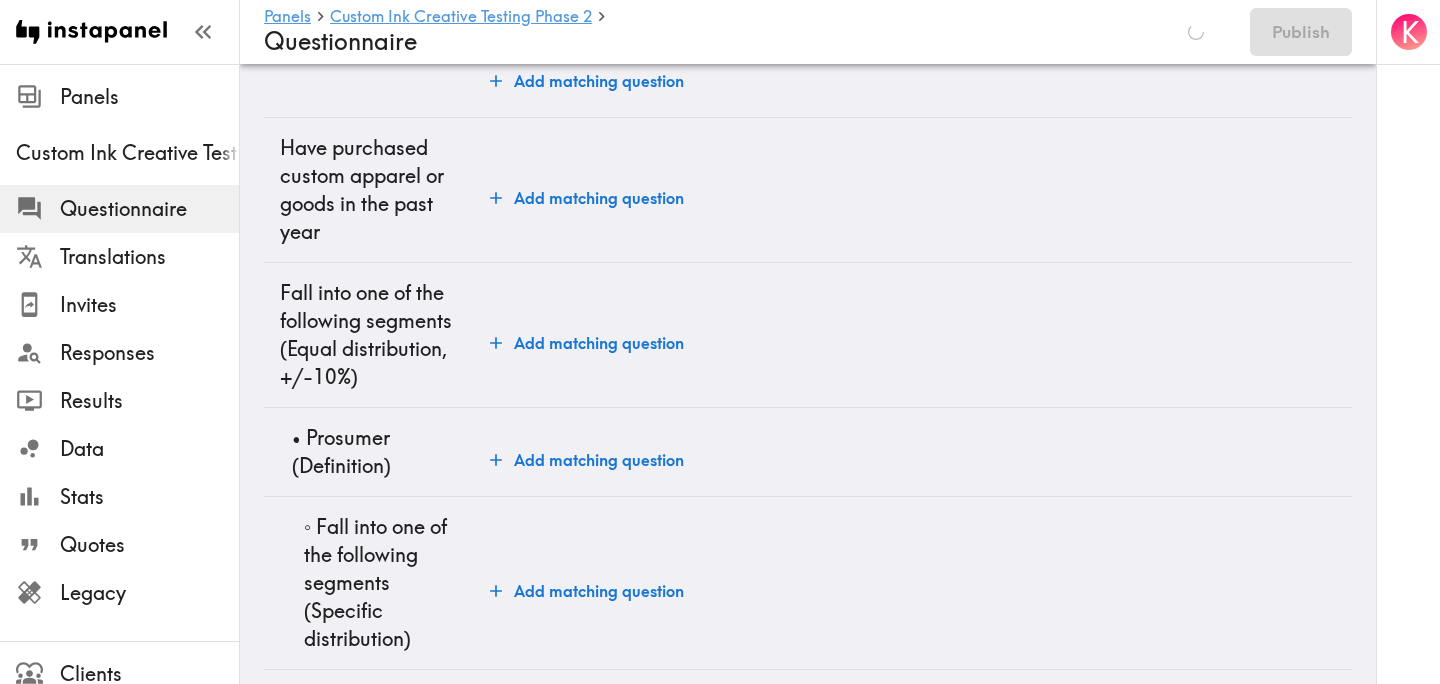 scroll, scrollTop: 1633, scrollLeft: 0, axis: vertical 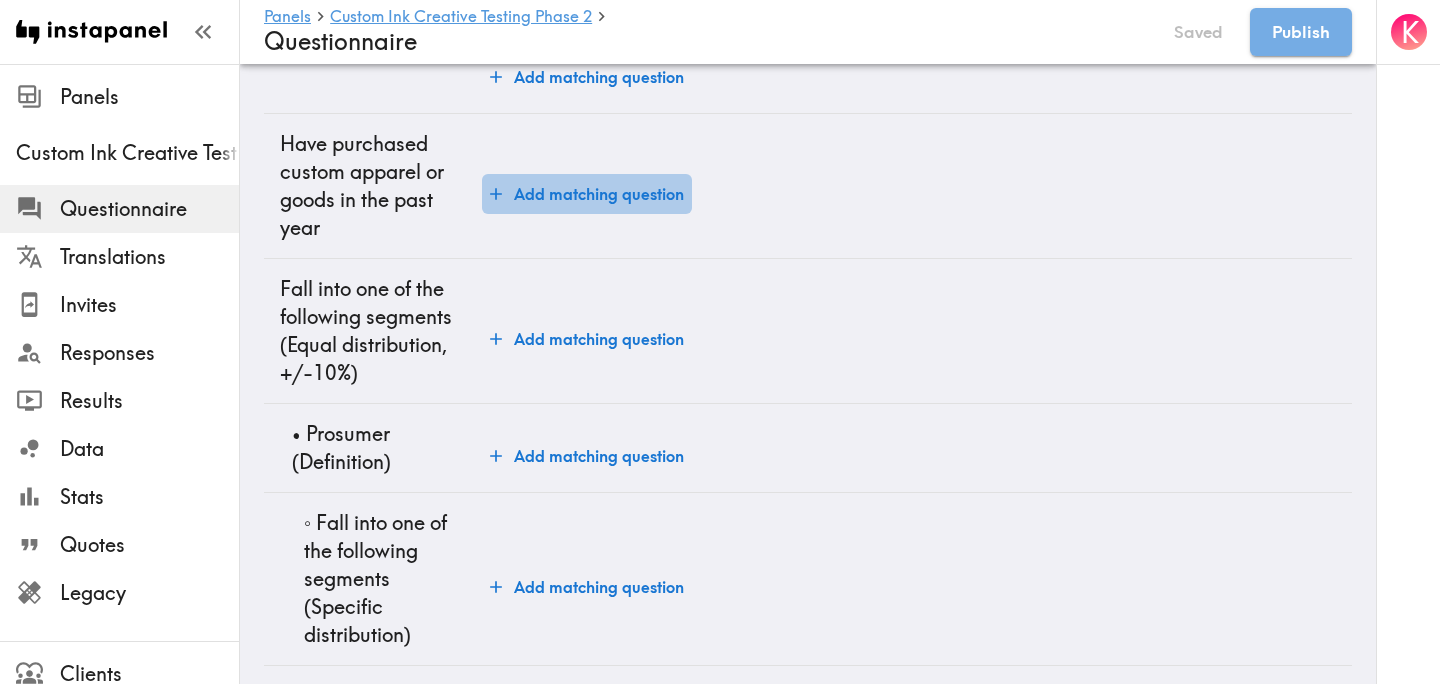 click on "Add matching question" at bounding box center (587, 194) 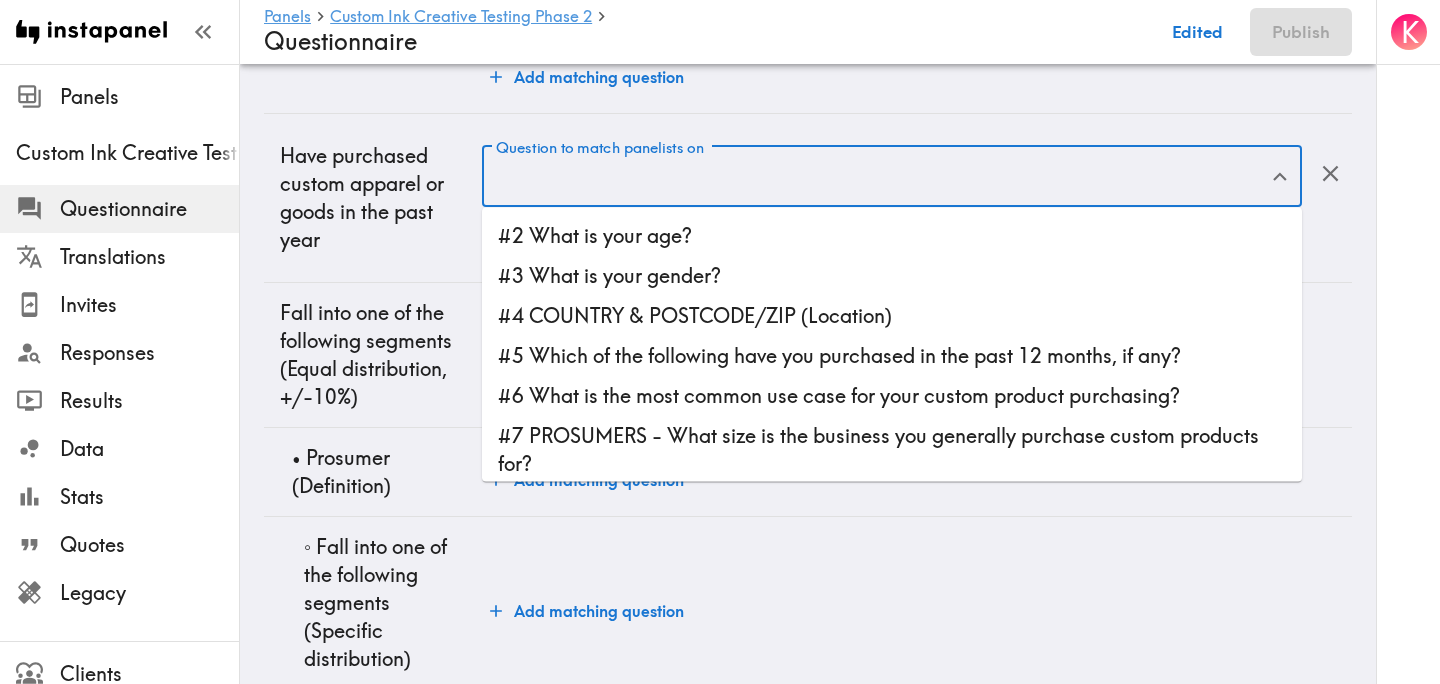 click on "Question to match panelists on" at bounding box center (877, 177) 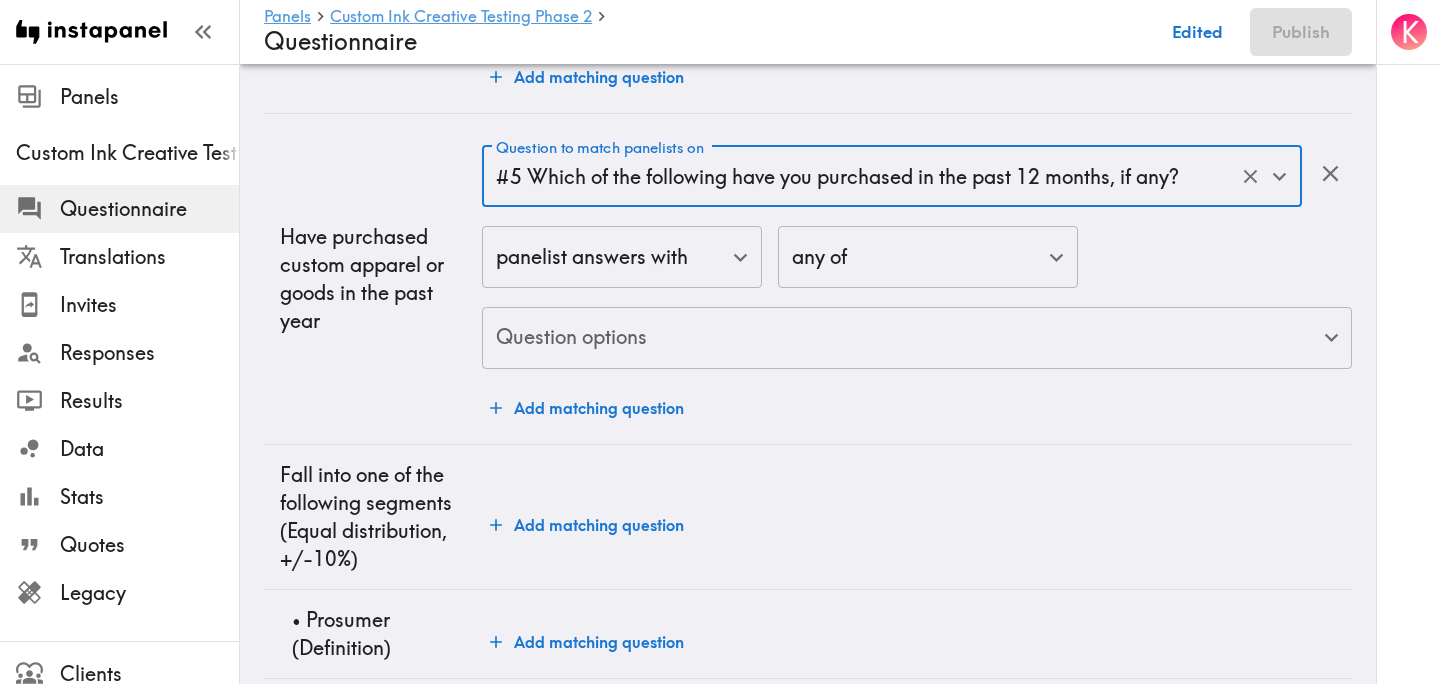 click on "Instapanel -  Panels  -  Custom Ink Creative Testing Phase 2  -  Questionnaire Panels Custom Ink Creative Testing Phase 2 Questionnaire Translations Invites Responses Results Data Stats Quotes Legacy Clients Panelists Strategists My Invites My Rewards Help/Suggestions K Panels   Custom Ink Creative Testing Phase 2   Questionnaire Edited Publish Audience Questions Screening # Video Responses 60 # Video Responses The target number of panelists recording video. # Quant Responses 600 # Quant Responses The target number of panelists answering multiple-choice and short text questions (no video answers). 18-64 years old Mix of genders  ( Equal distribution ,  +/-10% ) Male Female Broad geographic distribution across the US Have purchased custom apparel or goods in the past year Fall into one of the following segments  ( Equal distribution ,  +/-10% ) Prosumer  ( Definition ) Fall into one of the following segments  ( Specific distribution ) Purchase custom products for a business  ( 60%+ ) Mix of business sizes  ( )" at bounding box center (720, 504) 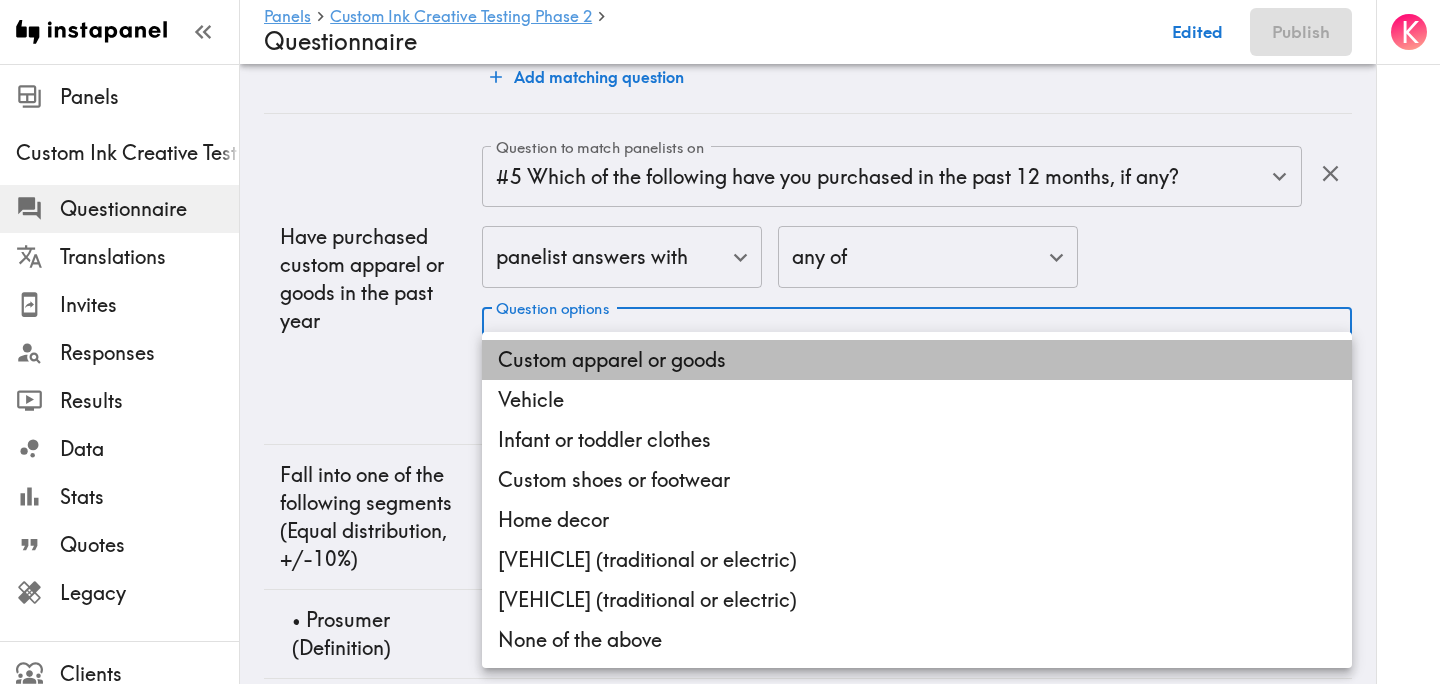 click on "Custom apparel or goods" at bounding box center (917, 360) 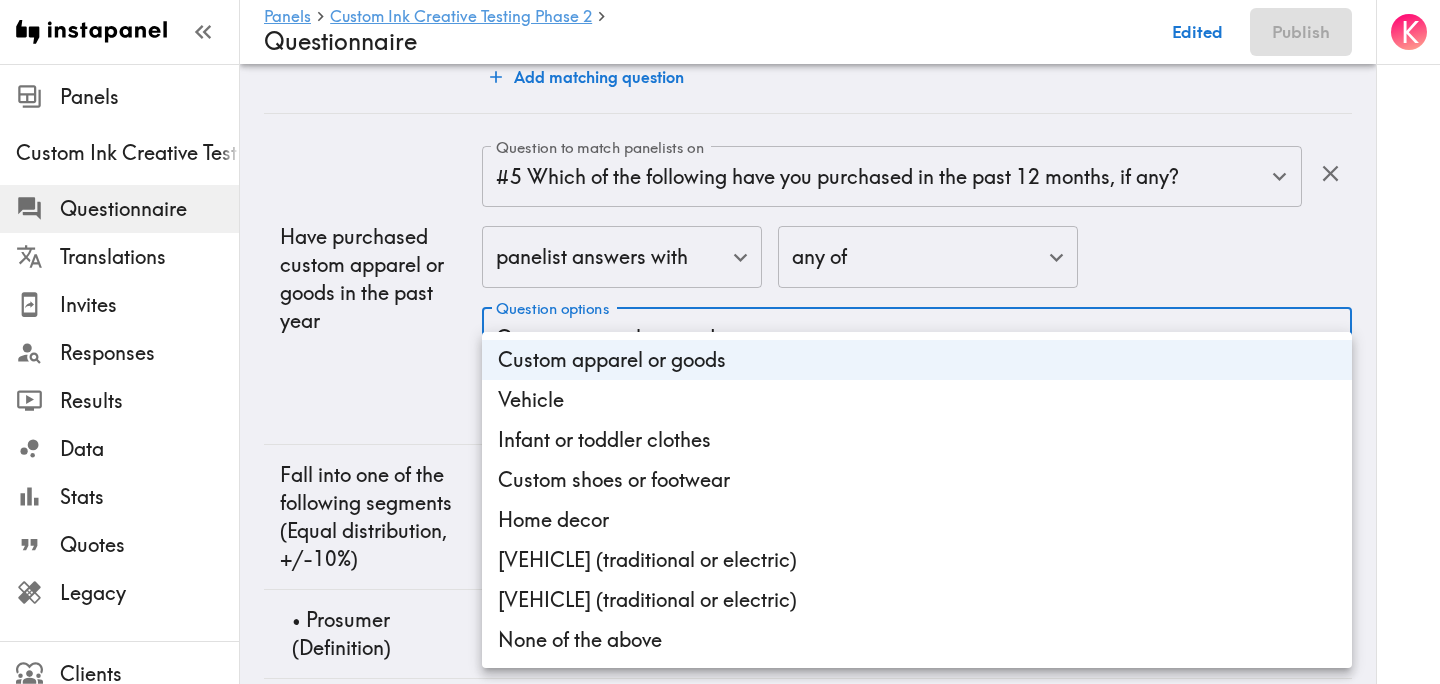 click at bounding box center (720, 342) 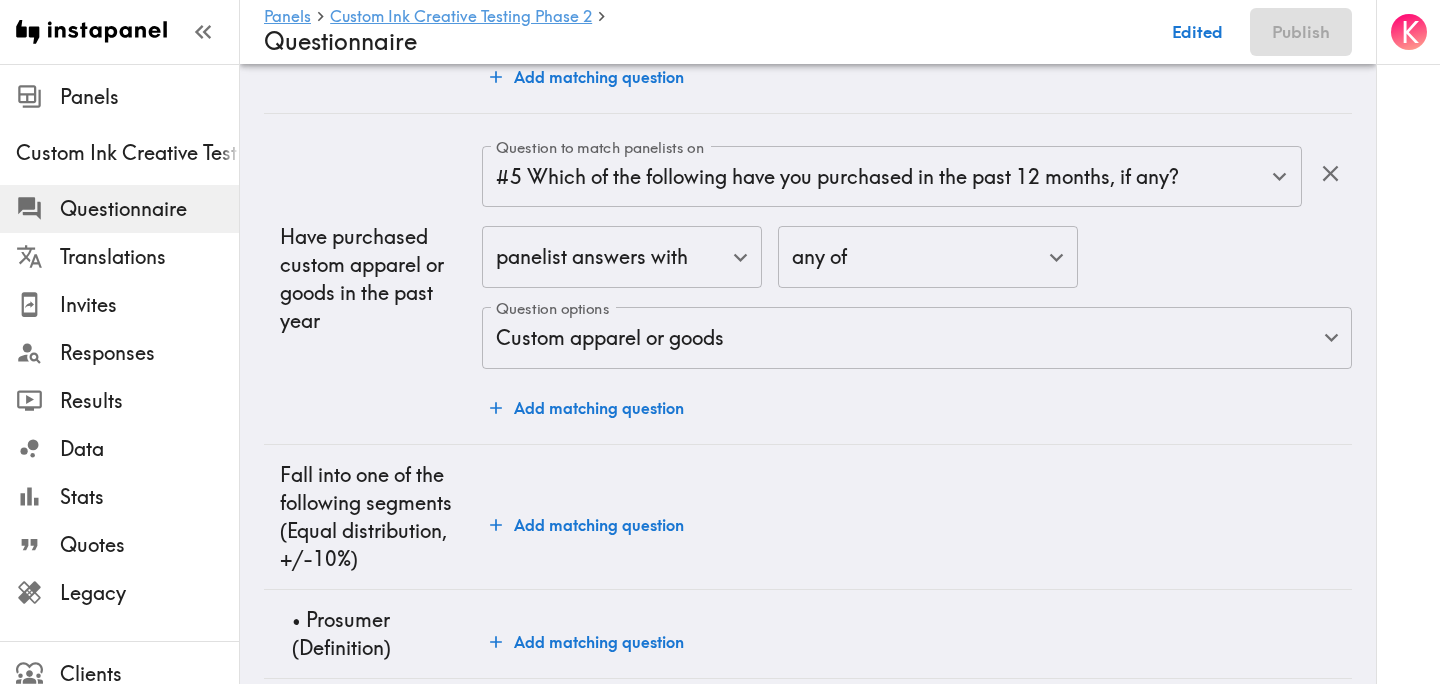 click on "Have purchased custom apparel or goods in the past year" at bounding box center (373, 278) 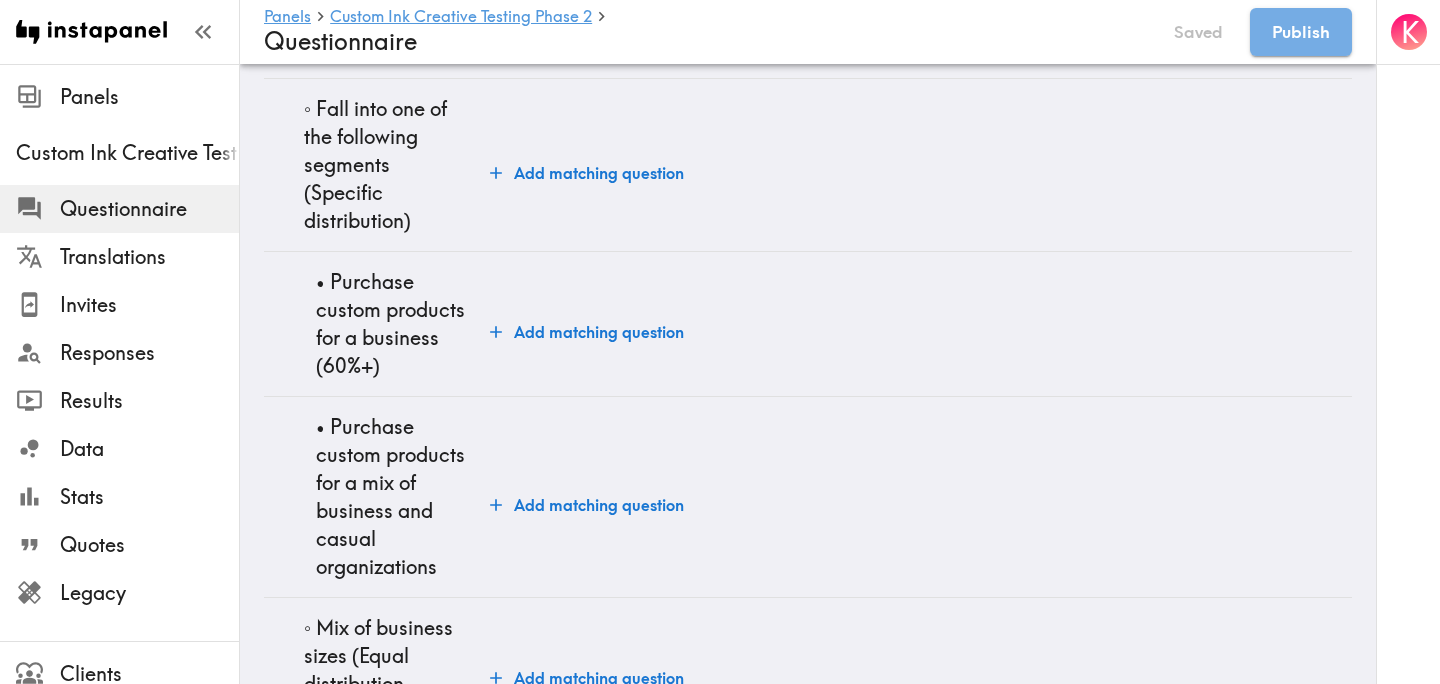 scroll, scrollTop: 2236, scrollLeft: 0, axis: vertical 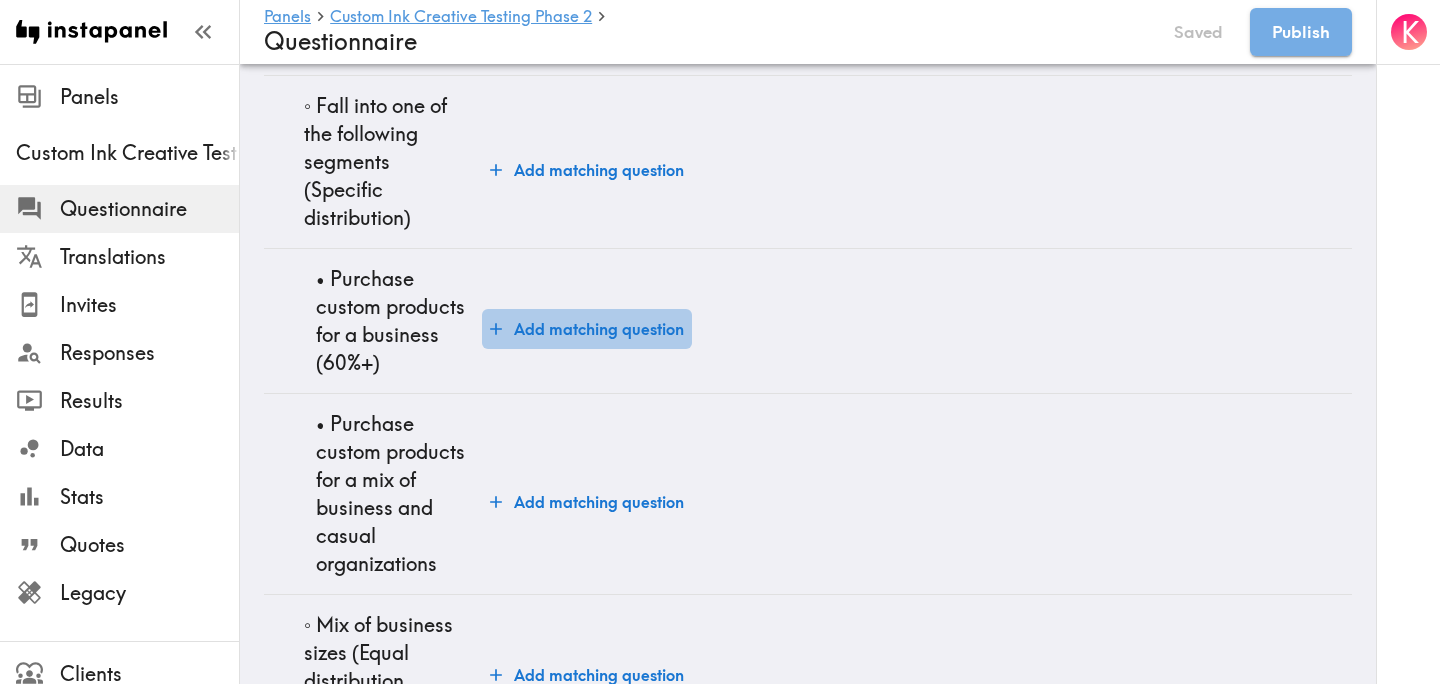 click on "Add matching question" at bounding box center [587, 329] 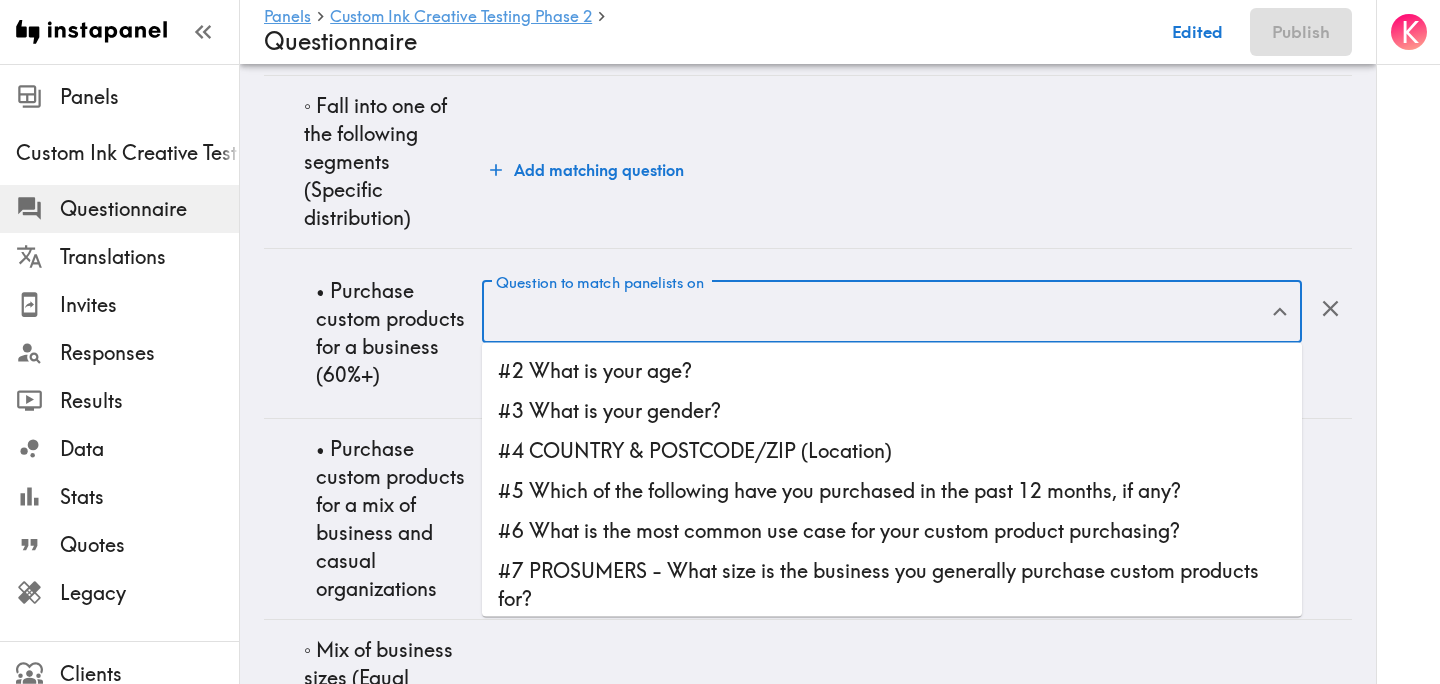 click on "Question to match panelists on" at bounding box center (877, 312) 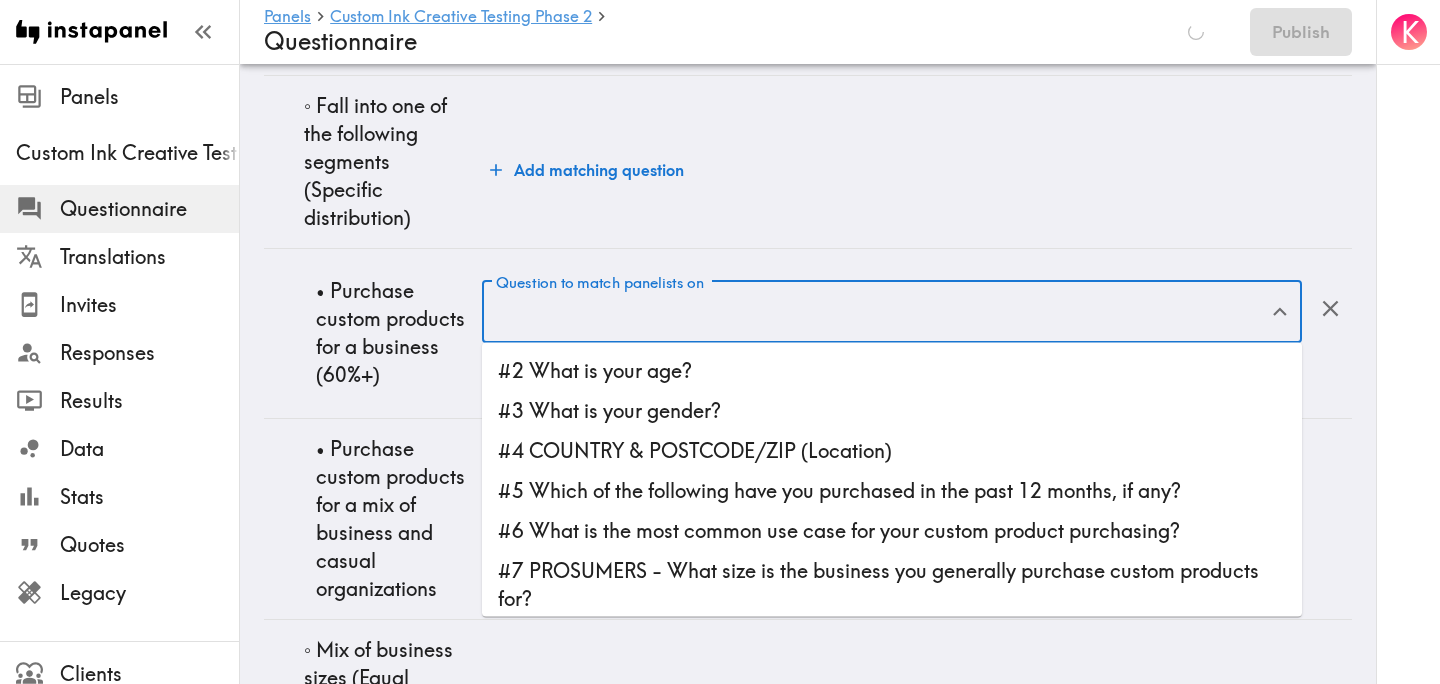 click on "#6 What is the most common use case for your custom product purchasing?" at bounding box center [892, 531] 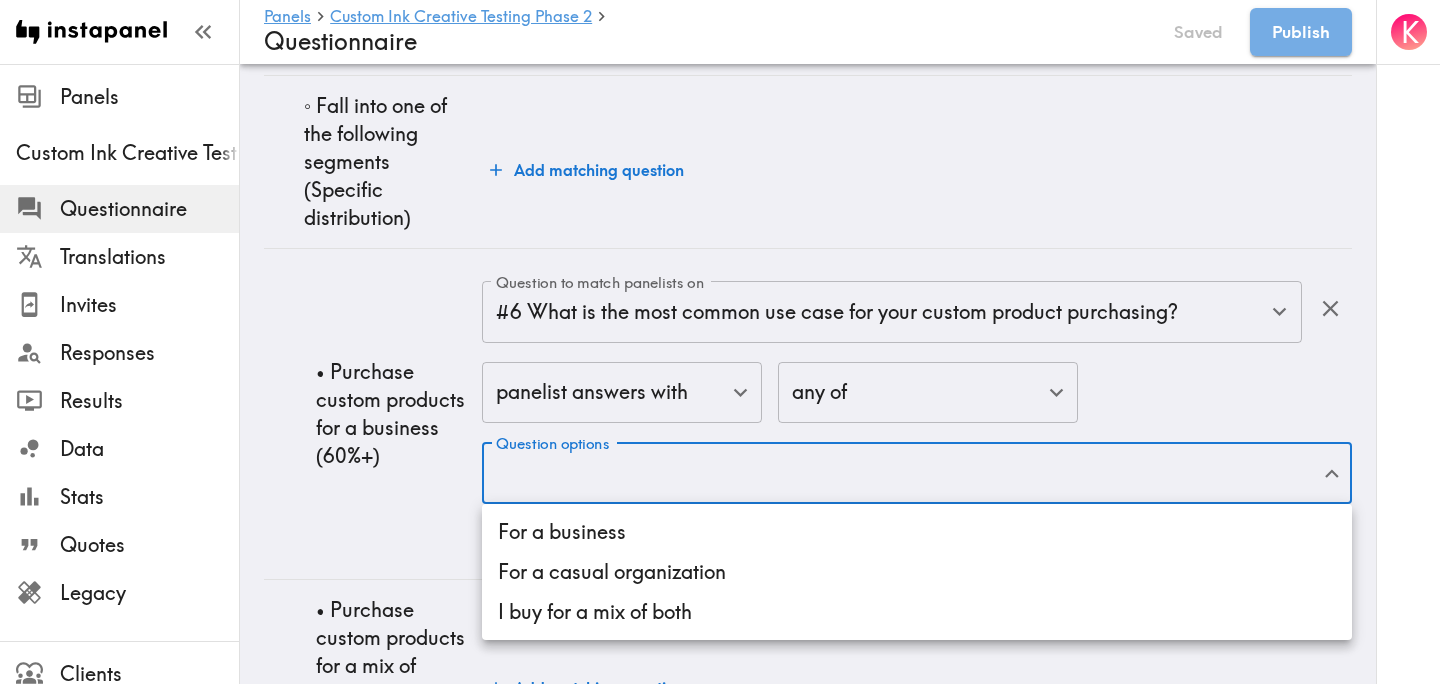 click on "Instapanel -  Panels  -  Custom Ink Creative Testing Phase 2  -  Questionnaire Panels Custom Ink Creative Testing Phase 2 Questionnaire Translations Invites Responses Results Data Stats Quotes Legacy Clients Panelists Strategists My Invites My Rewards Help/Suggestions K Panels   Custom Ink Creative Testing Phase 2   Questionnaire Saved Publish Audience Questions Screening # Video Responses 60 # Video Responses The target number of panelists recording video. # Quant Responses 600 # Quant Responses The target number of panelists answering multiple-choice and short text questions (no video answers). 18-64 years old Mix of genders  ( Equal distribution ,  +/-10% ) Male Female Broad geographic distribution across the US Have purchased custom apparel or goods in the past year Fall into one of the following segments  ( Equal distribution ,  +/-10% ) Prosumer  ( Definition ) Fall into one of the following segments  ( Specific distribution ) Purchase custom products for a business  ( 60%+ ) Mix of business sizes  ( ," at bounding box center (720, -6) 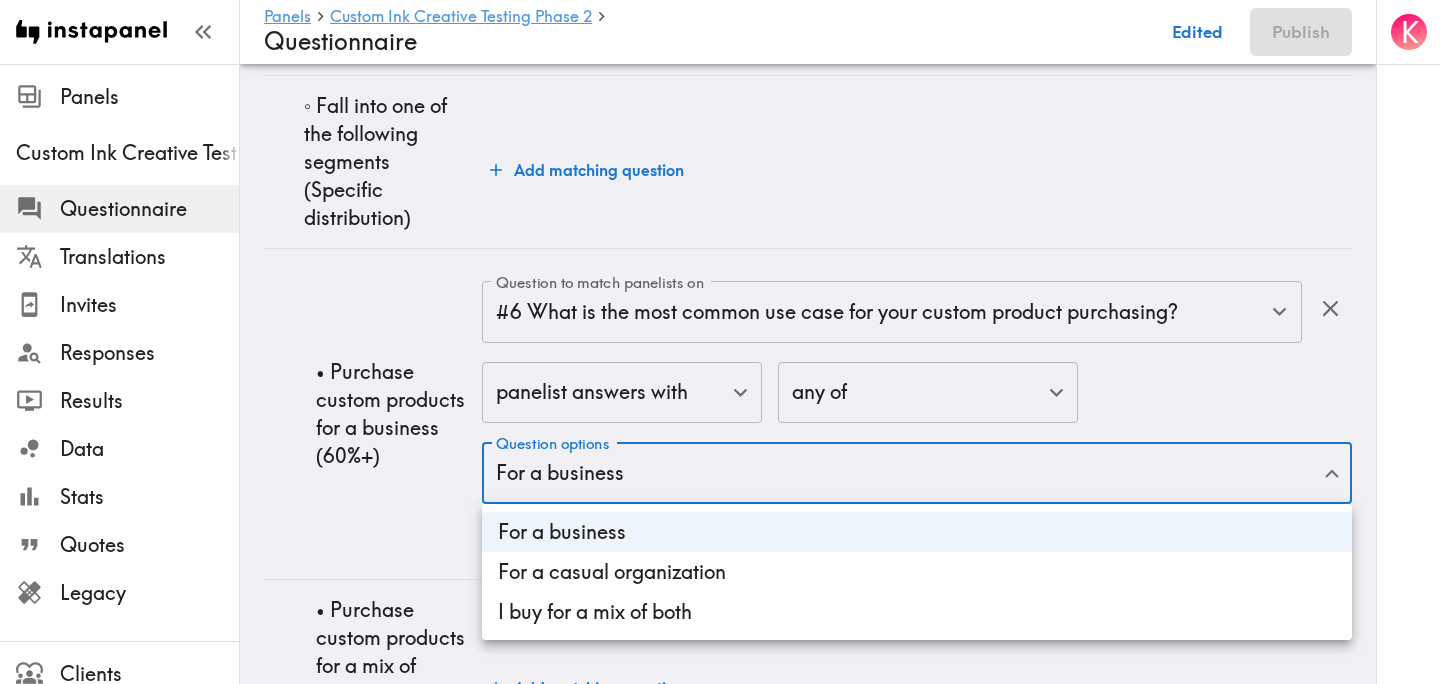 click at bounding box center [720, 342] 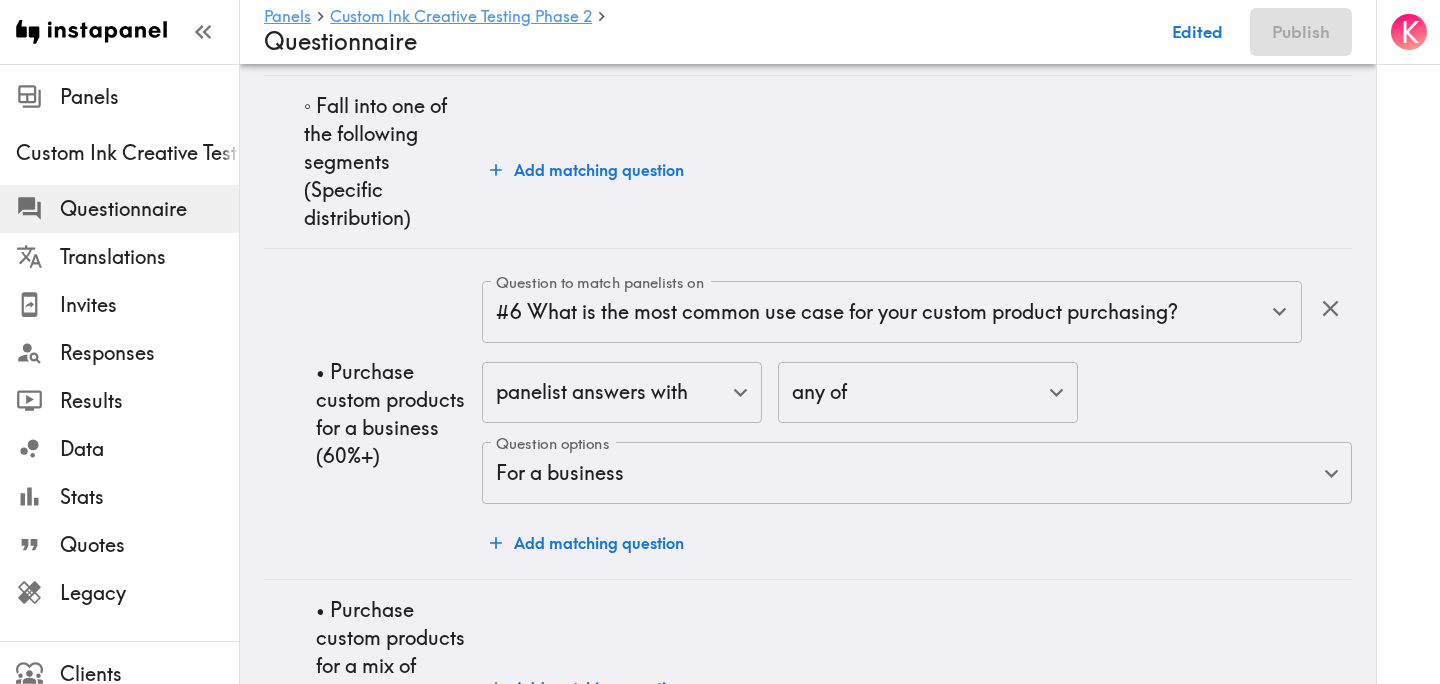 click on "•    Purchase custom products for a business (60%+)" at bounding box center [373, 413] 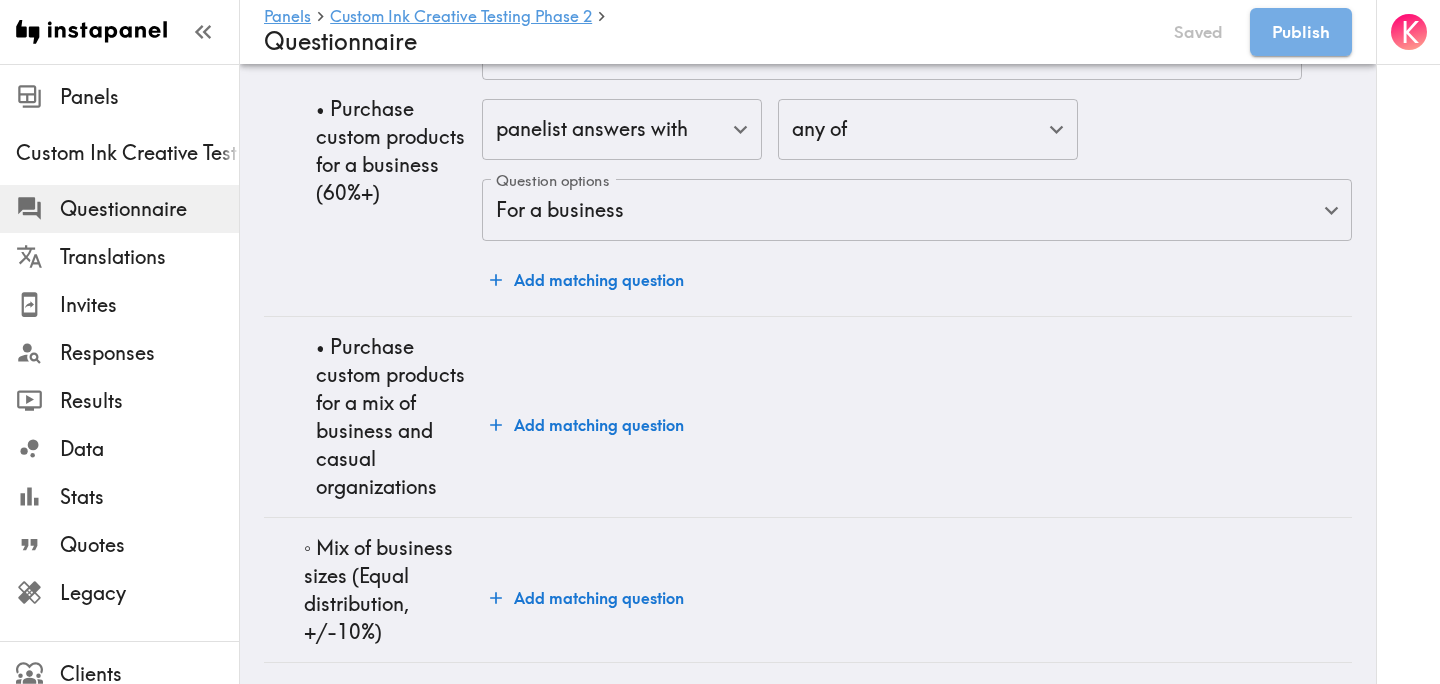 scroll, scrollTop: 2503, scrollLeft: 0, axis: vertical 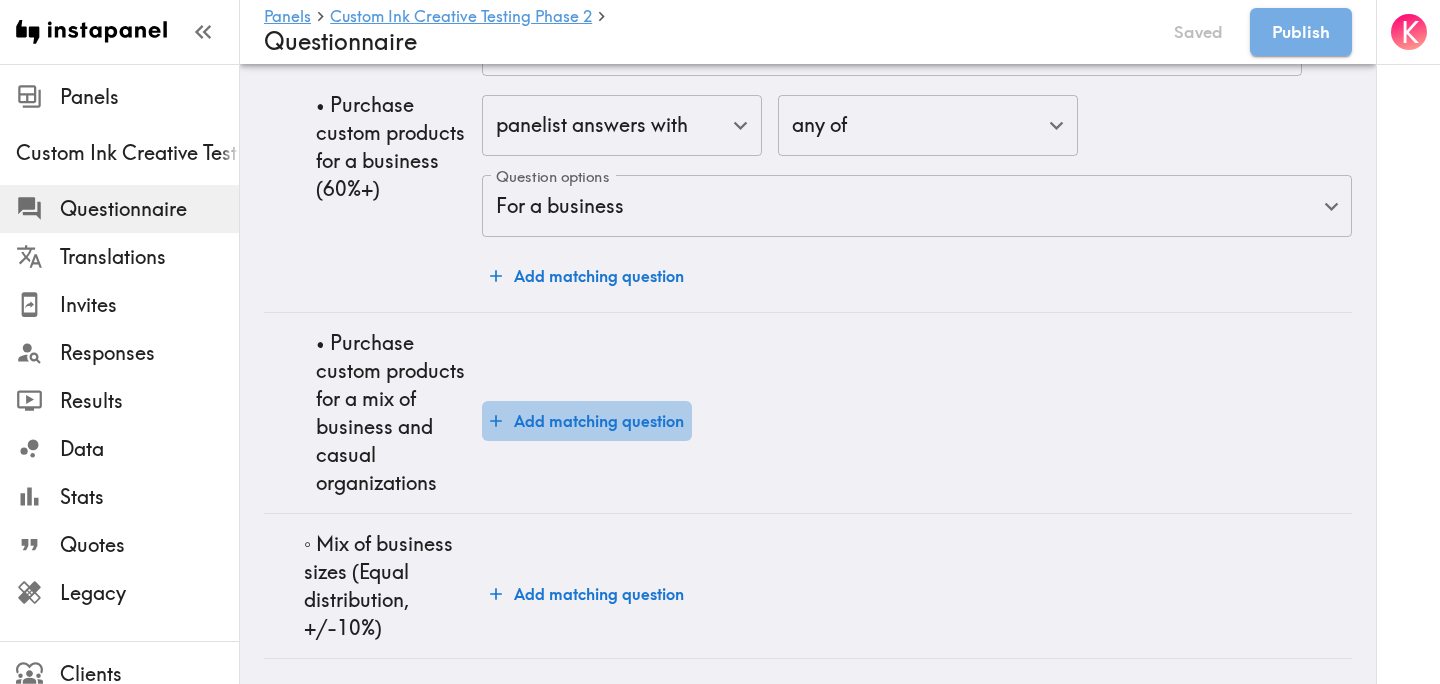click on "Add matching question" at bounding box center (587, 421) 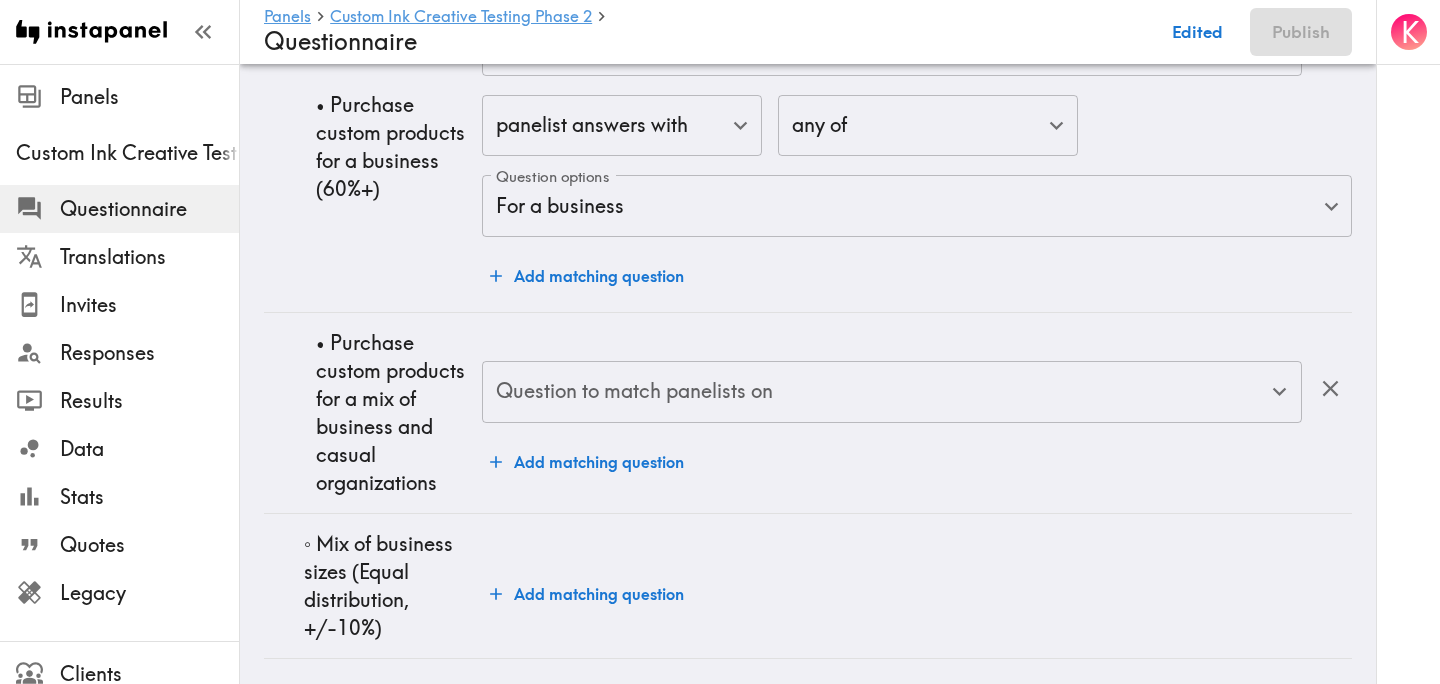 click on "Question to match panelists on" at bounding box center (877, 392) 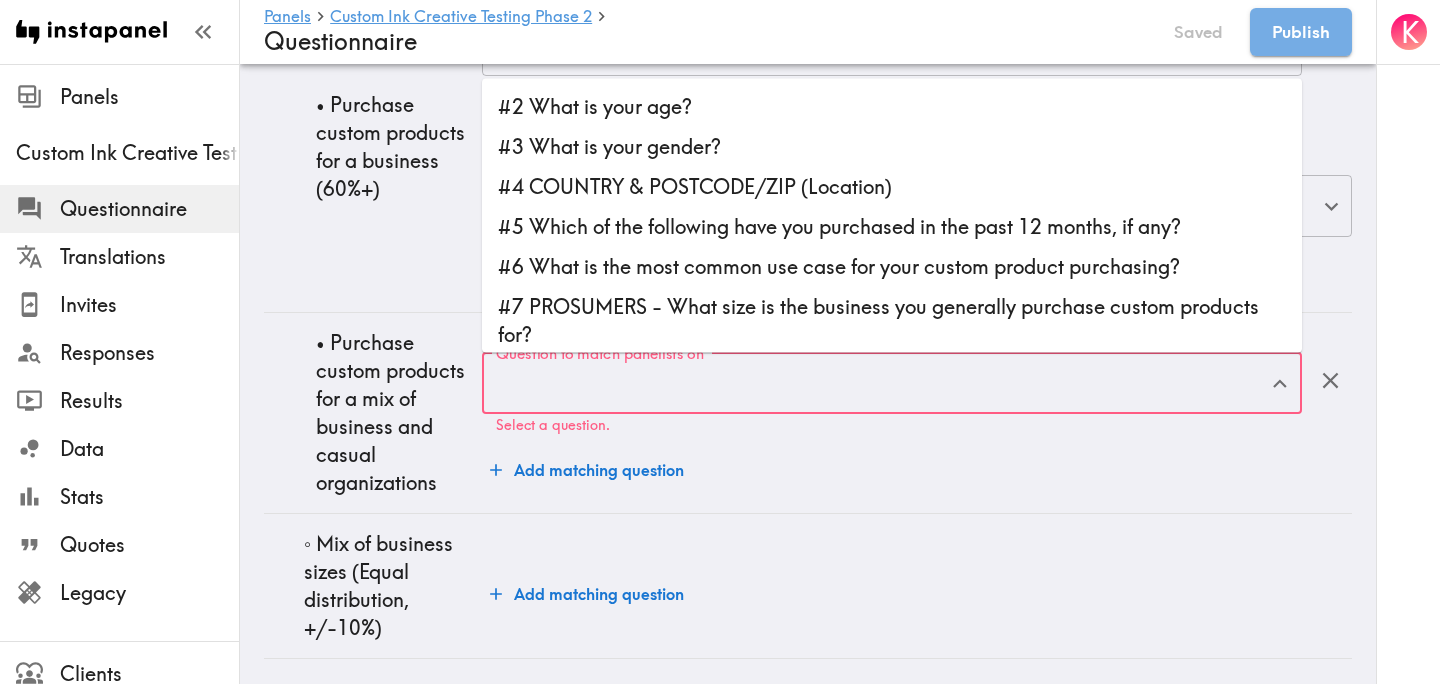 click on "Question to match panelists on" at bounding box center (877, 383) 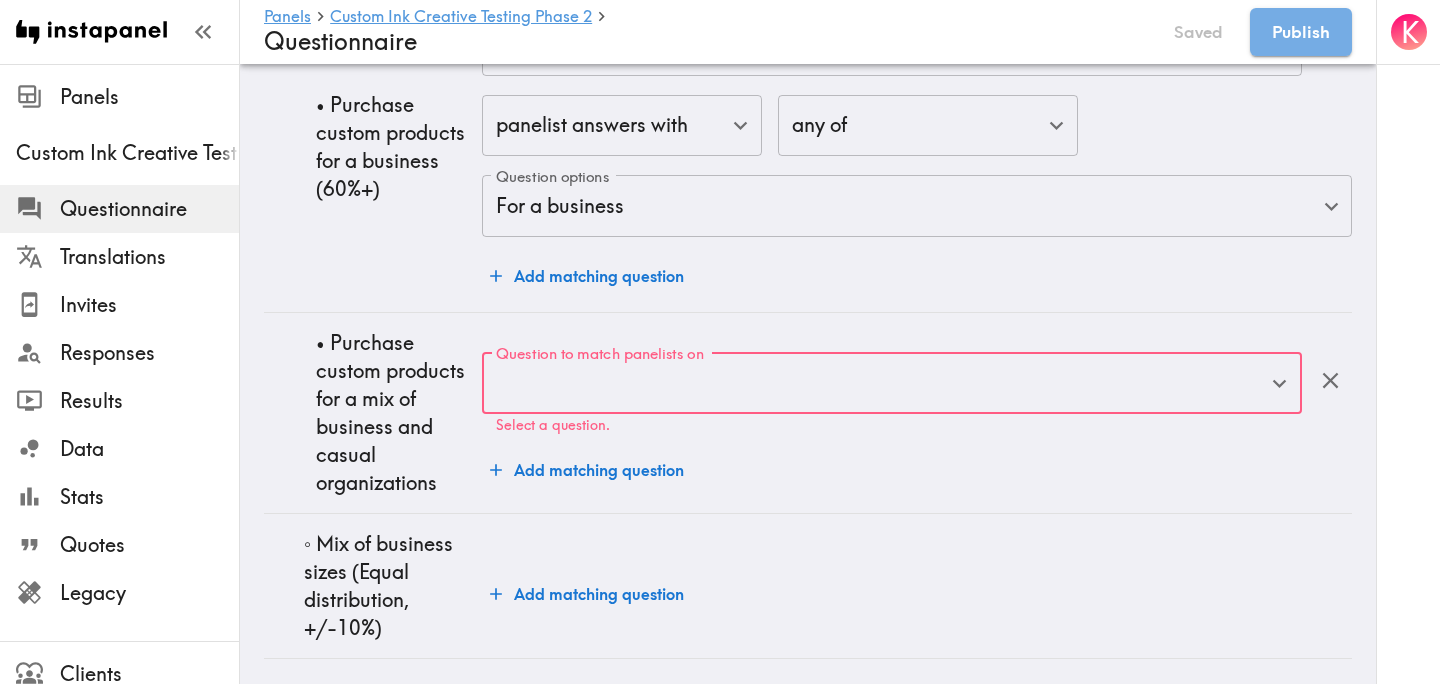 click on "Question to match panelists on" at bounding box center (877, 383) 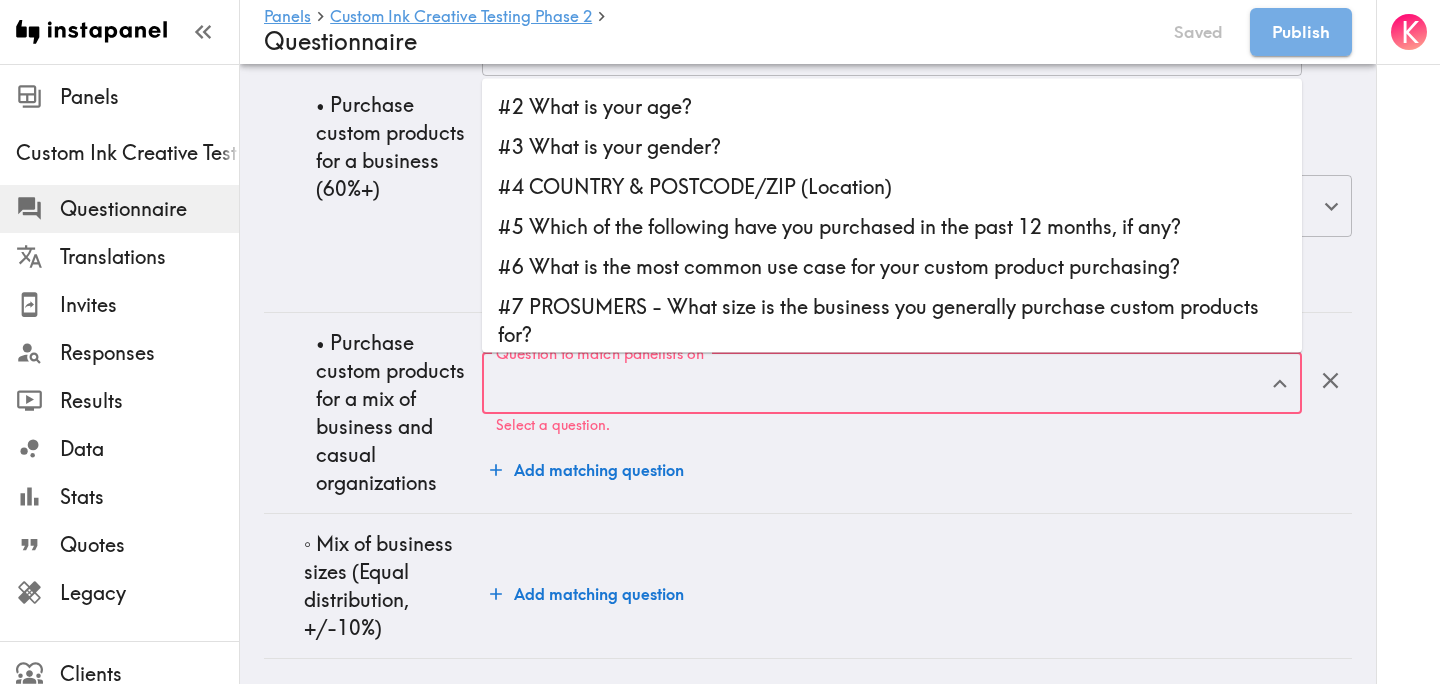 click on "#6 What is the most common use case for your custom product purchasing?" at bounding box center (892, 267) 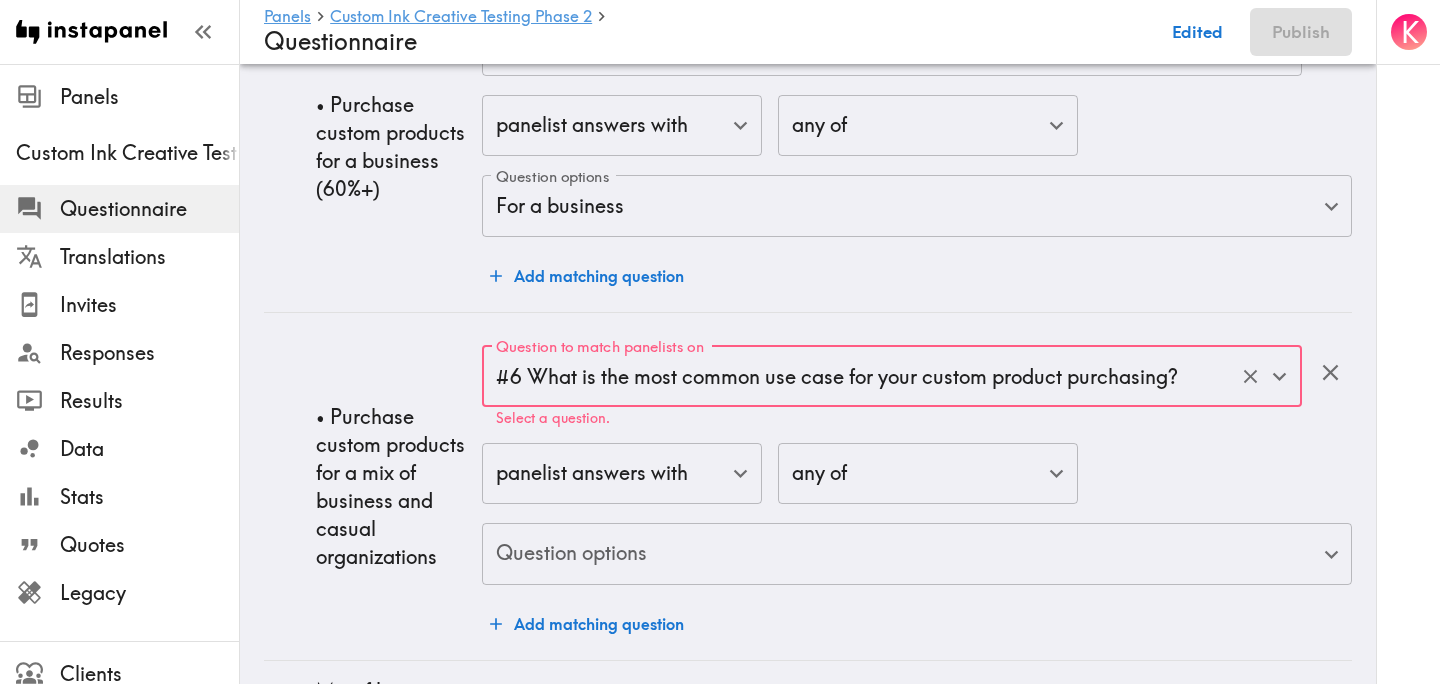 click on "Instapanel -  Panels  -  Custom Ink Creative Testing Phase 2  -  Questionnaire Panels Custom Ink Creative Testing Phase 2 Questionnaire Translations Invites Responses Results Data Stats Quotes Legacy Clients Panelists Strategists My Invites My Rewards Help/Suggestions K Panels   Custom Ink Creative Testing Phase 2   Questionnaire Edited Publish Audience Questions Screening # Video Responses 60 # Video Responses The target number of panelists recording video. # Quant Responses 600 # Quant Responses The target number of panelists answering multiple-choice and short text questions (no video answers). 18-64 years old Mix of genders  ( Equal distribution ,  +/-10% ) Male Female Broad geographic distribution across the US Have purchased custom apparel or goods in the past year Fall into one of the following segments  ( Equal distribution ,  +/-10% ) Prosumer  ( Definition ) Fall into one of the following segments  ( Specific distribution ) Purchase custom products for a business  ( 60%+ ) Mix of business sizes  ( )" at bounding box center (720, -199) 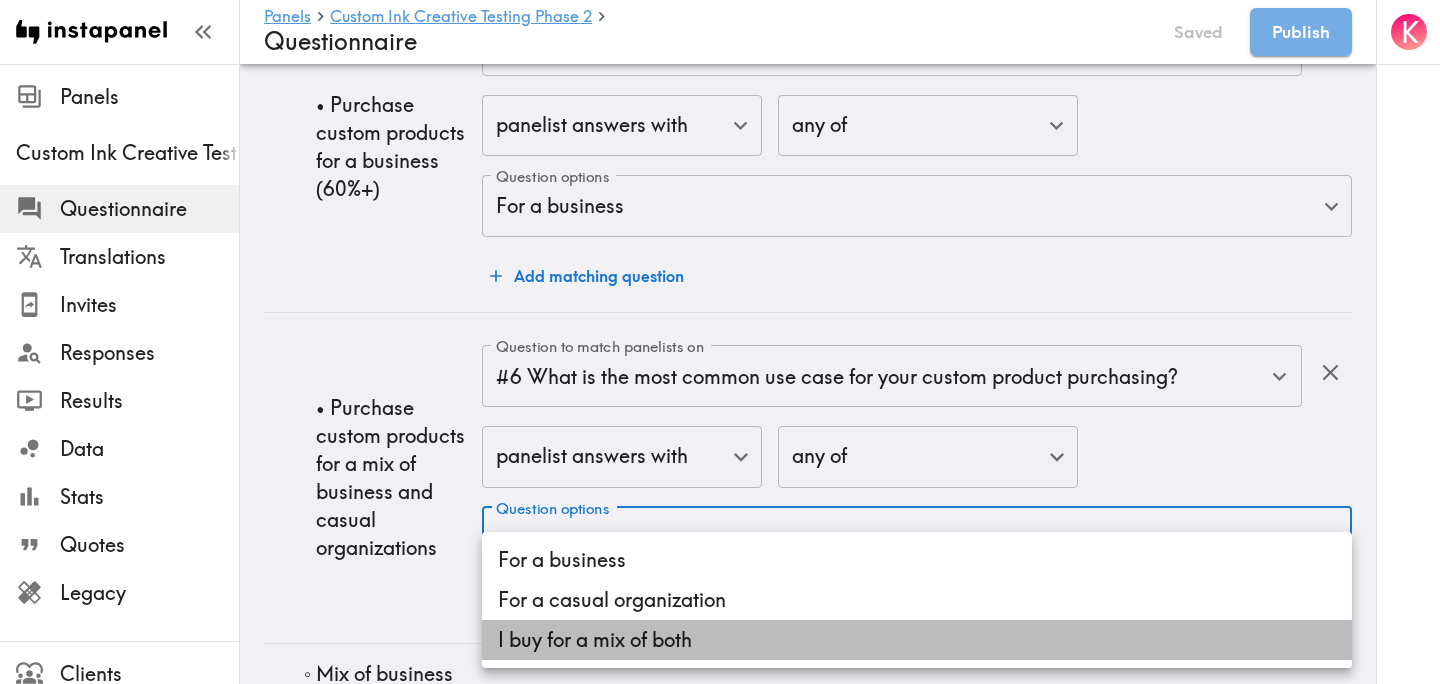 click on "I buy for a mix of both" at bounding box center (917, 640) 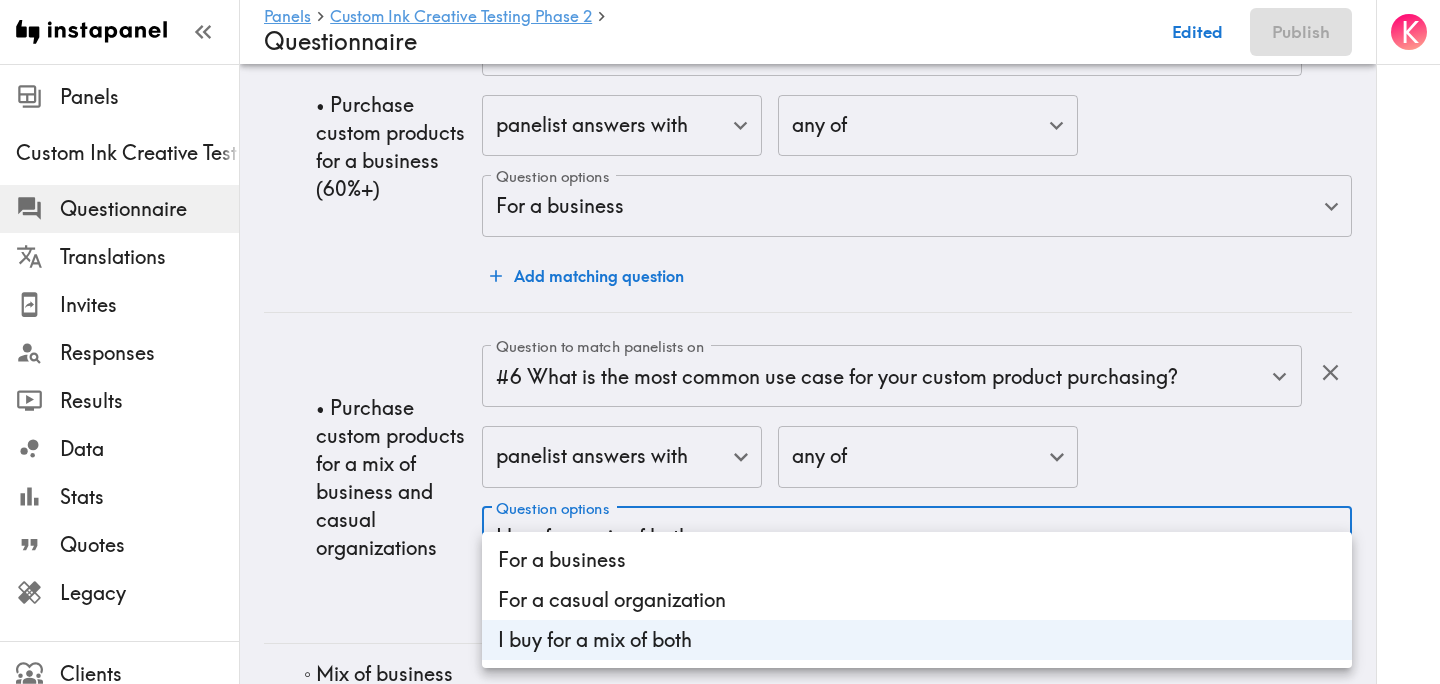 click at bounding box center [720, 342] 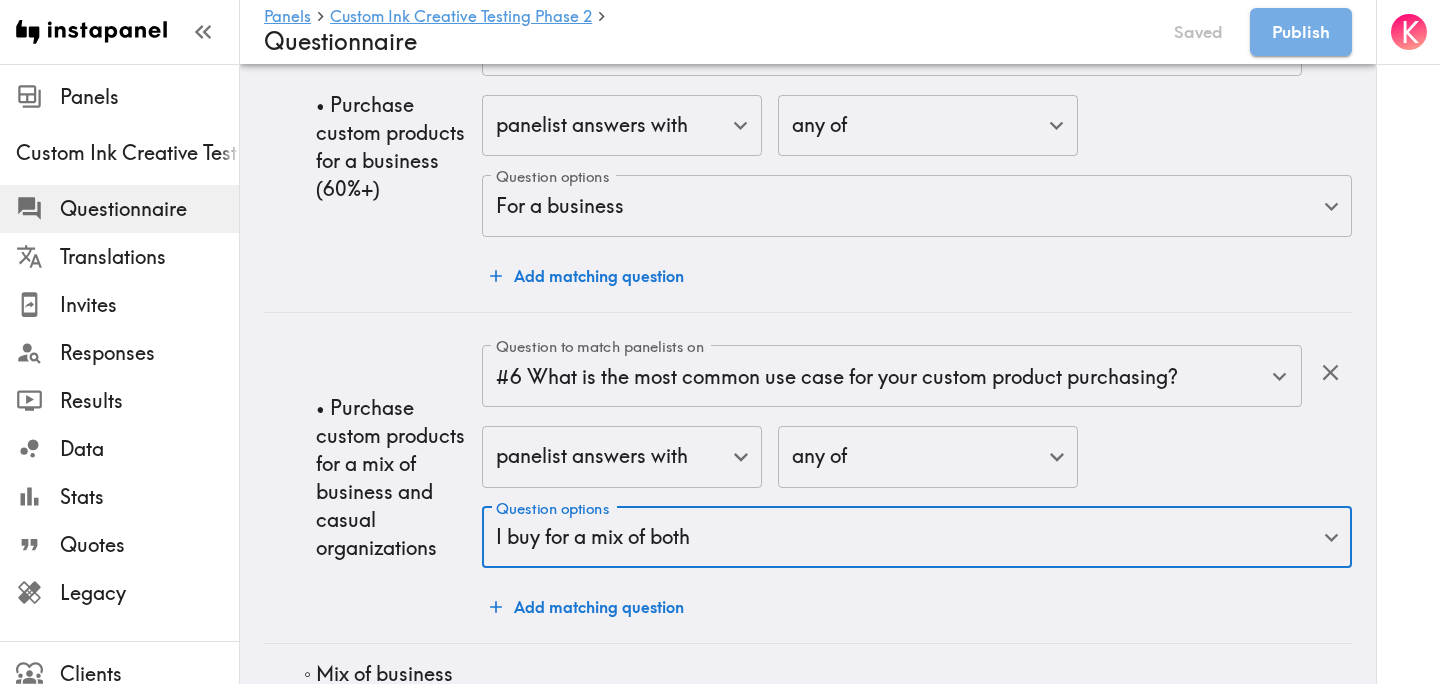 click on "Question to match panelists on #6 What is the most common use case for your custom product purchasing? Question to match panelists on panelist answers with false ​ any of any ​ Question options For a business 2f071c06-0040-48f6-9861-f6c69fe76d1f Question options Add matching question" at bounding box center (917, 155) 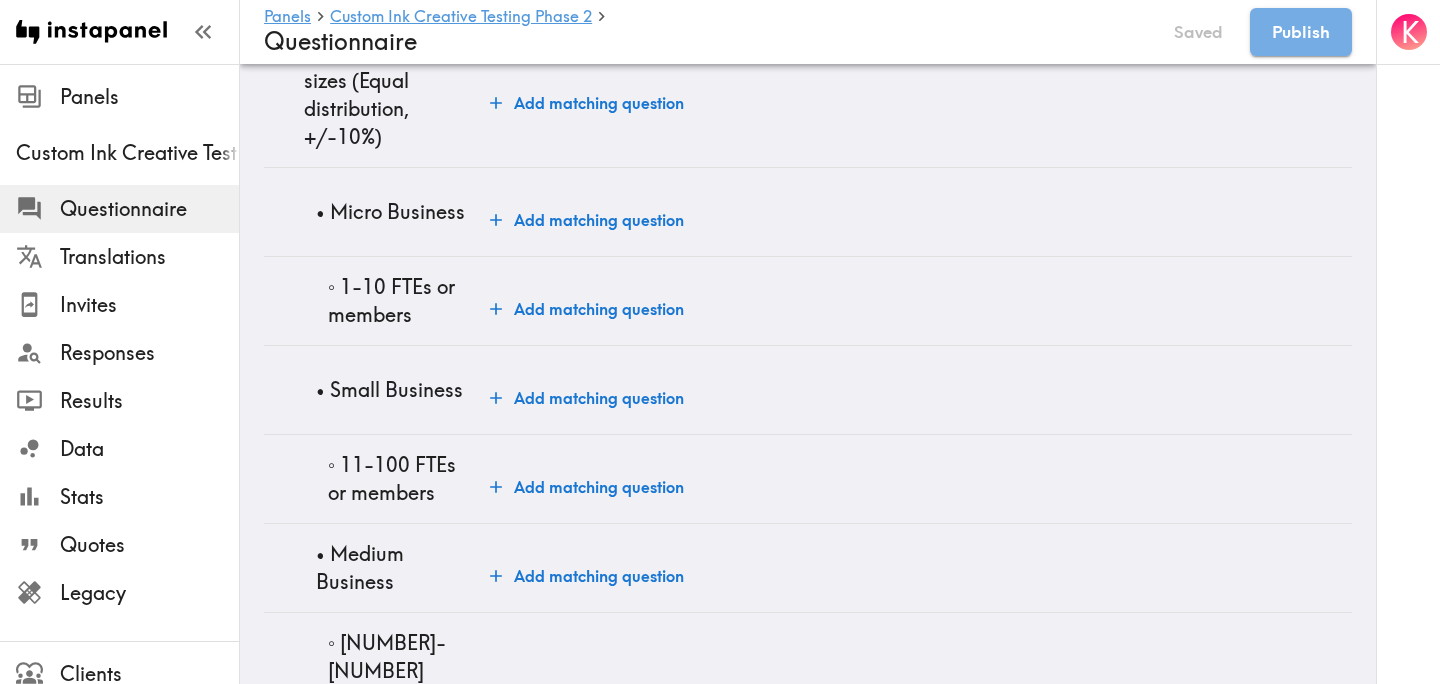 scroll, scrollTop: 3144, scrollLeft: 0, axis: vertical 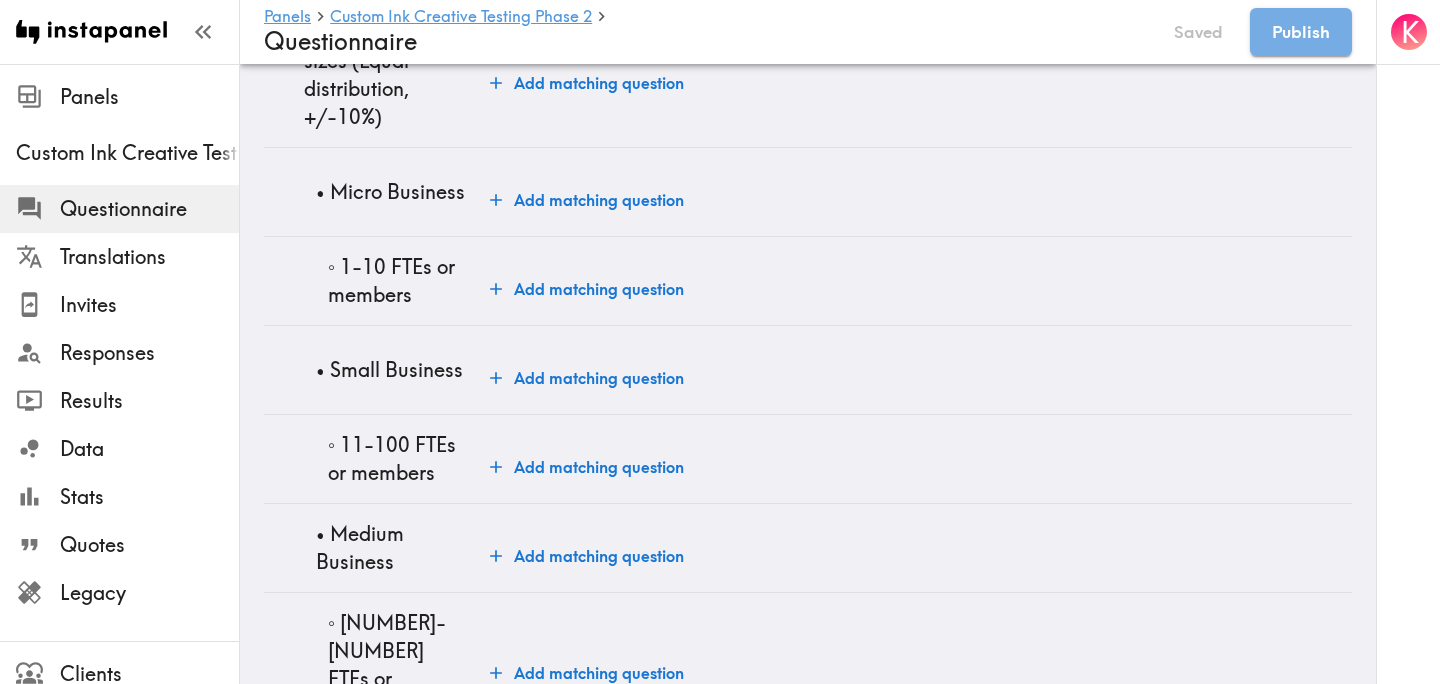 click on "Add matching question" at bounding box center (587, 289) 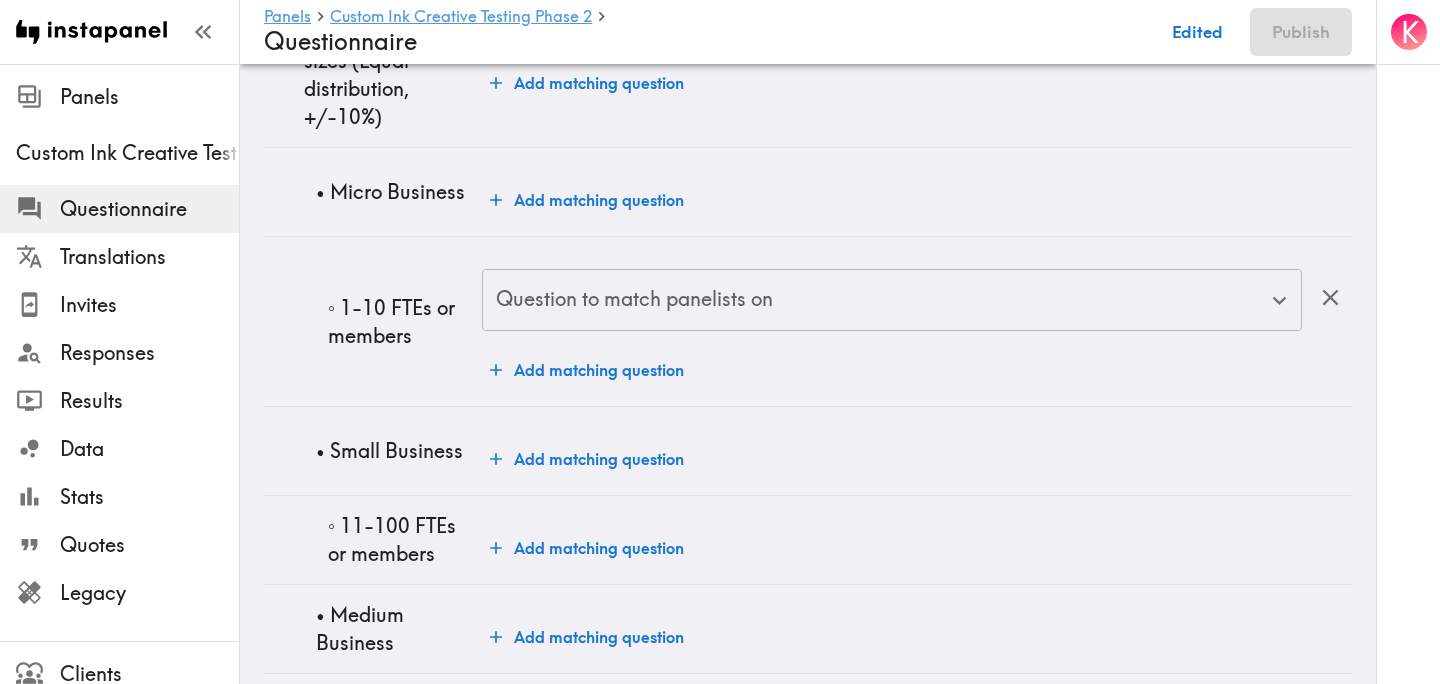 click on "Question to match panelists on" at bounding box center (877, 300) 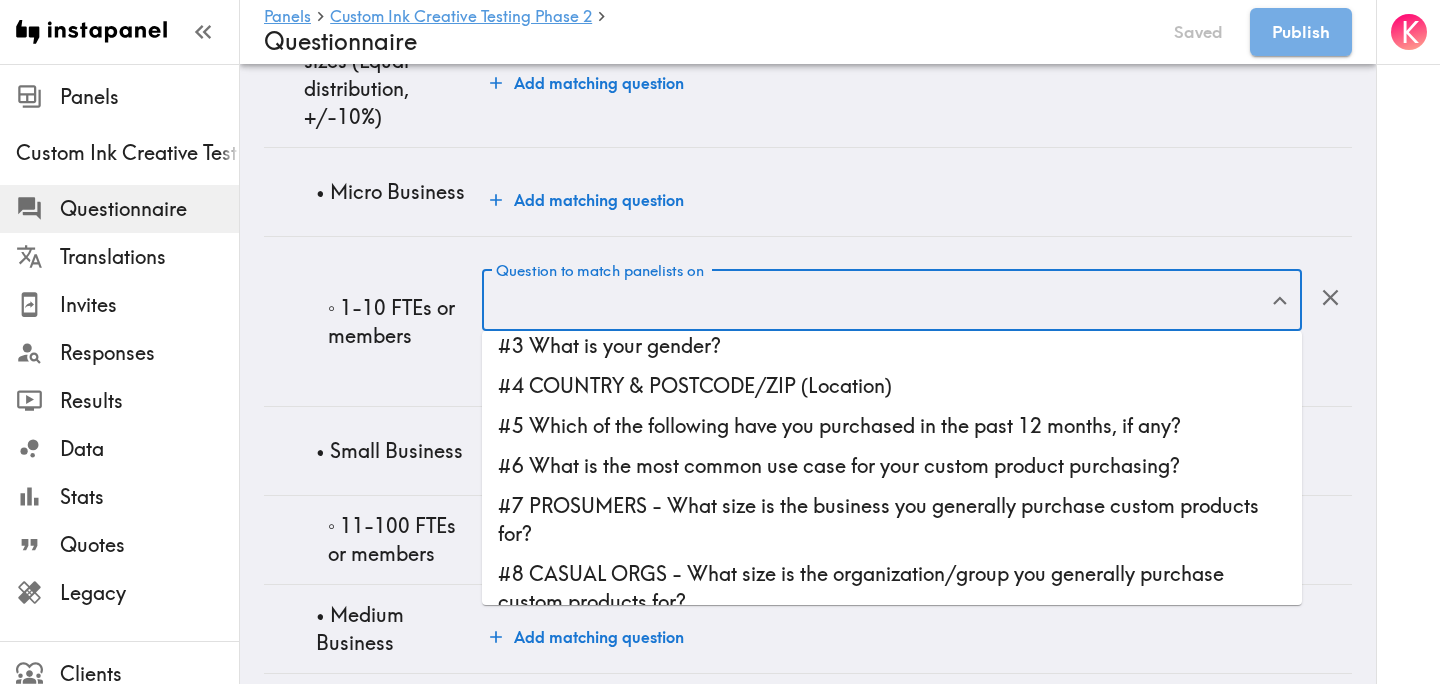 scroll, scrollTop: 60, scrollLeft: 0, axis: vertical 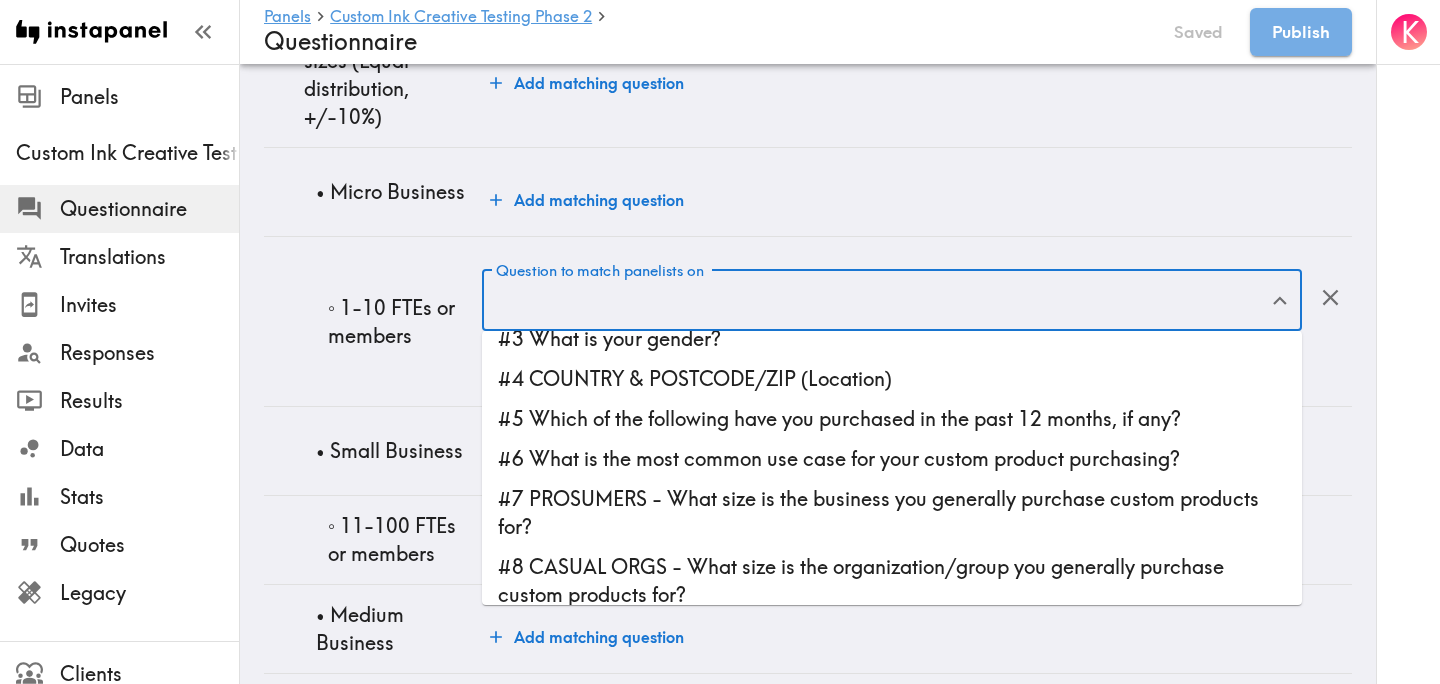 click on "#7 PROSUMERS - What size is the business you generally purchase custom products for?" at bounding box center [892, 513] 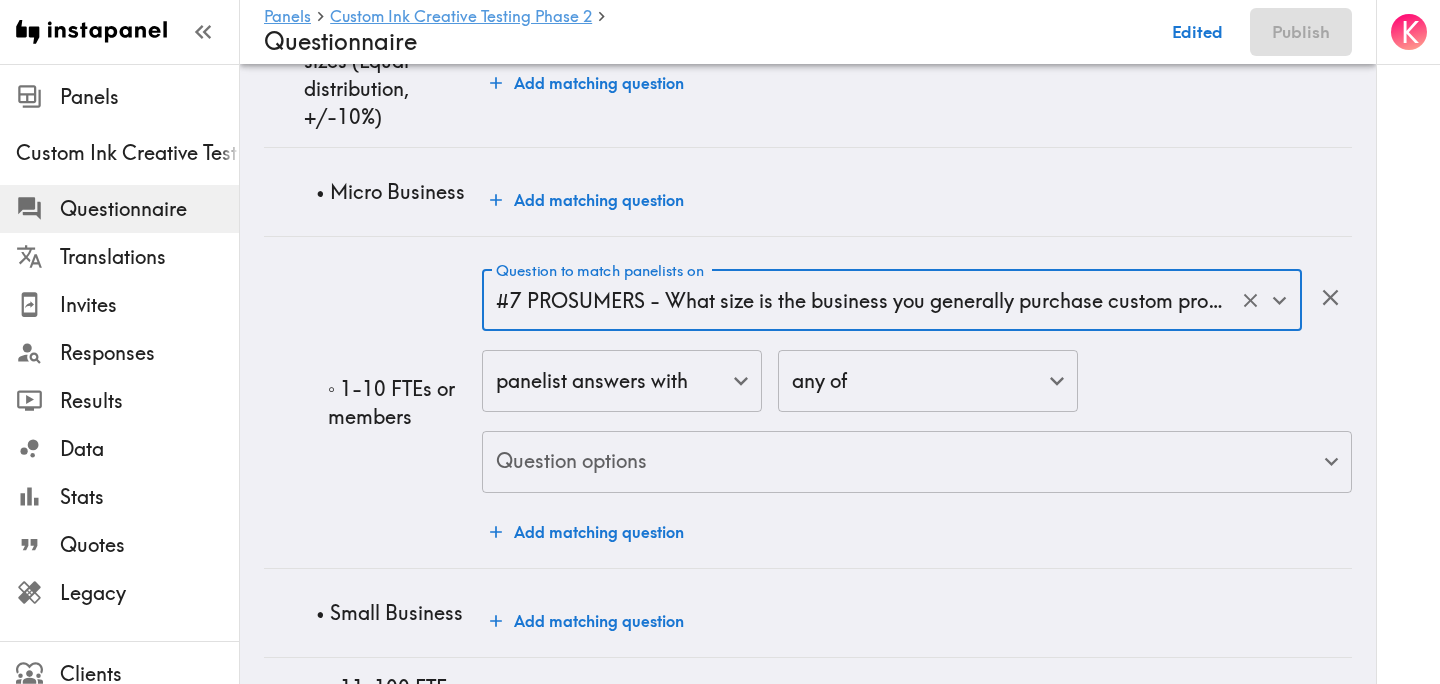 click on "Instapanel -  Panels  -  Custom Ink Creative Testing Phase 2  -  Questionnaire Panels Custom Ink Creative Testing Phase 2 Questionnaire Translations Invites Responses Results Data Stats Quotes Legacy Clients Panelists Strategists My Invites My Rewards Help/Suggestions K Panels   Custom Ink Creative Testing Phase 2   Questionnaire Edited Publish Audience Questions Screening # Video Responses 60 # Video Responses The target number of panelists recording video. # Quant Responses 600 # Quant Responses The target number of panelists answering multiple-choice and short text questions (no video answers). 18-64 years old Mix of genders  ( Equal distribution ,  +/-10% ) Male Female Broad geographic distribution across the US Have purchased custom apparel or goods in the past year Fall into one of the following segments  ( Equal distribution ,  +/-10% ) Prosumer  ( Definition ) Fall into one of the following segments  ( Specific distribution ) Purchase custom products for a business  ( 60%+ ) Mix of business sizes  ( )" at bounding box center [720, -727] 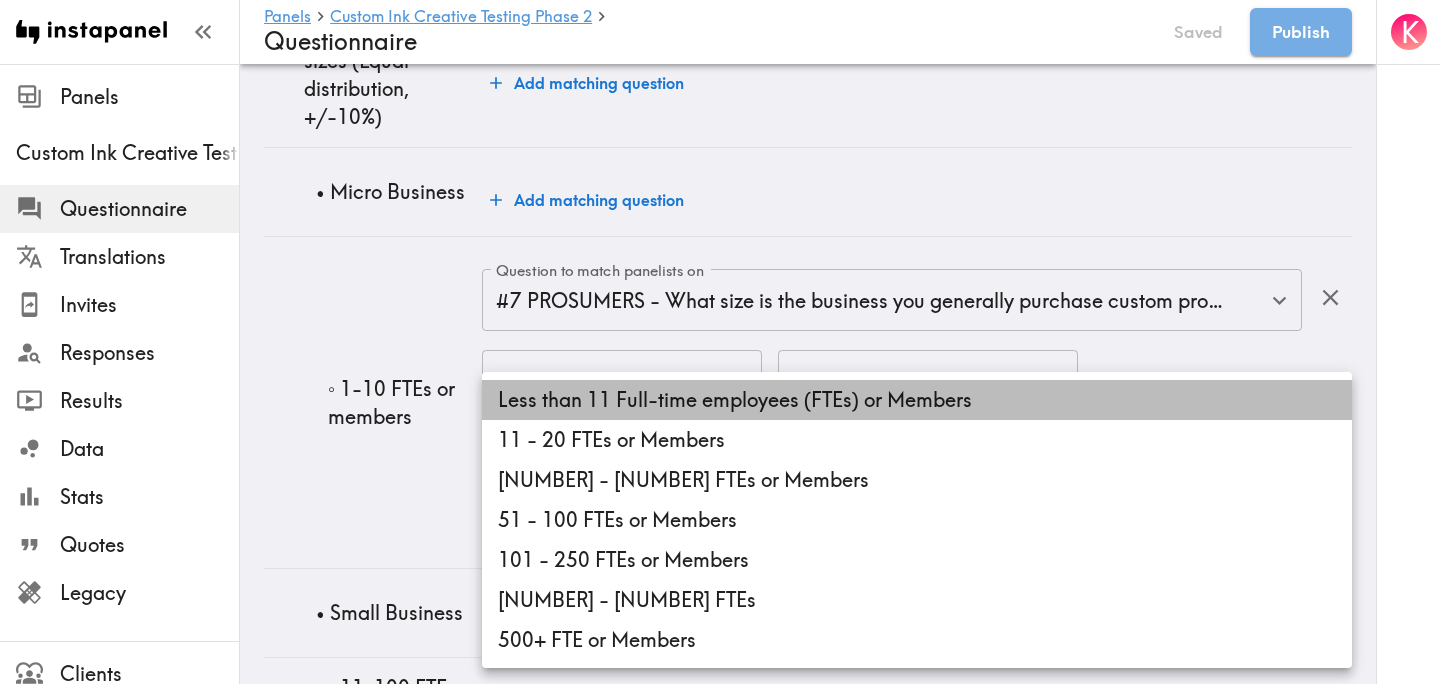 click on "Less than 11 Full-time employees (FTEs) or Members" at bounding box center (917, 400) 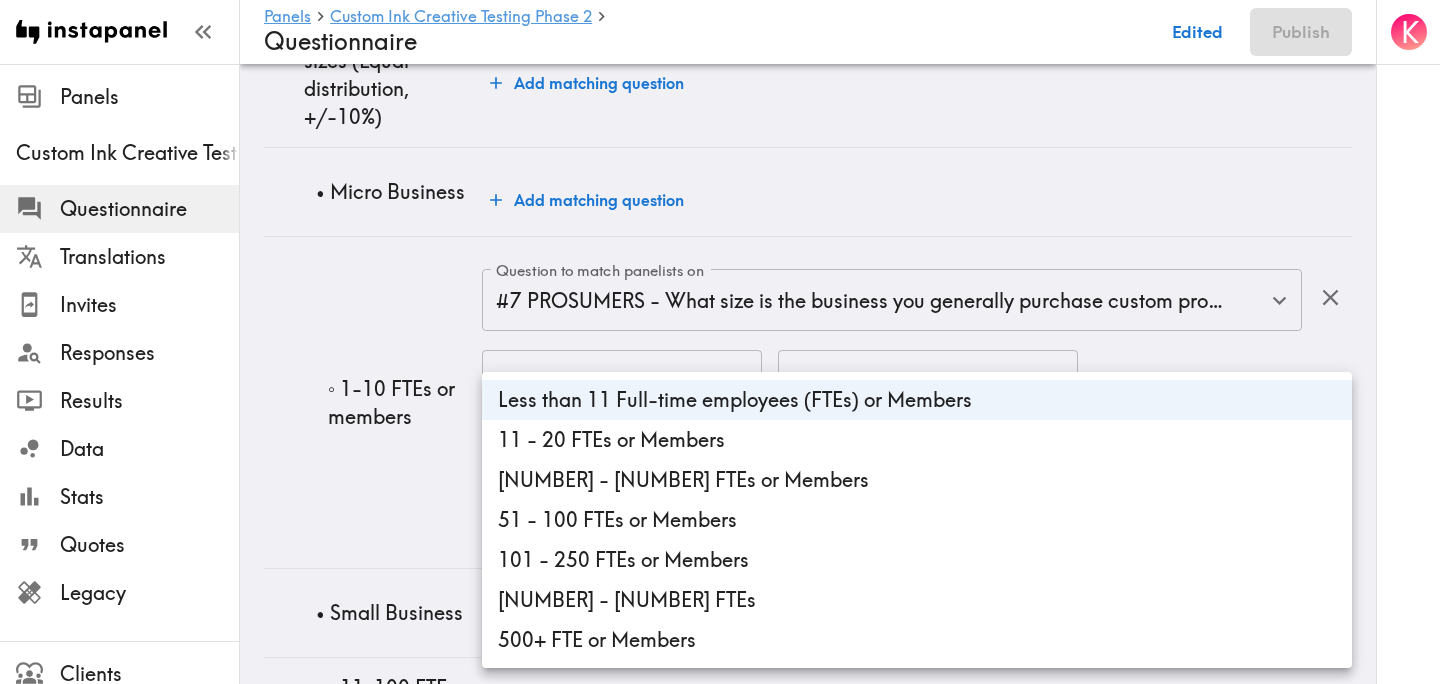 click at bounding box center (720, 342) 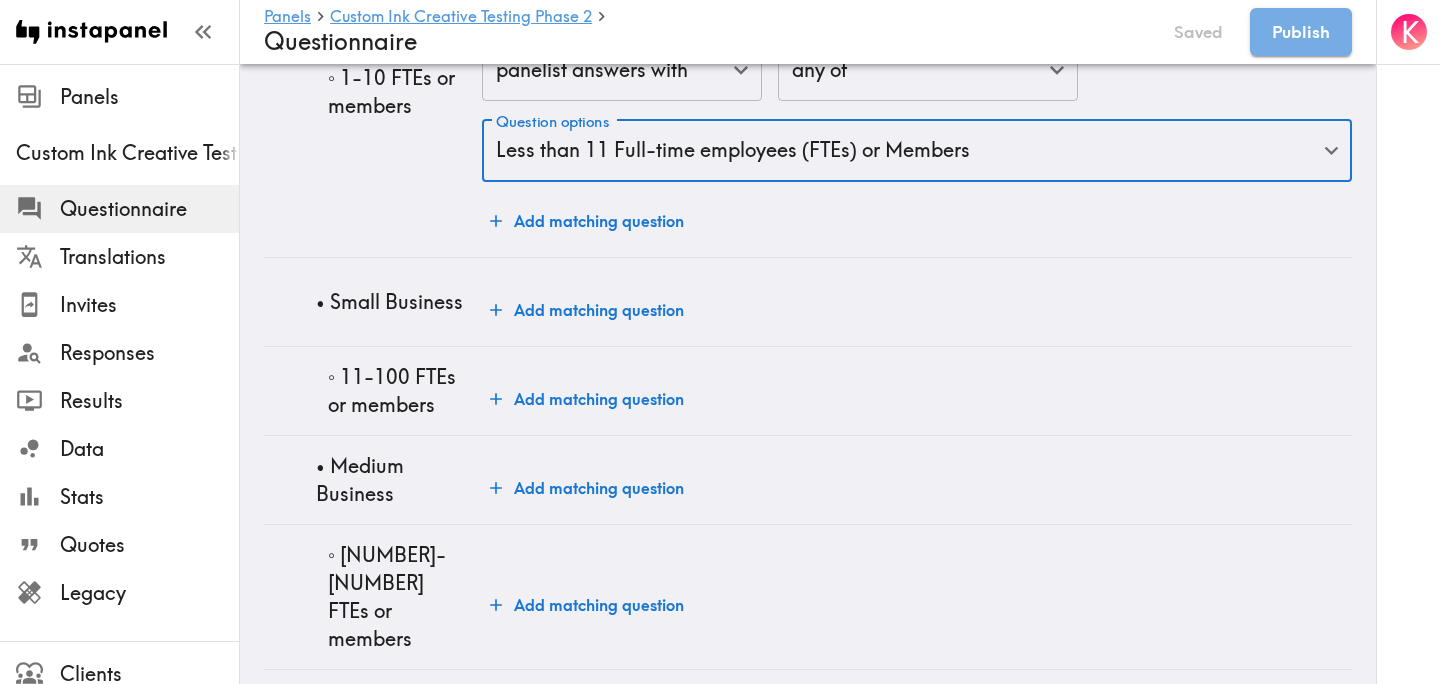 scroll, scrollTop: 3463, scrollLeft: 0, axis: vertical 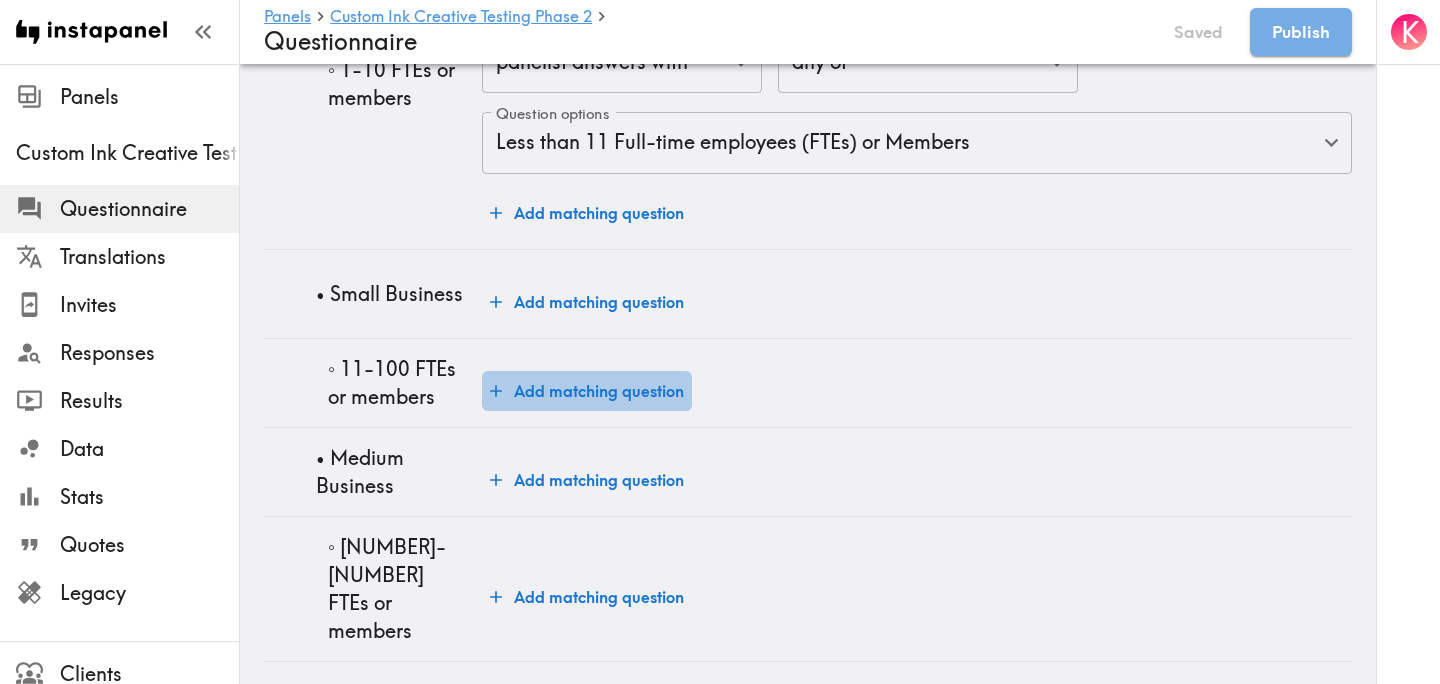click on "Add matching question" at bounding box center (587, 391) 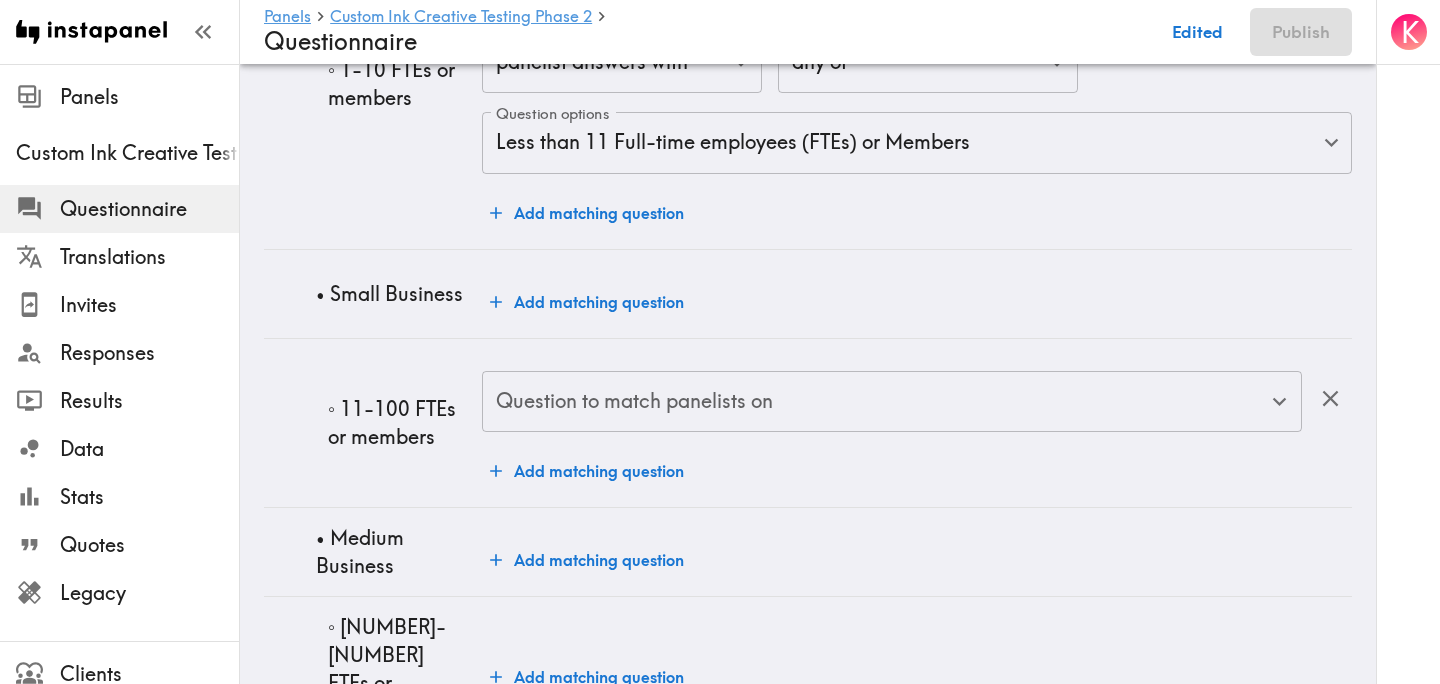 click on "Question to match panelists on" at bounding box center (877, 402) 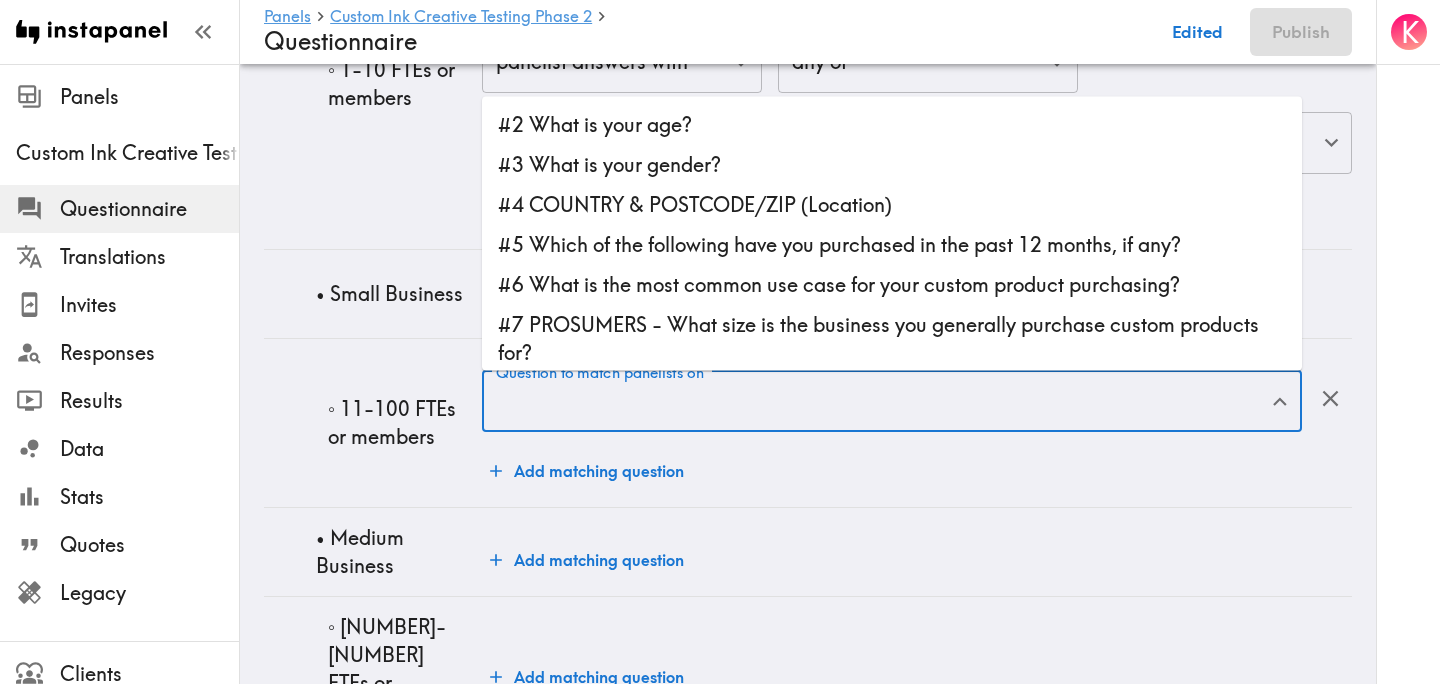 click on "#7 PROSUMERS - What size is the business you generally purchase custom products for?" at bounding box center (892, 339) 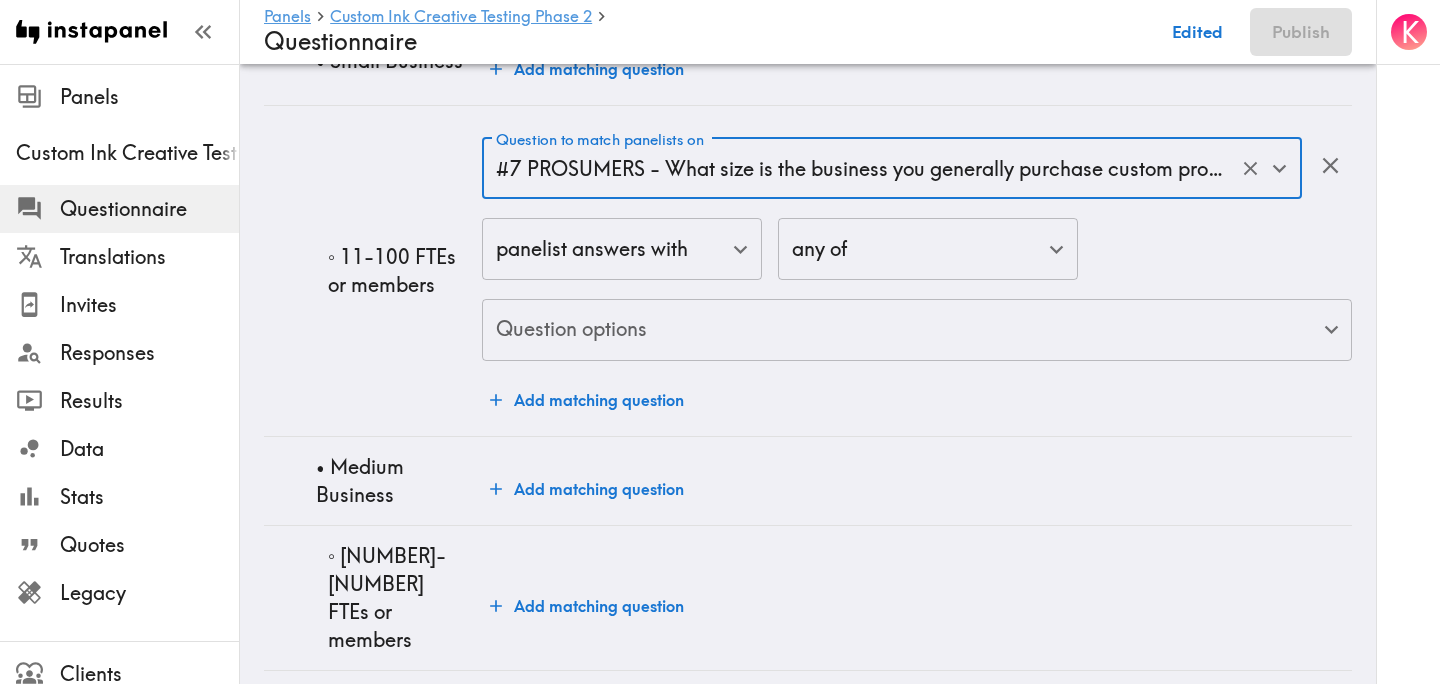 scroll, scrollTop: 3700, scrollLeft: 0, axis: vertical 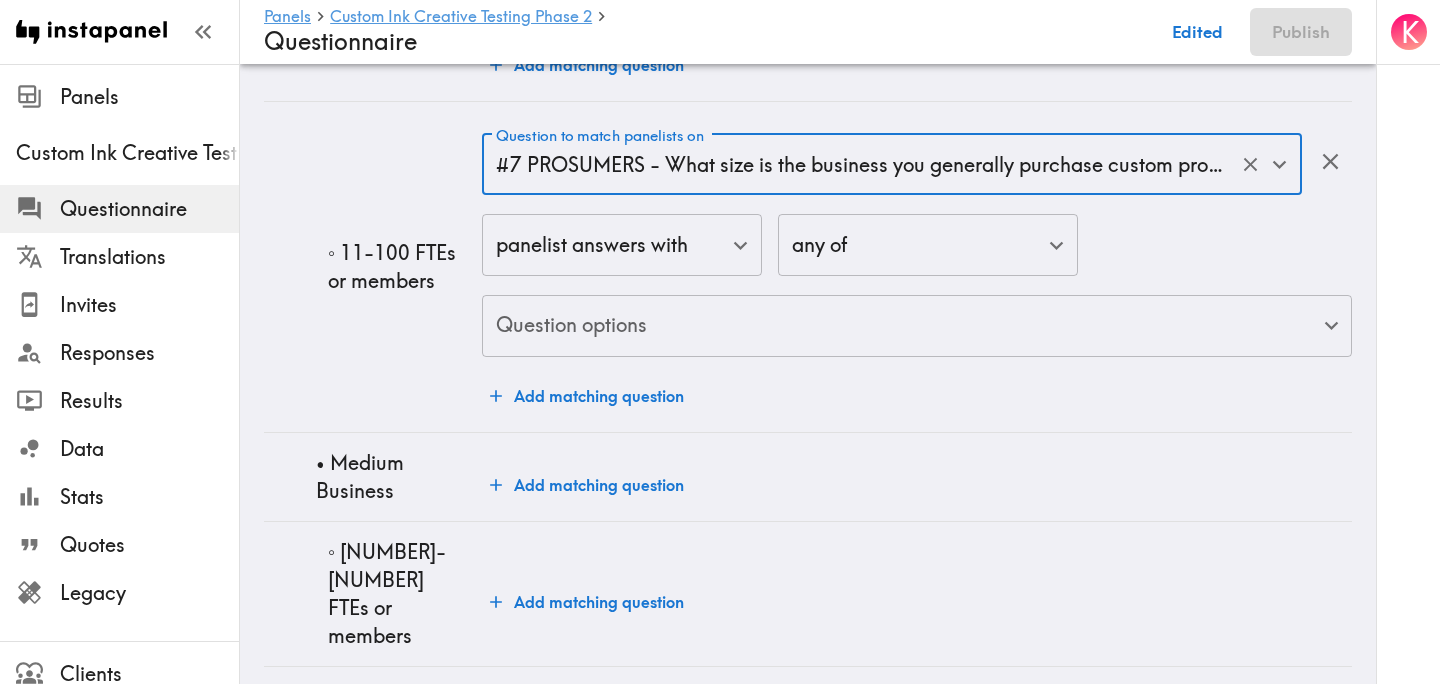 click on "Instapanel -  Panels  -  Custom Ink Creative Testing Phase 2  -  Questionnaire Panels Custom Ink Creative Testing Phase 2 Questionnaire Translations Invites Responses Results Data Stats Quotes Legacy Clients Panelists Strategists My Invites My Rewards Help/Suggestions K Panels   Custom Ink Creative Testing Phase 2   Questionnaire Edited Publish Audience Questions Screening # Video Responses 60 # Video Responses The target number of panelists recording video. # Quant Responses 600 # Quant Responses The target number of panelists answering multiple-choice and short text questions (no video answers). 18-64 years old Mix of genders  ( Equal distribution ,  +/-10% ) Male Female Broad geographic distribution across the US Have purchased custom apparel or goods in the past year Fall into one of the following segments  ( Equal distribution ,  +/-10% ) Prosumer  ( Definition ) Fall into one of the following segments  ( Specific distribution ) Purchase custom products for a business  ( 60%+ ) Mix of business sizes  ( )" at bounding box center [720, -1162] 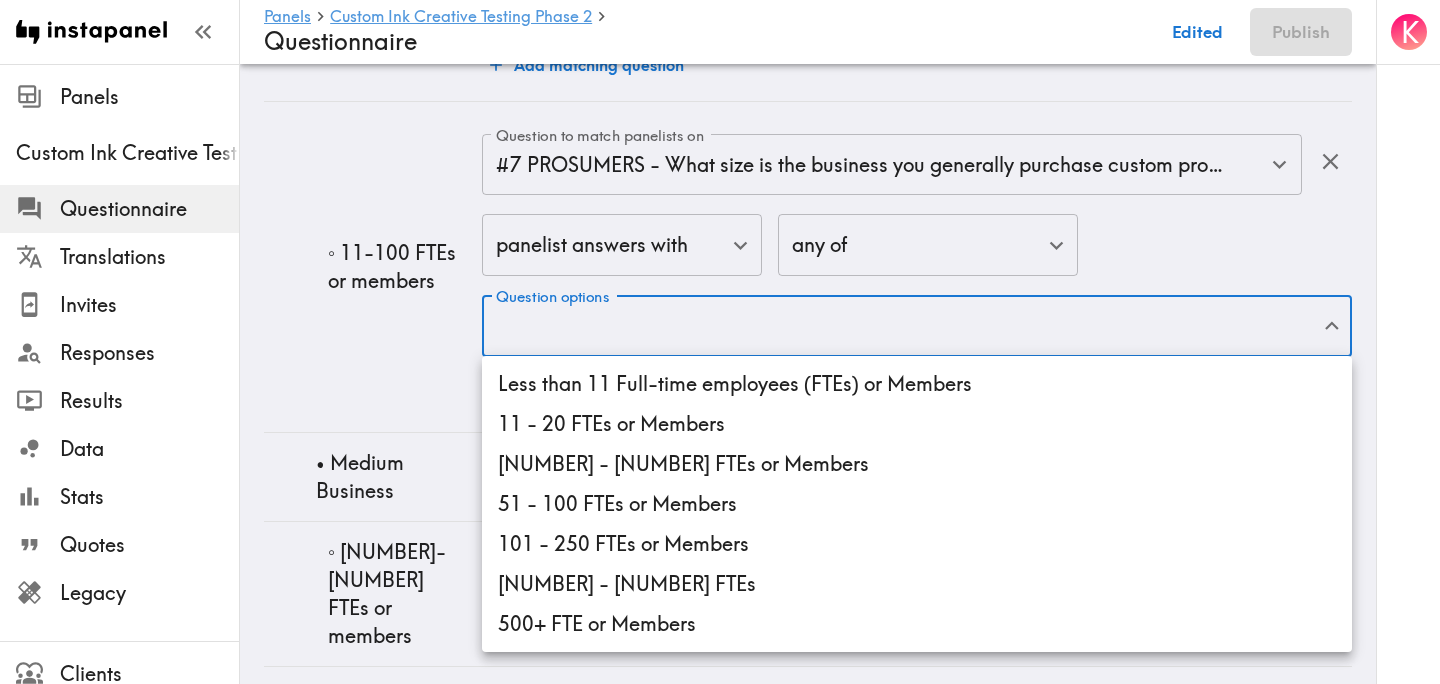 click on "11 - 20 FTEs or Members" at bounding box center (917, 424) 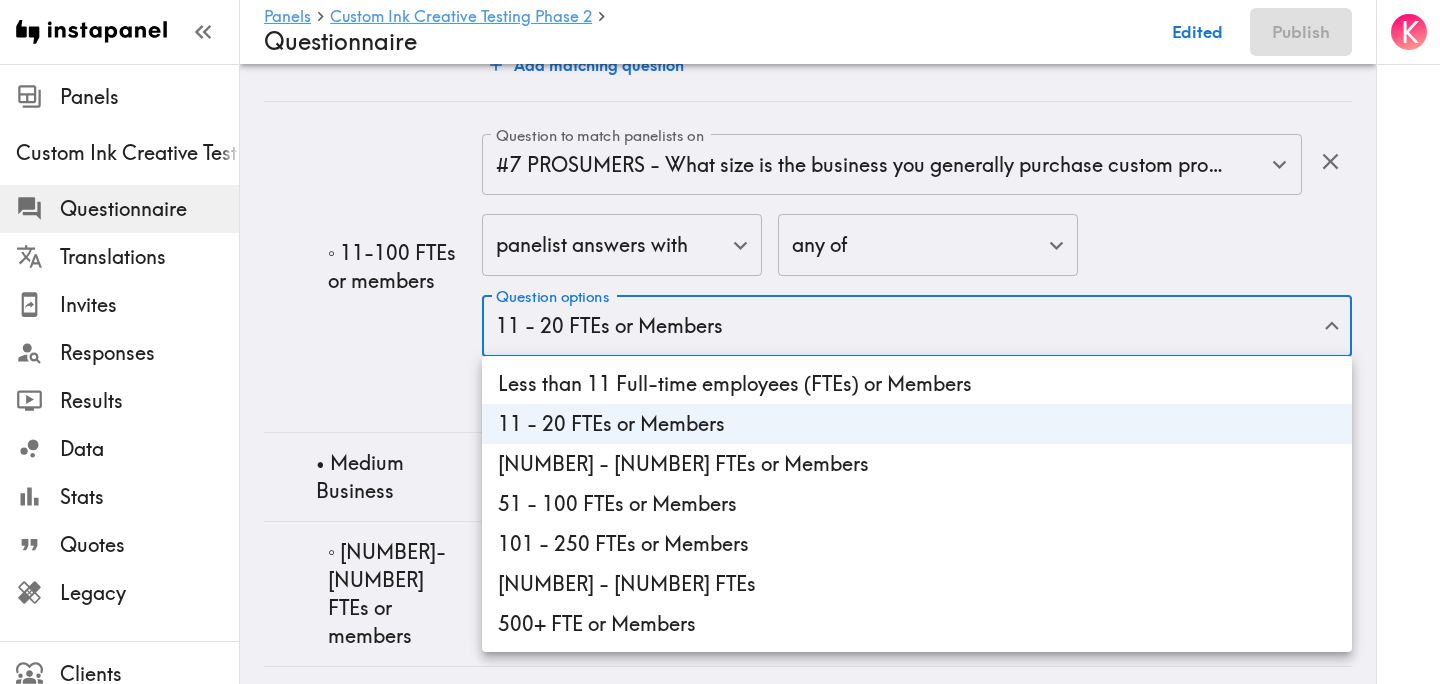 click at bounding box center (720, 342) 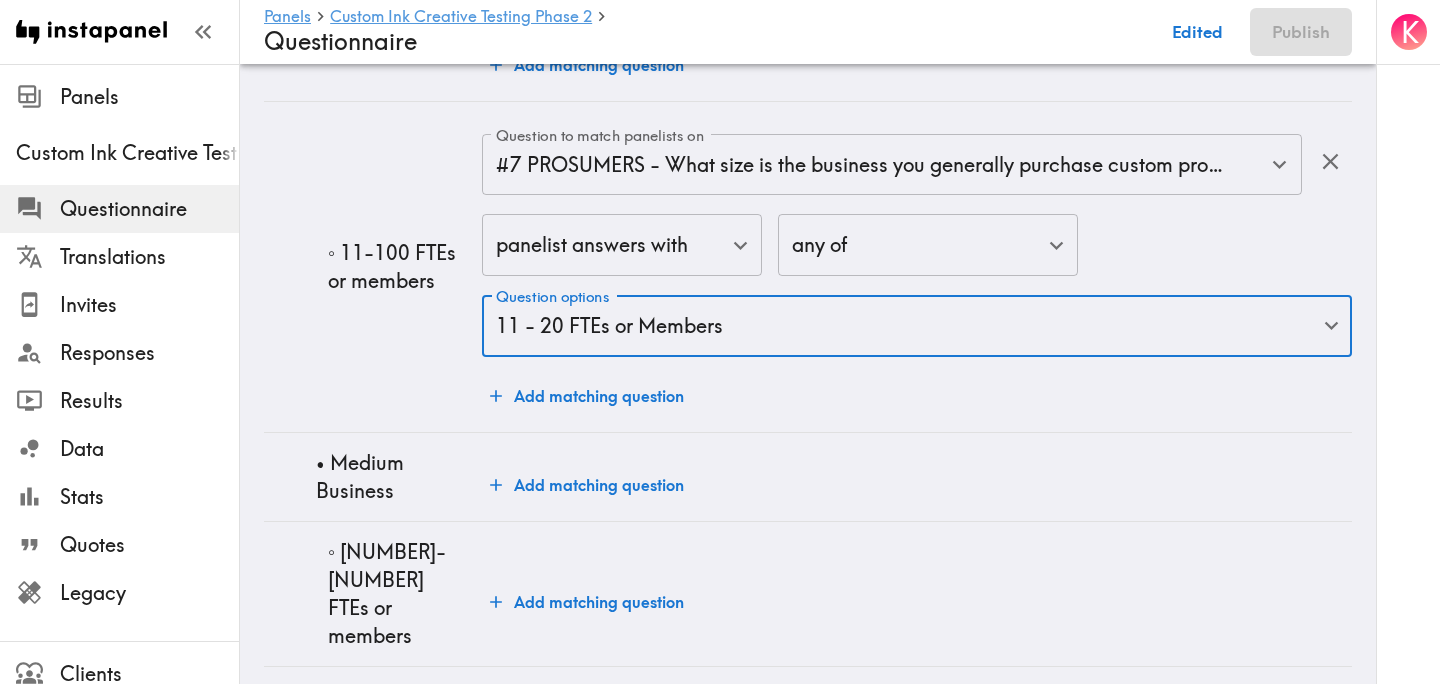 click on "◦    11-100 FTEs or members" at bounding box center (373, 266) 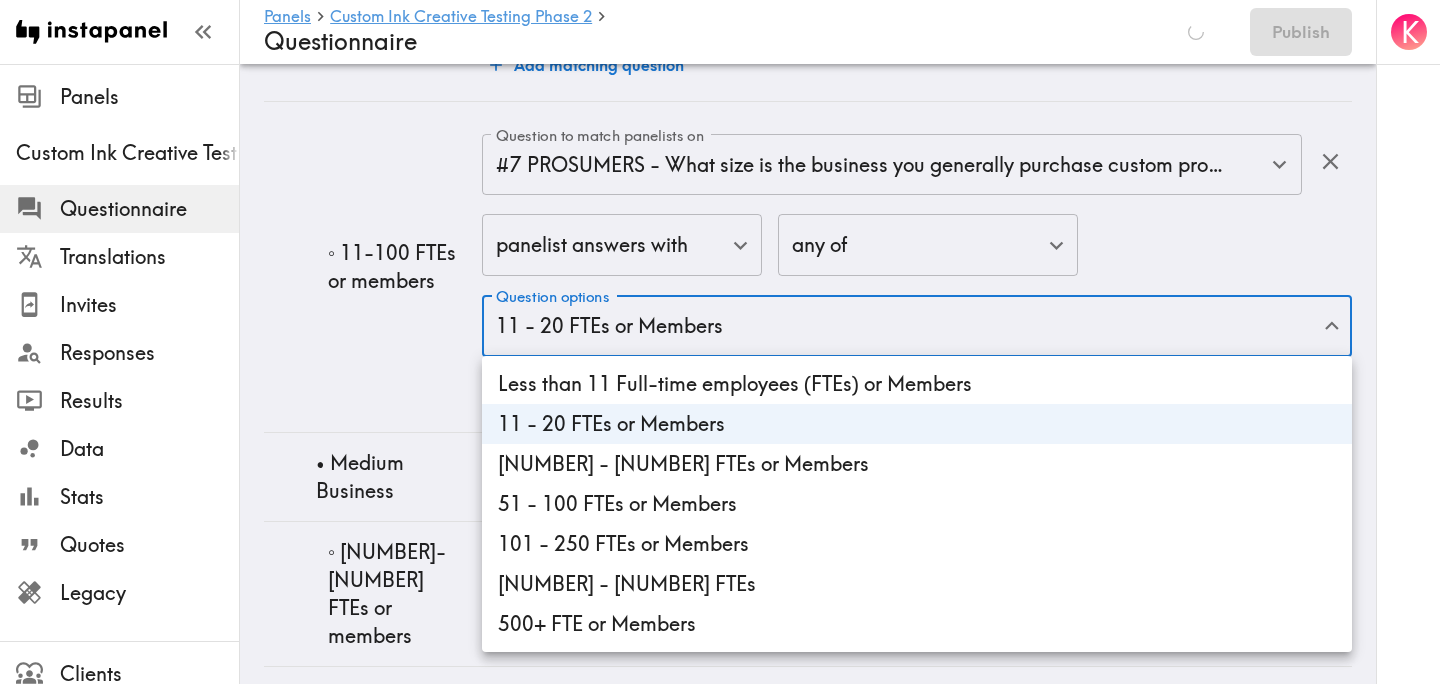 click on "Instapanel -  Panels  -  Custom Ink Creative Testing Phase 2  -  Questionnaire Panels Custom Ink Creative Testing Phase 2 Questionnaire Translations Invites Responses Results Data Stats Quotes Legacy Clients Panelists Strategists My Invites My Rewards Help/Suggestions K Panels   Custom Ink Creative Testing Phase 2   Questionnaire Saving Publish Audience Questions Screening # Video Responses 60 # Video Responses The target number of panelists recording video. # Quant Responses 600 # Quant Responses The target number of panelists answering multiple-choice and short text questions (no video answers). 18-64 years old Mix of genders  ( Equal distribution ,  +/-10% ) Male Female Broad geographic distribution across the US Have purchased custom apparel or goods in the past year Fall into one of the following segments  ( Equal distribution ,  +/-10% ) Prosumer  ( Definition ) Fall into one of the following segments  ( Specific distribution ) Purchase custom products for a business  ( 60%+ ) Mix of business sizes  ( )" at bounding box center (720, -1162) 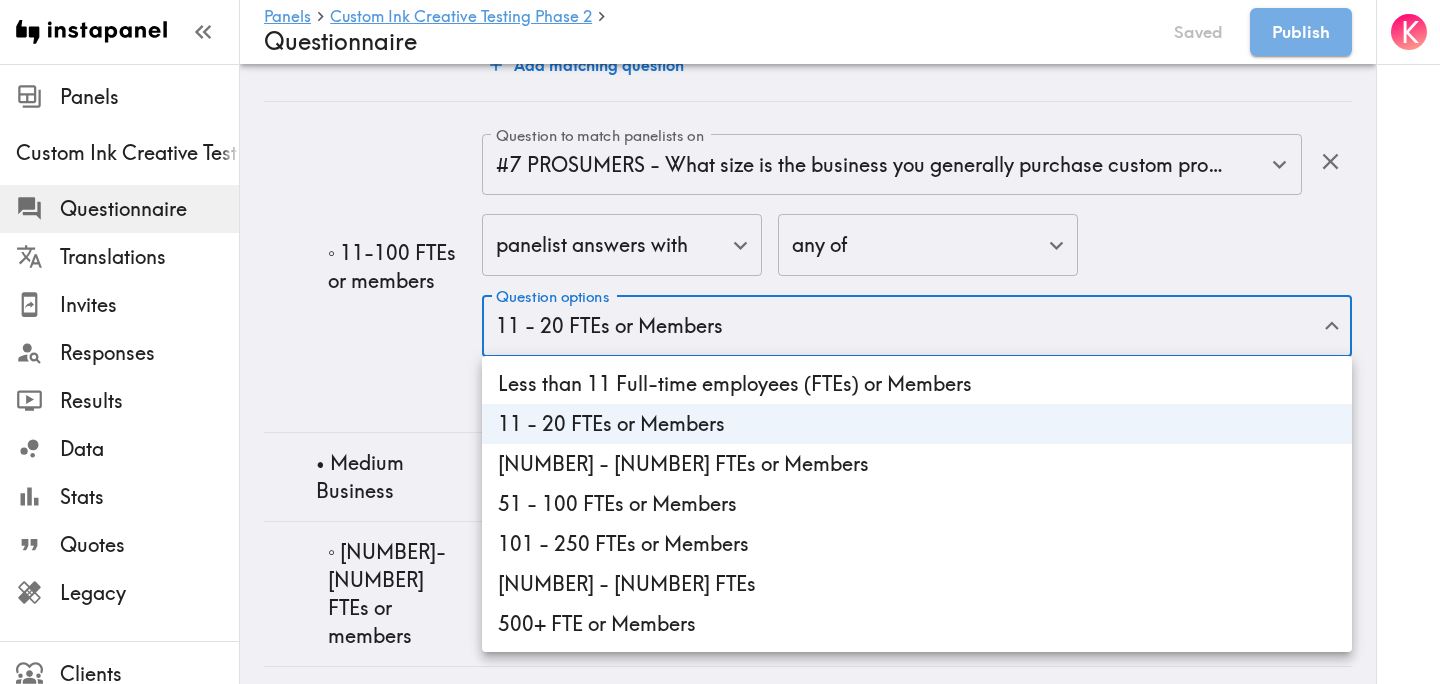 click on "21 - 50 FTEs or Members" at bounding box center [917, 464] 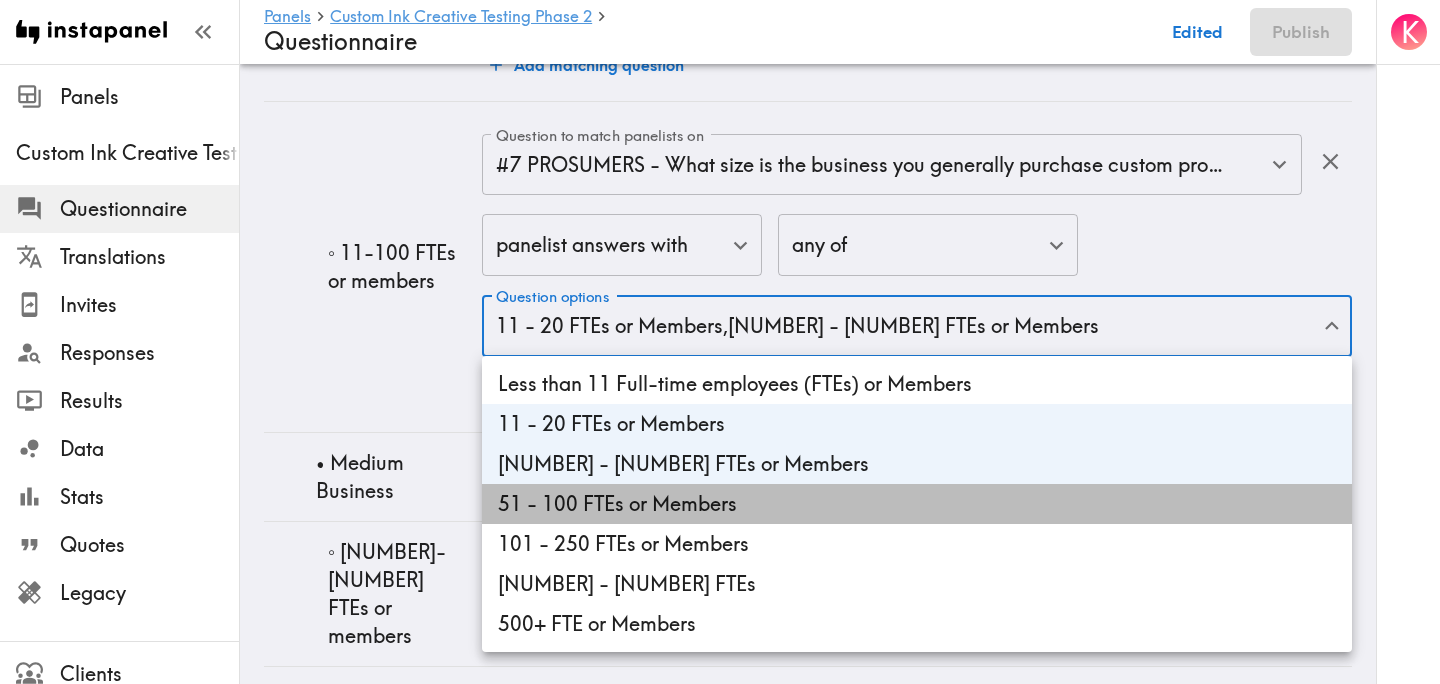 click on "51 - 100 FTEs or Members" at bounding box center [917, 504] 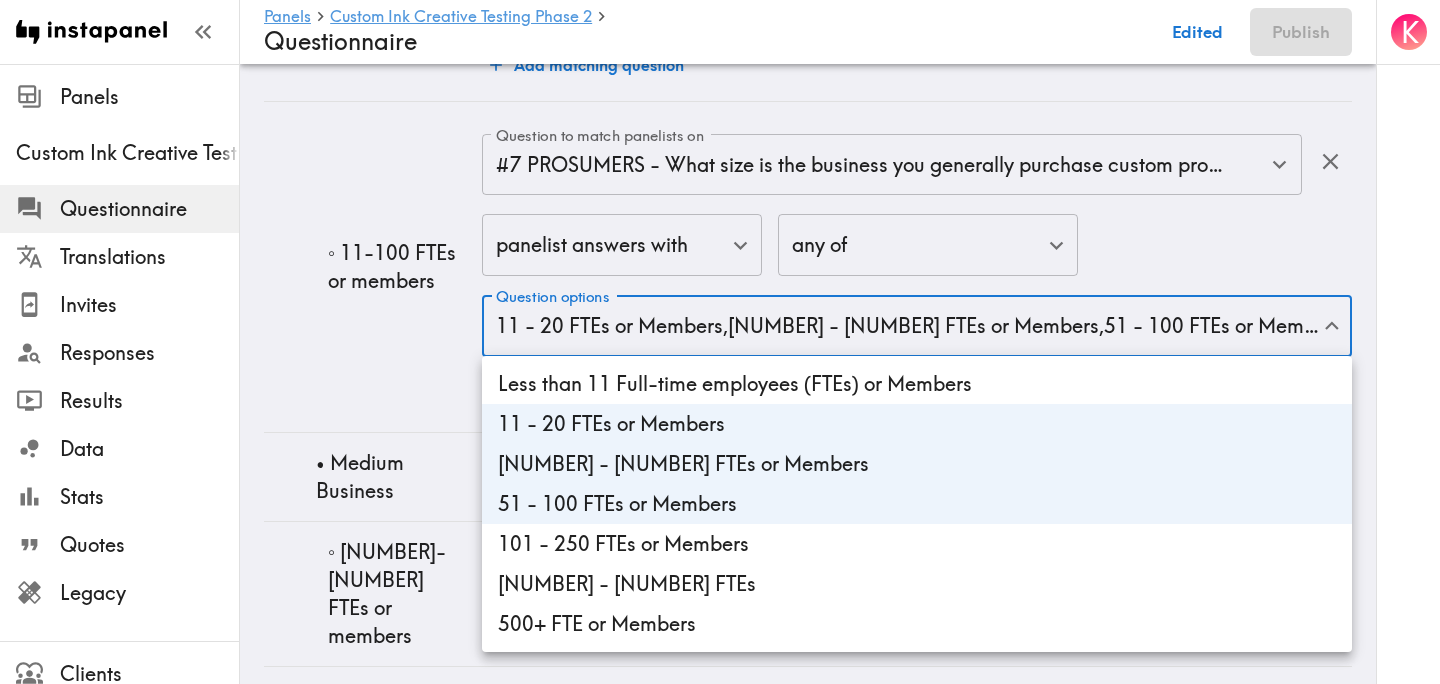 click at bounding box center [720, 342] 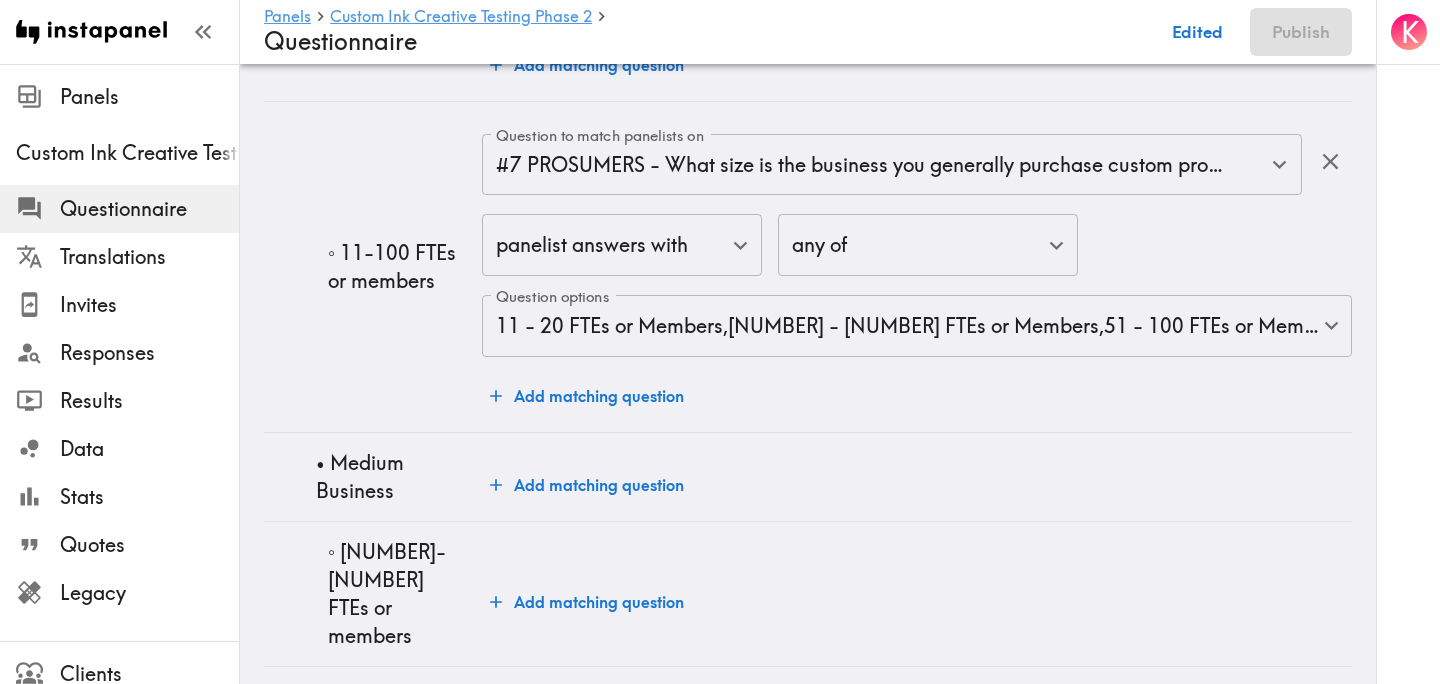click on "◦    11-100 FTEs or members" at bounding box center (373, 266) 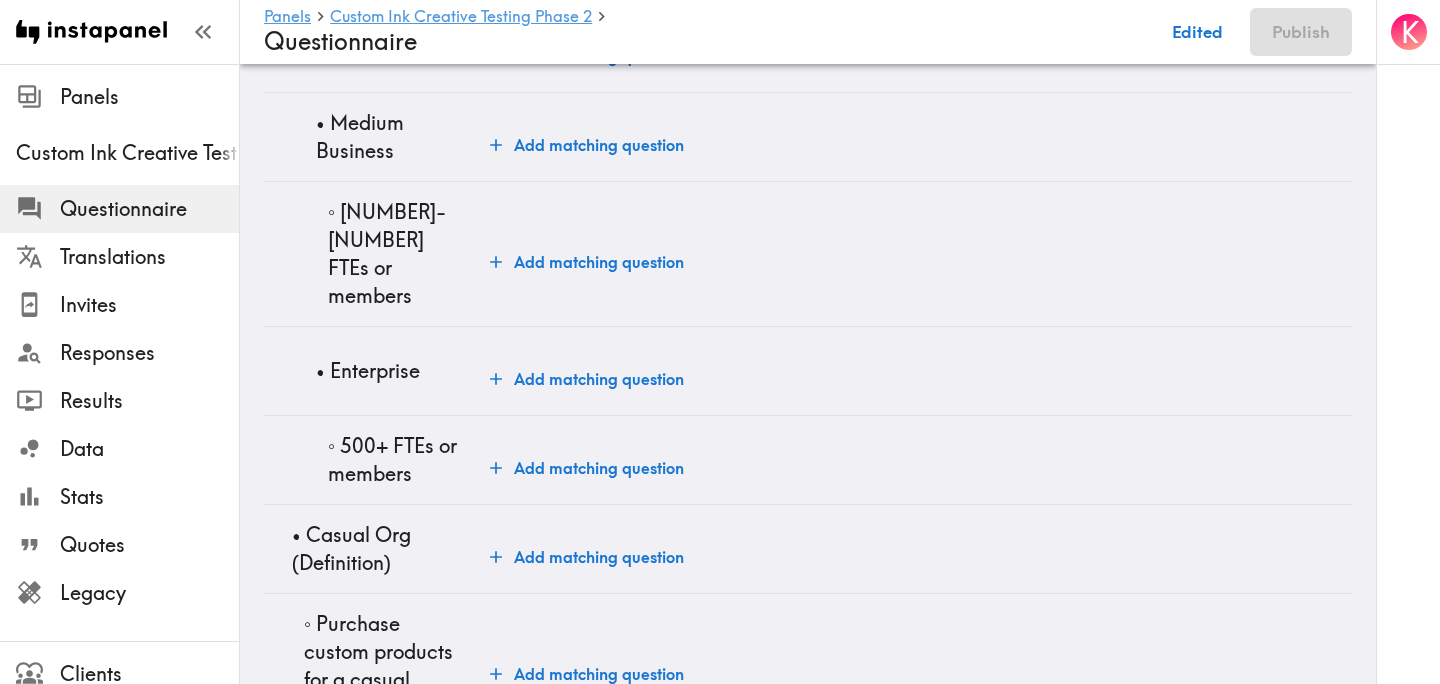 scroll, scrollTop: 4045, scrollLeft: 0, axis: vertical 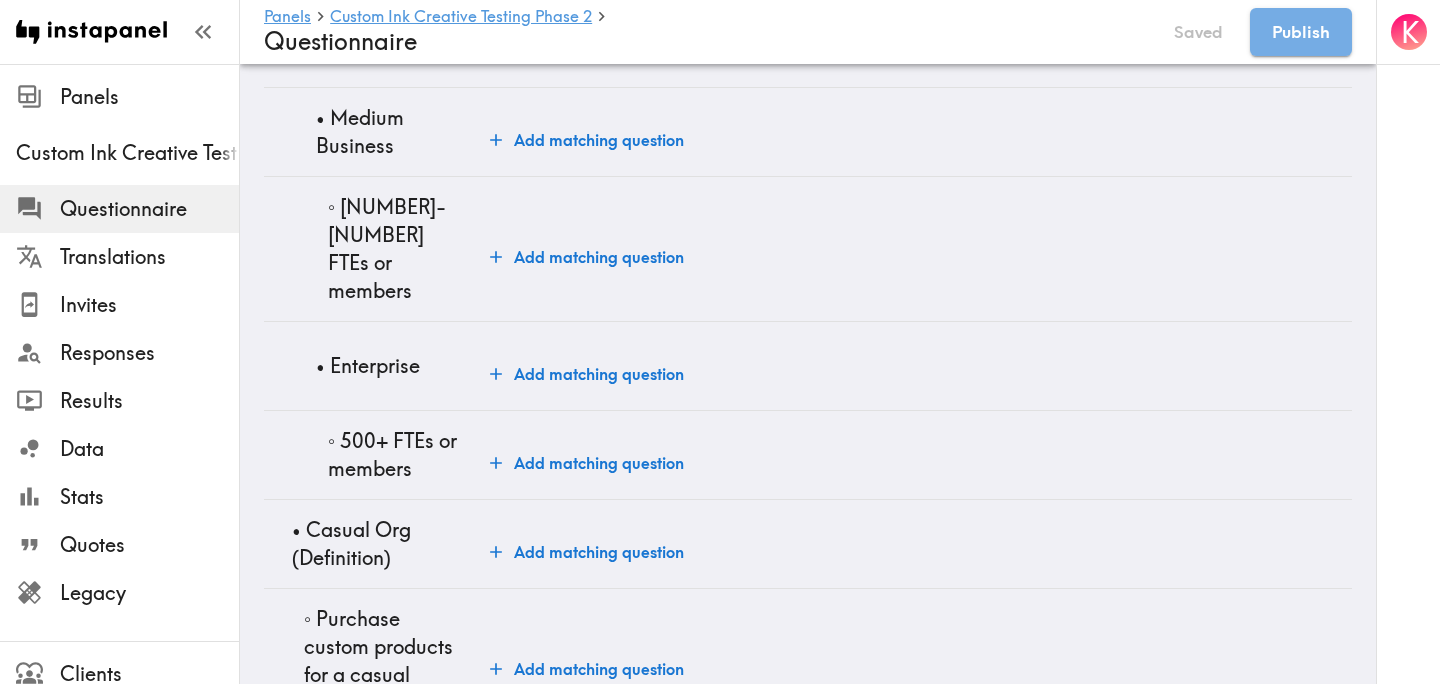 click on "Add matching question" at bounding box center (587, 257) 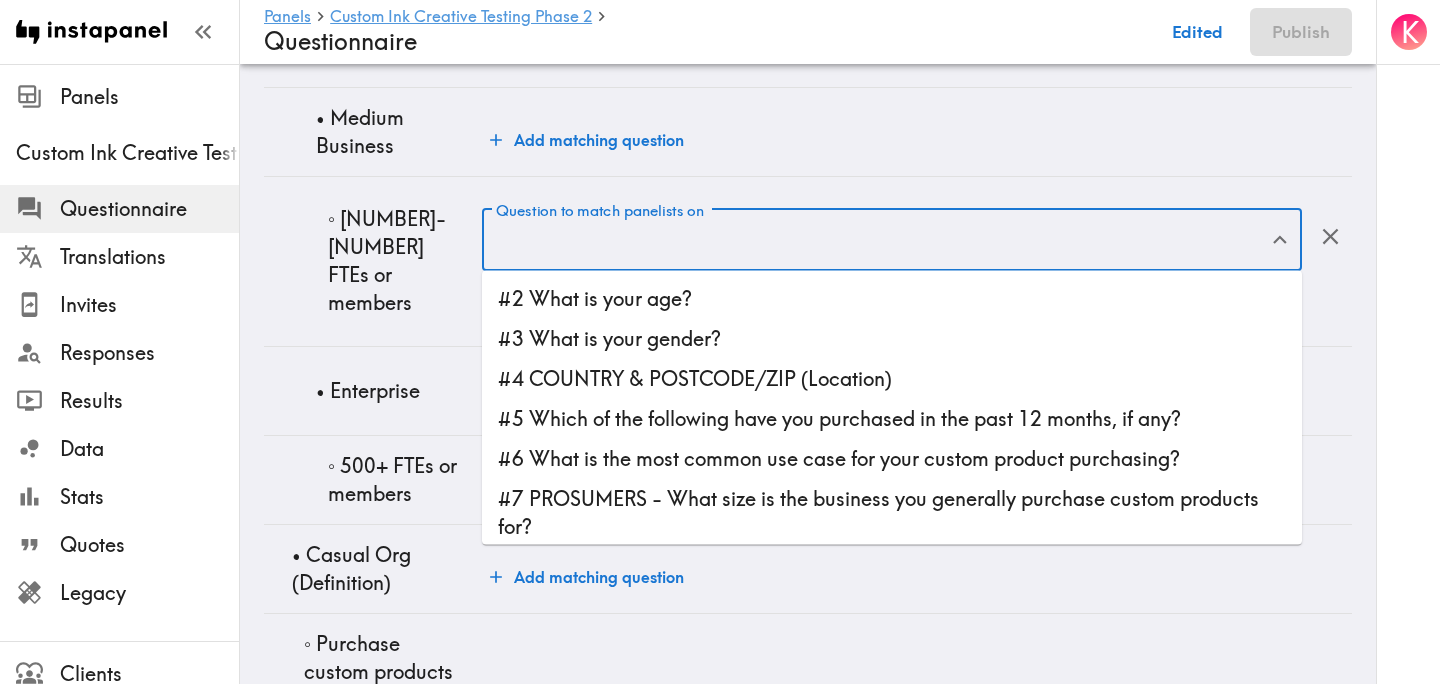 click on "Question to match panelists on" at bounding box center [877, 240] 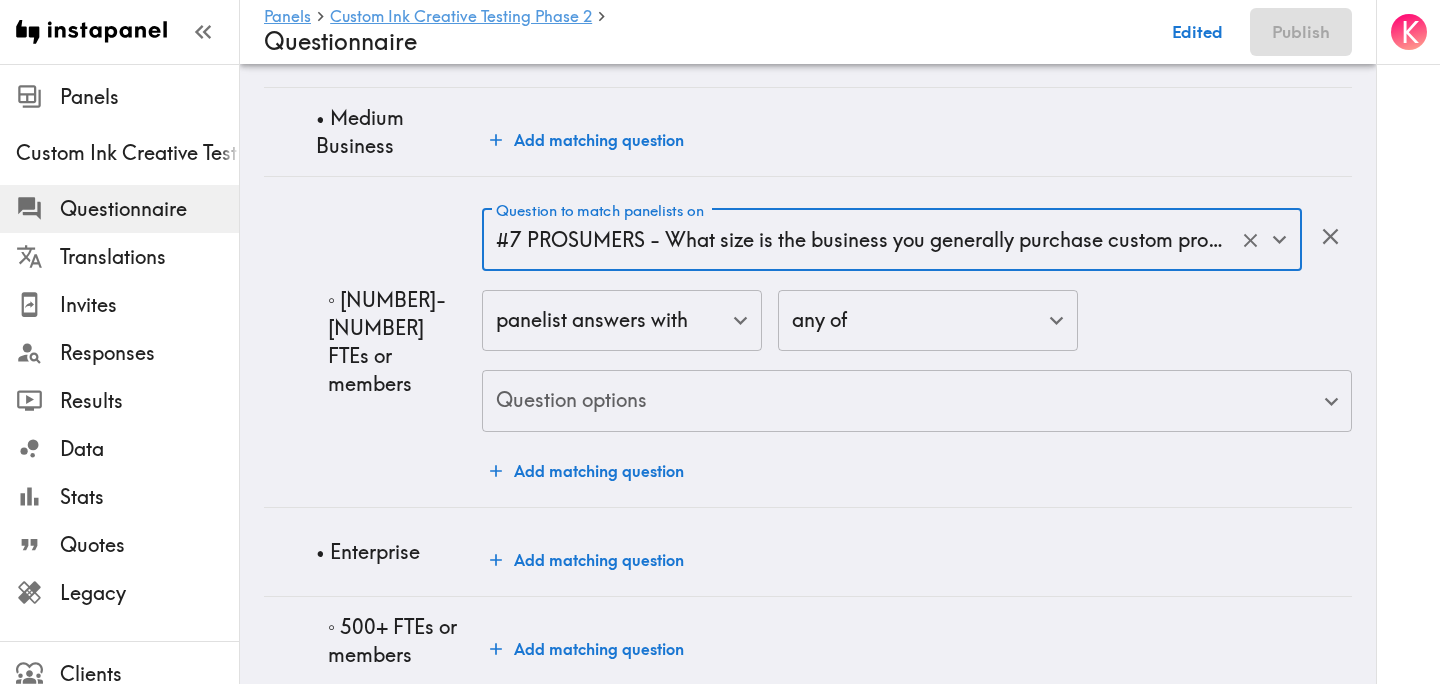 click on "Instapanel -  Panels  -  Custom Ink Creative Testing Phase 2  -  Questionnaire Panels Custom Ink Creative Testing Phase 2 Questionnaire Translations Invites Responses Results Data Stats Quotes Legacy Clients Panelists Strategists My Invites My Rewards Help/Suggestions K Panels   Custom Ink Creative Testing Phase 2   Questionnaire Edited Publish Audience Questions Screening # Video Responses 60 # Video Responses The target number of panelists recording video. # Quant Responses 600 # Quant Responses The target number of panelists answering multiple-choice and short text questions (no video answers). 18-64 years old Mix of genders  ( Equal distribution ,  +/-10% ) Male Female Broad geographic distribution across the US Have purchased custom apparel or goods in the past year Fall into one of the following segments  ( Equal distribution ,  +/-10% ) Prosumer  ( Definition ) Fall into one of the following segments  ( Specific distribution ) Purchase custom products for a business  ( 60%+ ) Mix of business sizes  ( )" at bounding box center [720, -1414] 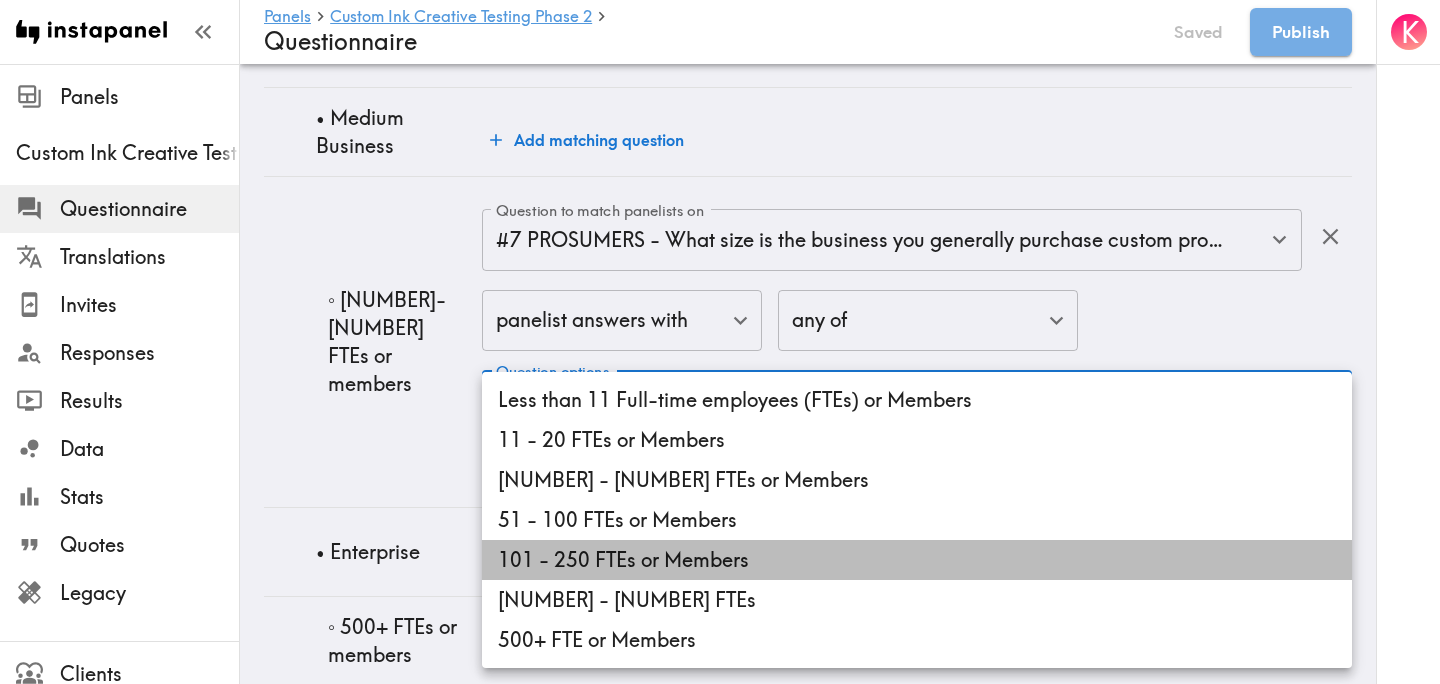 click on "101 - 250 FTEs or Members" at bounding box center (917, 560) 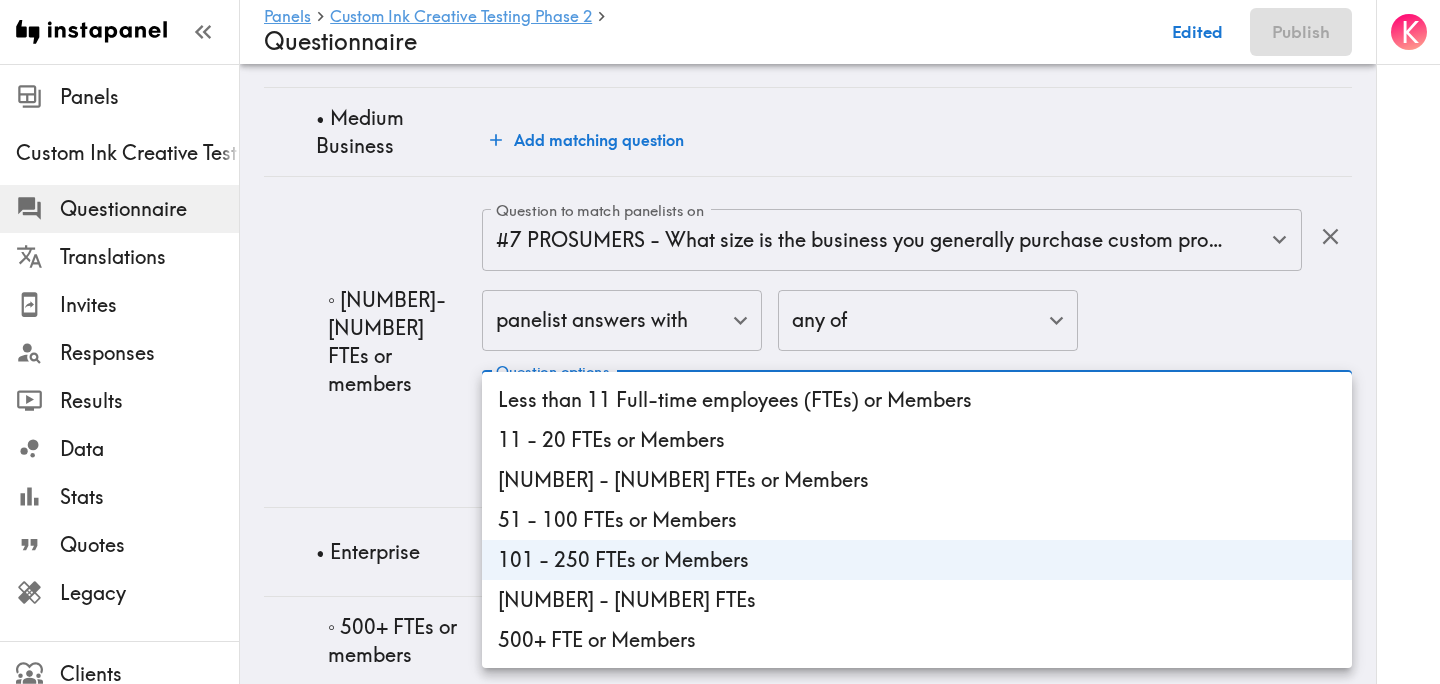 click on "251 - 500 FTEs" at bounding box center (917, 600) 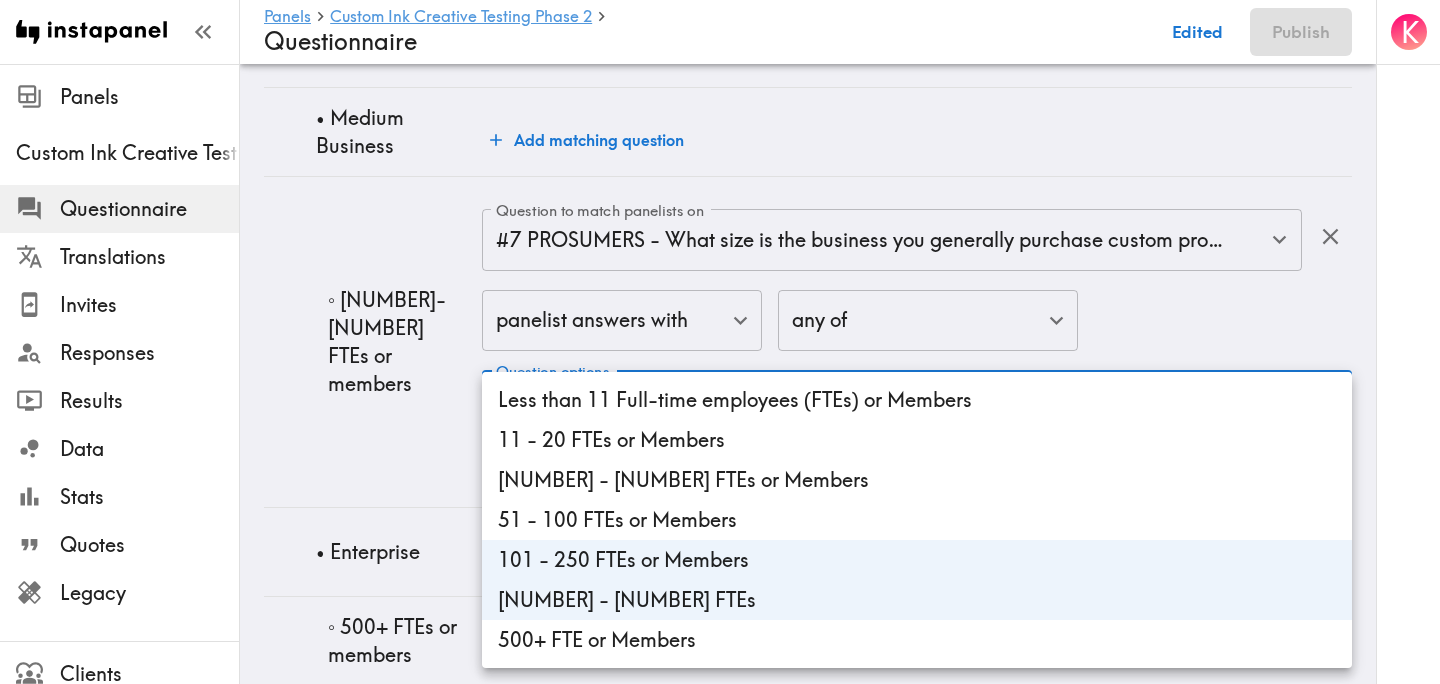 click at bounding box center [720, 342] 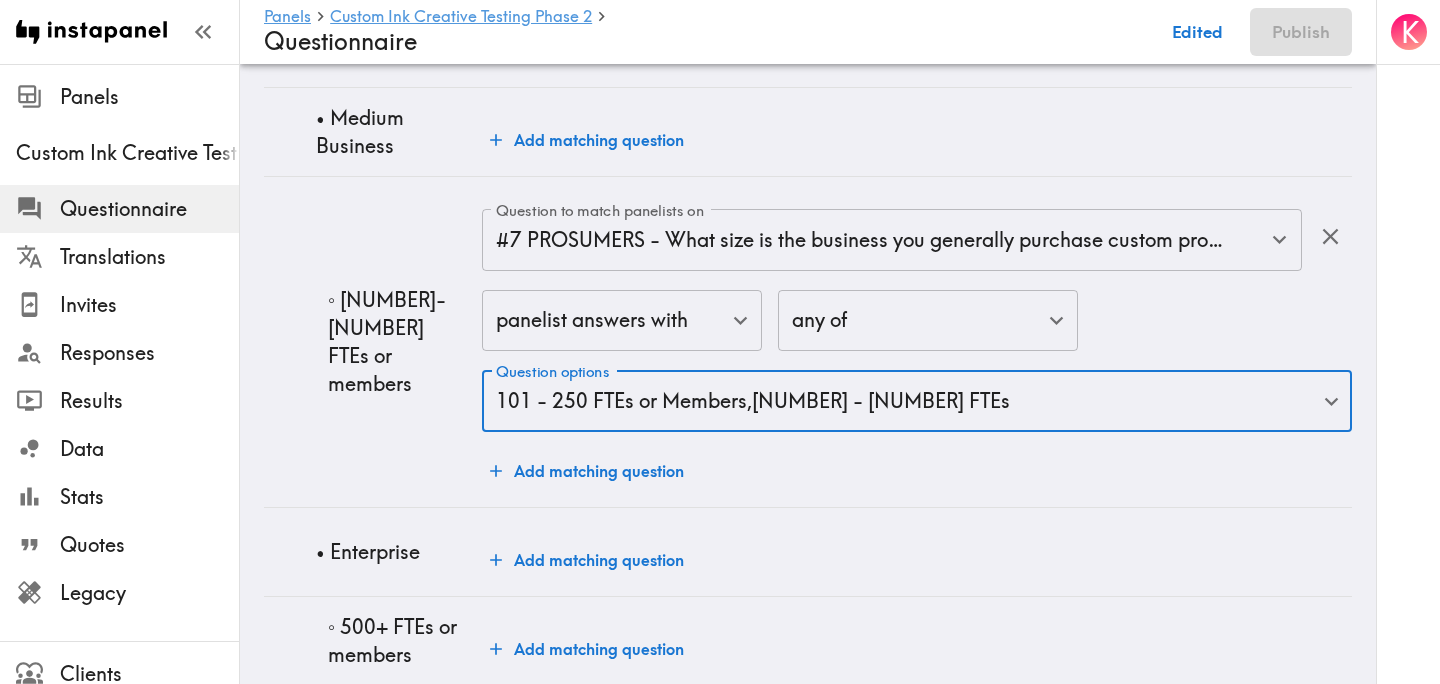 click on "◦    101-500 FTEs or members" at bounding box center [373, 341] 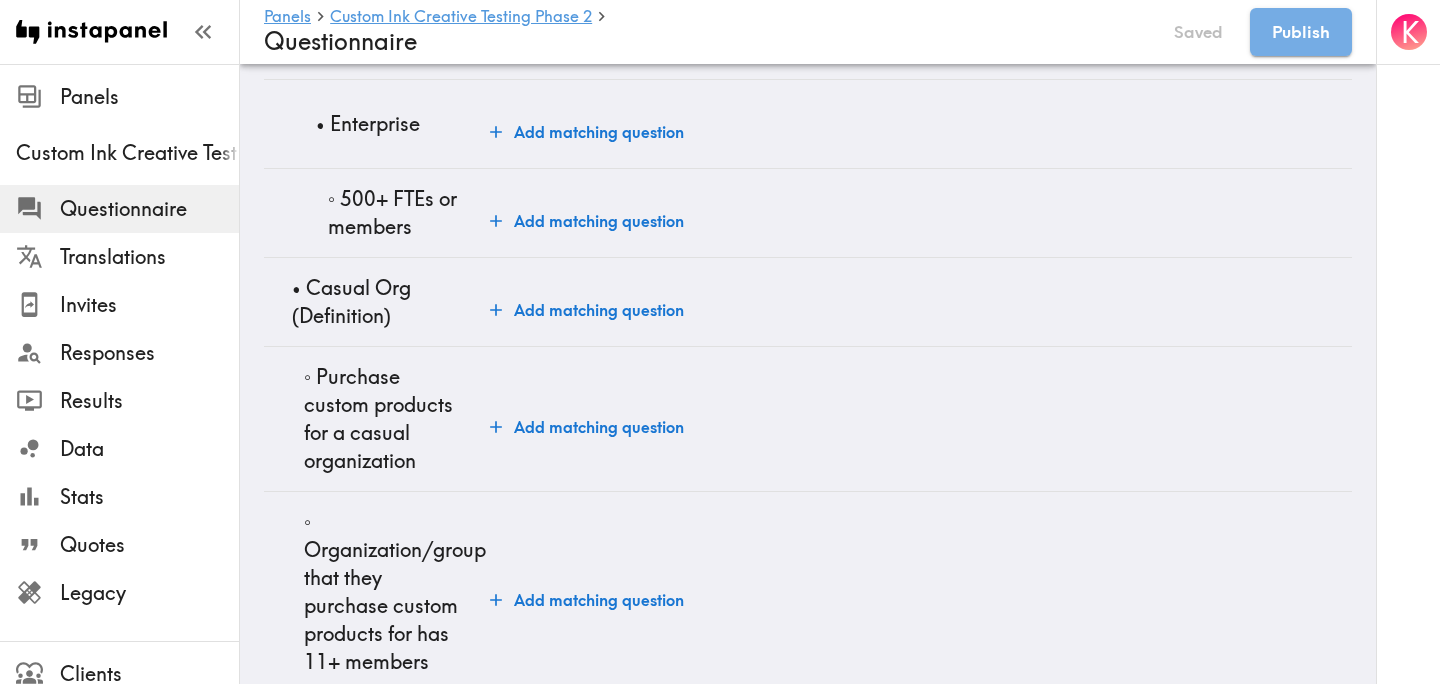 scroll, scrollTop: 4514, scrollLeft: 0, axis: vertical 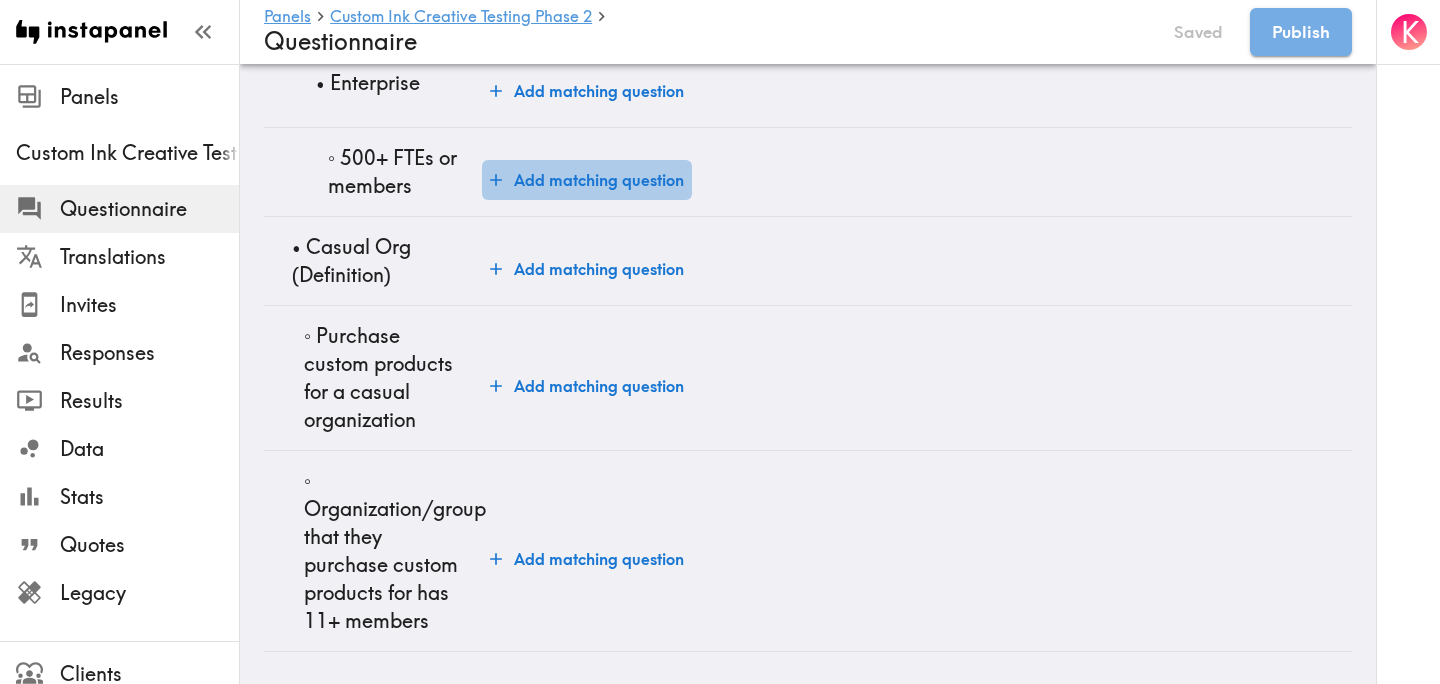 click on "Add matching question" at bounding box center [587, 180] 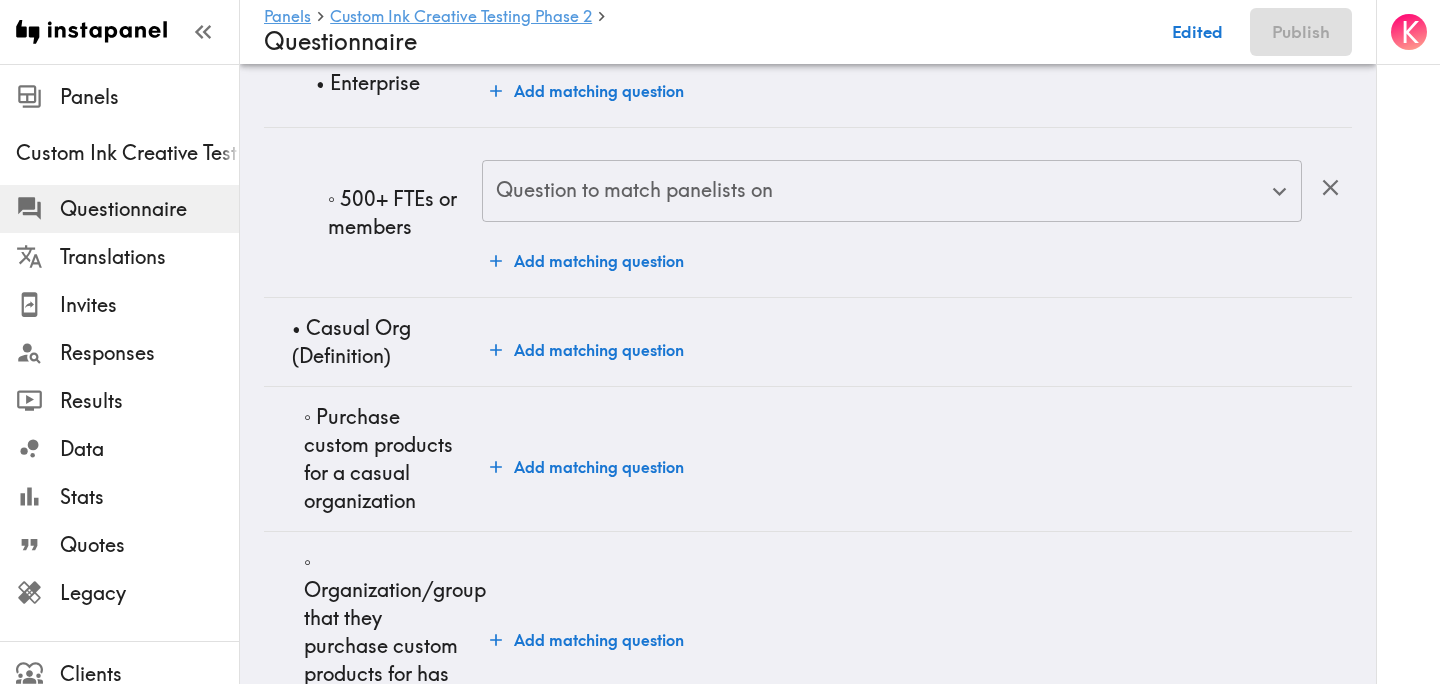 click on "Question to match panelists on" at bounding box center [877, 191] 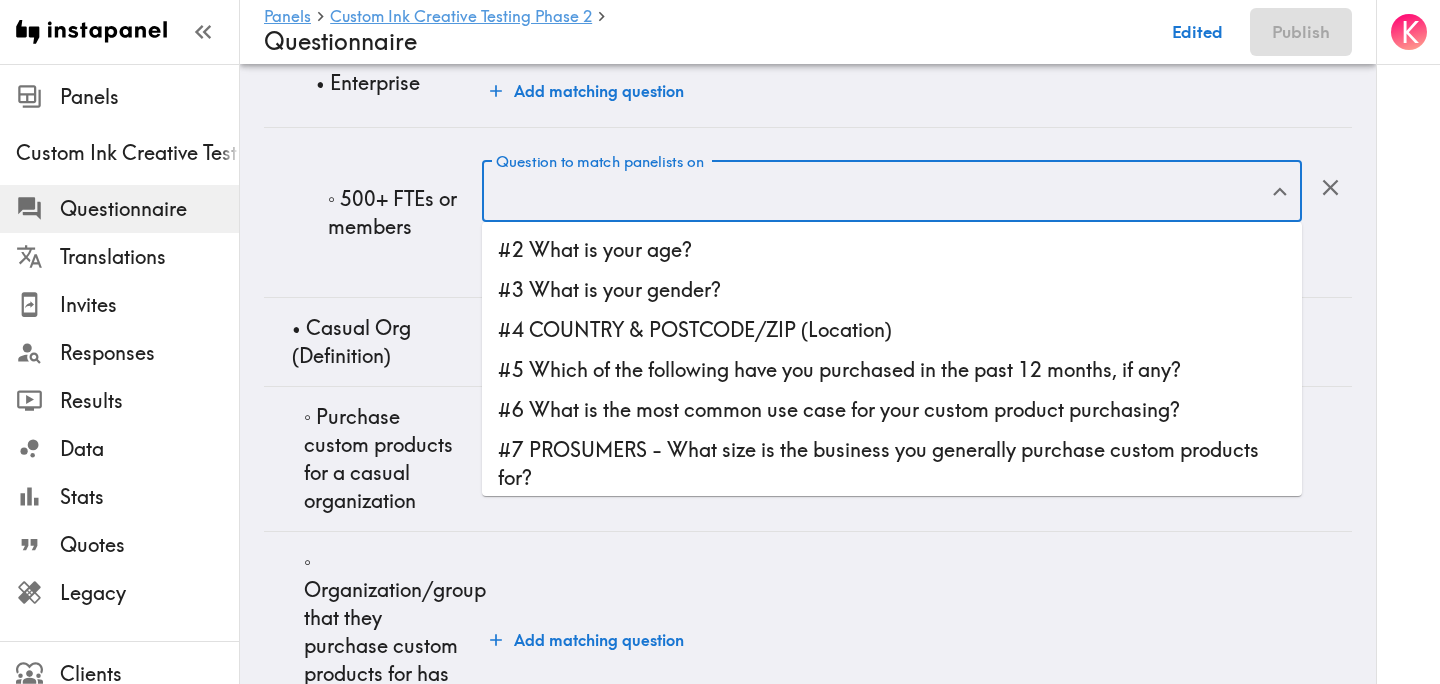 click on "#7 PROSUMERS - What size is the business you generally purchase custom products for?" at bounding box center [892, 464] 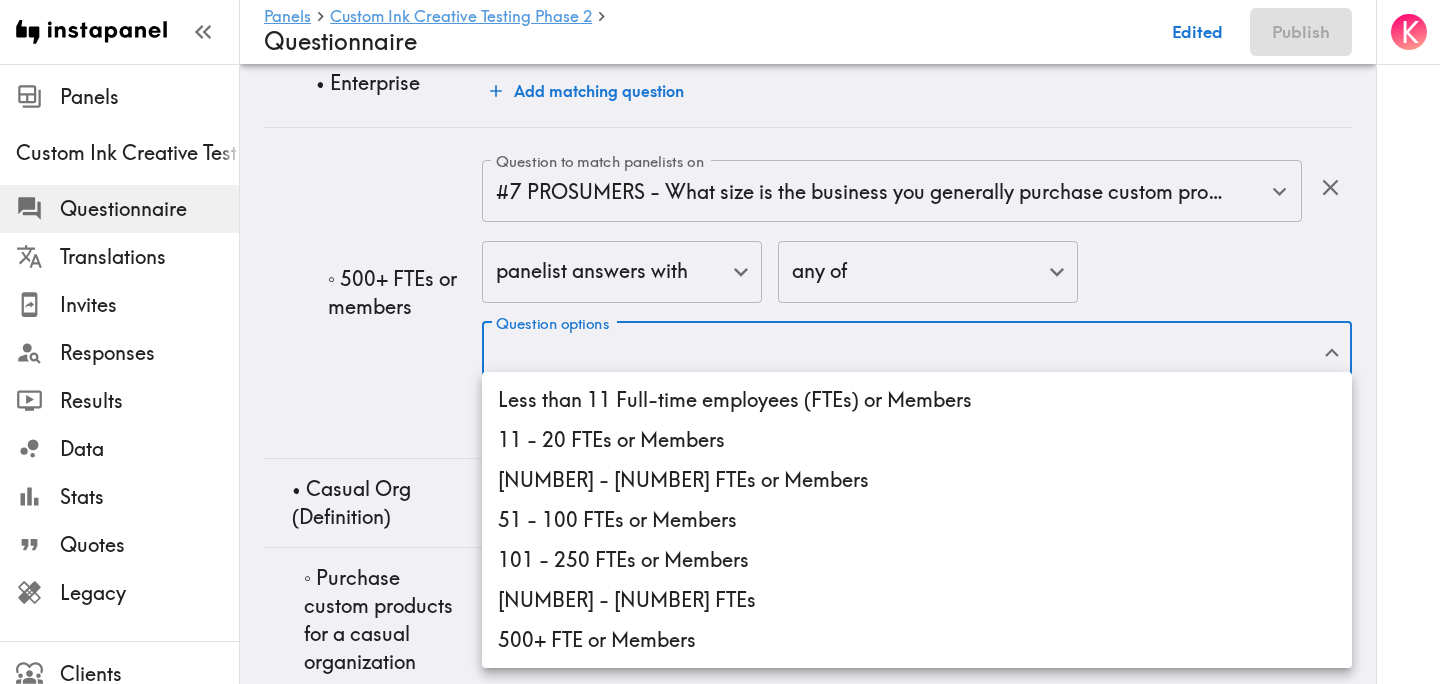 click on "Instapanel -  Panels  -  Custom Ink Creative Testing Phase 2  -  Questionnaire Panels Custom Ink Creative Testing Phase 2 Questionnaire Translations Invites Responses Results Data Stats Quotes Legacy Clients Panelists Strategists My Invites My Rewards Help/Suggestions K Panels   Custom Ink Creative Testing Phase 2   Questionnaire Edited Publish Audience Questions Screening # Video Responses 60 # Video Responses The target number of panelists recording video. # Quant Responses 600 # Quant Responses The target number of panelists answering multiple-choice and short text questions (no video answers). 18-64 years old Mix of genders  ( Equal distribution ,  +/-10% ) Male Female Broad geographic distribution across the US Have purchased custom apparel or goods in the past year Fall into one of the following segments  ( Equal distribution ,  +/-10% ) Prosumer  ( Definition ) Fall into one of the following segments  ( Specific distribution ) Purchase custom products for a business  ( 60%+ ) Mix of business sizes  ( )" at bounding box center [720, -1762] 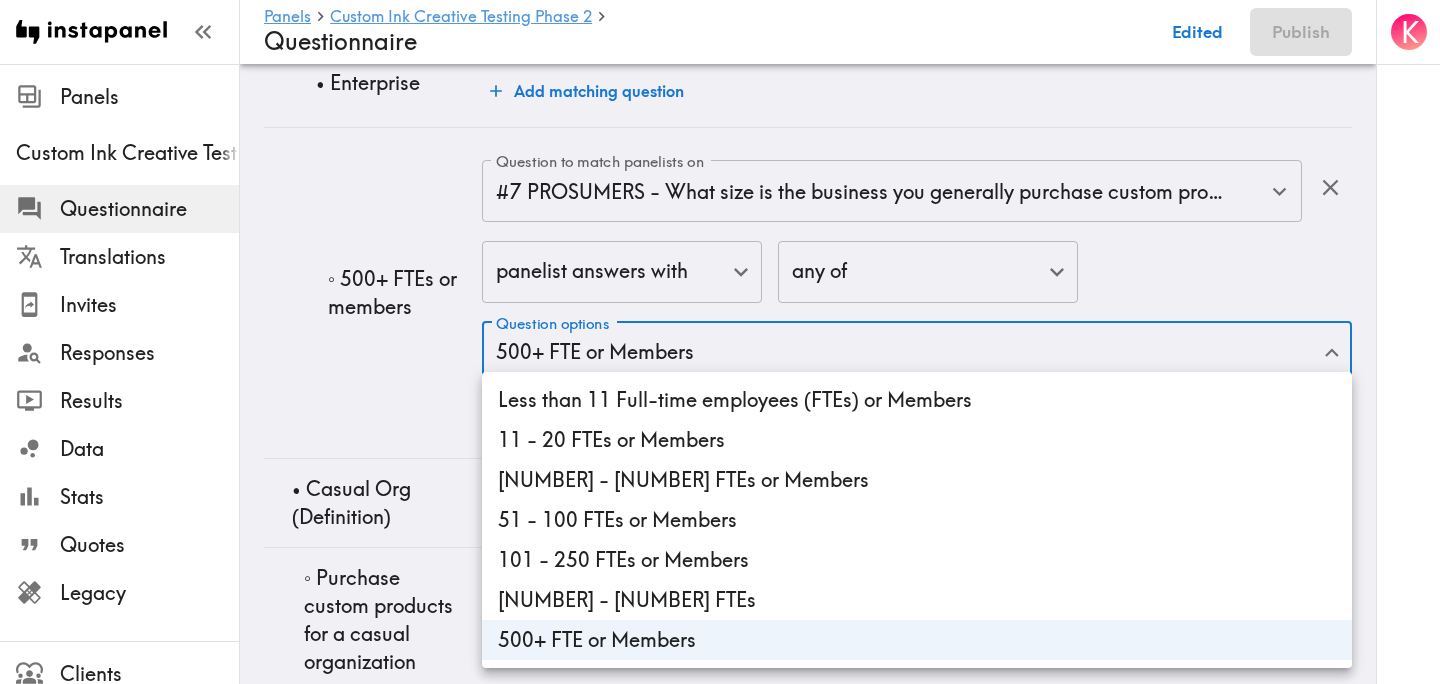 click at bounding box center (720, 342) 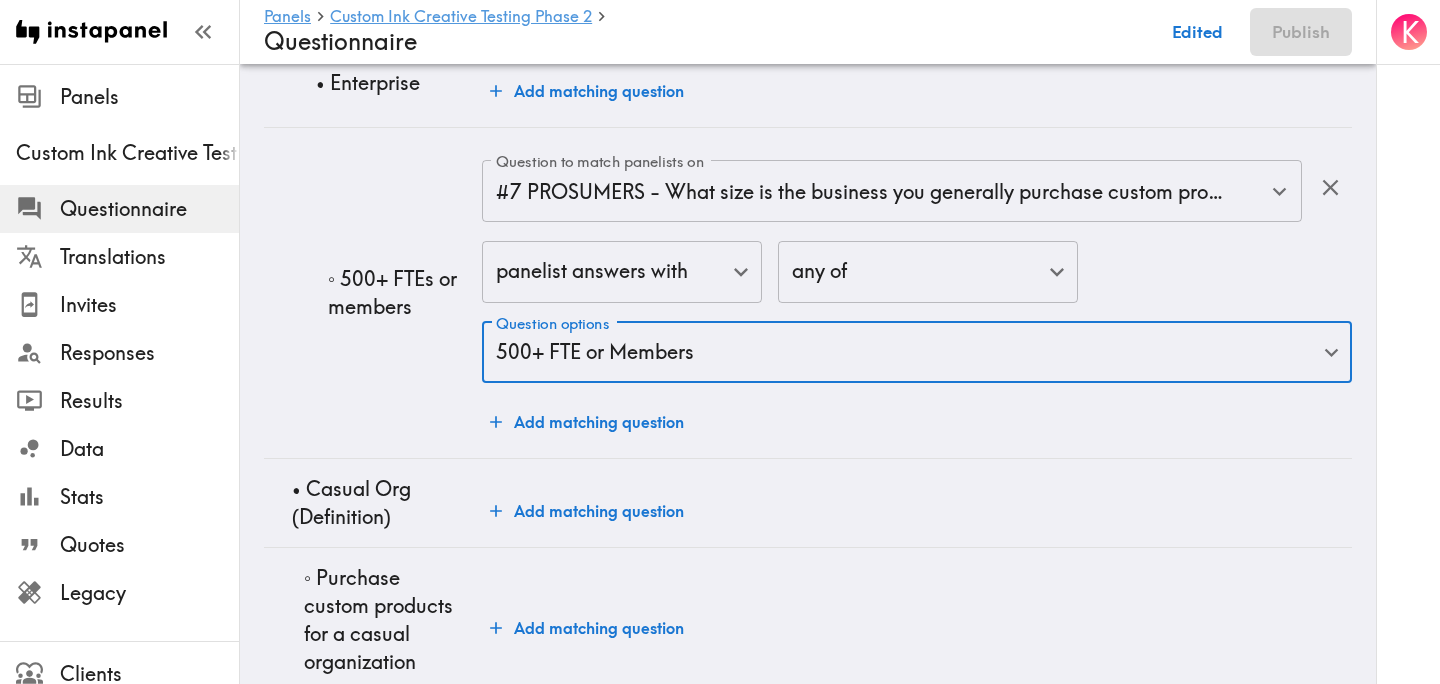click on "◦    500+ FTEs or members" at bounding box center (373, 293) 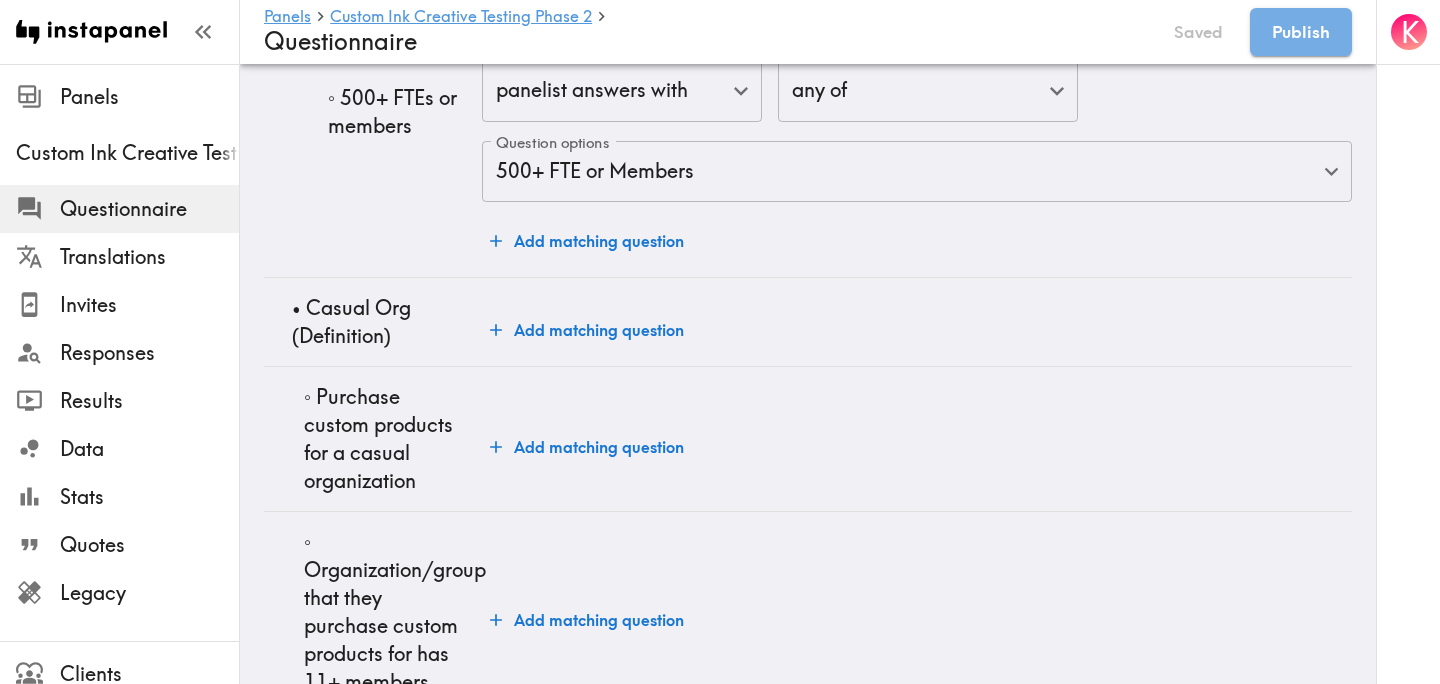 scroll, scrollTop: 4756, scrollLeft: 0, axis: vertical 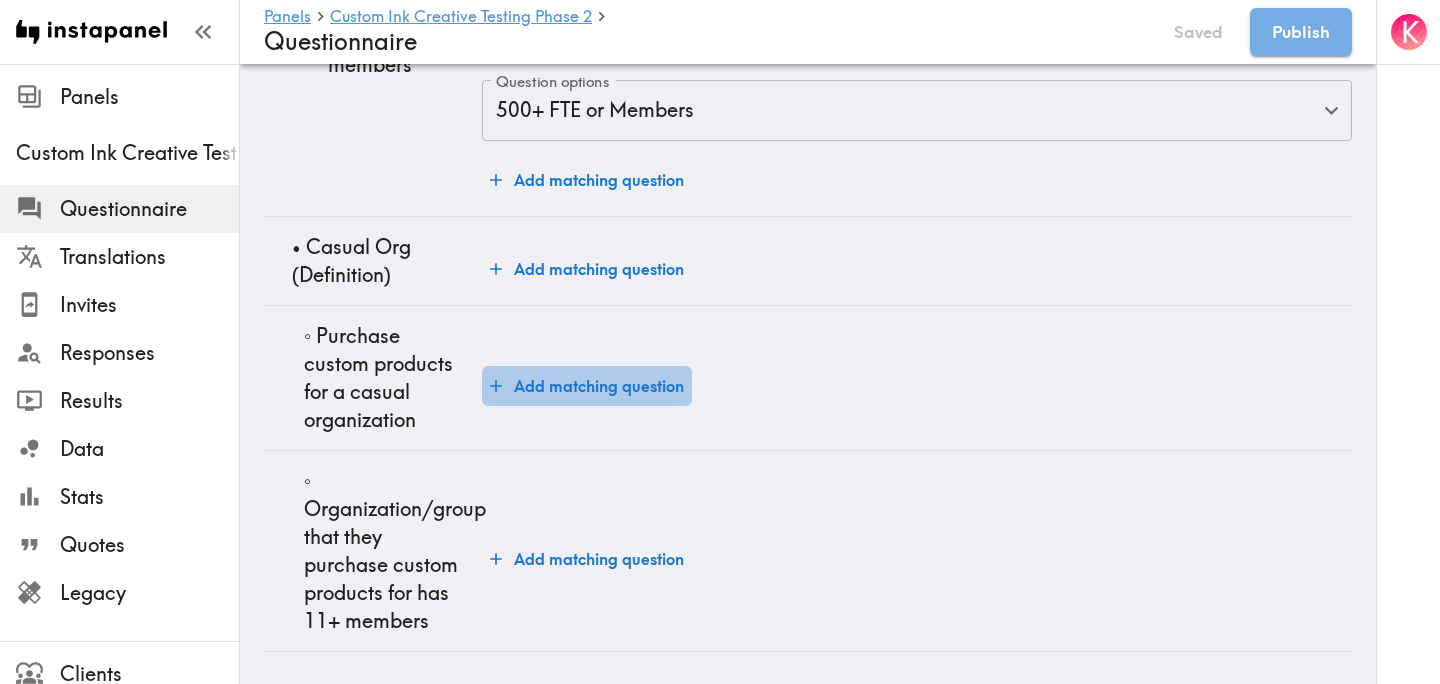 click on "Add matching question" at bounding box center (587, 386) 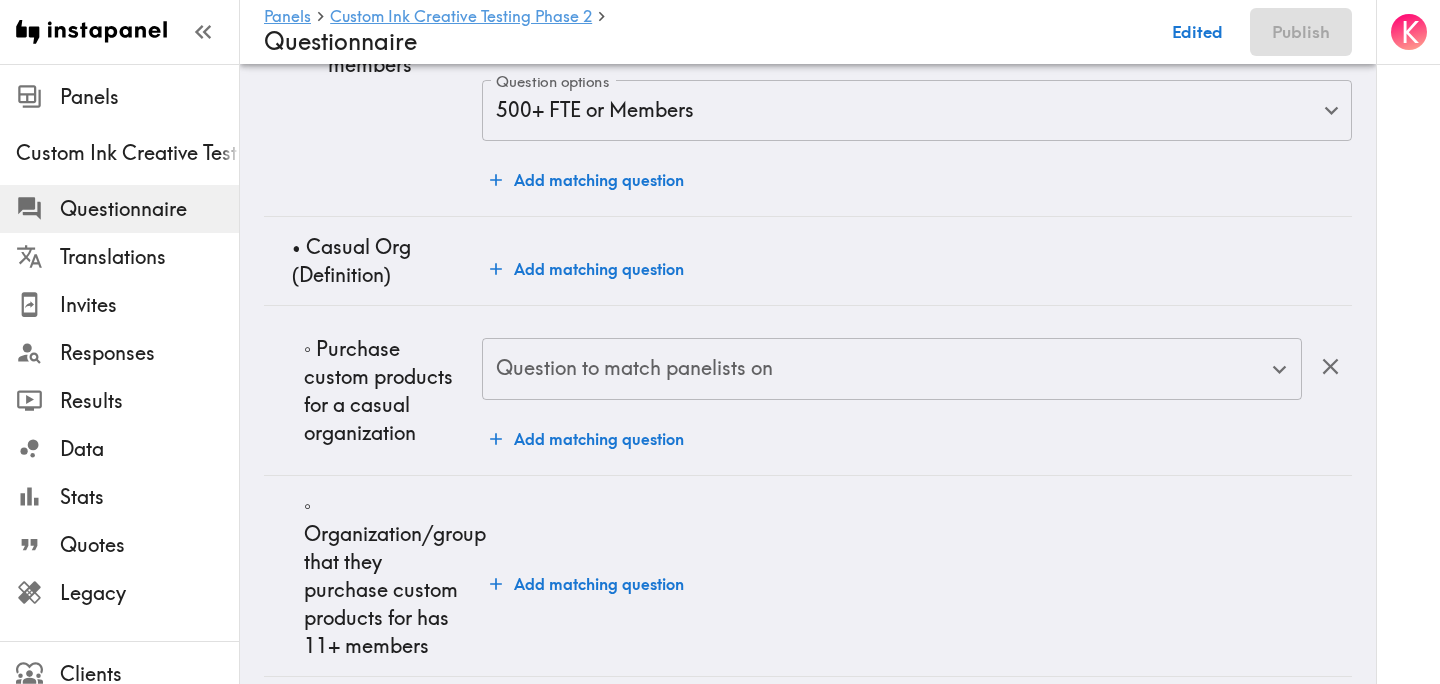click on "Question to match panelists on" at bounding box center (877, 369) 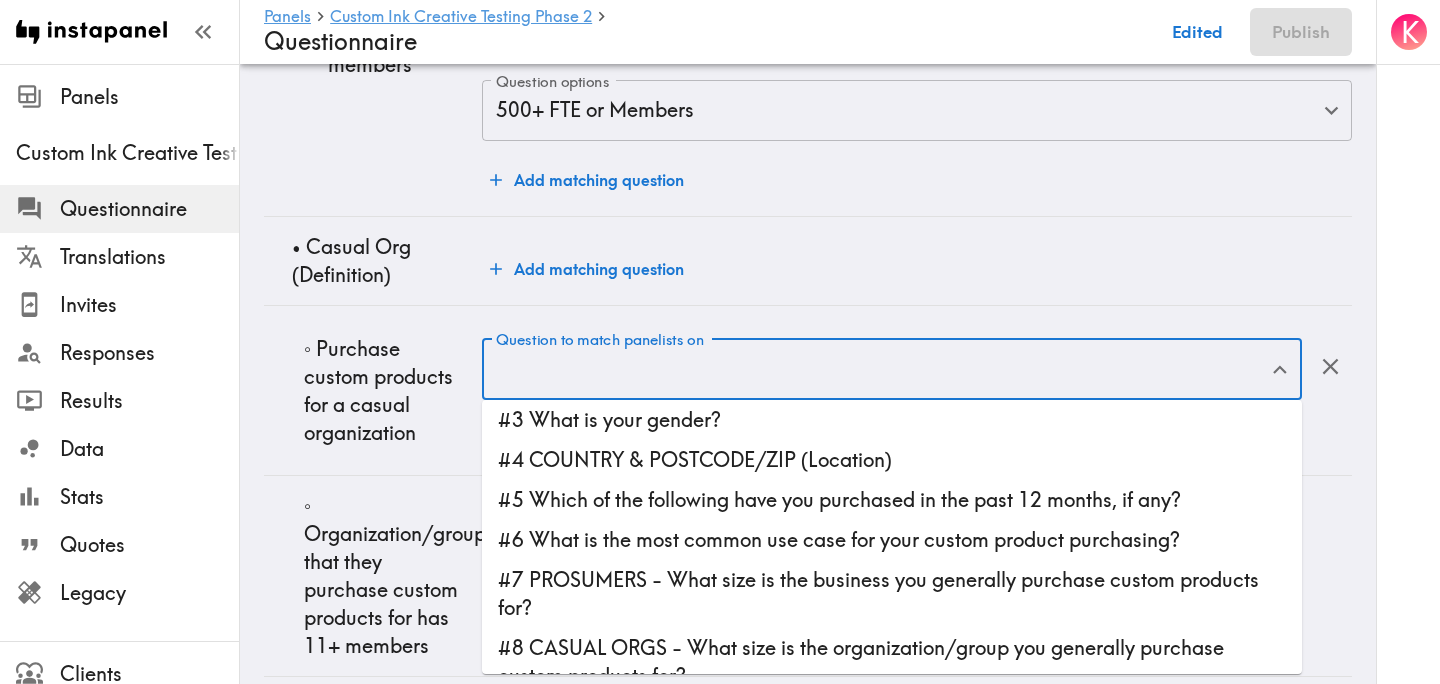 scroll, scrollTop: 62, scrollLeft: 0, axis: vertical 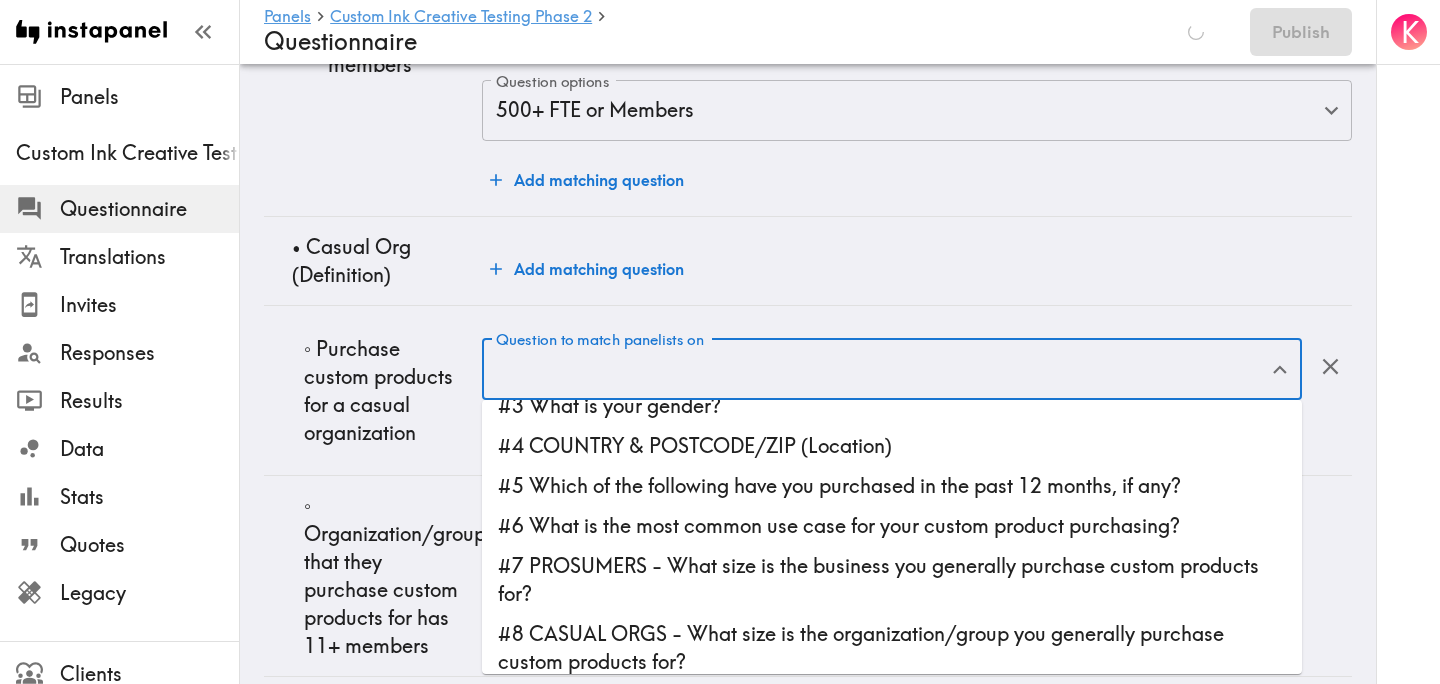click on "#6 What is the most common use case for your custom product purchasing?" at bounding box center (892, 526) 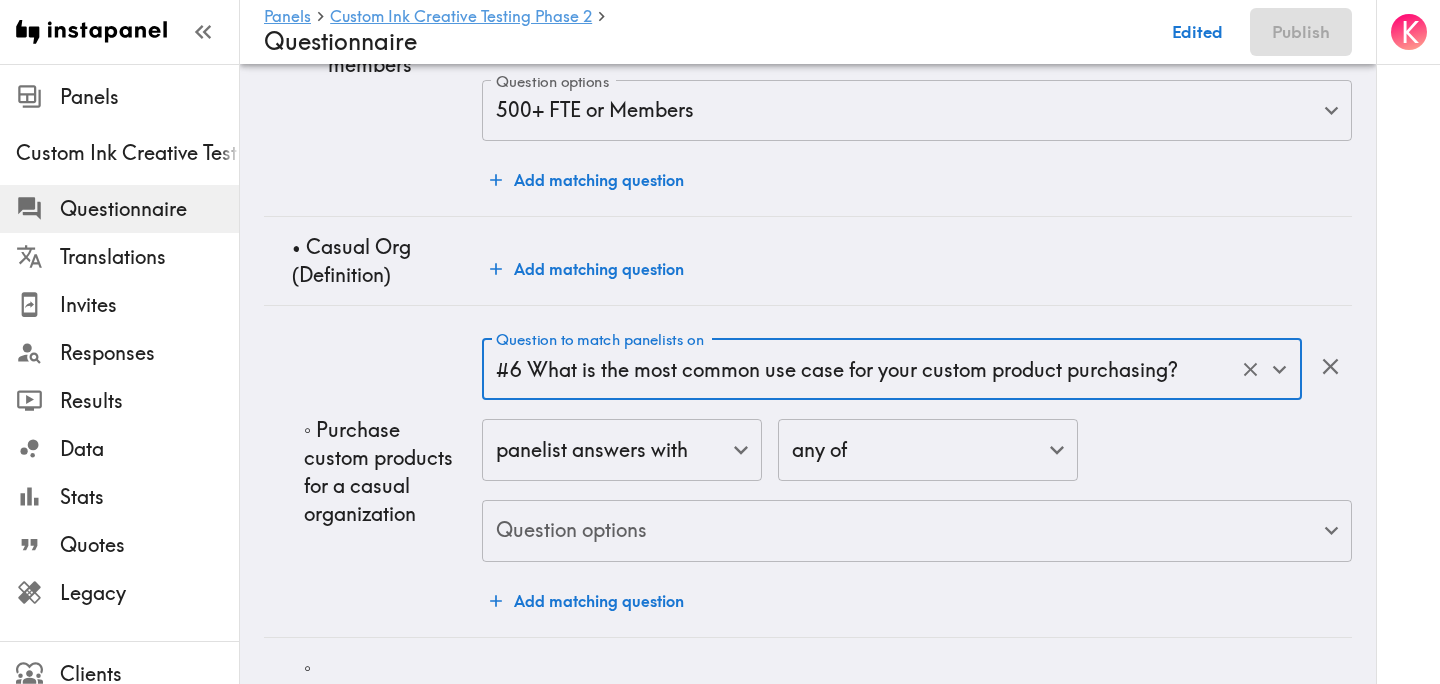 type on "#6 What is the most common use case for your custom product purchasing?" 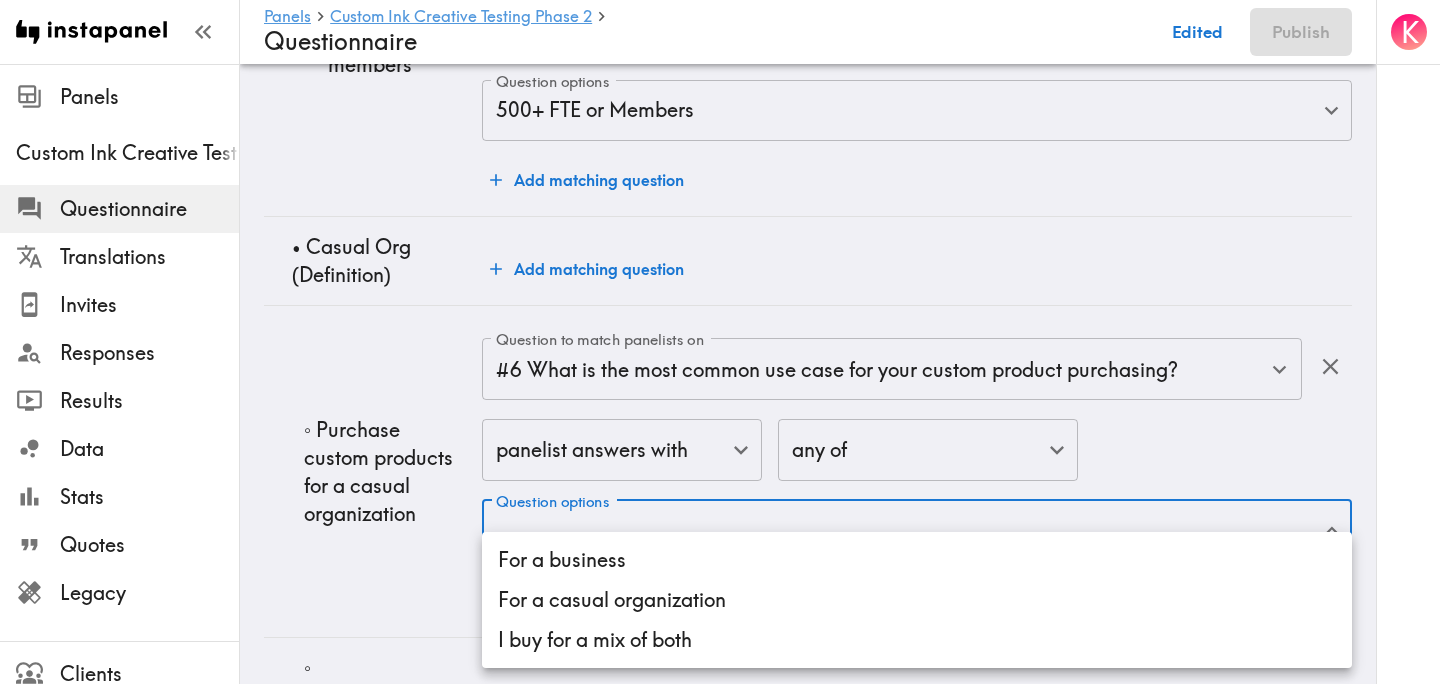 click on "For a casual organization" at bounding box center [917, 600] 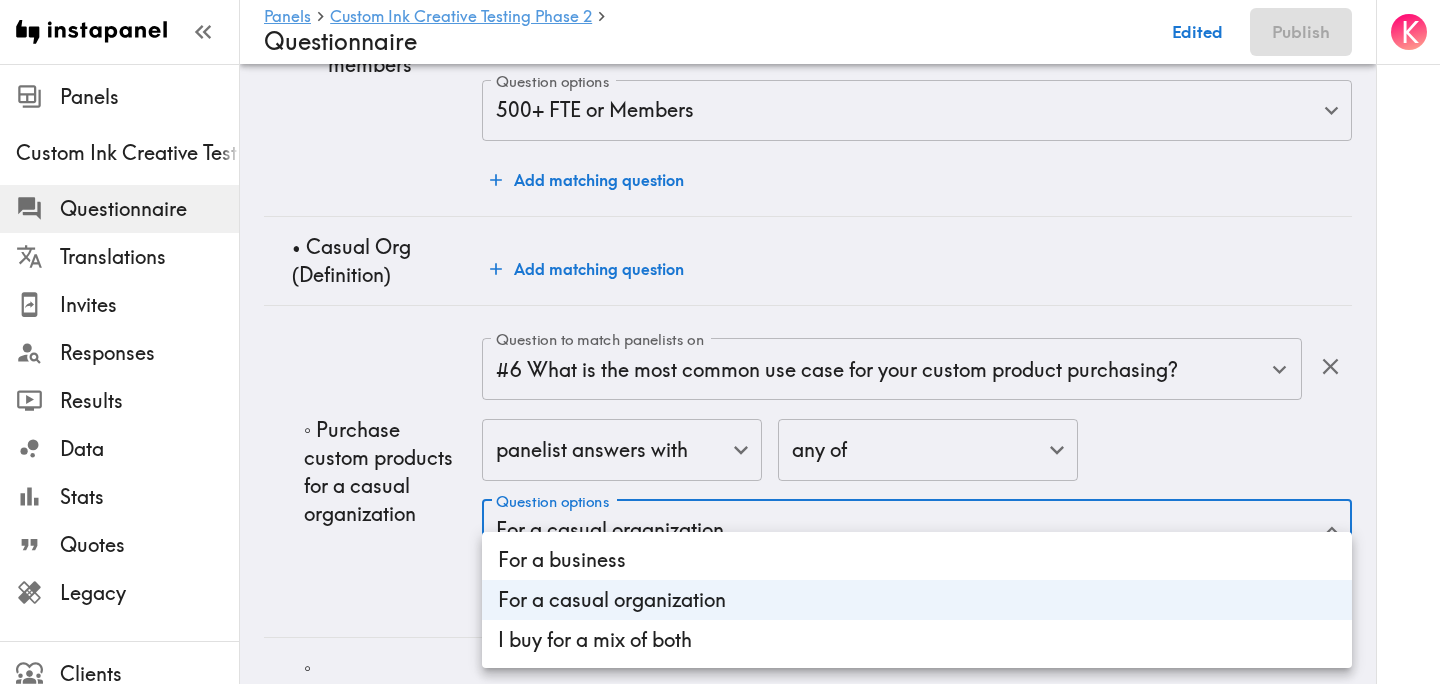 click at bounding box center [720, 342] 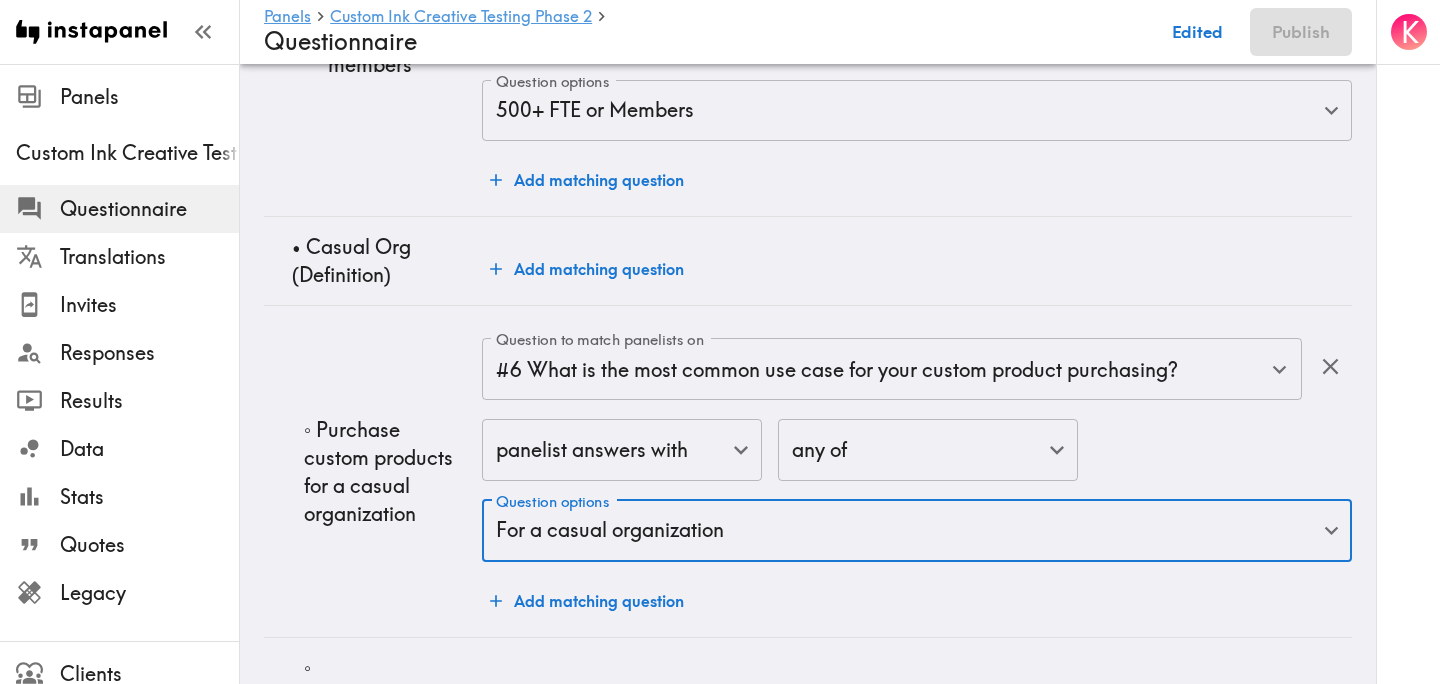 click on "◦    Purchase custom products for a casual organization" at bounding box center [373, 471] 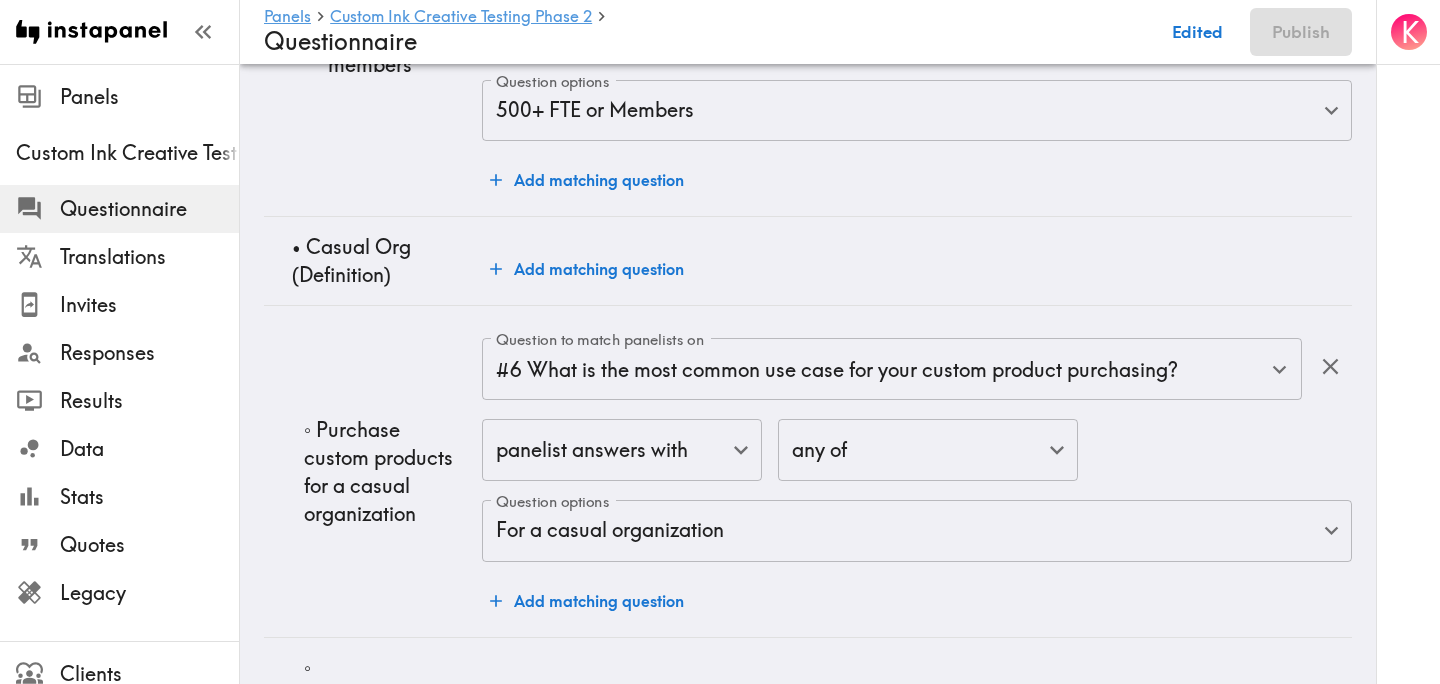 scroll, scrollTop: 4942, scrollLeft: 0, axis: vertical 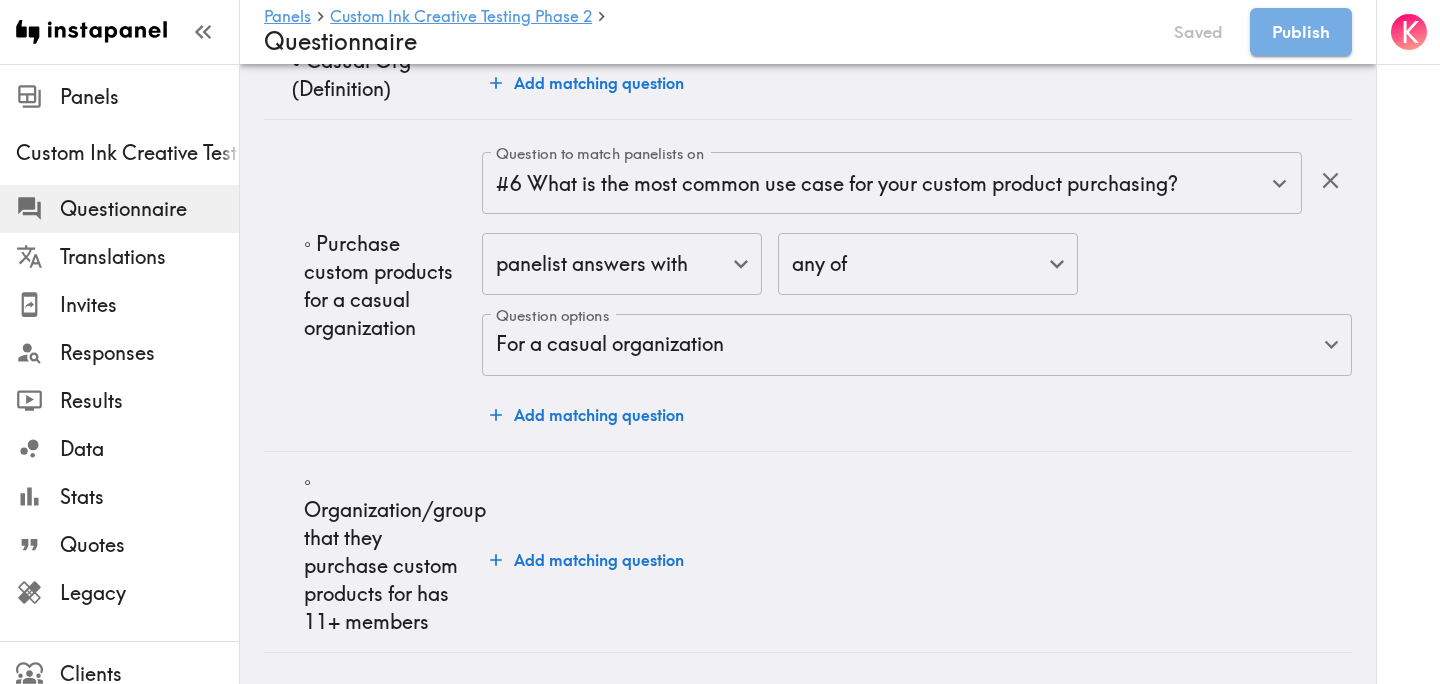 click on "Add matching question" at bounding box center (587, 560) 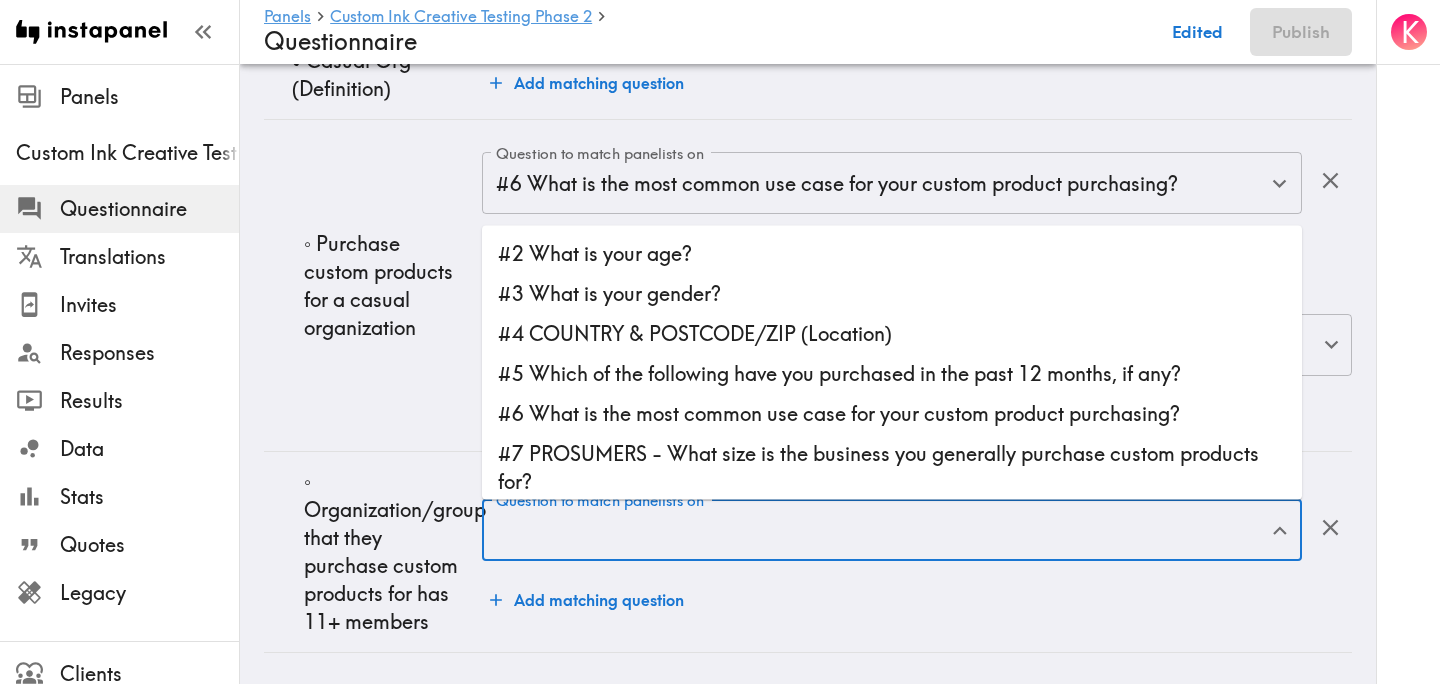 click on "Question to match panelists on" at bounding box center [877, 530] 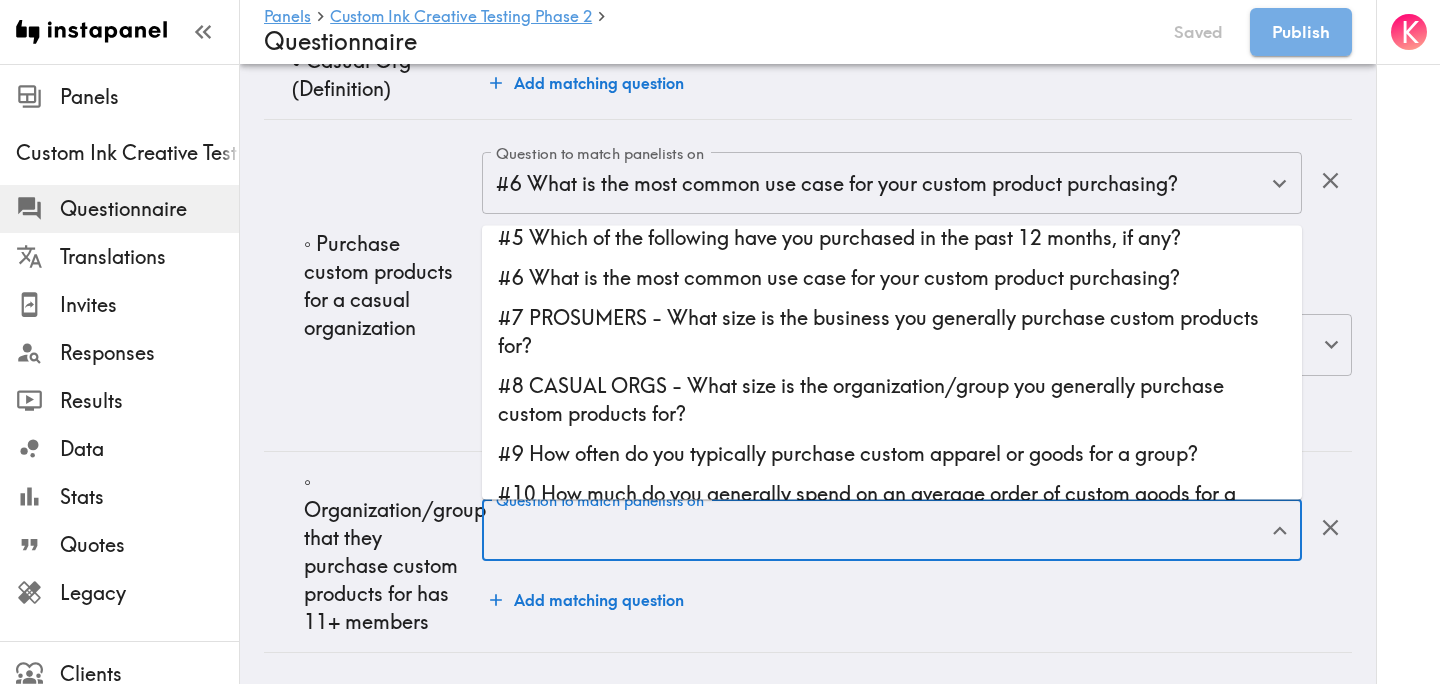 scroll, scrollTop: 145, scrollLeft: 0, axis: vertical 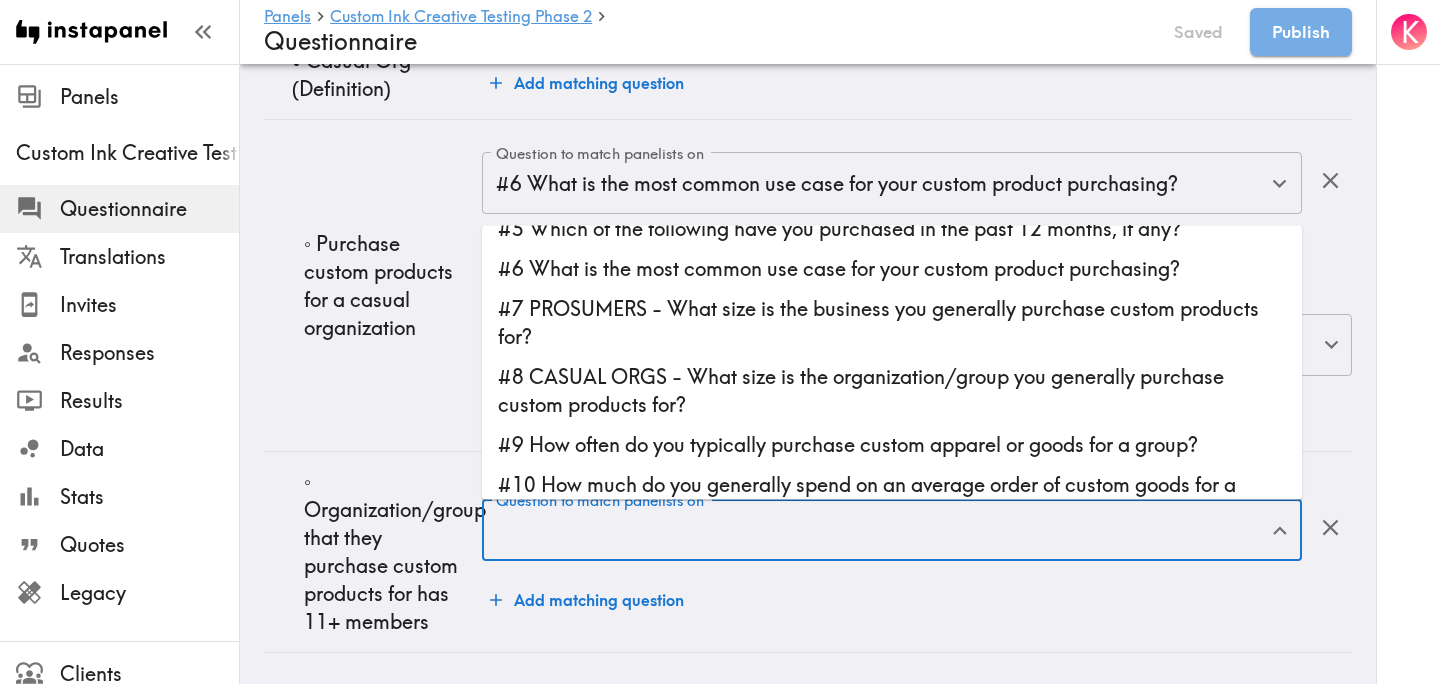 click on "#8 CASUAL ORGS - What size is the organization/group you generally purchase custom products for?" at bounding box center (892, 391) 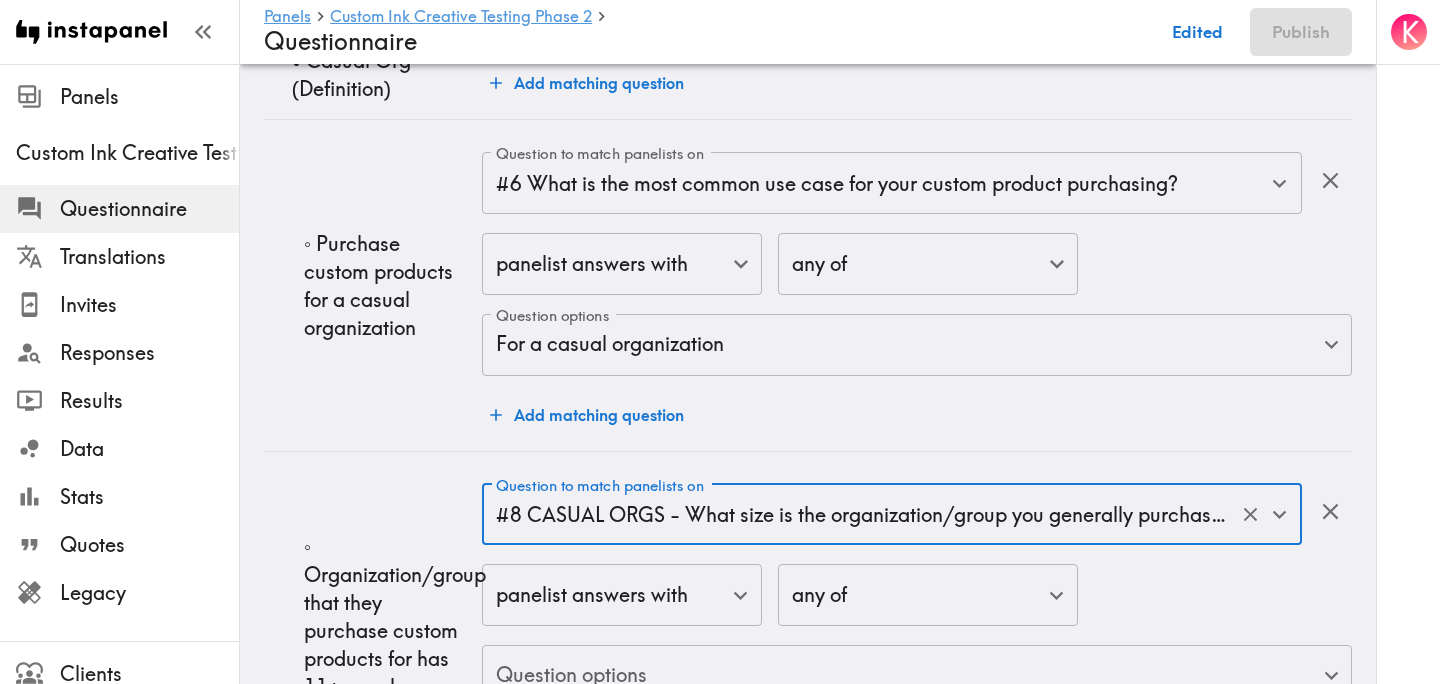 click on "◦    Organization/group that they purchase custom products for has 11+ members" at bounding box center [373, 616] 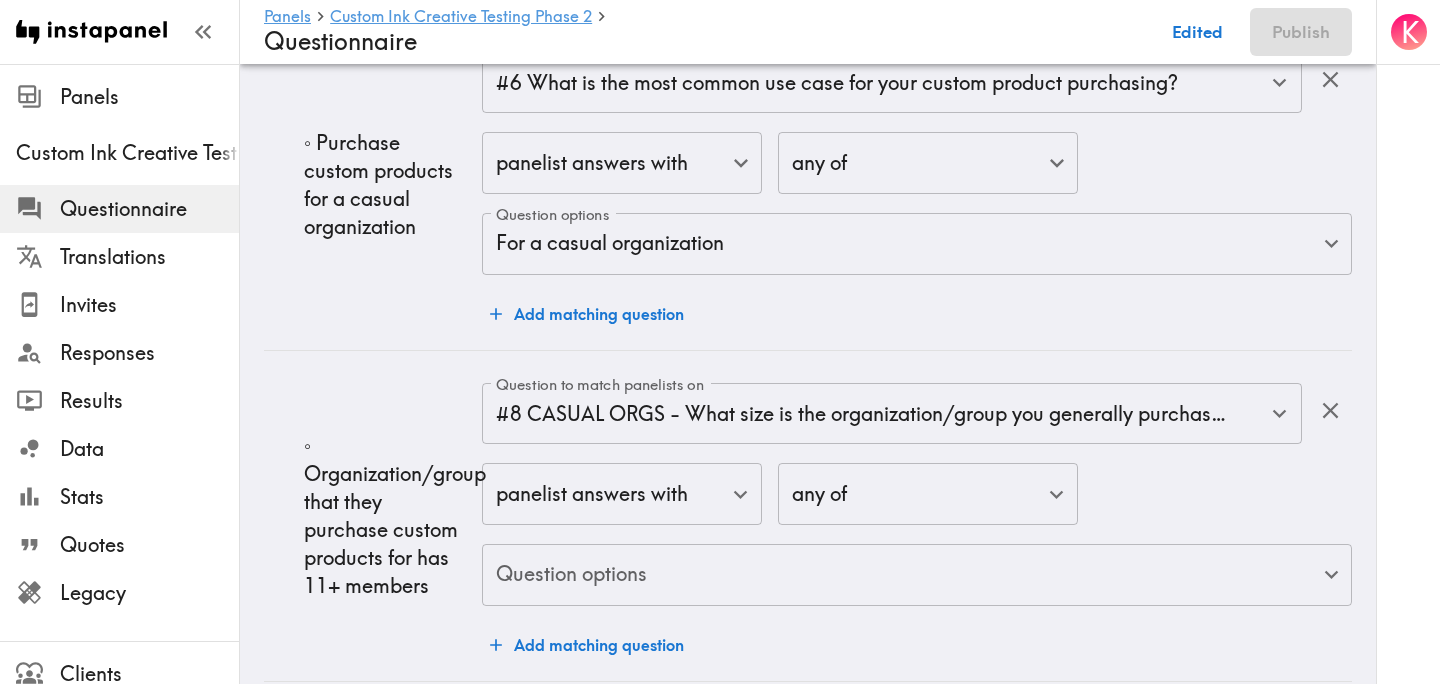 scroll, scrollTop: 5073, scrollLeft: 0, axis: vertical 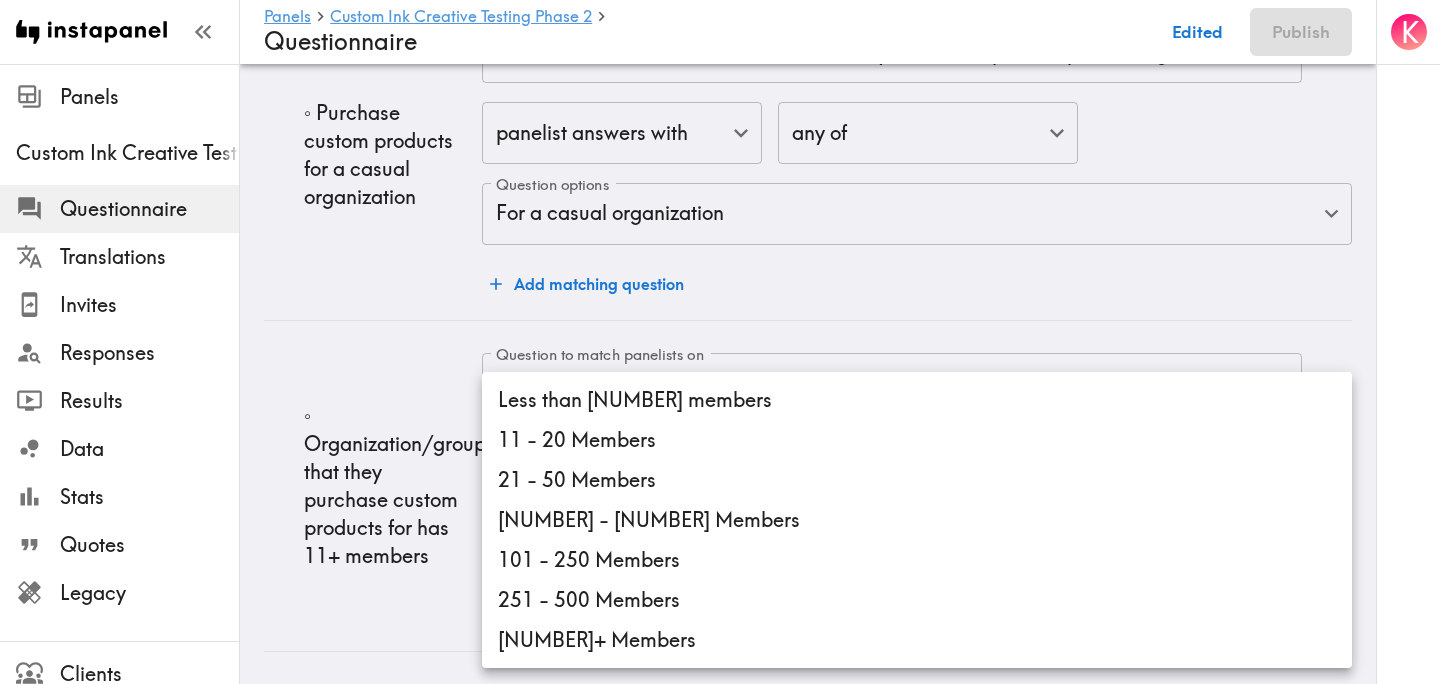 click on "Instapanel -  Panels  -  Custom Ink Creative Testing Phase 2  -  Questionnaire Panels Custom Ink Creative Testing Phase 2 Questionnaire Translations Invites Responses Results Data Stats Quotes Legacy Clients Panelists Strategists My Invites My Rewards Help/Suggestions K Panels   Custom Ink Creative Testing Phase 2   Questionnaire Edited Publish Audience Questions Screening # Video Responses 60 # Video Responses The target number of panelists recording video. # Quant Responses 600 # Quant Responses The target number of panelists answering multiple-choice and short text questions (no video answers). 18-64 years old Mix of genders  ( Equal distribution ,  +/-10% ) Male Female Broad geographic distribution across the US Have purchased custom apparel or goods in the past year Fall into one of the following segments  ( Equal distribution ,  +/-10% ) Prosumer  ( Definition ) Fall into one of the following segments  ( Specific distribution ) Purchase custom products for a business  ( 60%+ ) Mix of business sizes  ( )" at bounding box center (720, -2163) 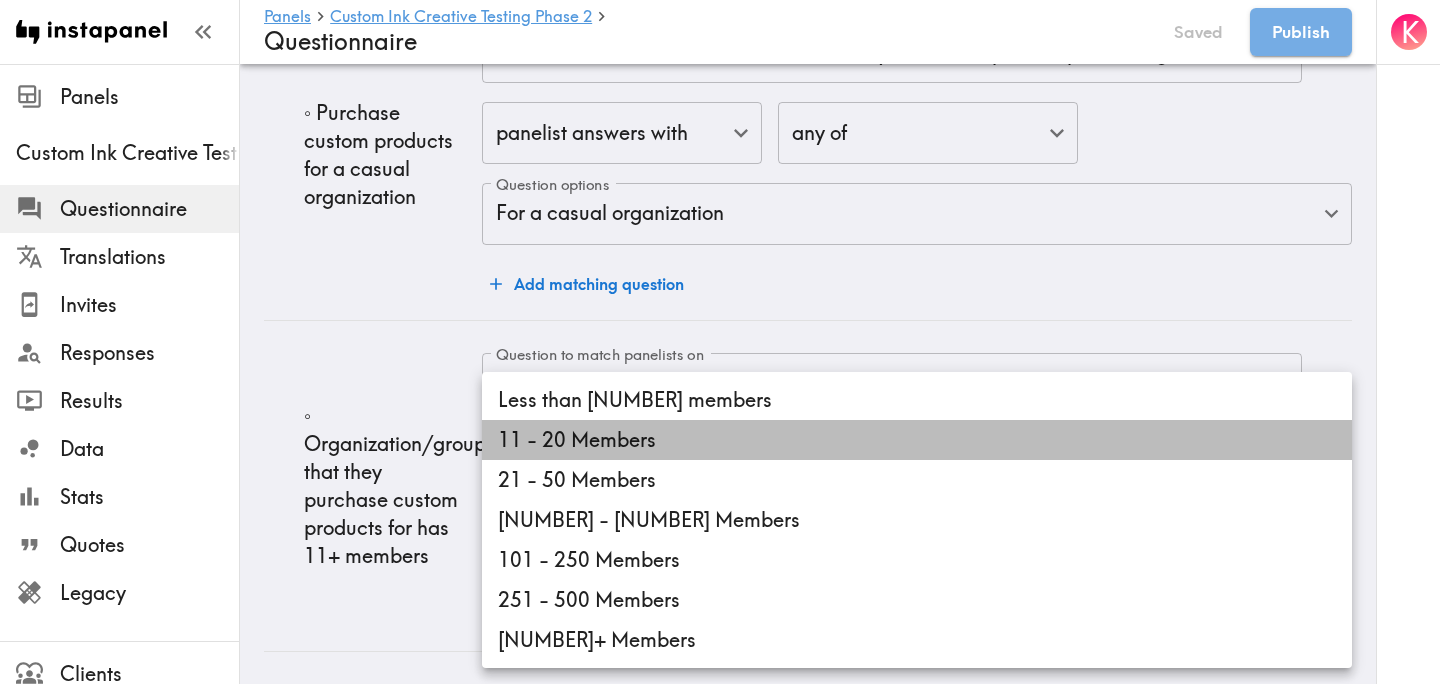 click on "11 - 20 Members" at bounding box center [917, 440] 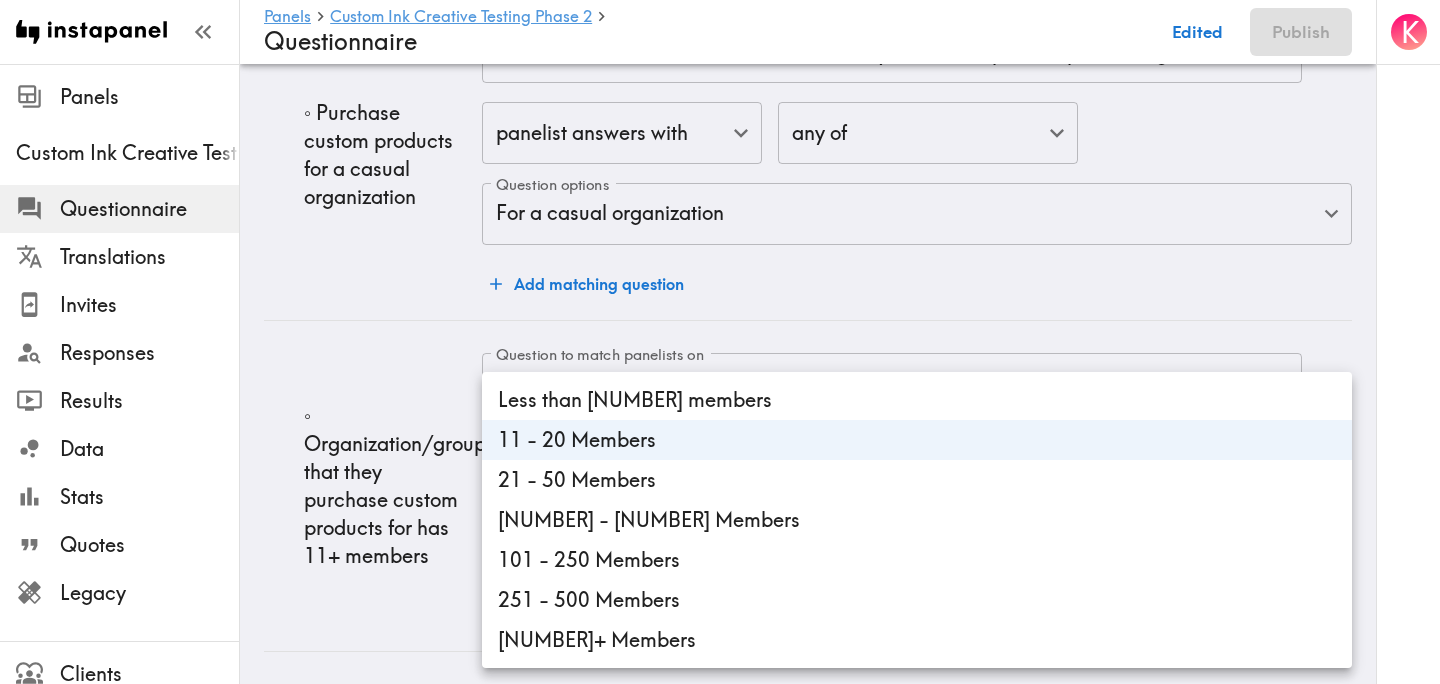 click on "21 - 50 Members" at bounding box center (917, 480) 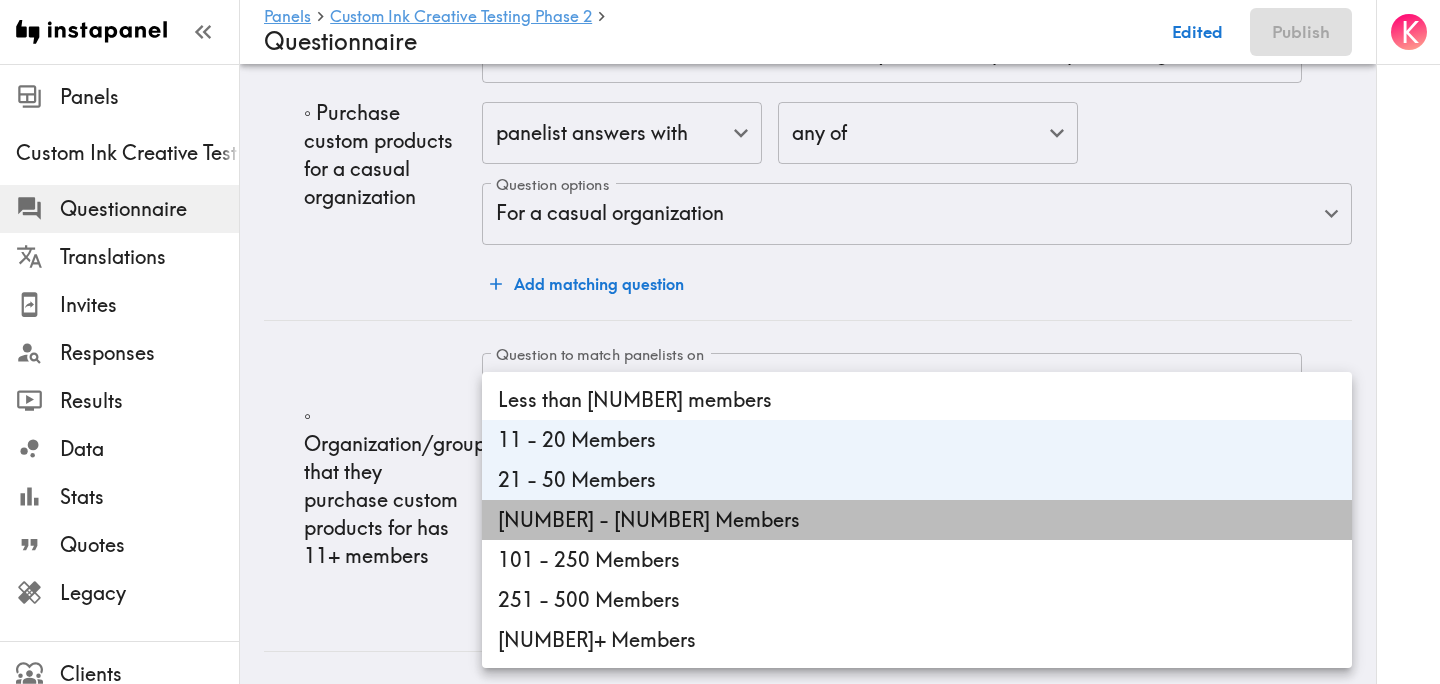 click on "51 - 100 Members" at bounding box center [917, 520] 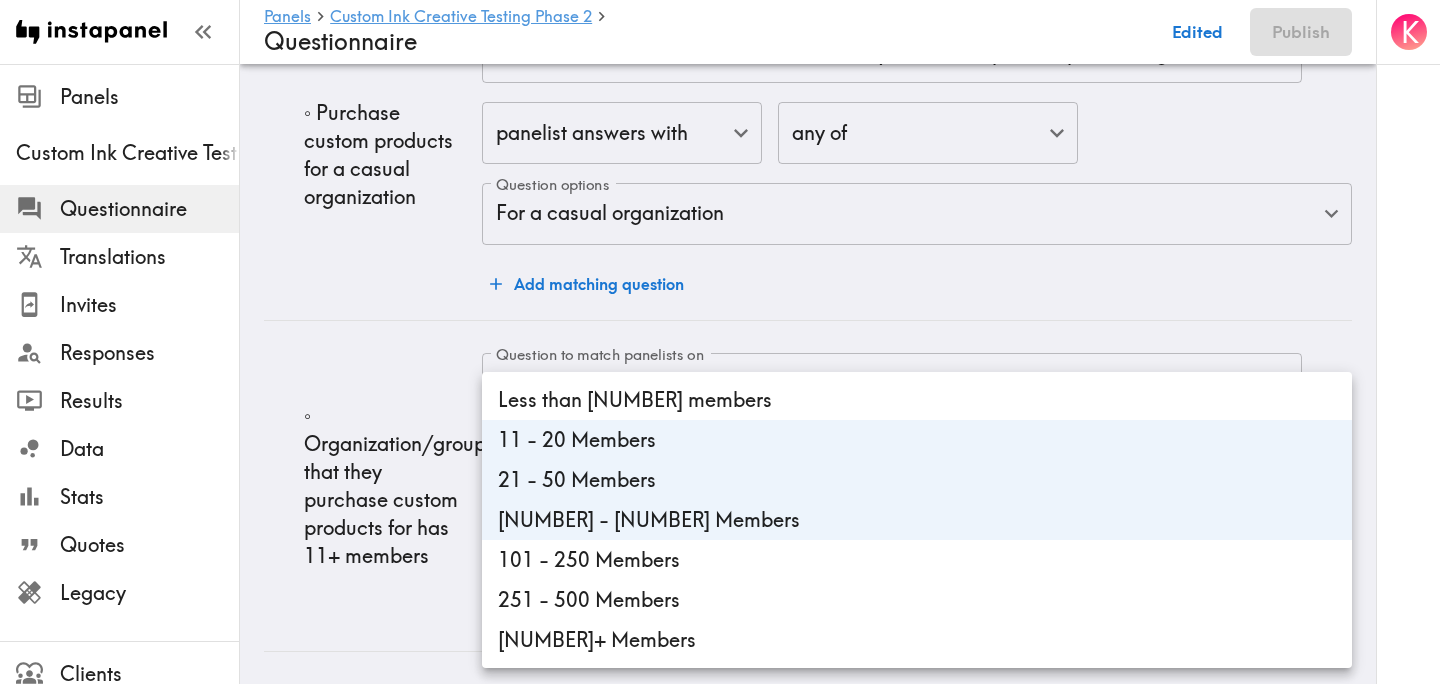 click on "101 - 250 Members" at bounding box center (917, 560) 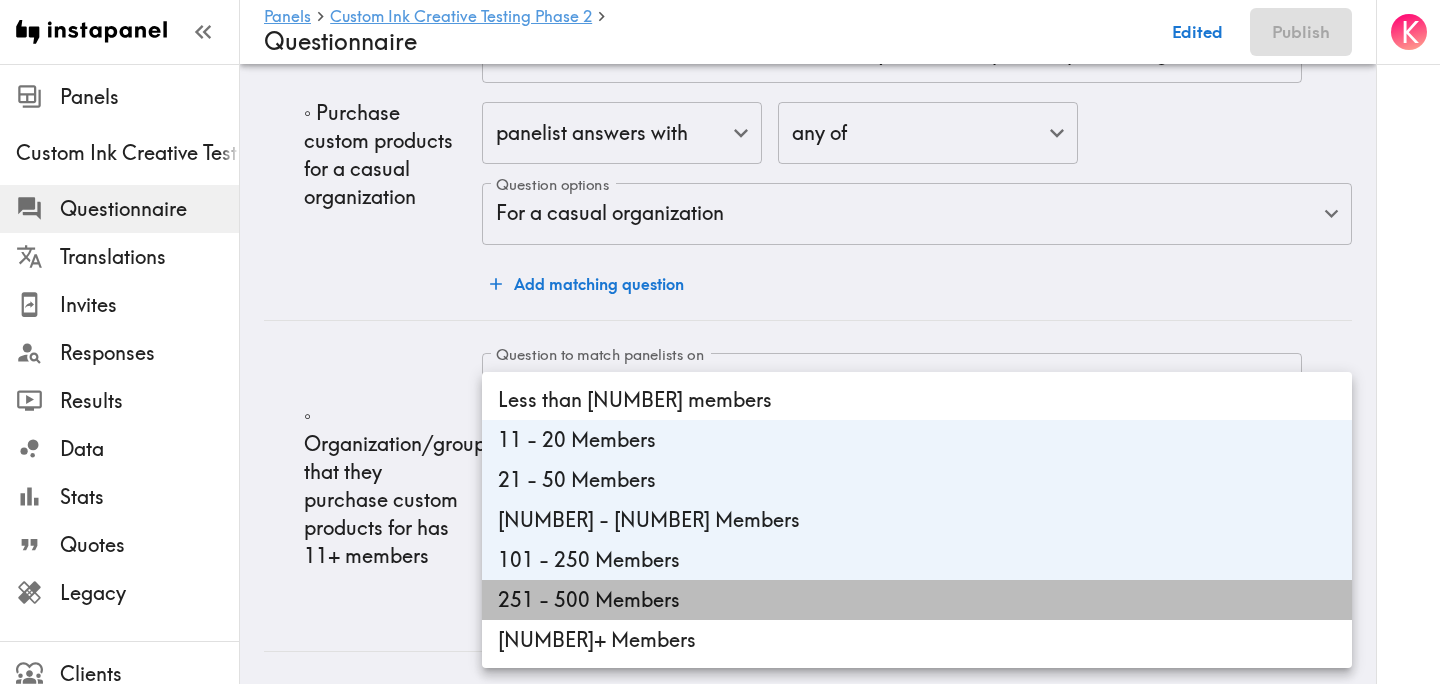 click on "251 - 500 Members" at bounding box center [917, 600] 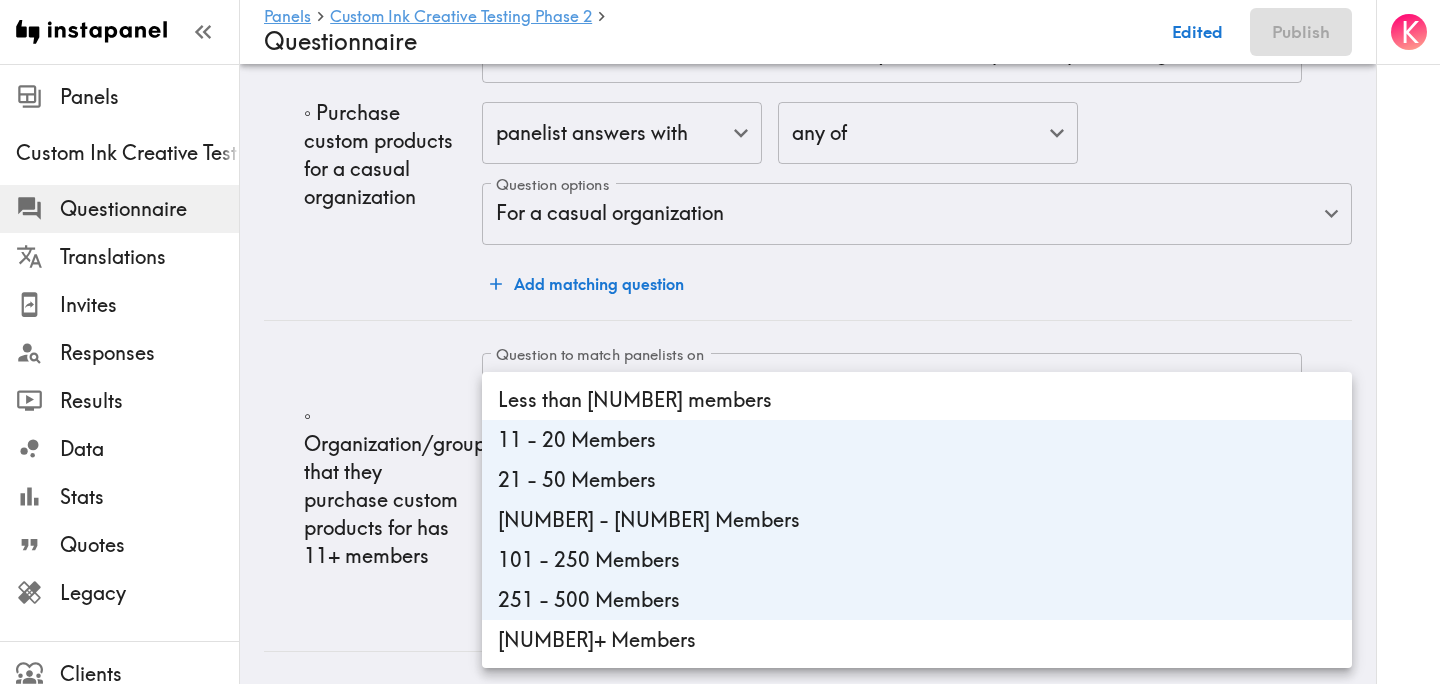 click on "500+ Members" at bounding box center (917, 640) 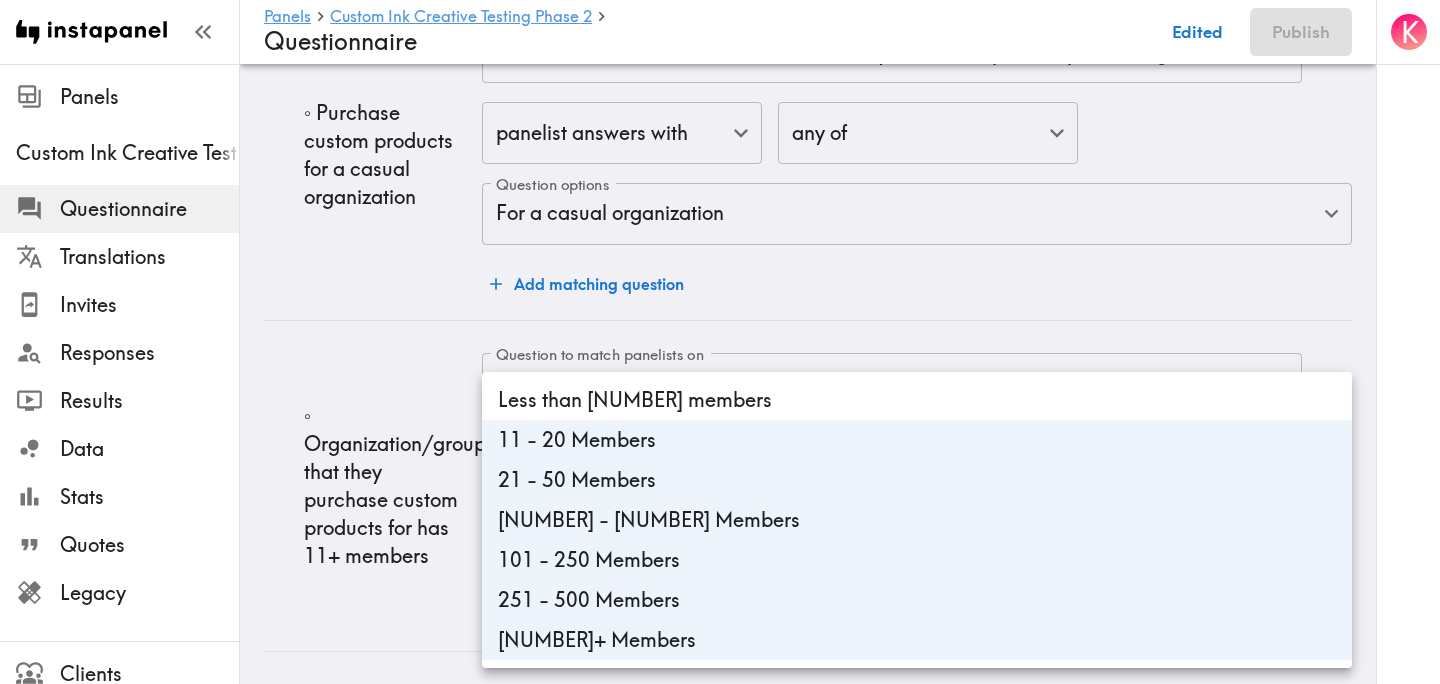 click at bounding box center [720, 342] 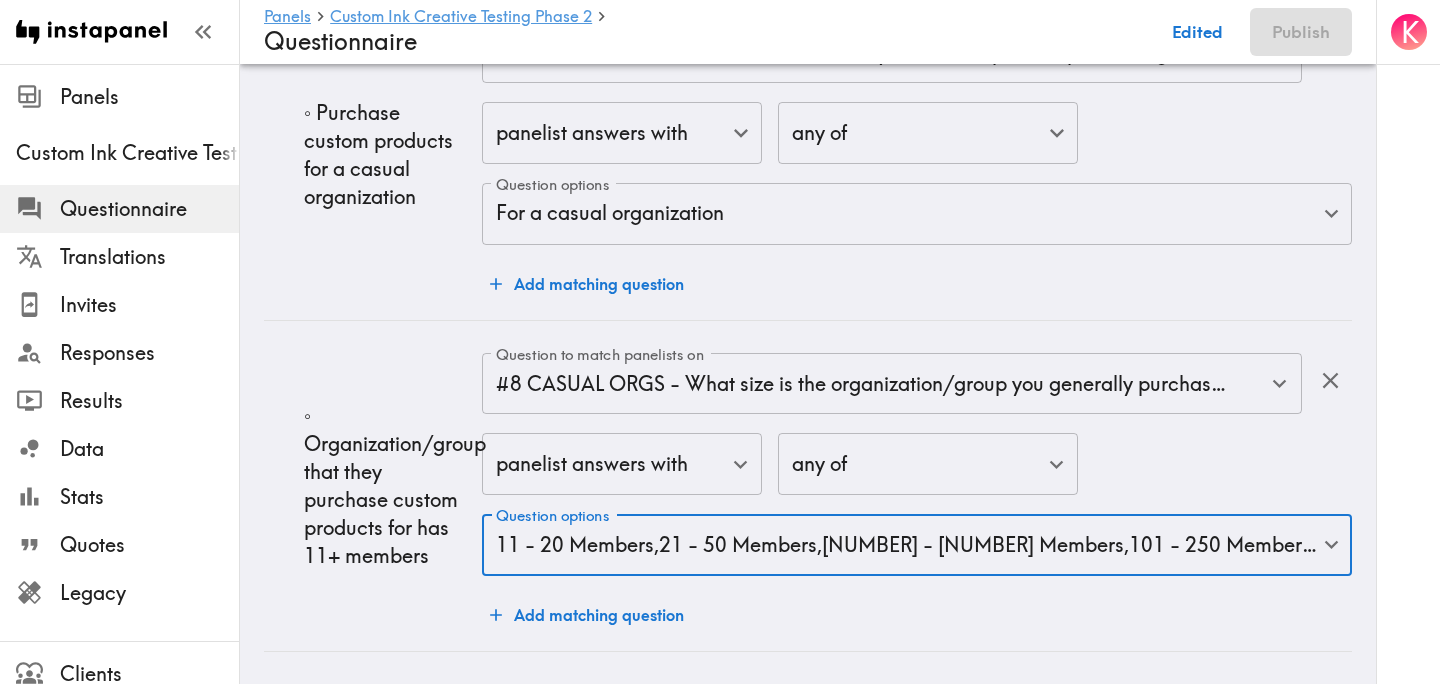click on "◦    Organization/group that they purchase custom products for has 11+ members" at bounding box center [373, 485] 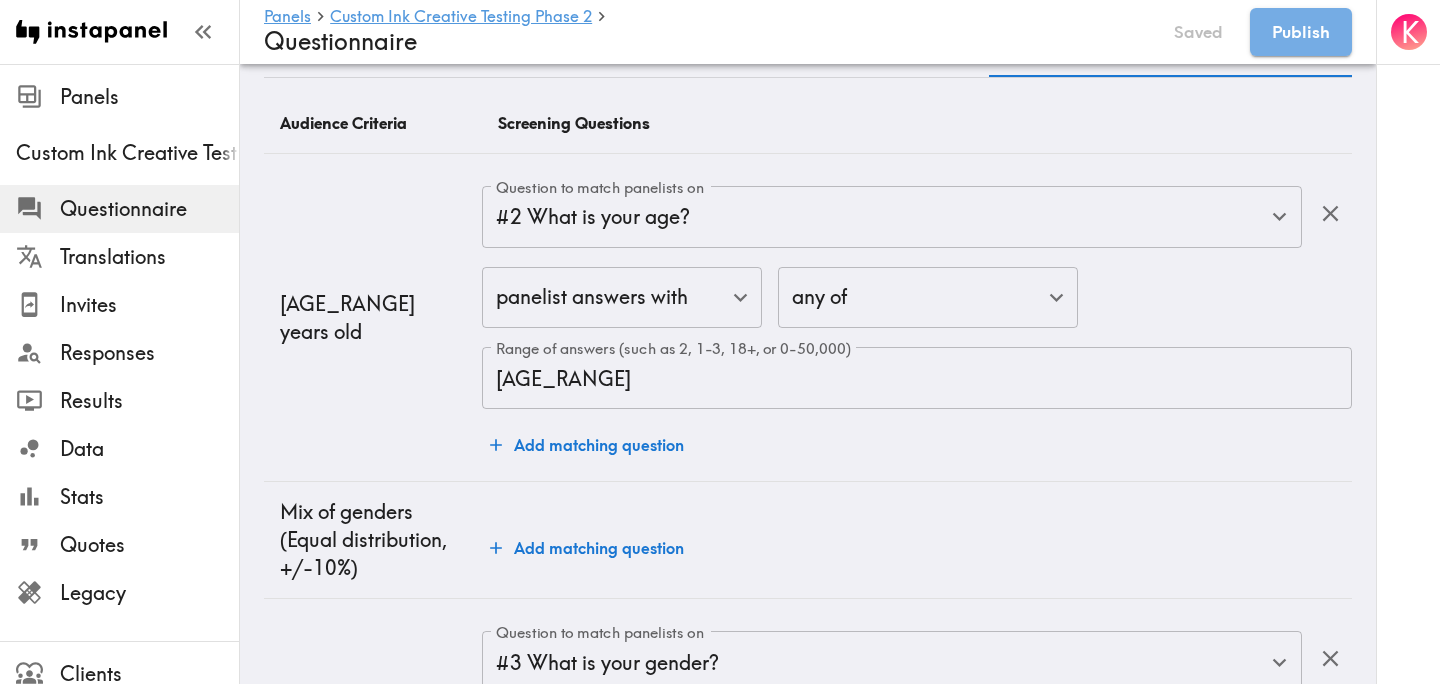 scroll, scrollTop: 0, scrollLeft: 0, axis: both 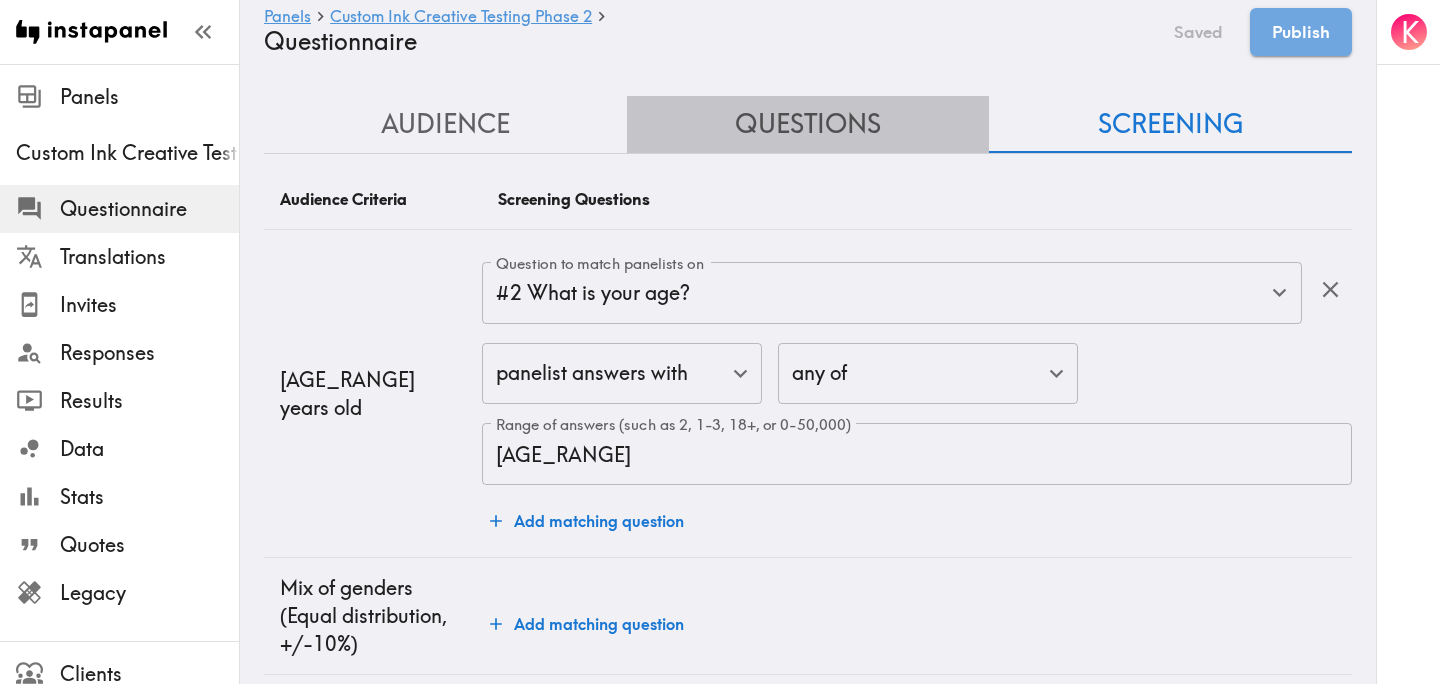 click on "Questions" at bounding box center (808, 124) 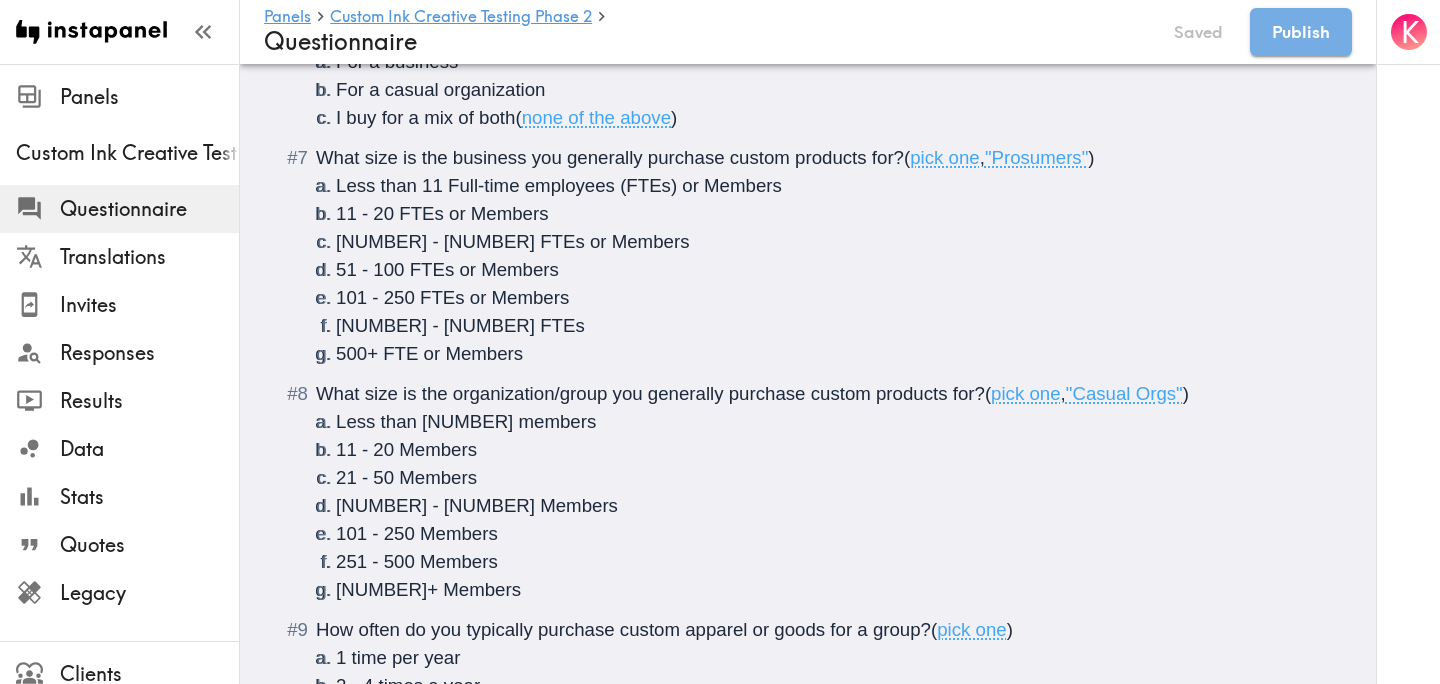 scroll, scrollTop: 1520, scrollLeft: 0, axis: vertical 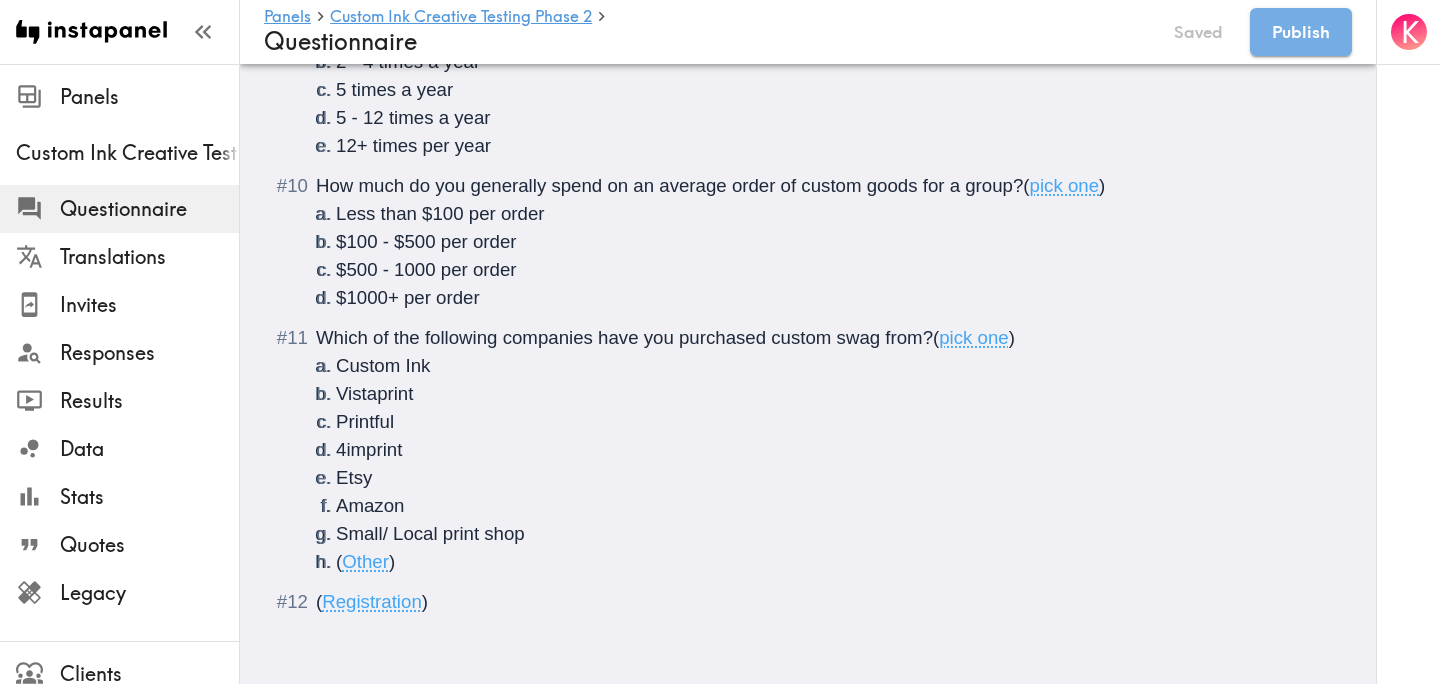 click on "( Other )" at bounding box center (832, 562) 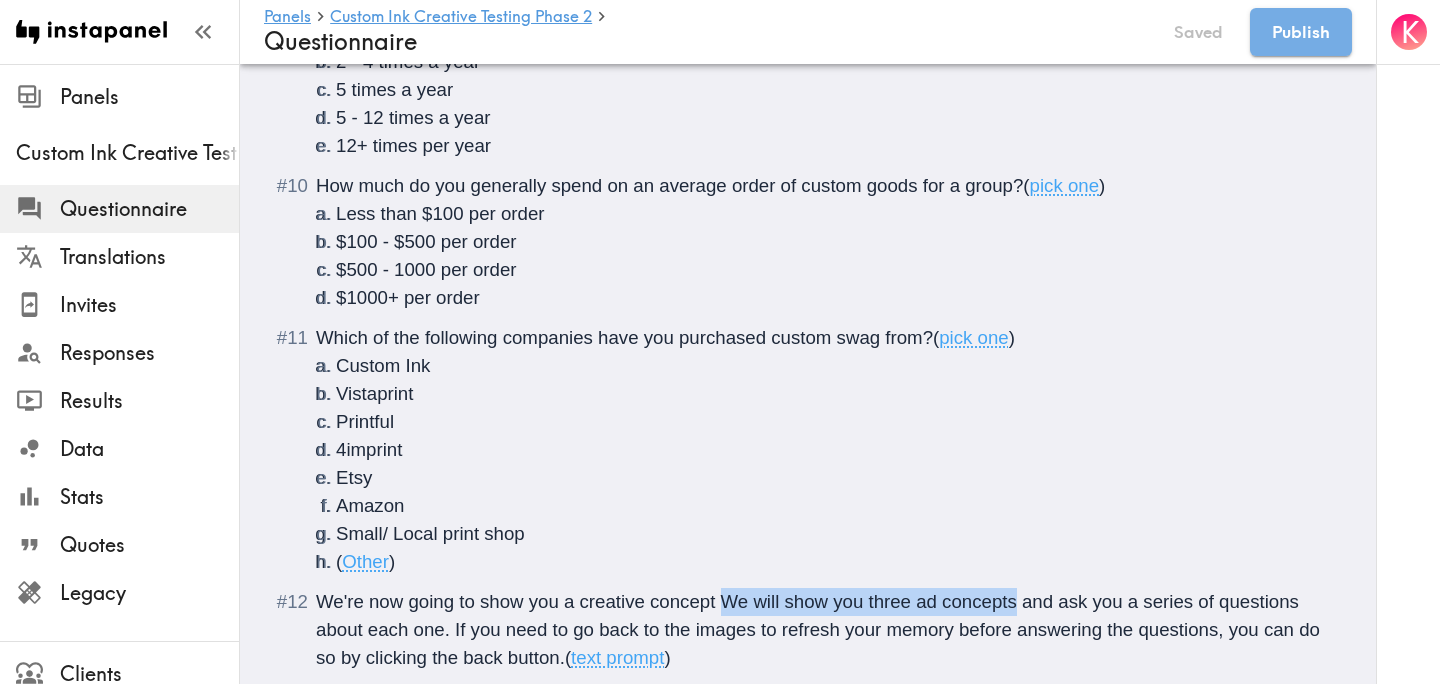 drag, startPoint x: 1019, startPoint y: 605, endPoint x: 728, endPoint y: 608, distance: 291.01547 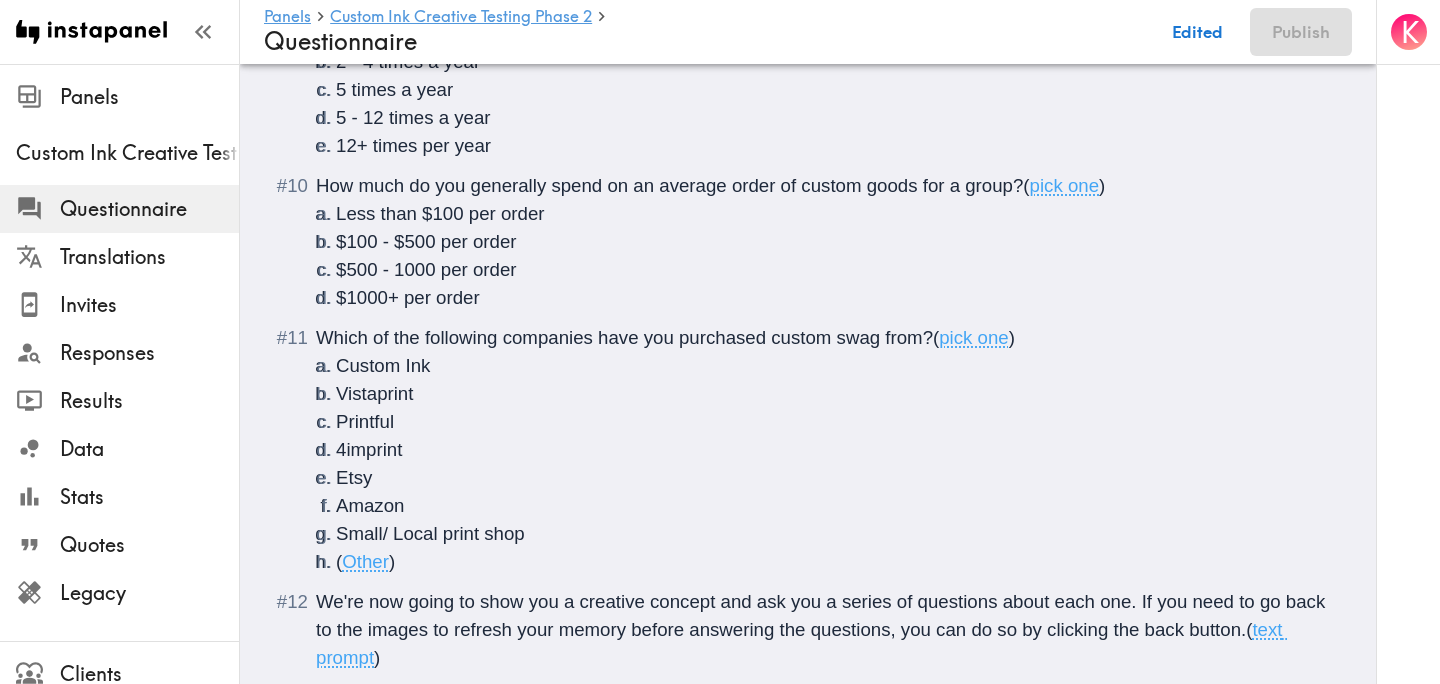 click on "We're now going to show you a creative concept and ask you a series of questions about each one. If you need to go back to the images to refresh your memory before answering the questions, you can do so by clicking the back button." at bounding box center [823, 615] 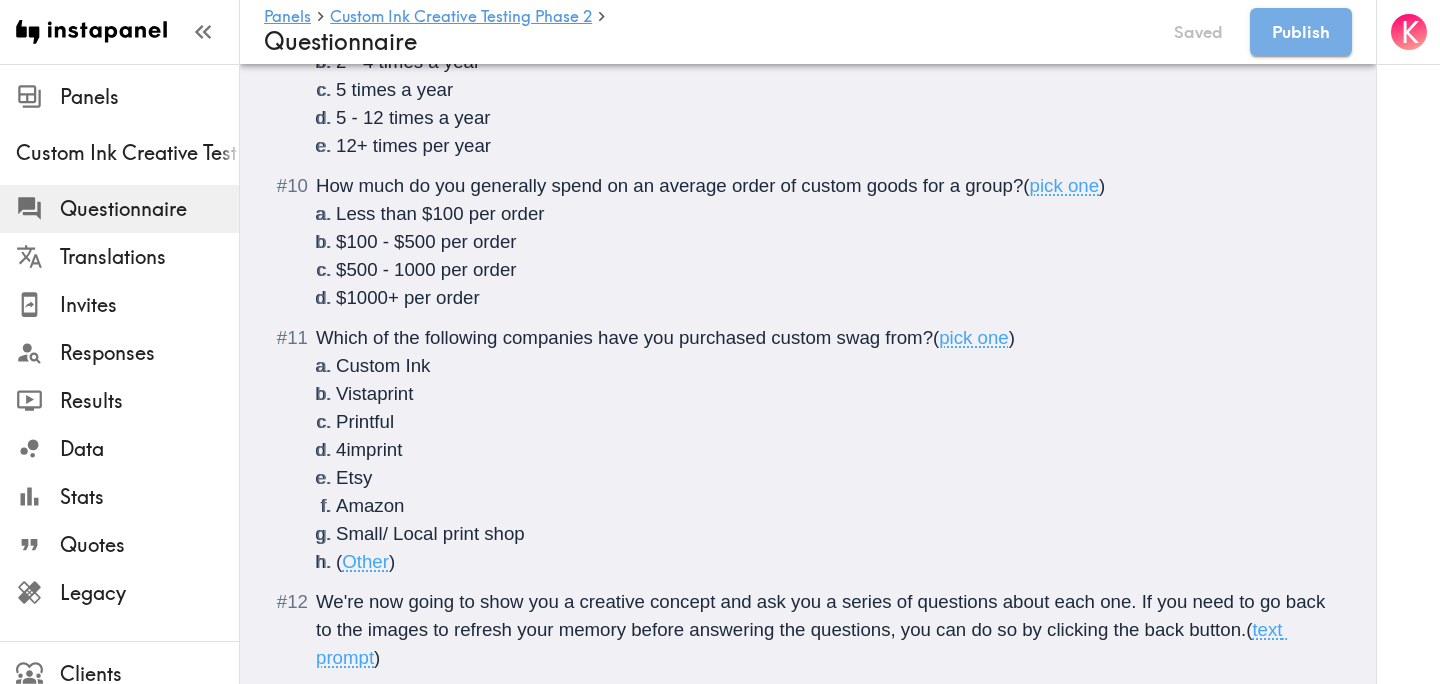 click on "We're now going to show you a creative concept and ask you a series of questions about each one. If you need to go back to the images to refresh your memory before answering the questions, you can do so by clicking the back button." at bounding box center (823, 615) 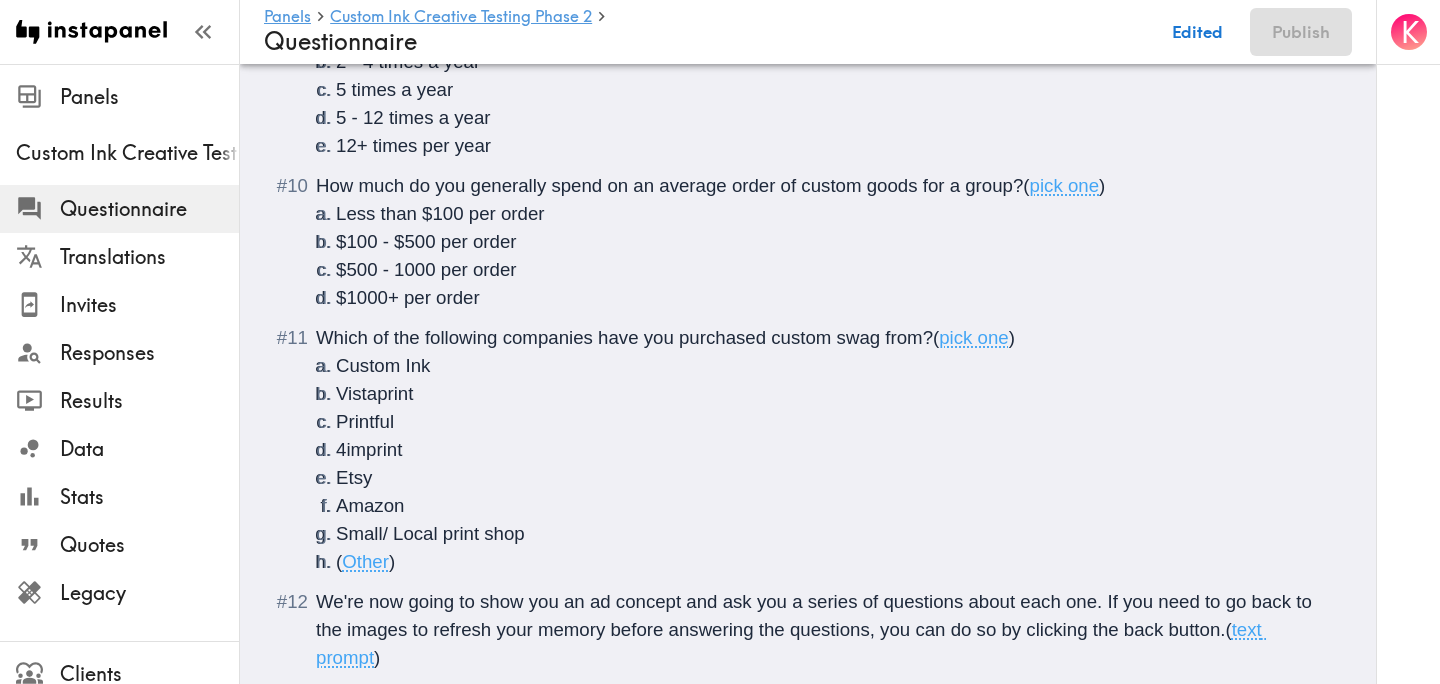 click on "We're now going to show you an ad concept and ask you a series of questions about each one. If you need to go back to the images to refresh your memory before answering the questions, you can do so by clicking the back button." at bounding box center (816, 615) 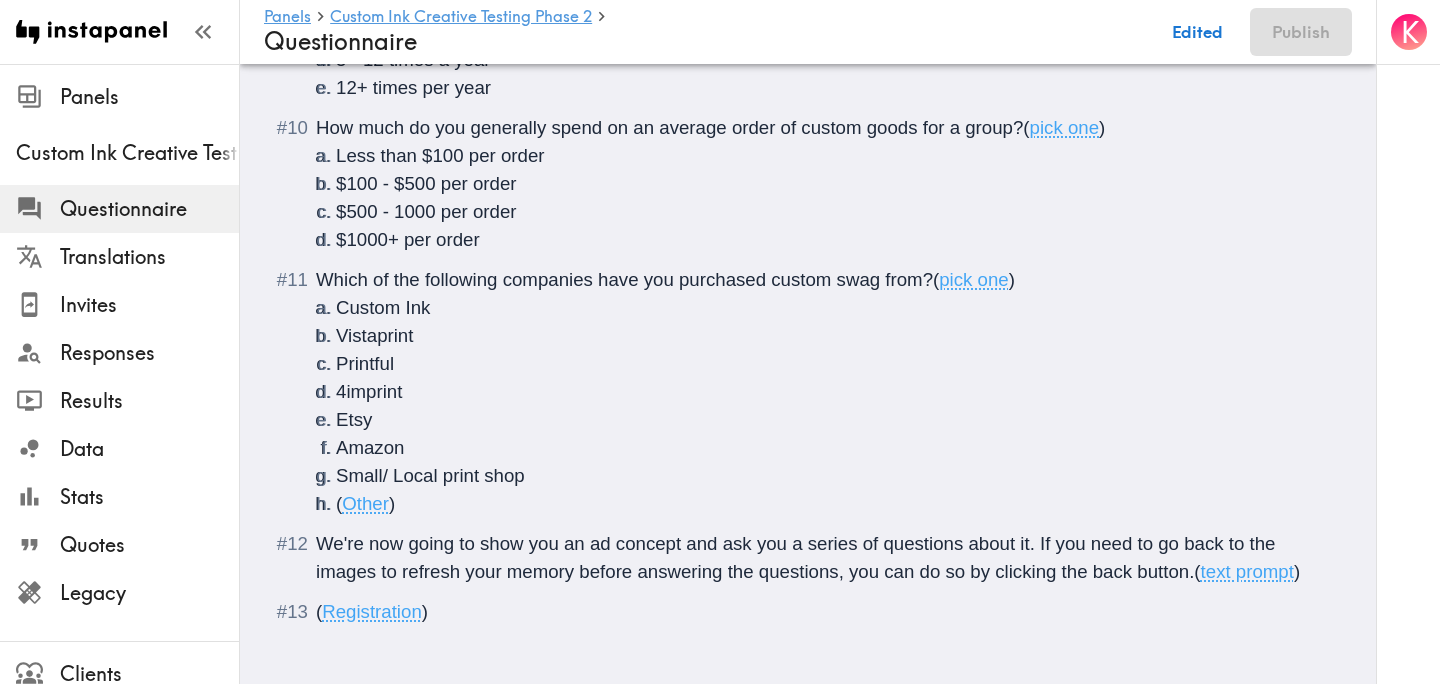 scroll, scrollTop: 1588, scrollLeft: 0, axis: vertical 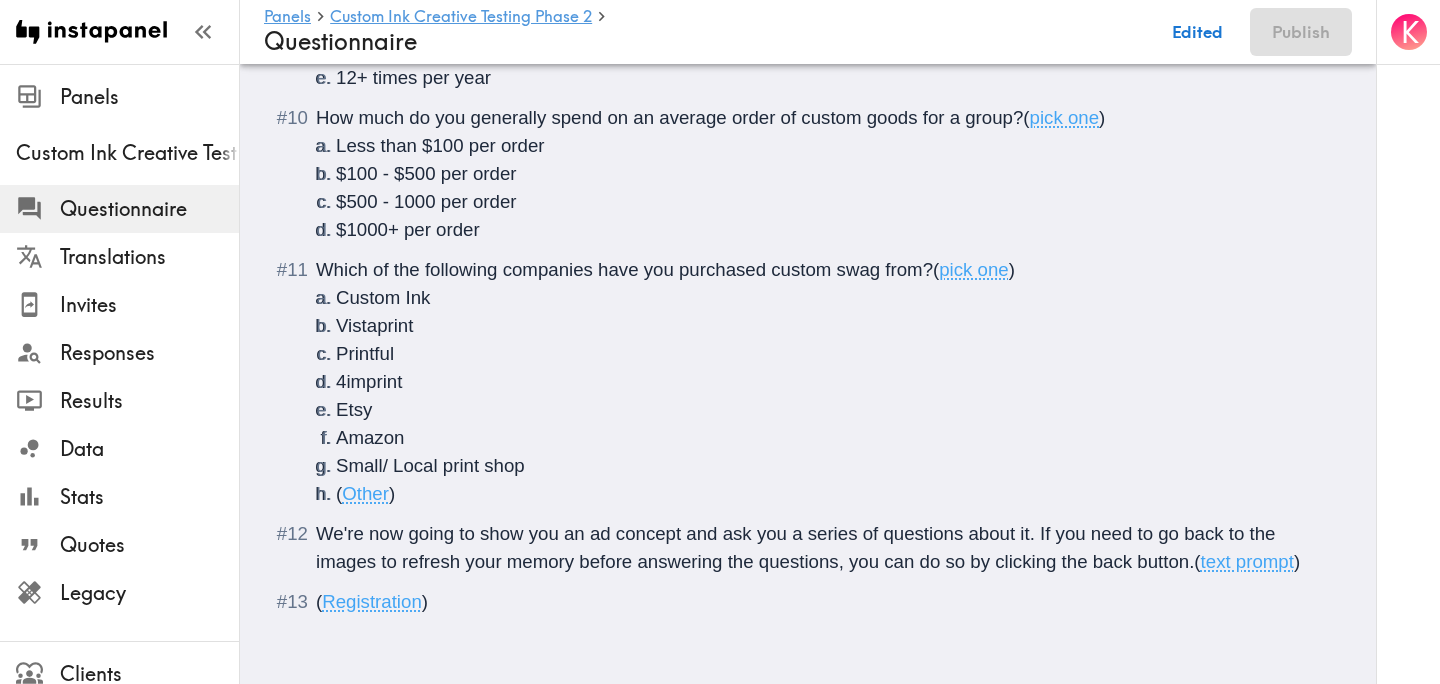 click on "We're now going to show you an ad concept and ask you a series of questions about it. If you need to go back to the images to refresh your memory before answering the questions, you can do so by clicking the back button." at bounding box center [798, 547] 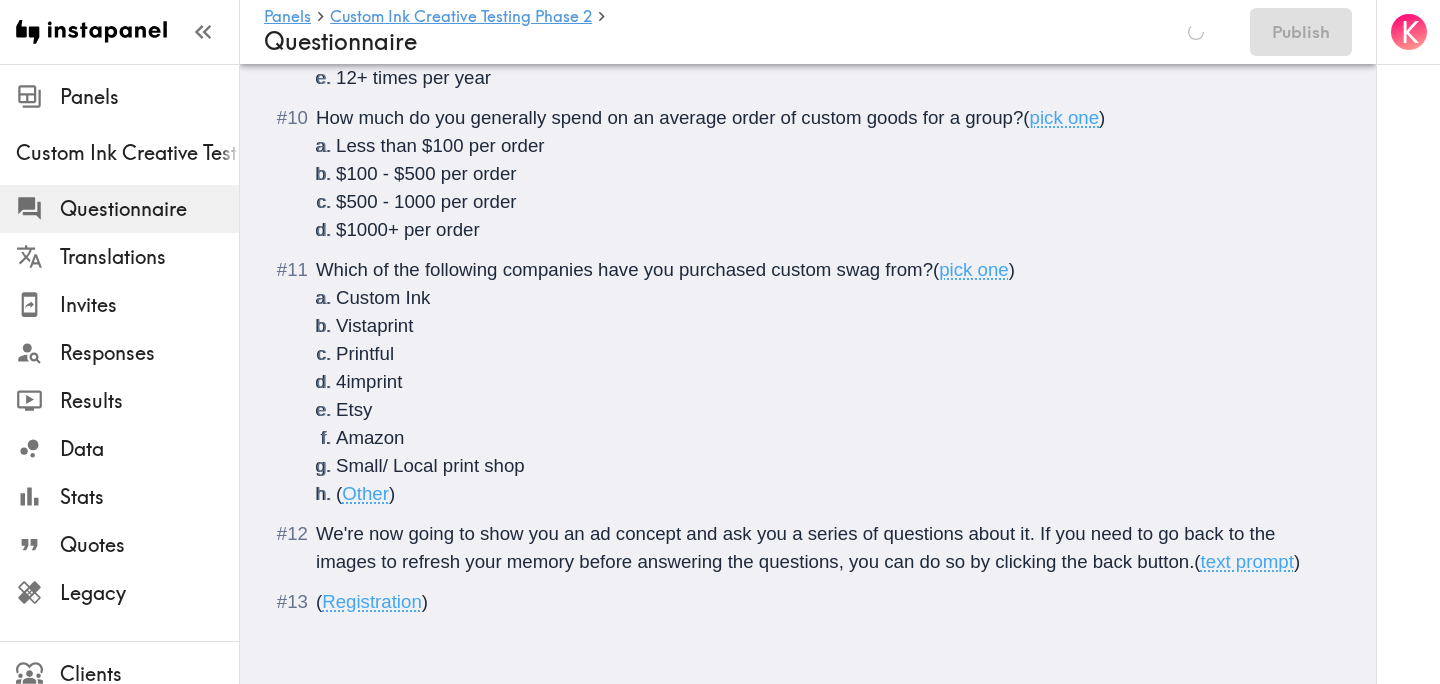 click on "We're now going to show you an ad concept and ask you a series of questions about it. If you need to go back to the images to refresh your memory before answering the questions, you can do so by clicking the back button." at bounding box center [798, 547] 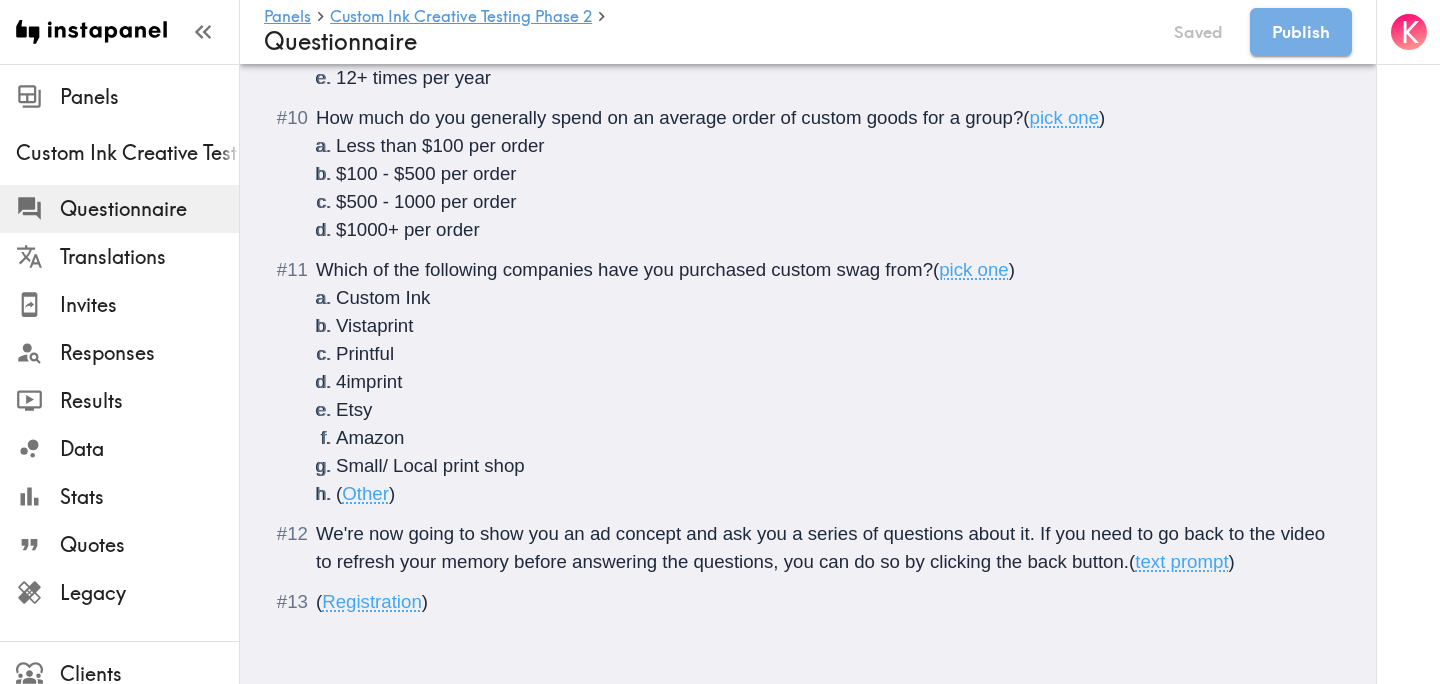 click on "We're now going to show you an ad concept and ask you a series of questions about it. If you need to go back to the video to refresh your memory before answering the questions, you can do so by clicking the back button.  ( text prompt )" at bounding box center [822, 548] 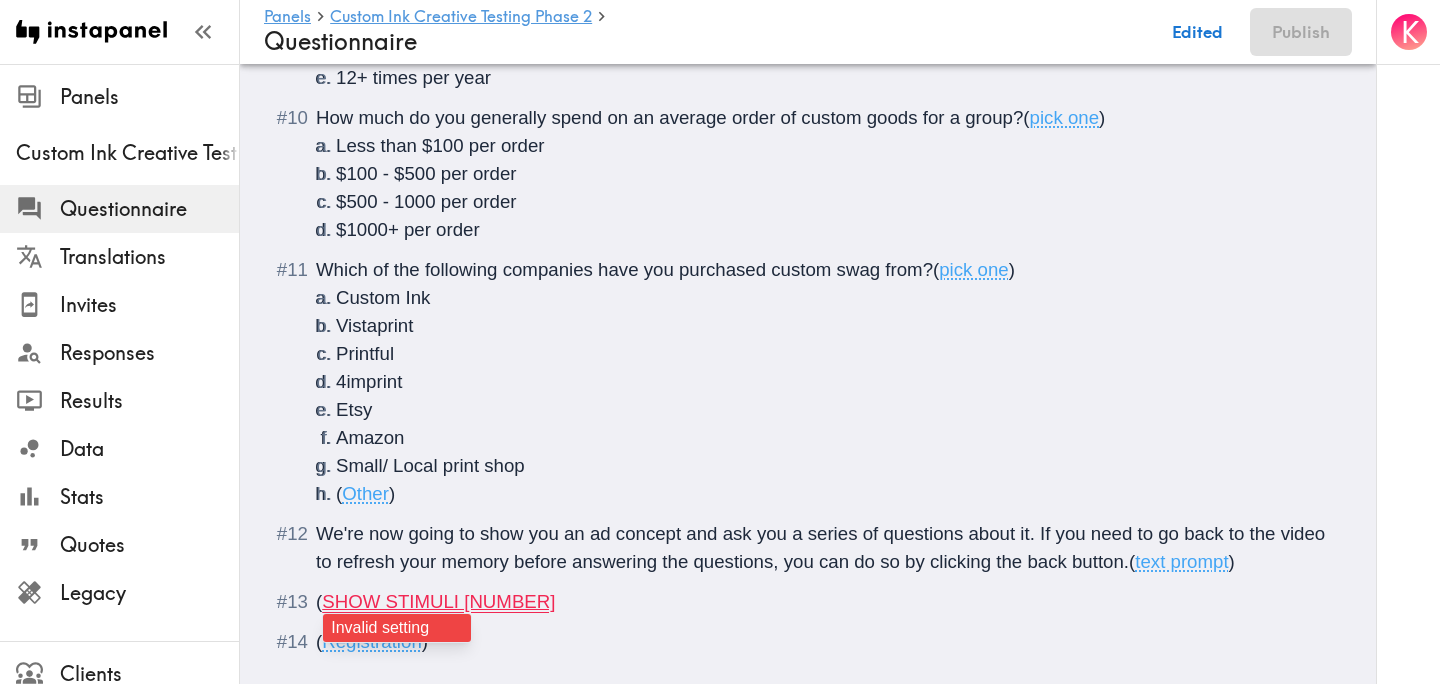 click on "(" at bounding box center [319, 601] 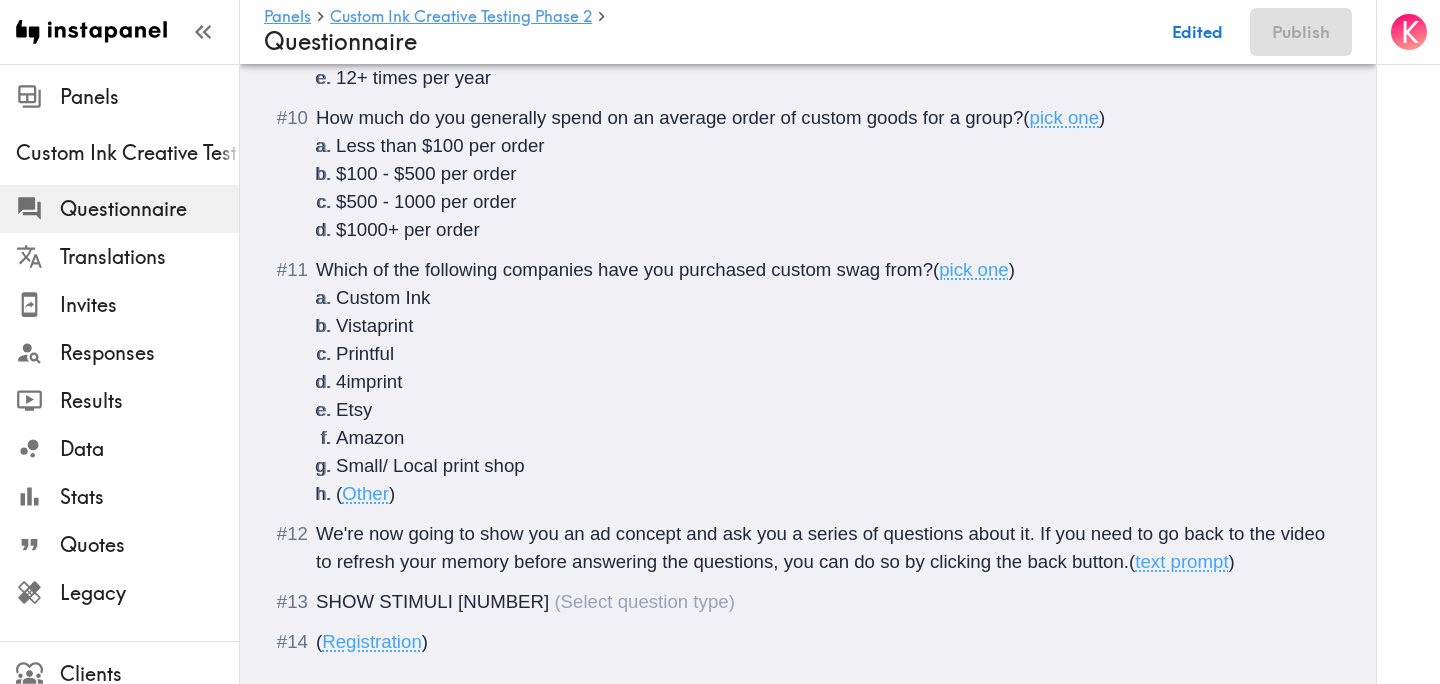 click on "SHOW STIMULI 1" at bounding box center [525, 601] 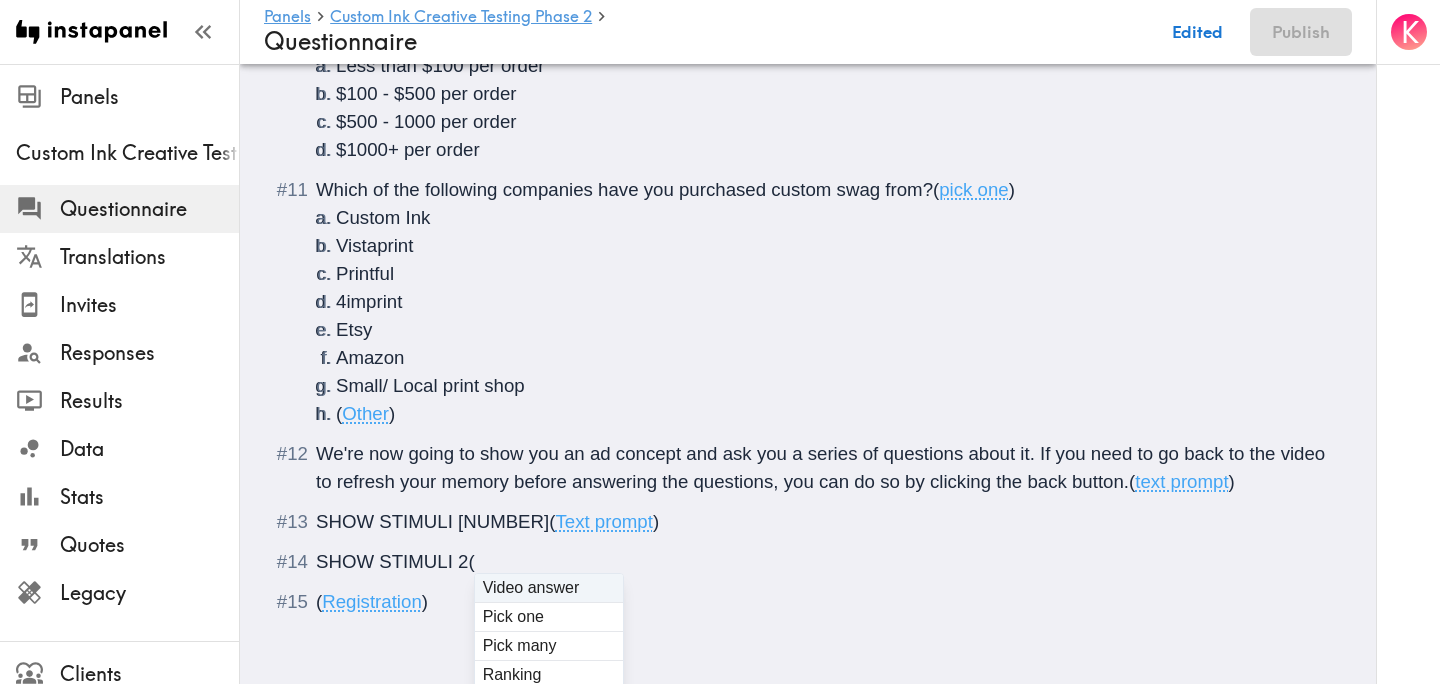 scroll, scrollTop: 1792, scrollLeft: 0, axis: vertical 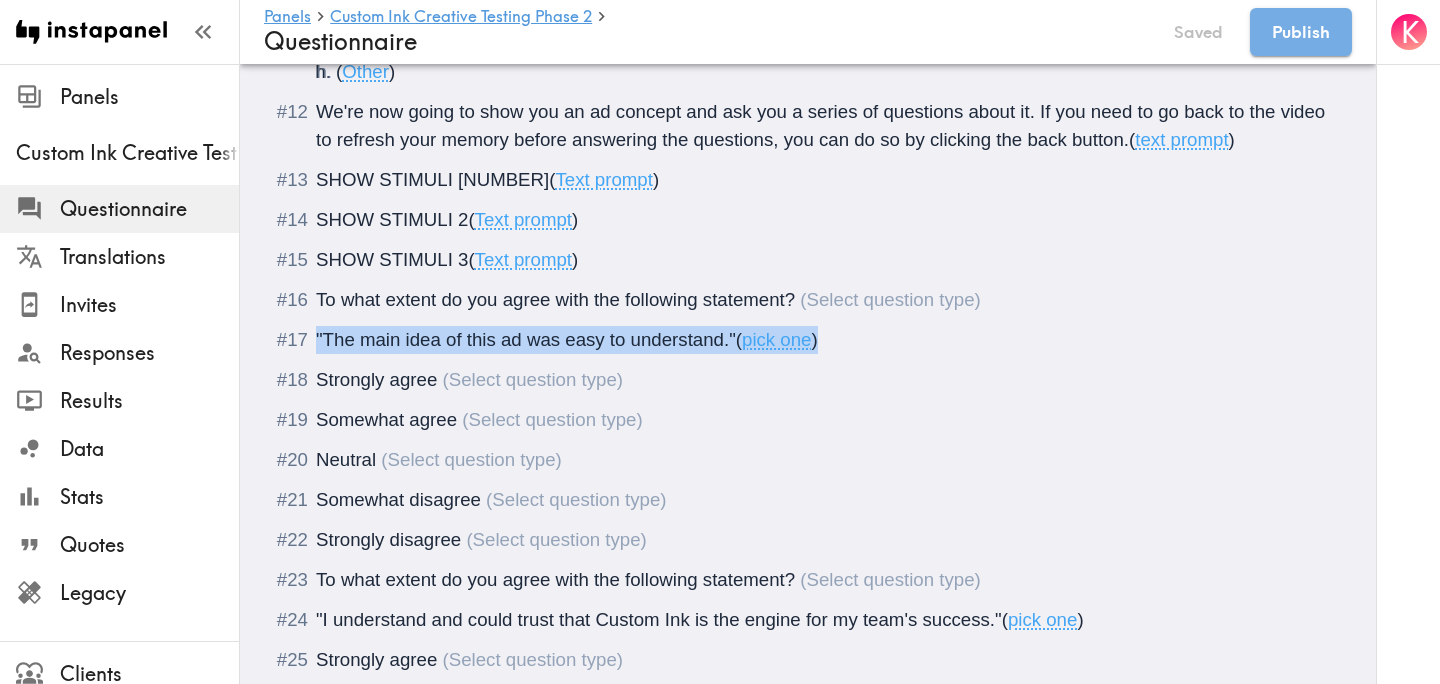 drag, startPoint x: 829, startPoint y: 348, endPoint x: 309, endPoint y: 339, distance: 520.0779 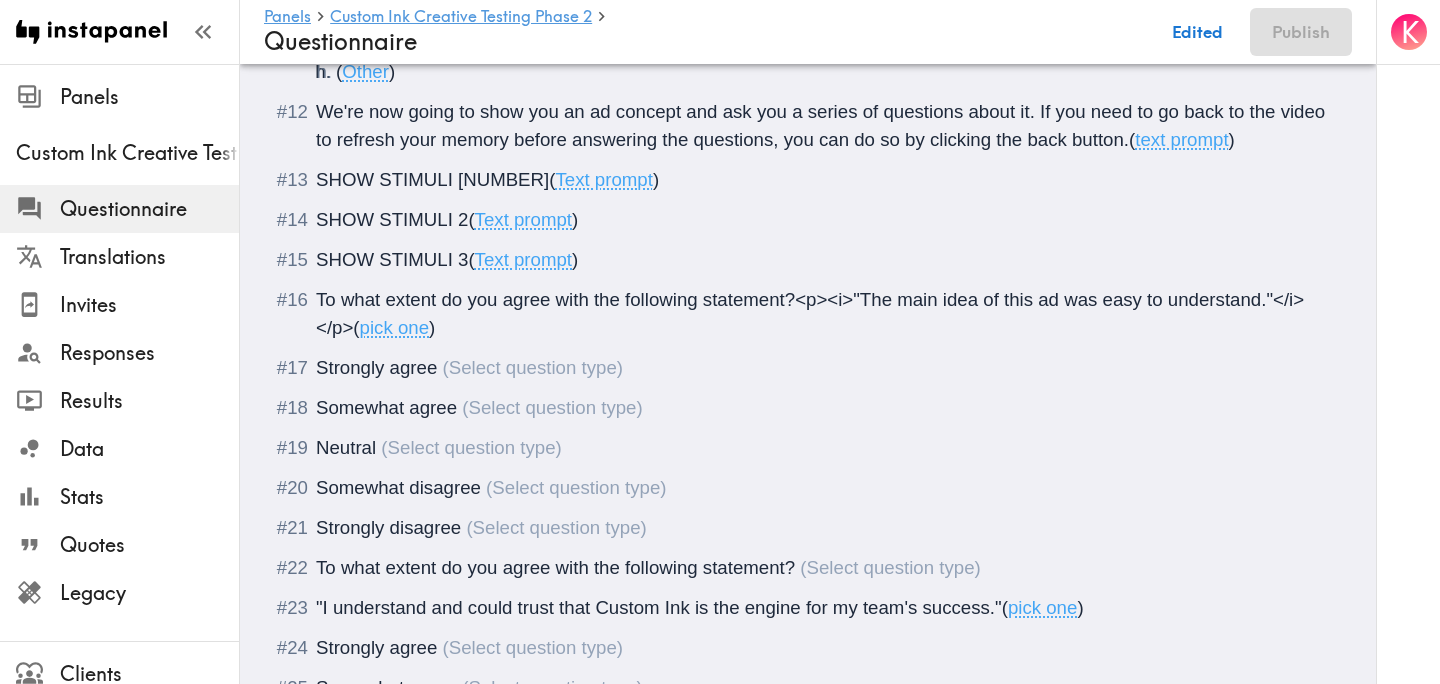 click on "To what extent do you agree with the following statement?<p><i>"The main idea of this ad was easy to understand."" at bounding box center [810, 313] 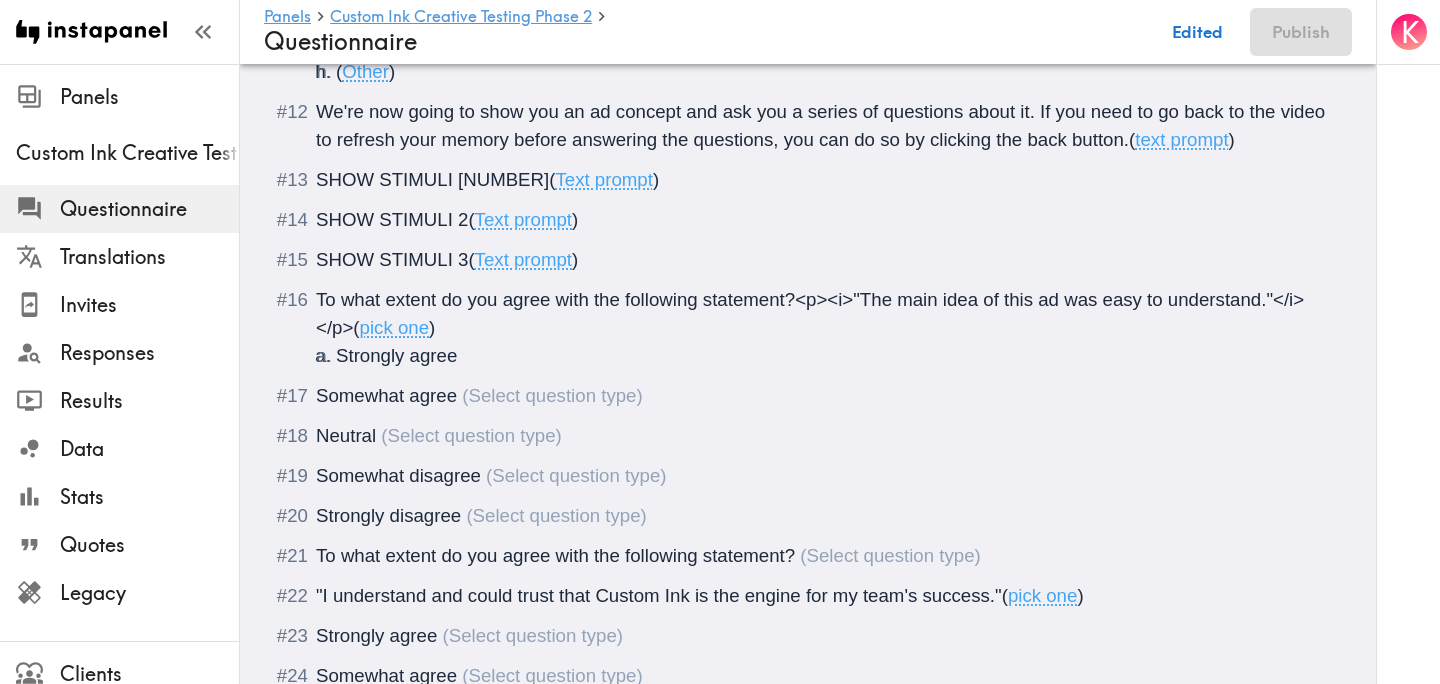 click on "Somewhat agree" at bounding box center (386, 395) 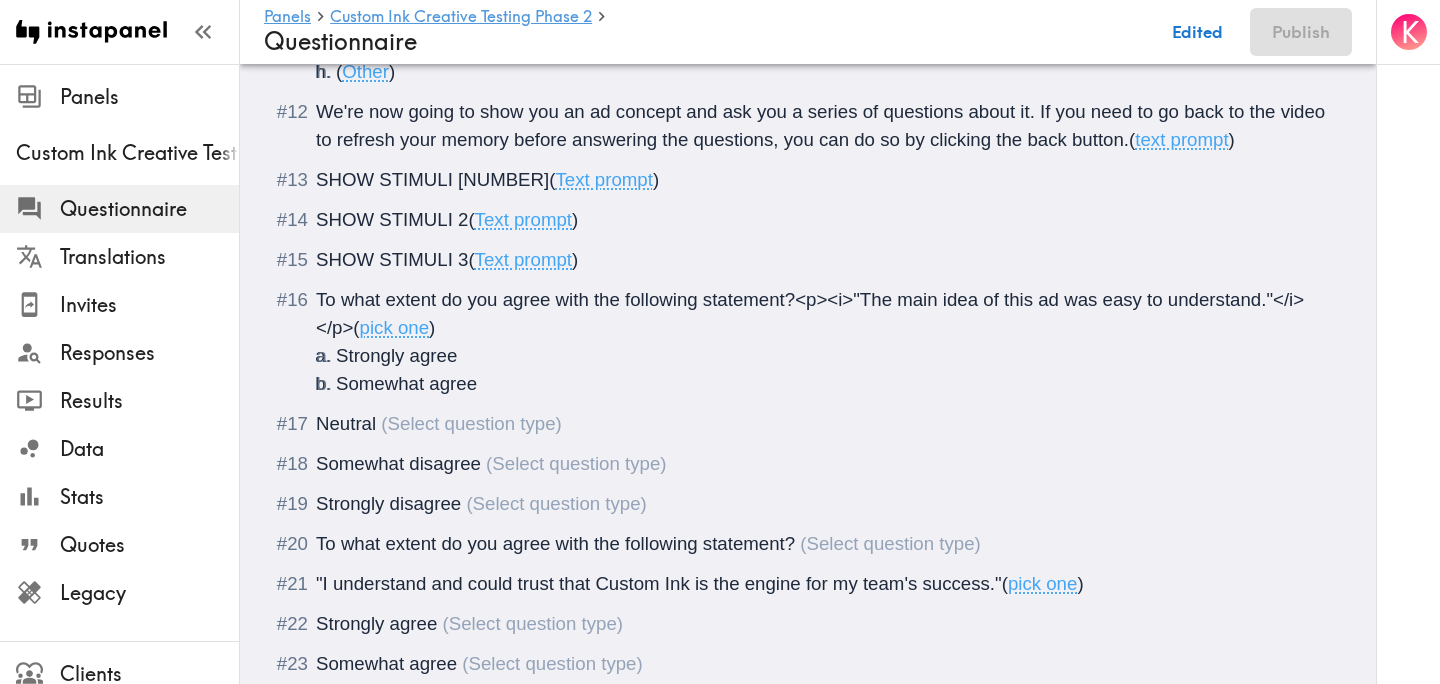 click on "Neutral" at bounding box center [346, 423] 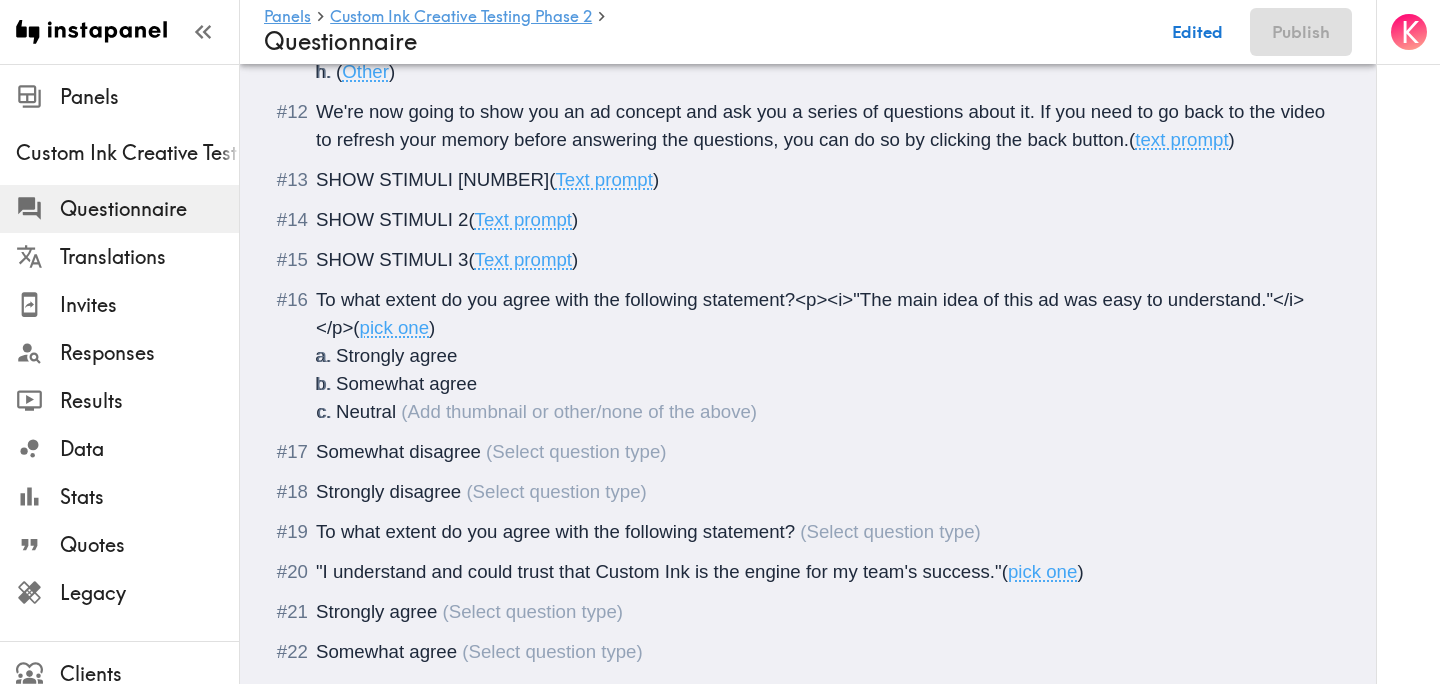 click on "Somewhat disagree" at bounding box center (808, 452) 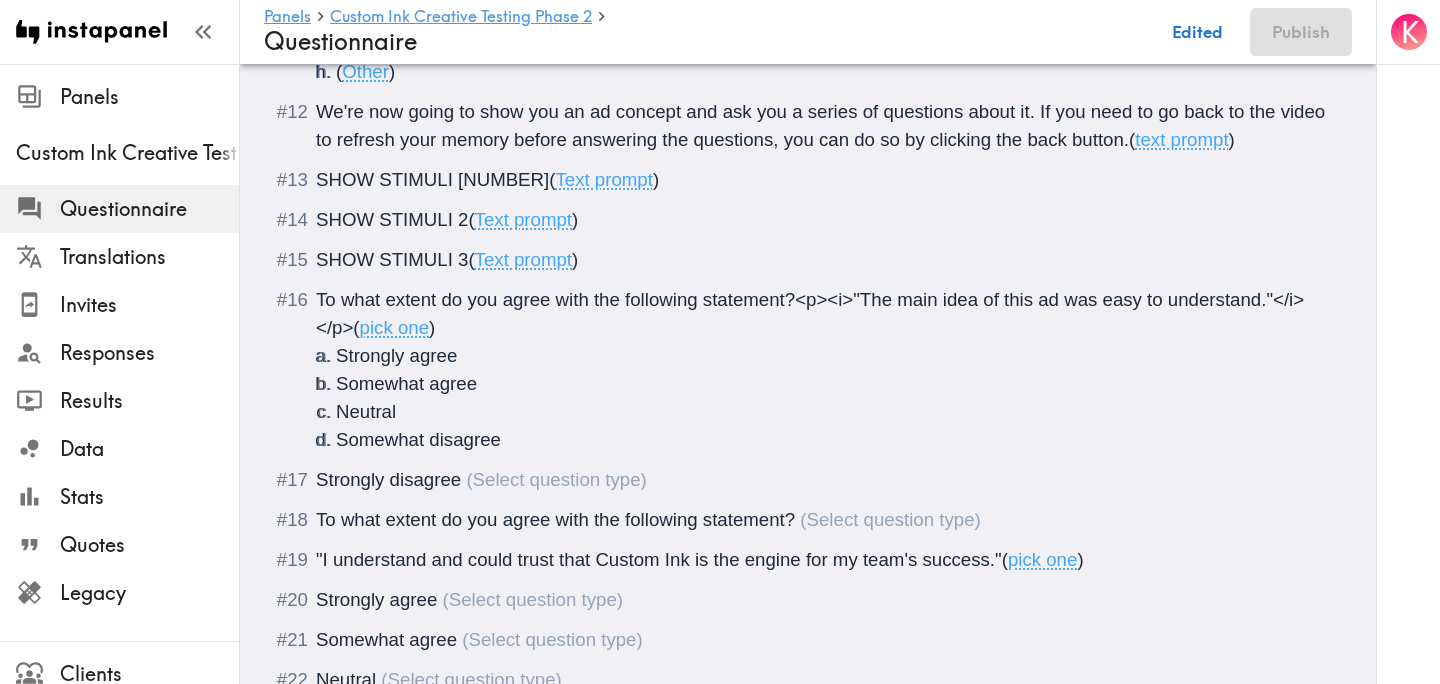 click on "Strongly disagree" at bounding box center (388, 479) 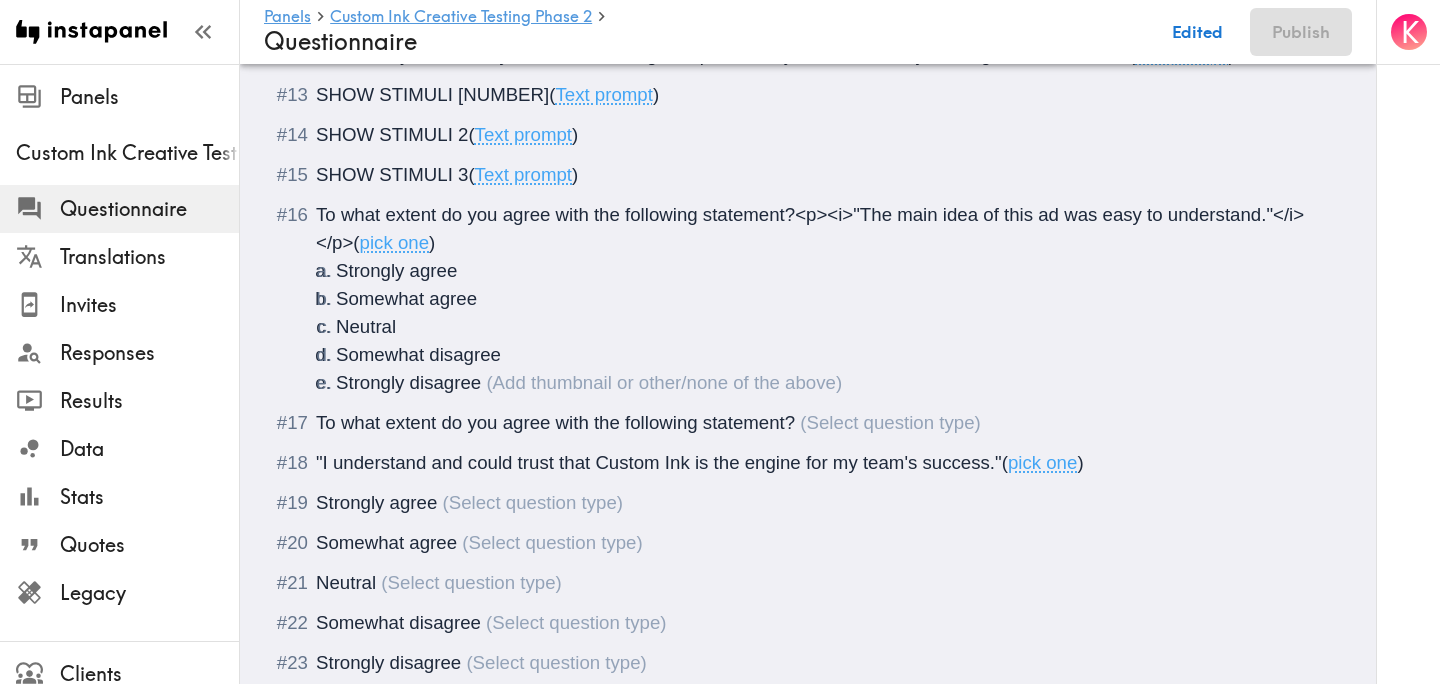 scroll, scrollTop: 2104, scrollLeft: 0, axis: vertical 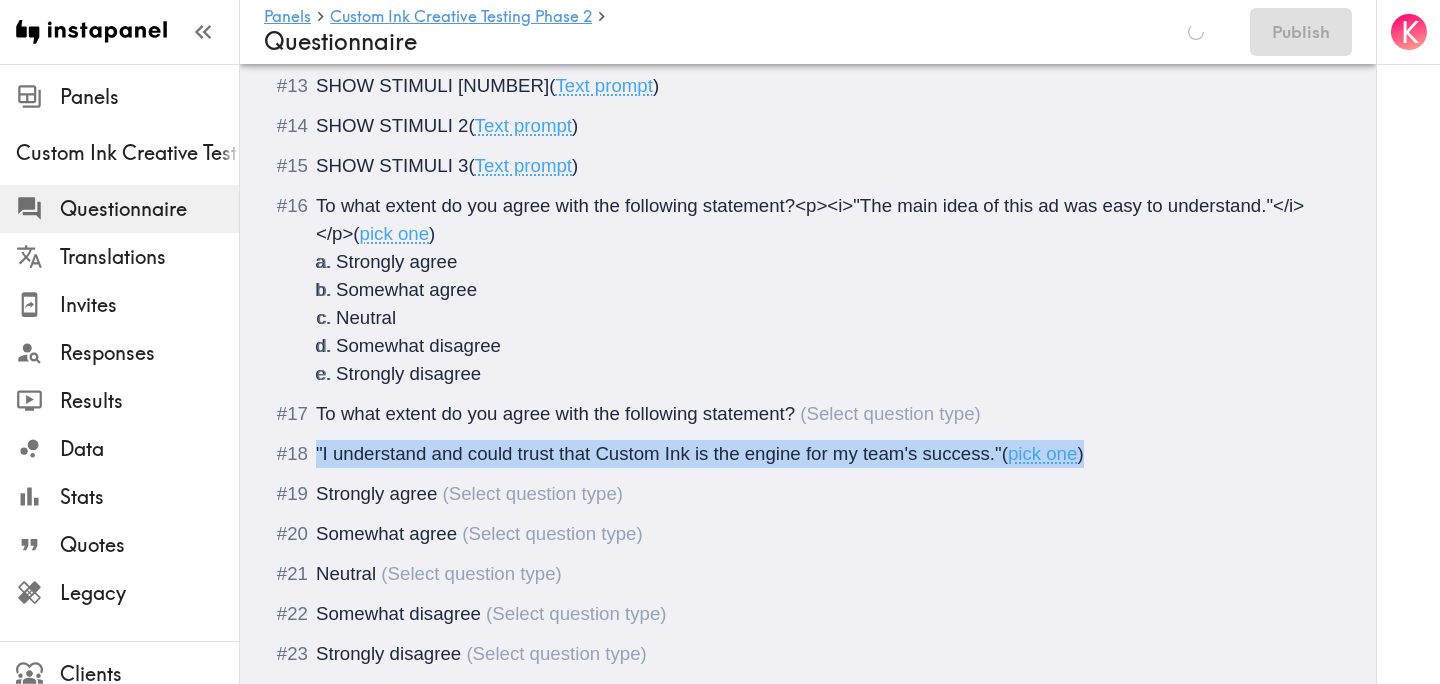 drag, startPoint x: 1098, startPoint y: 458, endPoint x: 293, endPoint y: 463, distance: 805.0155 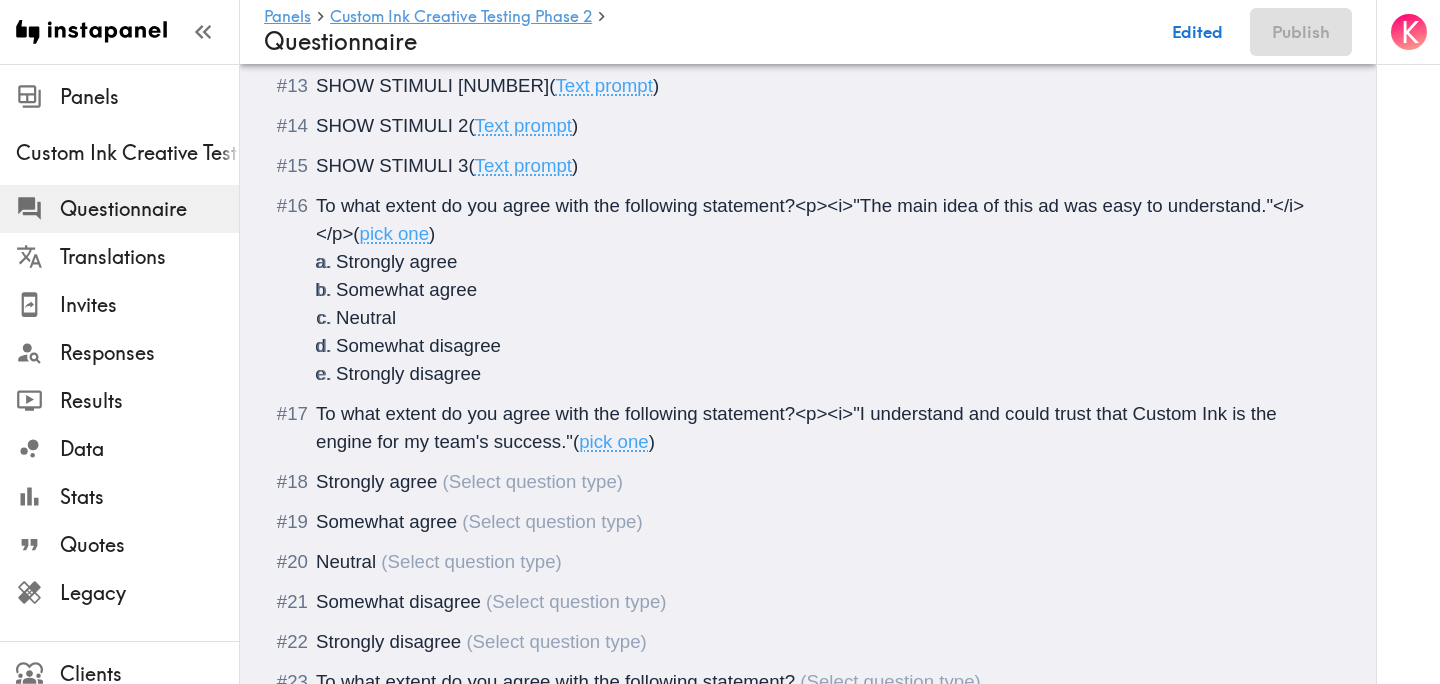 click on "To what extent do you agree with the following statement?<p><i>"I understand and could trust that Custom Ink is the engine for my team's success."" at bounding box center [799, 427] 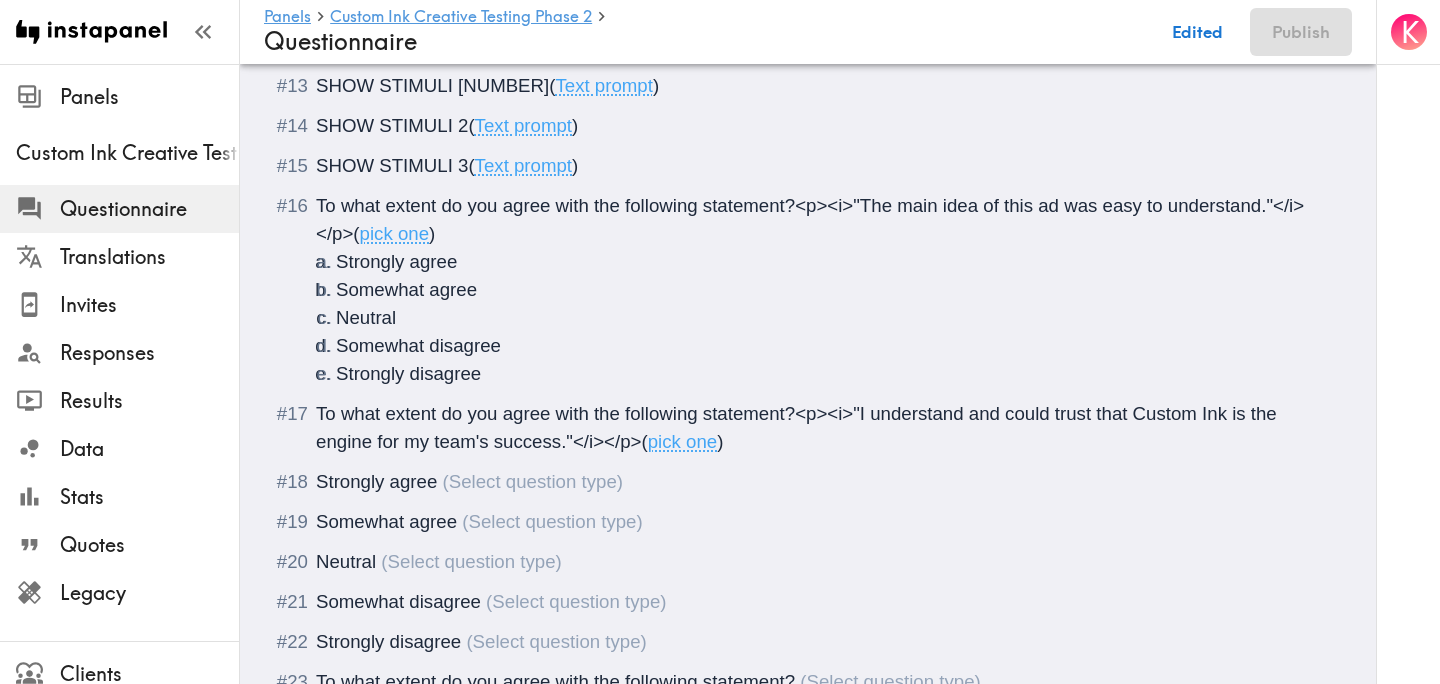 click on "Strongly agree" at bounding box center (808, 482) 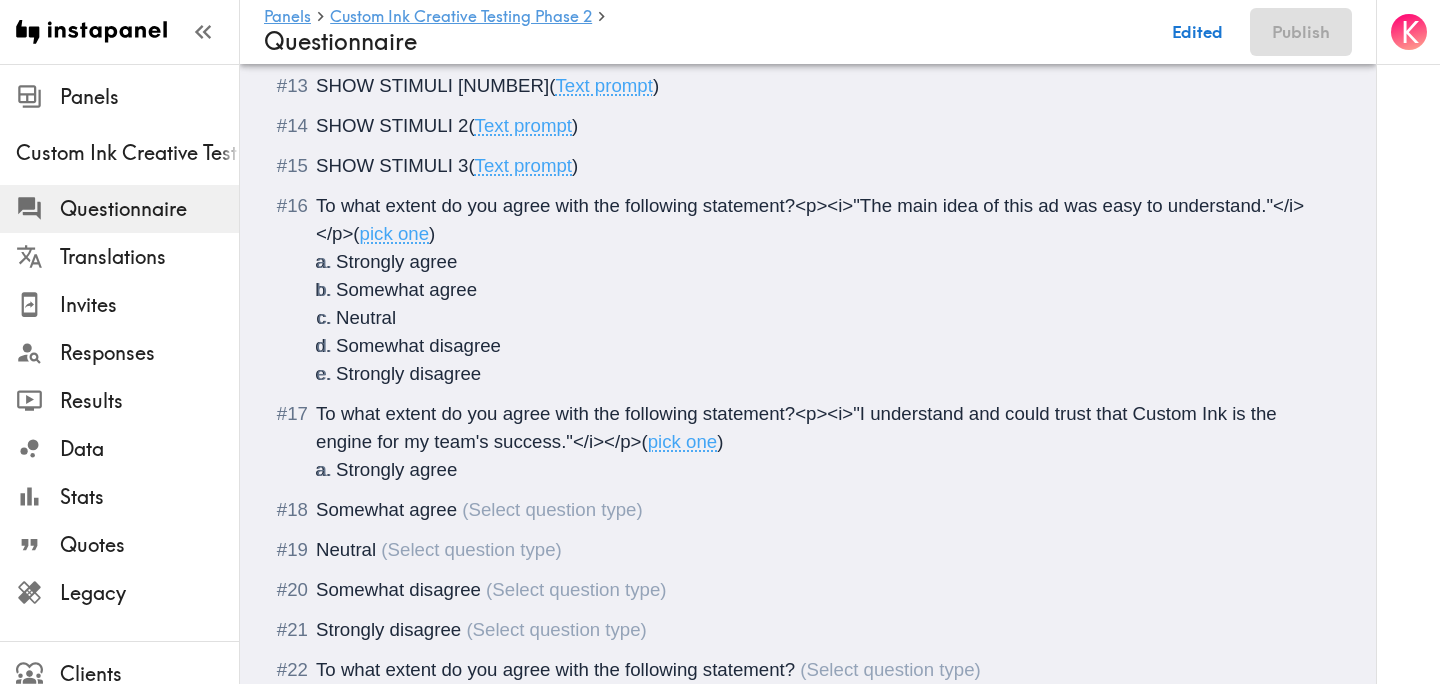 click on "Somewhat agree" at bounding box center [386, 509] 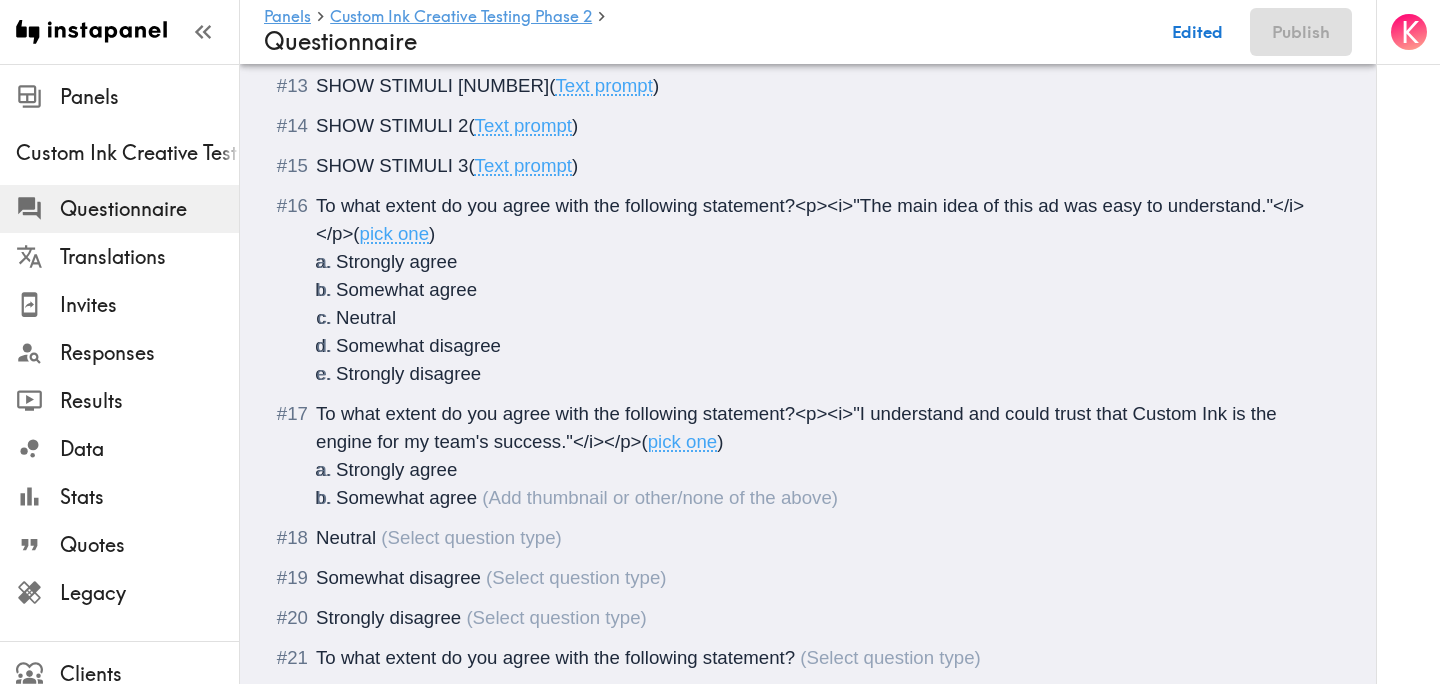 click on "Neutral" at bounding box center [808, 538] 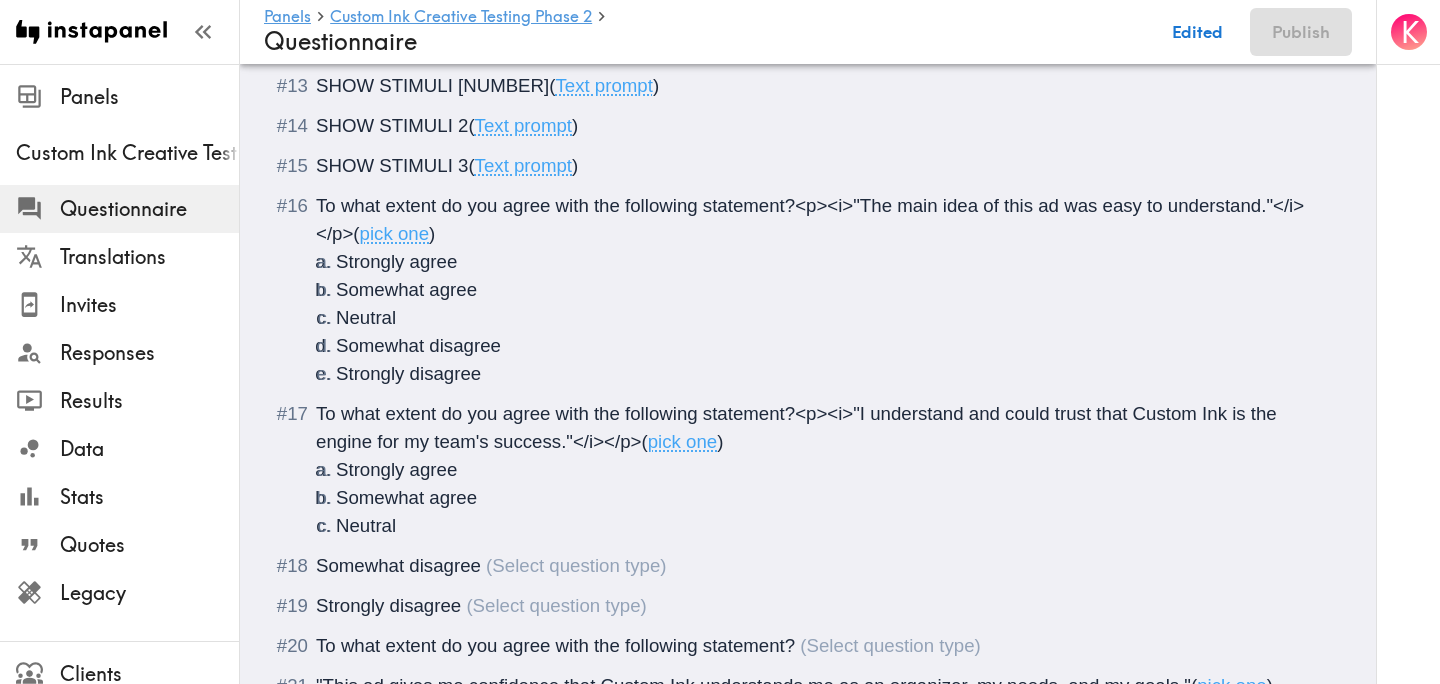 click on "Somewhat disagree" at bounding box center [808, 566] 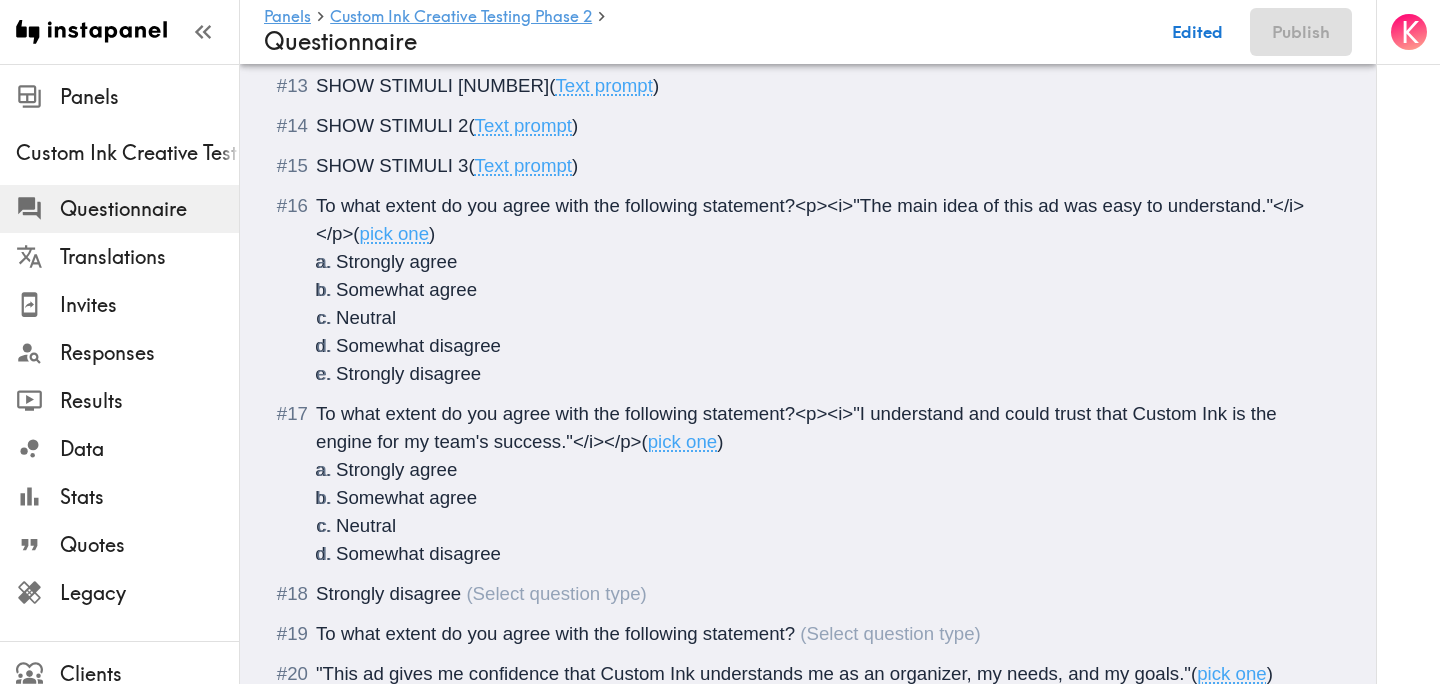 click on "Strongly disagree" at bounding box center [388, 593] 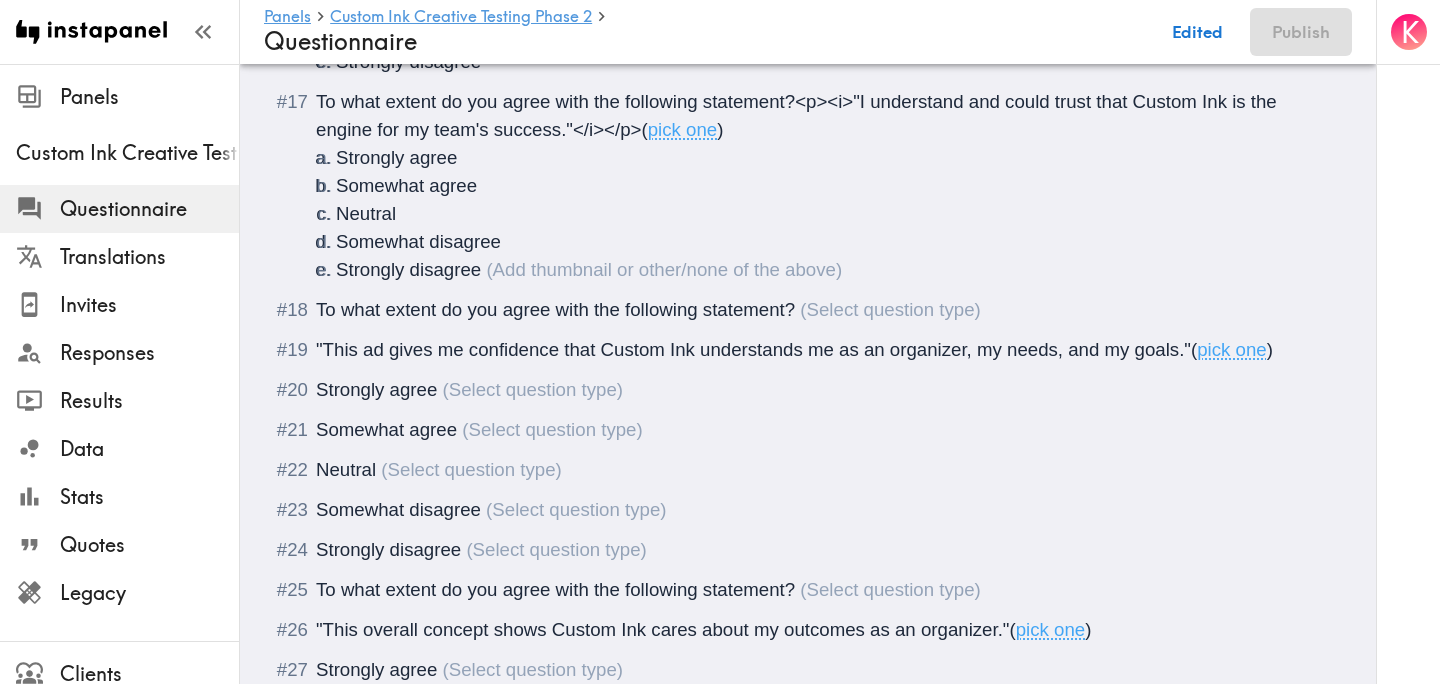 scroll, scrollTop: 2435, scrollLeft: 0, axis: vertical 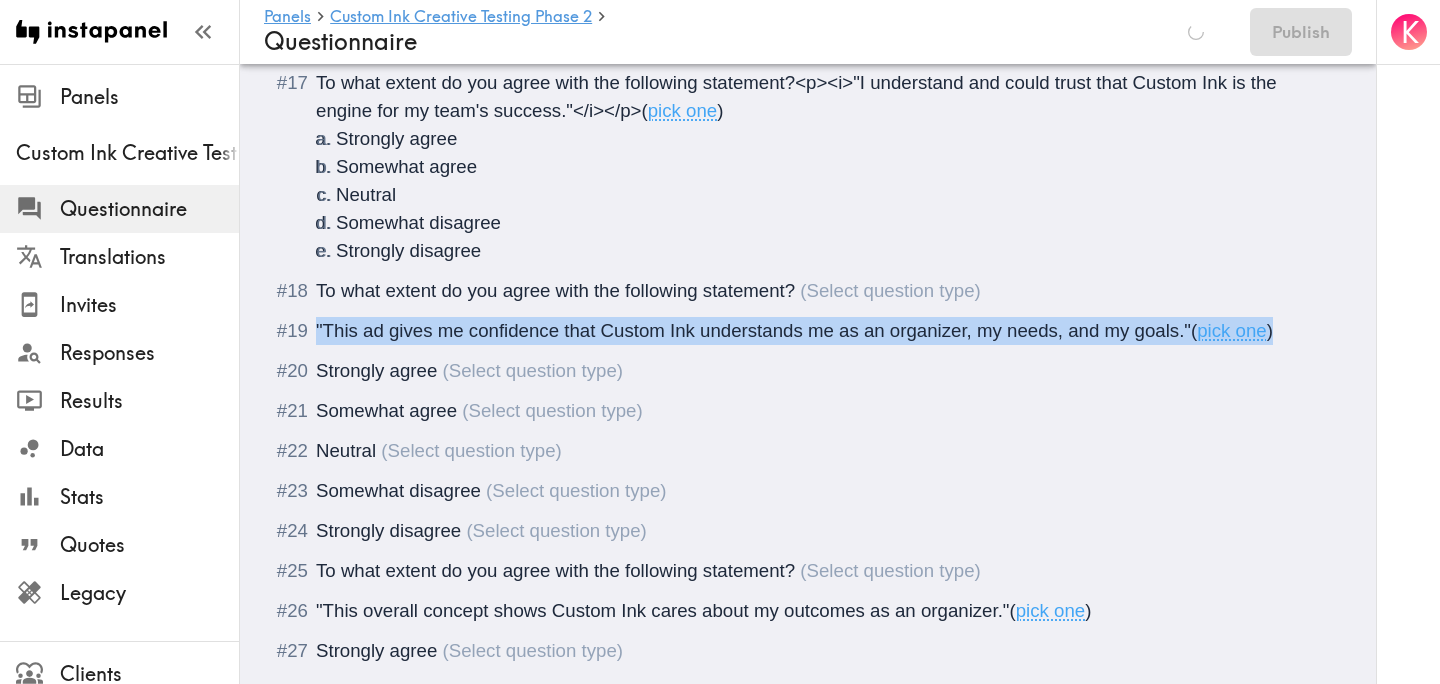 drag, startPoint x: 1305, startPoint y: 337, endPoint x: 299, endPoint y: 327, distance: 1006.0497 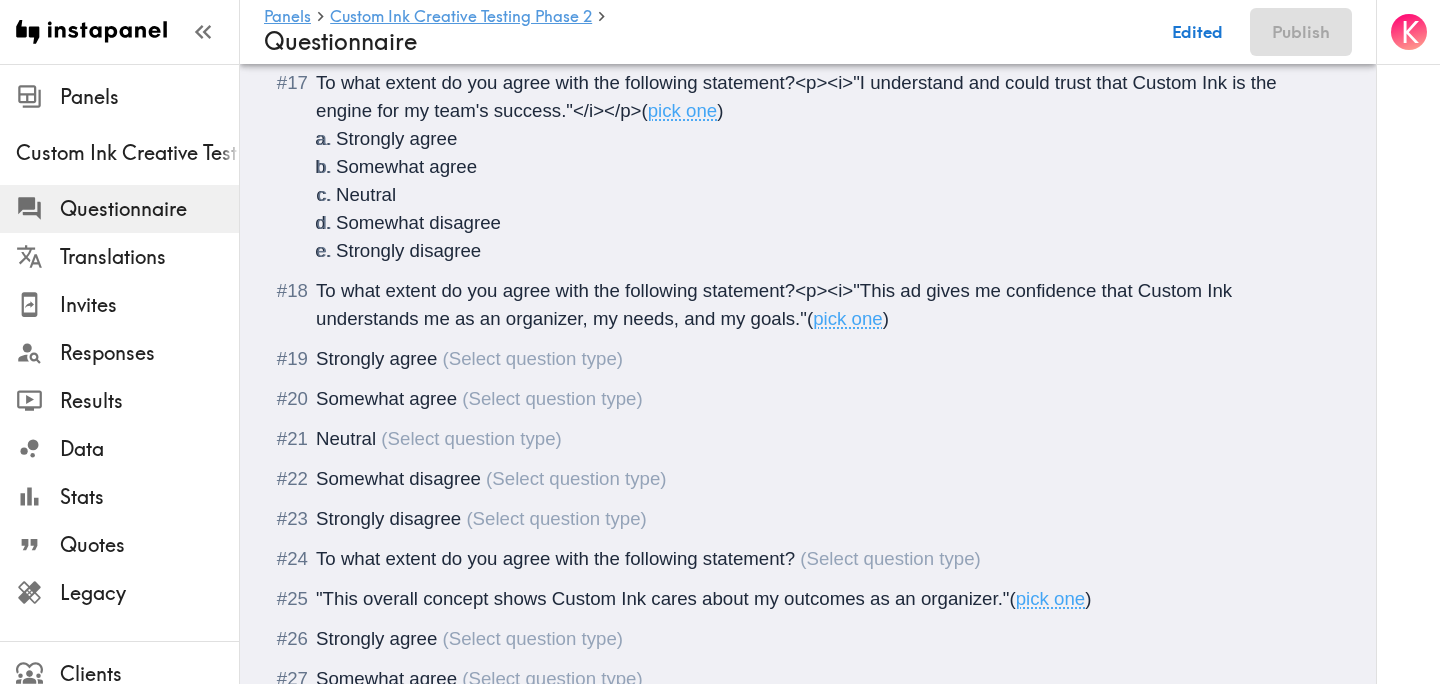 click on "(" at bounding box center (810, 318) 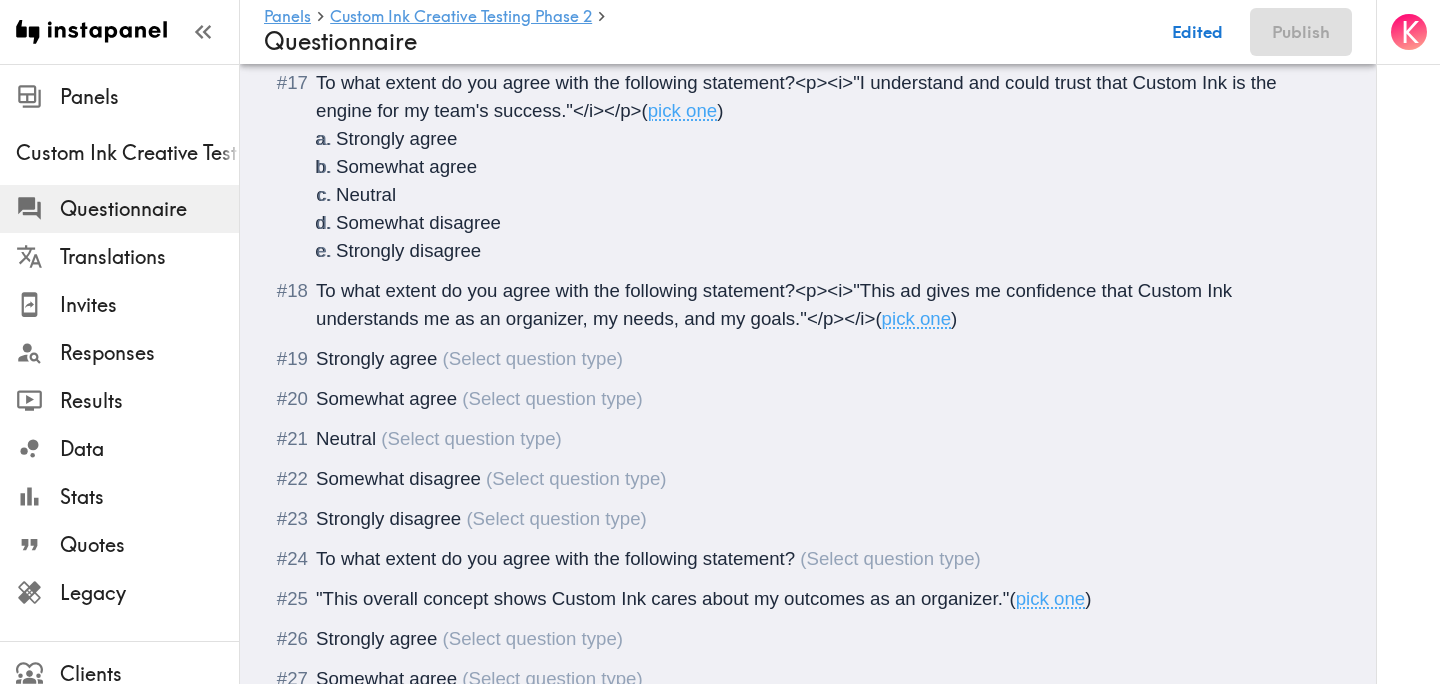 click on "Strongly agree" at bounding box center [808, 359] 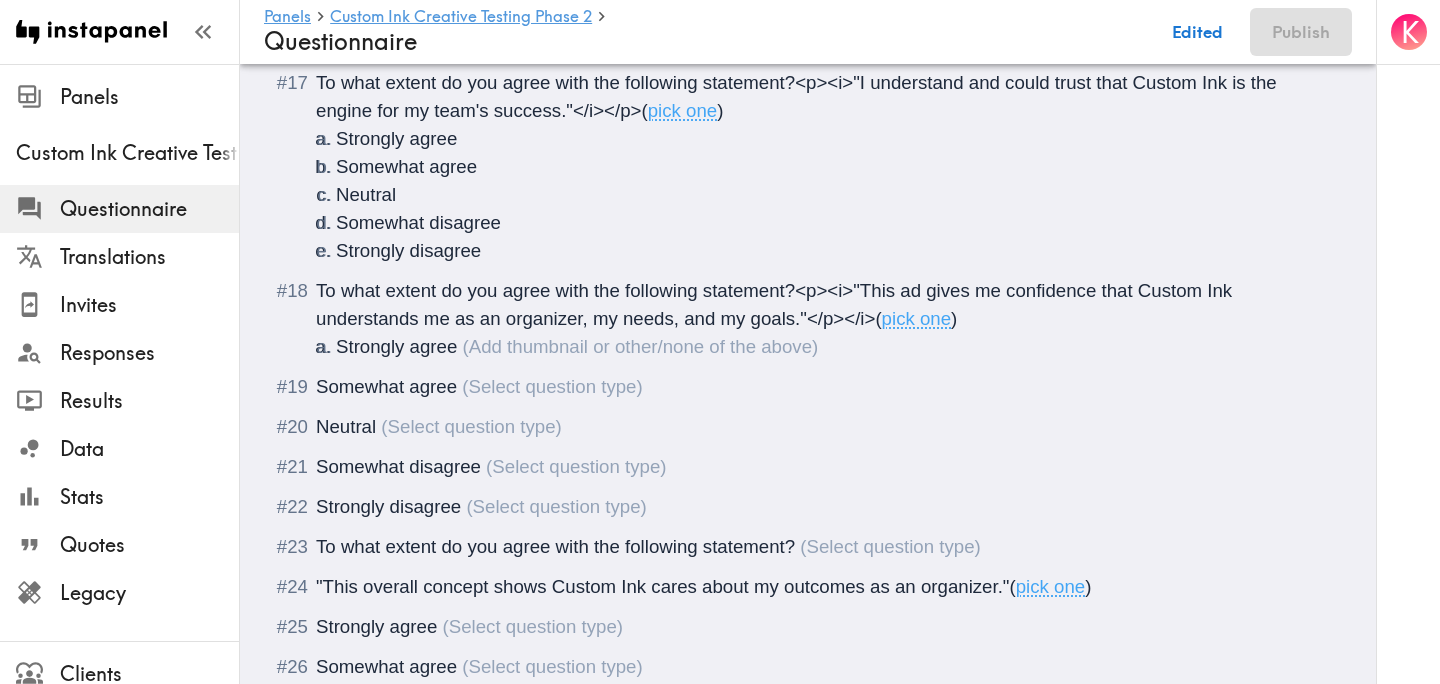 click on "Somewhat agree" at bounding box center [386, 386] 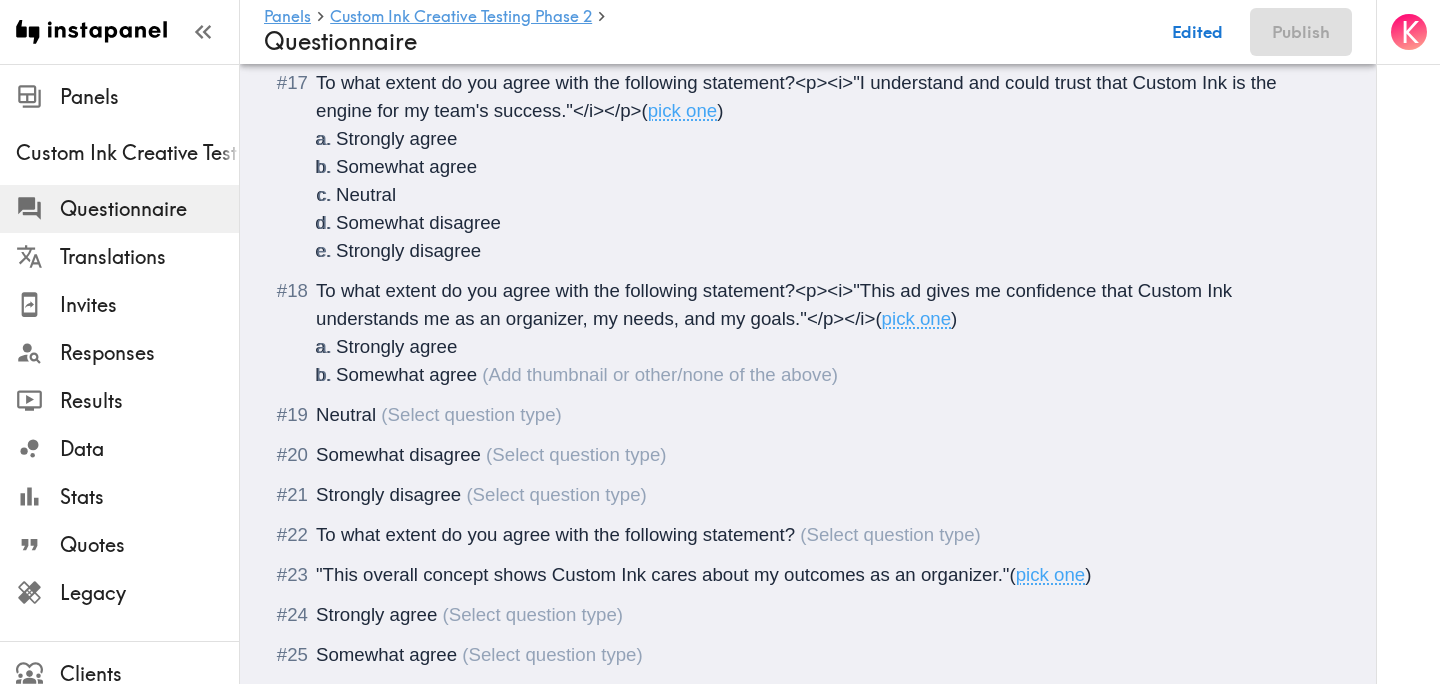 click on "Neutral" at bounding box center [808, 415] 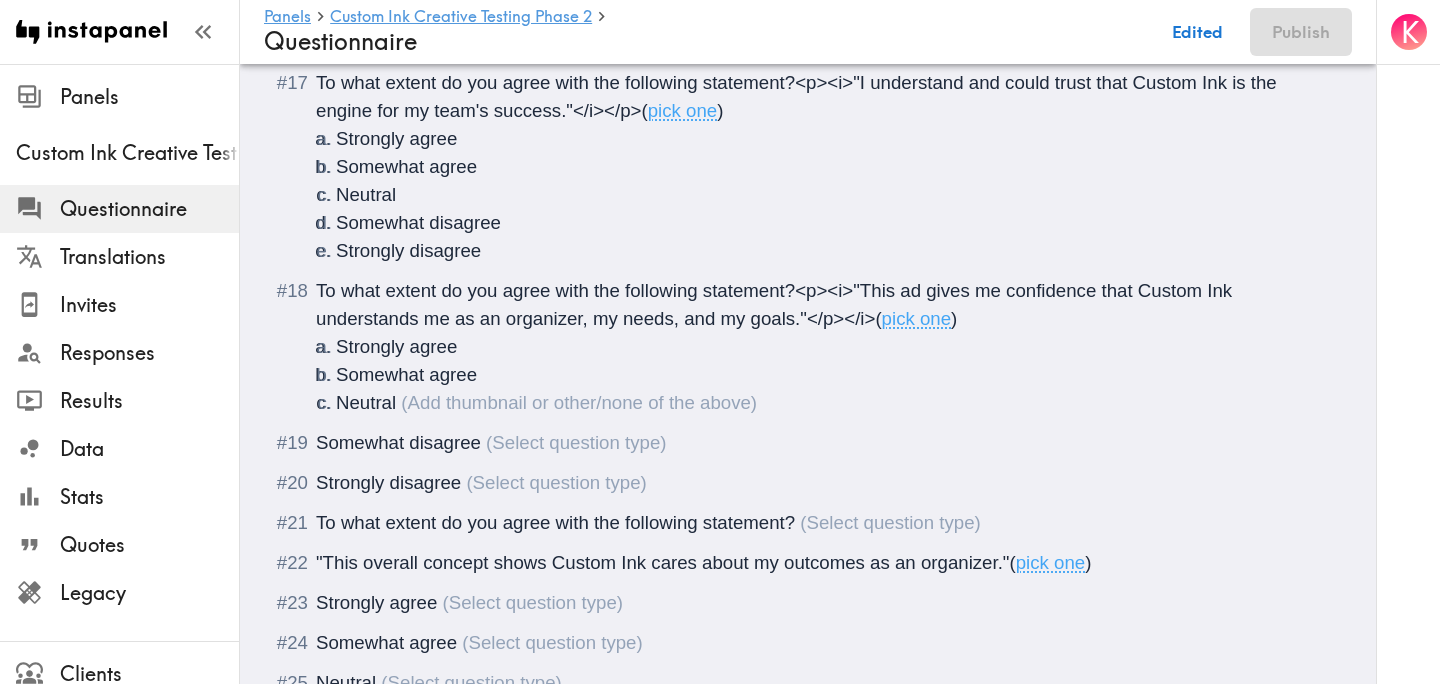 click on "Somewhat disagree" at bounding box center [398, 442] 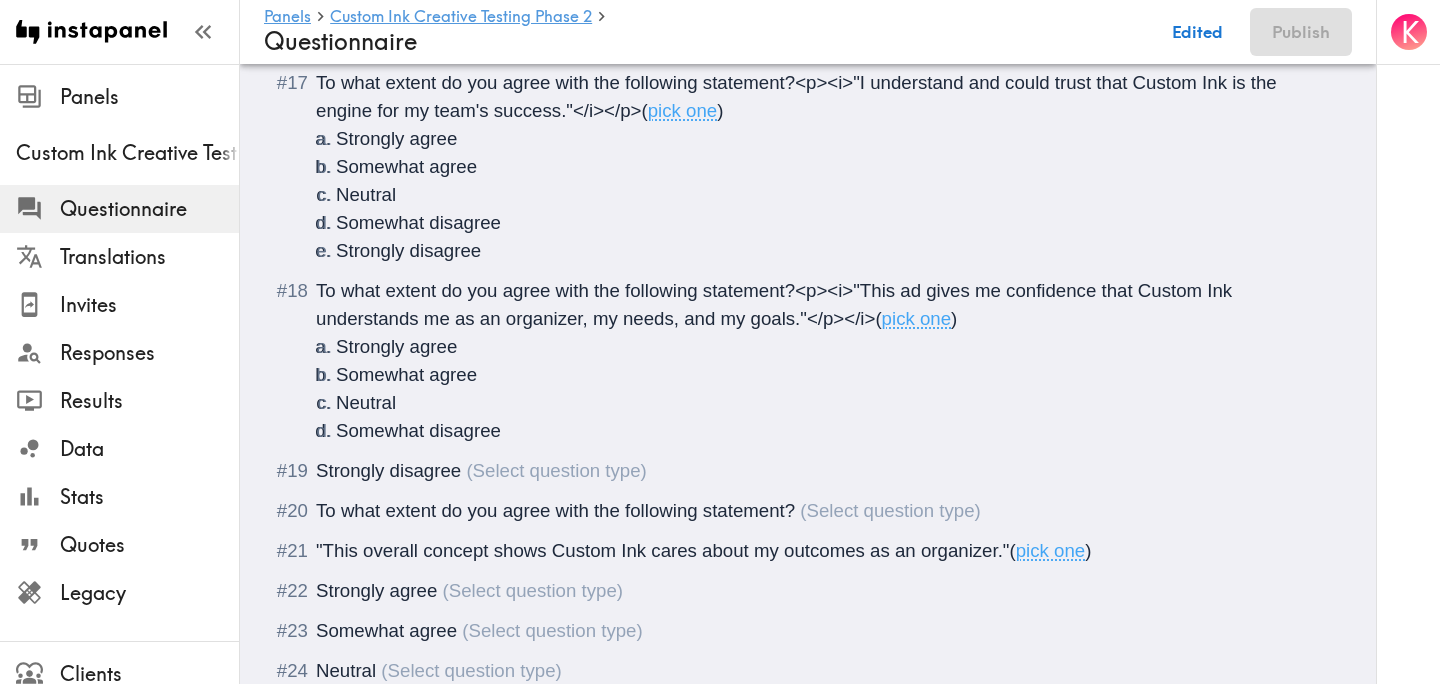 click on "Strongly disagree" at bounding box center (808, 471) 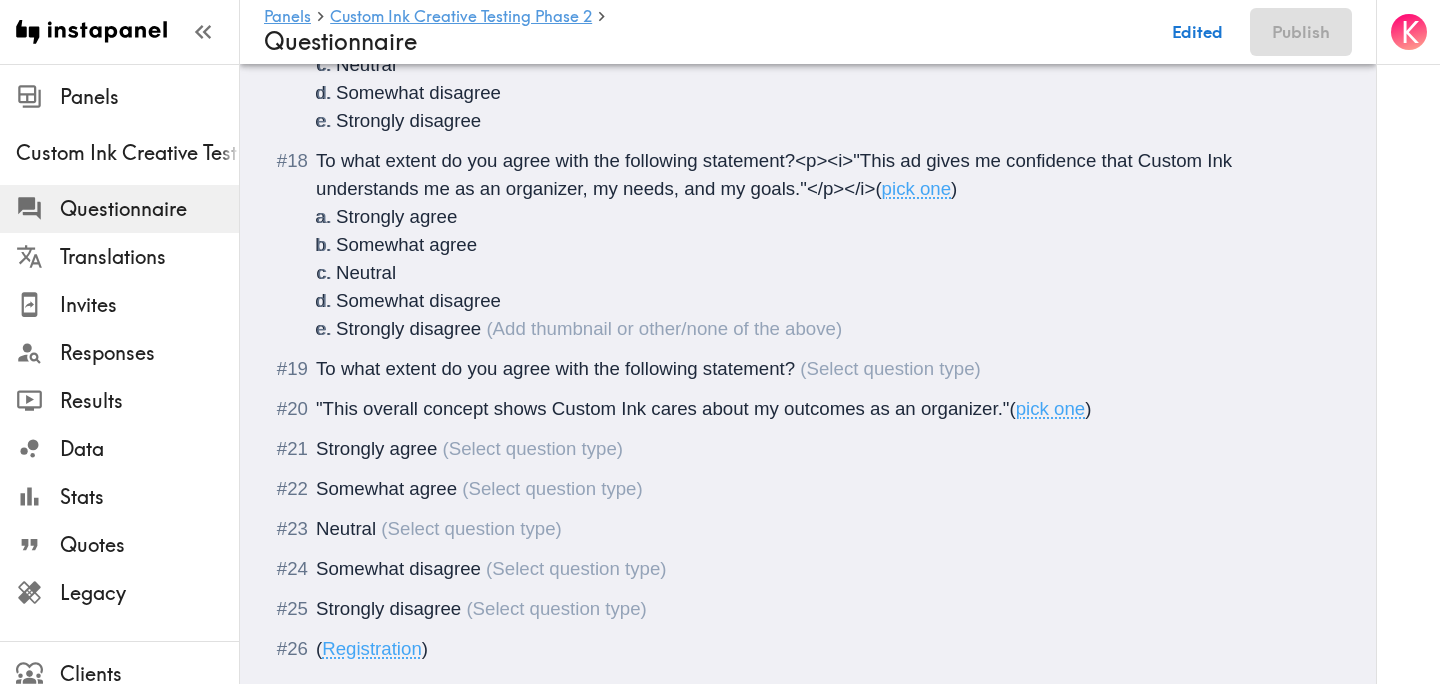 scroll, scrollTop: 2598, scrollLeft: 0, axis: vertical 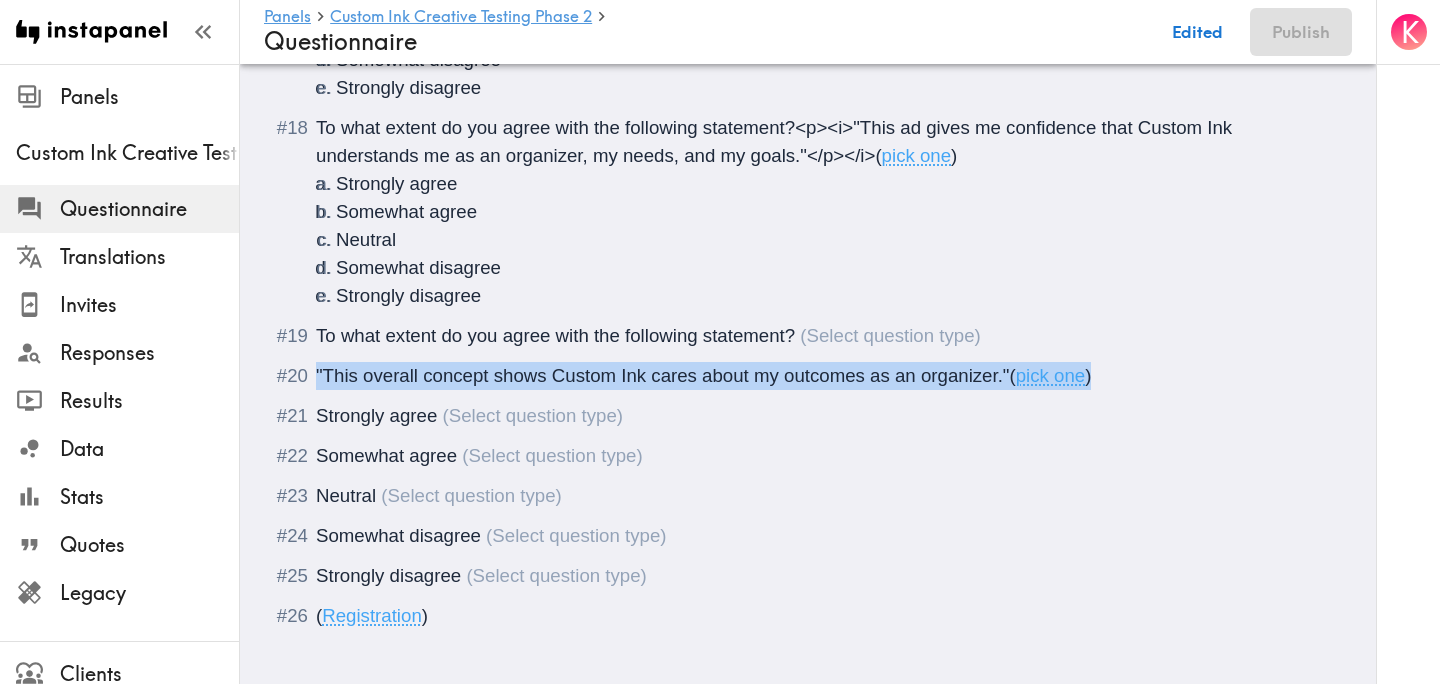 drag, startPoint x: 1104, startPoint y: 378, endPoint x: 300, endPoint y: 379, distance: 804.0006 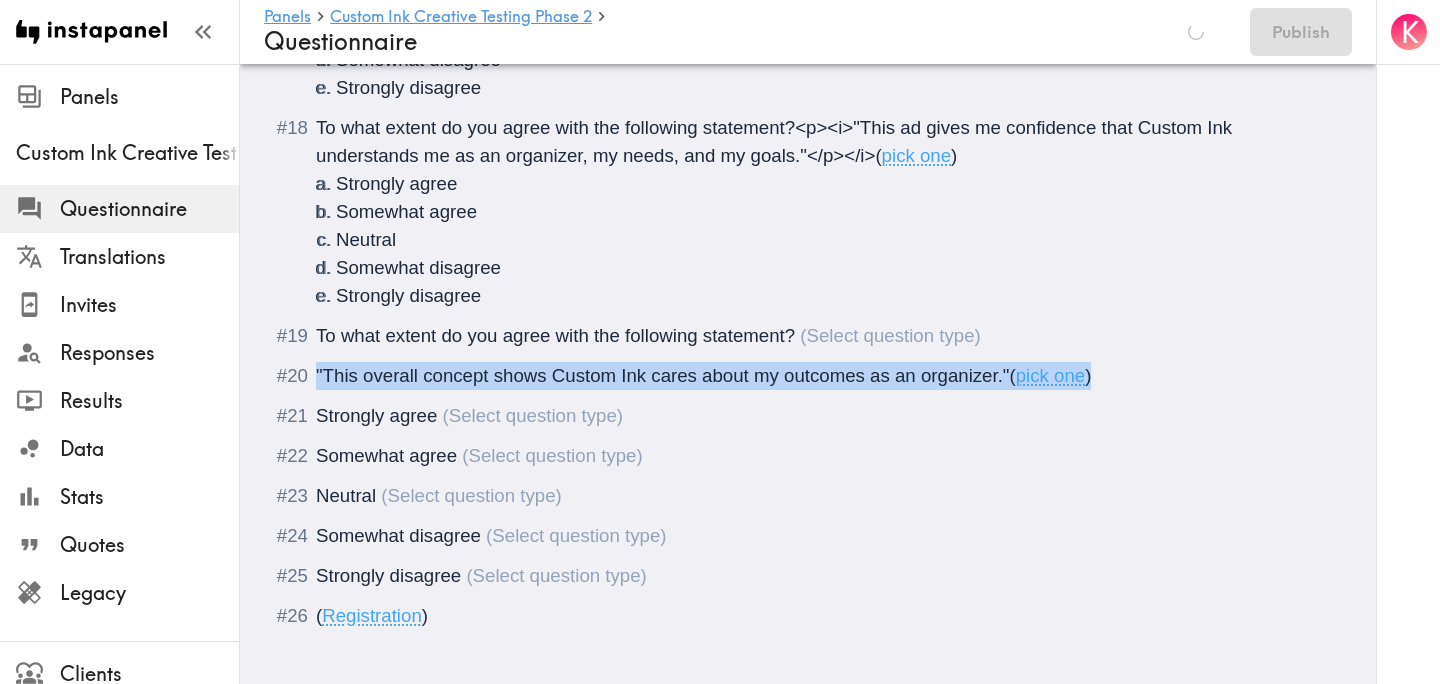 copy on ""This overall concept shows Custom Ink cares about my outcomes as an organizer." ( pick one )" 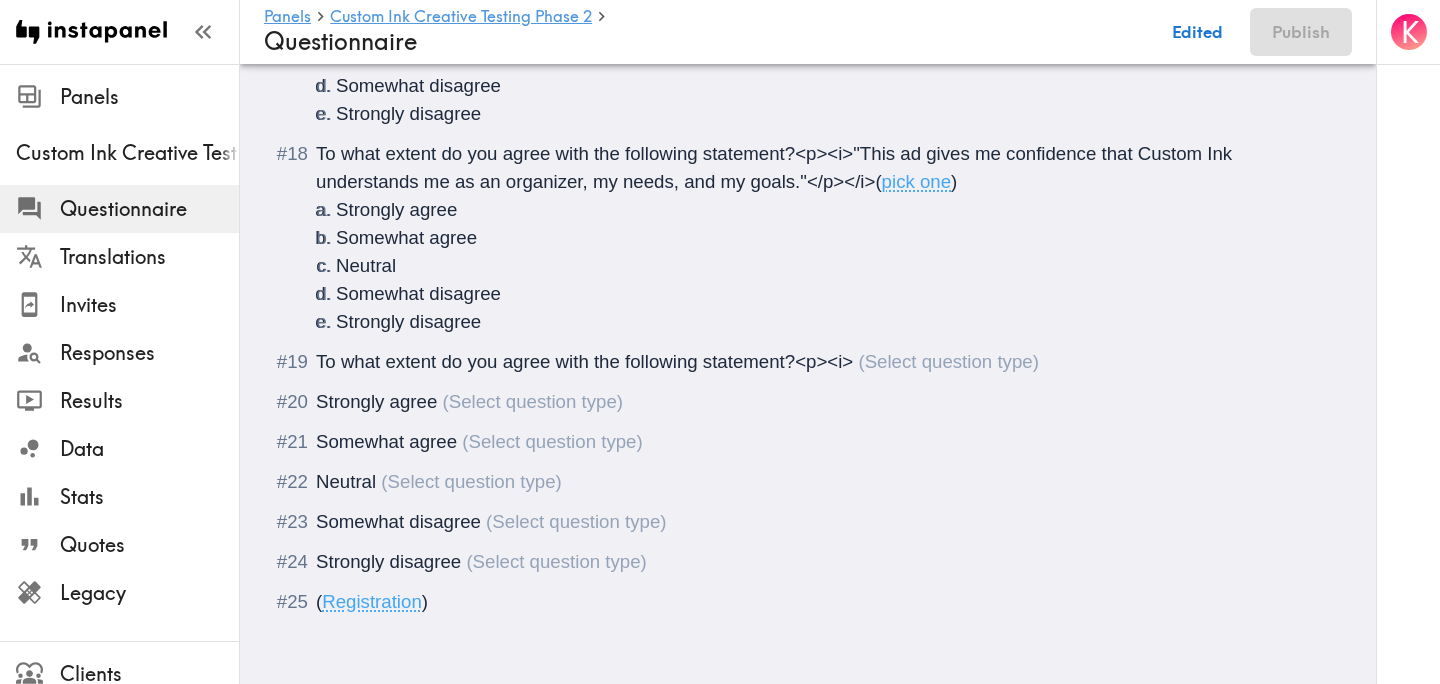 scroll, scrollTop: 2598, scrollLeft: 0, axis: vertical 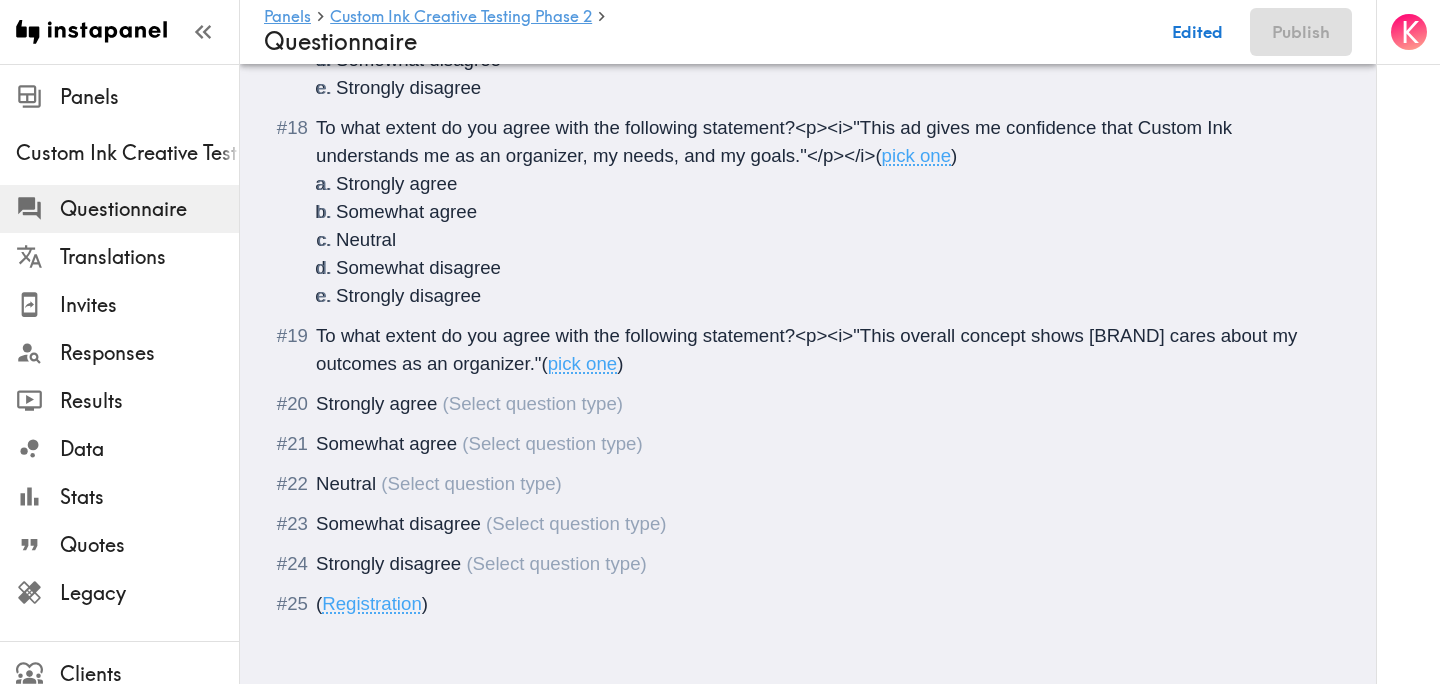 click on "To what extent do you agree with the following statement?<p><i>"This overall concept shows Custom Ink cares about my outcomes as an organizer."" at bounding box center [809, 349] 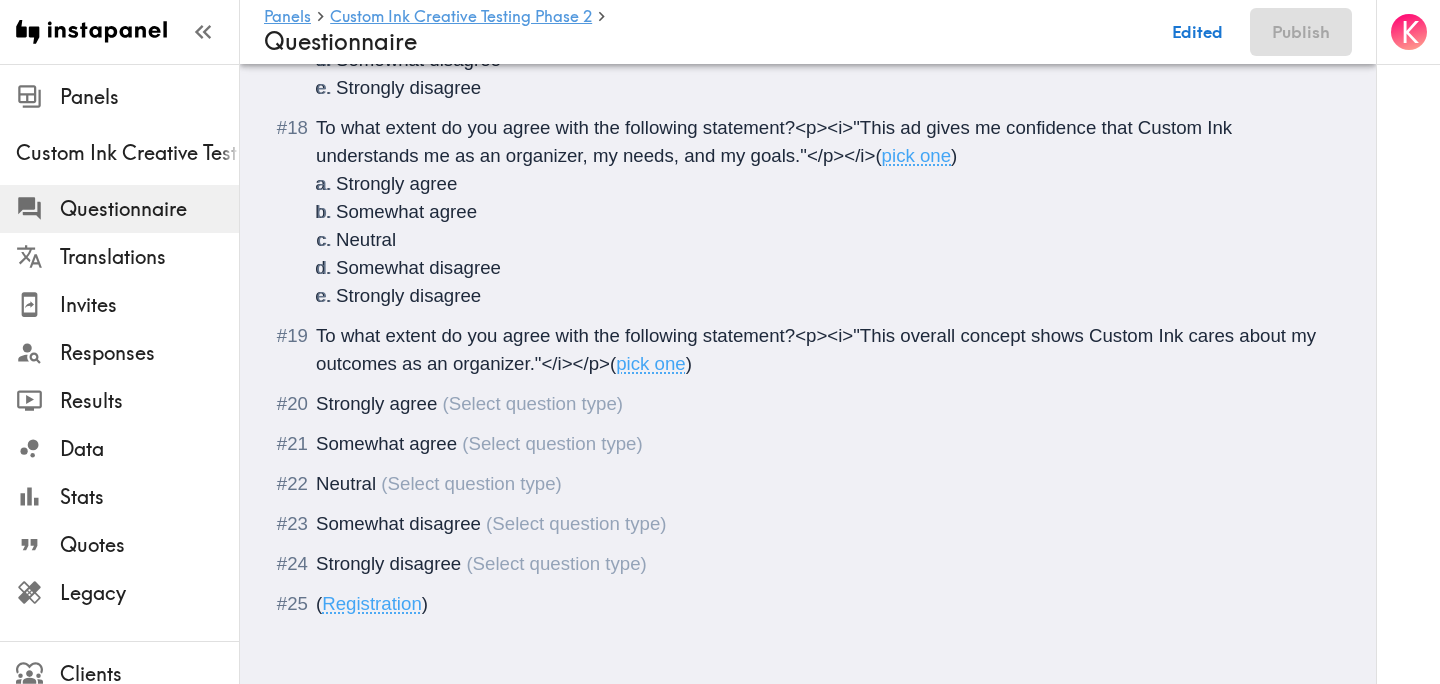 click on "Strongly agree" at bounding box center (376, 403) 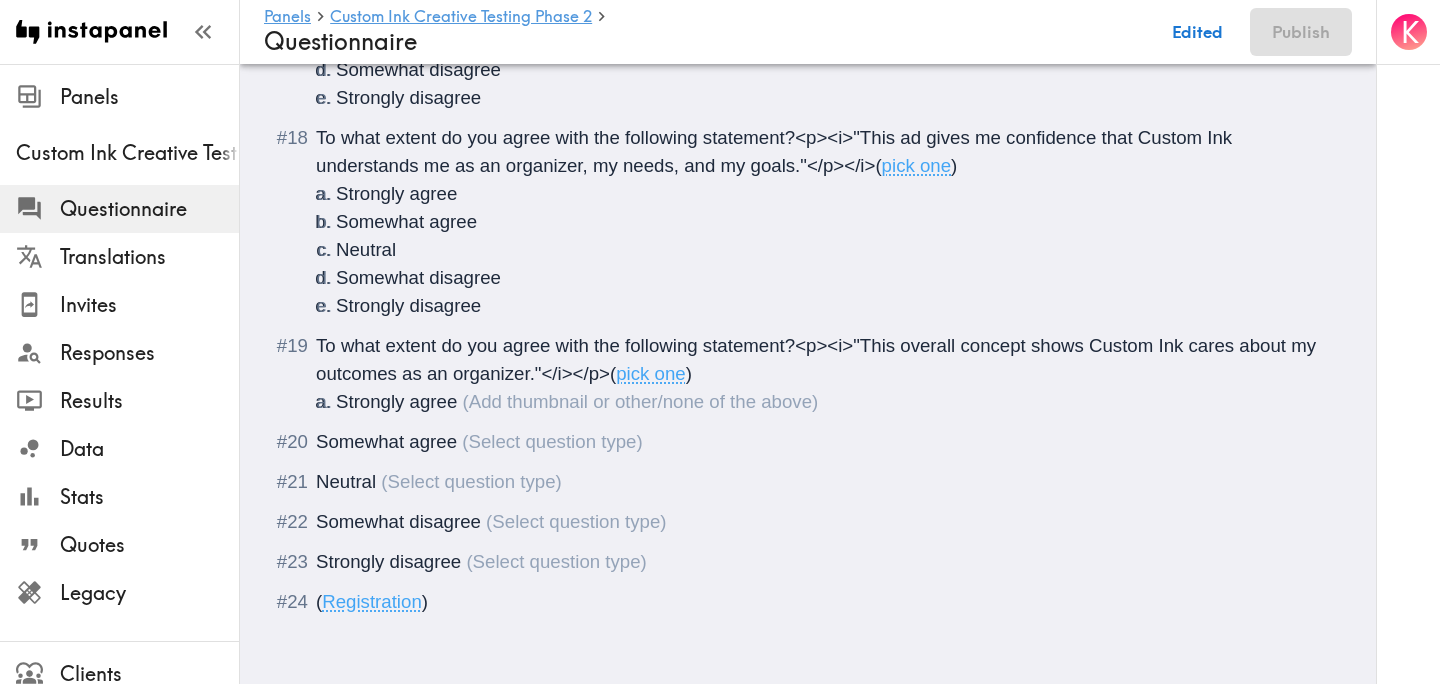 scroll, scrollTop: 2588, scrollLeft: 0, axis: vertical 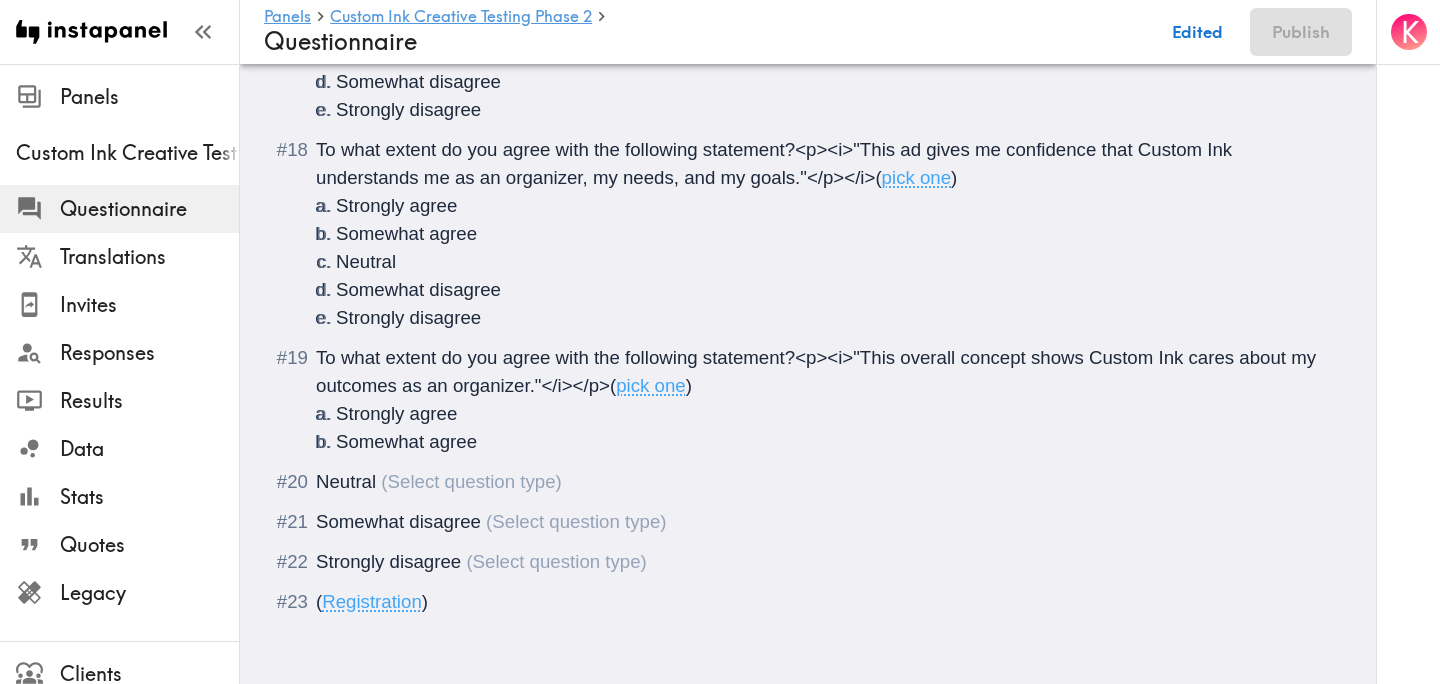 click on "Neutral" at bounding box center [346, 481] 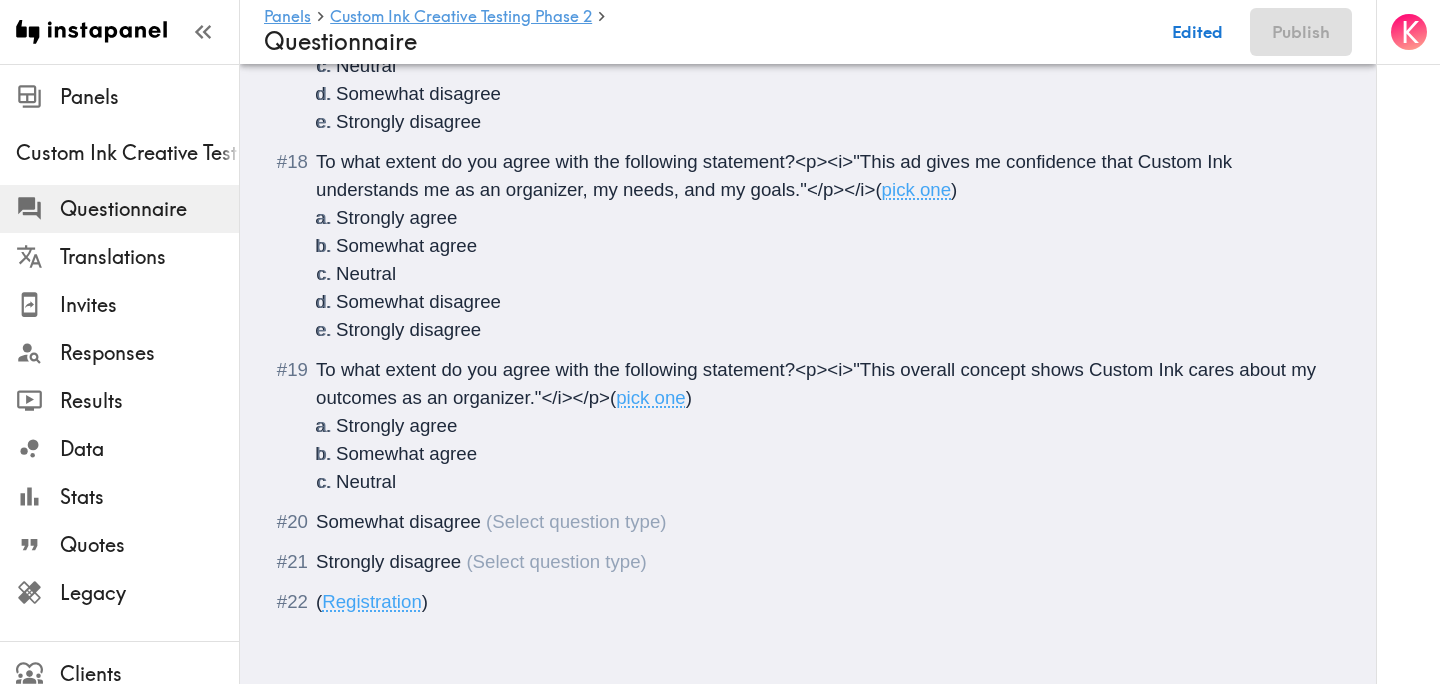 click on "Somewhat disagree" at bounding box center [398, 521] 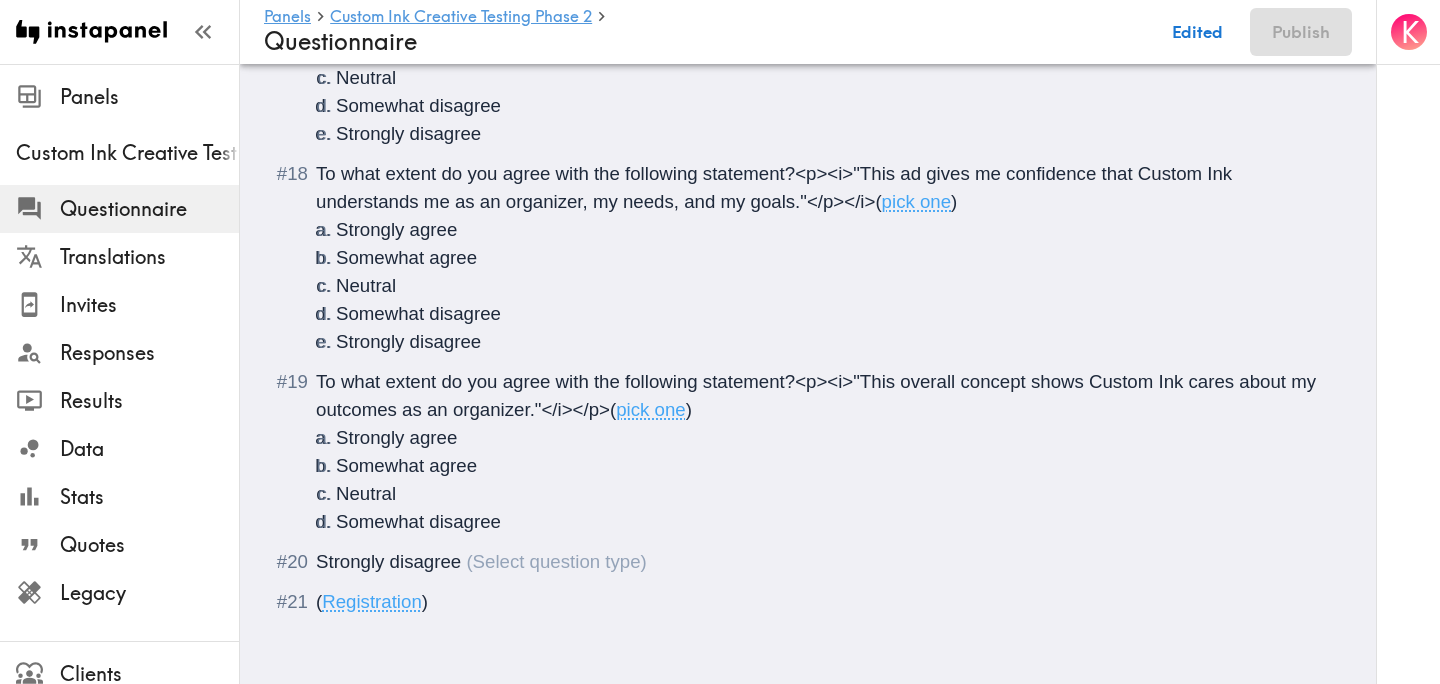 click on "Strongly disagree" at bounding box center [388, 561] 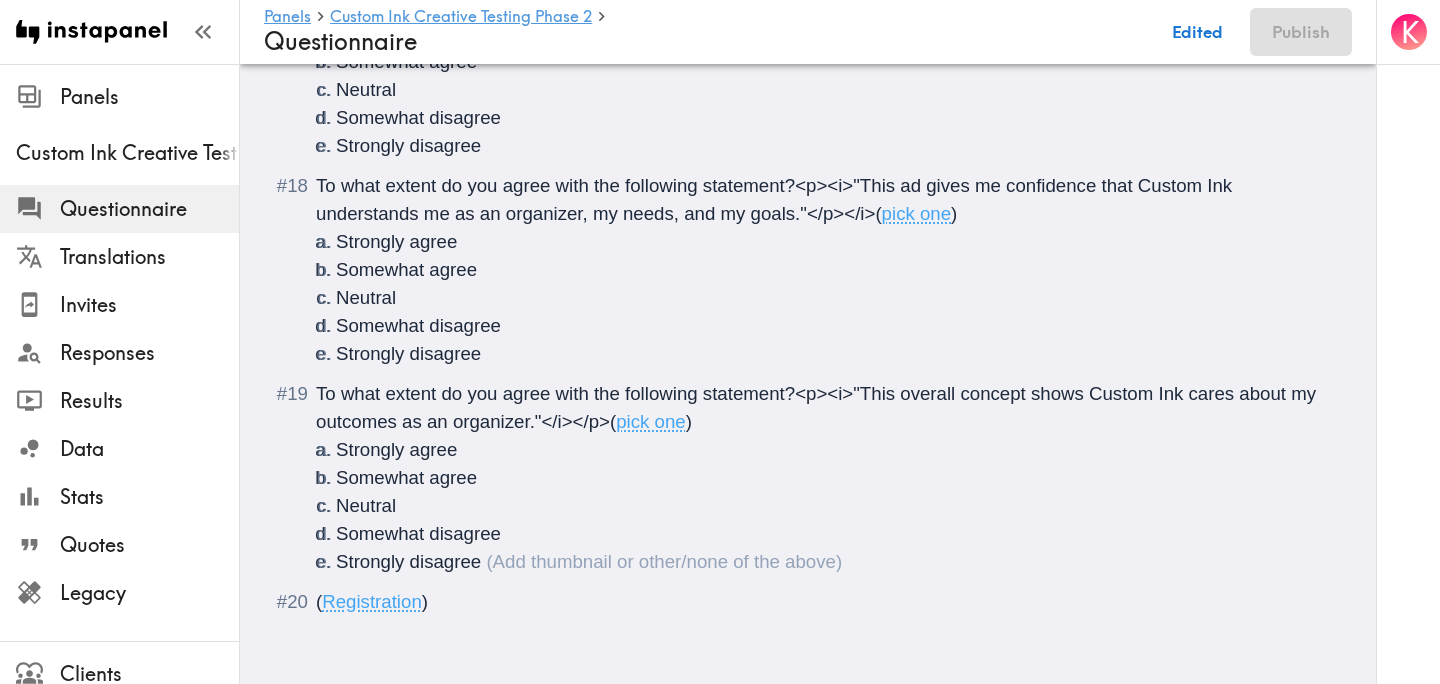 scroll, scrollTop: 2540, scrollLeft: 0, axis: vertical 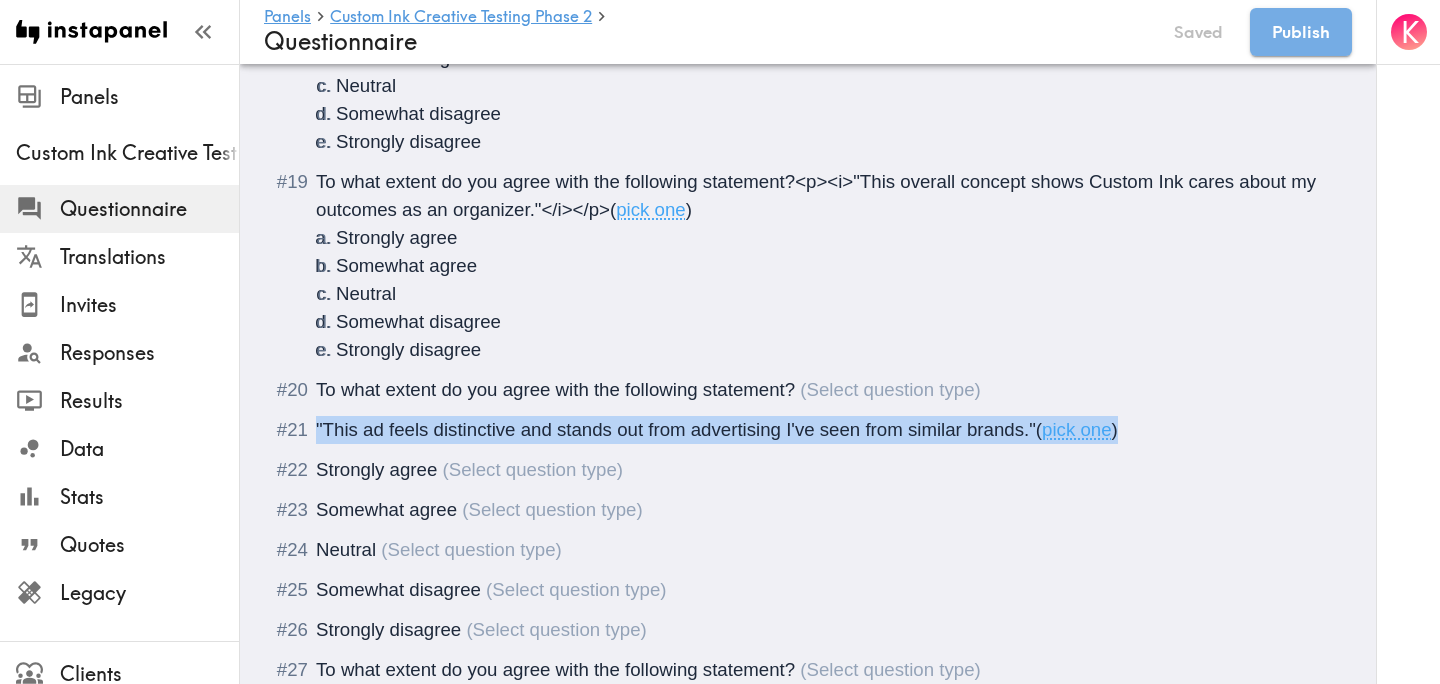 drag, startPoint x: 1155, startPoint y: 430, endPoint x: 303, endPoint y: 435, distance: 852.01465 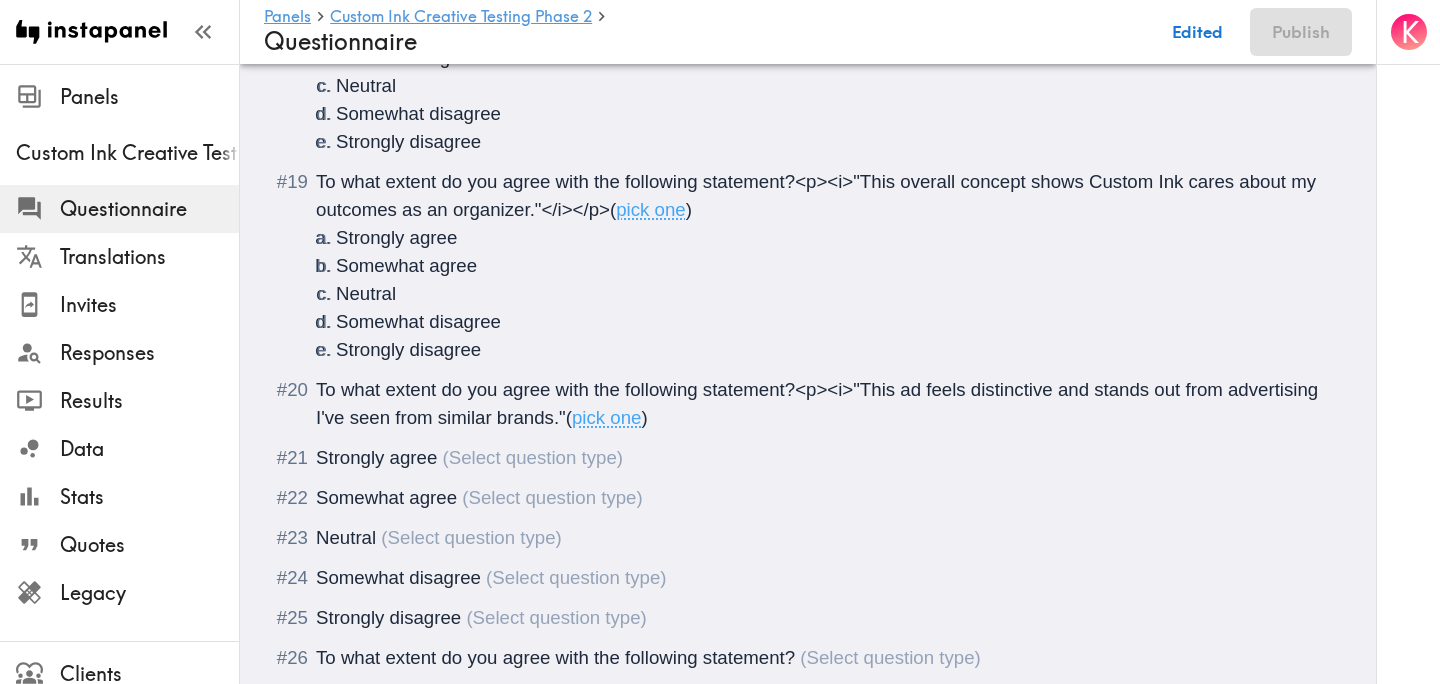 click on "(" at bounding box center [569, 417] 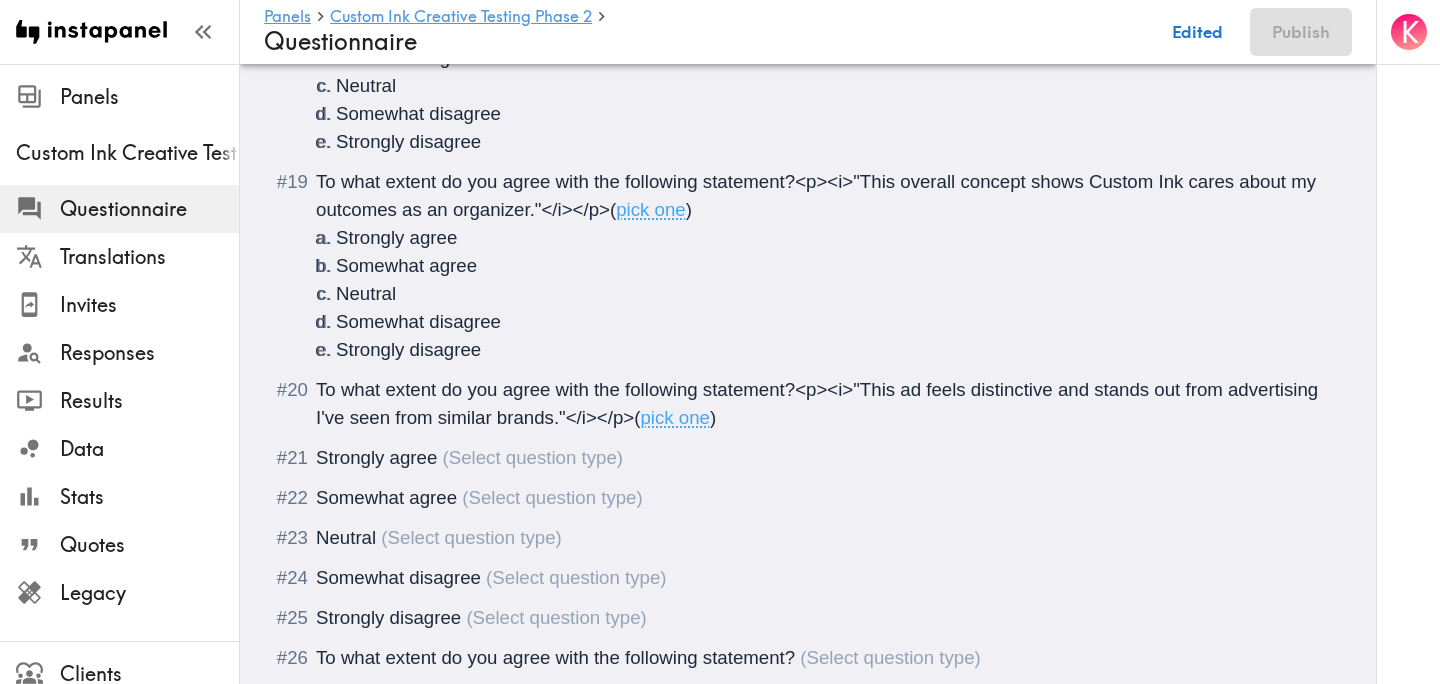 click on "Strongly agree" at bounding box center (376, 457) 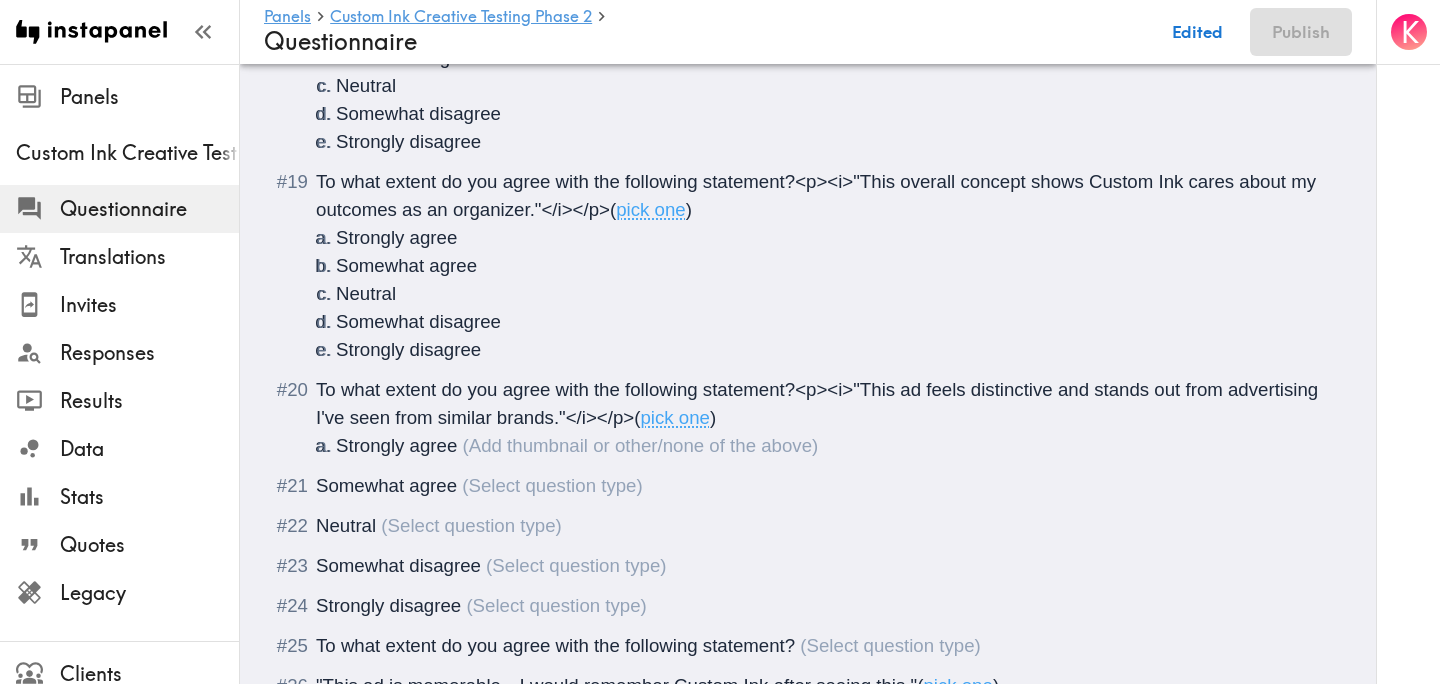 click on "Somewhat agree" at bounding box center (386, 485) 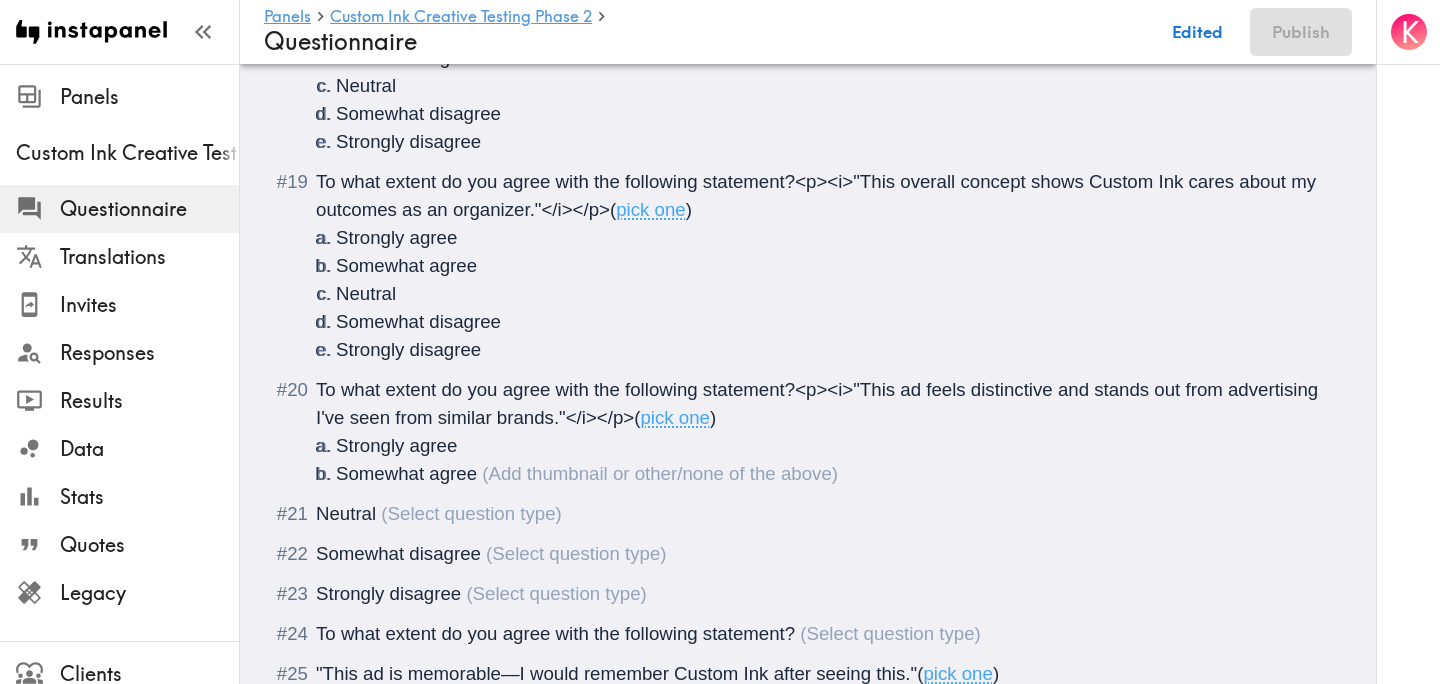 click on "Neutral" at bounding box center (346, 513) 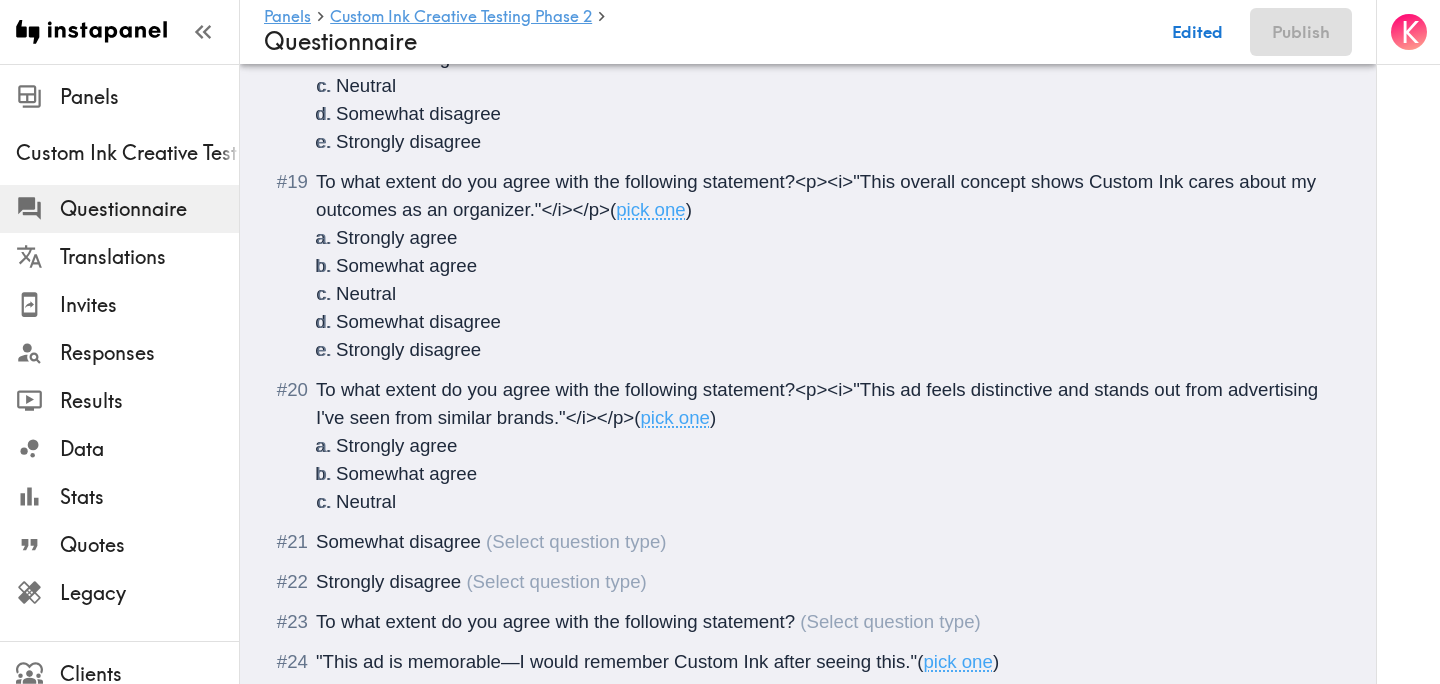click on "Somewhat disagree" at bounding box center (398, 541) 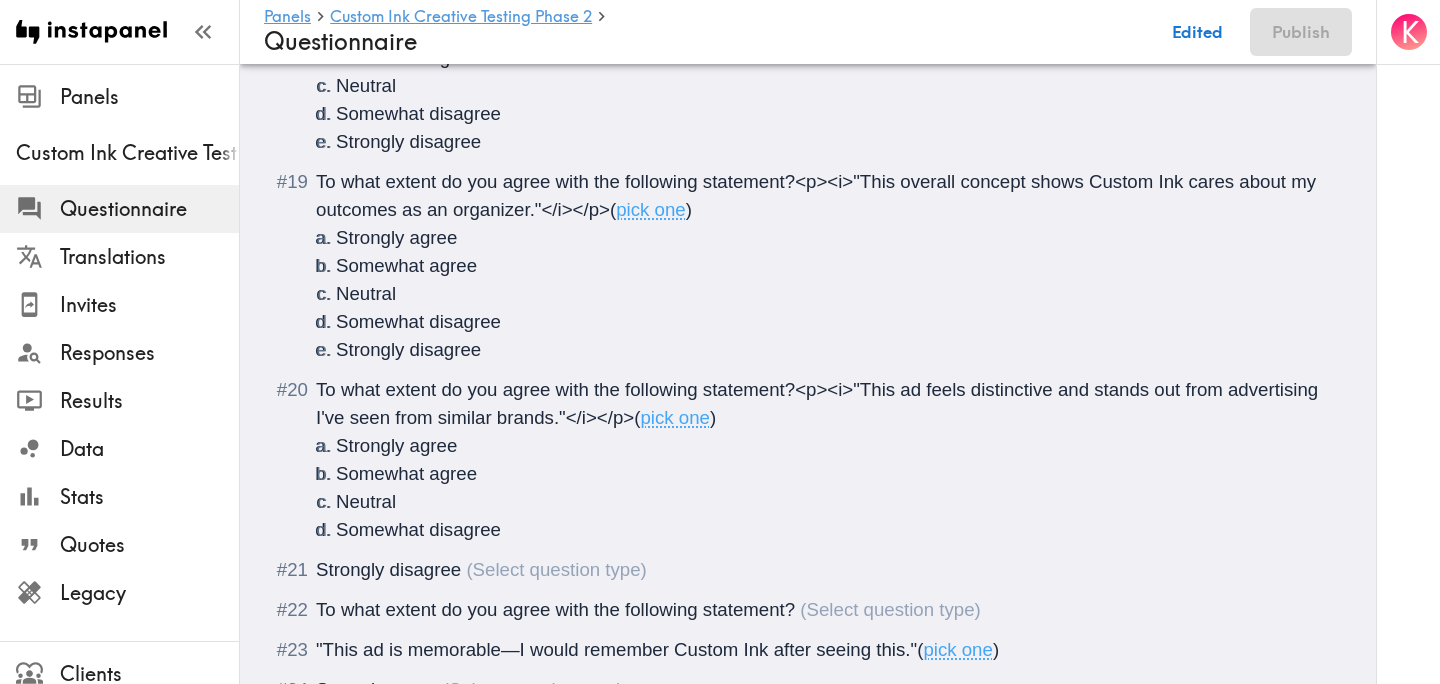 click on "Strongly disagree" at bounding box center (388, 569) 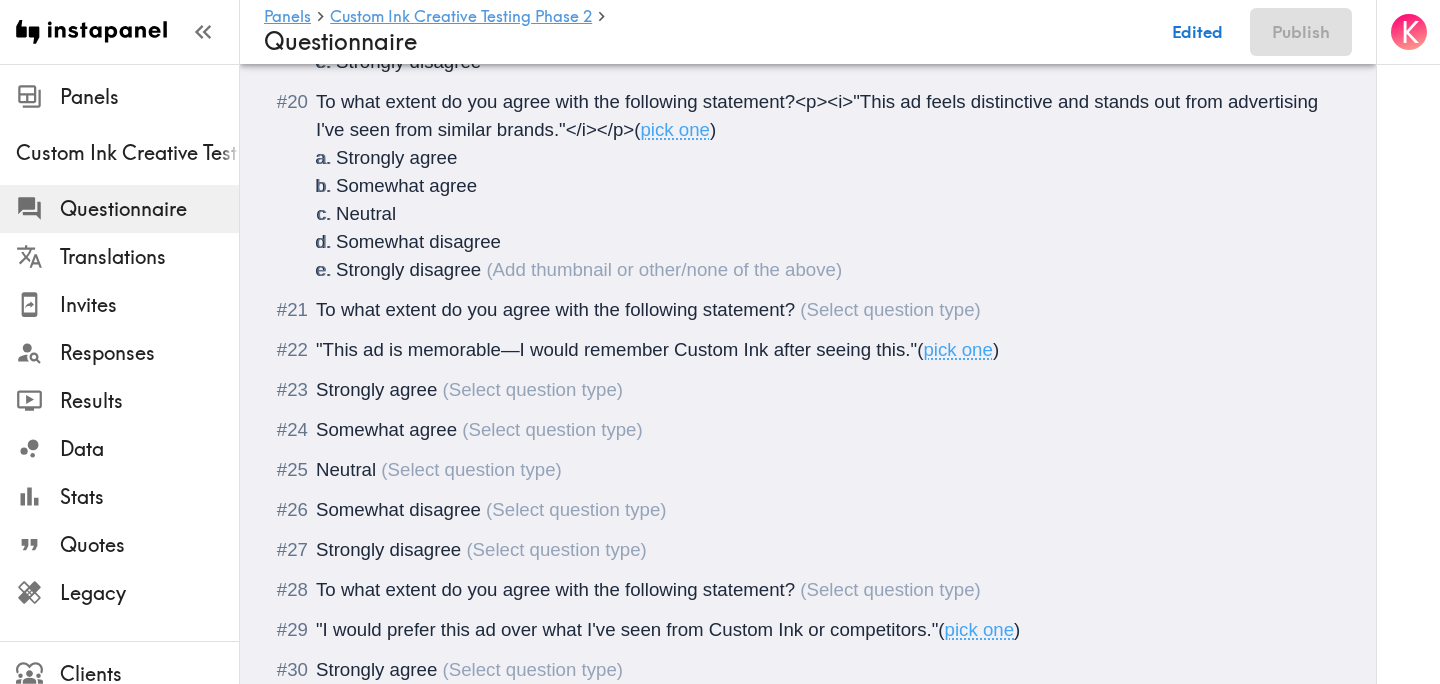 scroll, scrollTop: 3053, scrollLeft: 0, axis: vertical 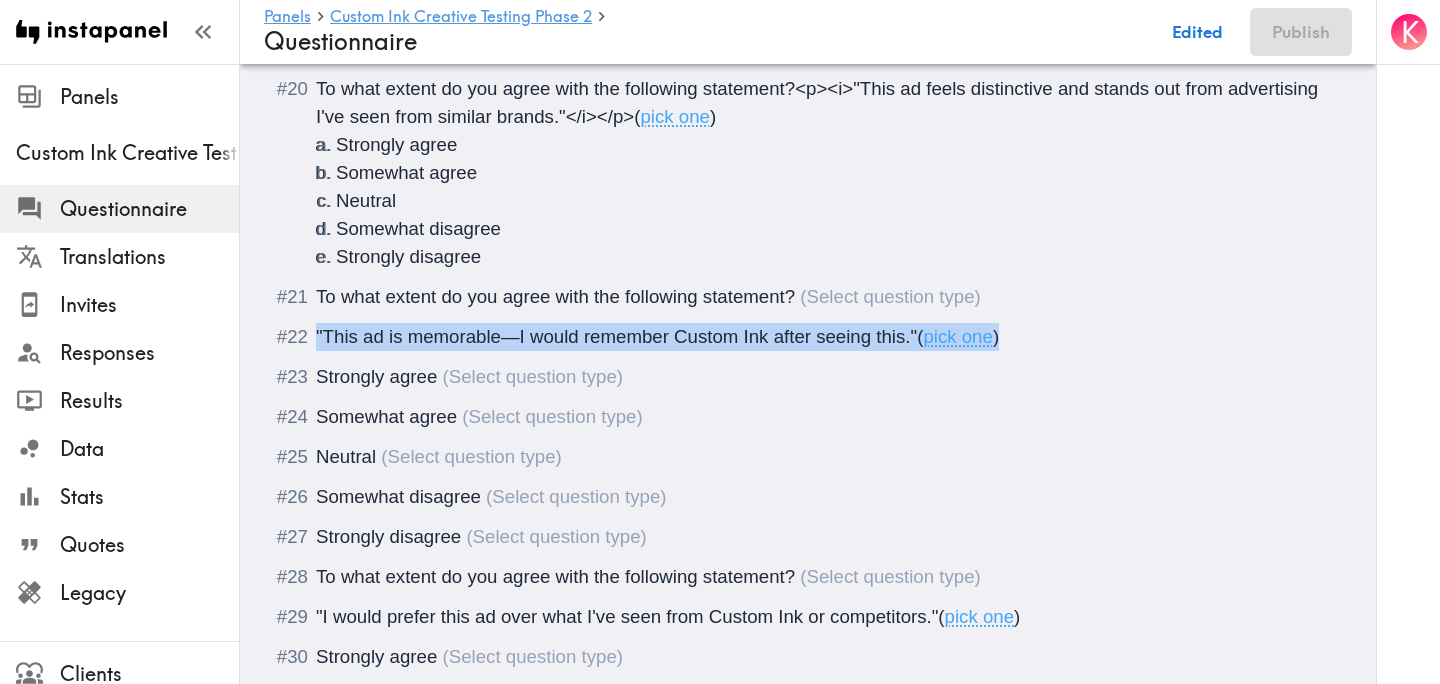 drag, startPoint x: 1037, startPoint y: 344, endPoint x: 315, endPoint y: 326, distance: 722.22437 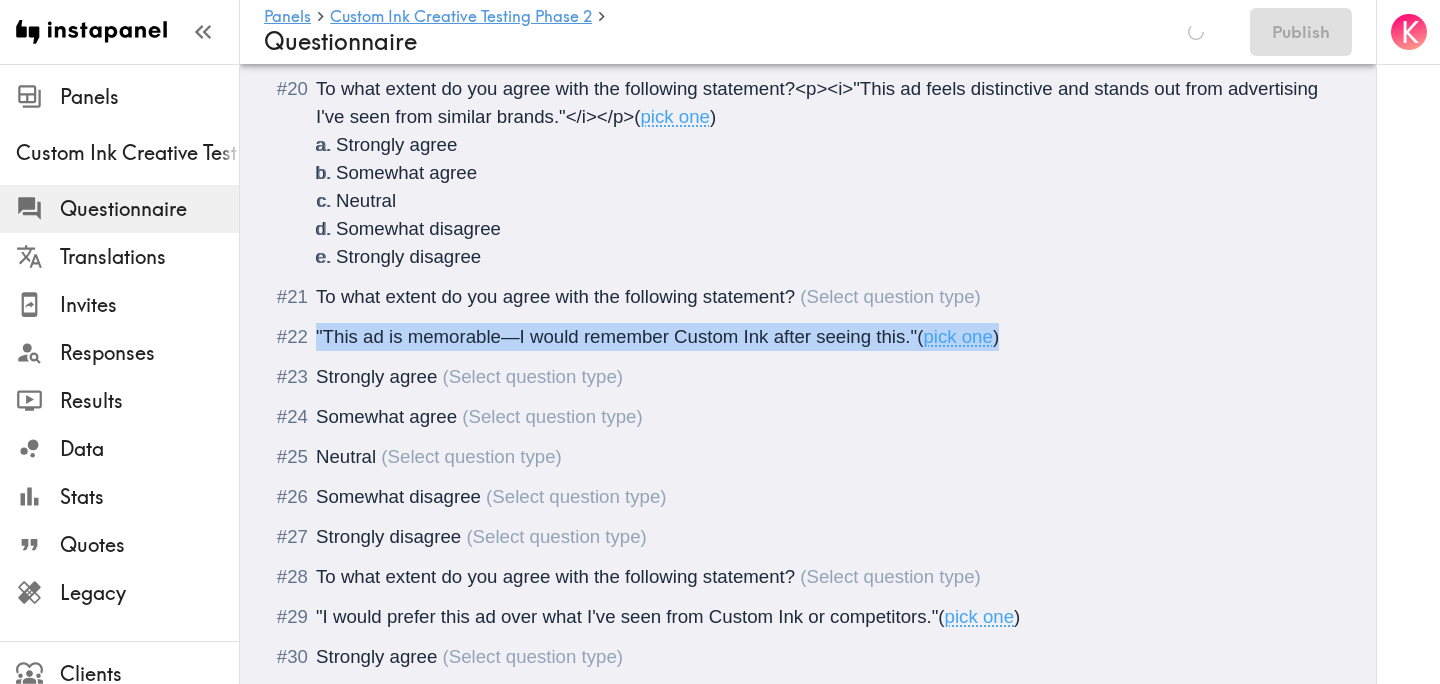 copy on ""This ad is memorable—I would remember Custom Ink after seeing this."  ( pick one )" 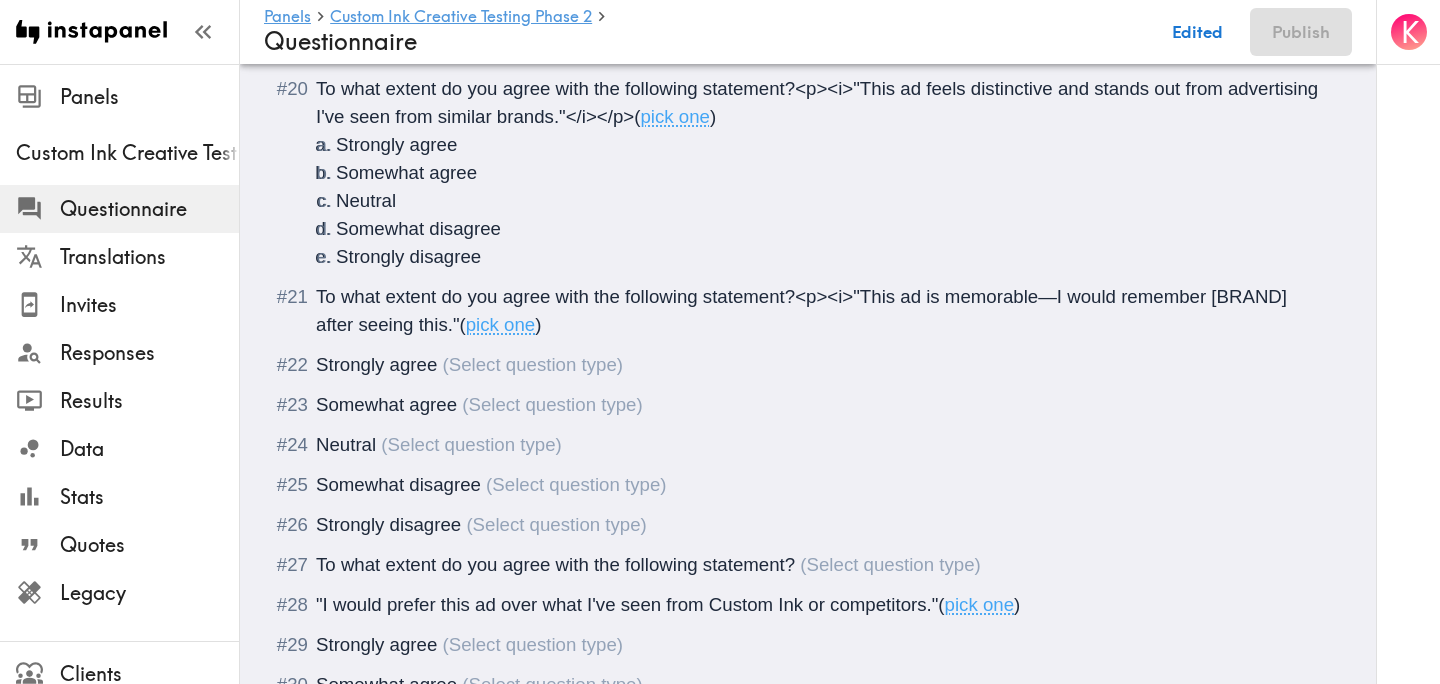 click on "(" at bounding box center [463, 324] 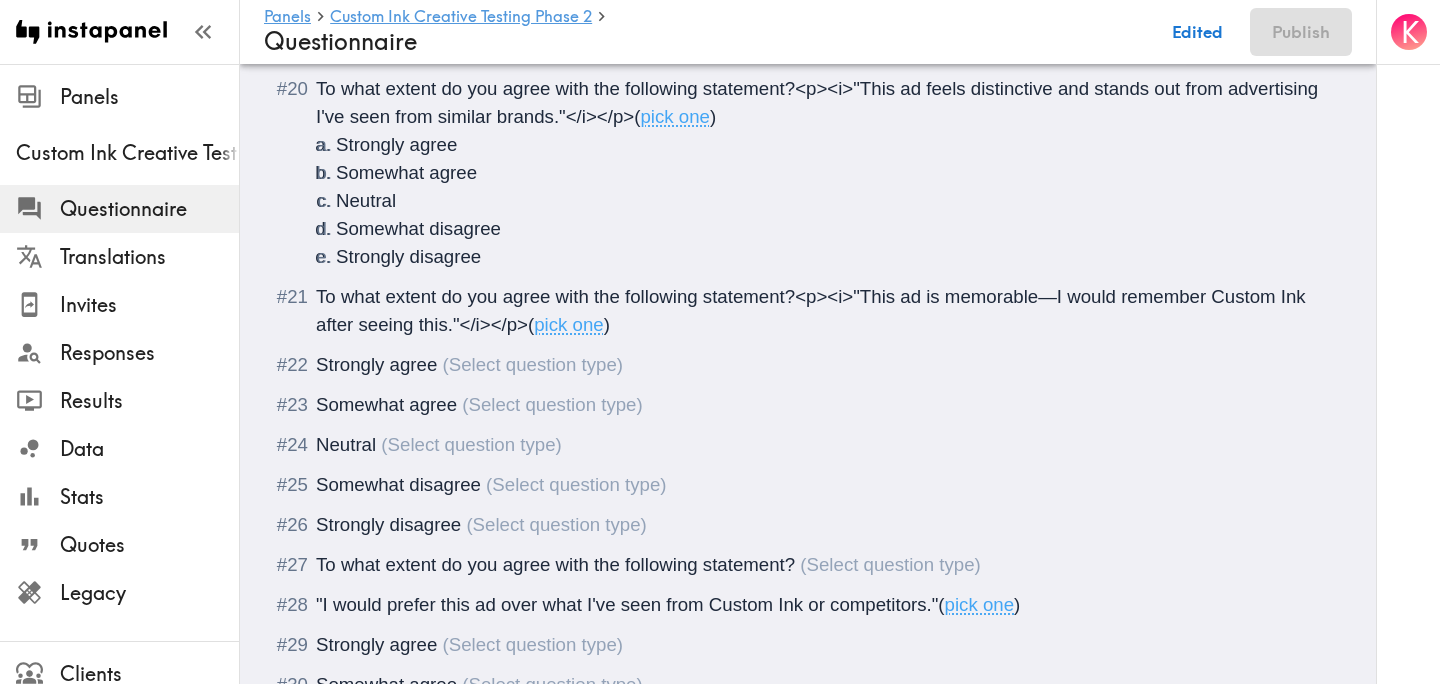 click on "Strongly agree" at bounding box center (808, 365) 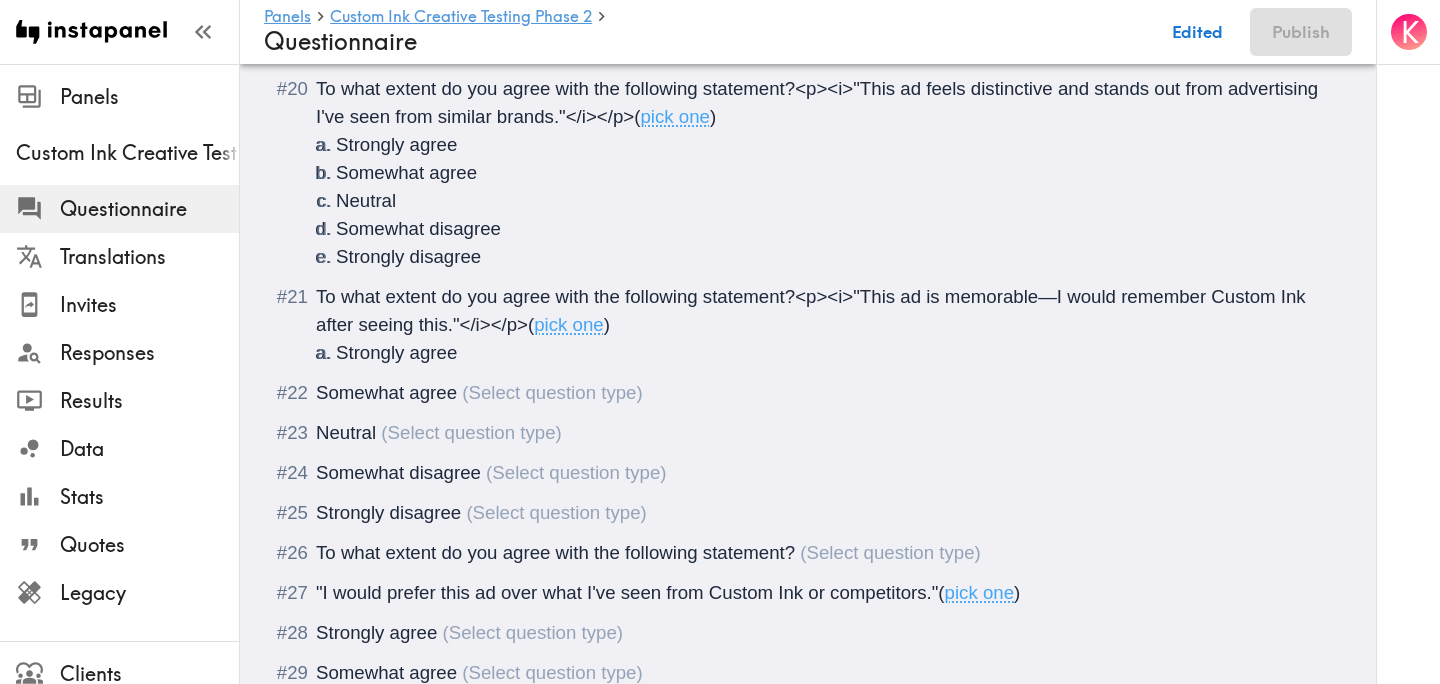 click on "Somewhat agree" at bounding box center (808, 393) 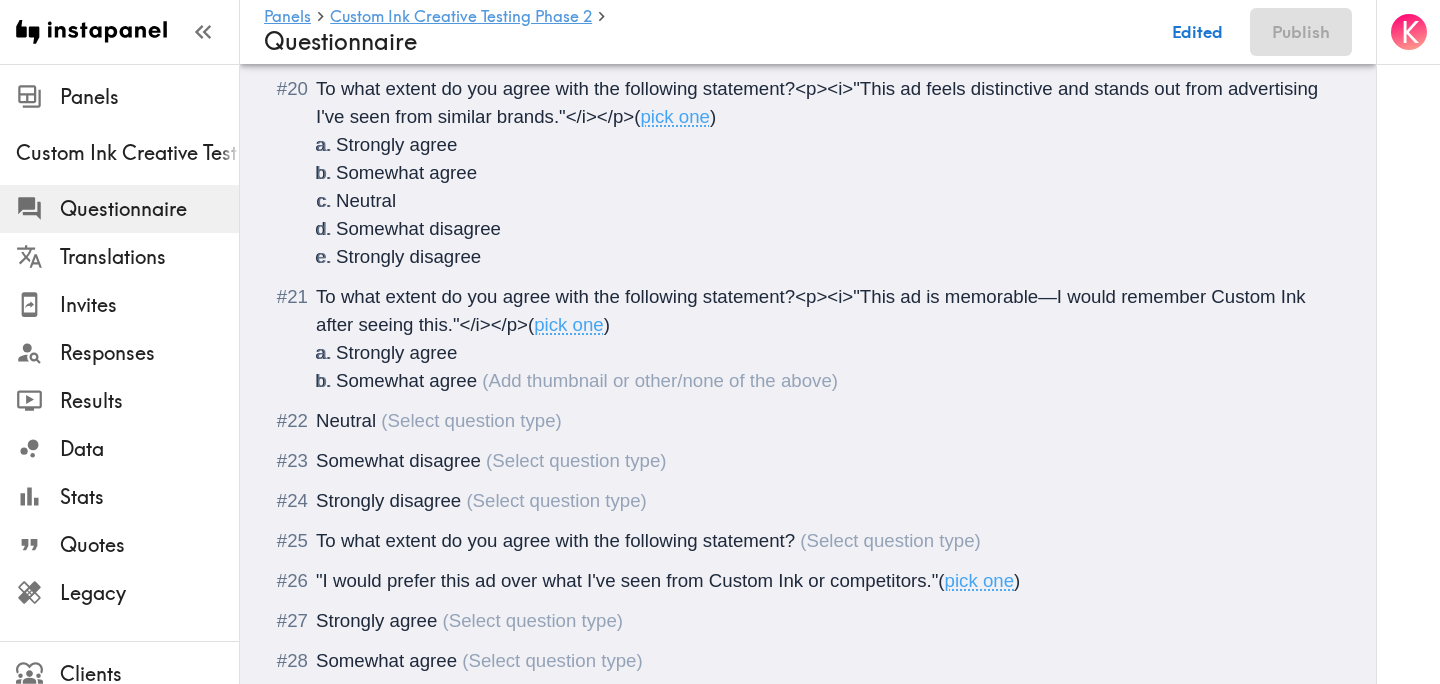 click on "Neutral" at bounding box center (808, 421) 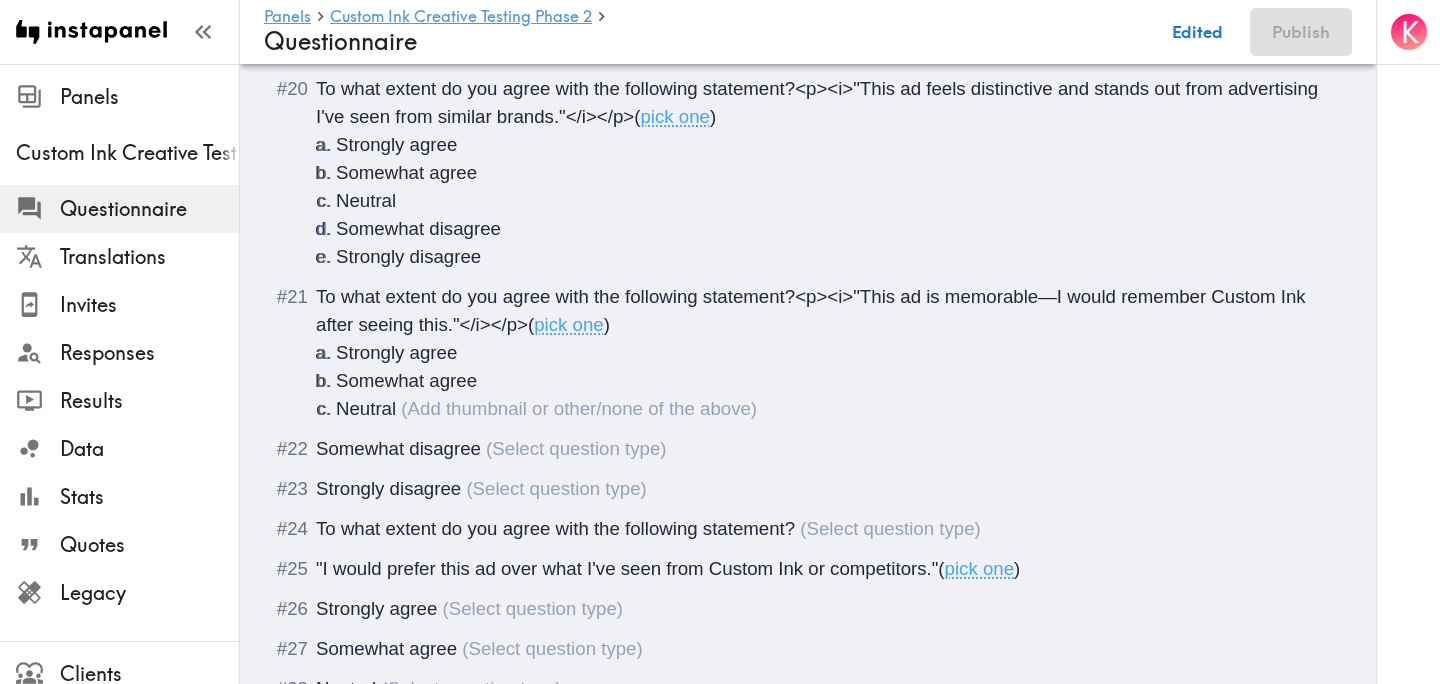 click on "Somewhat disagree" at bounding box center [398, 448] 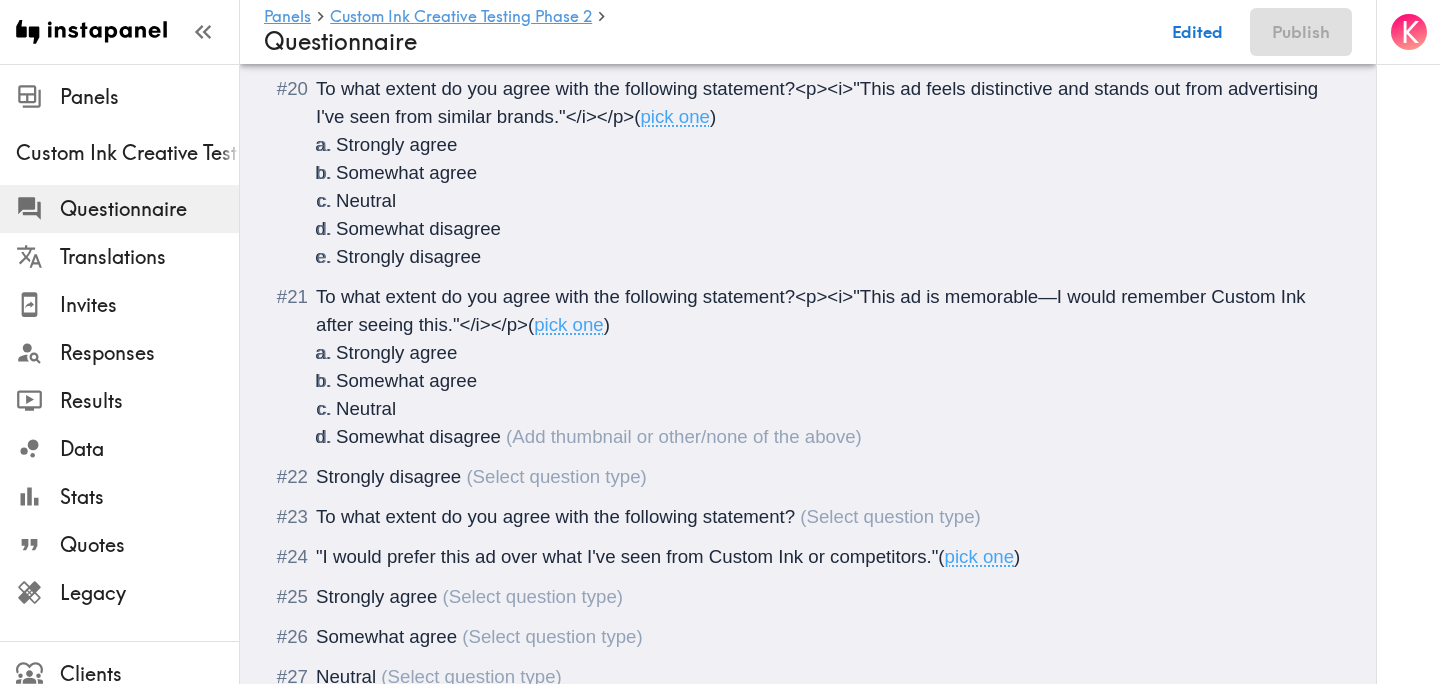 click on "Strongly disagree" at bounding box center [808, 477] 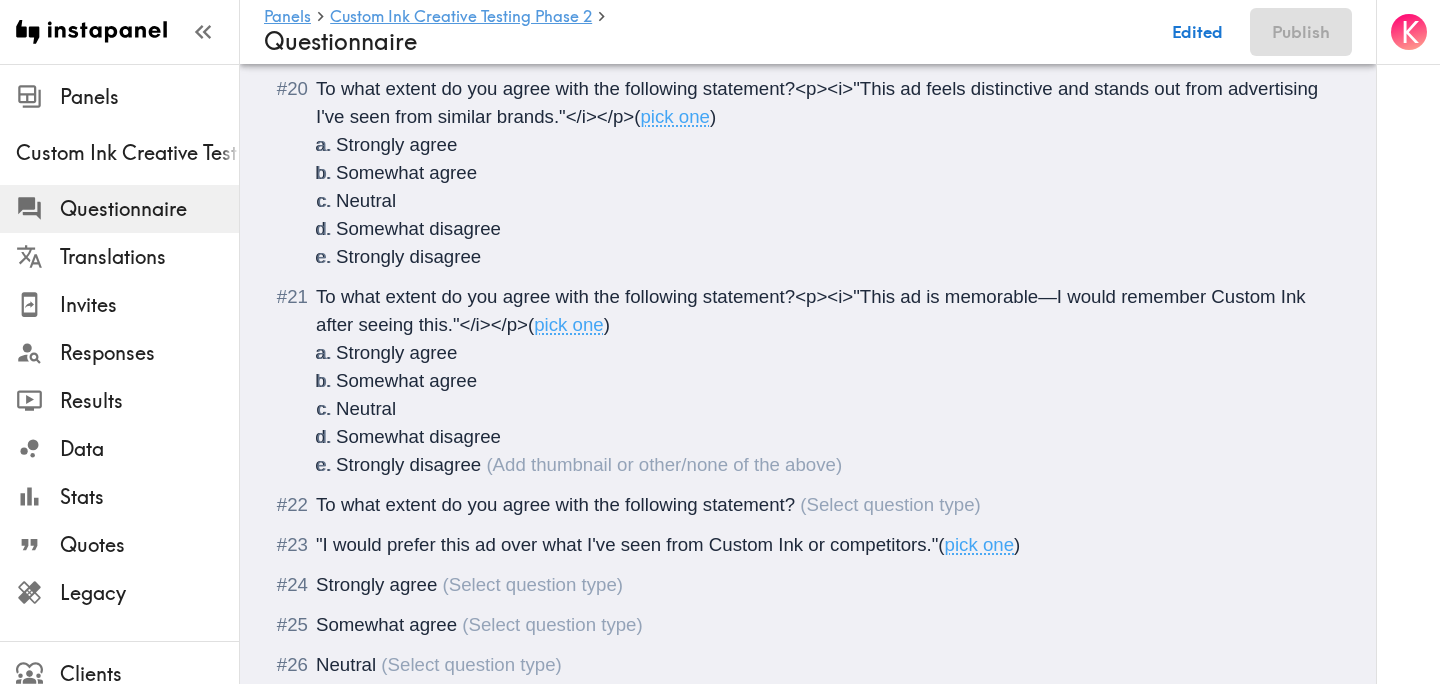 scroll, scrollTop: 3236, scrollLeft: 0, axis: vertical 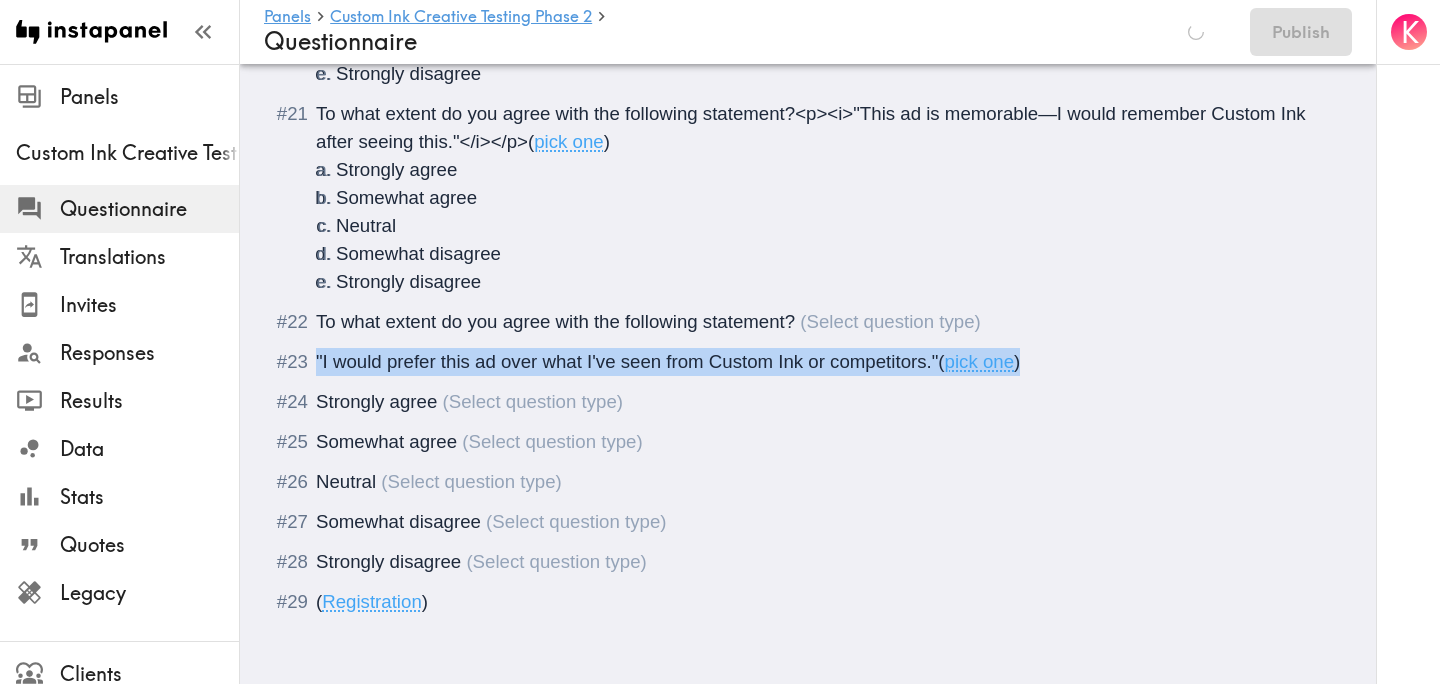 drag, startPoint x: 1066, startPoint y: 361, endPoint x: 316, endPoint y: 350, distance: 750.0807 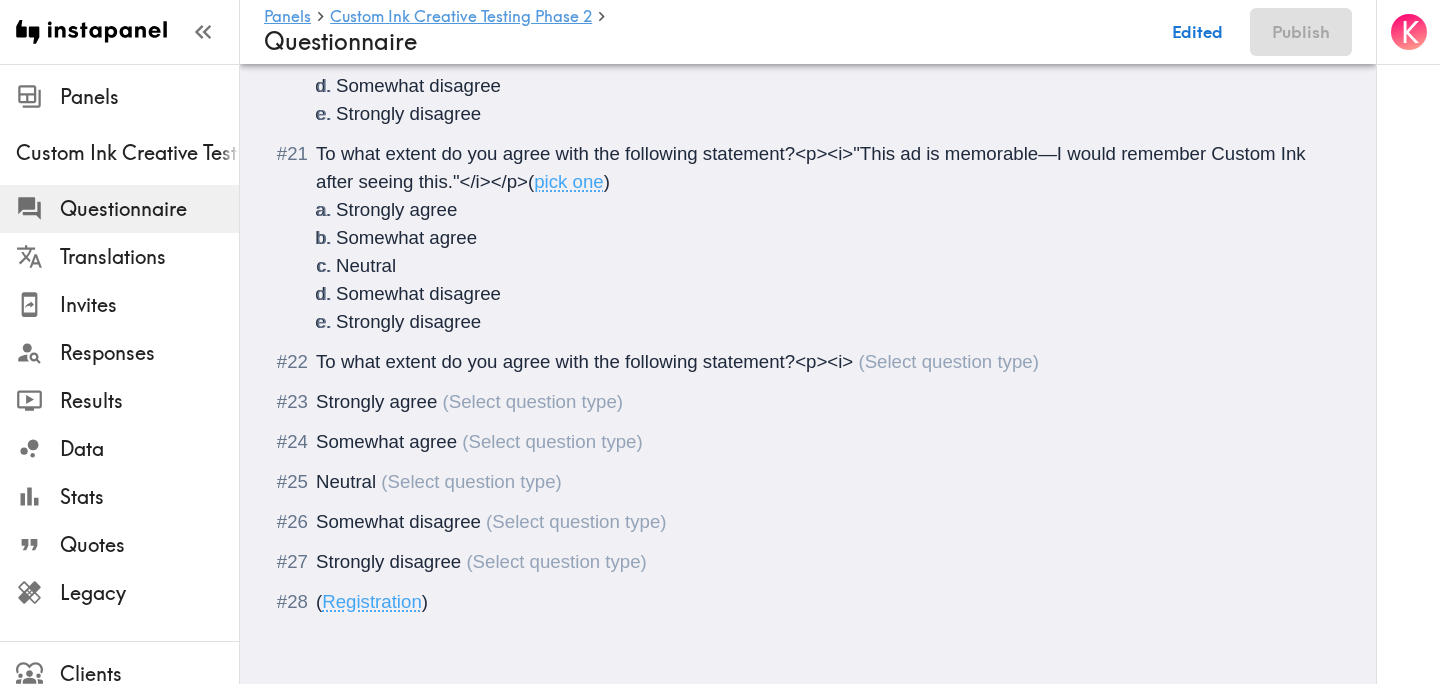 scroll, scrollTop: 3224, scrollLeft: 0, axis: vertical 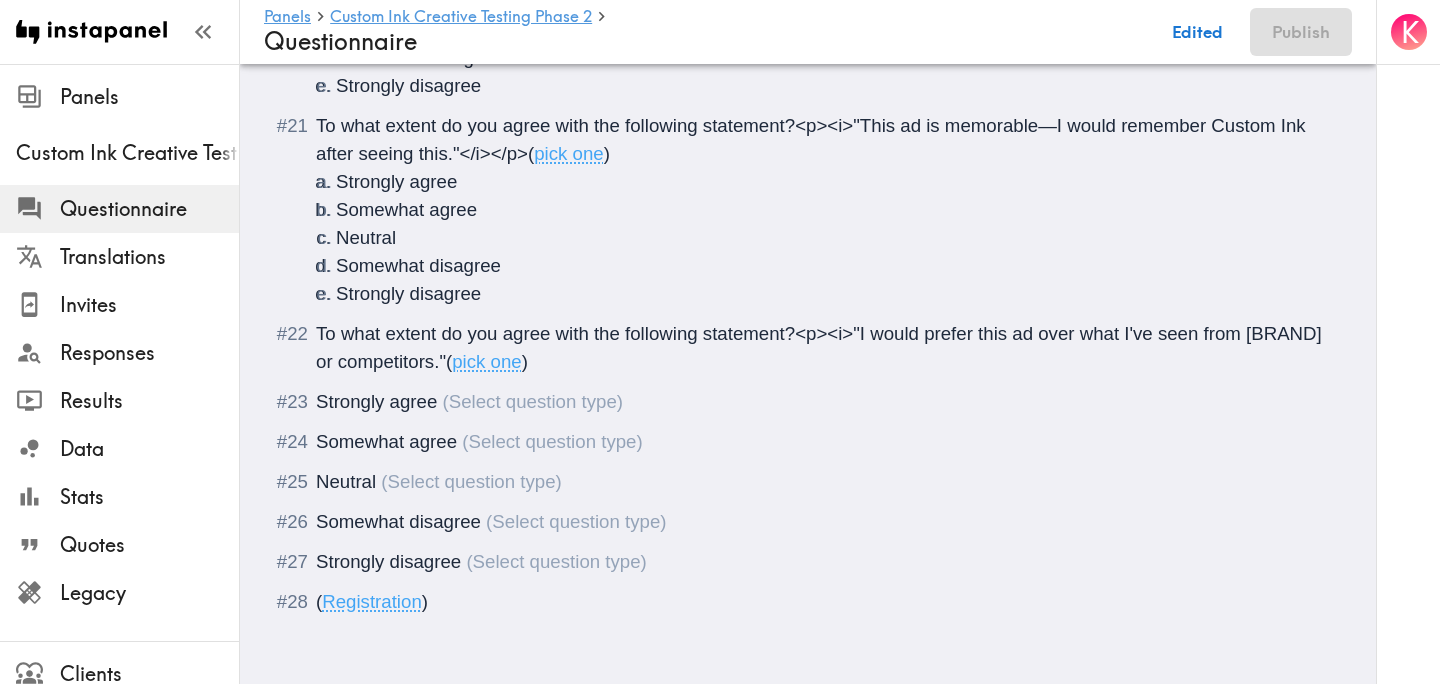 click on "(" at bounding box center [449, 361] 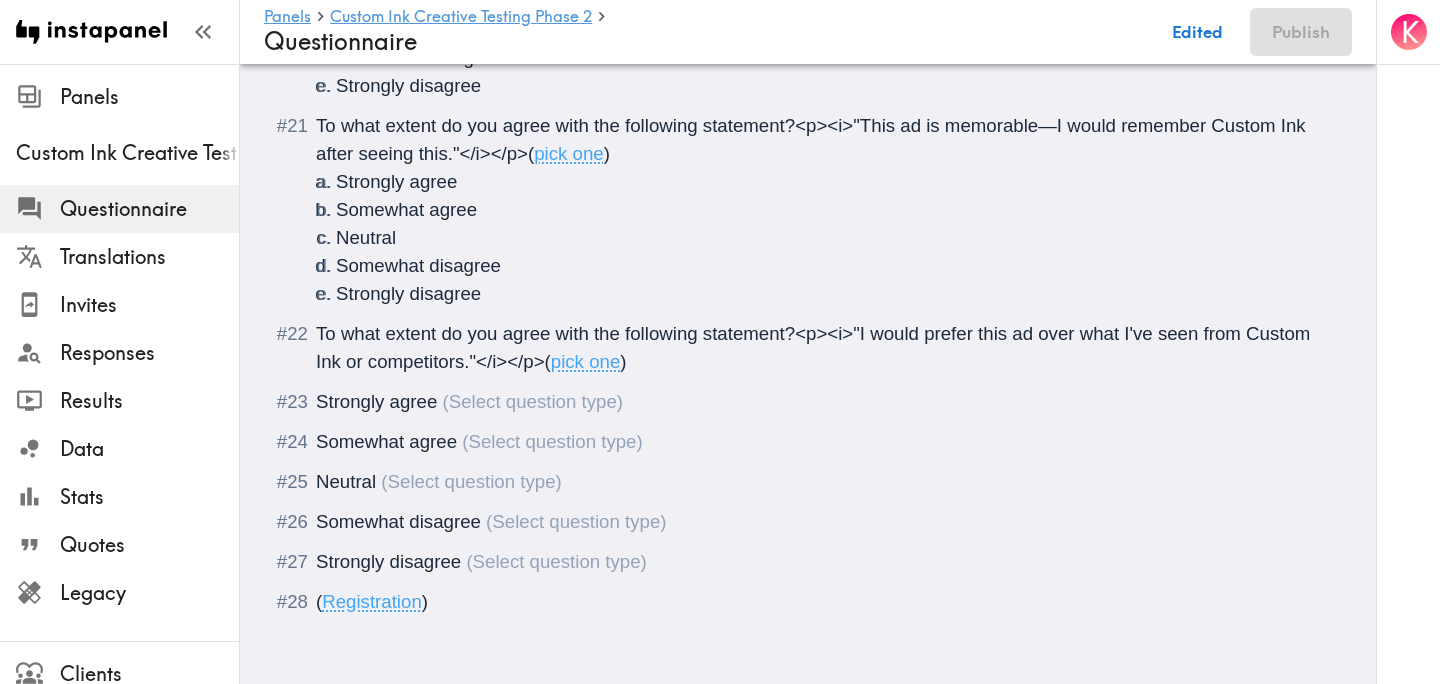 click on "Strongly agree" at bounding box center [376, 401] 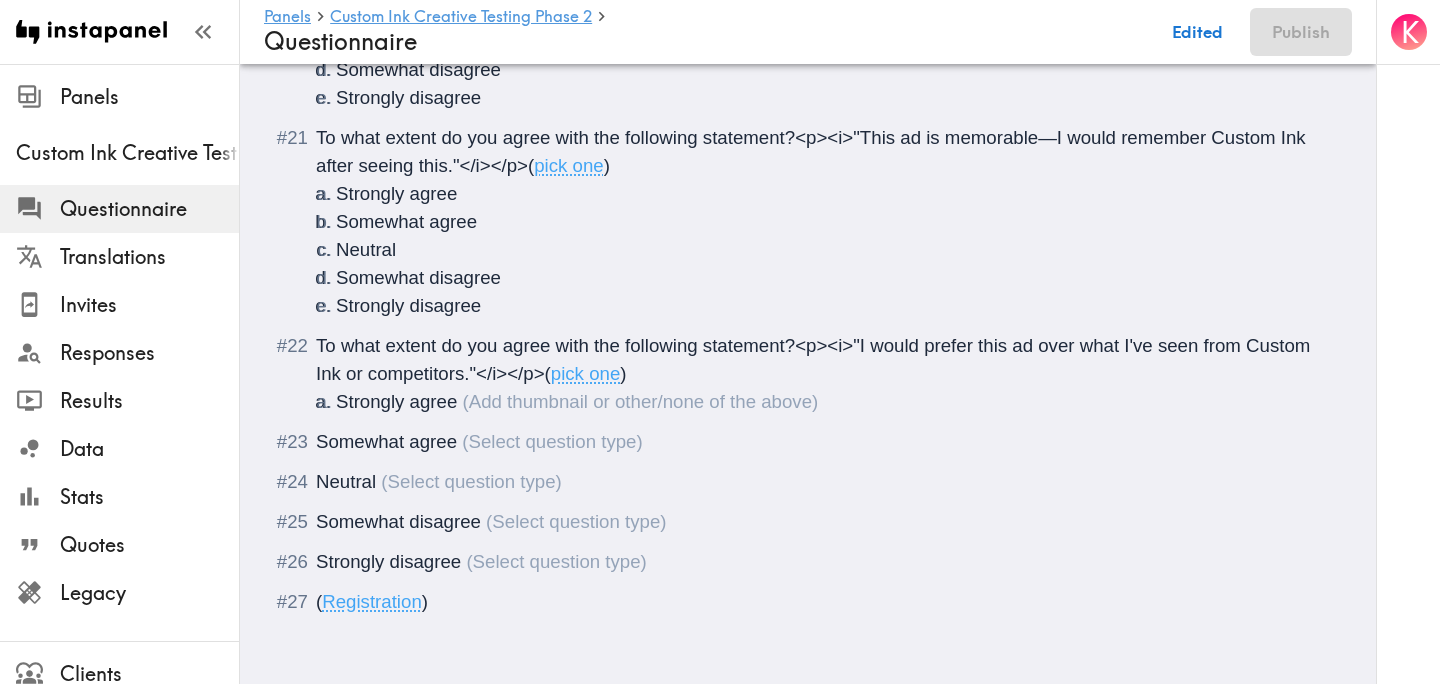 click on "Somewhat agree" at bounding box center [808, 442] 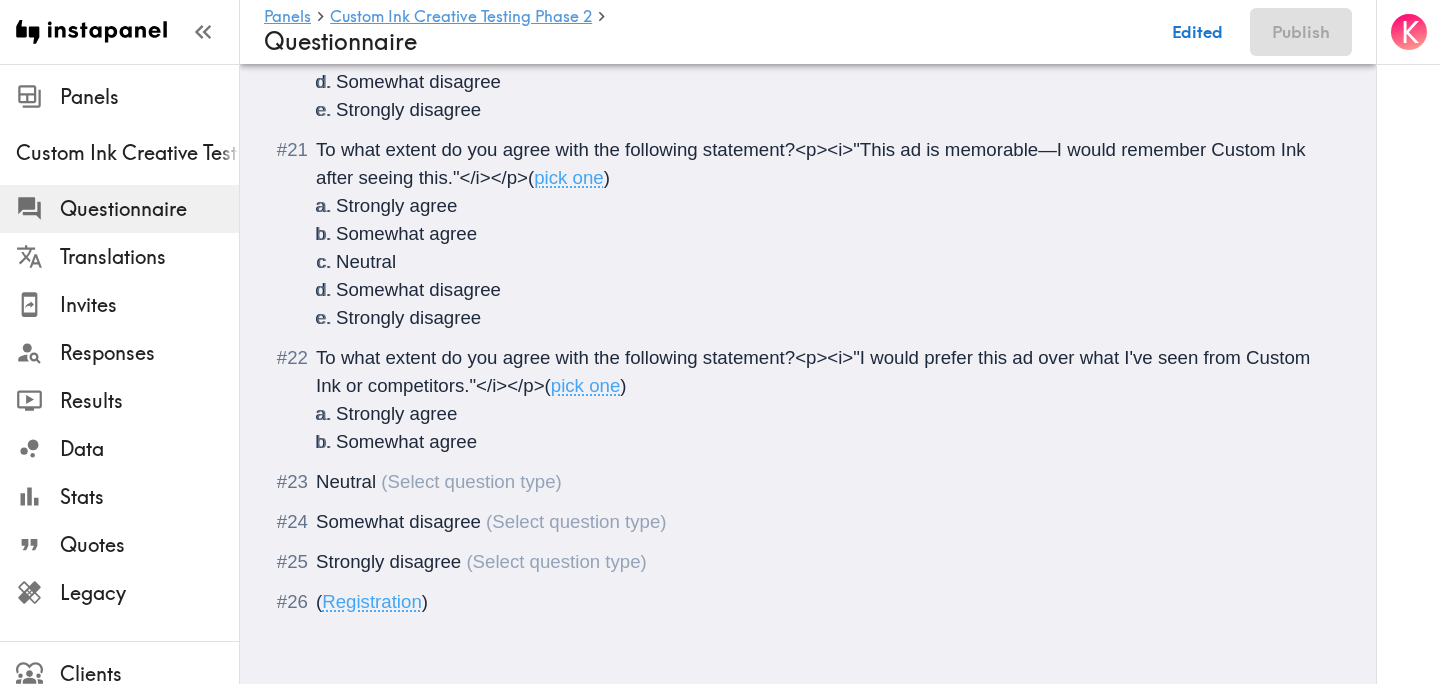 click on "Neutral" at bounding box center (808, 482) 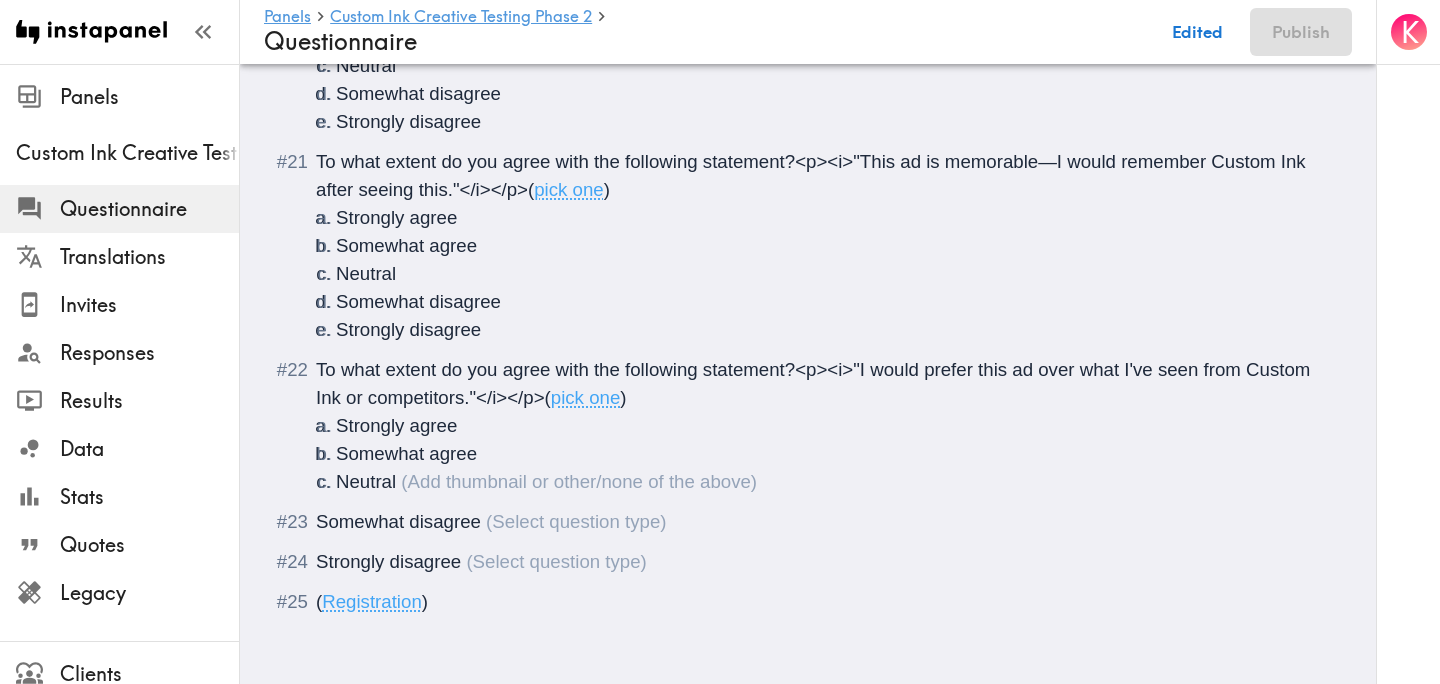 click on "Somewhat disagree" at bounding box center [398, 521] 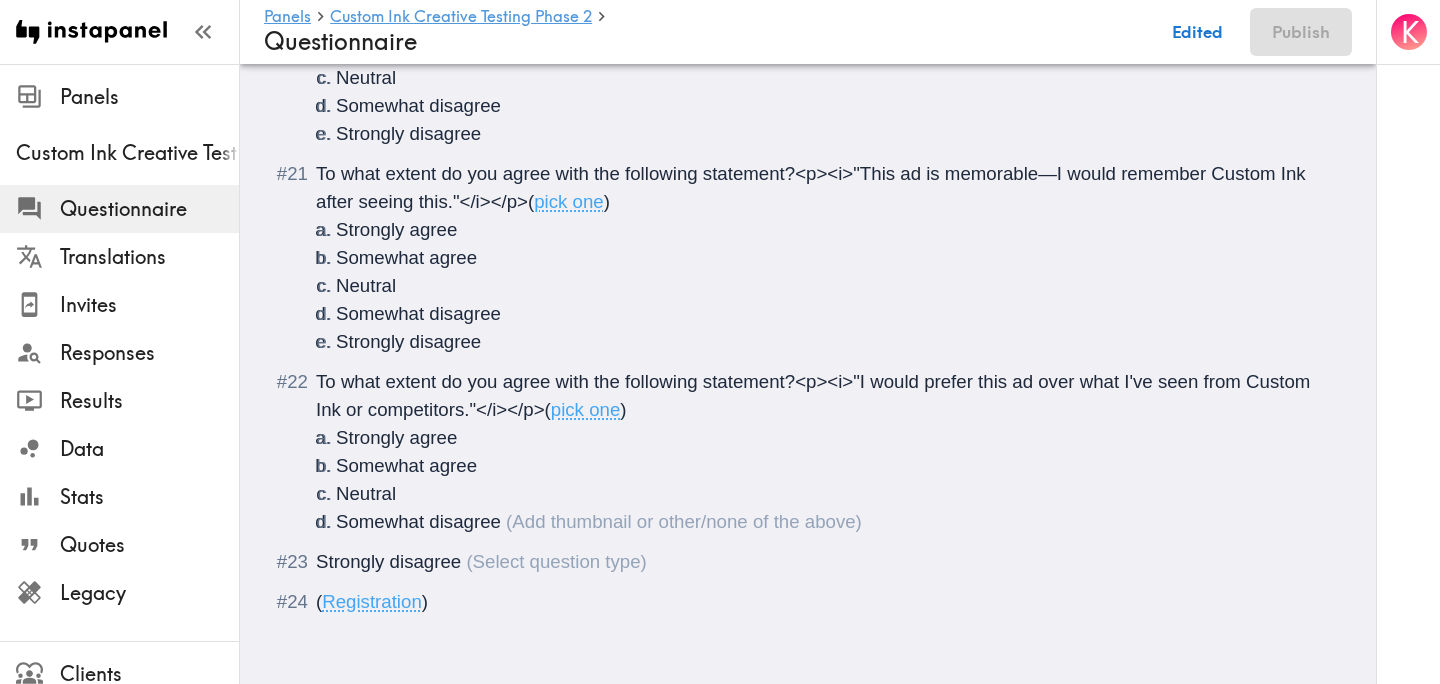 click on "Strongly disagree" at bounding box center [388, 561] 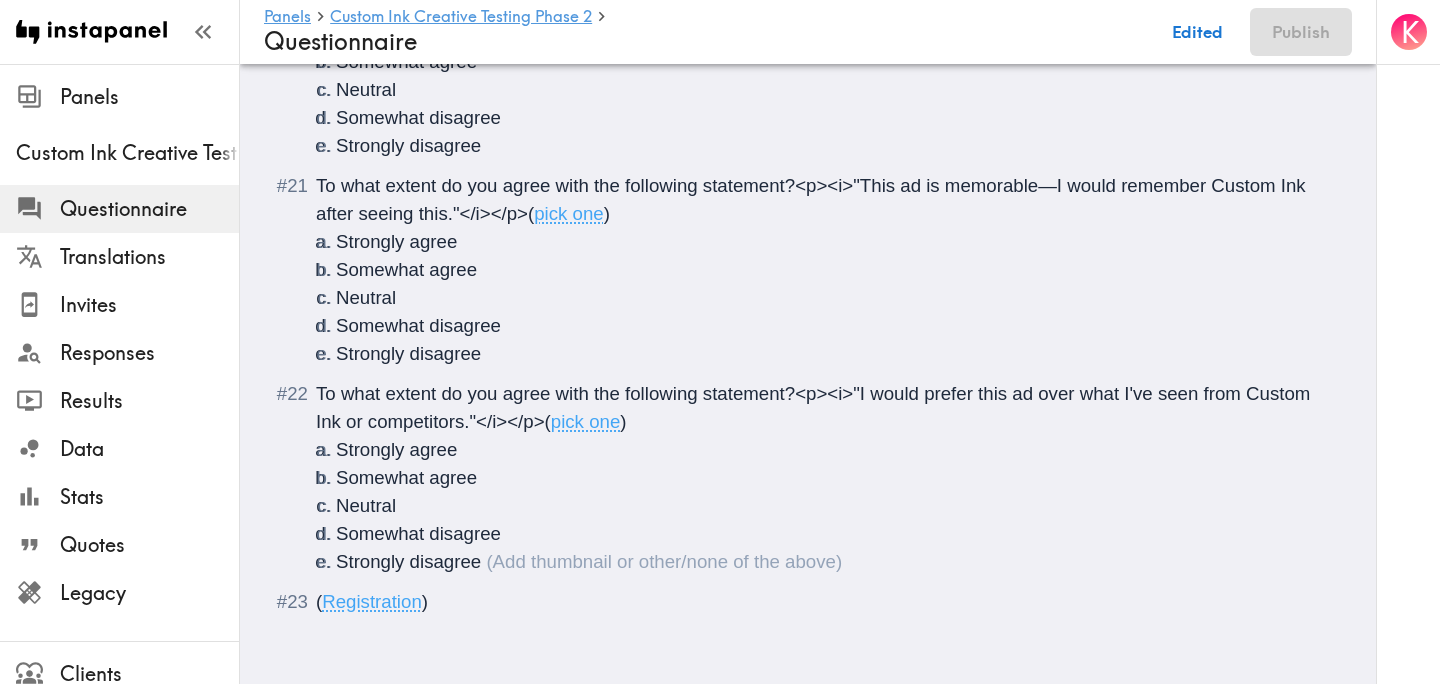 scroll, scrollTop: 3164, scrollLeft: 0, axis: vertical 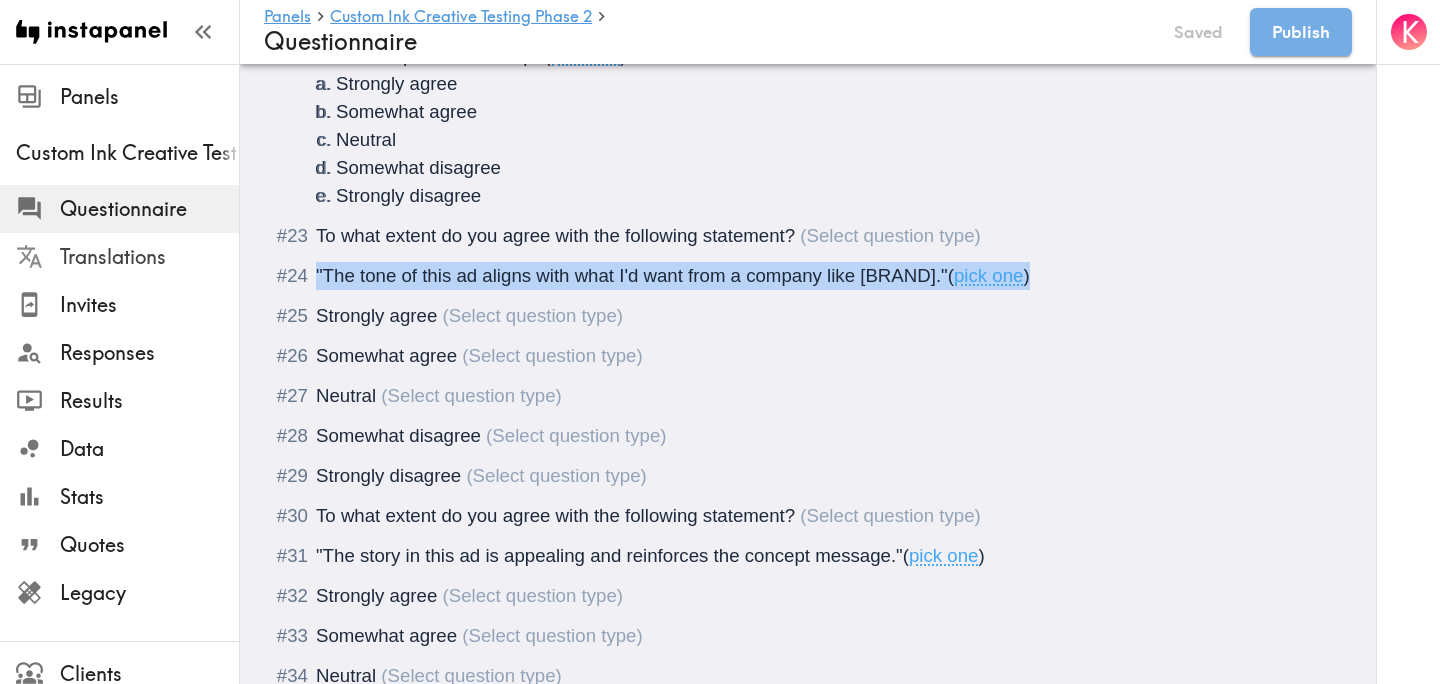 drag, startPoint x: 1066, startPoint y: 278, endPoint x: 227, endPoint y: 269, distance: 839.0483 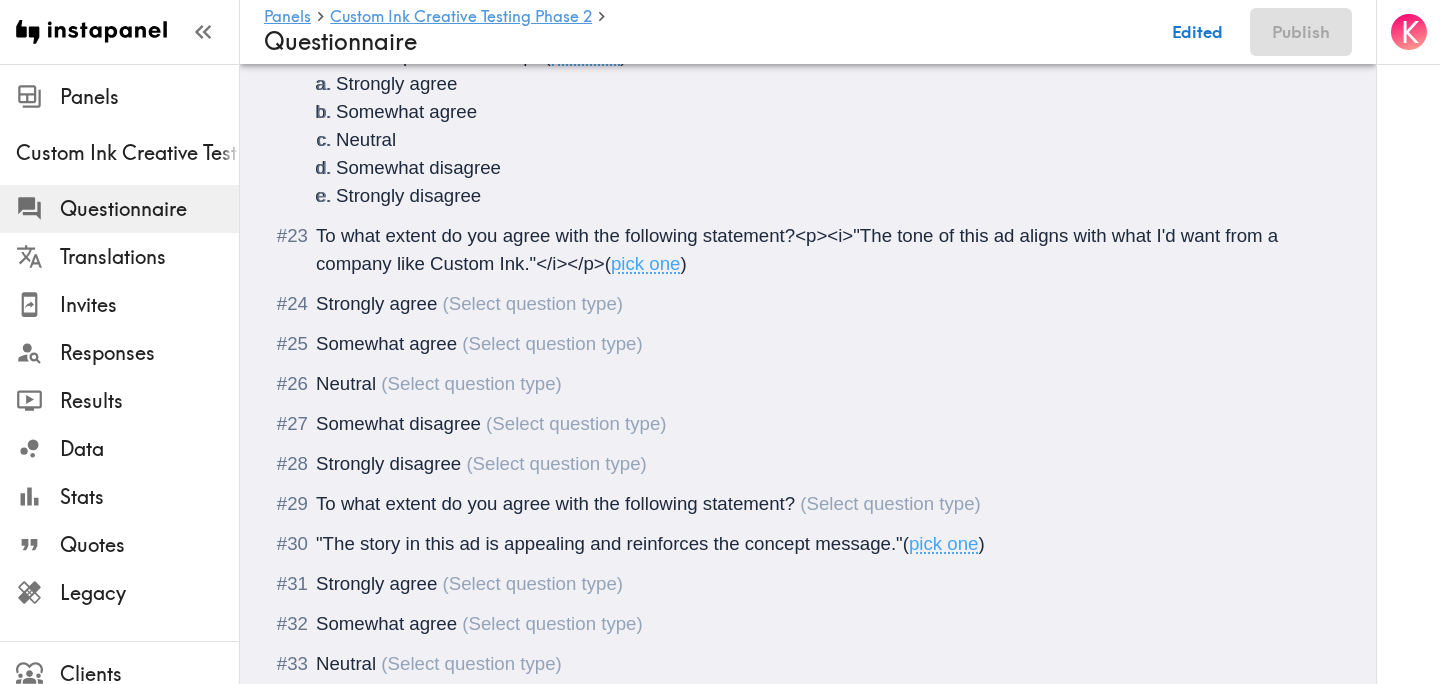click on "(" at bounding box center (608, 263) 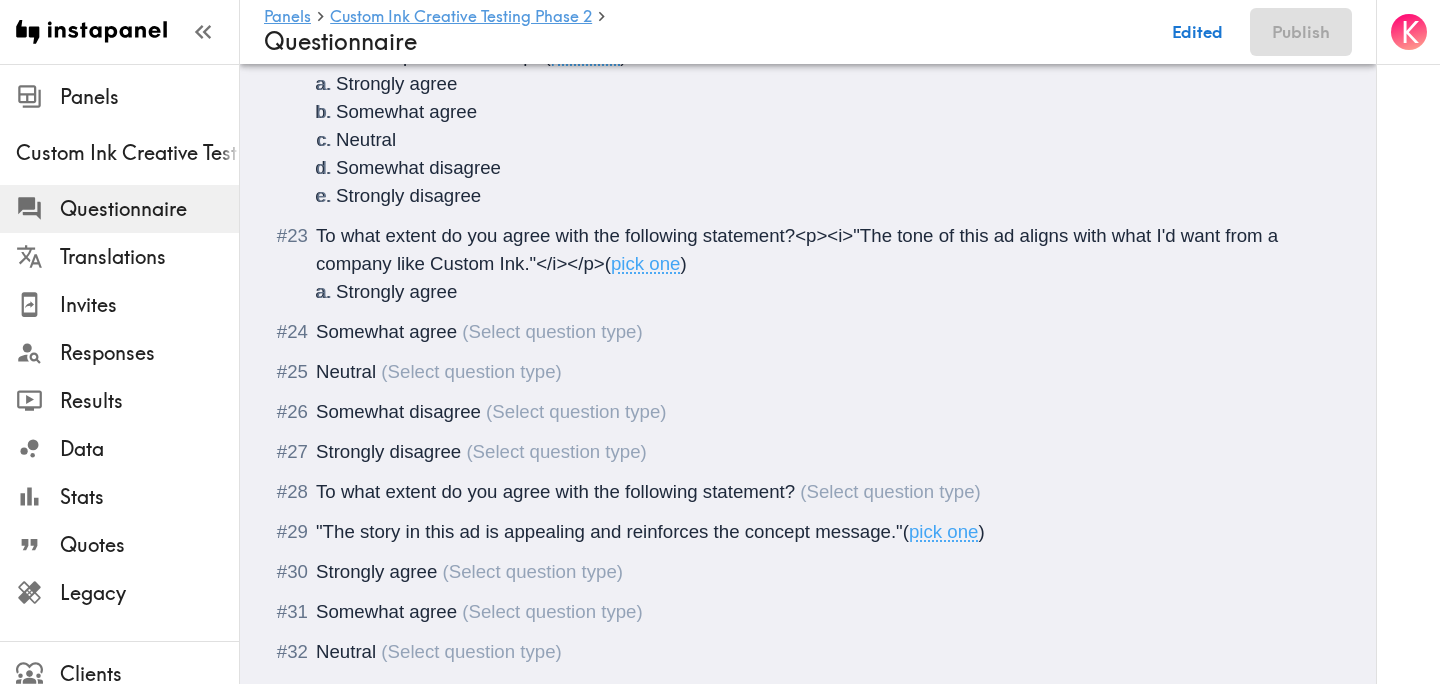 click on "Somewhat agree" at bounding box center (386, 331) 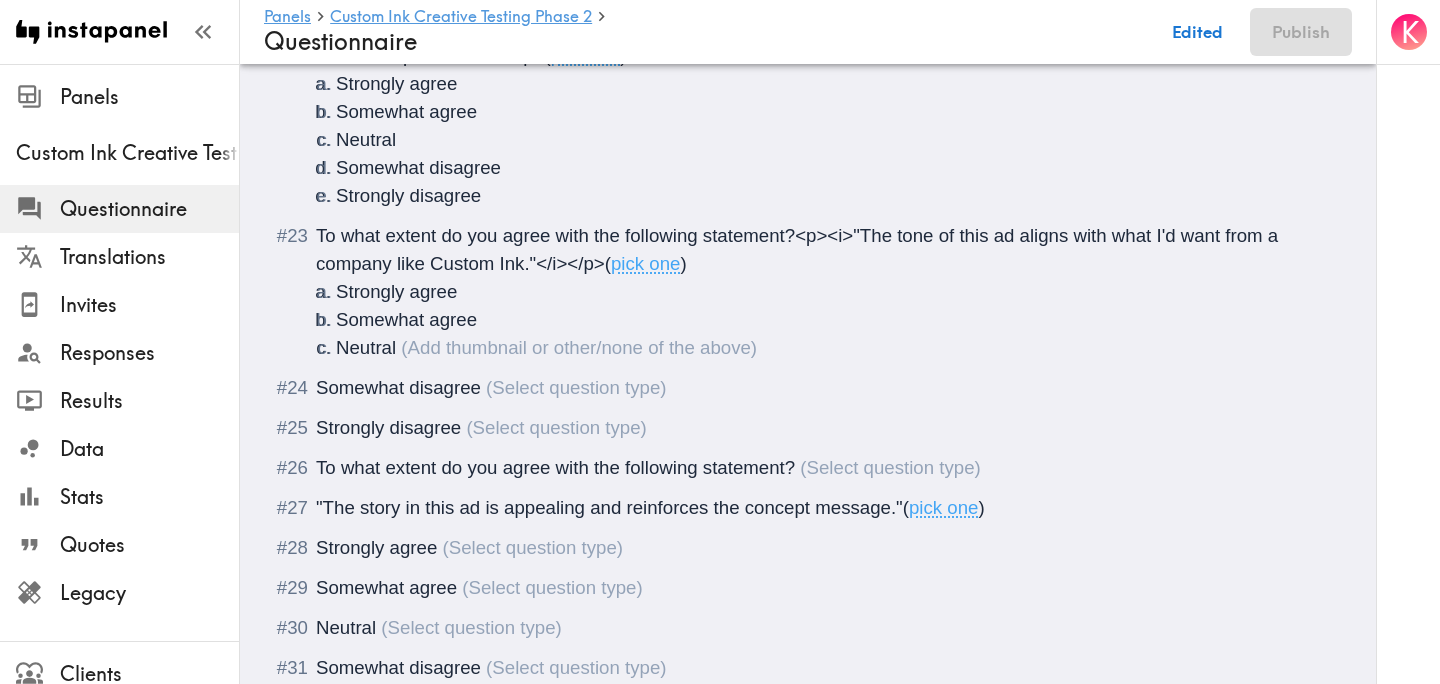click on "Somewhat disagree" at bounding box center [398, 387] 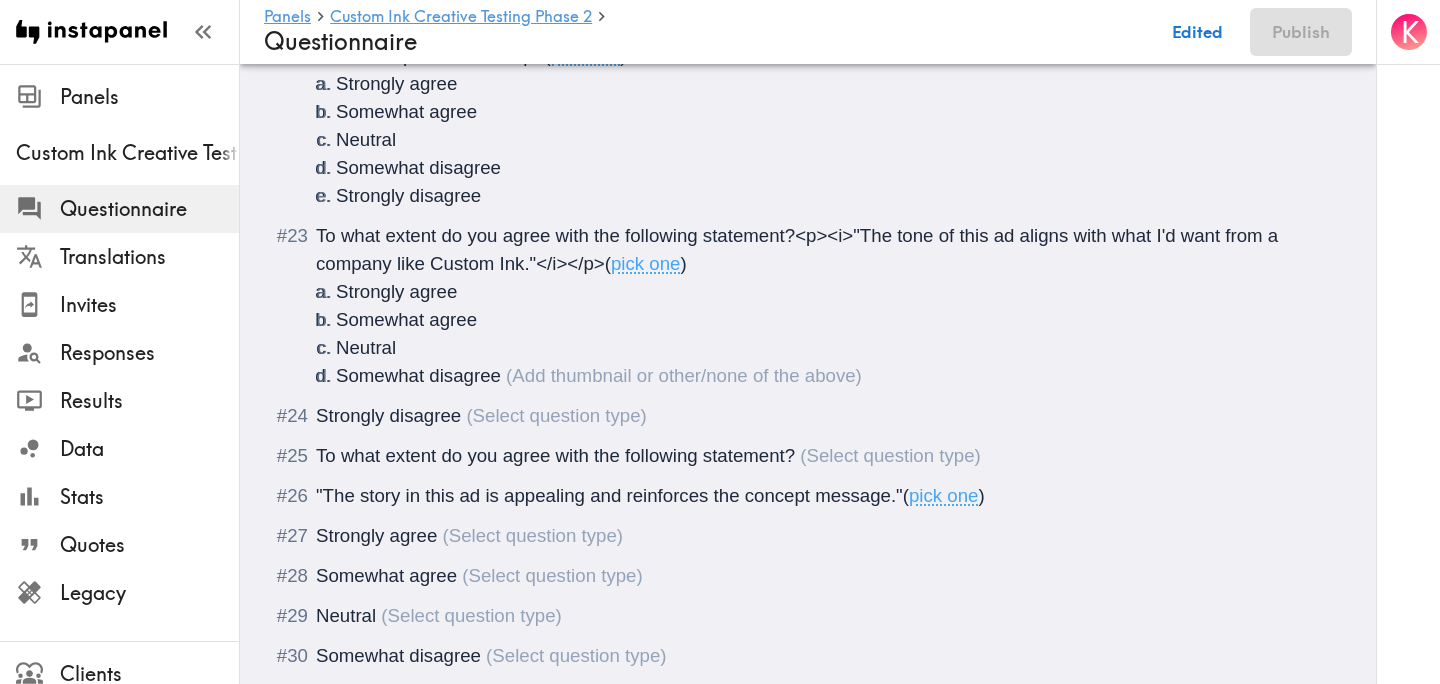 click on "Strongly disagree" at bounding box center (388, 415) 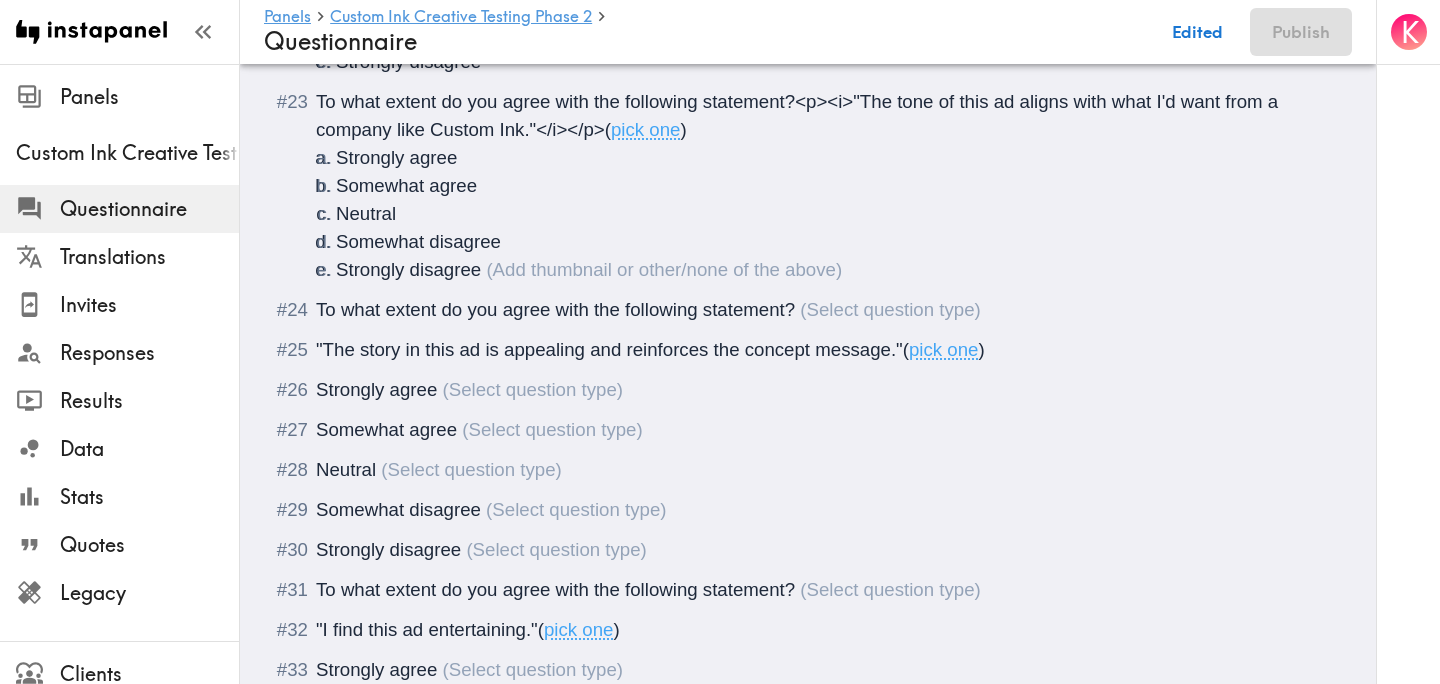 scroll, scrollTop: 3666, scrollLeft: 0, axis: vertical 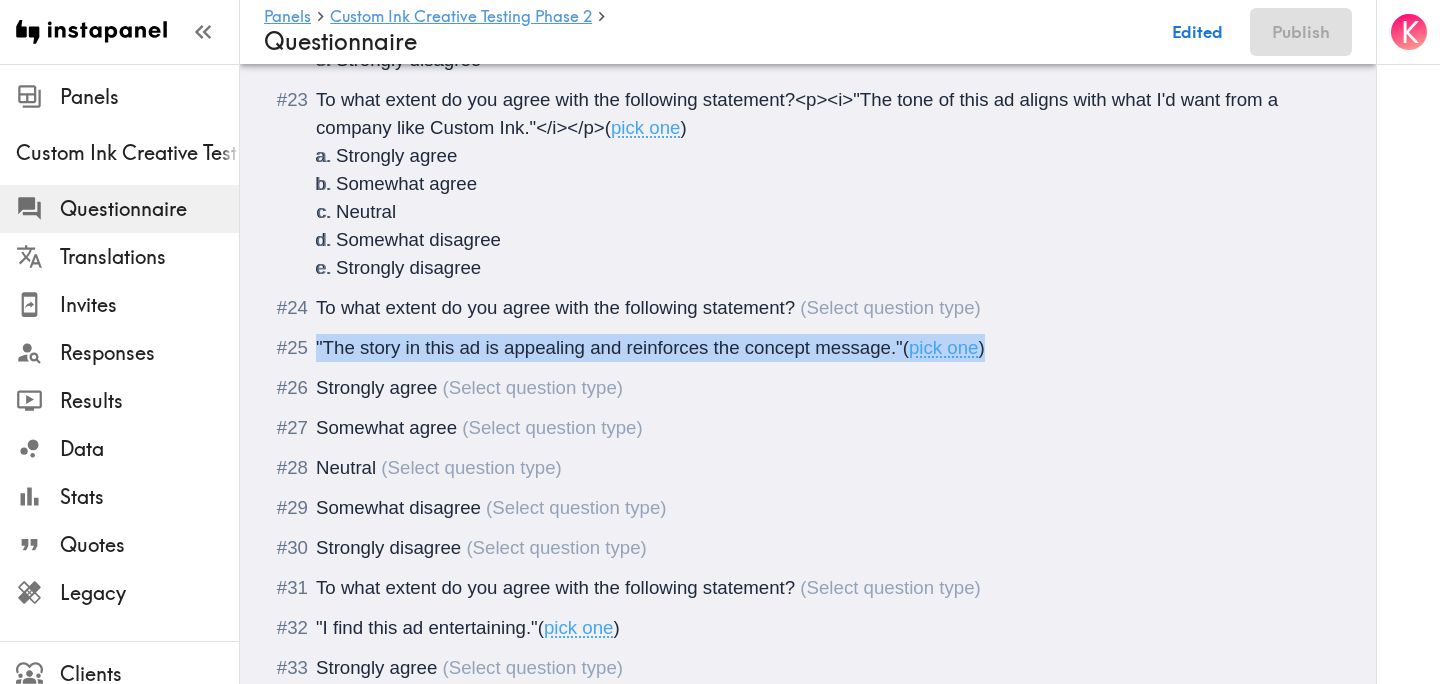 drag, startPoint x: 1004, startPoint y: 352, endPoint x: 307, endPoint y: 344, distance: 697.0459 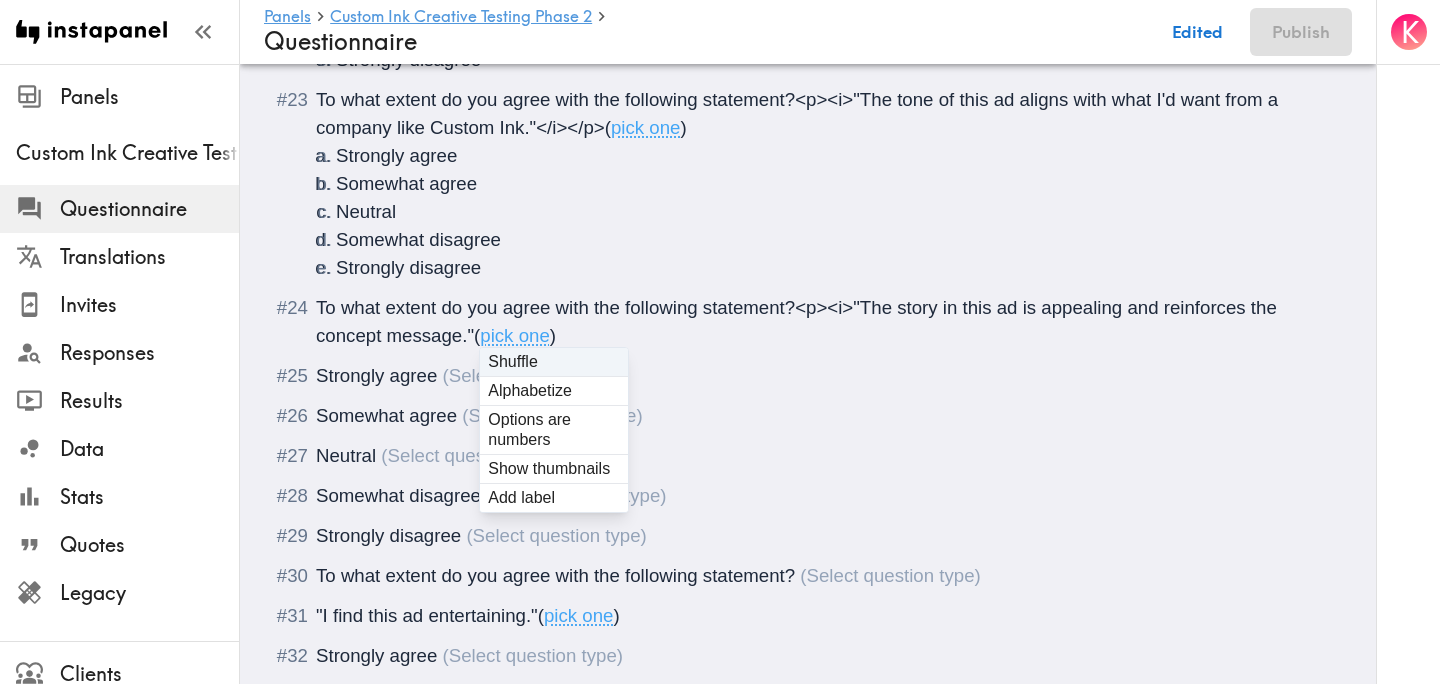 click on "(" at bounding box center (477, 335) 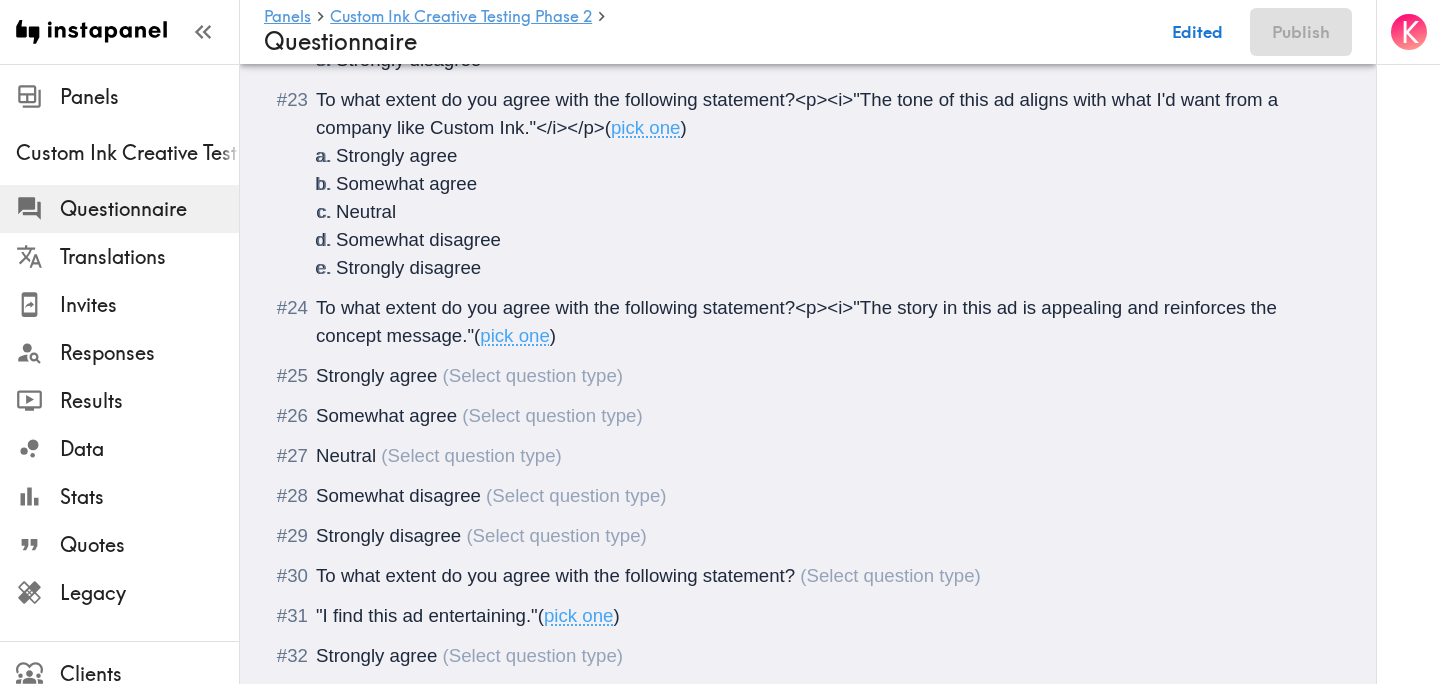 click on "To what extent do you agree with the following statement?<p><i>"The story in this ad is appealing and reinforces the concept message."" at bounding box center [799, 321] 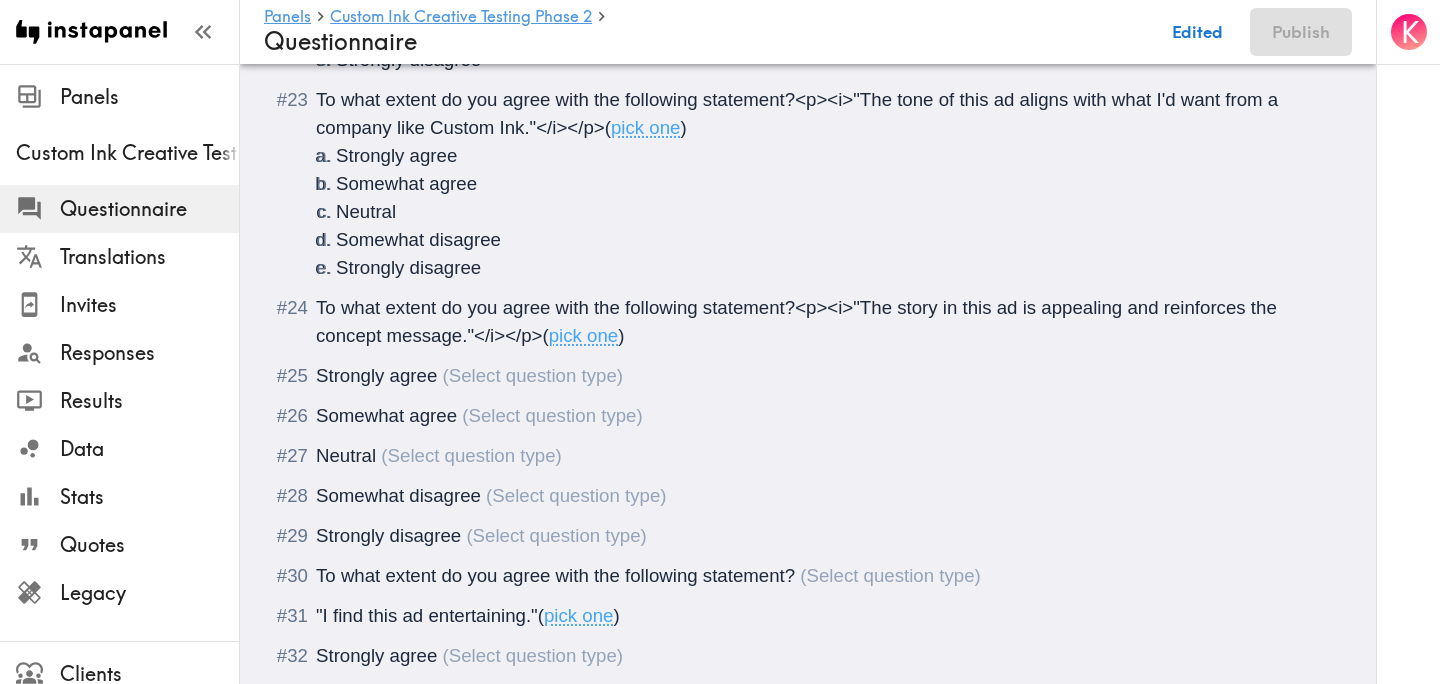 click on "Strongly agree" at bounding box center [808, 376] 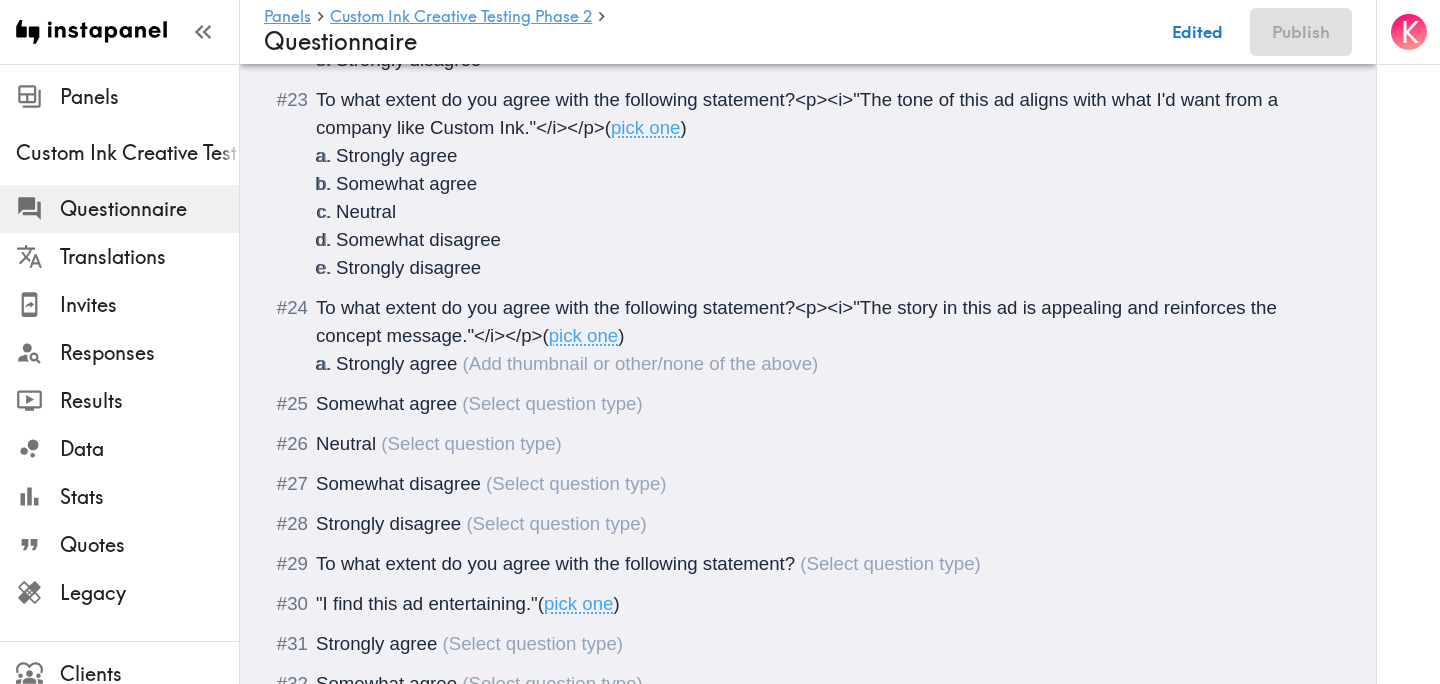 click on "Somewhat agree" at bounding box center [808, 404] 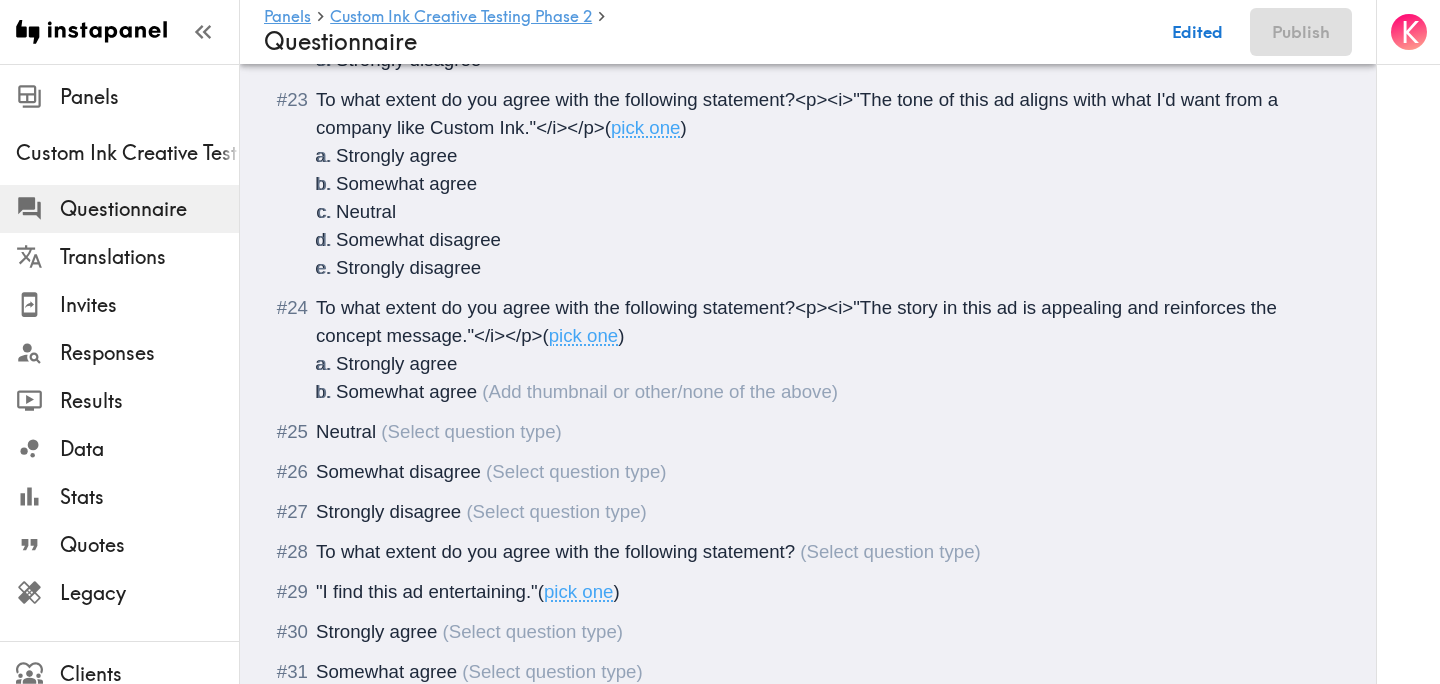 click on "Neutral" at bounding box center (346, 431) 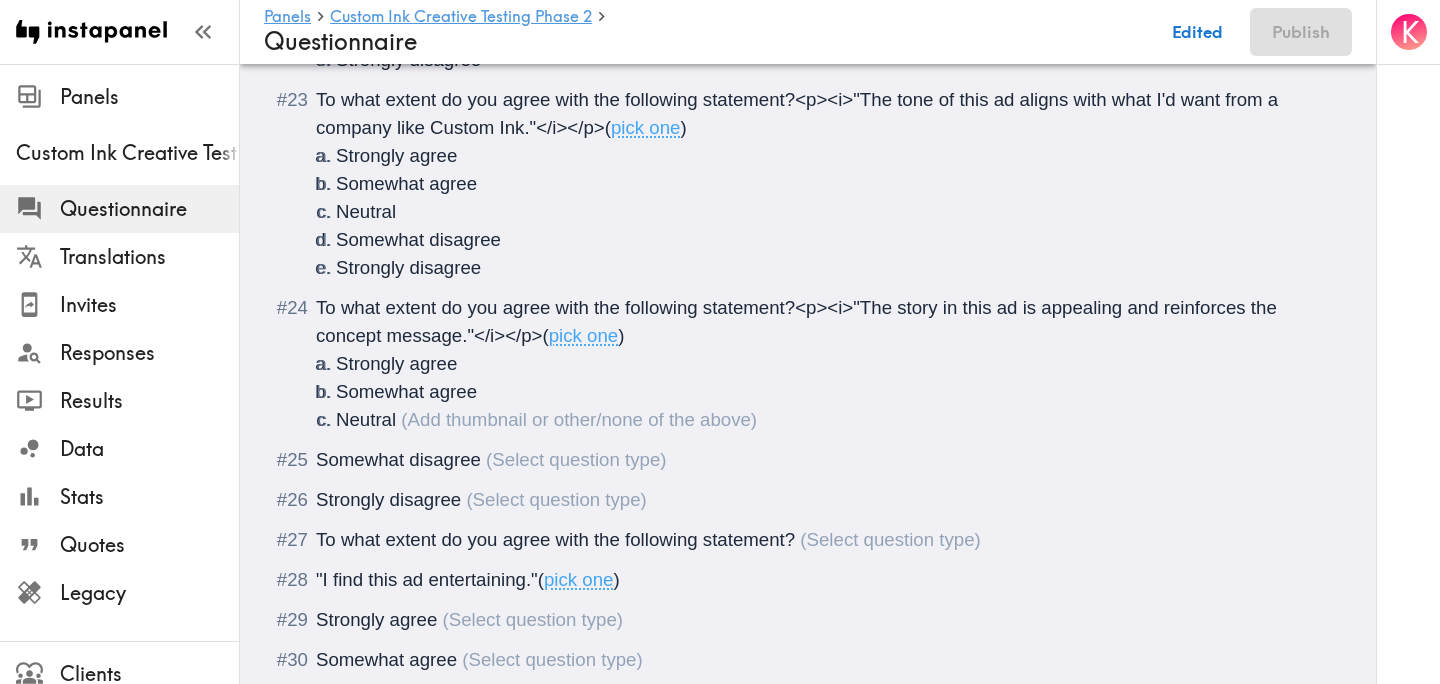 click on "Somewhat disagree" at bounding box center [398, 459] 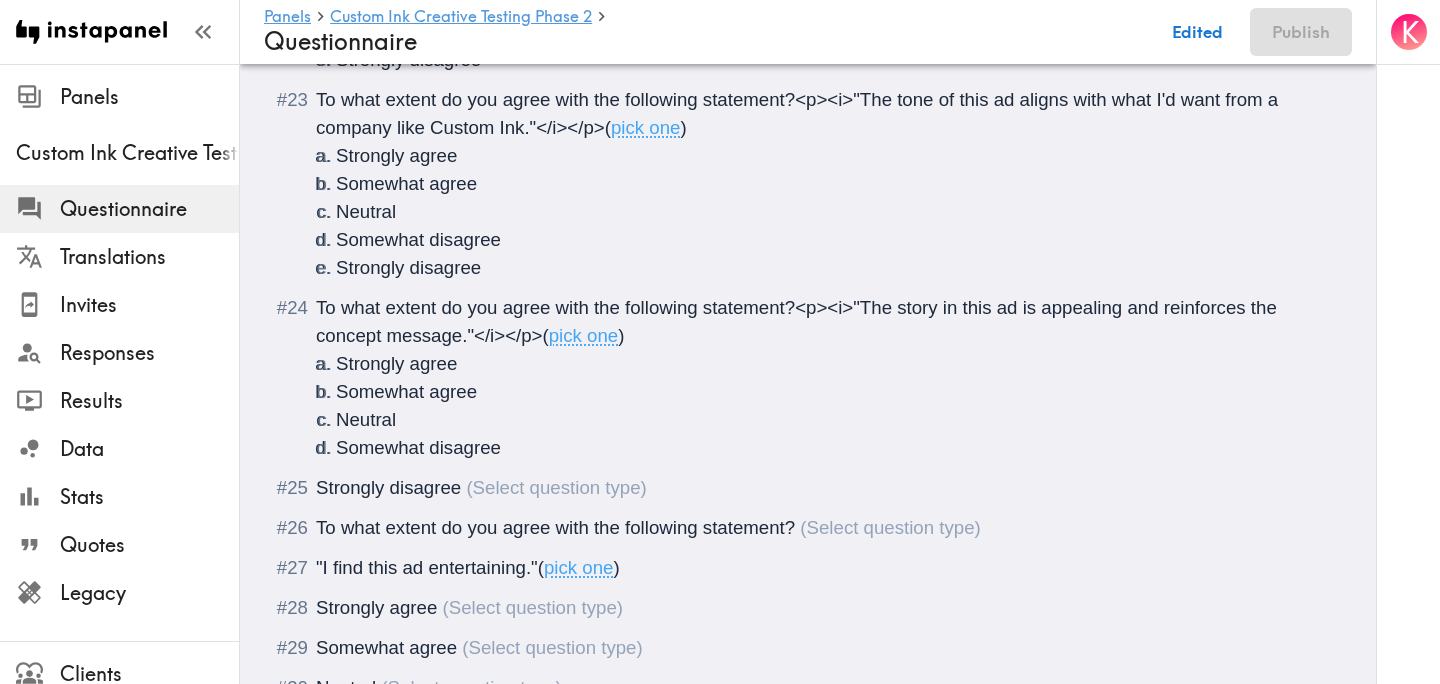 click on "Strongly disagree" at bounding box center (822, 488) 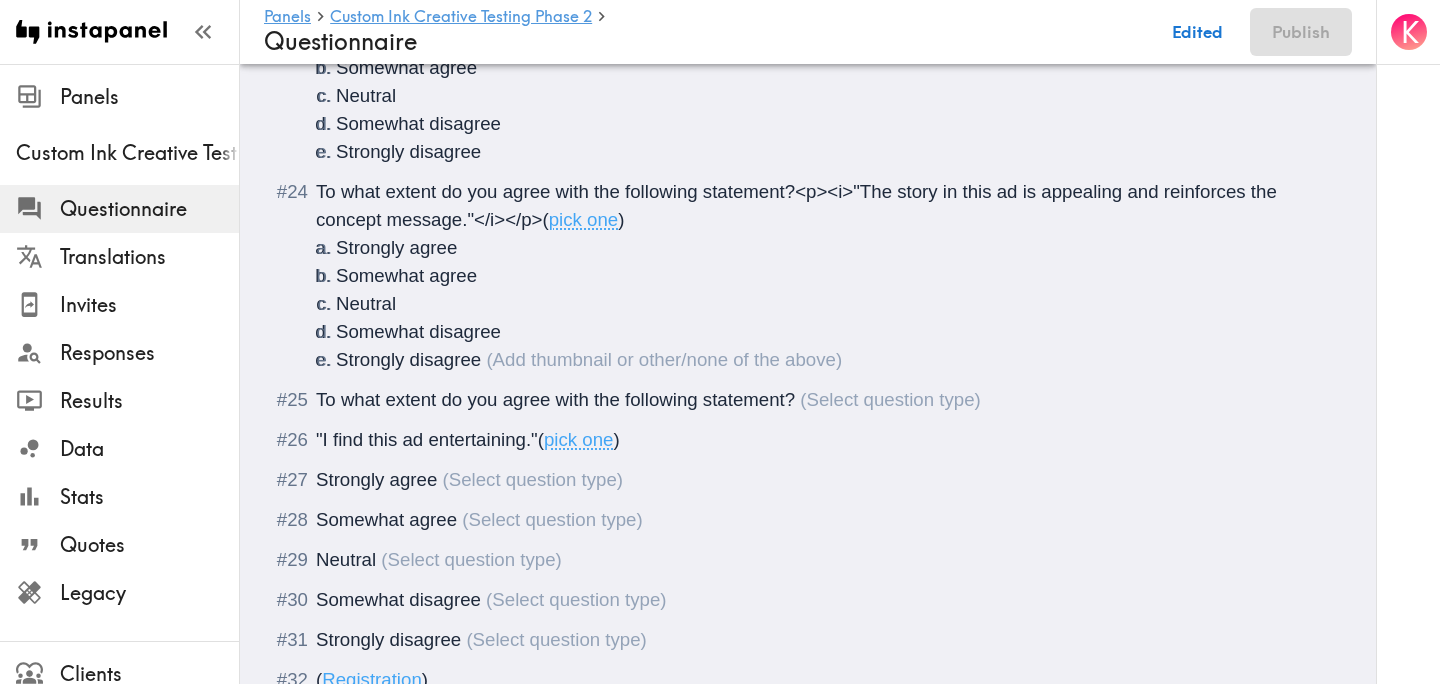 scroll, scrollTop: 3786, scrollLeft: 0, axis: vertical 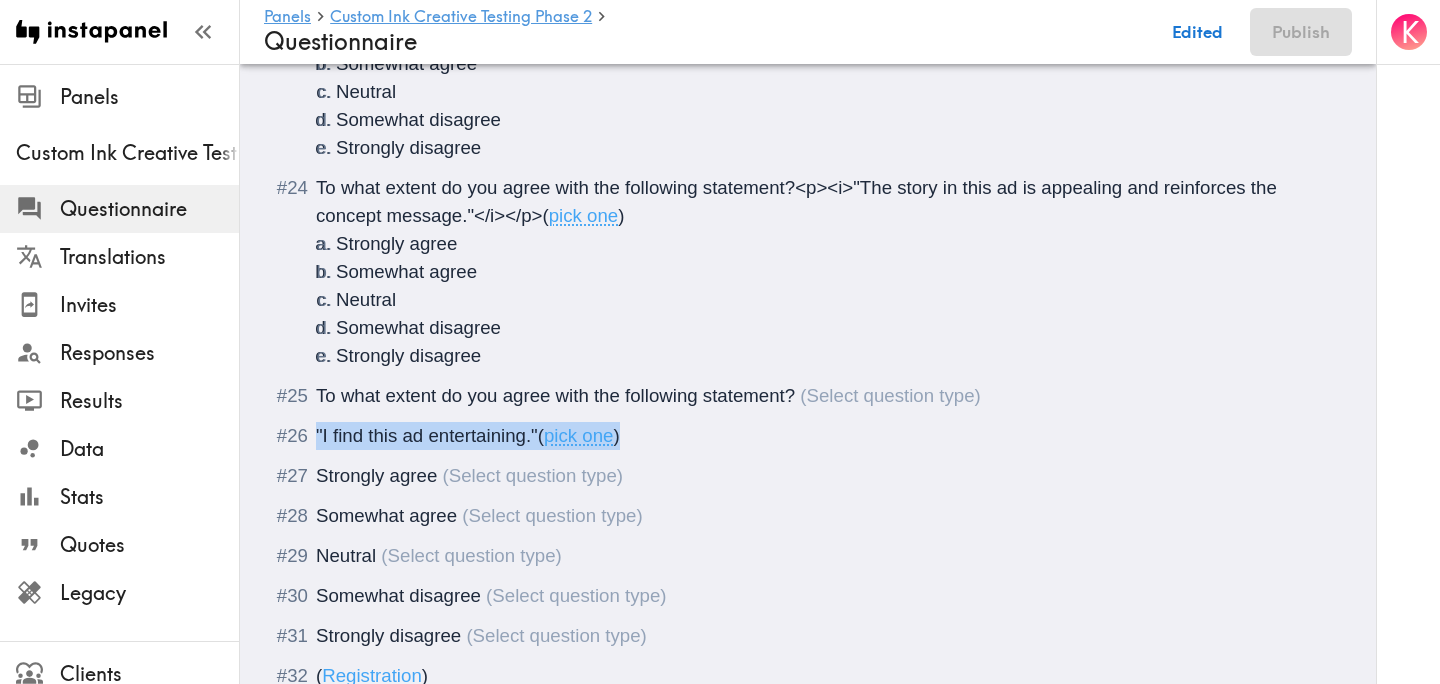 drag, startPoint x: 637, startPoint y: 439, endPoint x: 305, endPoint y: 439, distance: 332 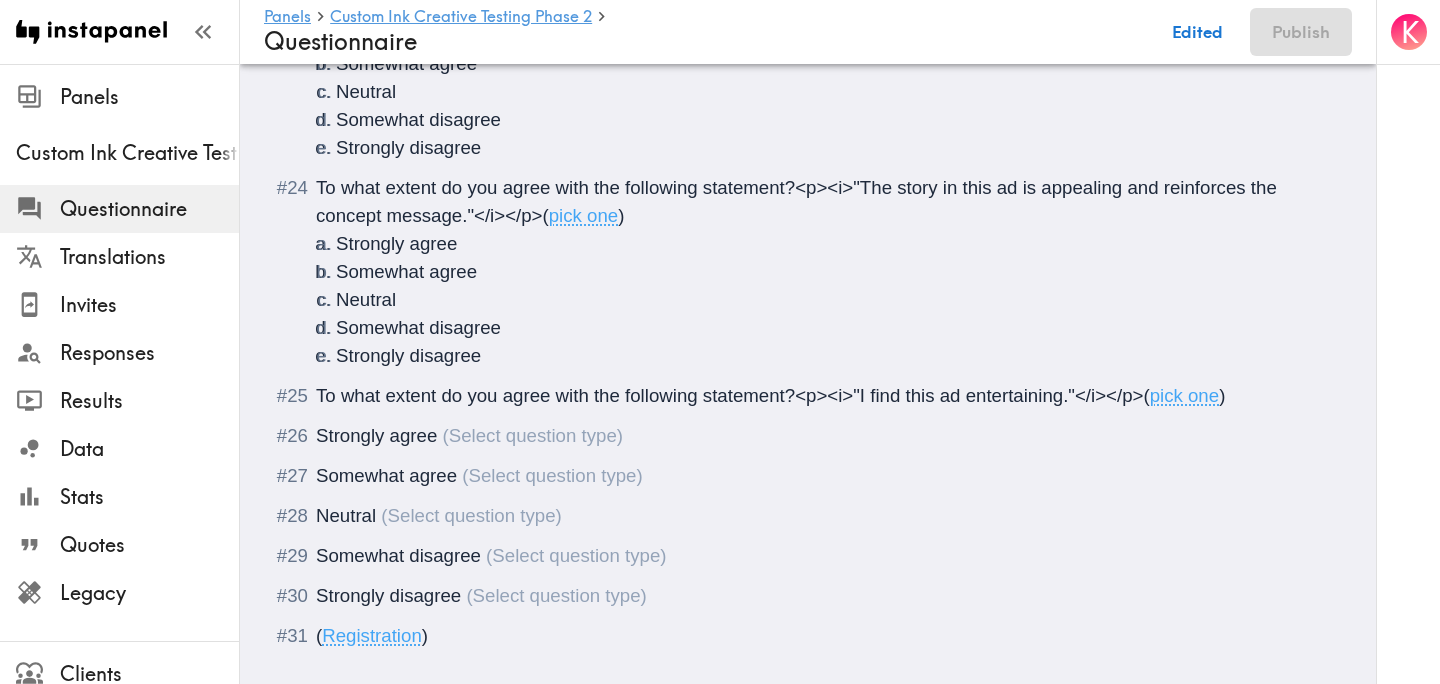 click on "(" at bounding box center [1146, 395] 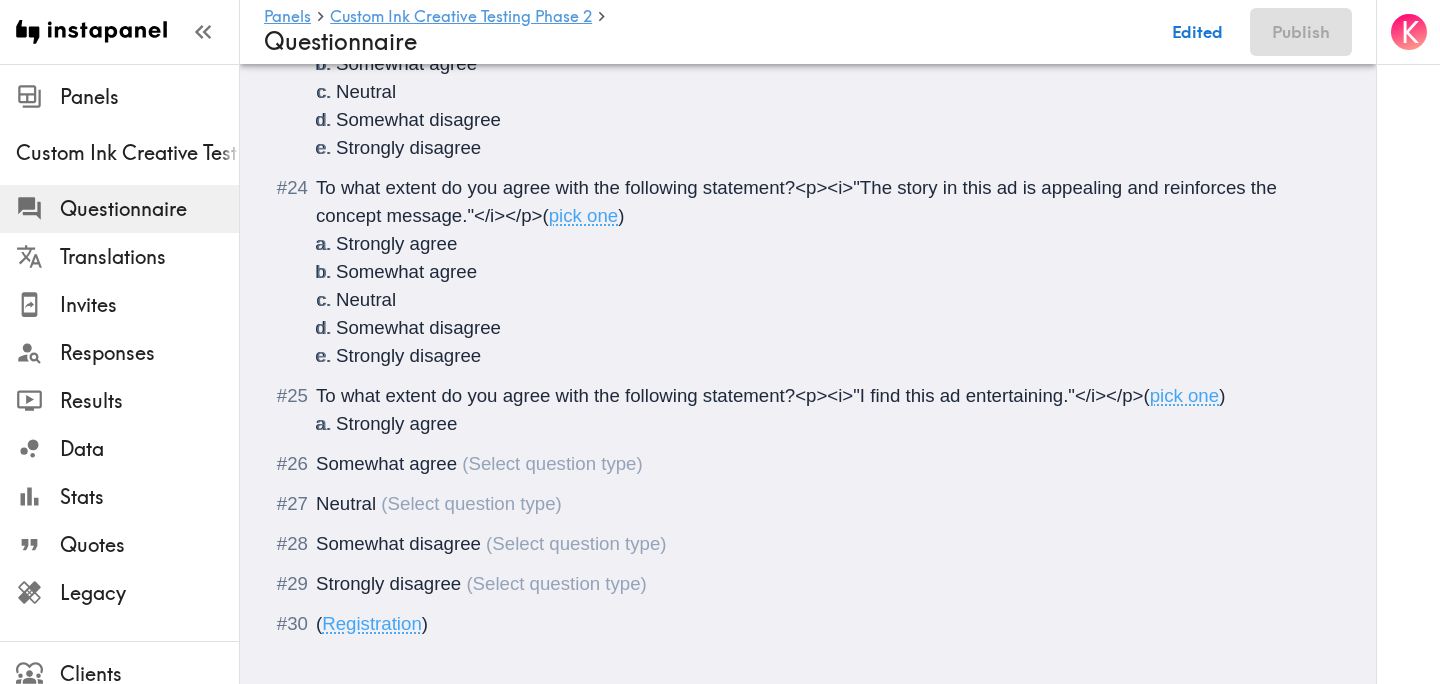 click on "Somewhat agree" at bounding box center [386, 463] 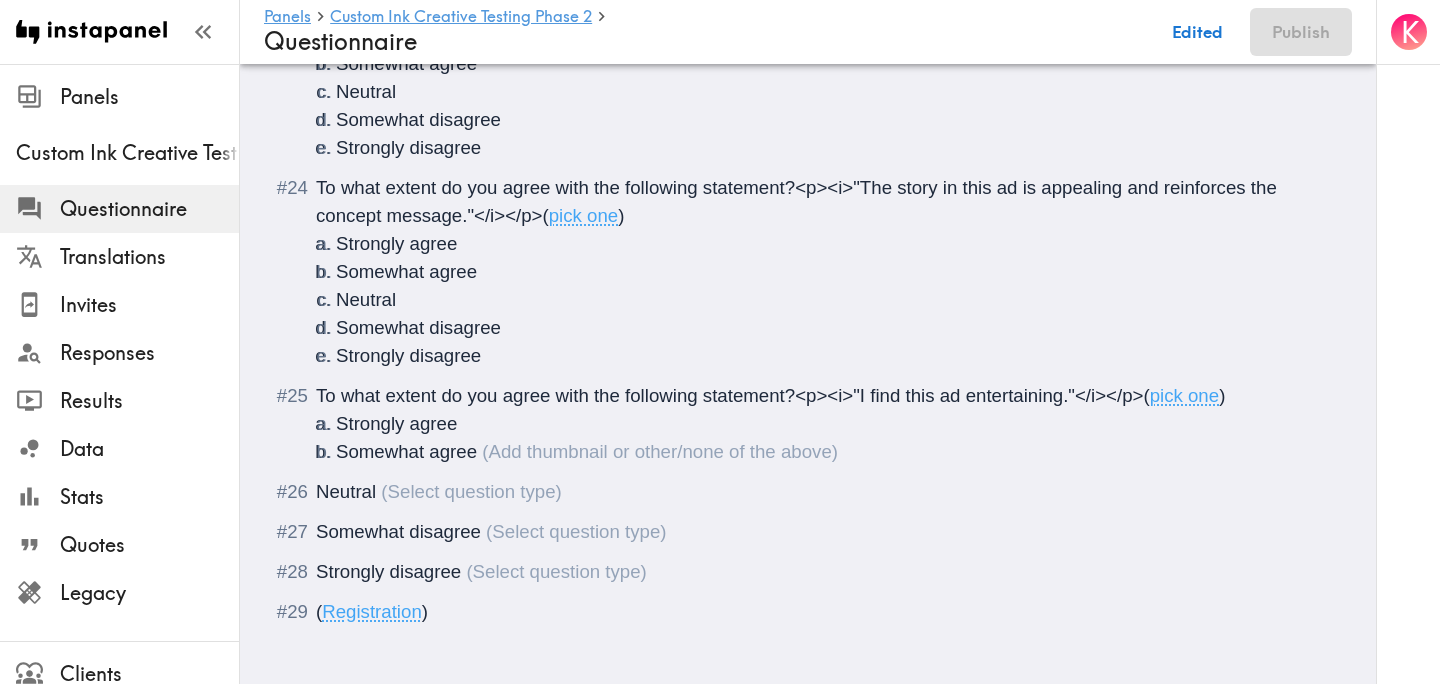 click on "Neutral" at bounding box center [346, 491] 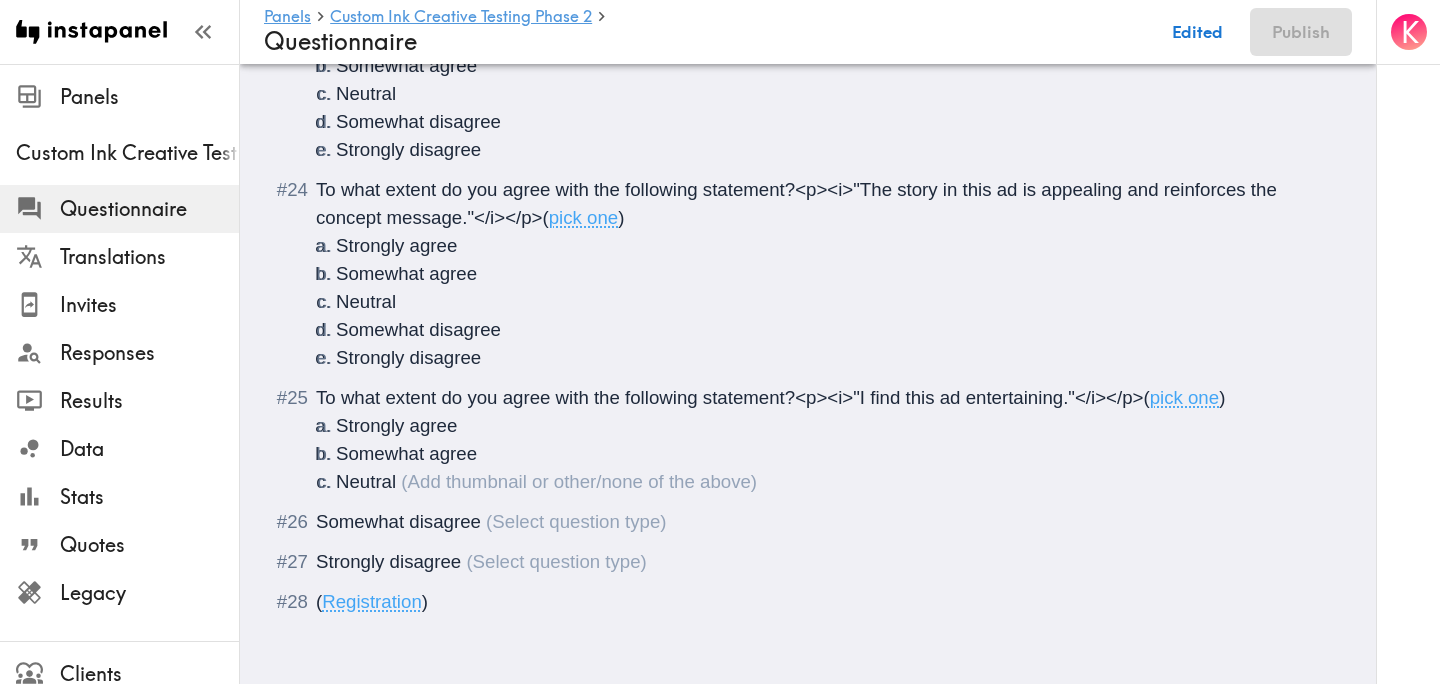 click on "Somewhat disagree" at bounding box center (398, 521) 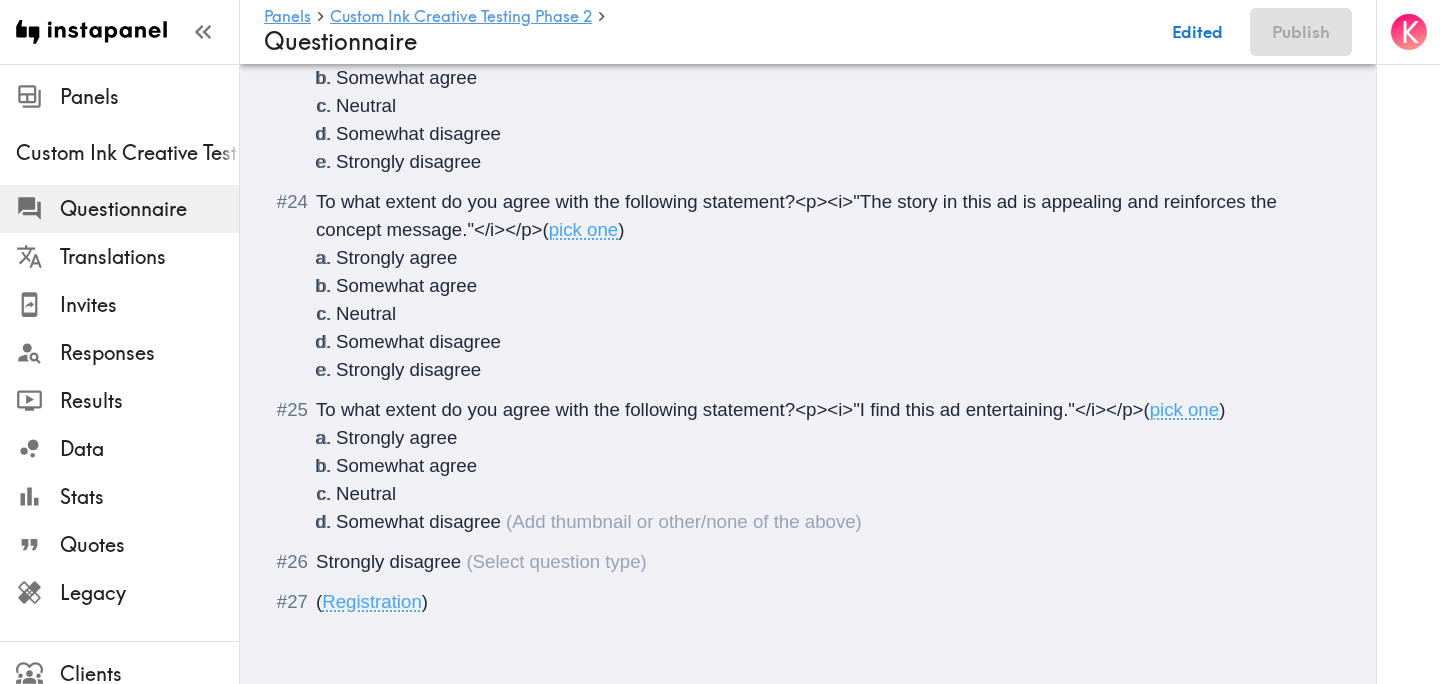 click on "Strongly disagree" at bounding box center (808, 562) 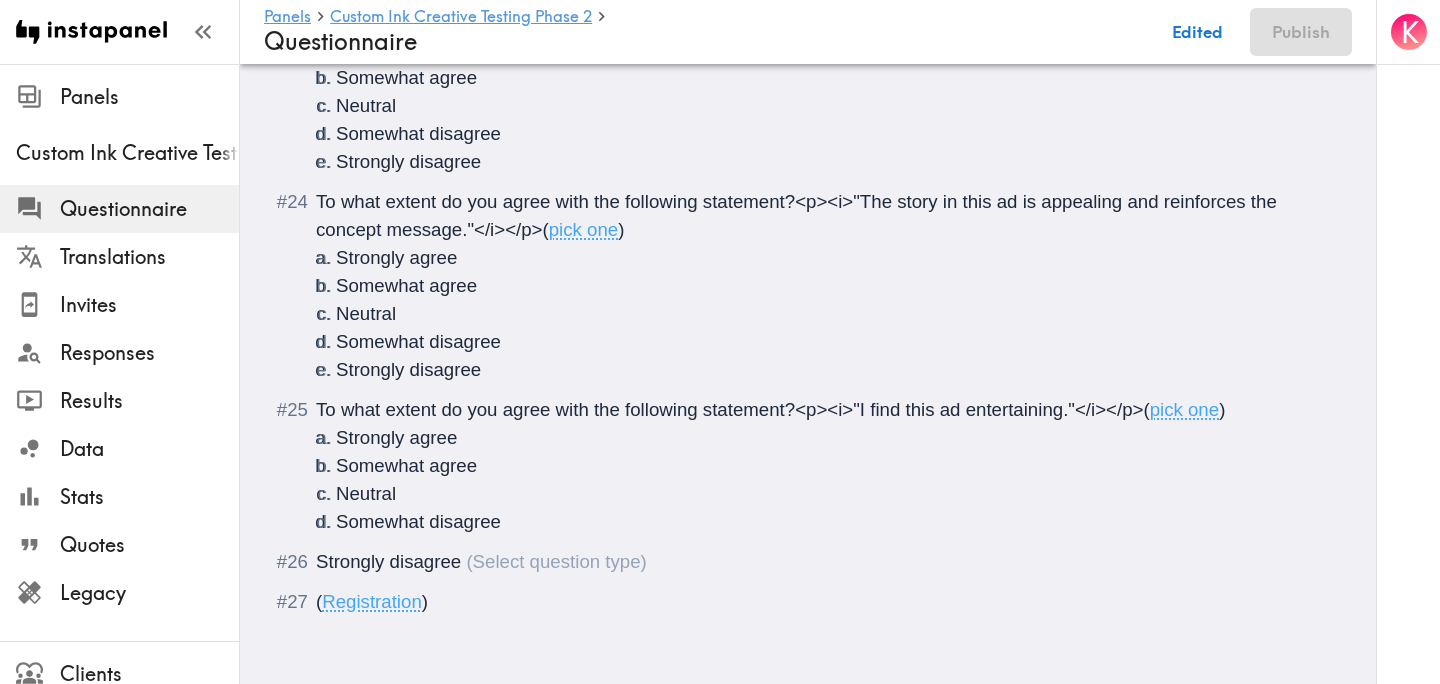scroll, scrollTop: 3760, scrollLeft: 0, axis: vertical 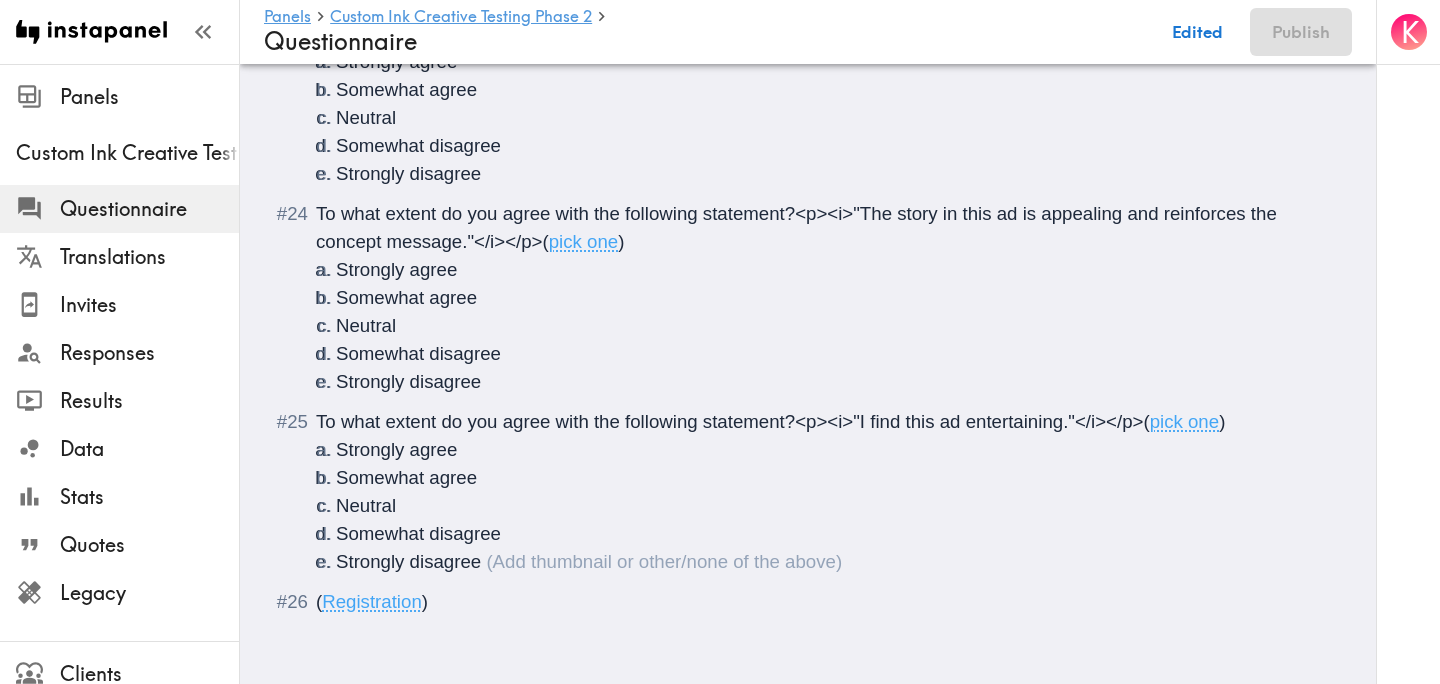 click on "Strongly disagree" at bounding box center (408, 561) 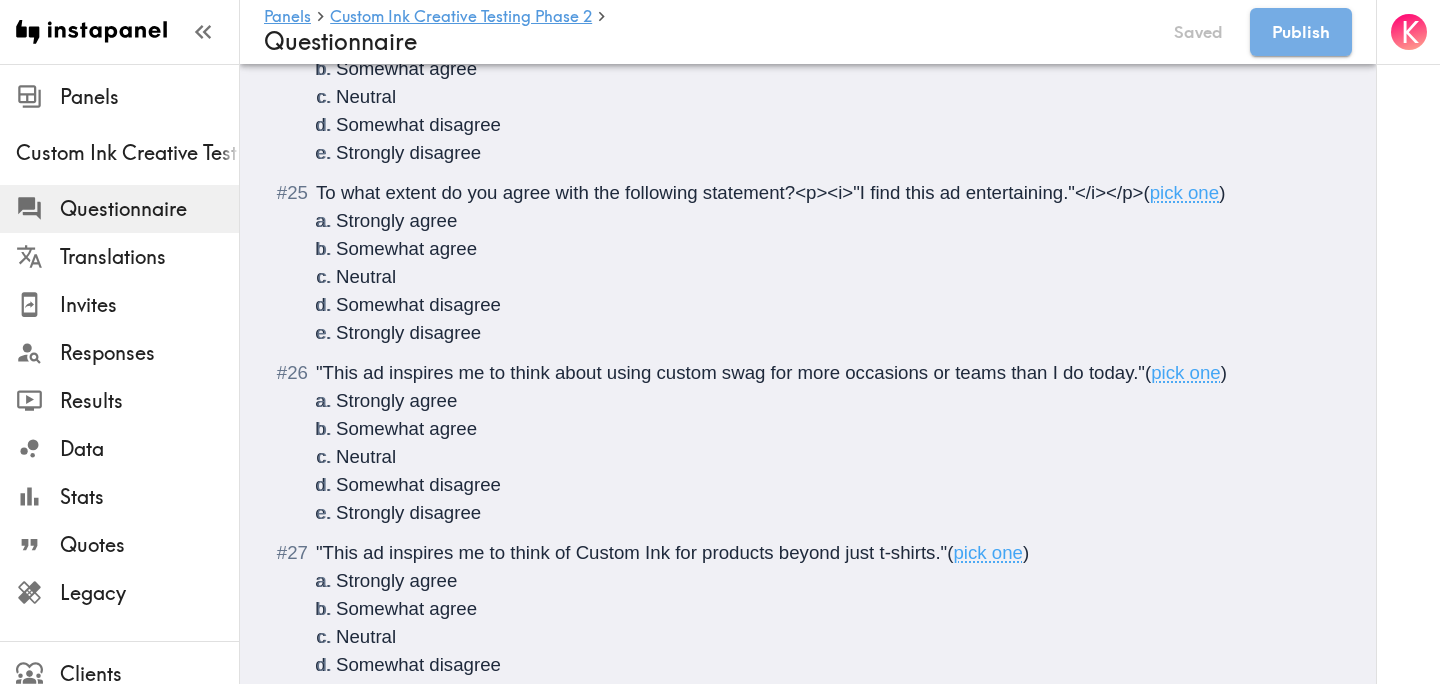 scroll, scrollTop: 3991, scrollLeft: 0, axis: vertical 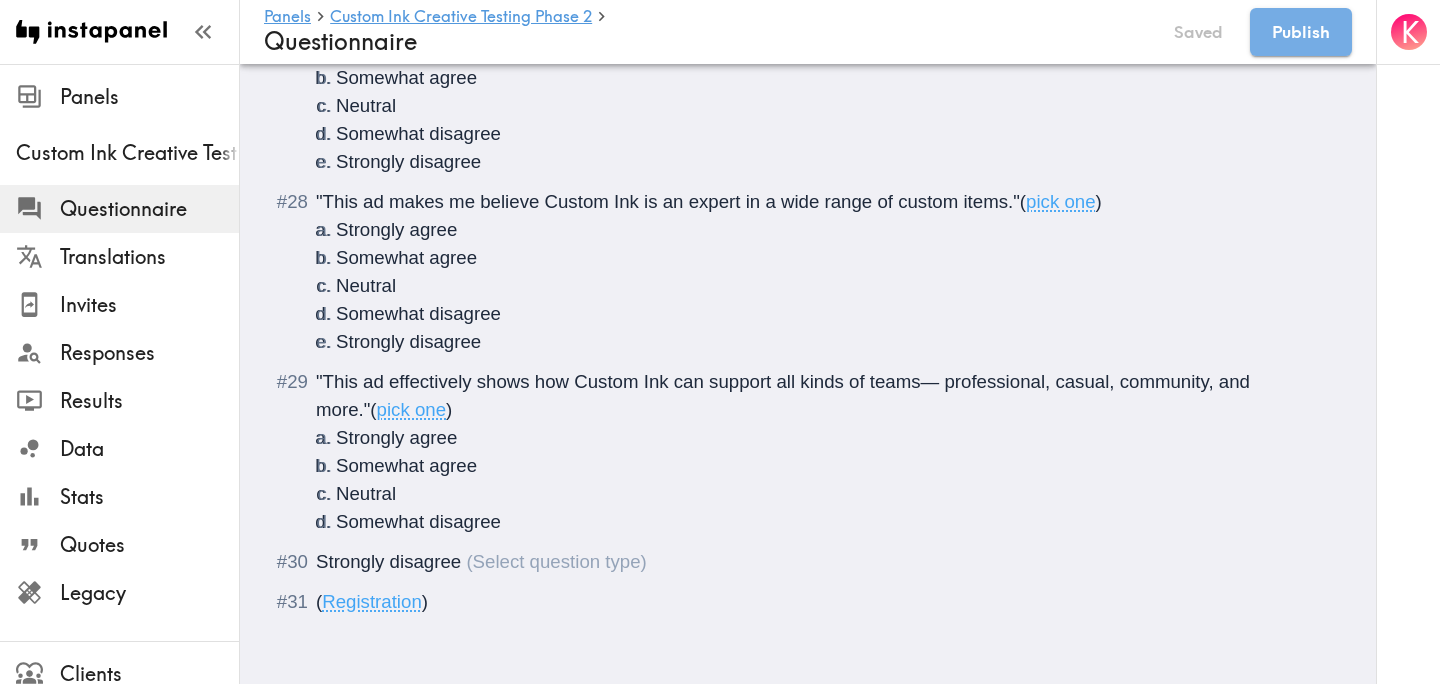 click on "Strongly disagree" at bounding box center (388, 561) 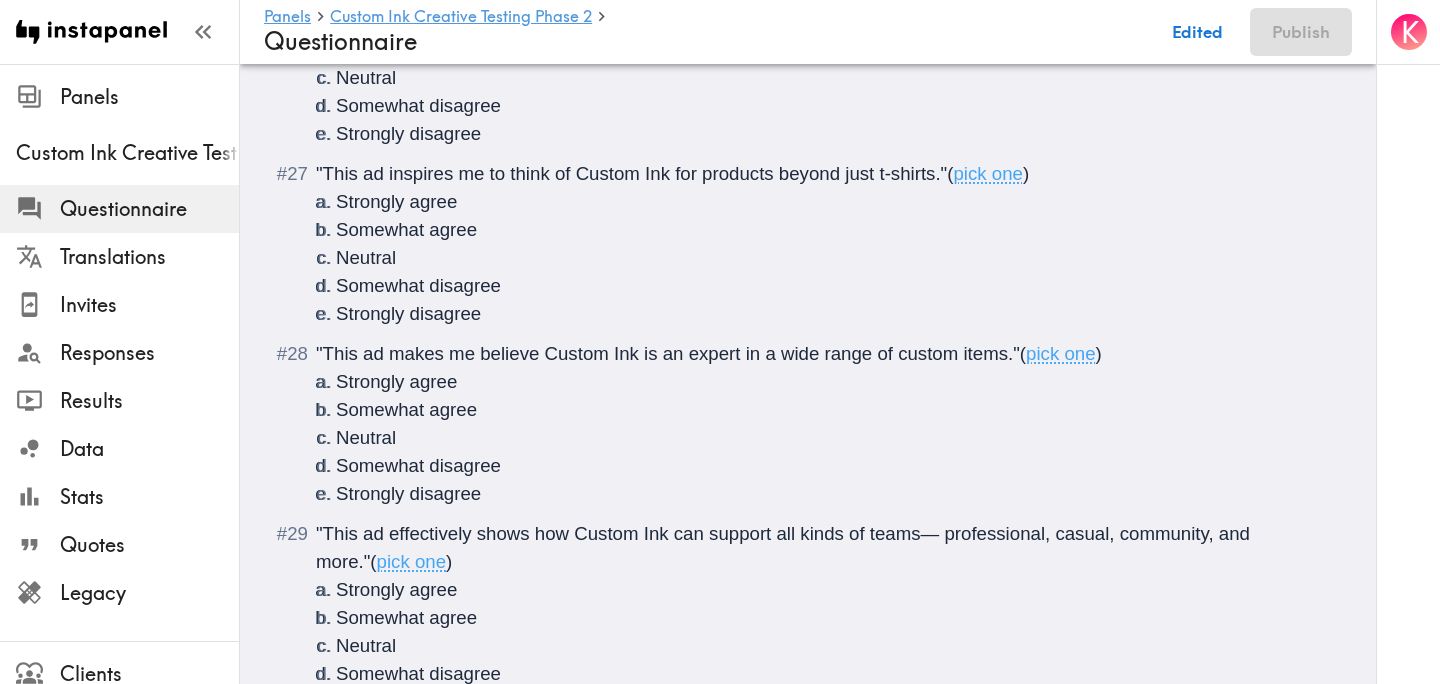 scroll, scrollTop: 4508, scrollLeft: 0, axis: vertical 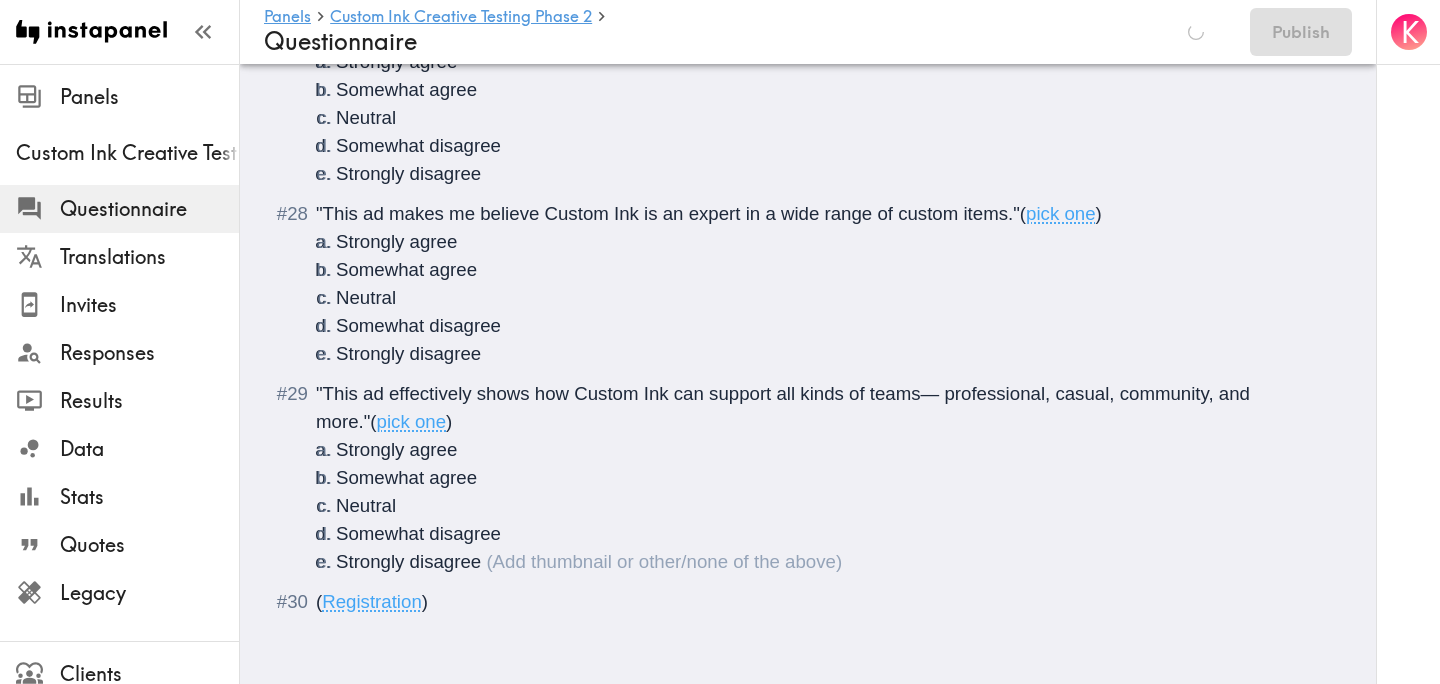 click on "Strongly disagree" at bounding box center (832, 562) 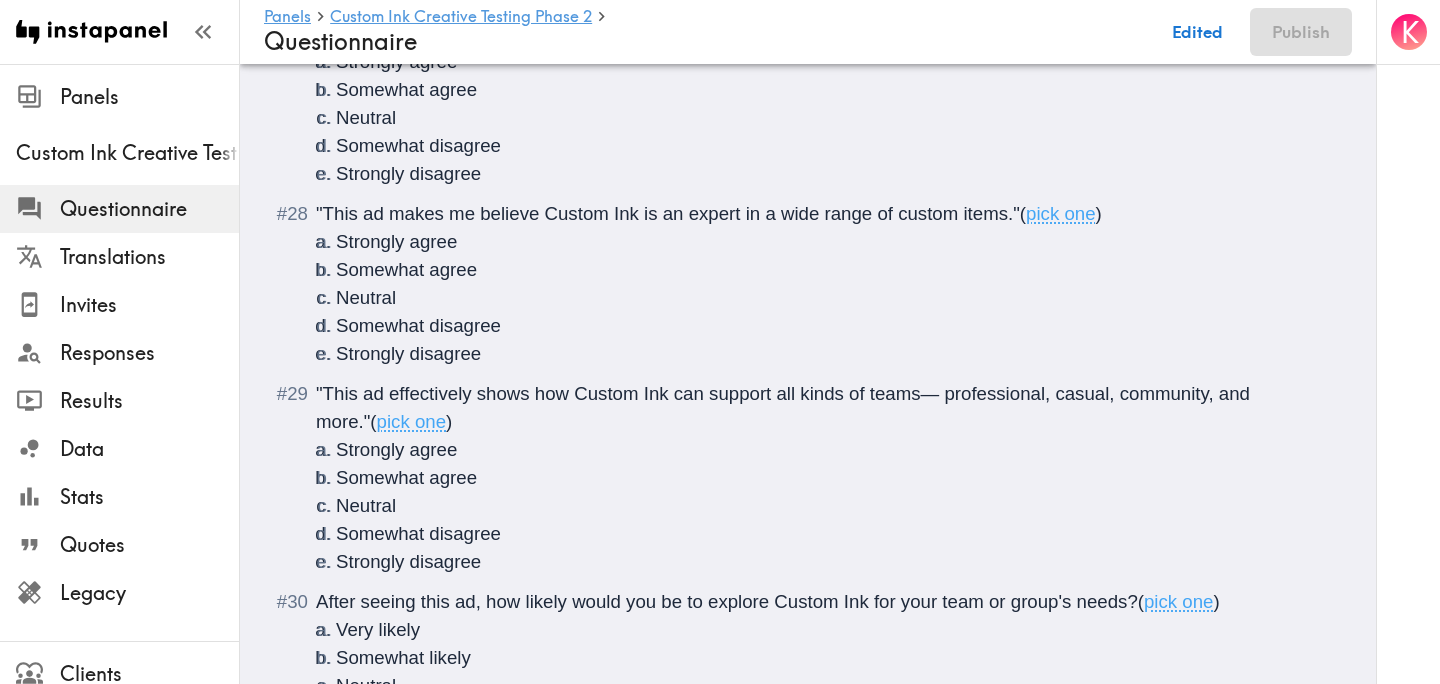 scroll, scrollTop: 4857, scrollLeft: 0, axis: vertical 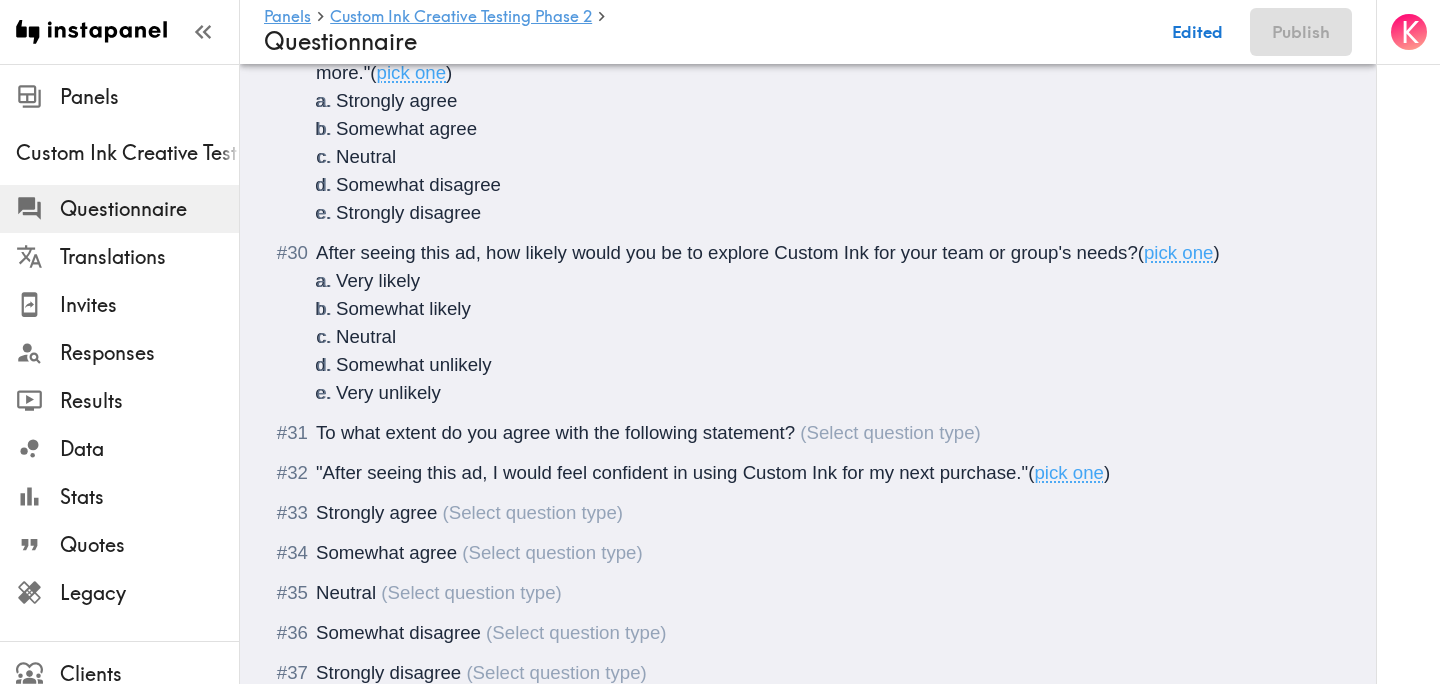click on "After seeing this ad, how likely would you be to explore Custom Ink for your team or group's needs?" at bounding box center [727, 252] 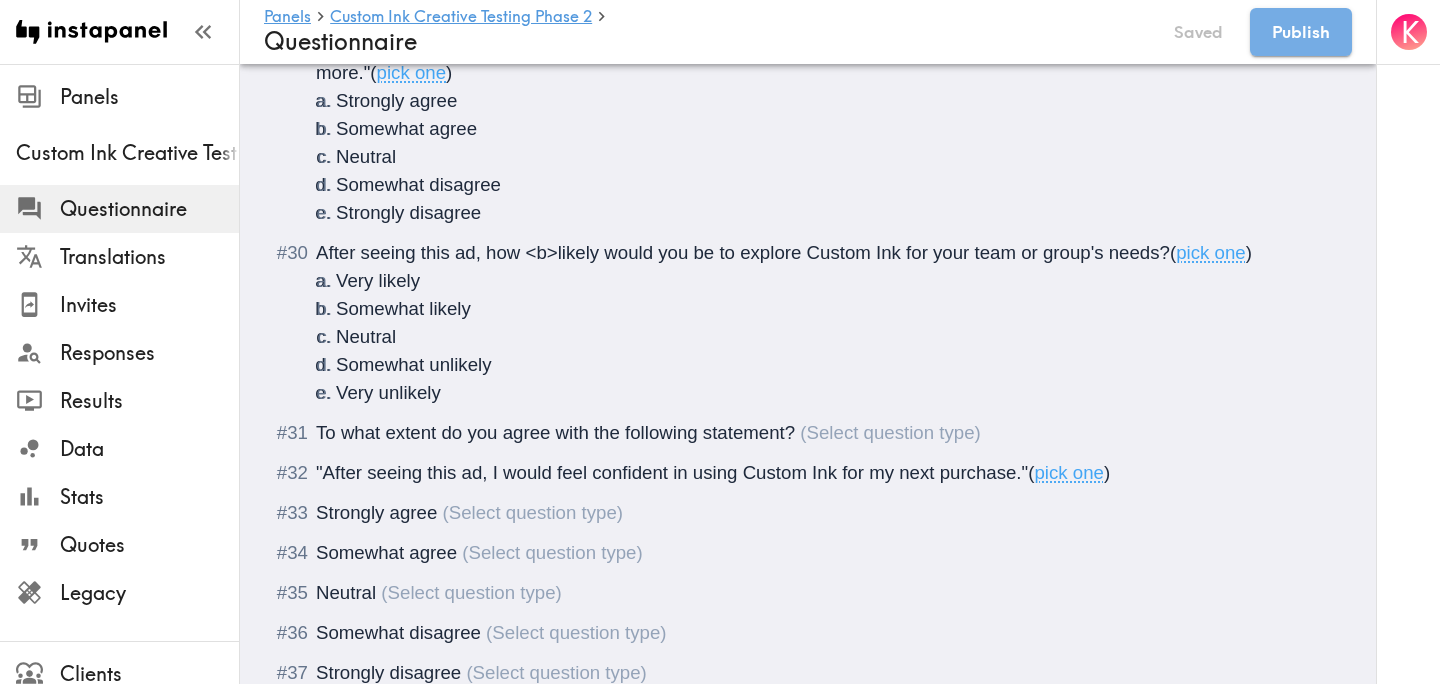 click on "After seeing this ad, how <b>likely would you be to explore Custom Ink for your team or group's needs?" at bounding box center (743, 252) 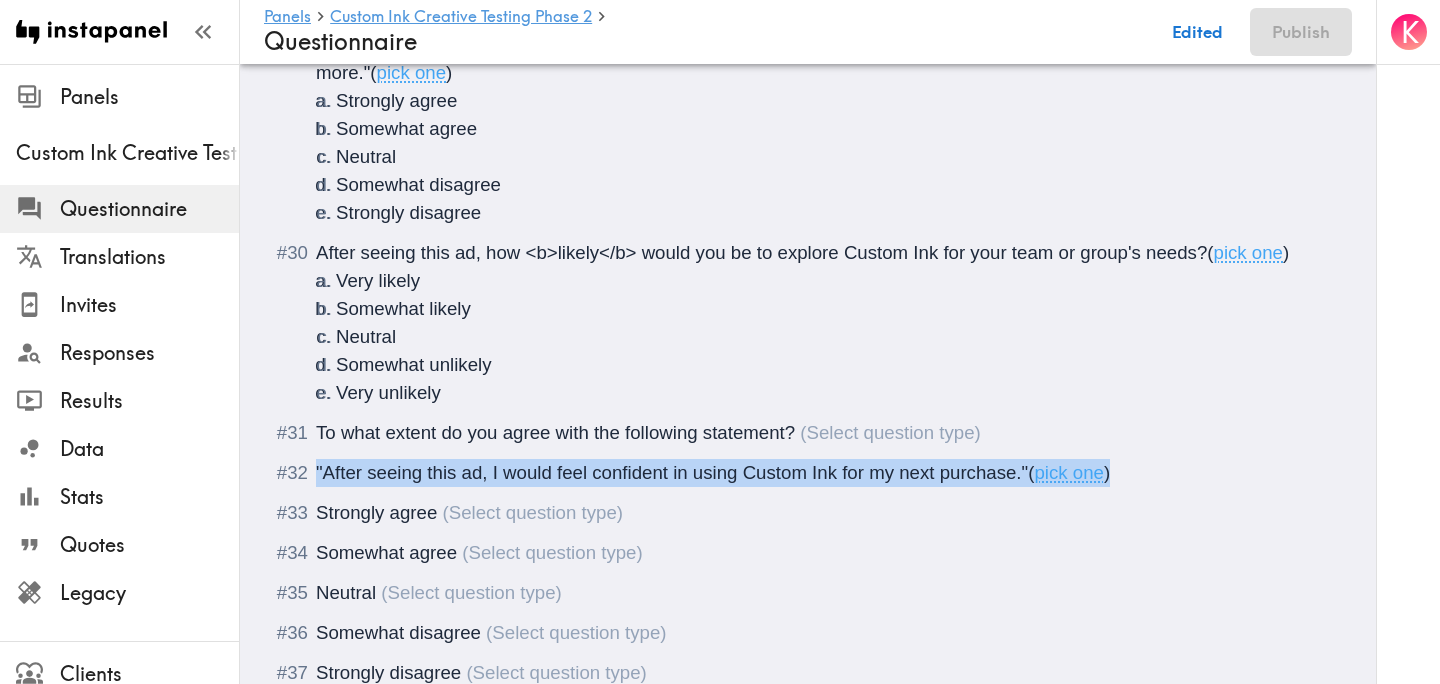 drag, startPoint x: 1137, startPoint y: 474, endPoint x: 260, endPoint y: 474, distance: 877 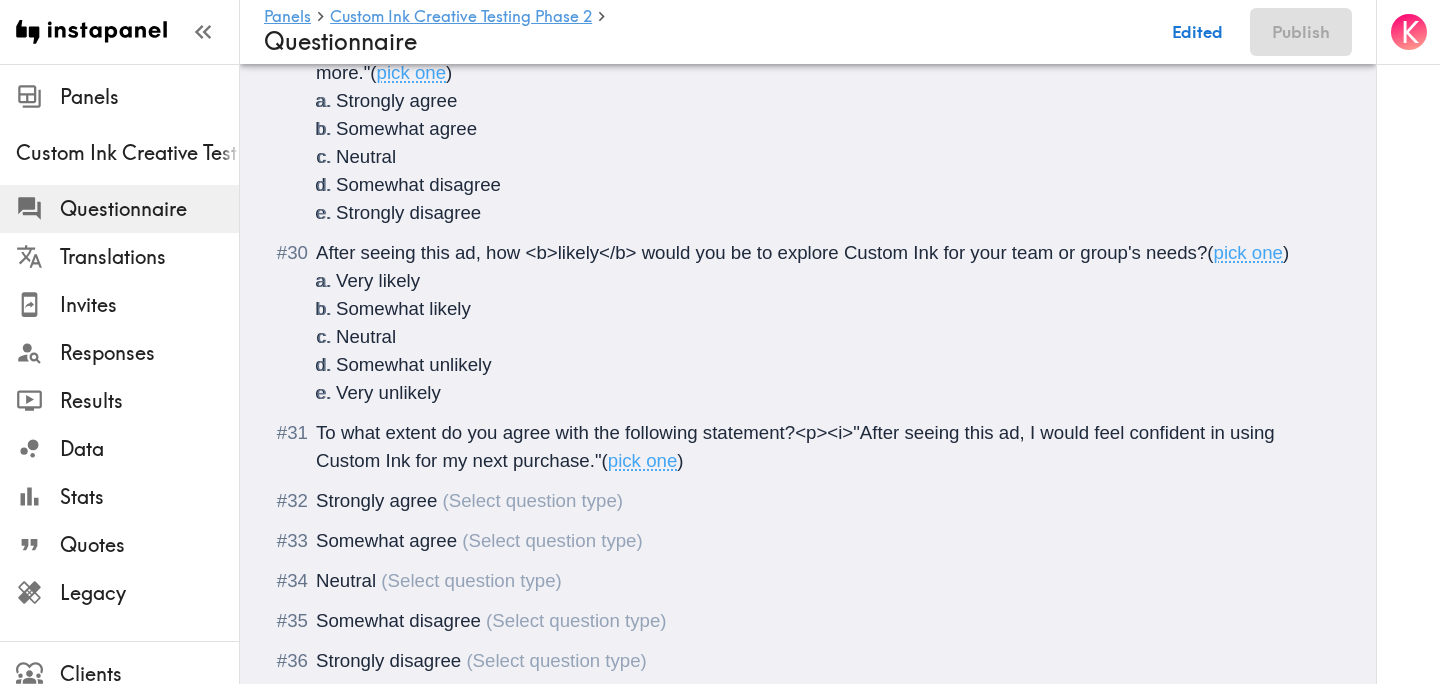 click on "(" at bounding box center (605, 460) 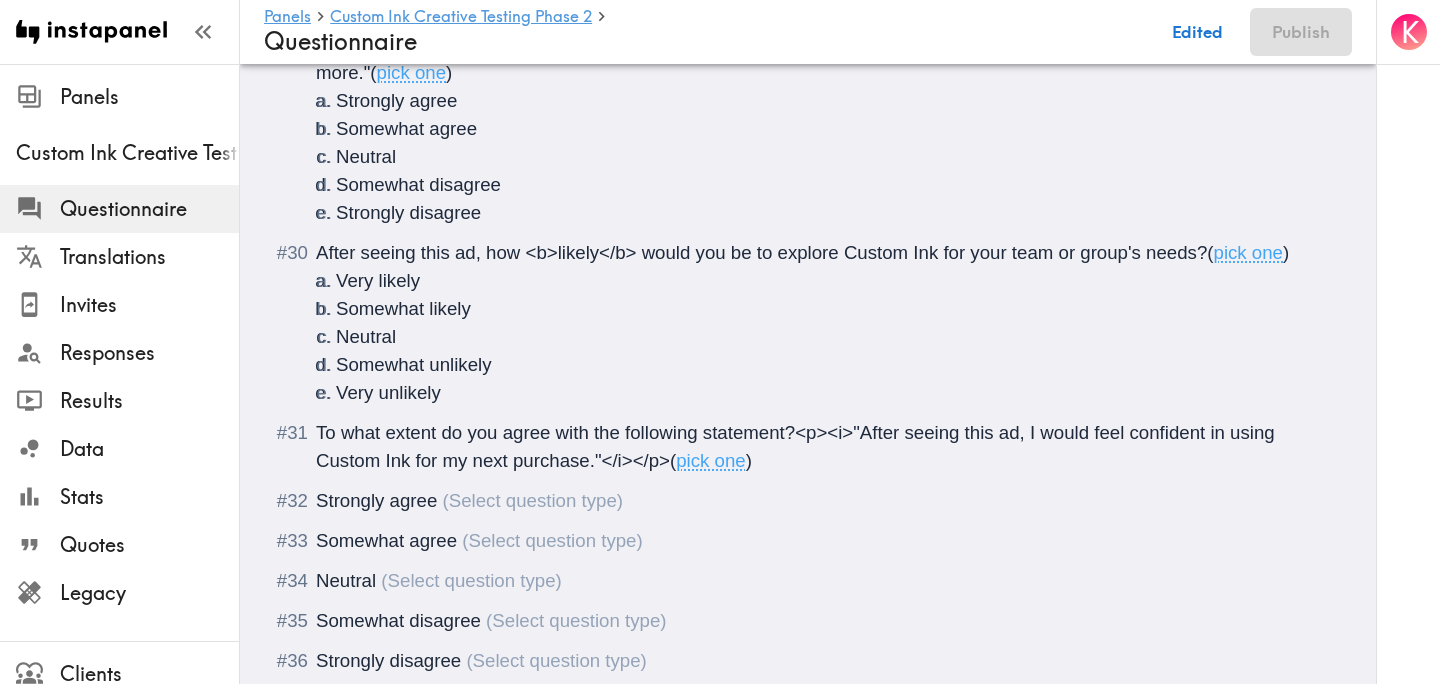 click on "Strongly agree" at bounding box center (808, 501) 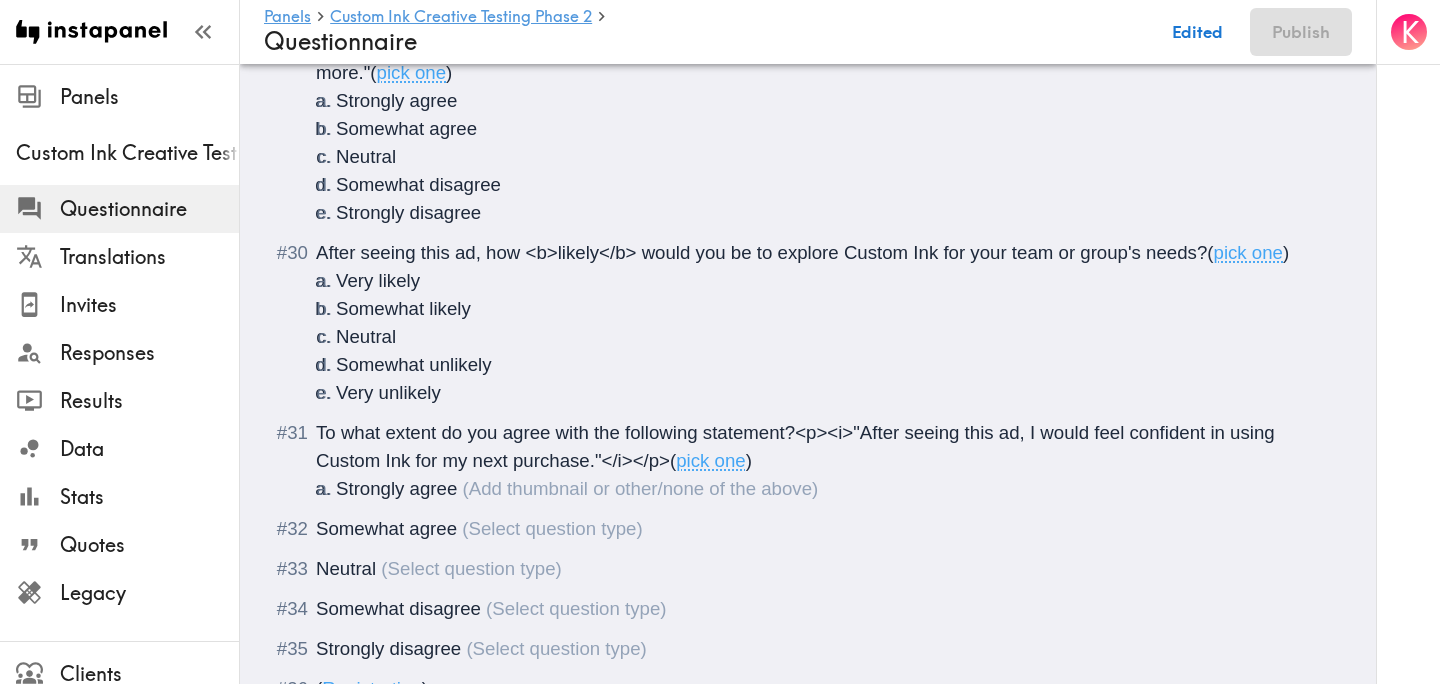 click on "Somewhat agree" at bounding box center (386, 528) 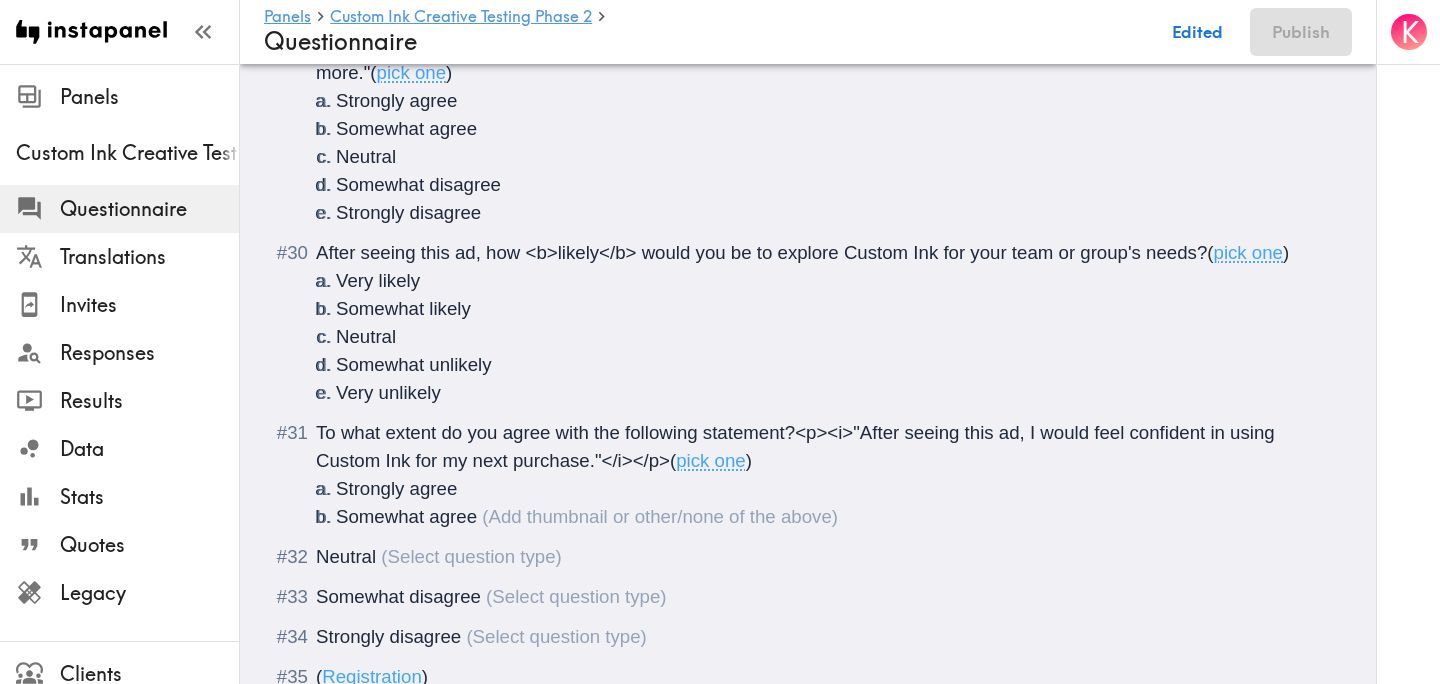 click on "Neutral" at bounding box center [346, 556] 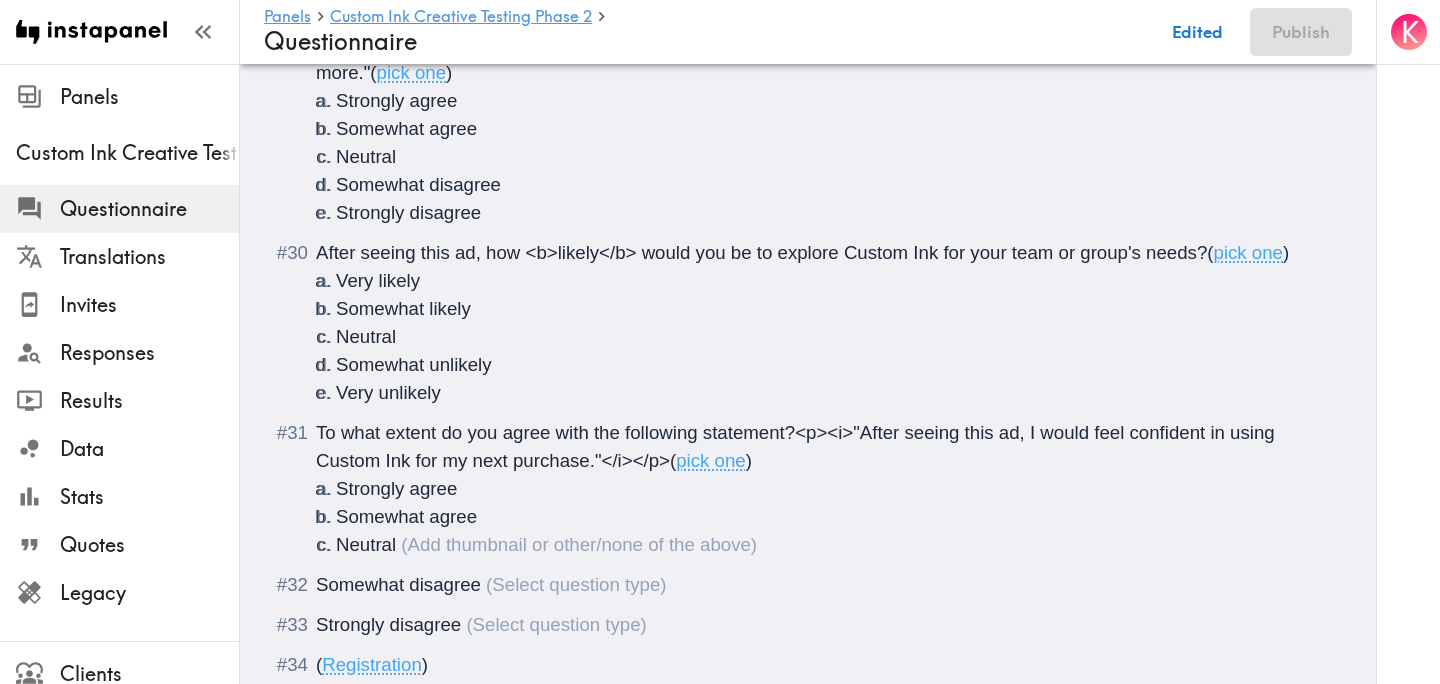 click on "Somewhat disagree" at bounding box center (398, 584) 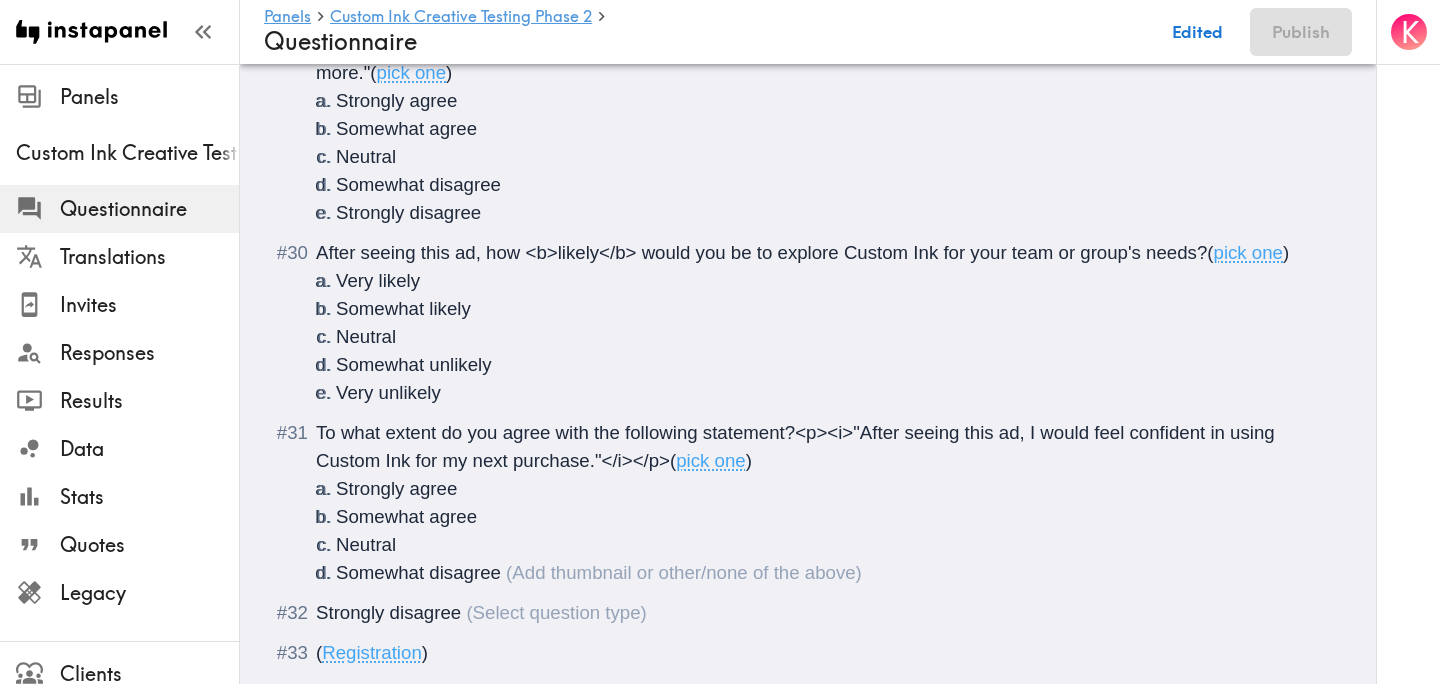 click on "Strongly disagree" at bounding box center (388, 612) 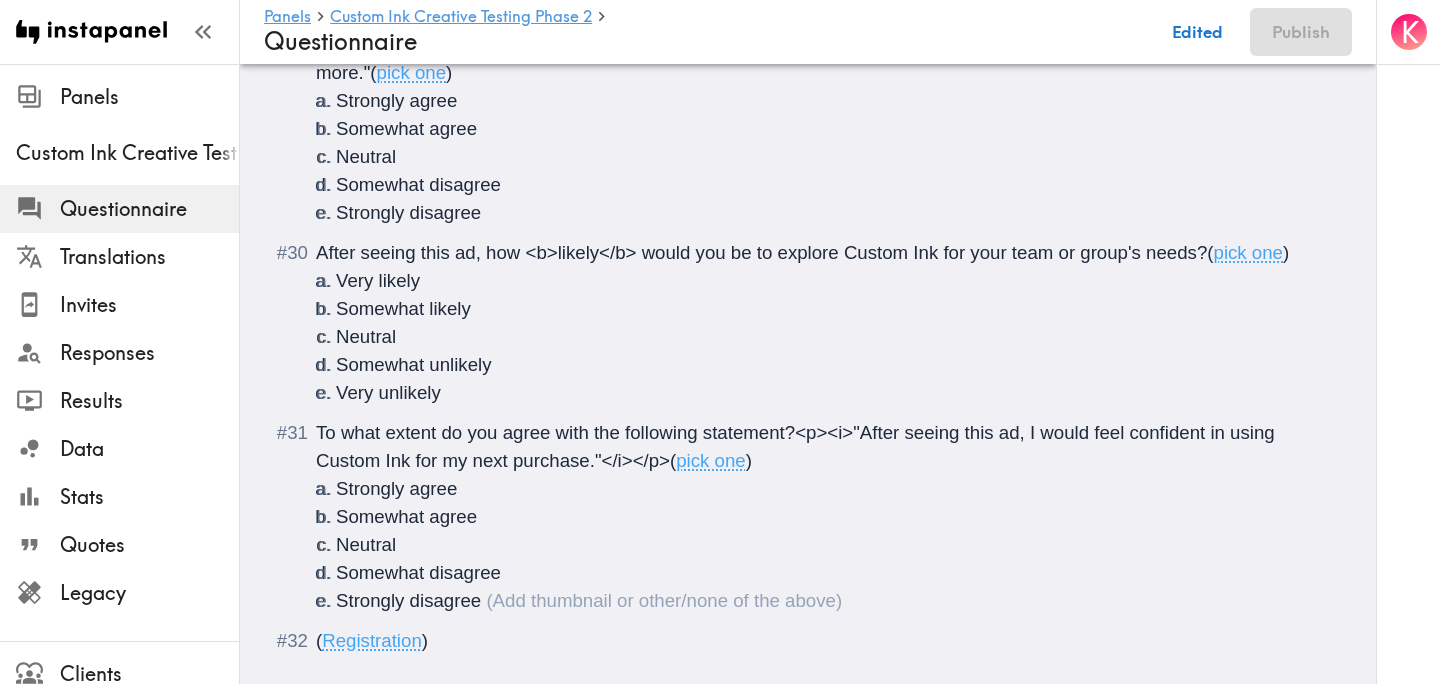 click on "Strongly disagree" at bounding box center (832, 601) 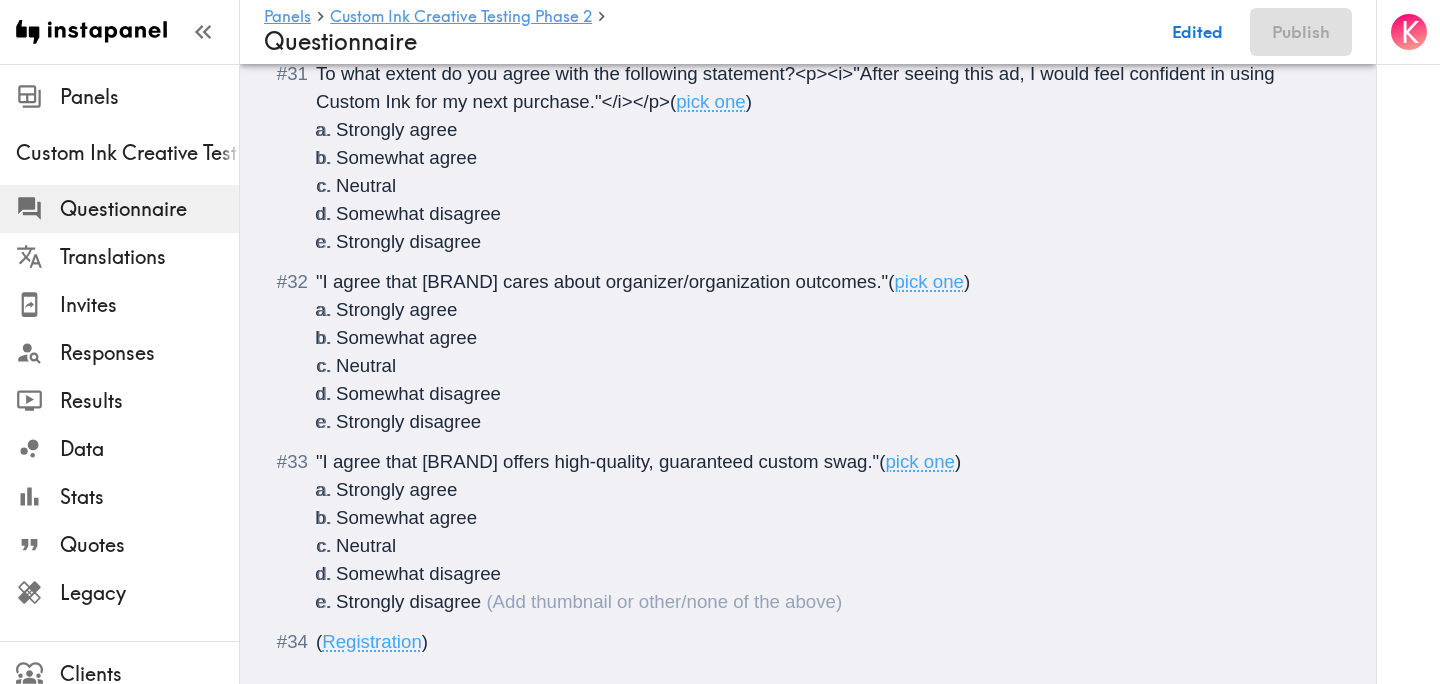 scroll, scrollTop: 5256, scrollLeft: 0, axis: vertical 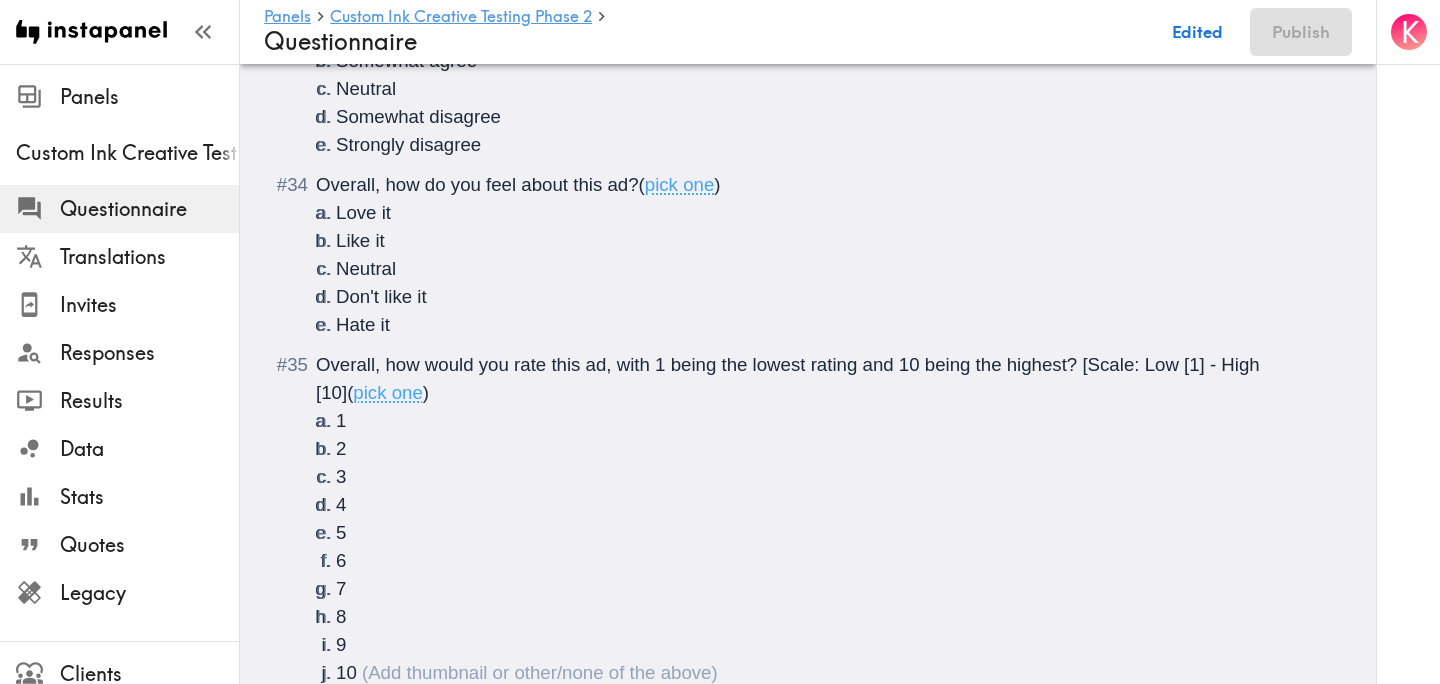 click on "Overall, how do you feel about this ad?" at bounding box center (477, 184) 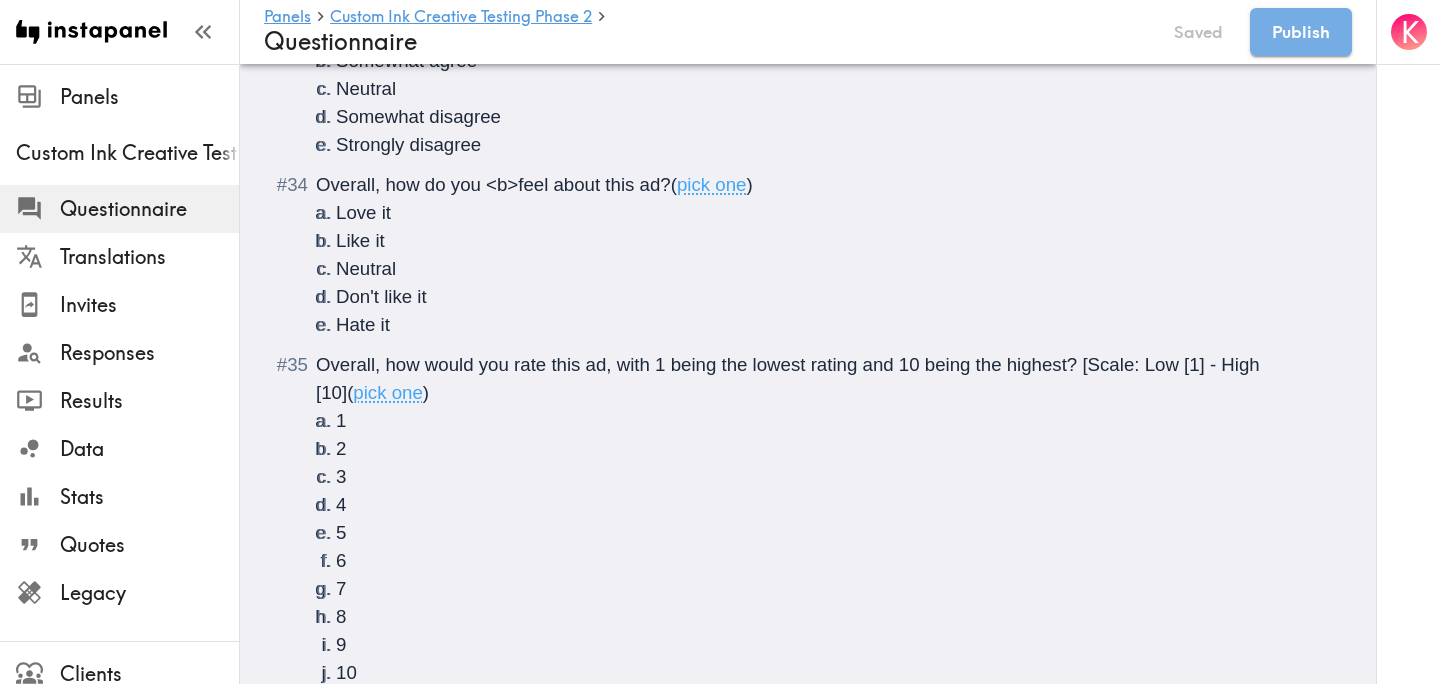 click on "Overall, how do you <b>feel about this ad?" at bounding box center [493, 184] 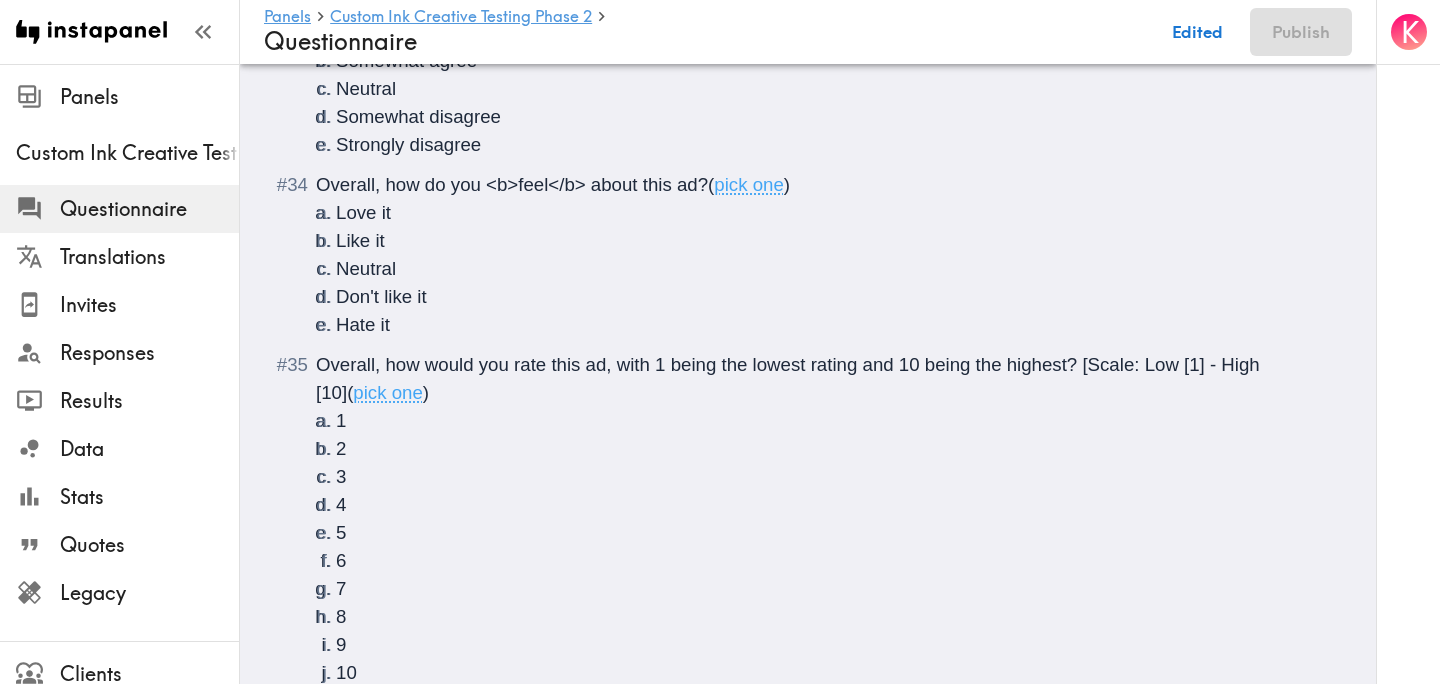 click on "Overall, how would you rate this ad, with 1 being the lowest rating and 10 being the highest? [Scale: Low [1] - High [10]" at bounding box center [790, 378] 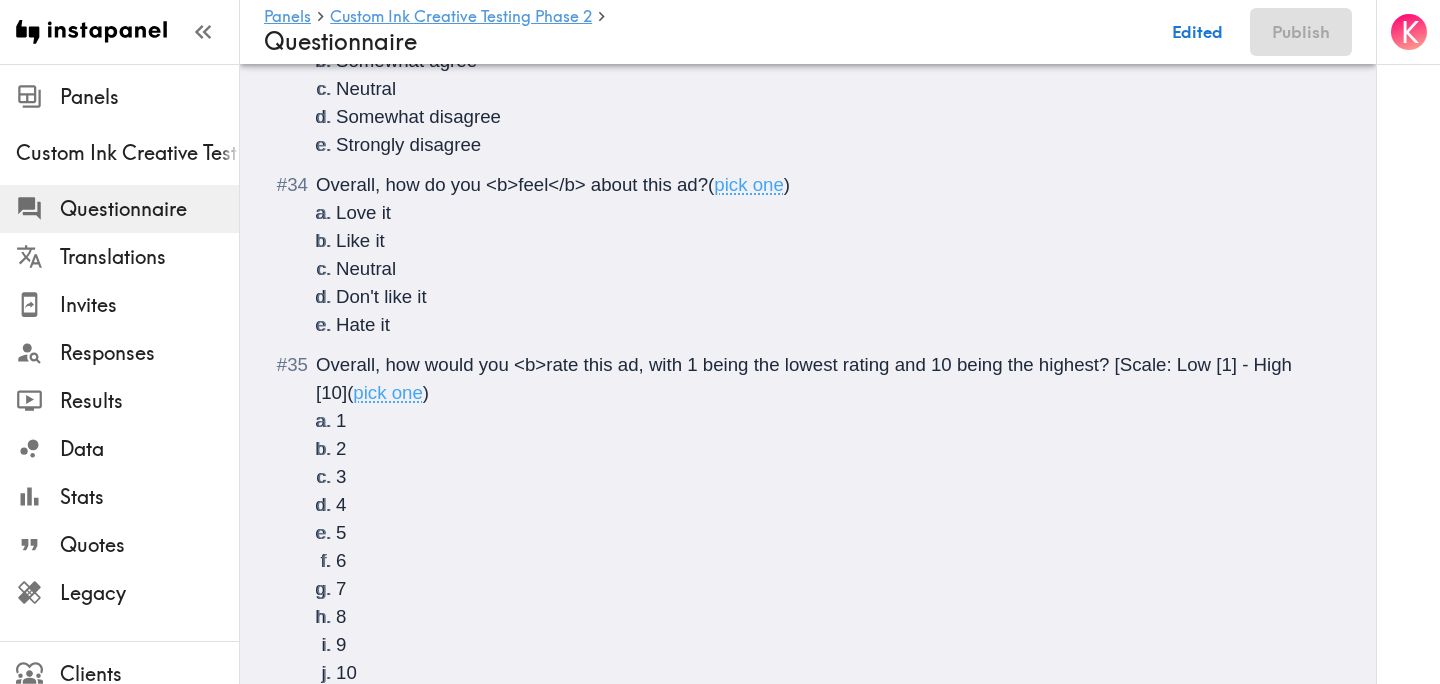 click on "Overall, how would you <b>rate this ad, with 1 being the lowest rating and 10 being the highest? [Scale: Low [1] - High [10]" at bounding box center (806, 378) 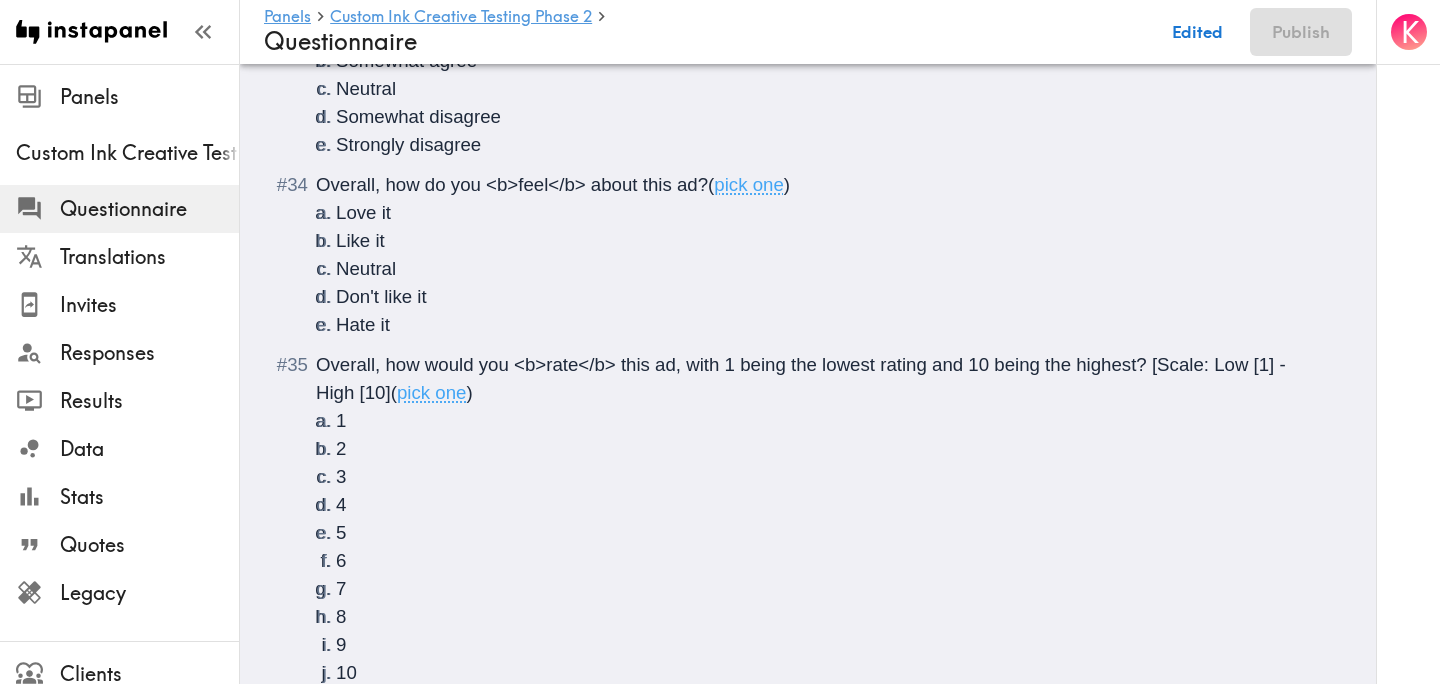click on "Overall, how would you <b>rate</b> this ad, with 1 being the lowest rating and 10 being the highest? [Scale: Low [1] - High [10]" at bounding box center [803, 378] 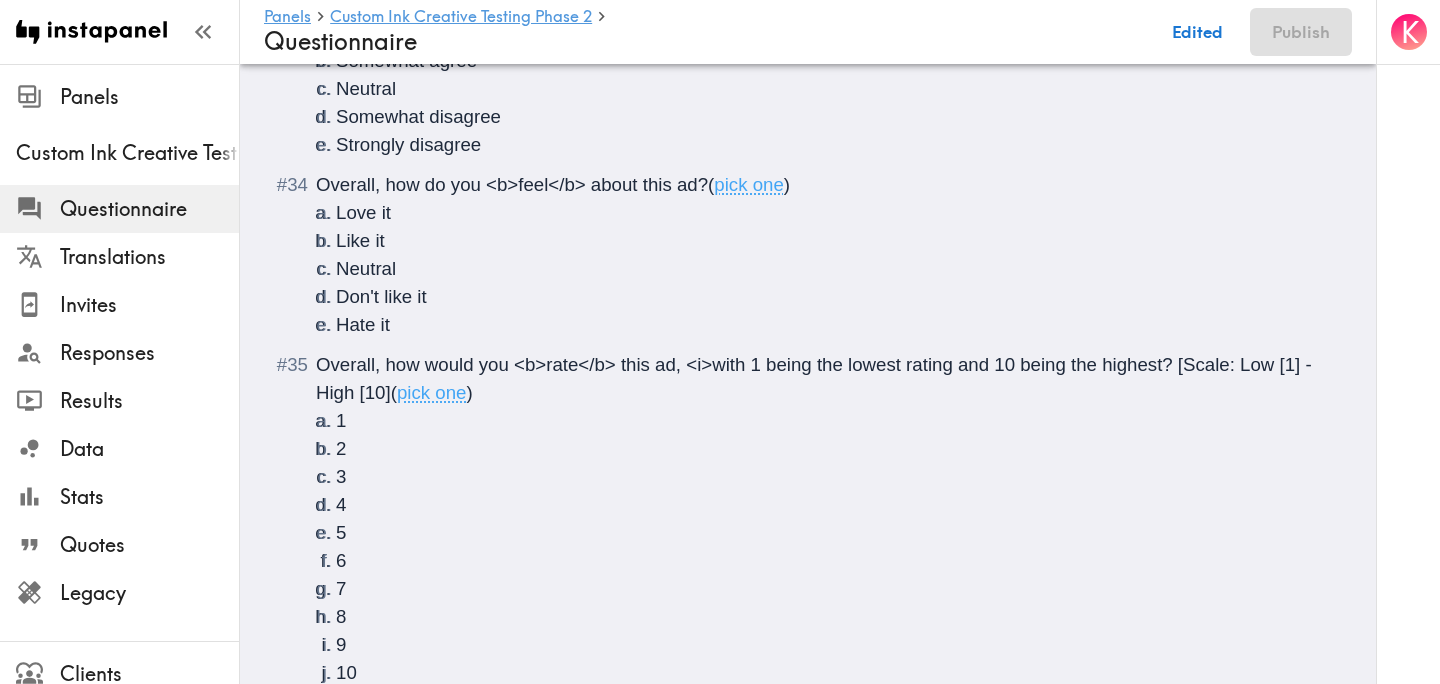 click on "(" at bounding box center (394, 392) 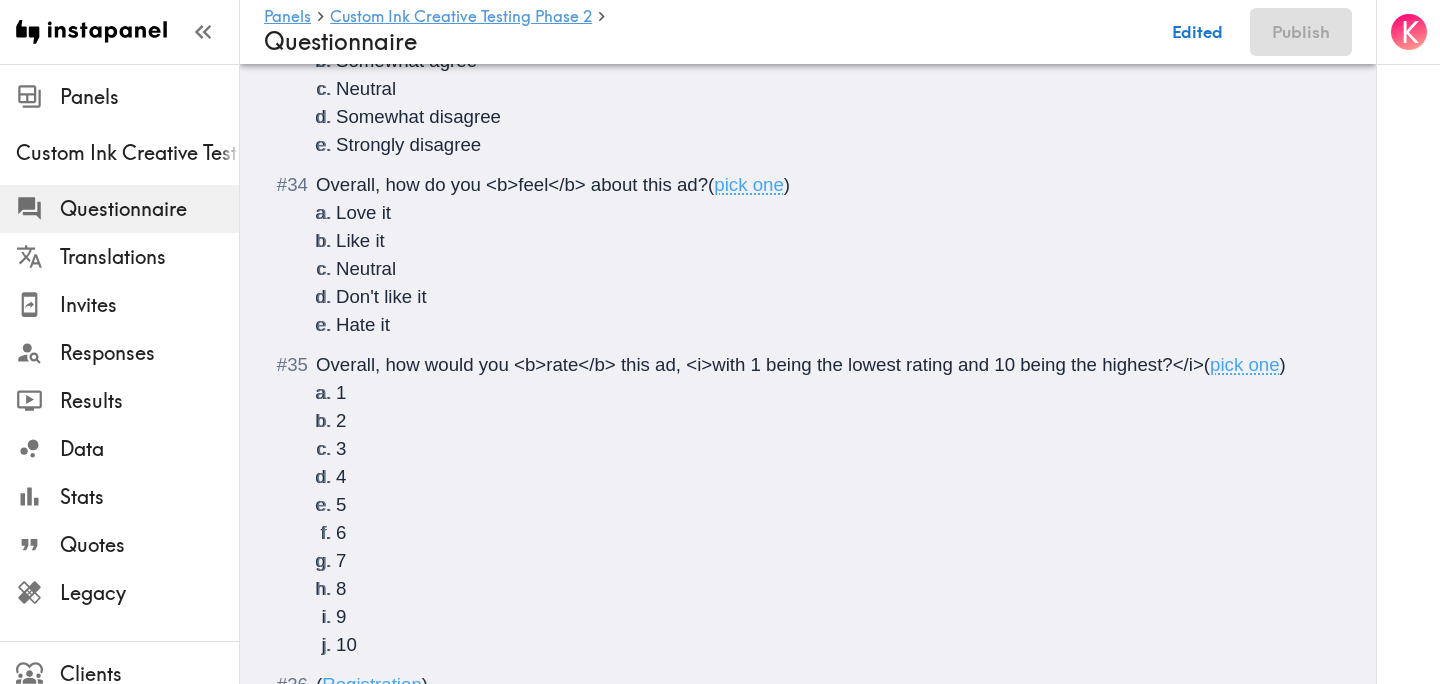 scroll, scrollTop: 5756, scrollLeft: 0, axis: vertical 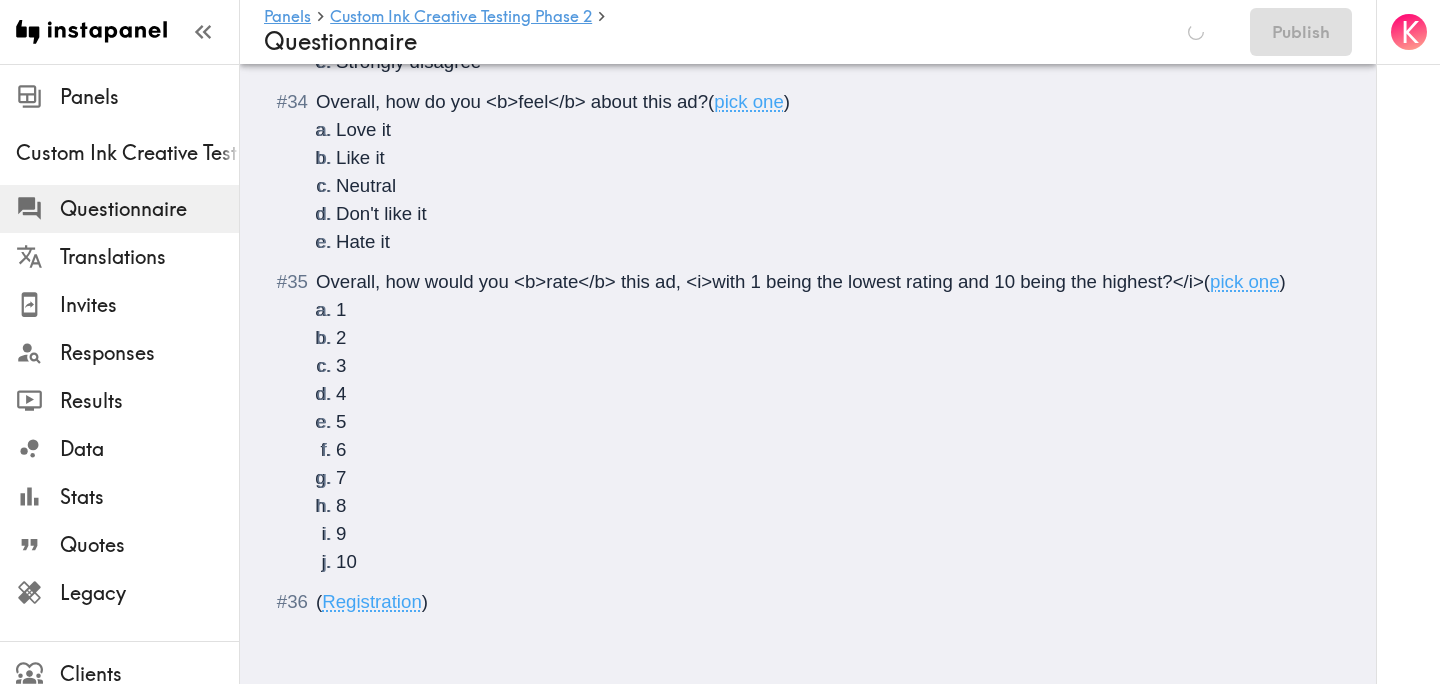 click on "10" at bounding box center [832, 562] 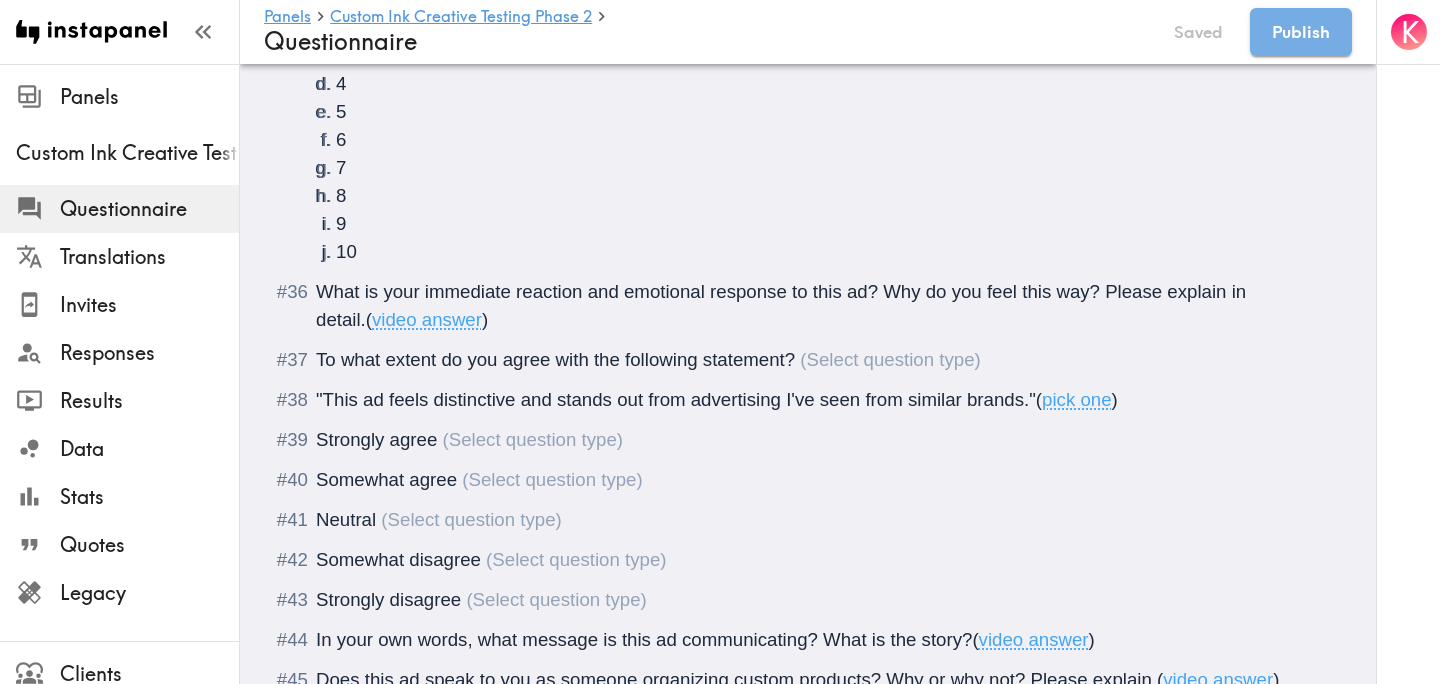 scroll, scrollTop: 6070, scrollLeft: 0, axis: vertical 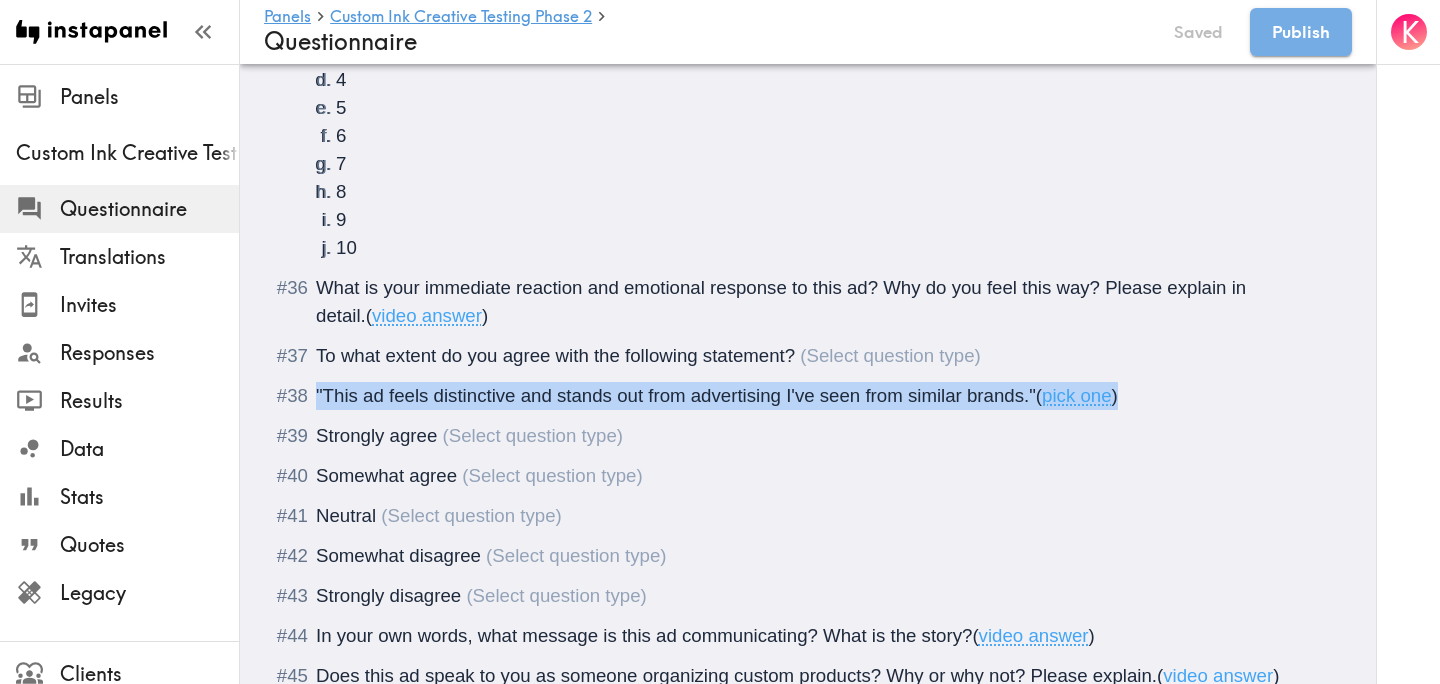 drag, startPoint x: 1166, startPoint y: 406, endPoint x: 316, endPoint y: 401, distance: 850.0147 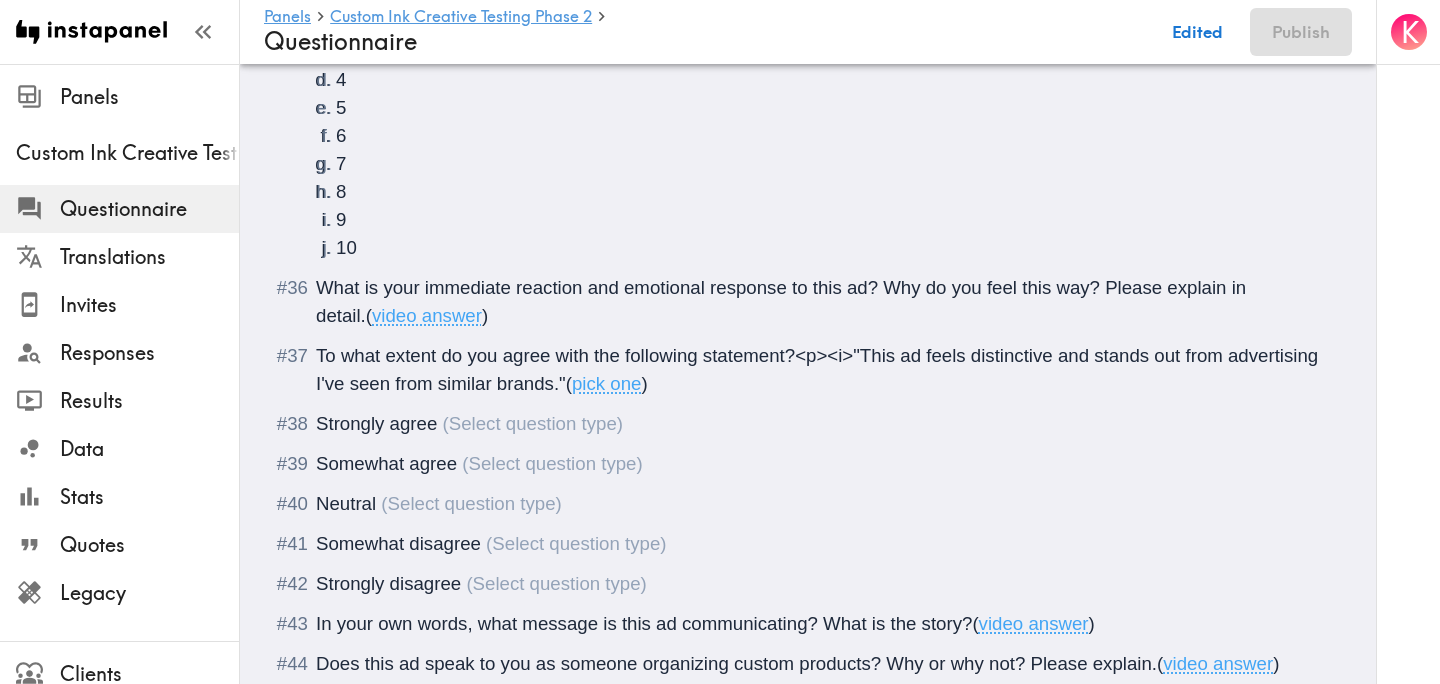 click on "To what extent do you agree with the following statement?<p><i>"This ad feels distinctive and stands out from advertising I've seen from similar brands."" at bounding box center (819, 369) 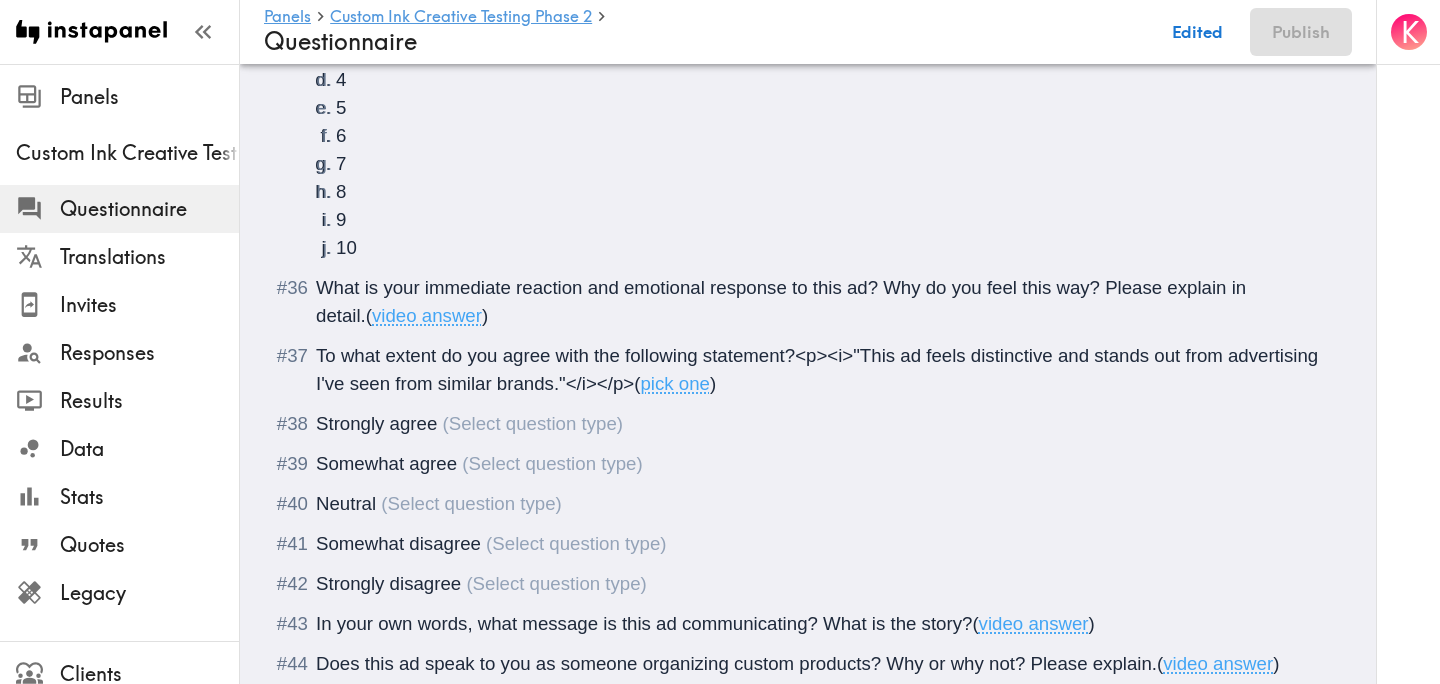 click on "Strongly agree" at bounding box center (376, 423) 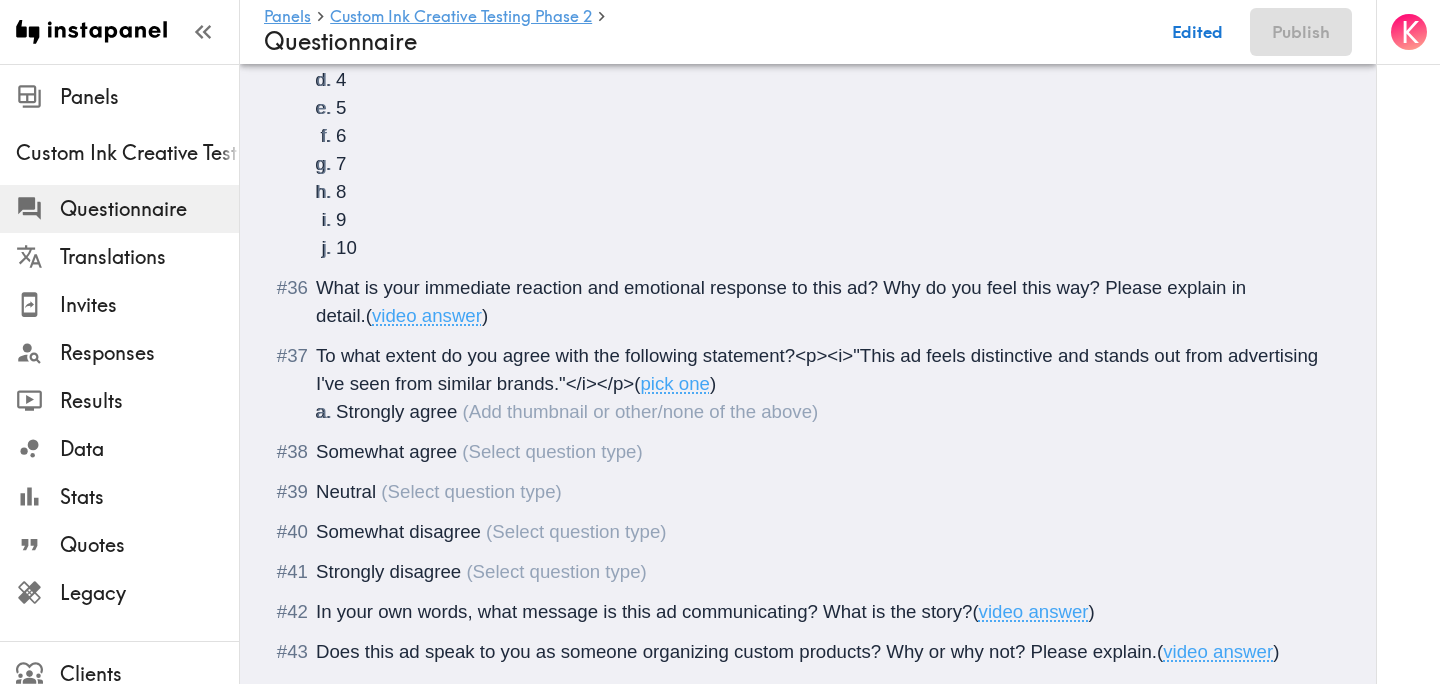 click on "Somewhat agree" at bounding box center [808, 452] 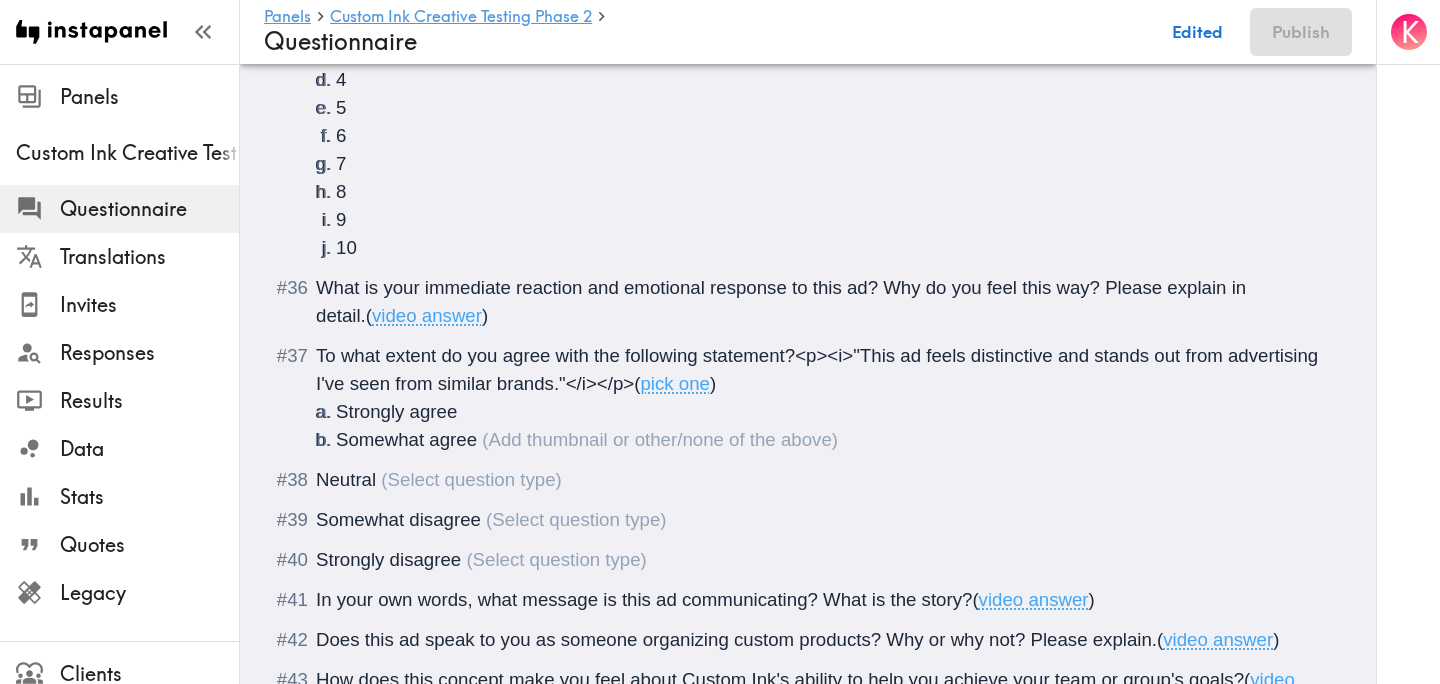 click on "Neutral" at bounding box center (808, 480) 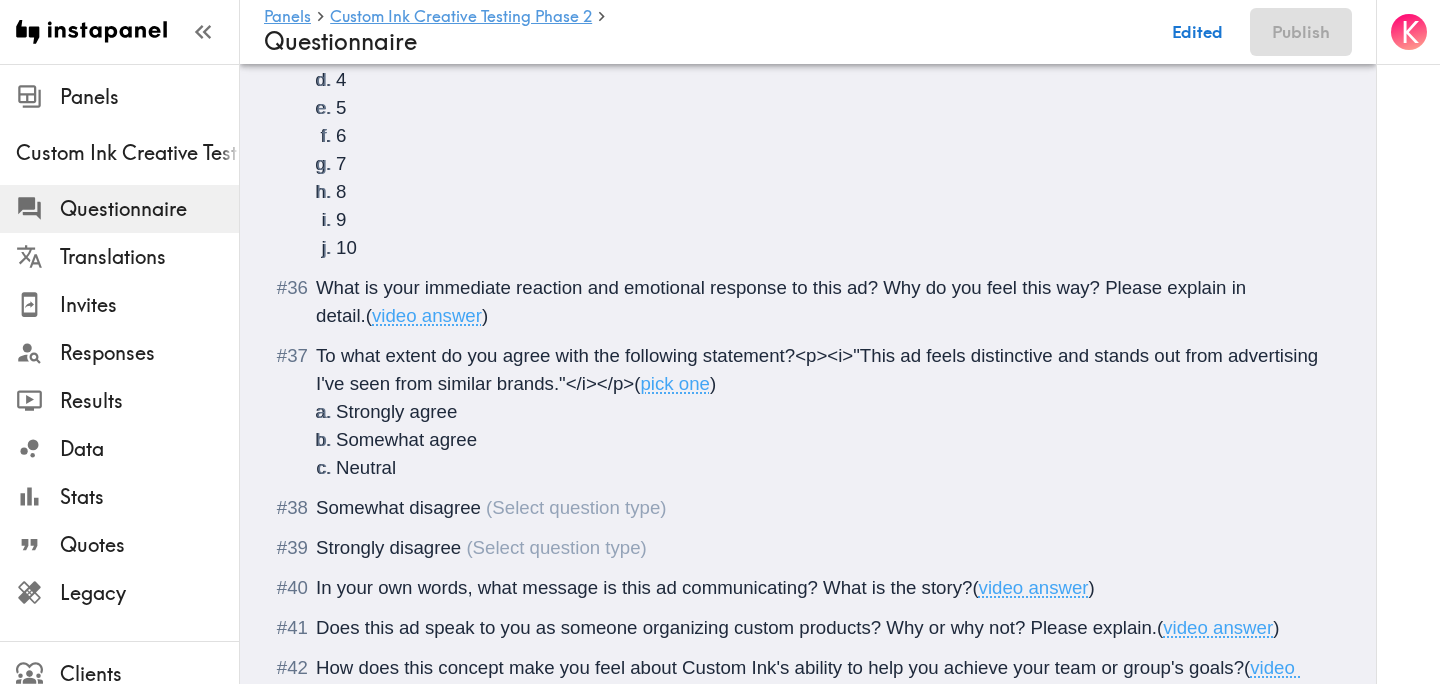 click on "Somewhat disagree" at bounding box center [398, 507] 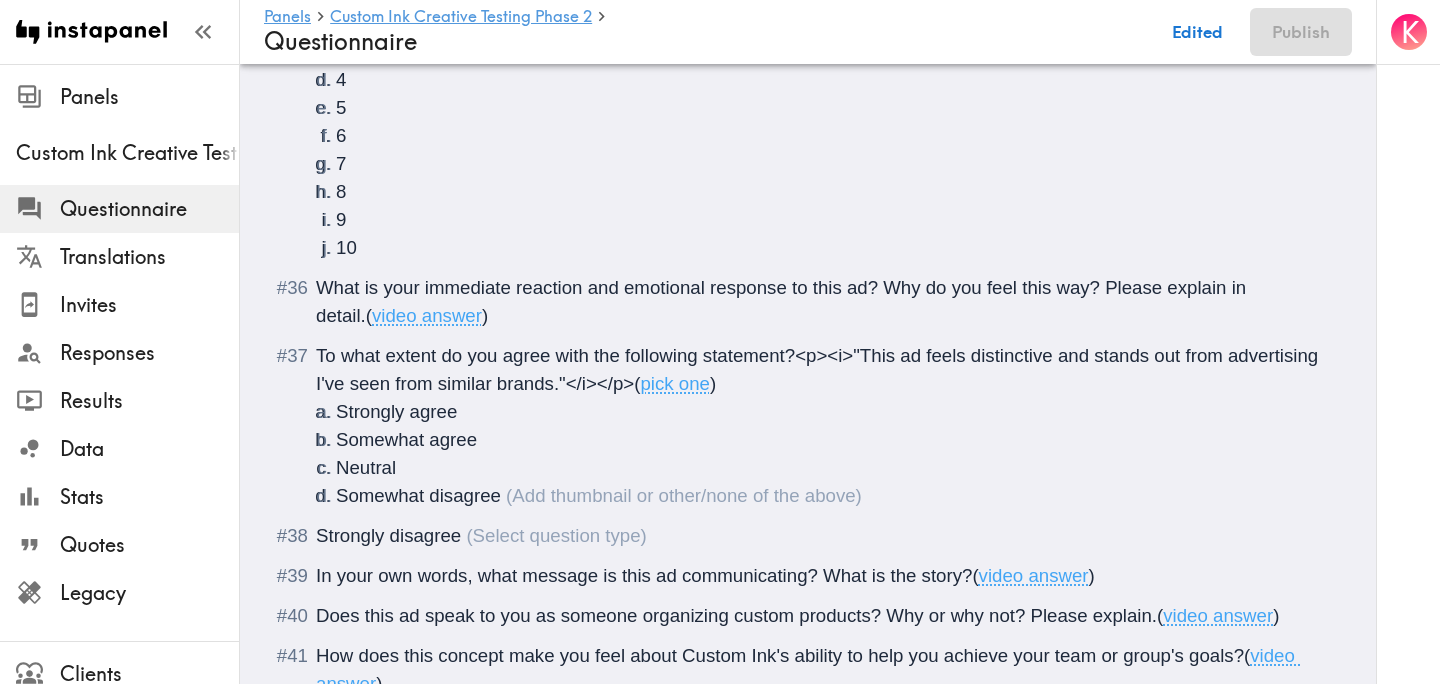 click on "Strongly disagree" at bounding box center [388, 535] 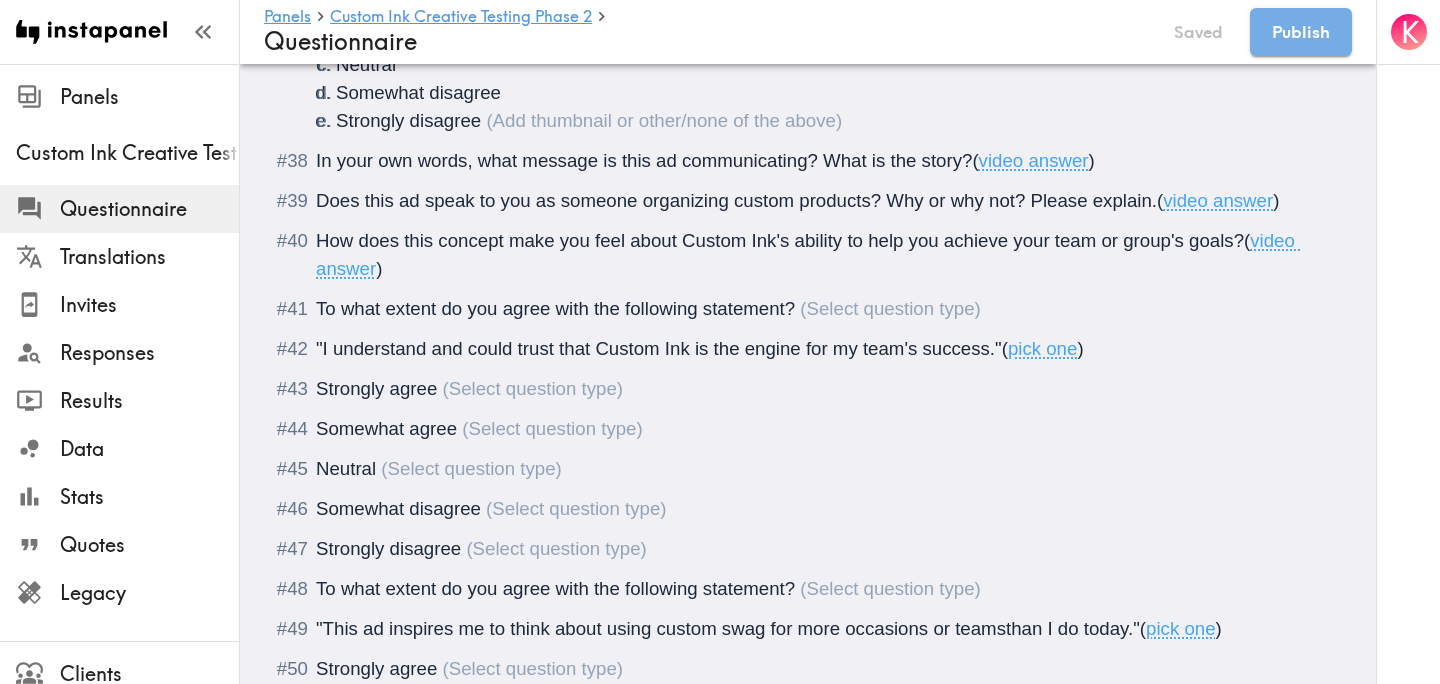 scroll, scrollTop: 6475, scrollLeft: 0, axis: vertical 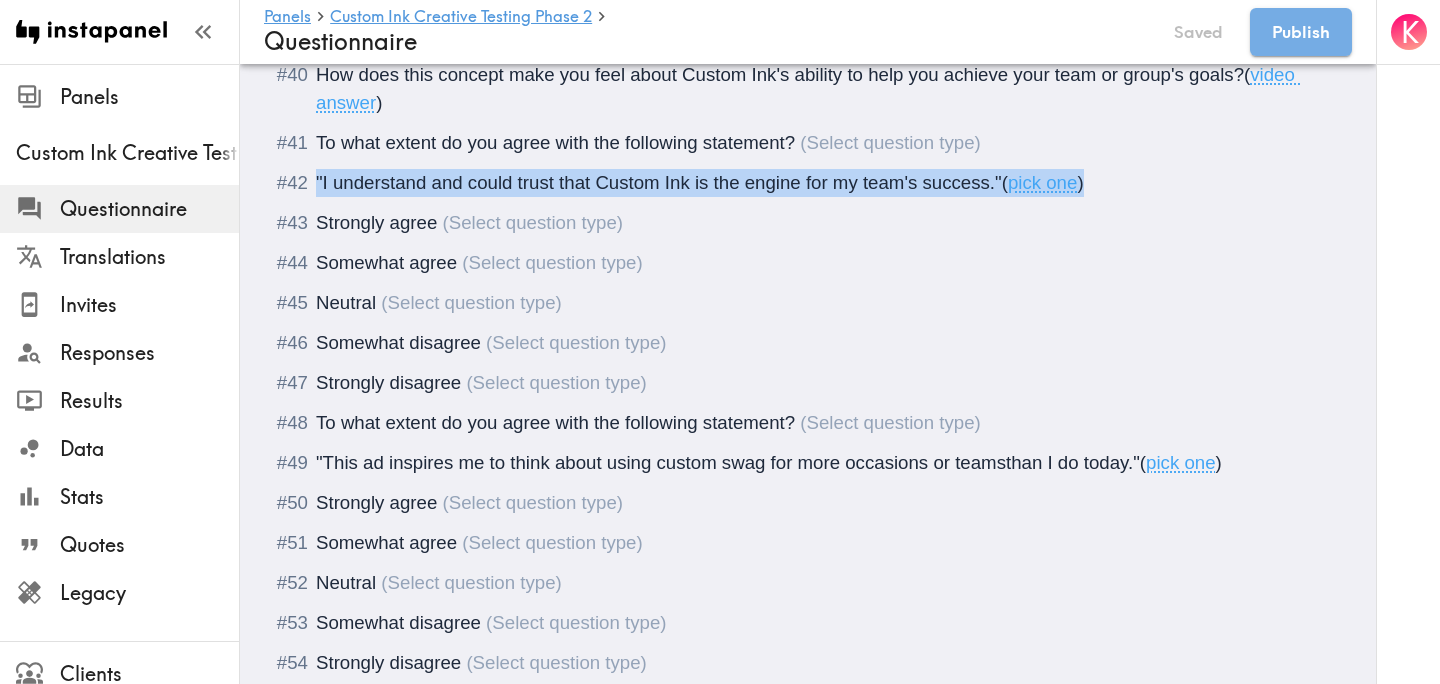 drag, startPoint x: 1099, startPoint y: 183, endPoint x: 301, endPoint y: 179, distance: 798.01 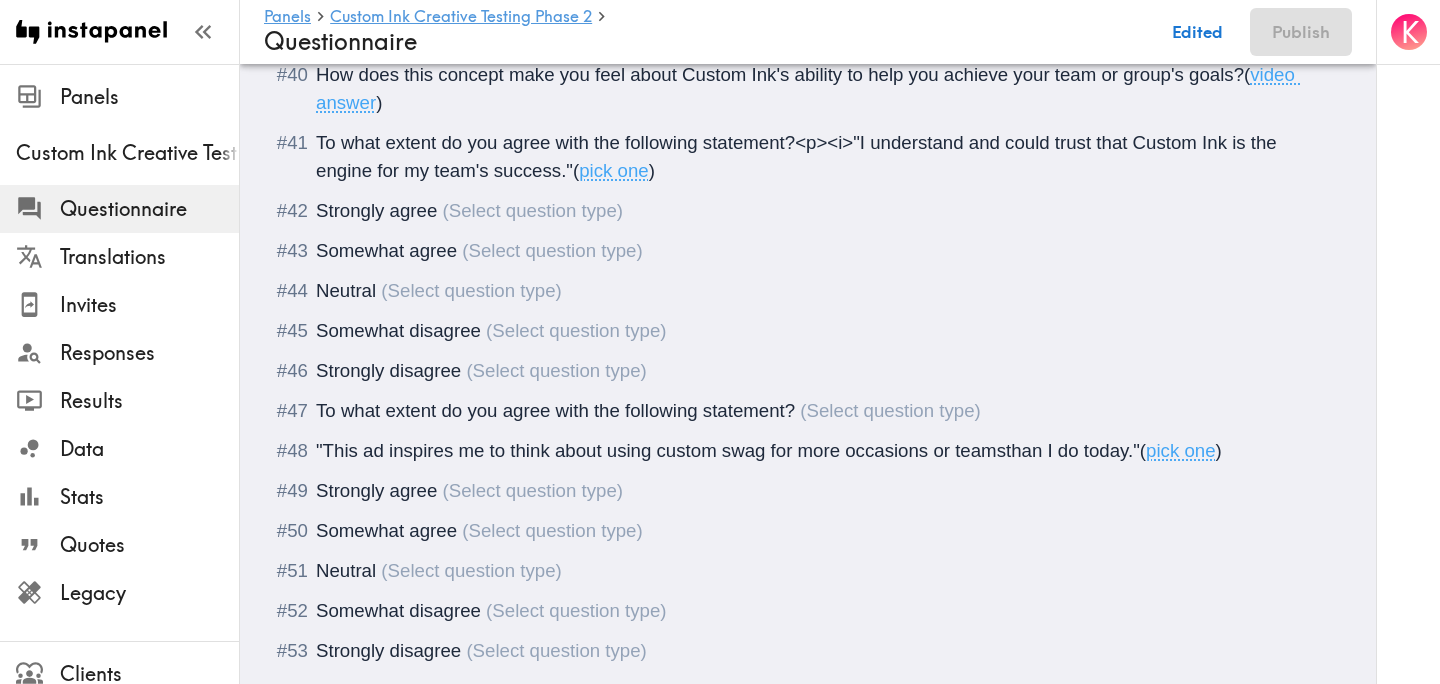 click on "To what extent do you agree with the following statement?<p><i>"I understand and could trust that Custom Ink is the engine for my team's success."" at bounding box center (799, 156) 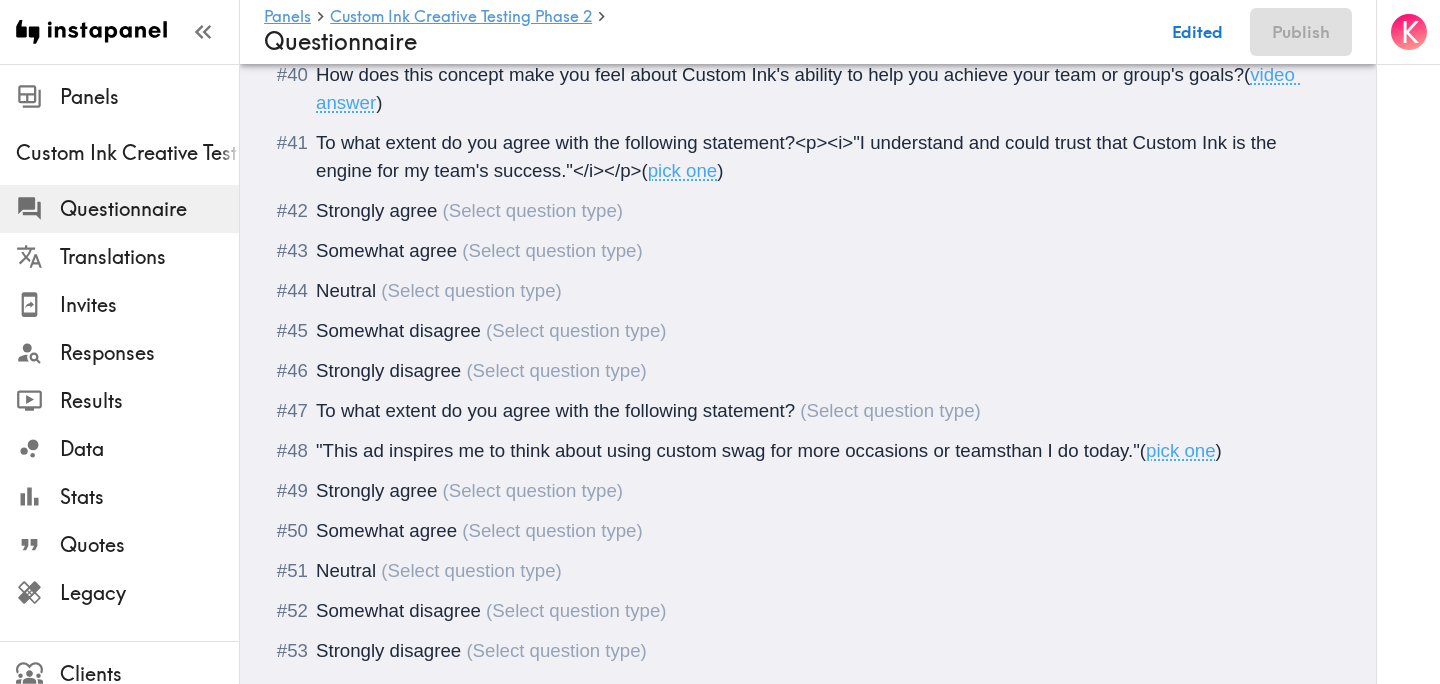 click on "Strongly agree" at bounding box center (376, 210) 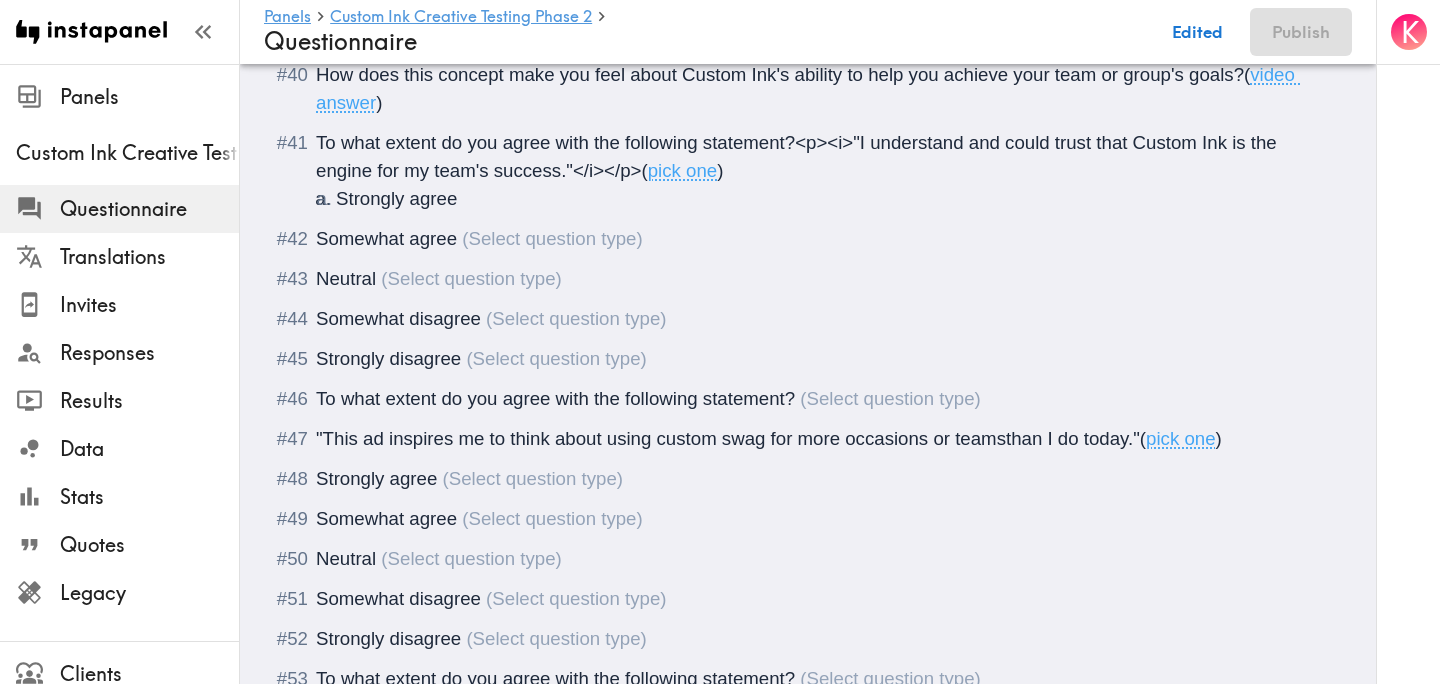 click on "Somewhat agree" at bounding box center (386, 238) 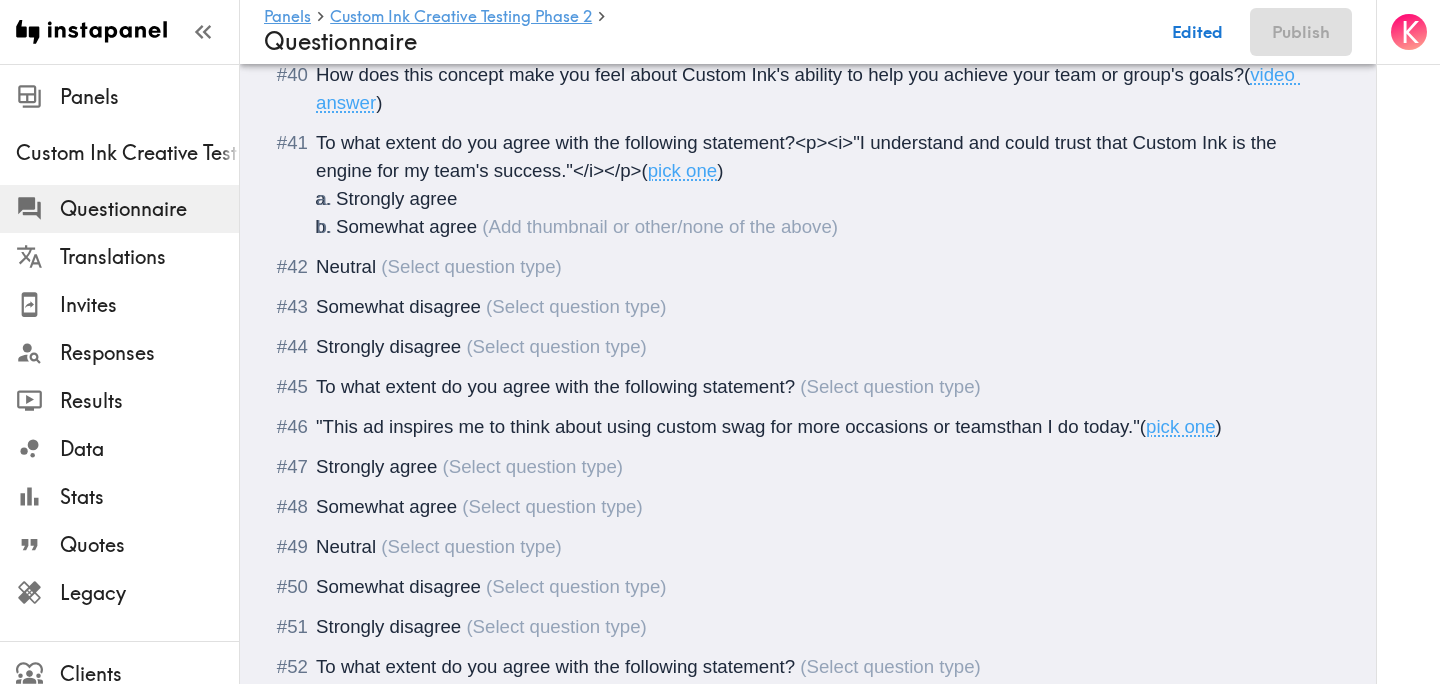 click on "Neutral" at bounding box center (346, 266) 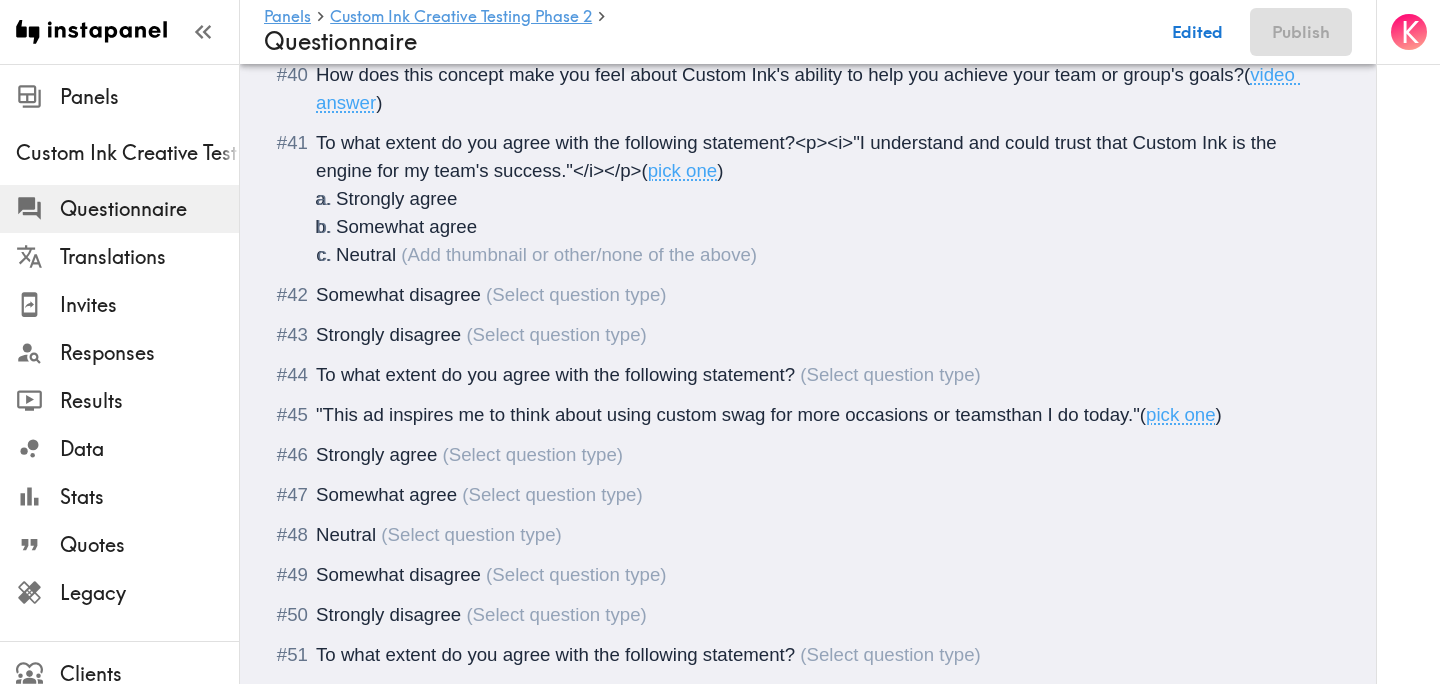 click on "Somewhat disagree" at bounding box center [398, 294] 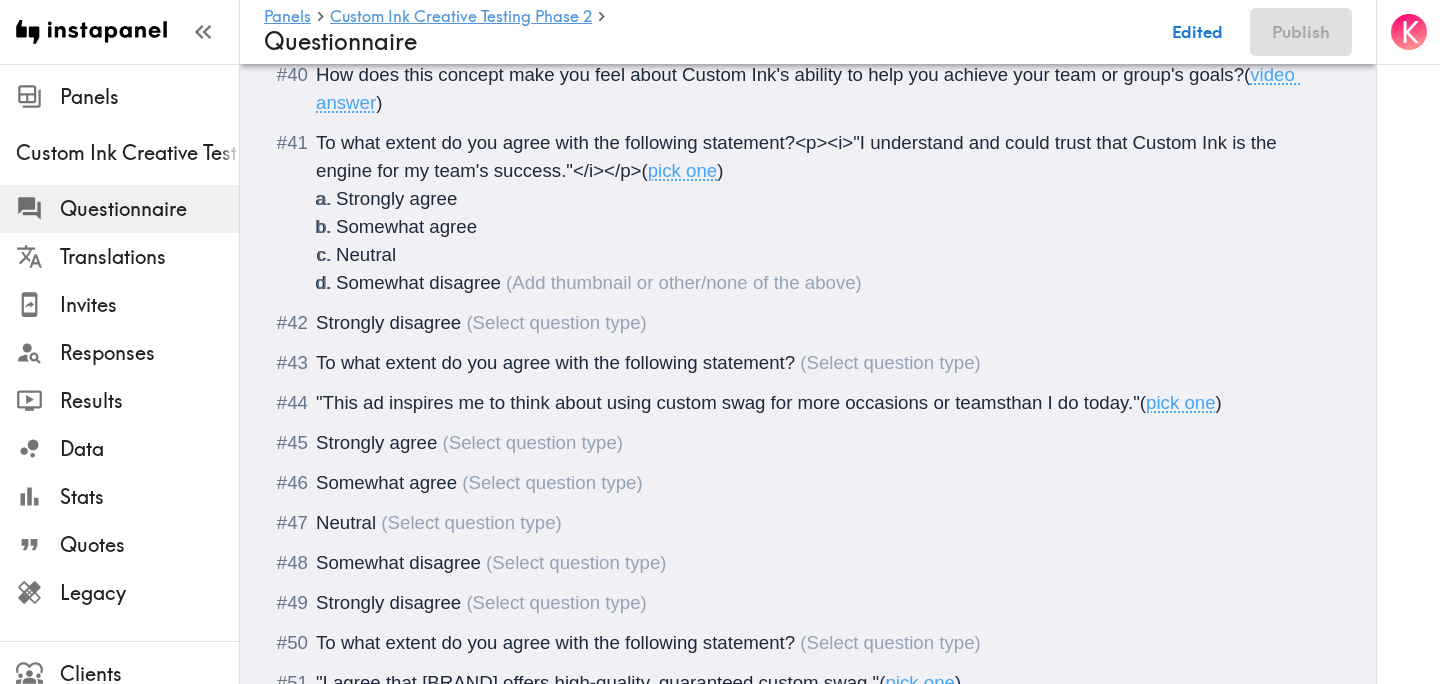 click on "Strongly disagree" at bounding box center (388, 322) 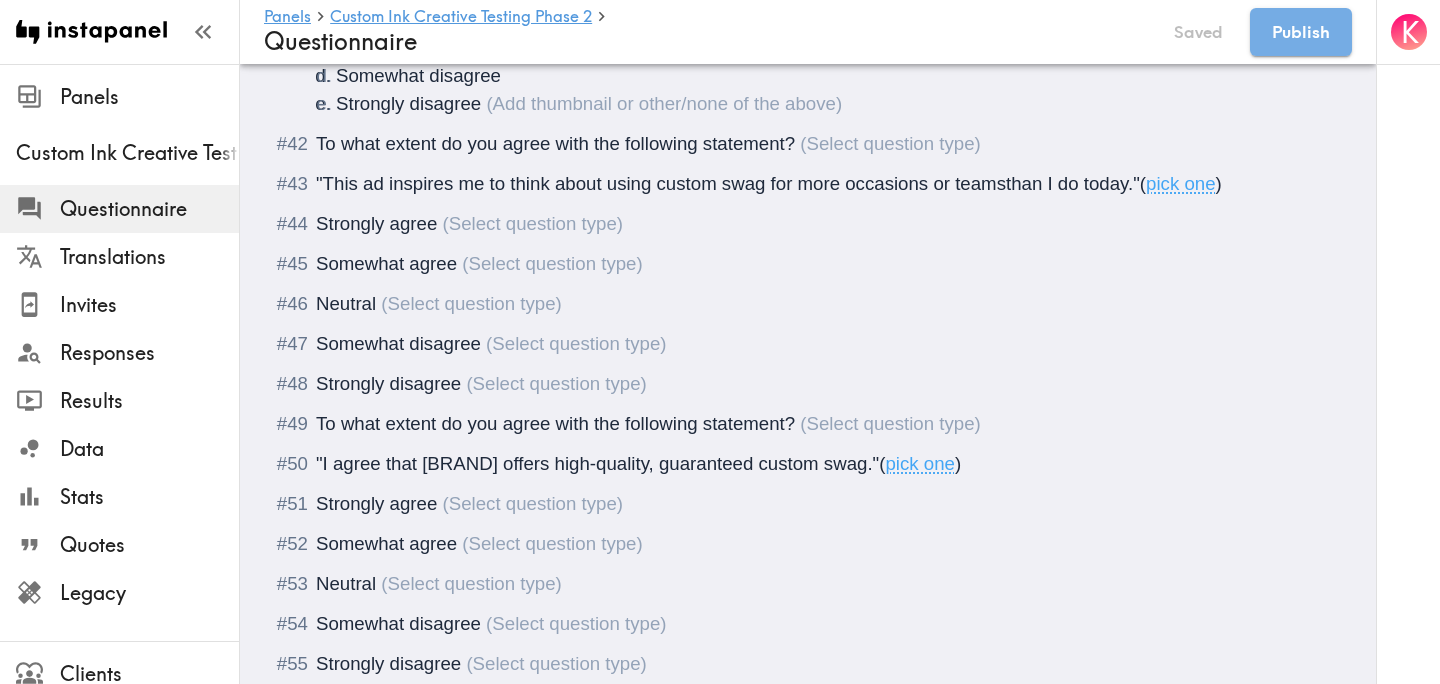 scroll, scrollTop: 6848, scrollLeft: 0, axis: vertical 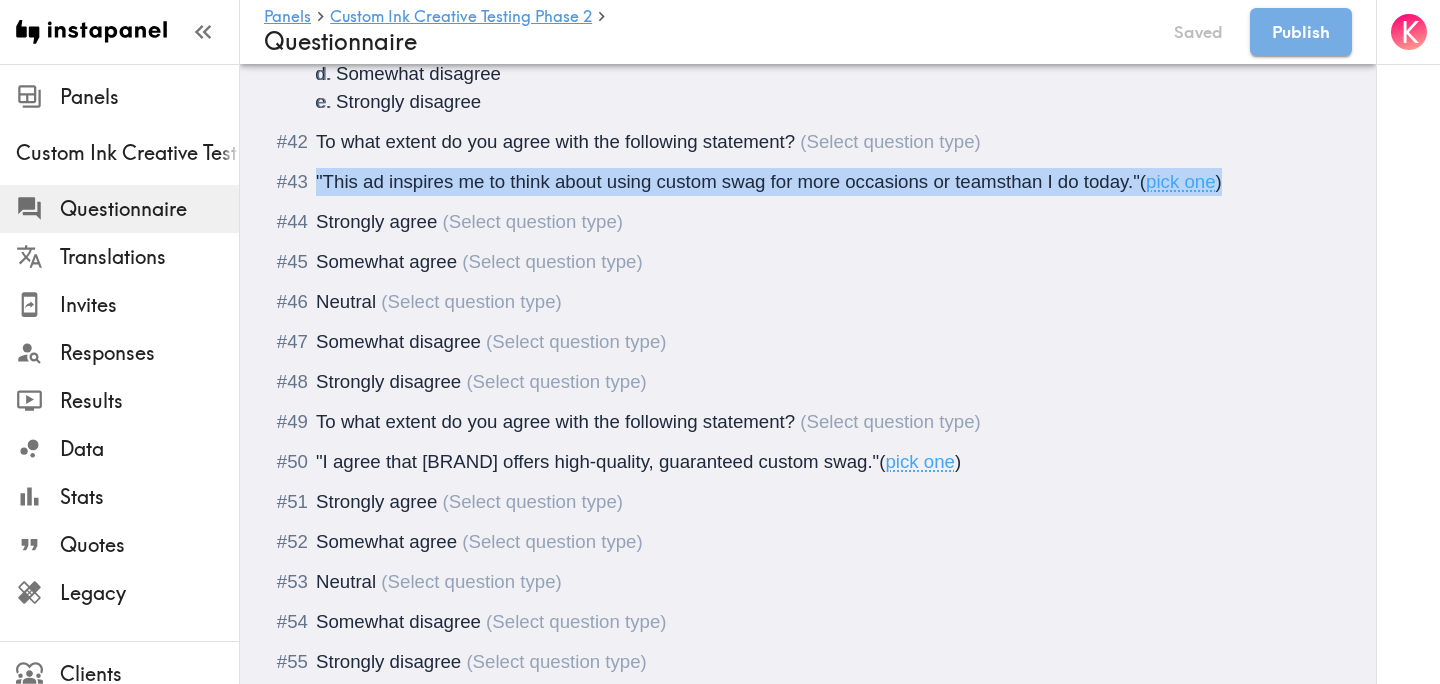 drag, startPoint x: 1231, startPoint y: 186, endPoint x: 305, endPoint y: 182, distance: 926.00867 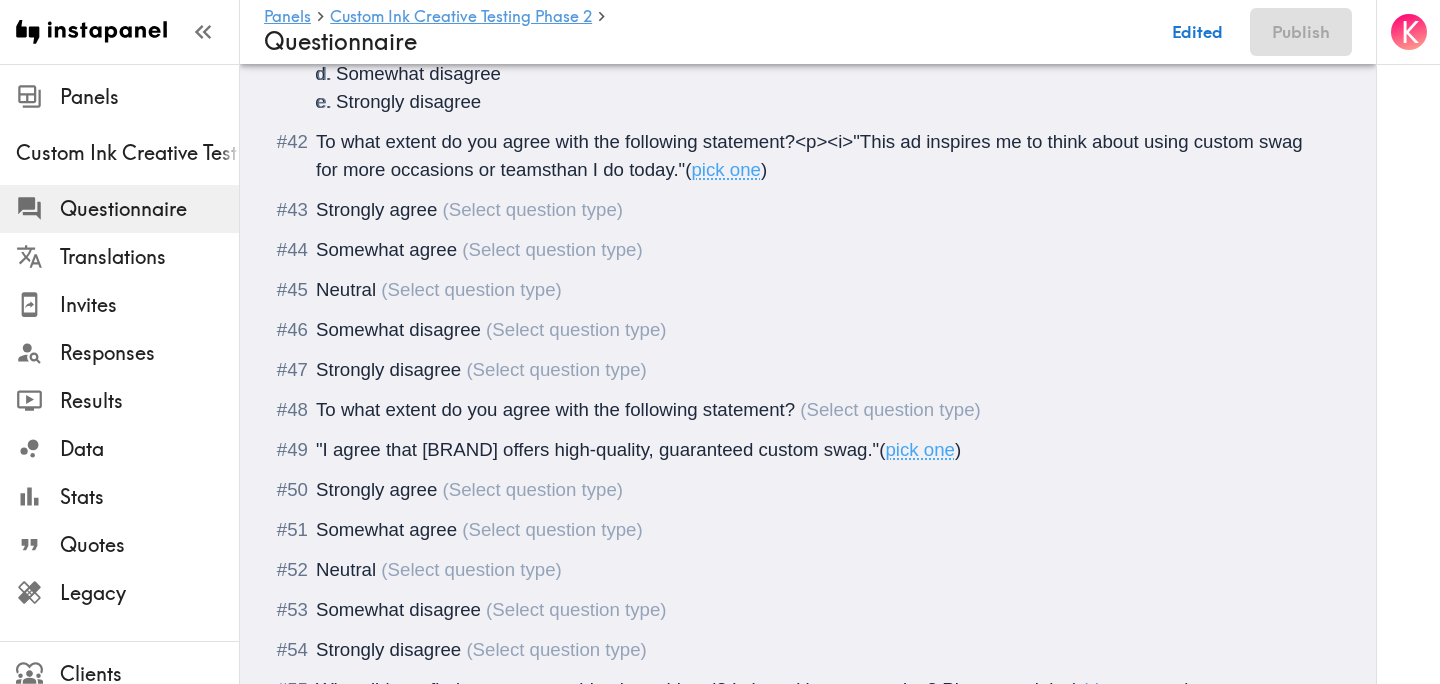 click on "(" at bounding box center [688, 169] 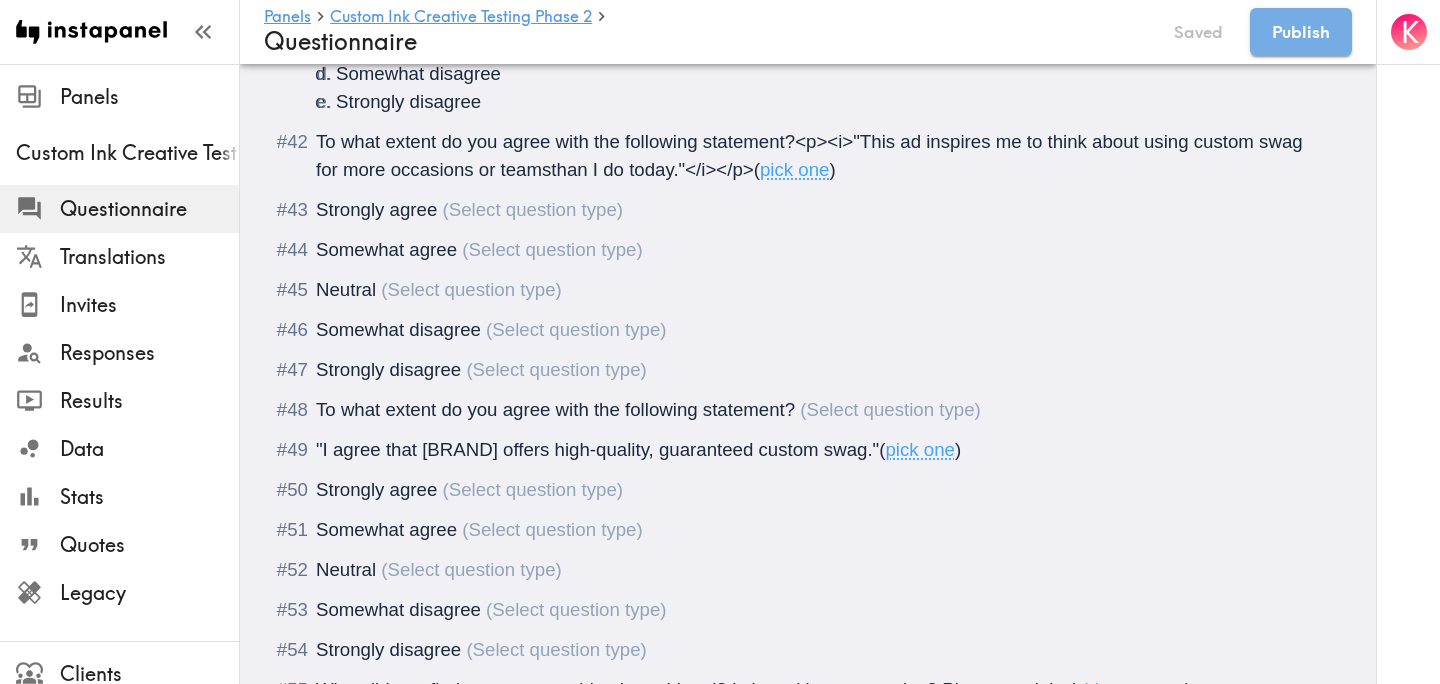 click on "Strongly agree" at bounding box center [376, 209] 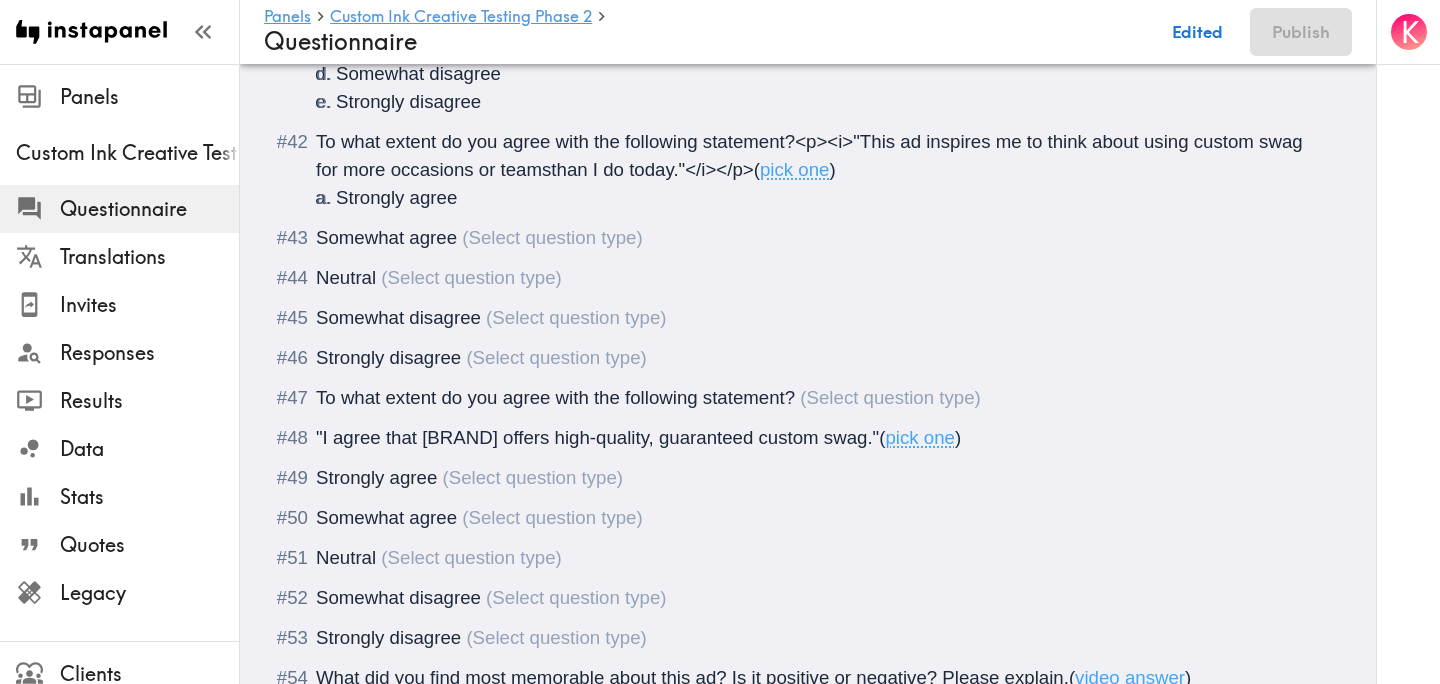 click on "Somewhat agree" at bounding box center [386, 237] 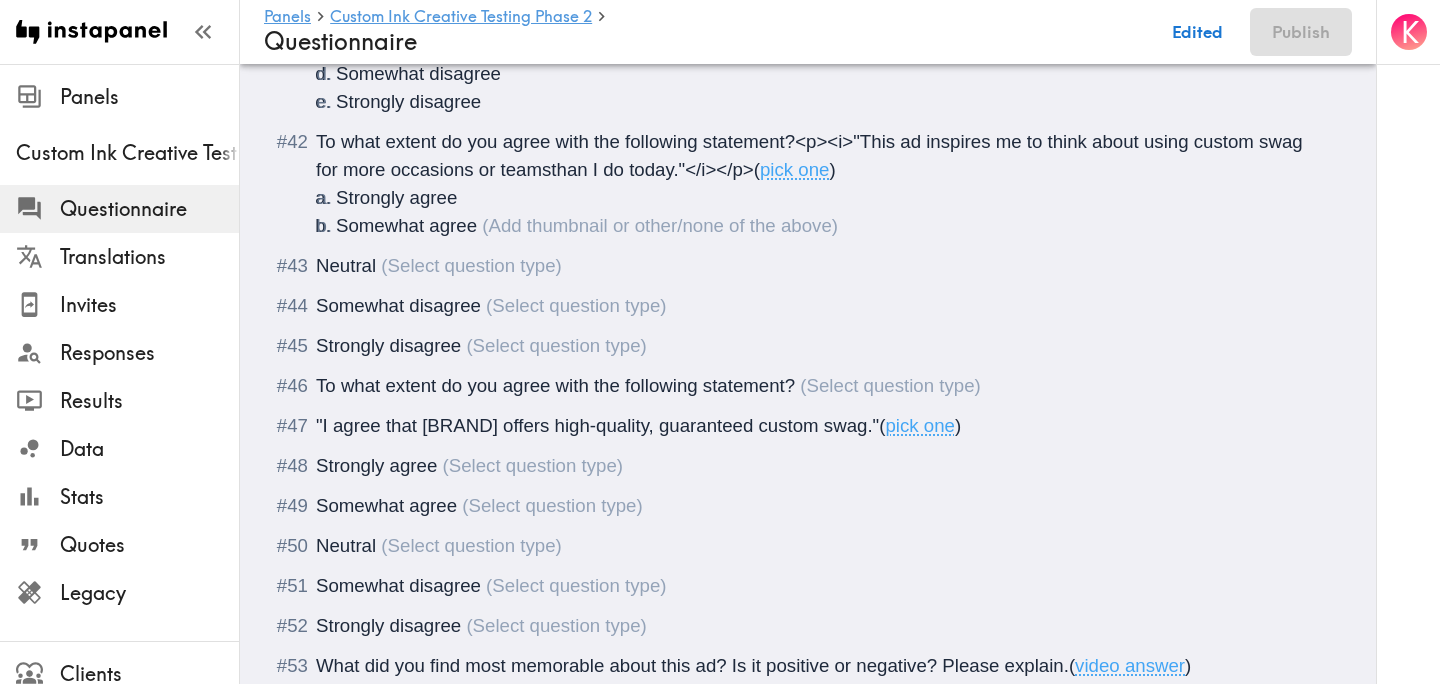 click on "Neutral" at bounding box center [346, 265] 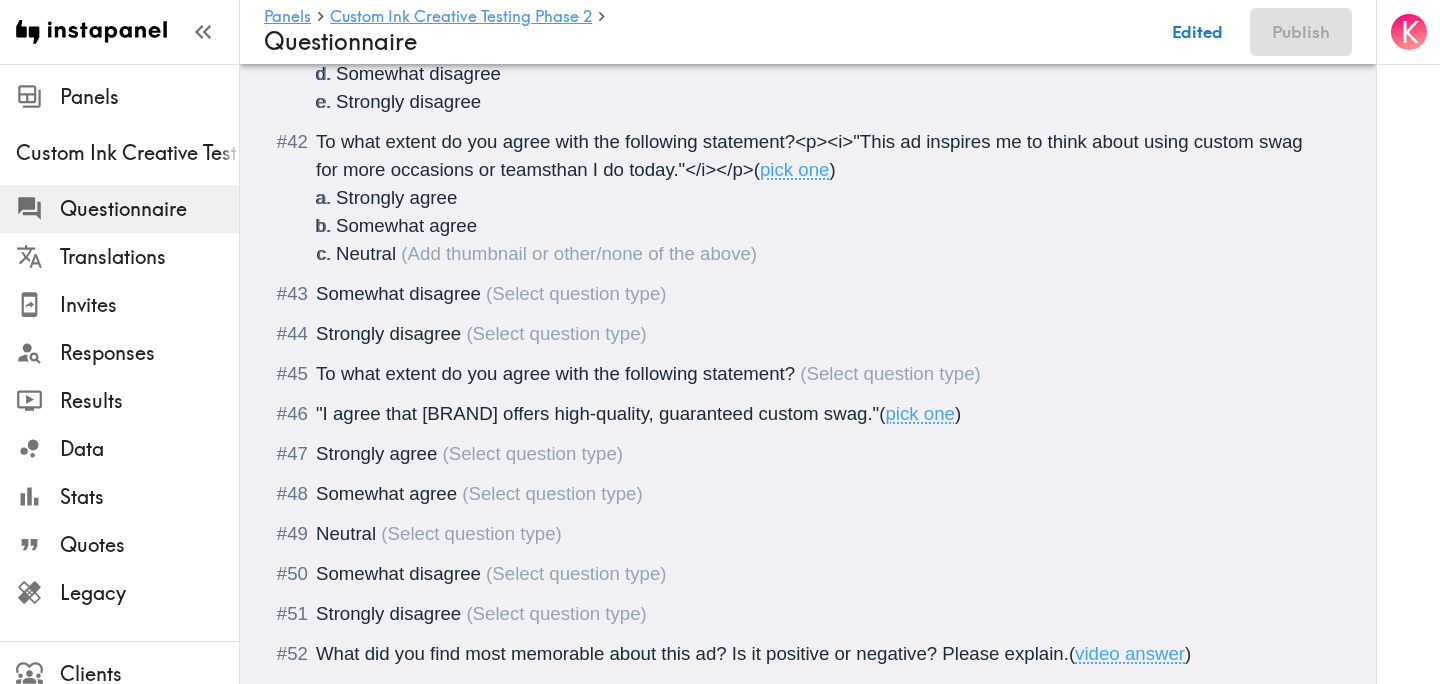 click on "Somewhat disagree" at bounding box center [398, 293] 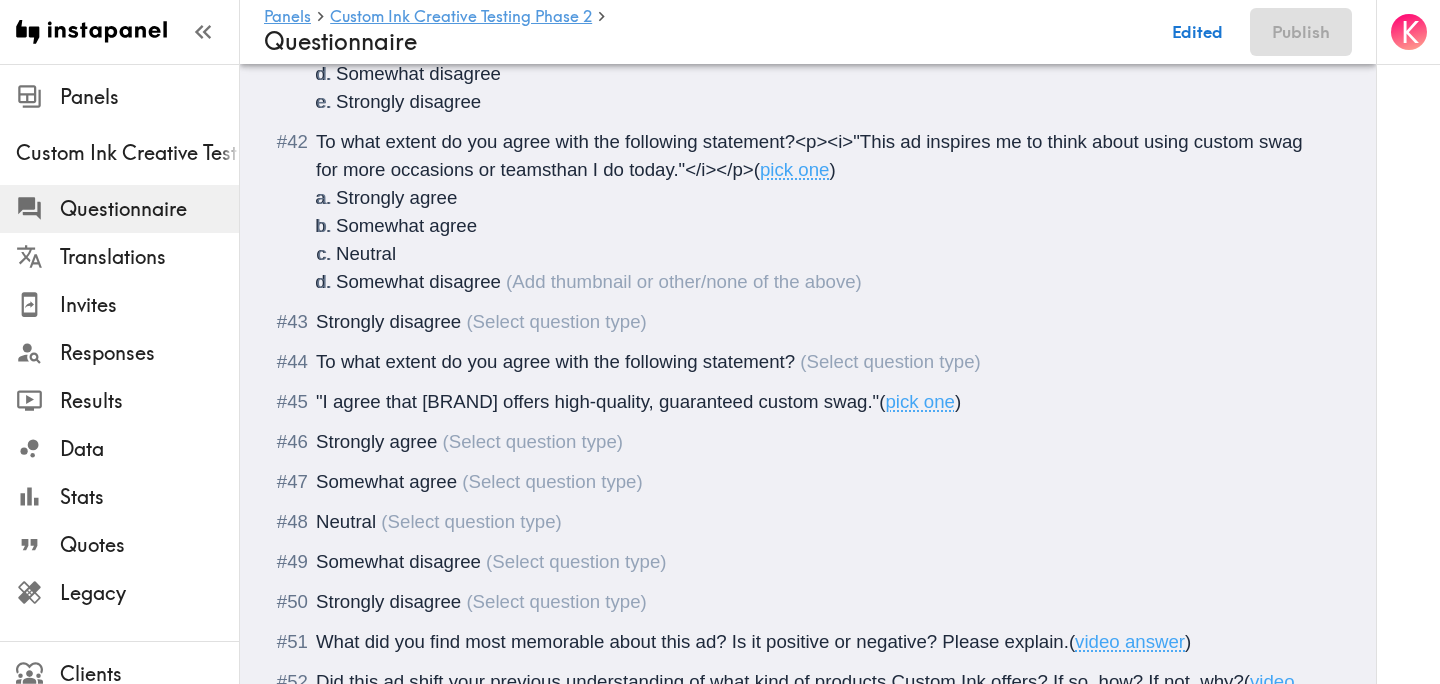 click on "Strongly disagree" at bounding box center (388, 321) 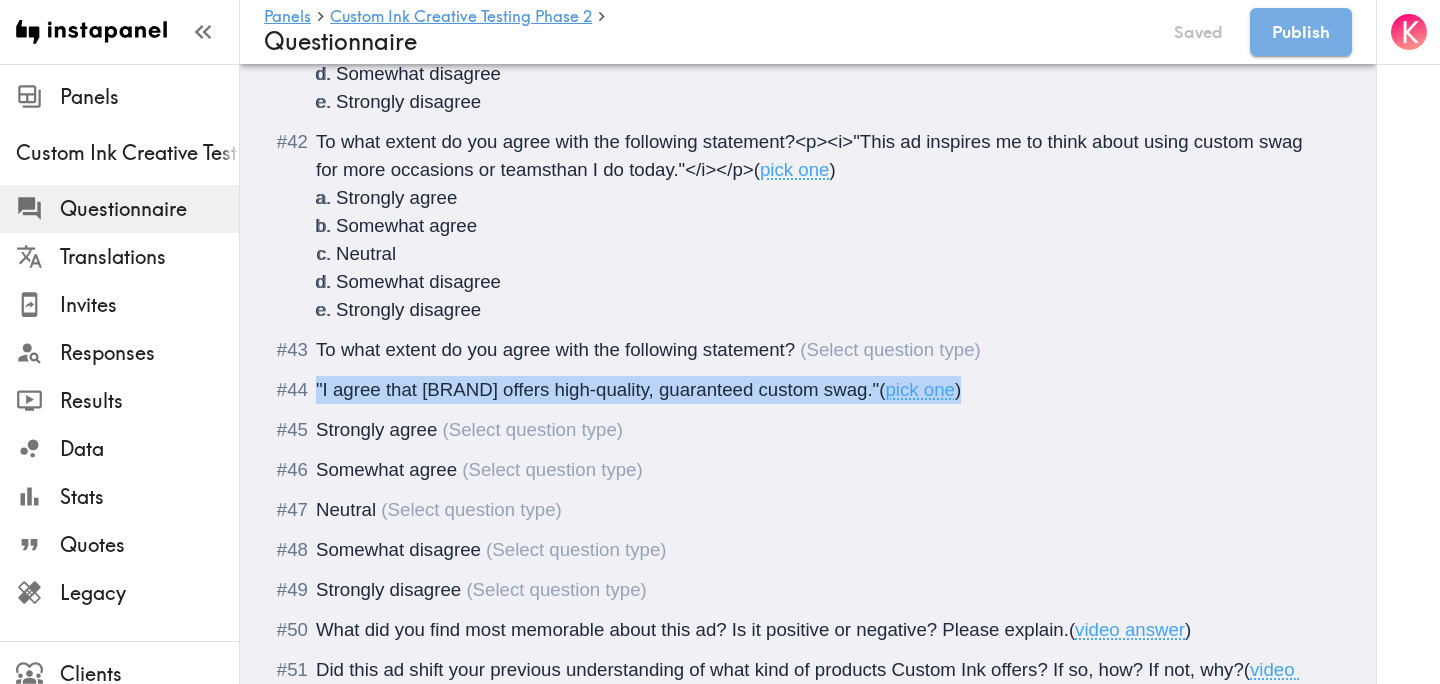 drag, startPoint x: 991, startPoint y: 397, endPoint x: 309, endPoint y: 389, distance: 682.04694 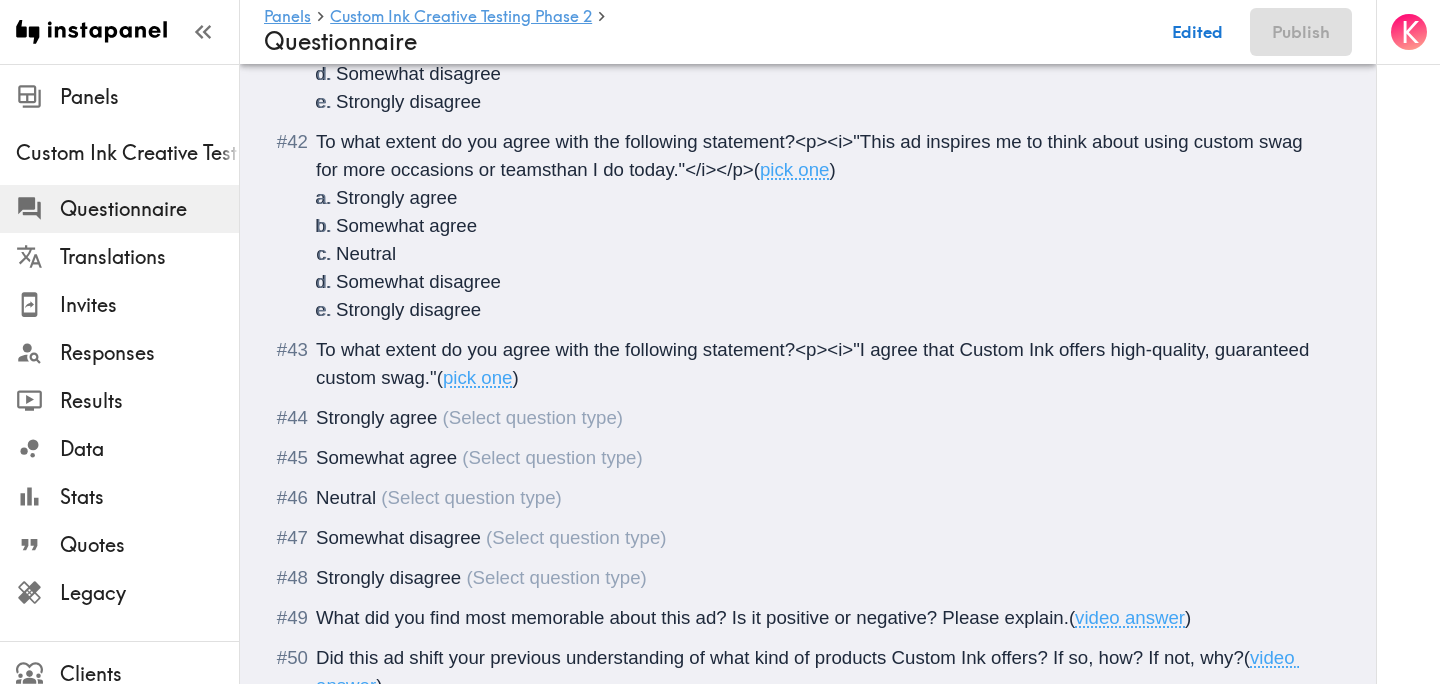 click on "(" at bounding box center (440, 377) 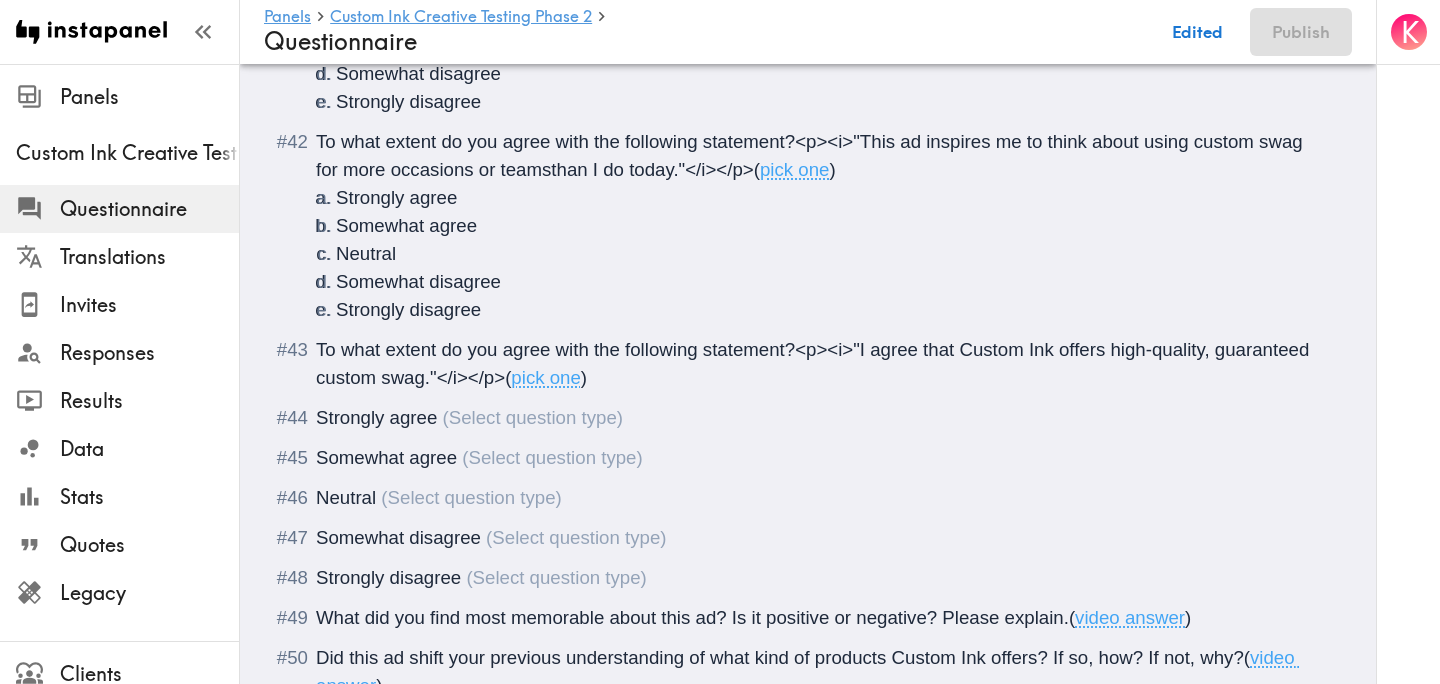 click on "Strongly agree" at bounding box center (808, 418) 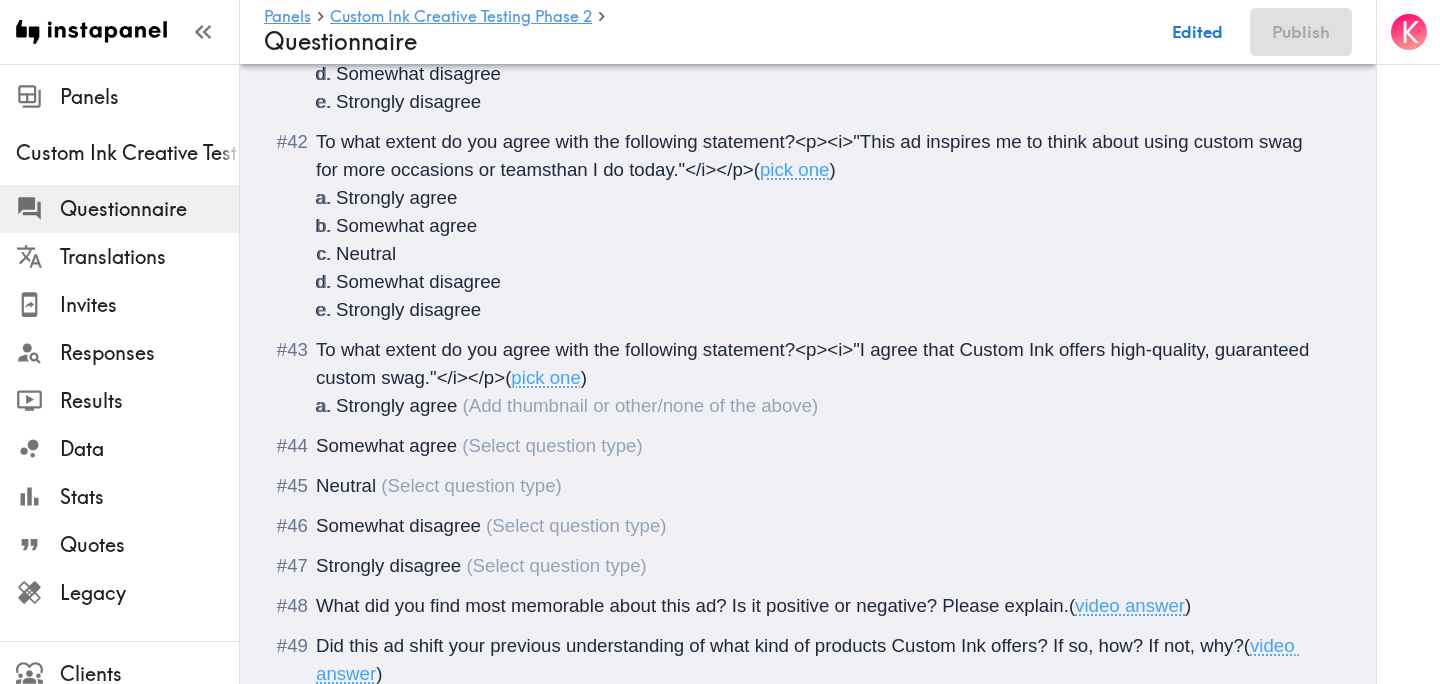 click on "Somewhat agree" at bounding box center (386, 445) 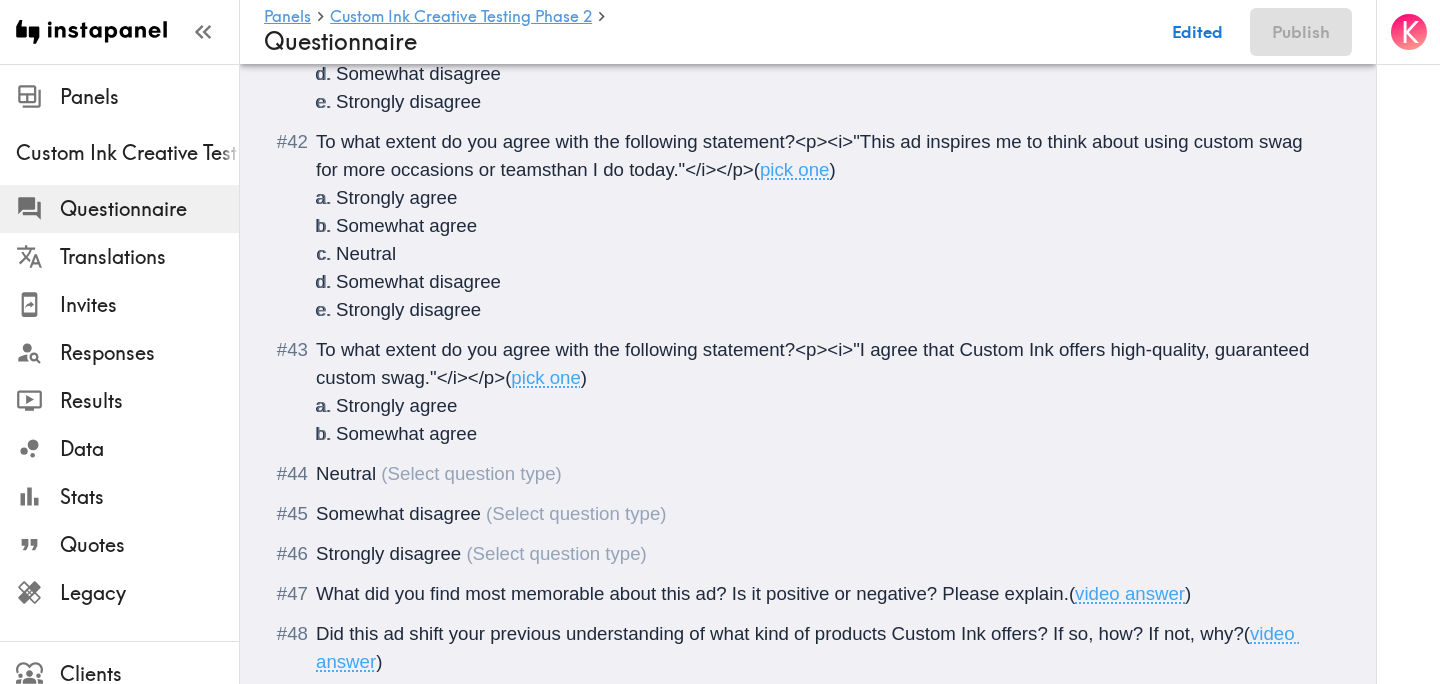 click on "Neutral" at bounding box center (346, 473) 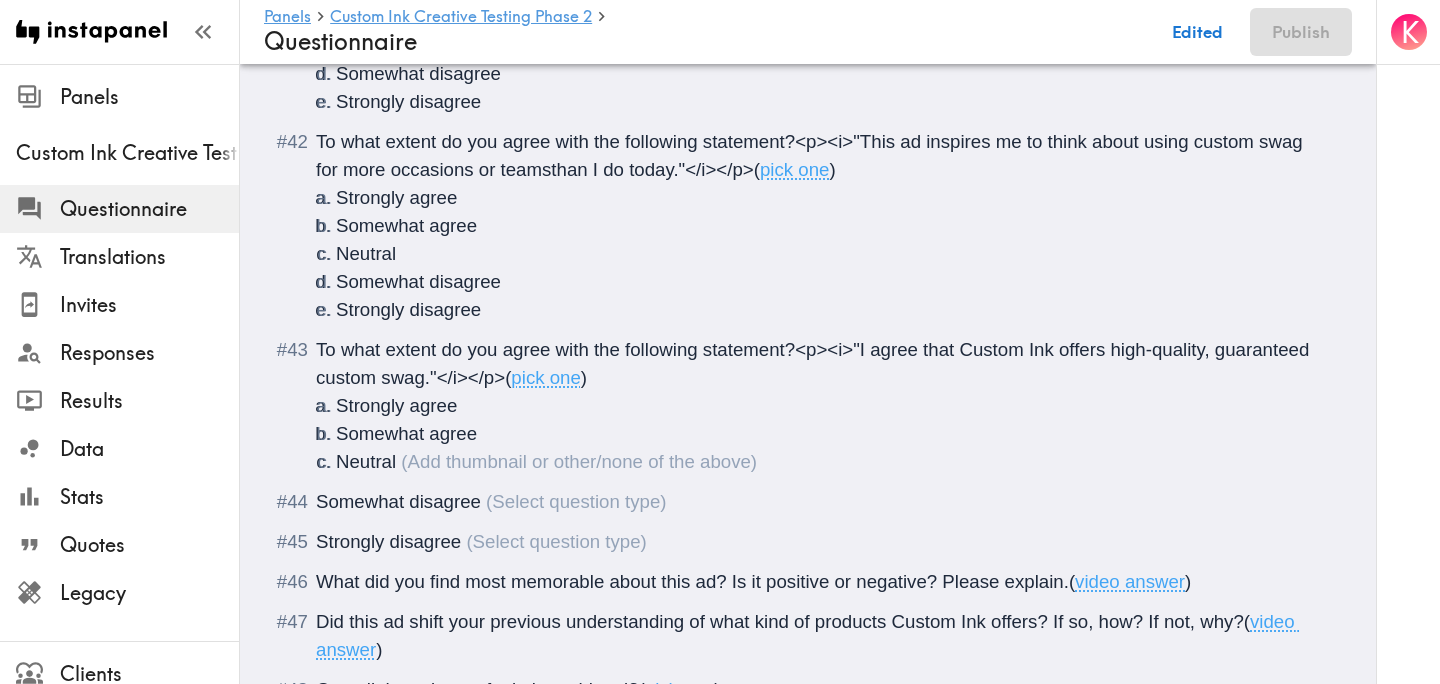 click on "Somewhat disagree" at bounding box center (398, 501) 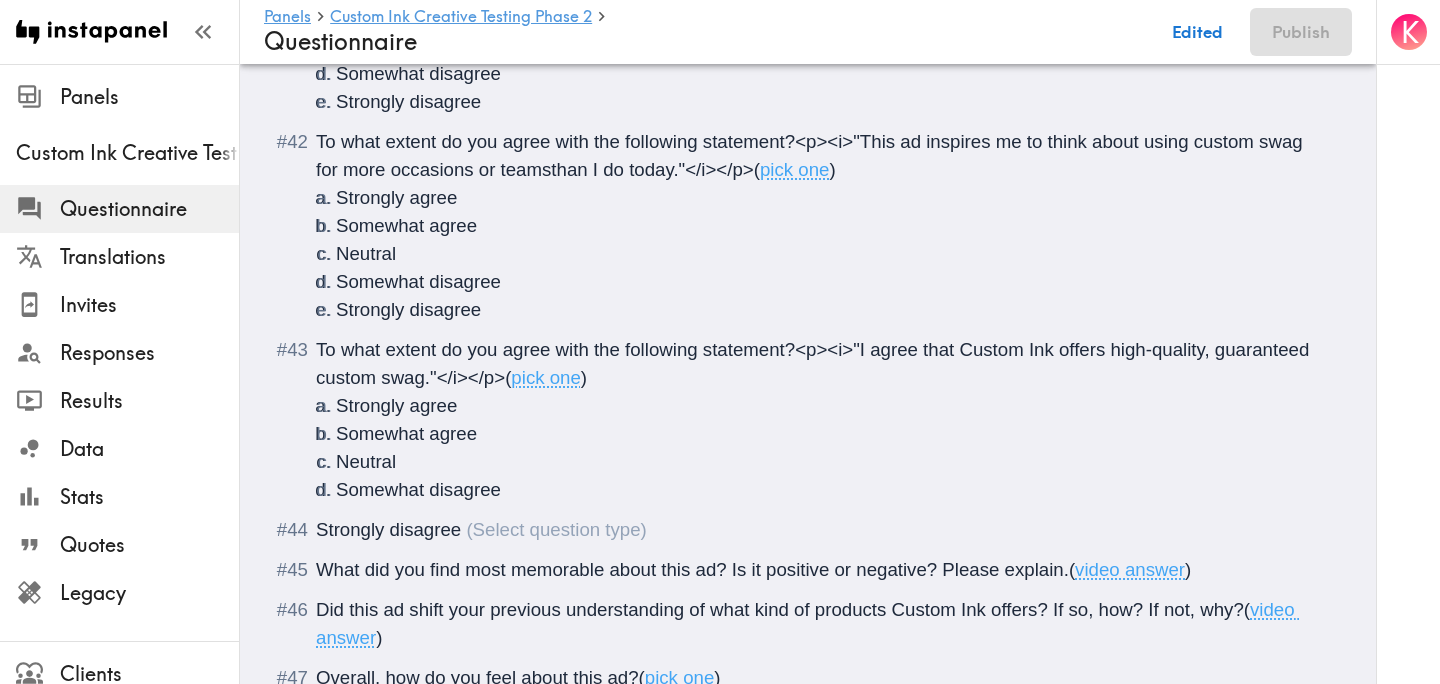 click on "Strongly disagree" at bounding box center [388, 529] 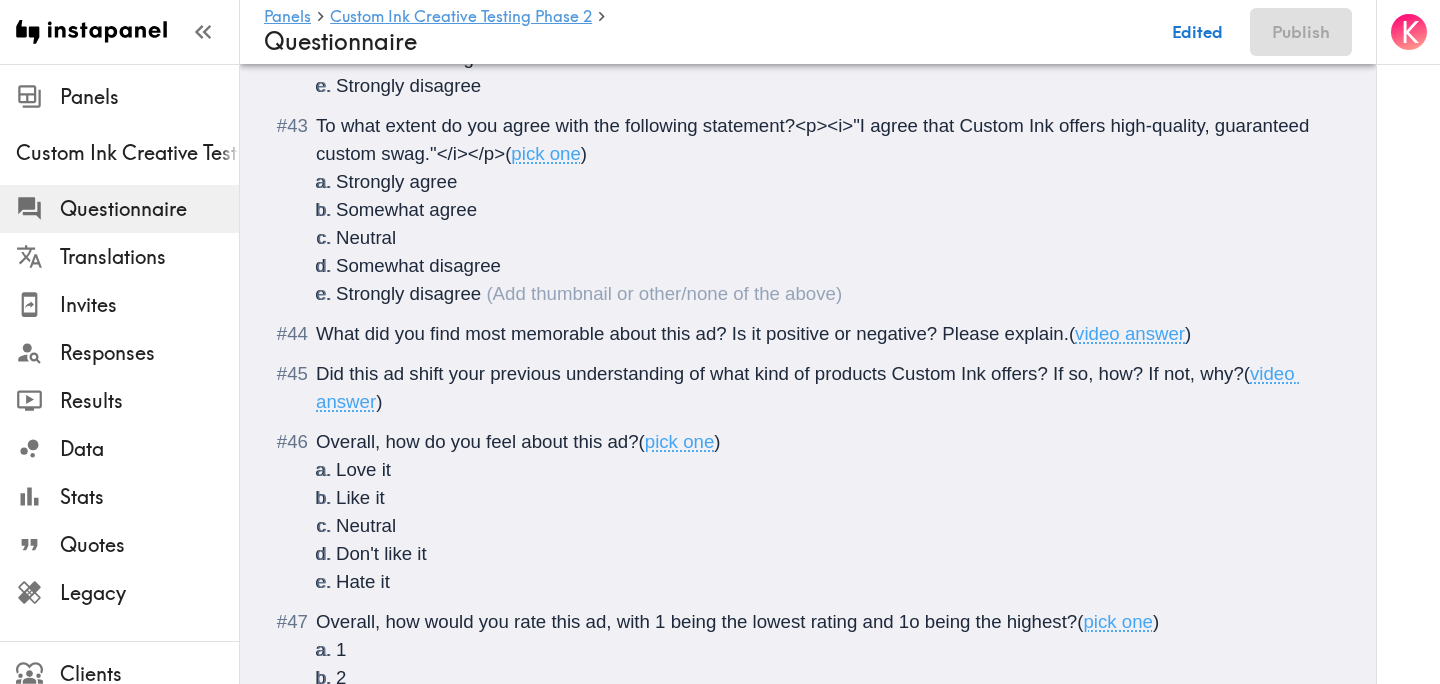 scroll, scrollTop: 7083, scrollLeft: 0, axis: vertical 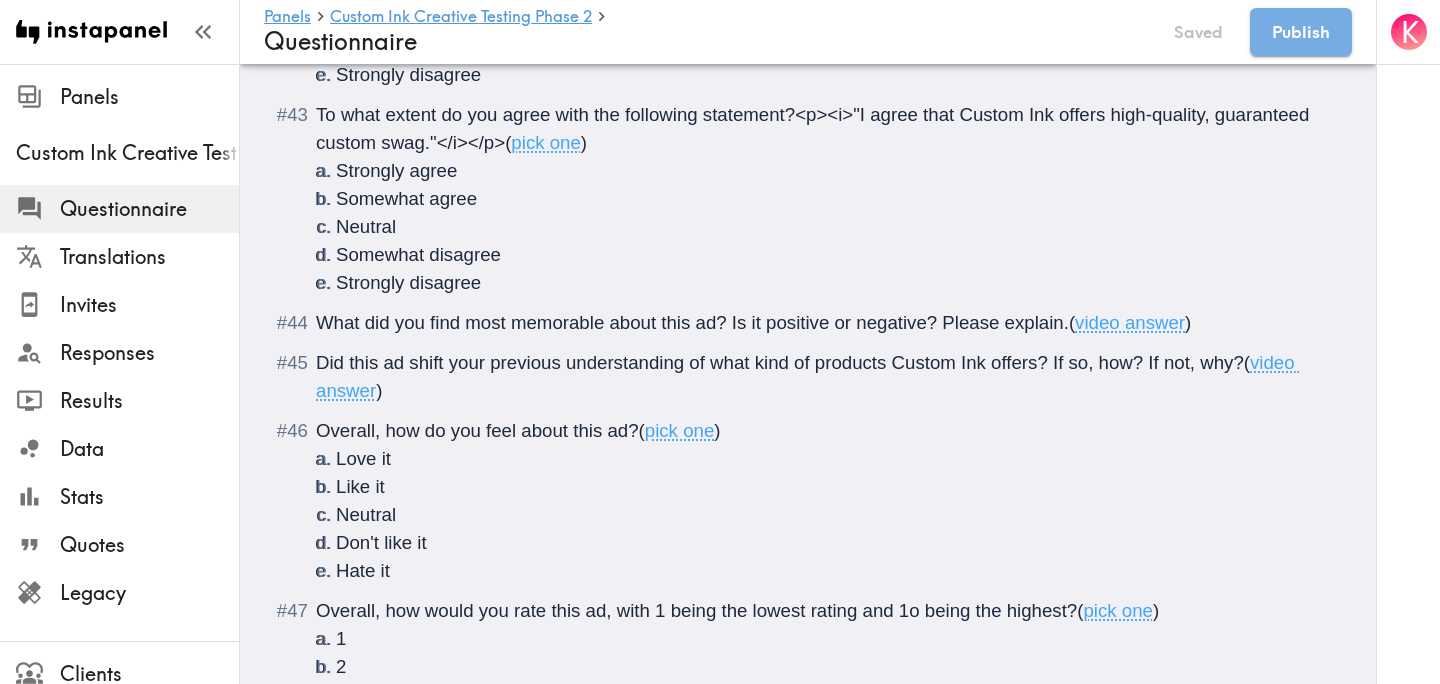 click on "What did you find most memorable about this ad? Is it positive or negative? Please explain." at bounding box center (692, 322) 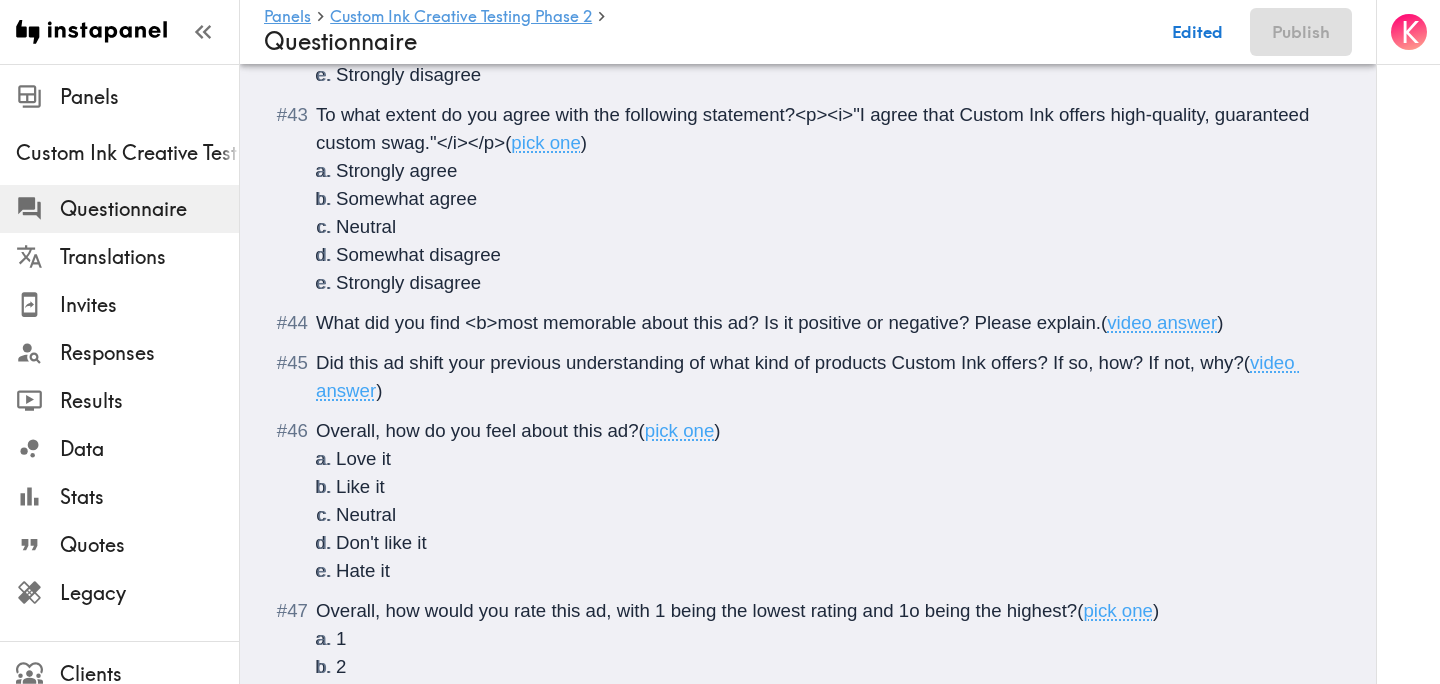 click on "What did you find <b>most memorable about this ad? Is it positive or negative? Please explain." at bounding box center (708, 322) 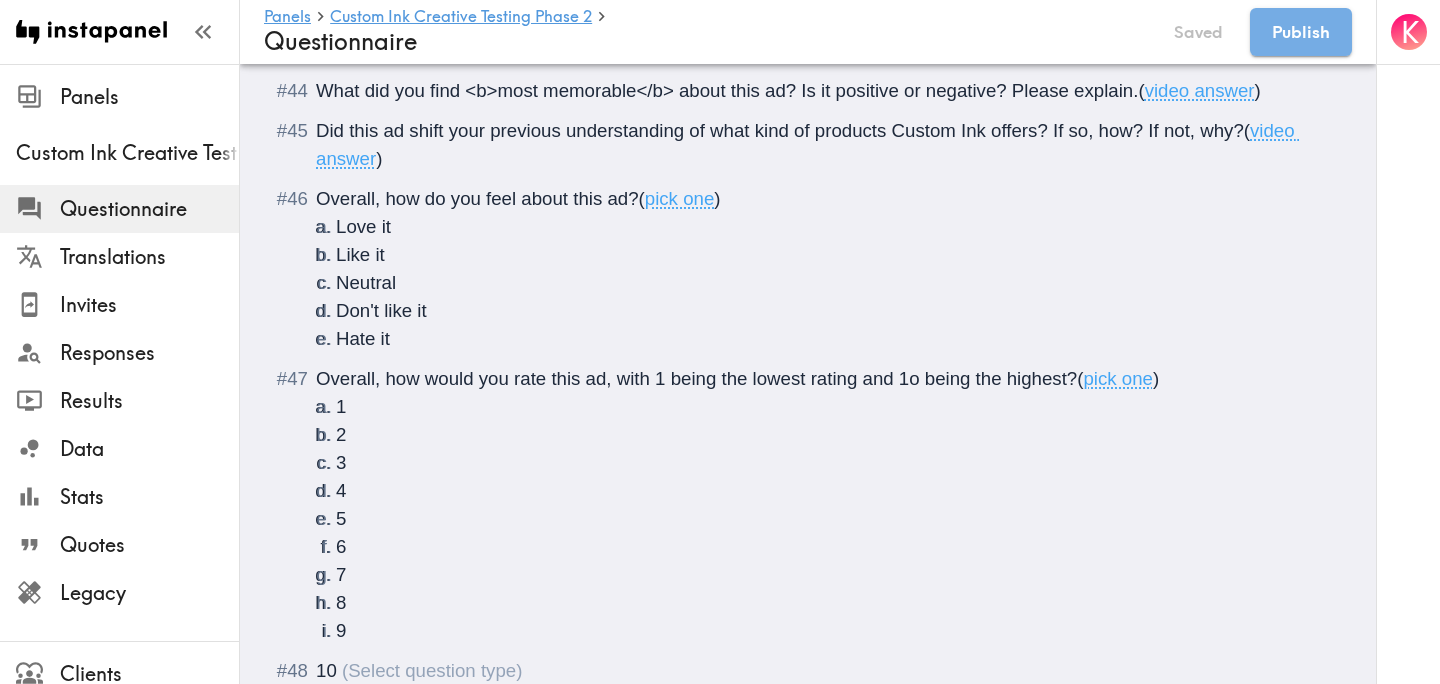 scroll, scrollTop: 7317, scrollLeft: 0, axis: vertical 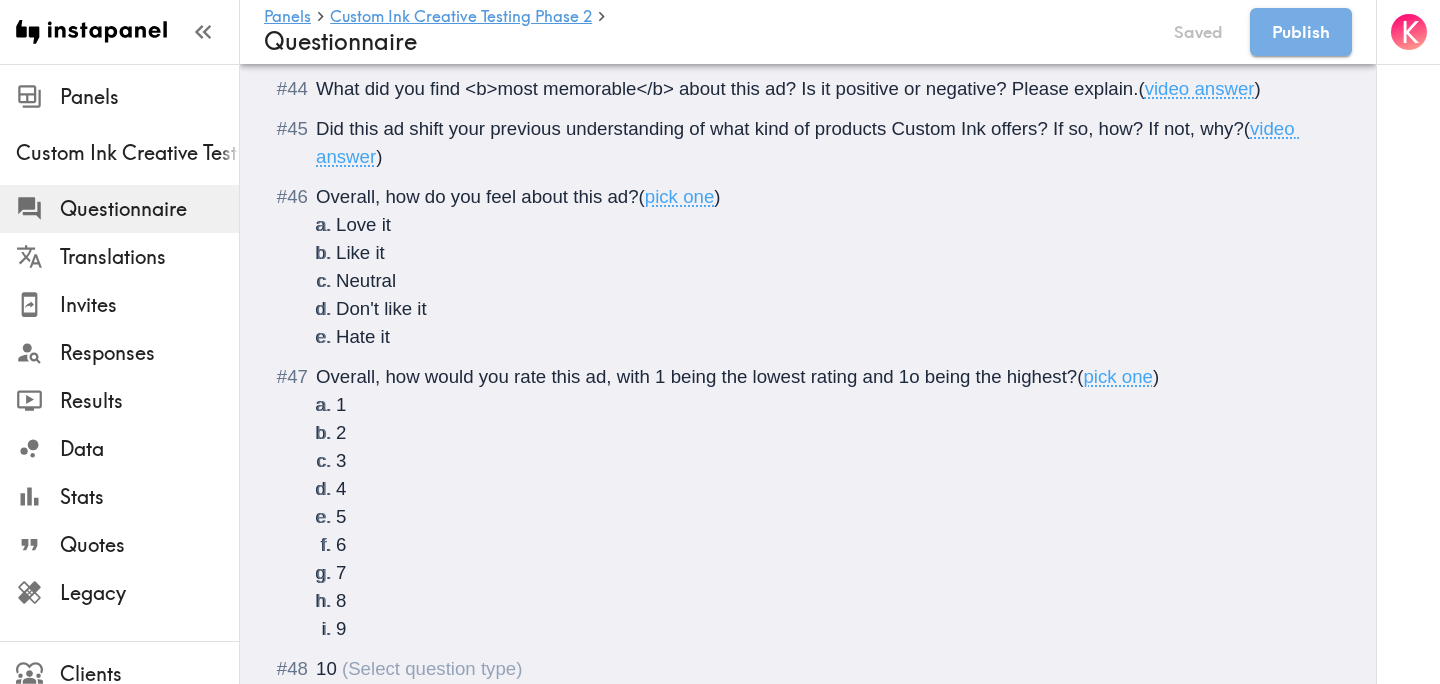 click on "Overall, how do you feel about this ad?" at bounding box center (477, 196) 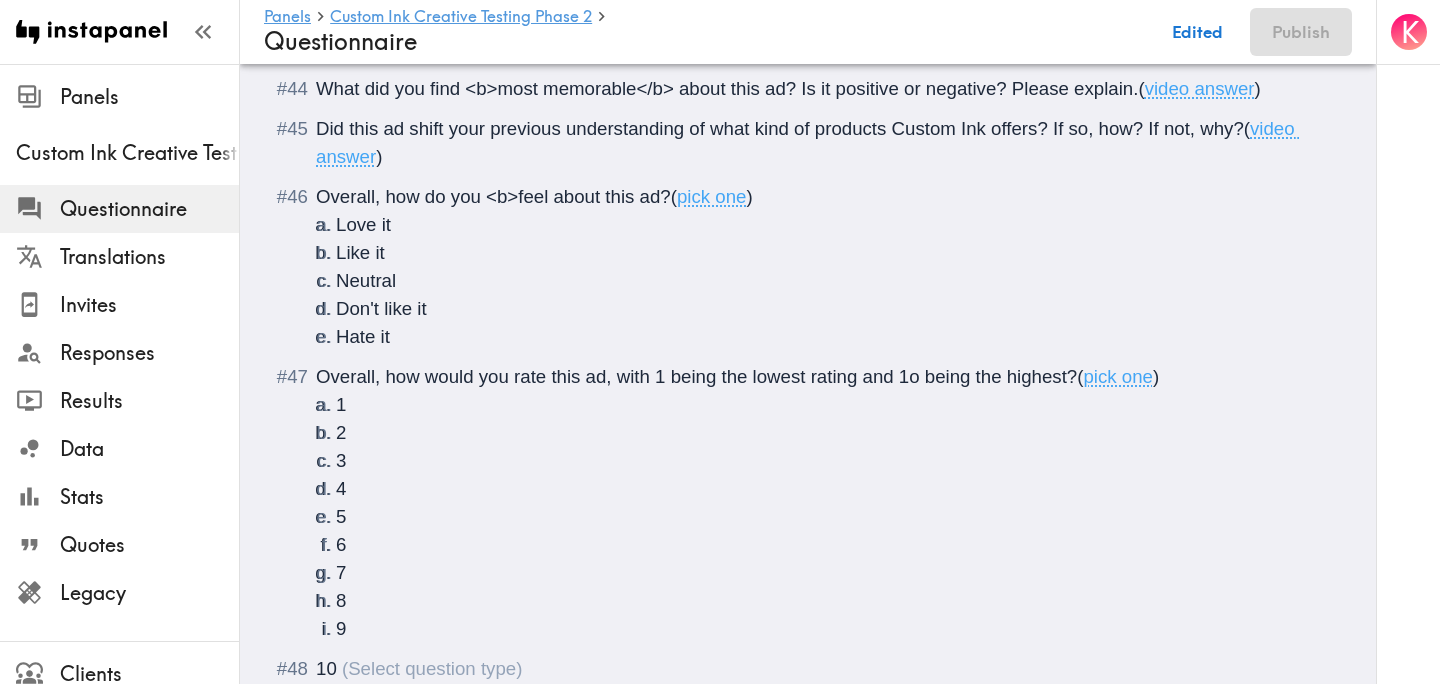 click on "Overall, how do you <b>feel about this ad?" at bounding box center [493, 196] 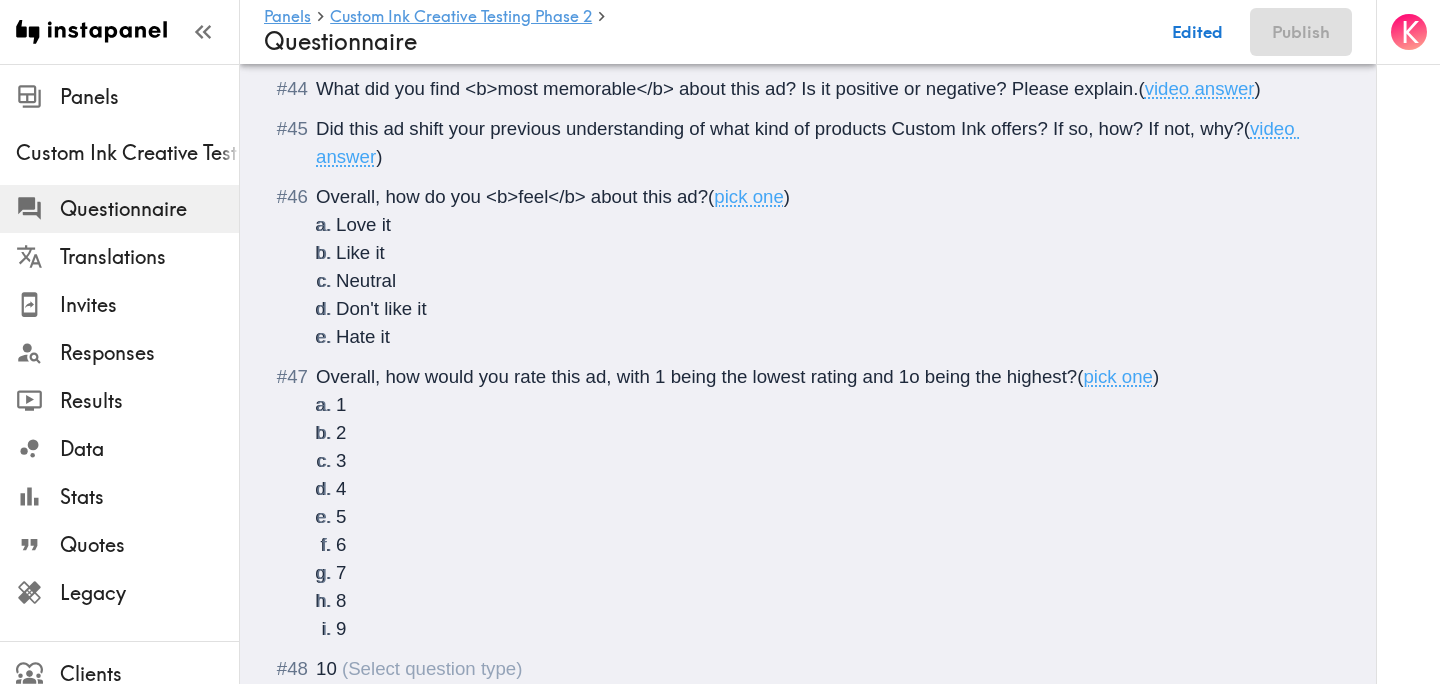 click on "Overall, how would you rate this ad, with 1 being the lowest rating and 1o being the highest?" at bounding box center (696, 376) 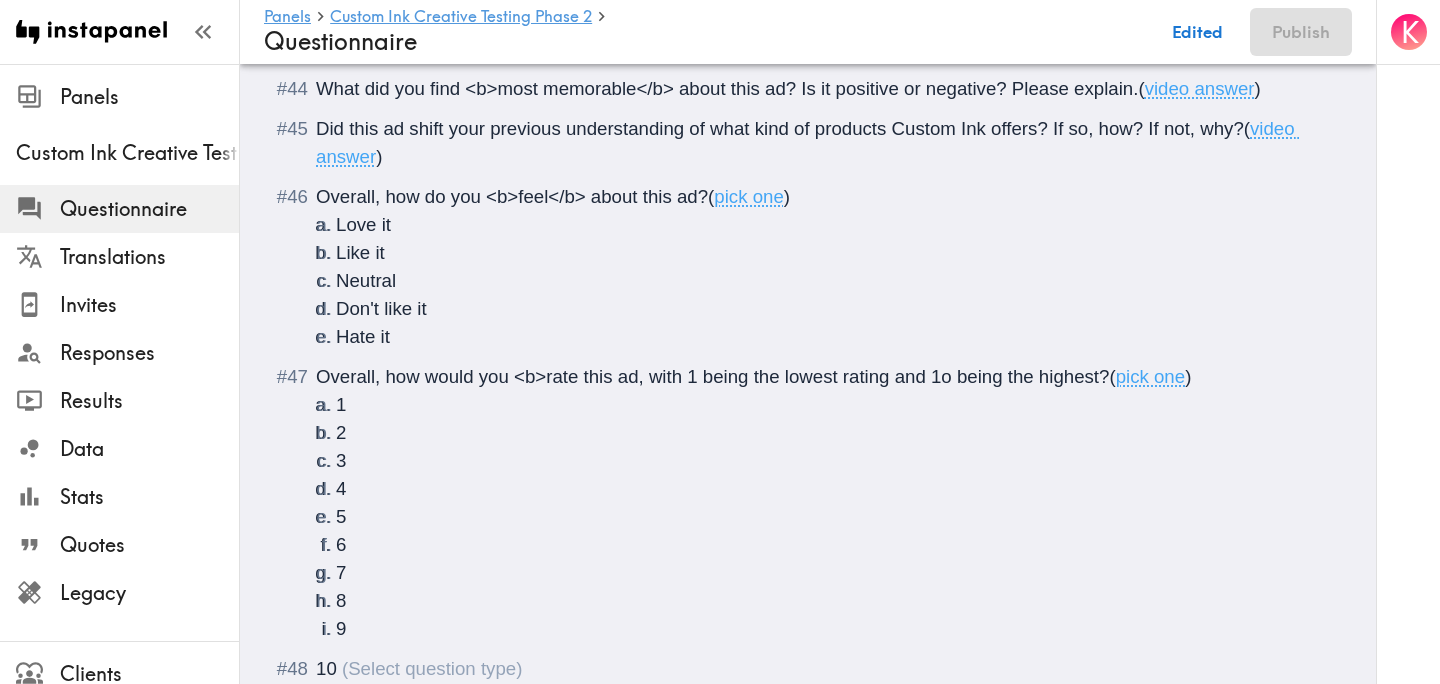 click on "Overall, how would you <b>rate this ad, with 1 being the lowest rating and 1o being the highest?" at bounding box center (712, 376) 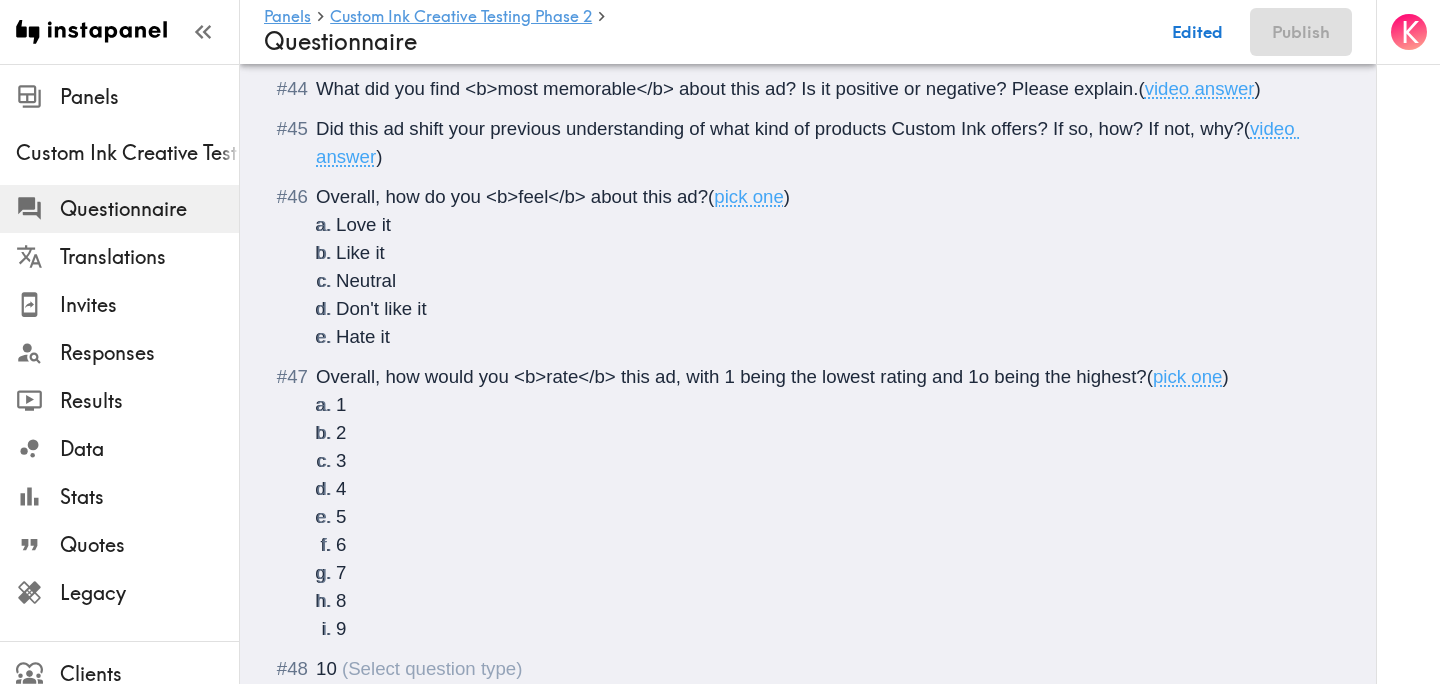 click on "Overall, how would you <b>rate</b> this ad, with 1 being the lowest rating and 1o being the highest?" at bounding box center [731, 376] 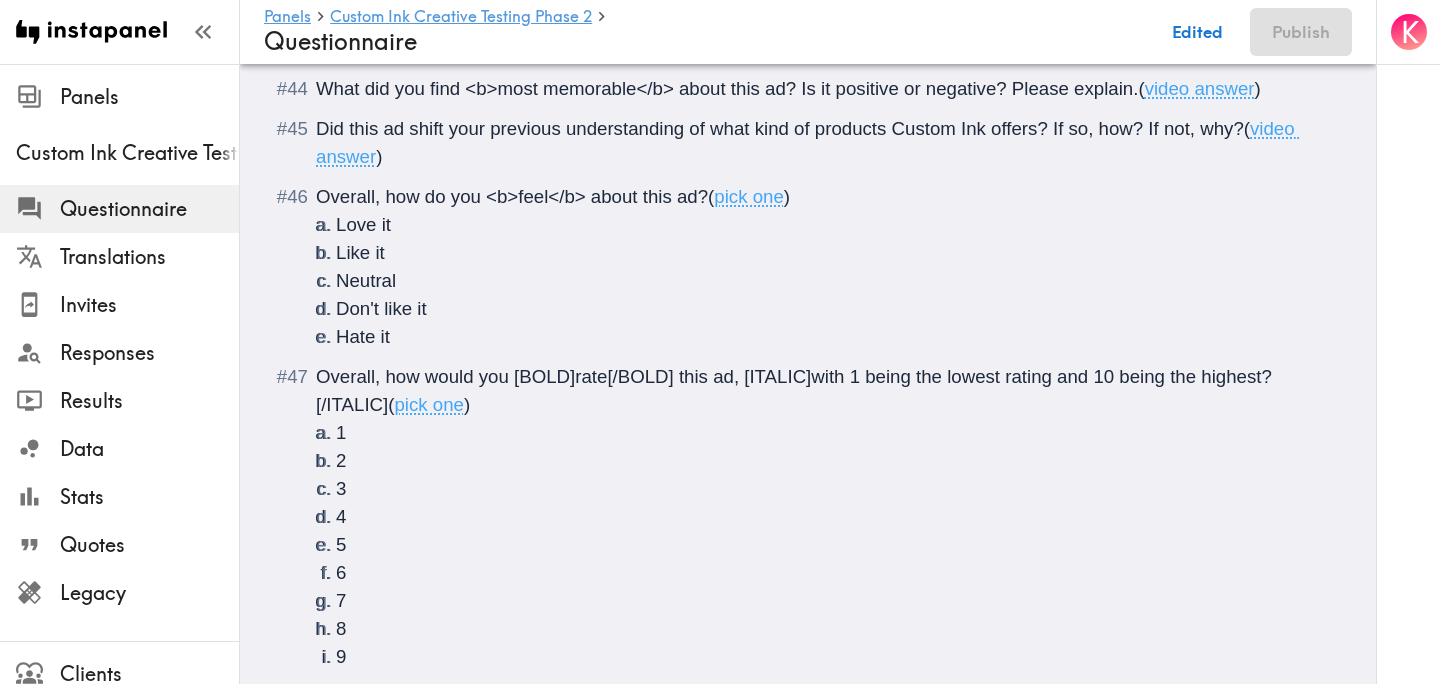 click on "Overall, how would you <b>rate</b> this ad, <i>with 1 being the lowest rating and 1o being the highest?" at bounding box center (794, 390) 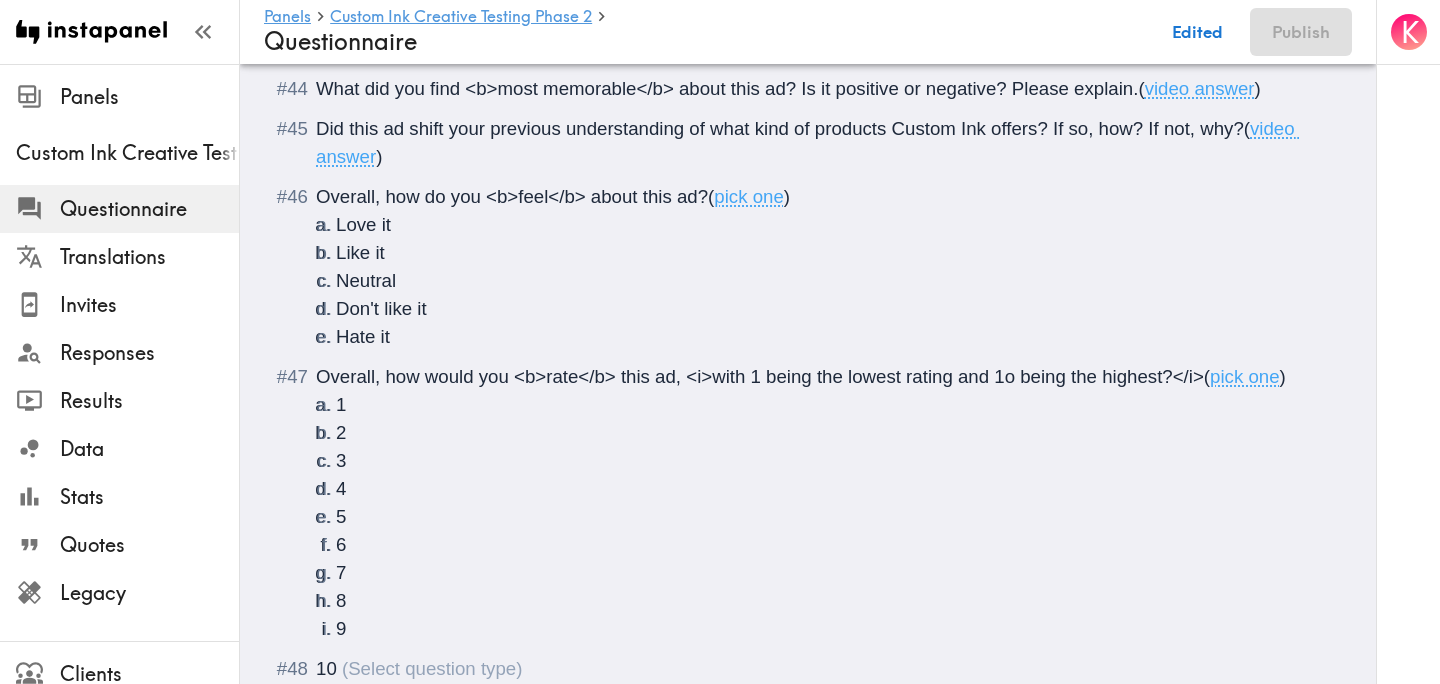 scroll, scrollTop: 7424, scrollLeft: 0, axis: vertical 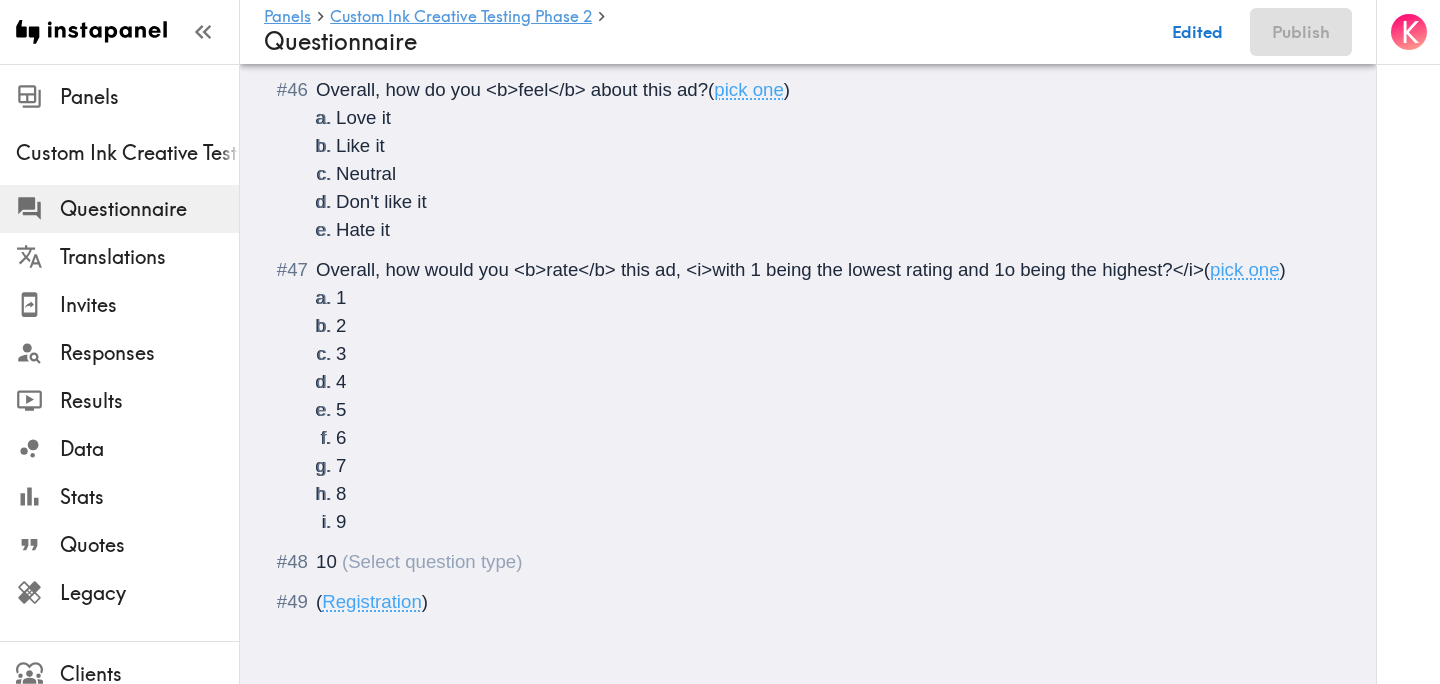 click on "10" at bounding box center (808, 562) 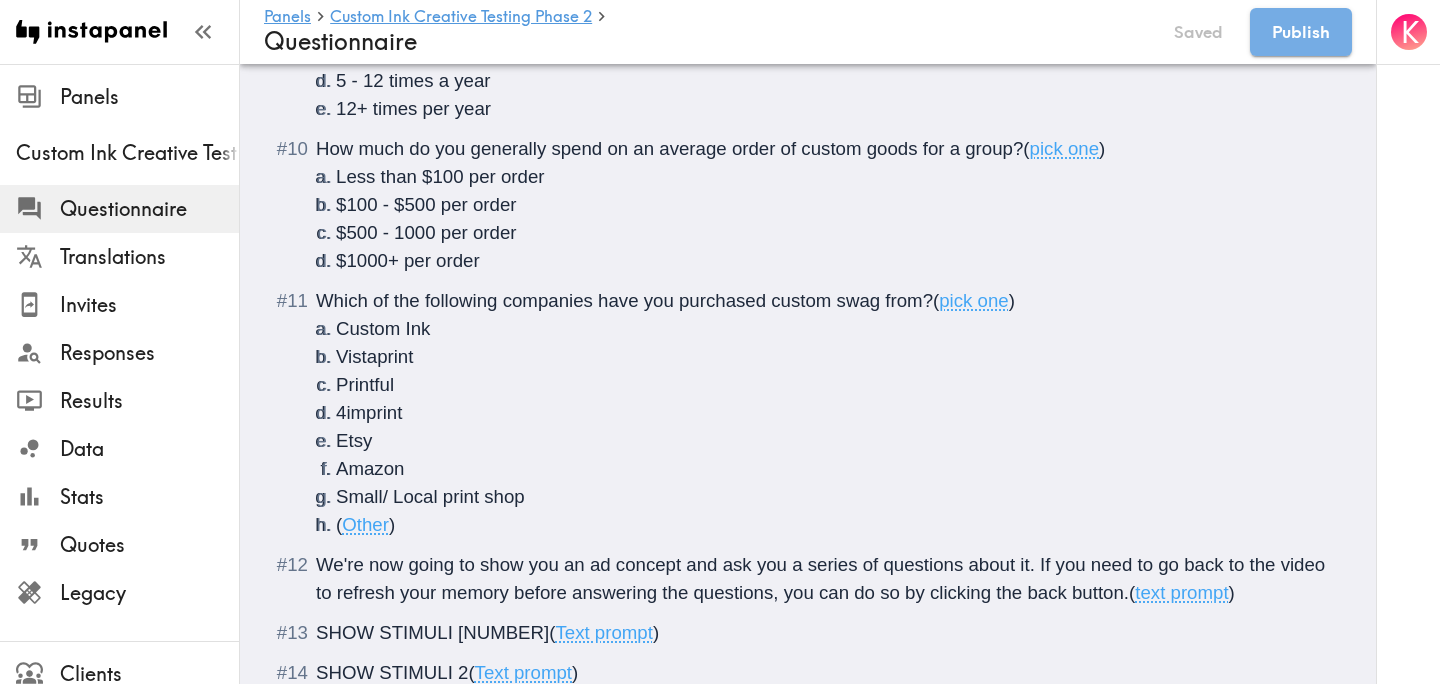 scroll, scrollTop: 0, scrollLeft: 0, axis: both 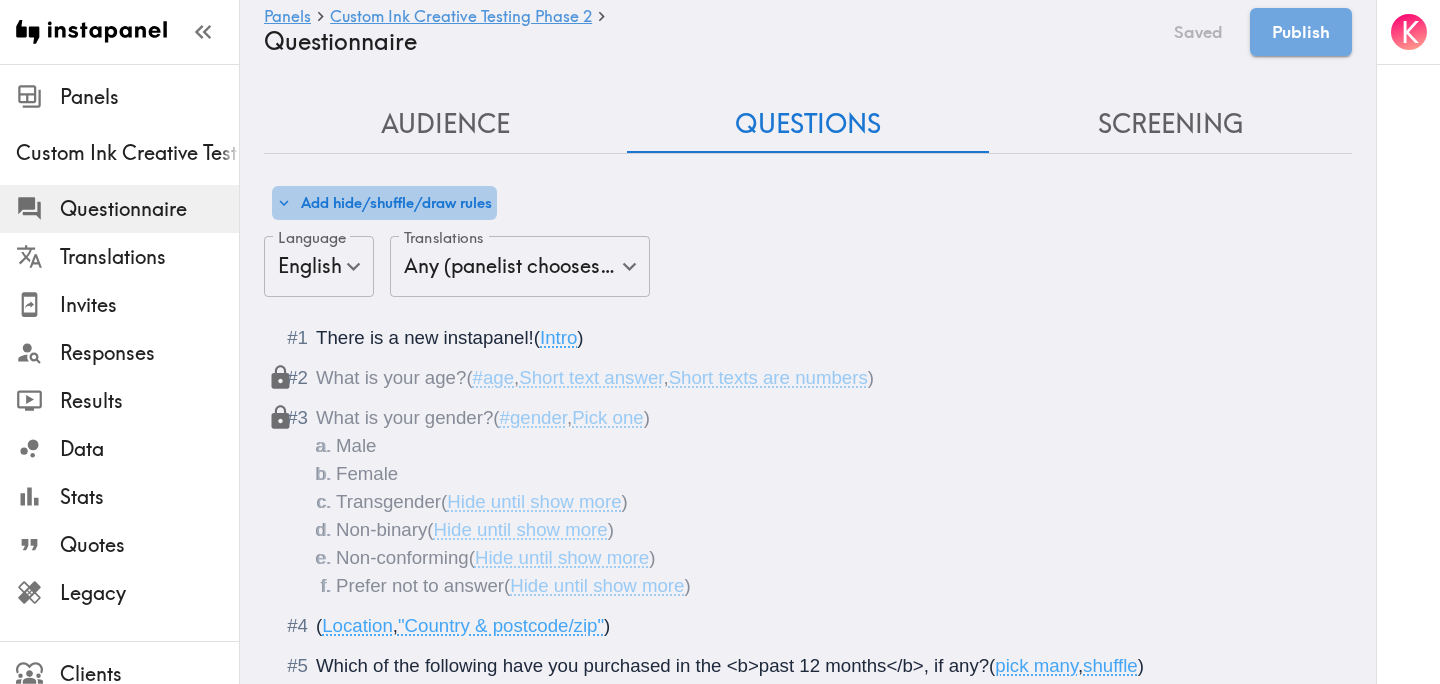 click on "Add hide/shuffle/draw rules" at bounding box center [384, 203] 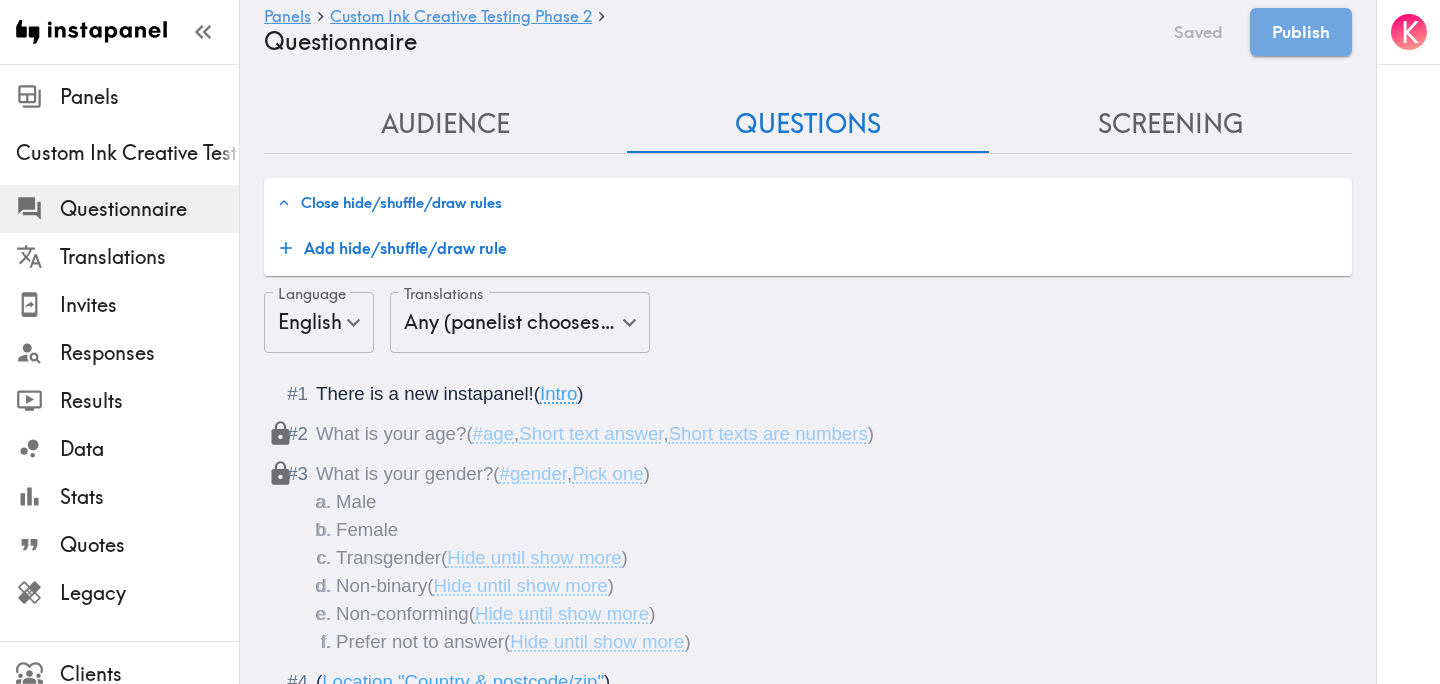 click on "Add hide/shuffle/draw rule" at bounding box center [393, 248] 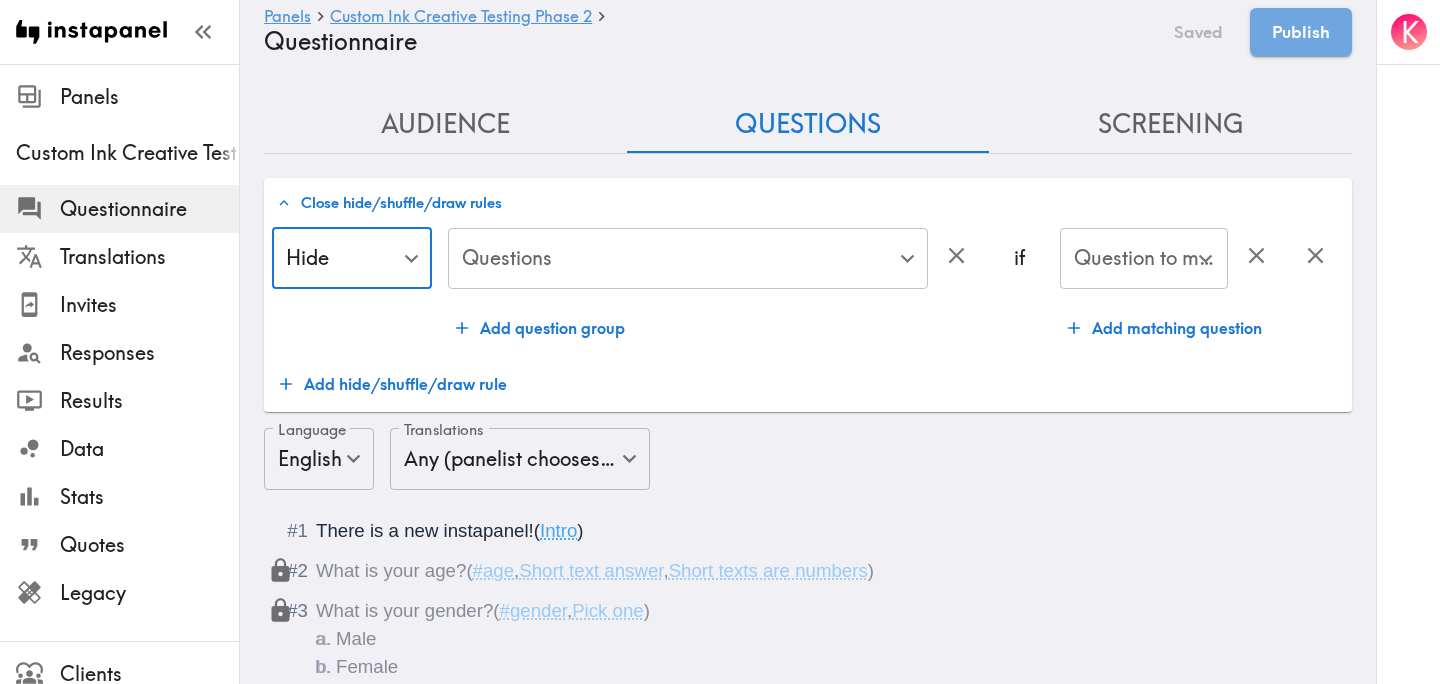 click on "Question to match panelists on" at bounding box center (1129, 259) 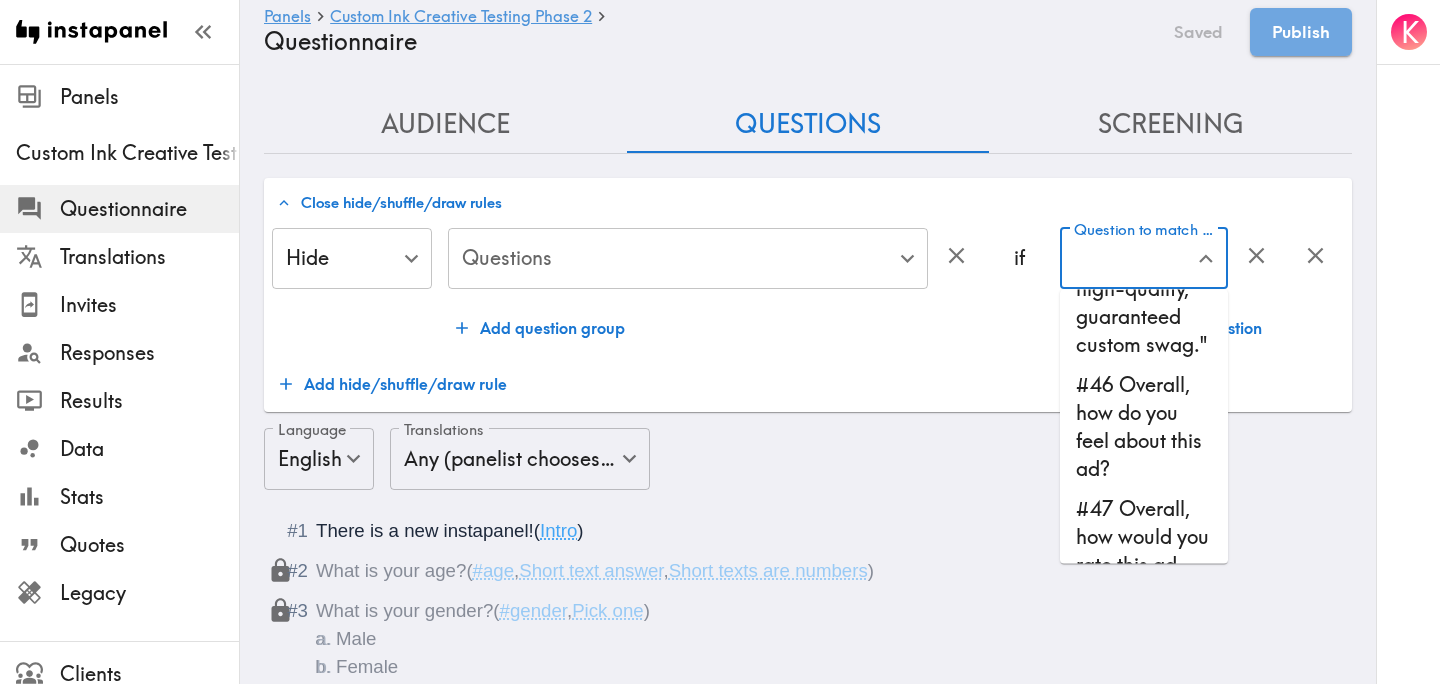 scroll, scrollTop: 8794, scrollLeft: 0, axis: vertical 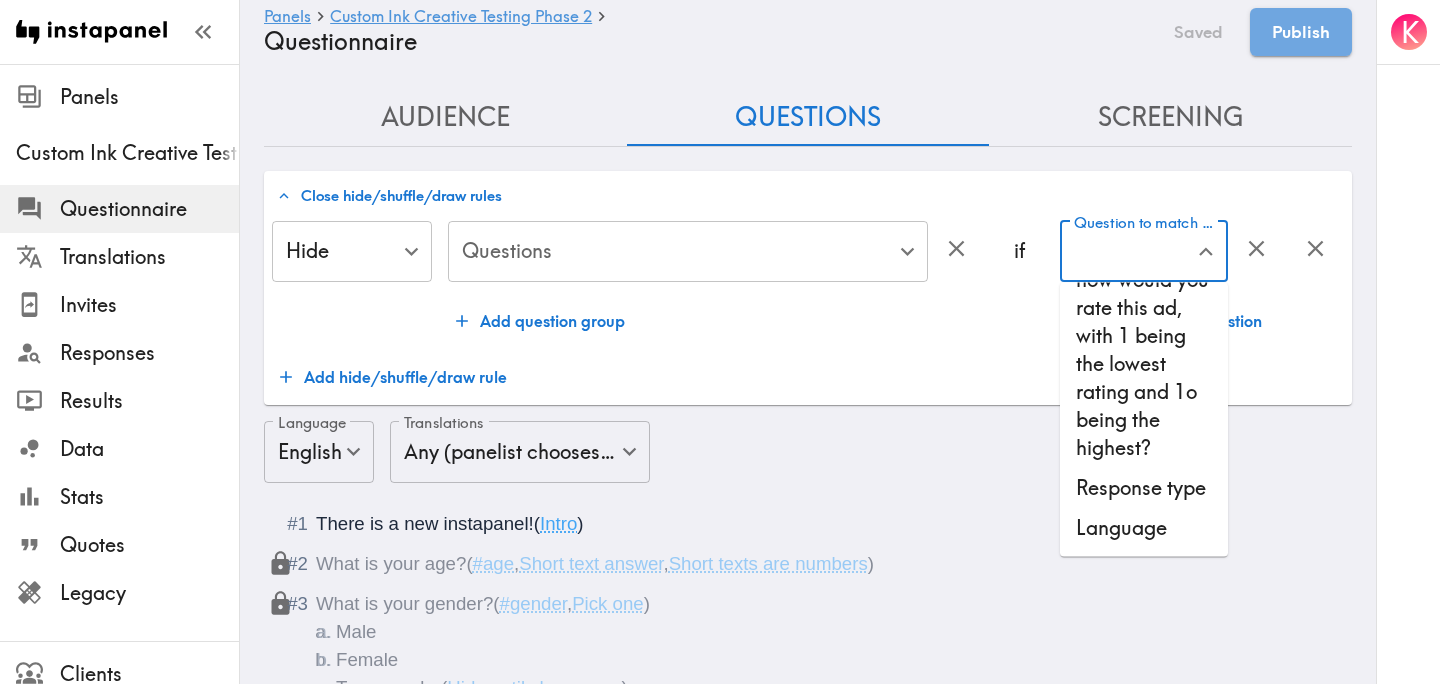 click on "Questions ​ Questions Add question group" at bounding box center (713, 281) 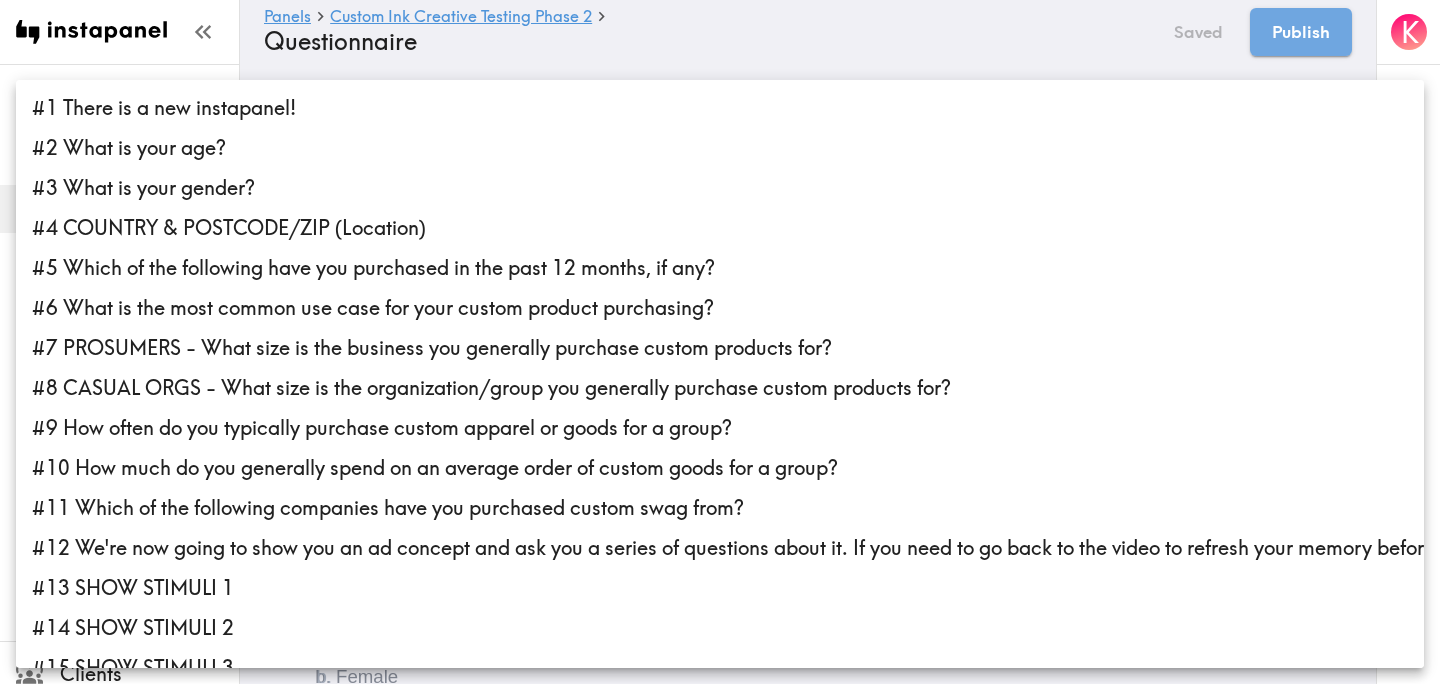 click on "Instapanel -  Panels  -  Custom Ink Creative Testing Phase 2  -  Questionnaire Panels Custom Ink Creative Testing Phase 2 Questionnaire Translations Invites Responses Results Data Stats Quotes Legacy Clients Panelists Strategists My Invites My Rewards Help/Suggestions K Panels   Custom Ink Creative Testing Phase 2   Questionnaire Saved Publish Audience Questions Screening # Video Responses 60 # Video Responses The target number of panelists recording video. # Quant Responses 600 # Quant Responses The target number of panelists answering multiple-choice and short text questions (no video answers). 18-64 years old Mix of genders  ( Equal distribution ,  +/-10% ) Male Female Broad geographic distribution across the US Have purchased custom apparel or goods in the past year Fall into one of the following segments  ( Equal distribution ,  +/-10% ) Prosumer  ( Definition ) Fall into one of the following segments  ( Specific distribution ) Purchase custom products for a business  ( 60%+ ) Mix of business sizes  ( ," at bounding box center [720, 4178] 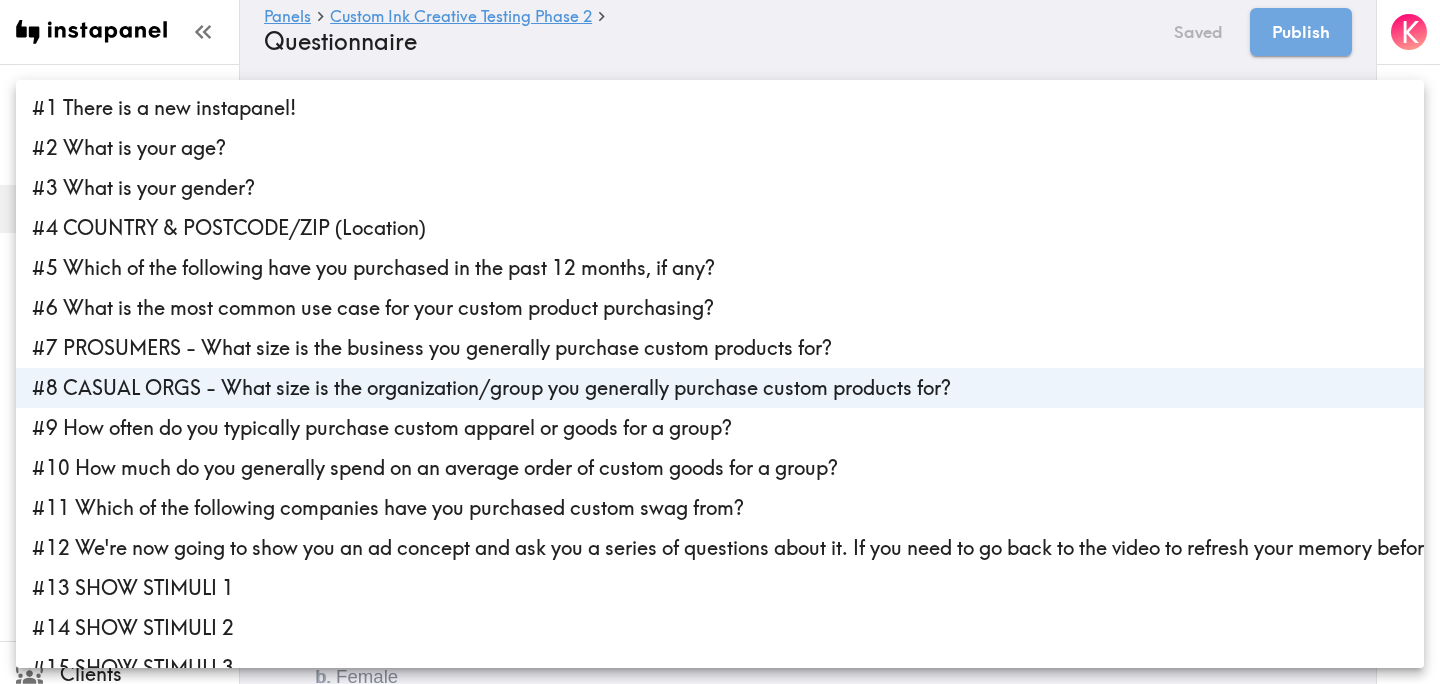click at bounding box center (720, 342) 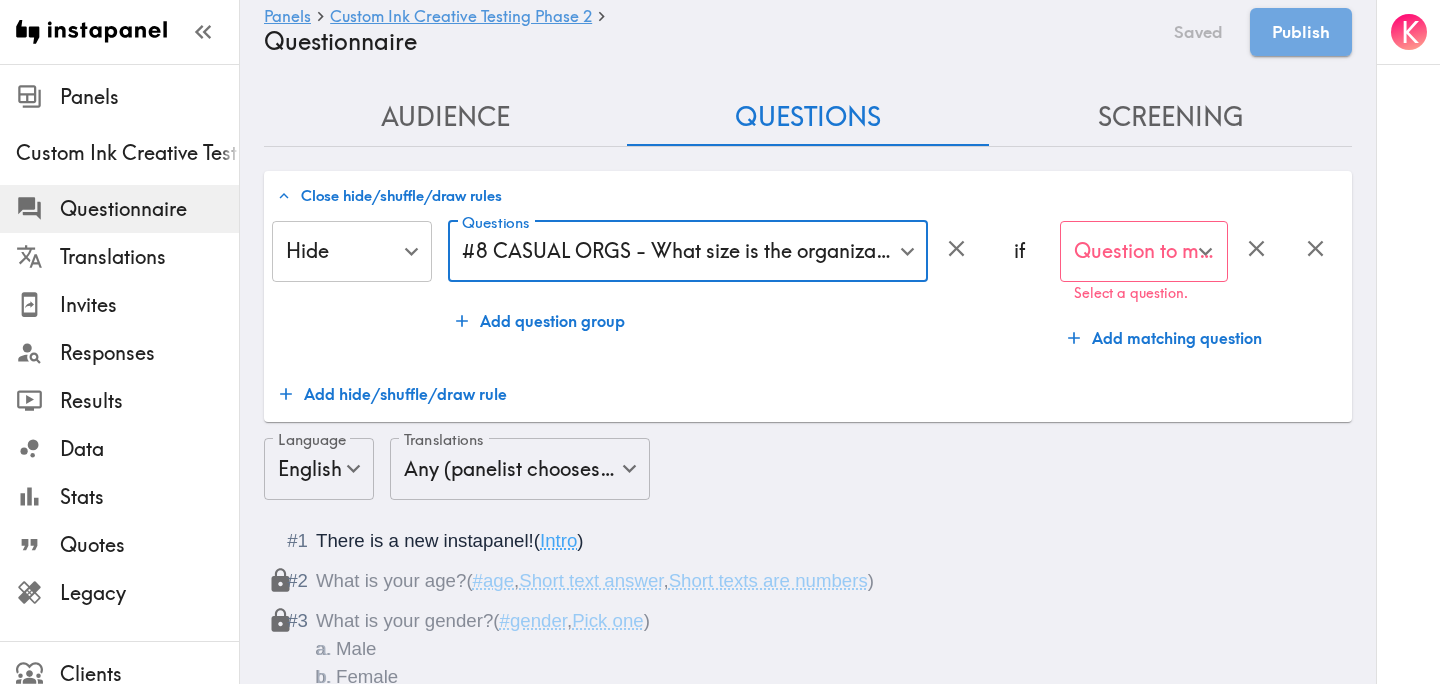 click on "Question to match panelists on" at bounding box center [1129, 252] 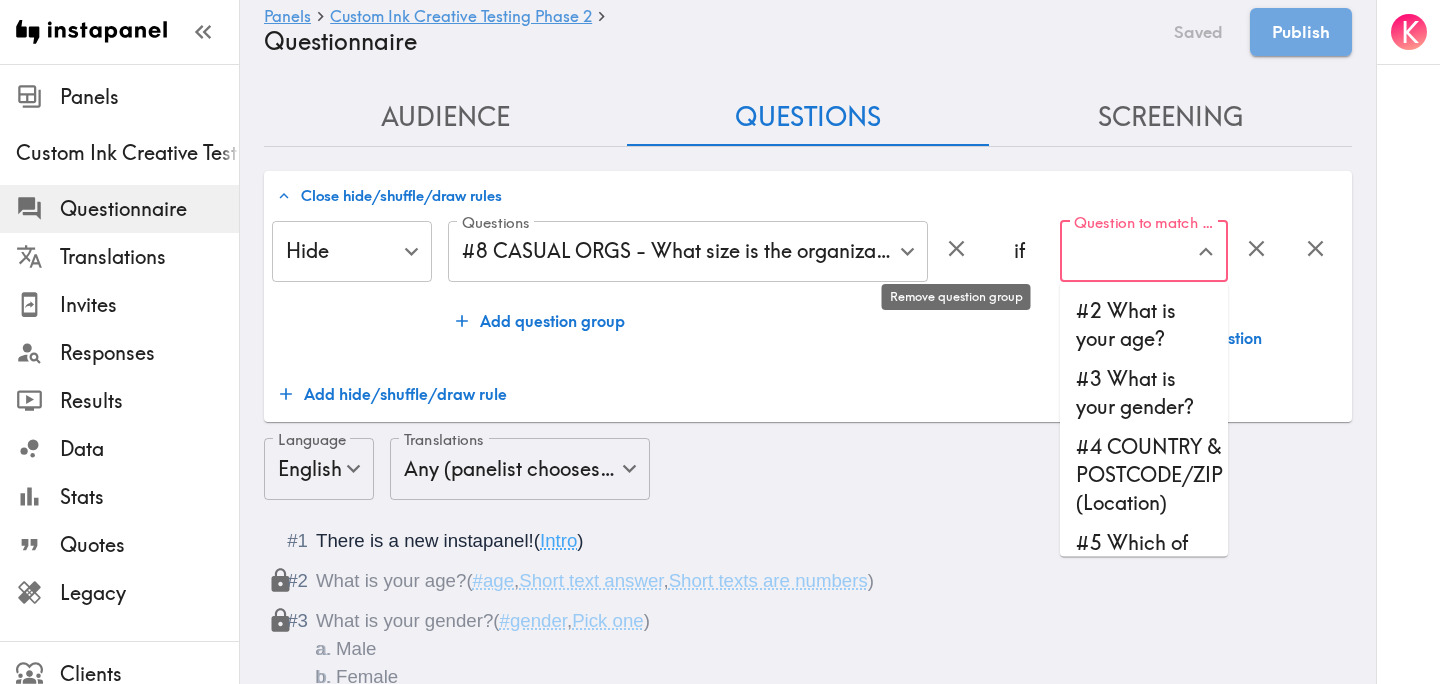 click 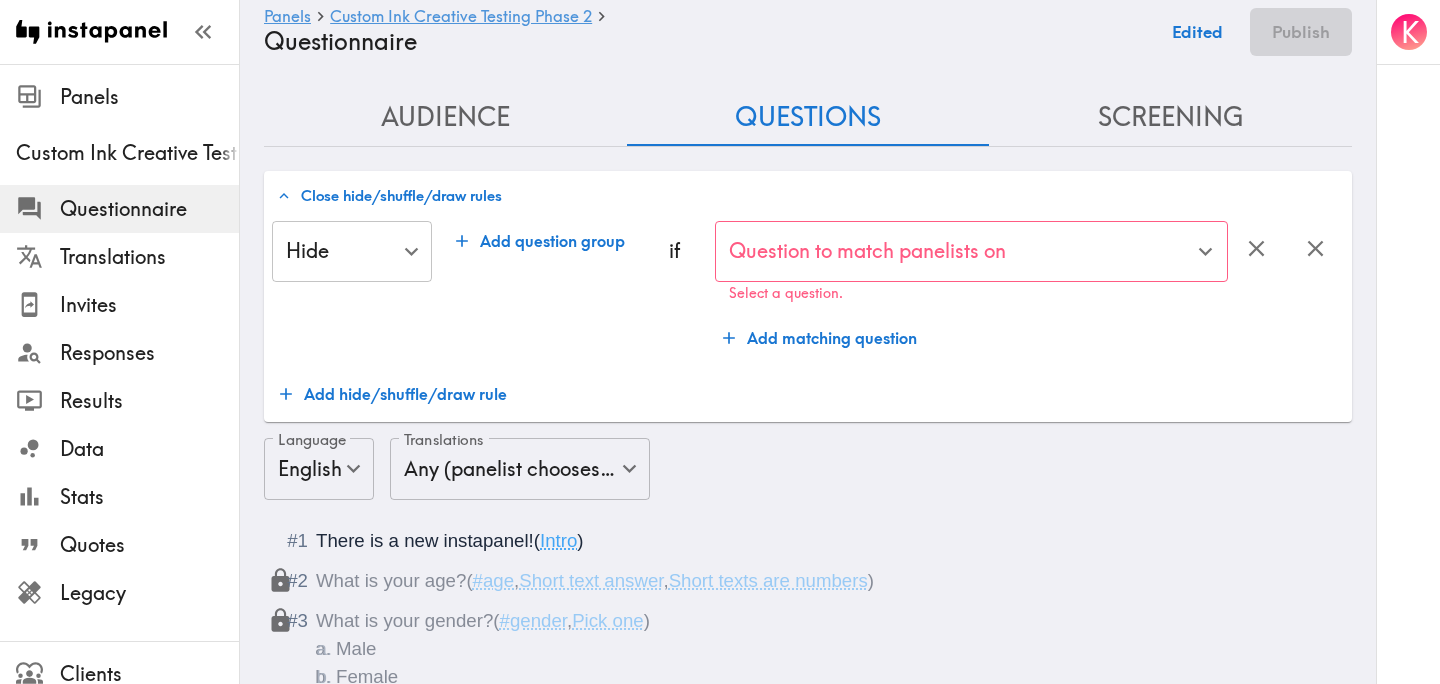 click on "Question to match panelists on" at bounding box center [956, 252] 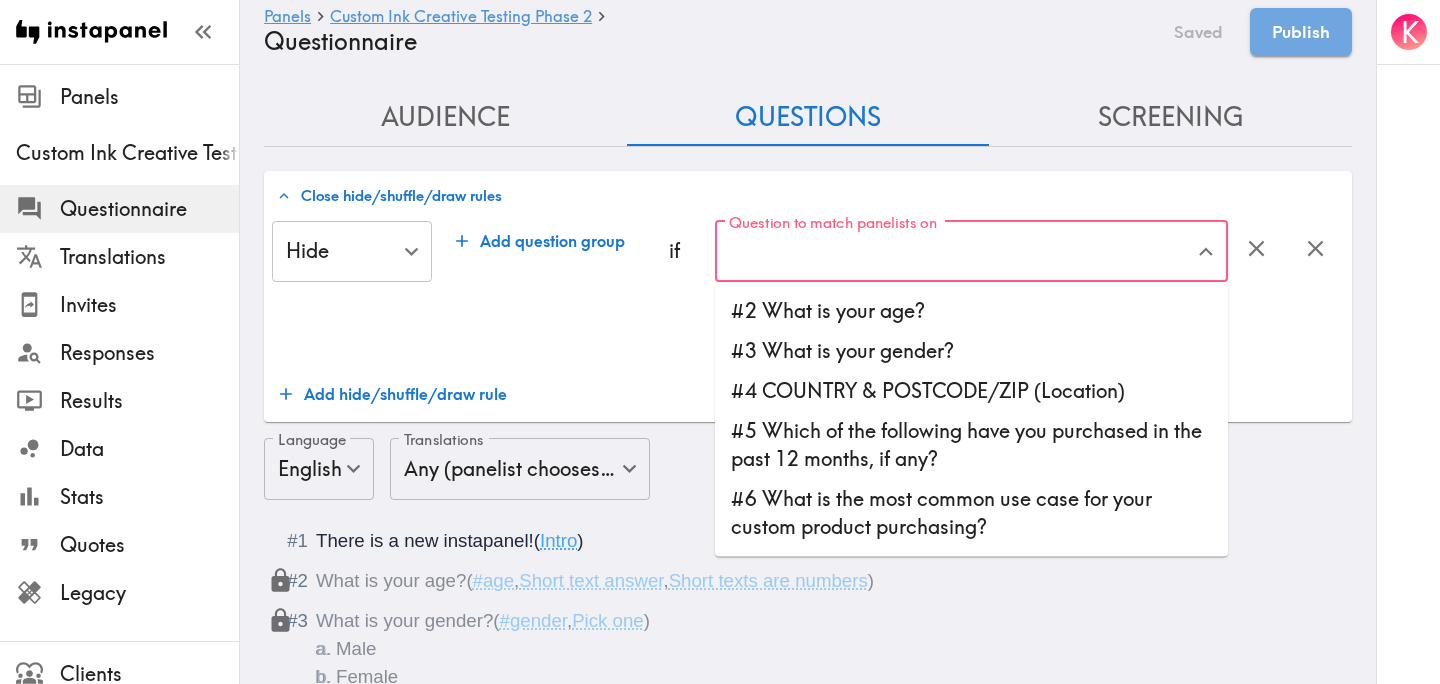 click on "Add question group" at bounding box center (540, 241) 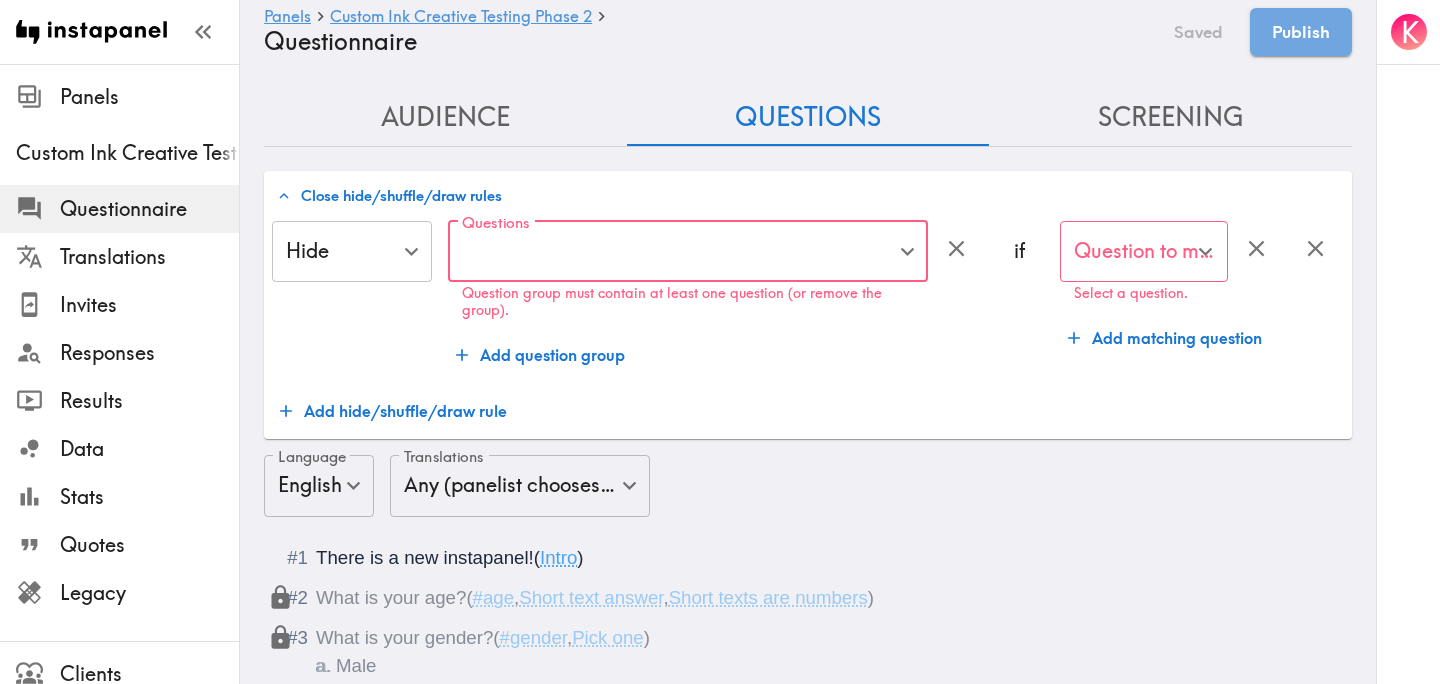 click on "Instapanel -  Panels  -  Custom Ink Creative Testing Phase 2  -  Questionnaire Panels Custom Ink Creative Testing Phase 2 Questionnaire Translations Invites Responses Results Data Stats Quotes Legacy Clients Panelists Strategists My Invites My Rewards Help/Suggestions K Panels   Custom Ink Creative Testing Phase 2   Questionnaire Saved Publish Audience Questions Screening # Video Responses 60 # Video Responses The target number of panelists recording video. # Quant Responses 600 # Quant Responses The target number of panelists answering multiple-choice and short text questions (no video answers). 18-64 years old Mix of genders  ( Equal distribution ,  +/-10% ) Male Female Broad geographic distribution across the US Have purchased custom apparel or goods in the past year Fall into one of the following segments  ( Equal distribution ,  +/-10% ) Prosumer  ( Definition ) Fall into one of the following segments  ( Specific distribution ) Purchase custom products for a business  ( 60%+ ) Mix of business sizes  ( ," at bounding box center (720, 4186) 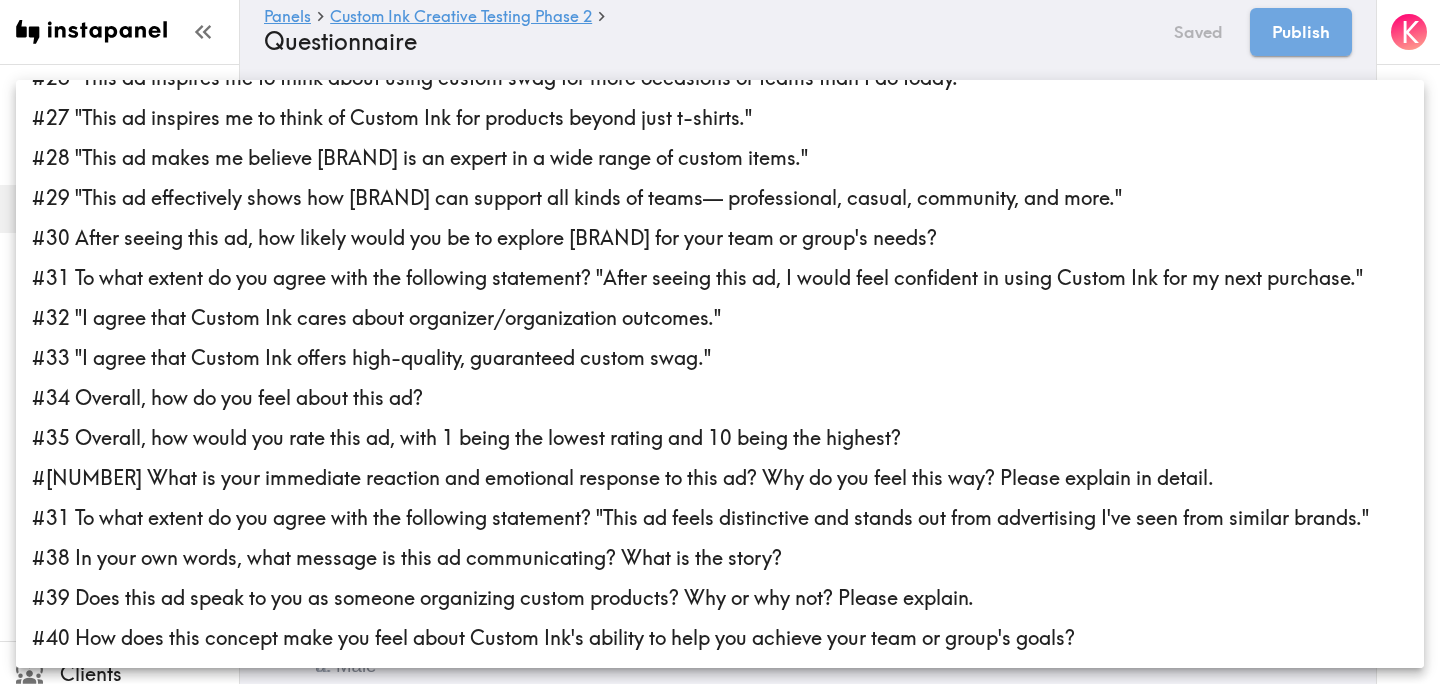 scroll, scrollTop: 1032, scrollLeft: 0, axis: vertical 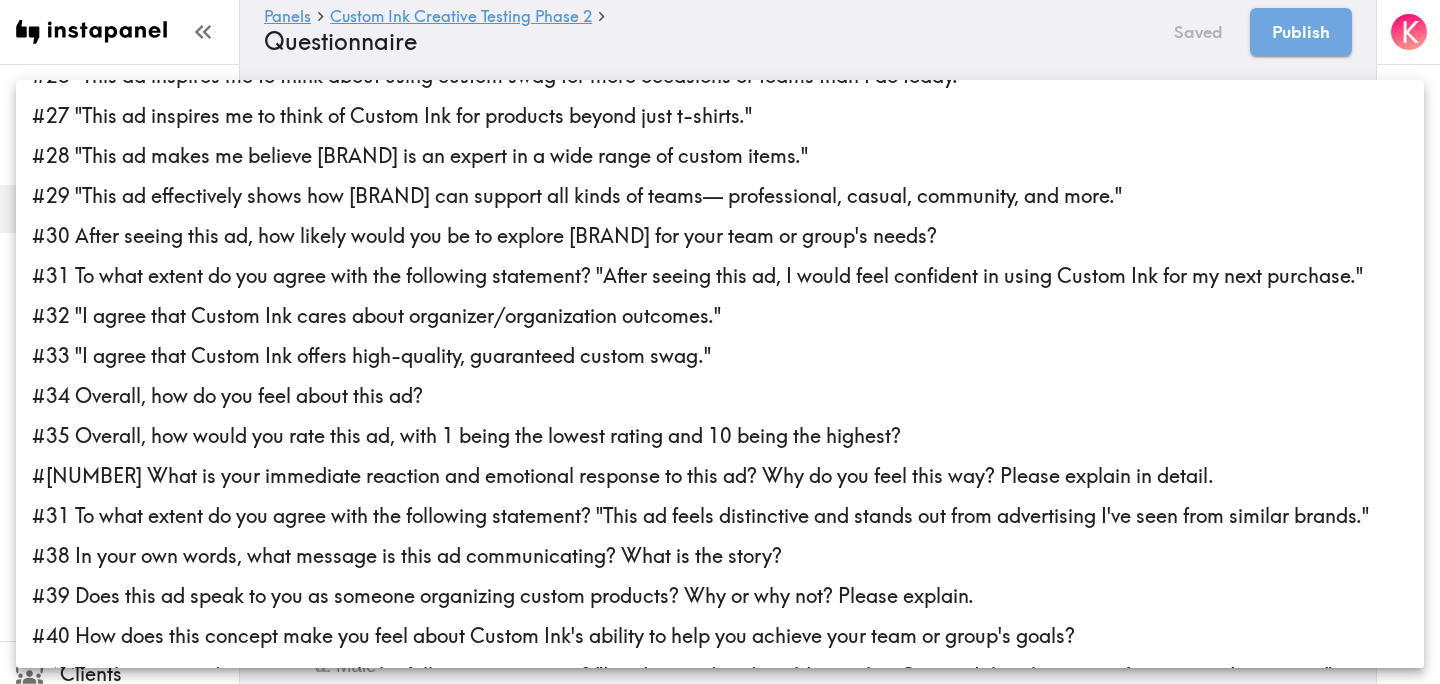 click on "#36 What is your immediate reaction and emotional response to this ad? Why do you feel this way? Please explain in detail." at bounding box center [720, 476] 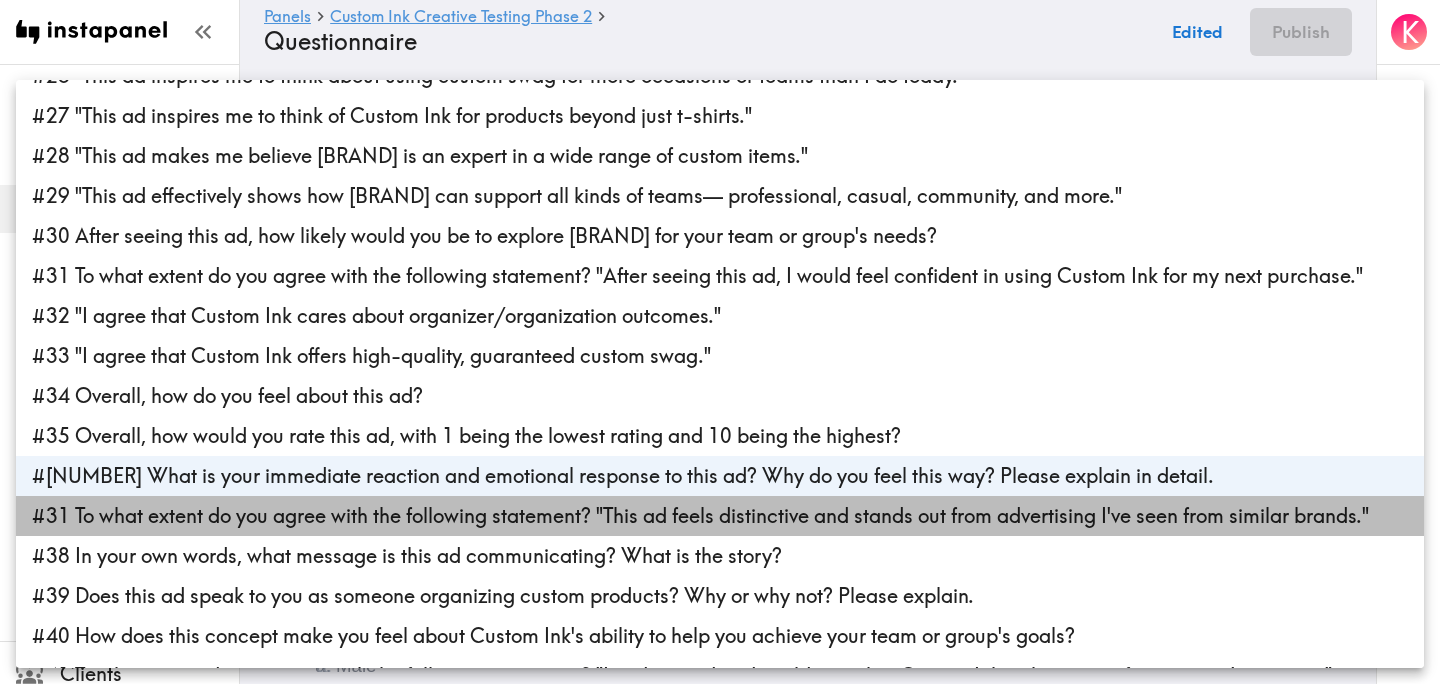 click on "#37 To what extent do you agree with the following statement? "This ad feels distinctive and stands out from advertising I've seen from similar brands."" at bounding box center [720, 516] 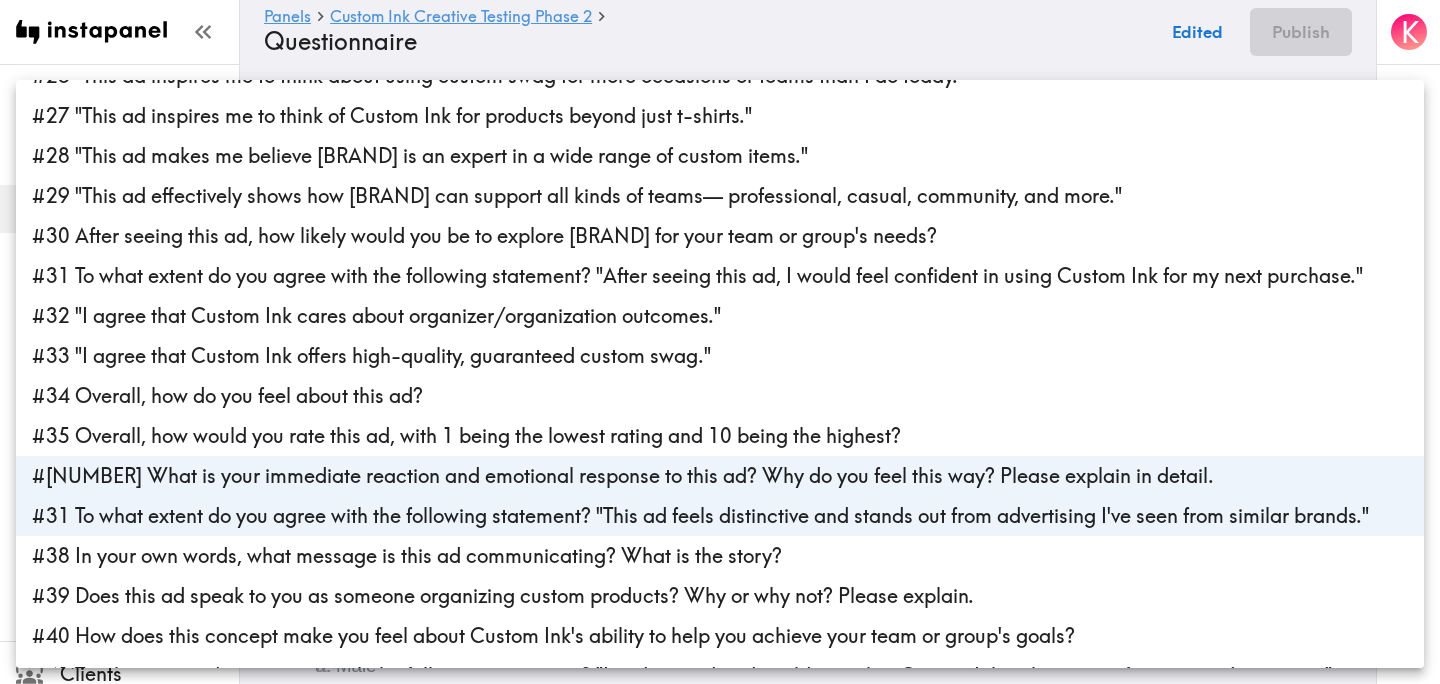 click on "#38 In your own words, what message is this ad communicating? What is the story?" at bounding box center [720, 556] 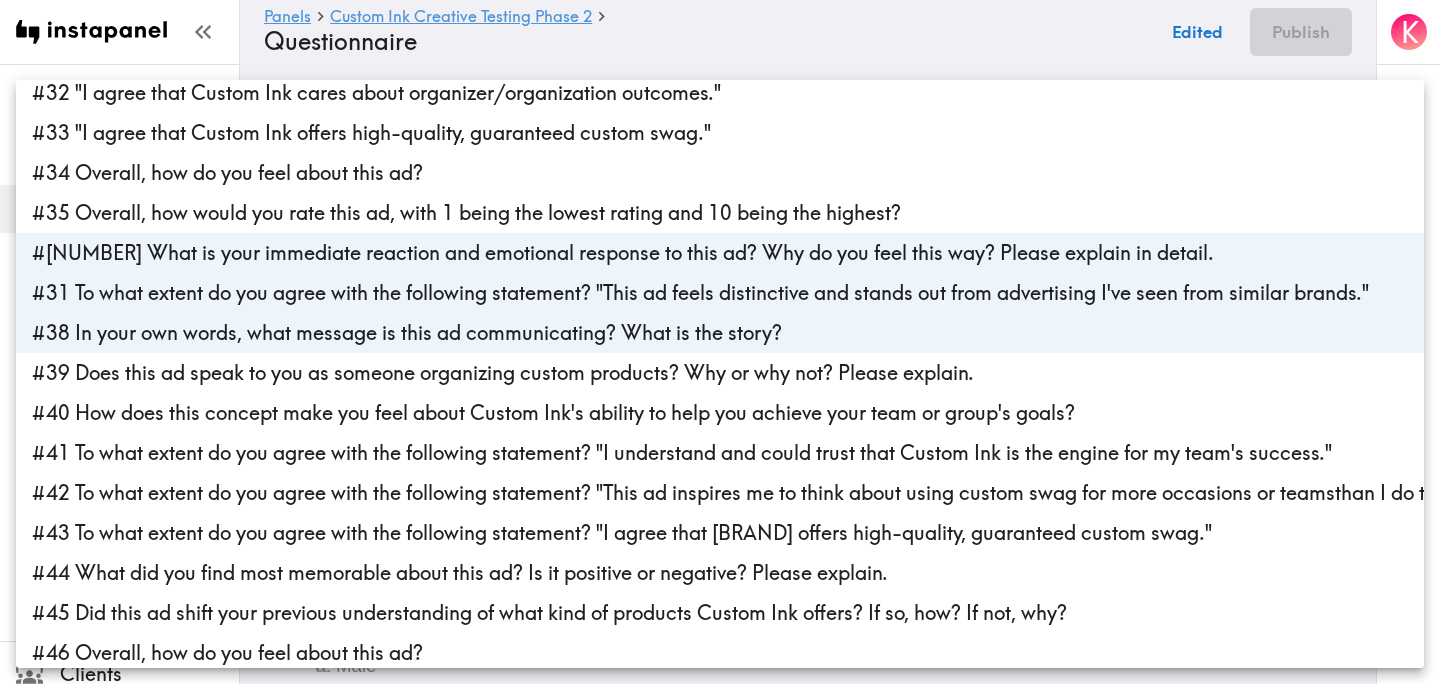 scroll, scrollTop: 1305, scrollLeft: 0, axis: vertical 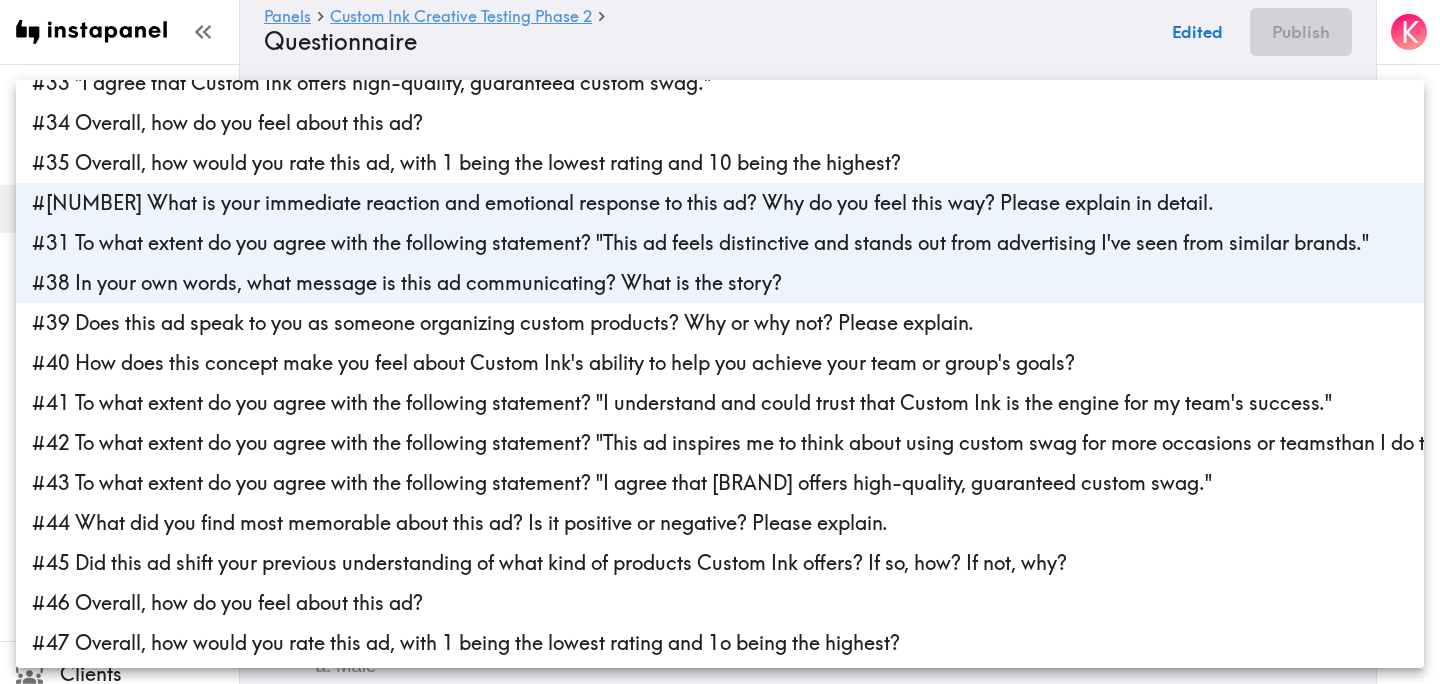 click on "#39 Does this ad speak to you as someone organizing custom products? Why or why not? Please explain." at bounding box center [720, 323] 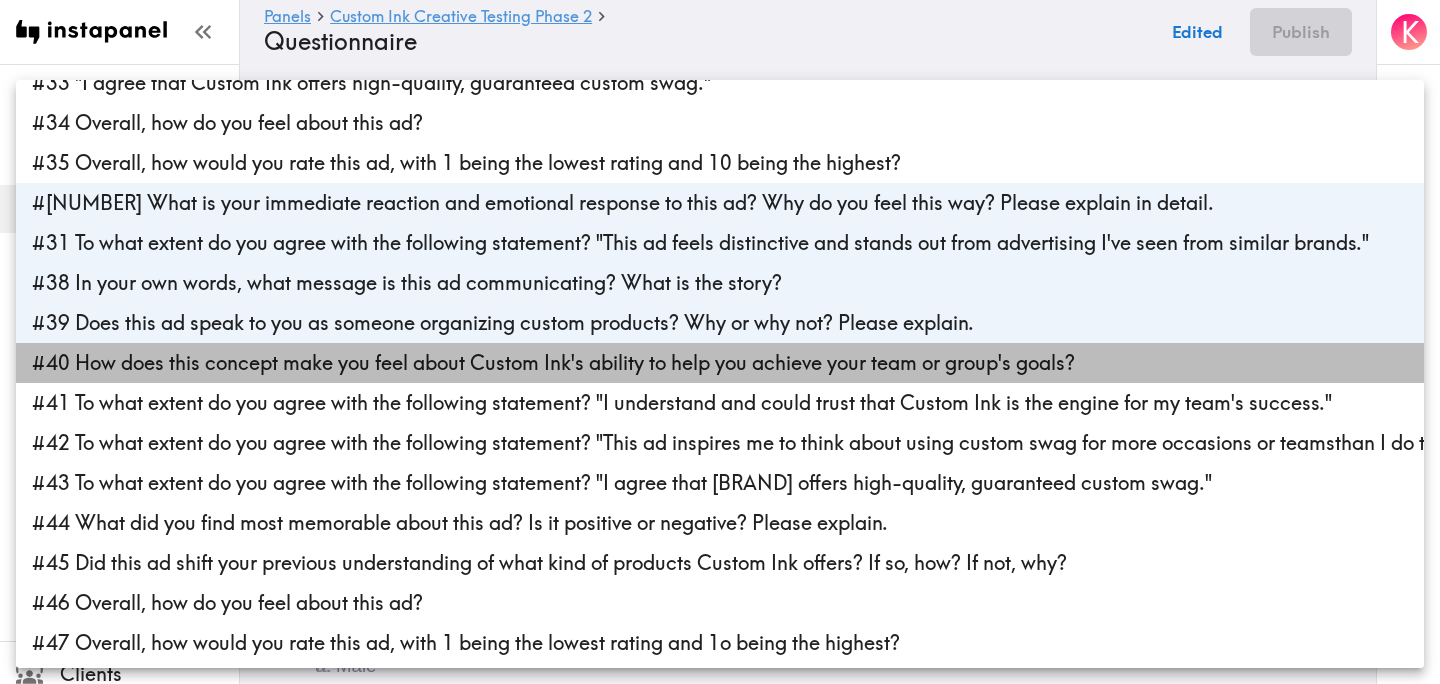 click on "#40 How does this concept make you feel about Custom Ink's ability to help you achieve your team or group's goals?" at bounding box center (720, 363) 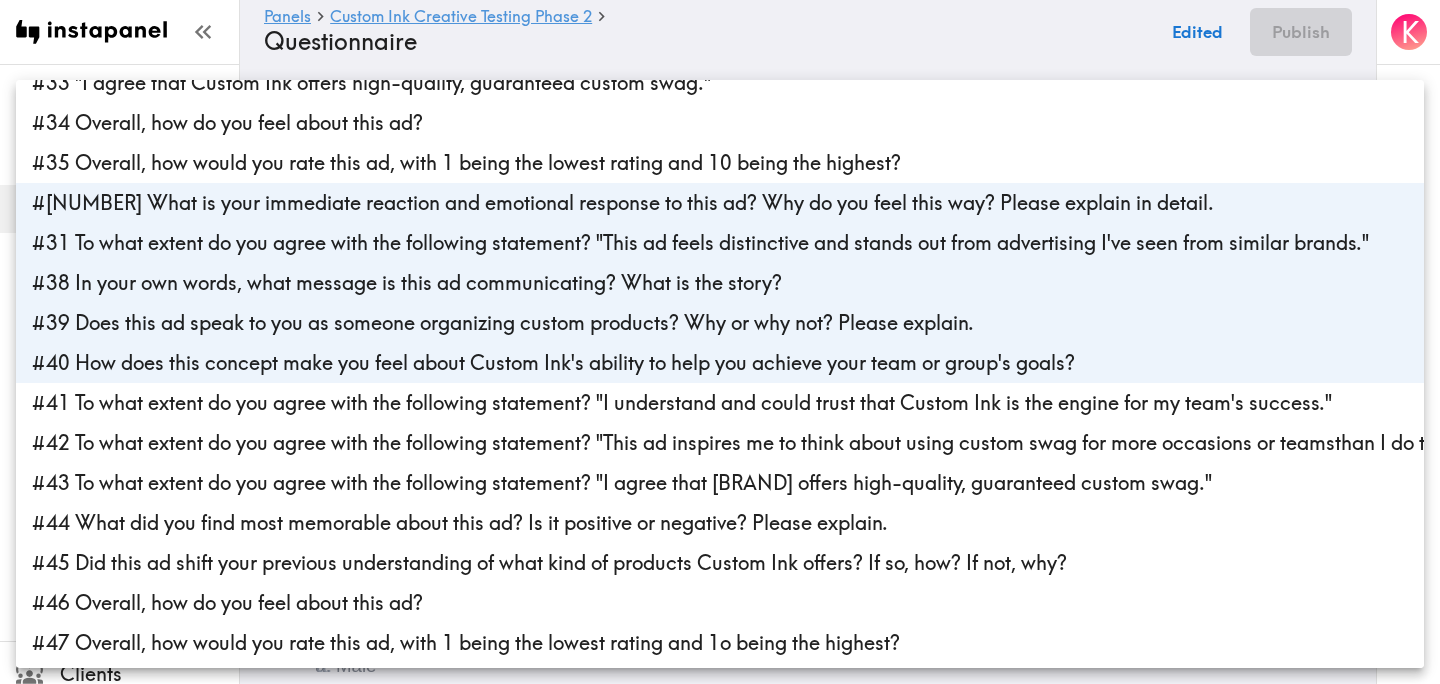 click on "#41 To what extent do you agree with the following statement? "I understand and could trust that Custom Ink is the engine for my team's success."" at bounding box center [720, 403] 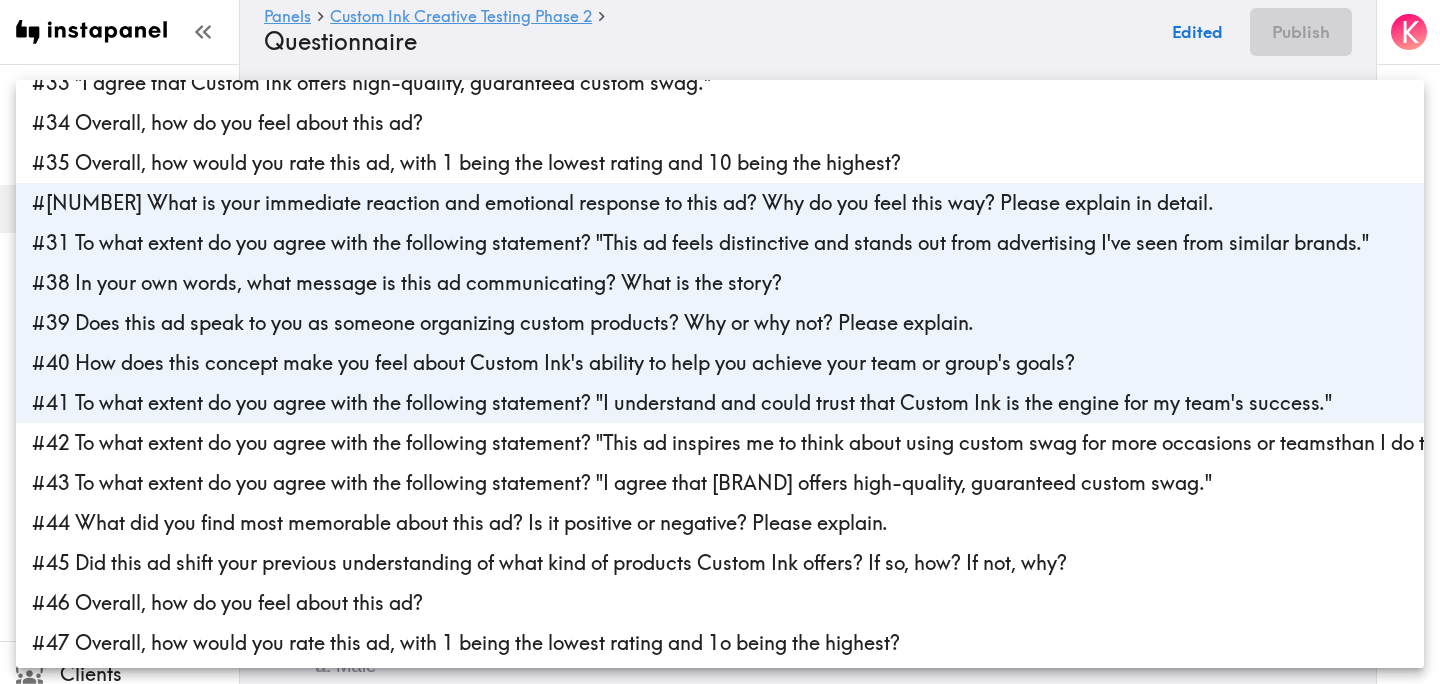 click on "#42 To what extent do you agree with the following statement? "This ad inspires me to think about using custom swag for more occasions or teamsthan I do today."" at bounding box center [720, 443] 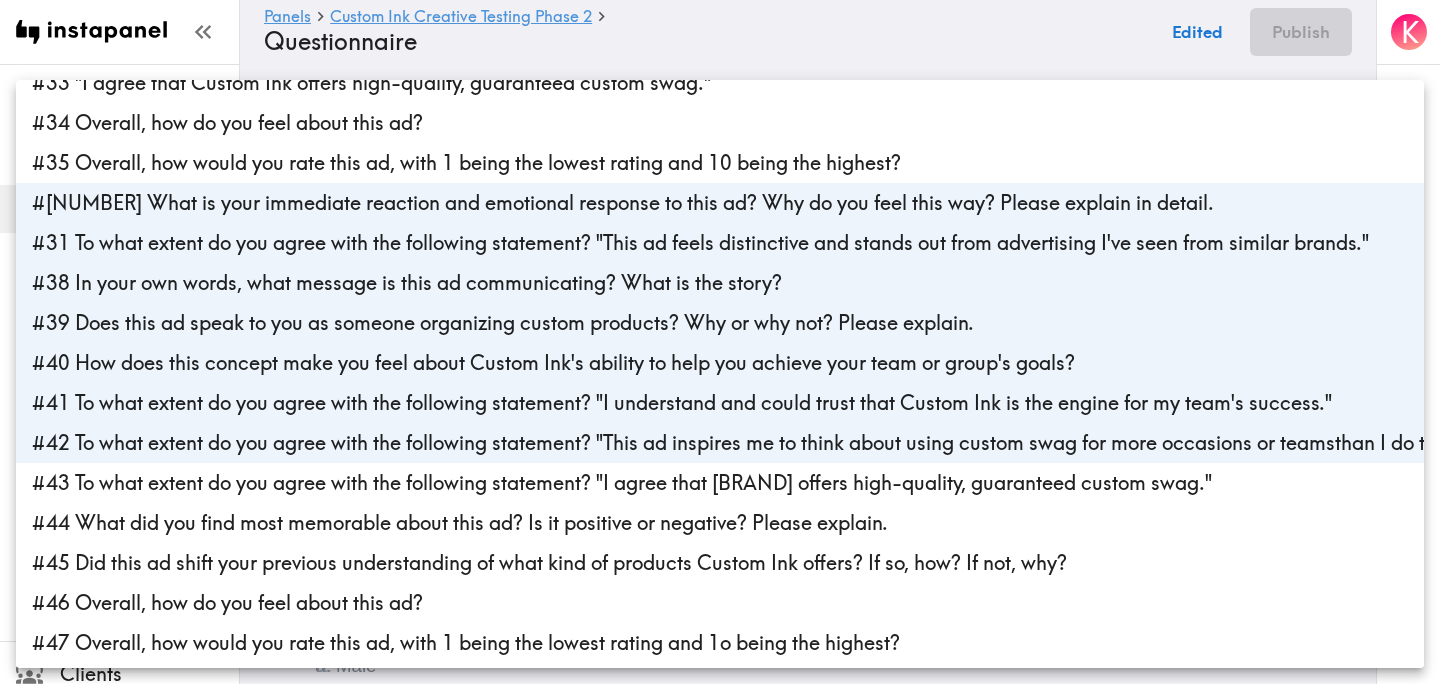 click on "#43 To what extent do you agree with the following statement? "I agree that Custom Ink offers high-quality, guaranteed custom swag."" at bounding box center (720, 483) 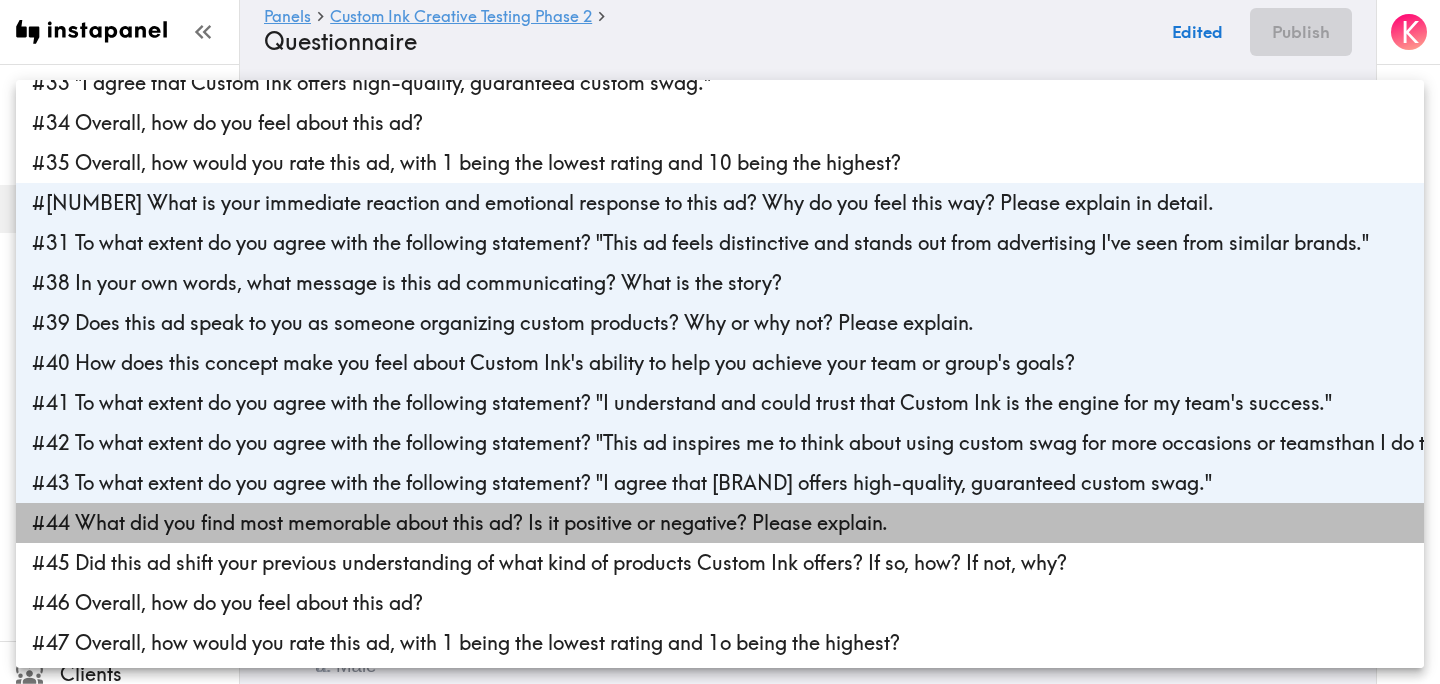 click on "#44 What did you find most memorable about this ad? Is it positive or negative? Please explain." at bounding box center [720, 523] 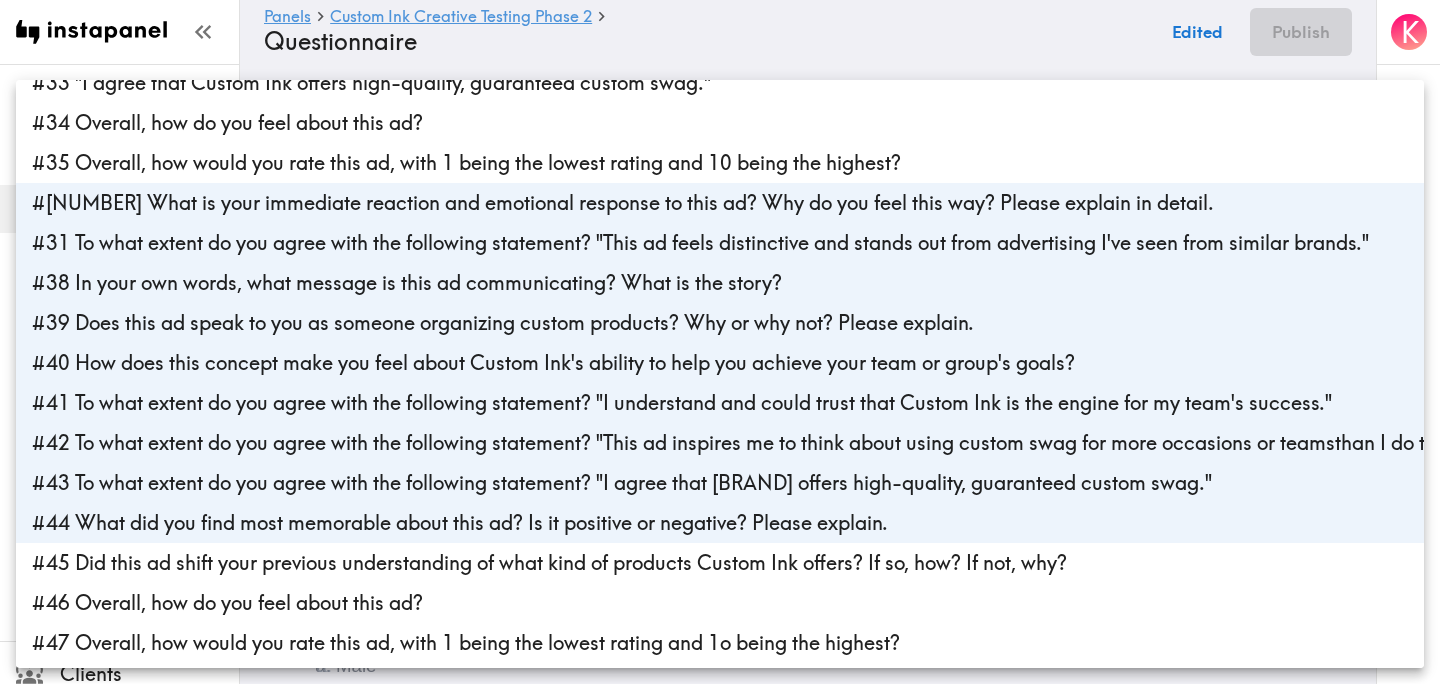 click on "#45 Did this ad shift your previous understanding of what kind of products Custom Ink offers? If so, how? If not, why?" at bounding box center (720, 563) 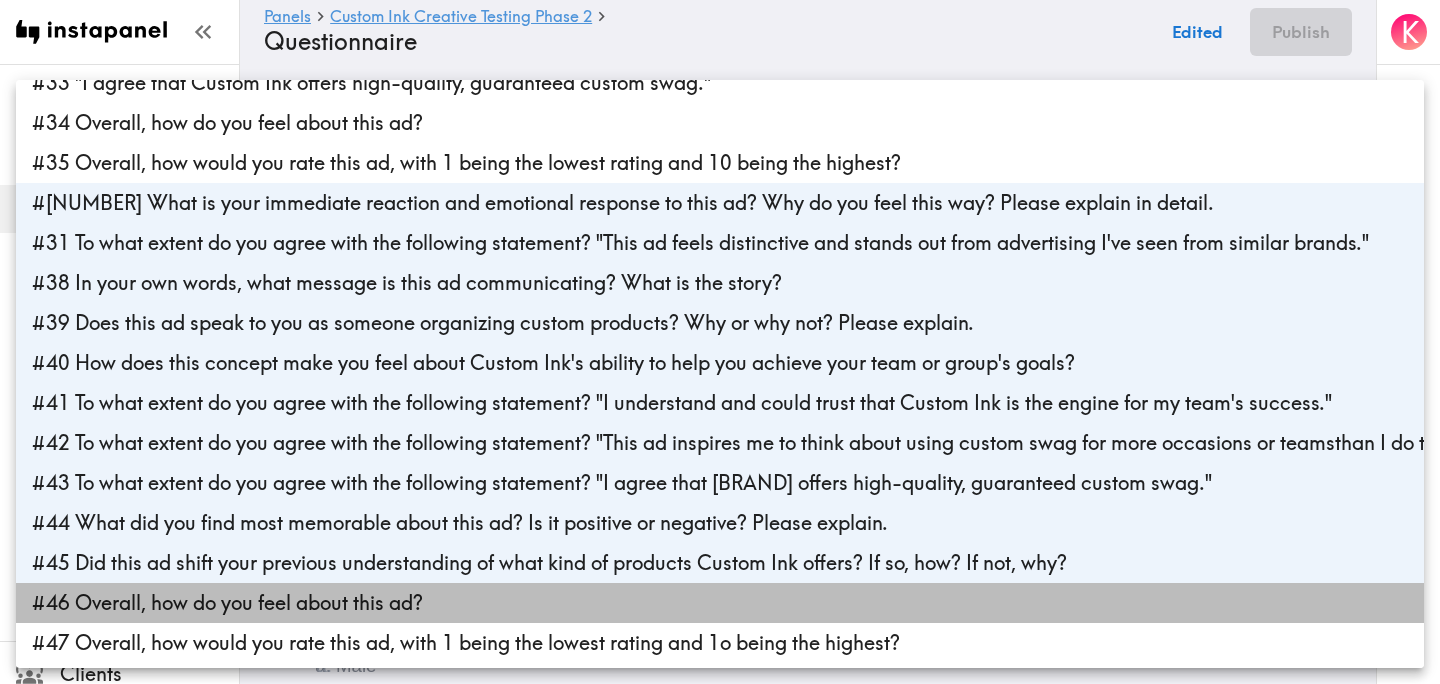 click on "#46 Overall, how do you feel about this ad?" at bounding box center (720, 603) 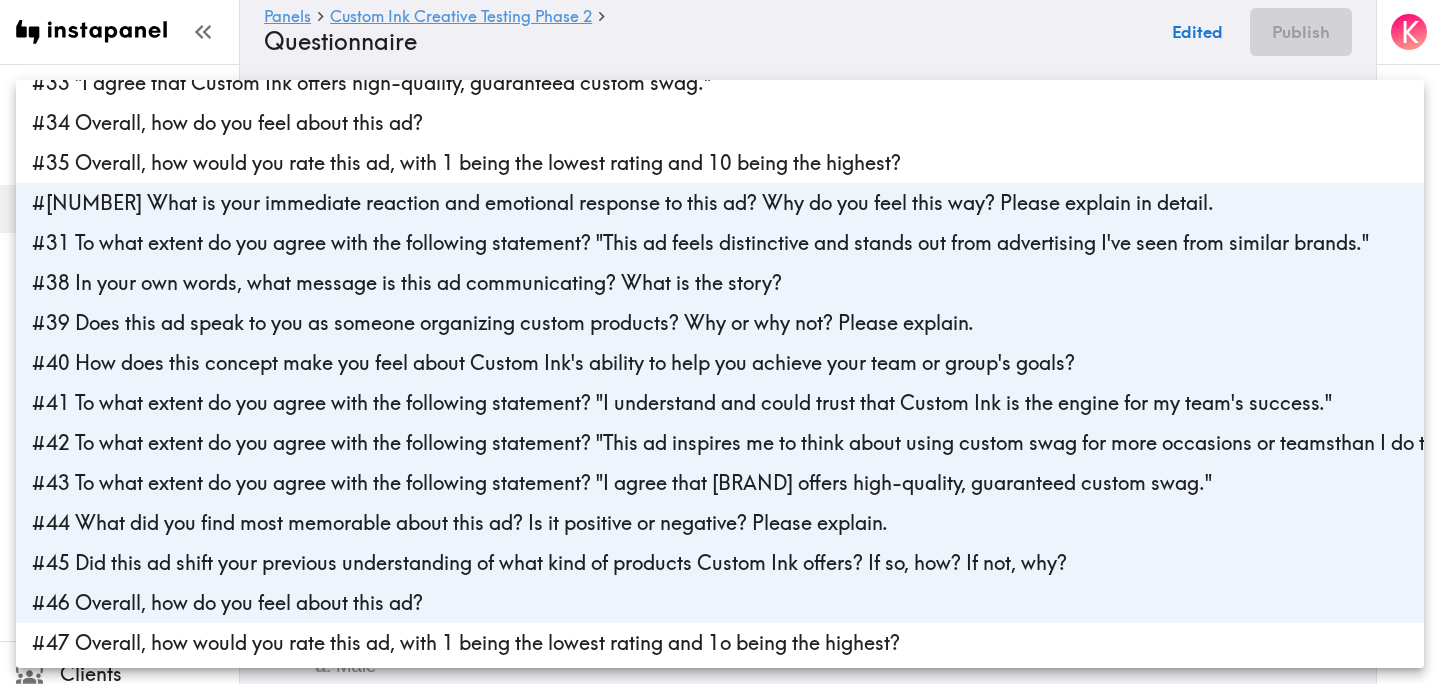 scroll, scrollTop: 1348, scrollLeft: 0, axis: vertical 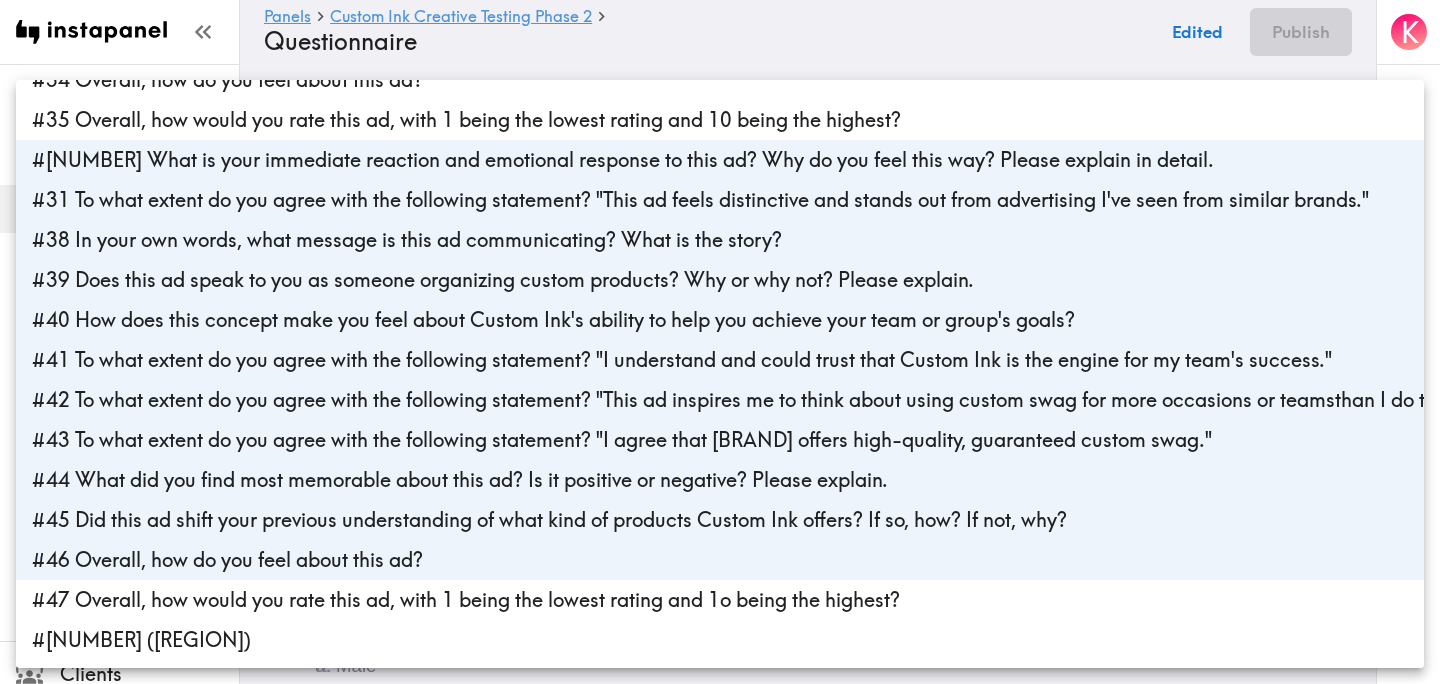 click on "#47 Overall, how would you rate this ad, with 1 being the lowest rating and 1o being the highest?" at bounding box center [720, 600] 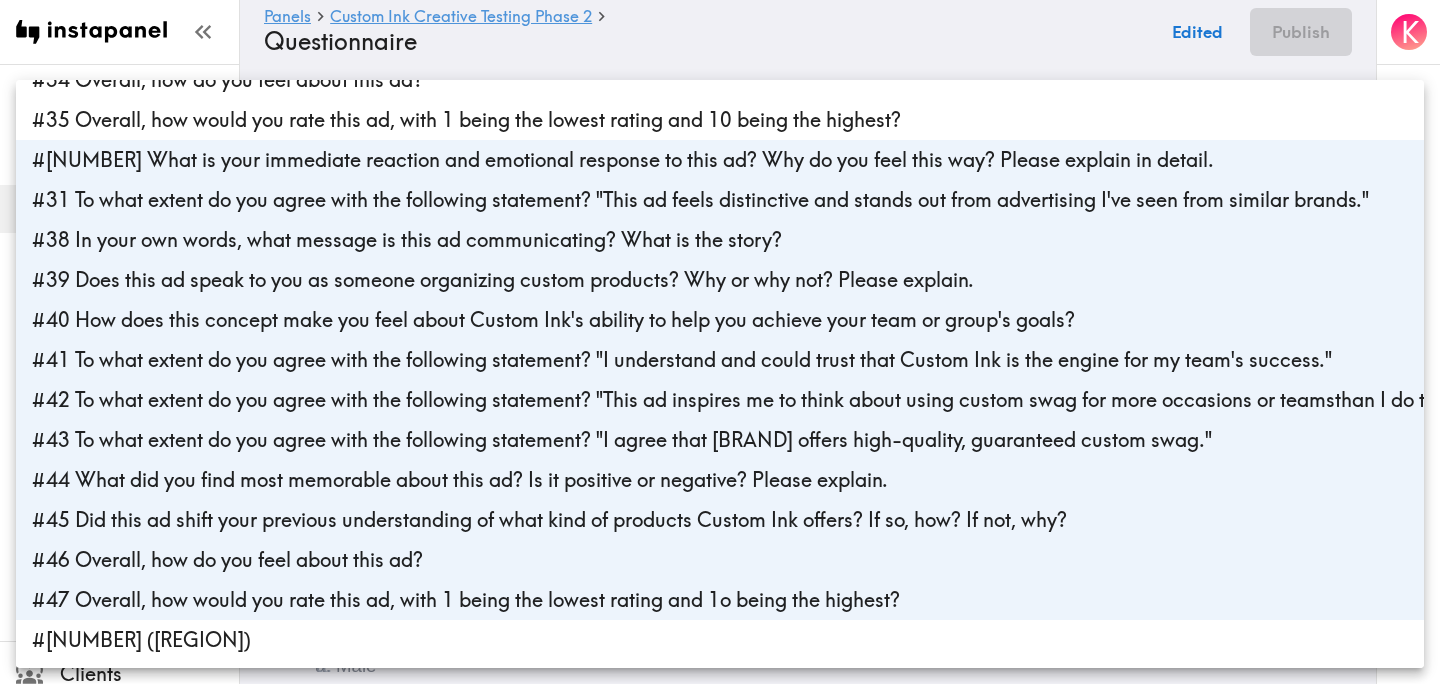 click at bounding box center (720, 342) 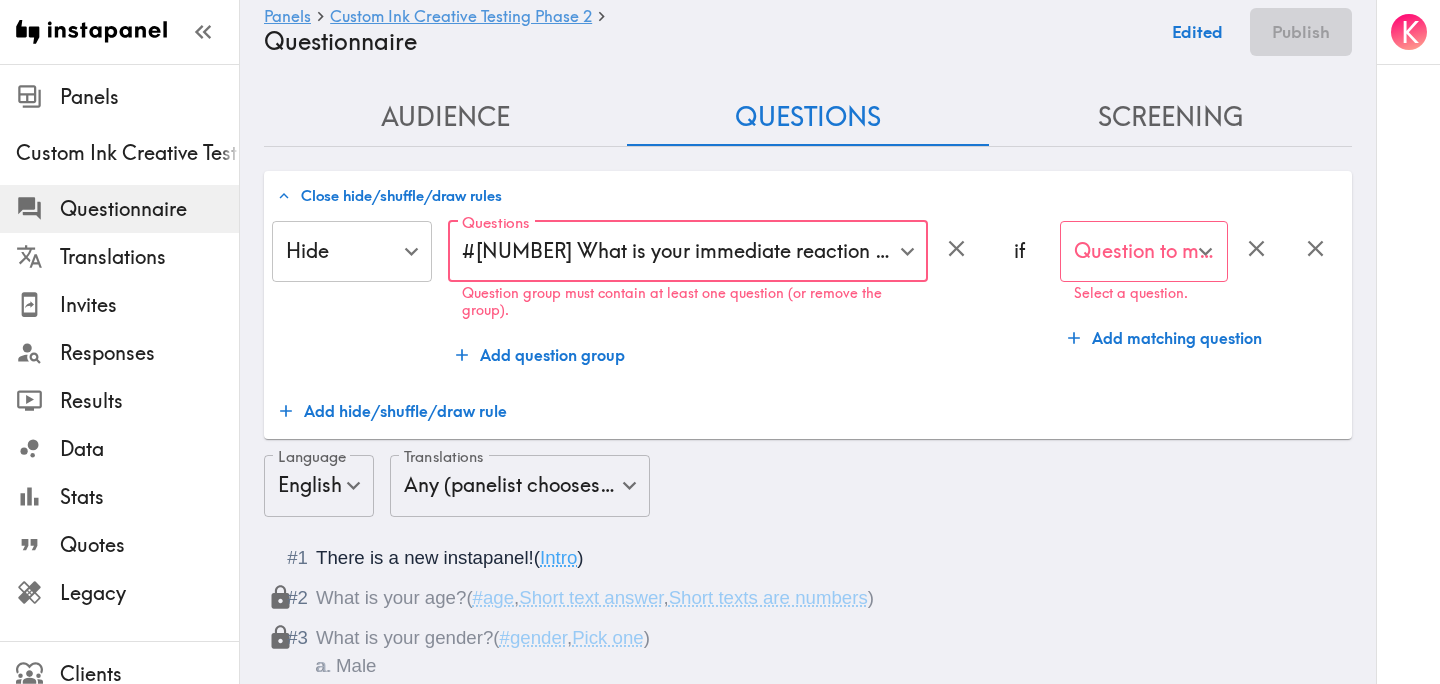 click on "Hide Hide ​ Questions #36 What is your immediate reaction and emotional response to this ad? Why do you feel this way? Please explain in detail. ,  #37 To what extent do you agree with the following statement? "This ad feels distinctive and stands out from advertising I've seen from similar brands." ,  #38 In your own words, what message is this ad communicating? What is the story? ,  #39 Does this ad speak to you as someone organizing custom products? Why or why not? Please explain. ,  #40 How does this concept make you feel about Custom Ink's ability to help you achieve your team or group's goals? ,  #41 To what extent do you agree with the following statement? "I understand and could trust that Custom Ink is the engine for my team's success." ,  #42 To what extent do you agree with the following statement? "This ad inspires me to think about using custom swag for more occasions or teamsthan I do today." ,  ,  #44 What did you find most memorable about this ad? Is it positive or negative? Please explain." at bounding box center [808, 326] 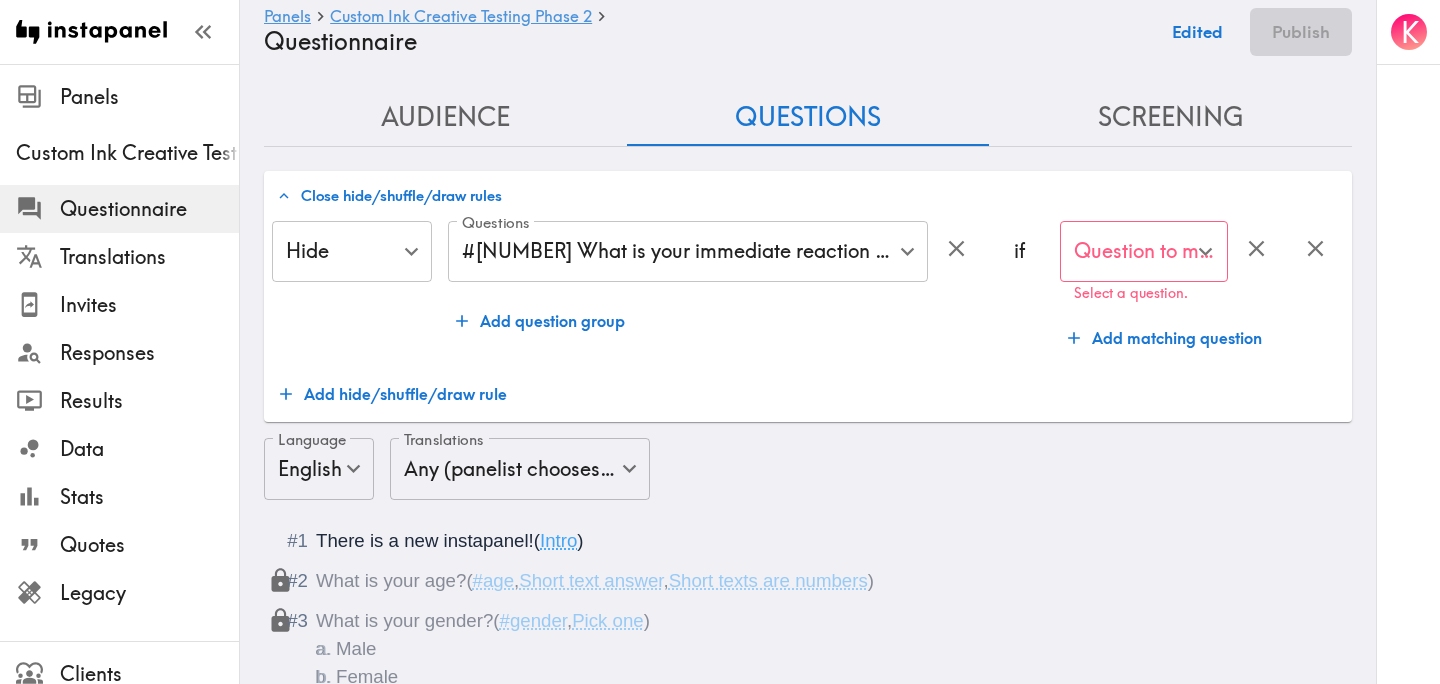 click on "Question to match panelists on" at bounding box center (1129, 252) 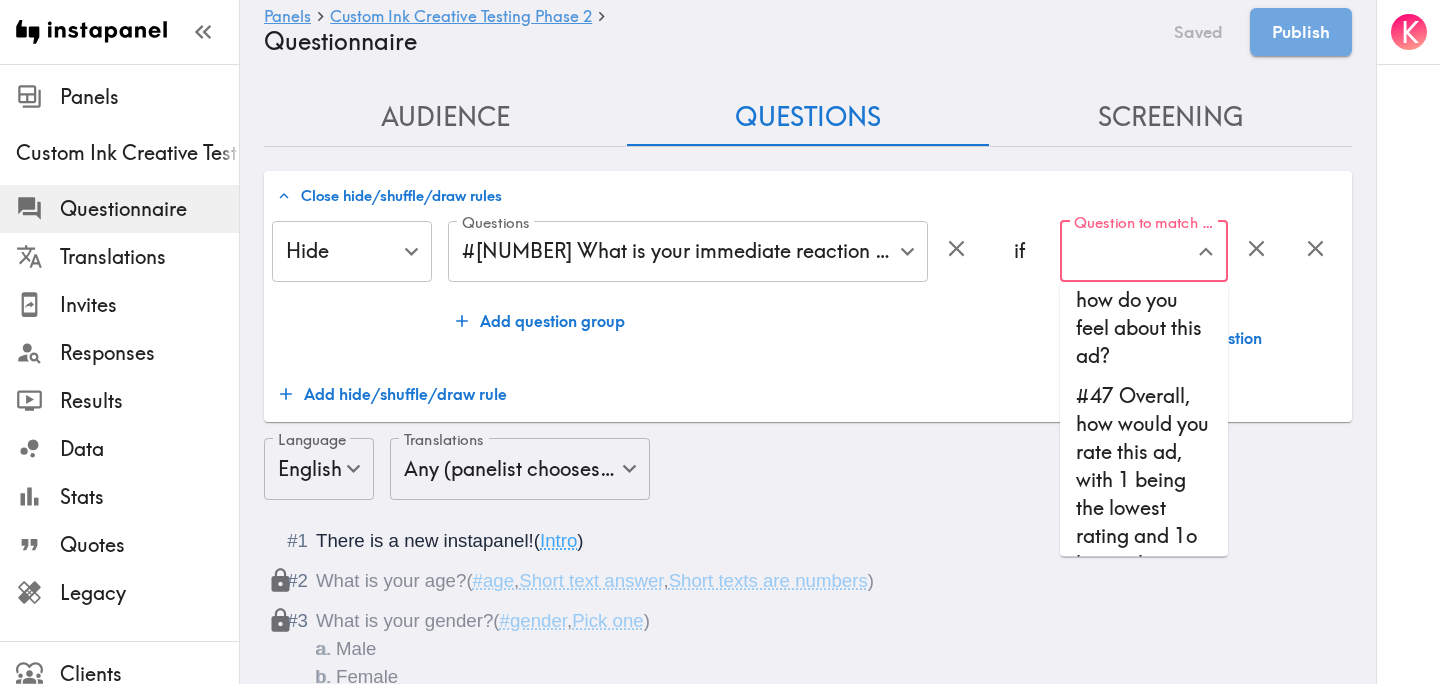 scroll, scrollTop: 8794, scrollLeft: 0, axis: vertical 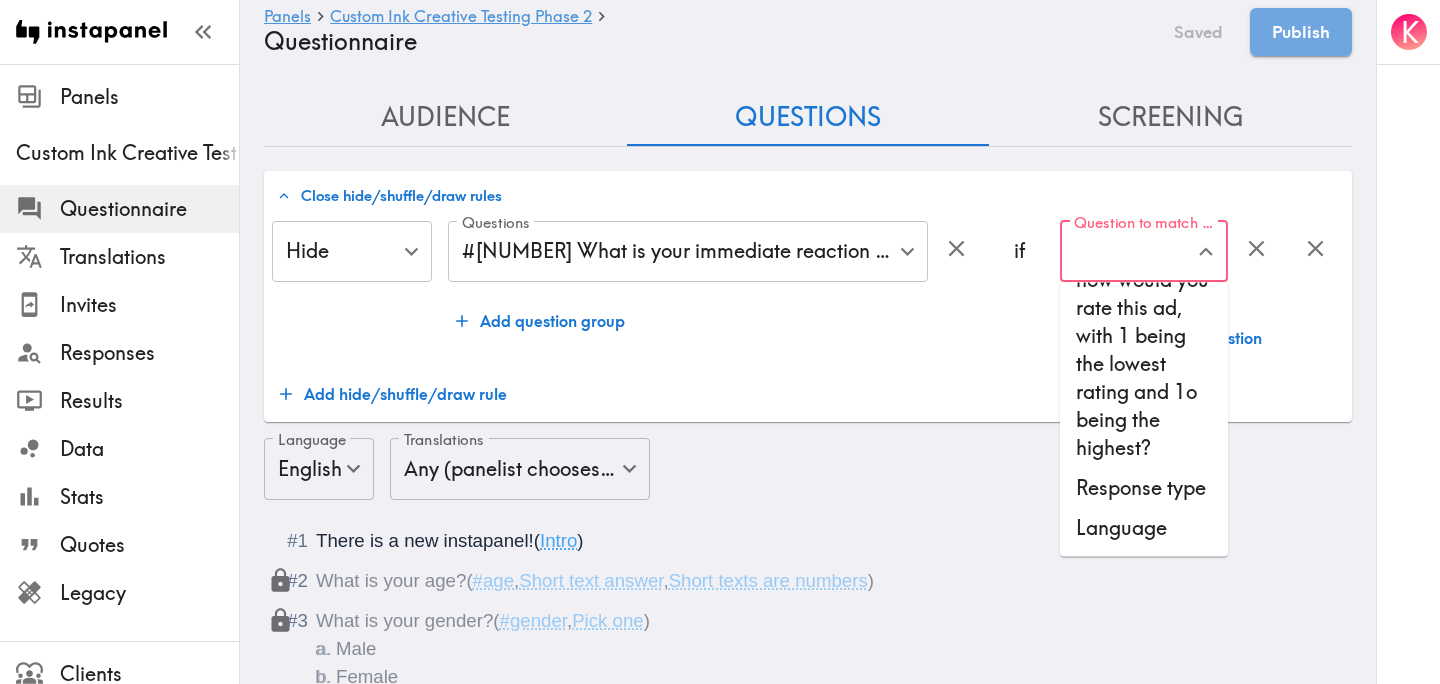 click on "Response type" at bounding box center [1144, 489] 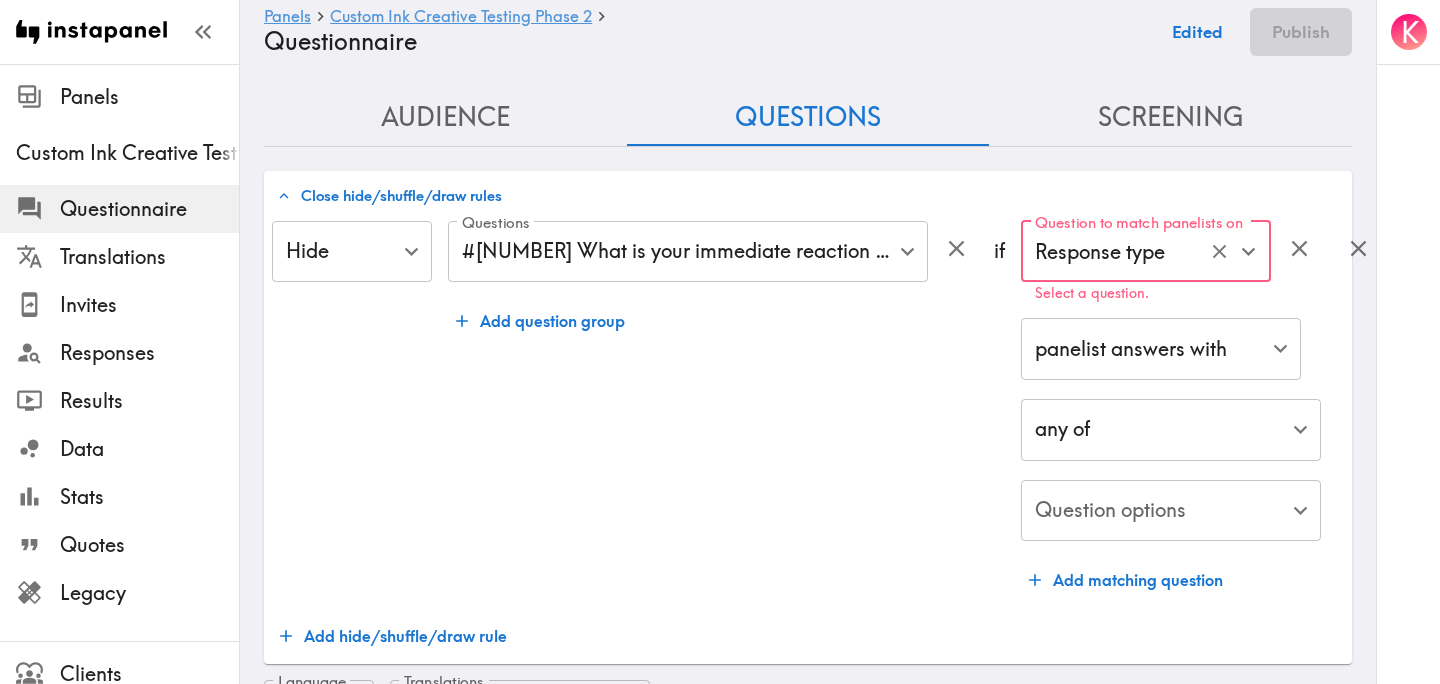 click on "Instapanel -  Panels  -  Custom Ink Creative Testing Phase 2  -  Questionnaire Panels Custom Ink Creative Testing Phase 2 Questionnaire Translations Invites Responses Results Data Stats Quotes Legacy Clients Panelists Strategists My Invites My Rewards Help/Suggestions K Panels   Custom Ink Creative Testing Phase 2   Questionnaire Edited Publish Audience Questions Screening # Video Responses 60 # Video Responses The target number of panelists recording video. # Quant Responses 600 # Quant Responses The target number of panelists answering multiple-choice and short text questions (no video answers). 18-64 years old Mix of genders  ( Equal distribution ,  +/-10% ) Male Female Broad geographic distribution across the US Have purchased custom apparel or goods in the past year Fall into one of the following segments  ( Equal distribution ,  +/-10% ) Prosumer  ( Definition ) Fall into one of the following segments  ( Specific distribution ) Purchase custom products for a business  ( 60%+ ) Mix of business sizes  ( )" at bounding box center [720, 4299] 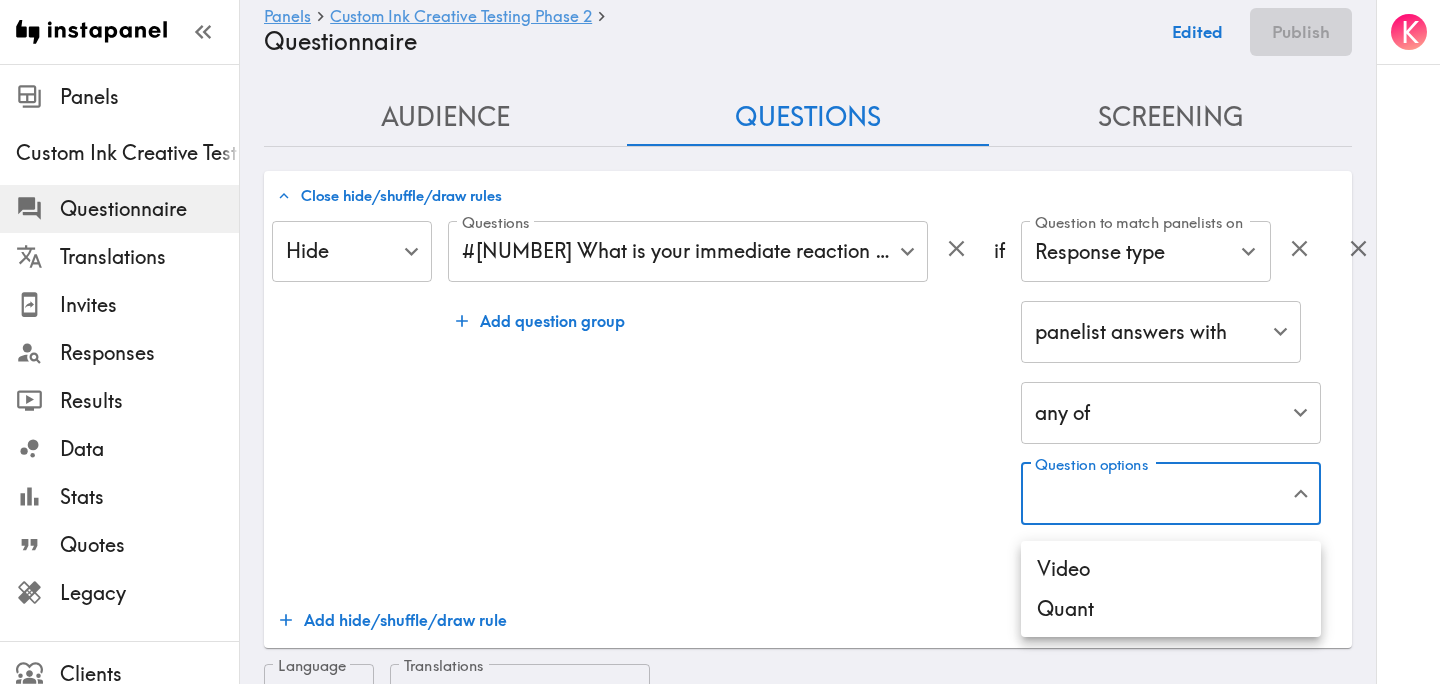click on "Quant" at bounding box center (1171, 609) 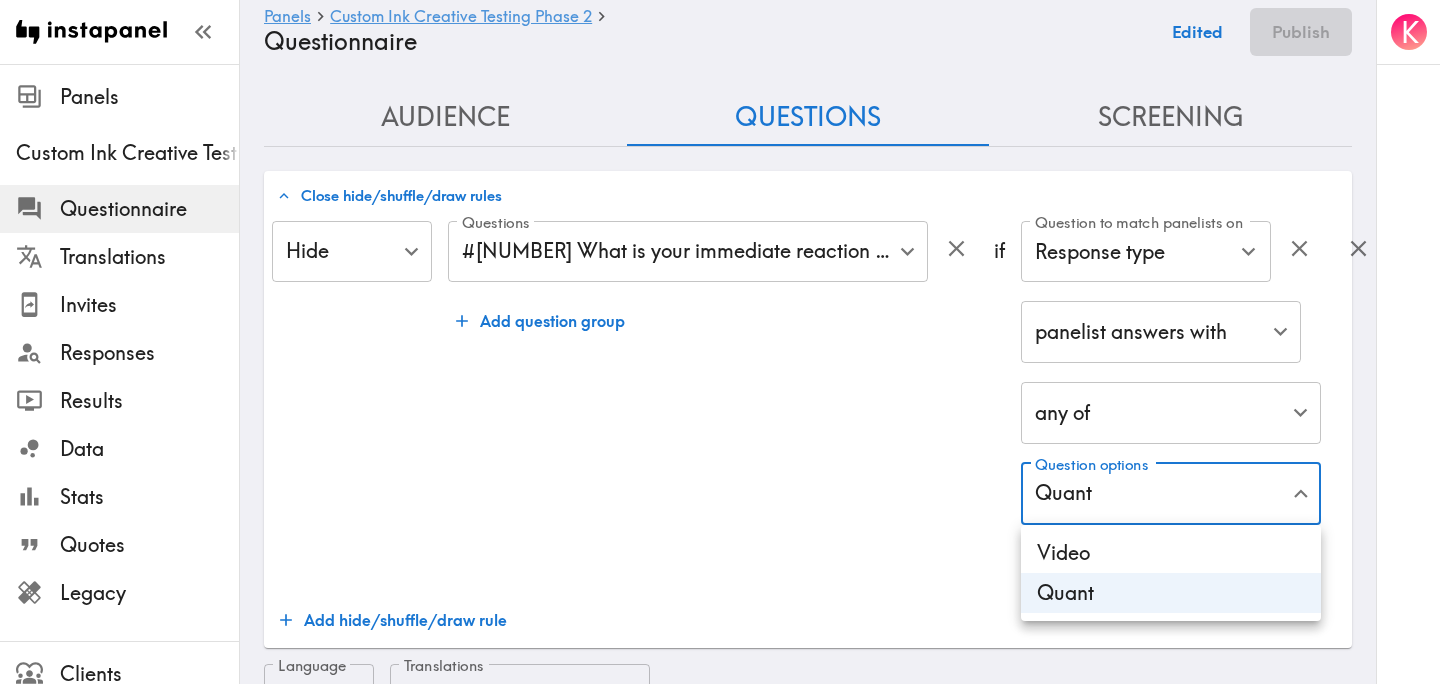click at bounding box center [720, 342] 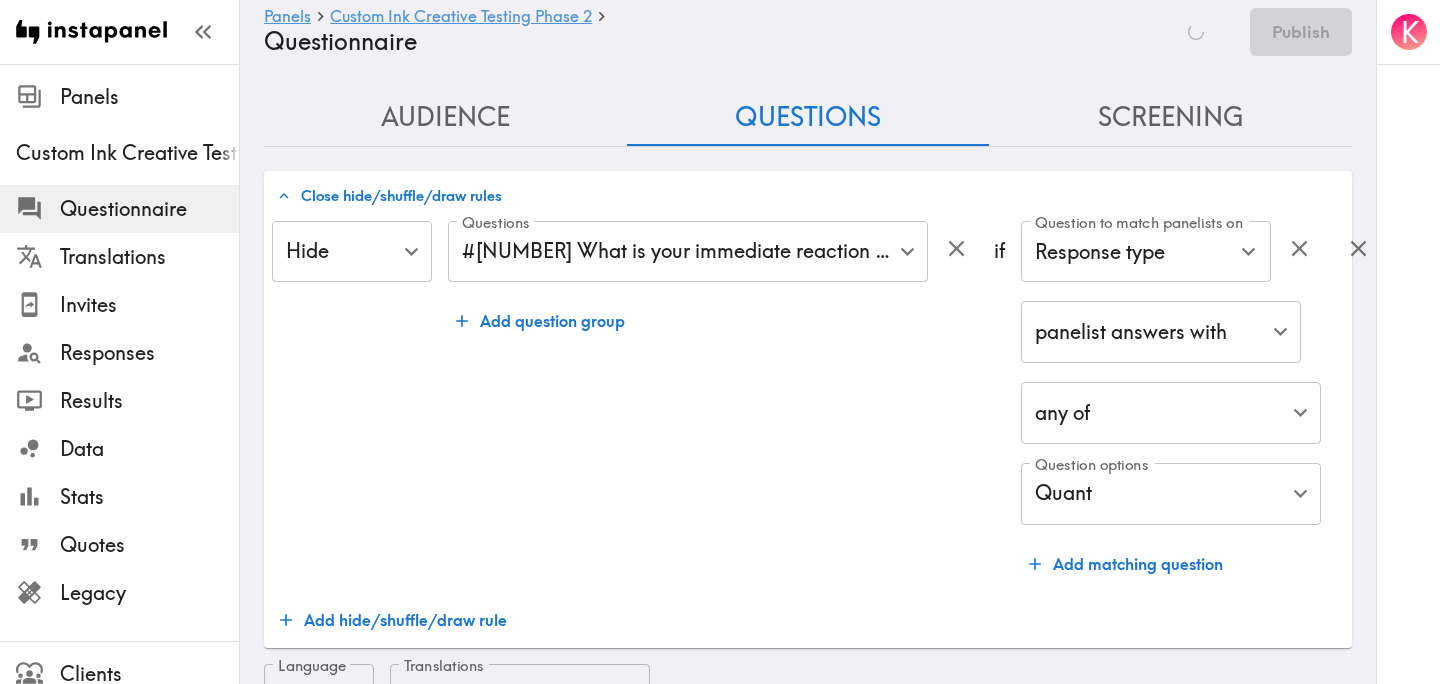 click on "Questions #36 What is your immediate reaction and emotional response to this ad? Why do you feel this way? Please explain in detail. ,  #37 To what extent do you agree with the following statement? "This ad feels distinctive and stands out from advertising I've seen from similar brands." ,  #38 In your own words, what message is this ad communicating? What is the story? ,  #39 Does this ad speak to you as someone organizing custom products? Why or why not? Please explain. ,  #40 How does this concept make you feel about Custom Ink's ability to help you achieve your team or group's goals? ,  #41 To what extent do you agree with the following statement? "I understand and could trust that Custom Ink is the engine for my team's success." ,  #42 To what extent do you agree with the following statement? "This ad inspires me to think about using custom swag for more occasions or teamsthan I do today." ,  ,  #44 What did you find most memorable about this ad? Is it positive or negative? Please explain. ,  ,  ," at bounding box center (713, 402) 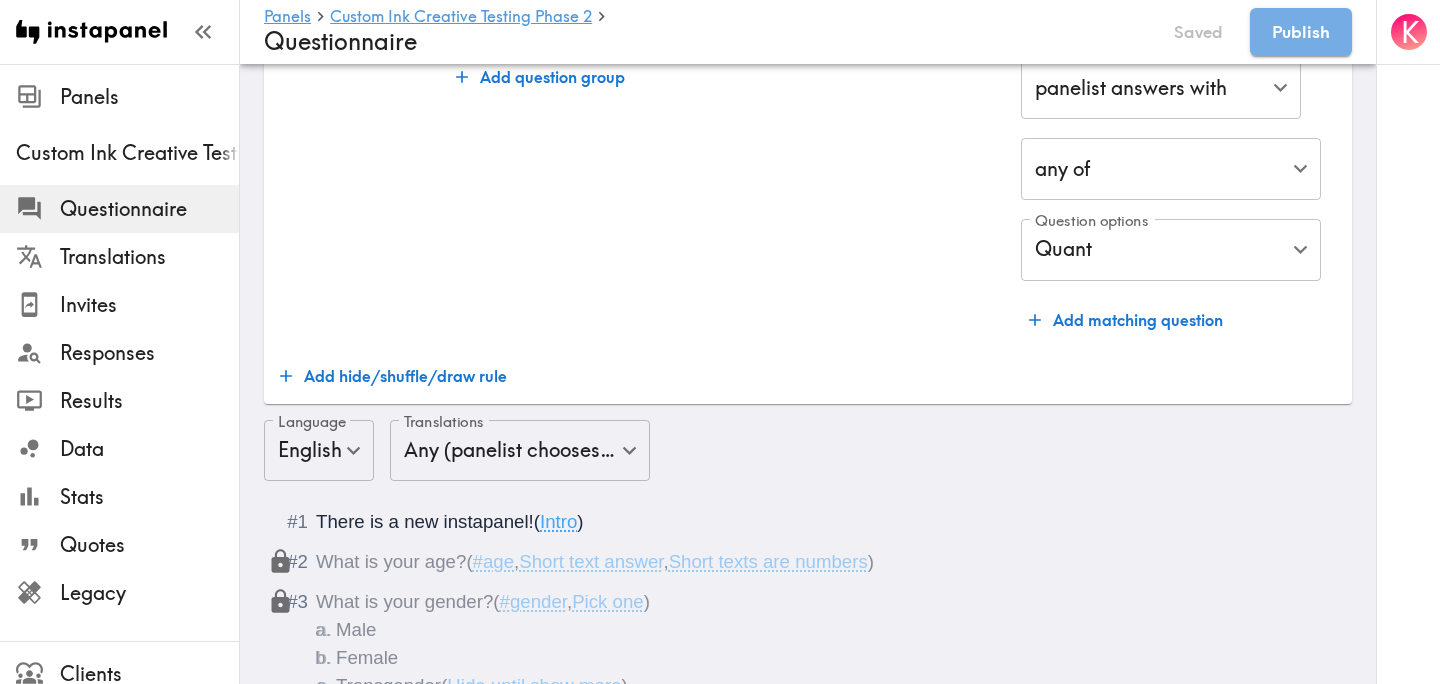 scroll, scrollTop: 240, scrollLeft: 0, axis: vertical 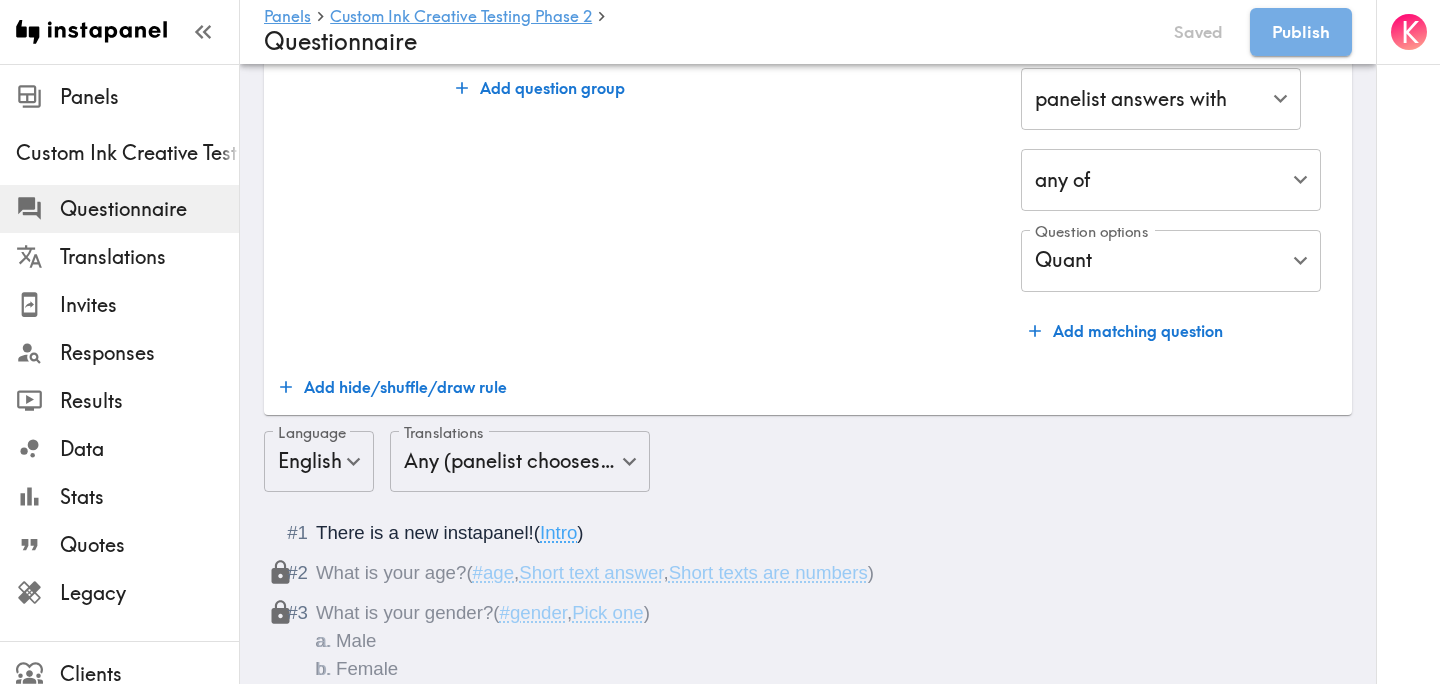 click on "Add hide/shuffle/draw rule" at bounding box center (393, 387) 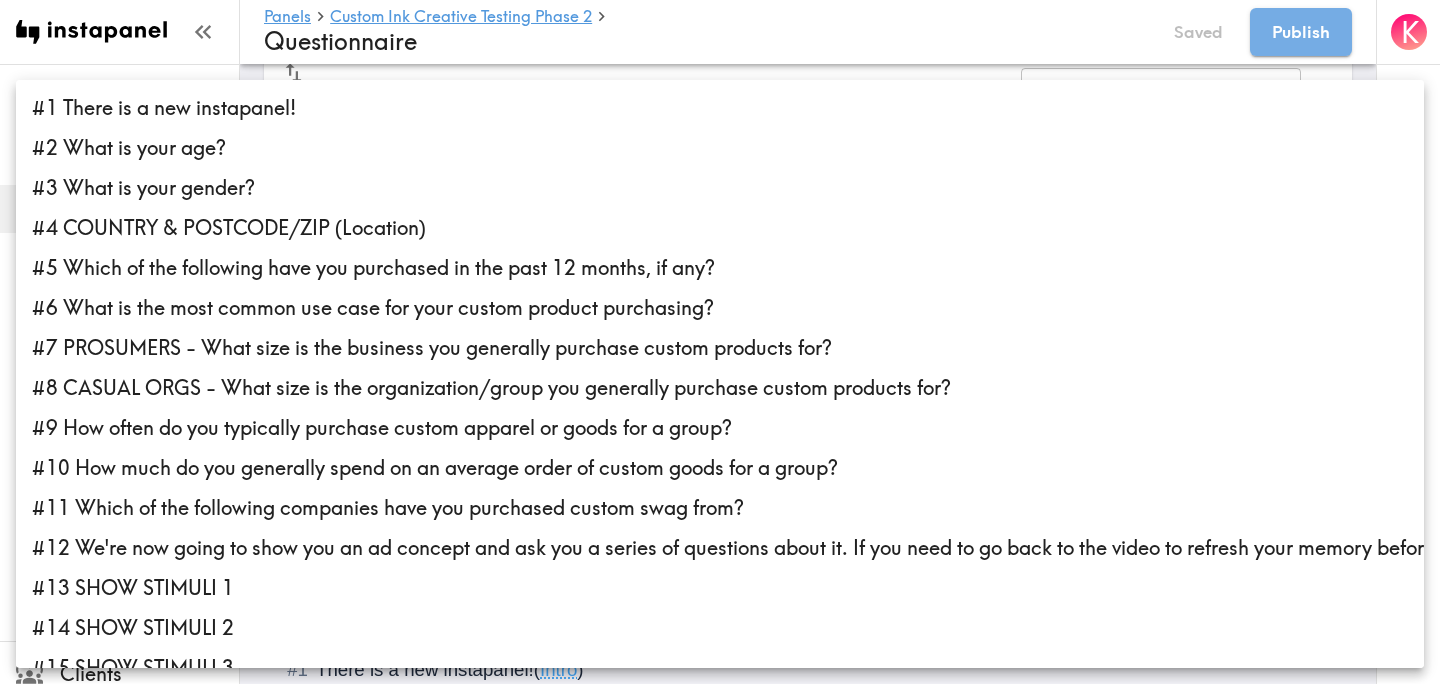 click on "Instapanel -  Panels  -  Custom Ink Creative Testing Phase 2  -  Questionnaire Panels Custom Ink Creative Testing Phase 2 Questionnaire Translations Invites Responses Results Data Stats Quotes Legacy Clients Panelists Strategists My Invites My Rewards Help/Suggestions K Panels   Custom Ink Creative Testing Phase 2   Questionnaire Saved Publish Audience Questions Screening # Video Responses 60 # Video Responses The target number of panelists recording video. # Quant Responses 600 # Quant Responses The target number of panelists answering multiple-choice and short text questions (no video answers). 18-64 years old Mix of genders  ( Equal distribution ,  +/-10% ) Male Female Broad geographic distribution across the US Have purchased custom apparel or goods in the past year Fall into one of the following segments  ( Equal distribution ,  +/-10% ) Prosumer  ( Definition ) Fall into one of the following segments  ( Specific distribution ) Purchase custom products for a business  ( 60%+ ) Mix of business sizes  ( ," at bounding box center (720, 4126) 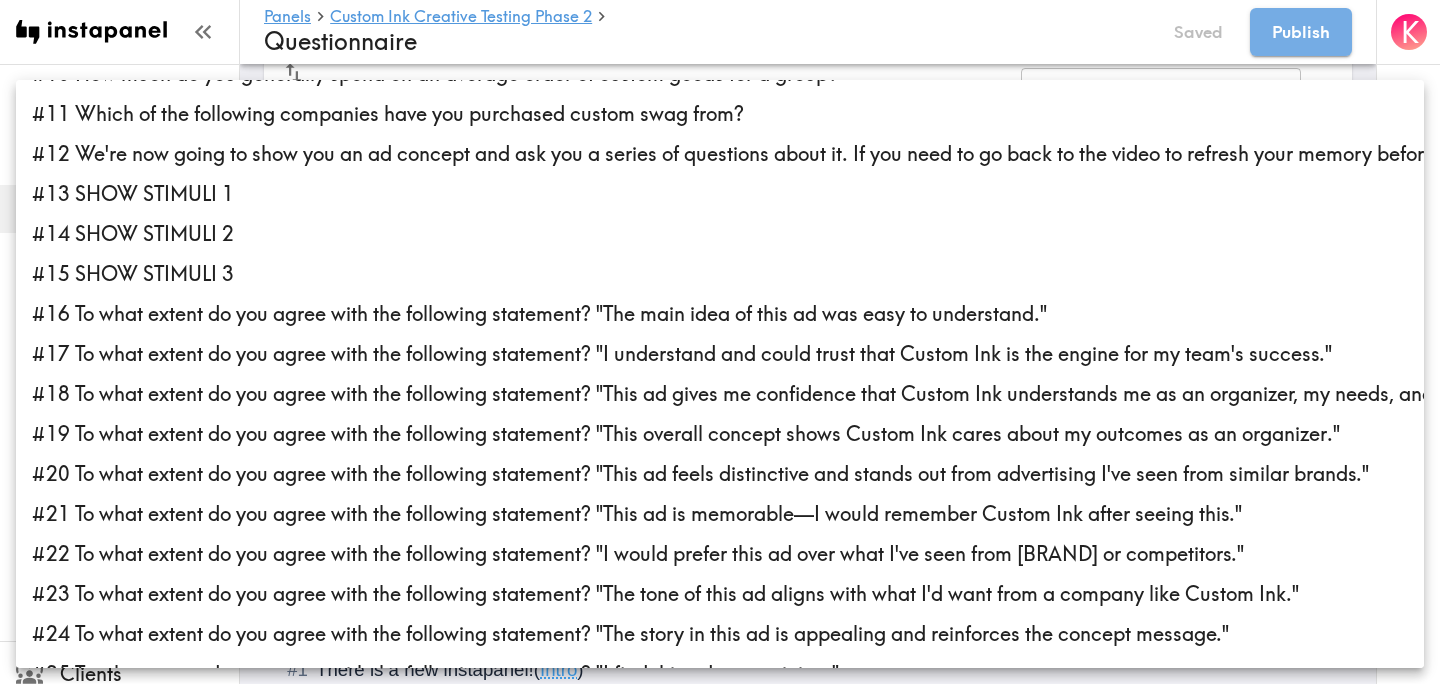 scroll, scrollTop: 461, scrollLeft: 0, axis: vertical 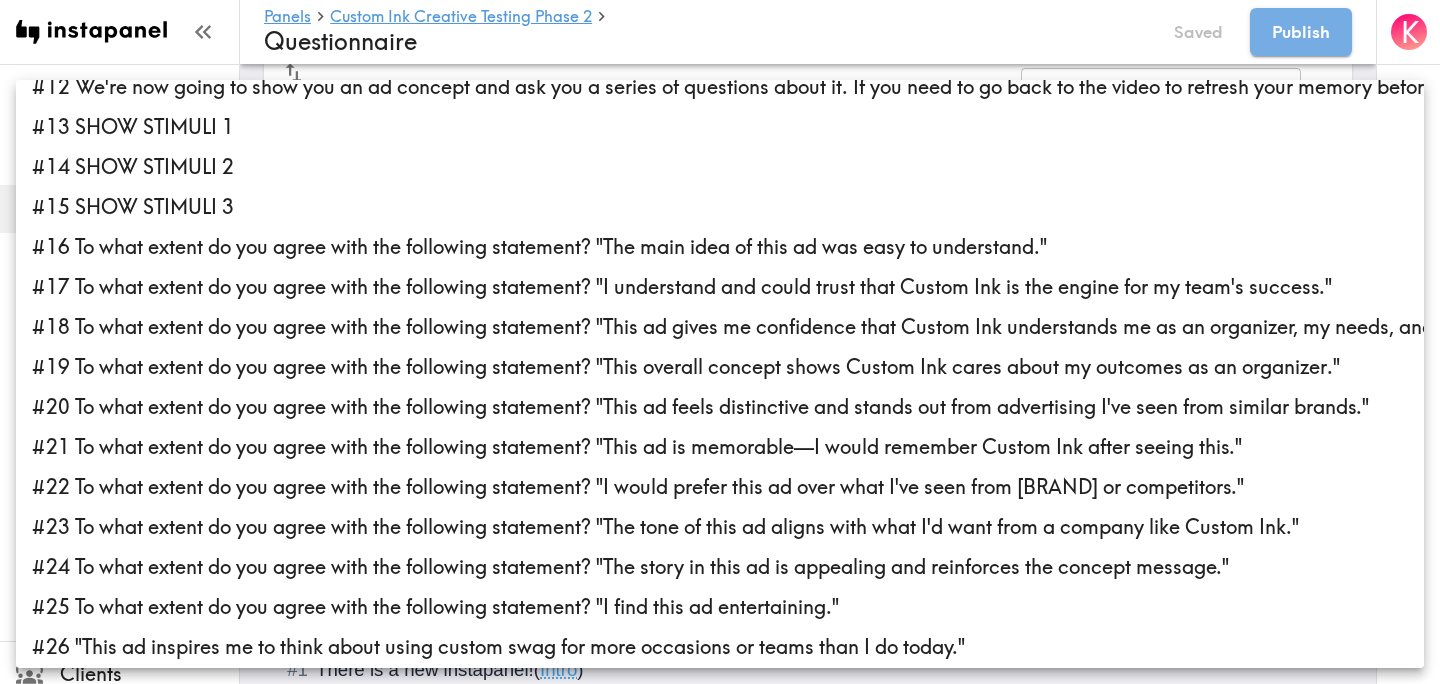 click on "#16 To what extent do you agree with the following statement? "The main idea of this ad was easy to understand."" at bounding box center [720, 247] 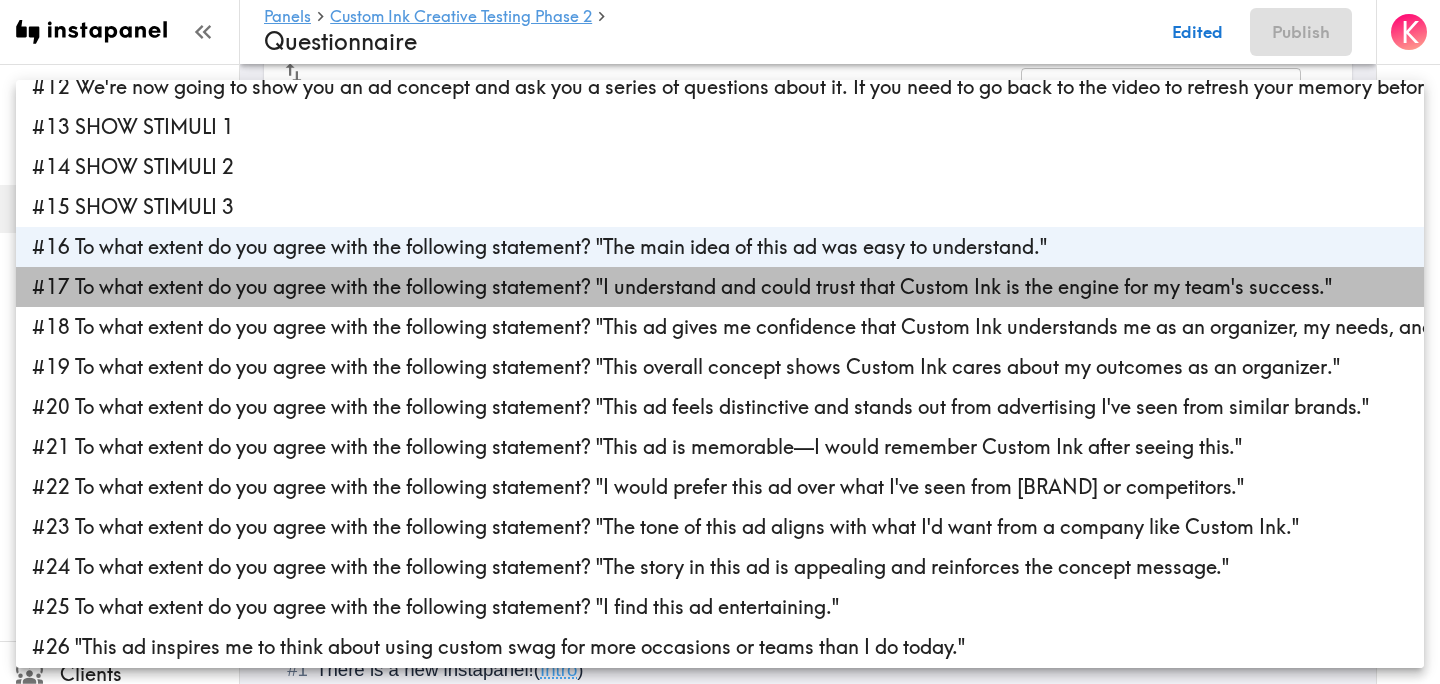 click on "#17 To what extent do you agree with the following statement? "I understand and could trust that Custom Ink is the engine for my team's success."" at bounding box center (720, 287) 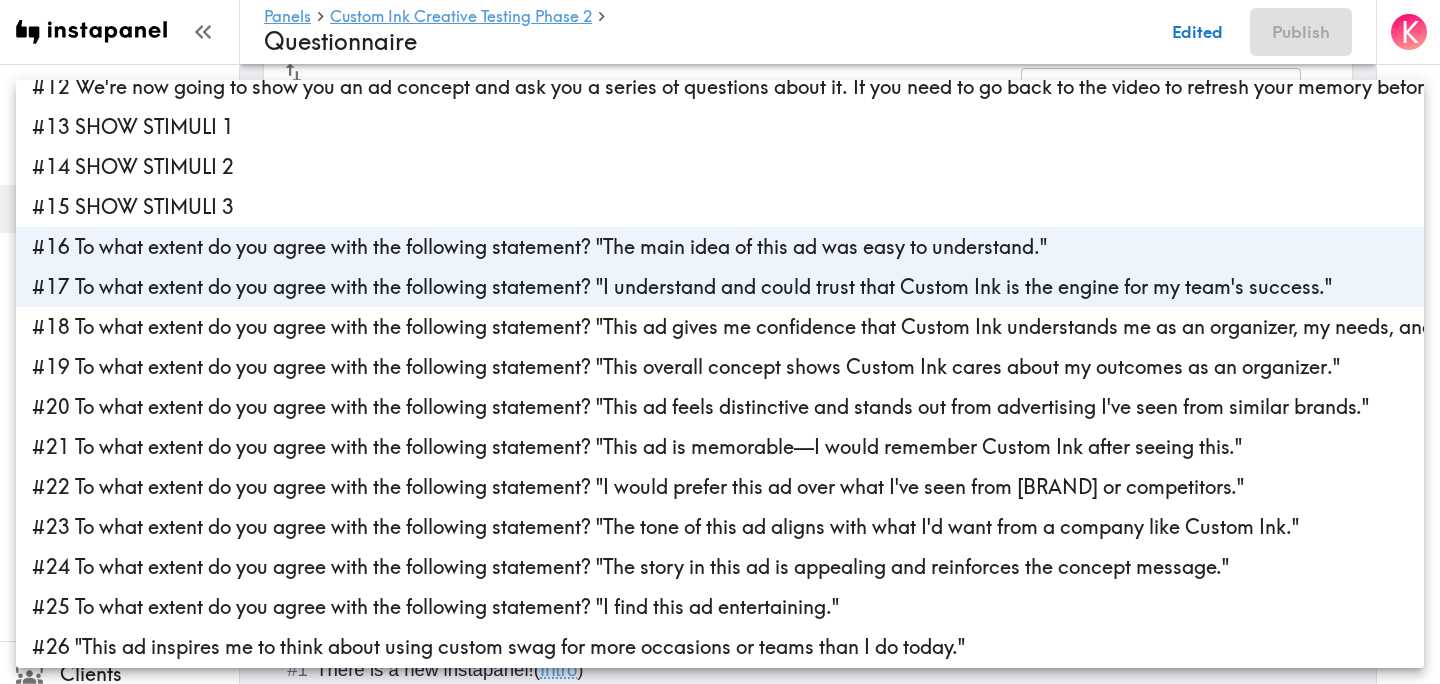 click on "#18 To what extent do you agree with the following statement? "This ad gives me confidence that Custom Ink understands me as an organizer, my needs, and my goals."" at bounding box center (720, 327) 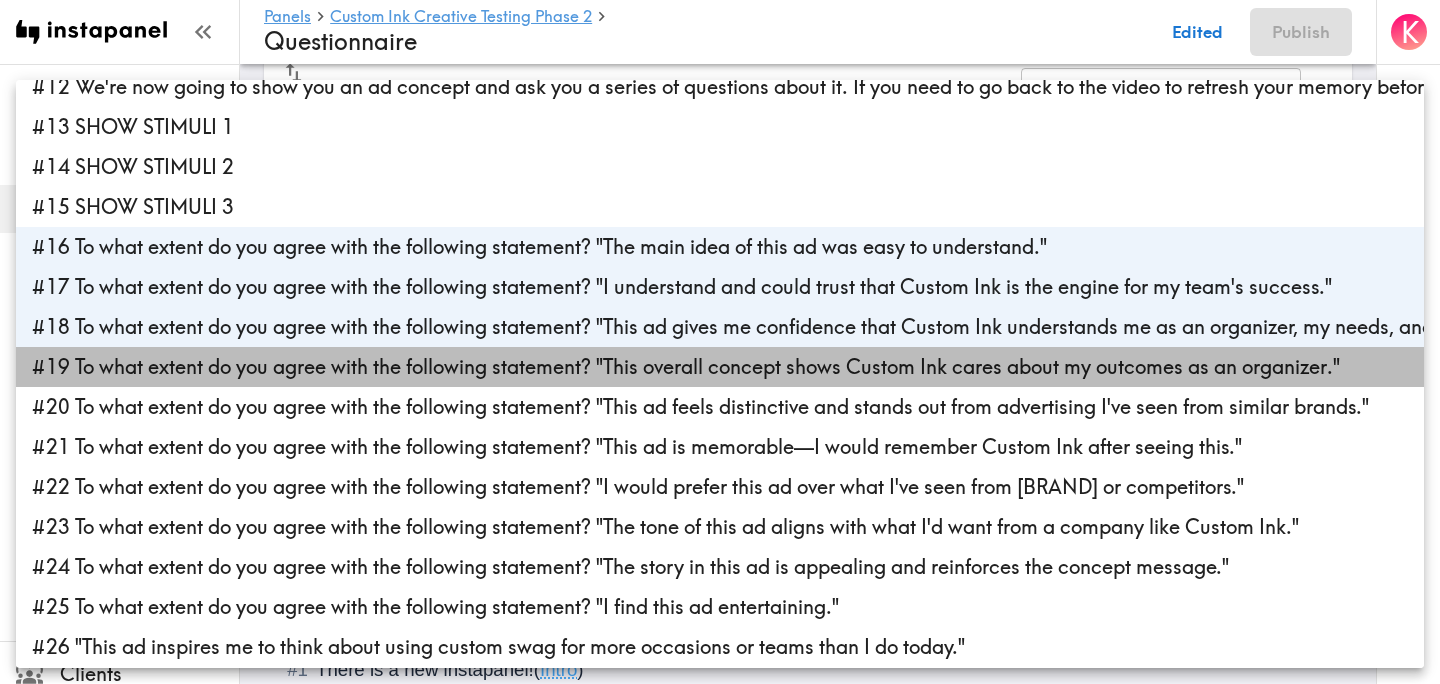 click on "#19 To what extent do you agree with the following statement? "This overall concept shows Custom Ink cares about my outcomes as an organizer."" at bounding box center [720, 367] 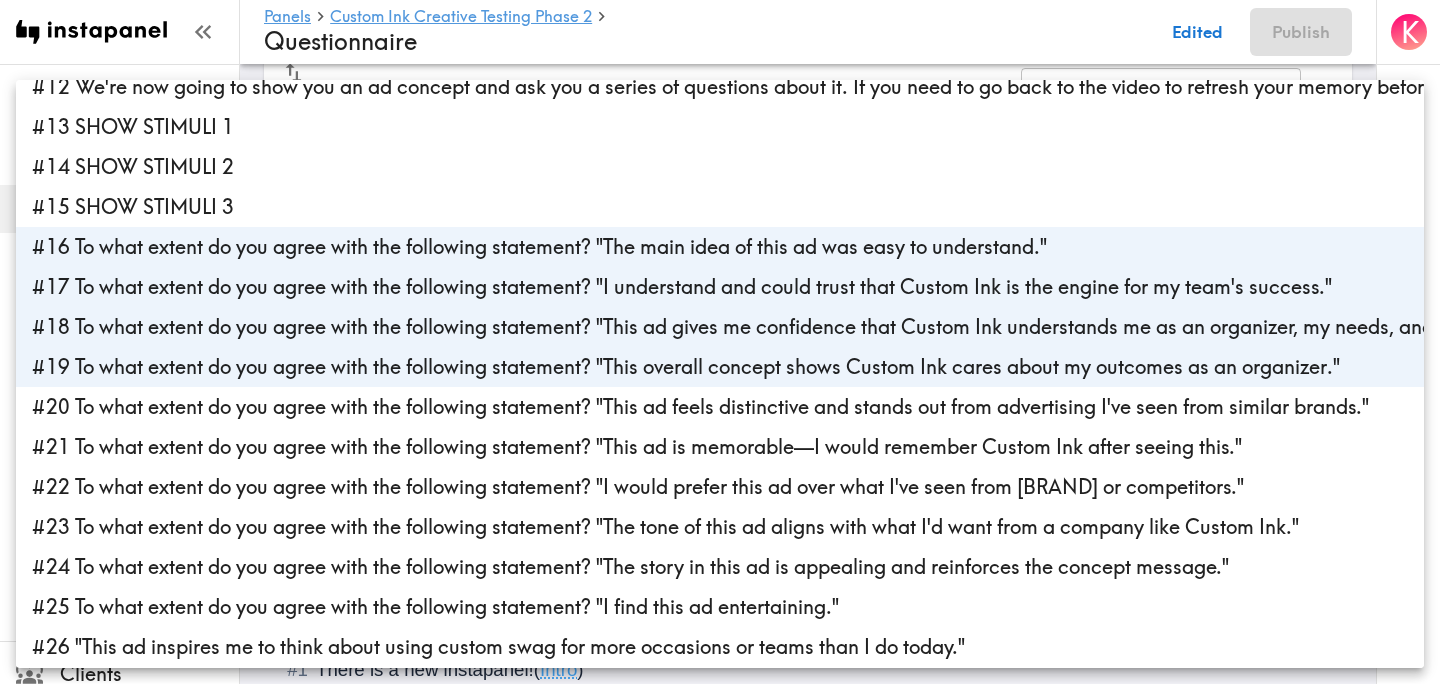 click on "#20 To what extent do you agree with the following statement? "This ad feels distinctive and stands out from advertising I've seen from similar brands."" at bounding box center [720, 407] 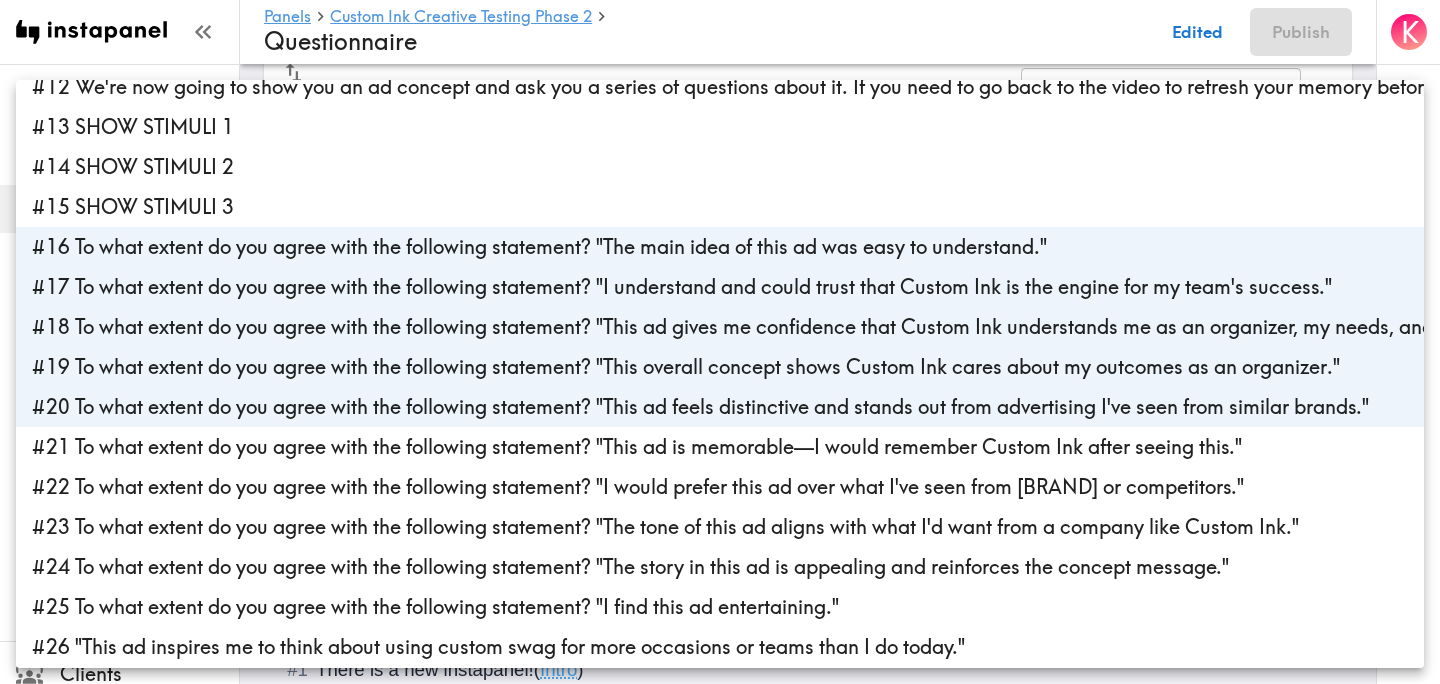 click on "#21 To what extent do you agree with the following statement? "This ad is memorable—I would remember Custom Ink after seeing this."" at bounding box center [720, 447] 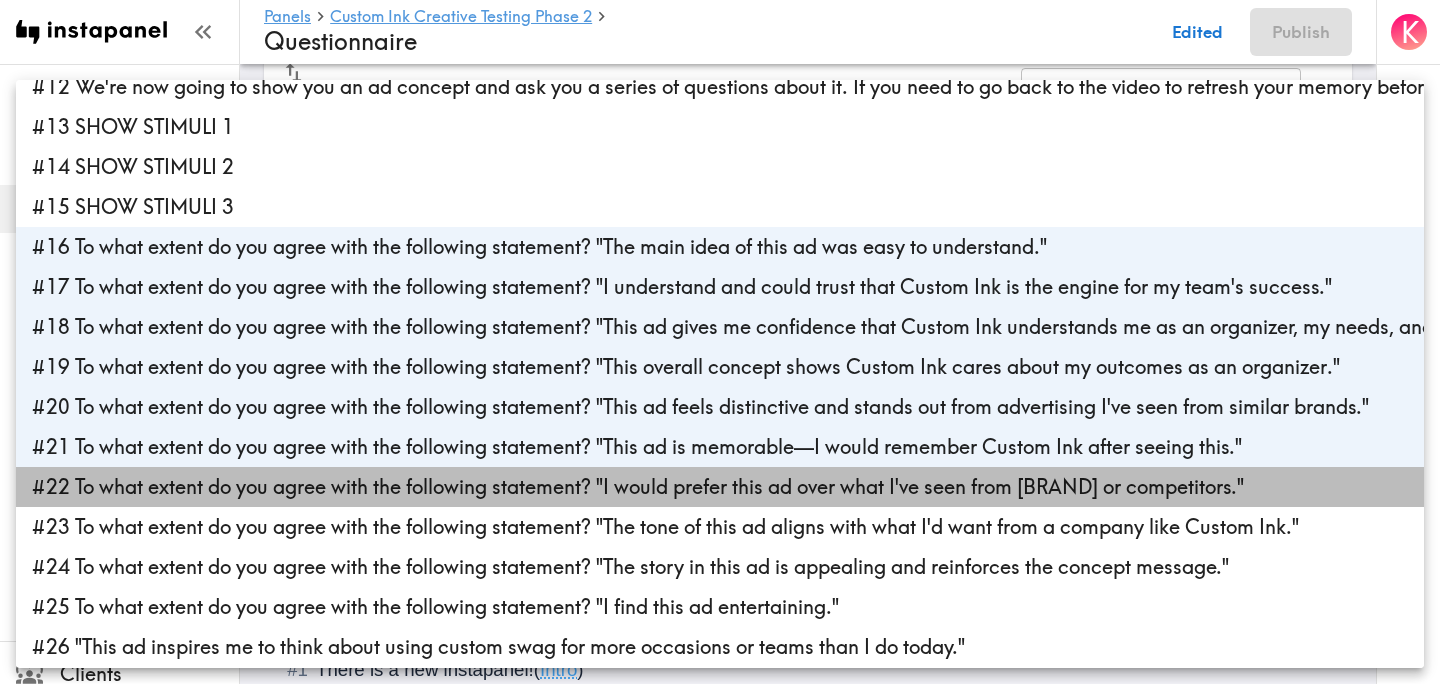 click on "#22 To what extent do you agree with the following statement? "I would prefer this ad over what I've seen from Custom Ink or competitors."" at bounding box center [720, 487] 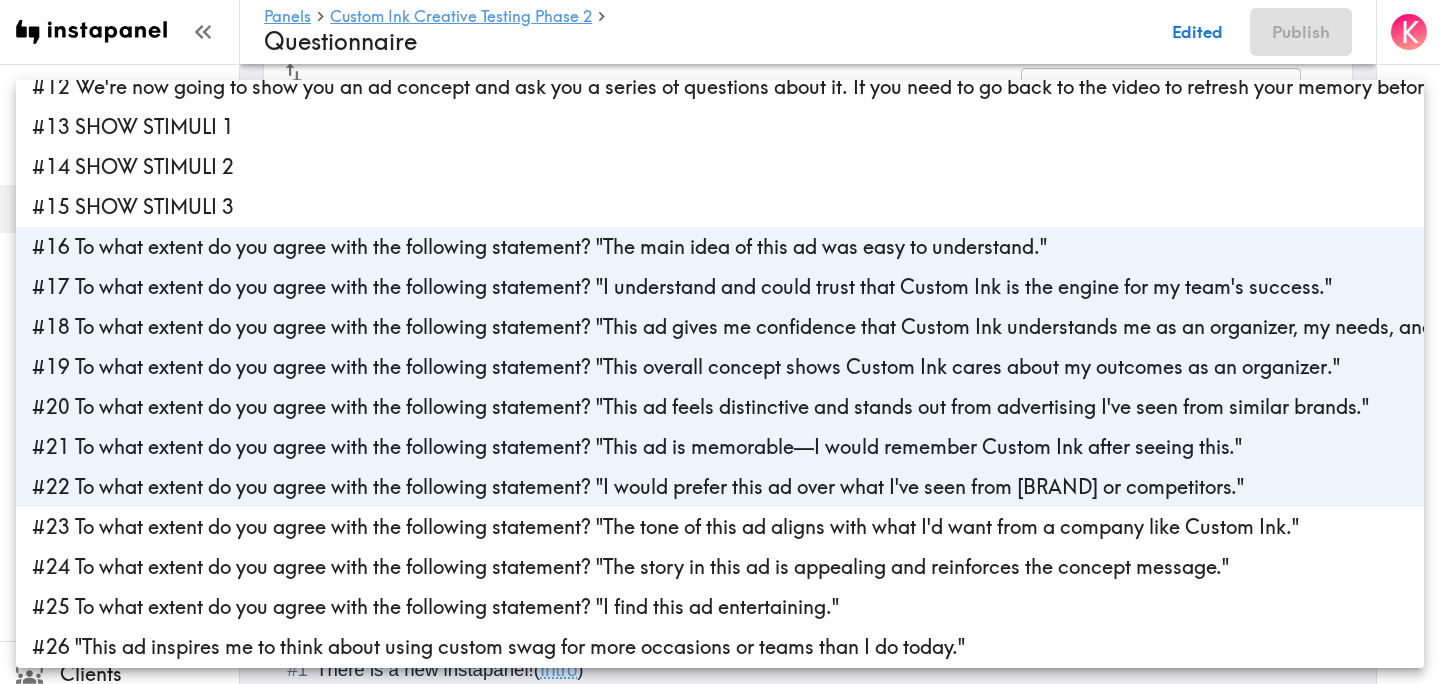 click on "#23 To what extent do you agree with the following statement? "The tone of this ad aligns with what I'd want from a company like Custom Ink."" at bounding box center [720, 527] 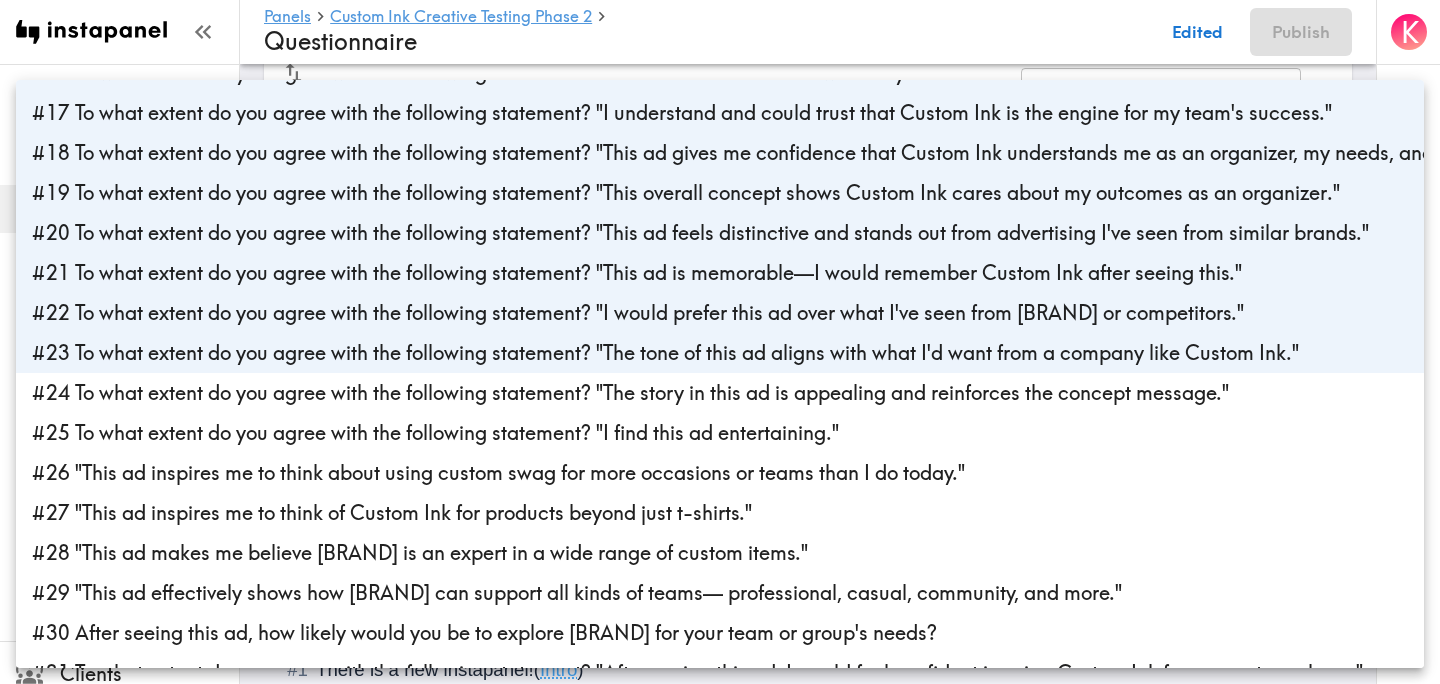scroll, scrollTop: 686, scrollLeft: 0, axis: vertical 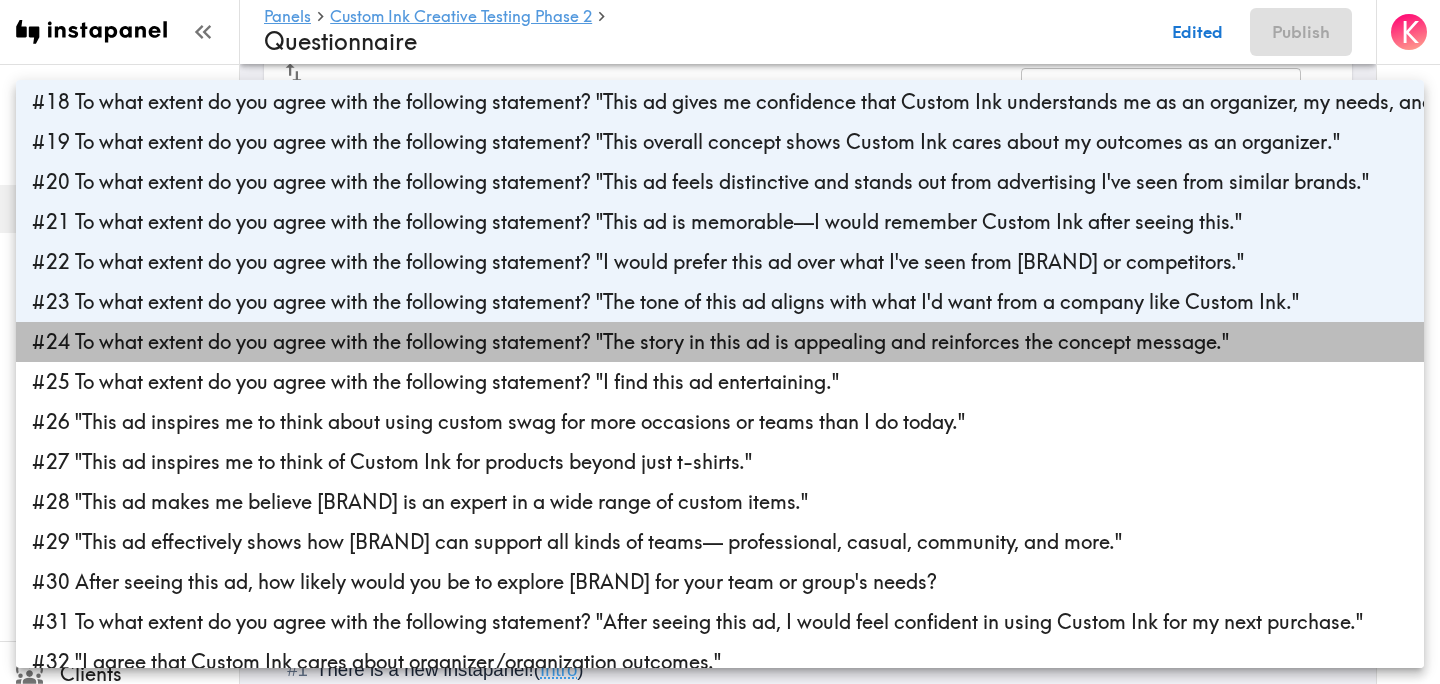 click on "#24 To what extent do you agree with the following statement? "The story in this ad is appealing and reinforces the concept message."" at bounding box center (720, 342) 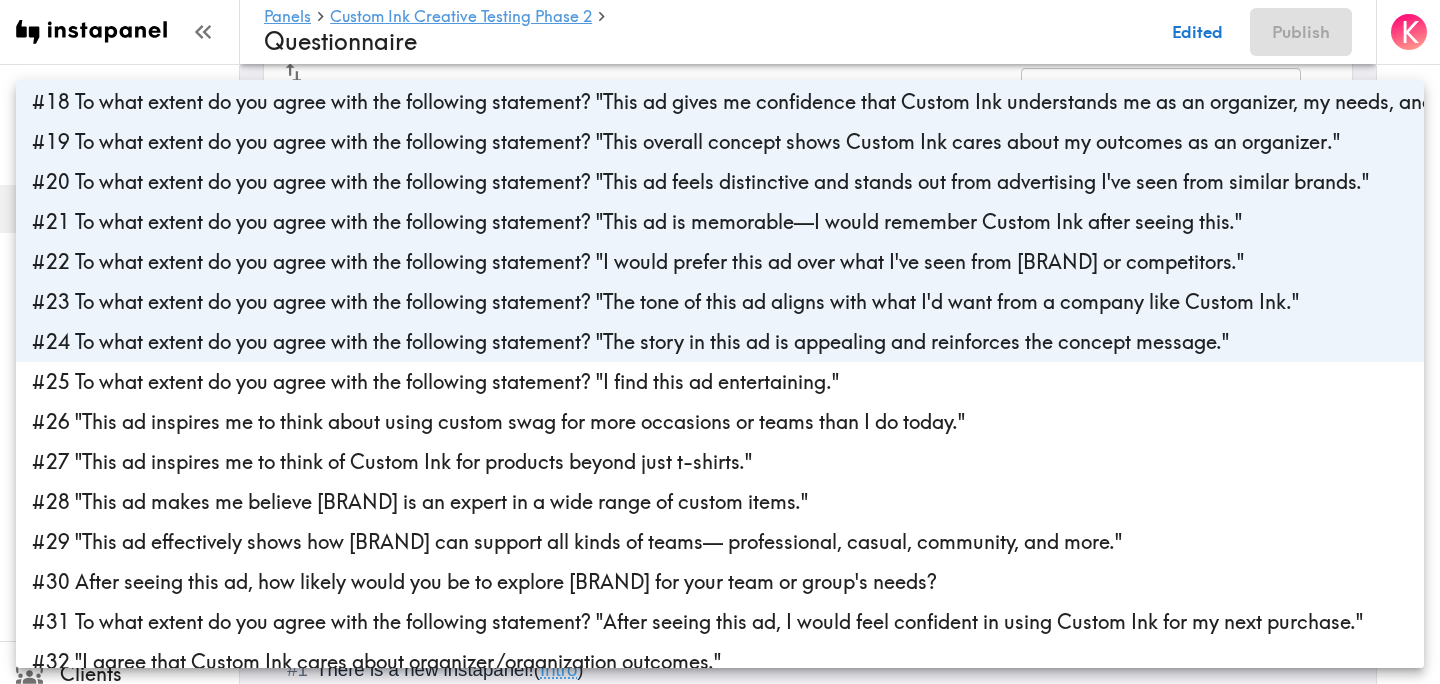 click on "#25 To what extent do you agree with the following statement? "I find this ad entertaining."" at bounding box center (720, 382) 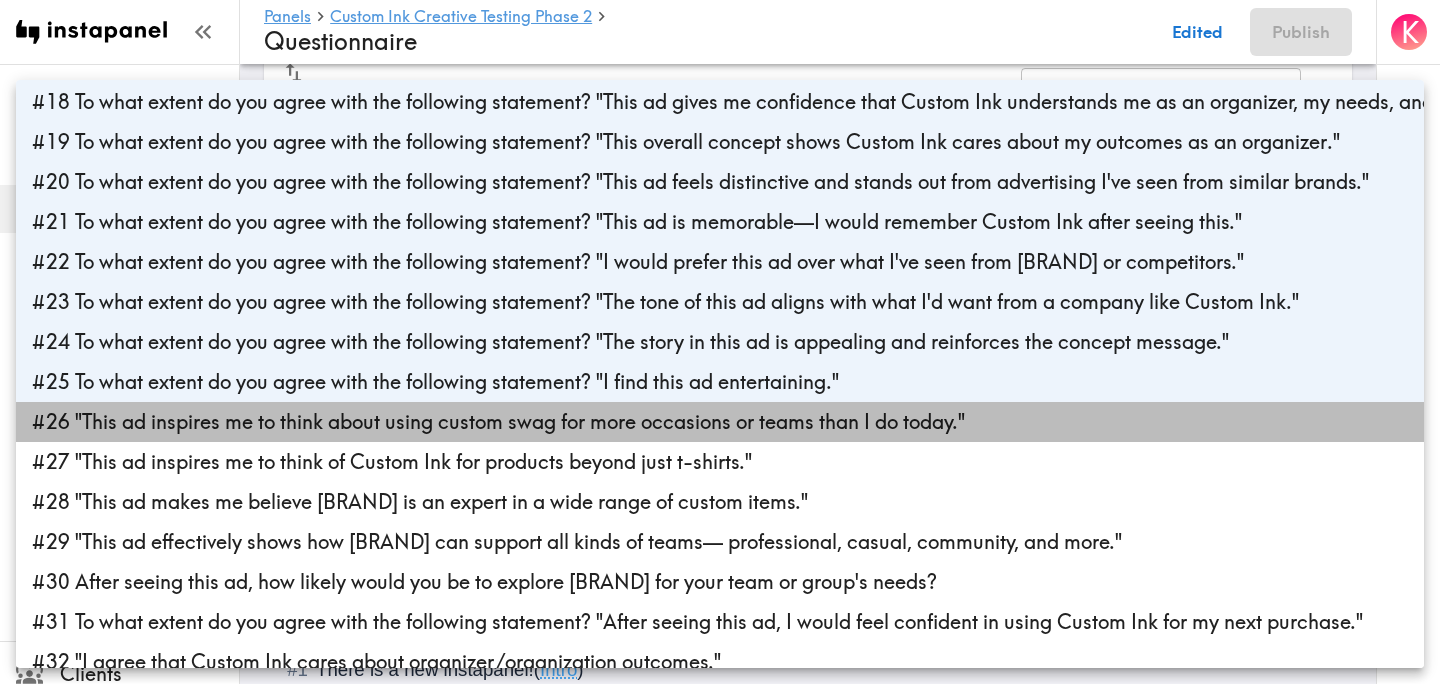 click on "#26 "This ad inspires me to think about using custom swag for more occasions or teams than I do today."" at bounding box center (720, 422) 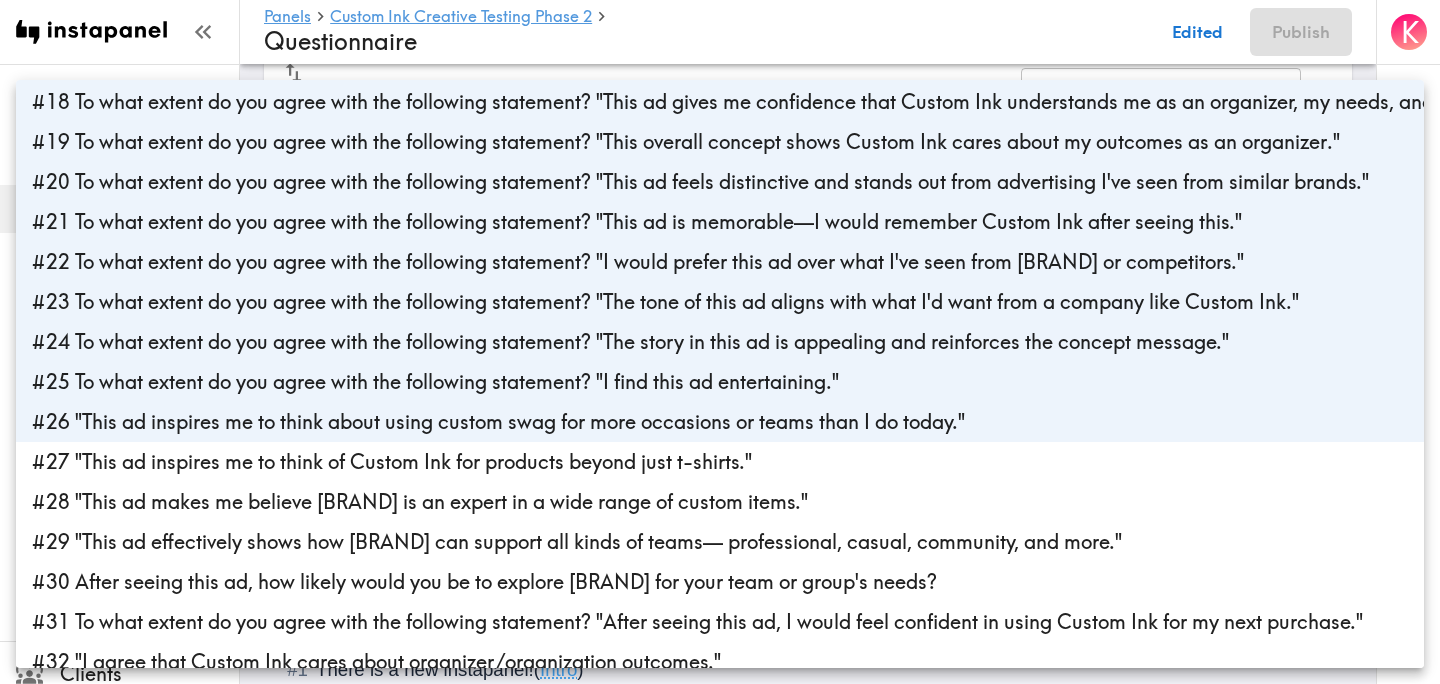 click on "#28 "This ad makes me believe Custom Ink is an expert in a wide range of custom items."" at bounding box center (720, 502) 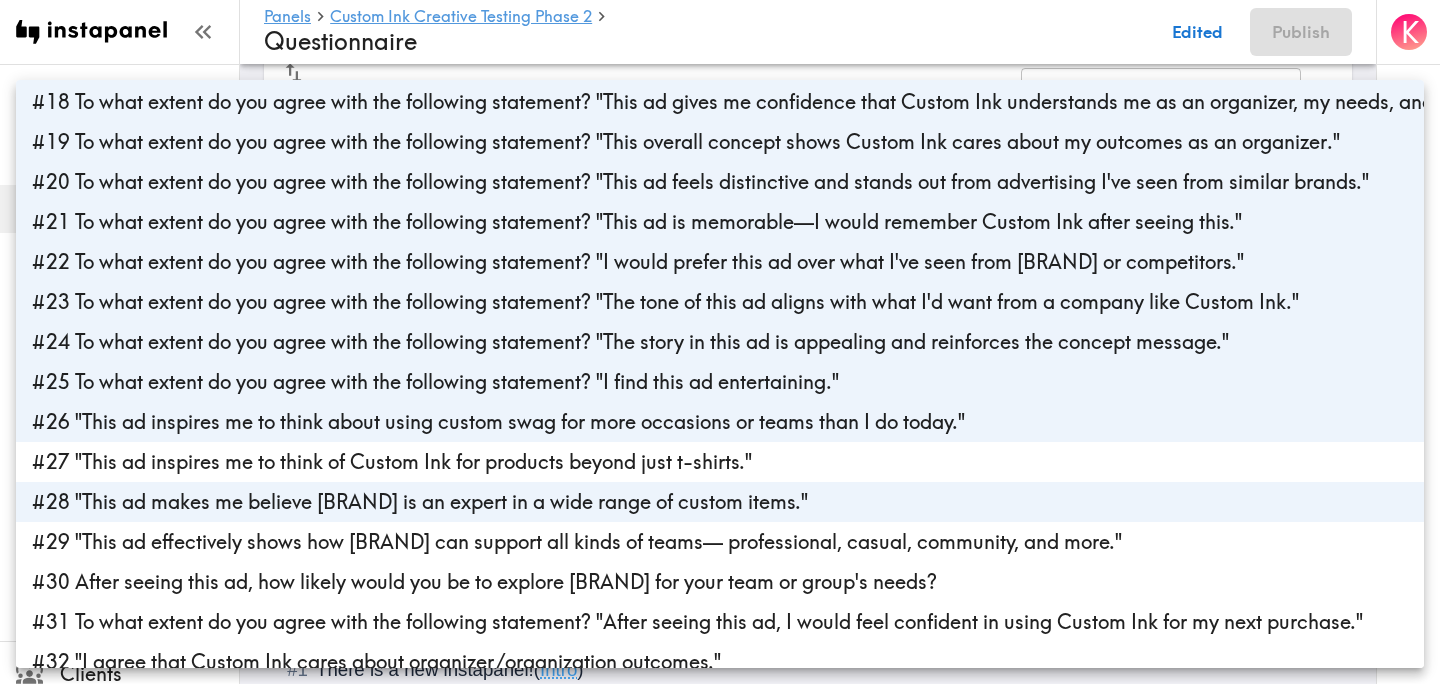 click on "#27 "This ad inspires me to think of Custom Ink for products beyond just t-shirts."" at bounding box center (720, 462) 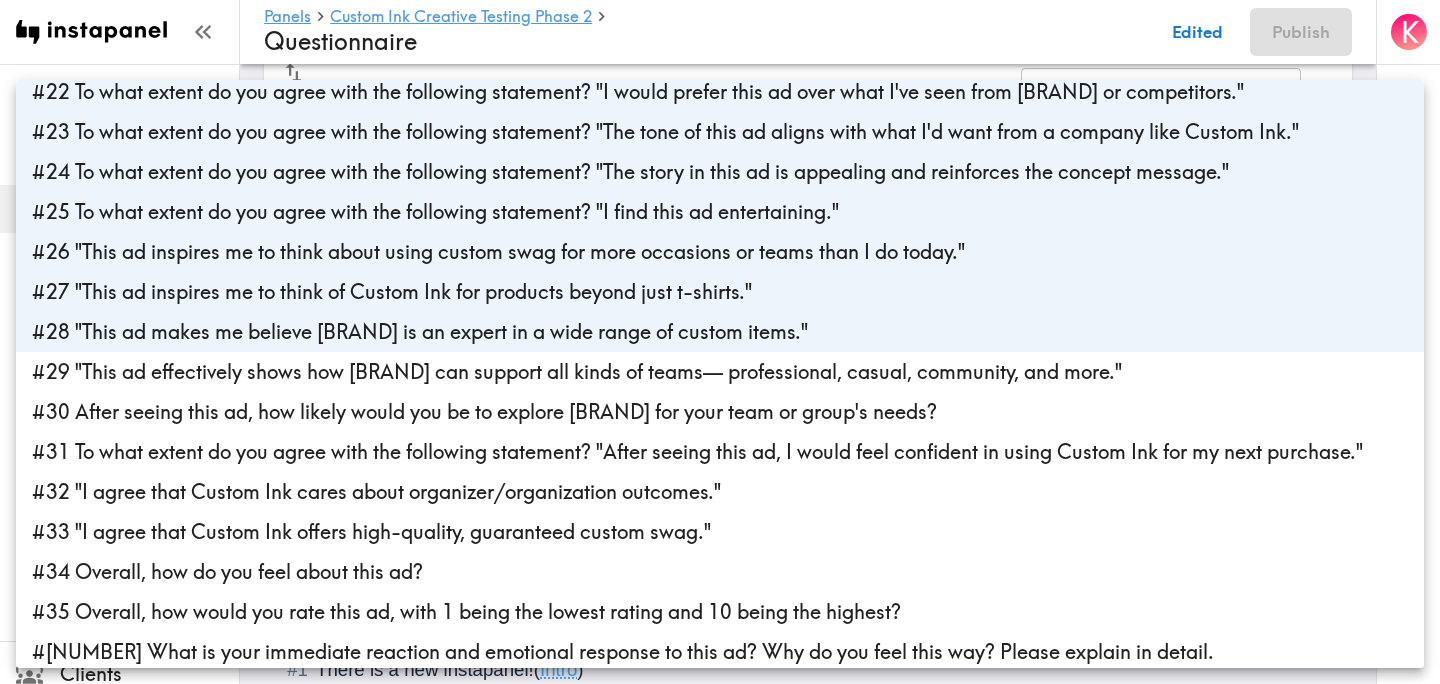 scroll, scrollTop: 865, scrollLeft: 0, axis: vertical 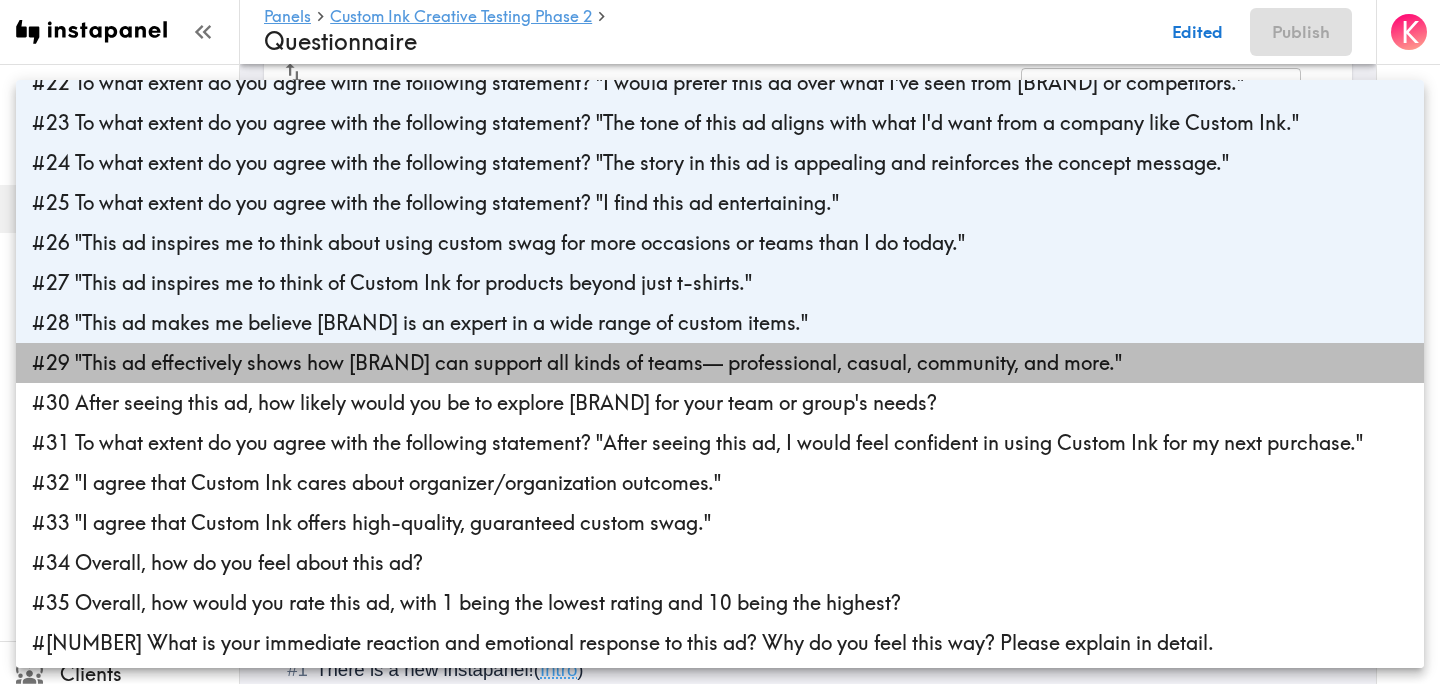 click on "#29 "This ad effectively shows how Custom Ink can support all kinds of teams— professional, casual, community, and more."" at bounding box center [720, 363] 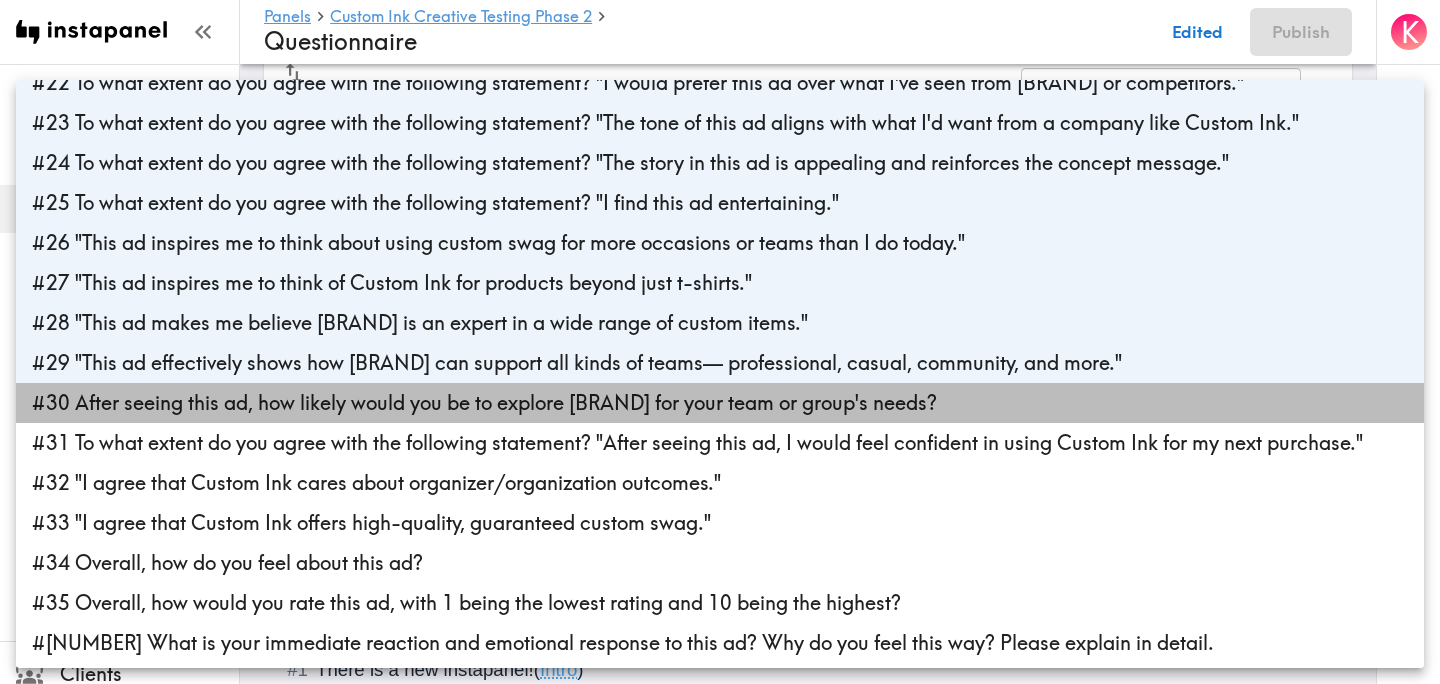 click on "#30 After seeing this ad, how likely would you be to explore Custom Ink for your team or group's needs?" at bounding box center (720, 403) 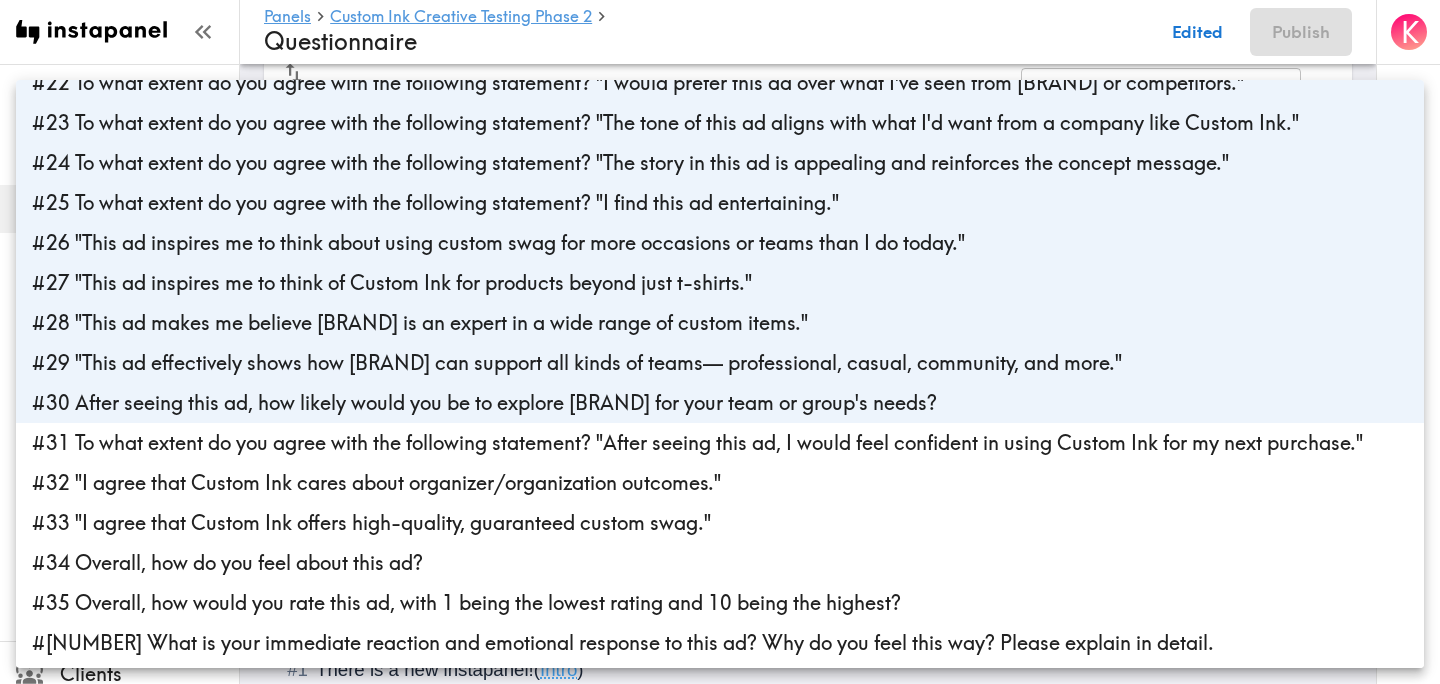 click on "#31 To what extent do you agree with the following statement? "After seeing this ad, I would feel confident in using Custom Ink for my next purchase."" at bounding box center [720, 443] 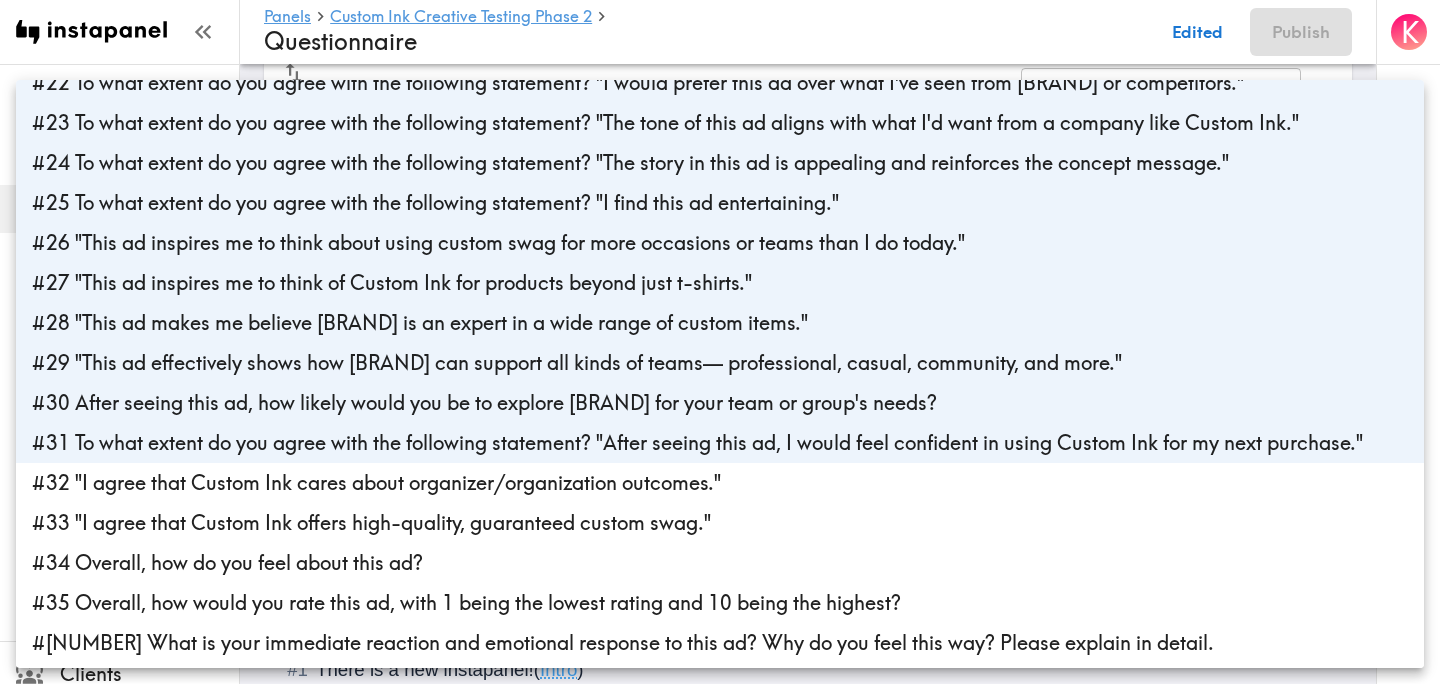 click on "#32 "I agree that Custom Ink cares about organizer/organization outcomes."" at bounding box center [720, 483] 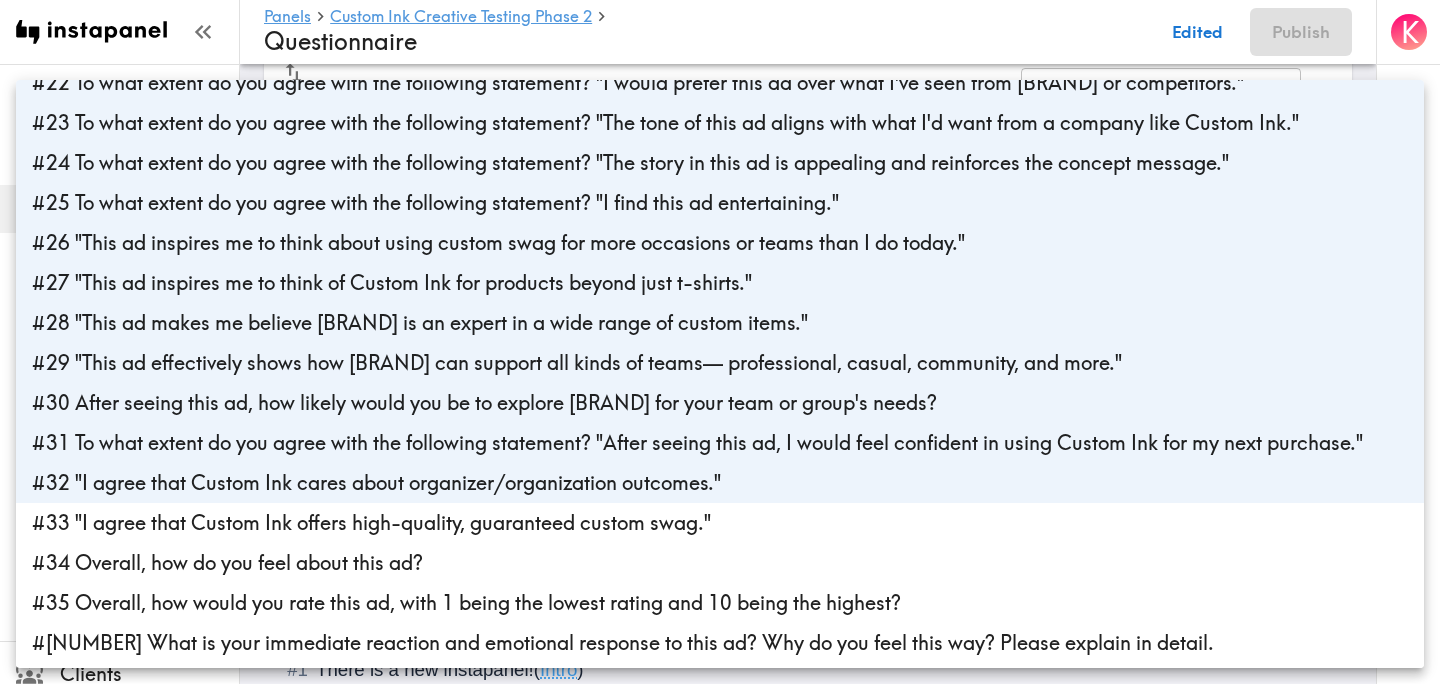 click on "#33 "I agree that Custom Ink offers high-quality, guaranteed custom swag."" at bounding box center (720, 523) 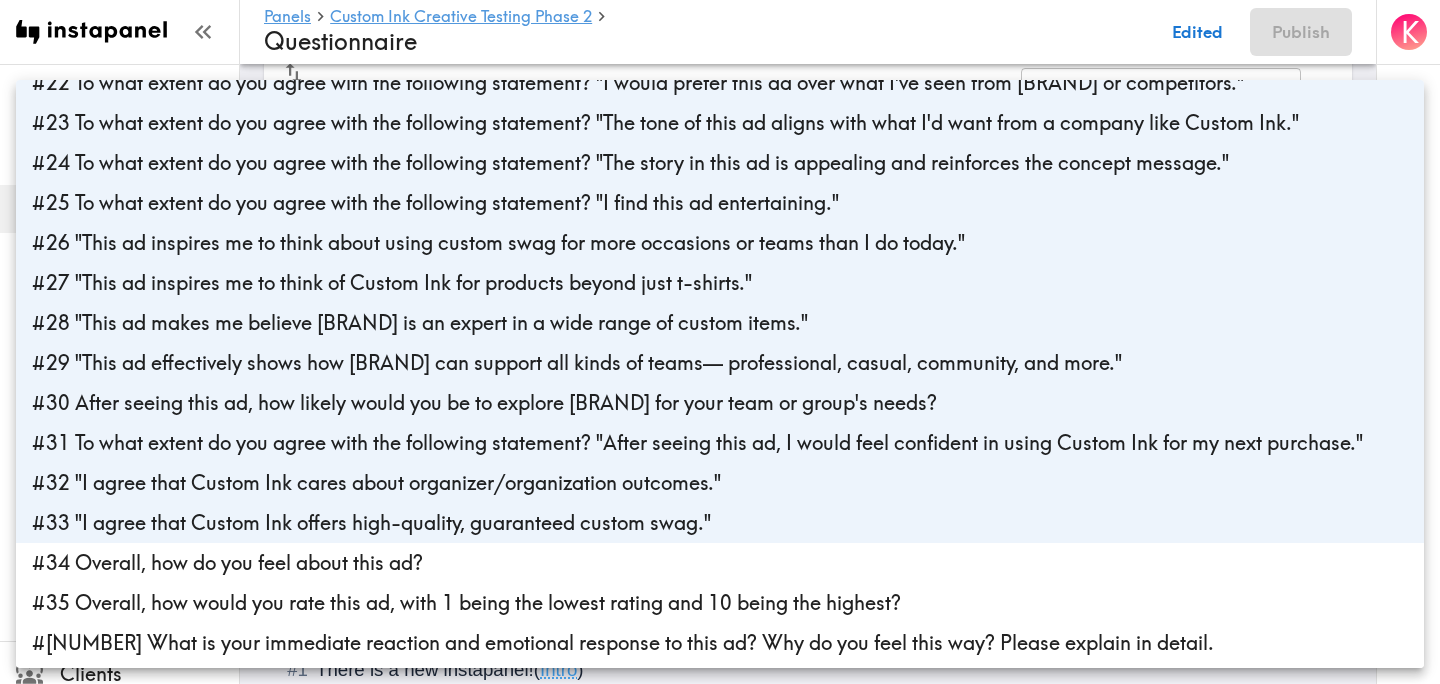 click on "#34 Overall, how do you feel about this ad?" at bounding box center (720, 563) 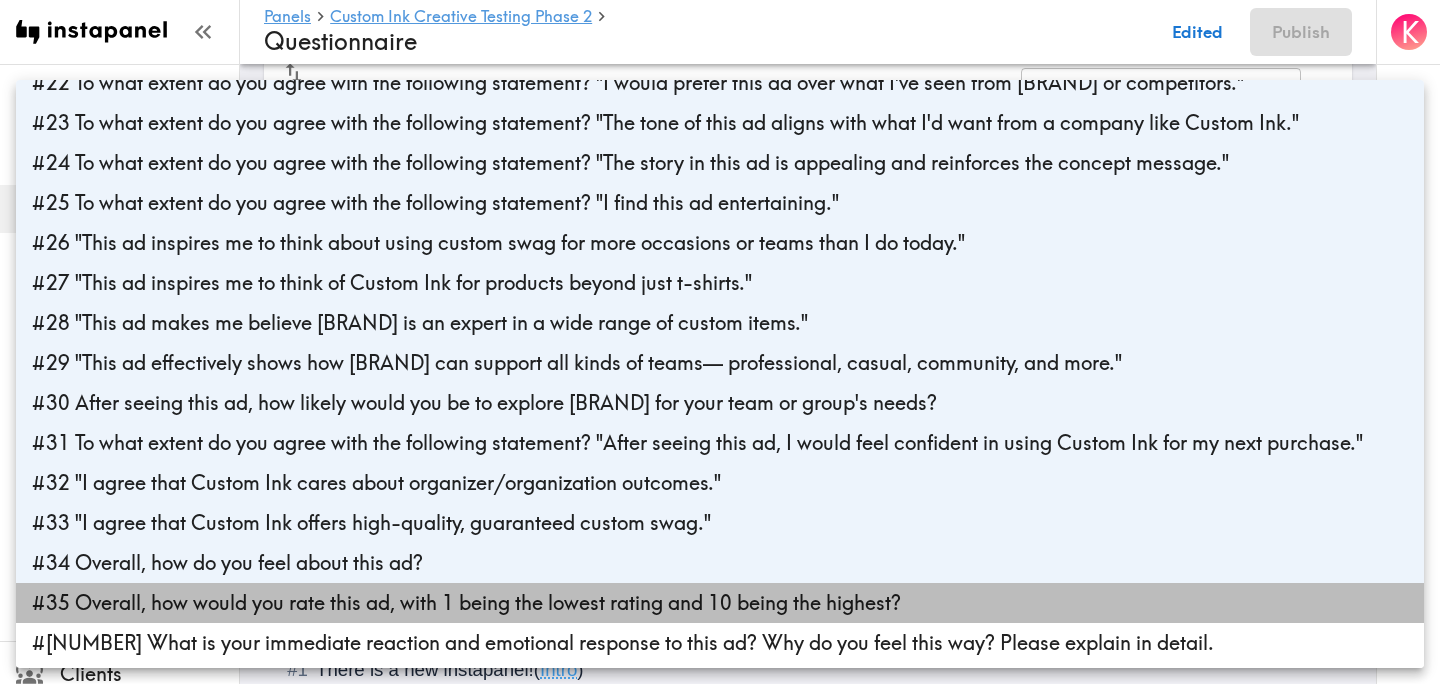 click on "#35 Overall, how would you rate this ad, with 1 being the lowest rating and 10 being the highest?" at bounding box center (720, 603) 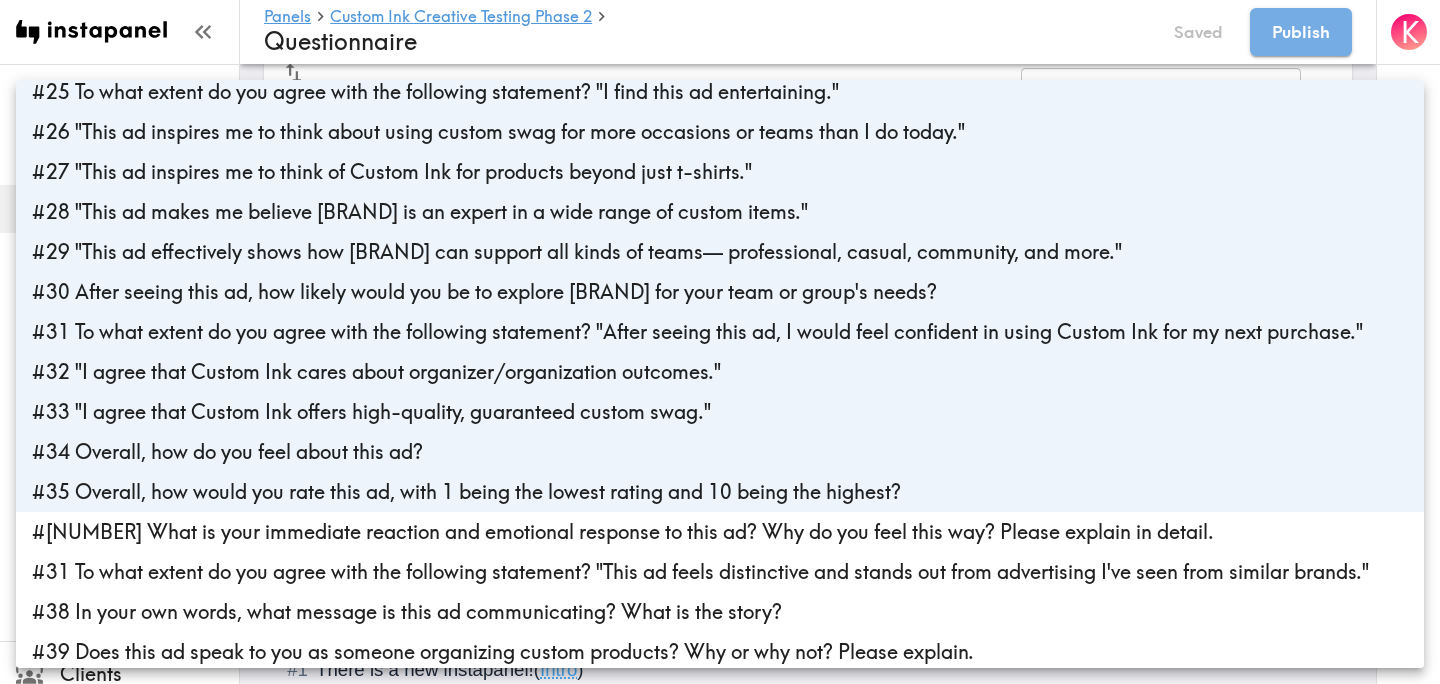 scroll, scrollTop: 984, scrollLeft: 0, axis: vertical 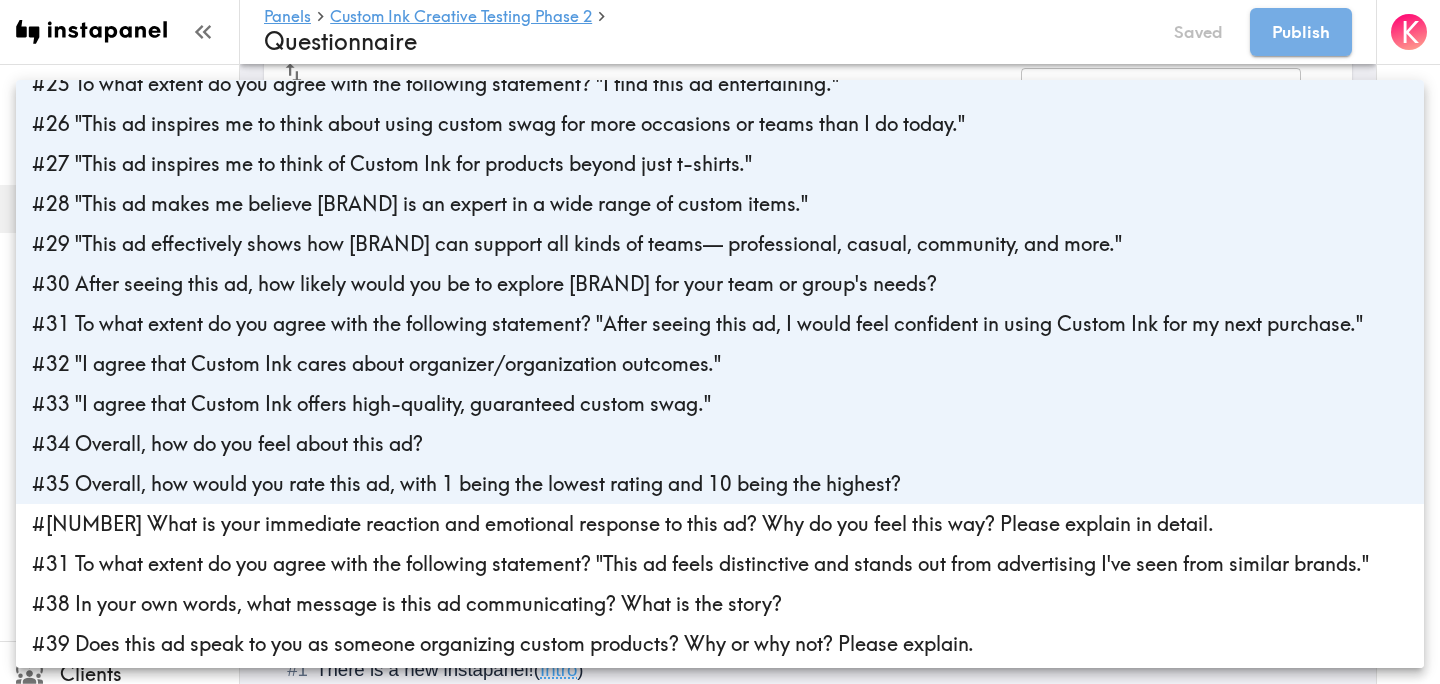 click at bounding box center [720, 342] 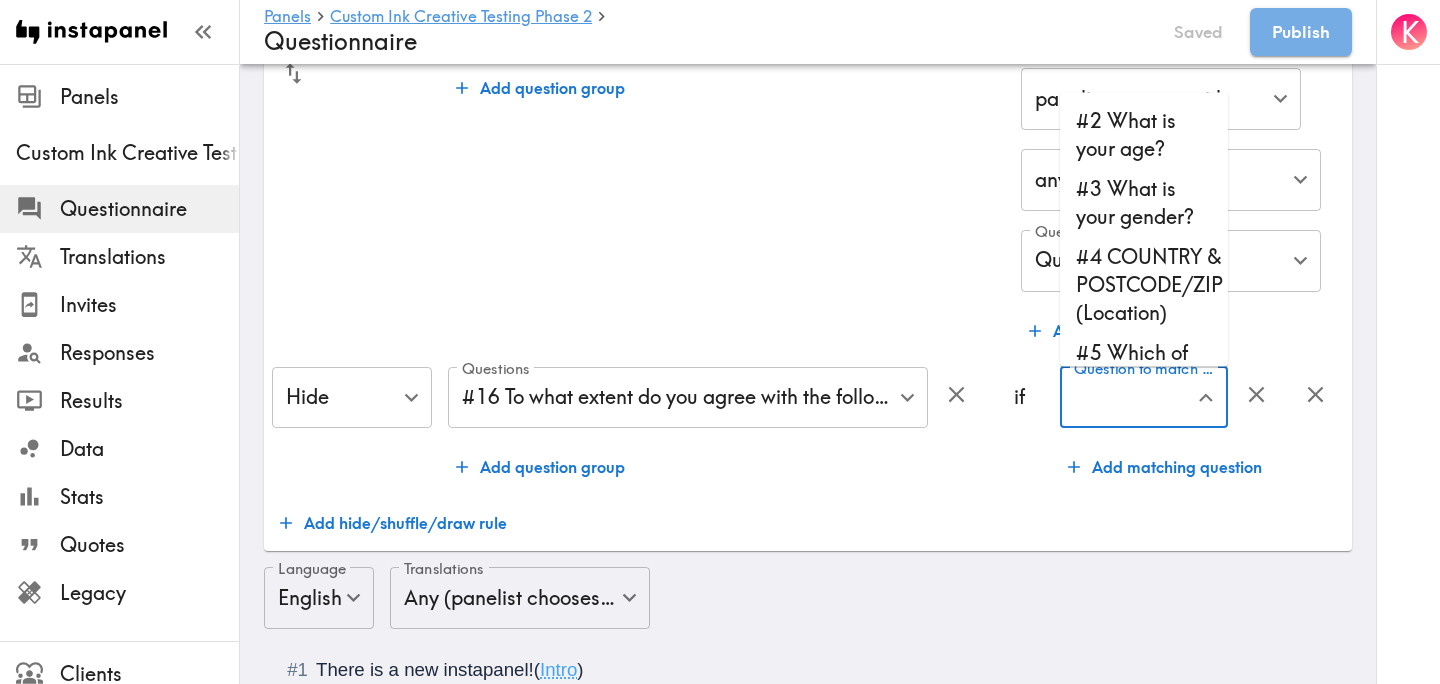 click on "Question to match panelists on" at bounding box center (1129, 398) 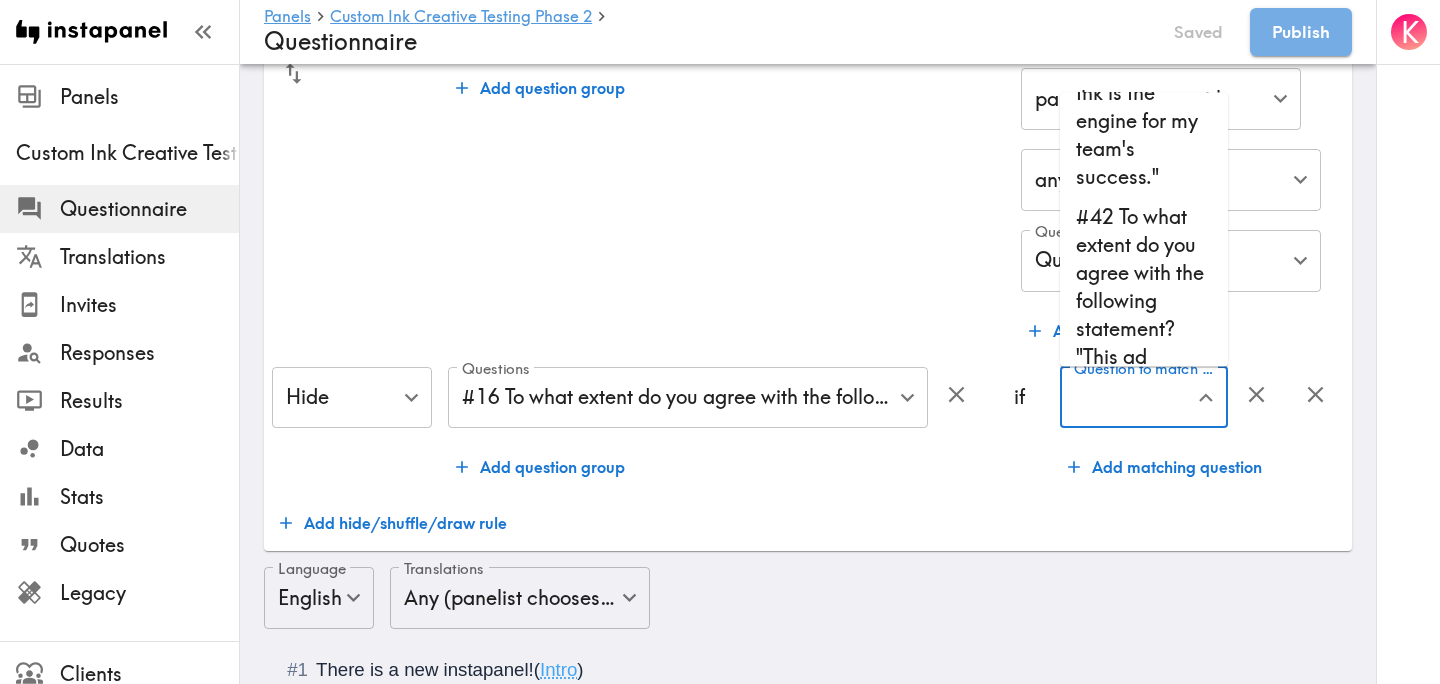 scroll, scrollTop: 8794, scrollLeft: 0, axis: vertical 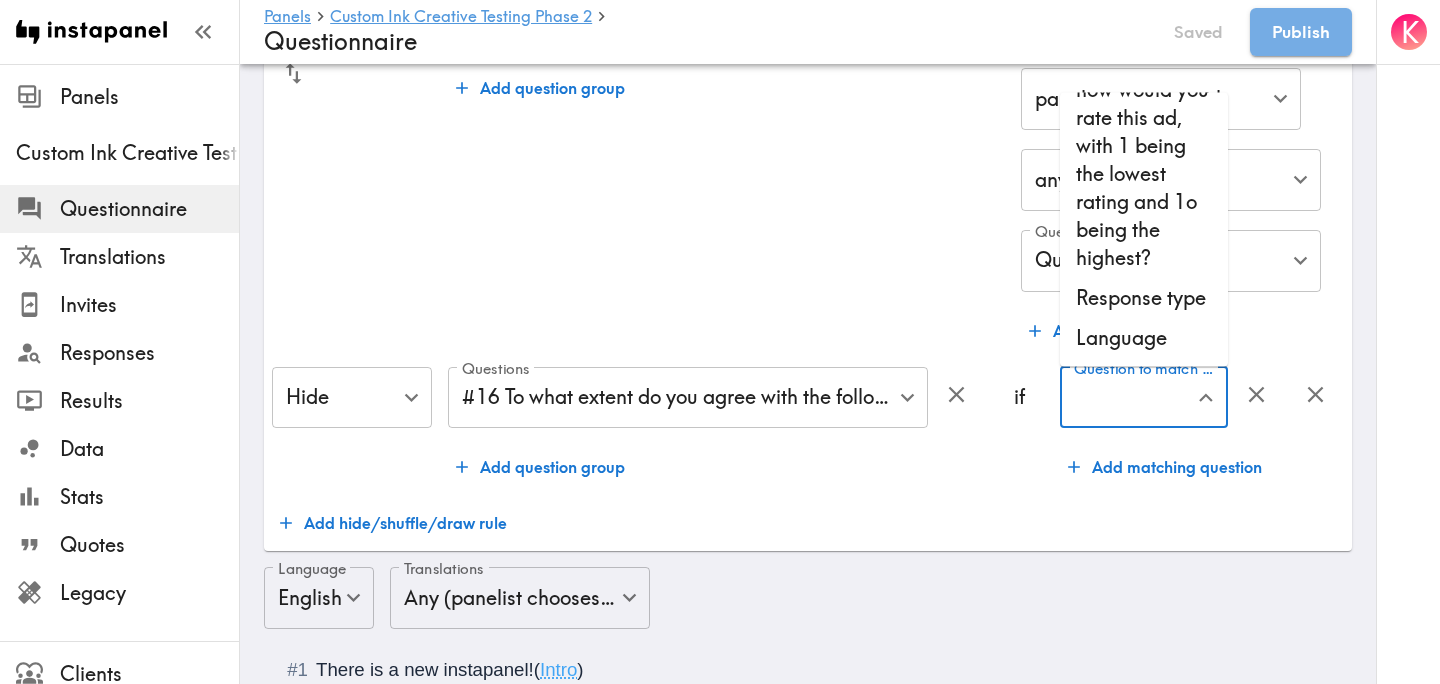 click on "Response type" at bounding box center (1144, 299) 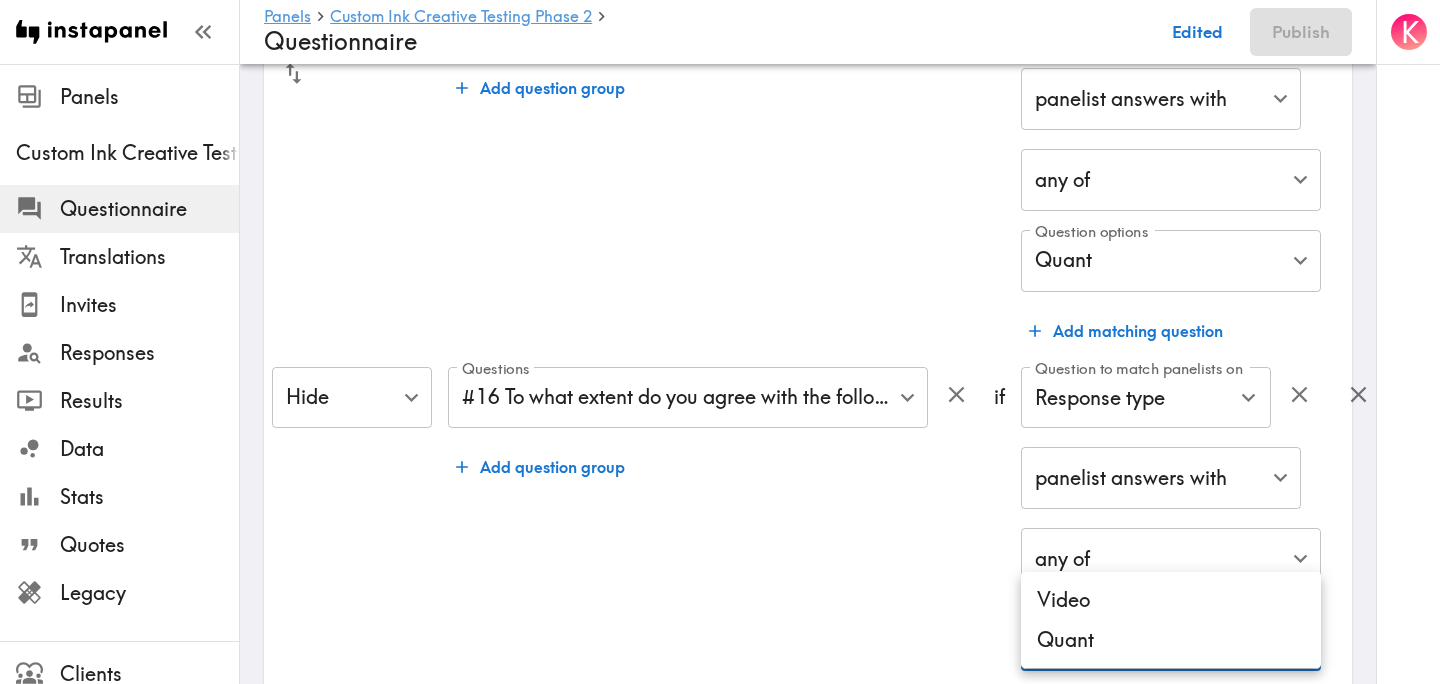 click on "Instapanel -  Panels  -  Custom Ink Creative Testing Phase 2  -  Questionnaire Panels Custom Ink Creative Testing Phase 2 Questionnaire Translations Invites Responses Results Data Stats Quotes Legacy Clients Panelists Strategists My Invites My Rewards Help/Suggestions K Panels   Custom Ink Creative Testing Phase 2   Questionnaire Edited Publish Audience Questions Screening # Video Responses 60 # Video Responses The target number of panelists recording video. # Quant Responses 600 # Quant Responses The target number of panelists answering multiple-choice and short text questions (no video answers). 18-64 years old Mix of genders  ( Equal distribution ,  +/-10% ) Male Female Broad geographic distribution across the US Have purchased custom apparel or goods in the past year Fall into one of the following segments  ( Equal distribution ,  +/-10% ) Prosumer  ( Definition ) Fall into one of the following segments  ( Specific distribution ) Purchase custom products for a business  ( 60%+ ) Mix of business sizes  ( )" at bounding box center (720, 4247) 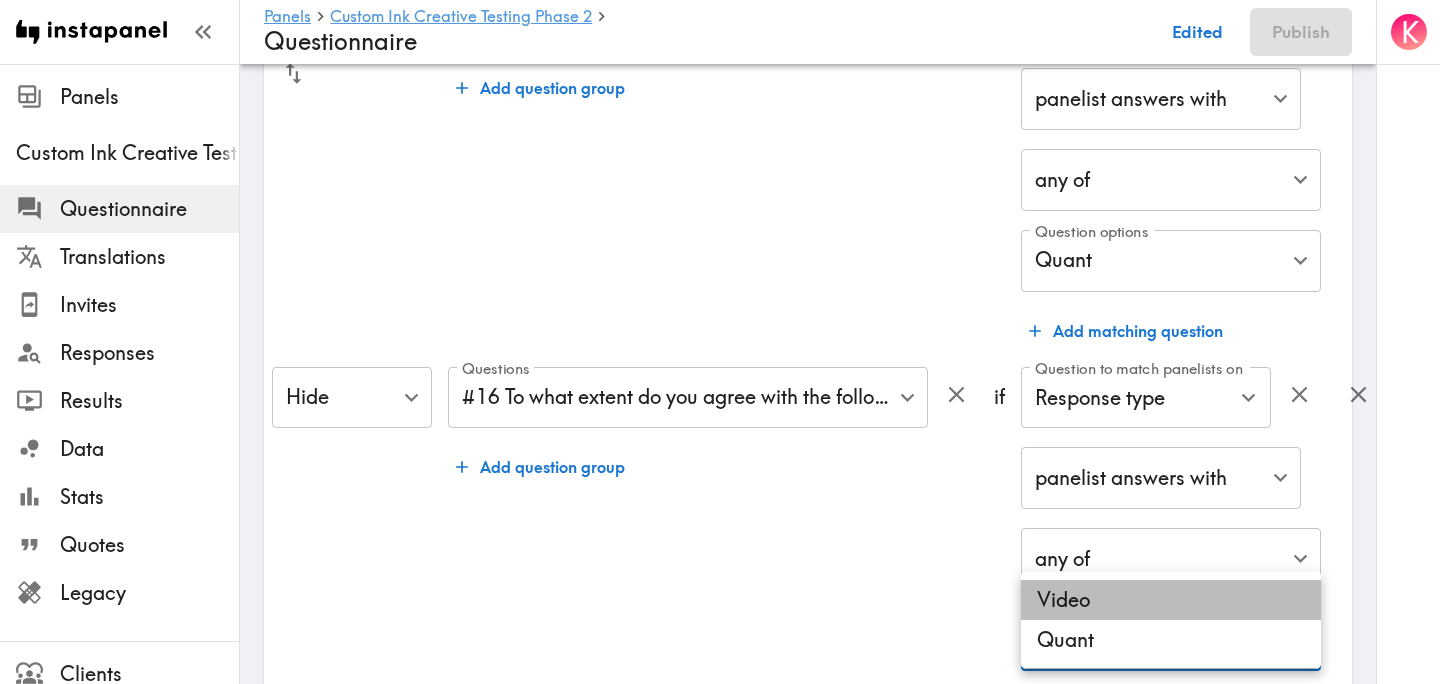click on "Video" at bounding box center (1171, 600) 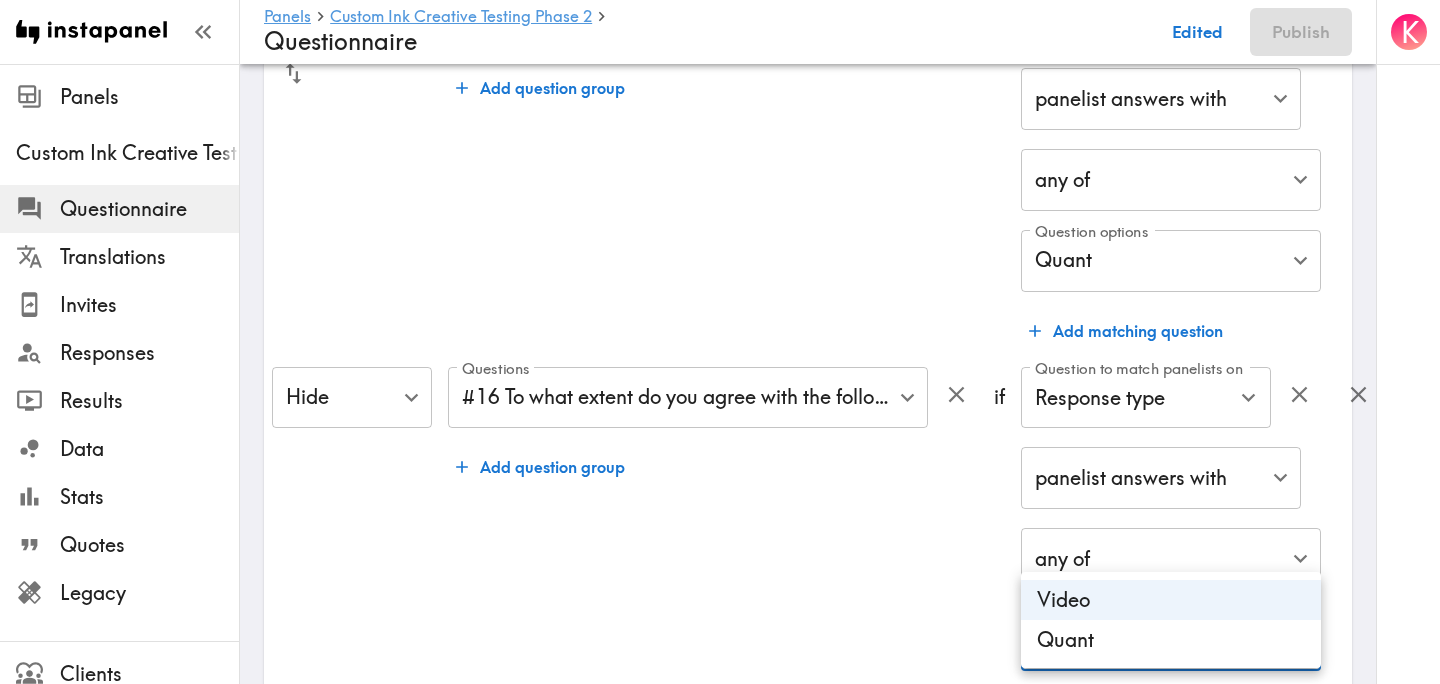 click at bounding box center [720, 342] 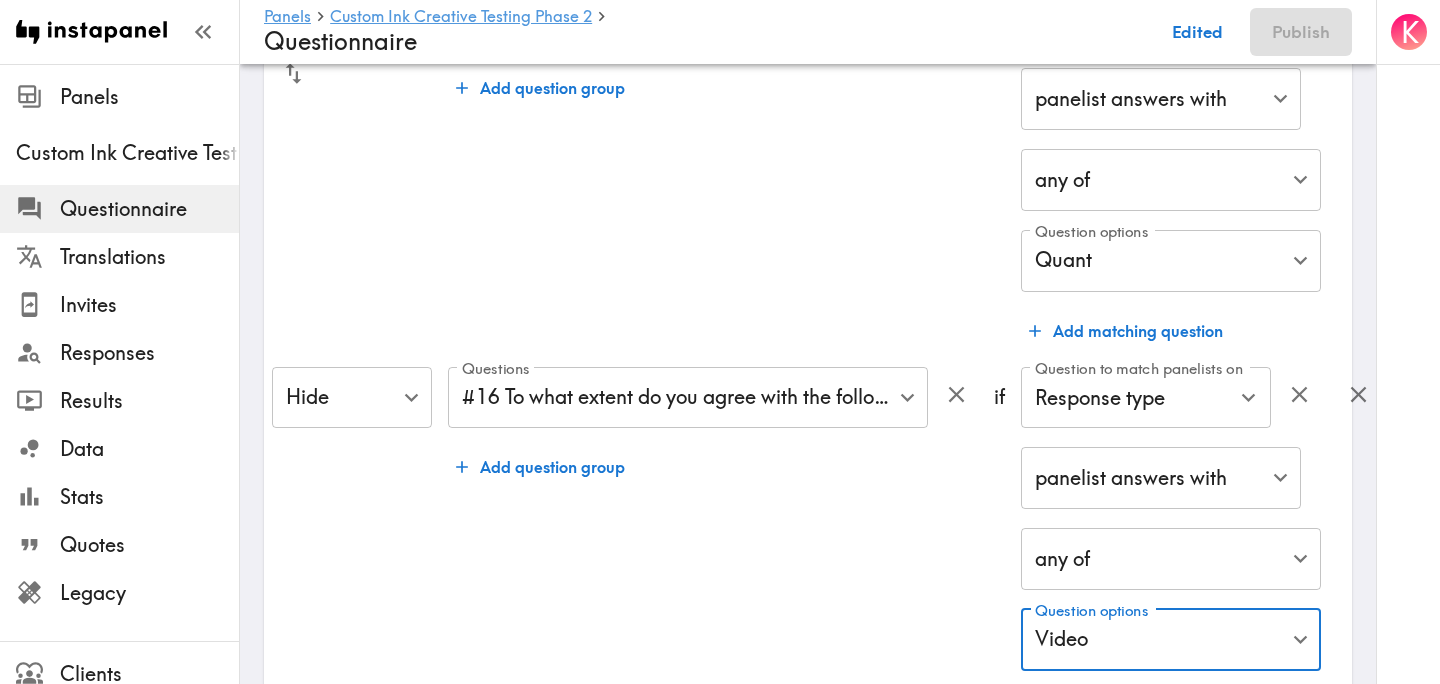 click on "Questions #16 To what extent do you agree with the following statement? "The main idea of this ad was easy to understand." ,  #17 To what extent do you agree with the following statement? "I understand and could trust that Custom Ink is the engine for my team's success." ,  #18 To what extent do you agree with the following statement? "This ad gives me confidence that Custom Ink understands me as an organizer, my needs, and my goals." ,  #19 To what extent do you agree with the following statement? "This overall concept shows Custom Ink cares about my outcomes as an organizer." ,  #20 To what extent do you agree with the following statement? "This ad feels distinctive and stands out from advertising I've seen from similar brands." ,  #21 To what extent do you agree with the following statement? "This ad is memorable—I would remember Custom Ink after seeing this." ,  #22 To what extent do you agree with the following statement? "I would prefer this ad over what I've seen from Custom Ink or competitors." ," at bounding box center (713, 548) 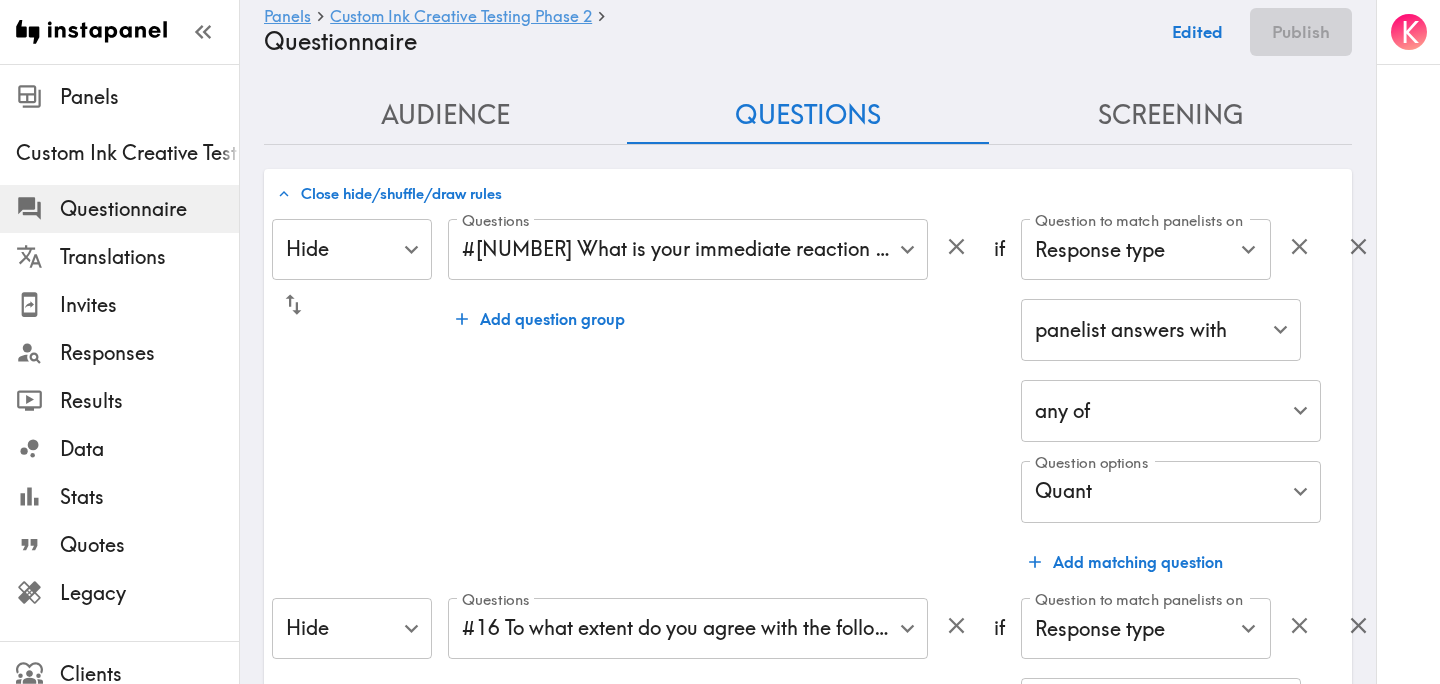 scroll, scrollTop: 0, scrollLeft: 0, axis: both 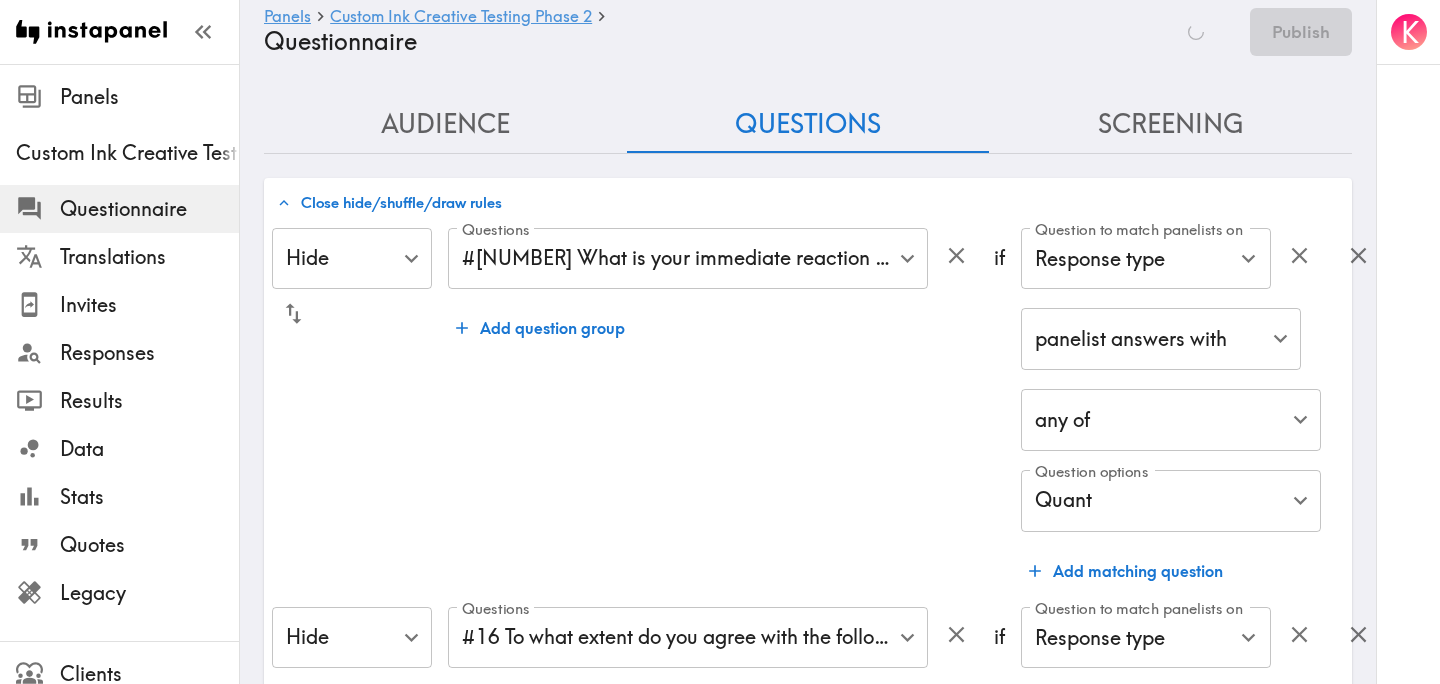 click on "Instapanel -  Panels  -  Custom Ink Creative Testing Phase 2  -  Questionnaire Panels Custom Ink Creative Testing Phase 2 Questionnaire Translations Invites Responses Results Data Stats Quotes Legacy Clients Panelists Strategists My Invites My Rewards Help/Suggestions K Panels   Custom Ink Creative Testing Phase 2   Questionnaire Saving Publish Audience Questions Screening # Video Responses 60 # Video Responses The target number of panelists recording video. # Quant Responses 600 # Quant Responses The target number of panelists answering multiple-choice and short text questions (no video answers). 18-64 years old Mix of genders  ( Equal distribution ,  +/-10% ) Male Female Broad geographic distribution across the US Have purchased custom apparel or goods in the past year Fall into one of the following segments  ( Equal distribution ,  +/-10% ) Prosumer  ( Definition ) Fall into one of the following segments  ( Specific distribution ) Purchase custom products for a business  ( 60%+ ) Mix of business sizes  ( )" at bounding box center (720, 4487) 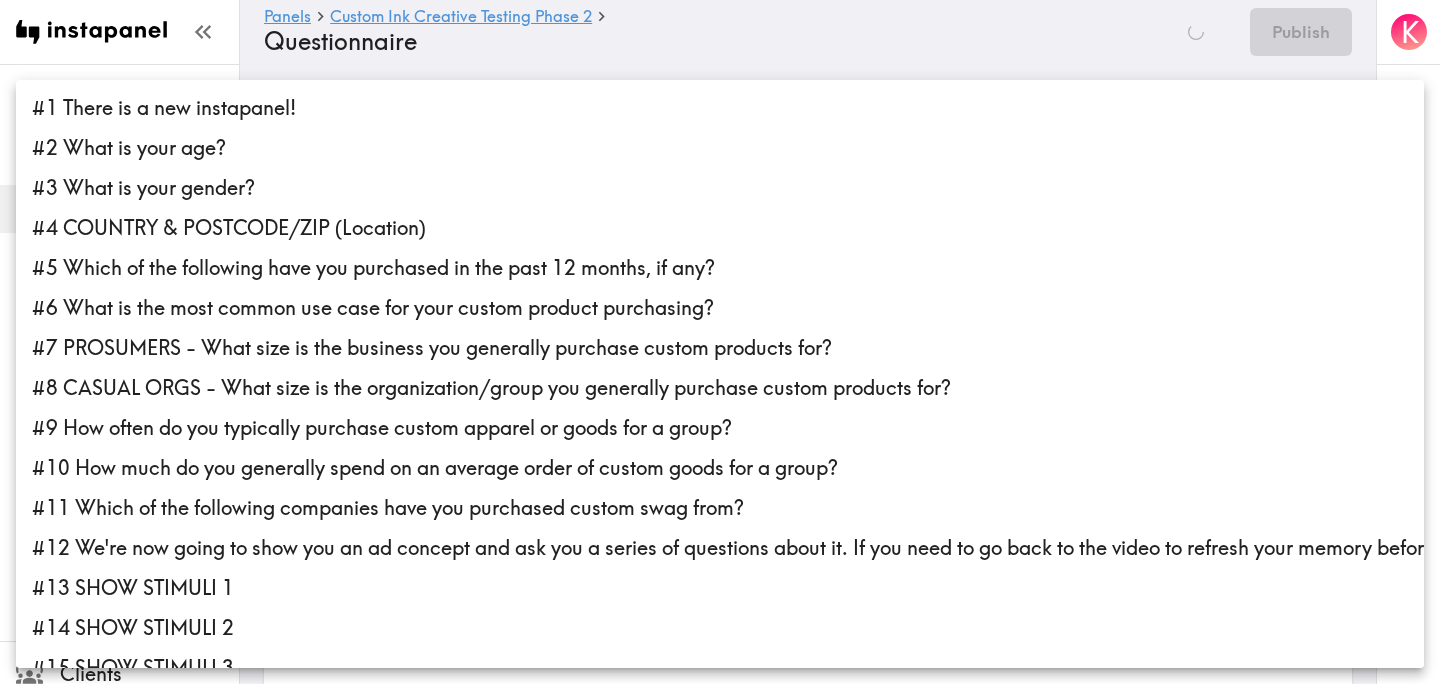 scroll, scrollTop: 1348, scrollLeft: 0, axis: vertical 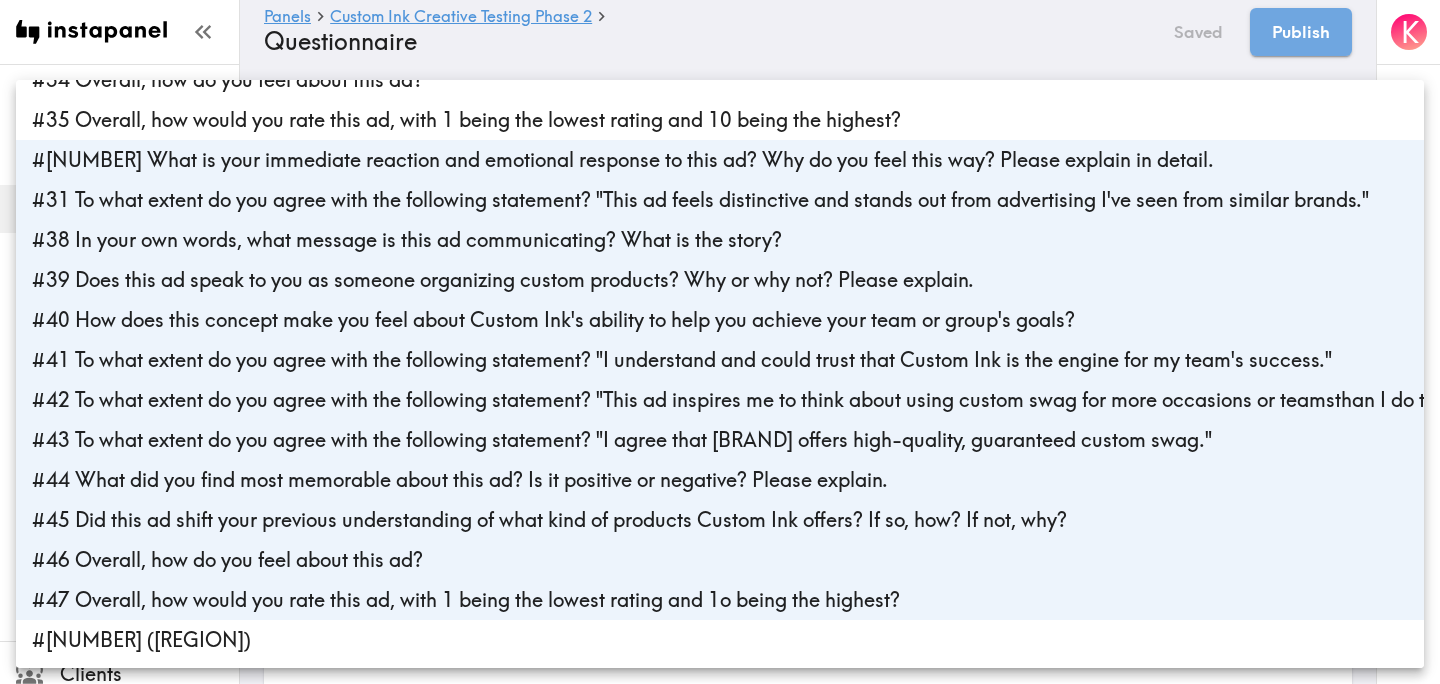 click at bounding box center (720, 342) 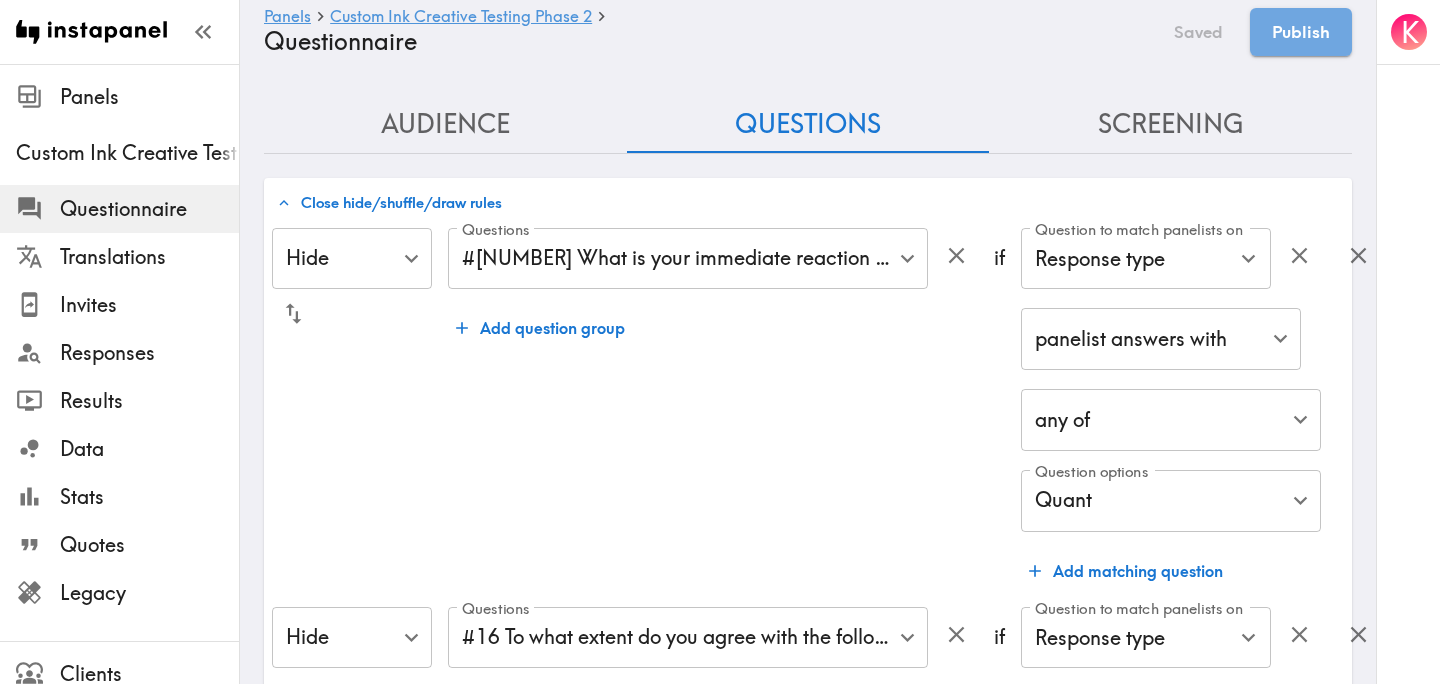 click on "Questions #36 What is your immediate reaction and emotional response to this ad? Why do you feel this way? Please explain in detail. ,  #37 To what extent do you agree with the following statement? "This ad feels distinctive and stands out from advertising I've seen from similar brands." ,  #38 In your own words, what message is this ad communicating? What is the story? ,  #39 Does this ad speak to you as someone organizing custom products? Why or why not? Please explain. ,  #40 How does this concept make you feel about Custom Ink's ability to help you achieve your team or group's goals? ,  #41 To what extent do you agree with the following statement? "I understand and could trust that Custom Ink is the engine for my team's success." ,  #42 To what extent do you agree with the following statement? "This ad inspires me to think about using custom swag for more occasions or teamsthan I do today." ,  ,  #44 What did you find most memorable about this ad? Is it positive or negative? Please explain. ,  ,  ," at bounding box center [713, 409] 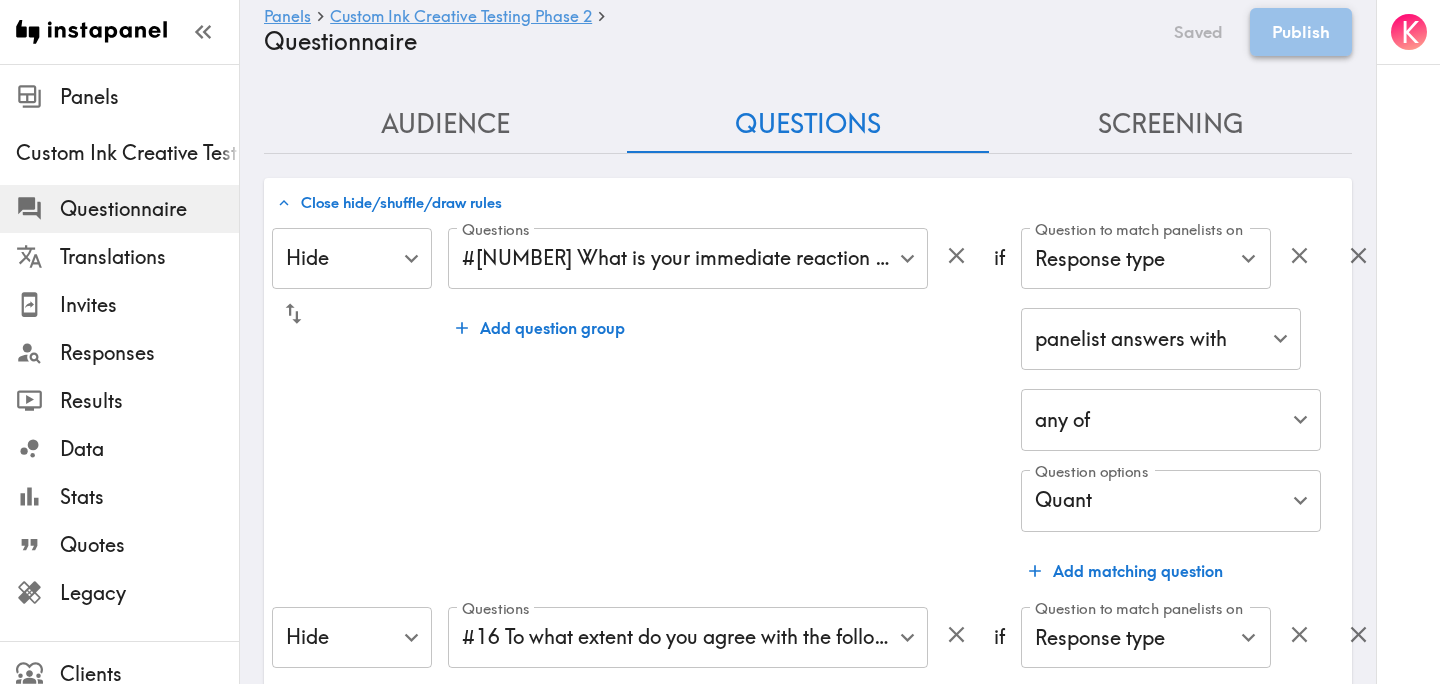 click on "Publish" at bounding box center (1301, 32) 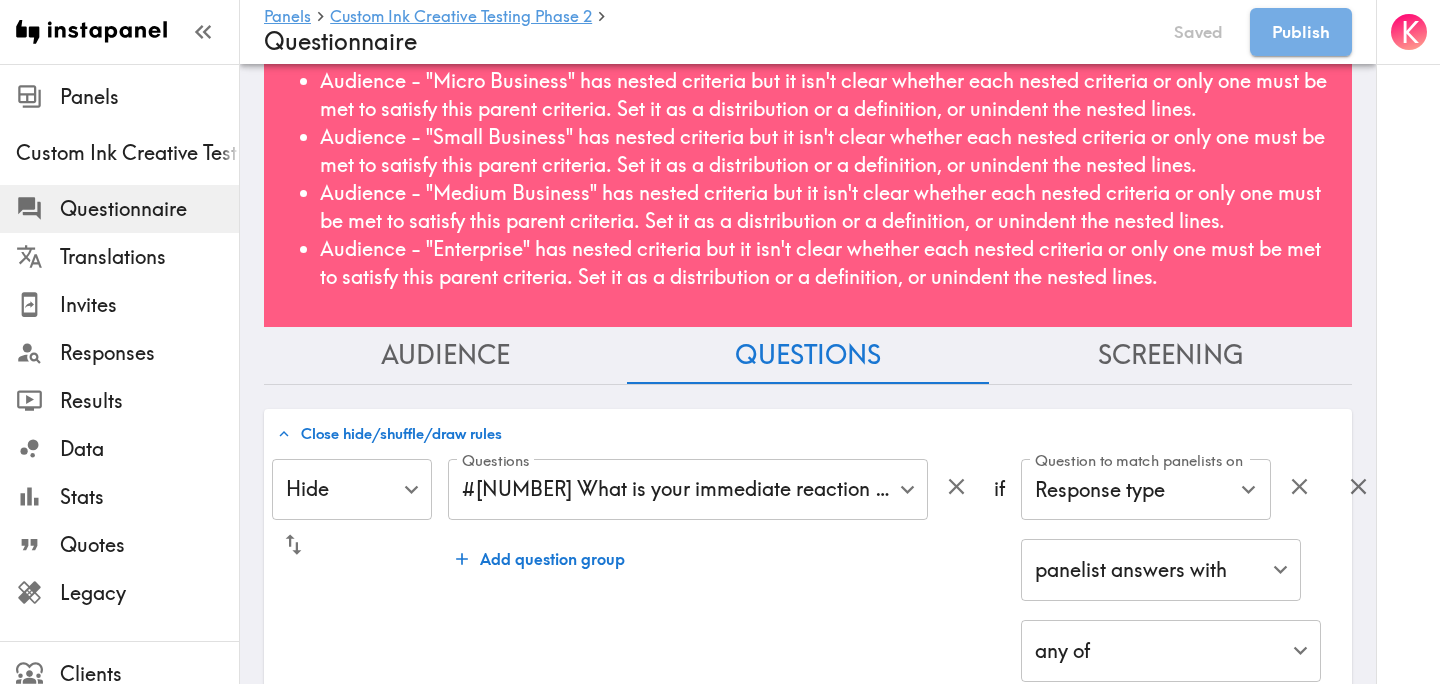 scroll, scrollTop: 115, scrollLeft: 0, axis: vertical 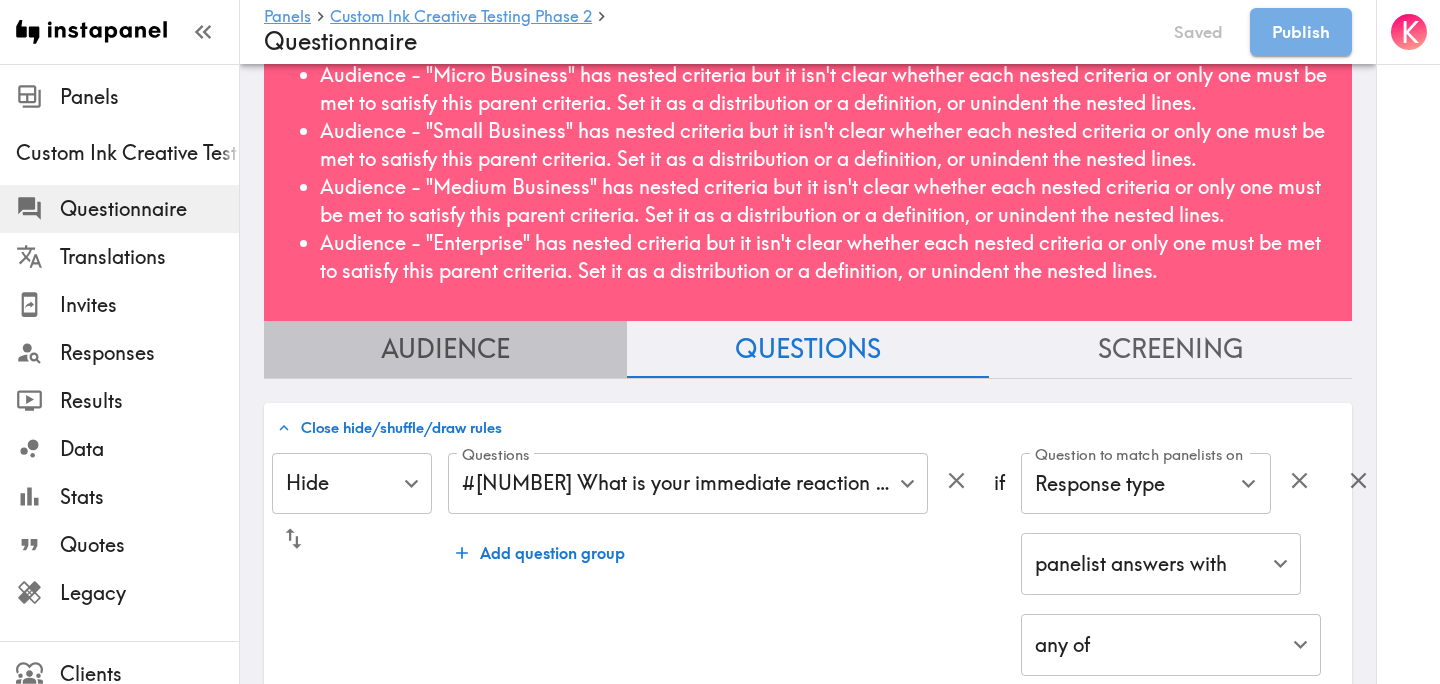 click on "Audience" at bounding box center [445, 349] 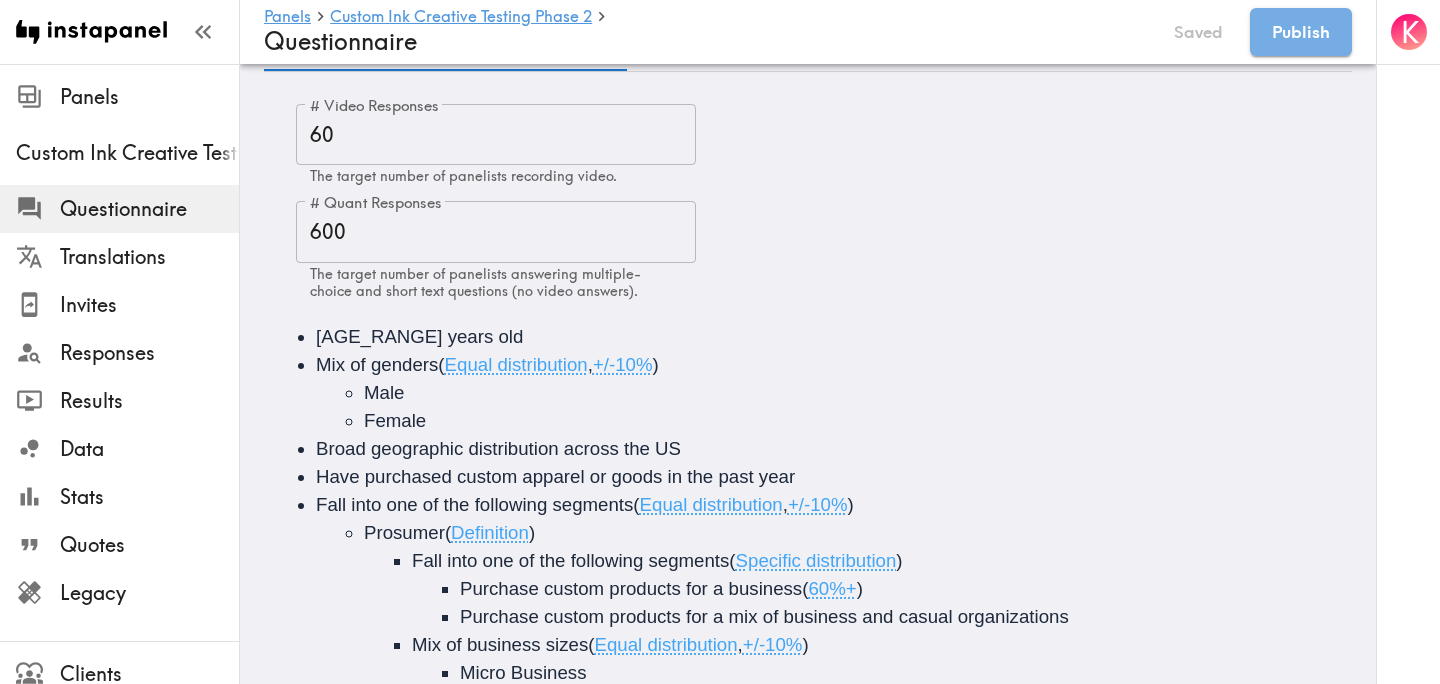 scroll, scrollTop: 761, scrollLeft: 0, axis: vertical 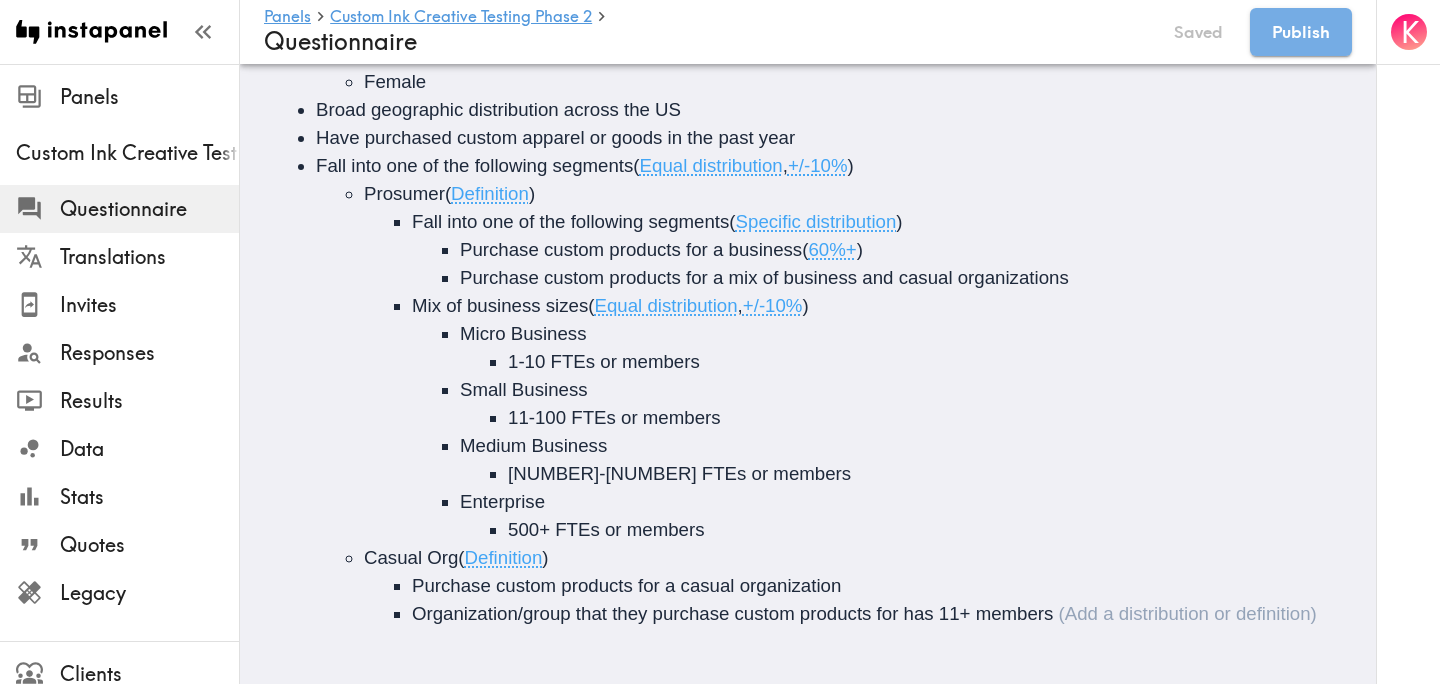 click on "Micro Business 1-10 FTEs or members" at bounding box center (950, 348) 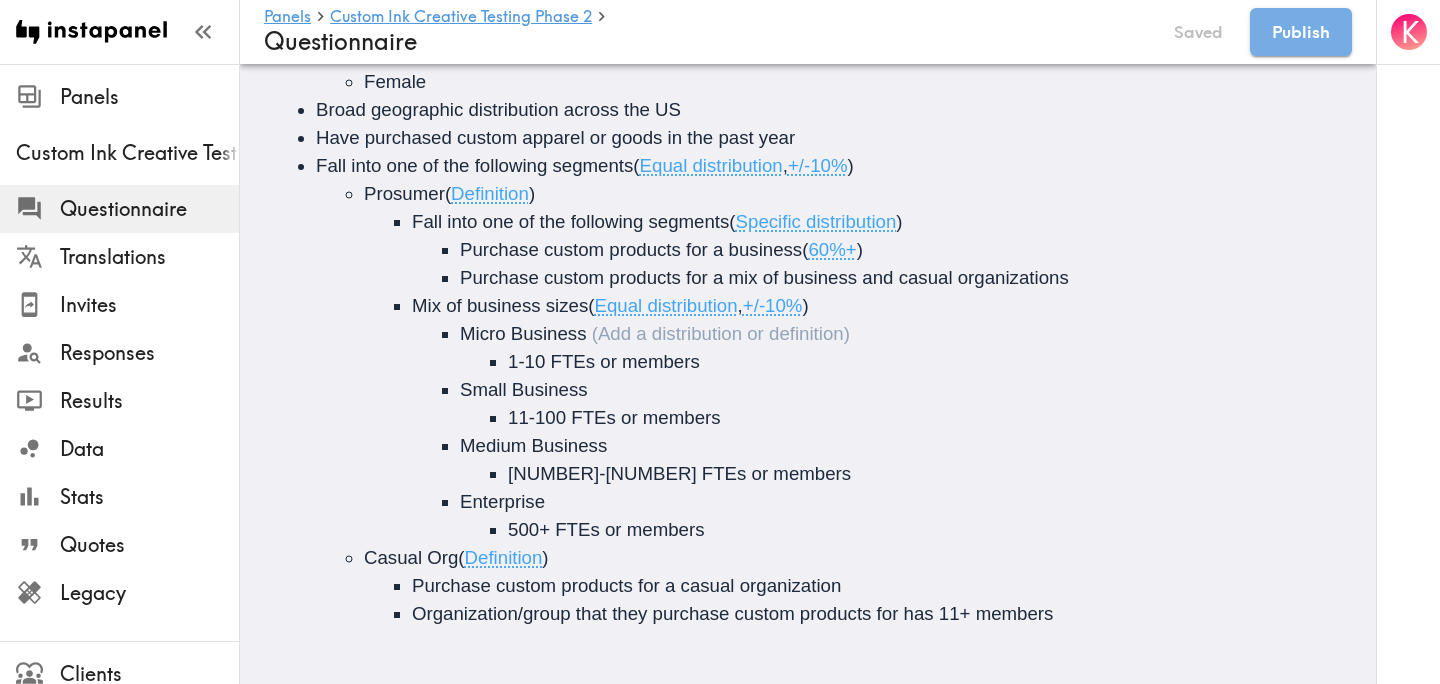 click on "Micro Business" at bounding box center (523, 333) 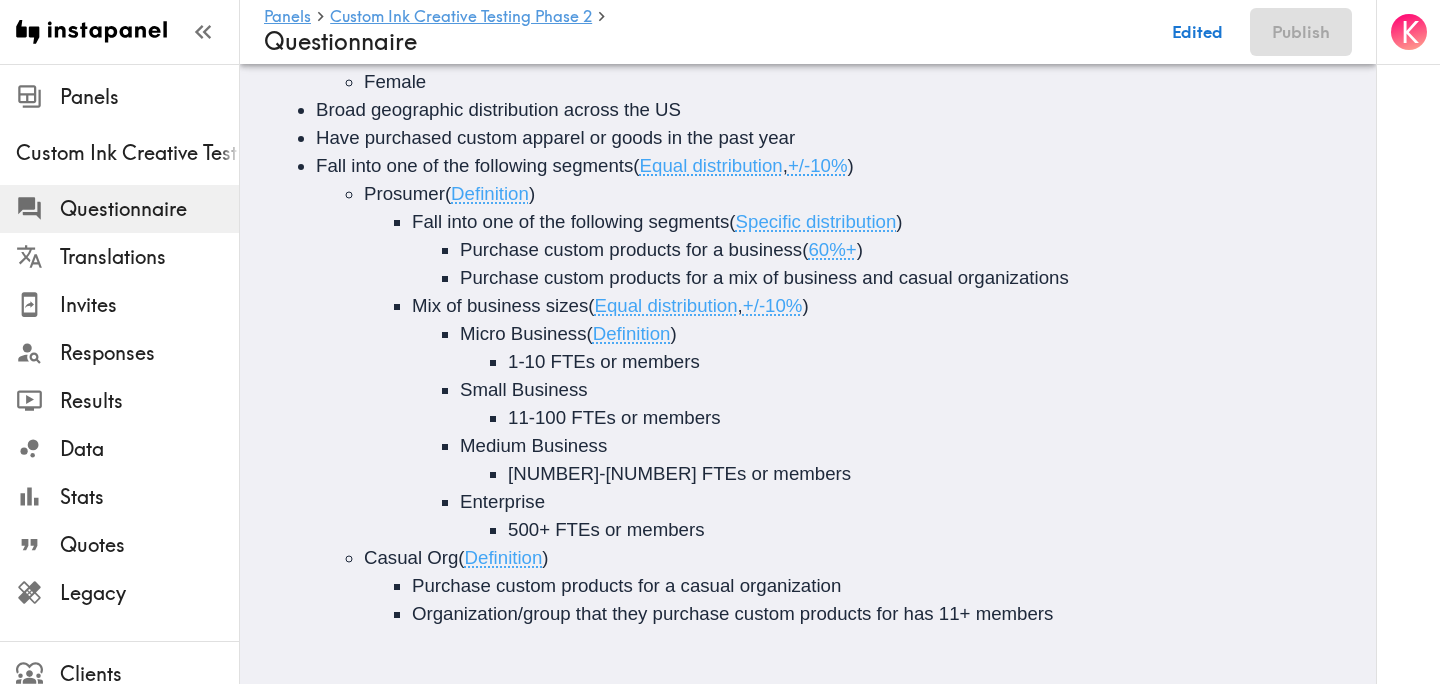 click on "Small Business 11-100 FTEs or members" at bounding box center [950, 404] 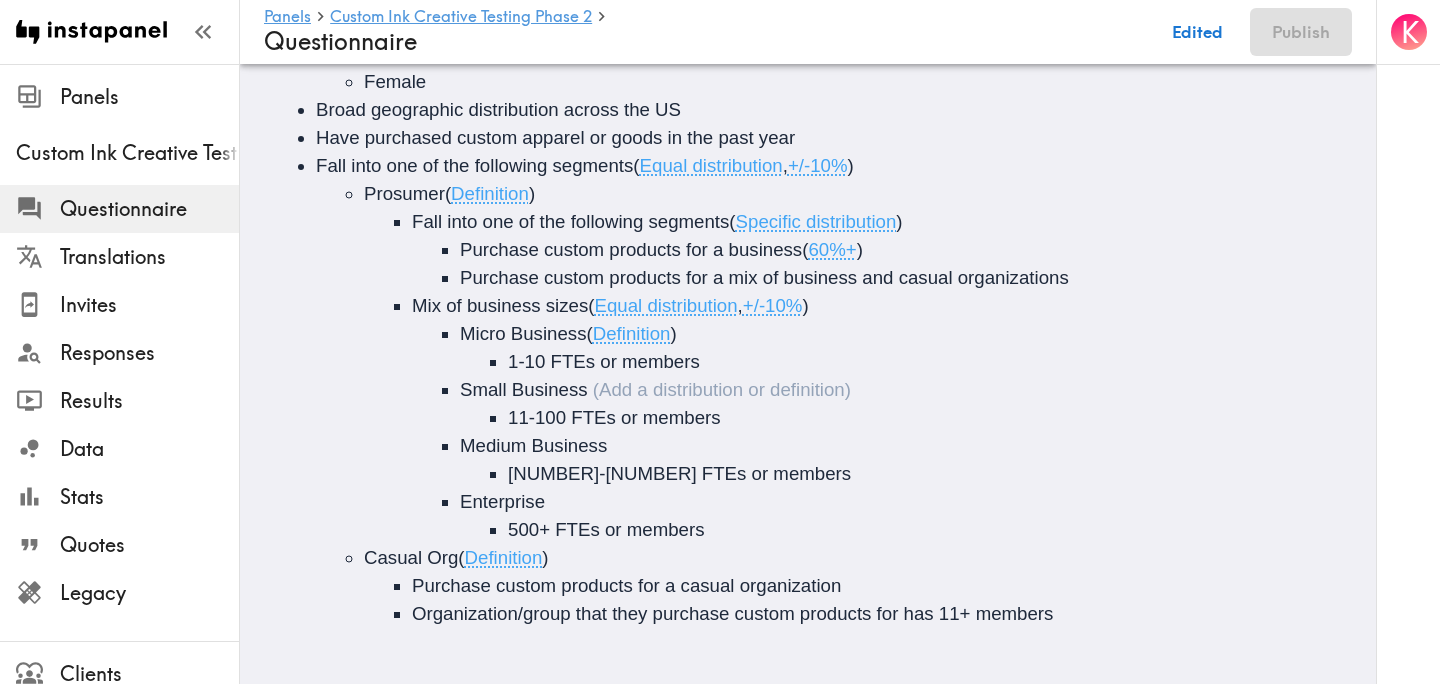 click on "Small Business" at bounding box center (524, 389) 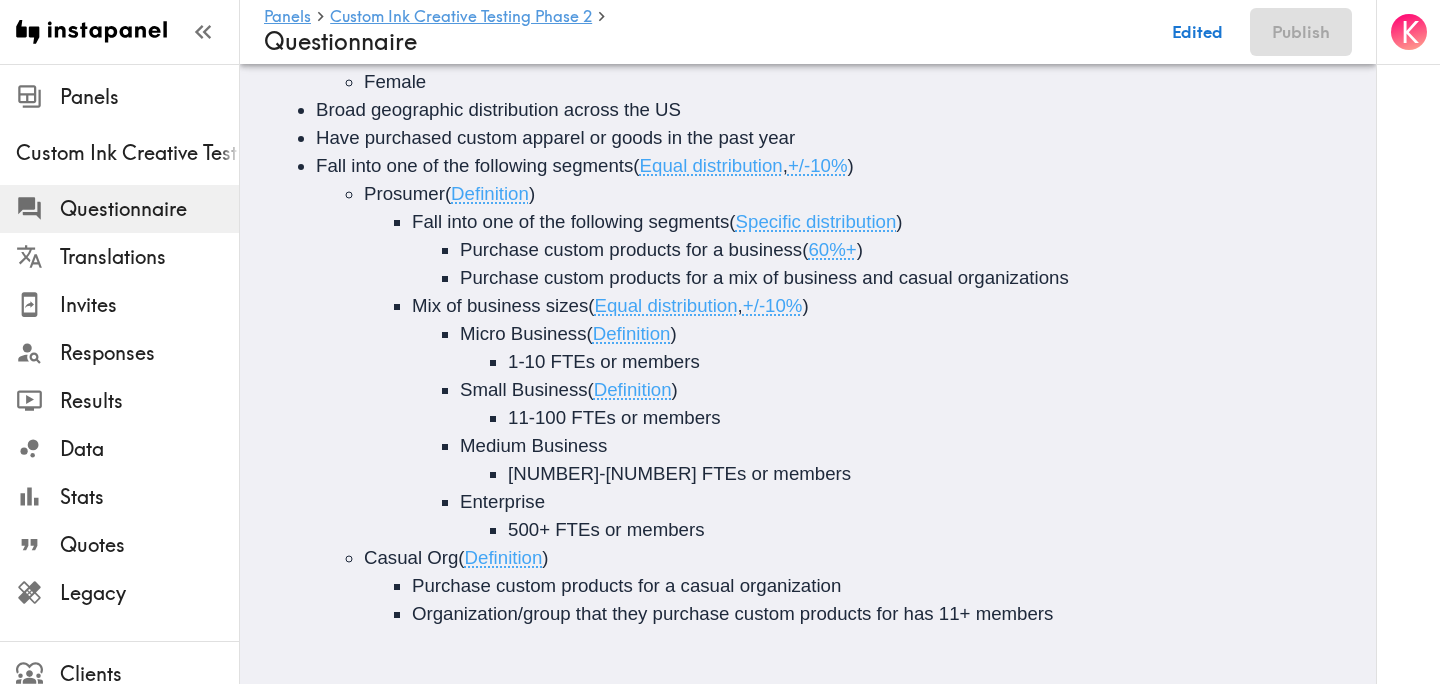 click on "(" at bounding box center (591, 389) 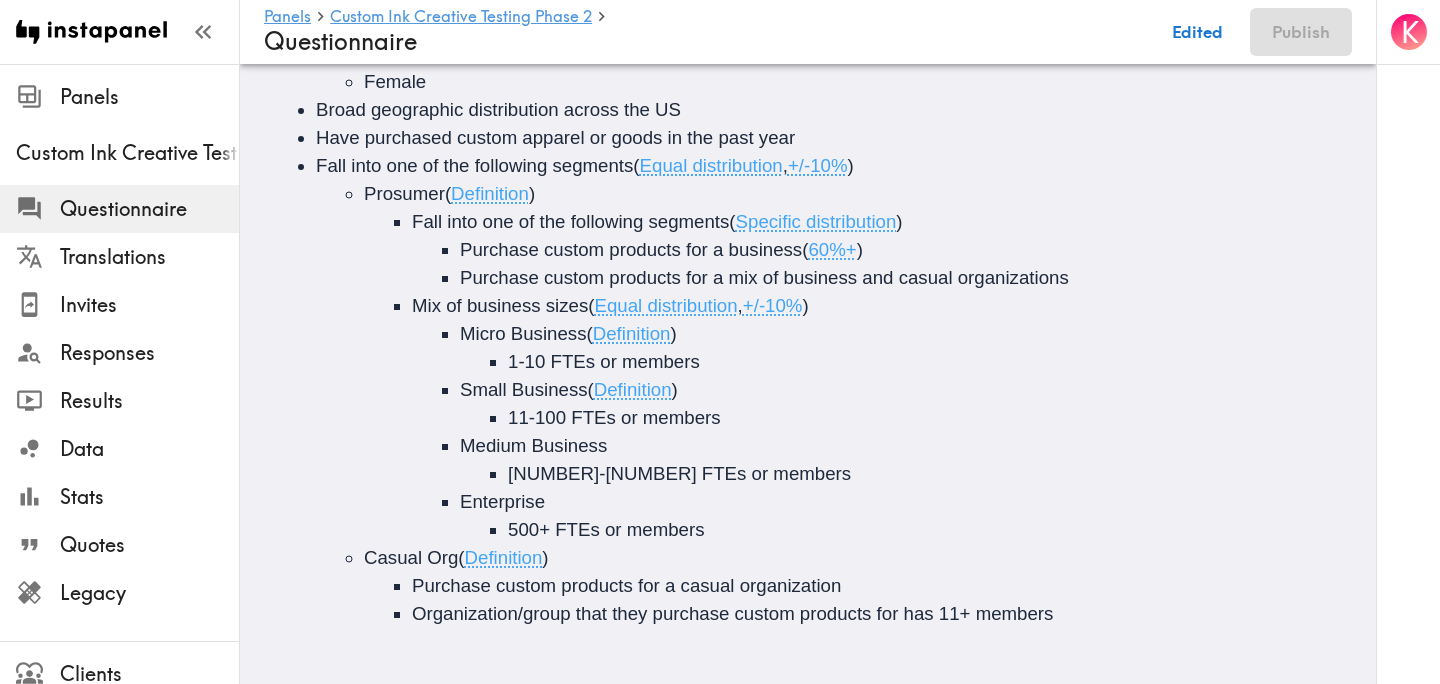 click on "Micro Business" at bounding box center [523, 333] 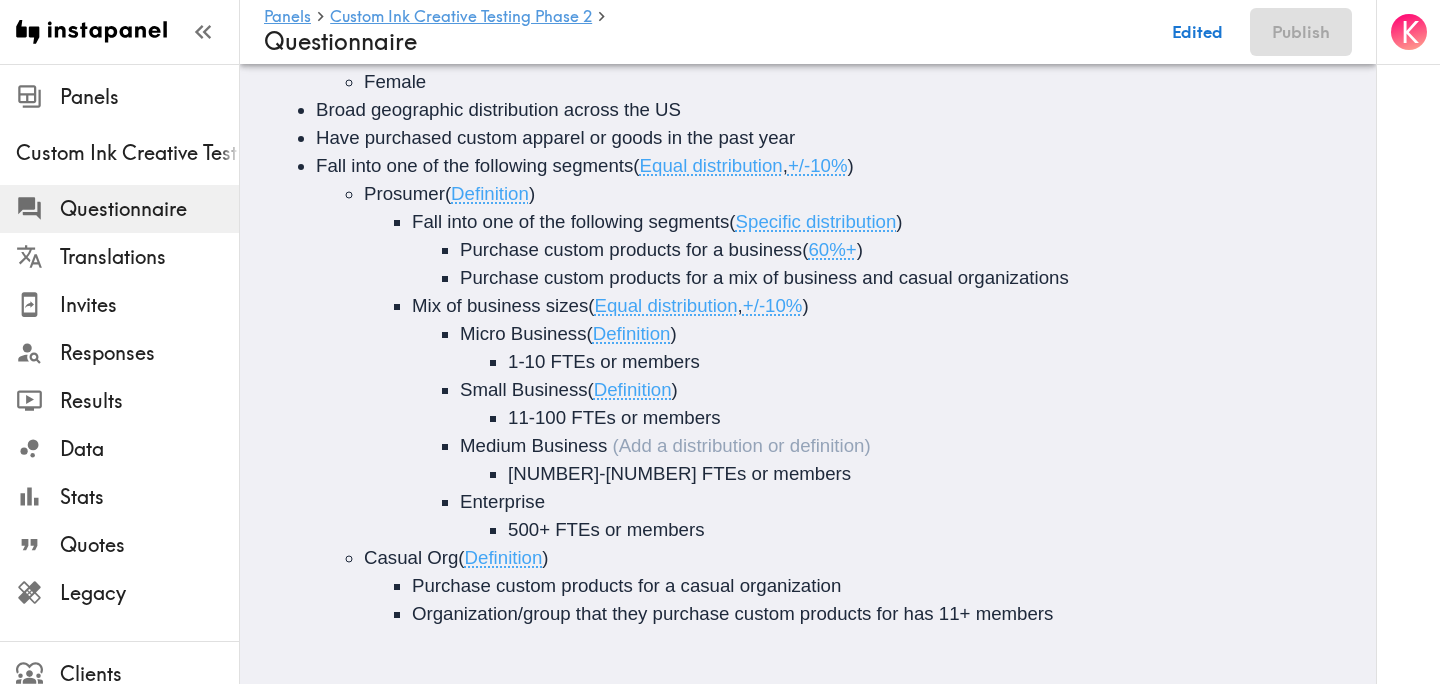 click on "Medium Business" at bounding box center (665, 445) 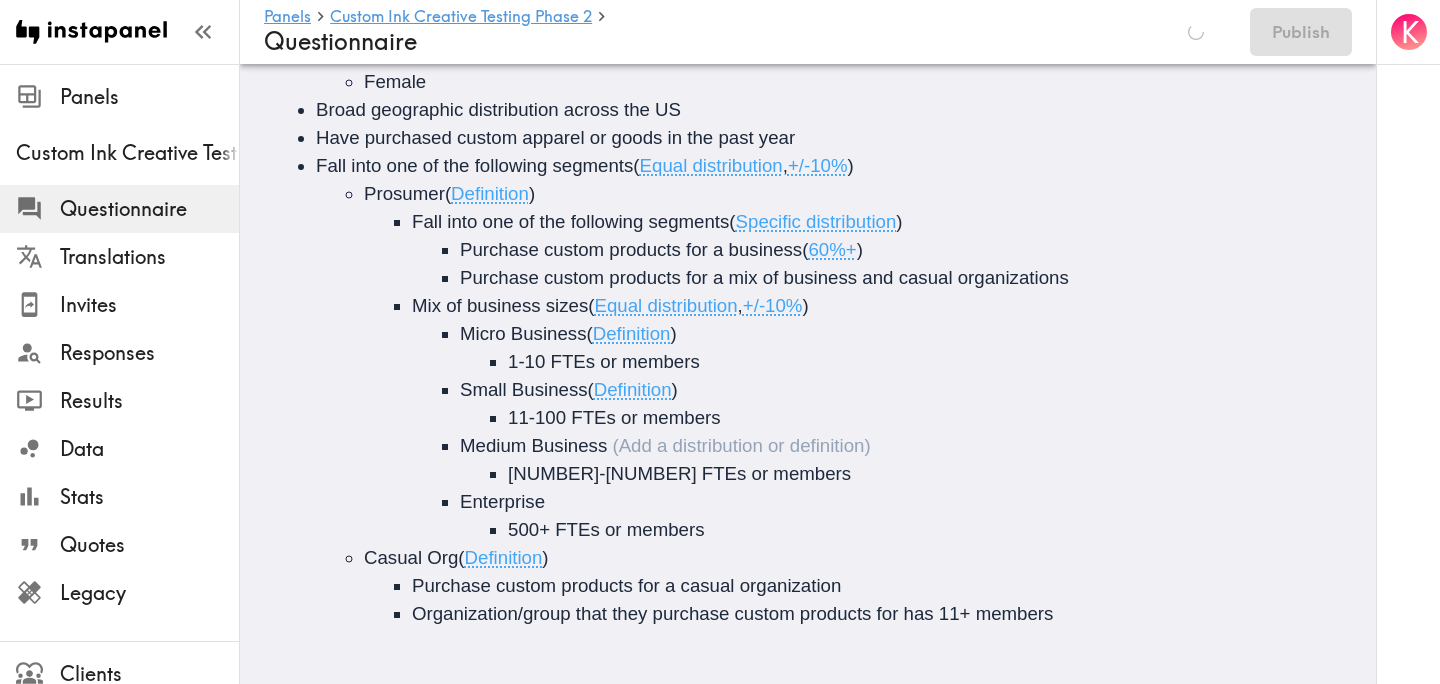 scroll, scrollTop: 649, scrollLeft: 0, axis: vertical 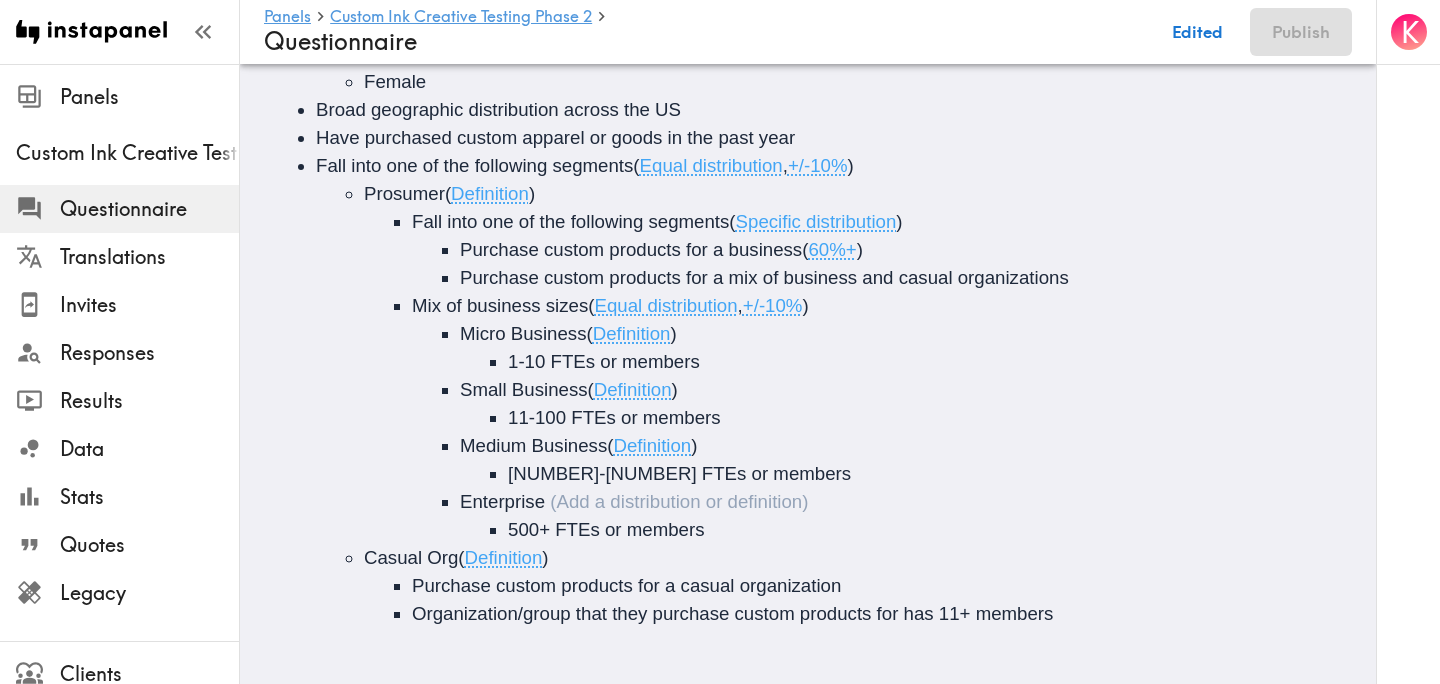 click on "Enterprise 500+ FTEs or members" at bounding box center (950, 516) 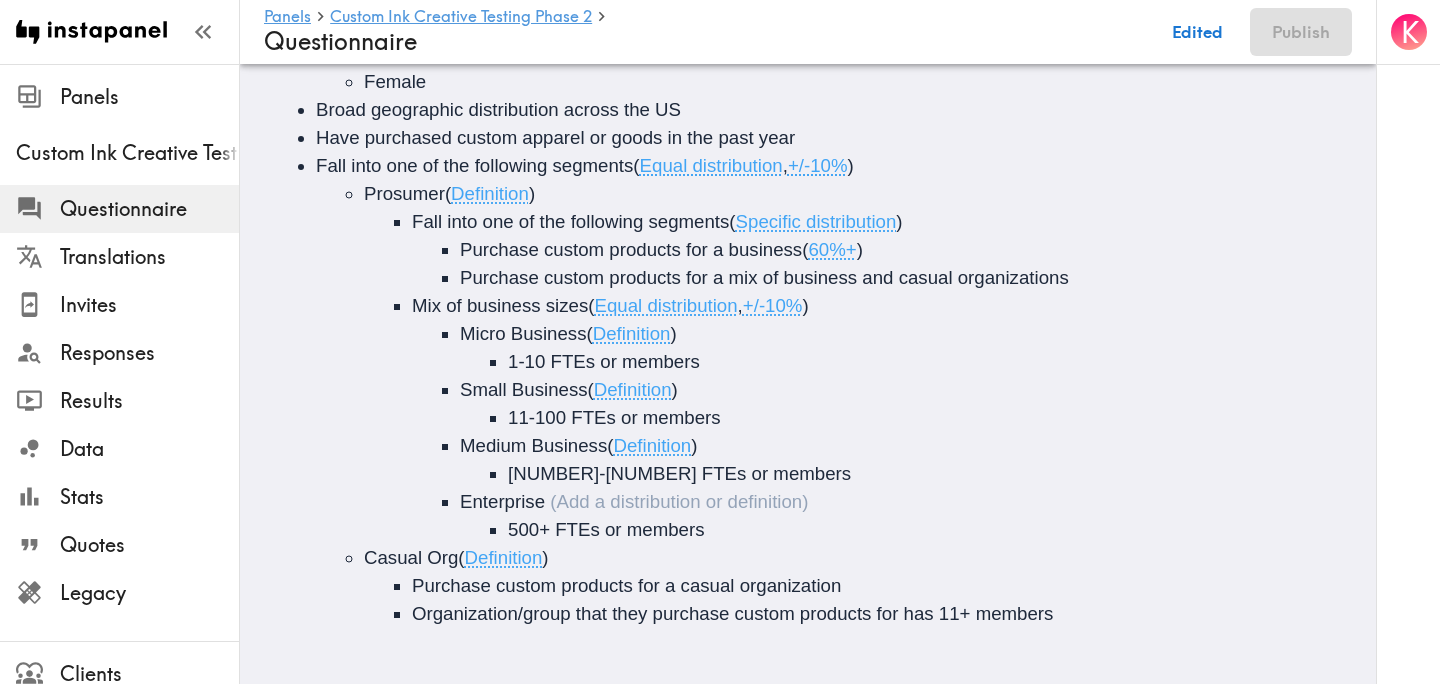 click on "Enterprise" at bounding box center [502, 501] 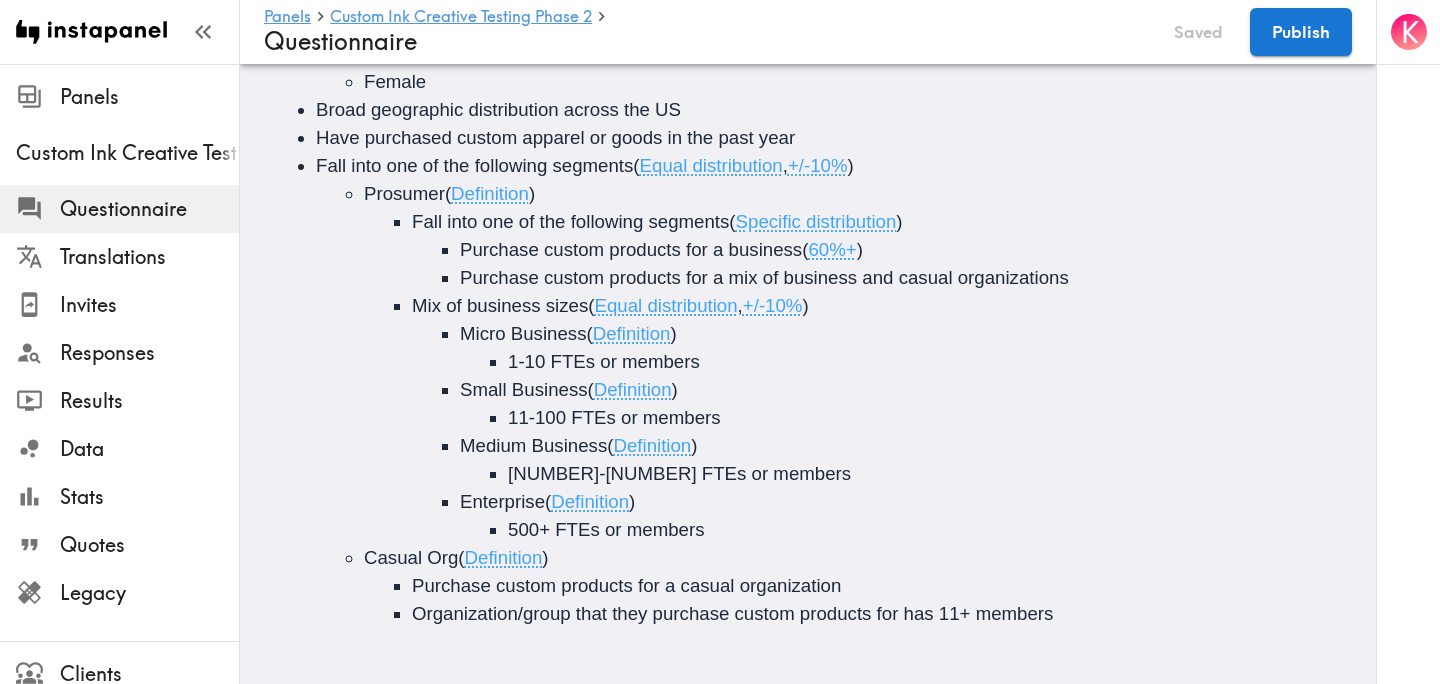 scroll, scrollTop: 0, scrollLeft: 0, axis: both 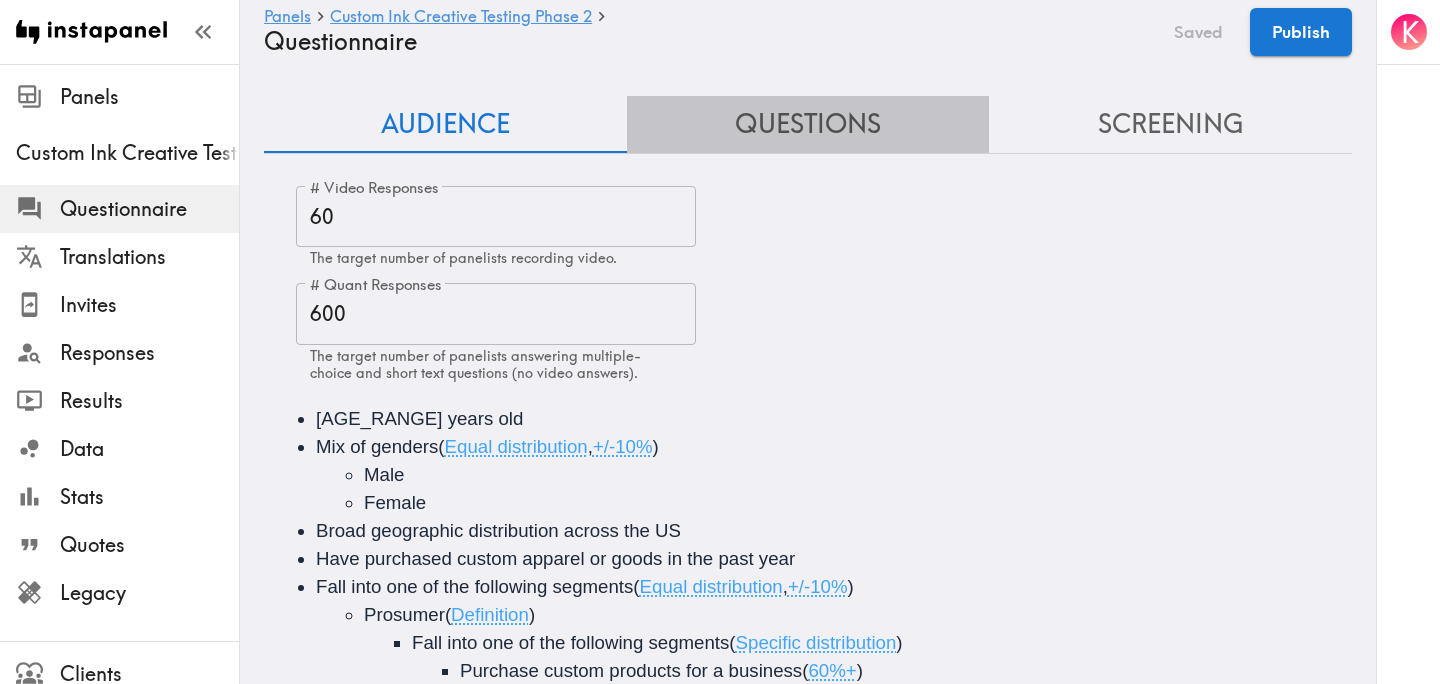 click on "Questions" at bounding box center (808, 124) 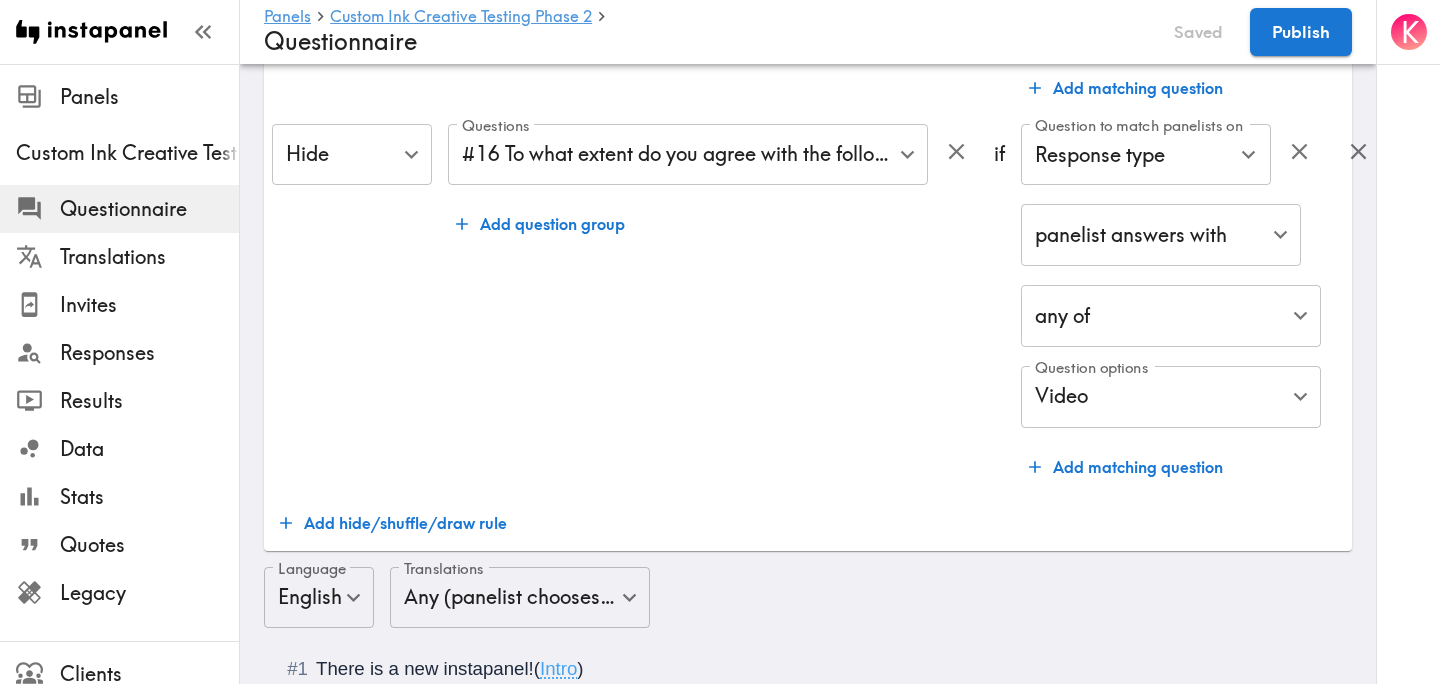 scroll, scrollTop: 490, scrollLeft: 0, axis: vertical 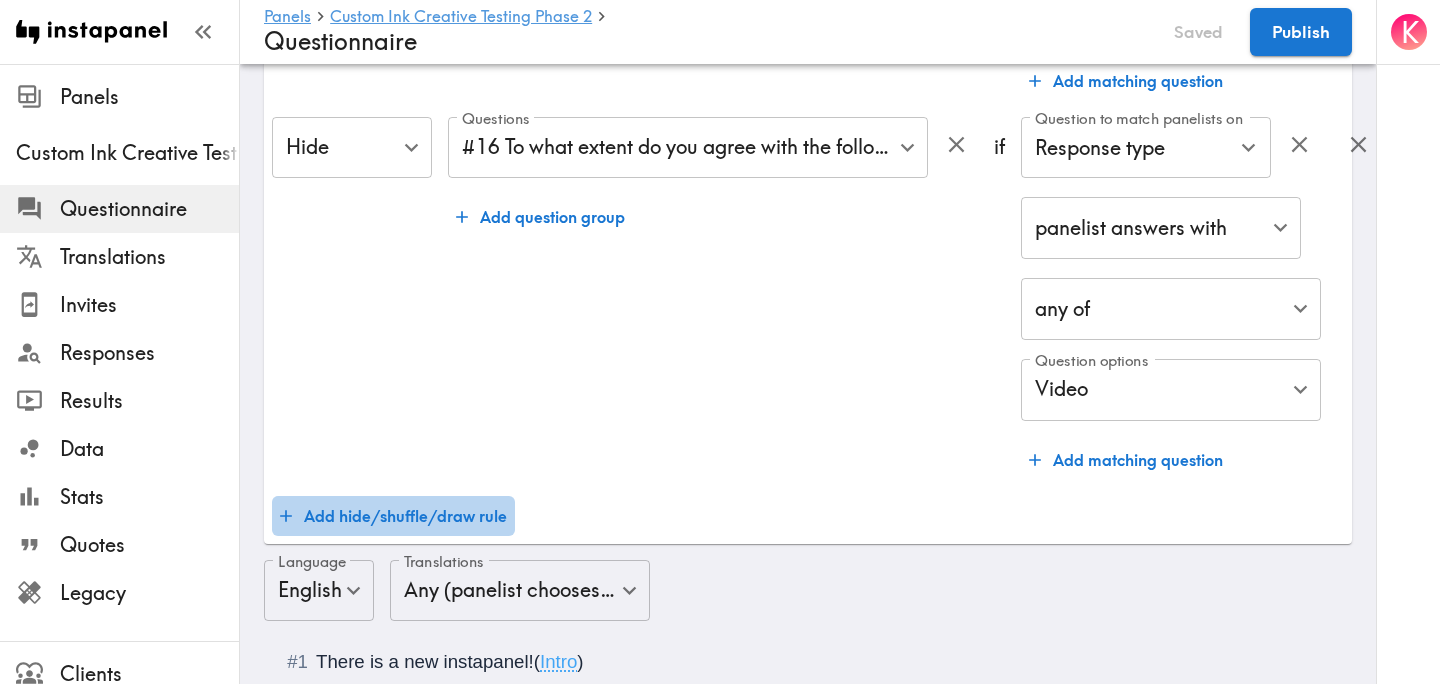 click on "Add hide/shuffle/draw rule" at bounding box center (393, 516) 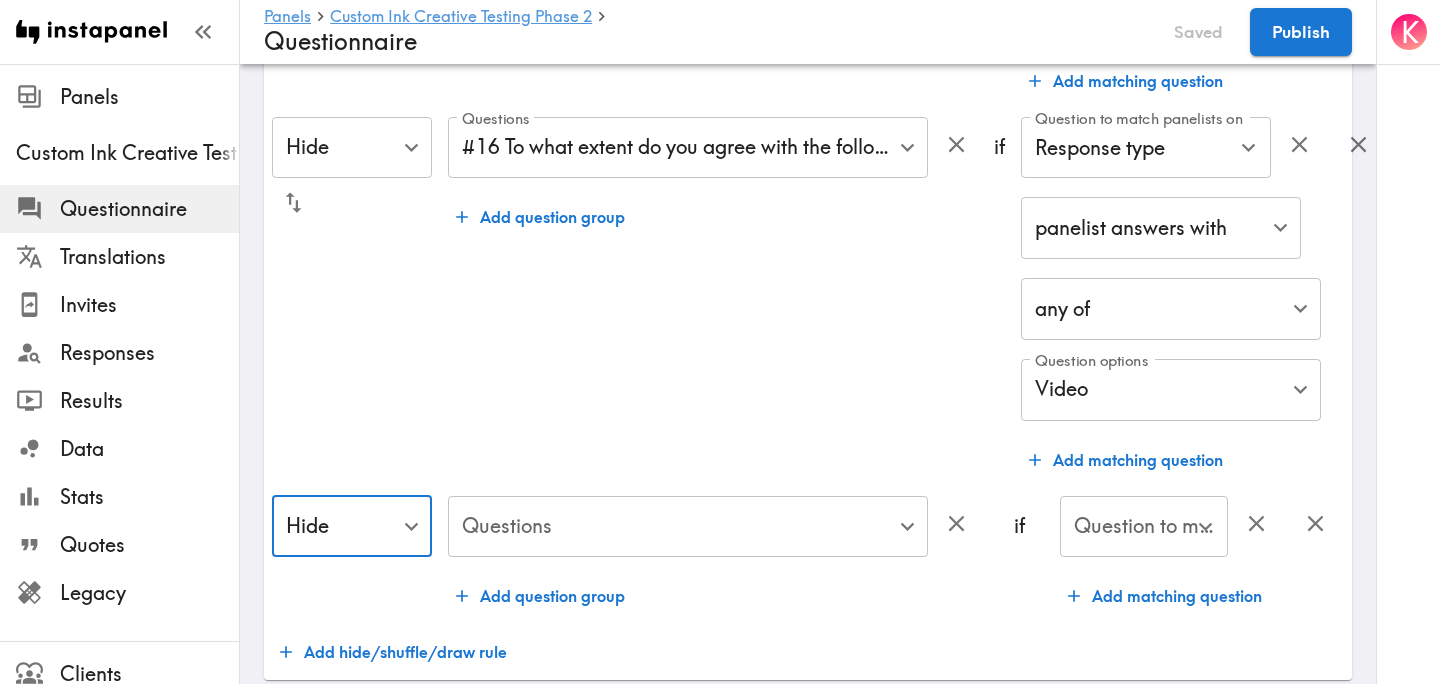 click on "Instapanel -  Panels  -  Custom Ink Creative Testing Phase 2  -  Questionnaire Panels Custom Ink Creative Testing Phase 2 Questionnaire Translations Invites Responses Results Data Stats Quotes Legacy Clients Panelists Strategists My Invites My Rewards Help/Suggestions K Panels   Custom Ink Creative Testing Phase 2   Questionnaire Saved Publish Audience Questions Screening # Video Responses 60 # Video Responses The target number of panelists recording video. # Quant Responses 600 # Quant Responses The target number of panelists answering multiple-choice and short text questions (no video answers). 18-64 years old Mix of genders  ( Equal distribution ,  +/-10% ) Male Female Broad geographic distribution across the US Have purchased custom apparel or goods in the past year Fall into one of the following segments  ( Equal distribution ,  +/-10% ) Prosumer  ( Definition ) Fall into one of the following segments  ( Specific distribution ) Purchase custom products for a business  ( 60%+ ) Mix of business sizes  ( ," at bounding box center [720, 4065] 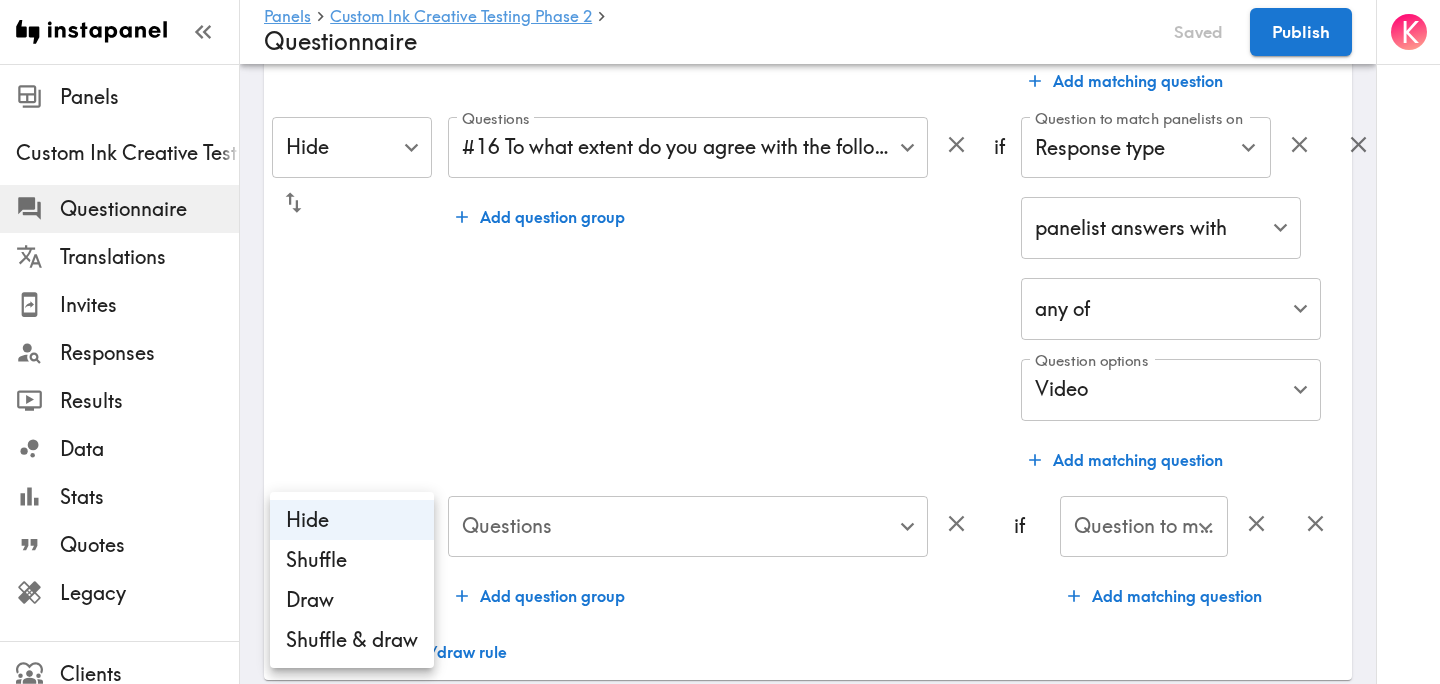 click on "Draw" at bounding box center [352, 600] 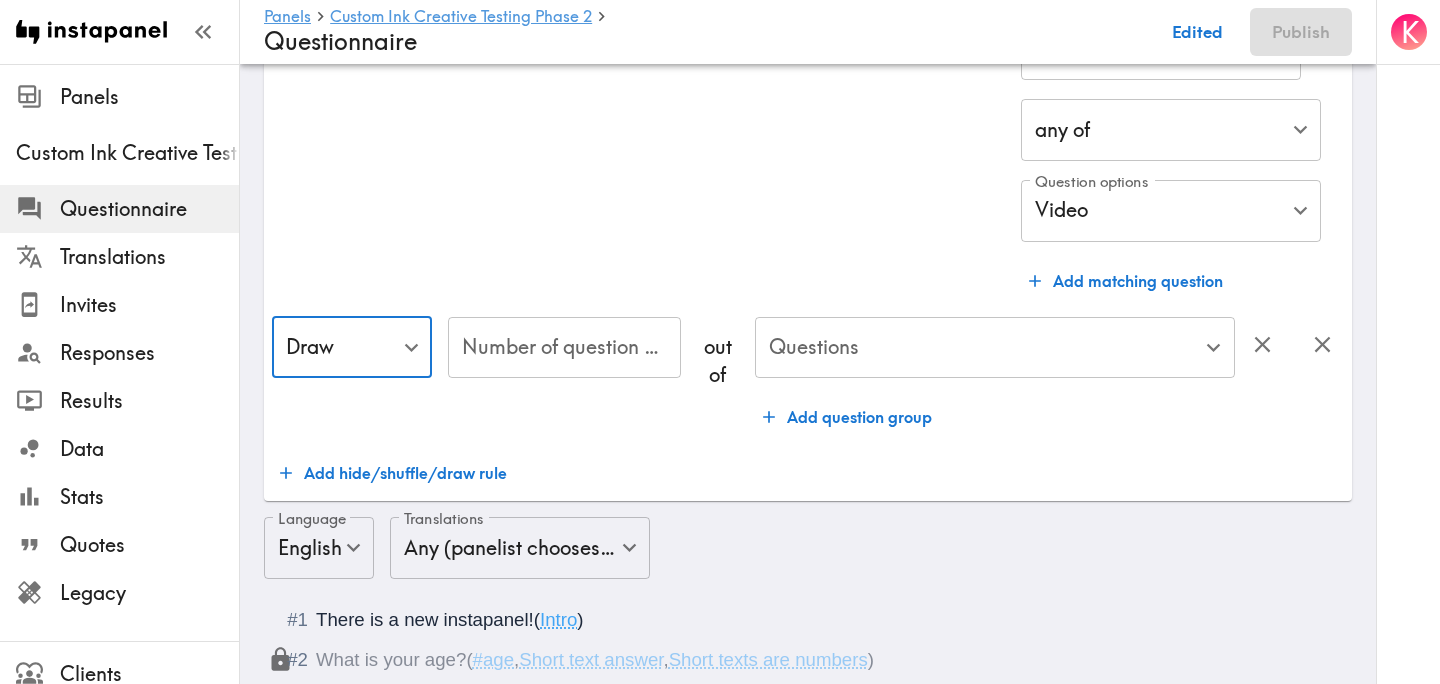 scroll, scrollTop: 675, scrollLeft: 0, axis: vertical 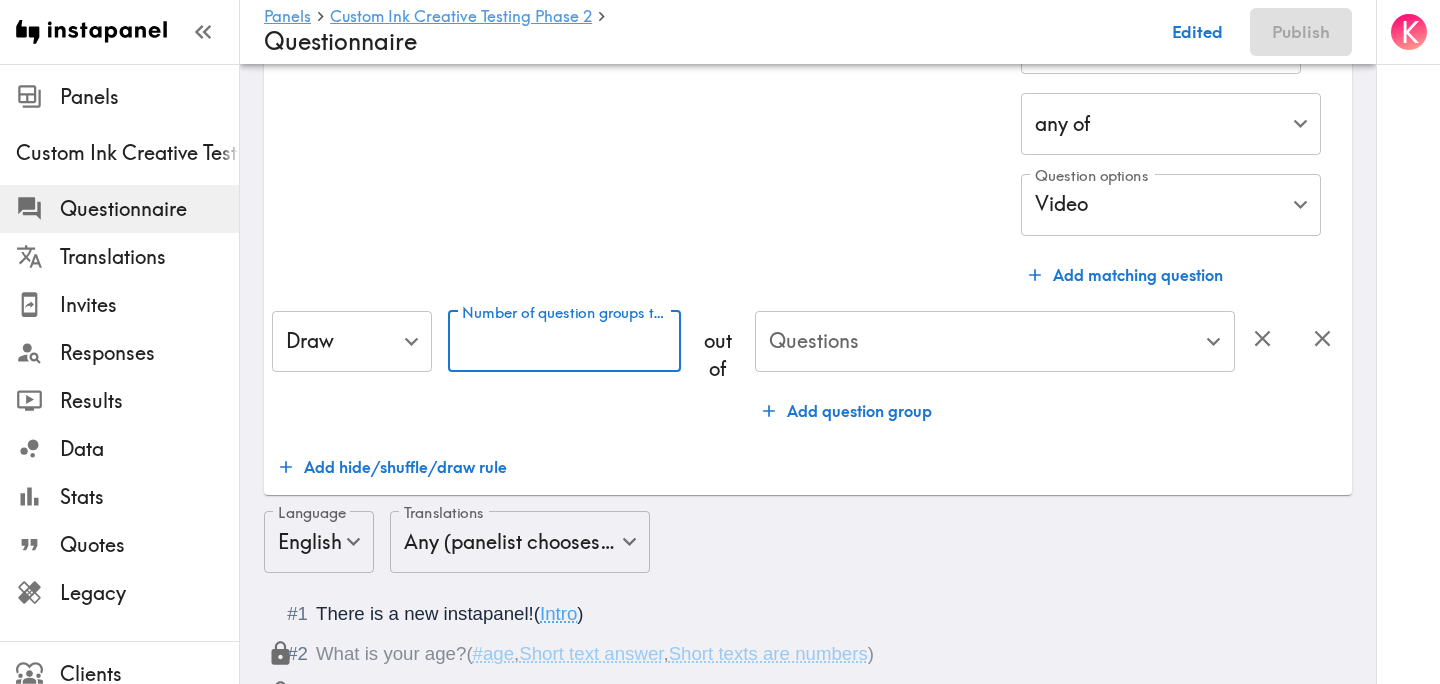 click on "Number of question groups to draw" at bounding box center [564, 342] 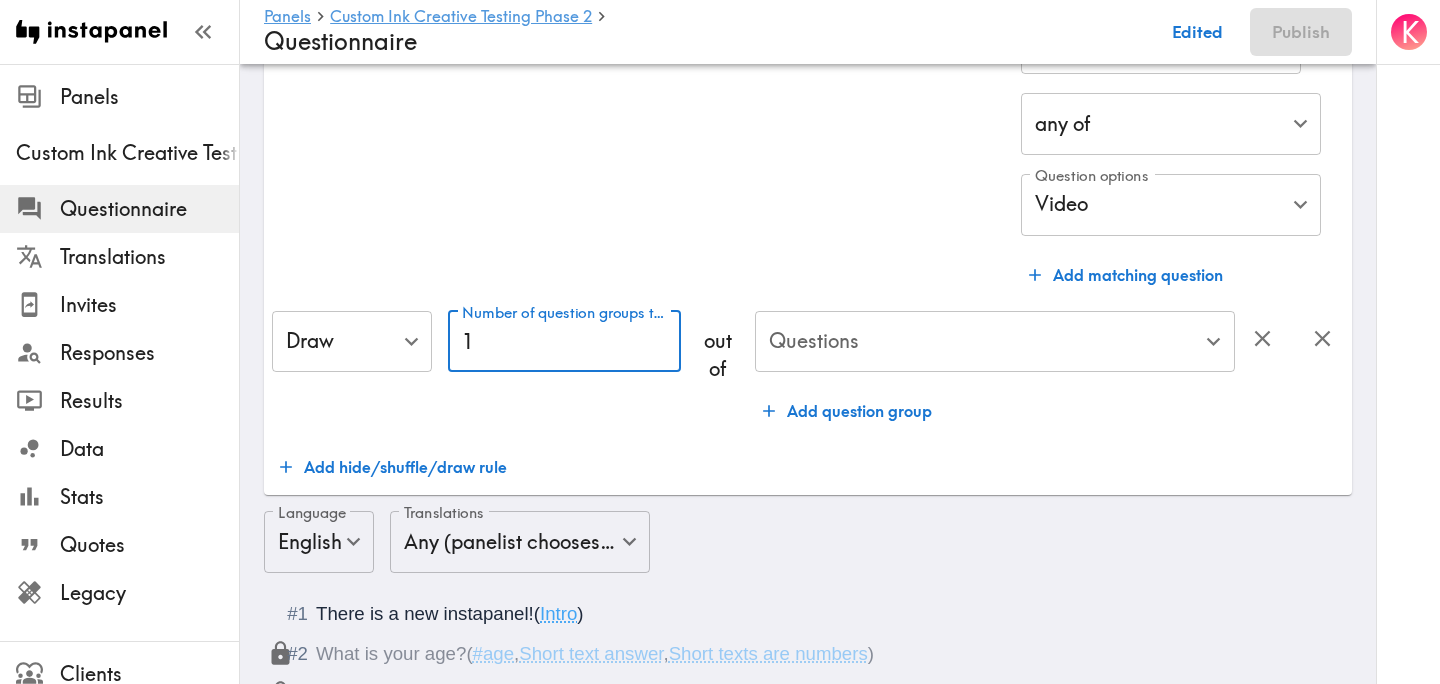 type on "1" 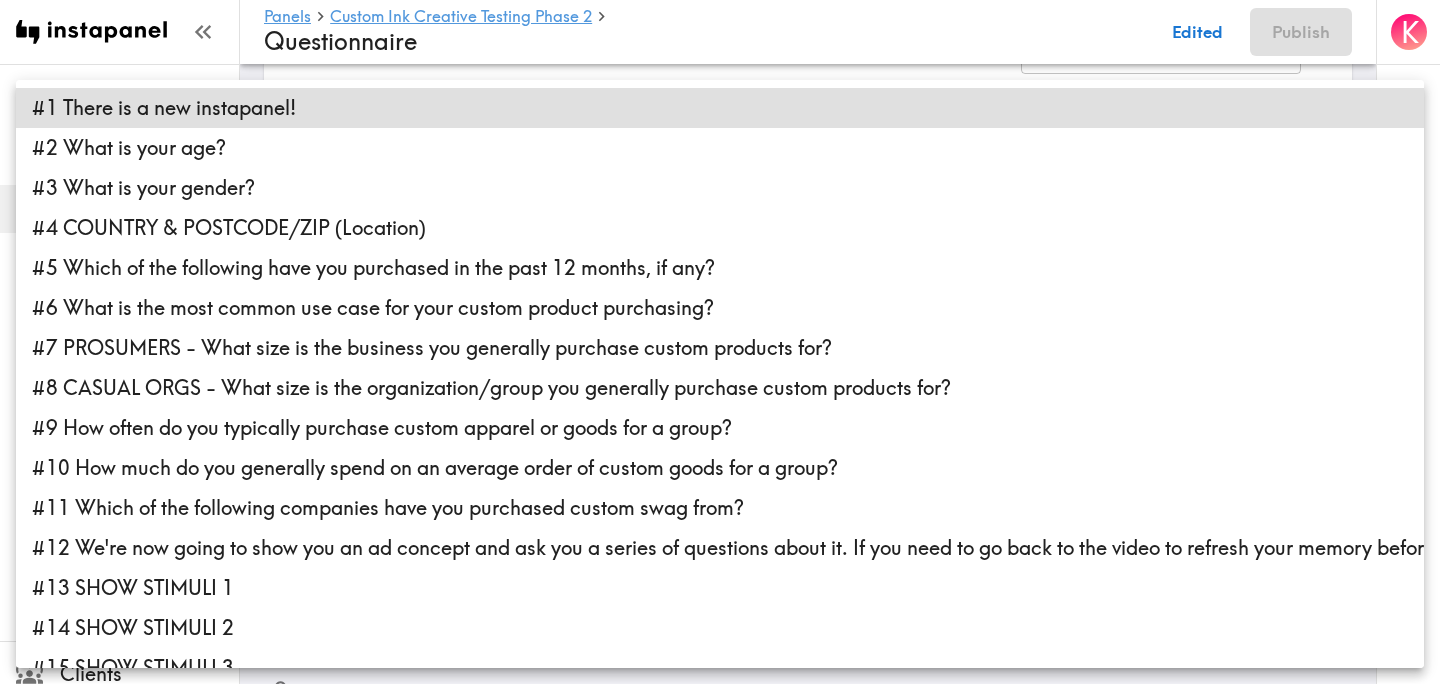 click on "Instapanel -  Panels  -  Custom Ink Creative Testing Phase 2  -  Questionnaire Panels Custom Ink Creative Testing Phase 2 Questionnaire Translations Invites Responses Results Data Stats Quotes Legacy Clients Panelists Strategists My Invites My Rewards Help/Suggestions K Panels   Custom Ink Creative Testing Phase 2   Questionnaire Edited Publish Audience Questions Screening # Video Responses 60 # Video Responses The target number of panelists recording video. # Quant Responses 600 # Quant Responses The target number of panelists answering multiple-choice and short text questions (no video answers). 18-64 years old Mix of genders  ( Equal distribution ,  +/-10% ) Male Female Broad geographic distribution across the US Have purchased custom apparel or goods in the past year Fall into one of the following segments  ( Equal distribution ,  +/-10% ) Prosumer  ( Definition ) Fall into one of the following segments  ( Specific distribution ) Purchase custom products for a business  ( 60%+ ) Mix of business sizes  ( )" at bounding box center (720, 3880) 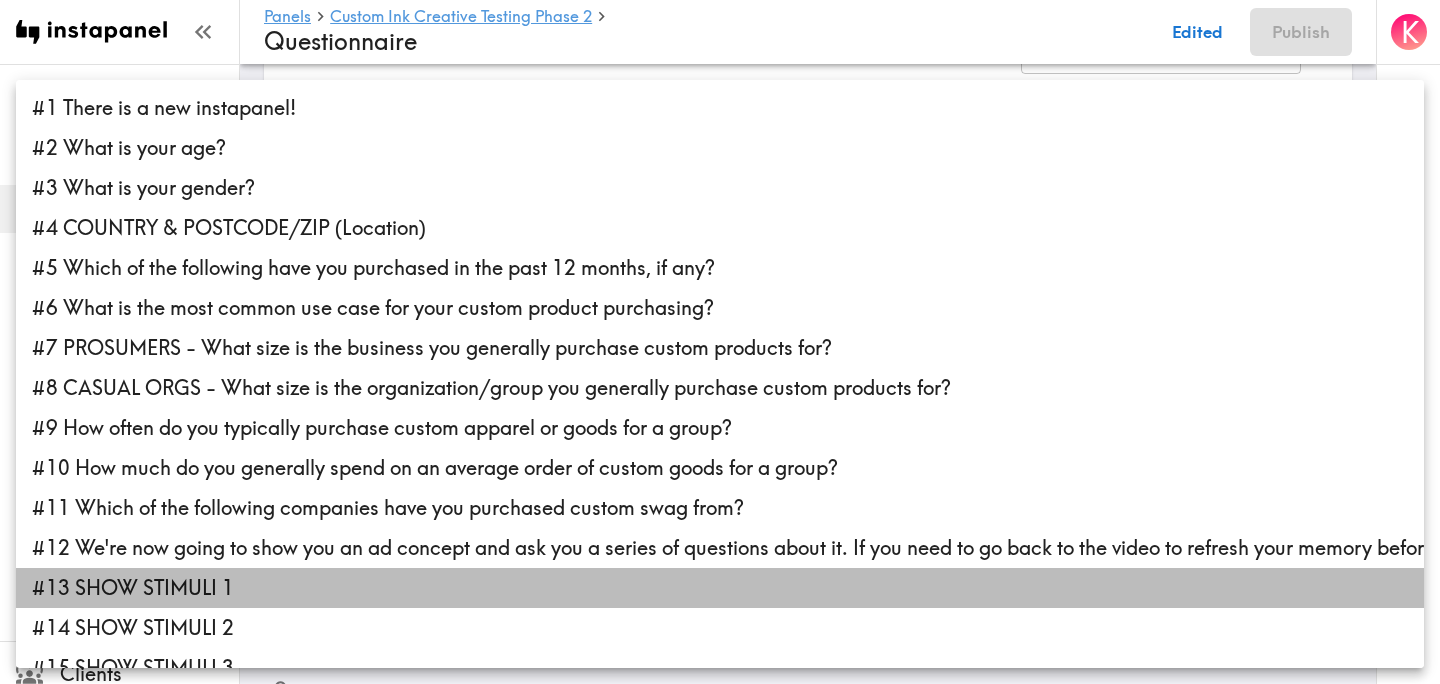 click on "#13 SHOW STIMULI 1" at bounding box center [720, 588] 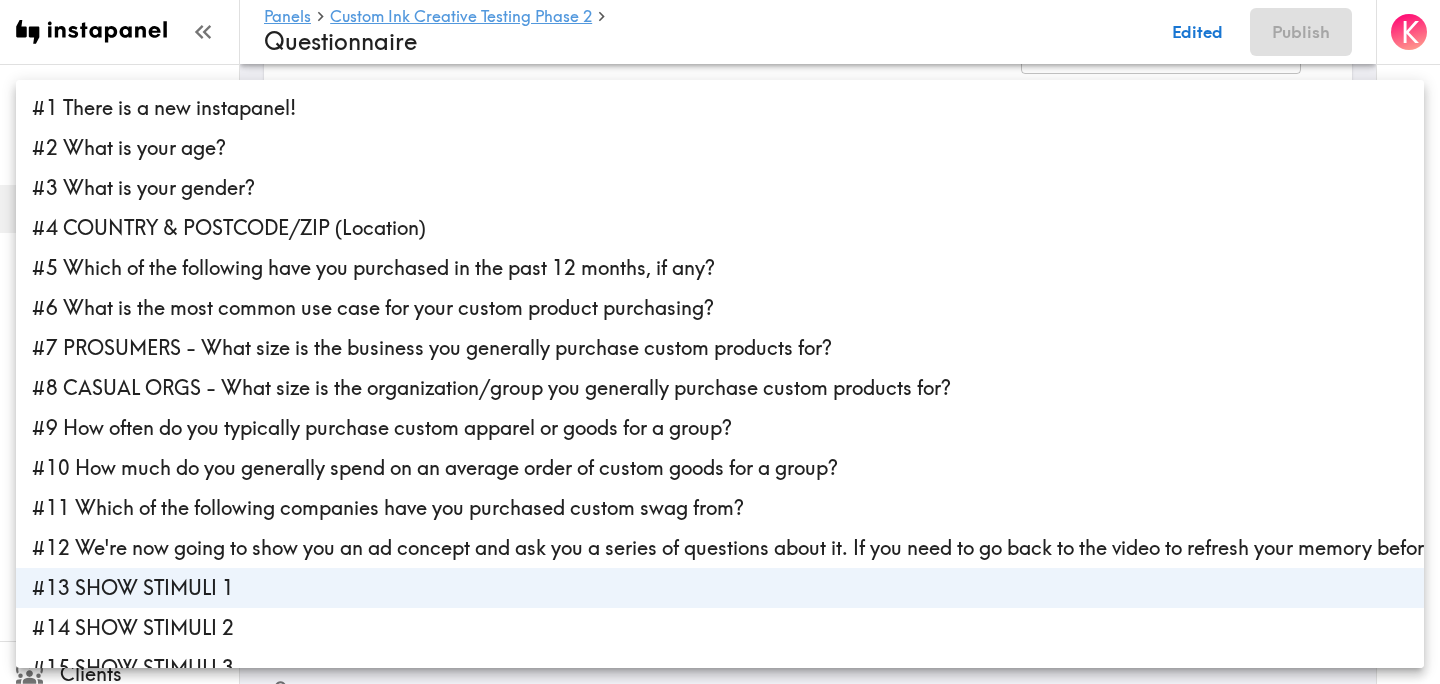 click at bounding box center [720, 342] 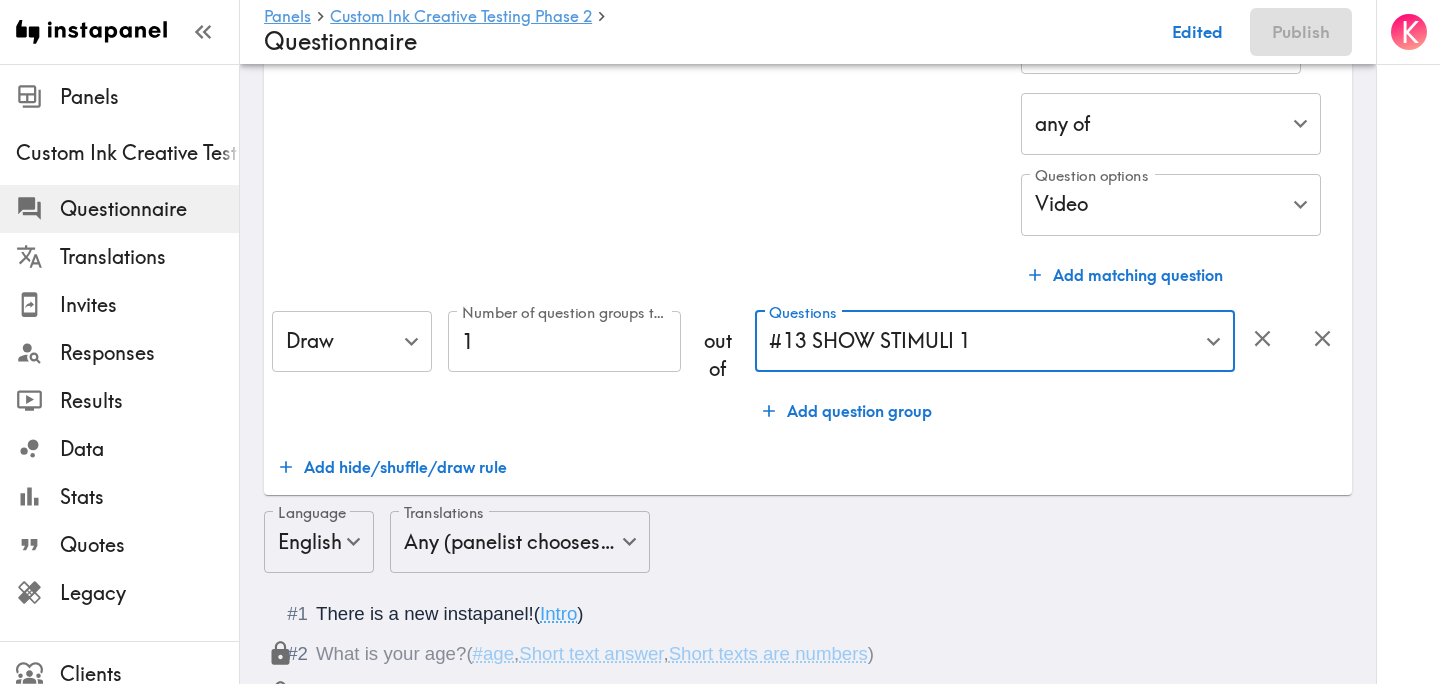click on "Hide Hide ​ Questions #36 What is your immediate reaction and emotional response to this ad? Why do you feel this way? Please explain in detail. ,  #37 To what extent do you agree with the following statement? "This ad feels distinctive and stands out from advertising I've seen from similar brands." ,  #38 In your own words, what message is this ad communicating? What is the story? ,  #39 Does this ad speak to you as someone organizing custom products? Why or why not? Please explain. ,  #40 How does this concept make you feel about Custom Ink's ability to help you achieve your team or group's goals? ,  #41 To what extent do you agree with the following statement? "I understand and could trust that Custom Ink is the engine for my team's success." ,  #42 To what extent do you agree with the following statement? "This ad inspires me to think about using custom swag for more occasions or teamsthan I do today." ,  ,  #44 What did you find most memorable about this ad? Is it positive or negative? Please explain." at bounding box center [808, 20] 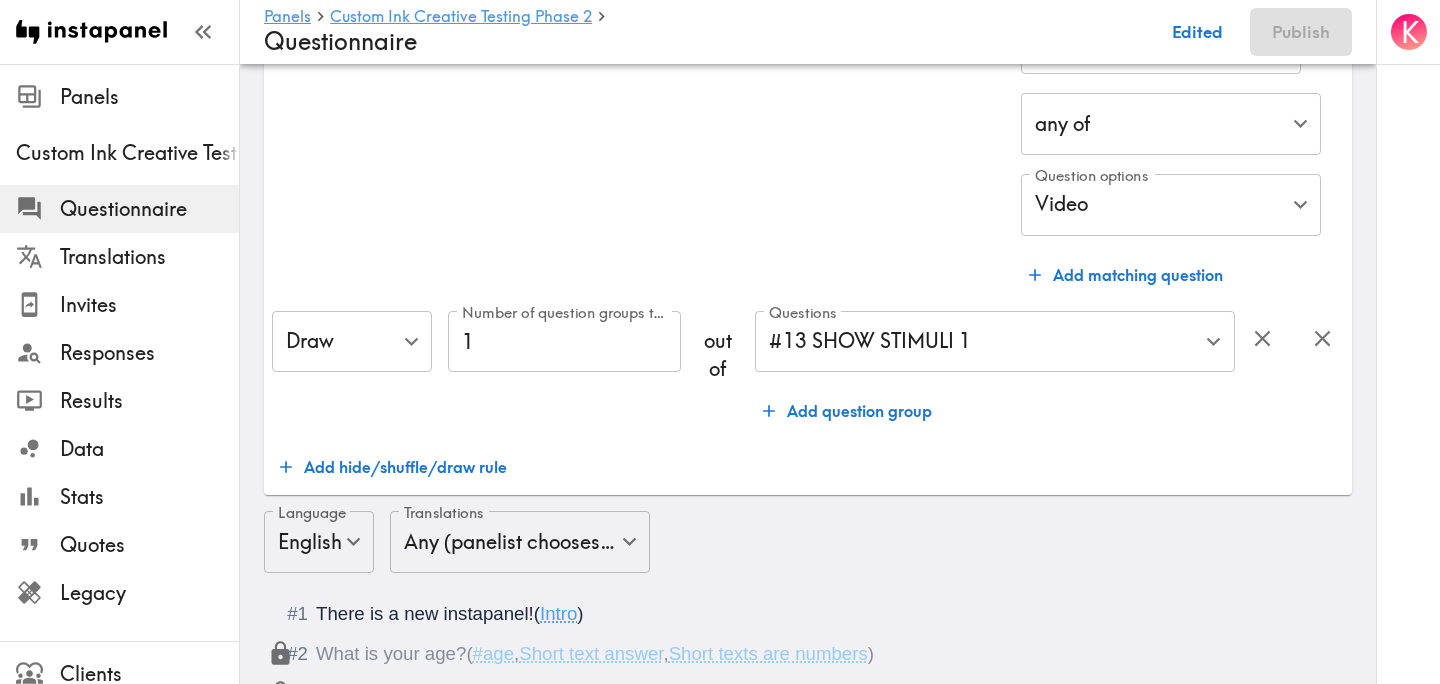 click on "Add question group" at bounding box center (847, 411) 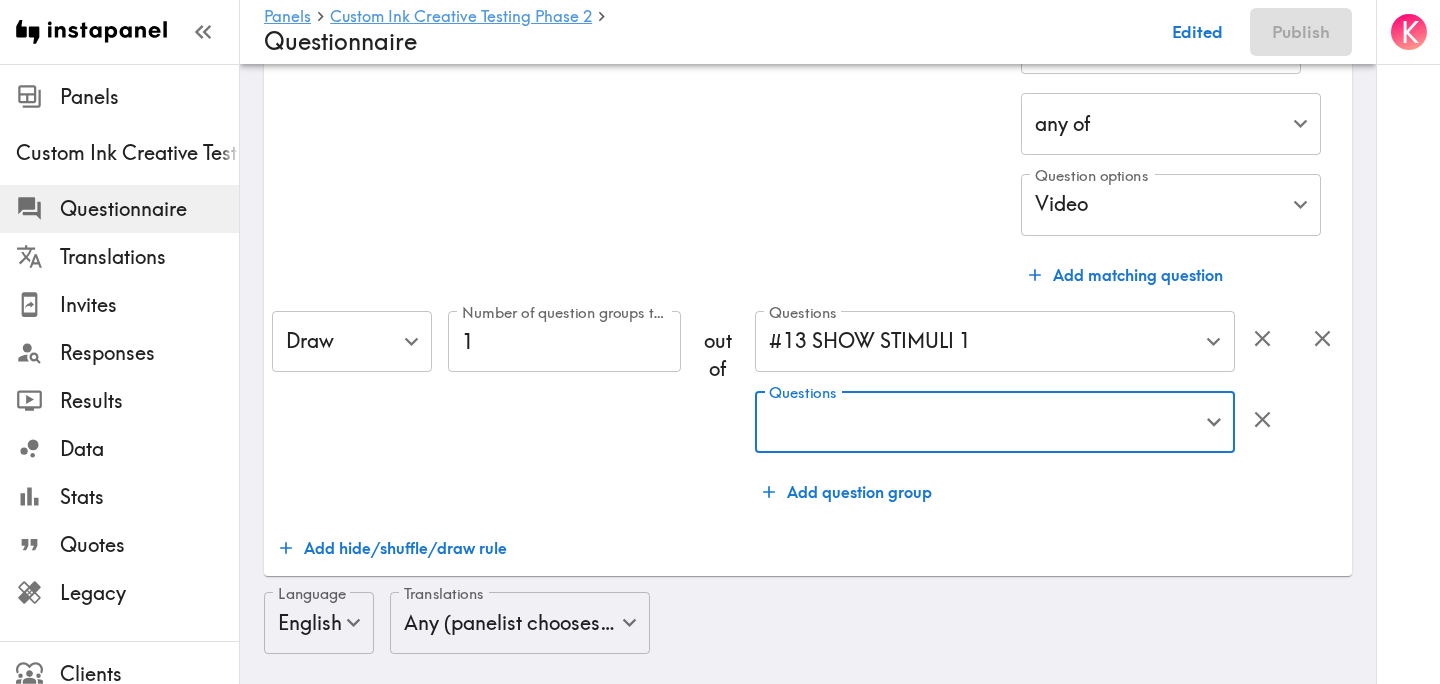 click on "Instapanel -  Panels  -  Custom Ink Creative Testing Phase 2  -  Questionnaire Panels Custom Ink Creative Testing Phase 2 Questionnaire Translations Invites Responses Results Data Stats Quotes Legacy Clients Panelists Strategists My Invites My Rewards Help/Suggestions K Panels   Custom Ink Creative Testing Phase 2   Questionnaire Edited Publish Audience Questions Screening # Video Responses 60 # Video Responses The target number of panelists recording video. # Quant Responses 600 # Quant Responses The target number of panelists answering multiple-choice and short text questions (no video answers). 18-64 years old Mix of genders  ( Equal distribution ,  +/-10% ) Male Female Broad geographic distribution across the US Have purchased custom apparel or goods in the past year Fall into one of the following segments  ( Equal distribution ,  +/-10% ) Prosumer  ( Definition ) Fall into one of the following segments  ( Specific distribution ) Purchase custom products for a business  ( 60%+ ) Mix of business sizes  ( )" at bounding box center (720, 3921) 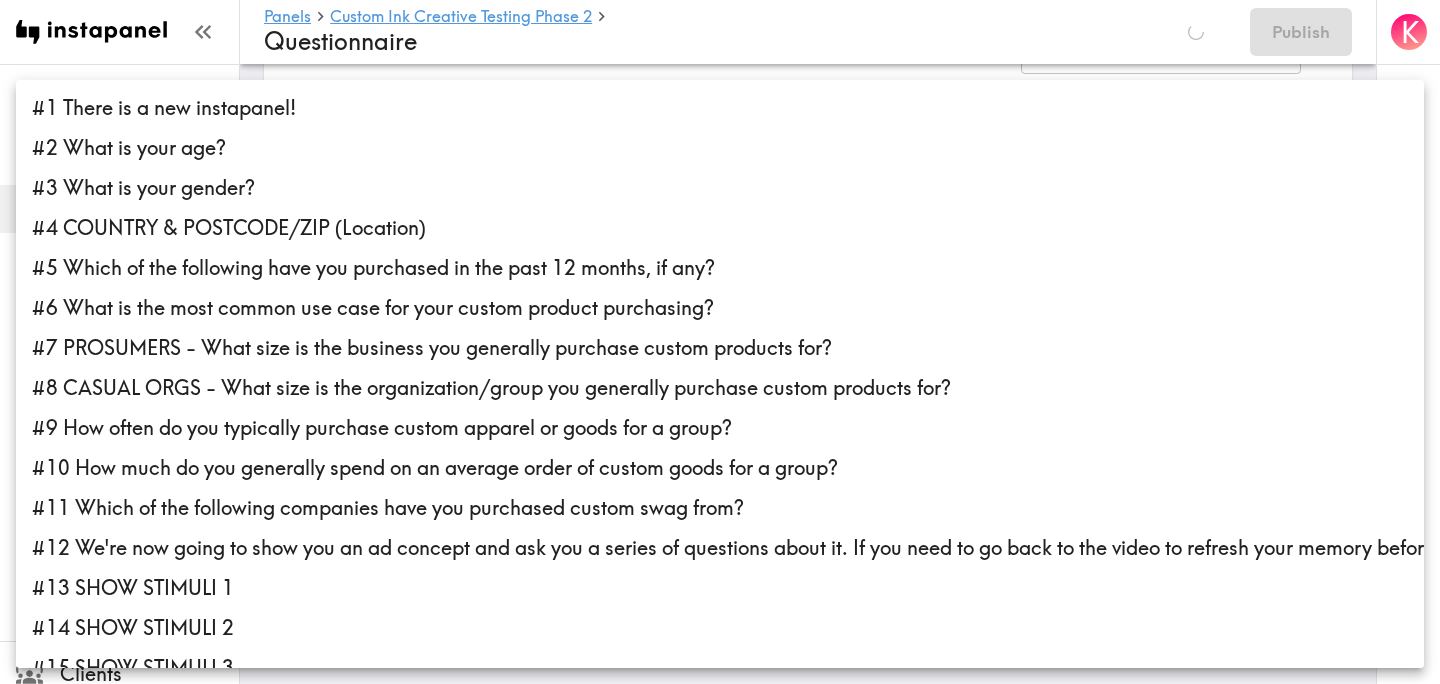 scroll, scrollTop: 847, scrollLeft: 0, axis: vertical 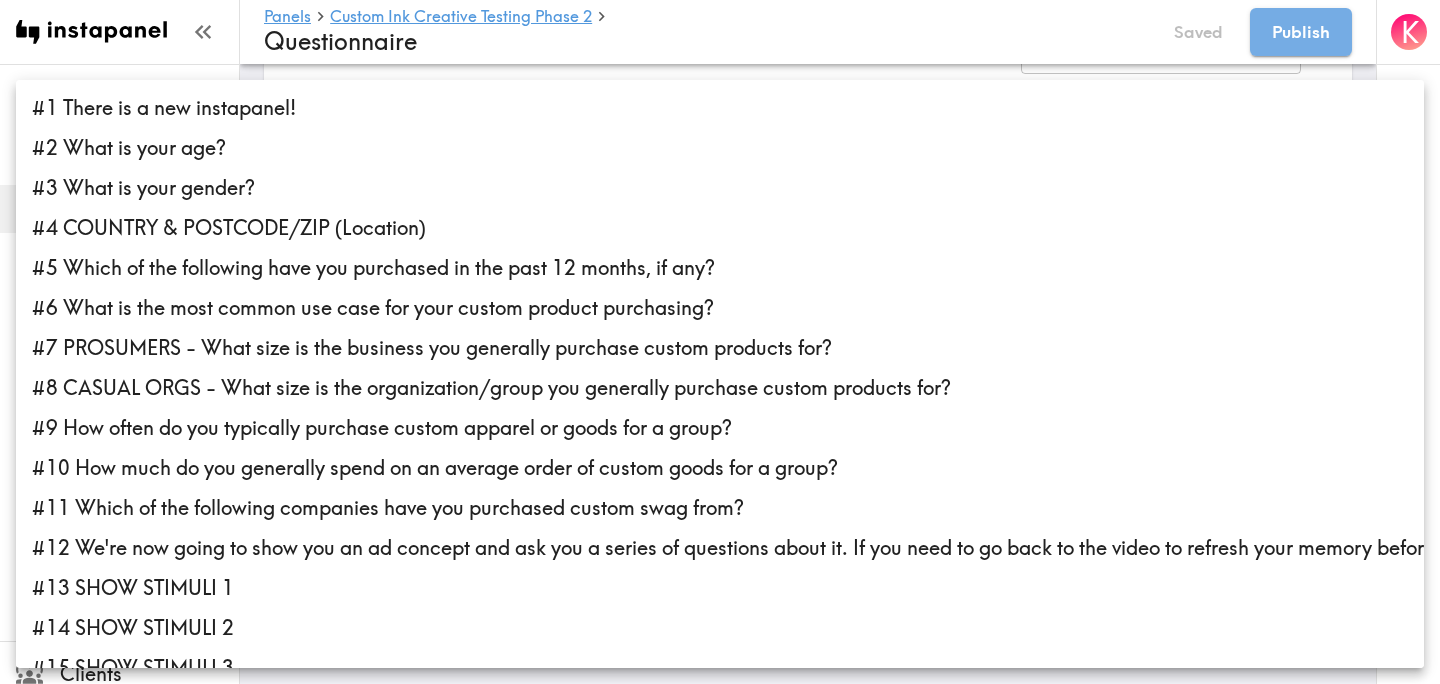 click on "#14 SHOW STIMULI 2" at bounding box center [720, 628] 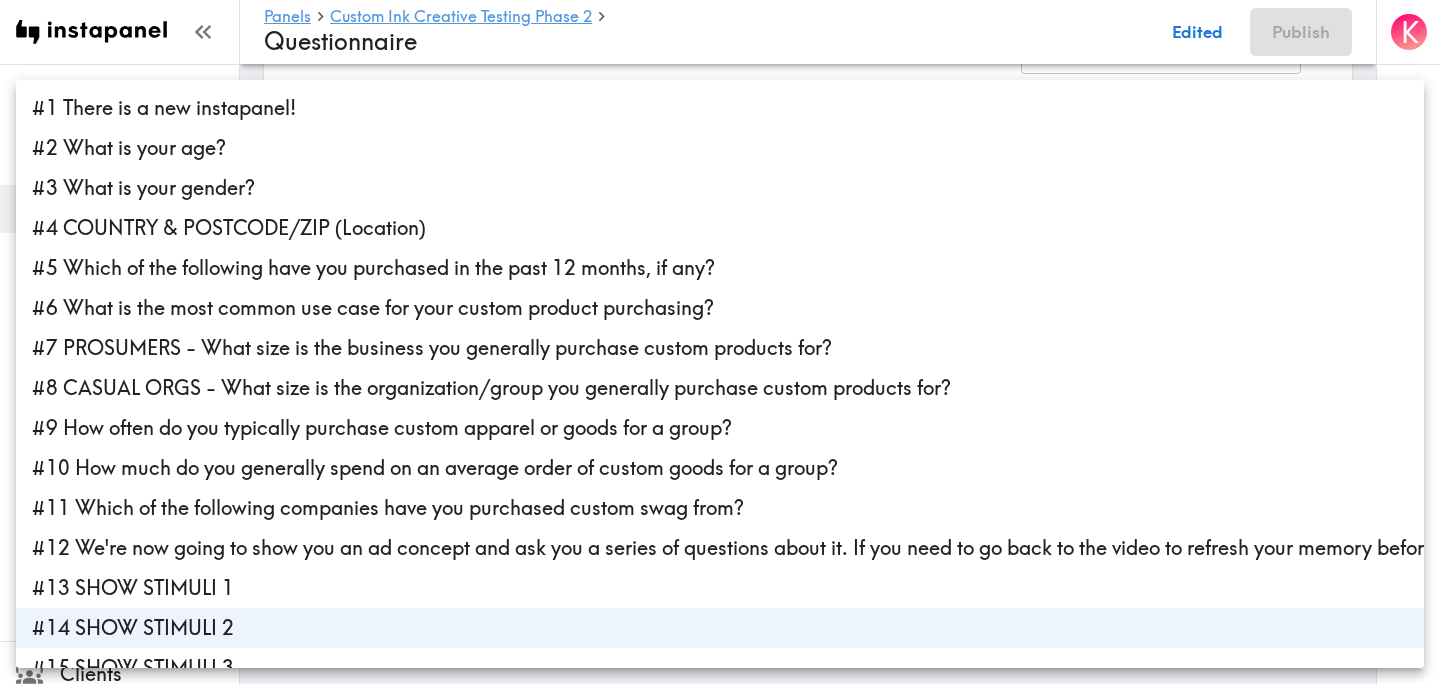 click at bounding box center [720, 342] 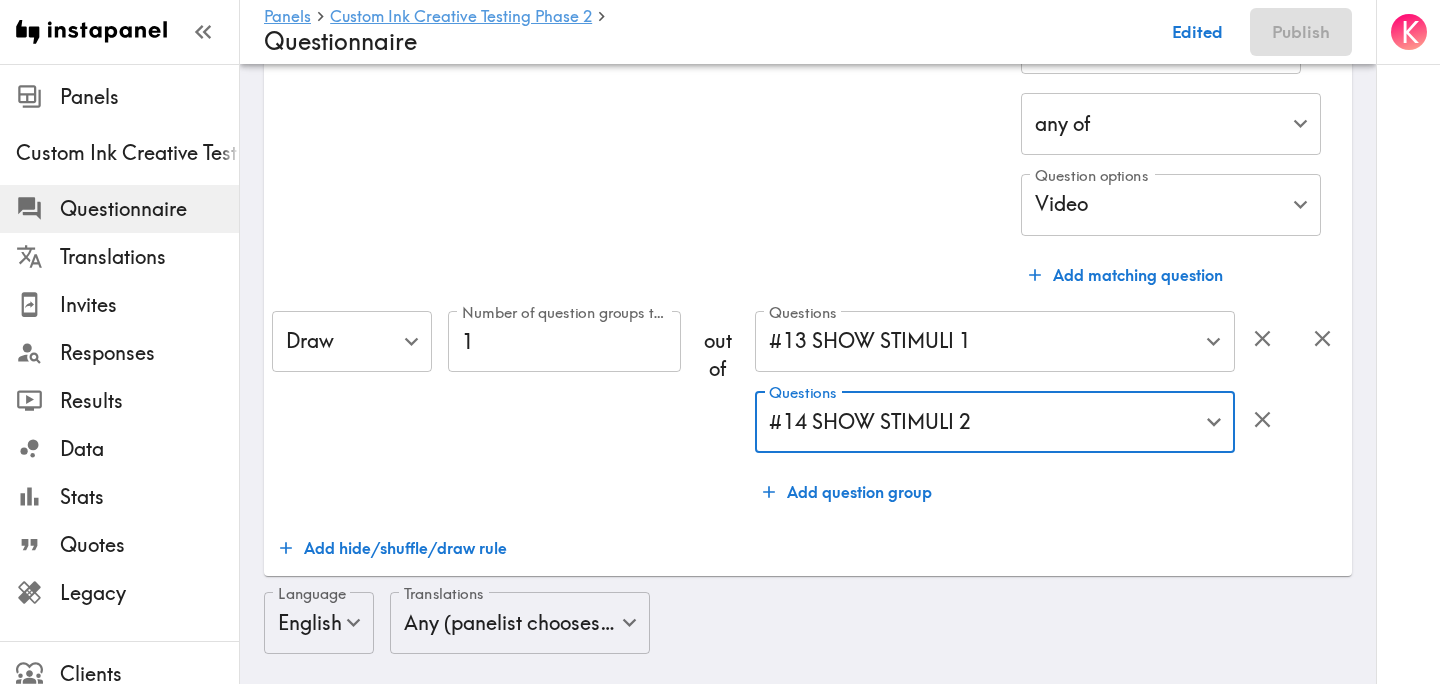 click on "Number of question groups to draw 1 Number of question groups to draw" at bounding box center (564, 412) 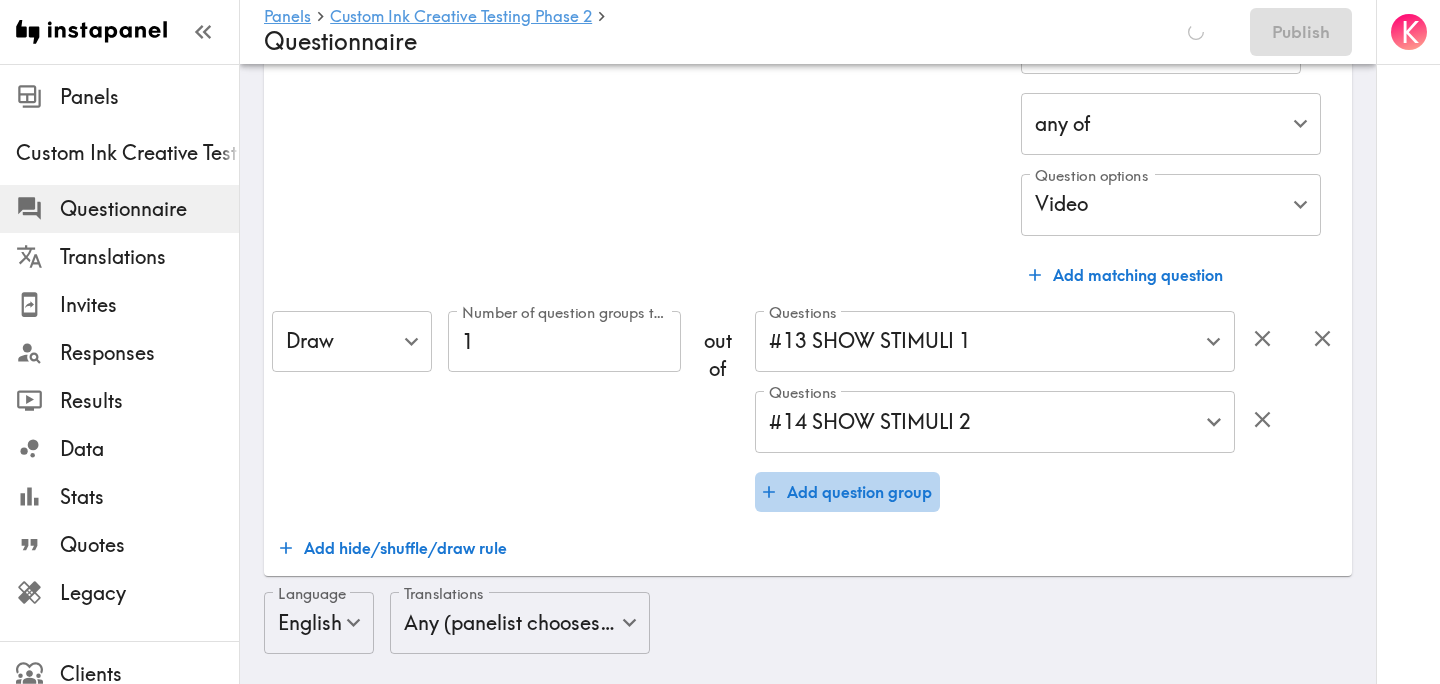 click on "Add question group" at bounding box center [847, 492] 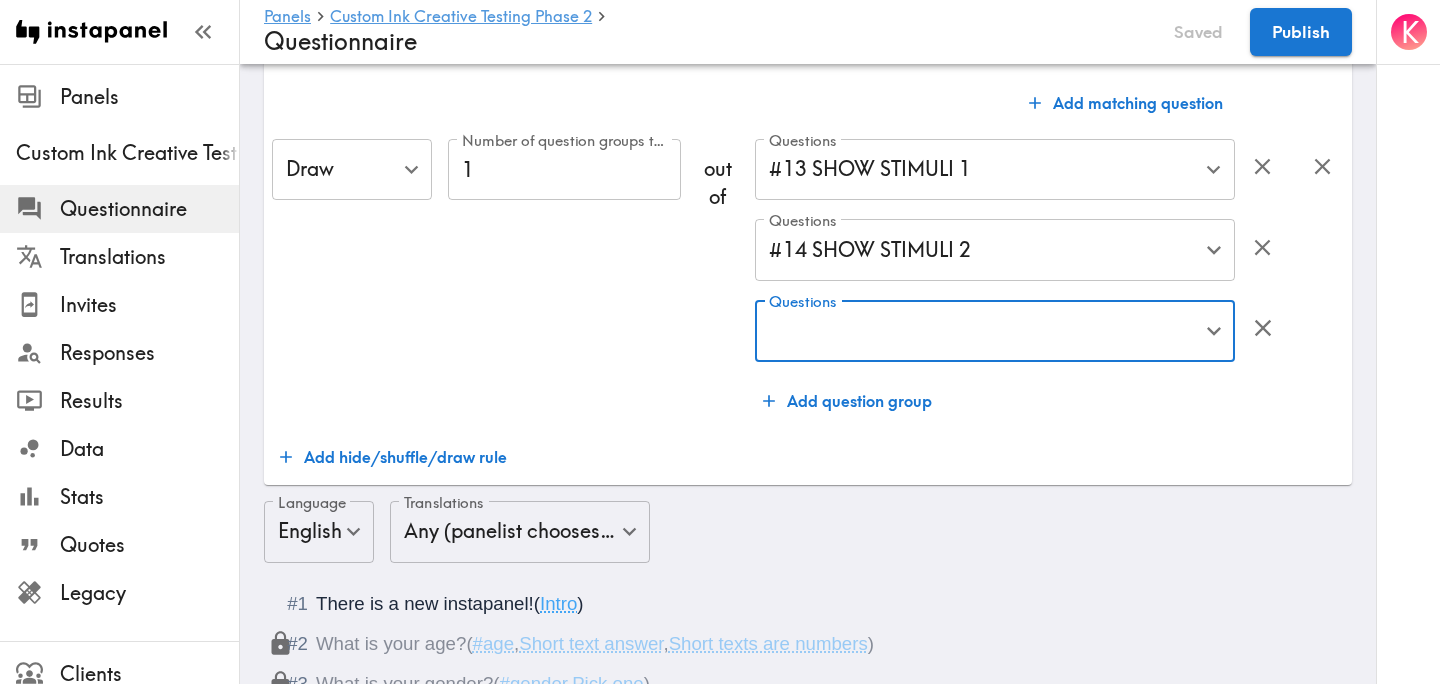 scroll, scrollTop: 675, scrollLeft: 0, axis: vertical 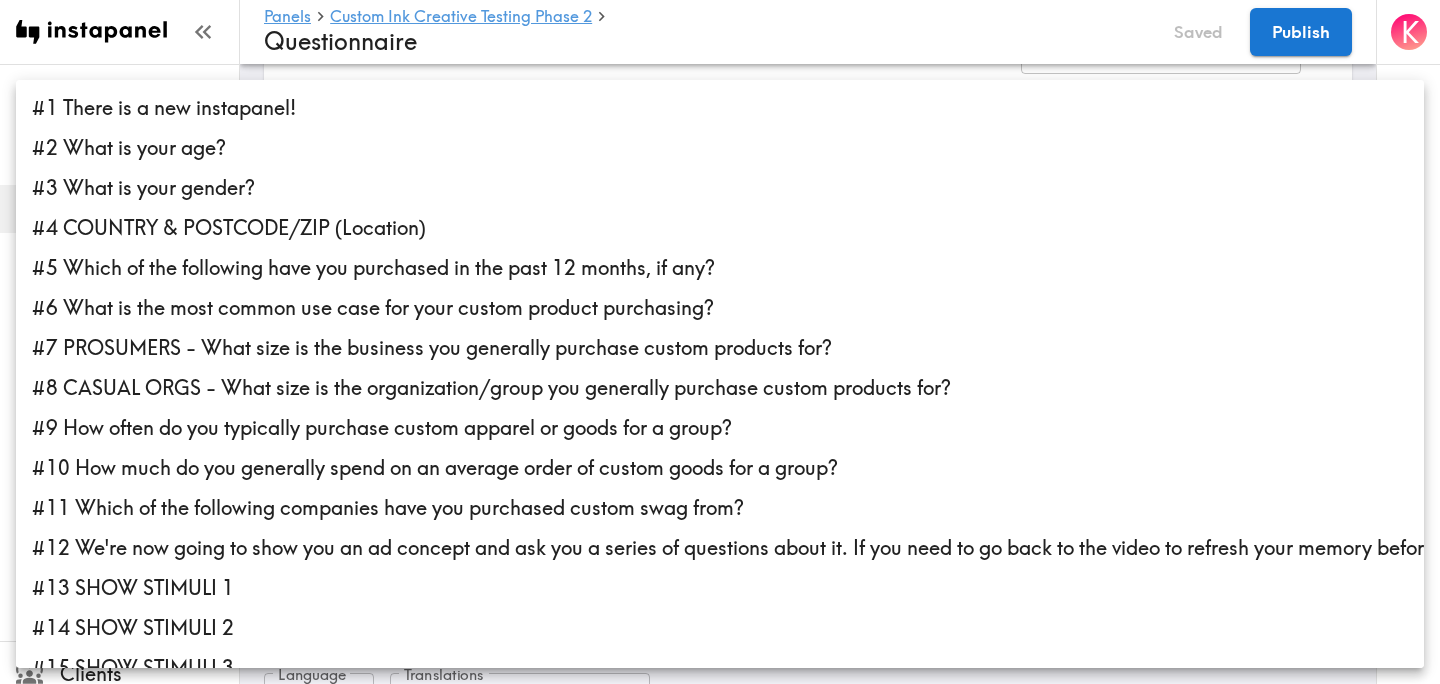 click on "Instapanel -  Panels  -  Custom Ink Creative Testing Phase 2  -  Questionnaire Panels Custom Ink Creative Testing Phase 2 Questionnaire Translations Invites Responses Results Data Stats Quotes Legacy Clients Panelists Strategists My Invites My Rewards Help/Suggestions K Panels   Custom Ink Creative Testing Phase 2   Questionnaire Saved Publish Audience Questions Screening # Video Responses 60 # Video Responses The target number of panelists recording video. # Quant Responses 600 # Quant Responses The target number of panelists answering multiple-choice and short text questions (no video answers). 18-64 years old Mix of genders  ( Equal distribution ,  +/-10% ) Male Female Broad geographic distribution across the US Have purchased custom apparel or goods in the past year Fall into one of the following segments  ( Equal distribution ,  +/-10% ) Prosumer  ( Definition ) Fall into one of the following segments  ( Specific distribution ) Purchase custom products for a business  ( 60%+ ) Mix of business sizes  ( ," at bounding box center (720, 3961) 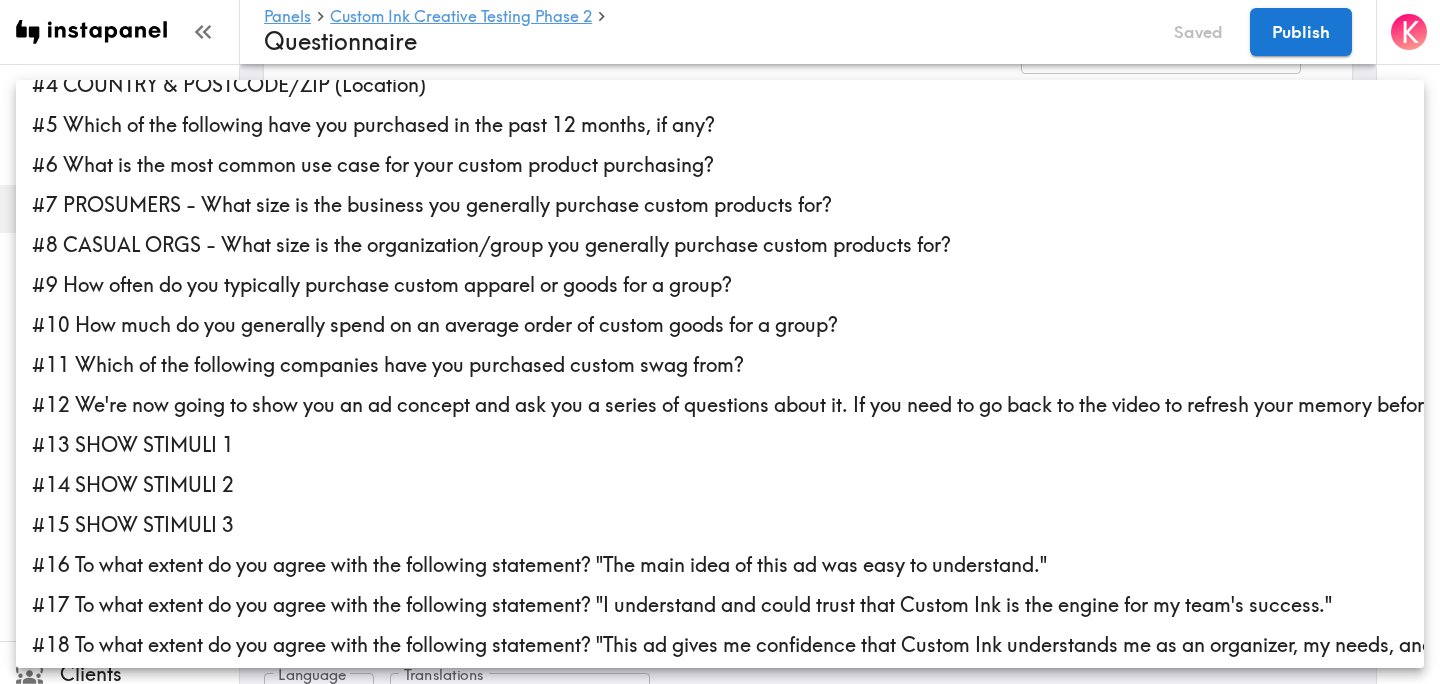 scroll, scrollTop: 144, scrollLeft: 0, axis: vertical 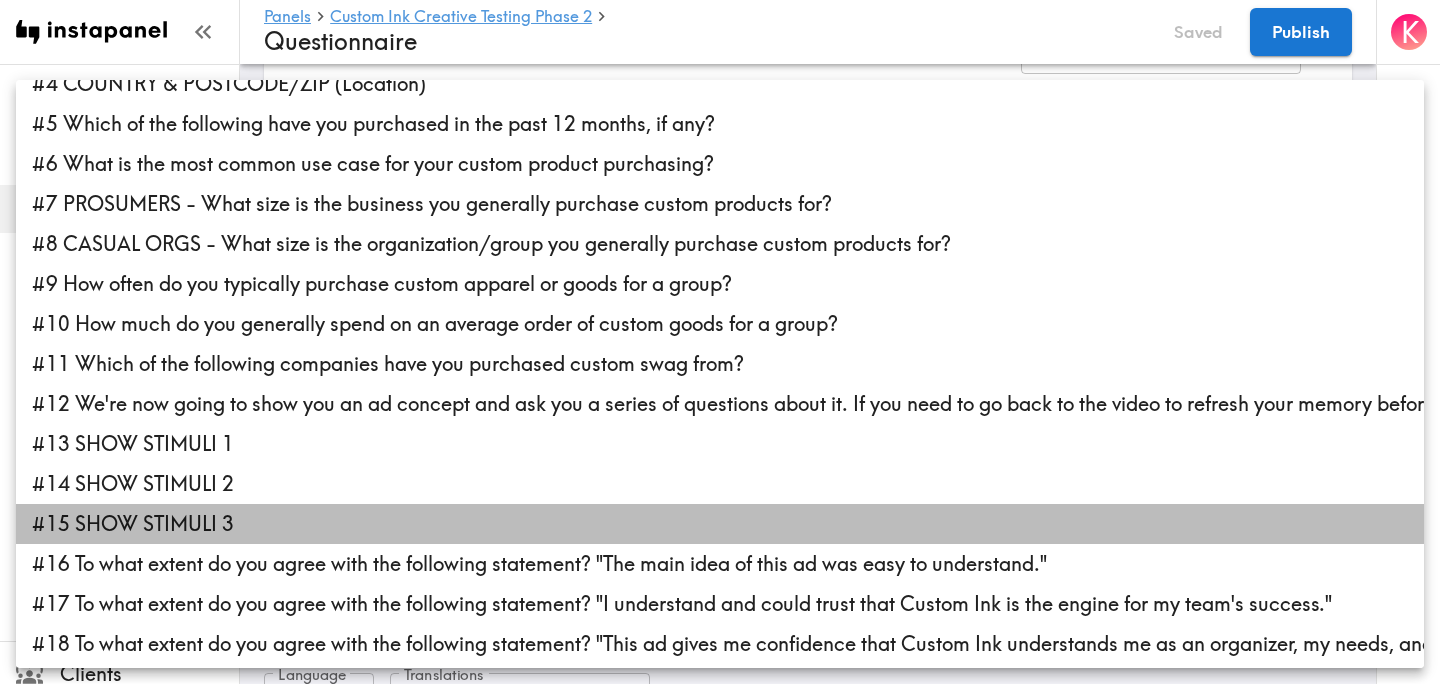 click on "#15 SHOW STIMULI 3" at bounding box center (720, 524) 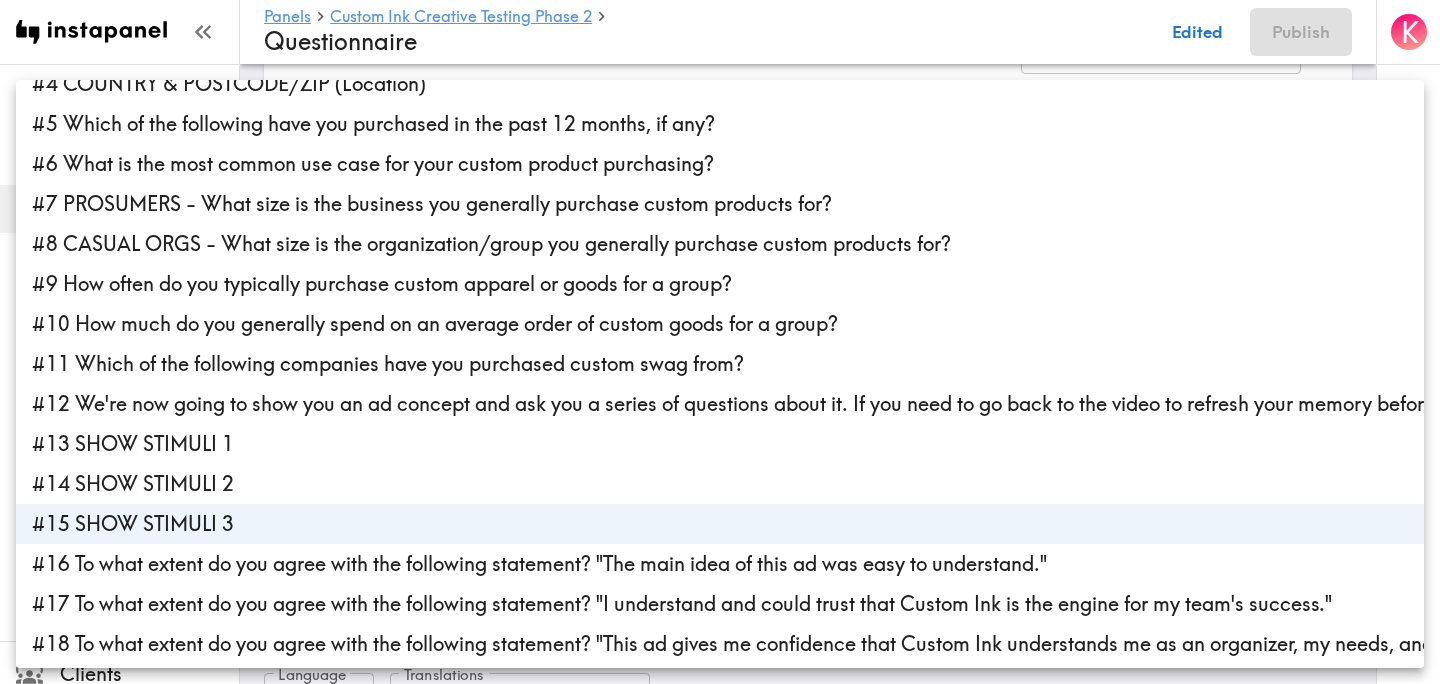click at bounding box center [720, 342] 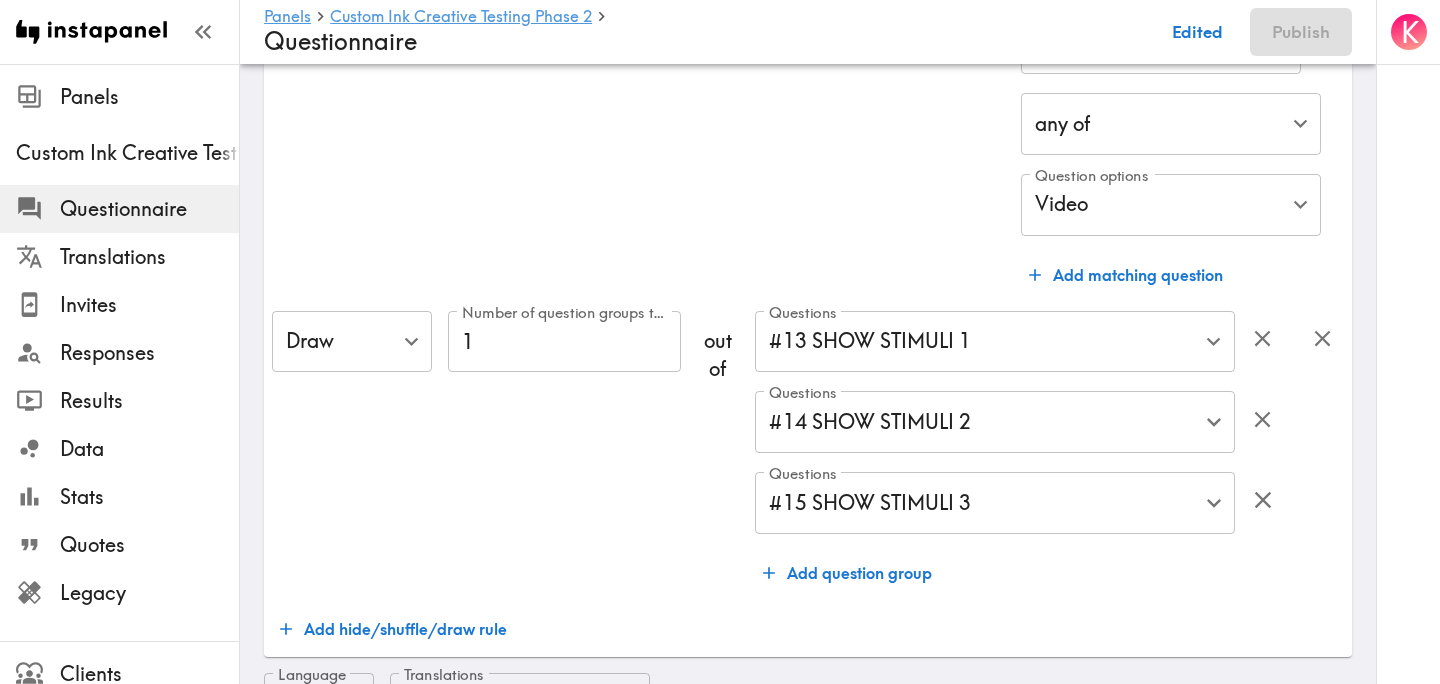 click on "Number of question groups to draw 1 Number of question groups to draw" at bounding box center (564, 452) 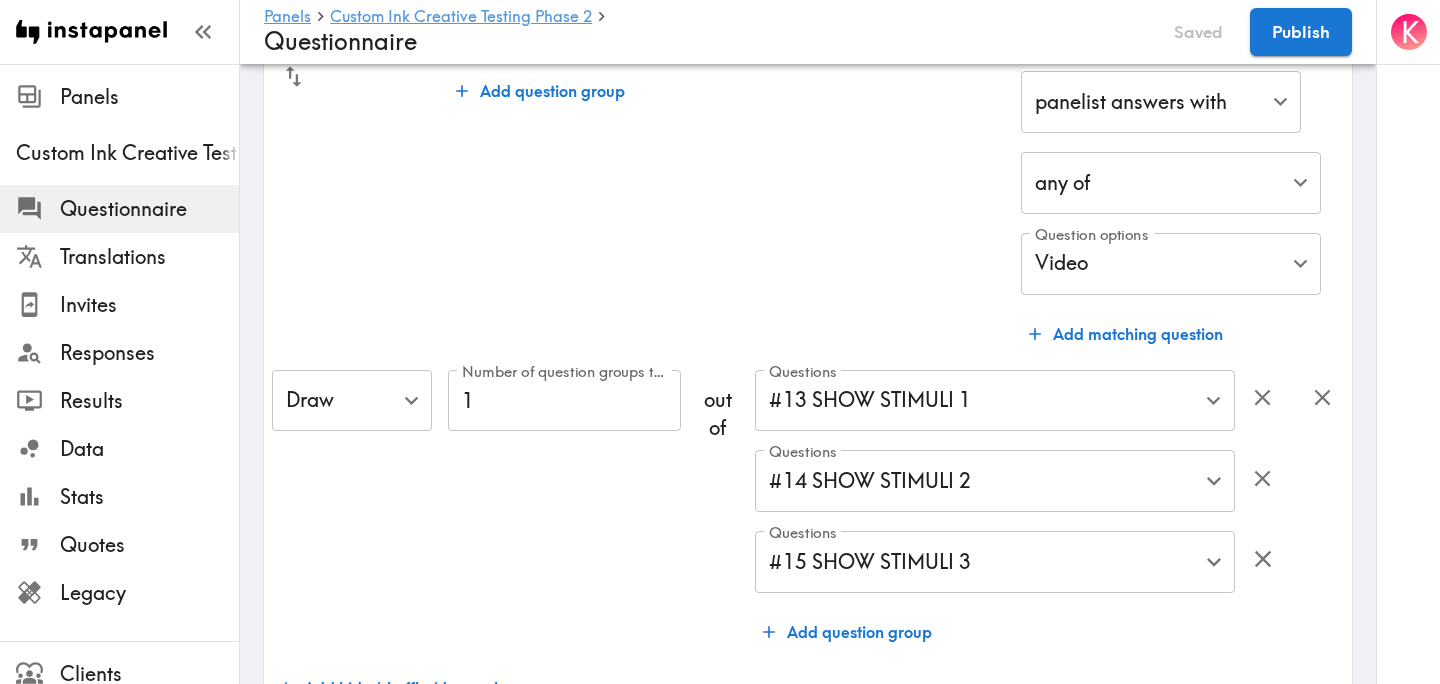 scroll, scrollTop: 0, scrollLeft: 0, axis: both 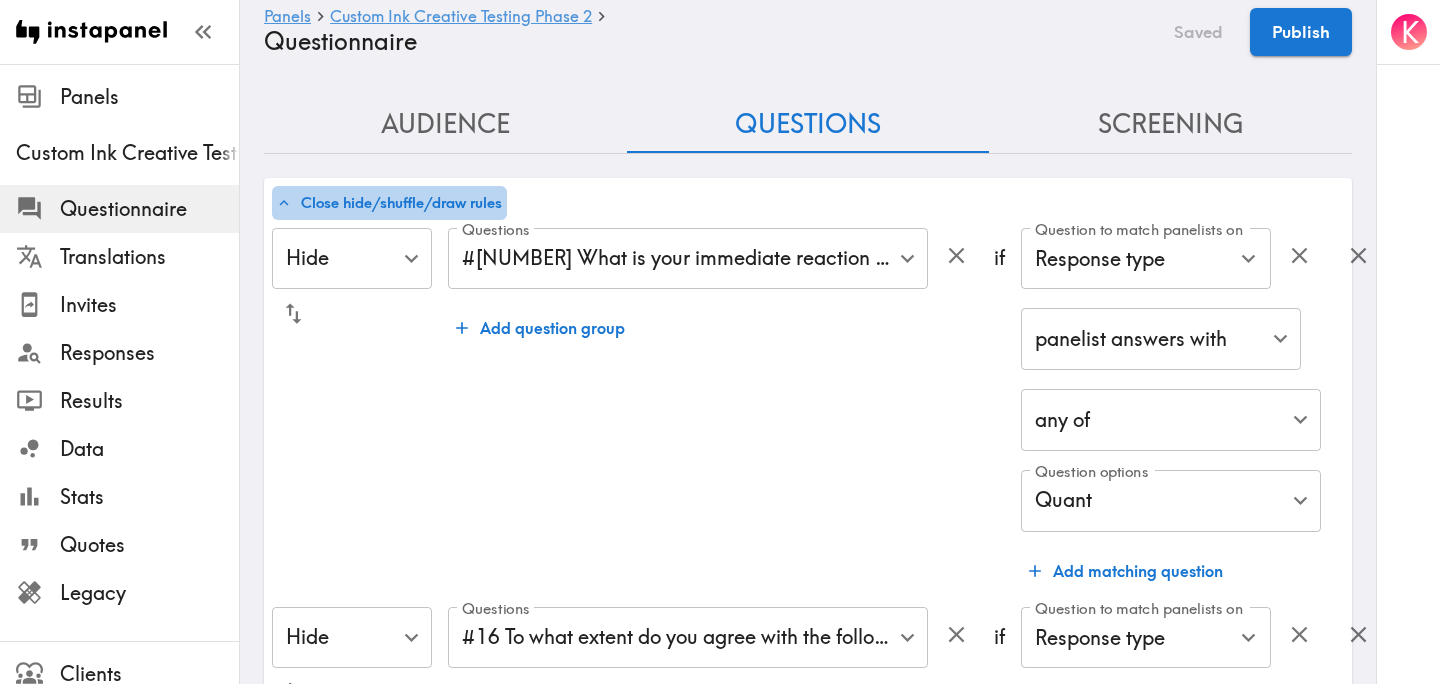 click on "Close hide/shuffle/draw rules" at bounding box center (389, 203) 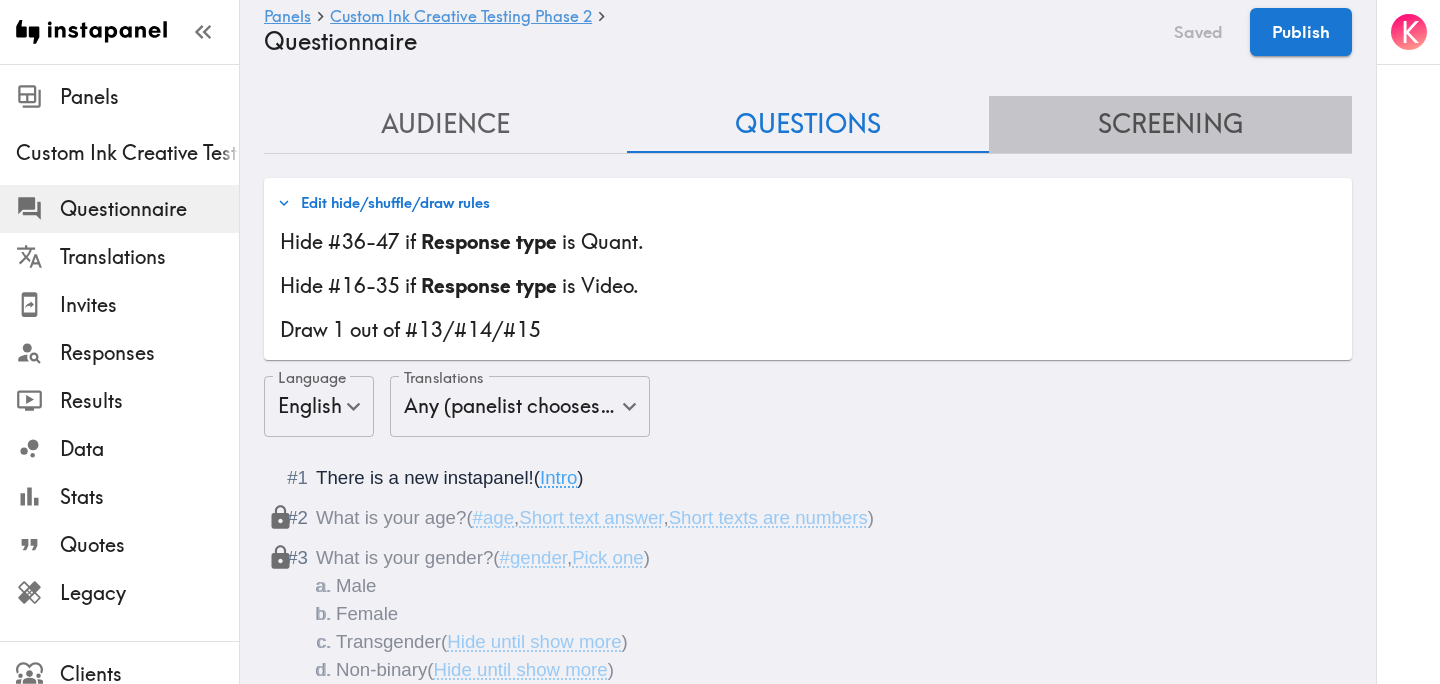 click on "Screening" at bounding box center (1170, 124) 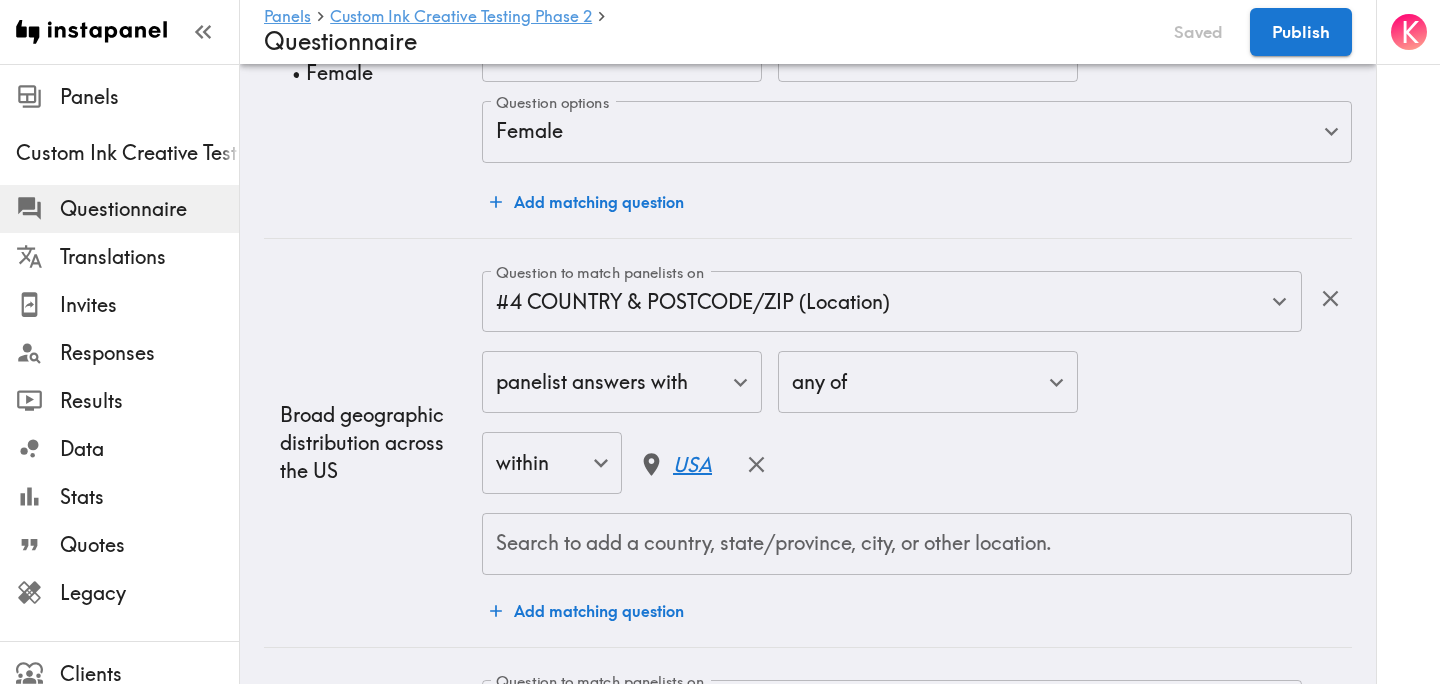 scroll, scrollTop: 0, scrollLeft: 0, axis: both 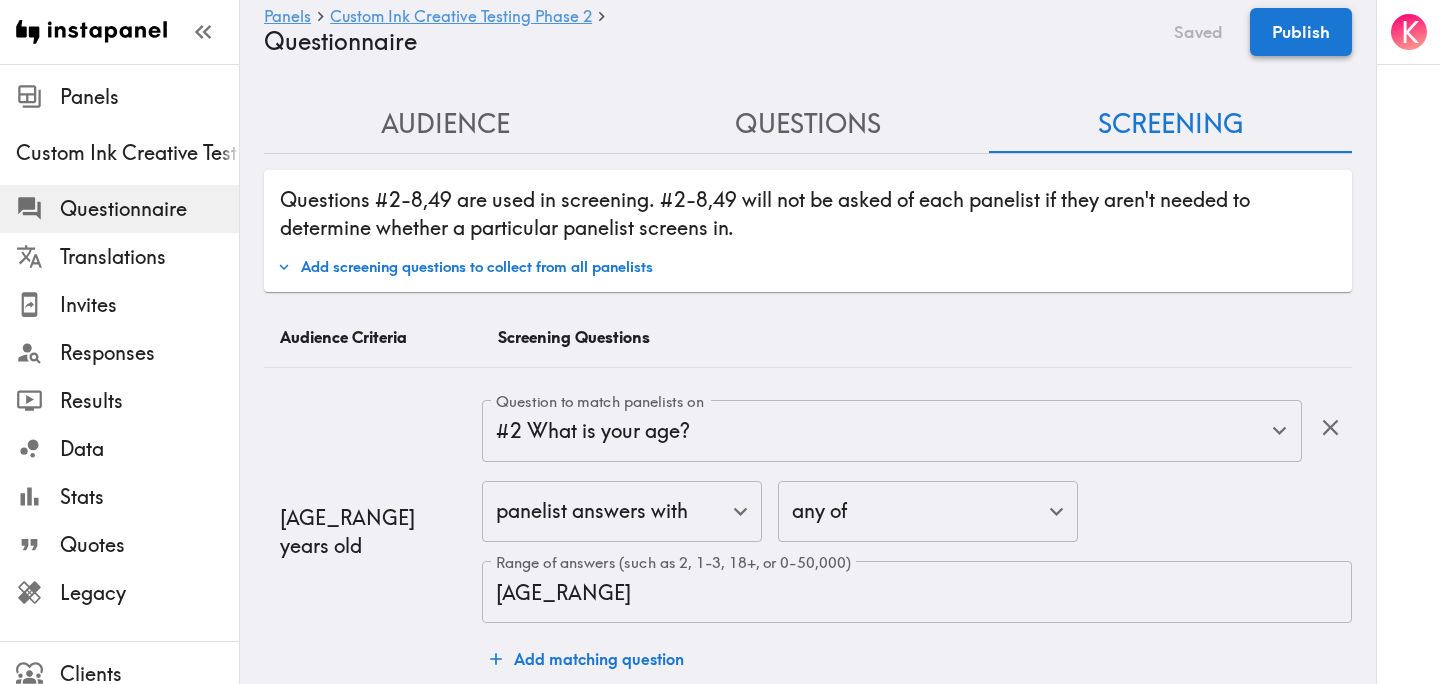 click on "Publish" at bounding box center [1301, 32] 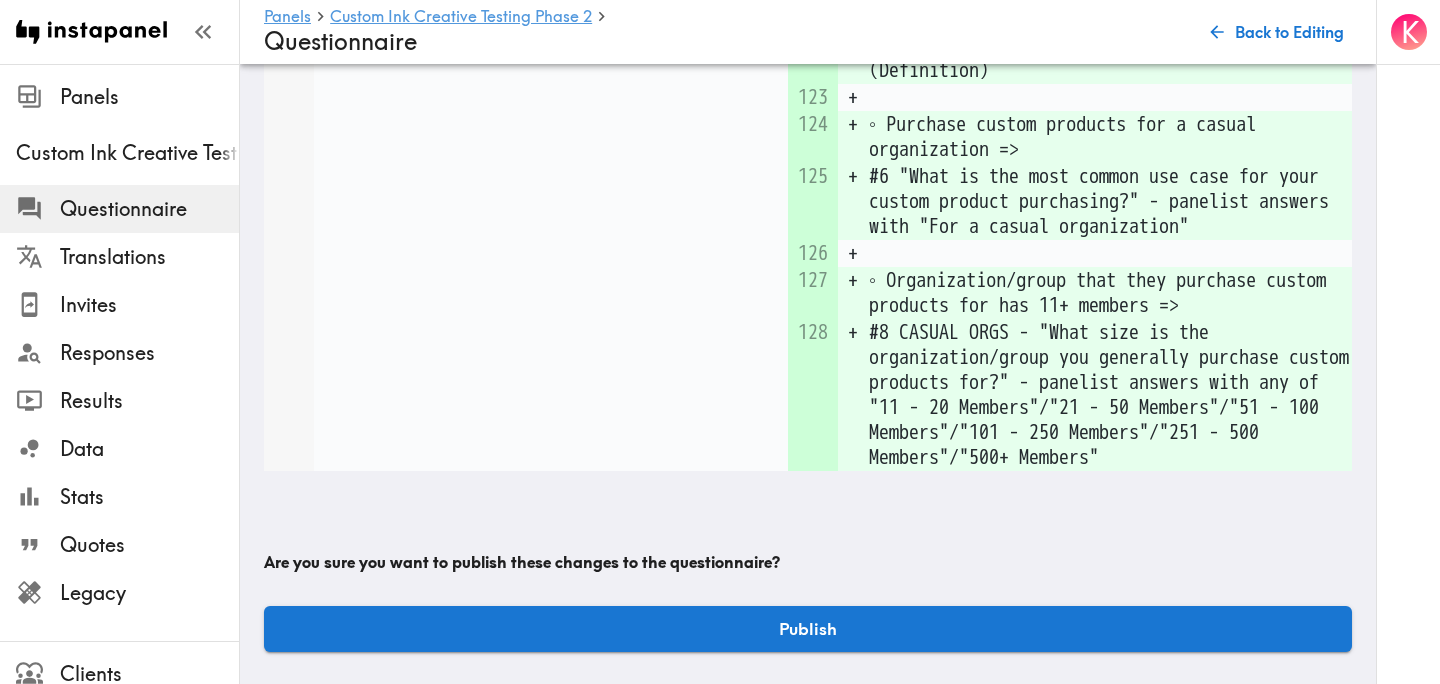 scroll, scrollTop: 17025, scrollLeft: 0, axis: vertical 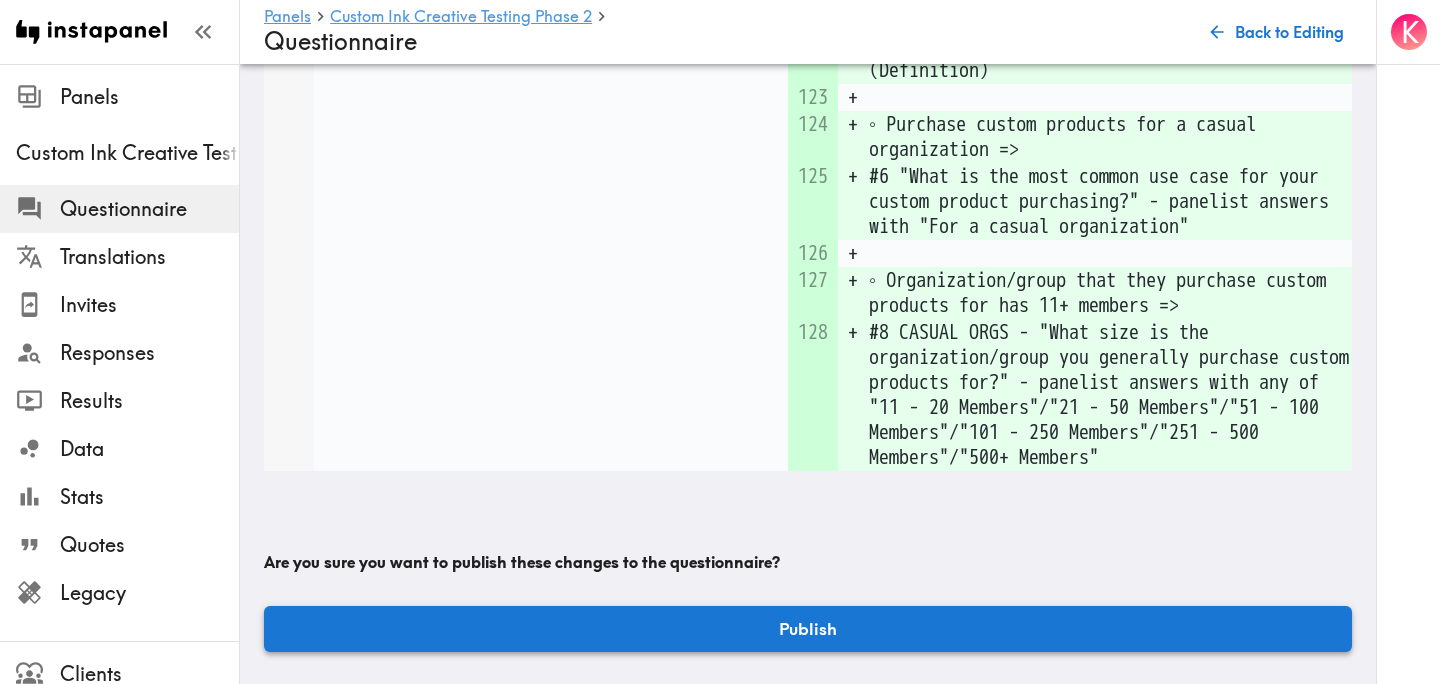 click on "Publish" at bounding box center (808, 629) 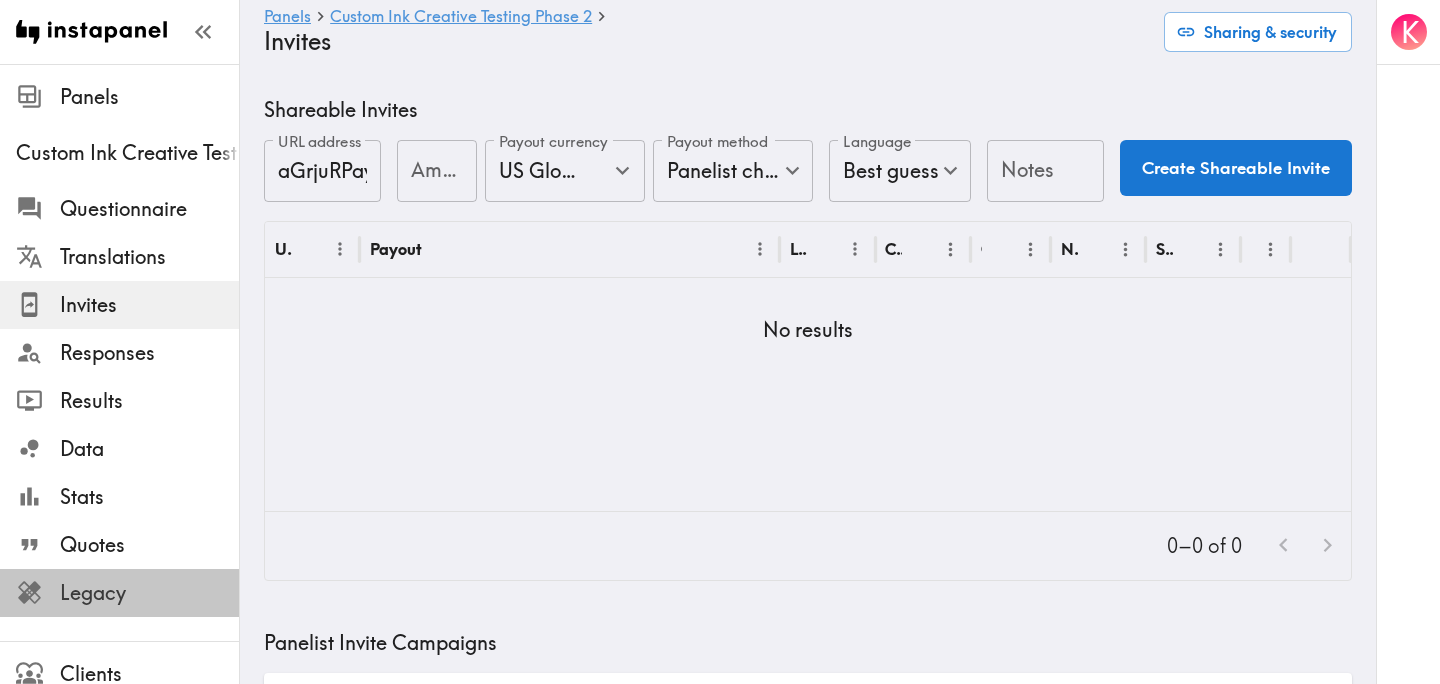 click on "Legacy" at bounding box center (149, 593) 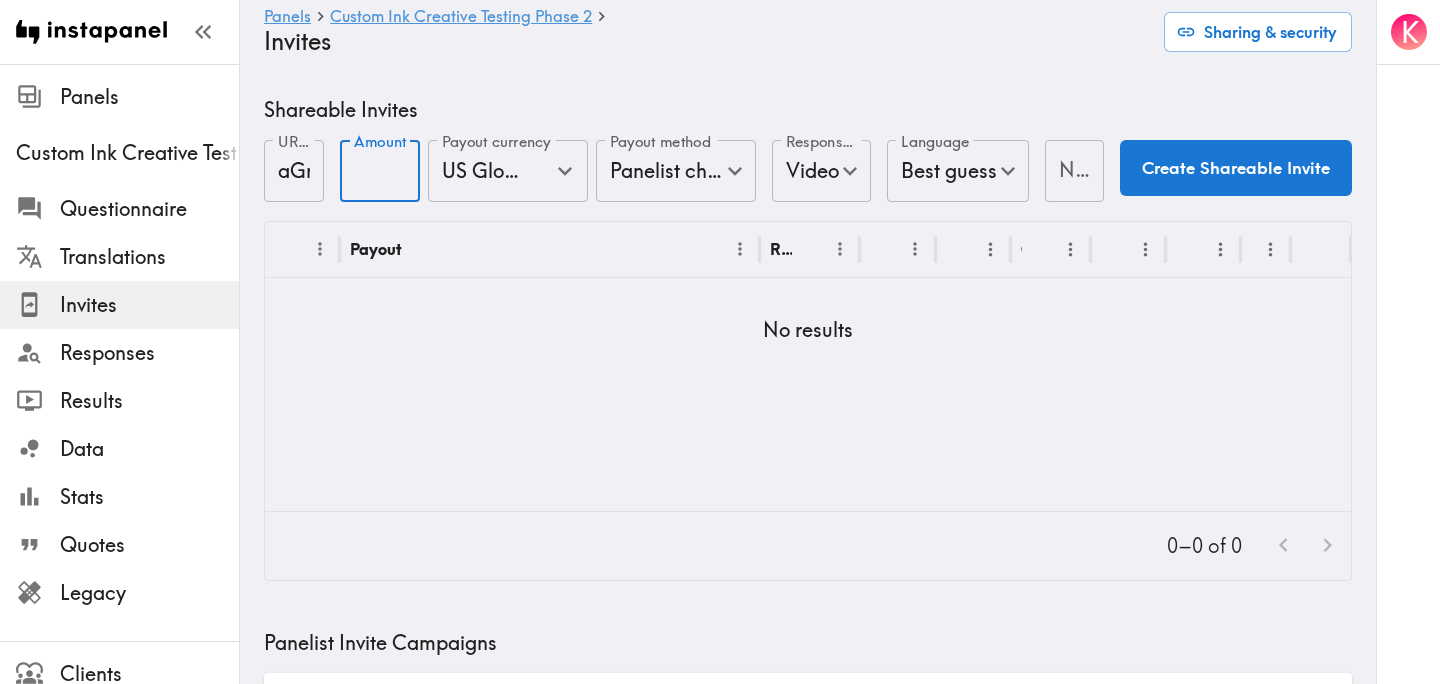 click on "Amount" at bounding box center (380, 171) 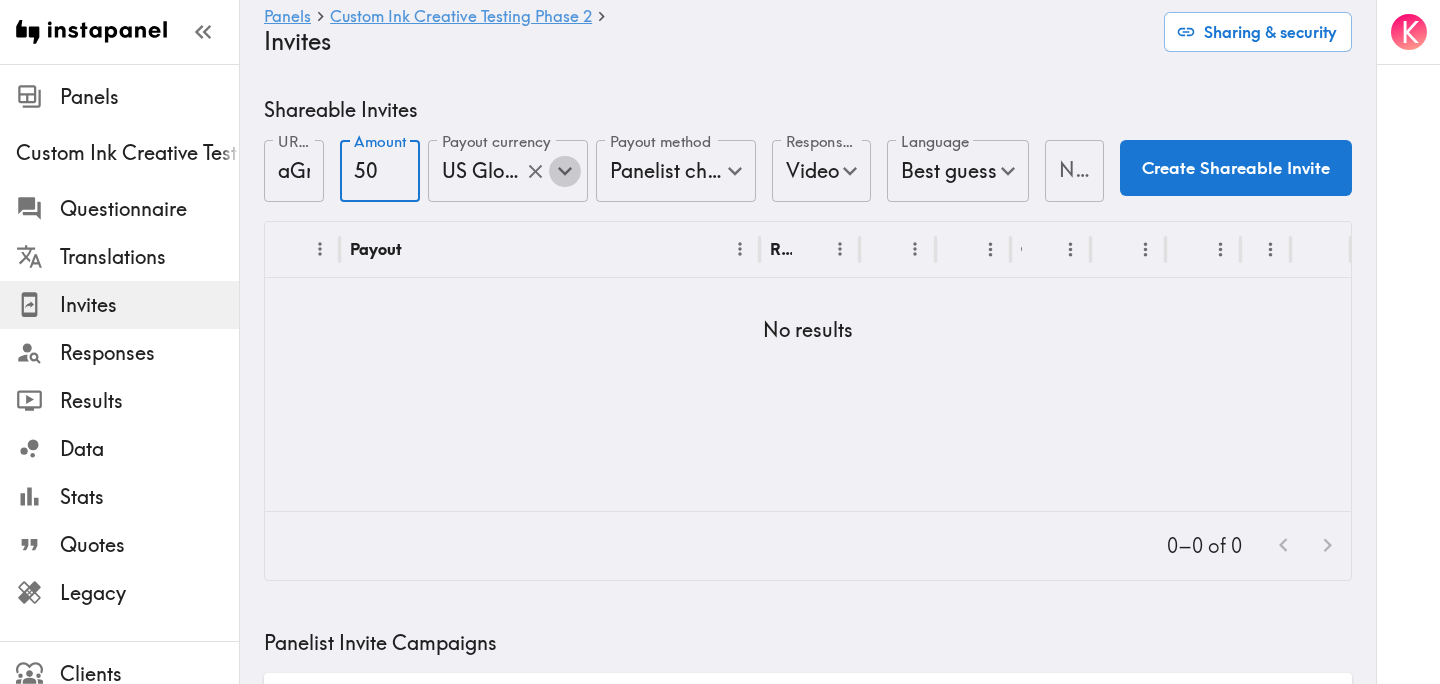 click 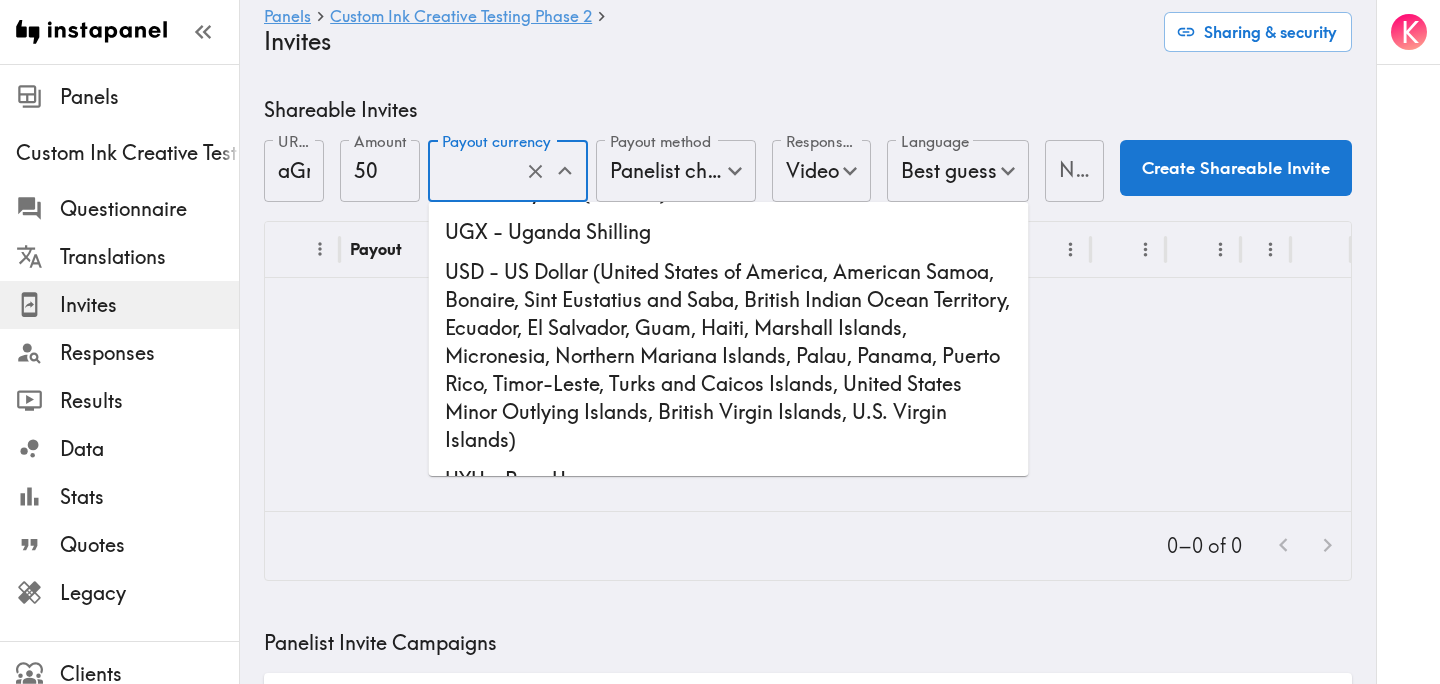scroll, scrollTop: 5549, scrollLeft: 0, axis: vertical 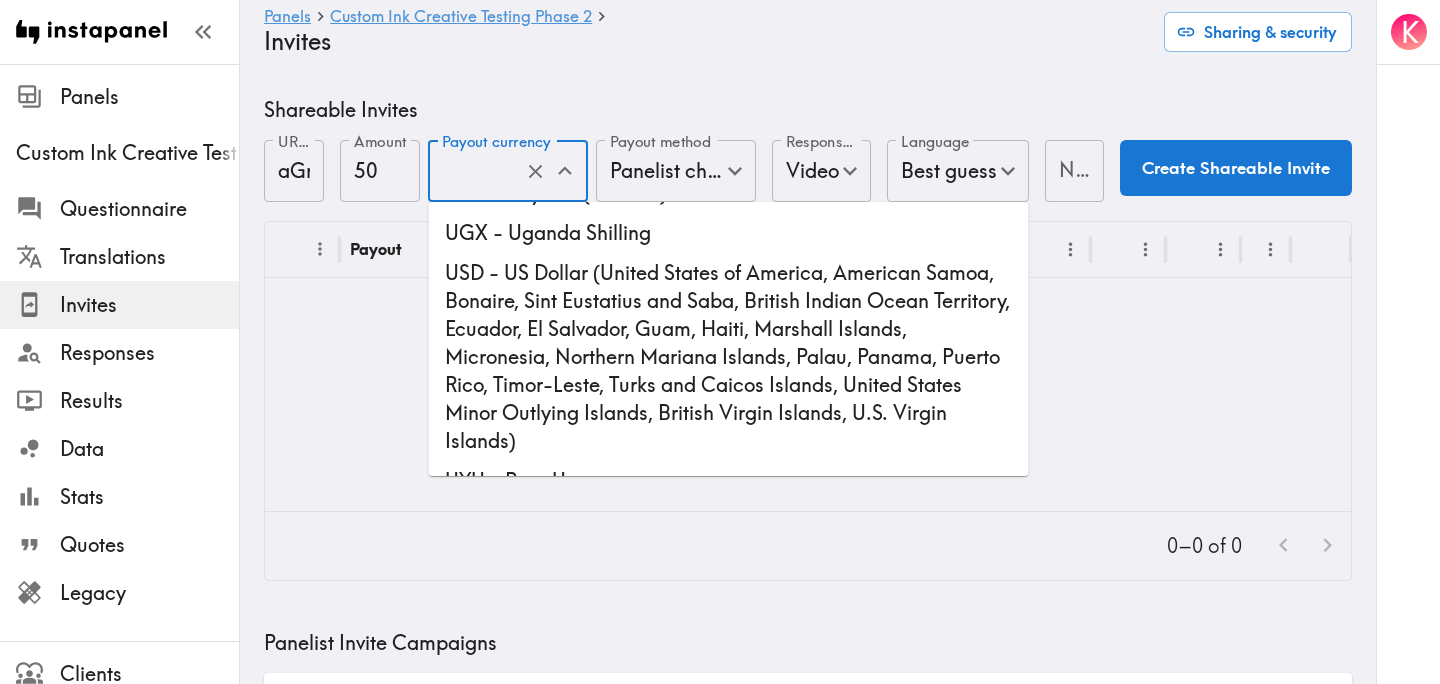 click on "USD - US Dollar (United States of America, American Samoa, Bonaire, Sint Eustatius and Saba, British Indian Ocean Territory, Ecuador, El Salvador, Guam, Haiti, Marshall Islands, Micronesia, Northern Mariana Islands, Palau, Panama, Puerto Rico, Timor-Leste, Turks and Caicos Islands, United States Minor Outlying Islands, British Virgin Islands, U.S. Virgin Islands)" at bounding box center [729, 357] 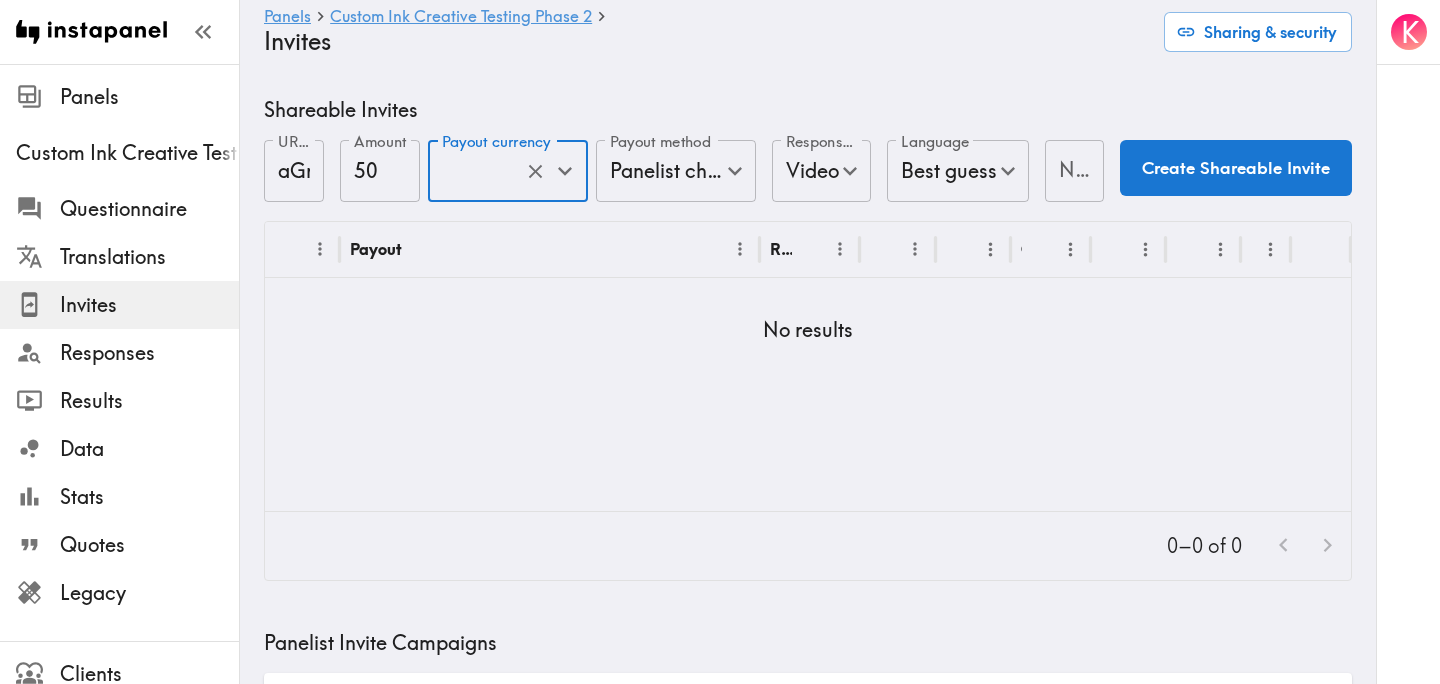 scroll, scrollTop: 0, scrollLeft: 0, axis: both 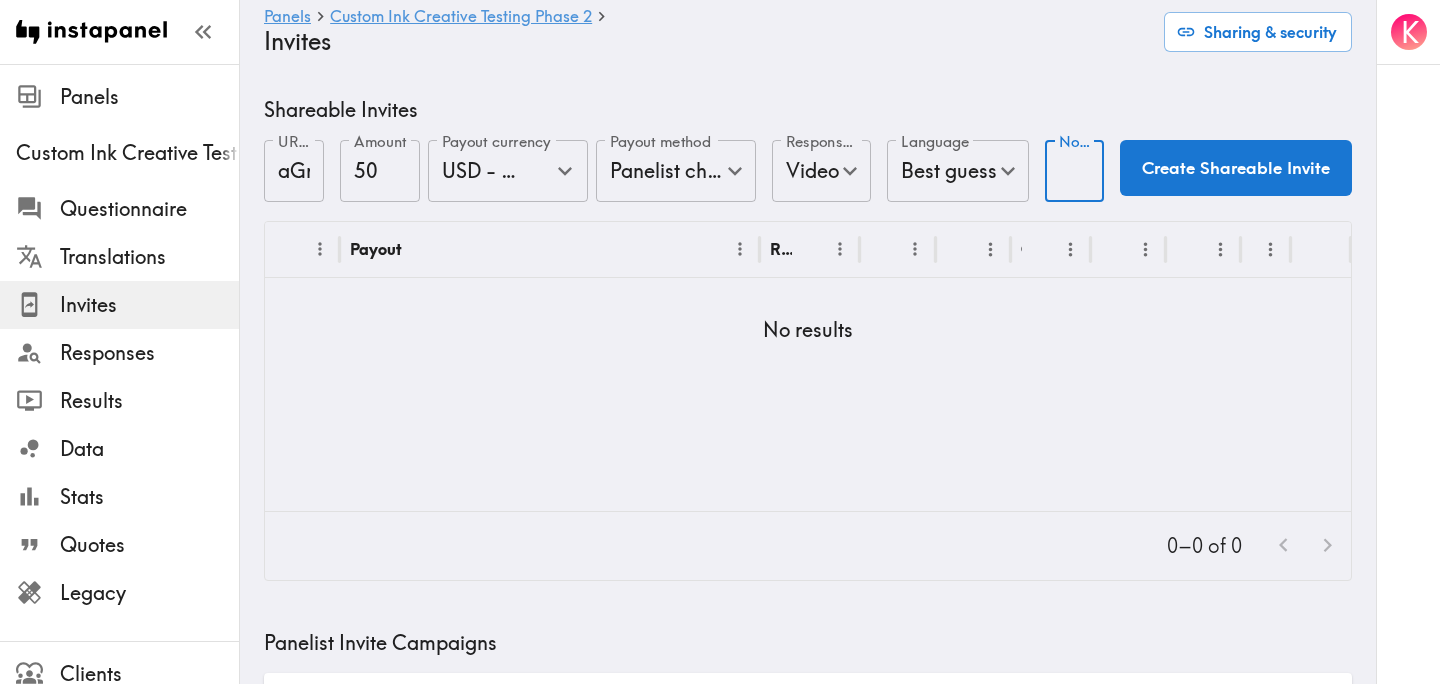 click on "Notes" at bounding box center [1075, 171] 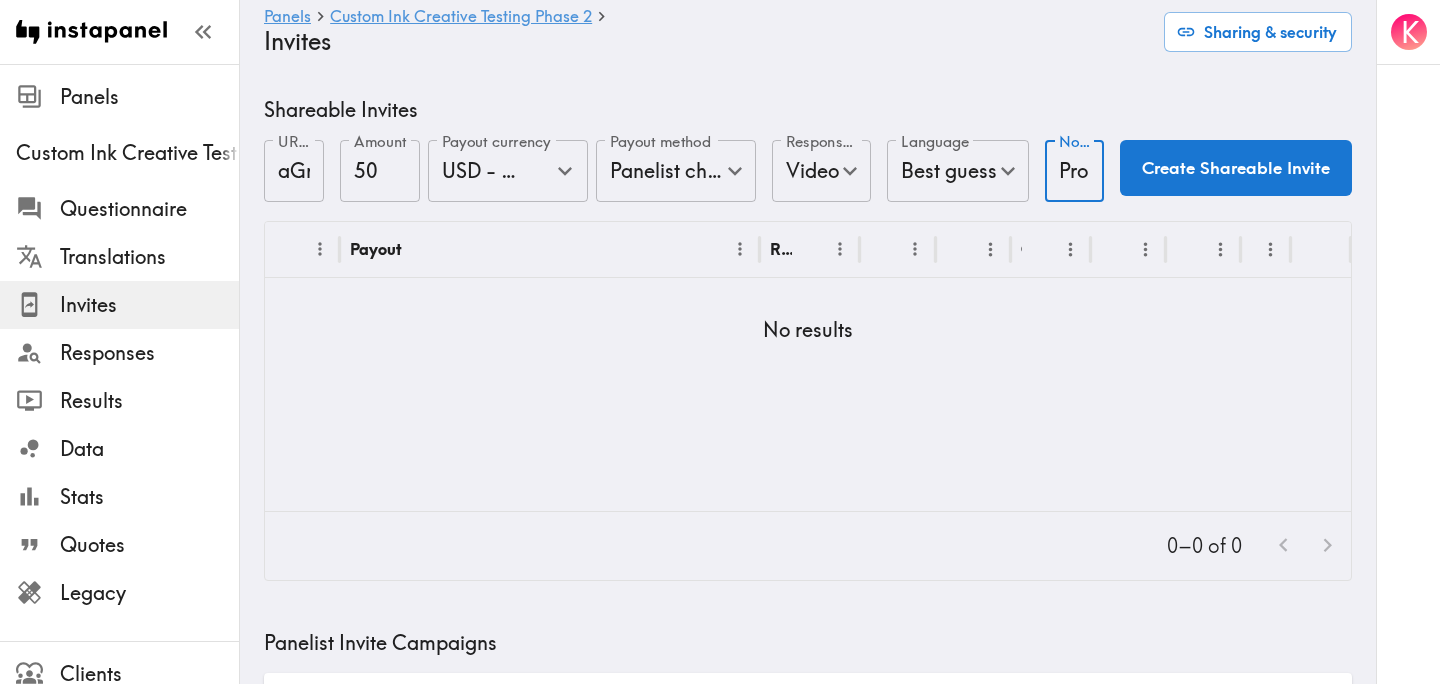 scroll, scrollTop: 0, scrollLeft: 0, axis: both 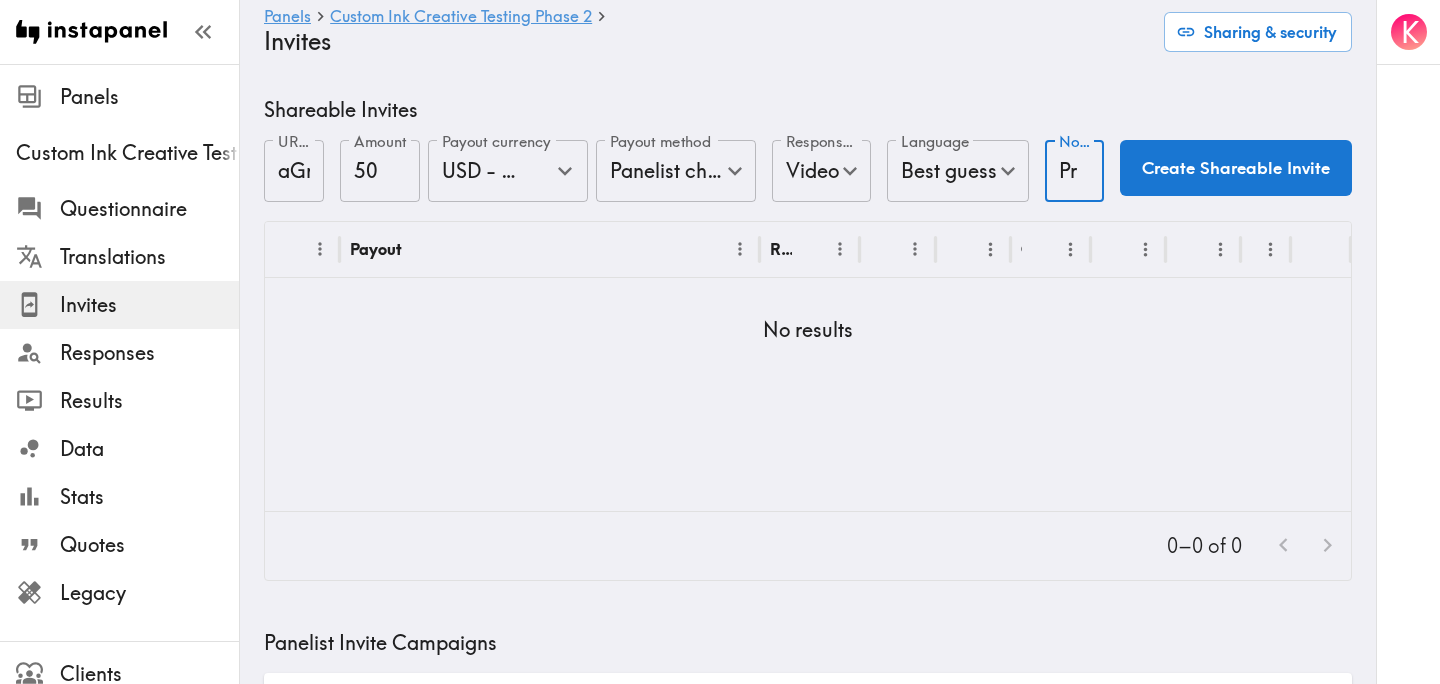 type on "P" 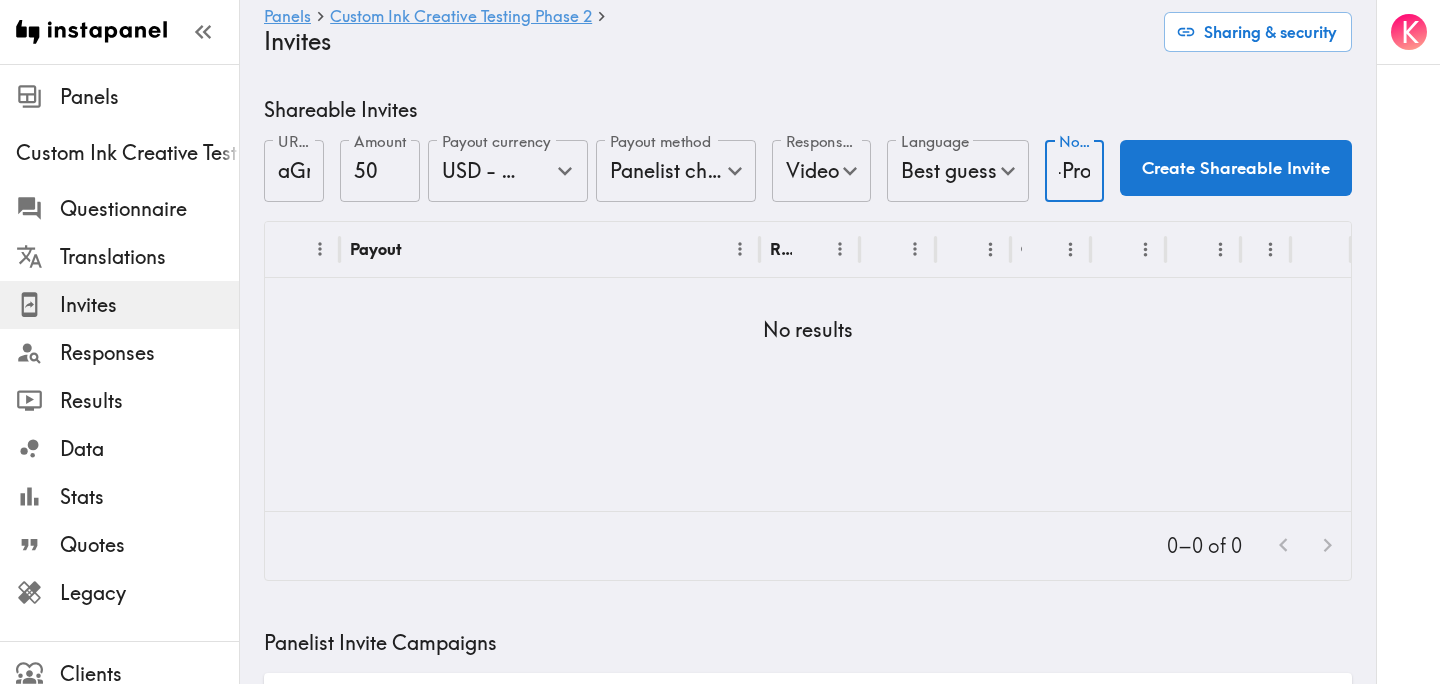 scroll, scrollTop: 0, scrollLeft: 35, axis: horizontal 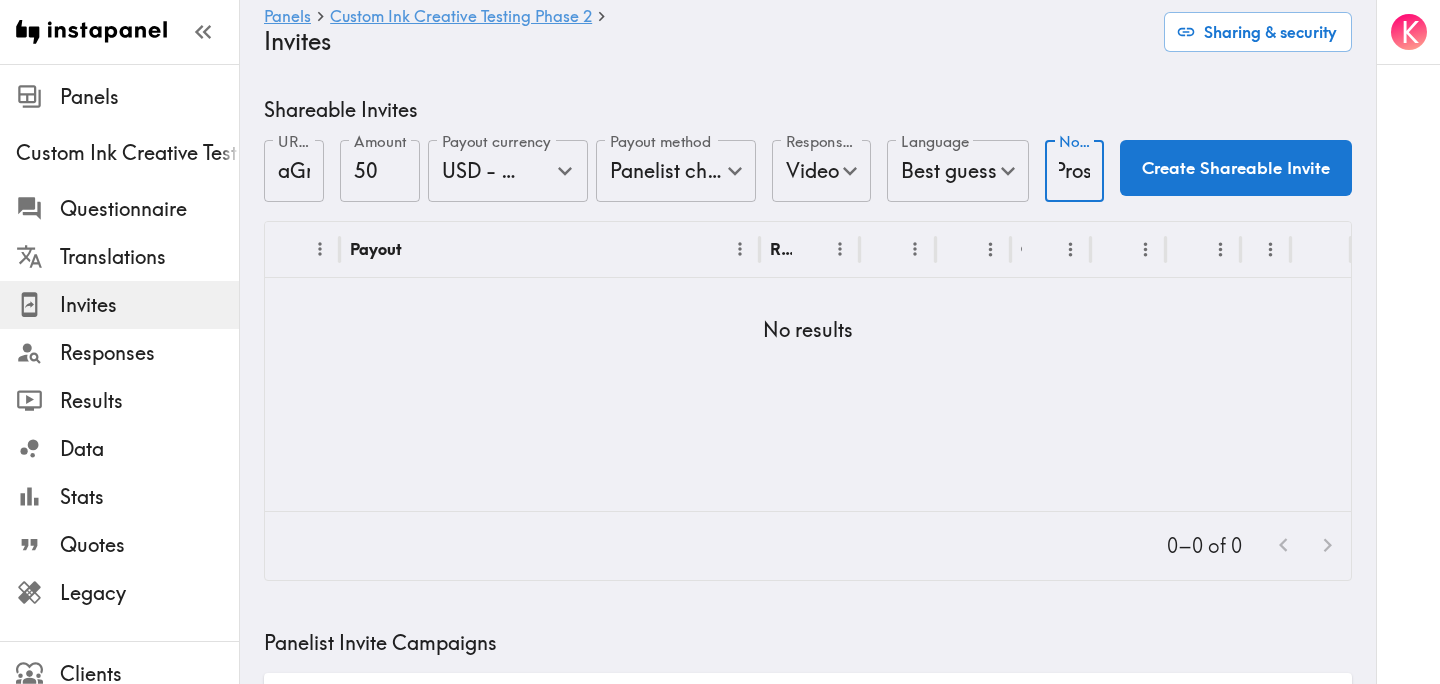 type on "UI-Pros" 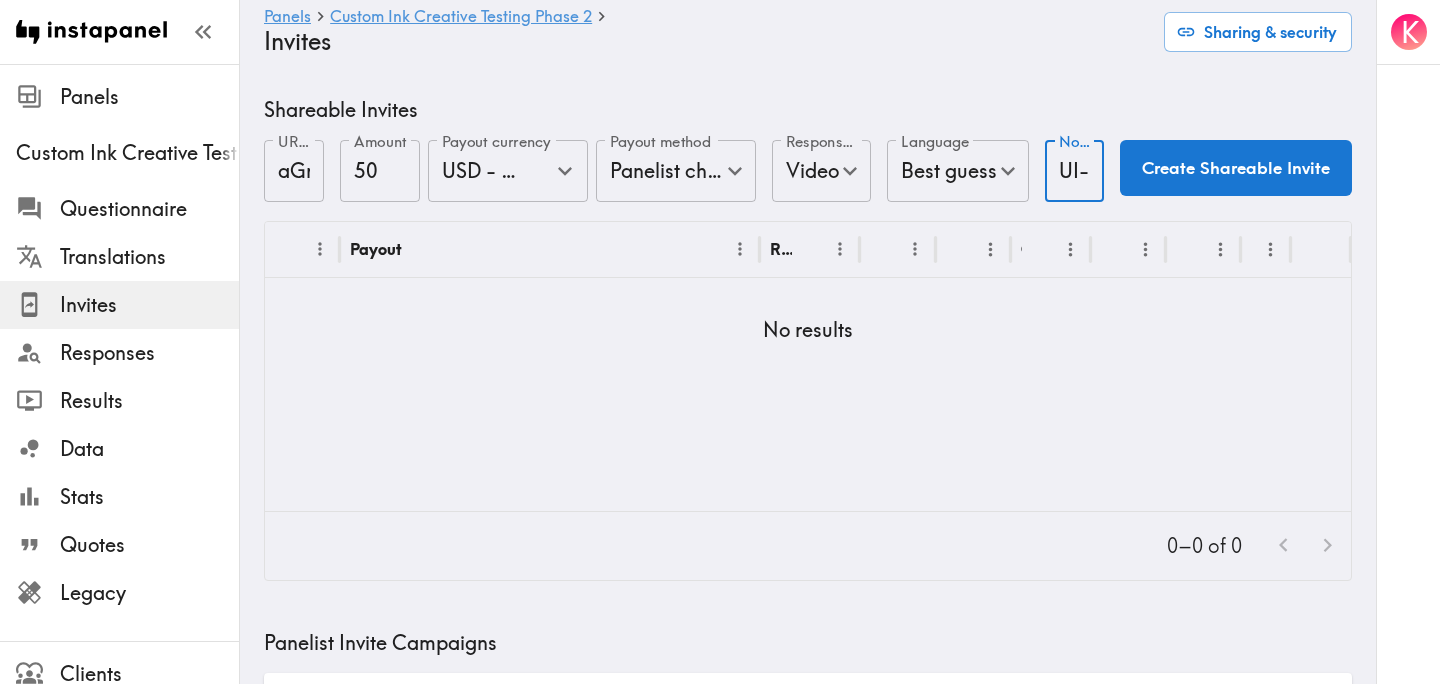 click on "Create Shareable Invite" at bounding box center [1236, 168] 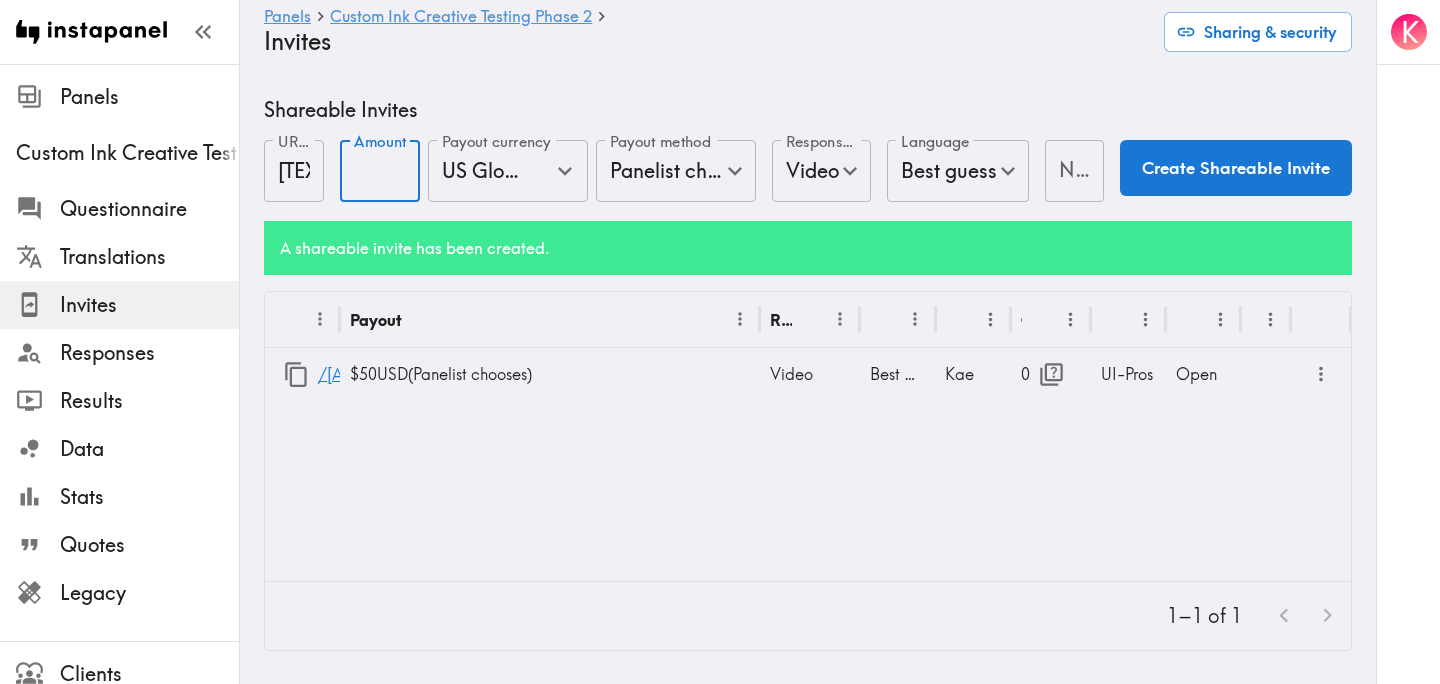 click on "Amount" at bounding box center [380, 171] 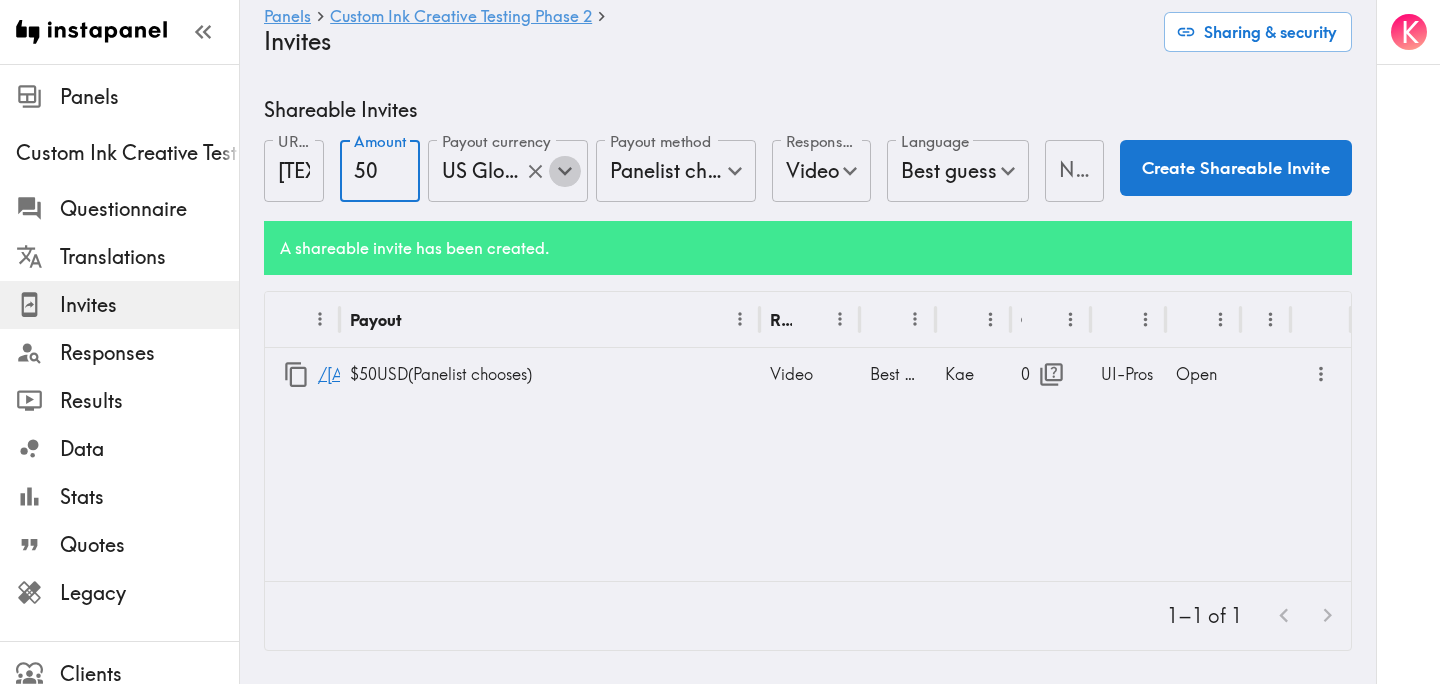 click 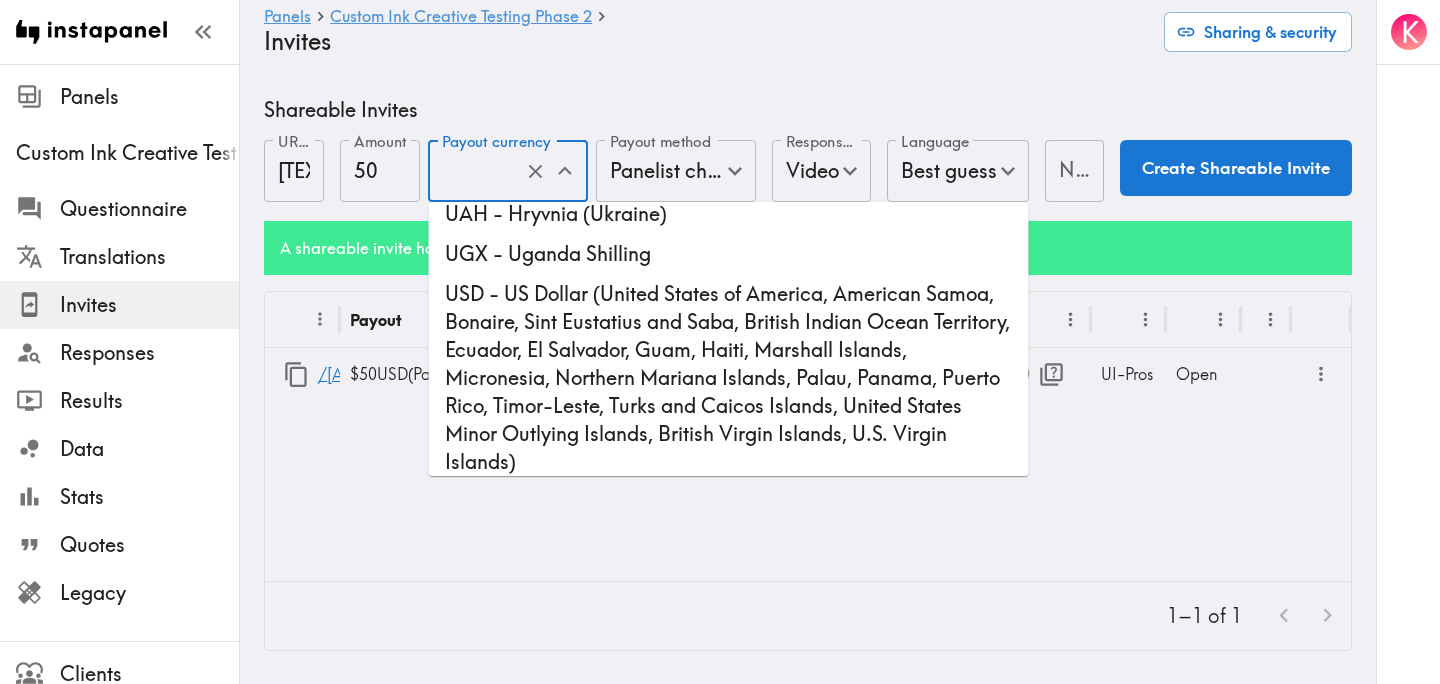 scroll, scrollTop: 5514, scrollLeft: 0, axis: vertical 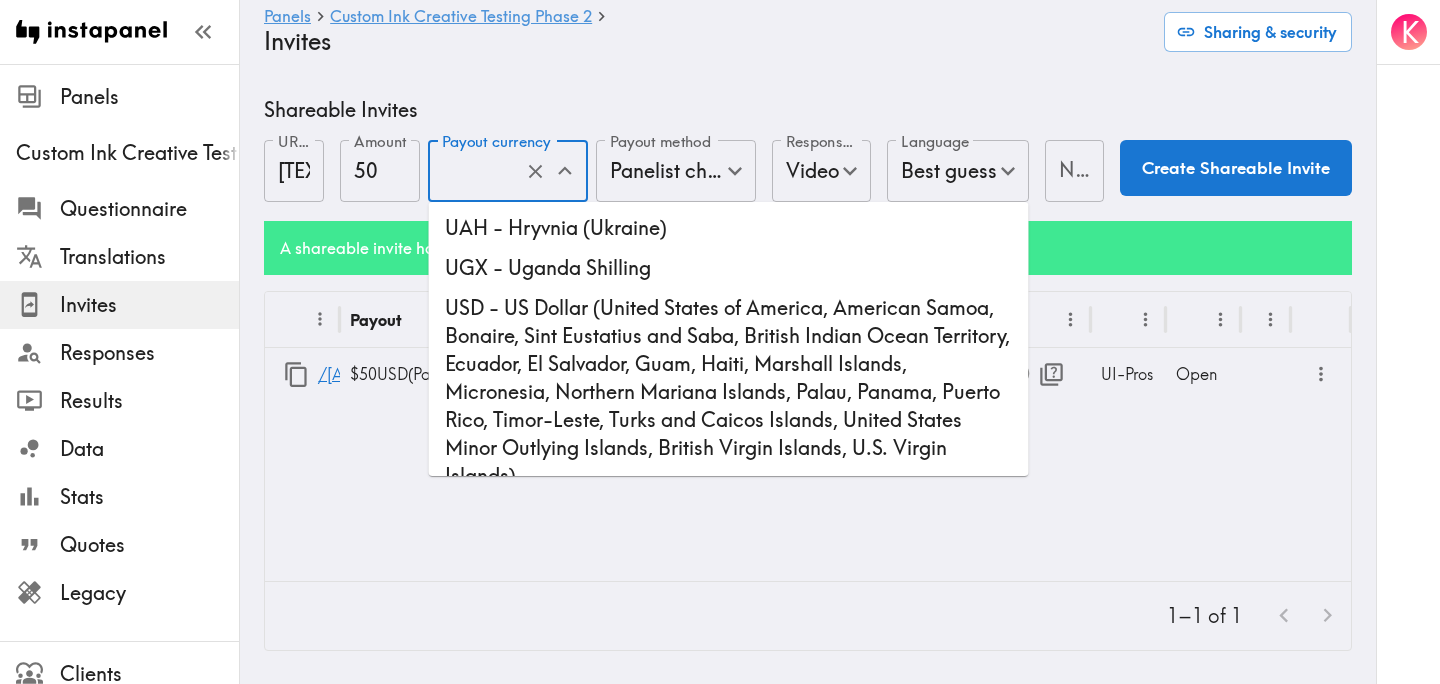 click on "USD - US Dollar (United States of America, American Samoa, Bonaire, Sint Eustatius and Saba, British Indian Ocean Territory, Ecuador, El Salvador, Guam, Haiti, Marshall Islands, Micronesia, Northern Mariana Islands, Palau, Panama, Puerto Rico, Timor-Leste, Turks and Caicos Islands, United States Minor Outlying Islands, British Virgin Islands, U.S. Virgin Islands)" at bounding box center (729, 392) 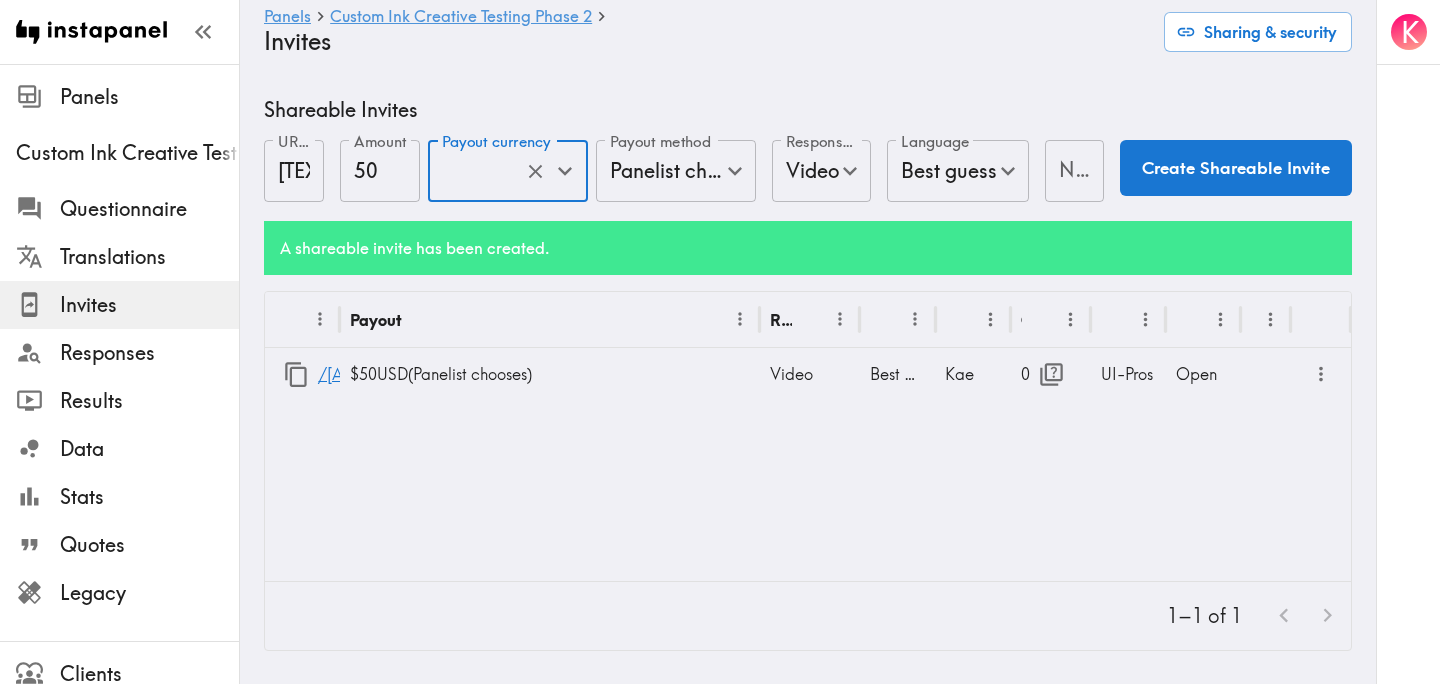 click on "Instapanel -  Panels  -  Custom Ink Creative Testing Phase 2  -  Invites Panels Custom Ink Creative Testing Phase 2 Questionnaire Translations Invites Responses Results Data Stats Quotes Legacy Clients Panelists Strategists My Invites My Rewards Help/Suggestions K Panels   Custom Ink Creative Testing Phase 2   Invites Sharing & security Shareable Invites URL address gun49NM9P URL address Amount 50 Amount Payout currency USD - US Dollar (United States of America, American Samoa, Bonaire, Sint Eustatius and Saba, British Indian Ocean Territory, Ecuador, El Salvador, Guam, Haiti, Marshall Islands, Micronesia, Northern Mariana Islands, Palau, Panama, Puerto Rico, Timor-Leste, Turks and Caicos Islands, United States Minor Outlying Islands, British Virgin Islands, U.S. Virgin Islands) Payout currency Payout method Panelist chooses Panelist chooses Payout method Response type Video Video Response type Language Best guess Language Notes Notes Create Shareable Invite A shareable invite has been created. URL Payout $50" at bounding box center [720, 805] 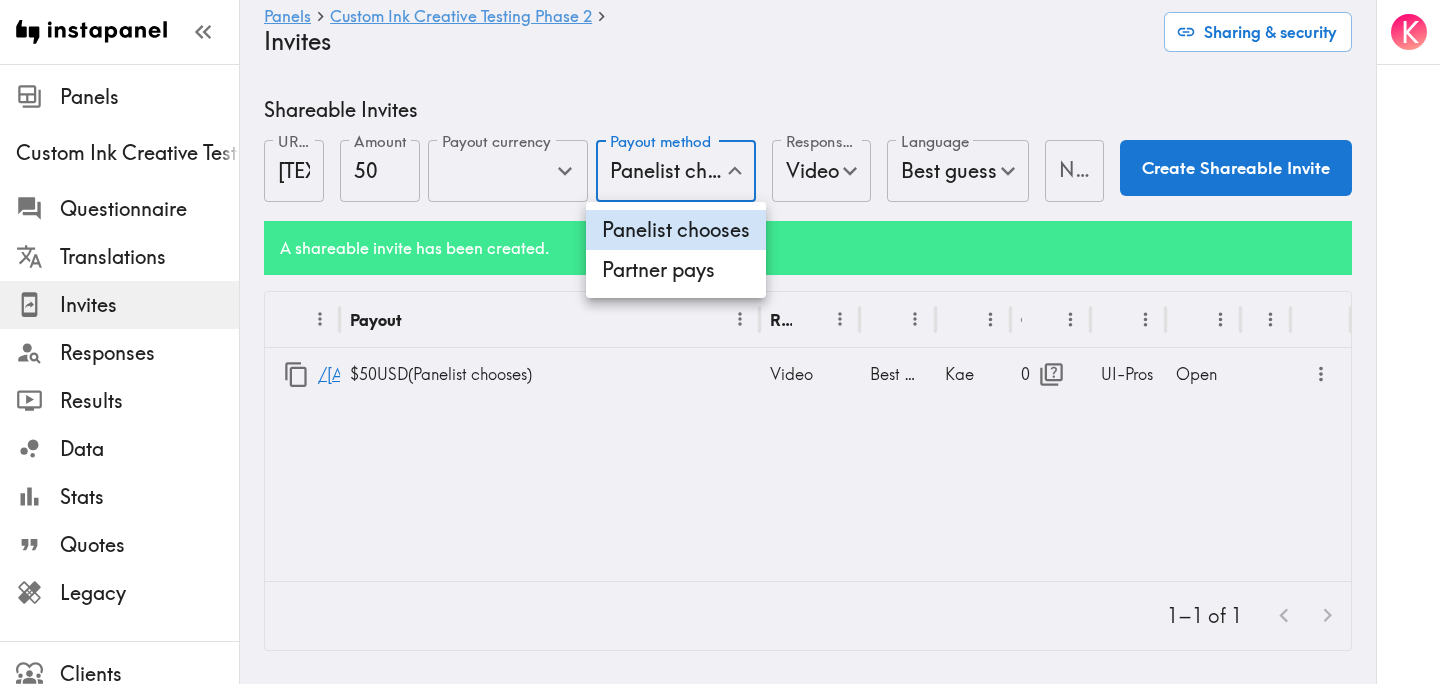 scroll, scrollTop: 0, scrollLeft: 0, axis: both 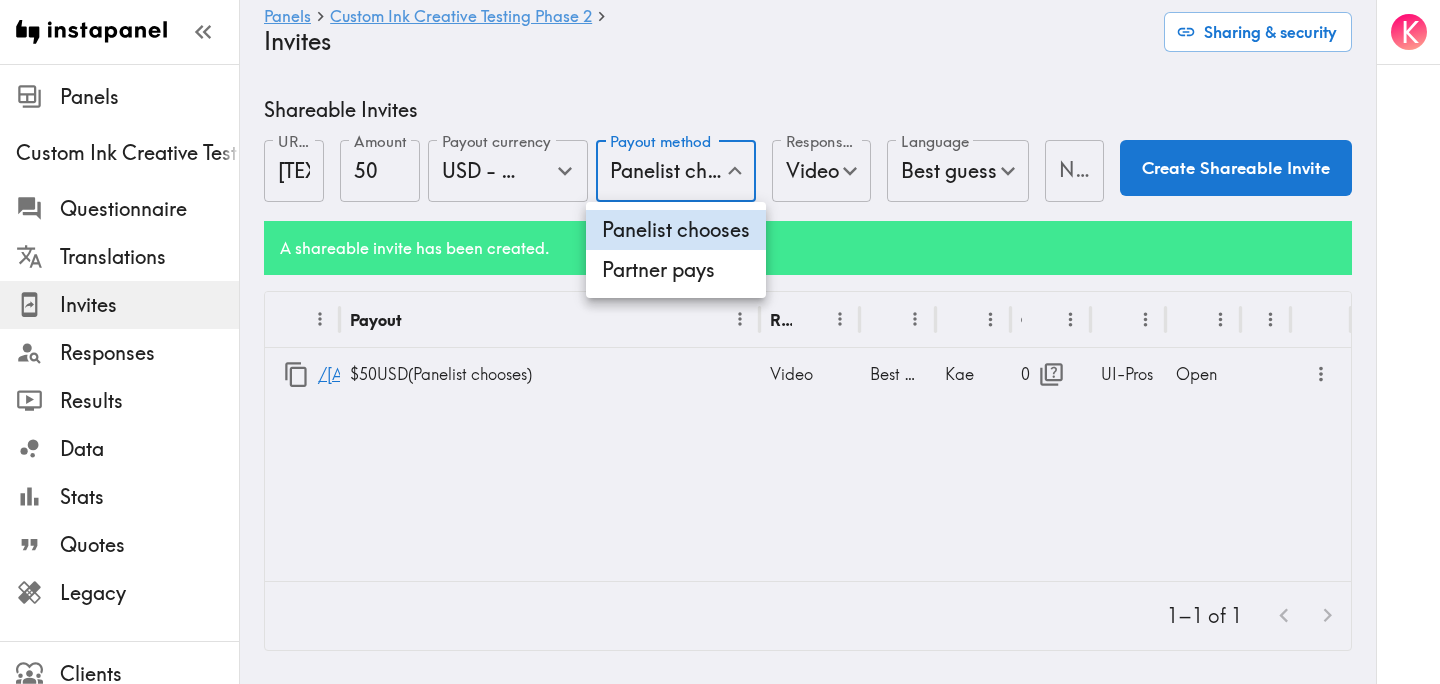 click on "Partner pays" at bounding box center [676, 270] 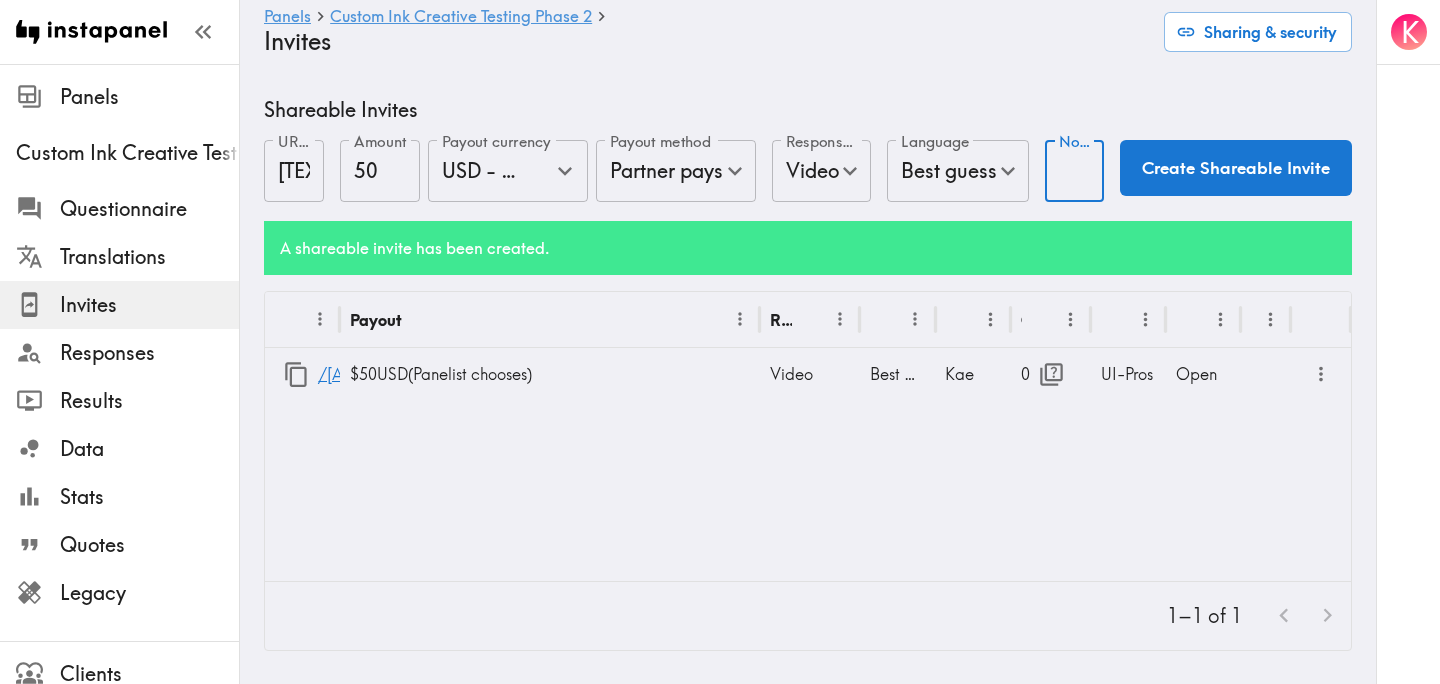 click on "Notes" at bounding box center [1075, 171] 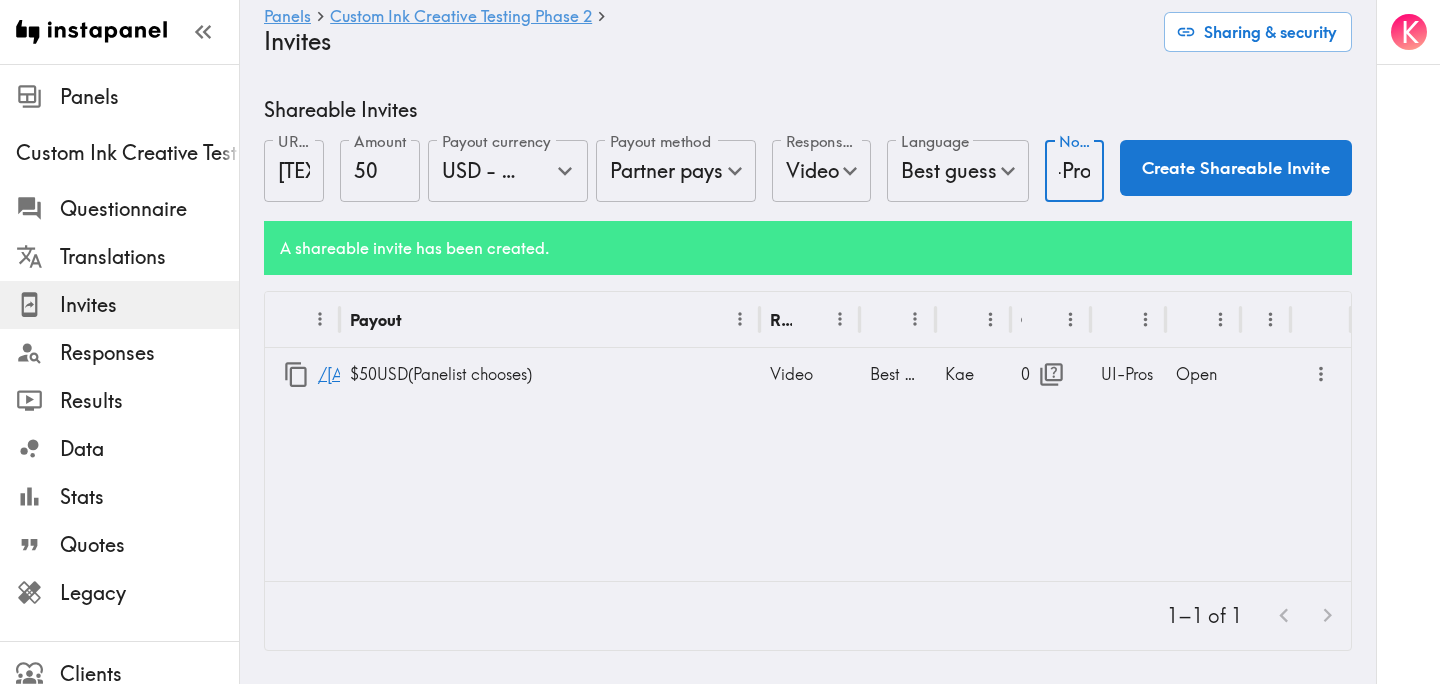 scroll, scrollTop: 0, scrollLeft: 50, axis: horizontal 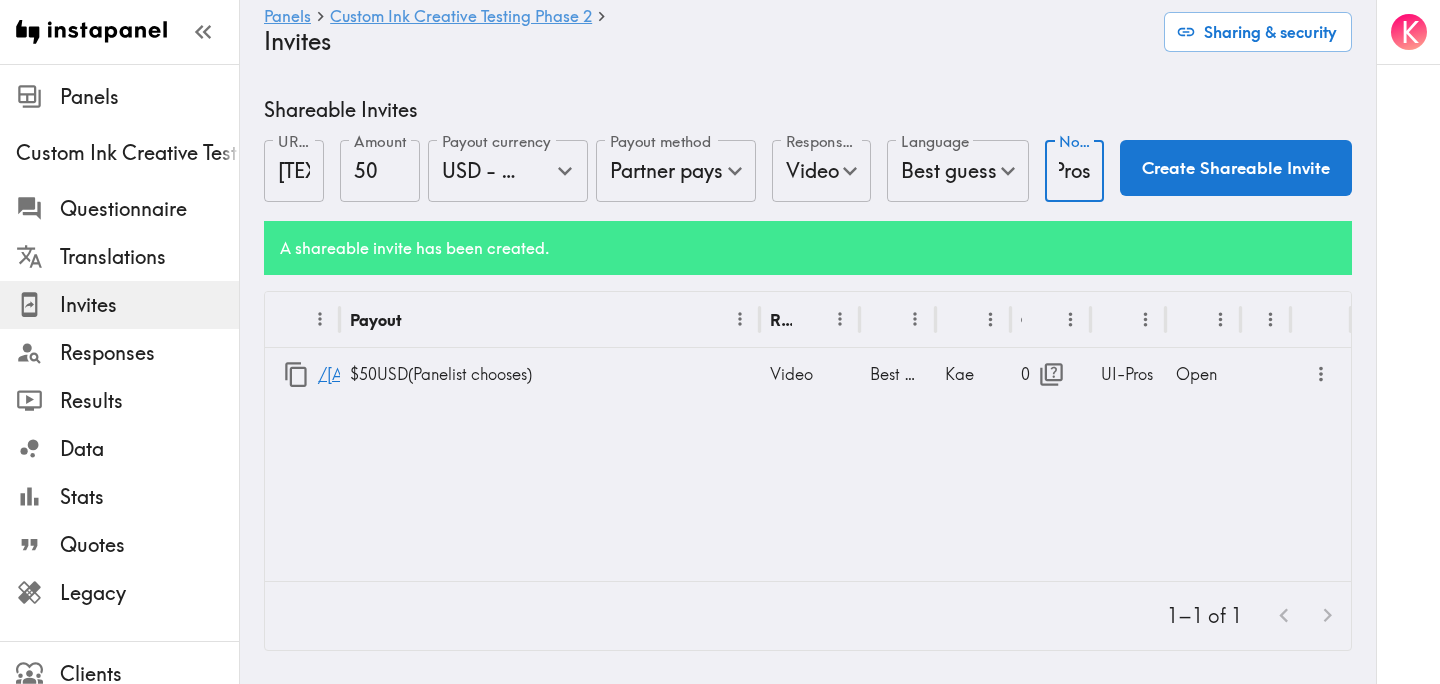 type on "RES-Pros" 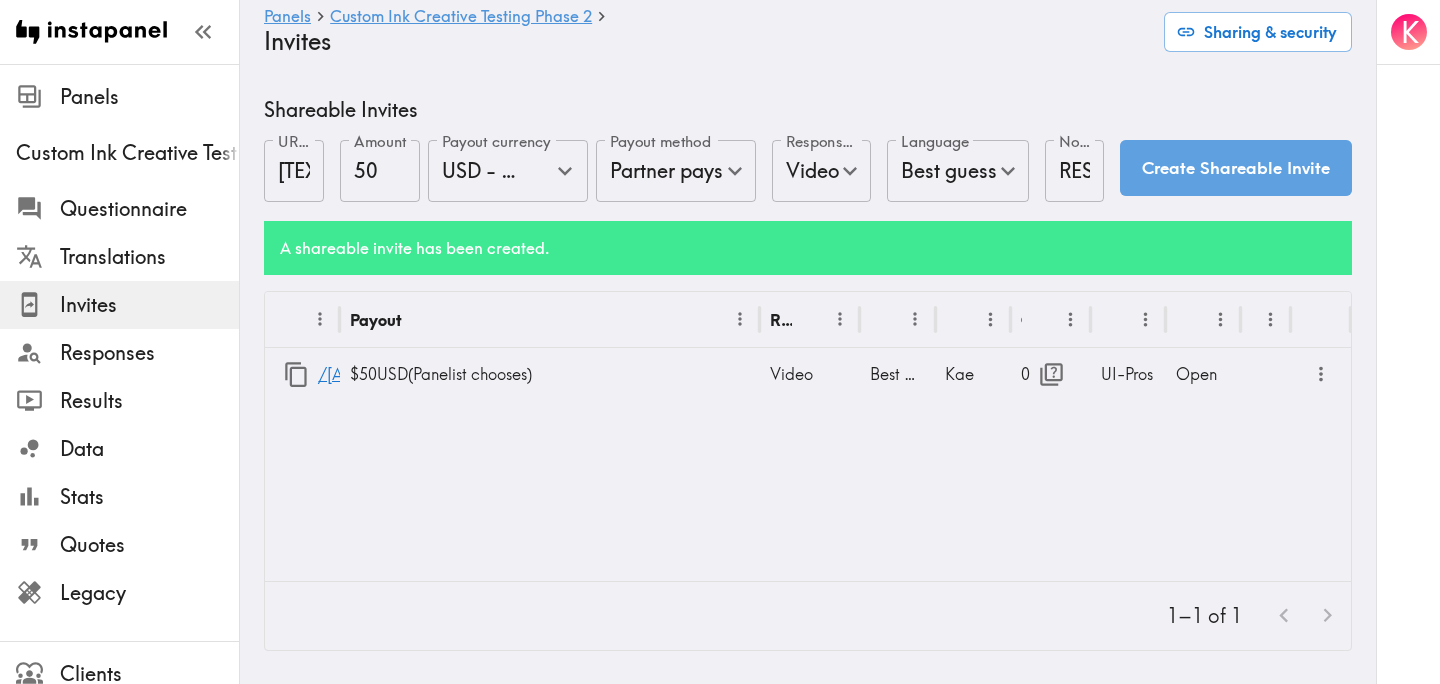 click on "Create Shareable Invite" at bounding box center [1236, 168] 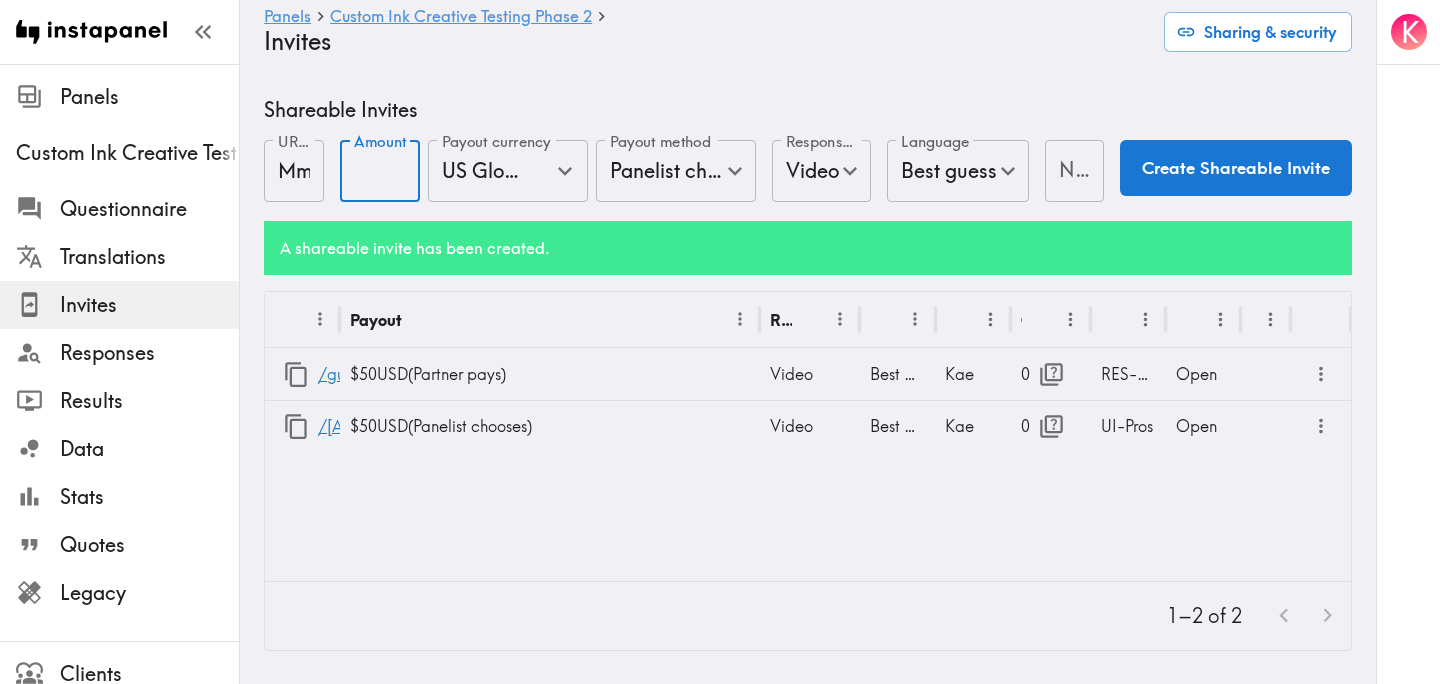 click on "Amount" at bounding box center (380, 171) 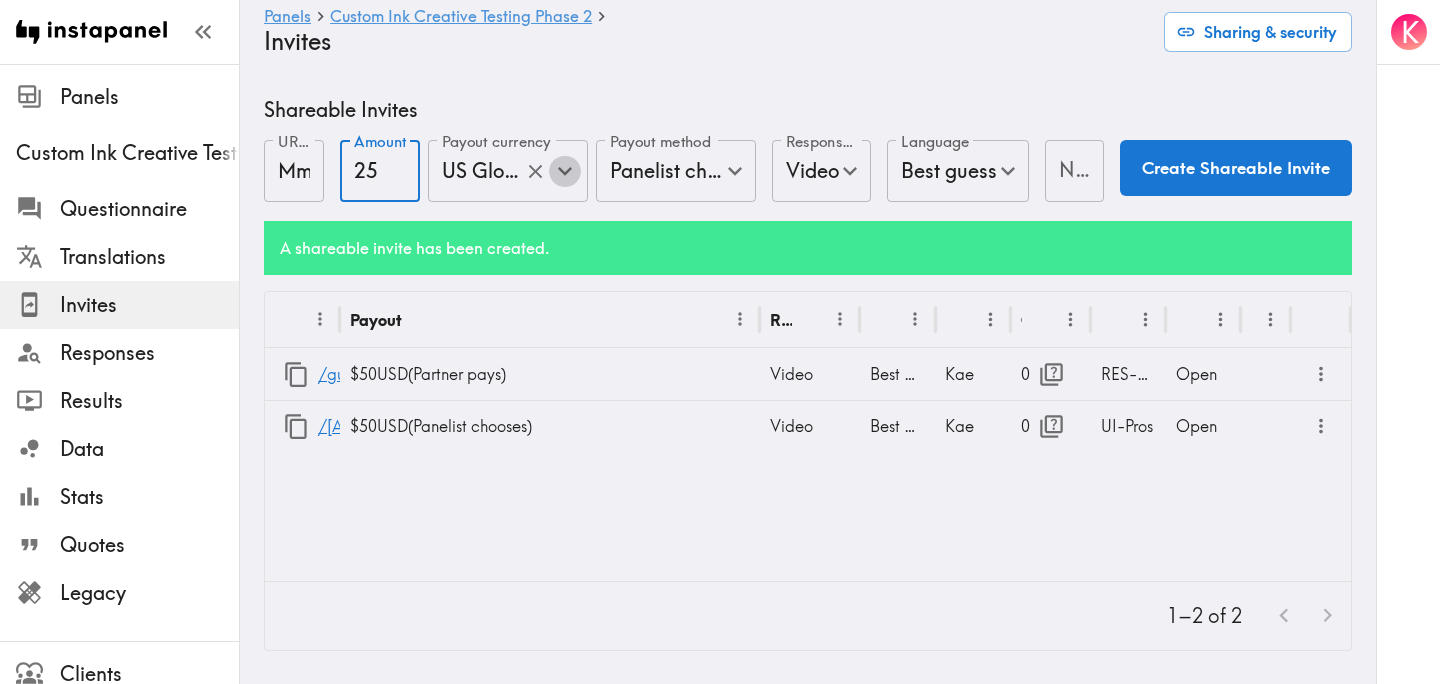 click 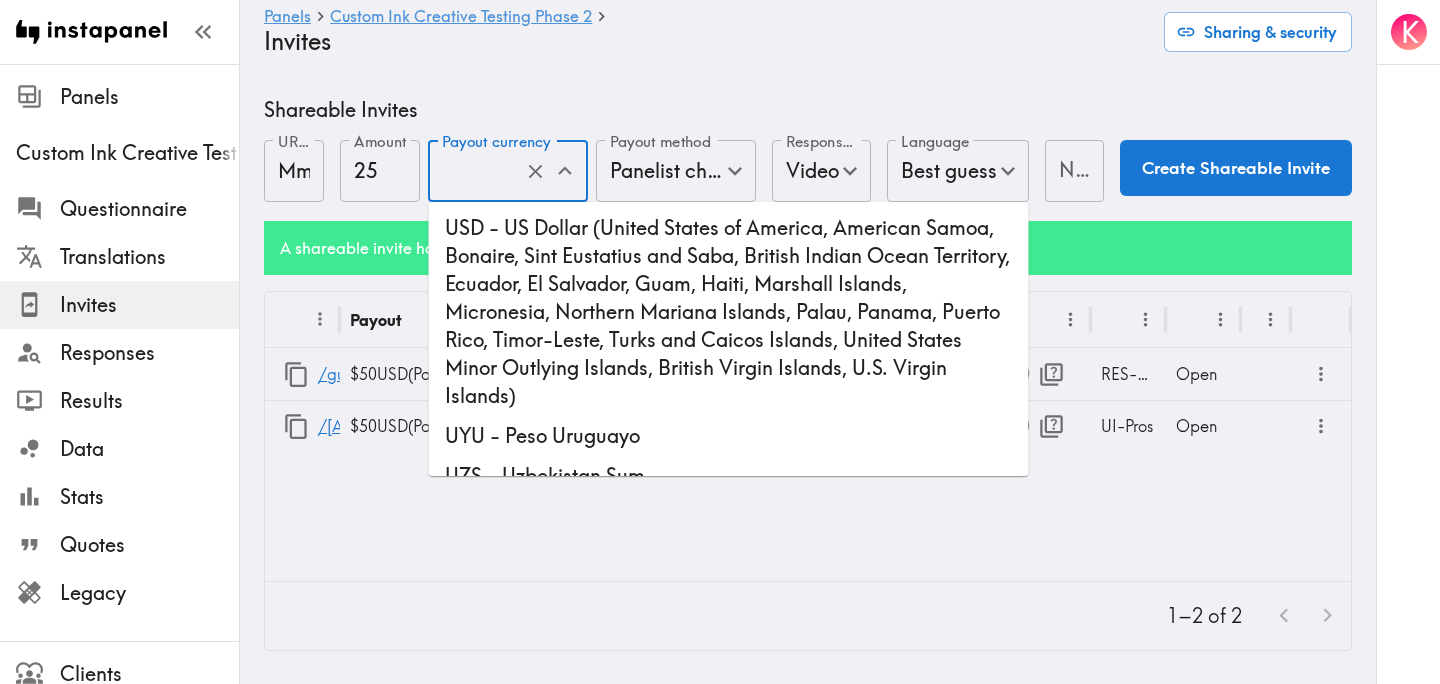 scroll, scrollTop: 5583, scrollLeft: 0, axis: vertical 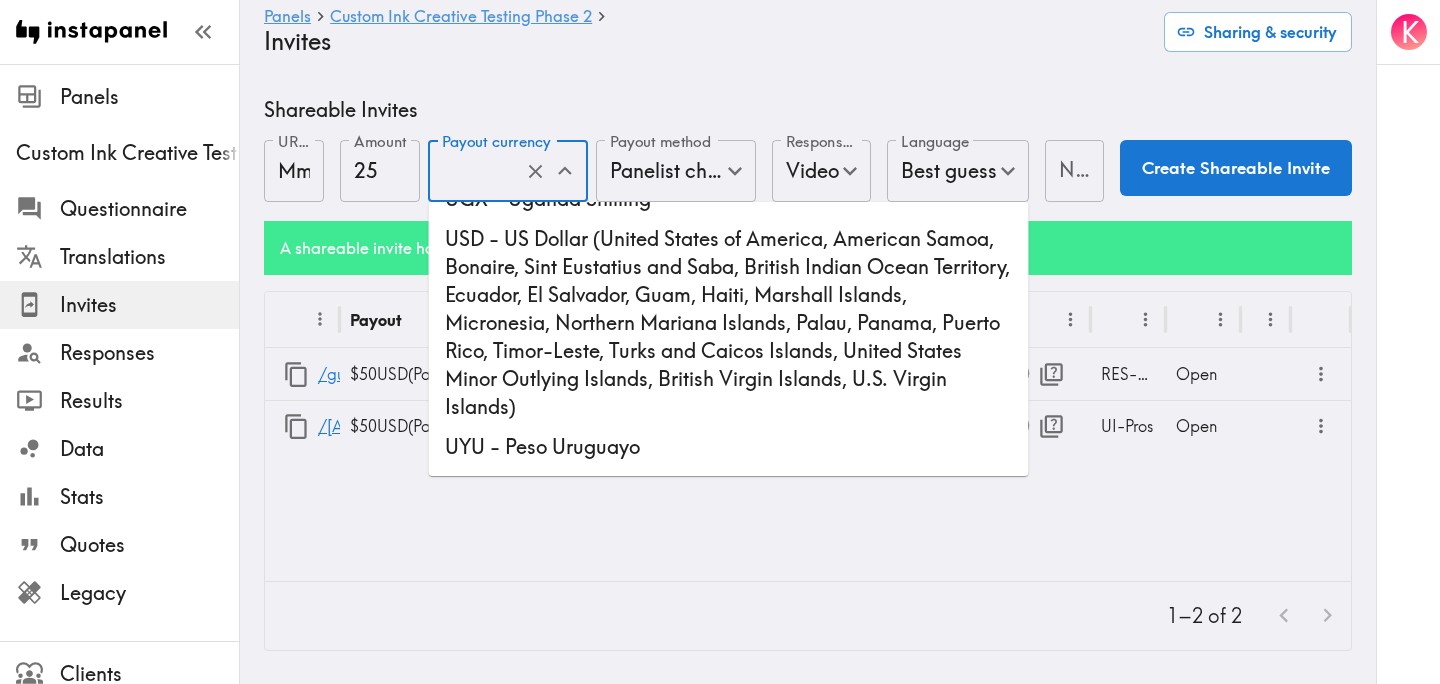 click on "USD - US Dollar (United States of America, American Samoa, Bonaire, Sint Eustatius and Saba, British Indian Ocean Territory, Ecuador, El Salvador, Guam, Haiti, Marshall Islands, Micronesia, Northern Mariana Islands, Palau, Panama, Puerto Rico, Timor-Leste, Turks and Caicos Islands, United States Minor Outlying Islands, British Virgin Islands, U.S. Virgin Islands)" at bounding box center [729, 323] 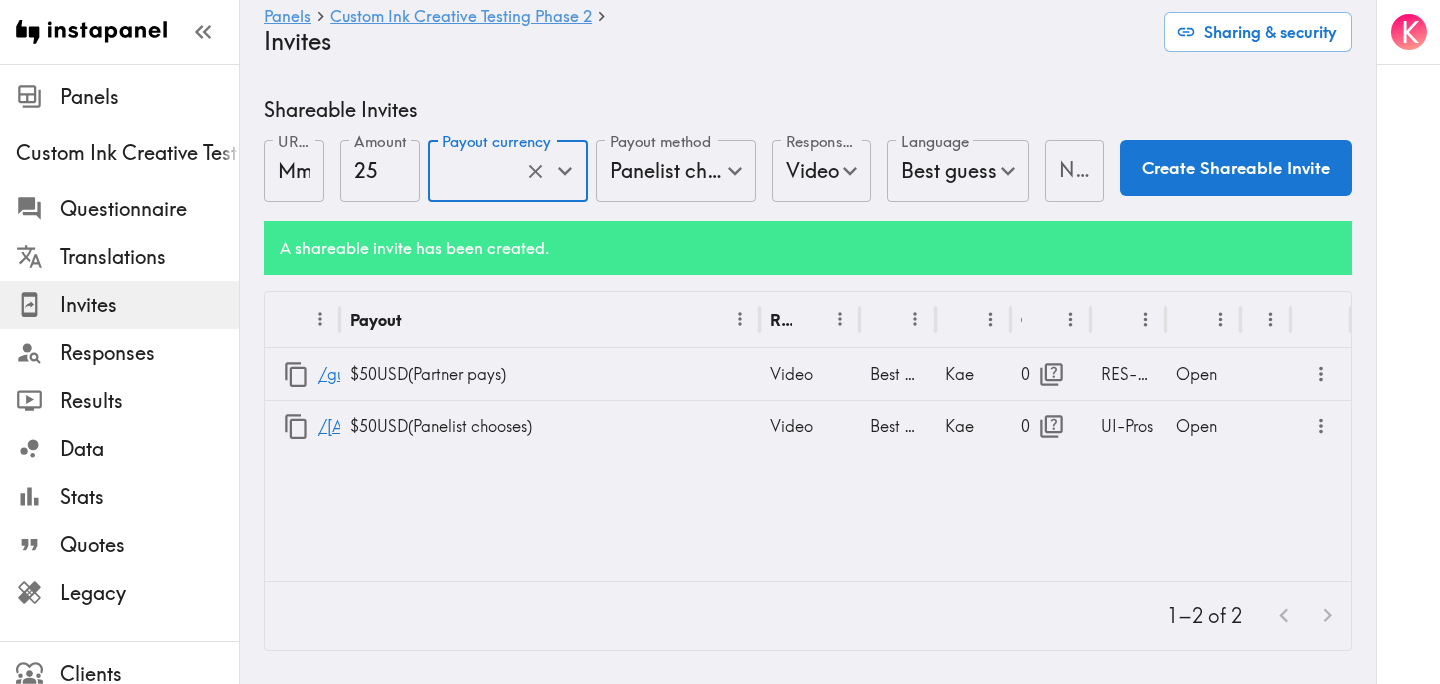 scroll, scrollTop: 0, scrollLeft: 0, axis: both 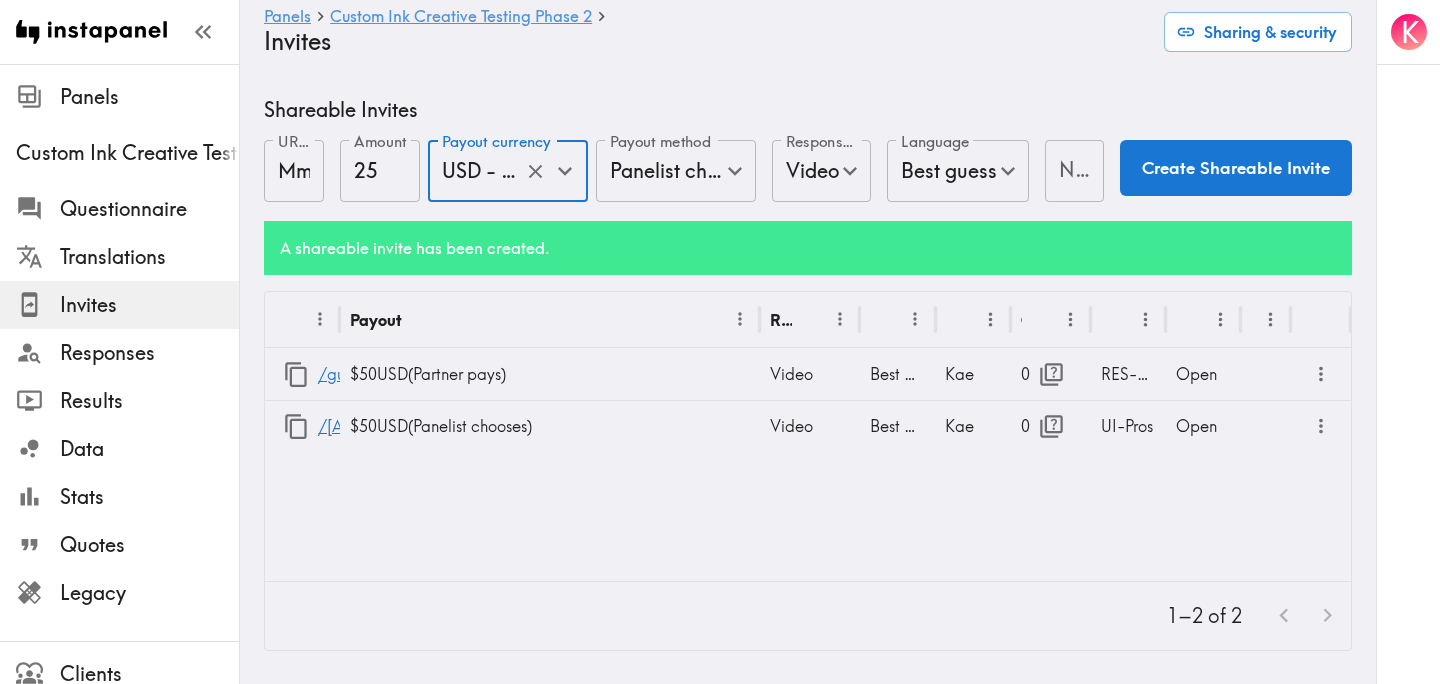 click on "Notes" at bounding box center (1075, 171) 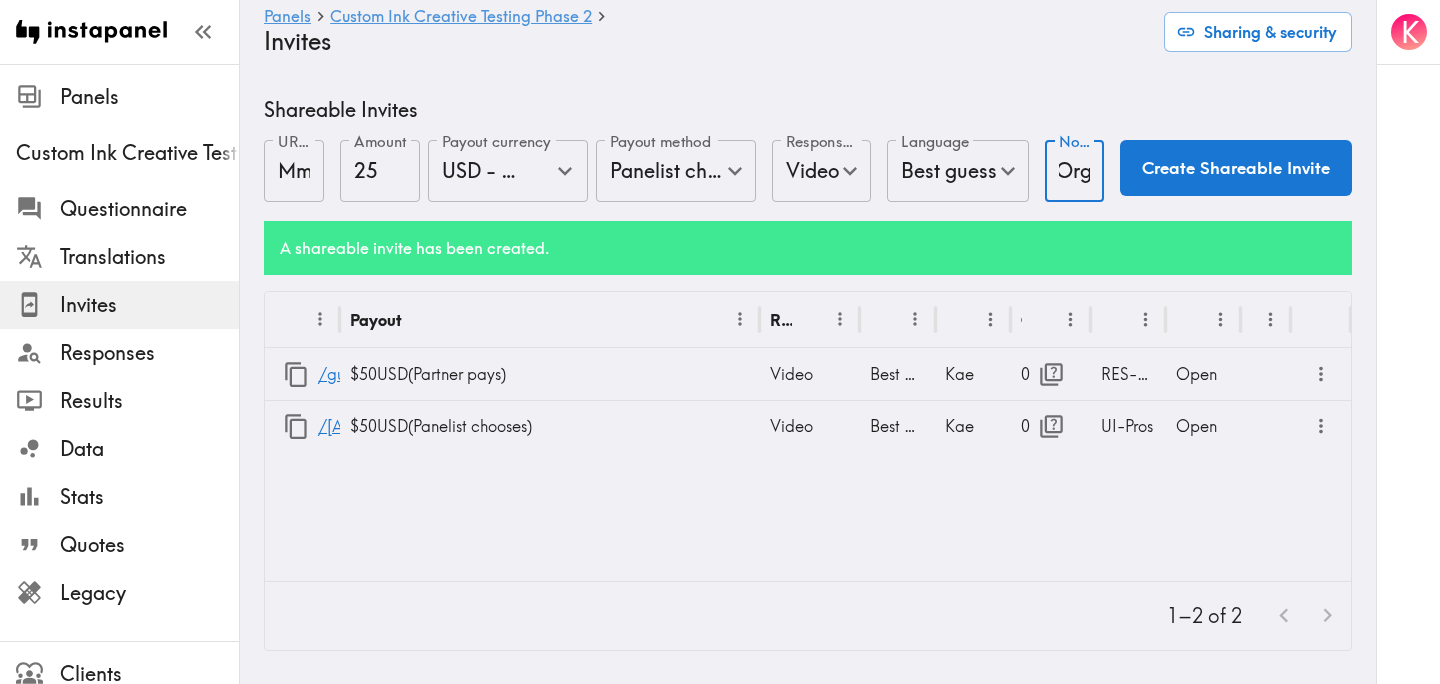 scroll, scrollTop: 0, scrollLeft: 111, axis: horizontal 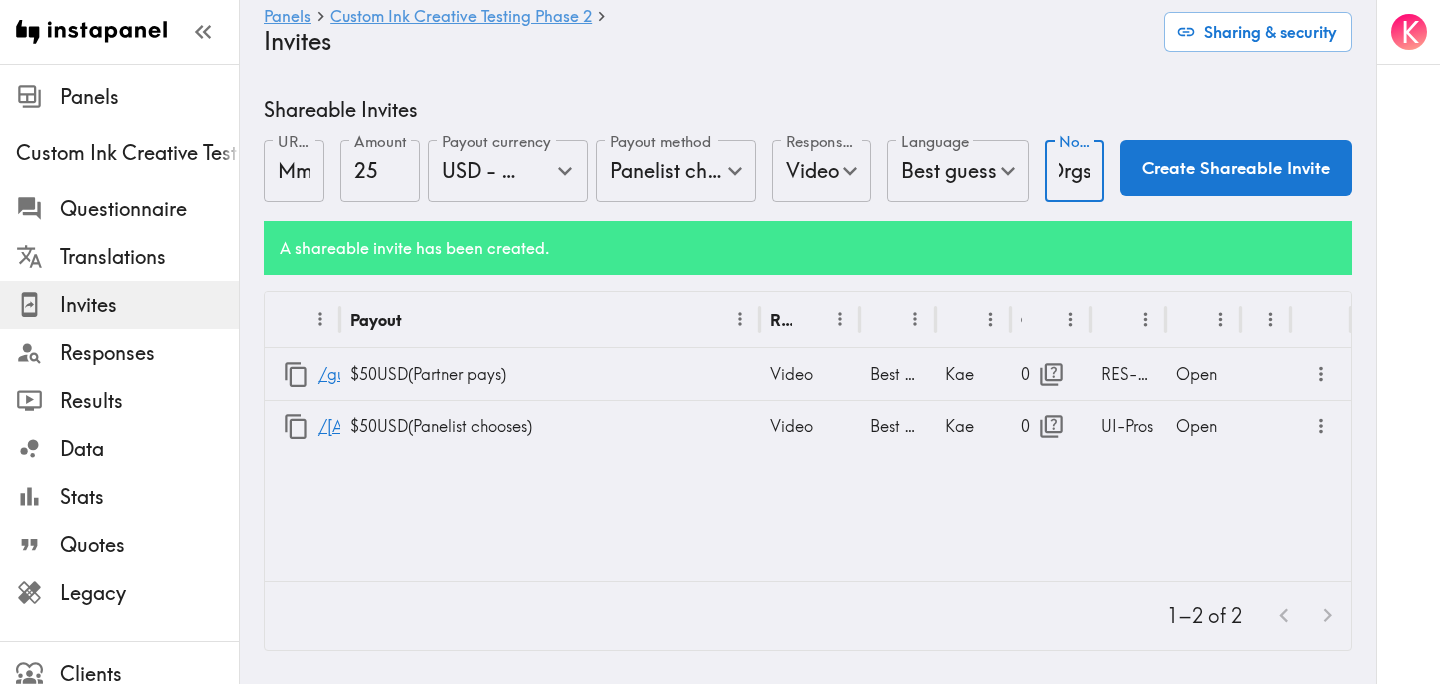 type on "UI-Casual Orgs" 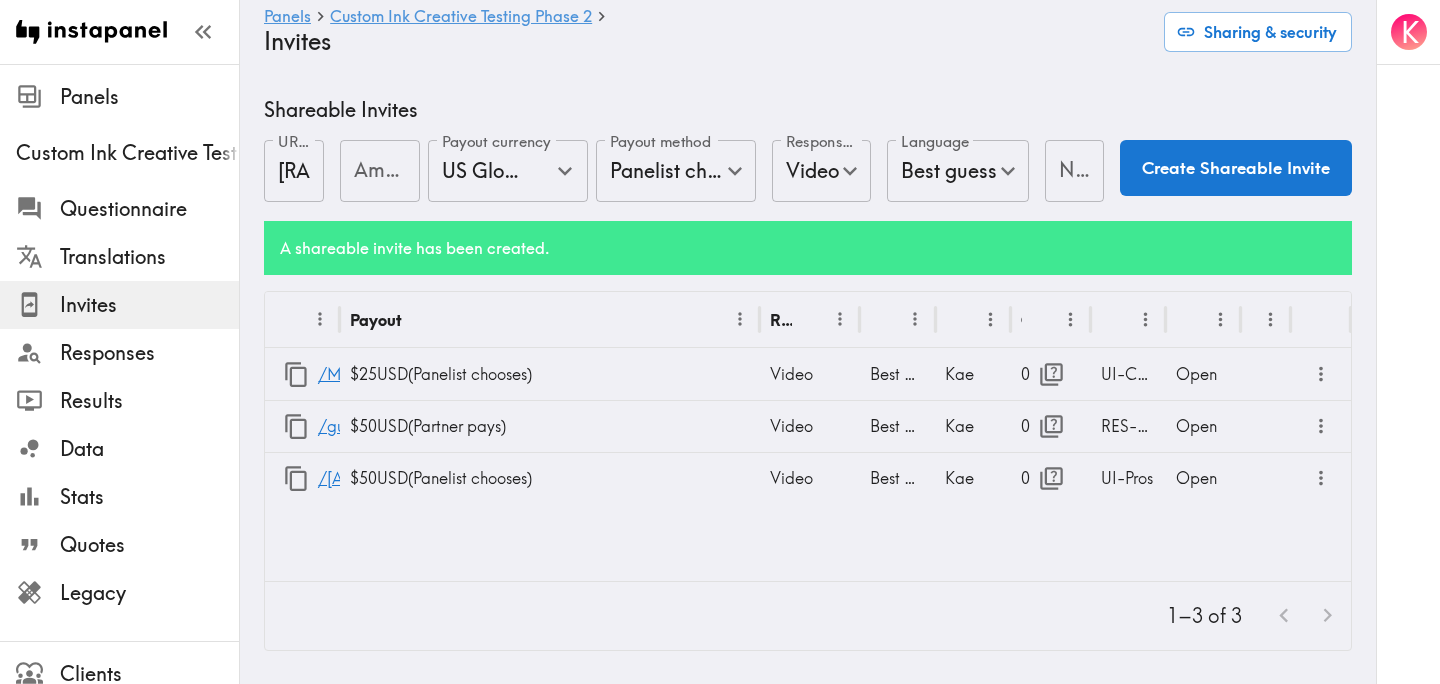 click on "Amount" at bounding box center [380, 171] 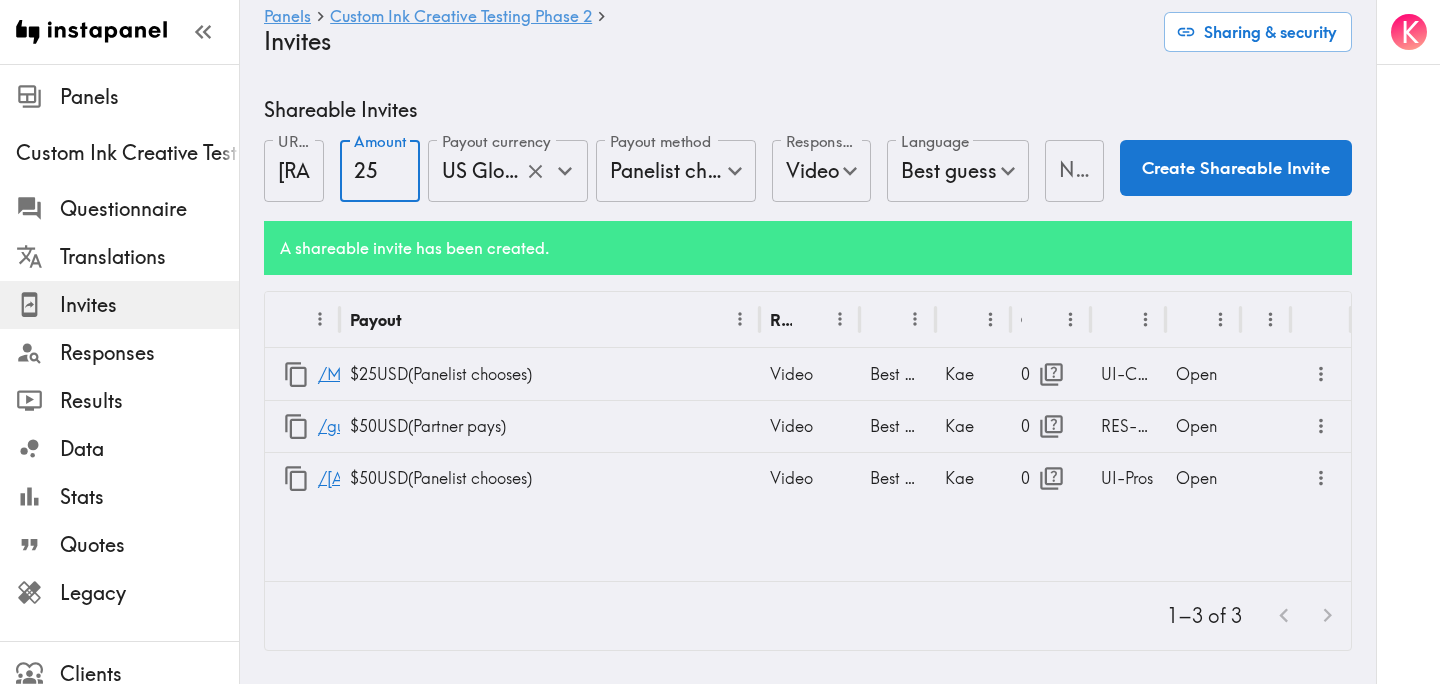 click 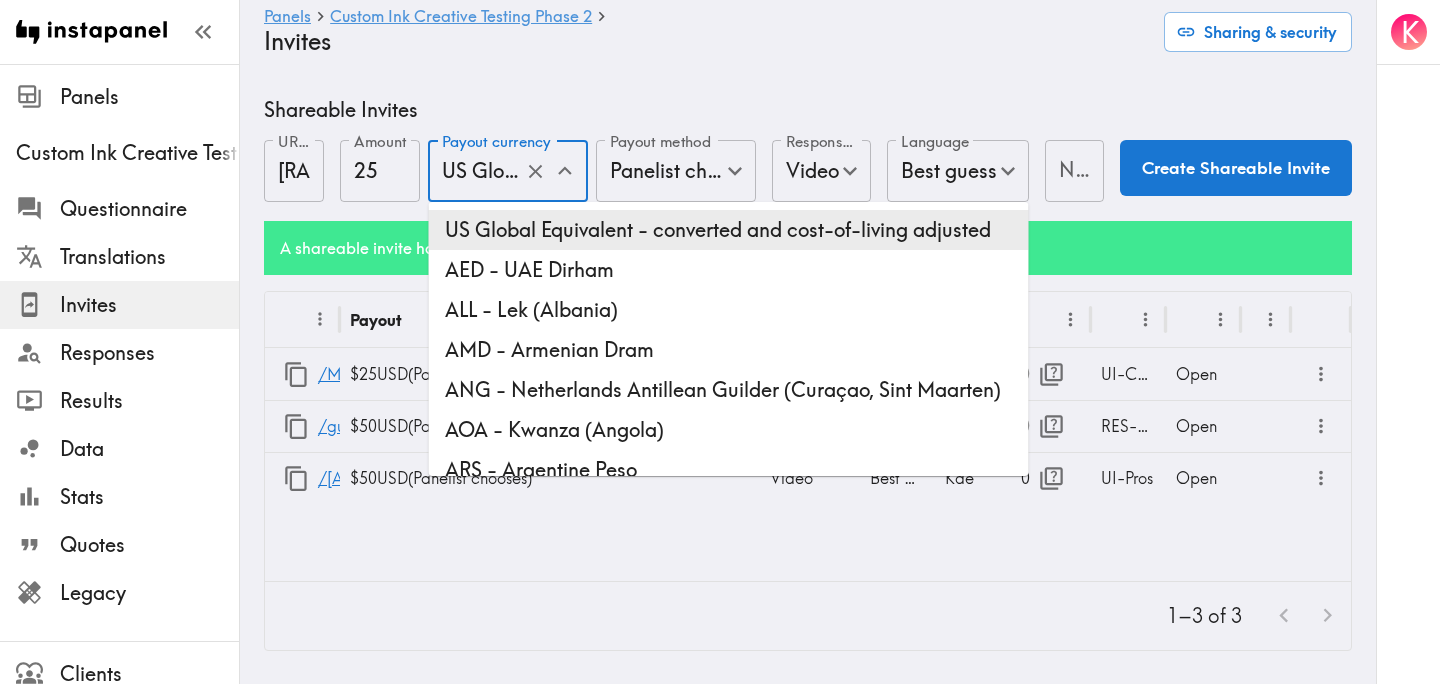 scroll, scrollTop: 0, scrollLeft: 479, axis: horizontal 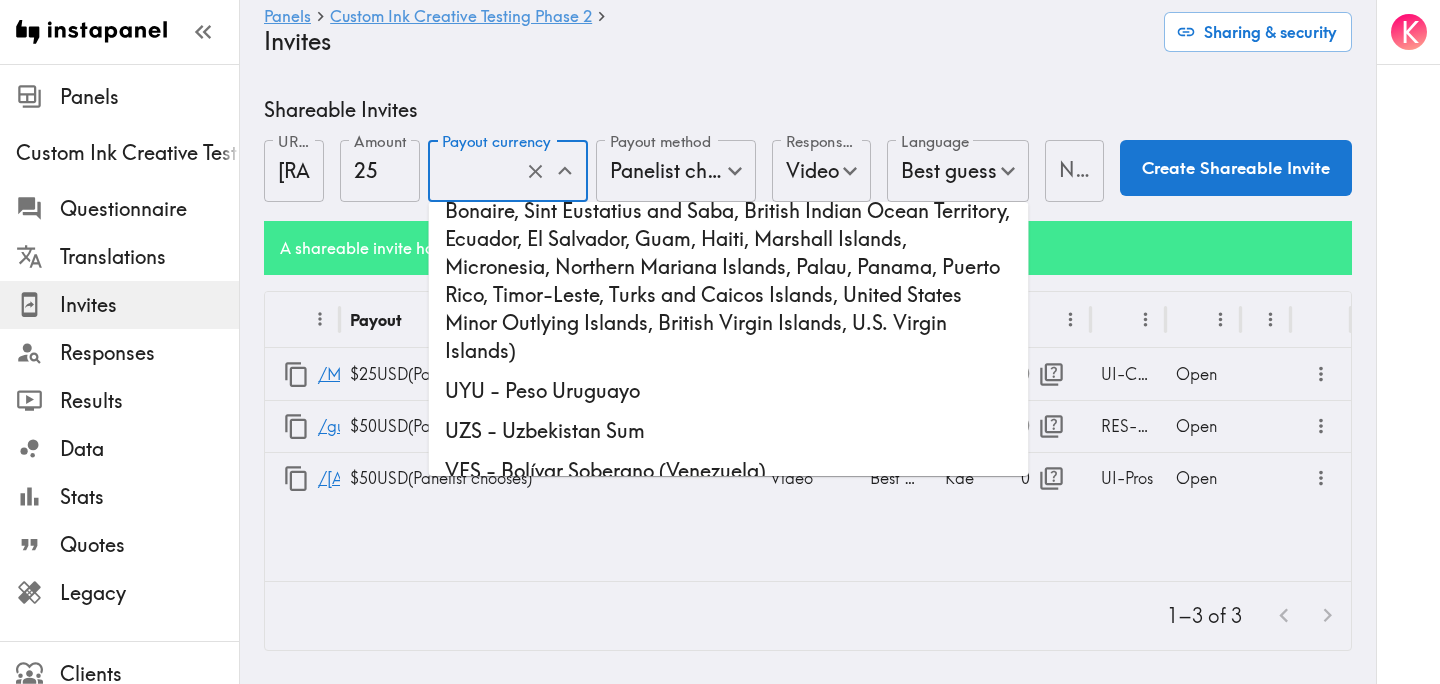 click on "USD - US Dollar (United States of America, American Samoa, Bonaire, Sint Eustatius and Saba, British Indian Ocean Territory, Ecuador, El Salvador, Guam, Haiti, Marshall Islands, Micronesia, Northern Mariana Islands, Palau, Panama, Puerto Rico, Timor-Leste, Turks and Caicos Islands, United States Minor Outlying Islands, British Virgin Islands, U.S. Virgin Islands)" at bounding box center [729, 267] 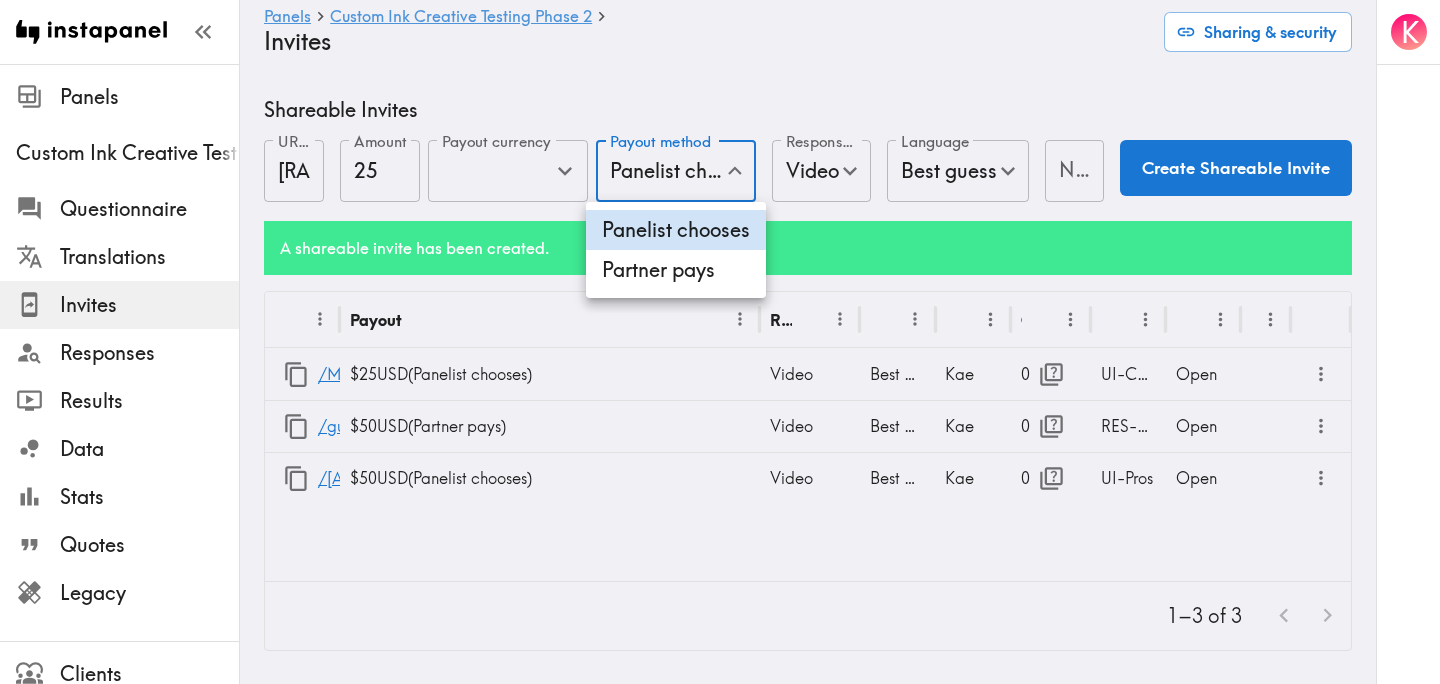 scroll, scrollTop: 0, scrollLeft: 0, axis: both 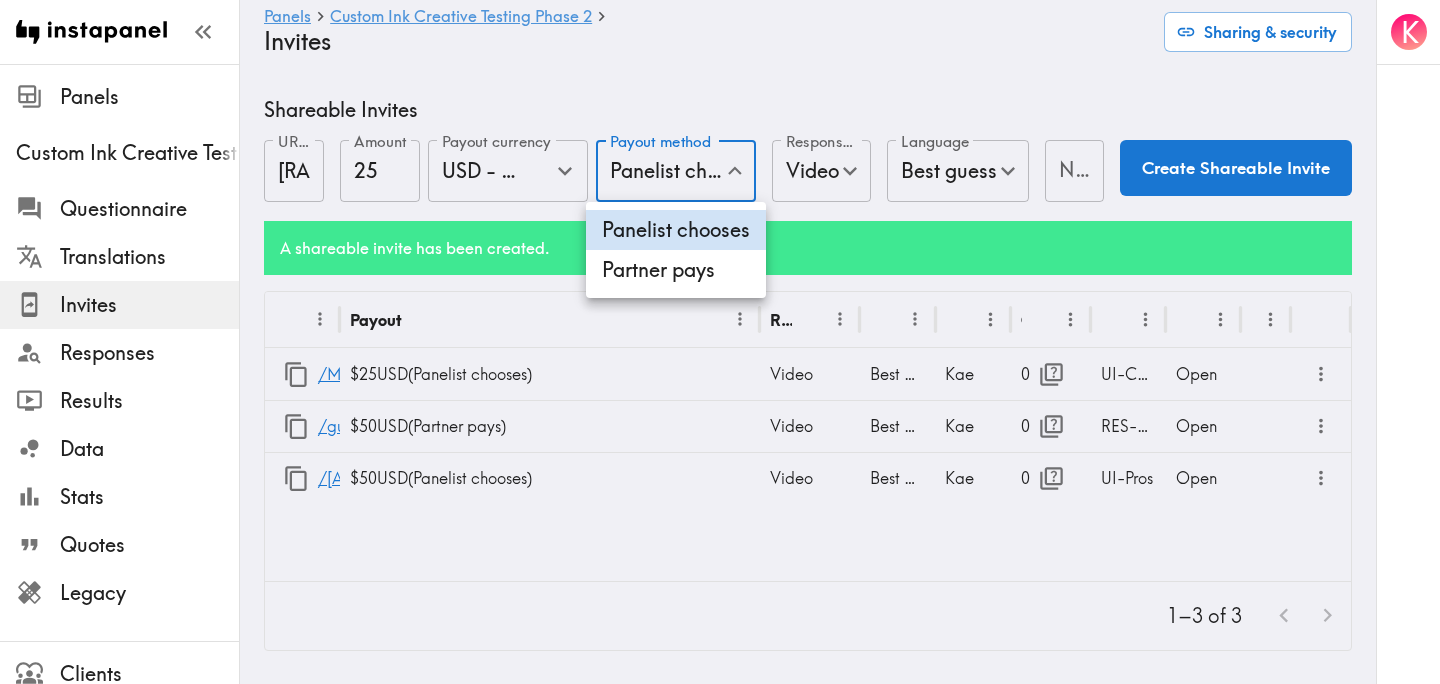 click on "Instapanel -  Panels  -  Custom Ink Creative Testing Phase 2  -  Invites Panels Custom Ink Creative Testing Phase 2 Questionnaire Translations Invites Responses Results Data Stats Quotes Legacy Clients Panelists Strategists My Invites My Rewards Help/Suggestions K Panels   Custom Ink Creative Testing Phase 2   Invites Sharing & security Shareable Invites URL address NRm49MU9T URL address Amount 25 Amount Payout currency USD - US Dollar (United States of America, American Samoa, Bonaire, Sint Eustatius and Saba, British Indian Ocean Territory, Ecuador, El Salvador, Guam, Haiti, Marshall Islands, Micronesia, Northern Mariana Islands, Palau, Panama, Puerto Rico, Timor-Leste, Turks and Caicos Islands, United States Minor Outlying Islands, British Virgin Islands, U.S. Virgin Islands) Payout currency Payout method Panelist chooses Panelist chooses Payout method Response type Video Video Response type Language Best guess Language Notes Notes Create Shareable Invite A shareable invite has been created. URL Payout $25" at bounding box center [720, 805] 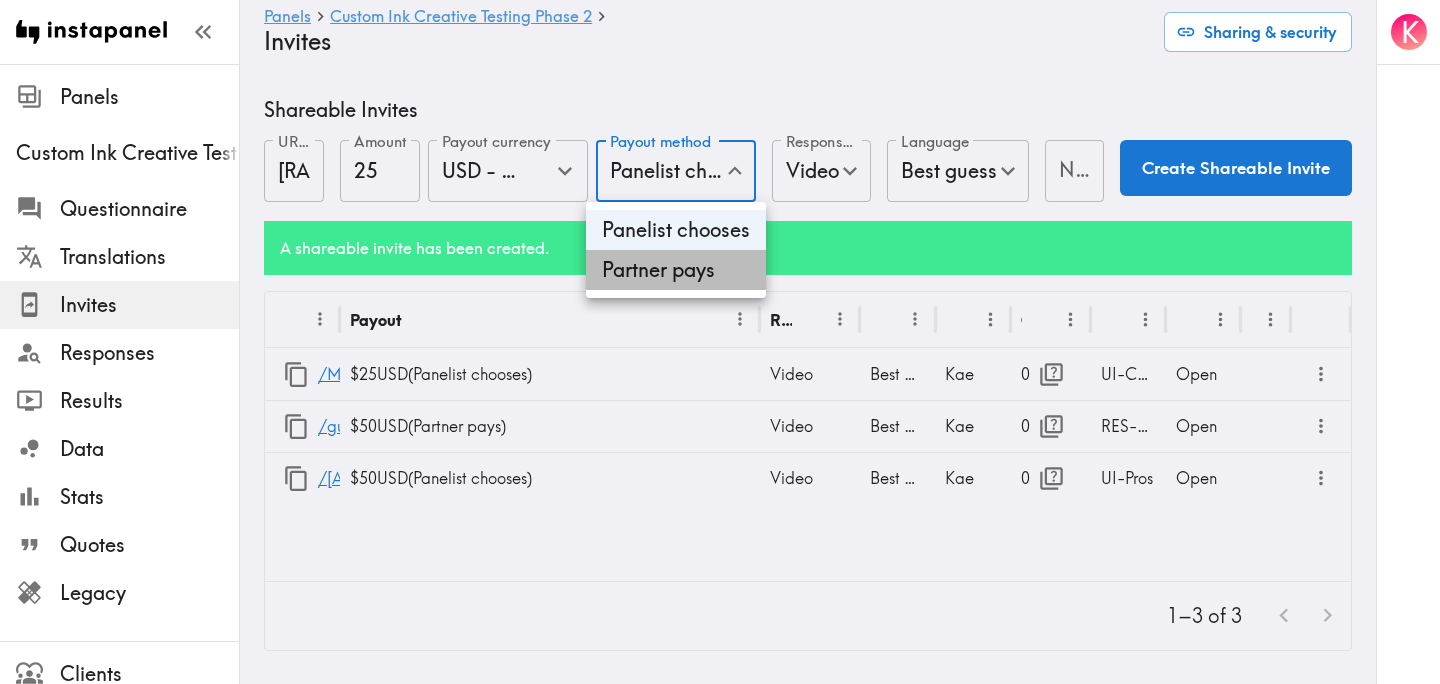 click on "Partner pays" at bounding box center (676, 270) 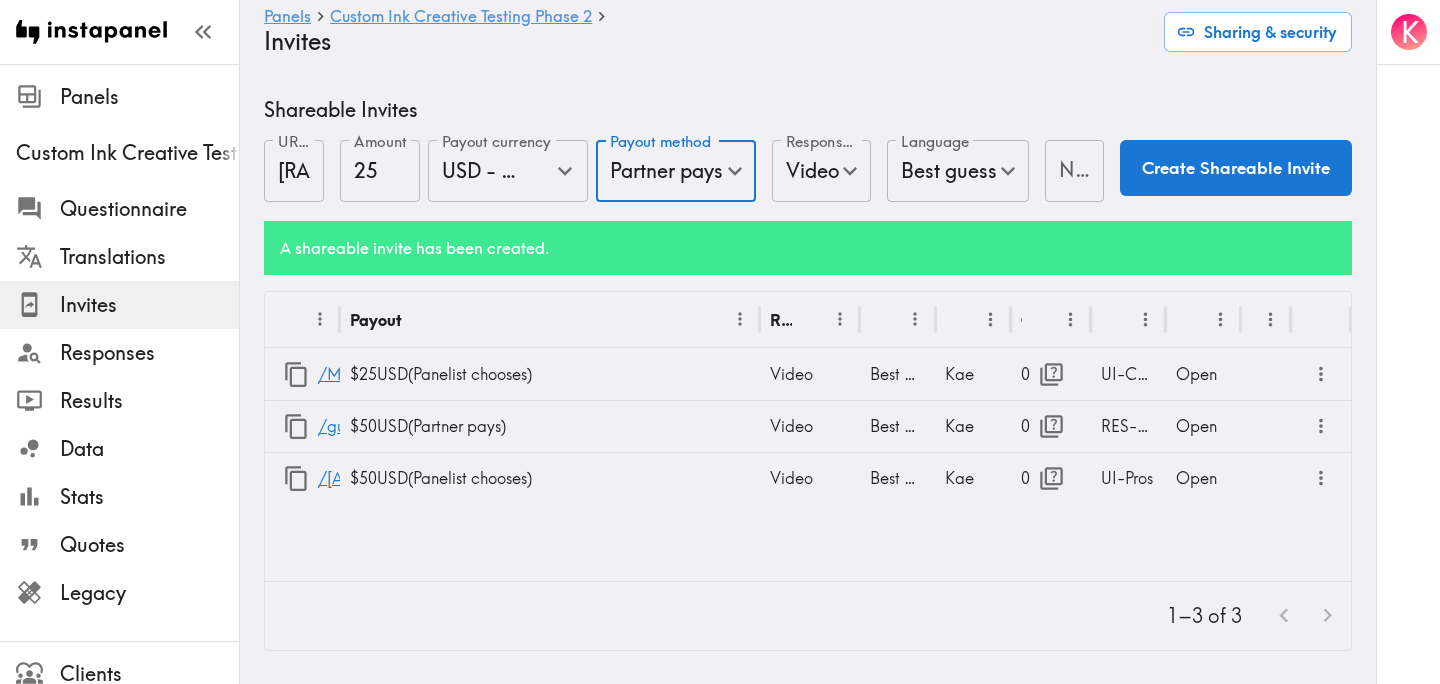 click on "Notes" at bounding box center (1075, 171) 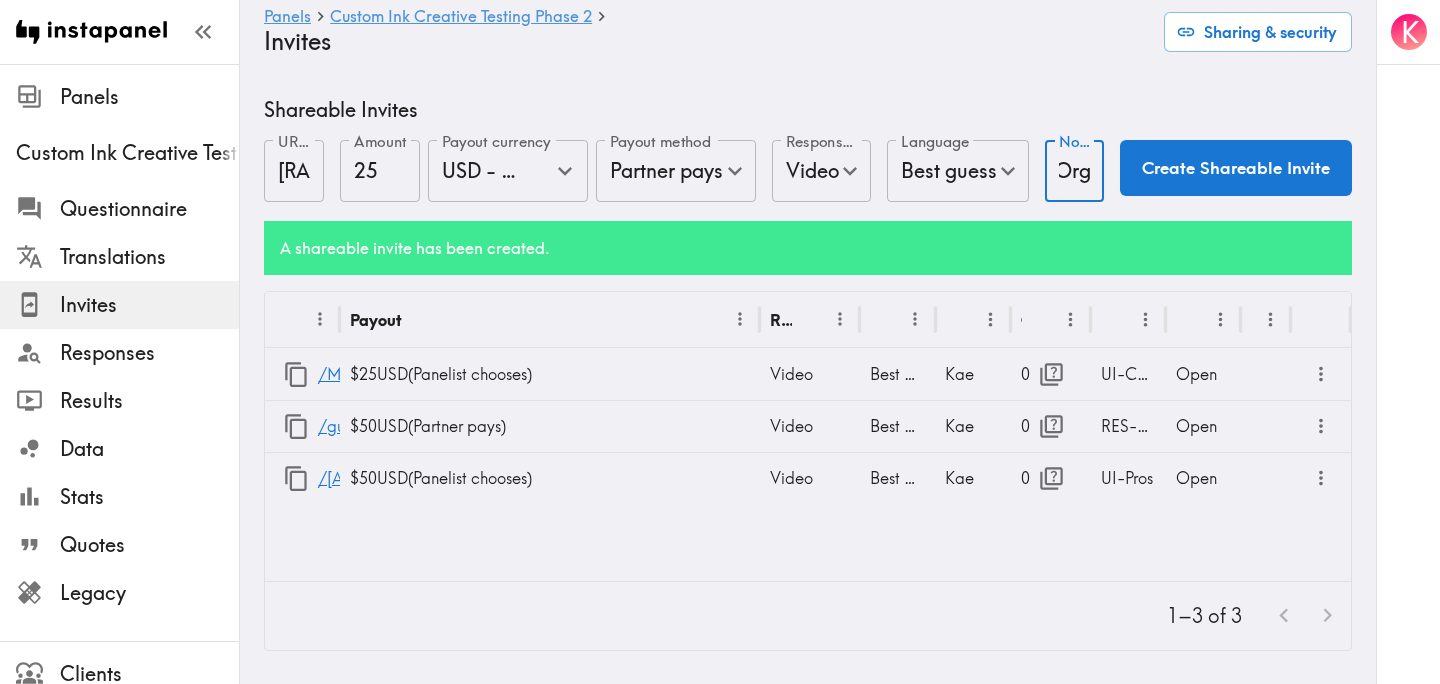 scroll, scrollTop: 0, scrollLeft: 126, axis: horizontal 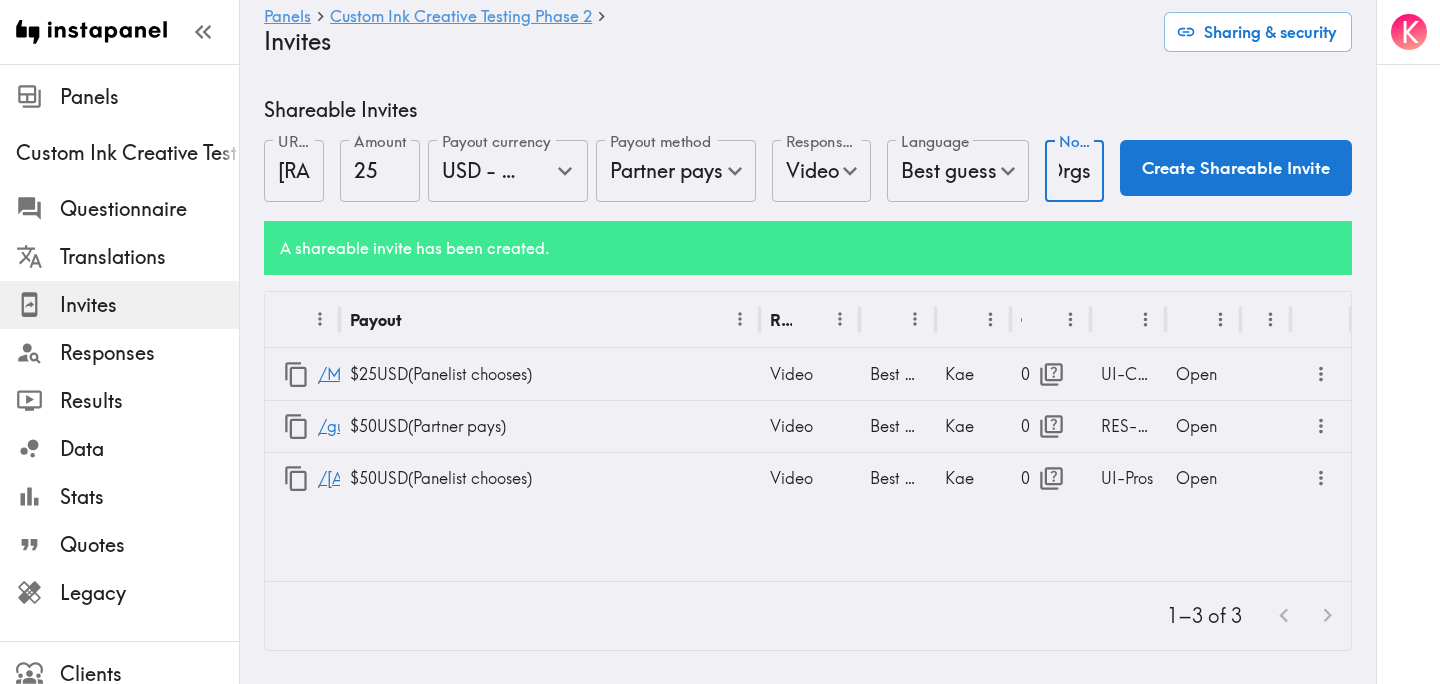 type on "RES-Casual Orgs" 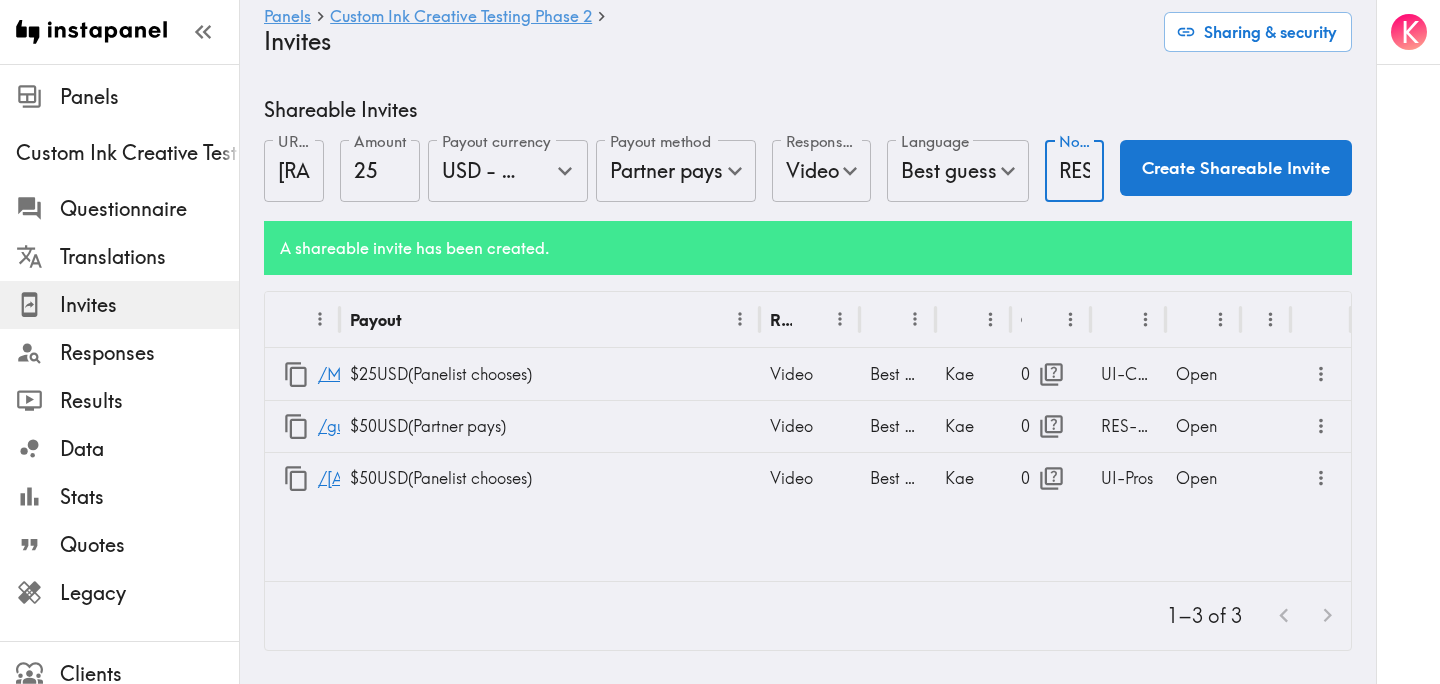 click on "Create Shareable Invite" at bounding box center [1236, 168] 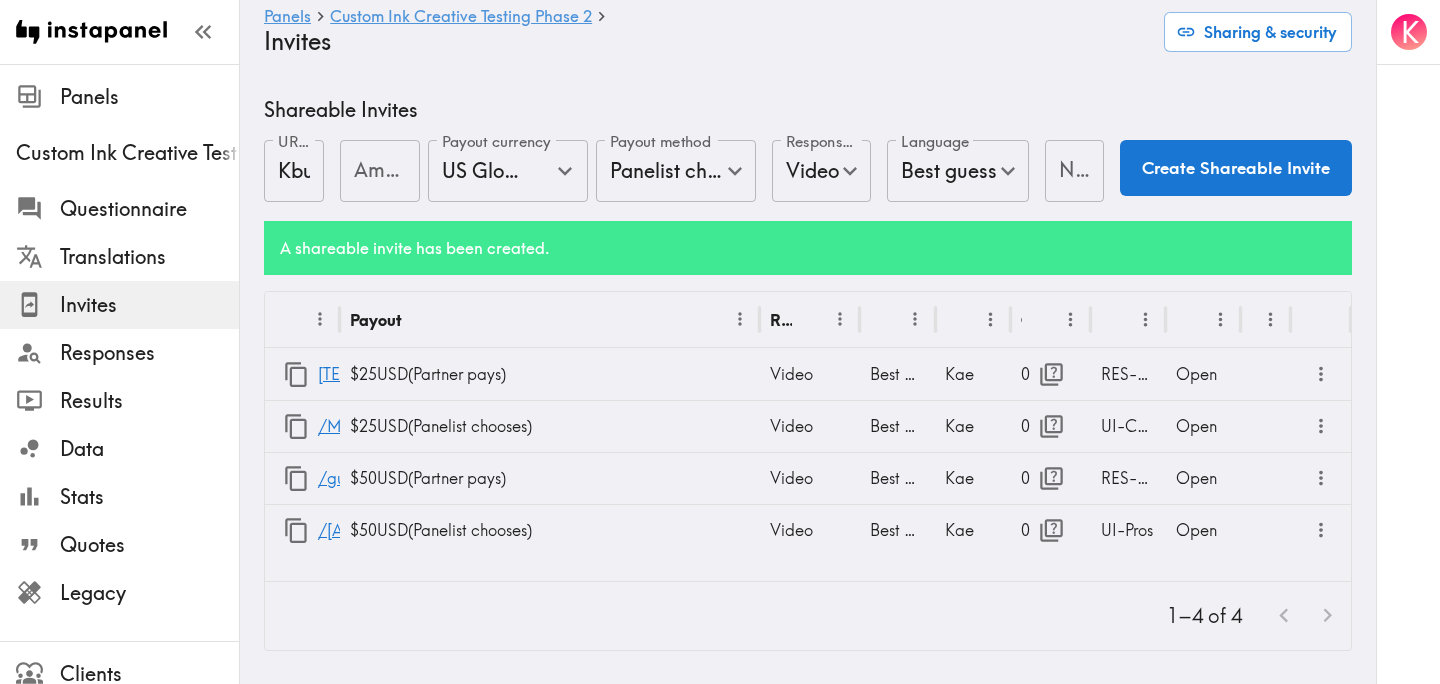 click on "Amount" at bounding box center (380, 171) 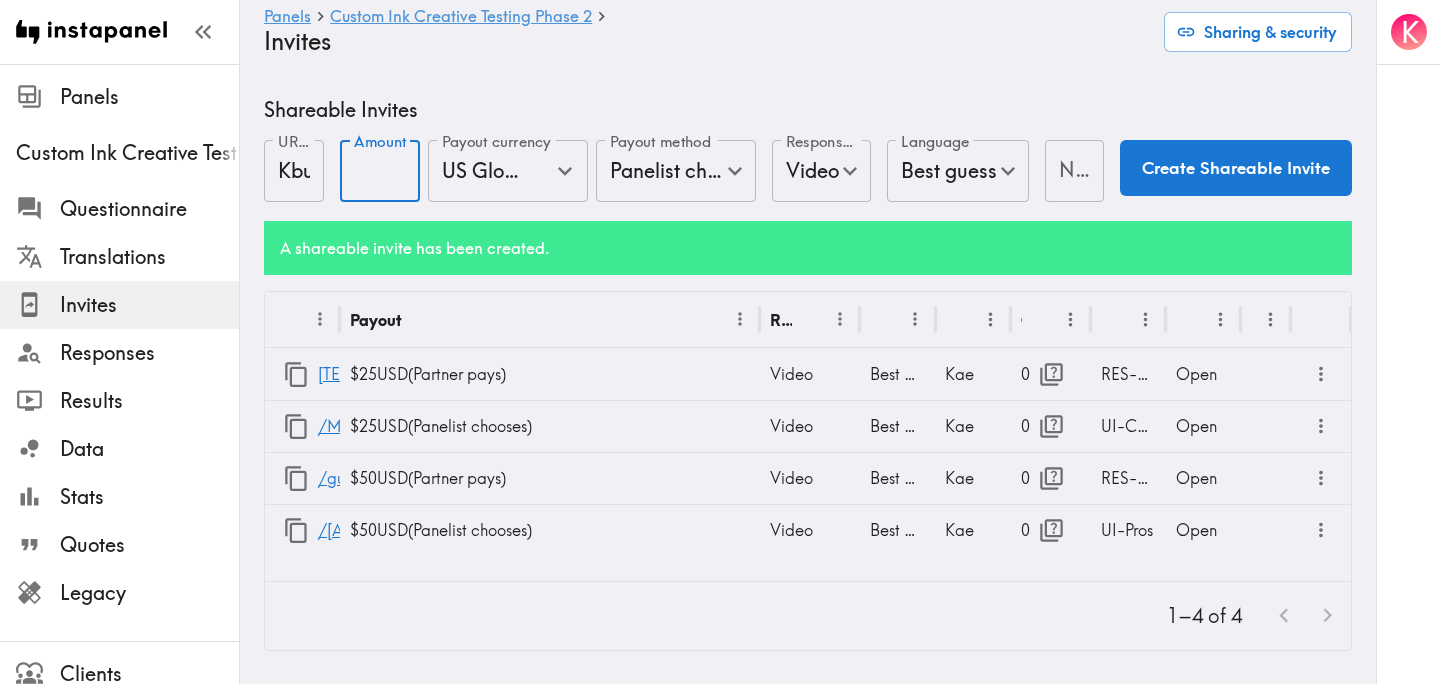 click on "Panels   Custom Ink Creative Testing Phase 2   Invites Sharing & security Shareable Invites URL address KbuudFKp9 URL address Amount Amount Payout currency US Global Equivalent - converted and cost-of-living adjusted Payout currency Payout method Panelist chooses Panelist chooses Payout method Response type Video Video Response type Language Best guess Language Notes Notes Create Shareable Invite A shareable invite has been created. URL Payout Response type Language Creator Opens Notes Status /NRm49MU9T $25  USD  ( Partner pays ) Video Best guess Kae 0 RES-Casual Orgs Open /Mmd2FKL95 $25  USD  ( Panelist chooses ) Video Best guess Kae 0 UI-Casual Orgs Open /gun49NM9P $50  USD  ( Partner pays ) Video Best guess Kae 0 RES-Pros Open /aGrjuRPay $50  USD  ( Panelist chooses ) Video Best guess Kae 0 UI-Pros Open 1–4 of 4 Panelist Invite Campaigns Drag & drop a CSV with an "Email" column here, or click to select. No panelist invite campaigns yet. Upload a CSV file to get started. Panelist Invites Email Email Video" at bounding box center (808, 805) 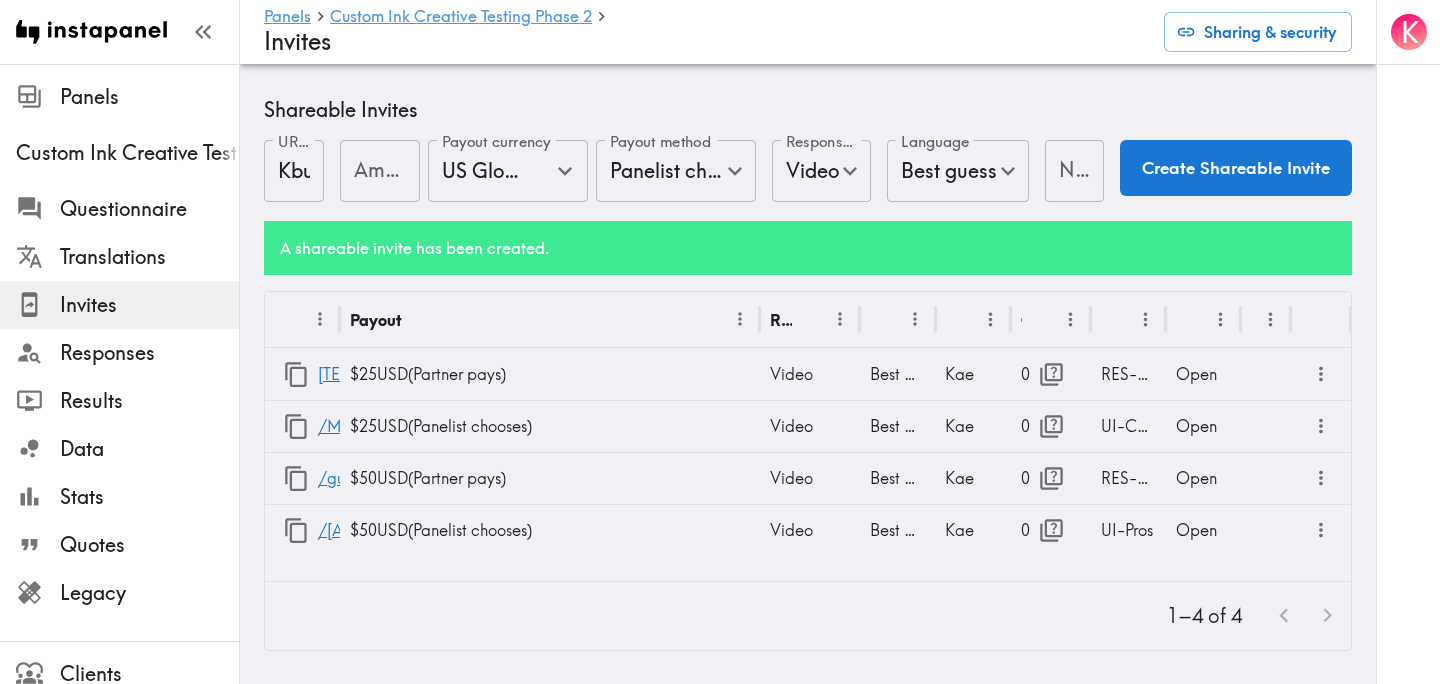 scroll, scrollTop: 862, scrollLeft: 0, axis: vertical 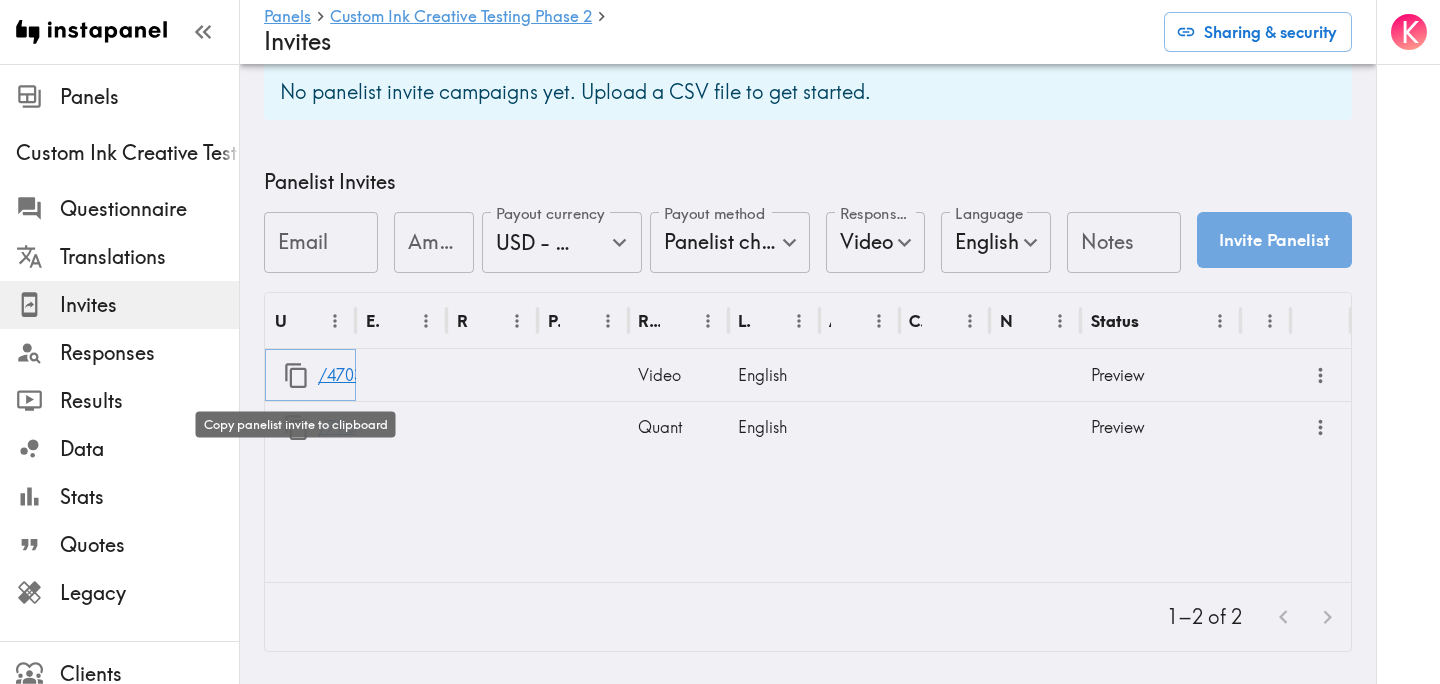 click 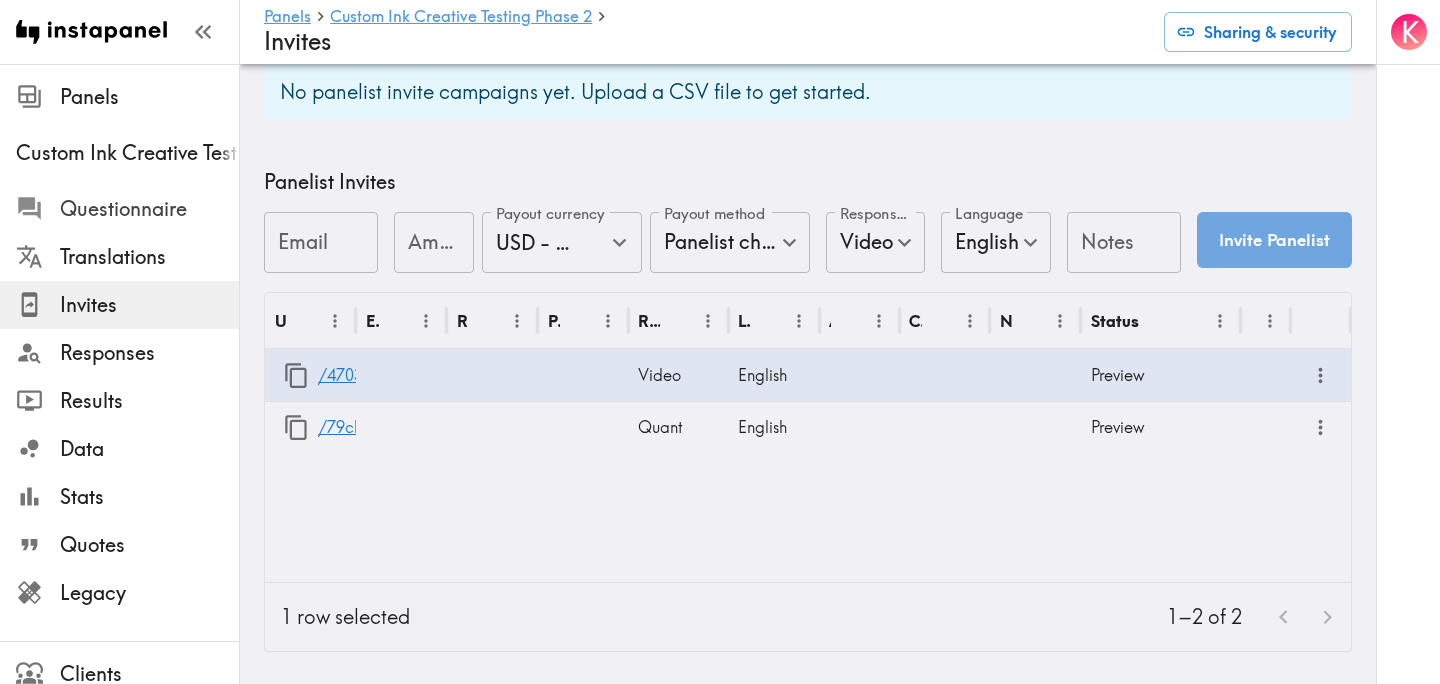 click on "Questionnaire" at bounding box center (149, 209) 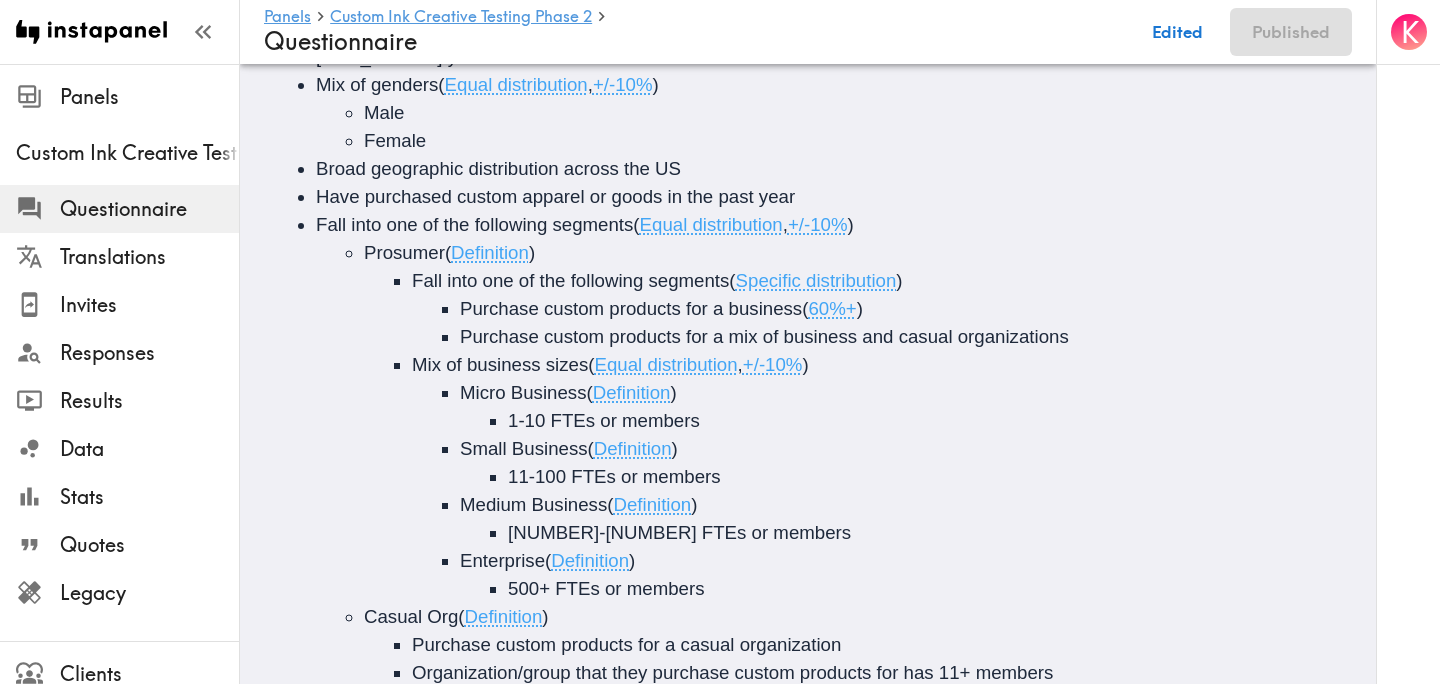 scroll, scrollTop: 0, scrollLeft: 0, axis: both 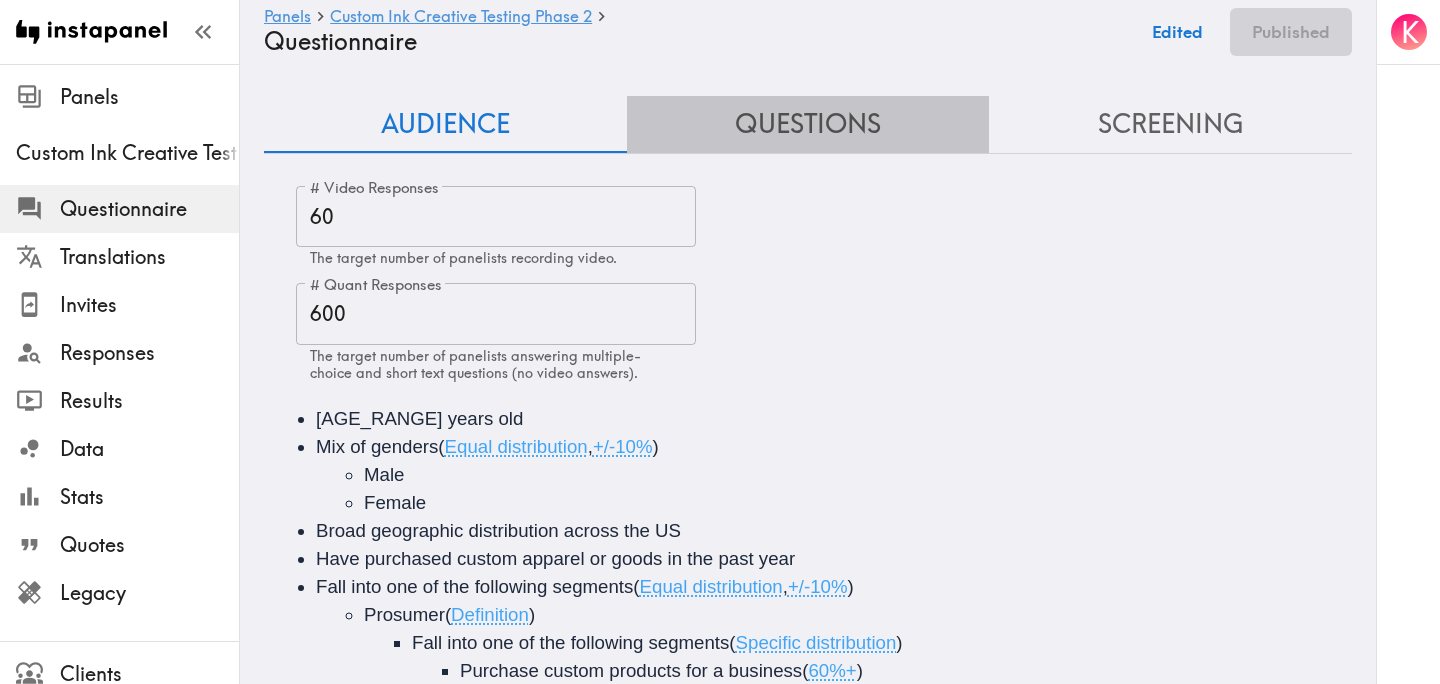 click on "Questions" at bounding box center (808, 124) 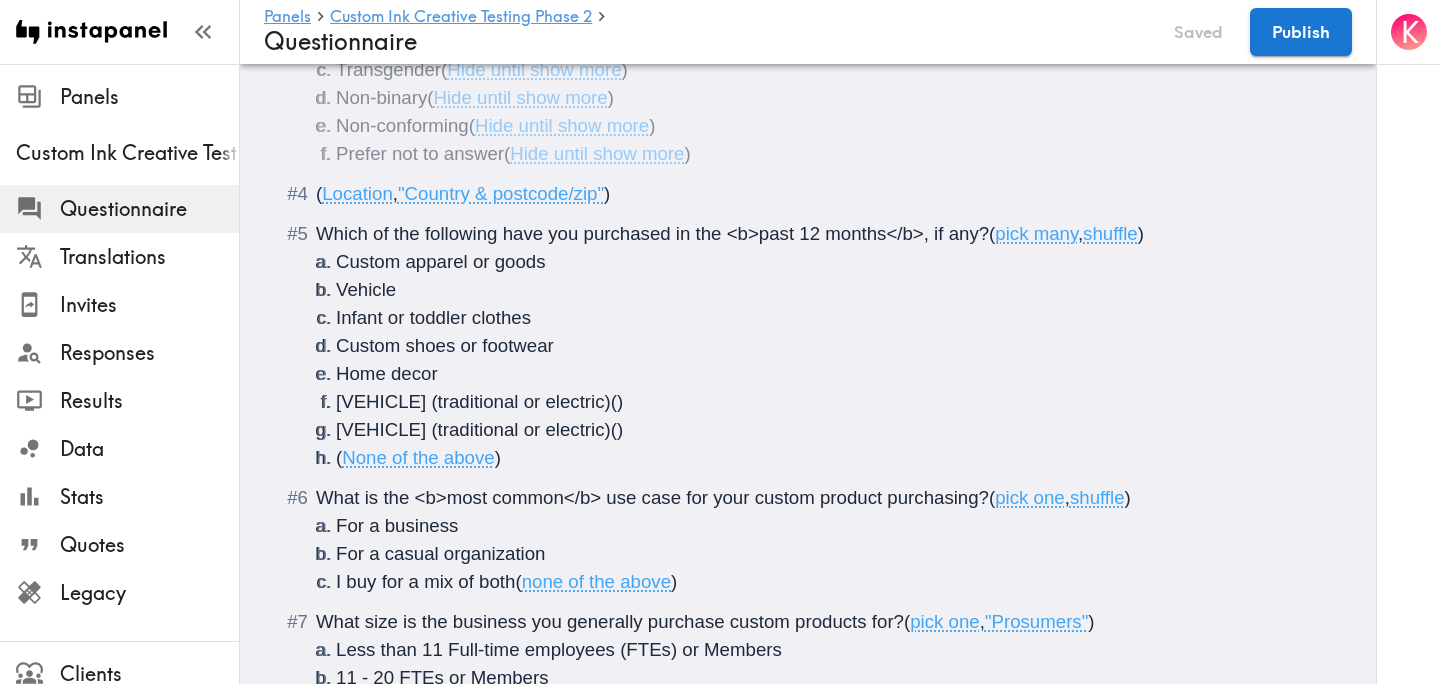 scroll, scrollTop: 514, scrollLeft: 0, axis: vertical 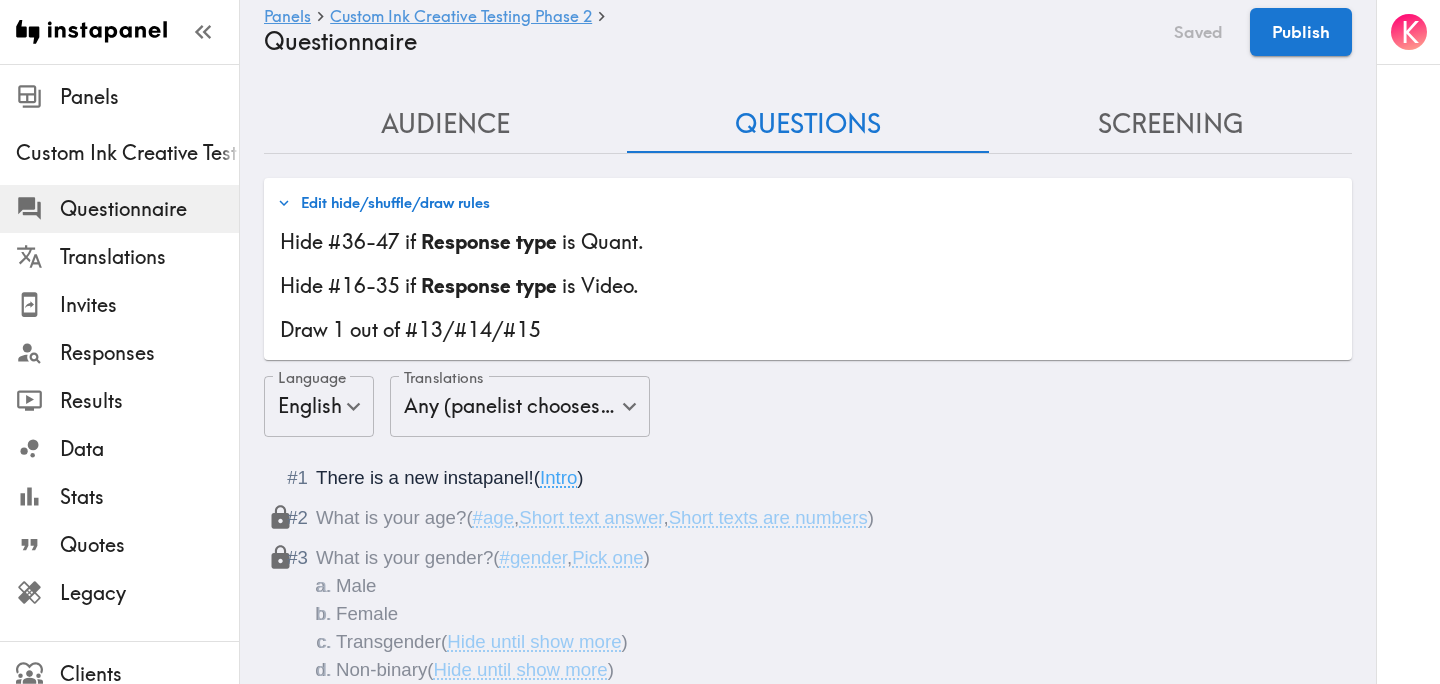 click on "Screening" at bounding box center (1170, 124) 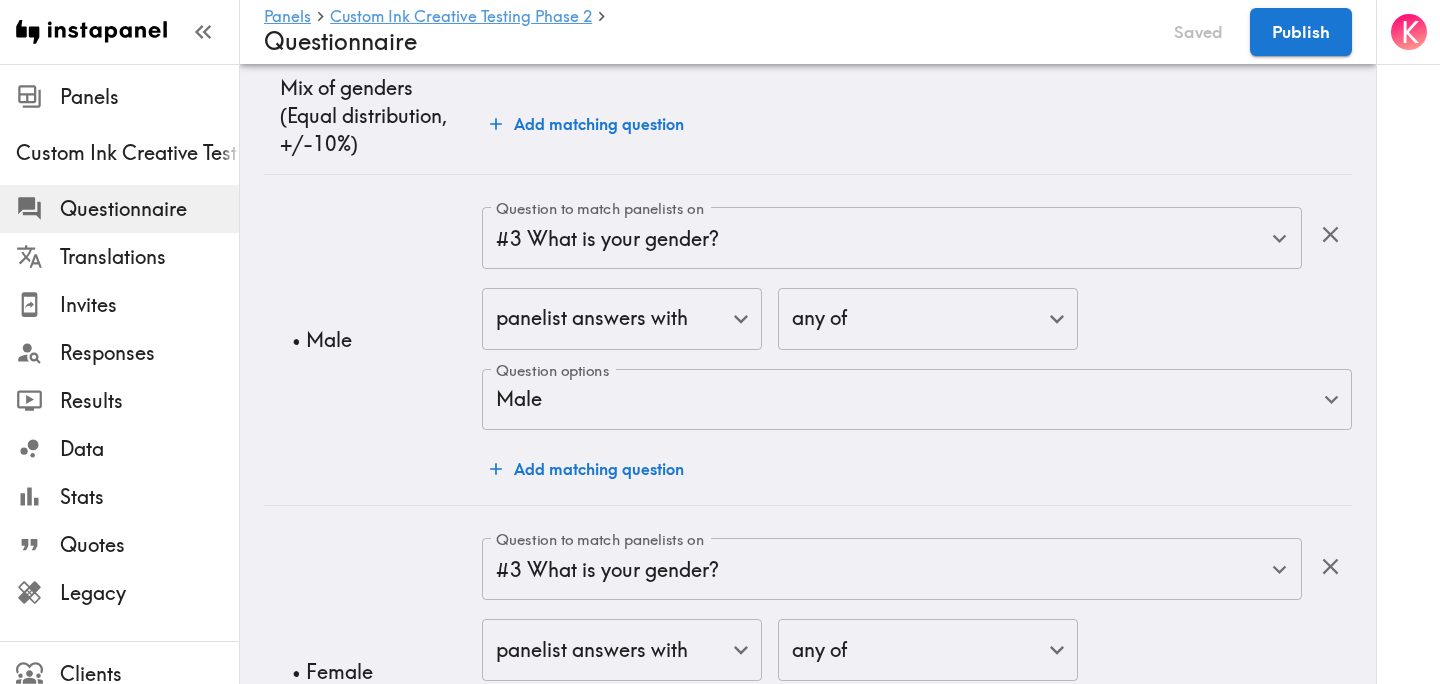 scroll, scrollTop: 0, scrollLeft: 0, axis: both 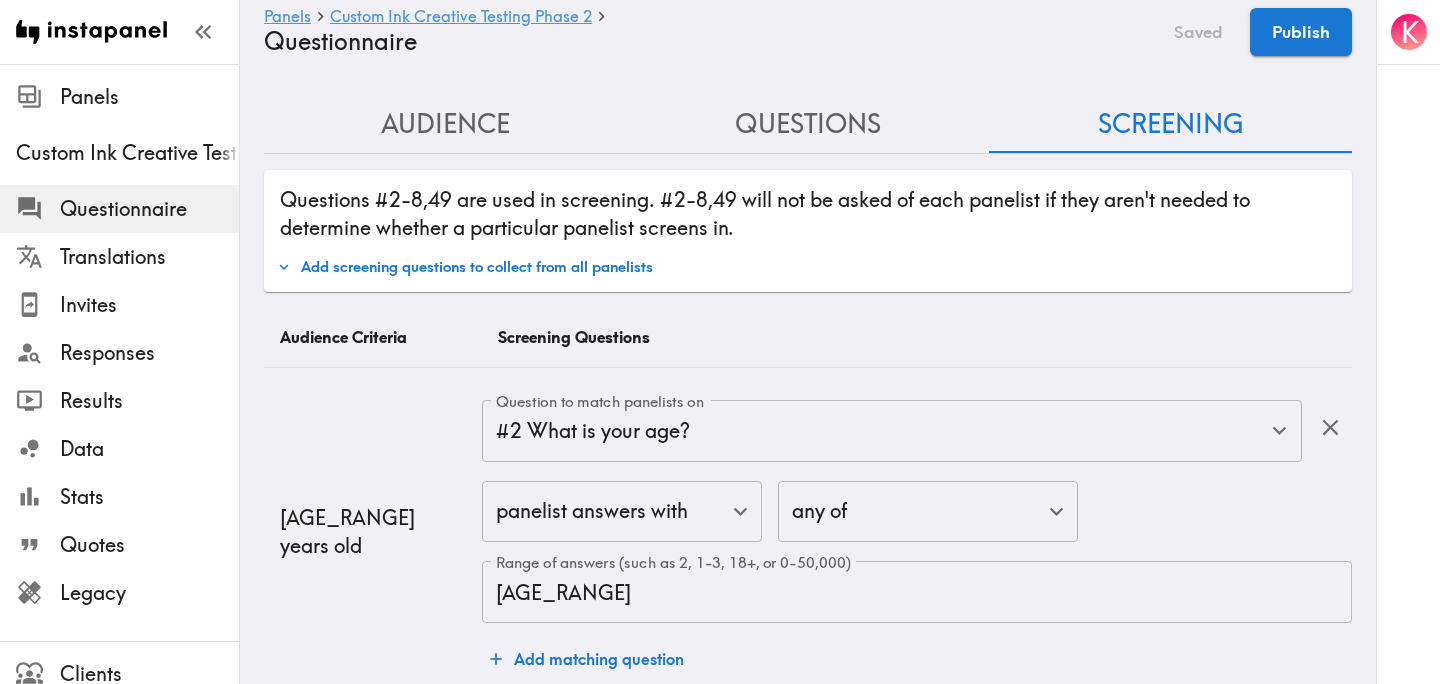 click on "Add screening questions to collect from all panelists" at bounding box center (465, 267) 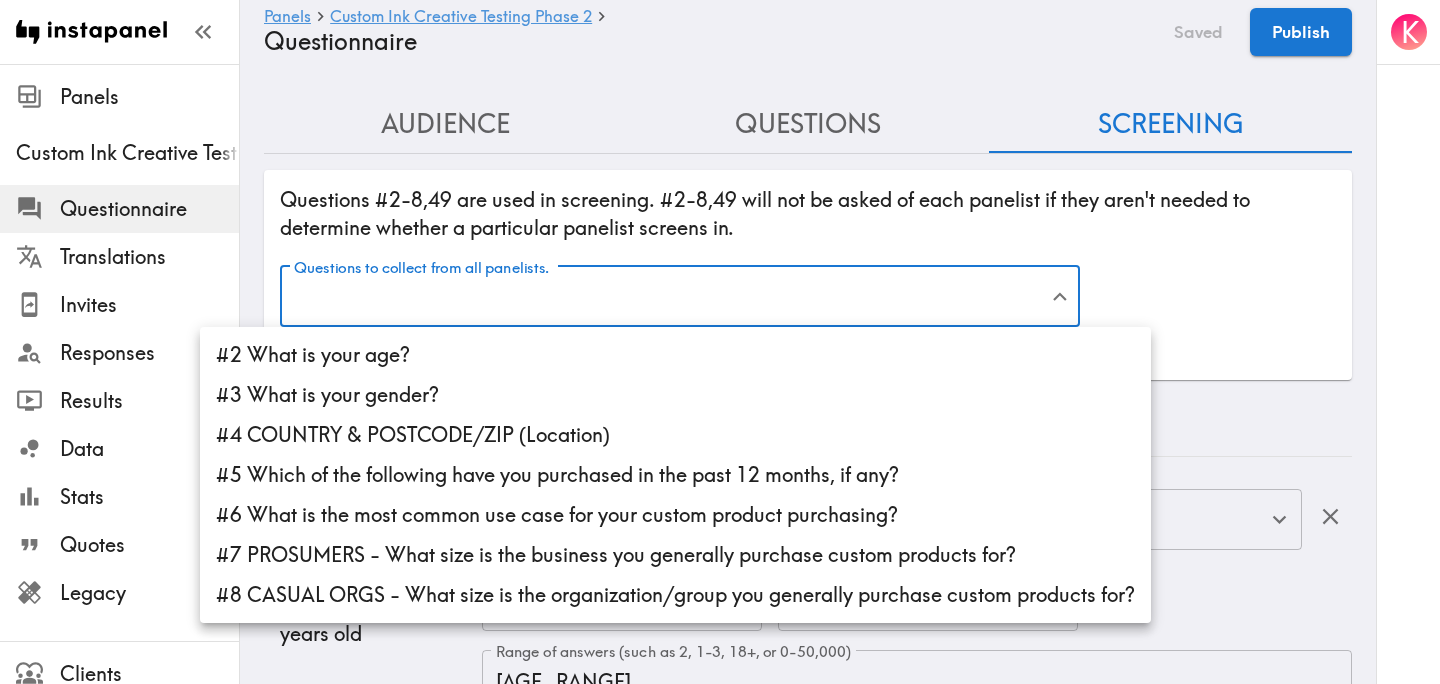 click on "Instapanel -  Panels  -  Custom Ink Creative Testing Phase 2  -  Questionnaire Panels Custom Ink Creative Testing Phase 2 Questionnaire Translations Invites Responses Results Data Stats Quotes Legacy Clients Panelists Strategists My Invites My Rewards Help/Suggestions K Panels   Custom Ink Creative Testing Phase 2   Questionnaire Saved Publish Audience Questions Screening # Video Responses 60 # Video Responses The target number of panelists recording video. # Quant Responses 600 # Quant Responses The target number of panelists answering multiple-choice and short text questions (no video answers). 18-64 years old Mix of genders  ( Equal distribution ,  +/-10% ) Male Female Broad geographic distribution across the US Have purchased custom apparel or goods in the past year Fall into one of the following segments  ( Equal distribution ,  +/-10% ) Prosumer  ( Definition ) Fall into one of the following segments  ( Specific distribution ) Purchase custom products for a business  ( 60%+ ) Mix of business sizes  ( ," at bounding box center [720, 3038] 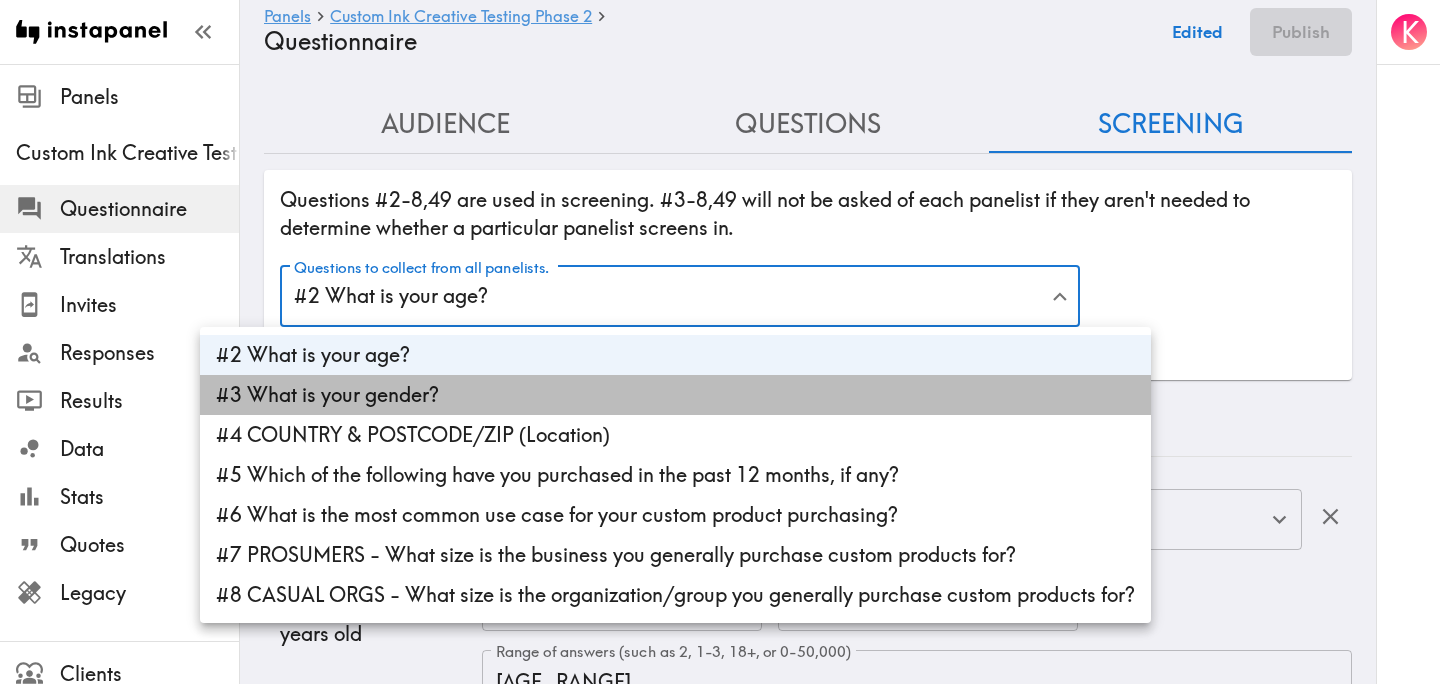 click on "#3 What is your gender?" at bounding box center [675, 395] 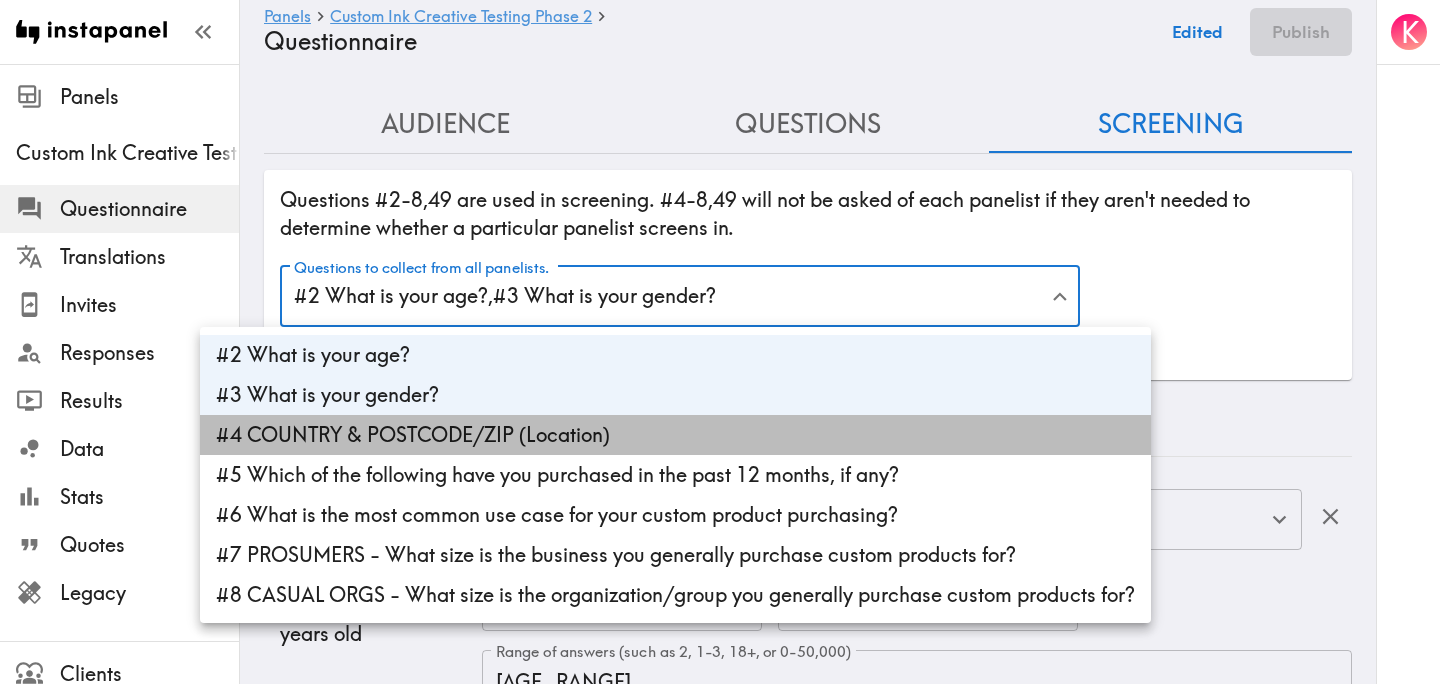 click on "#4 COUNTRY & POSTCODE/ZIP (Location)" at bounding box center [675, 435] 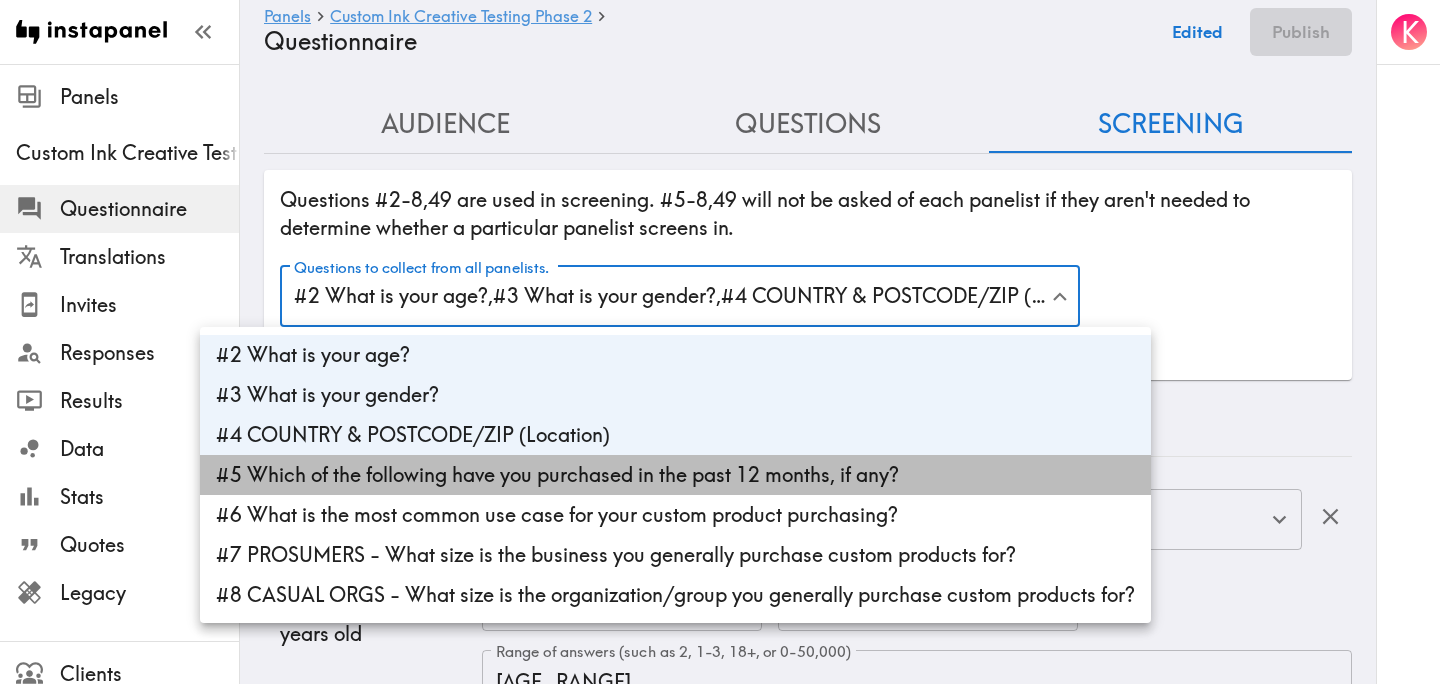 click on "#5 Which of the following have you purchased in the past 12 months, if any?" at bounding box center [675, 475] 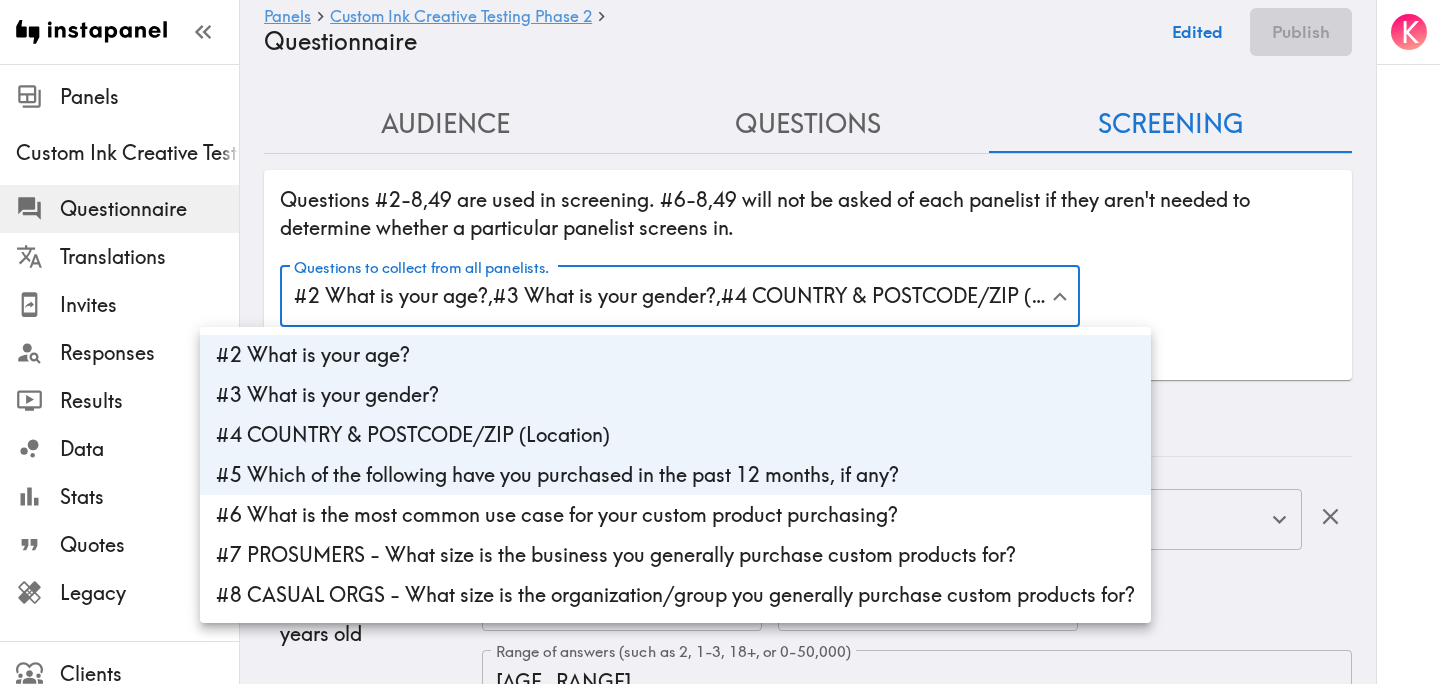 click on "#6 What is the most common use case for your custom product purchasing?" at bounding box center (675, 515) 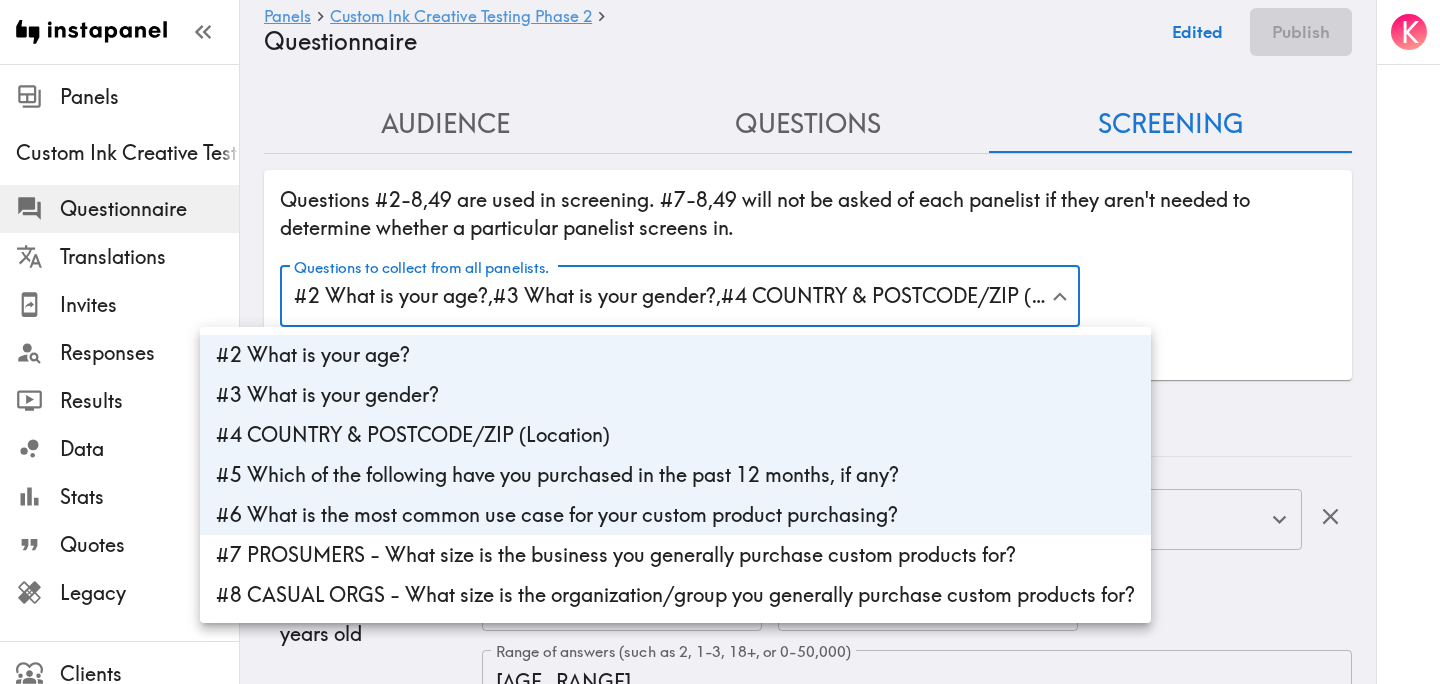 click on "#7 PROSUMERS - What size is the business you generally purchase custom products for?" at bounding box center (675, 555) 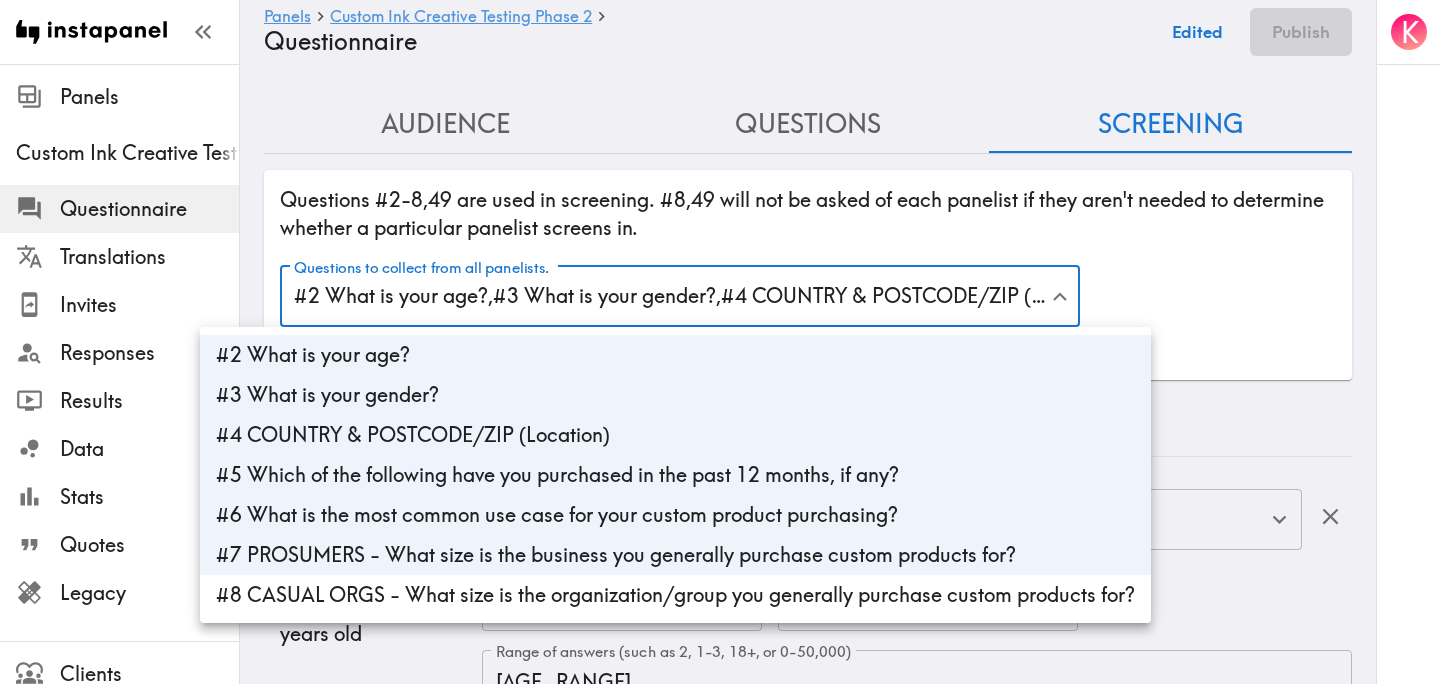 click on "#8 CASUAL ORGS - What size is the organization/group you generally purchase custom products for?" at bounding box center (675, 595) 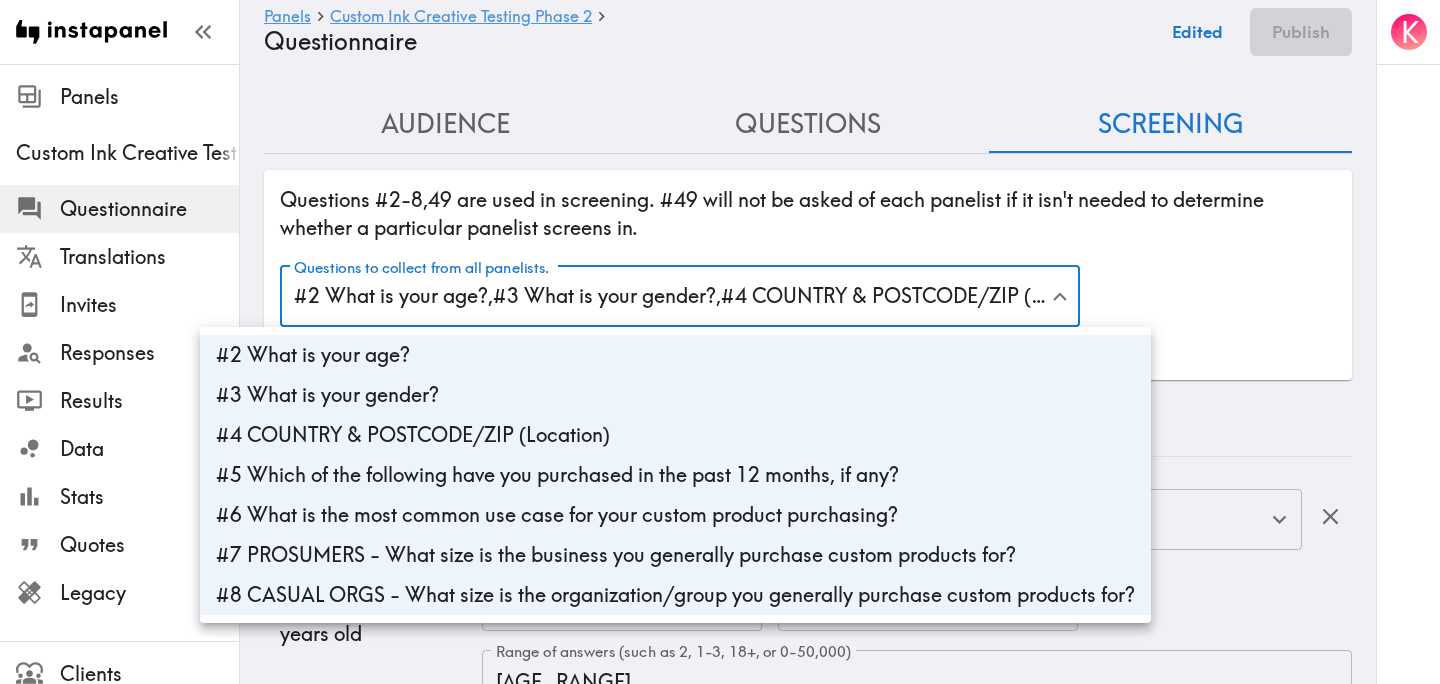 click at bounding box center [720, 342] 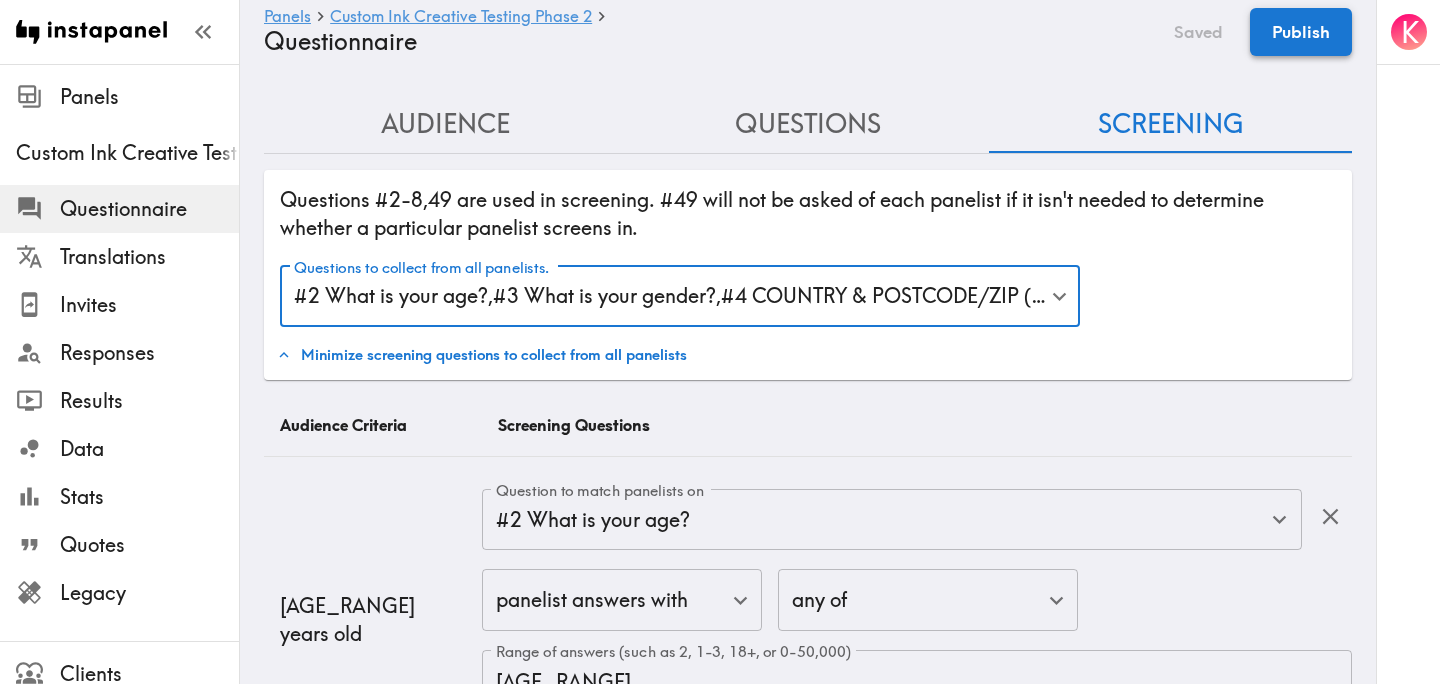 click on "Publish" at bounding box center [1301, 32] 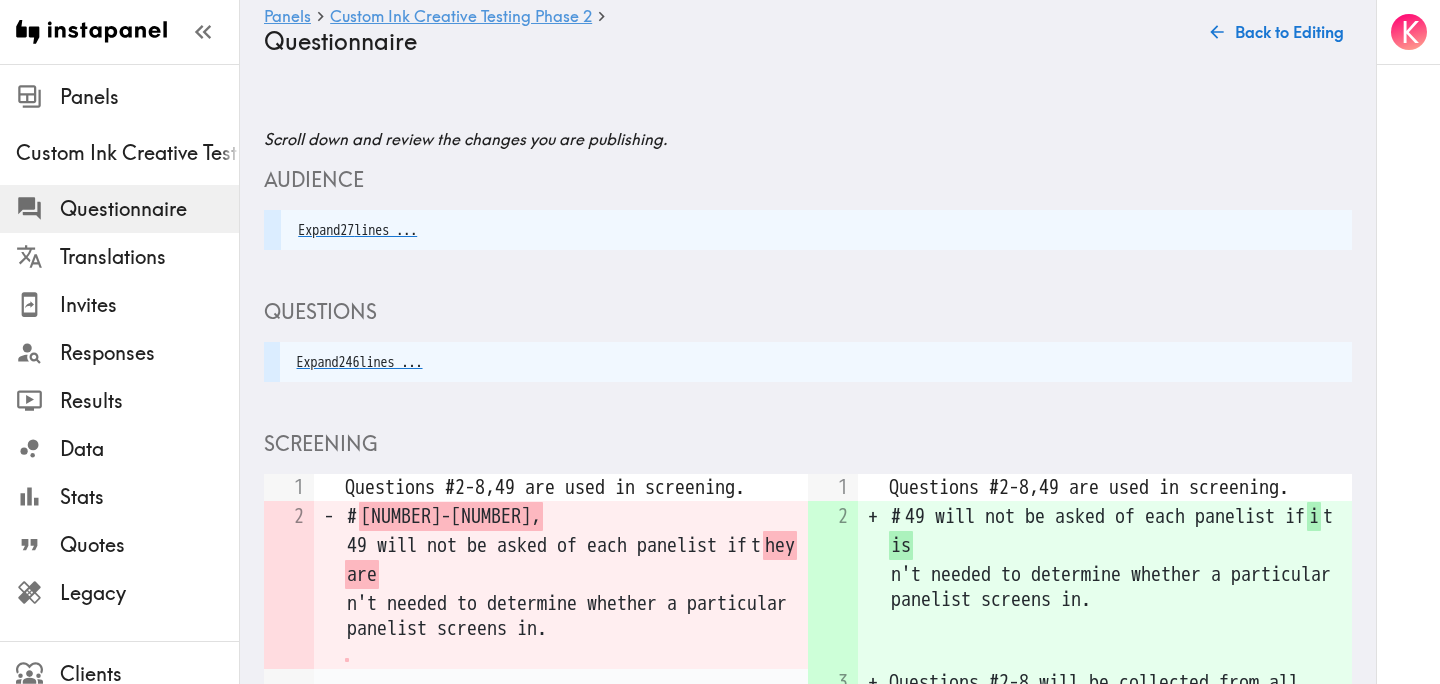 scroll, scrollTop: 546, scrollLeft: 0, axis: vertical 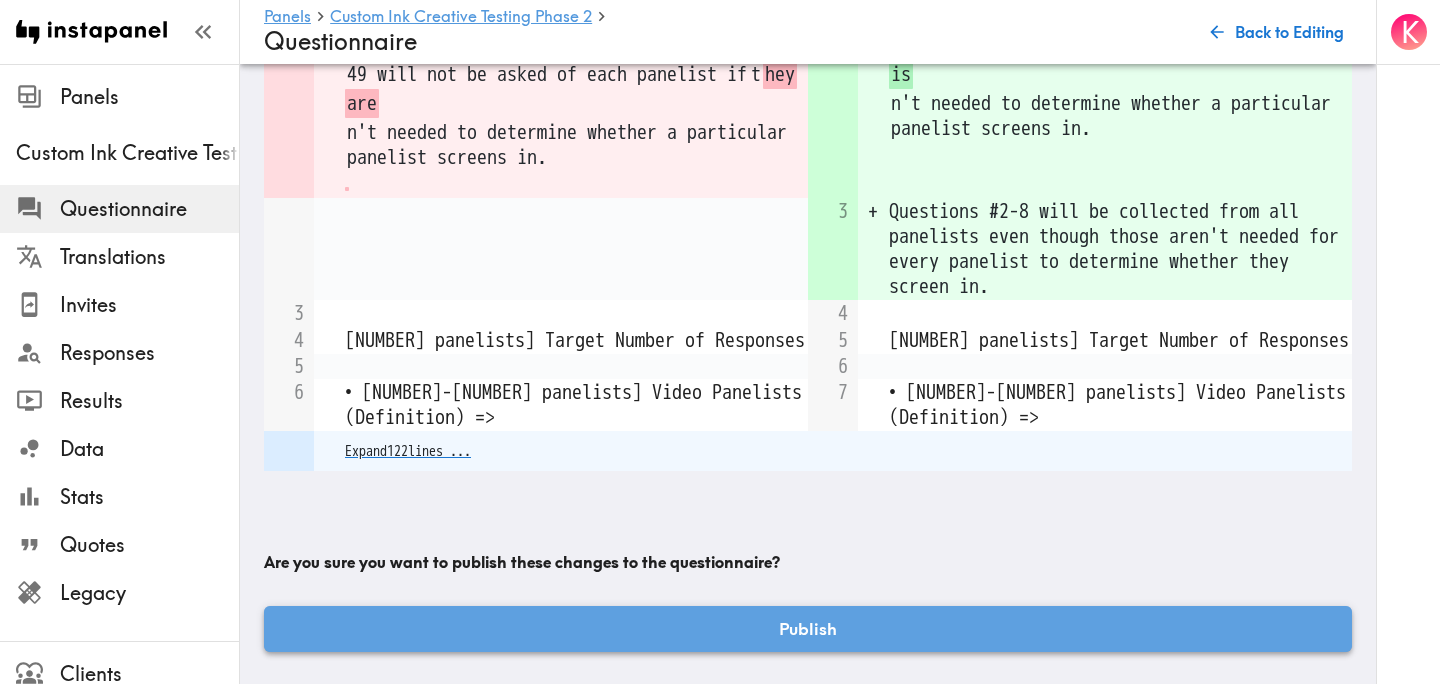click on "Publish" at bounding box center [808, 629] 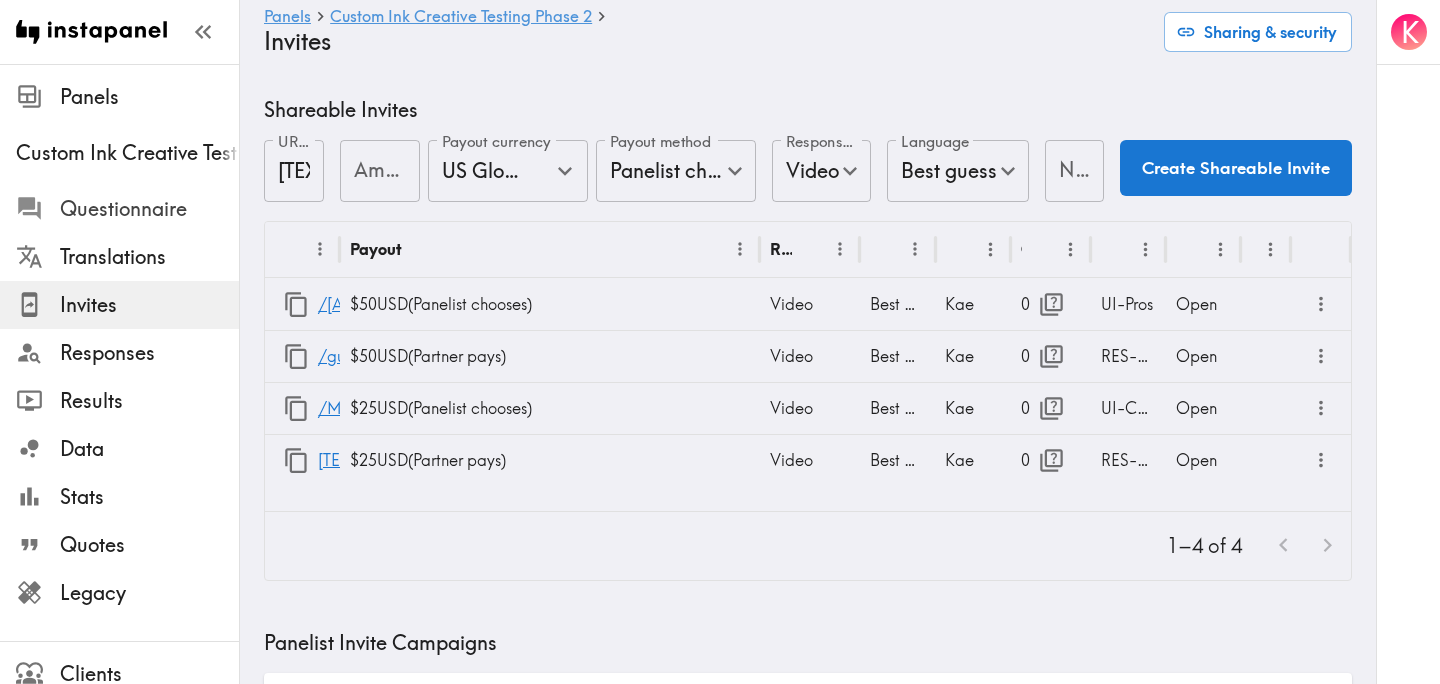 click on "Questionnaire" at bounding box center (149, 209) 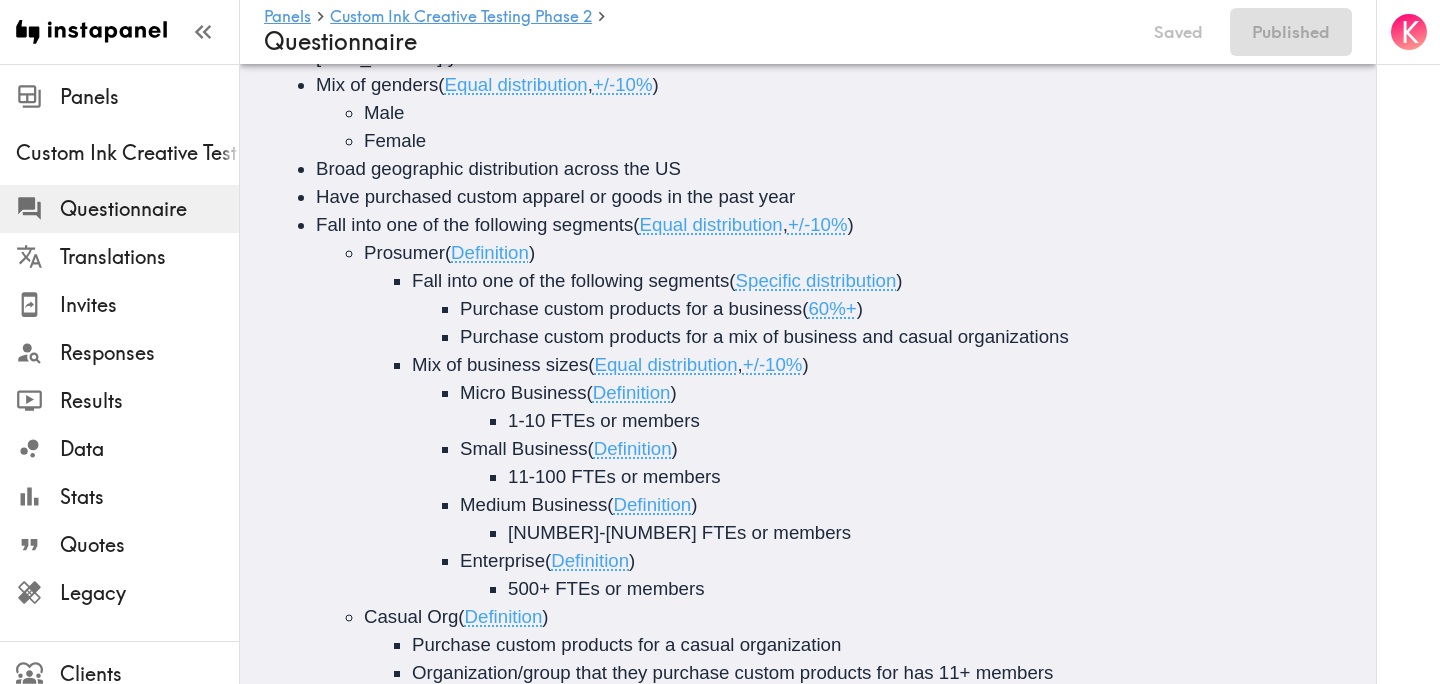 scroll, scrollTop: 0, scrollLeft: 0, axis: both 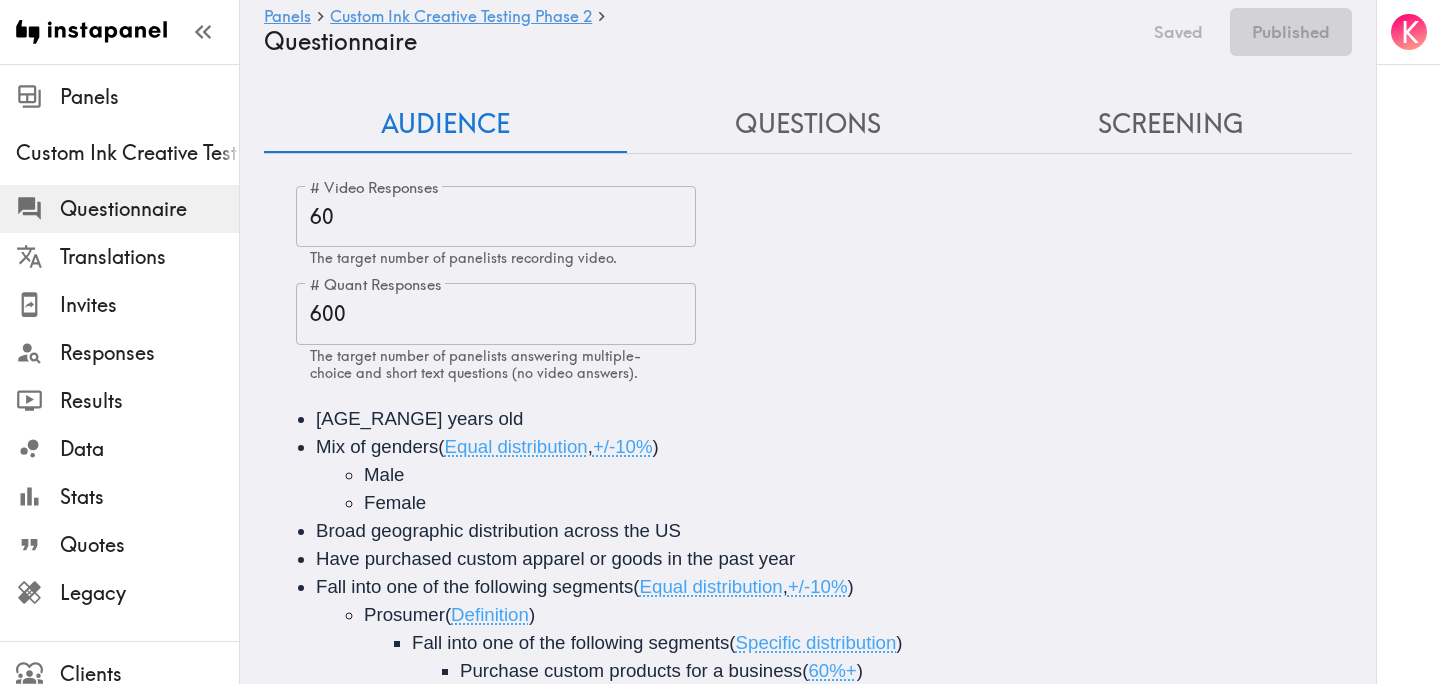 click on "Screening" at bounding box center [1170, 124] 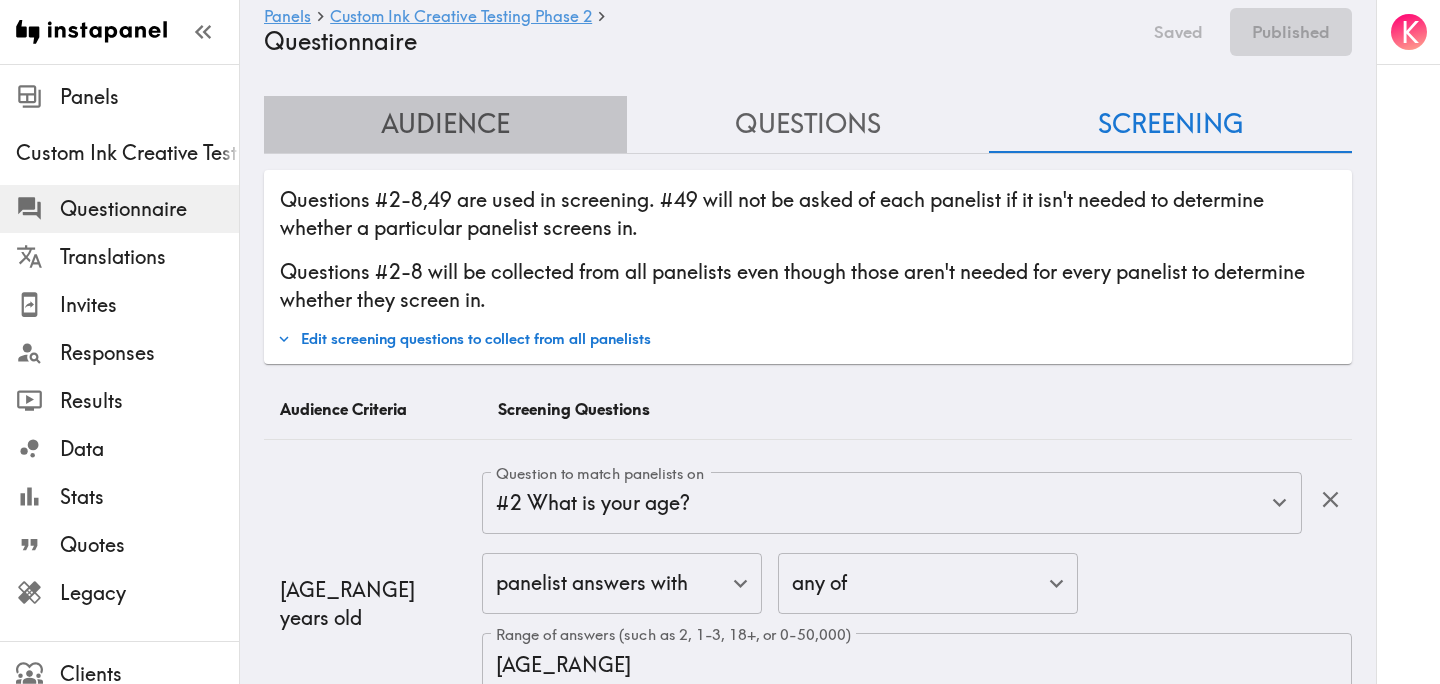 click on "Audience" at bounding box center (445, 124) 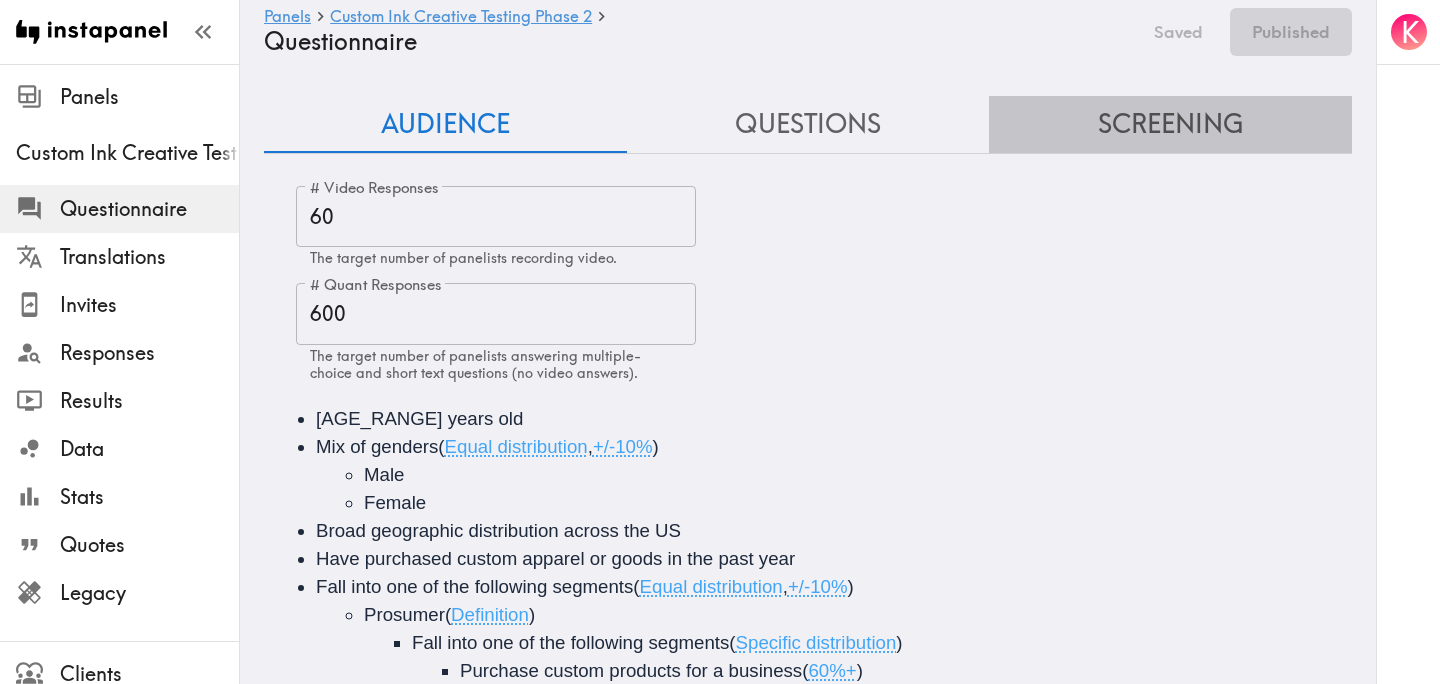 click on "Screening" at bounding box center [1170, 124] 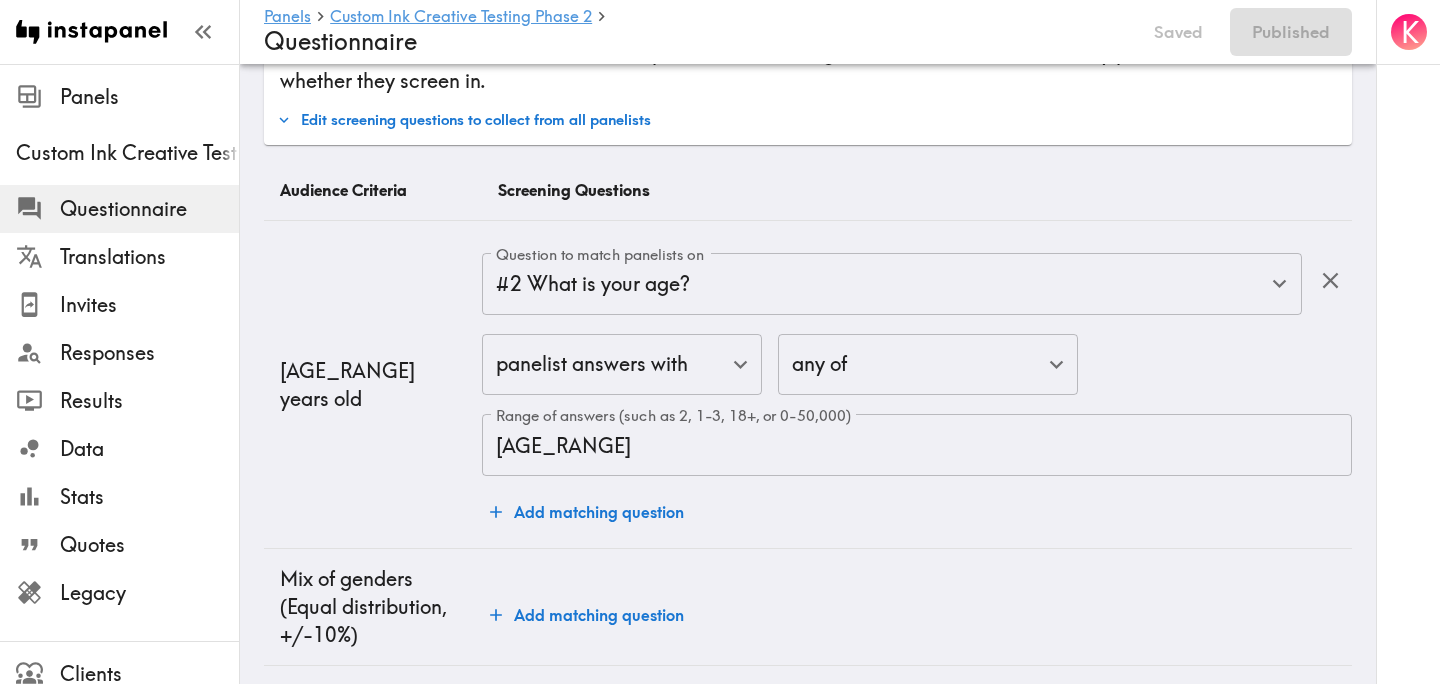 scroll, scrollTop: 0, scrollLeft: 0, axis: both 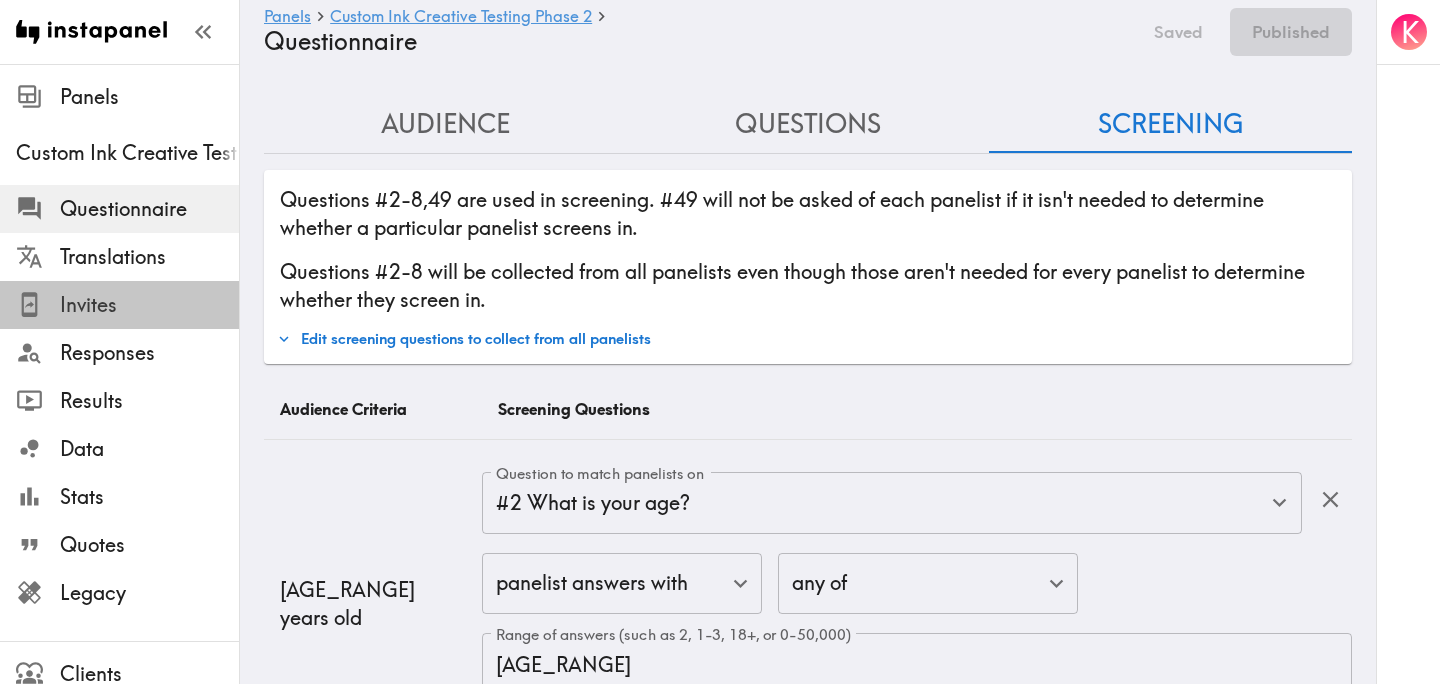 click on "Invites" at bounding box center (149, 305) 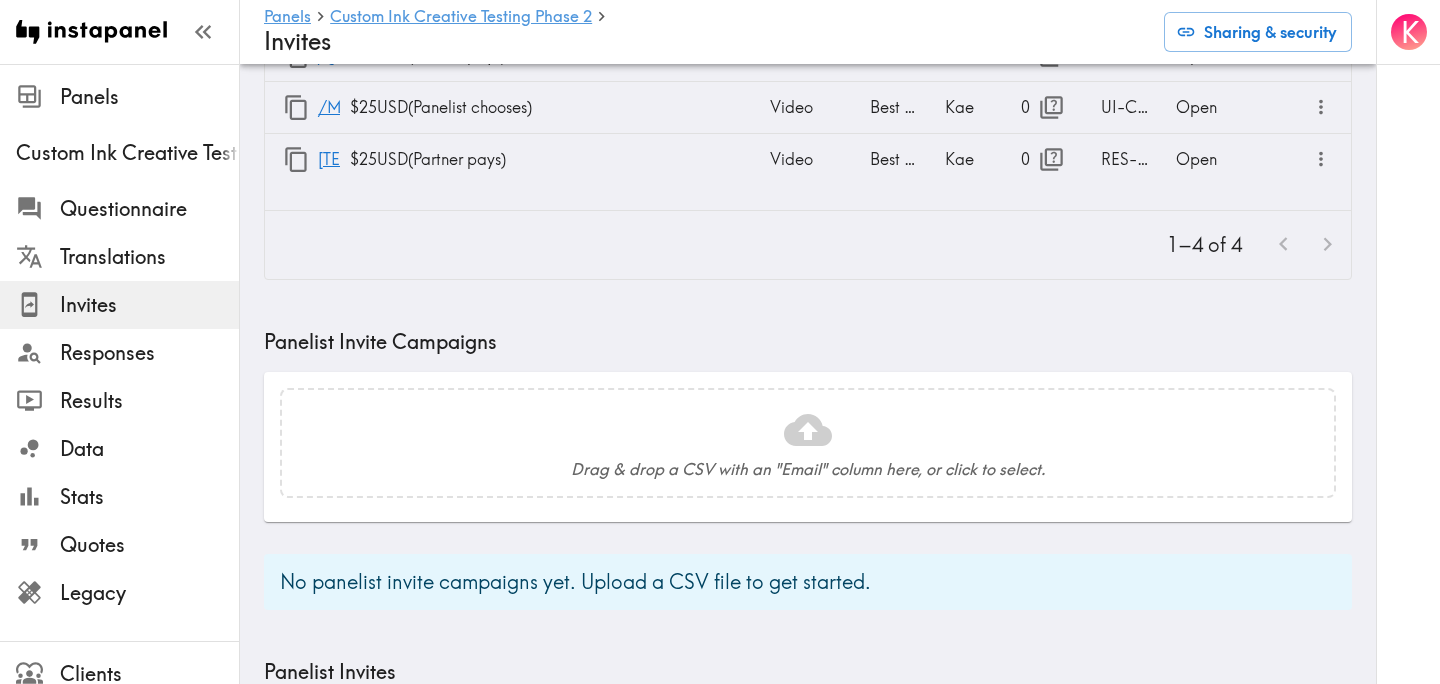 scroll, scrollTop: 792, scrollLeft: 0, axis: vertical 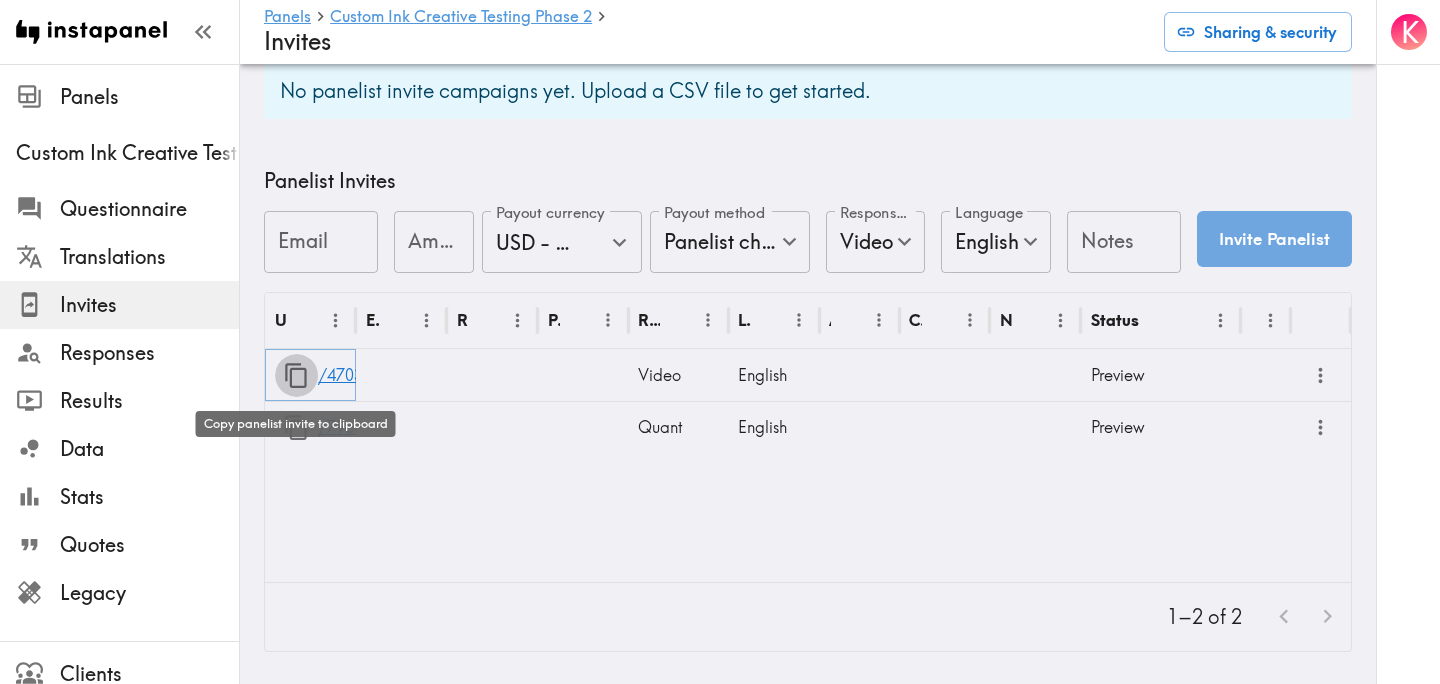 click 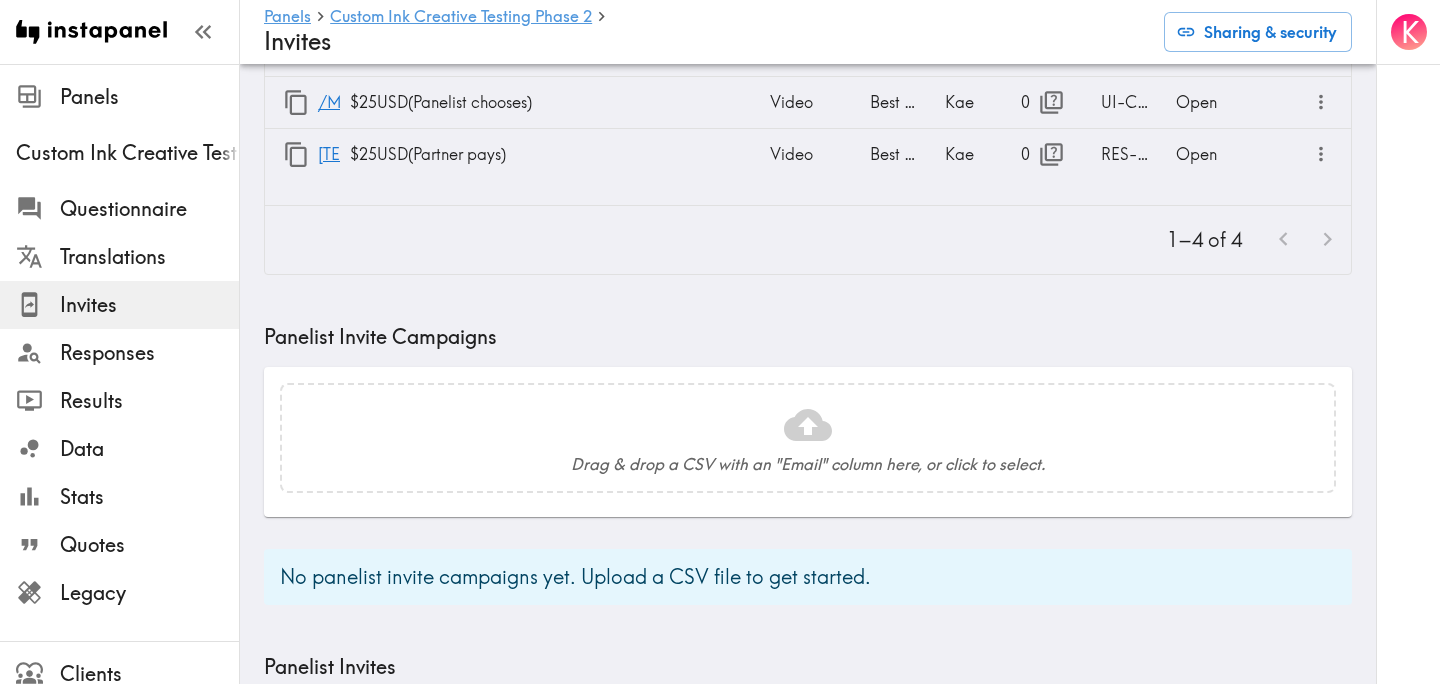 scroll, scrollTop: 0, scrollLeft: 0, axis: both 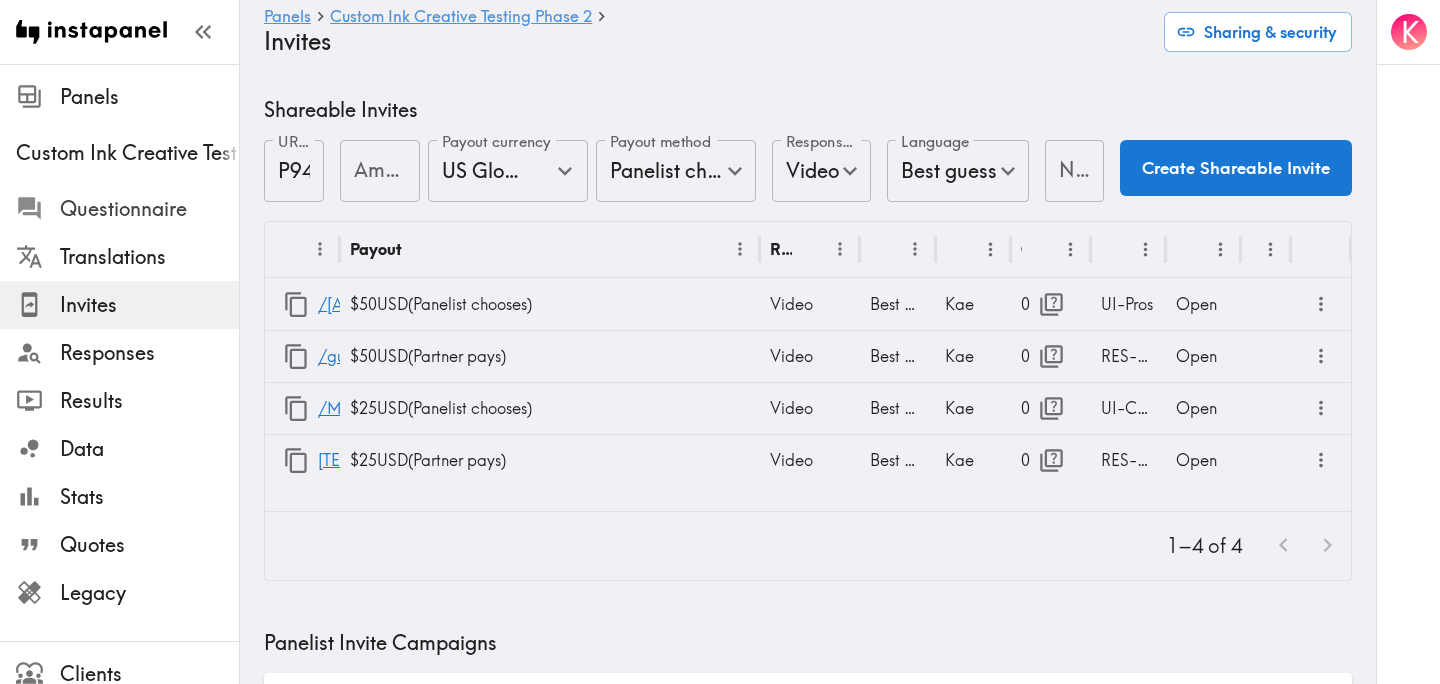 click on "Questionnaire" at bounding box center [149, 209] 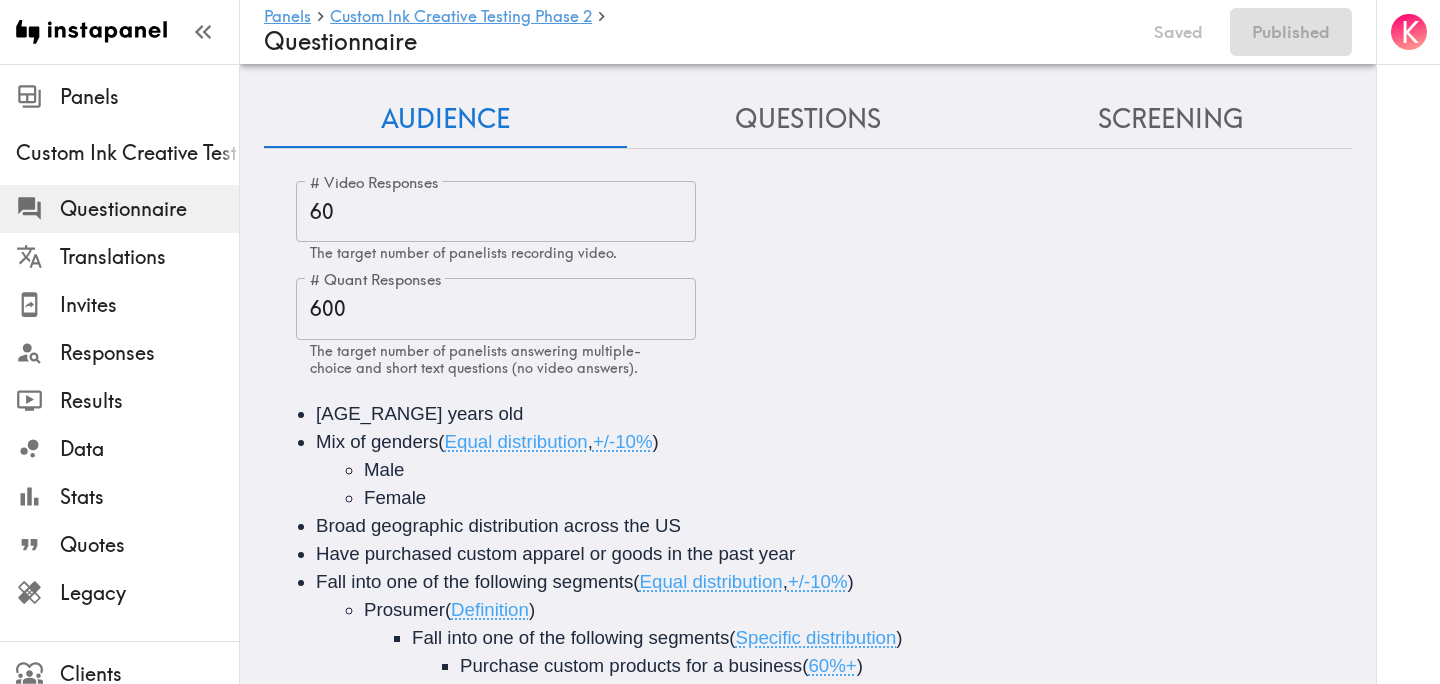scroll, scrollTop: 0, scrollLeft: 0, axis: both 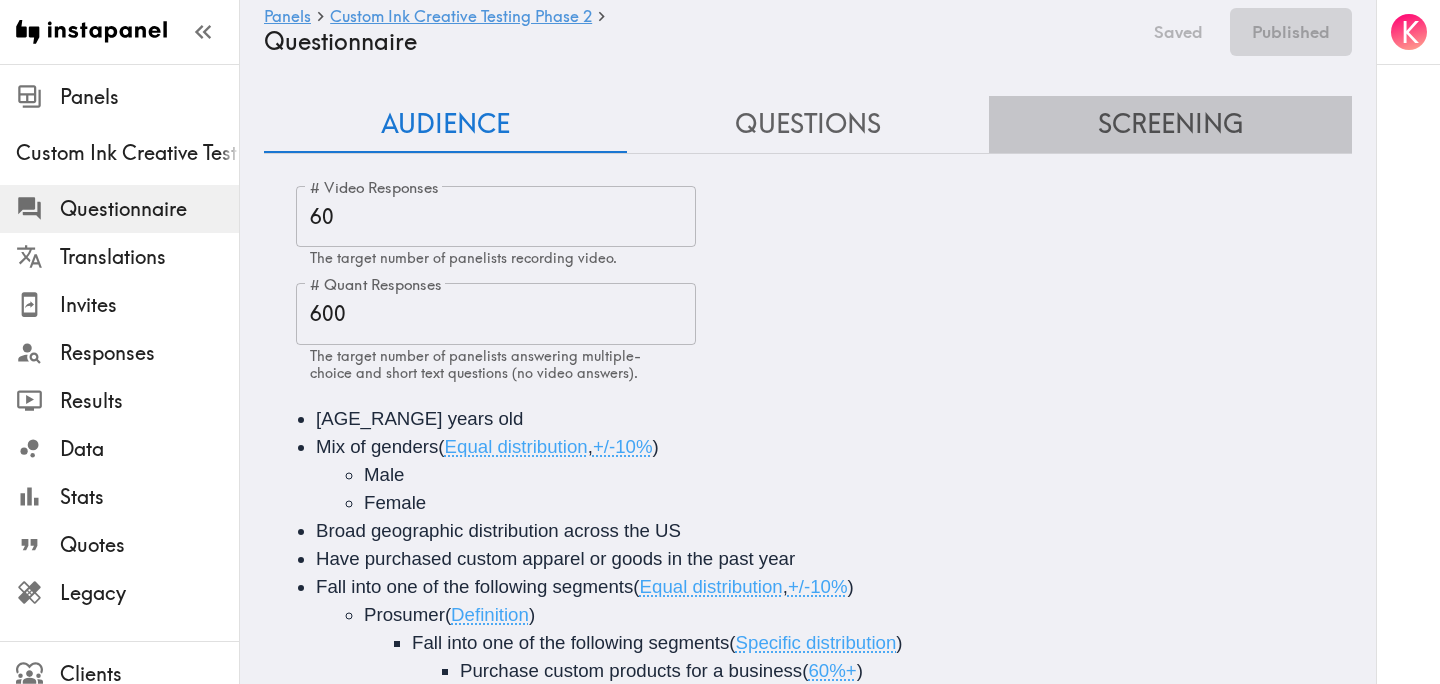 click on "Screening" at bounding box center (1170, 124) 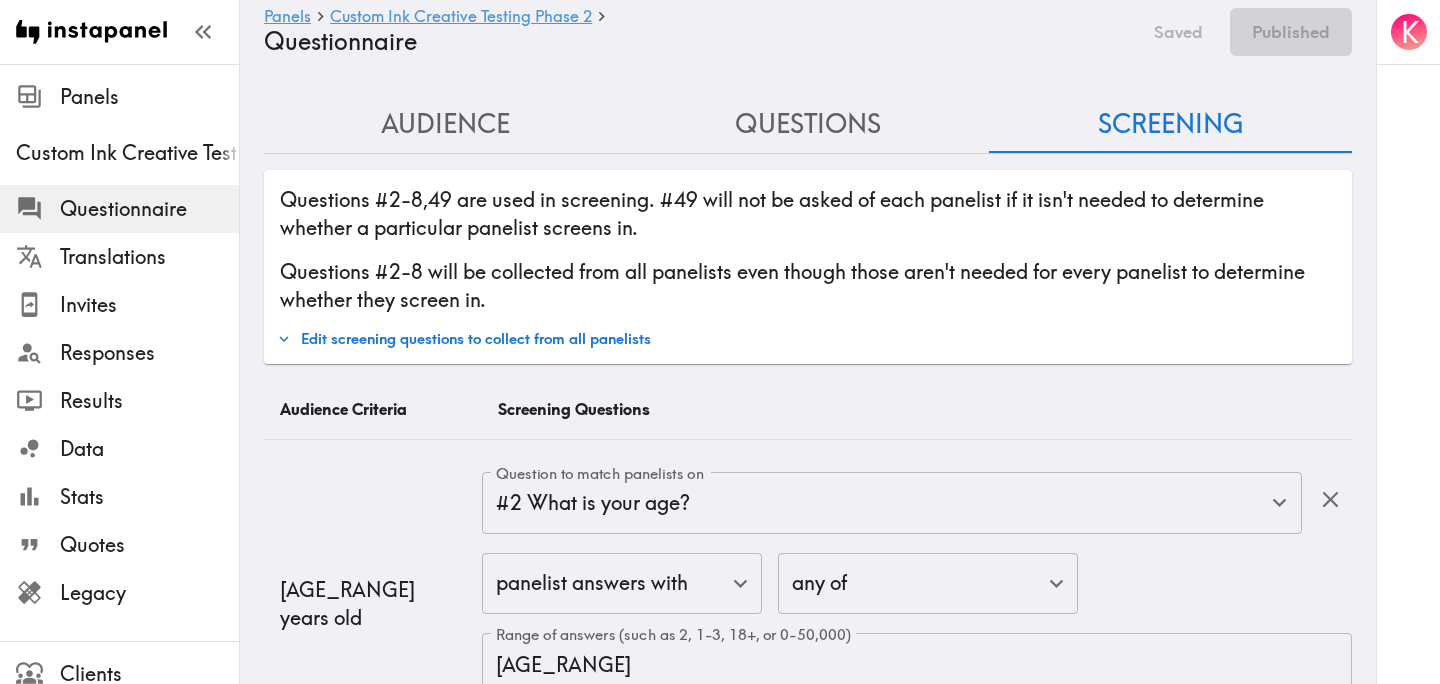 click on "Edit screening questions to collect from all panelists" at bounding box center (464, 339) 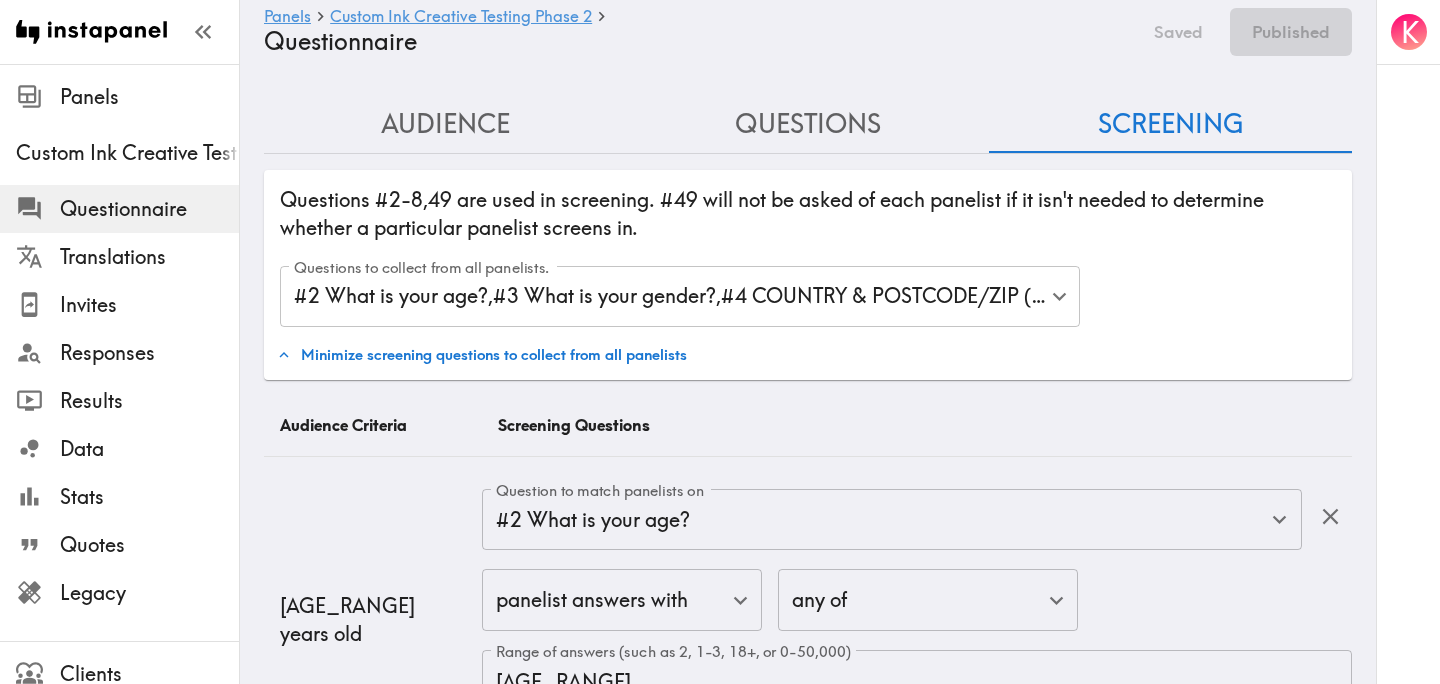 click on "Instapanel -  Panels  -  Custom Ink Creative Testing Phase 2  -  Questionnaire Panels Custom Ink Creative Testing Phase 2 Questionnaire Translations Invites Responses Results Data Stats Quotes Legacy Clients Panelists Strategists My Invites My Rewards Help/Suggestions K Panels   Custom Ink Creative Testing Phase 2   Questionnaire Saved Published Audience Questions Screening # Video Responses 60 # Video Responses The target number of panelists recording video. # Quant Responses 600 # Quant Responses The target number of panelists answering multiple-choice and short text questions (no video answers). 18-64 years old Mix of genders  ( Equal distribution ,  +/-10% ) Male Female Broad geographic distribution across the US Have purchased custom apparel or goods in the past year Fall into one of the following segments  ( Equal distribution ,  +/-10% ) Prosumer  ( Definition ) Fall into one of the following segments  ( Specific distribution ) Purchase custom products for a business  ( 60%+ ) Mix of business sizes  (" at bounding box center [720, 3038] 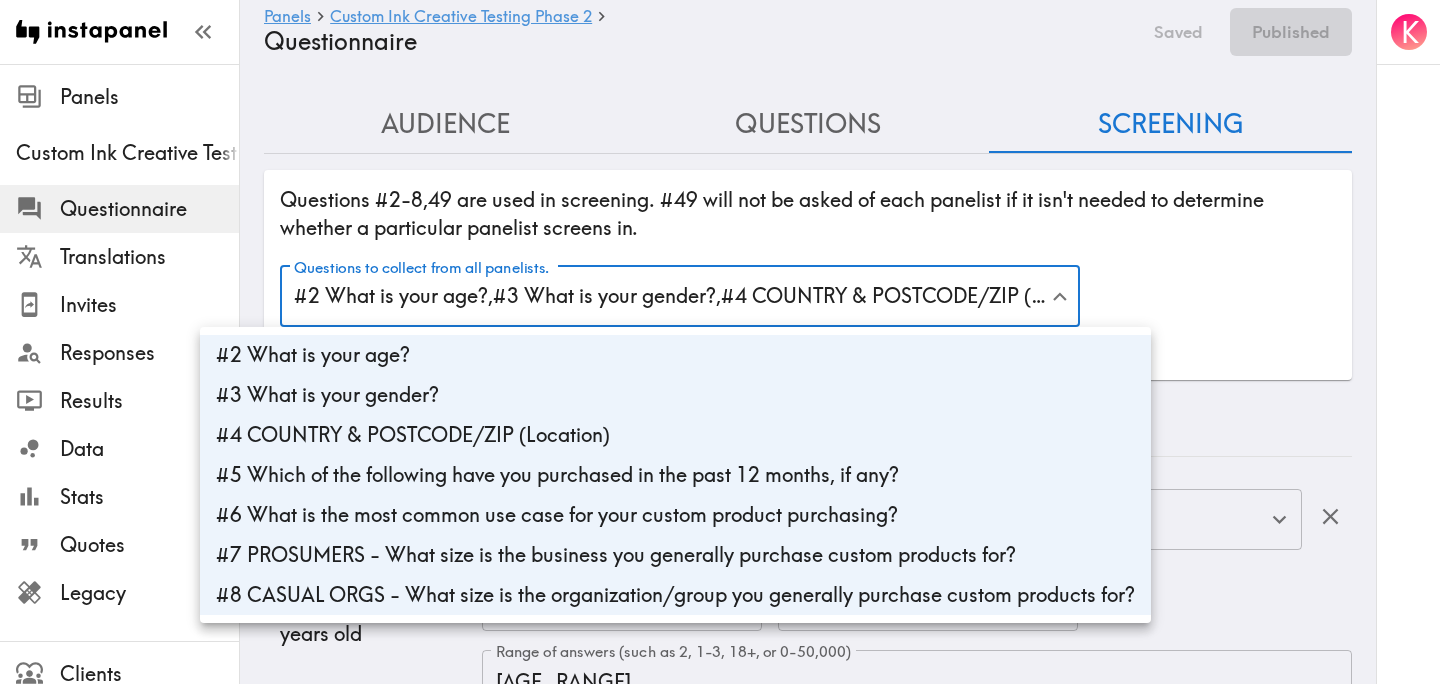 click at bounding box center [720, 342] 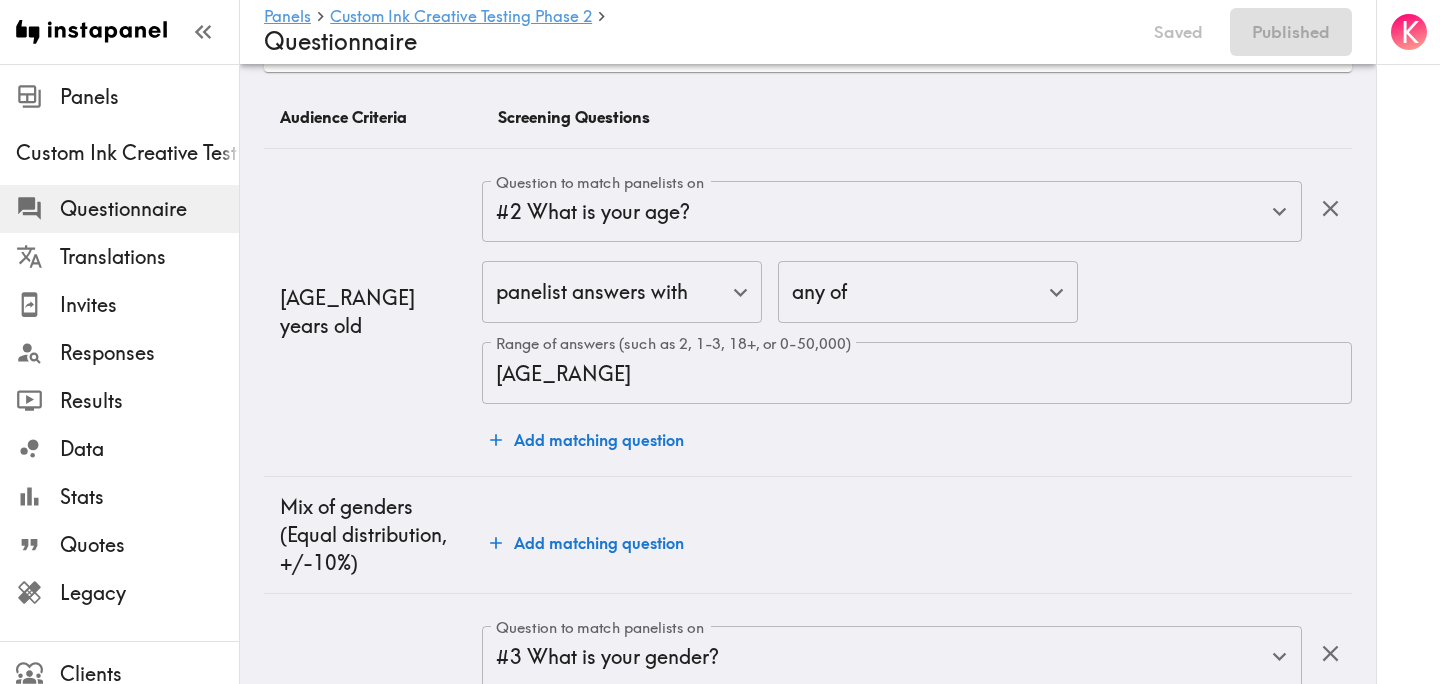 scroll, scrollTop: 310, scrollLeft: 0, axis: vertical 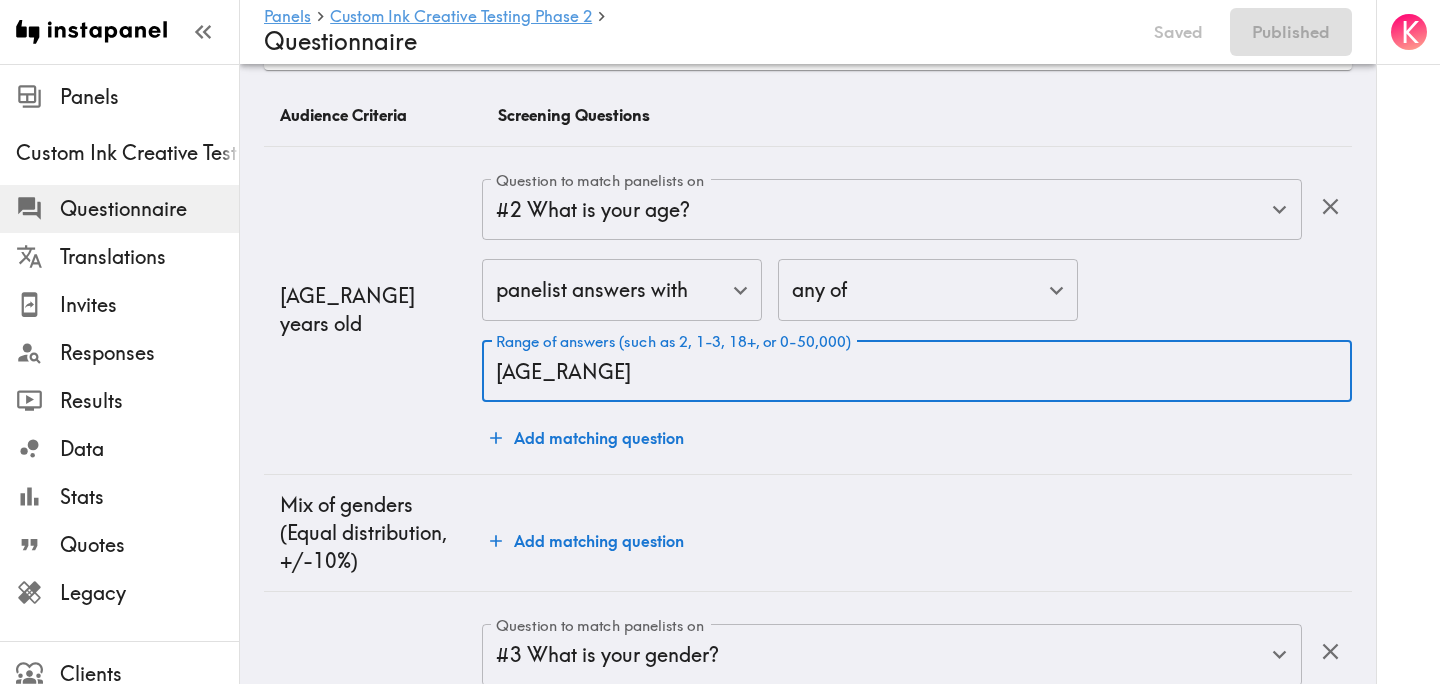 click on "18-64" at bounding box center [917, 371] 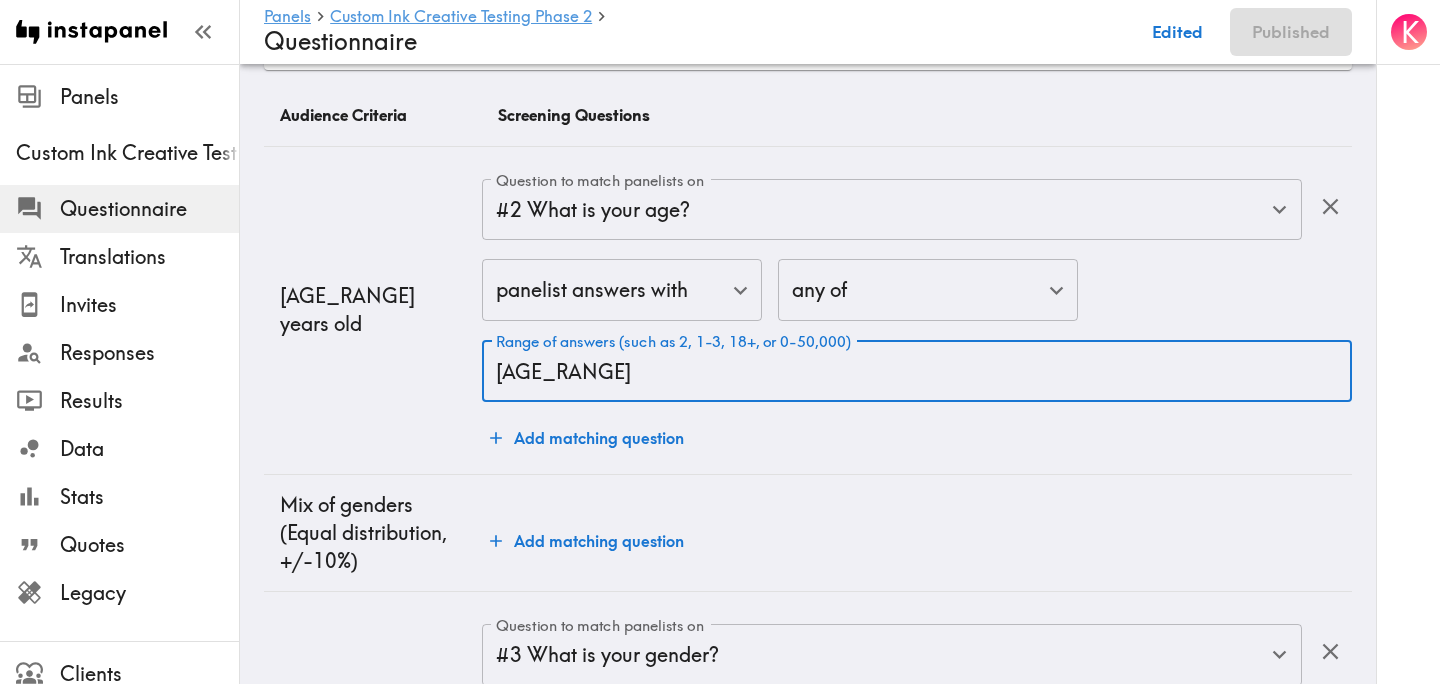 type on "18-64" 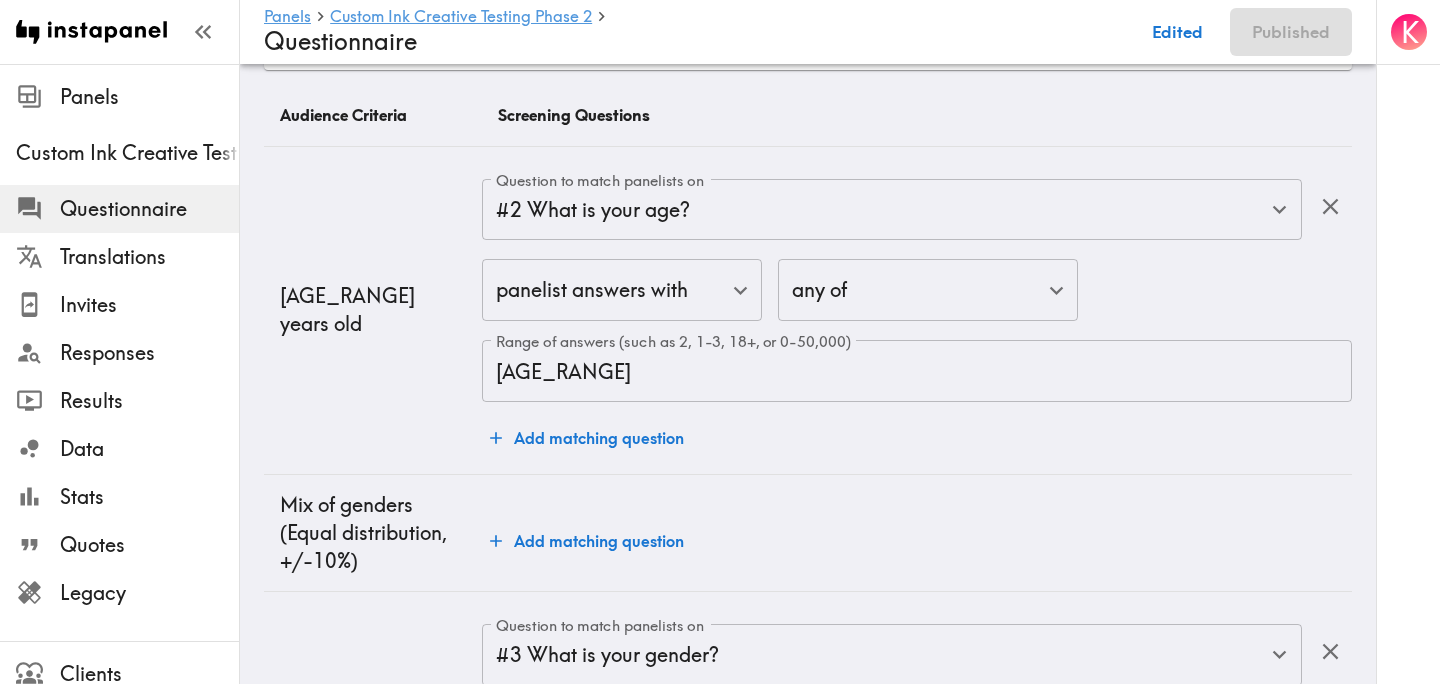 click on "18-64 years old" at bounding box center (373, 310) 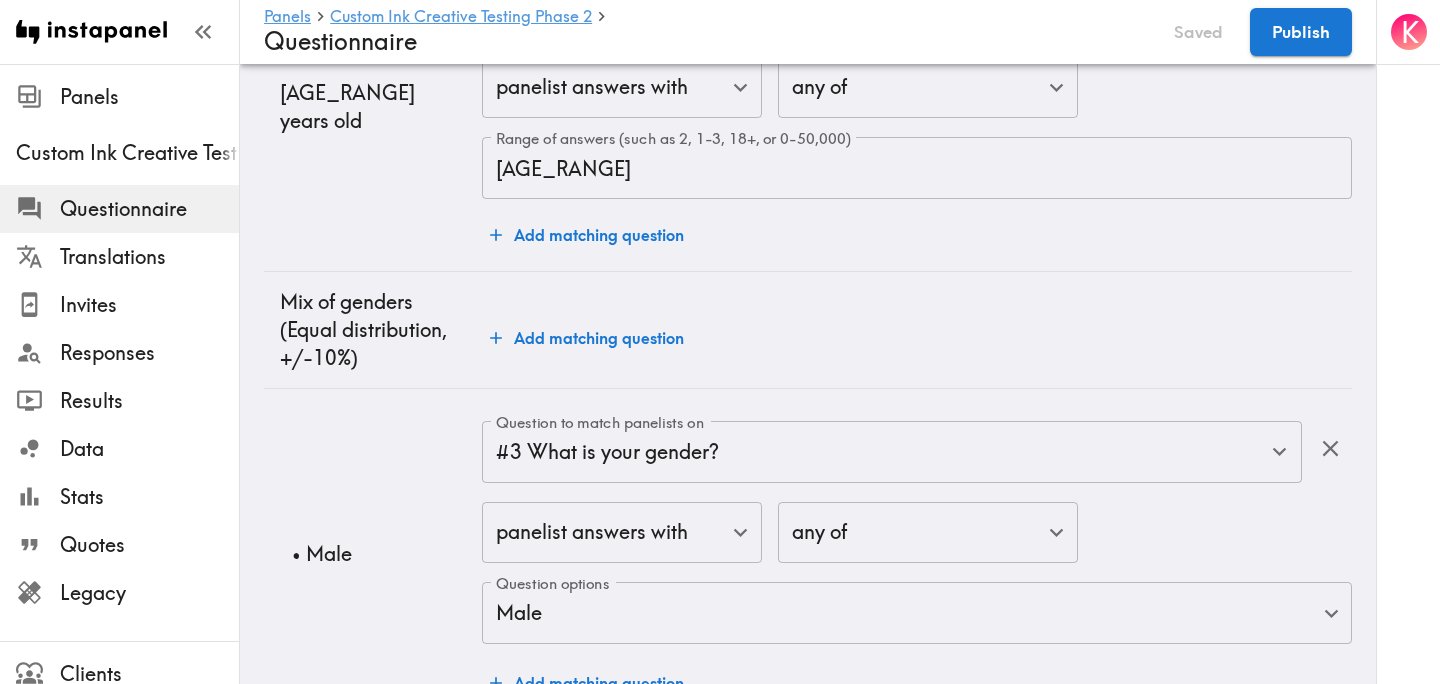 scroll, scrollTop: 0, scrollLeft: 0, axis: both 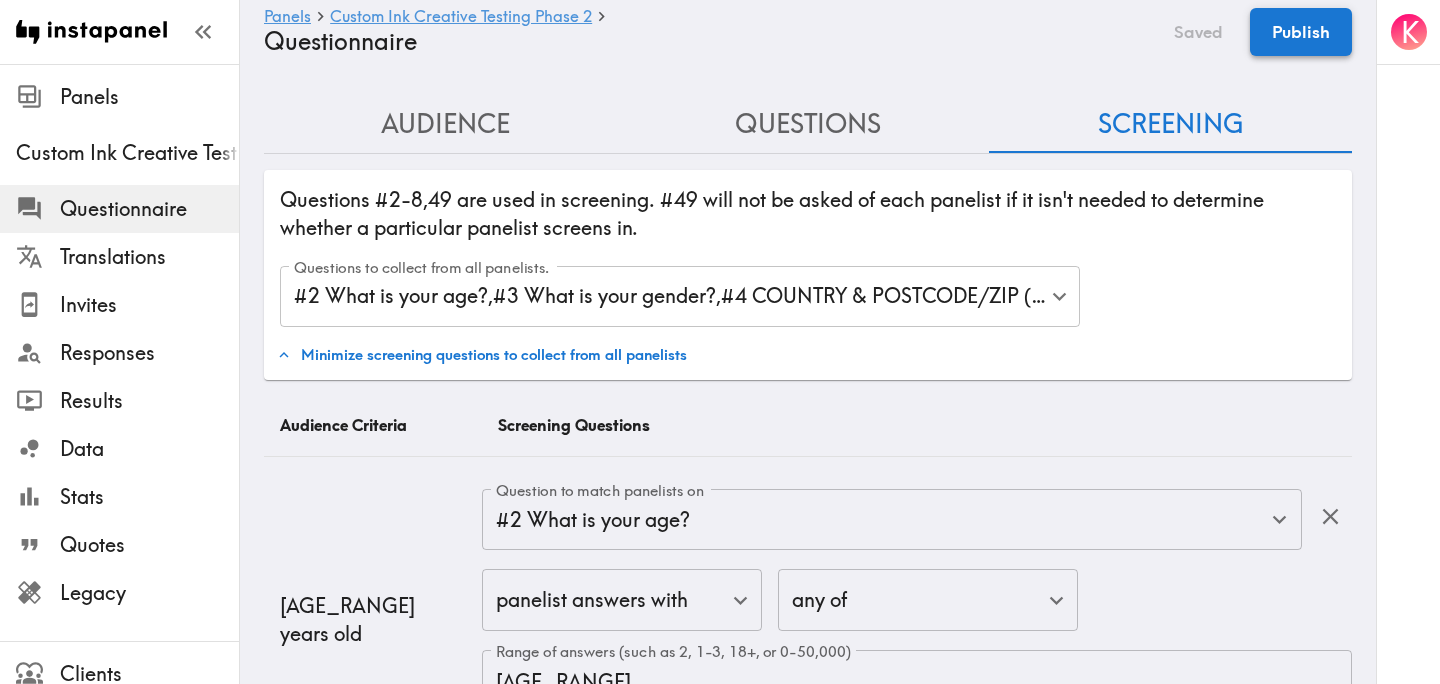 click on "Publish" at bounding box center [1301, 32] 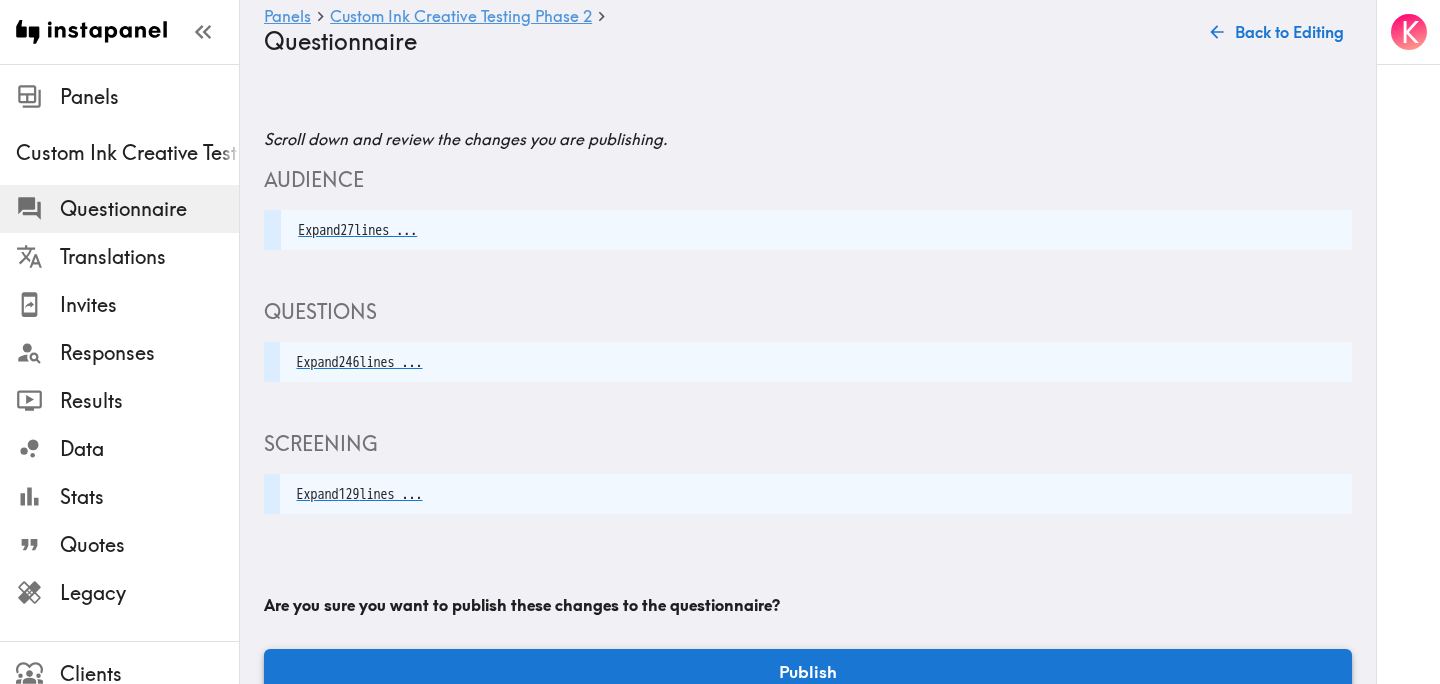 click on "Publish" at bounding box center (808, 672) 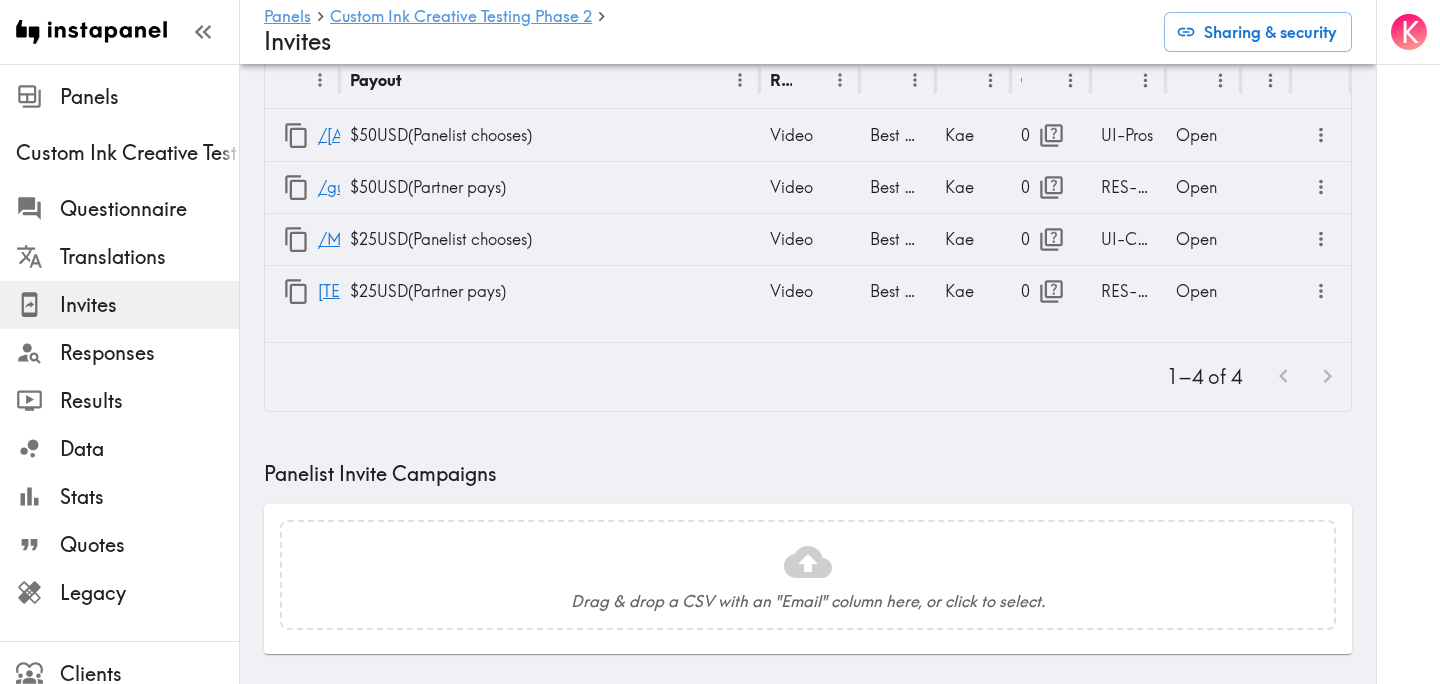 scroll, scrollTop: 792, scrollLeft: 0, axis: vertical 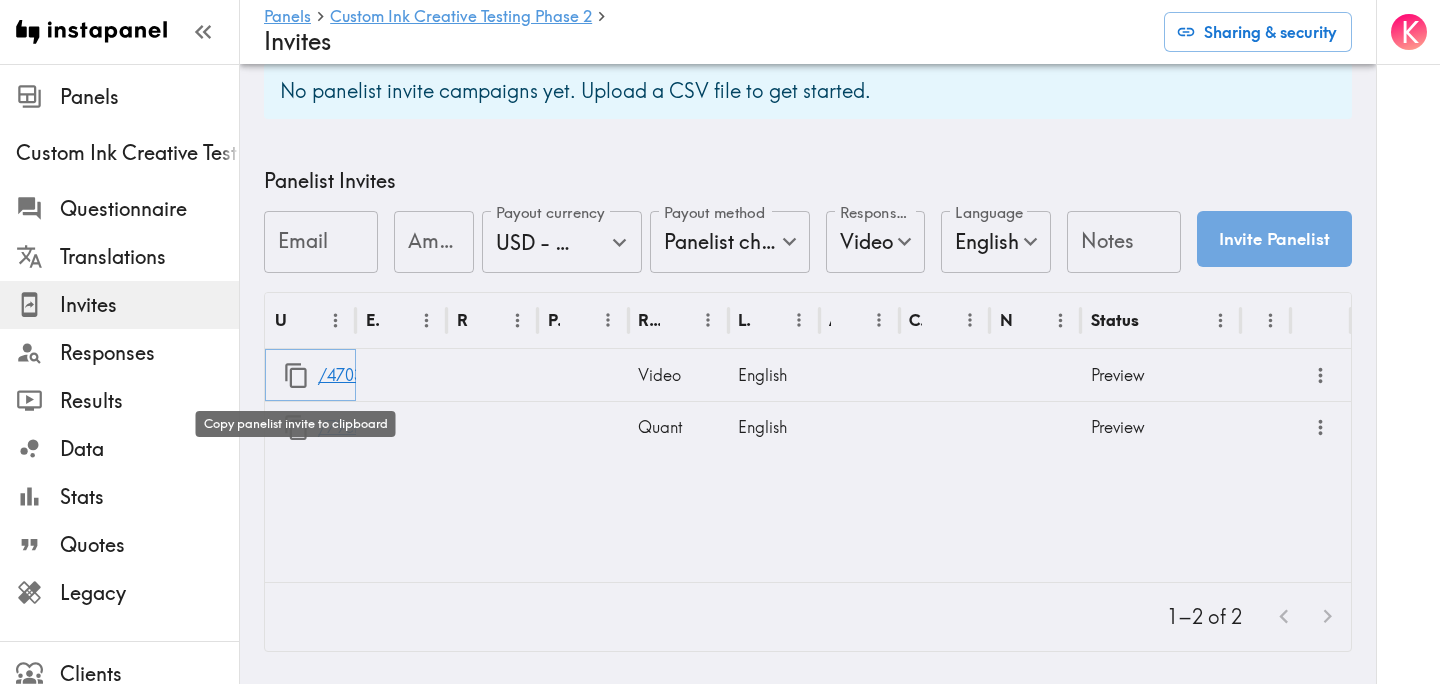 click 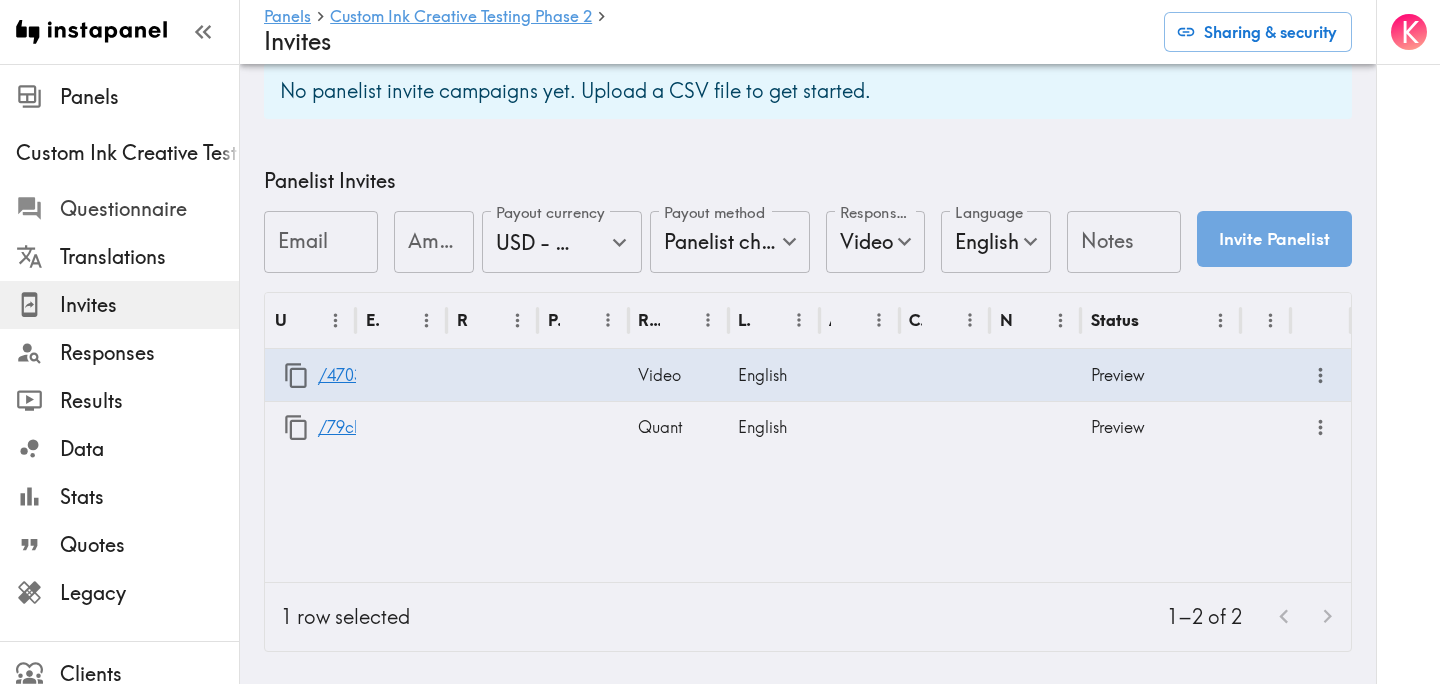 click on "Questionnaire" at bounding box center (149, 209) 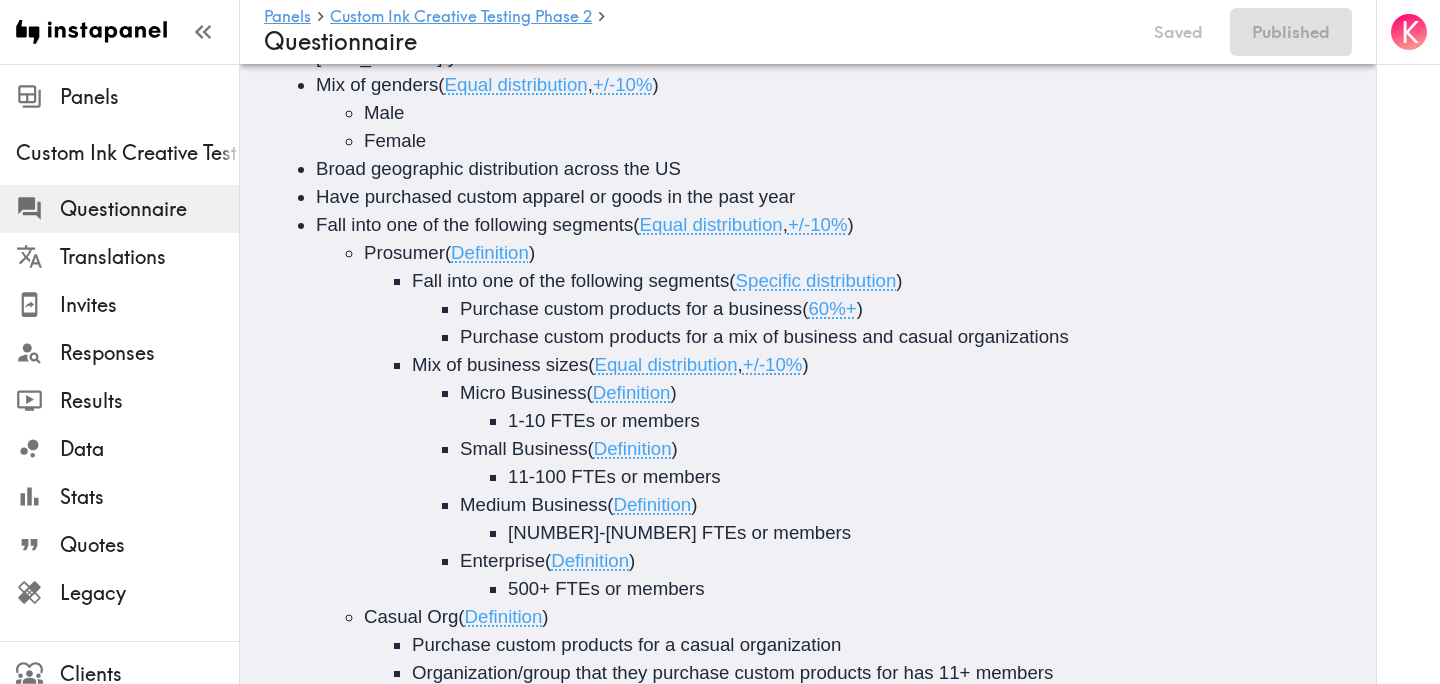 scroll, scrollTop: 0, scrollLeft: 0, axis: both 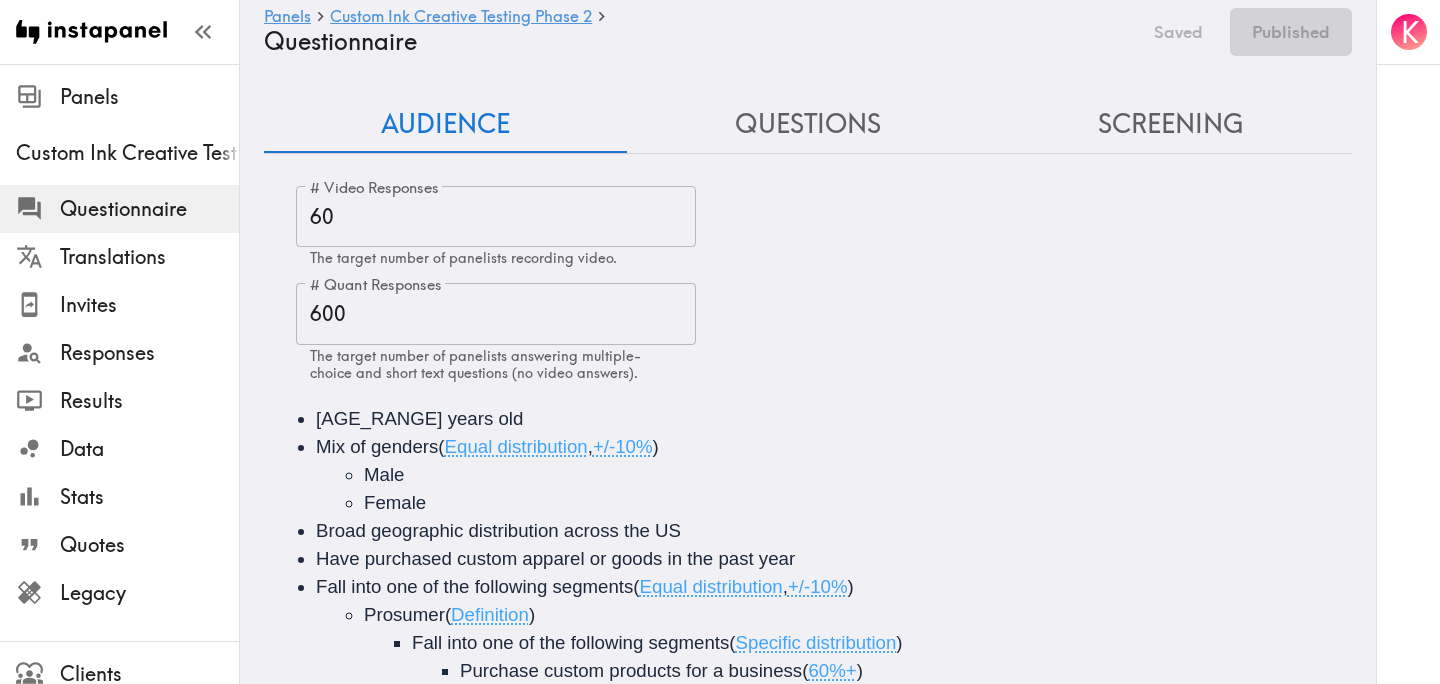 click on "Questions" at bounding box center [808, 124] 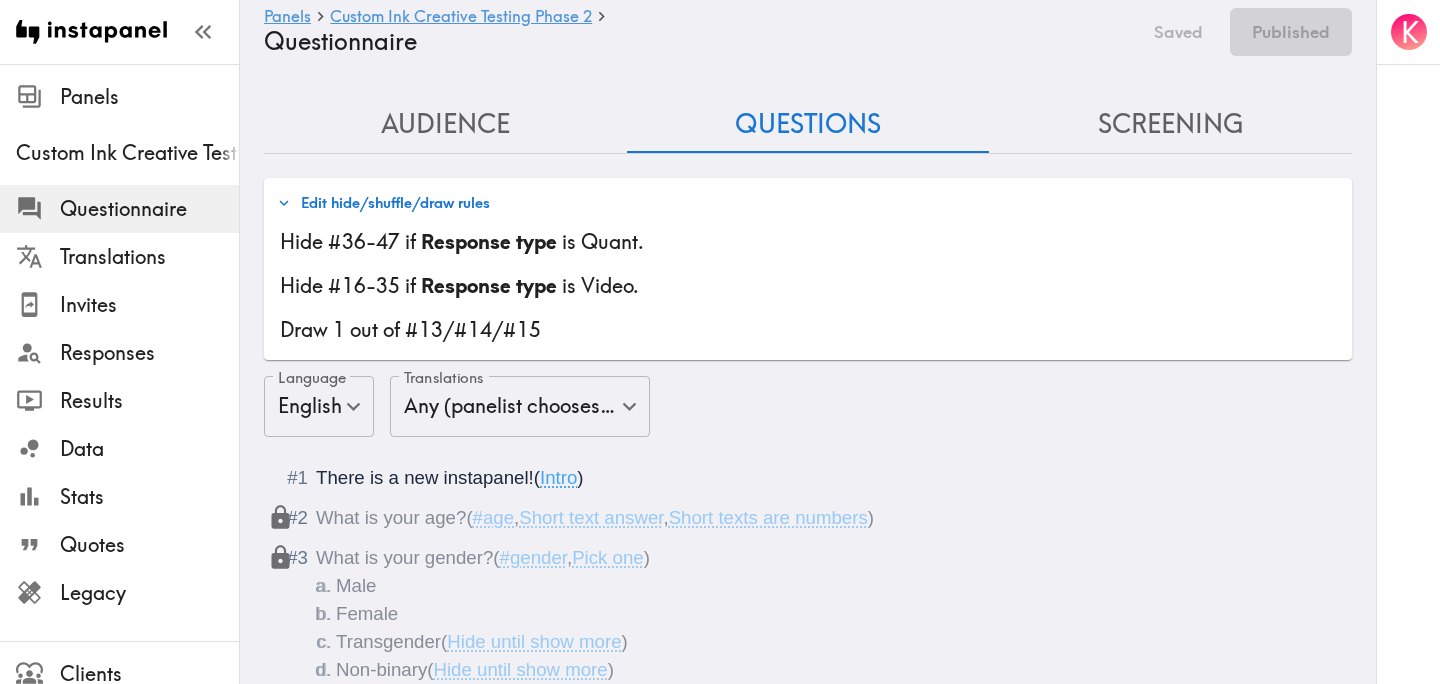 click on "Edit hide/shuffle/draw rules" at bounding box center [383, 203] 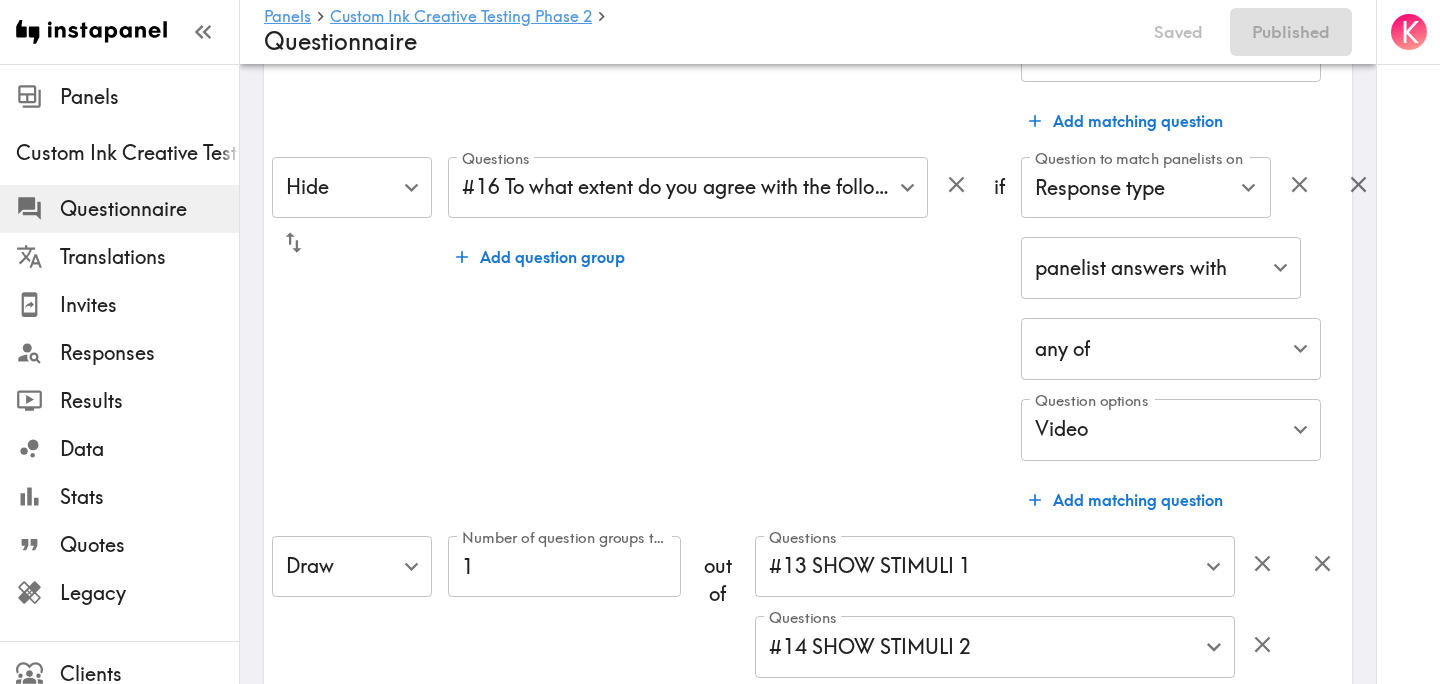 scroll, scrollTop: 362, scrollLeft: 0, axis: vertical 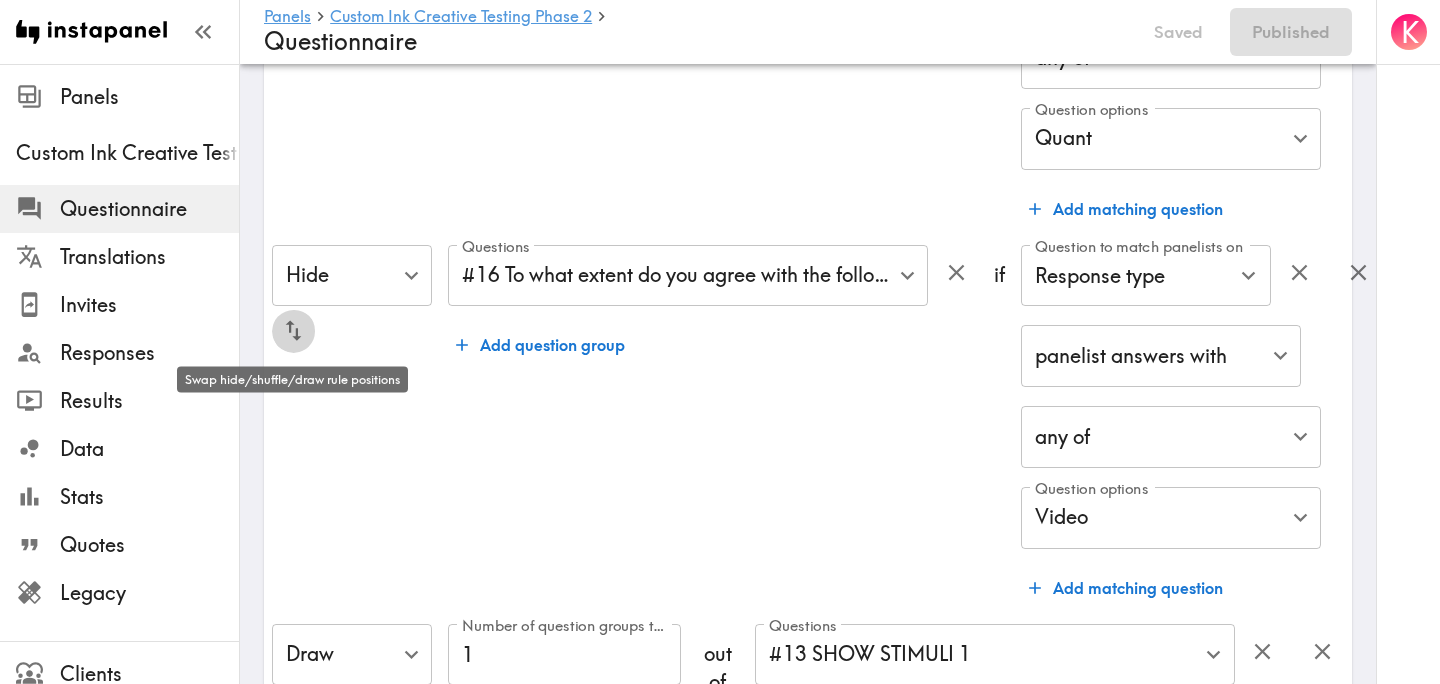 click 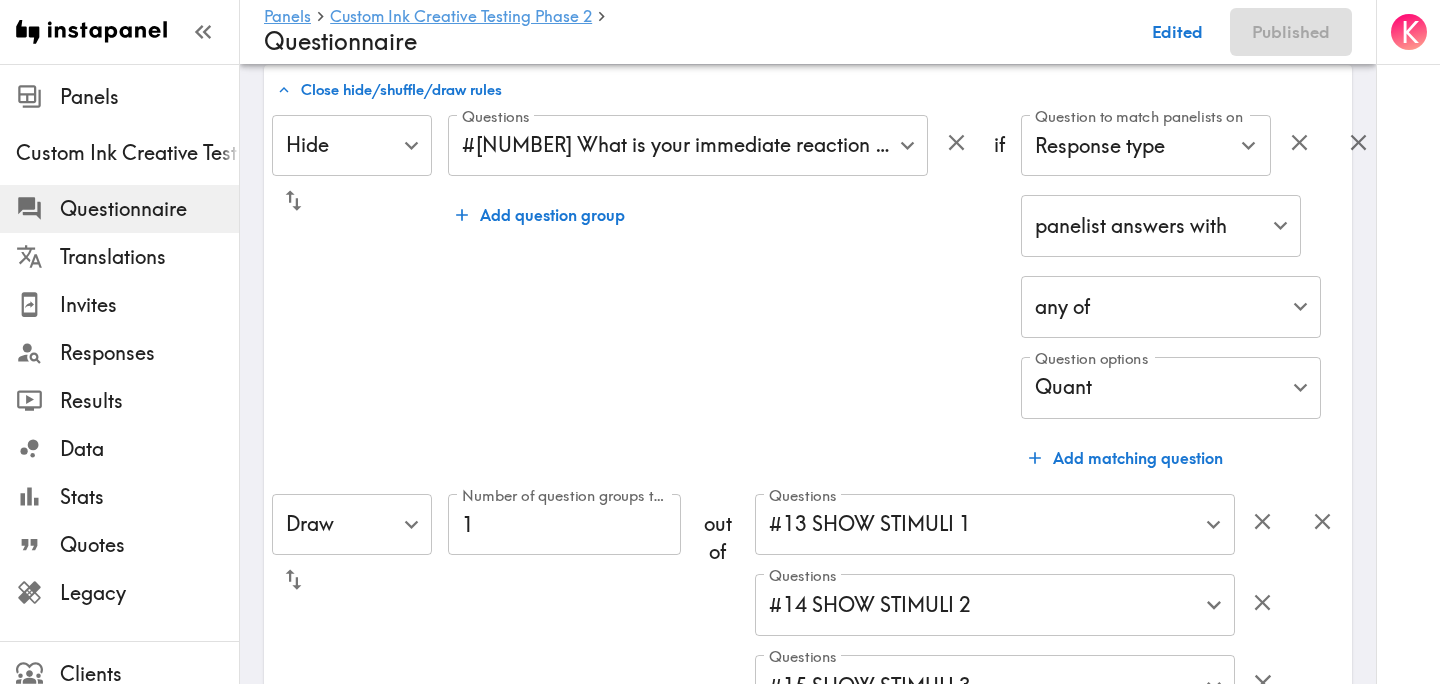 scroll, scrollTop: 72, scrollLeft: 0, axis: vertical 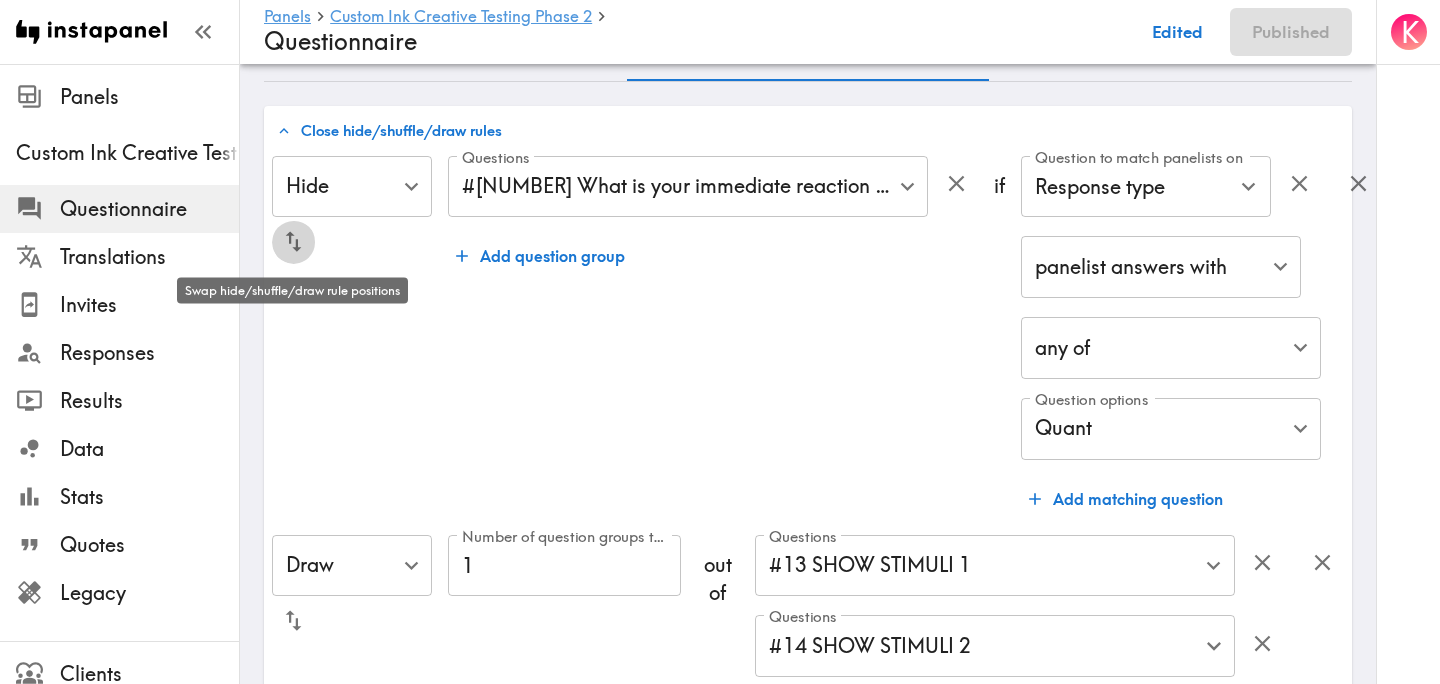 click 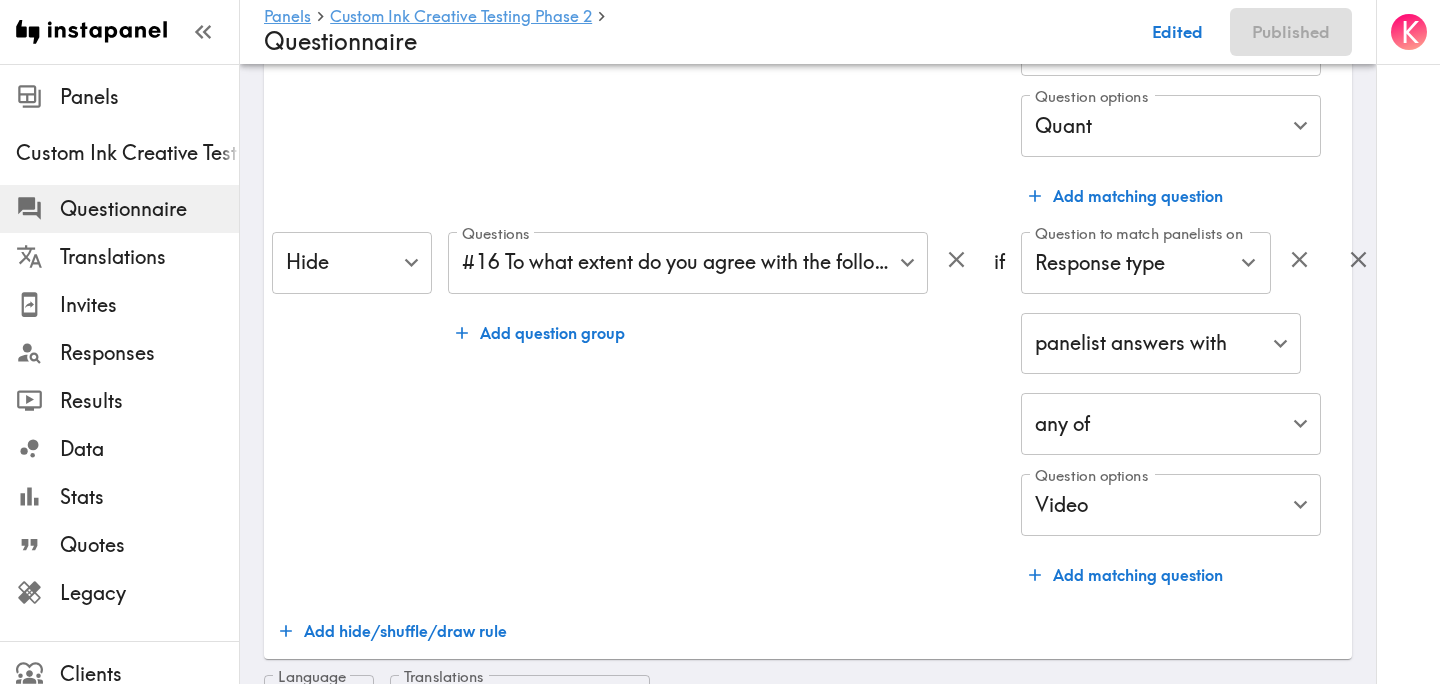 scroll, scrollTop: 733, scrollLeft: 0, axis: vertical 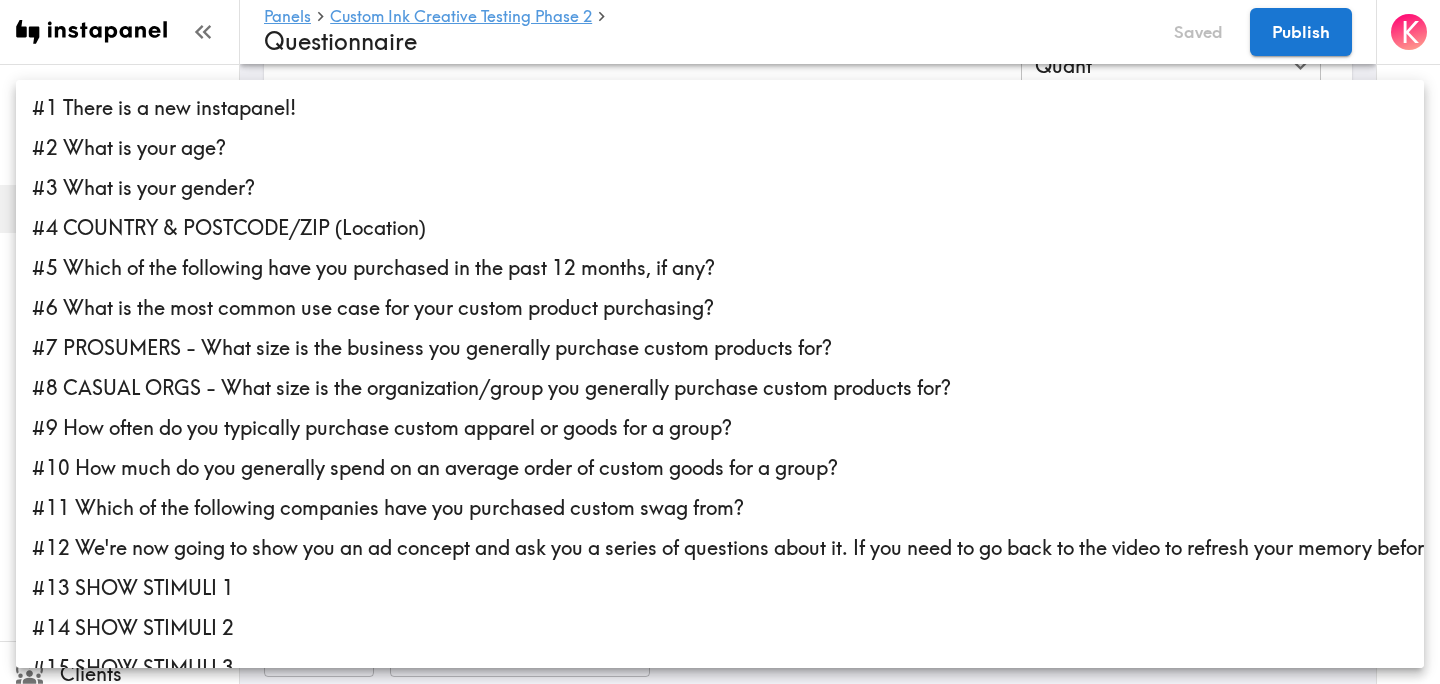 click on "Instapanel -  Panels  -  Custom Ink Creative Testing Phase 2  -  Questionnaire Panels Custom Ink Creative Testing Phase 2 Questionnaire Translations Invites Responses Results Data Stats Quotes Legacy Clients Panelists Strategists My Invites My Rewards Help/Suggestions K Panels   Custom Ink Creative Testing Phase 2   Questionnaire Saved Publish Audience Questions Screening # Video Responses 60 # Video Responses The target number of panelists recording video. # Quant Responses 600 # Quant Responses The target number of panelists answering multiple-choice and short text questions (no video answers). 18-64 years old Mix of genders  ( Equal distribution ,  +/-10% ) Male Female Broad geographic distribution across the US Have purchased custom apparel or goods in the past year Fall into one of the following segments  ( Equal distribution ,  +/-10% ) Prosumer  ( Definition ) Fall into one of the following segments  ( Specific distribution ) Purchase custom products for a business  ( 60%+ ) Mix of business sizes  ( ," at bounding box center [720, 3903] 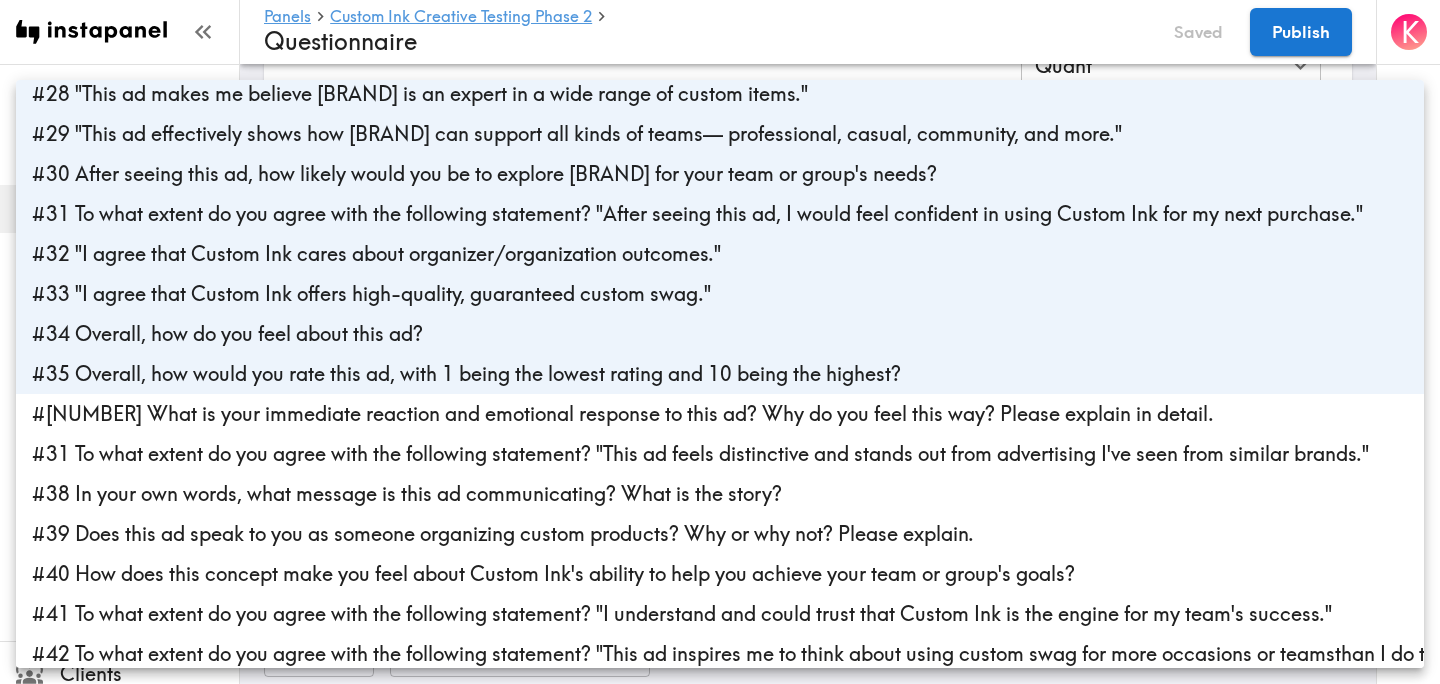 scroll, scrollTop: 0, scrollLeft: 0, axis: both 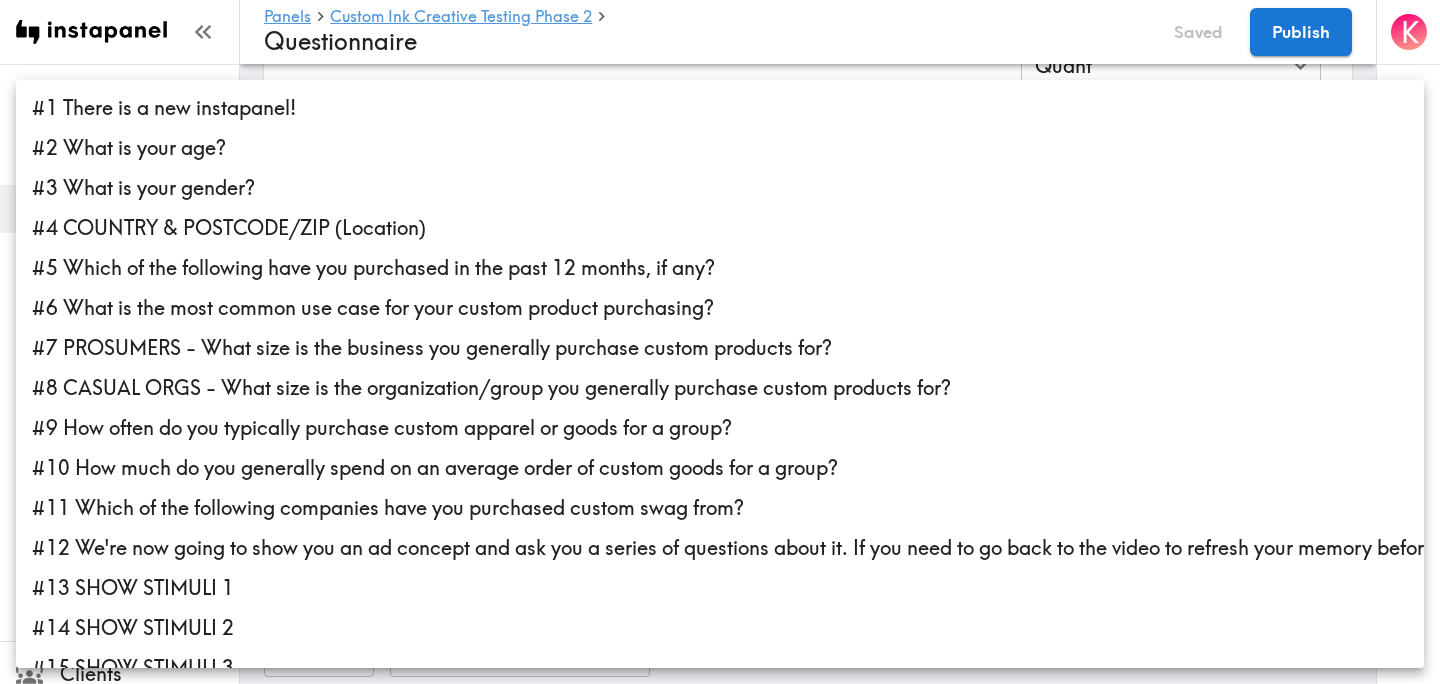 click at bounding box center (720, 342) 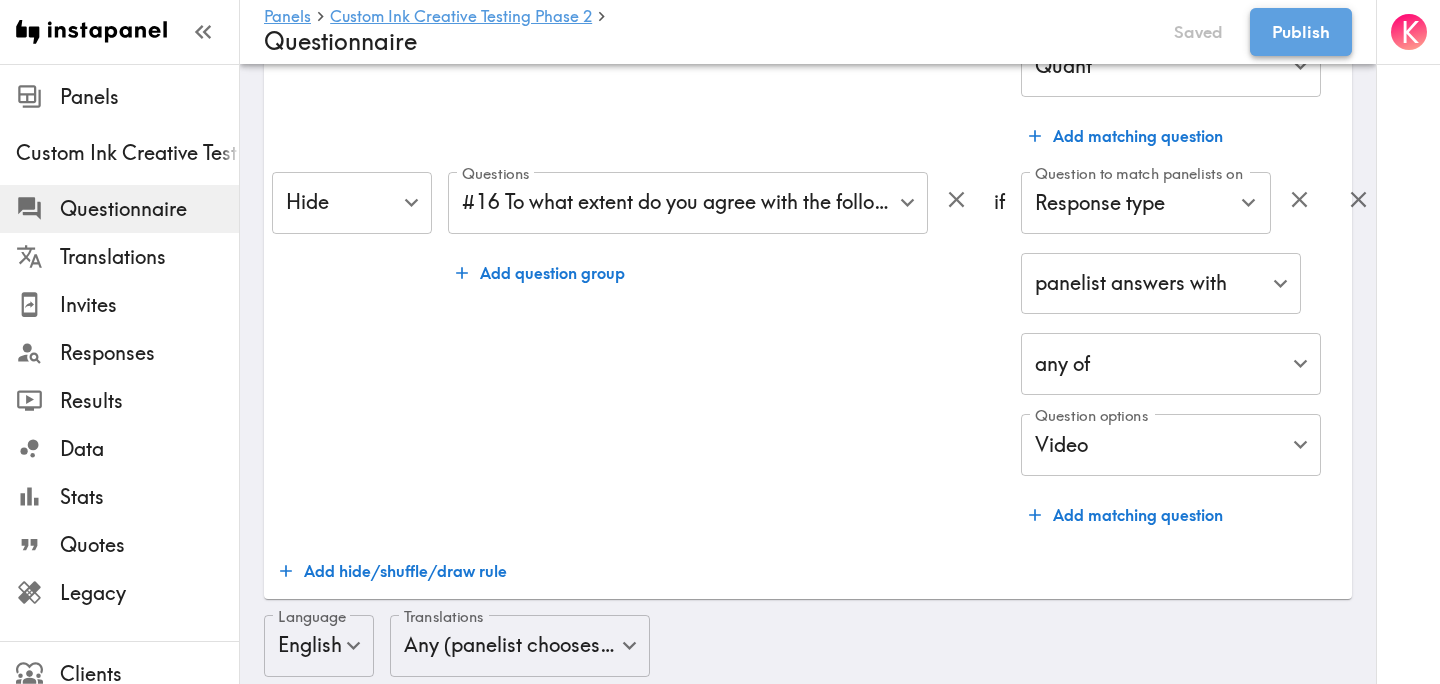 click on "Publish" at bounding box center [1301, 32] 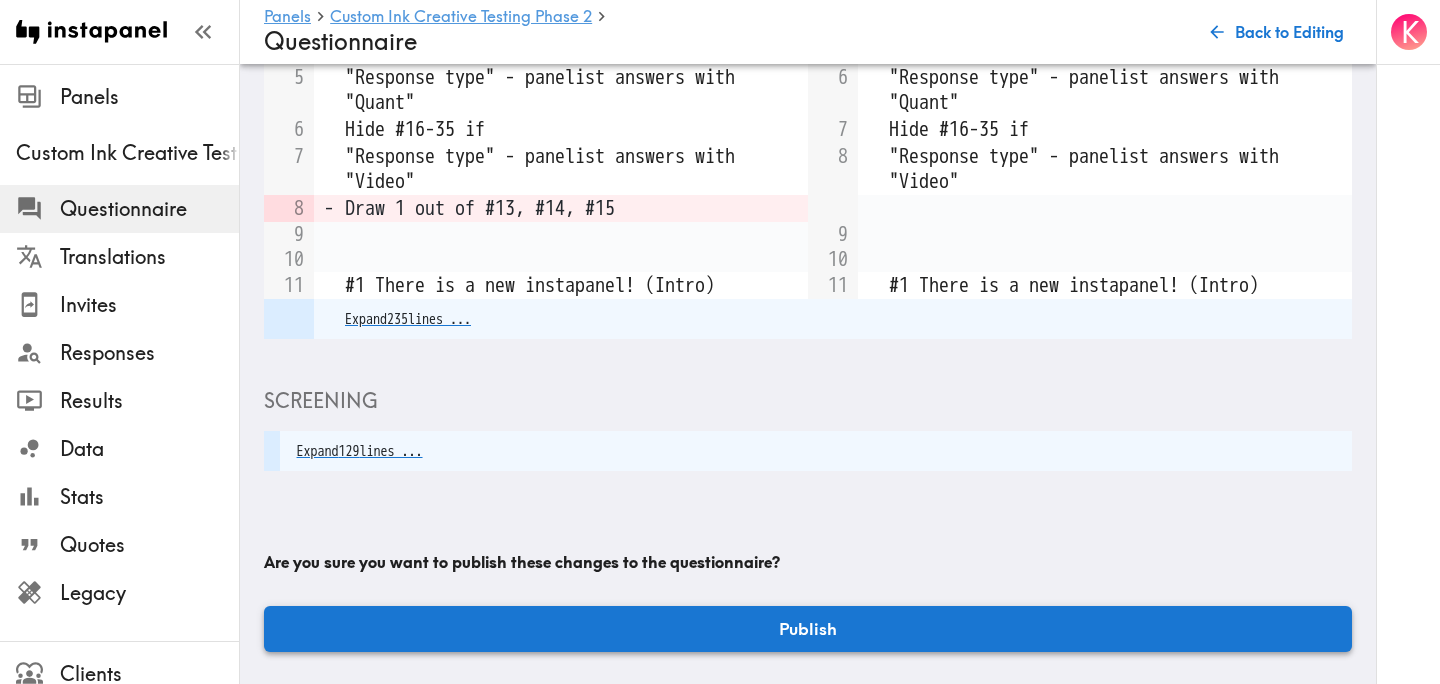 click on "Publish" at bounding box center [808, 629] 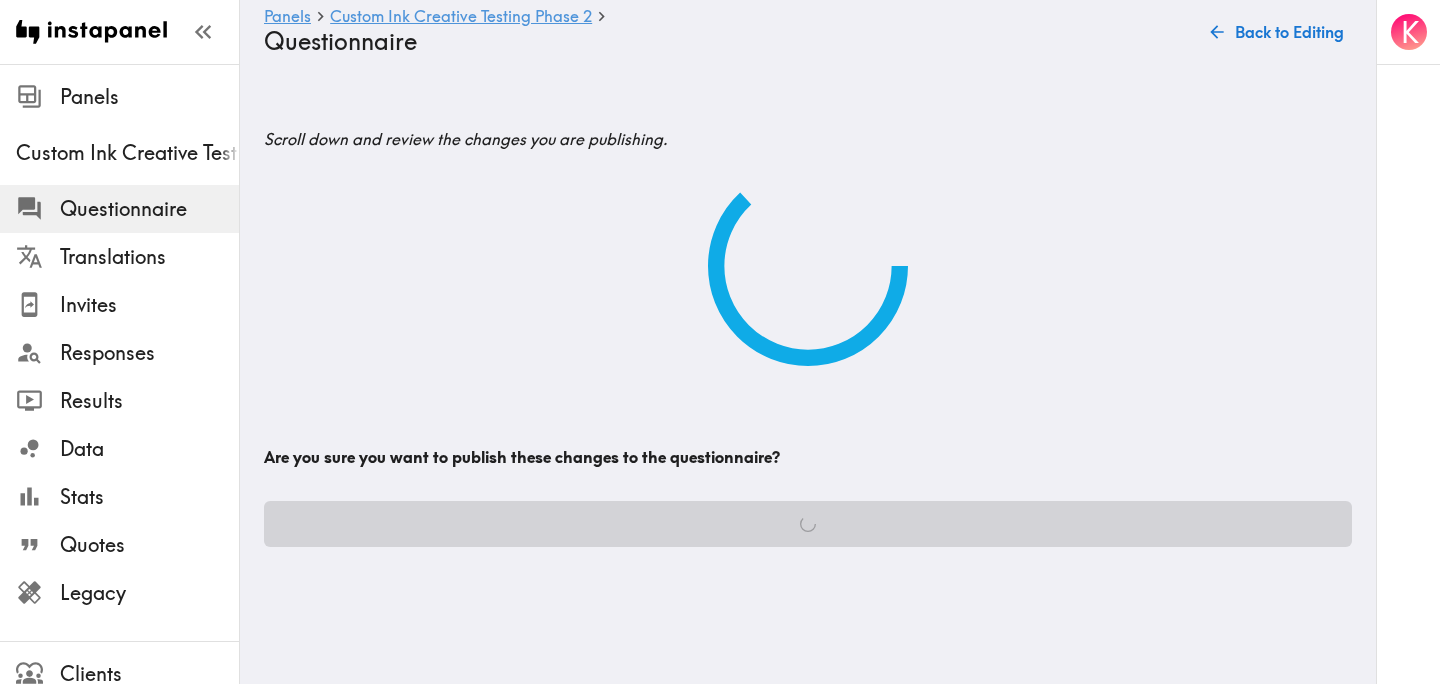 scroll, scrollTop: 0, scrollLeft: 0, axis: both 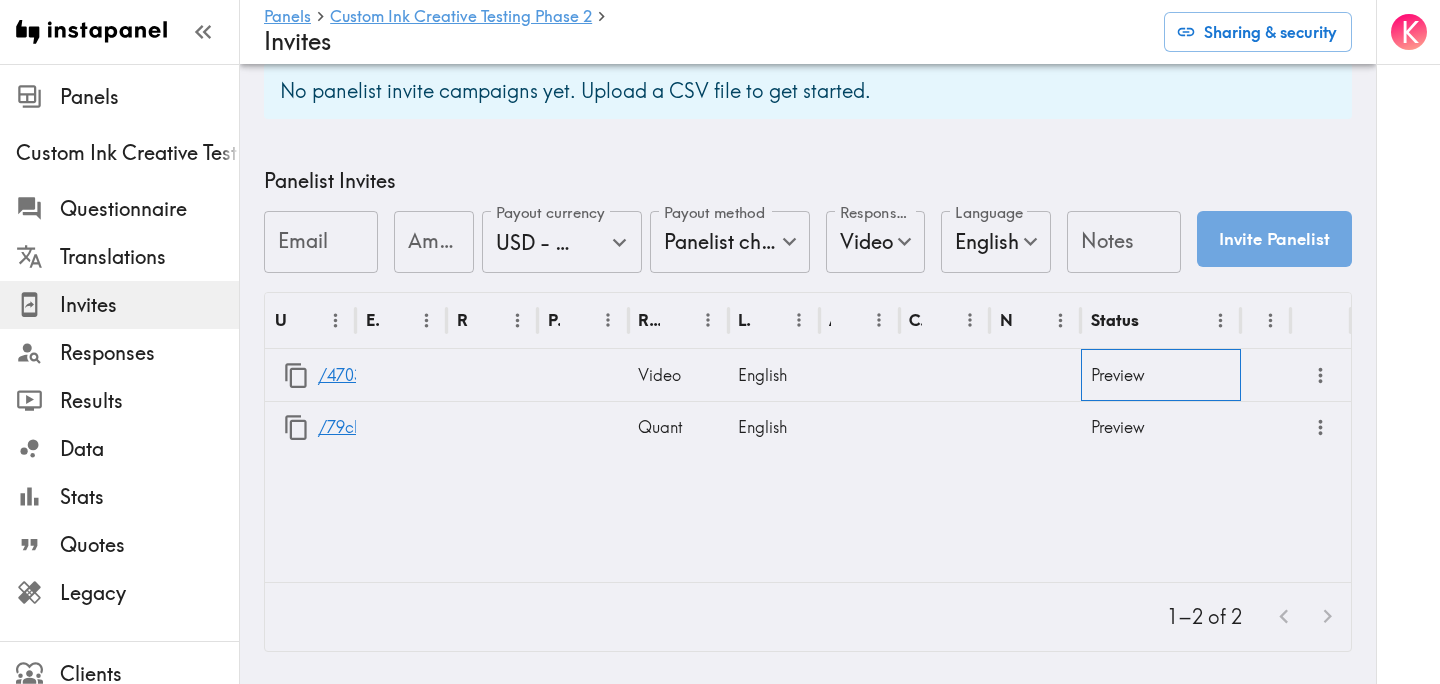 click on "Preview" at bounding box center [1161, 375] 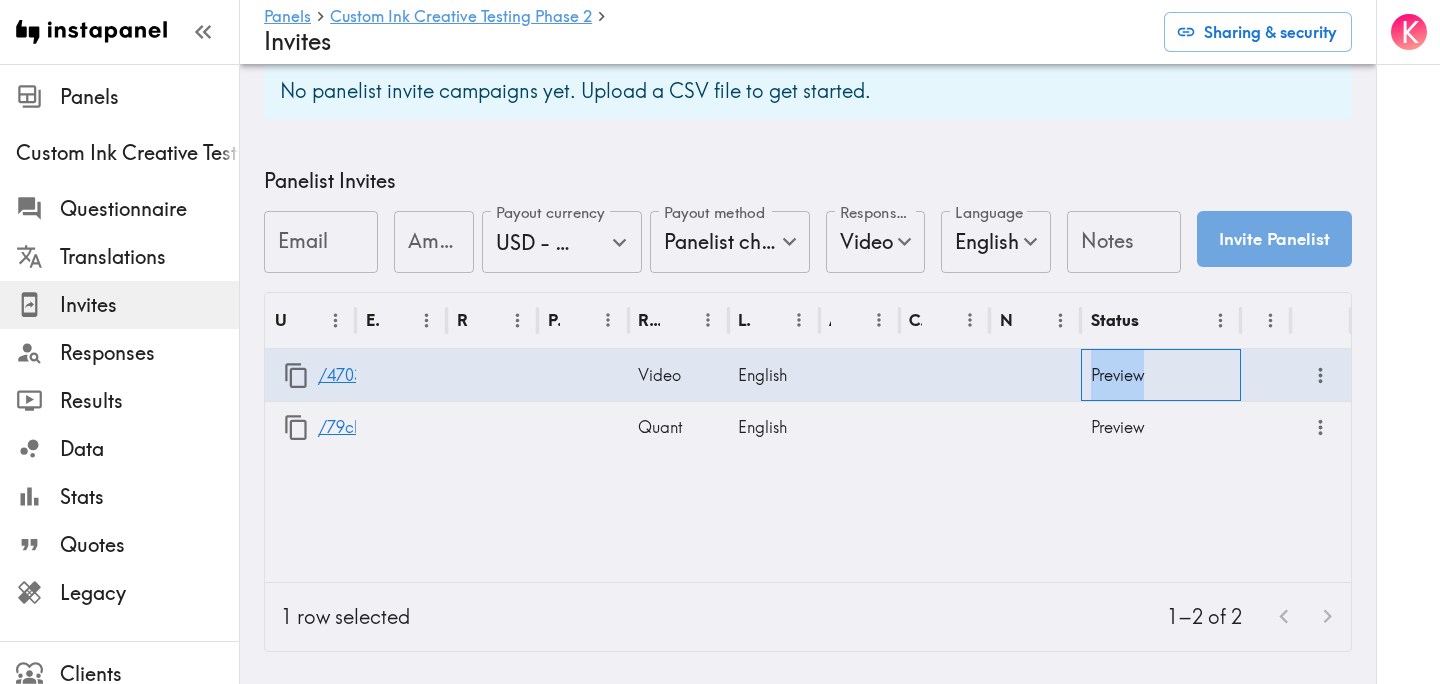 click on "Preview" at bounding box center (1161, 375) 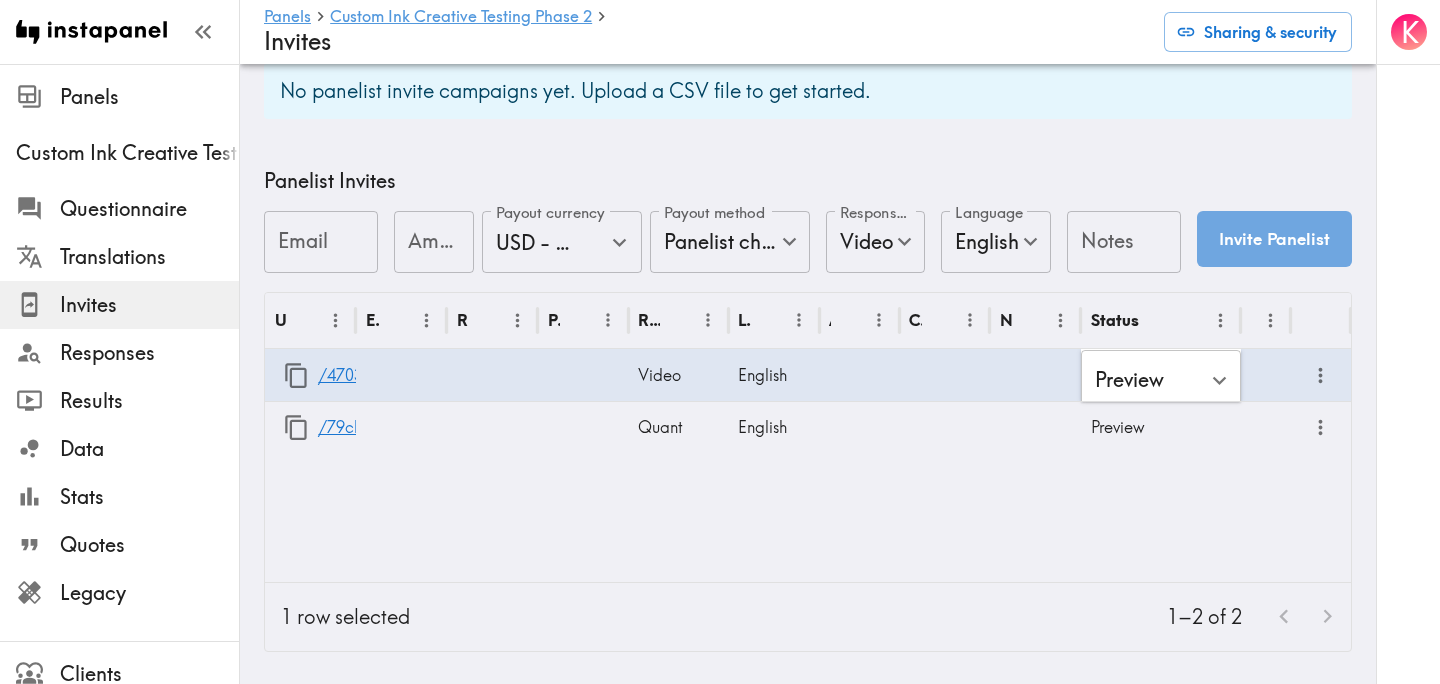 click on "Instapanel -  Panels  -  Custom Ink Creative Testing Phase 2  -  Invites Panels Custom Ink Creative Testing Phase 2 Questionnaire Translations Invites Responses Results Data Stats Quotes Legacy Clients Panelists Strategists My Invites My Rewards Help/Suggestions K Panels   Custom Ink Creative Testing Phase 2   Invites Sharing & security Shareable Invites URL address bBUuhRDut URL address Amount Amount Payout currency US Global Equivalent - converted and cost-of-living adjusted Payout currency Payout method Panelist chooses Panelist chooses Payout method Response type Video Video Response type Language Best guess Language Notes Notes Create Shareable Invite URL Payout Response type Language Creator Opens Notes Status /aGrjuRPay $50  USD  ( Panelist chooses ) Video Best guess Kae 0 UI-Pros Open /gun49NM9P $50  USD  ( Partner pays ) Video Best guess Kae 0 RES-Pros Open /Mmd2FKL95 $25  USD  ( Panelist chooses ) Video Best guess Kae 0 UI-Casual Orgs Open /NRm49MU9T $25  USD  ( Partner pays ) Video Best guess Kae 0" at bounding box center (720, -22) 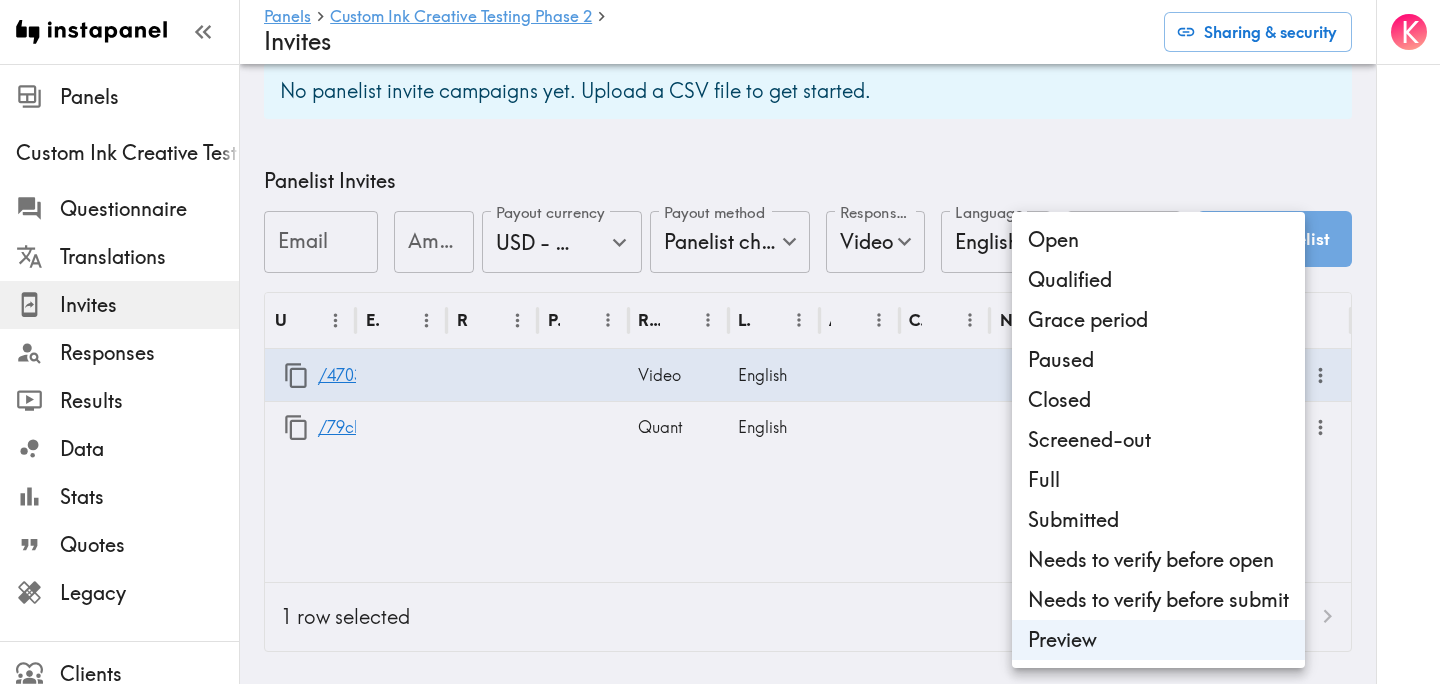 click at bounding box center [720, 342] 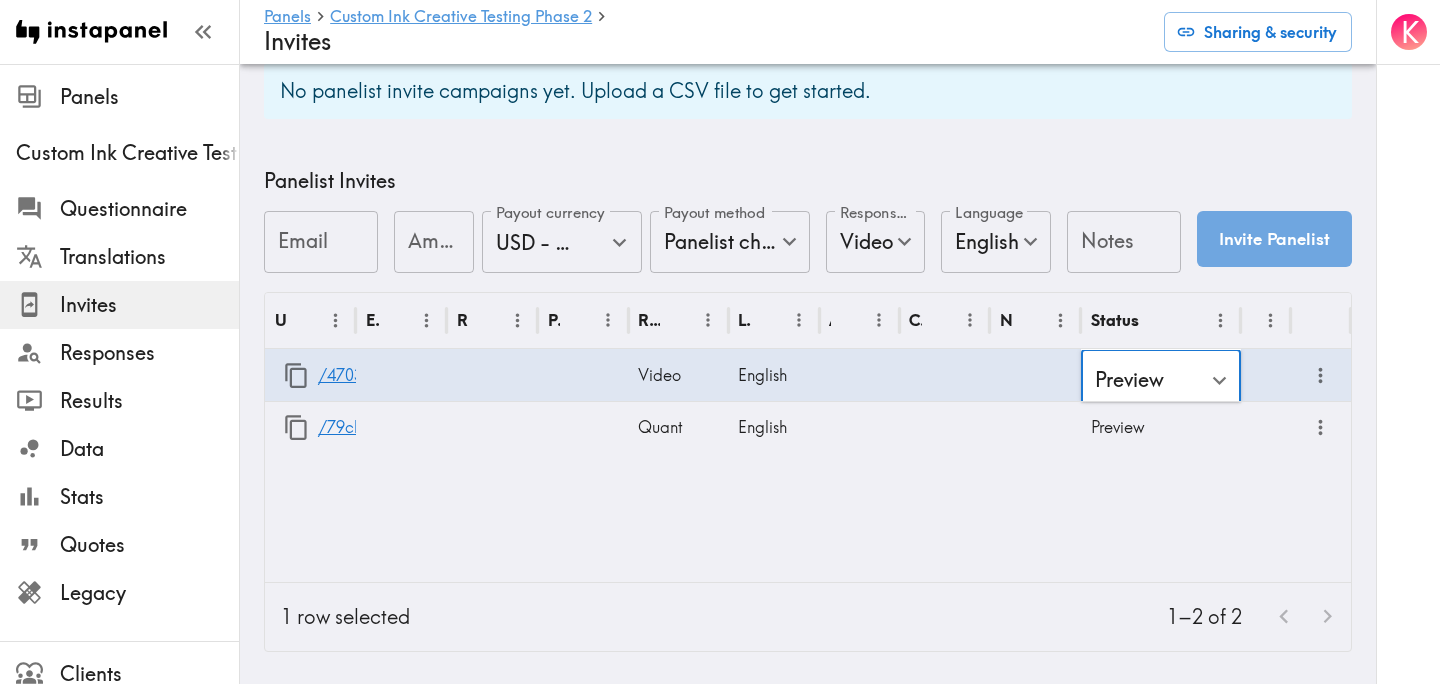 click on "URL Email Response Payout Response type Language Answers Creator Notes Status /47034f4d-e4f4-4320-9218-f94e63110701 Video English Preview Preview ​ /79cb6d1f-13db-41ea-9b1a-08fb1b0d7b99 Quant English Preview" at bounding box center [808, 437] 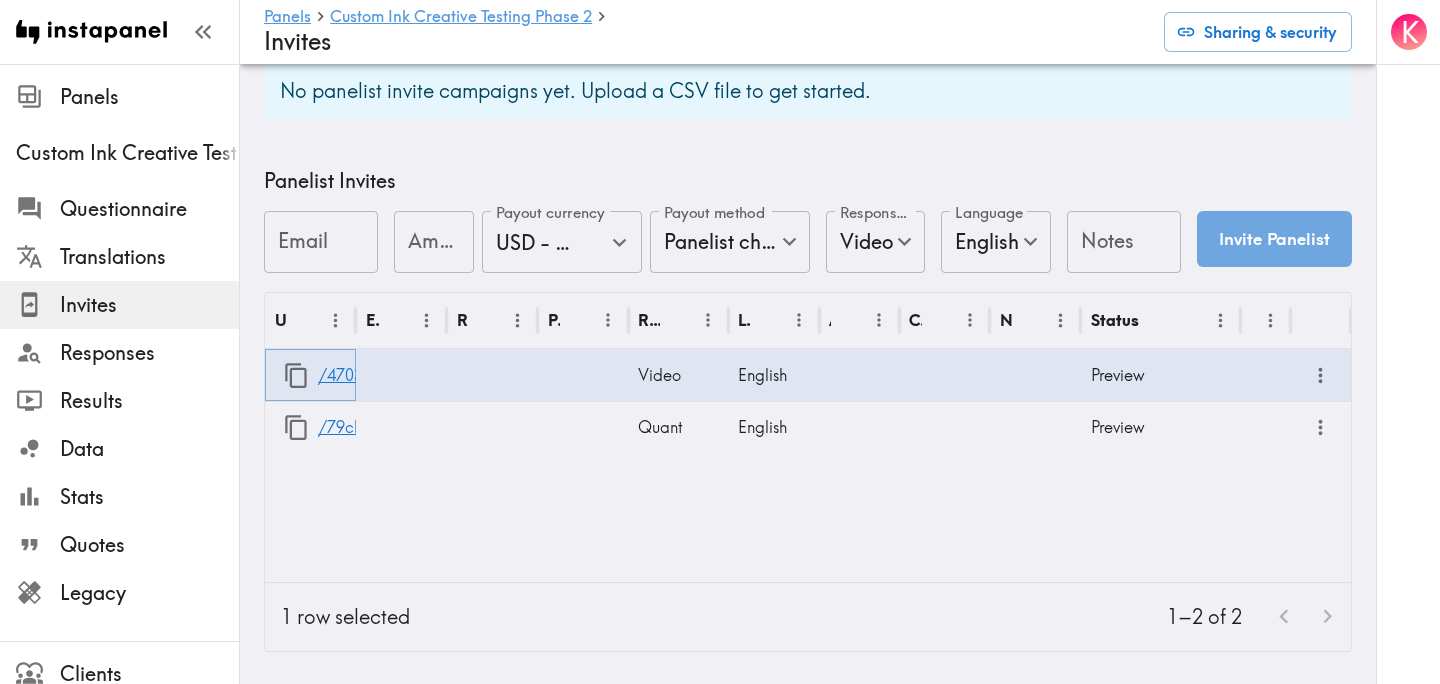 click 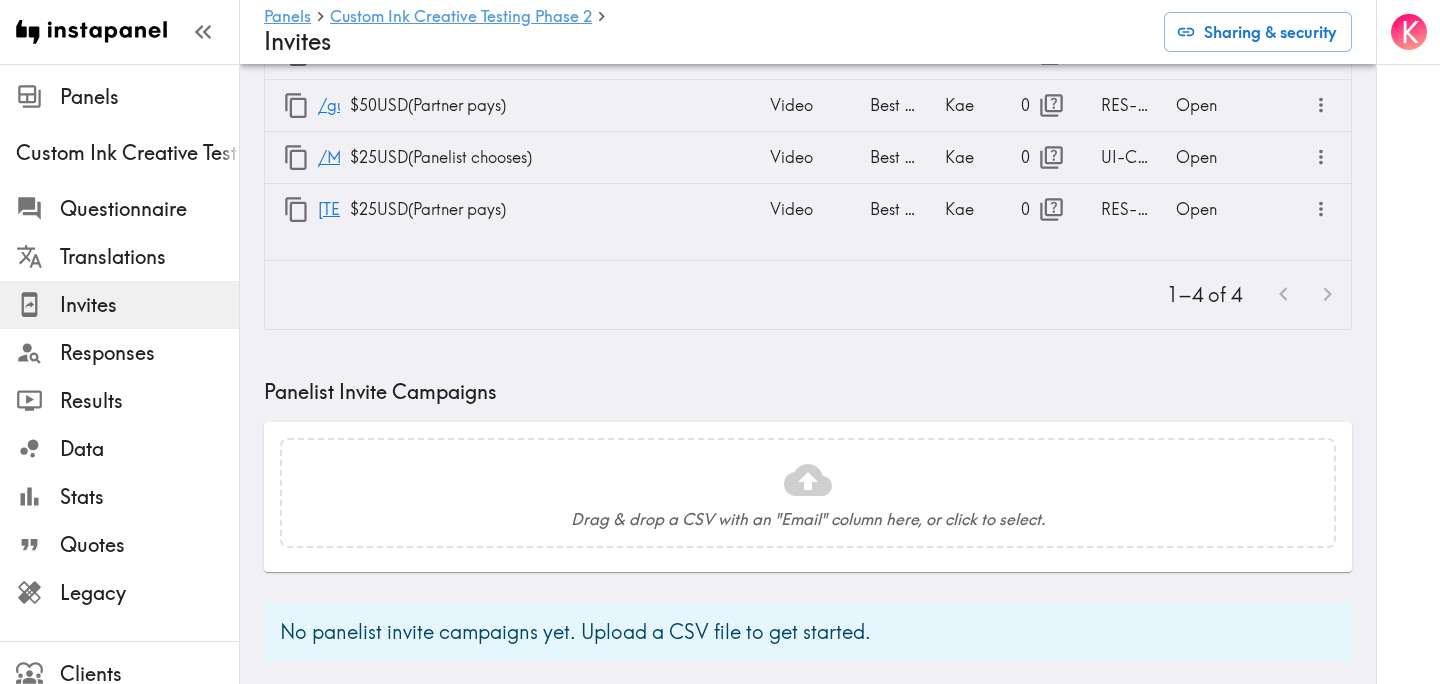 scroll, scrollTop: 0, scrollLeft: 0, axis: both 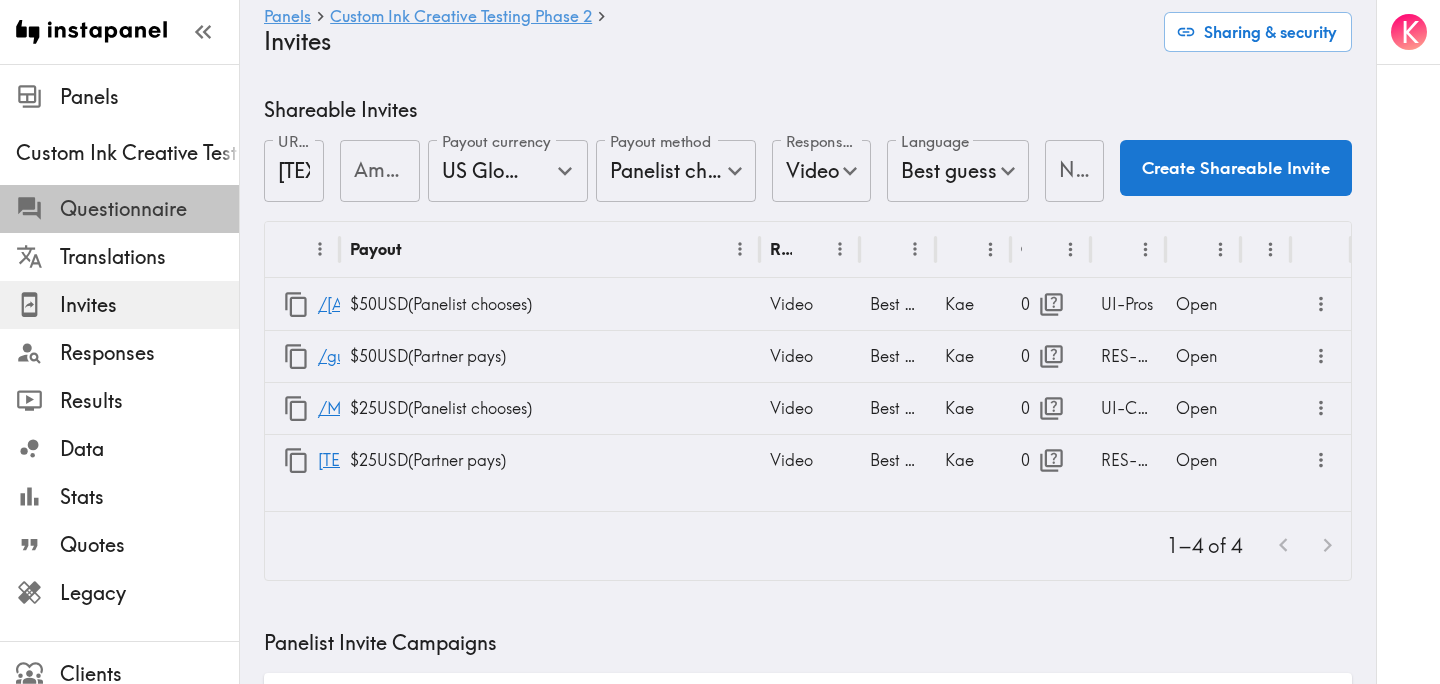 click on "Questionnaire" at bounding box center (149, 209) 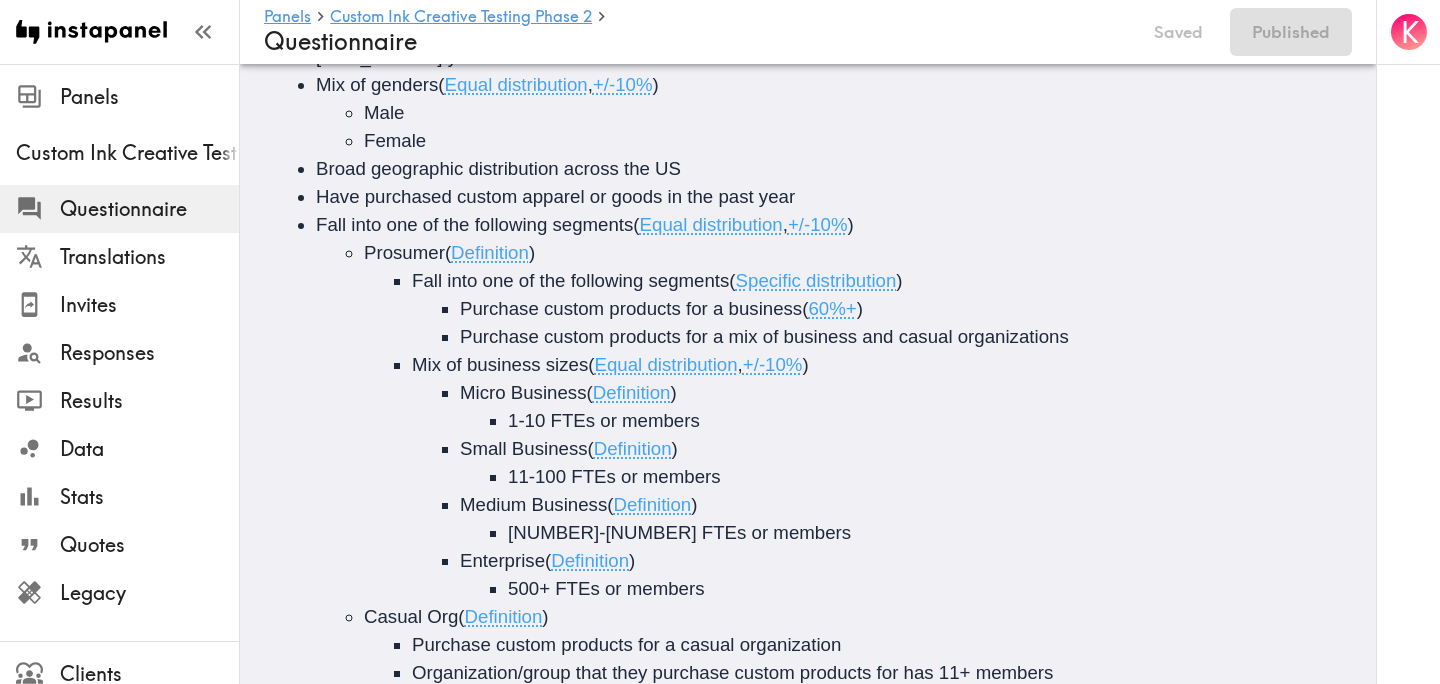 scroll, scrollTop: 0, scrollLeft: 0, axis: both 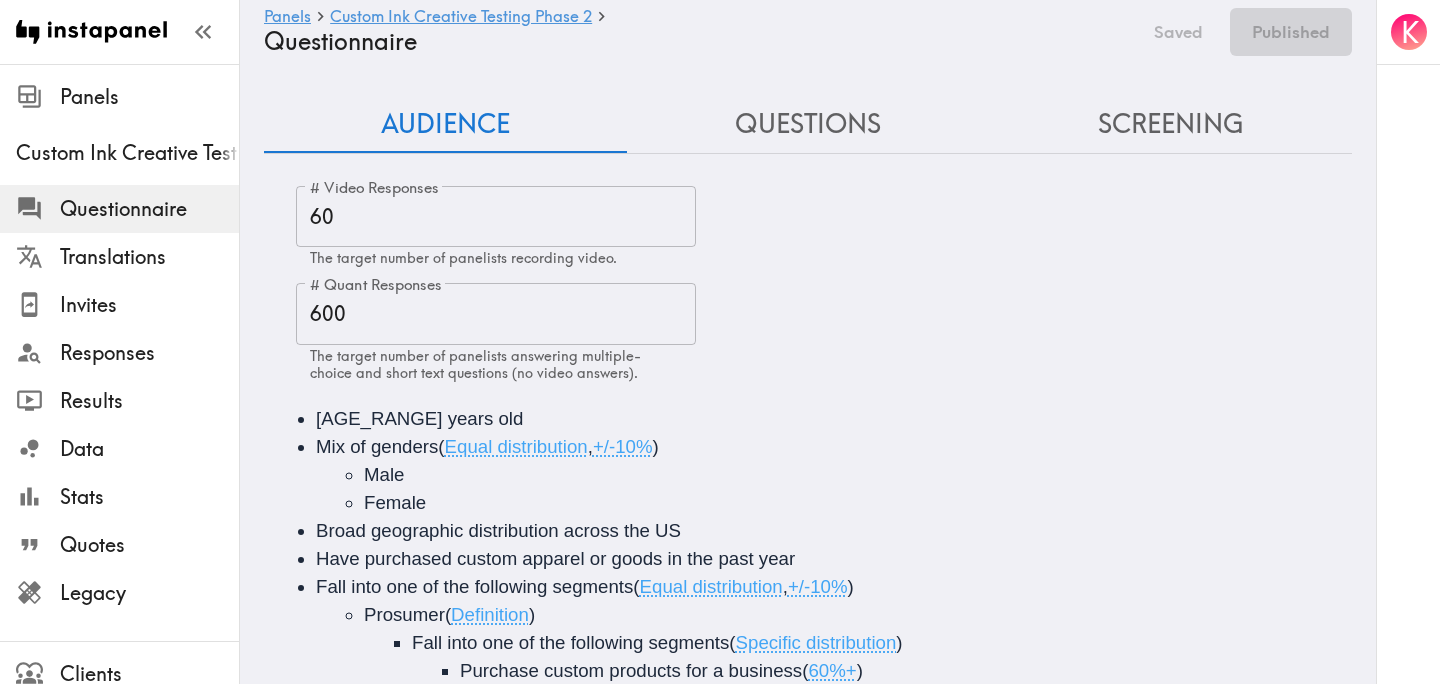 click on "Questions" at bounding box center [808, 124] 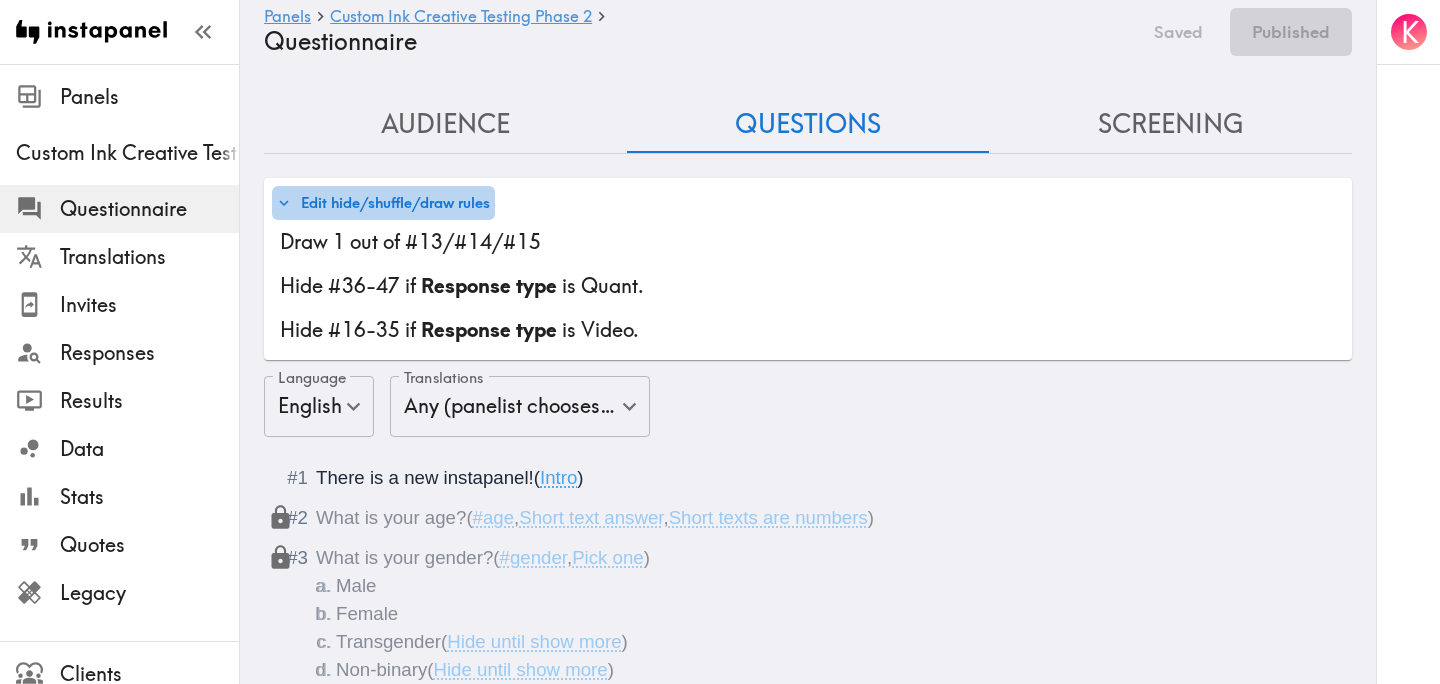 click on "Edit hide/shuffle/draw rules" at bounding box center [383, 203] 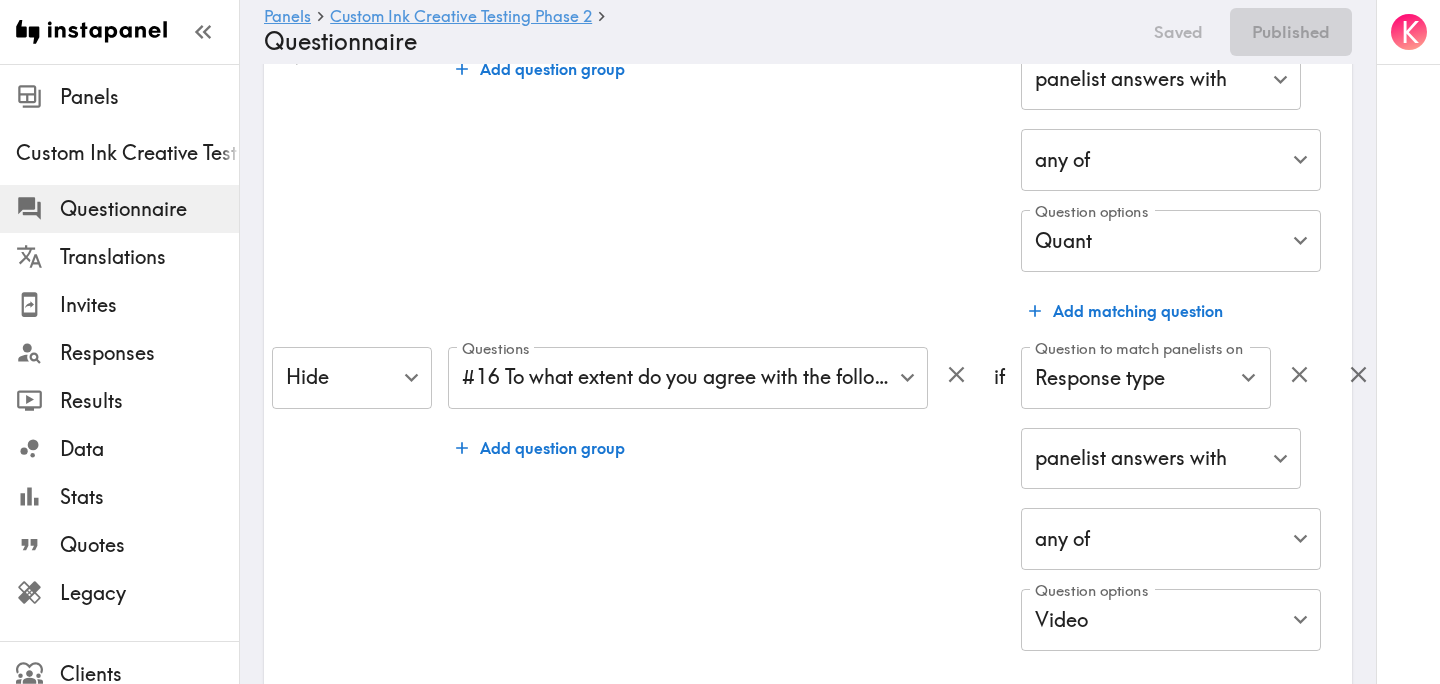 scroll, scrollTop: 0, scrollLeft: 0, axis: both 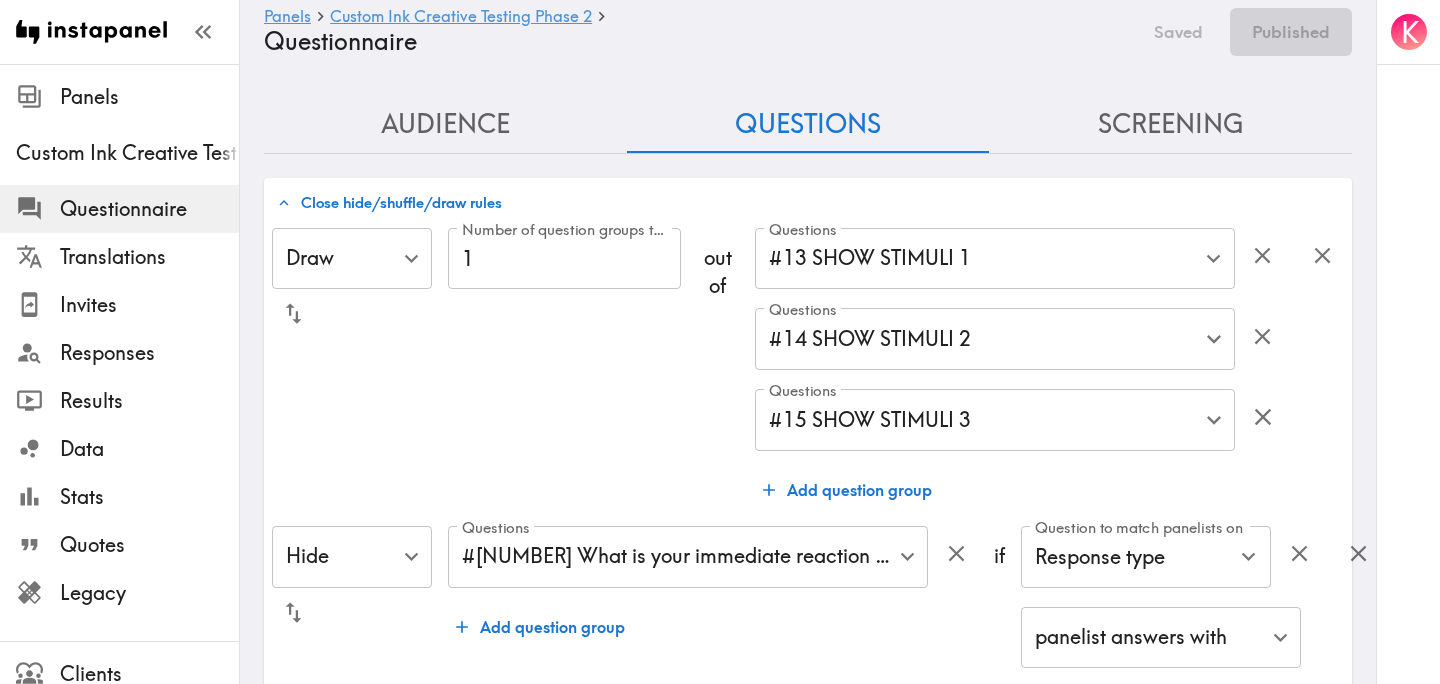 click on "Screening" at bounding box center (1170, 124) 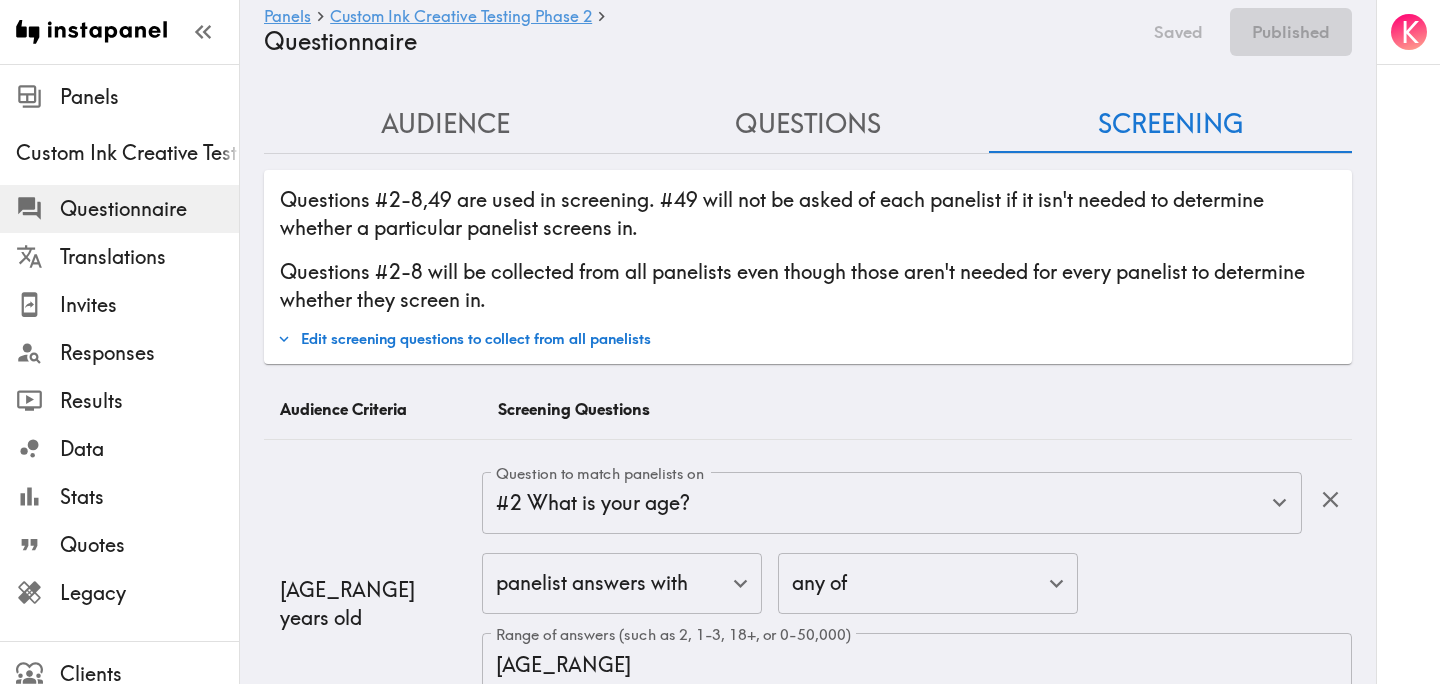 click on "Edit screening questions to collect from all panelists" at bounding box center (464, 339) 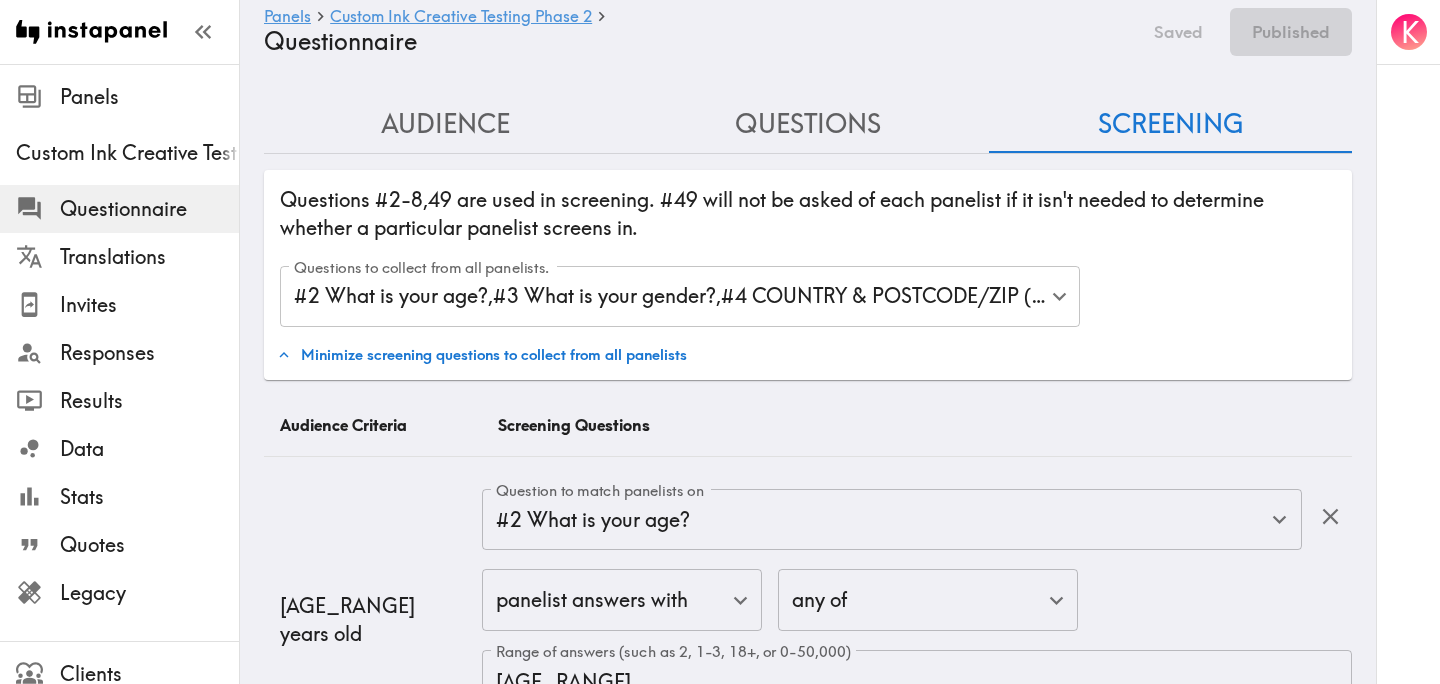 click on "Instapanel -  Panels  -  Custom Ink Creative Testing Phase 2  -  Questionnaire Panels Custom Ink Creative Testing Phase 2 Questionnaire Translations Invites Responses Results Data Stats Quotes Legacy Clients Panelists Strategists My Invites My Rewards Help/Suggestions K Panels   Custom Ink Creative Testing Phase 2   Questionnaire Saved Published Audience Questions Screening # Video Responses 60 # Video Responses The target number of panelists recording video. # Quant Responses 600 # Quant Responses The target number of panelists answering multiple-choice and short text questions (no video answers). 18-64 years old Mix of genders  ( Equal distribution ,  +/-10% ) Male Female Broad geographic distribution across the US Have purchased custom apparel or goods in the past year Fall into one of the following segments  ( Equal distribution ,  +/-10% ) Prosumer  ( Definition ) Fall into one of the following segments  ( Specific distribution ) Purchase custom products for a business  ( 60%+ ) Mix of business sizes  (" at bounding box center (720, 3038) 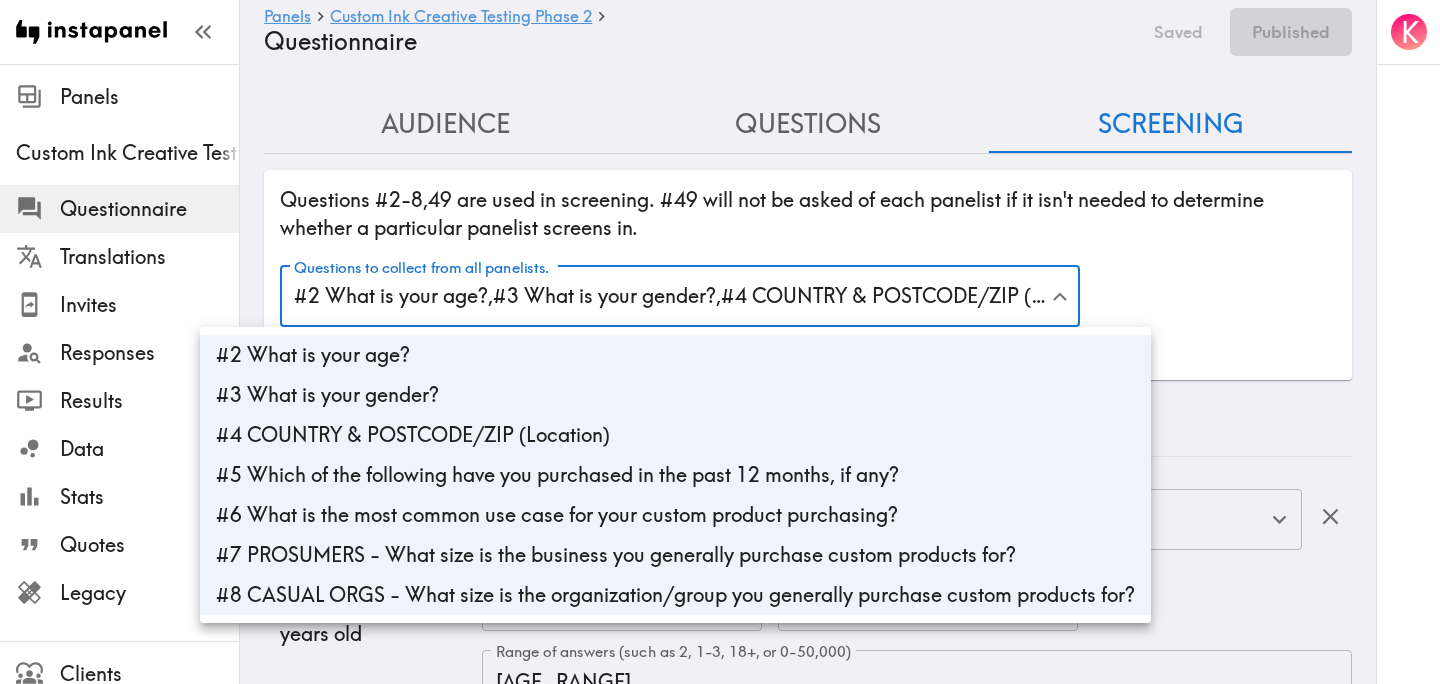 click at bounding box center [720, 342] 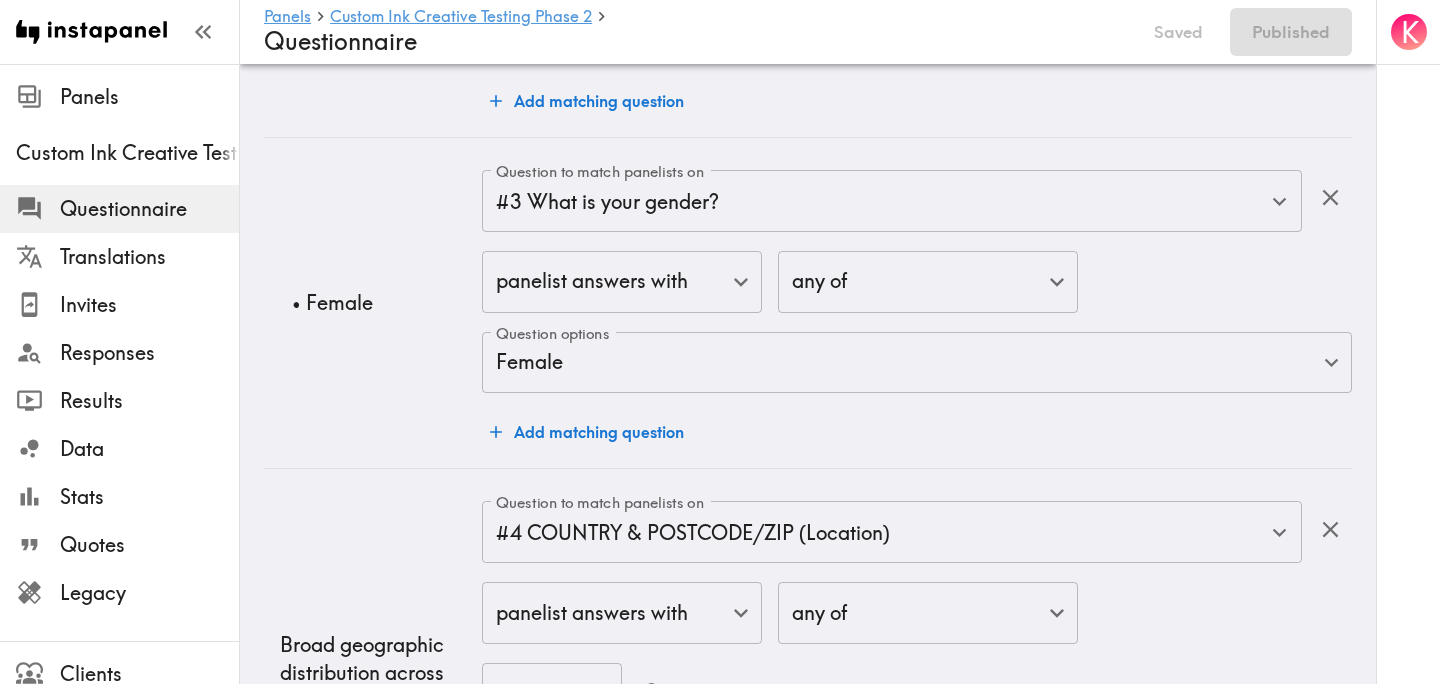 scroll, scrollTop: 909, scrollLeft: 0, axis: vertical 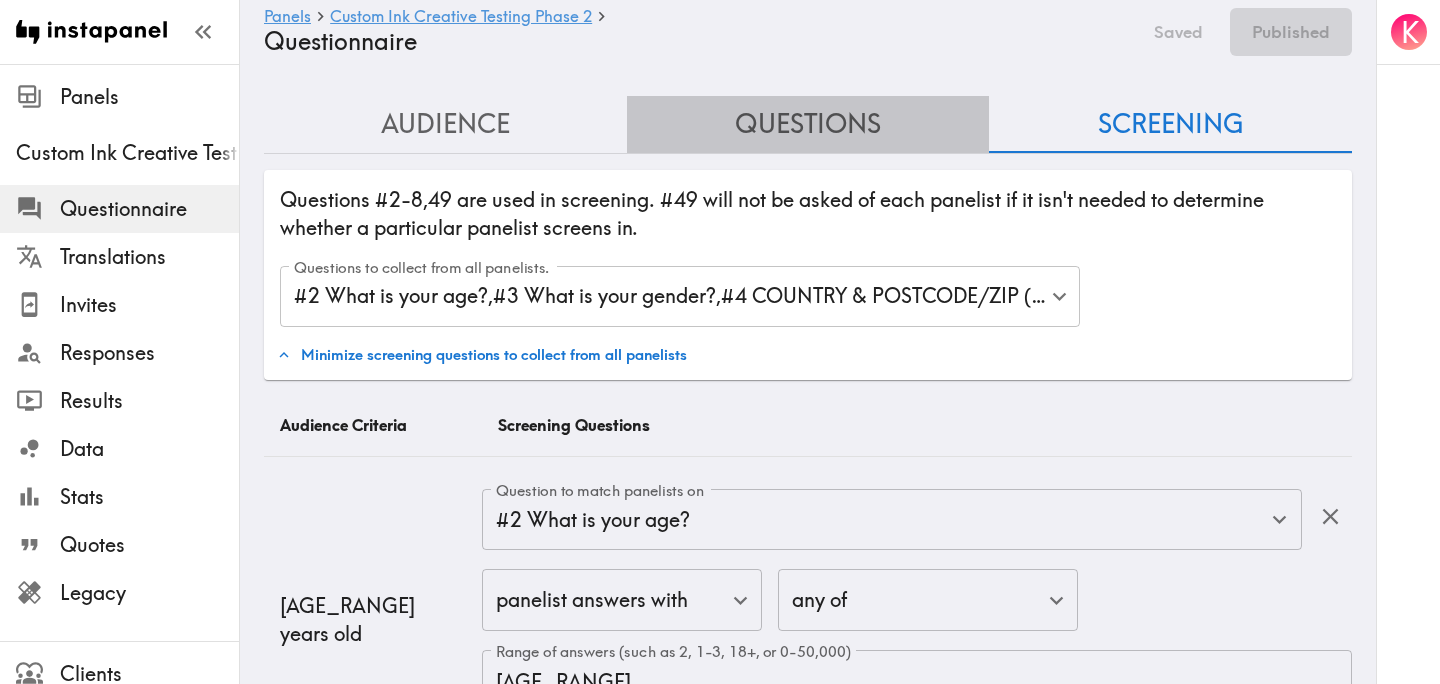 click on "Questions" at bounding box center [808, 124] 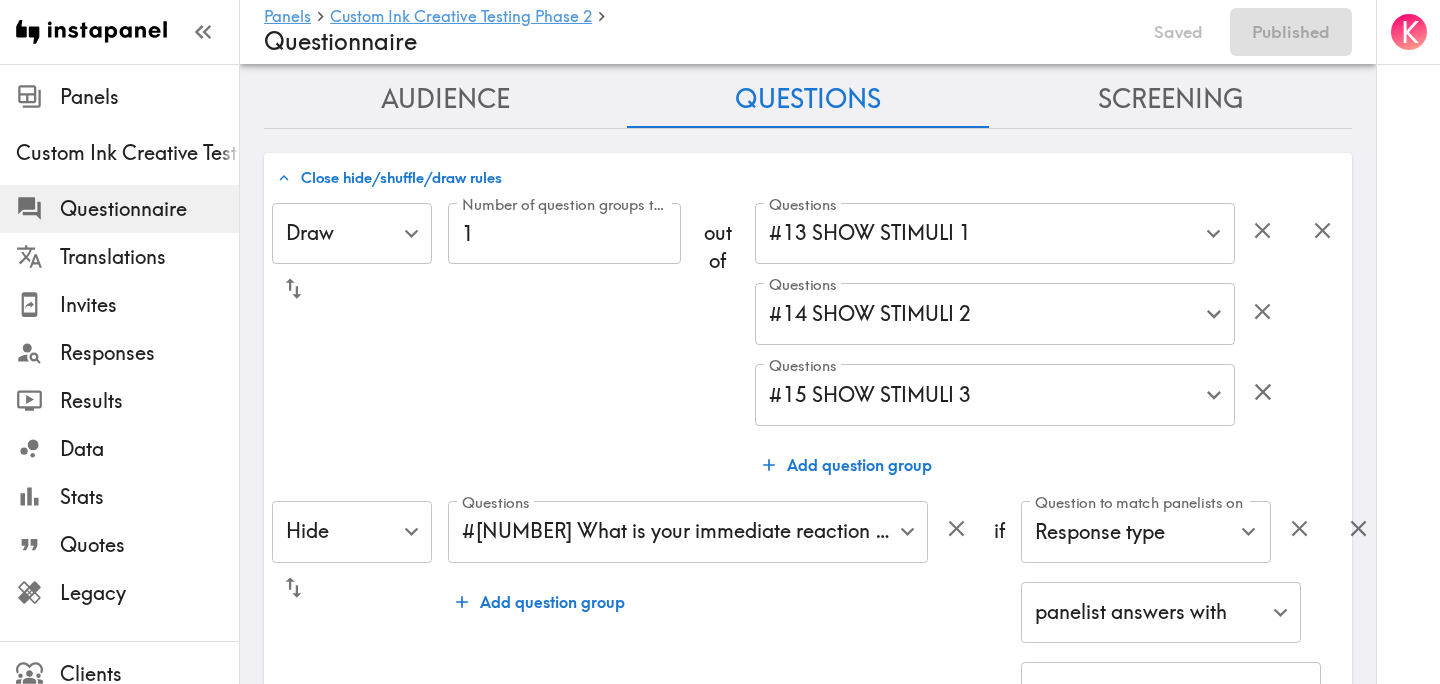 scroll, scrollTop: 0, scrollLeft: 0, axis: both 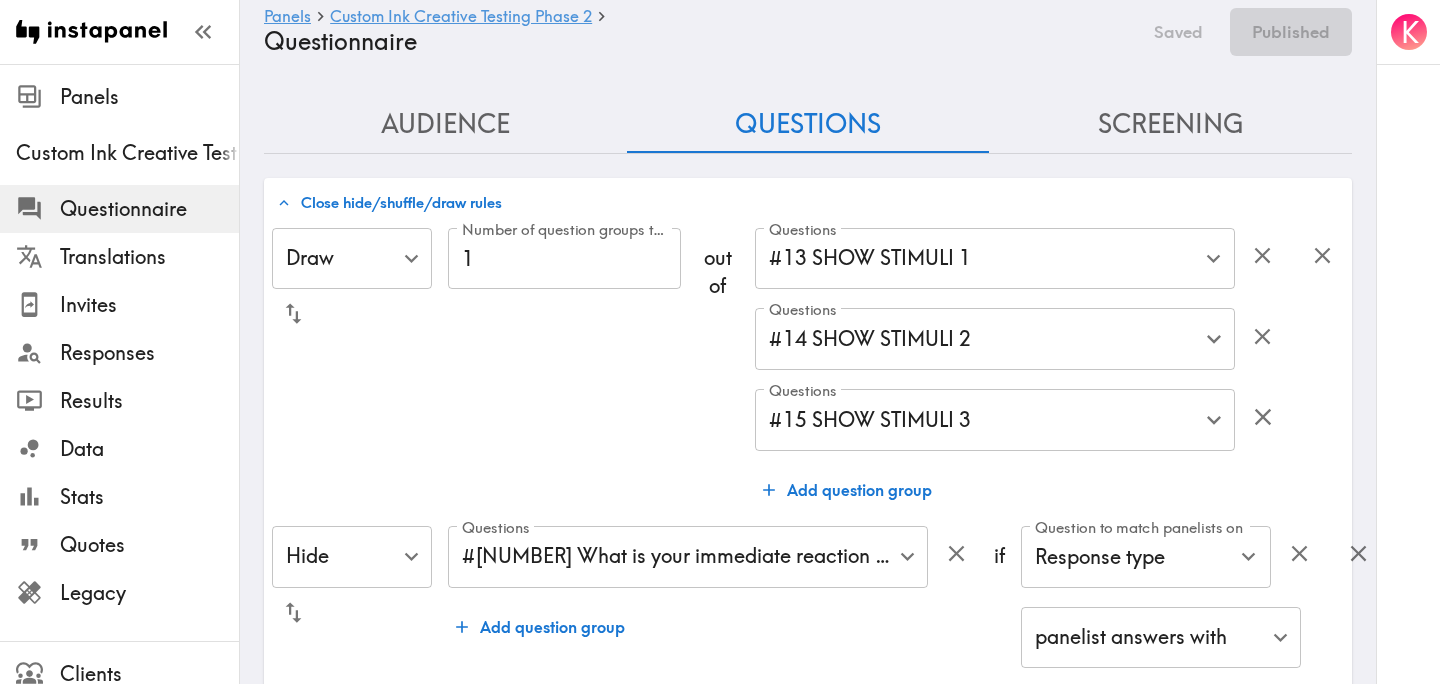 click on "Close hide/shuffle/draw rules" at bounding box center [389, 203] 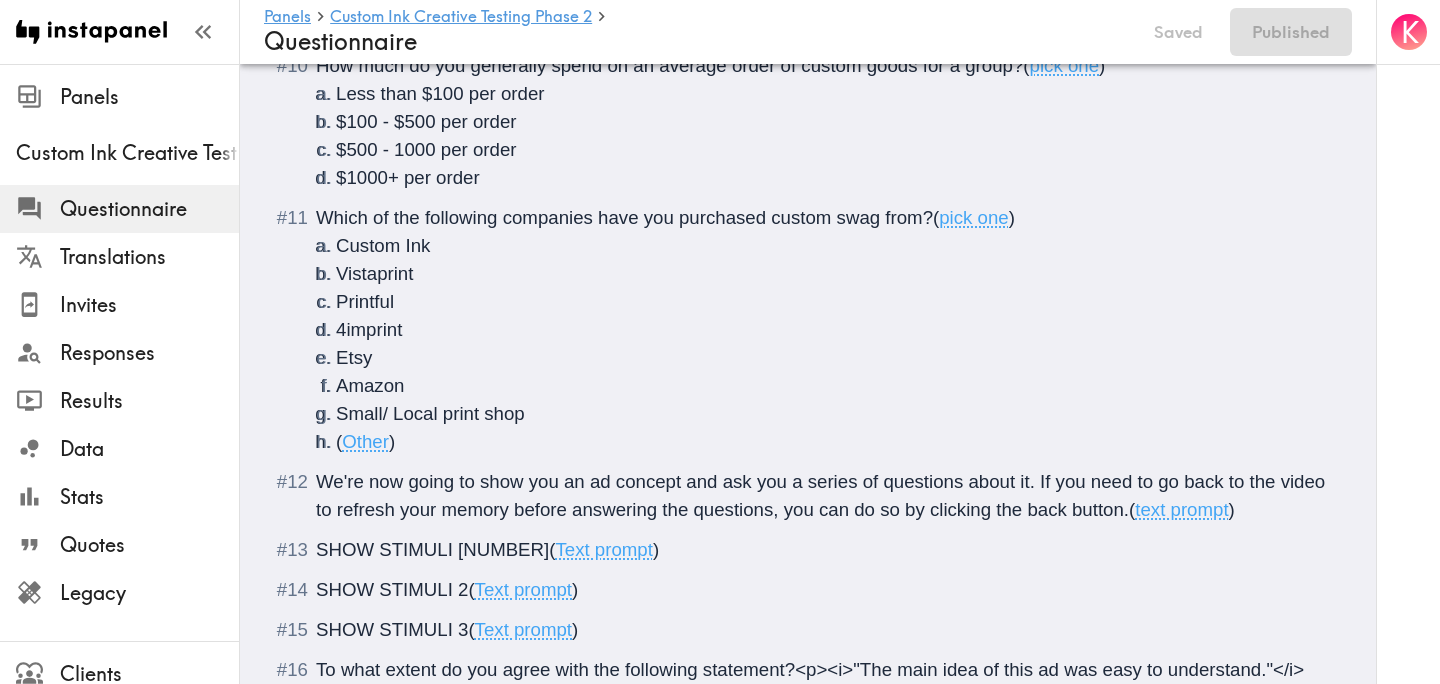 scroll, scrollTop: 1764, scrollLeft: 0, axis: vertical 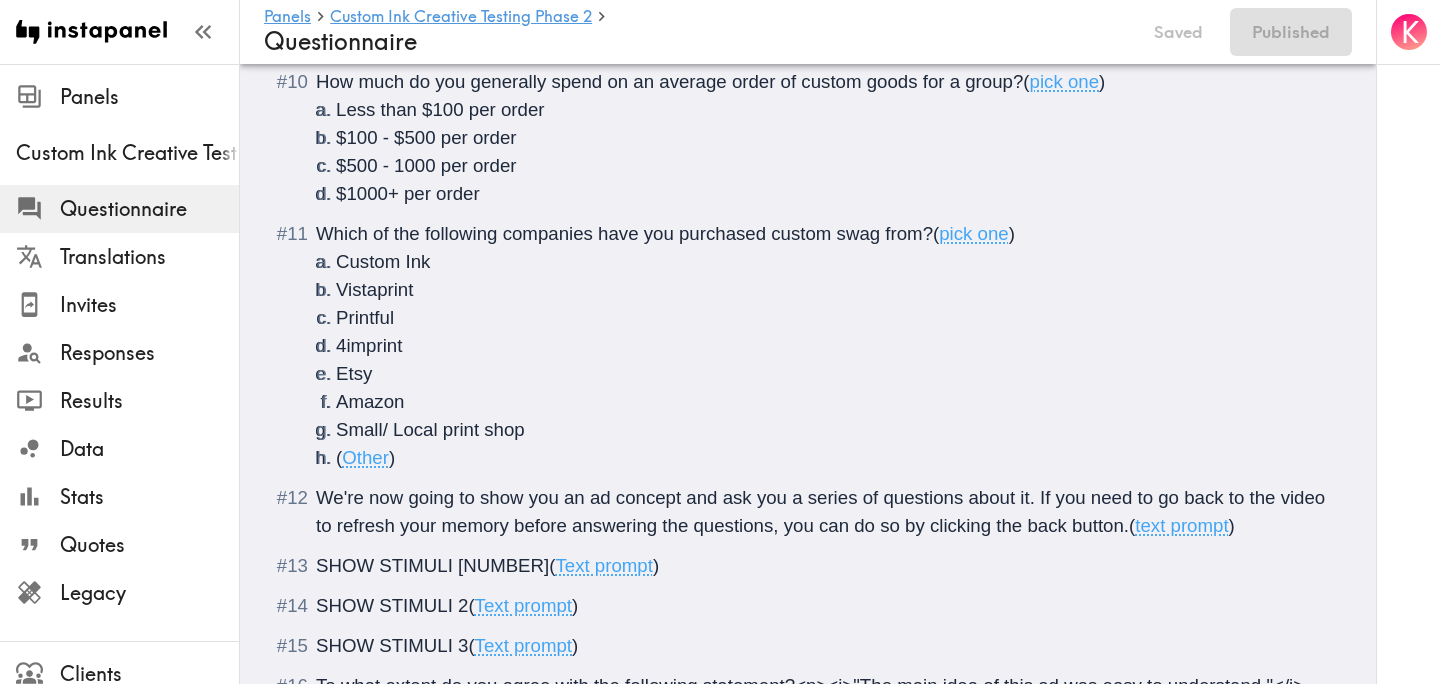 click on ")" at bounding box center (1012, 233) 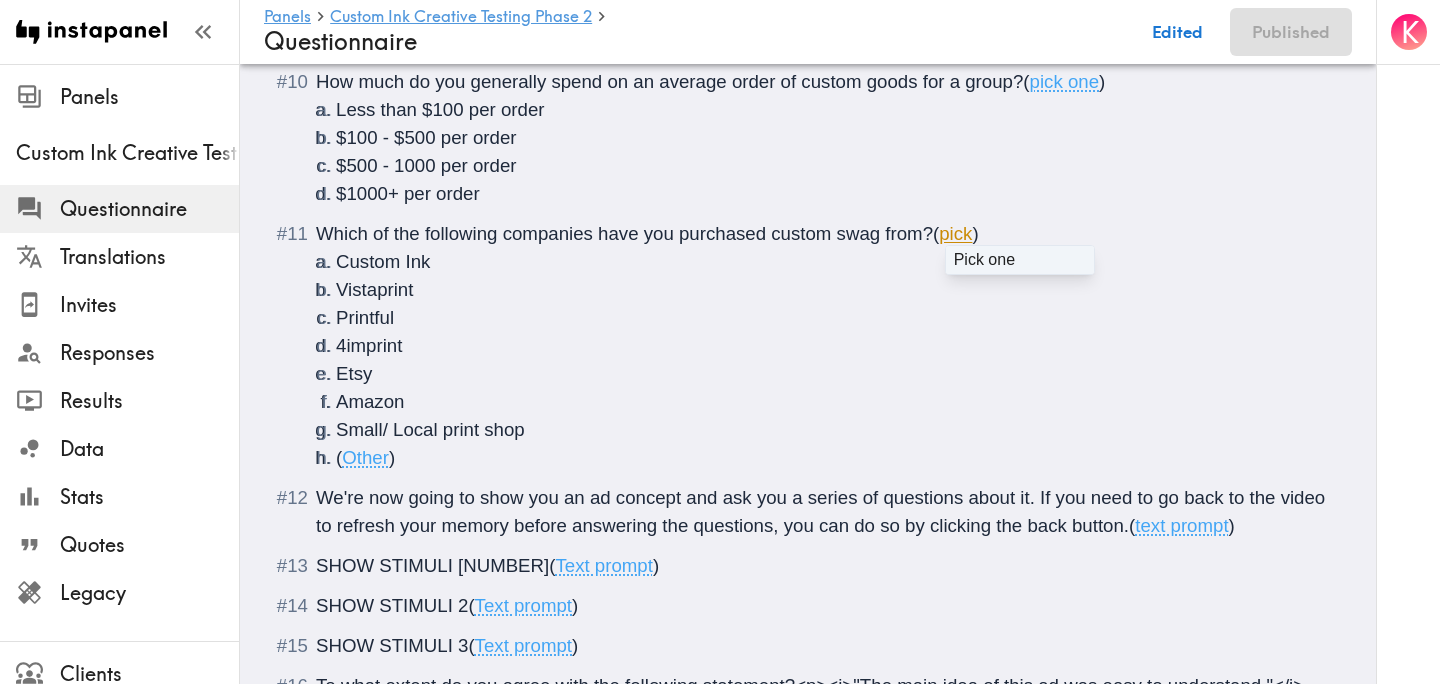 type 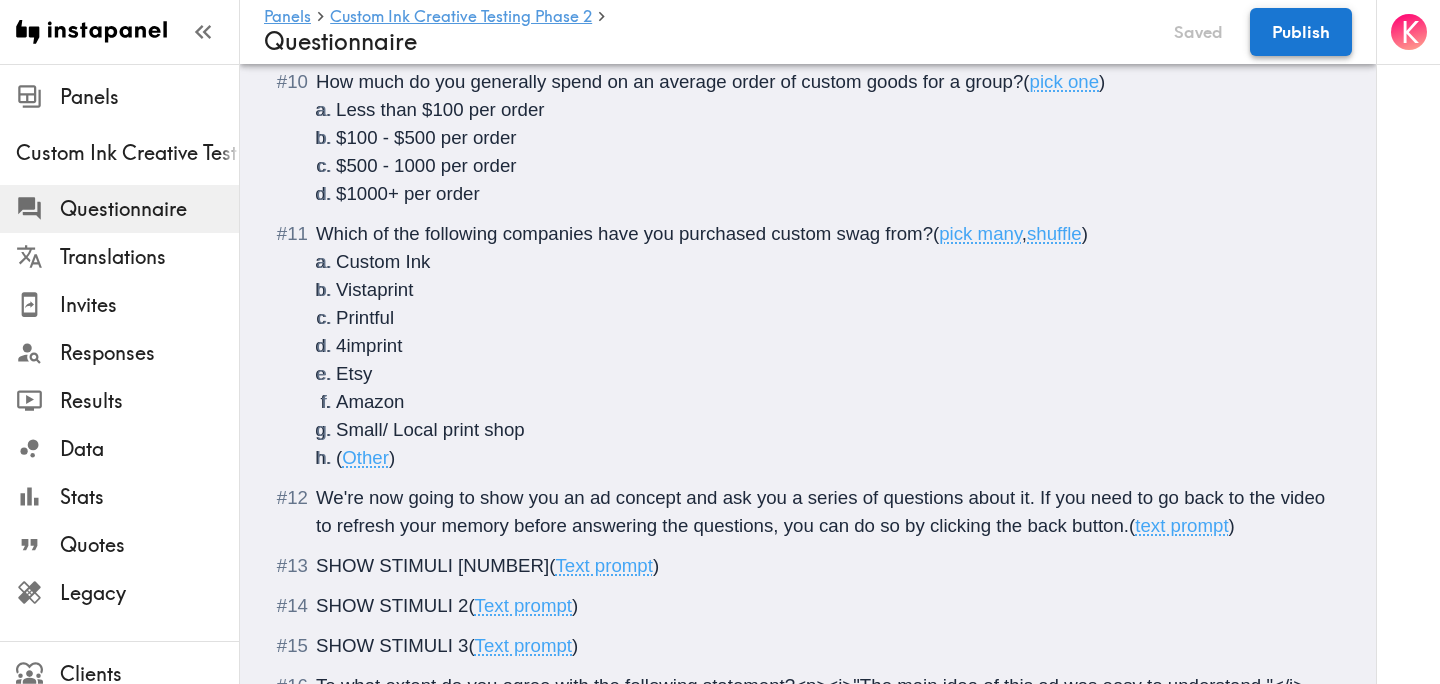 click on "Publish" at bounding box center (1301, 32) 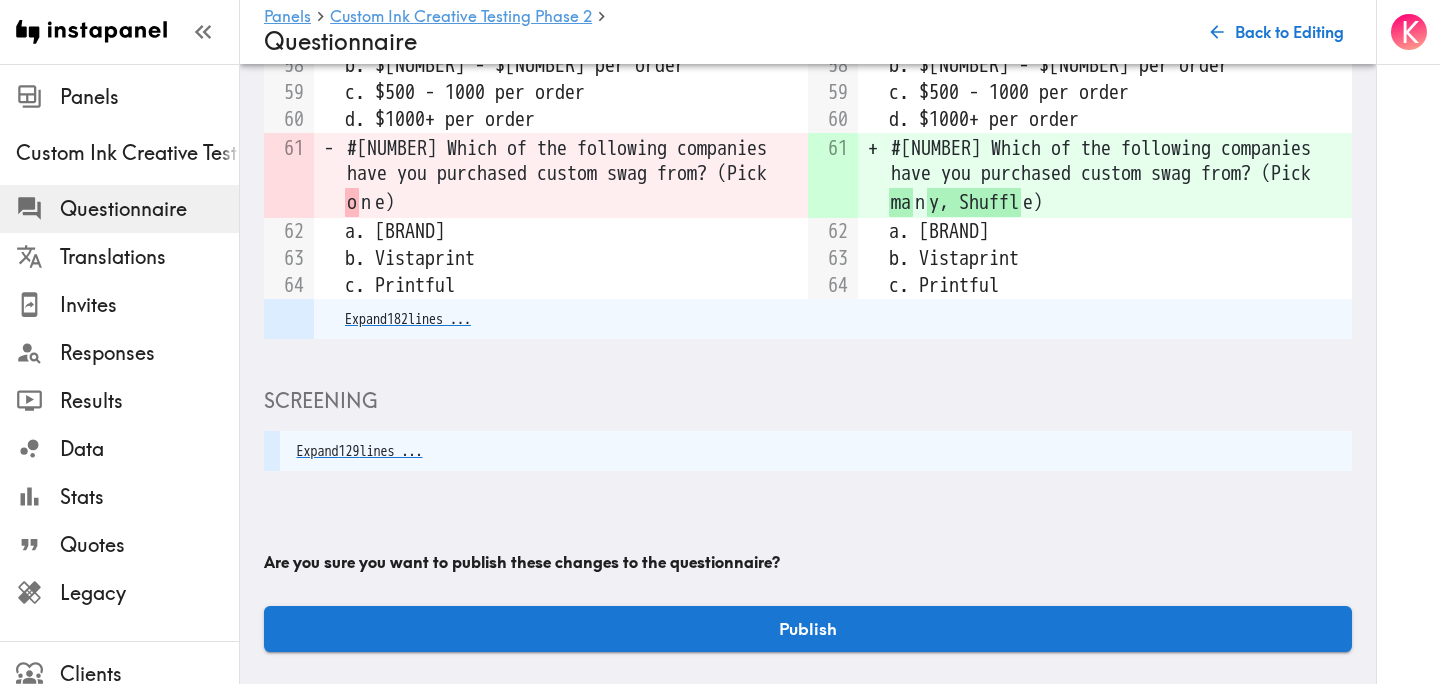 scroll, scrollTop: 355, scrollLeft: 0, axis: vertical 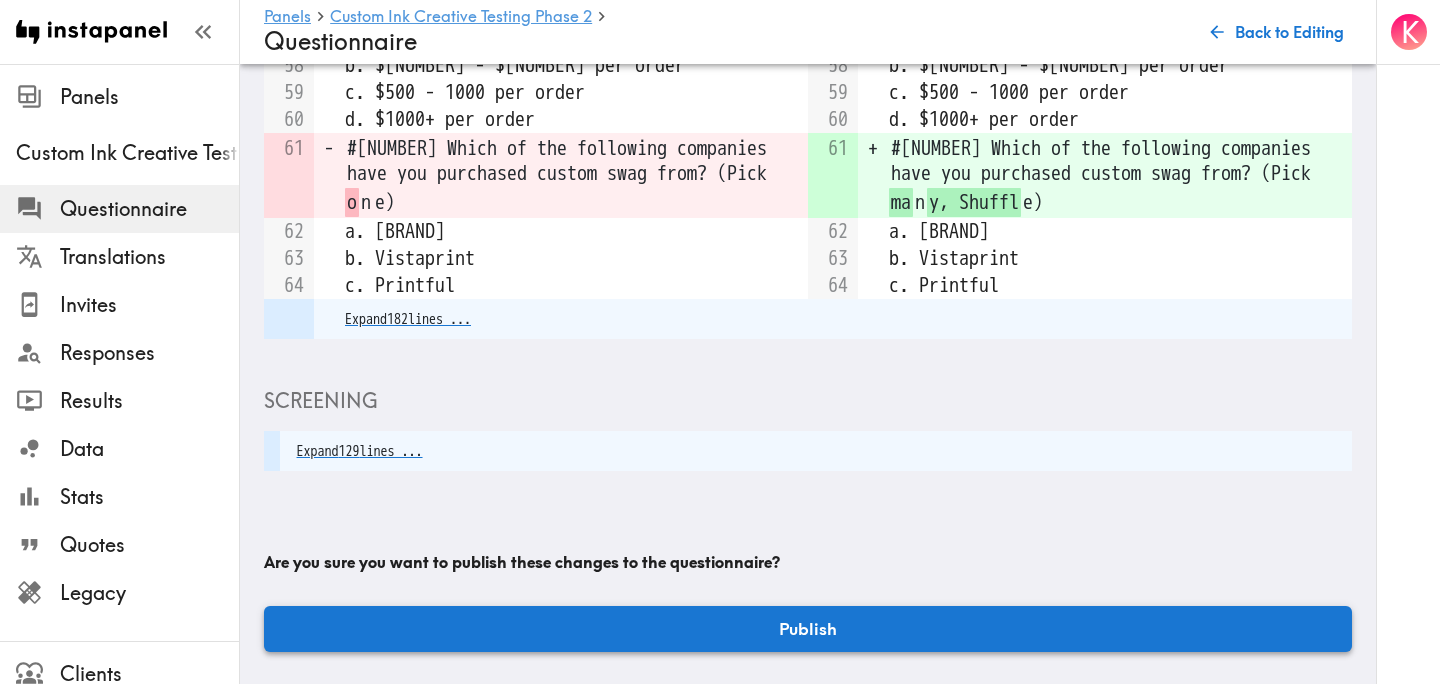click on "Publish" at bounding box center (808, 629) 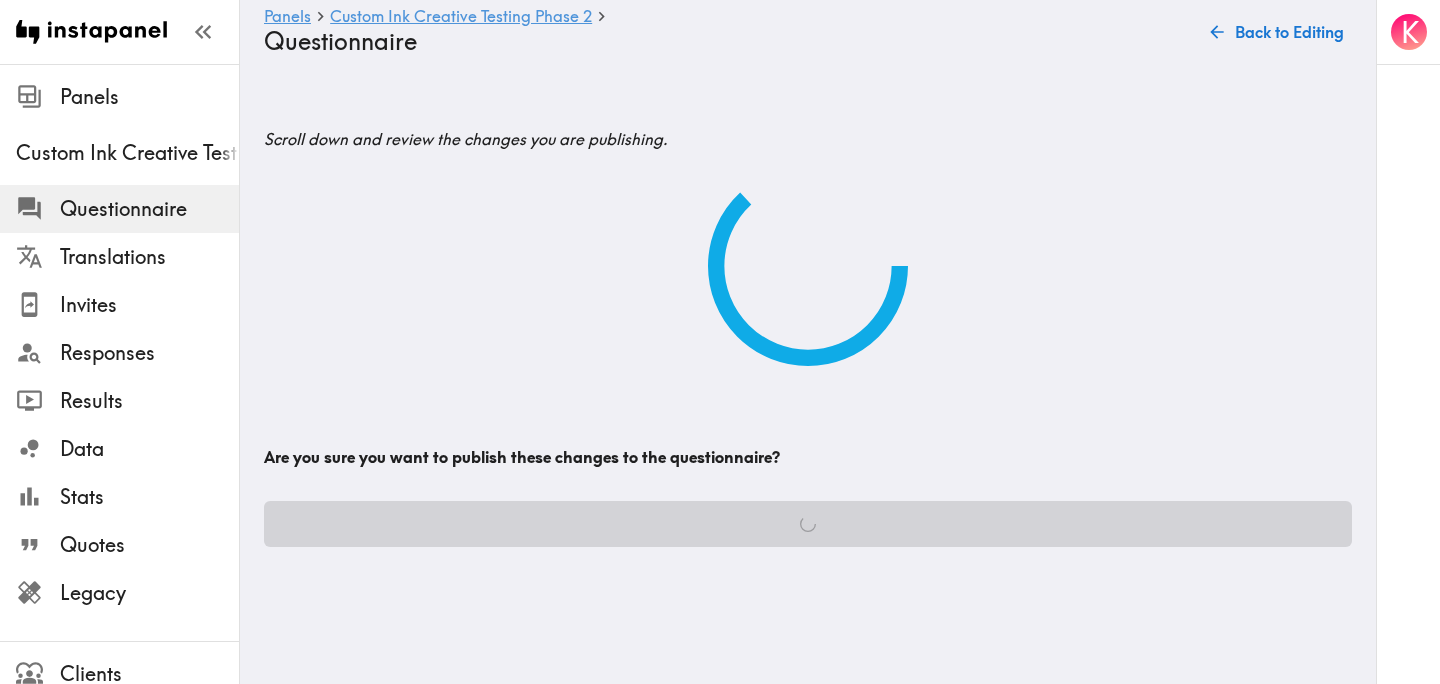 scroll, scrollTop: 0, scrollLeft: 0, axis: both 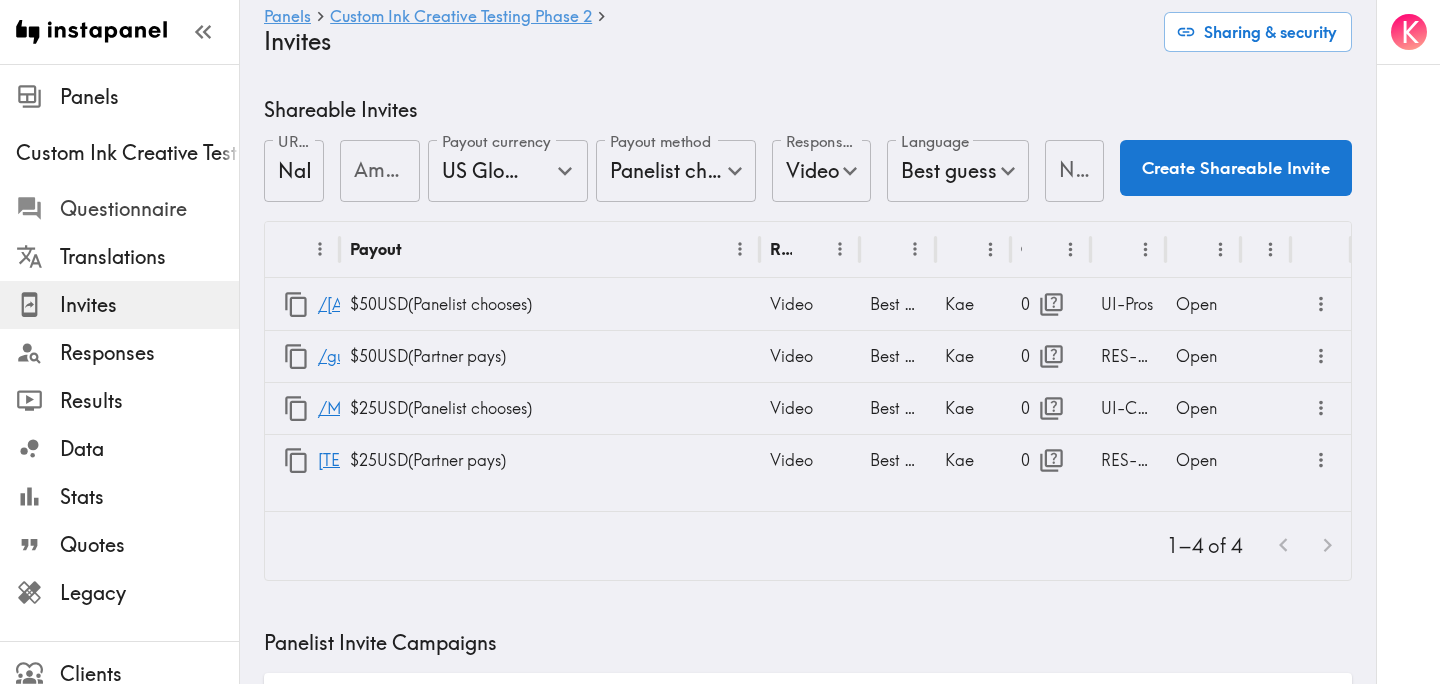 click on "Questionnaire" at bounding box center (119, 209) 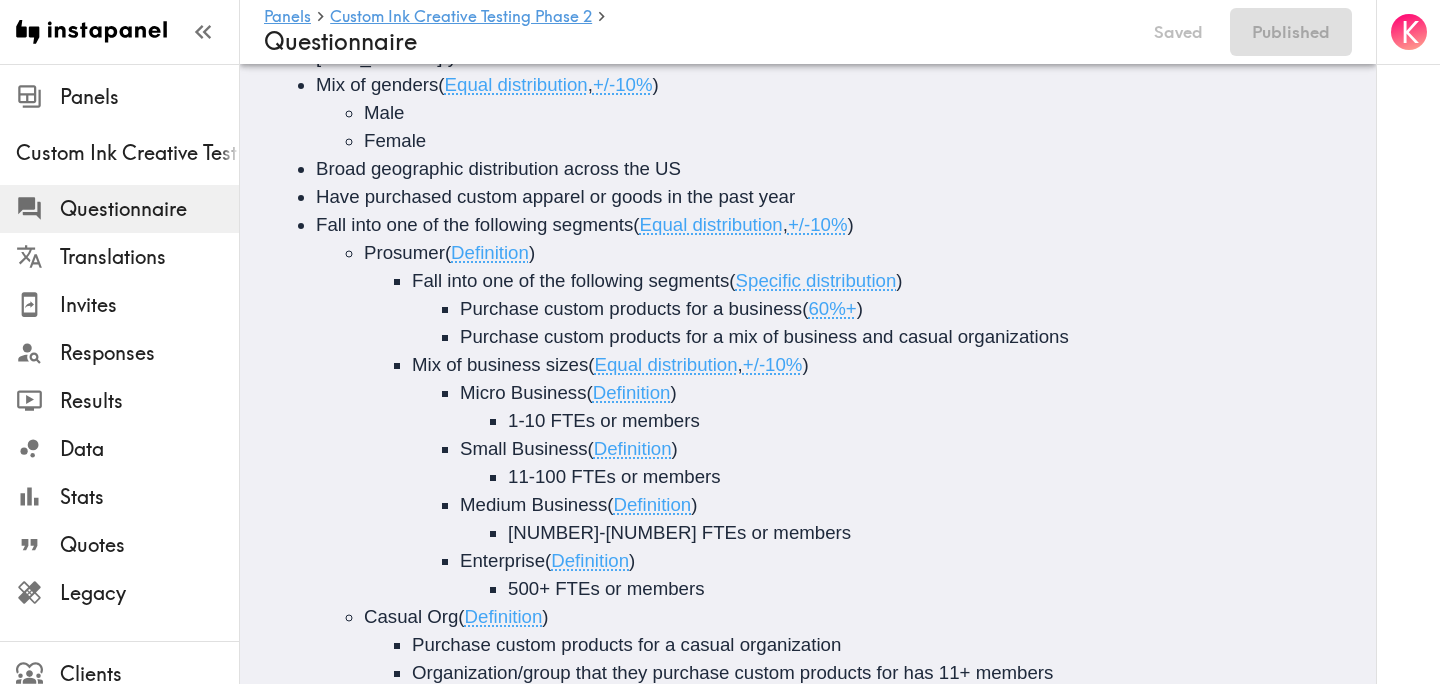scroll, scrollTop: 0, scrollLeft: 0, axis: both 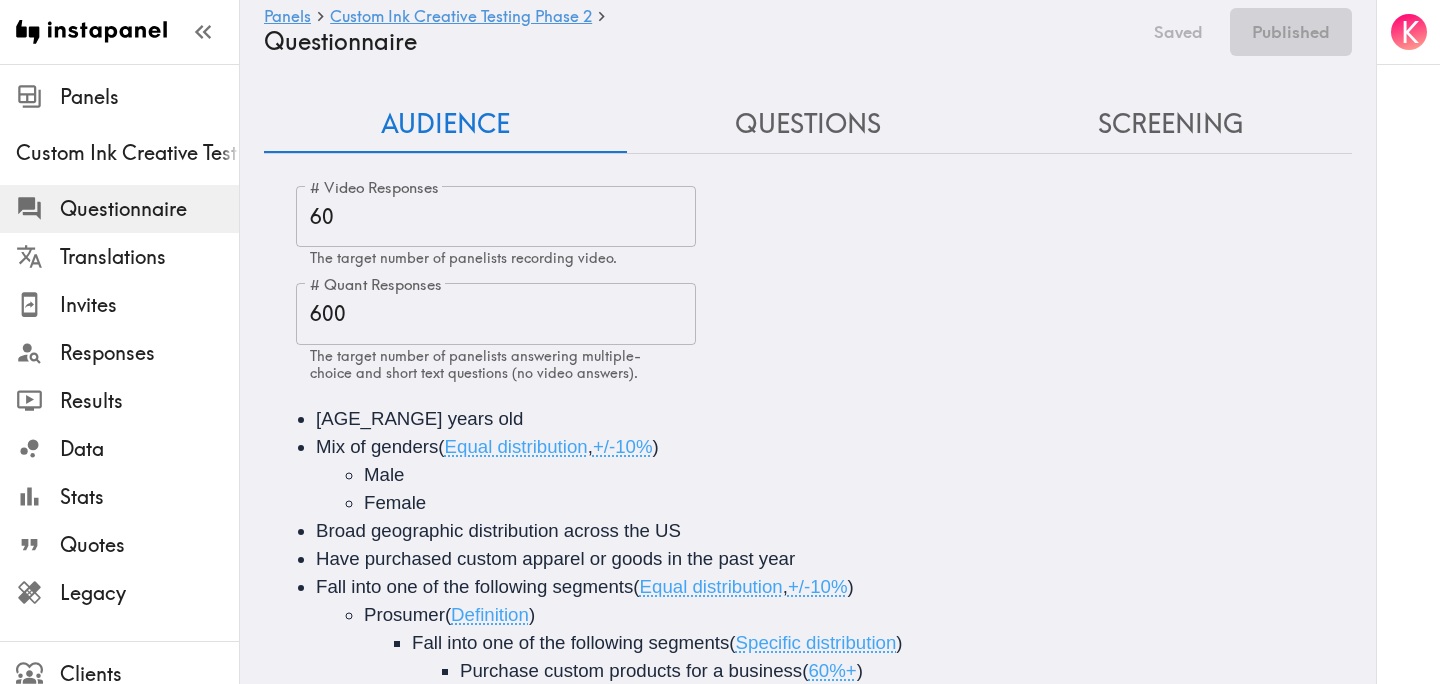 click on "Questions" at bounding box center [808, 124] 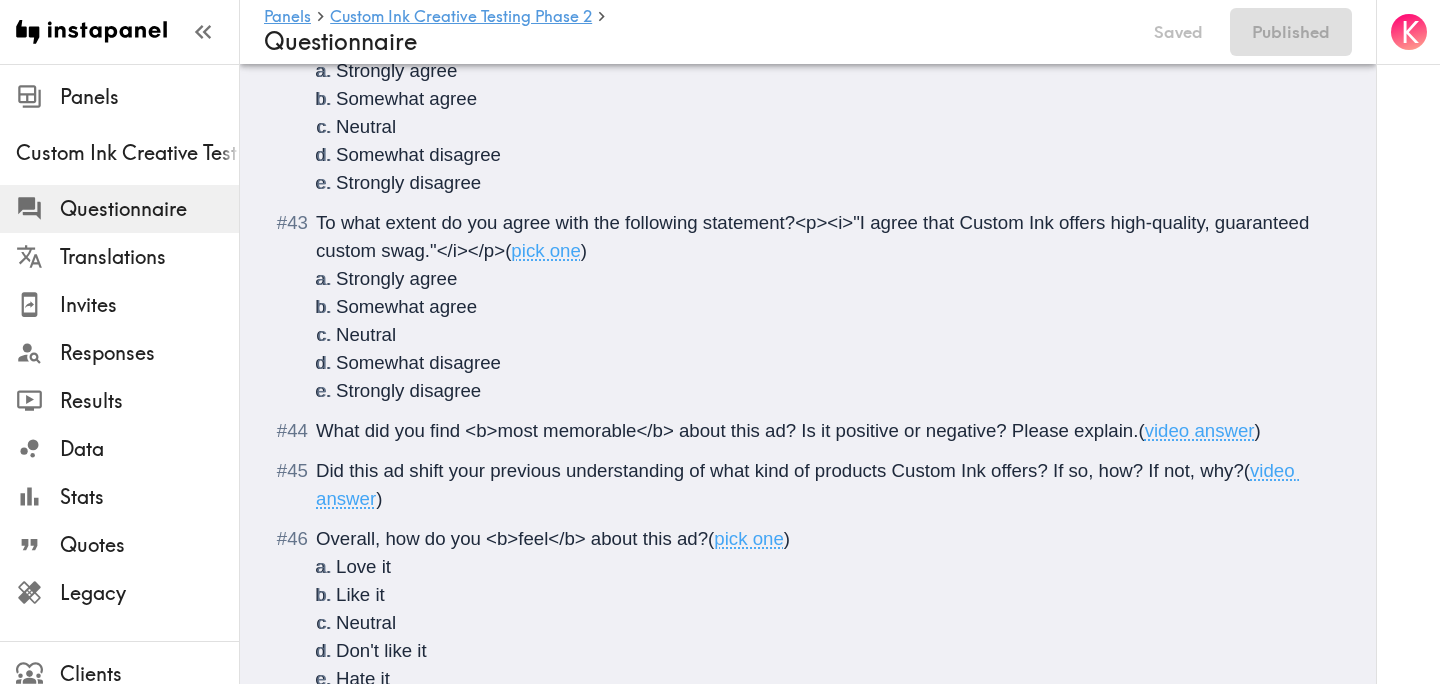 scroll, scrollTop: 7552, scrollLeft: 0, axis: vertical 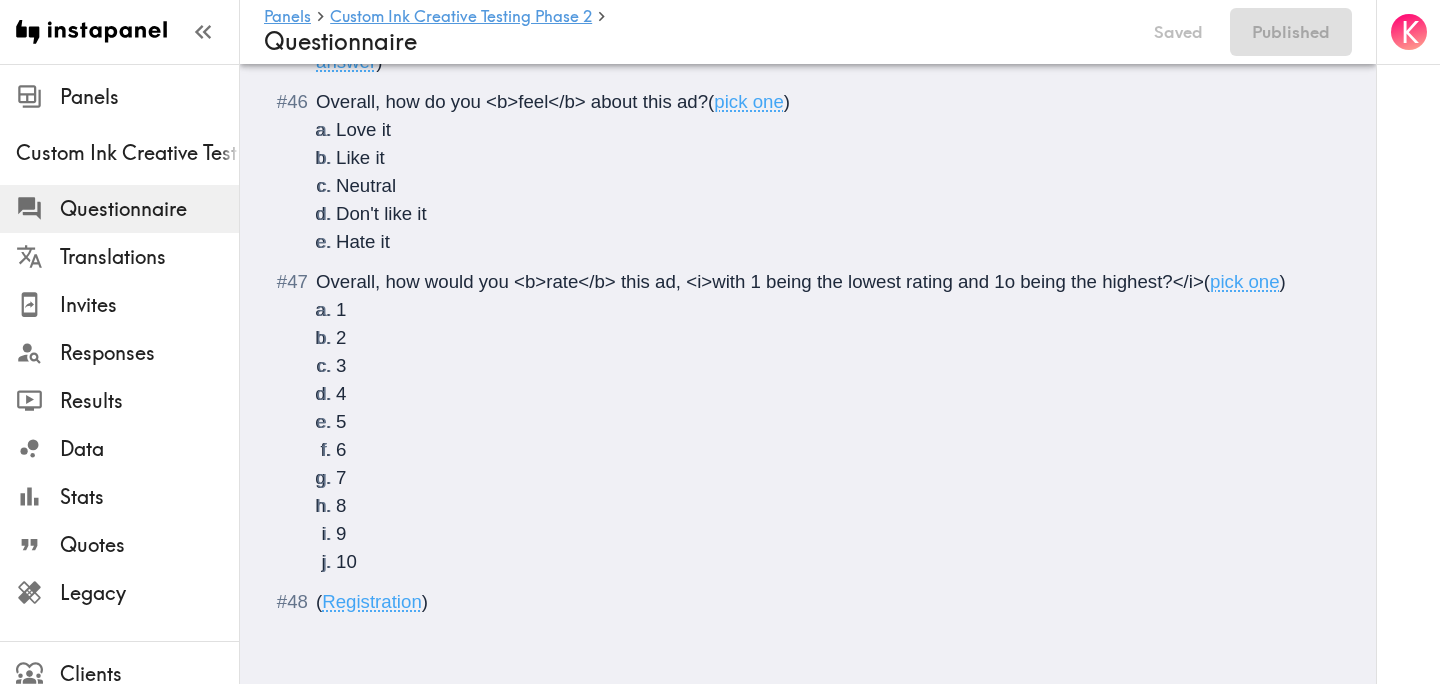 click on "Overall, how would you <b>rate</b> this ad, <i>with 1 being the lowest rating and 1o being the highest?</i>" at bounding box center [760, 281] 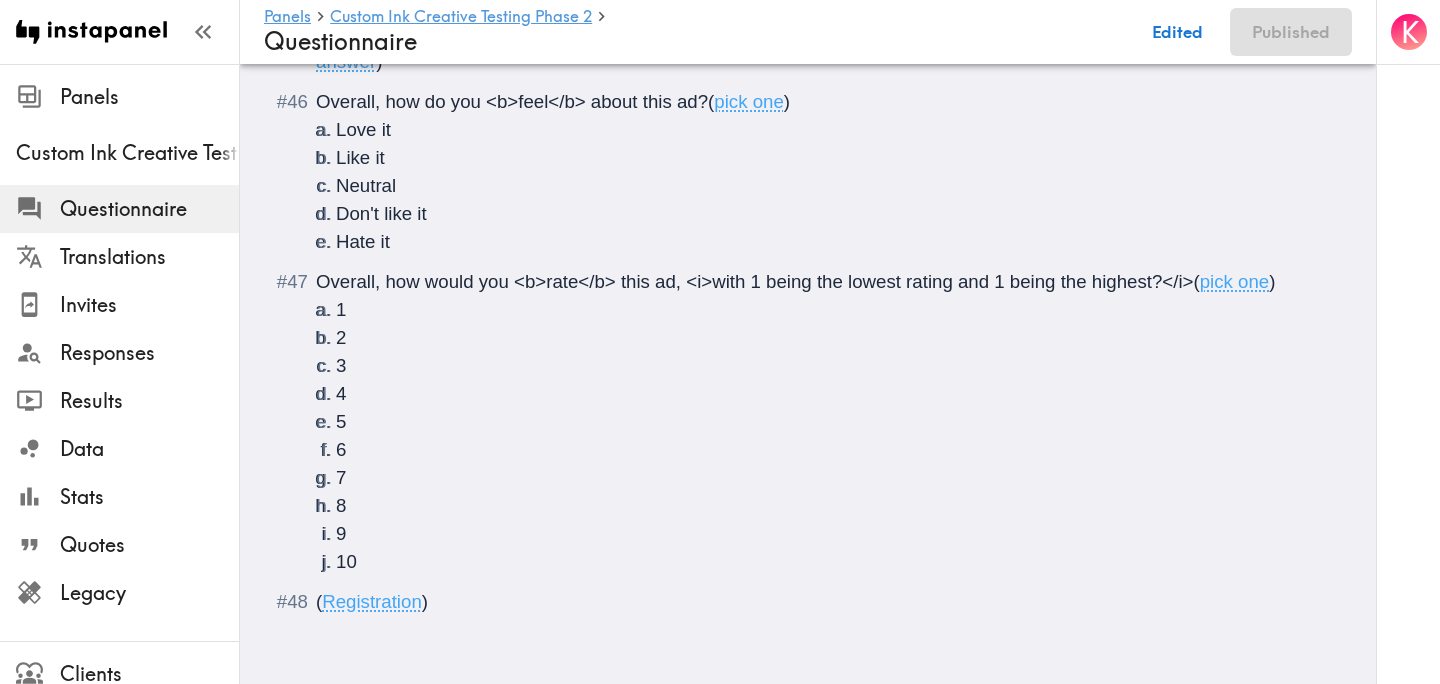 type 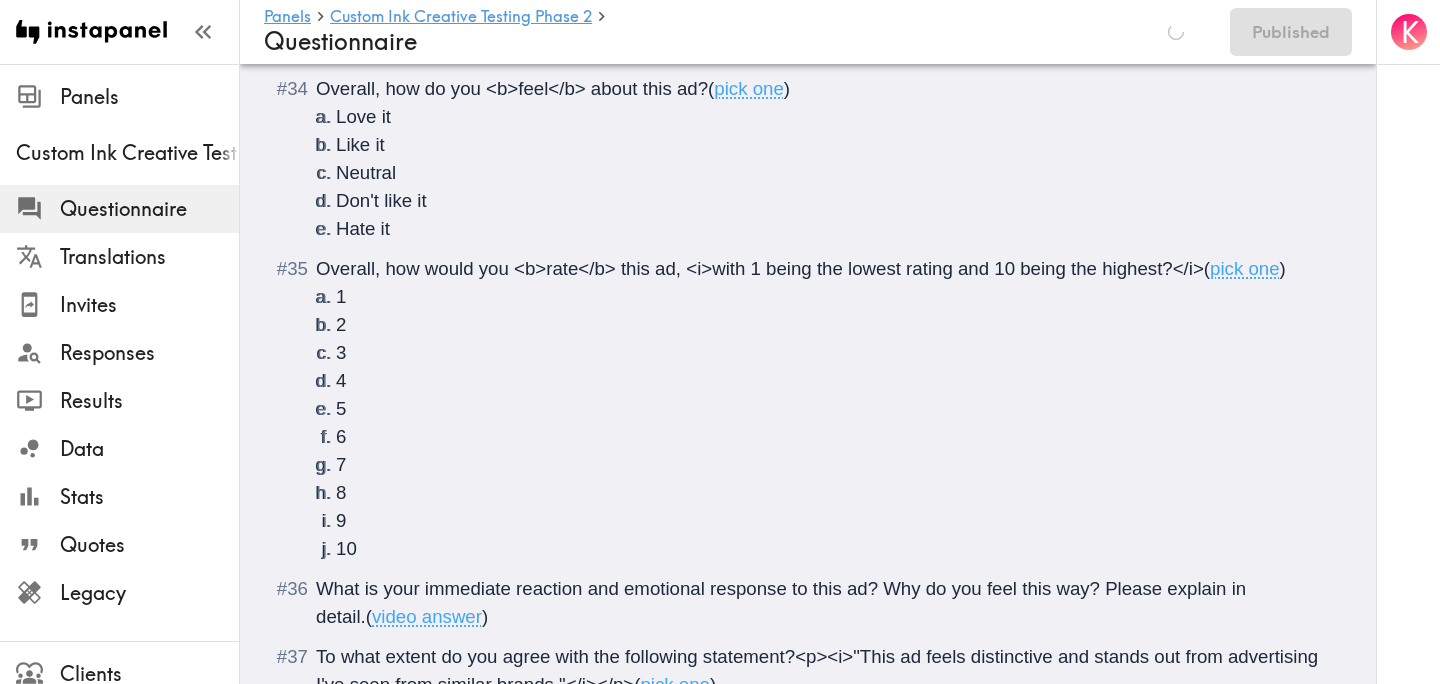 scroll, scrollTop: 5890, scrollLeft: 0, axis: vertical 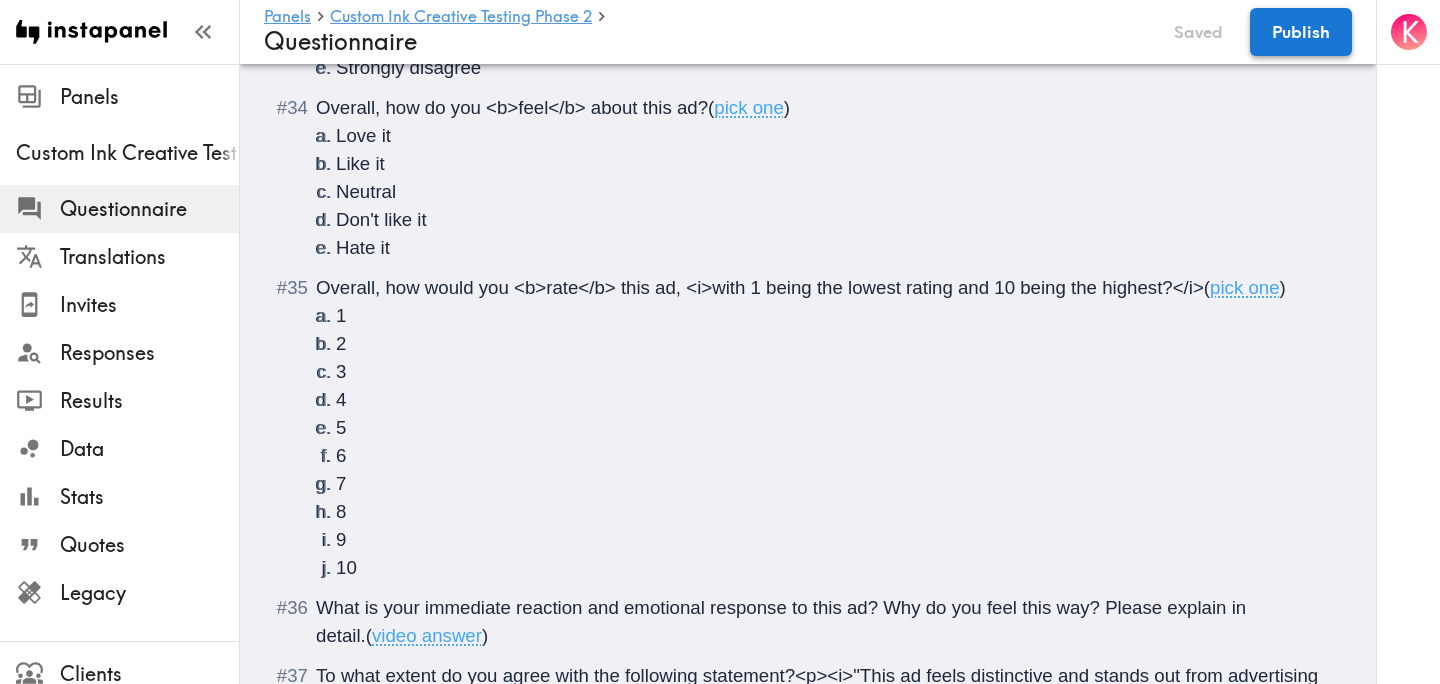 click on "Publish" at bounding box center (1301, 32) 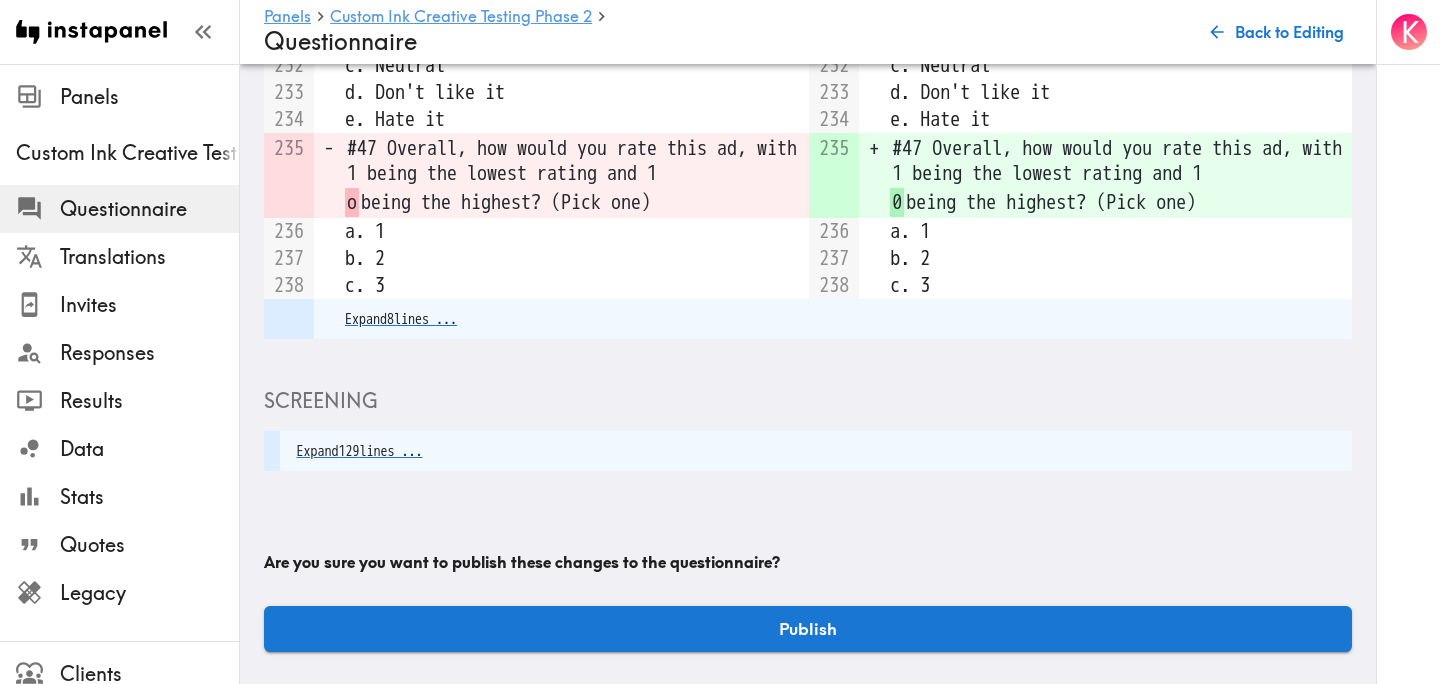 scroll, scrollTop: 355, scrollLeft: 0, axis: vertical 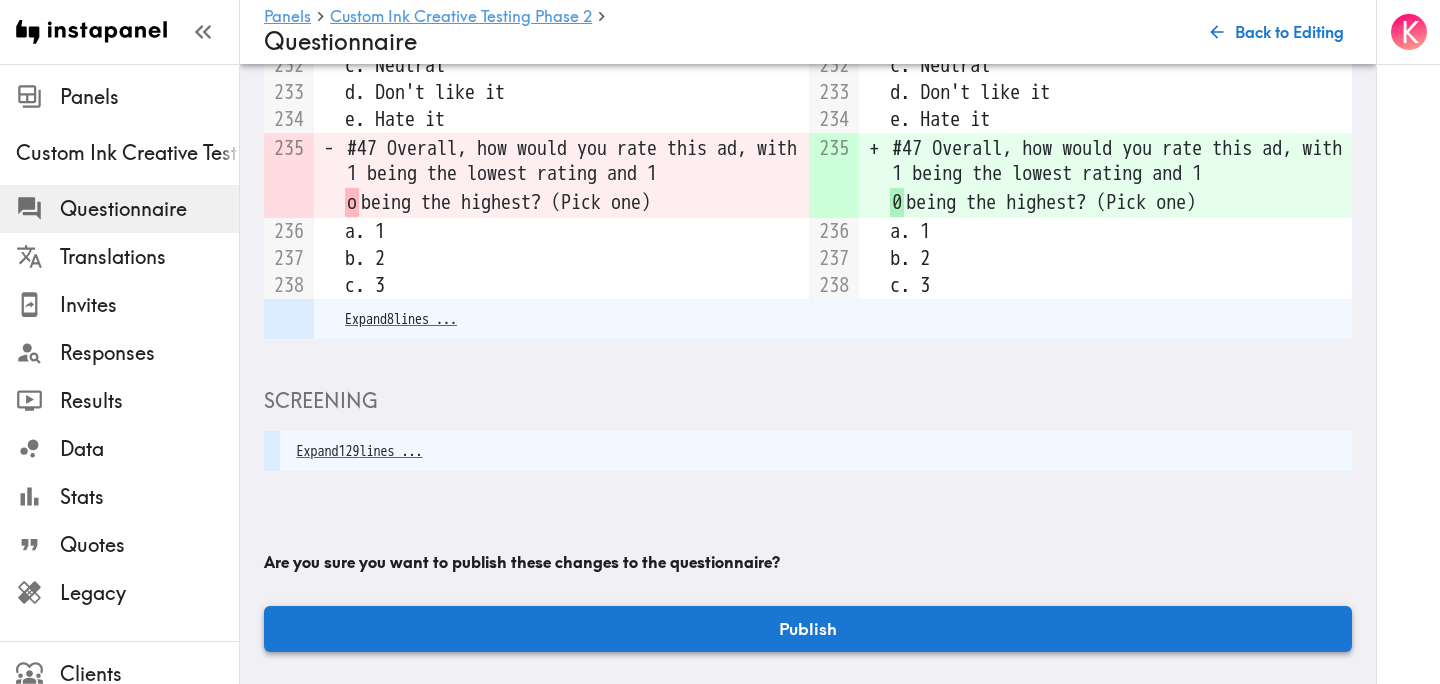 click on "Publish" at bounding box center (808, 629) 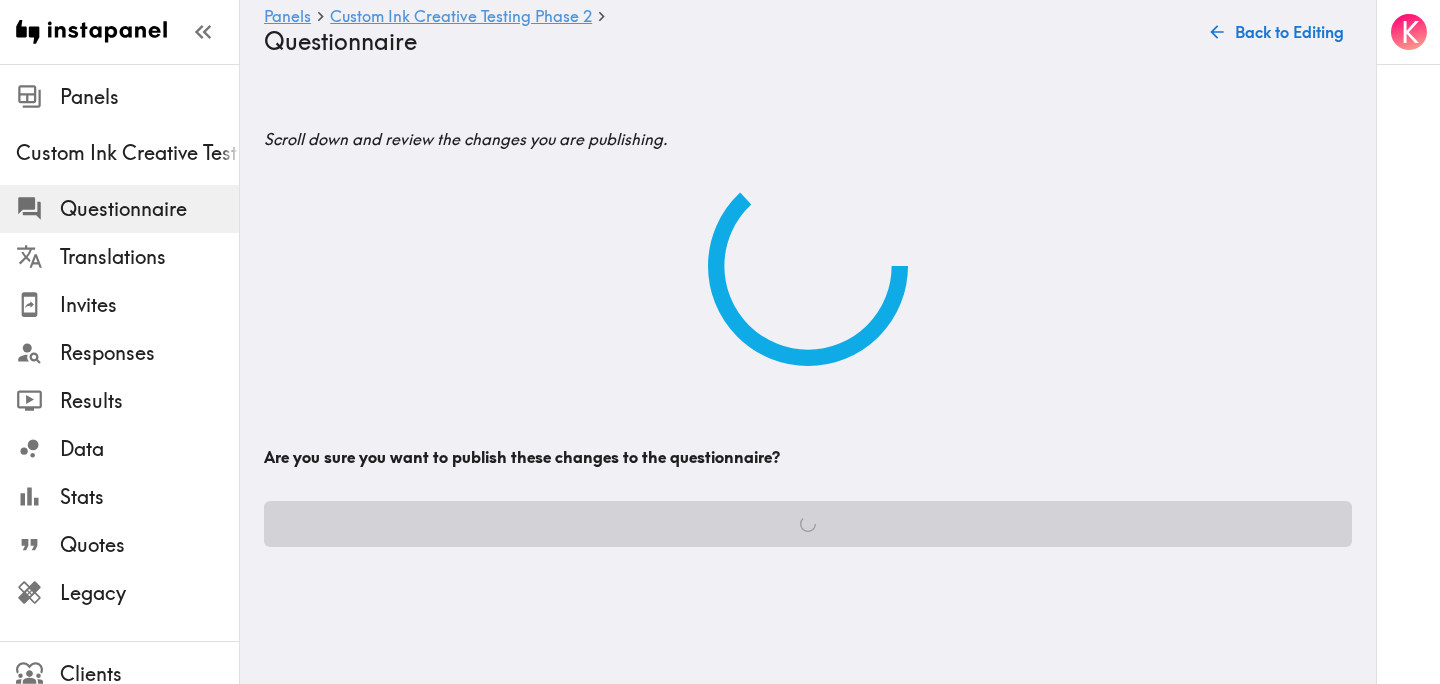 scroll, scrollTop: 0, scrollLeft: 0, axis: both 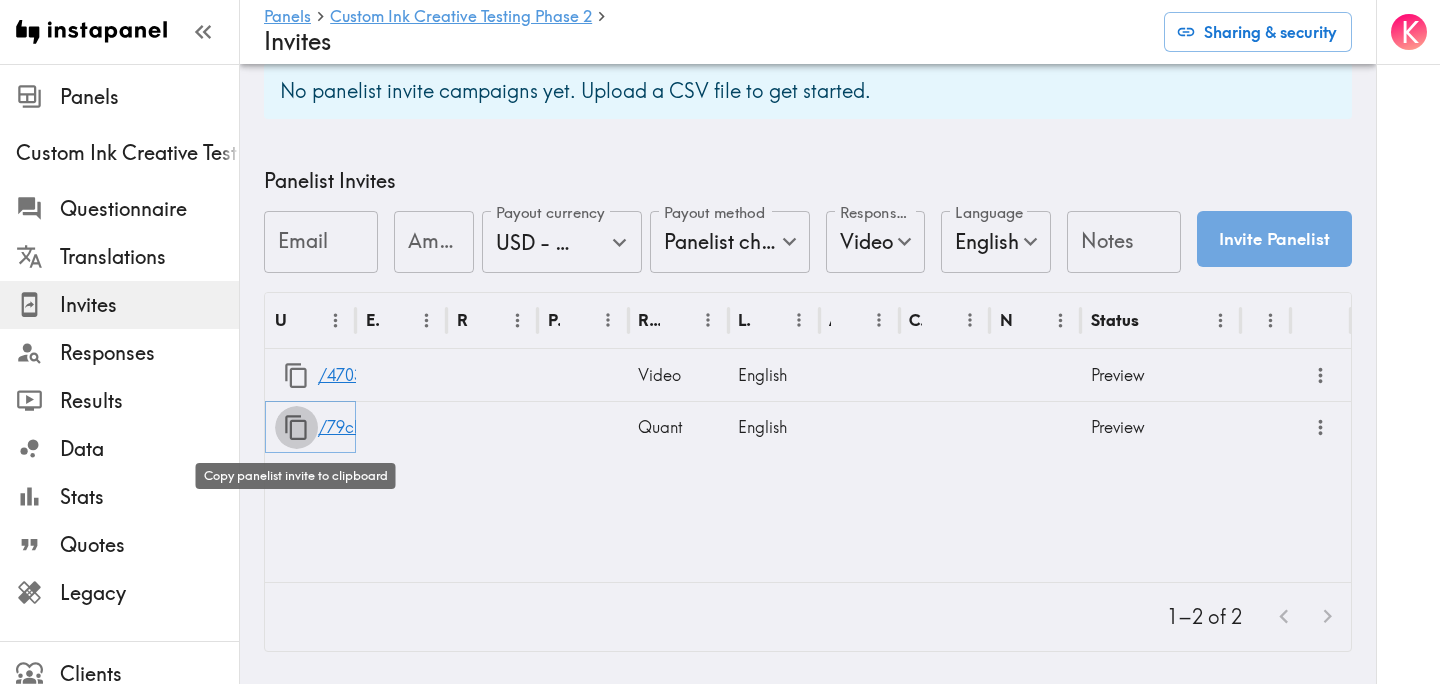 click 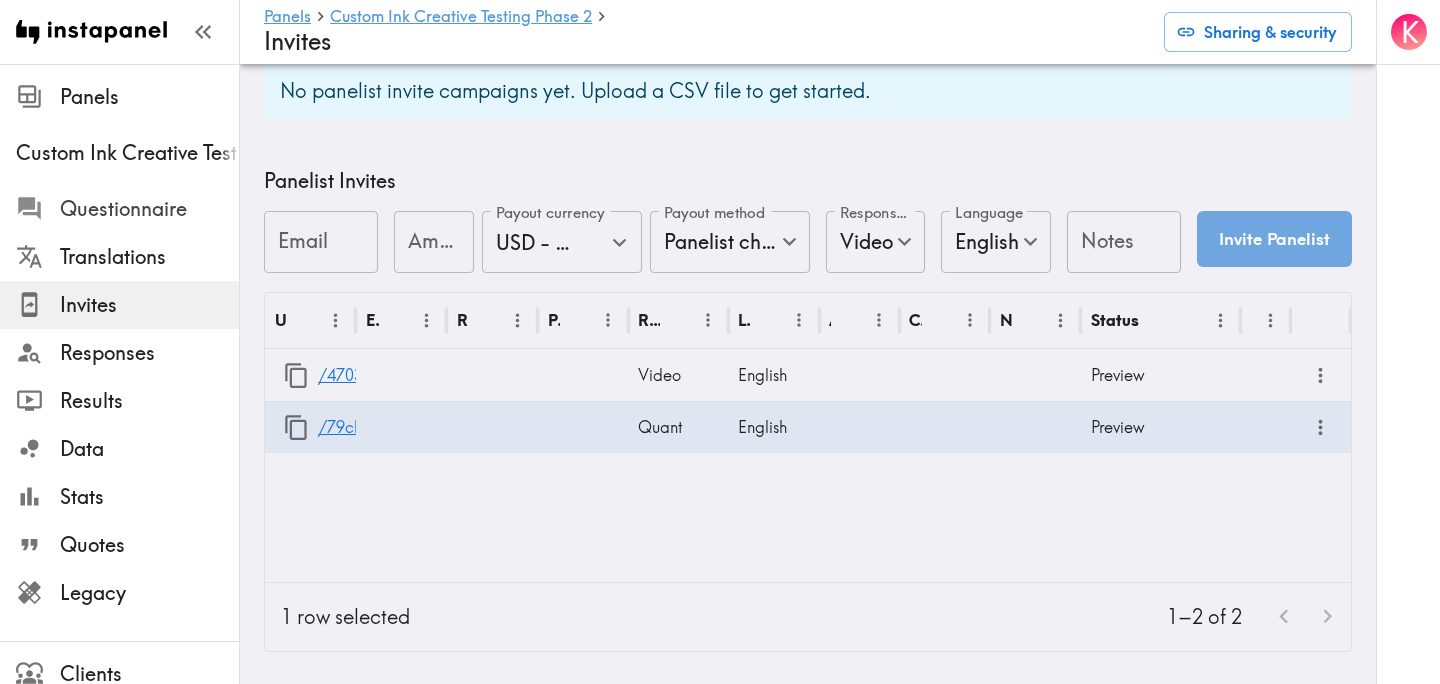 click on "Questionnaire" at bounding box center (149, 209) 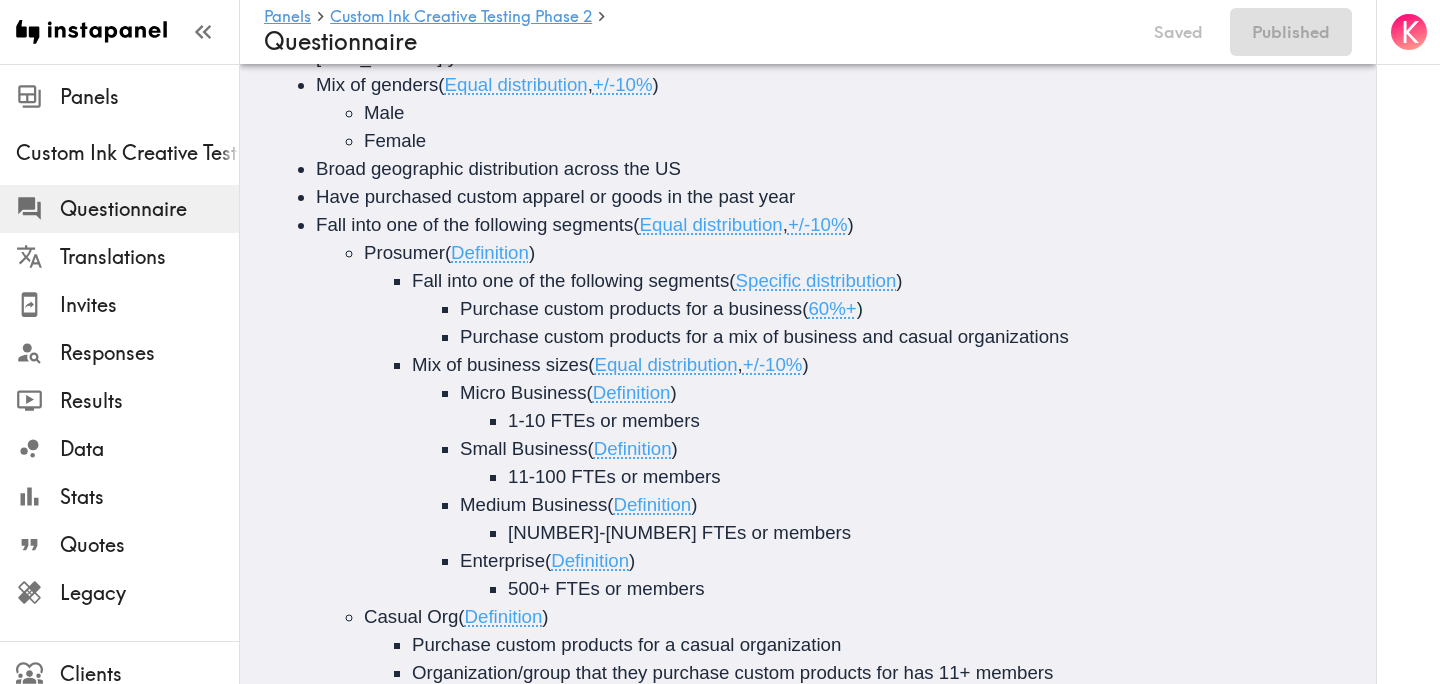 scroll, scrollTop: 0, scrollLeft: 0, axis: both 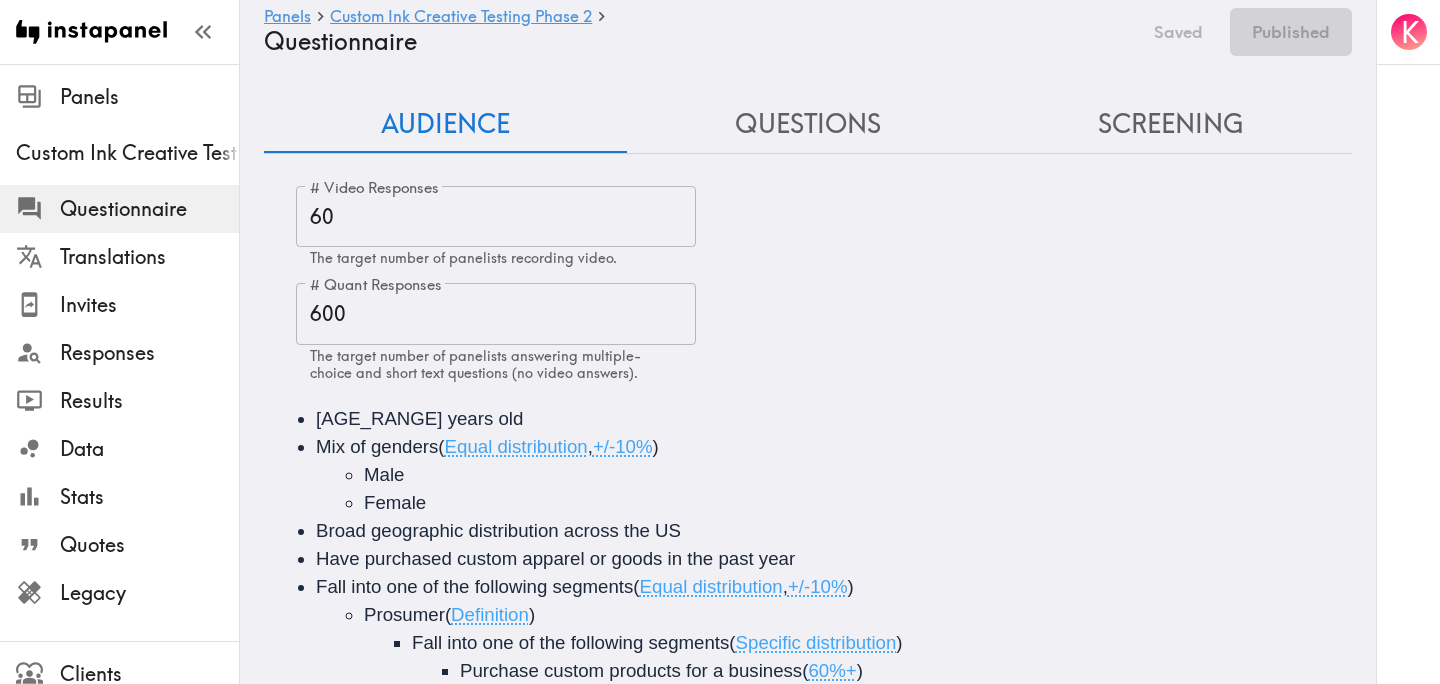click on "Panels   Custom Ink Creative Testing Phase 2   Questionnaire Saved Published Audience Questions Screening # Video Responses 60 # Video Responses The target number of panelists recording video. # Quant Responses 600 # Quant Responses The target number of panelists answering multiple-choice and short text questions (no video answers). 18-64 years old Mix of genders  ( Equal distribution ,  +/-10% ) Male Female Broad geographic distribution across the US Have purchased custom apparel or goods in the past year Fall into one of the following segments  ( Equal distribution ,  +/-10% ) Prosumer  ( Definition ) Fall into one of the following segments  ( Specific distribution ) Purchase custom products for a business  ( 60%+ ) Purchase custom products for a mix of business and casual organizations Mix of business sizes  ( Equal distribution ,  +/-10% ) Micro Business  ( Definition ) 1-10 FTEs or members Small Business  ( Definition ) 11-100 FTEs or members Medium Business  ( Definition ) 101-500 FTEs or members ( ) (" at bounding box center (808, 584) 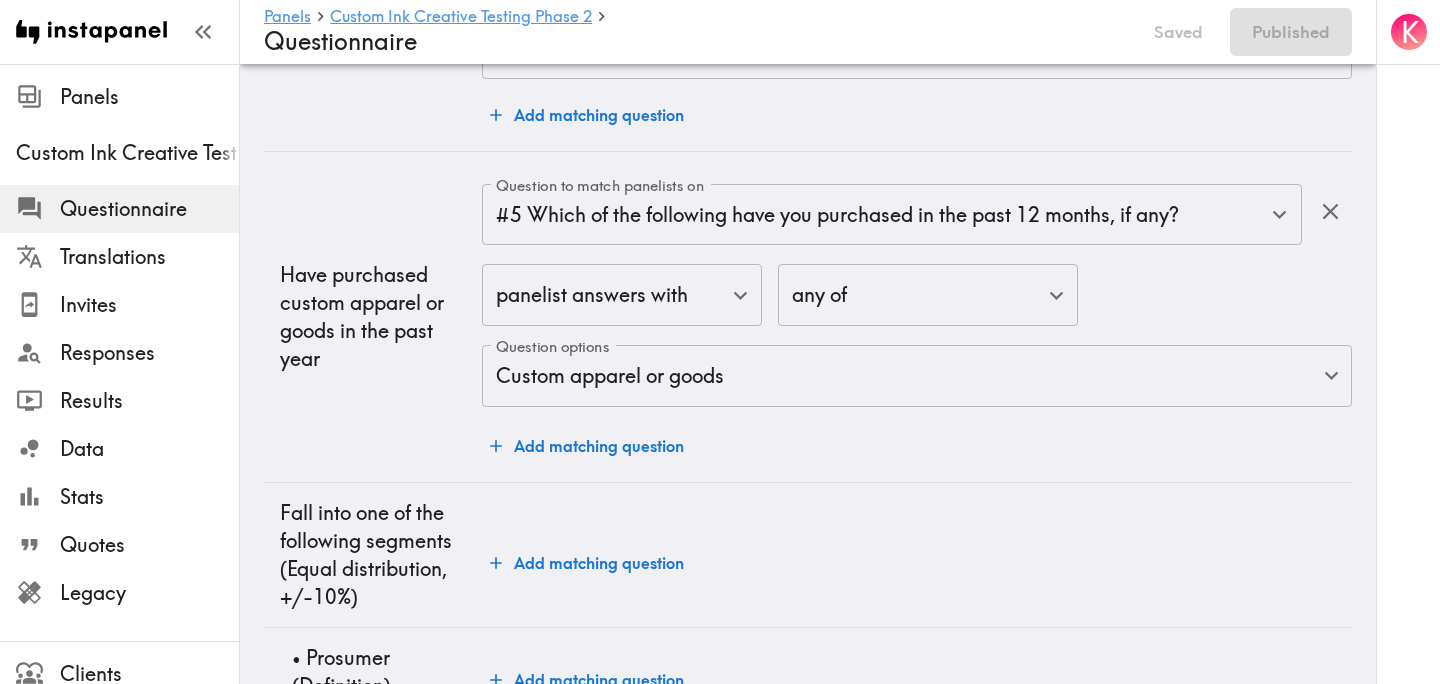 scroll, scrollTop: 1806, scrollLeft: 0, axis: vertical 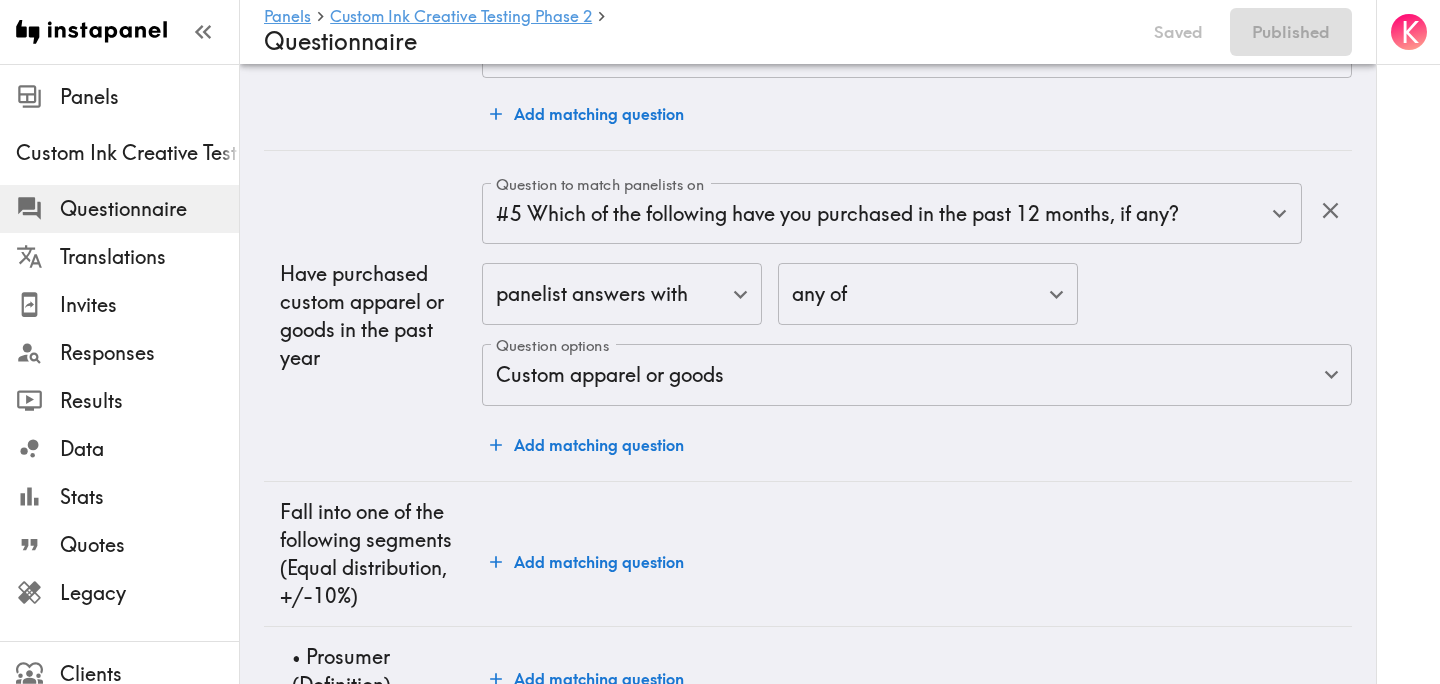 click on "Instapanel -  Panels  -  Custom Ink Creative Testing Phase 2  -  Questionnaire Panels Custom Ink Creative Testing Phase 2 Questionnaire Translations Invites Responses Results Data Stats Quotes Legacy Clients Panelists Strategists My Invites My Rewards Help/Suggestions K Panels   Custom Ink Creative Testing Phase 2   Questionnaire Saved Published Audience Questions Screening # Video Responses 60 # Video Responses The target number of panelists recording video. # Quant Responses 600 # Quant Responses The target number of panelists answering multiple-choice and short text questions (no video answers). 18-64 years old Mix of genders  ( Equal distribution ,  +/-10% ) Male Female Broad geographic distribution across the US Have purchased custom apparel or goods in the past year Fall into one of the following segments  ( Equal distribution ,  +/-10% ) Prosumer  ( Definition ) Fall into one of the following segments  ( Specific distribution ) Purchase custom products for a business  ( 60%+ ) Mix of business sizes  (" at bounding box center (720, 1223) 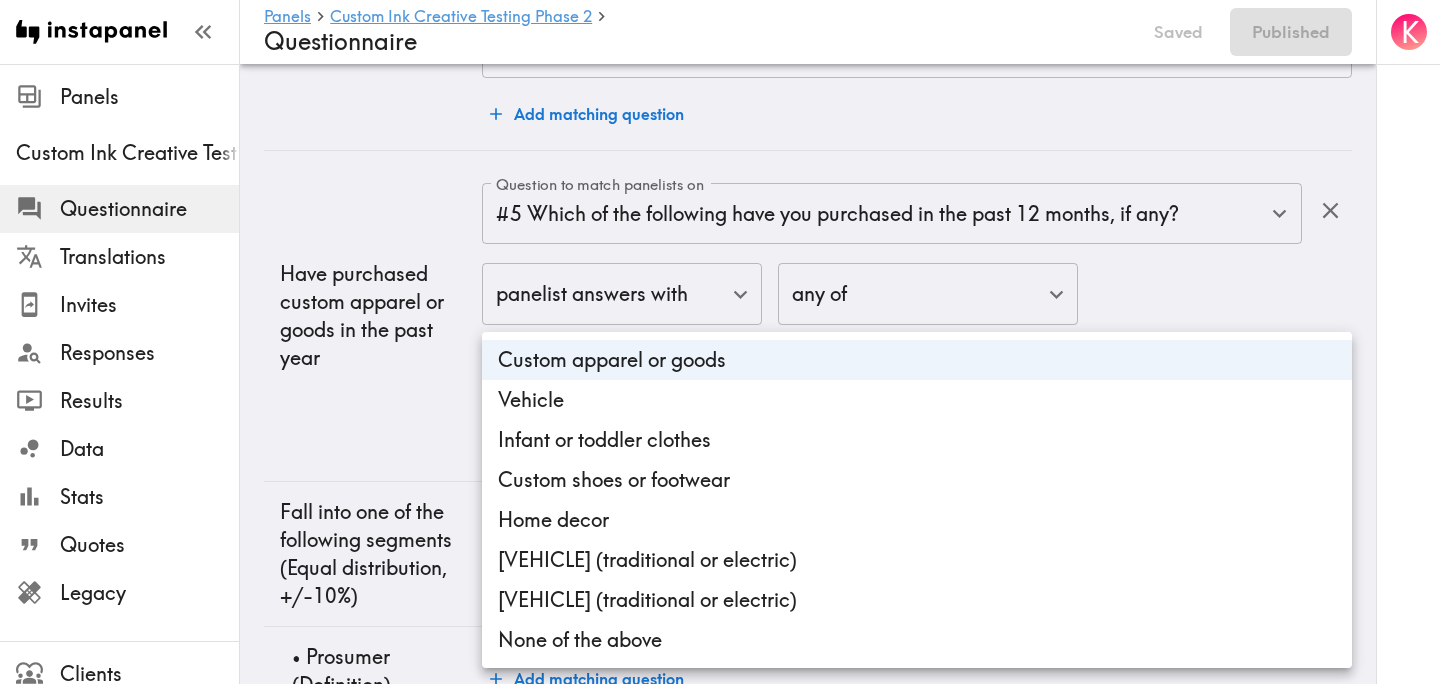 click on "Custom apparel or goods" at bounding box center [917, 360] 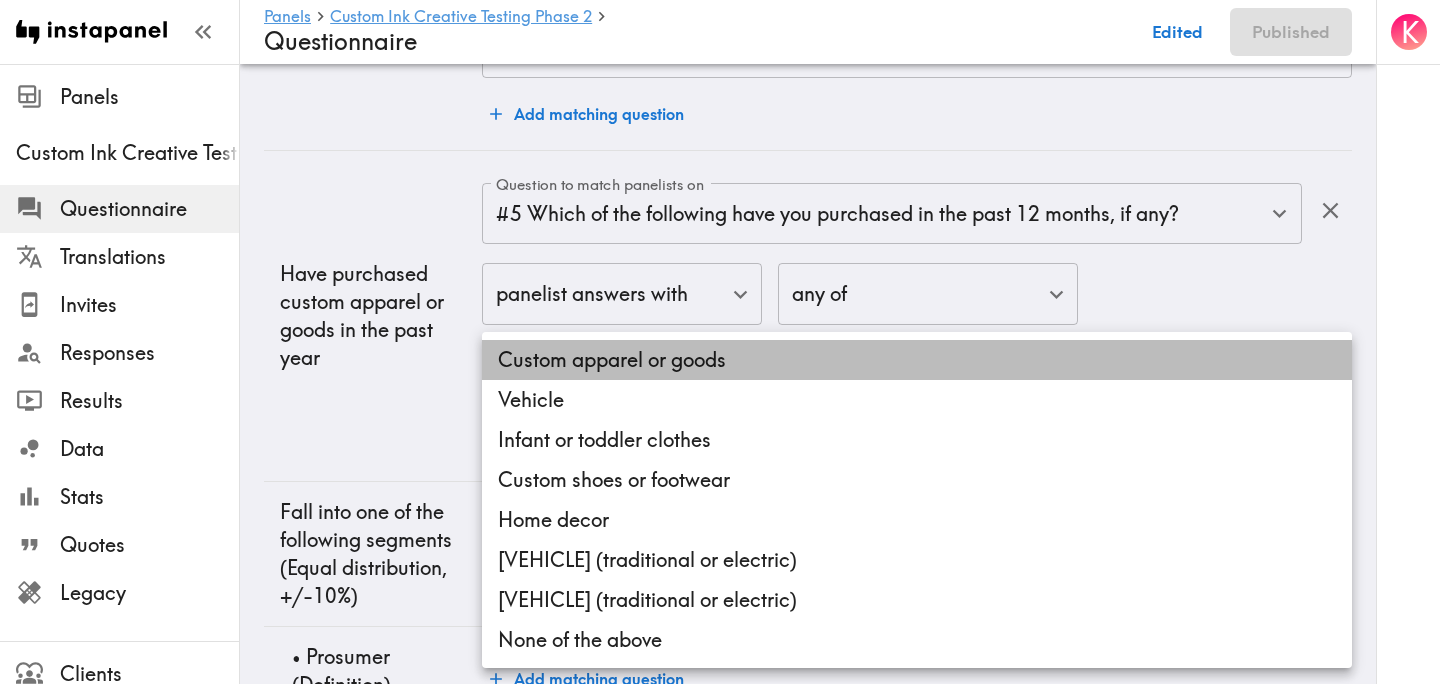 click on "Custom apparel or goods" at bounding box center [917, 360] 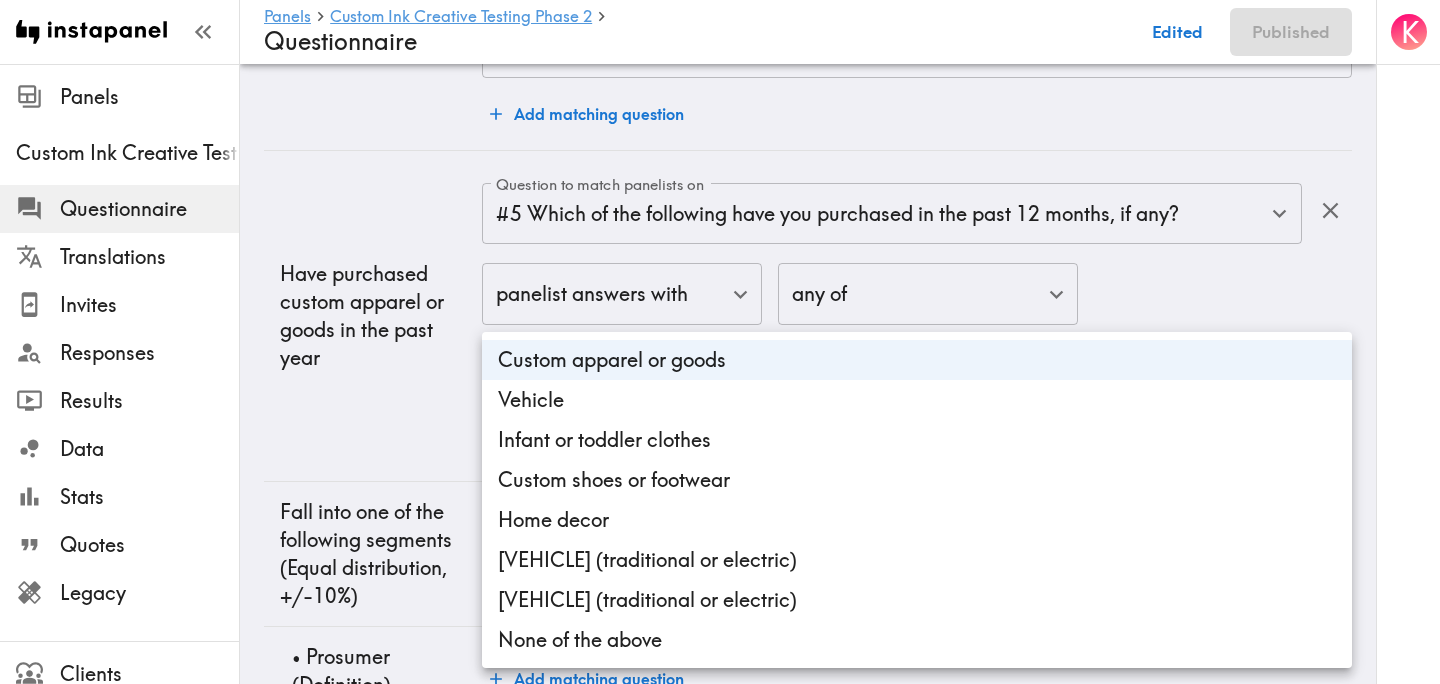 click at bounding box center [720, 342] 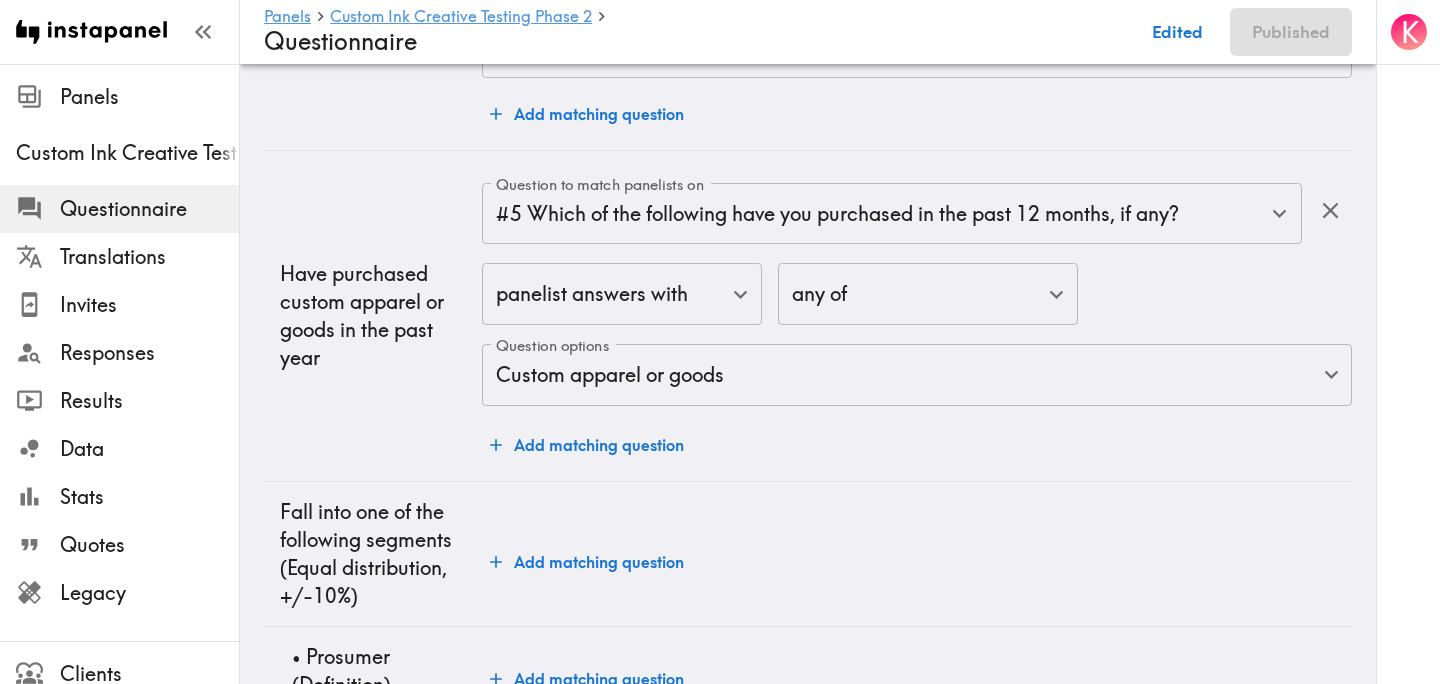 click on "Have purchased custom apparel or goods in the past year" at bounding box center [373, 315] 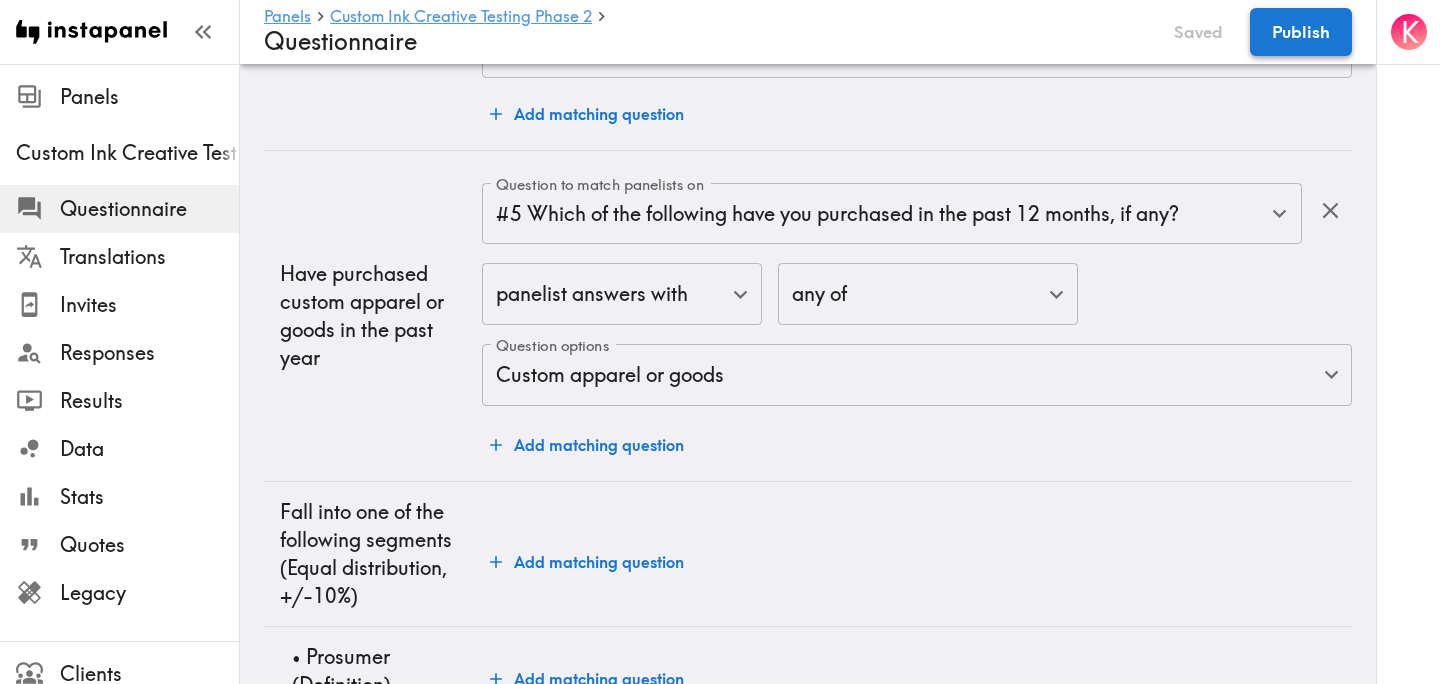 click on "Publish" at bounding box center (1301, 32) 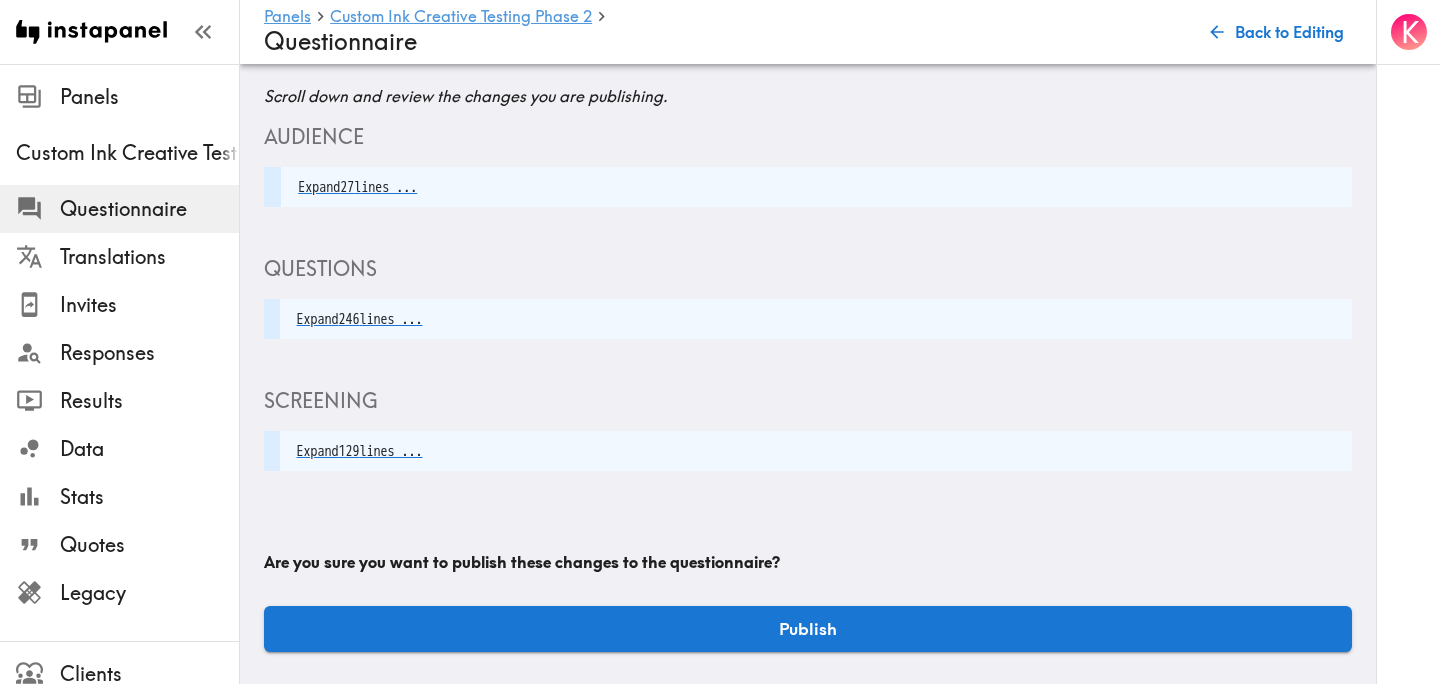 scroll, scrollTop: 43, scrollLeft: 0, axis: vertical 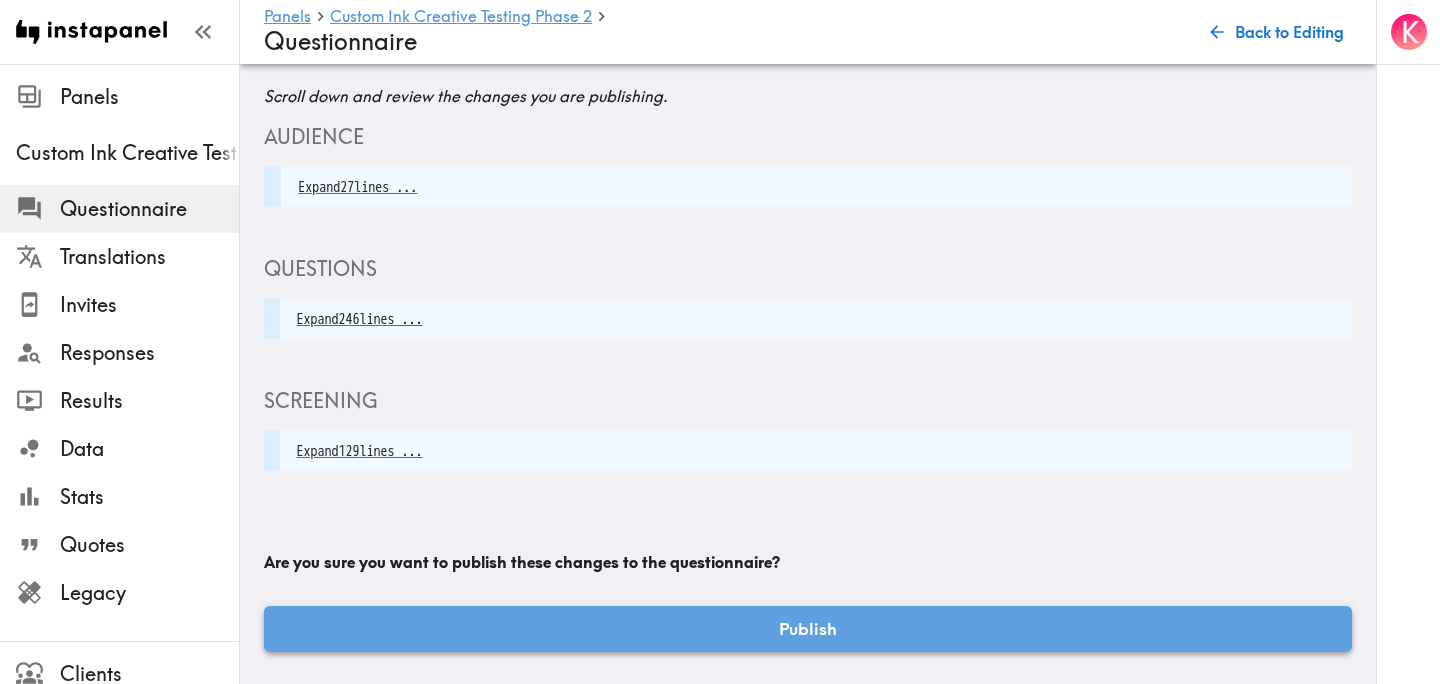 click on "Publish" at bounding box center [808, 629] 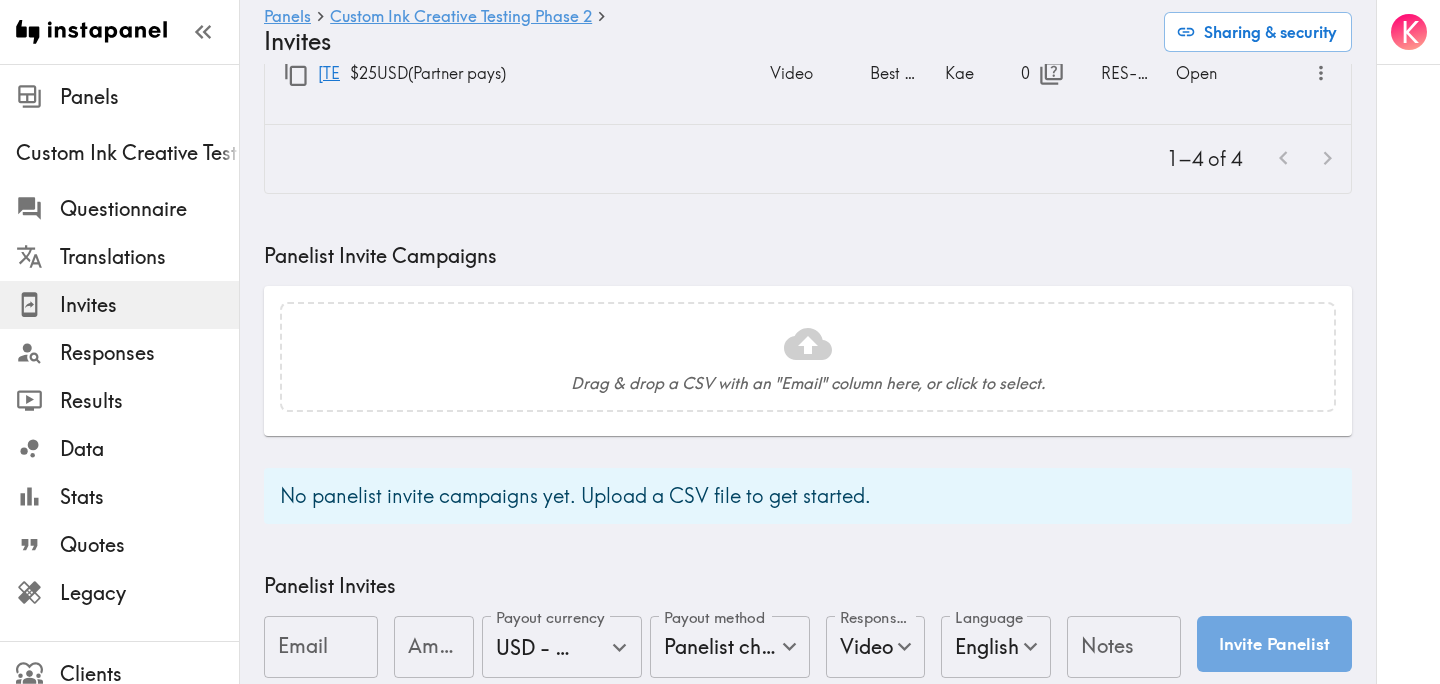 scroll, scrollTop: 792, scrollLeft: 0, axis: vertical 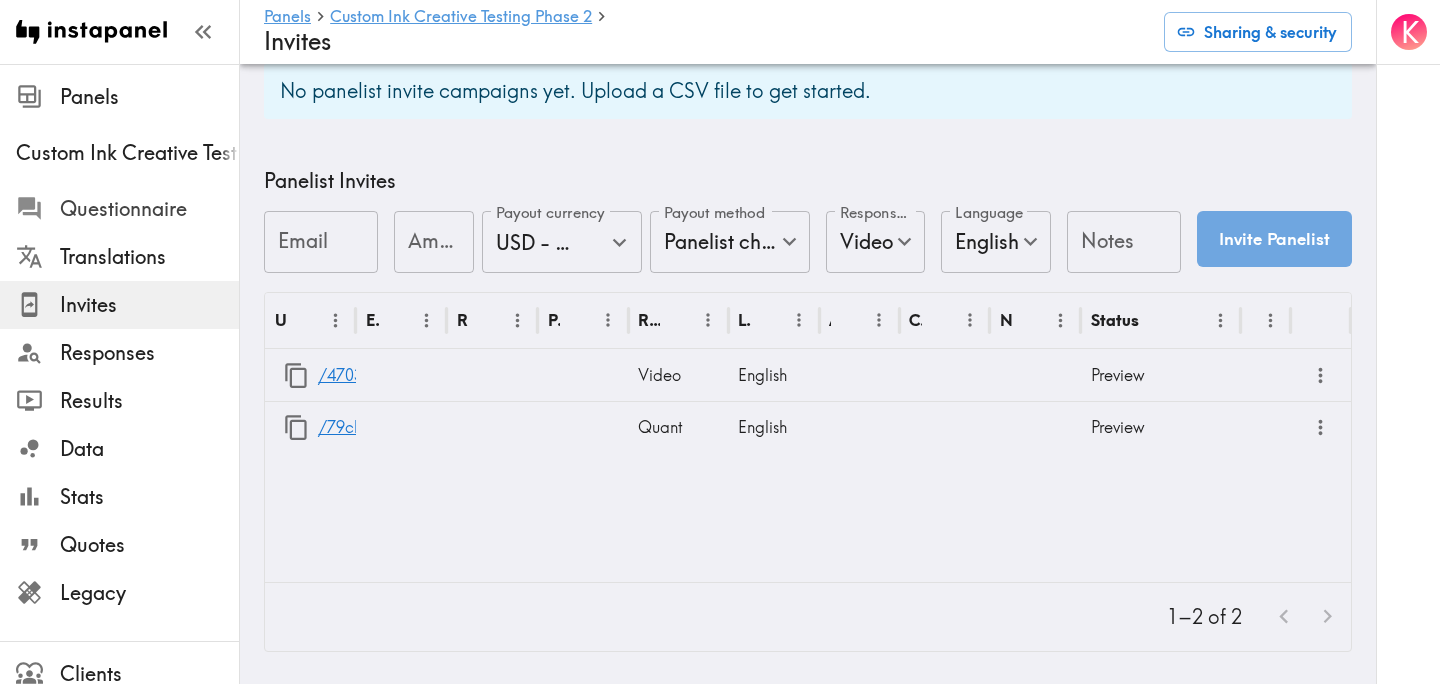 click on "Questionnaire" at bounding box center [149, 209] 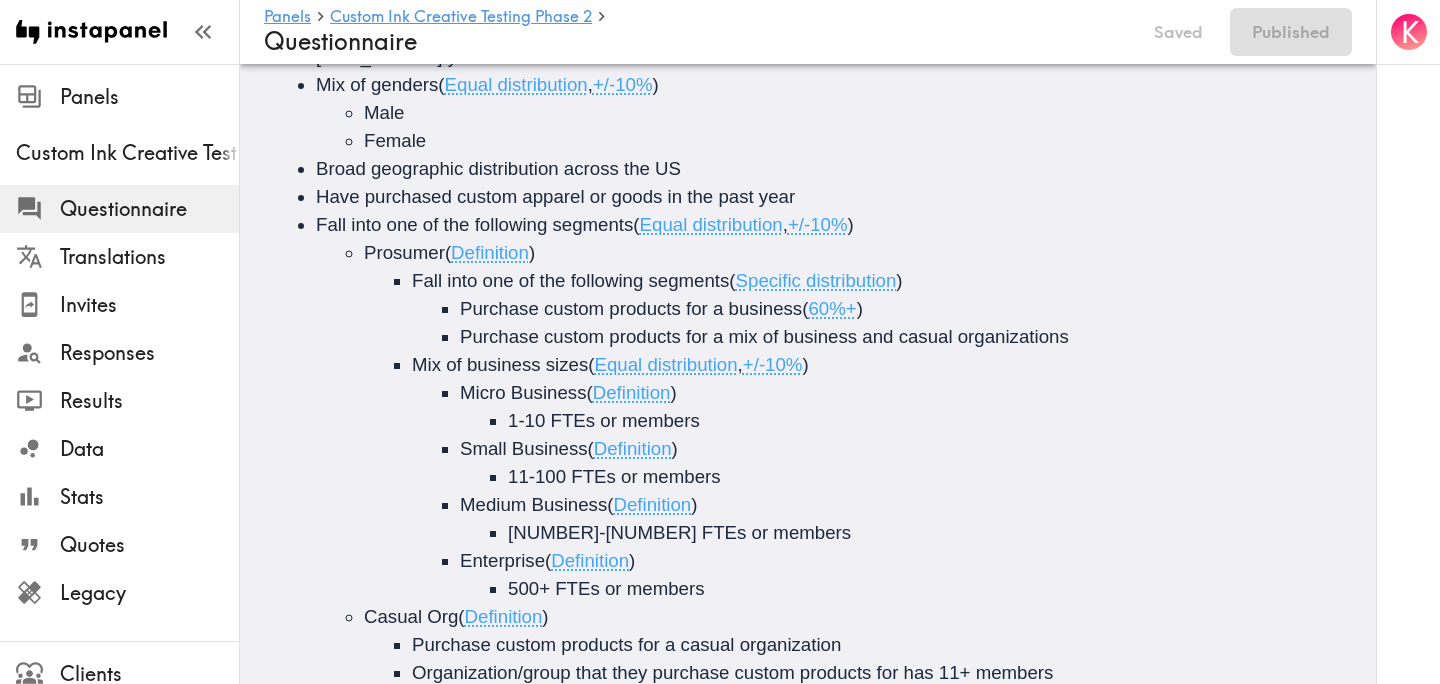 scroll, scrollTop: 0, scrollLeft: 0, axis: both 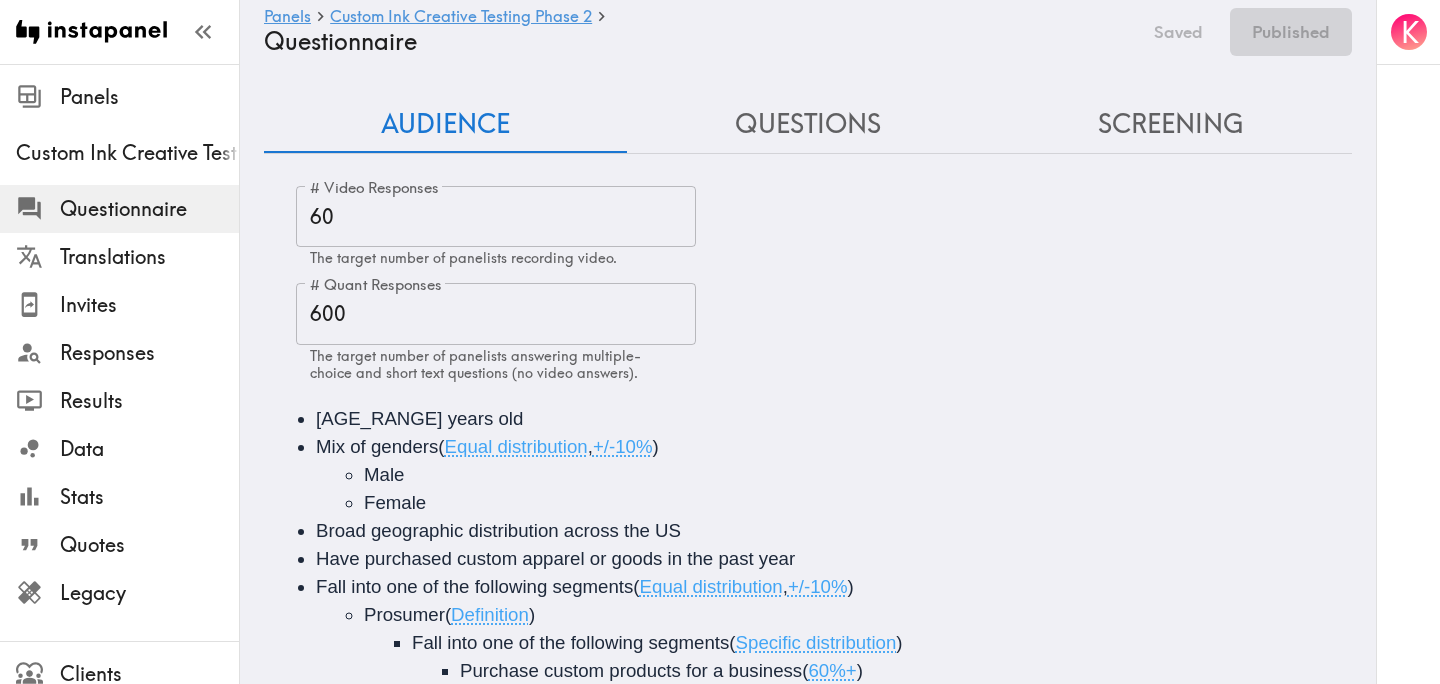 click on "Screening" at bounding box center [1170, 124] 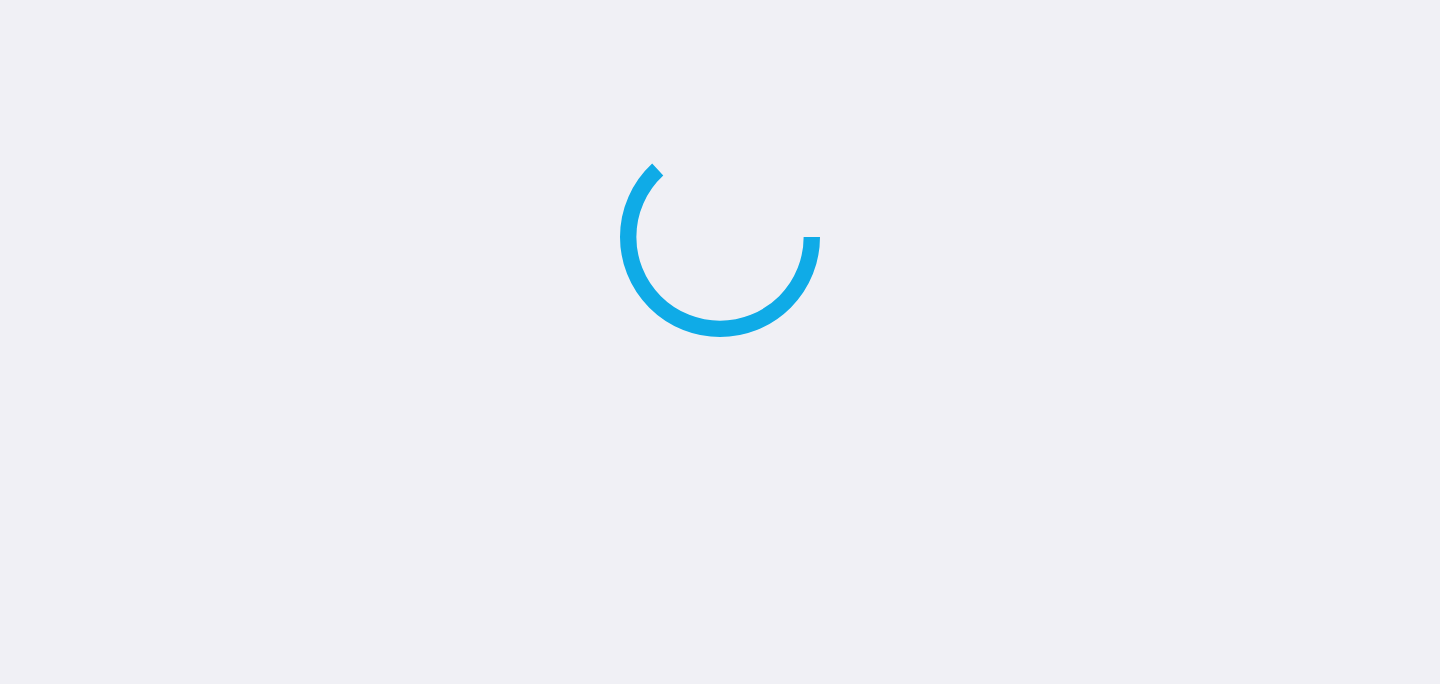scroll, scrollTop: 0, scrollLeft: 0, axis: both 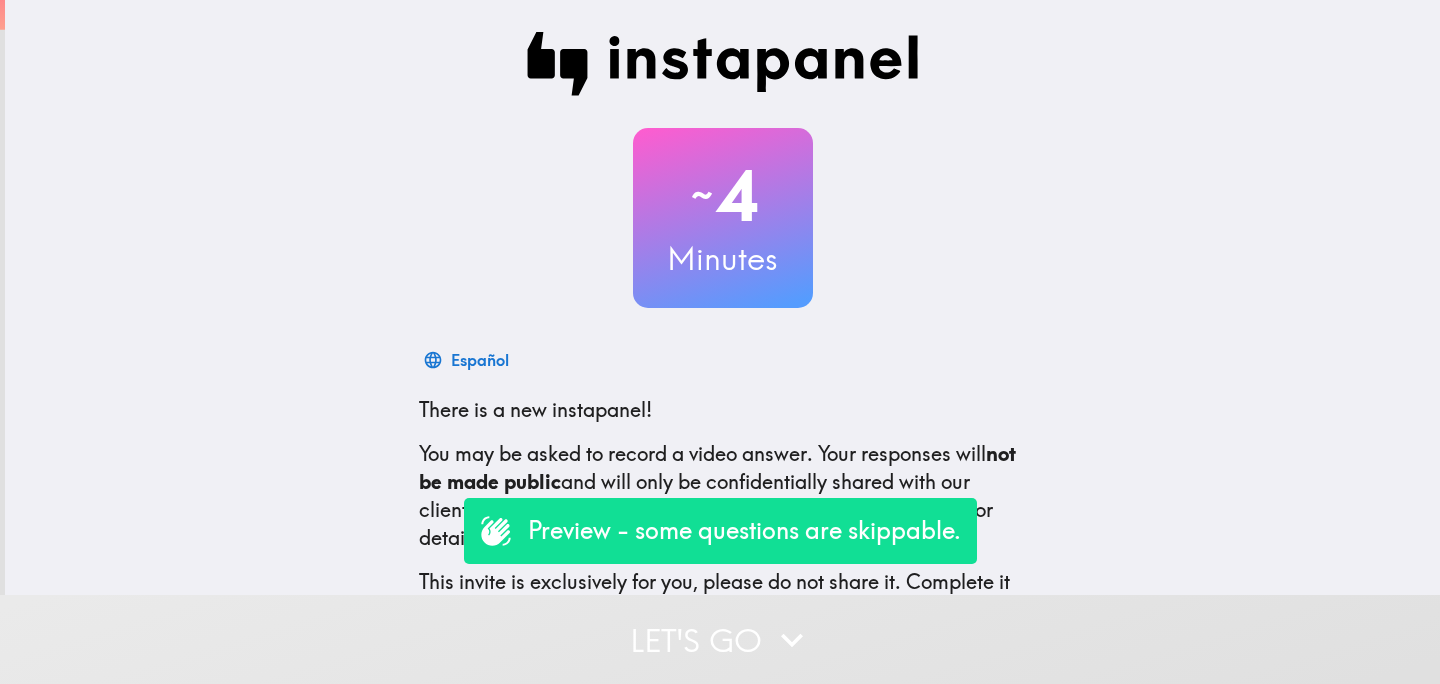 click on "Let's go" at bounding box center [720, 639] 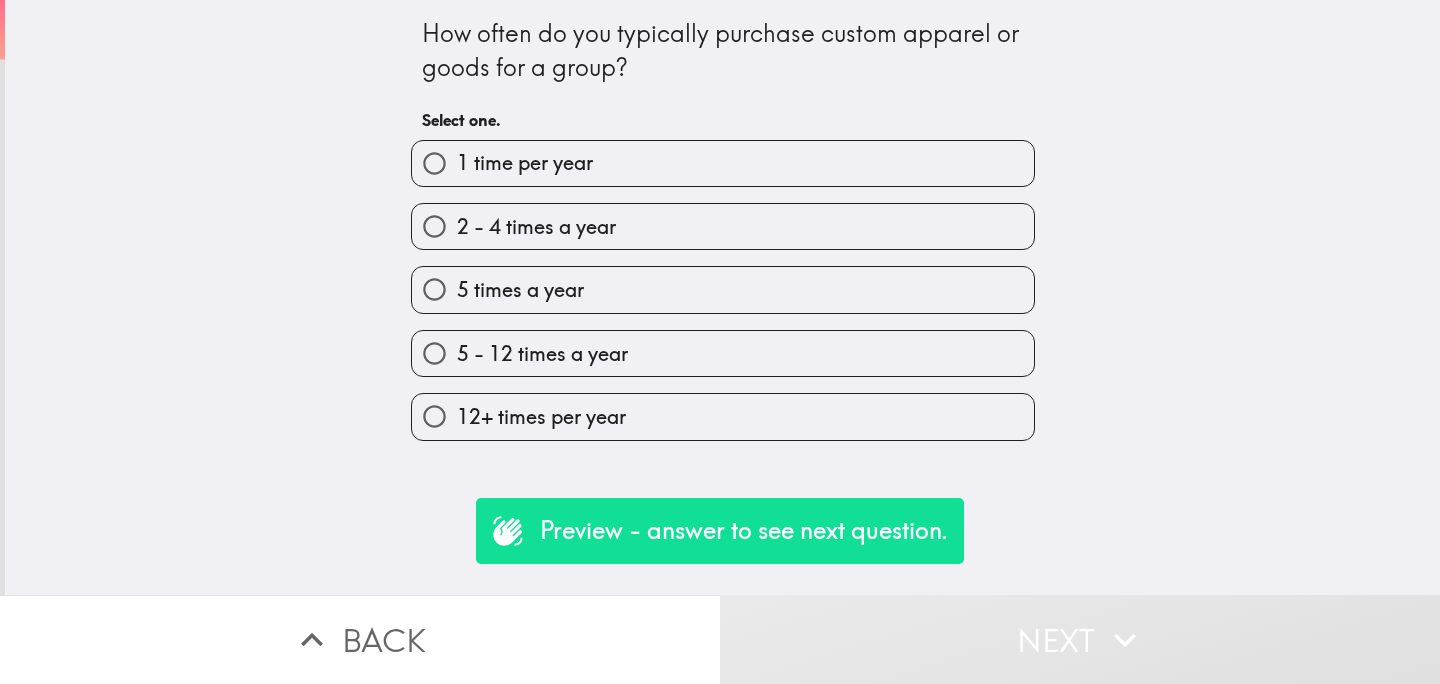 click on "5 times a year" at bounding box center (723, 289) 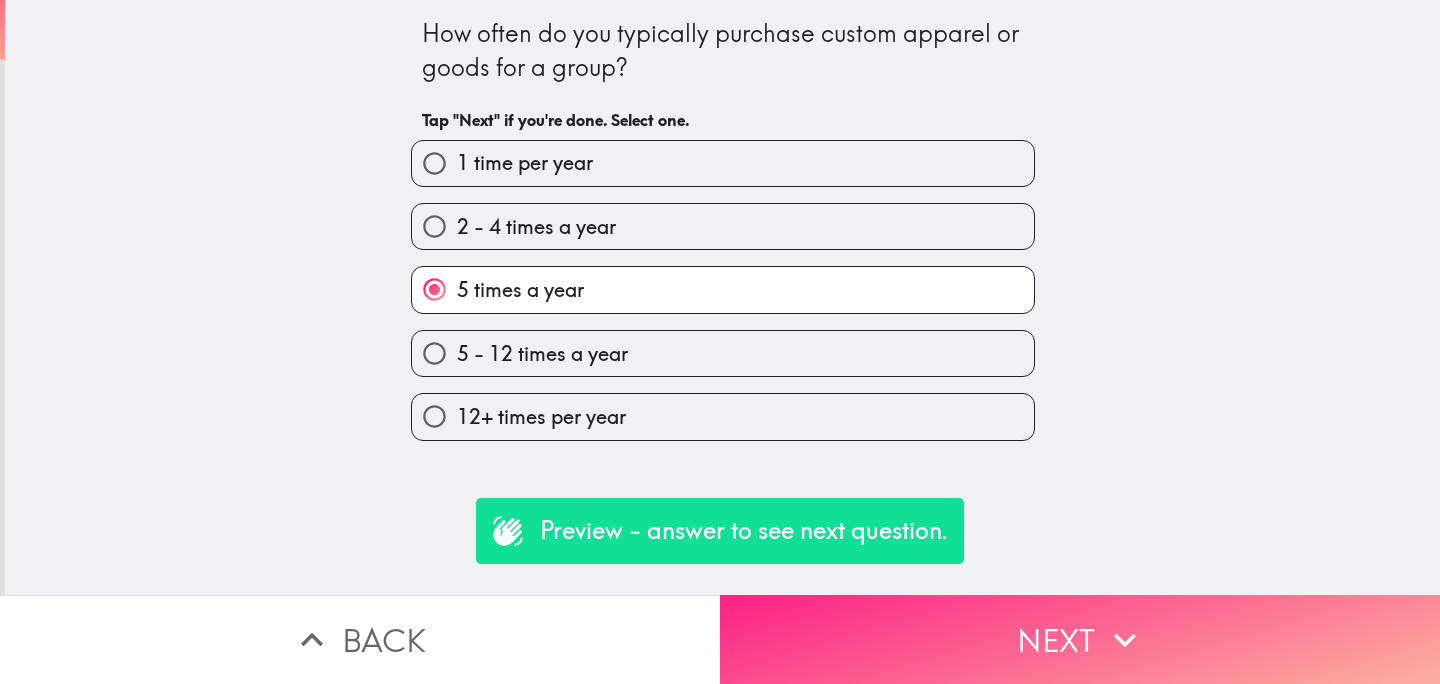 click on "Next" at bounding box center (1080, 639) 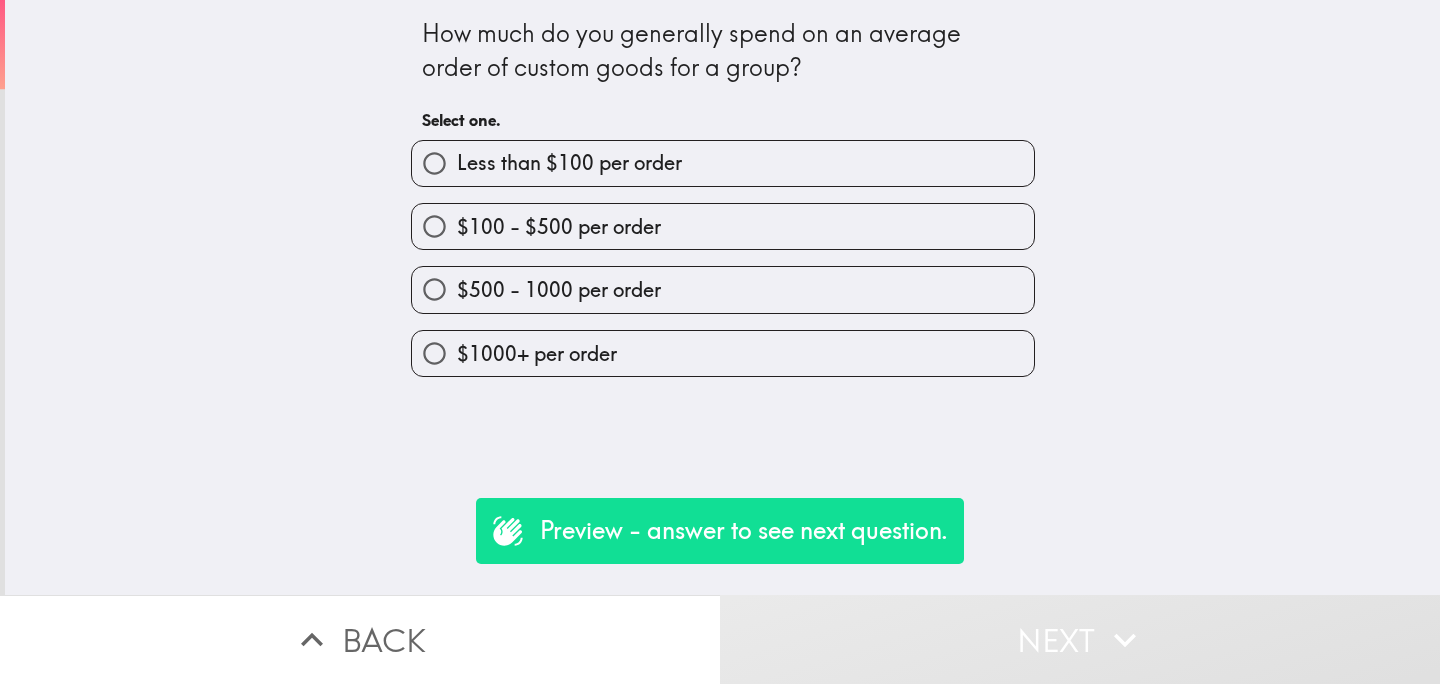 click on "Less than $100 per order" at bounding box center (723, 163) 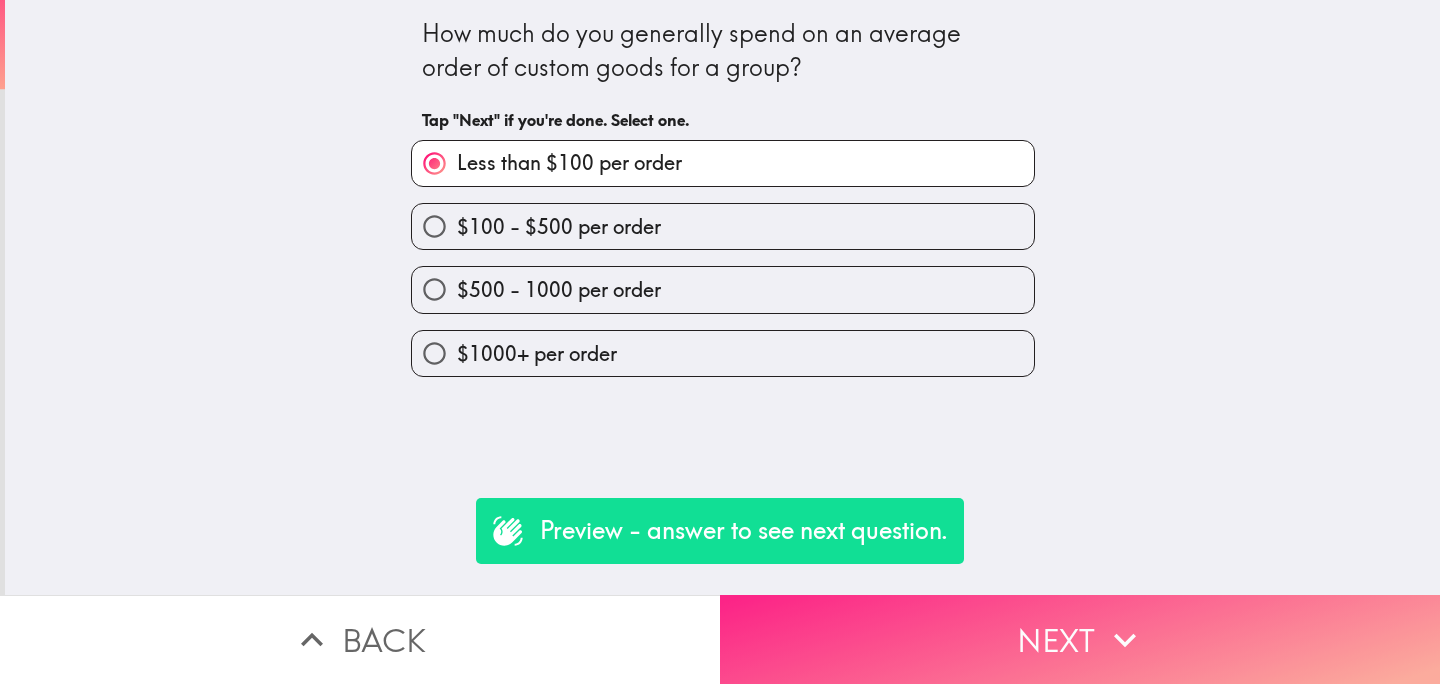 click on "Next" at bounding box center (1080, 639) 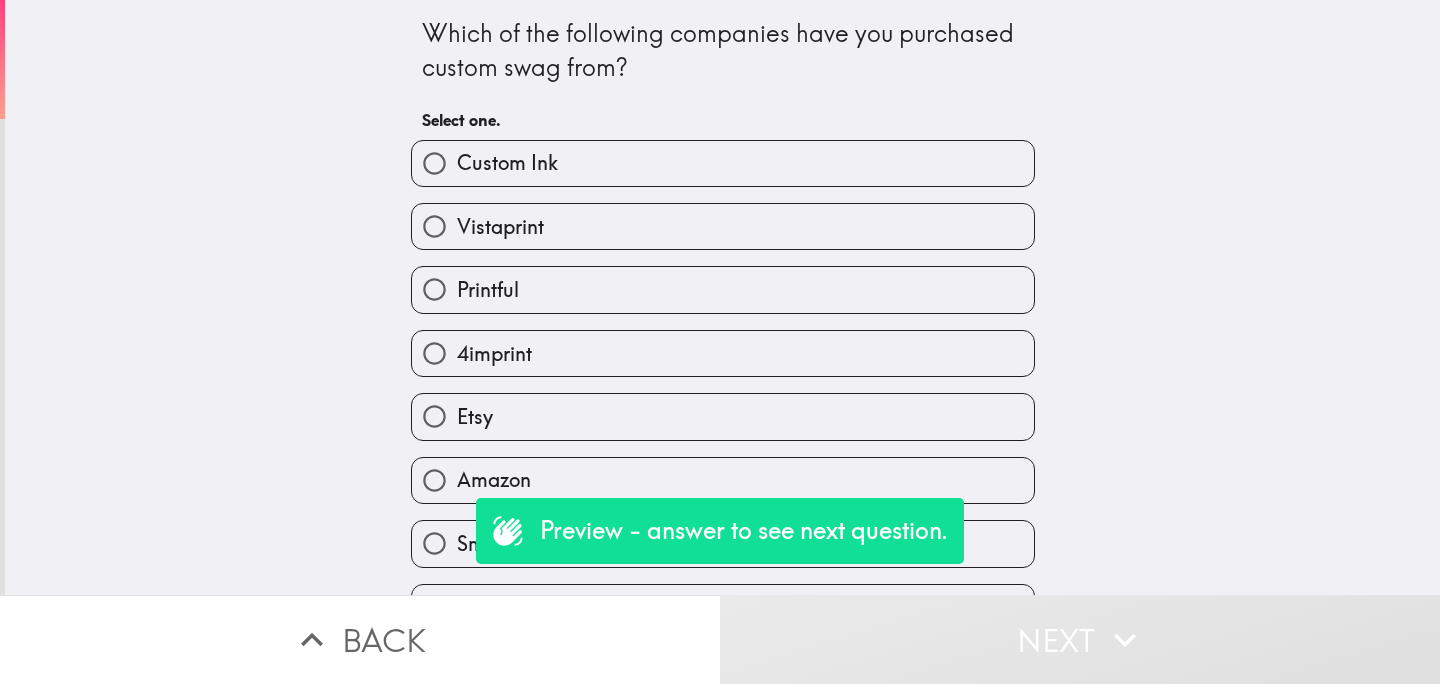 click on "Etsy" at bounding box center [723, 416] 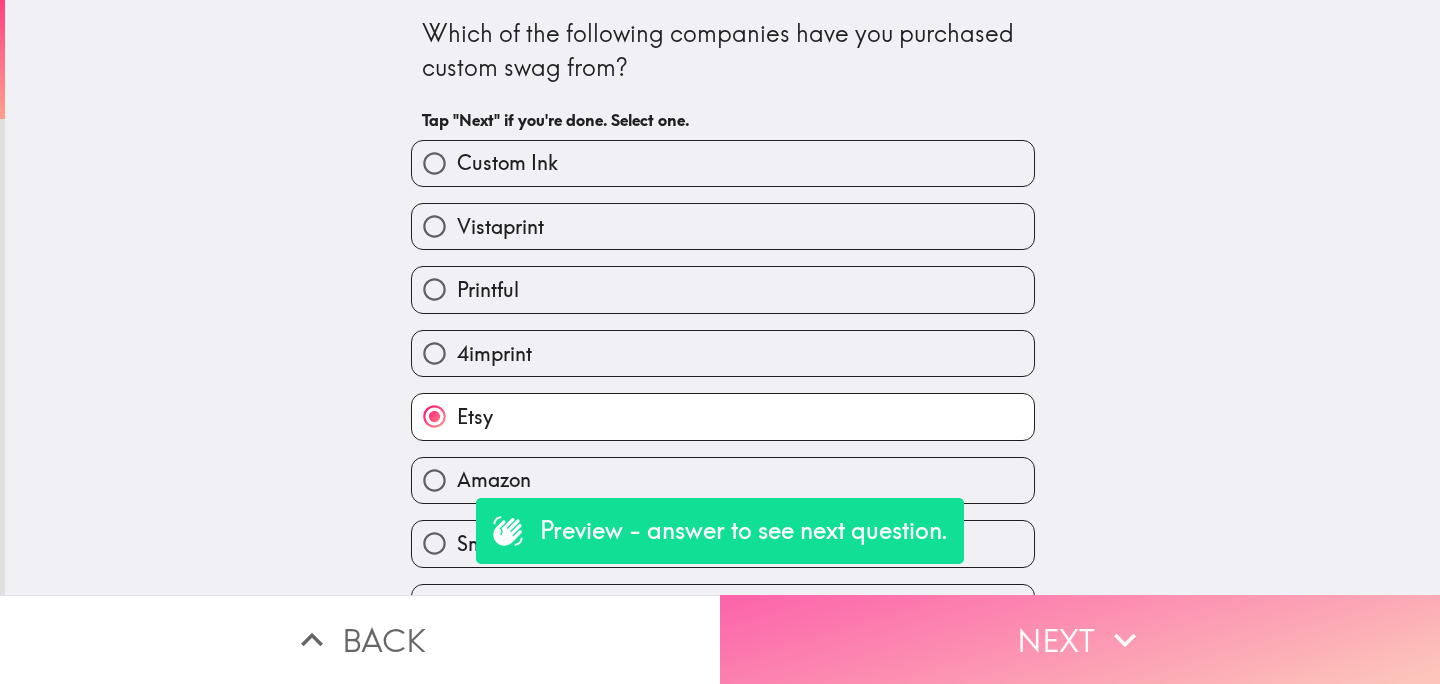 click on "Next" at bounding box center (1080, 639) 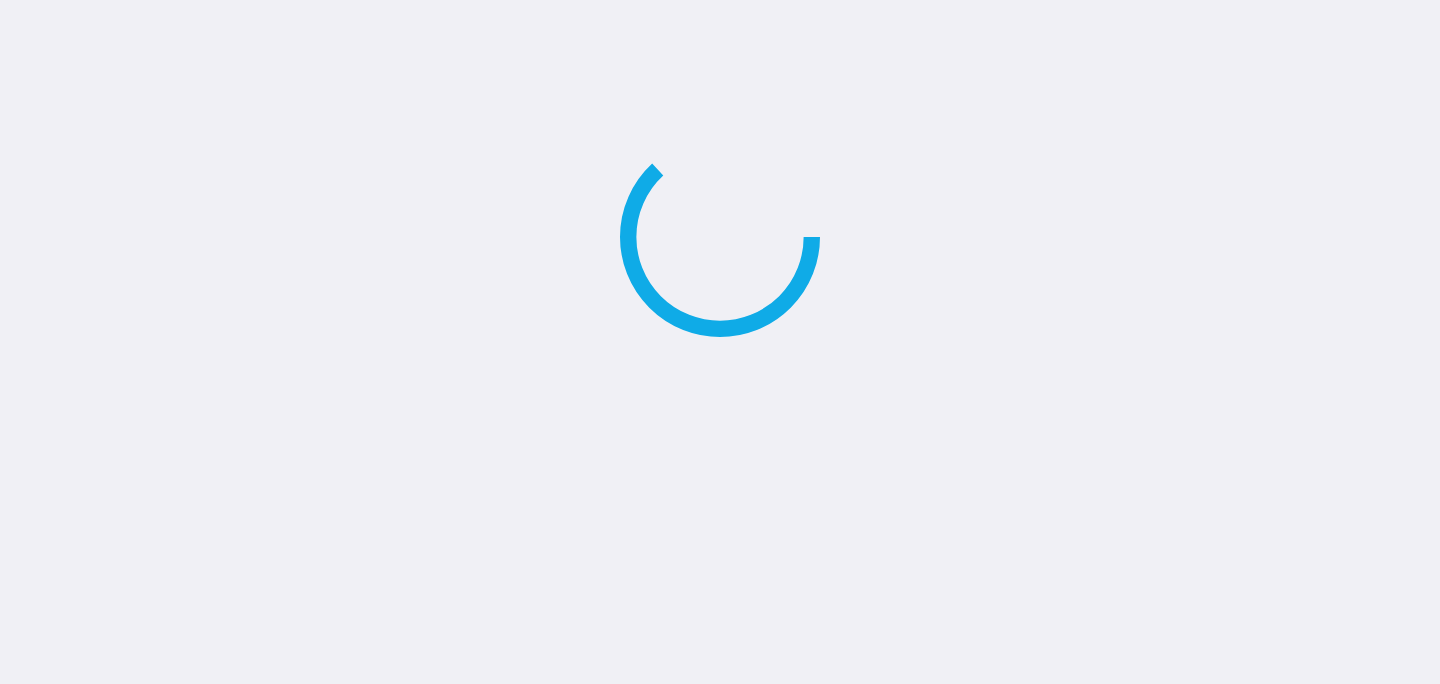 scroll, scrollTop: 0, scrollLeft: 0, axis: both 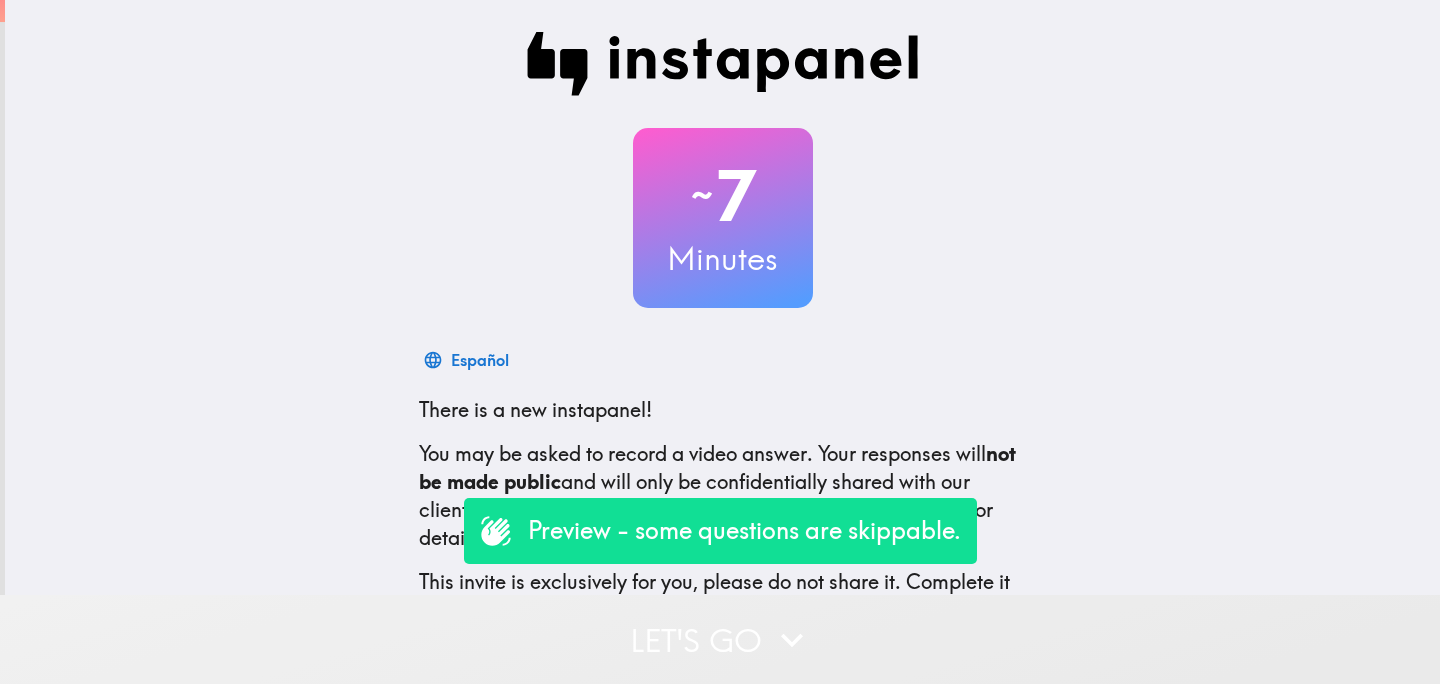 click on "Let's go" at bounding box center (720, 639) 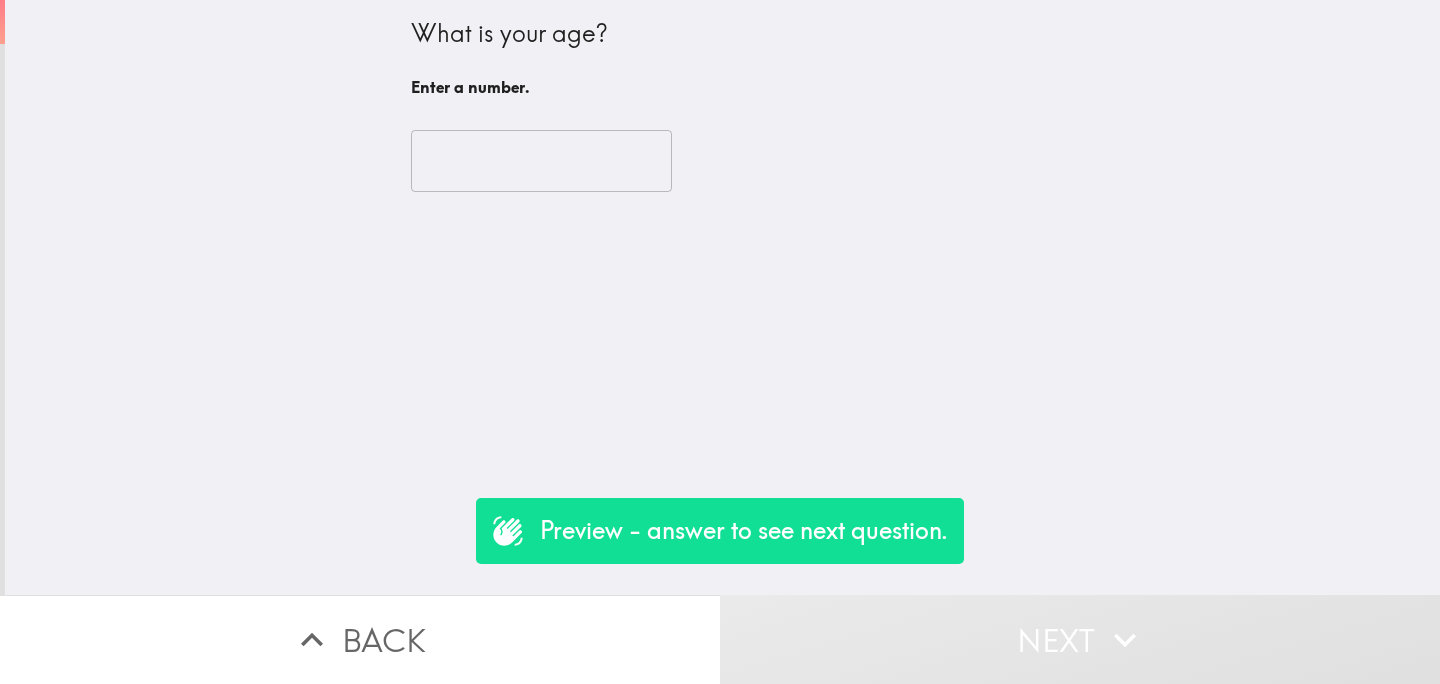 click at bounding box center (541, 161) 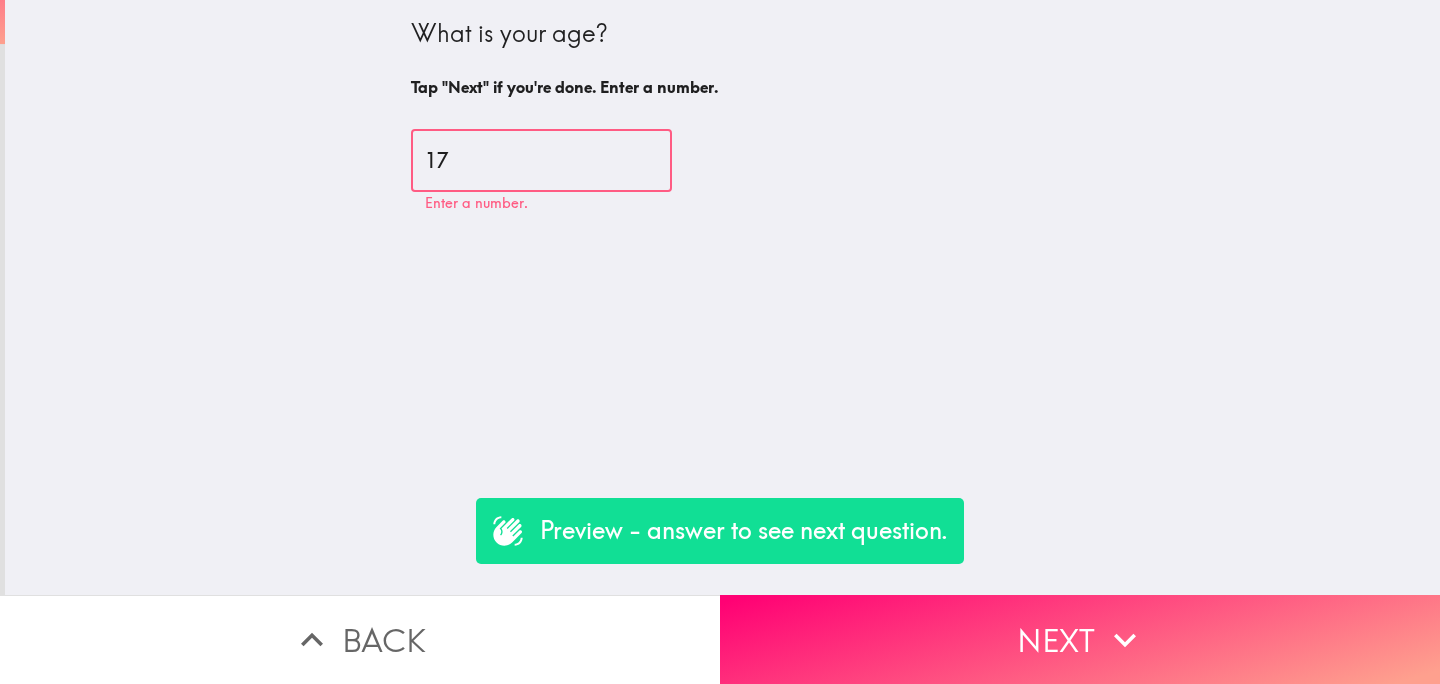 type on "17" 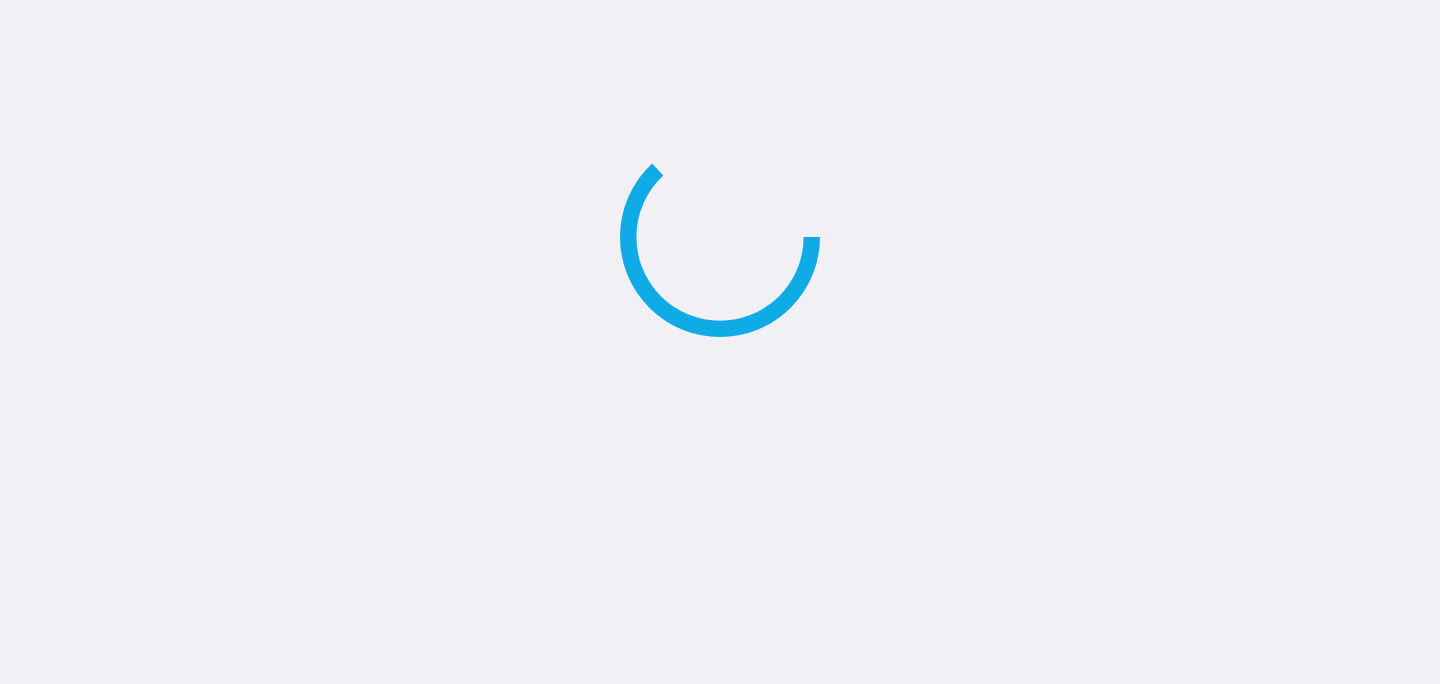 scroll, scrollTop: 0, scrollLeft: 0, axis: both 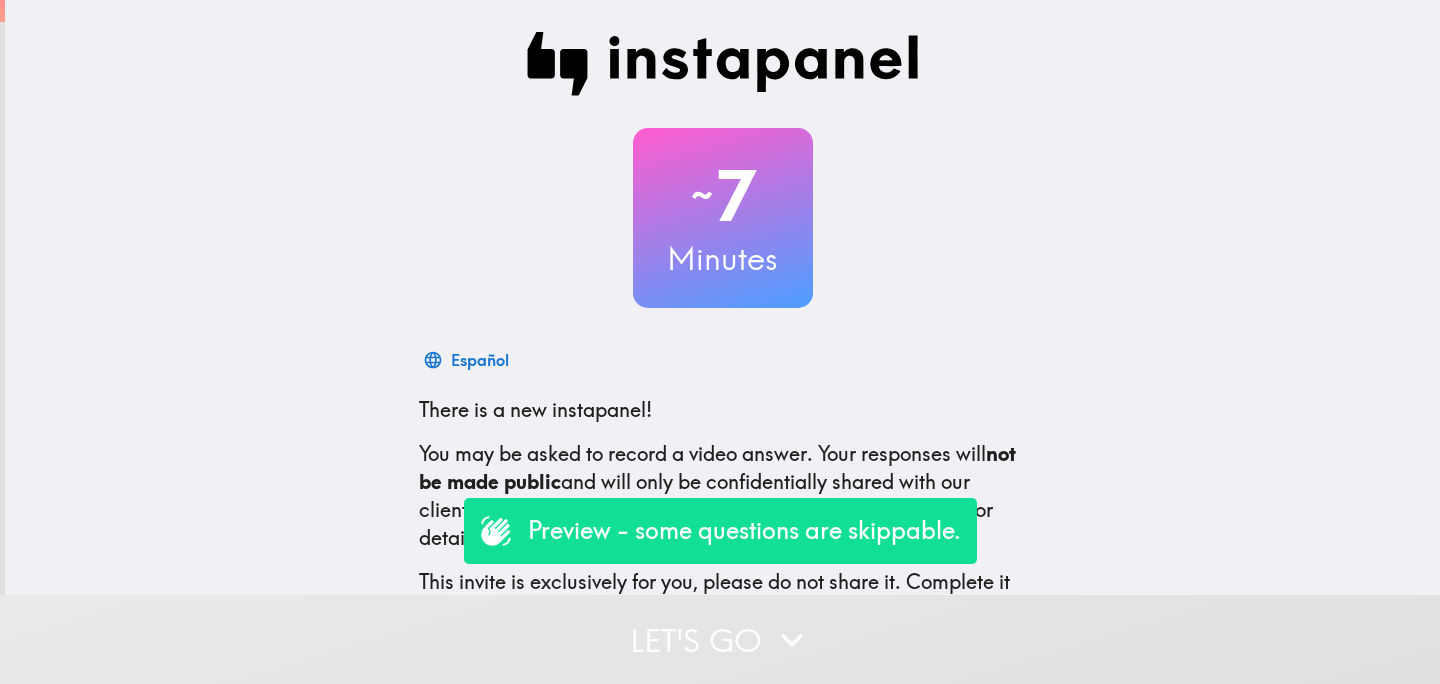 click on "Let's go" at bounding box center (720, 639) 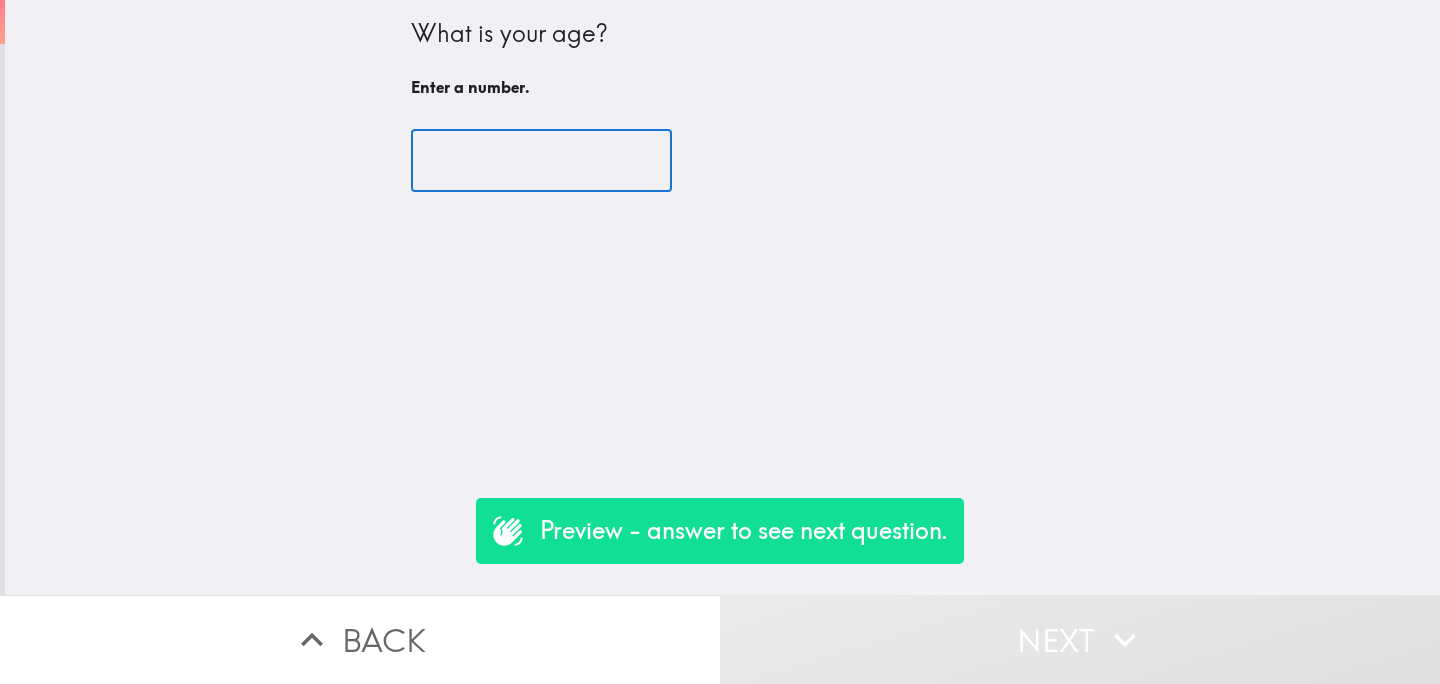 click at bounding box center [541, 161] 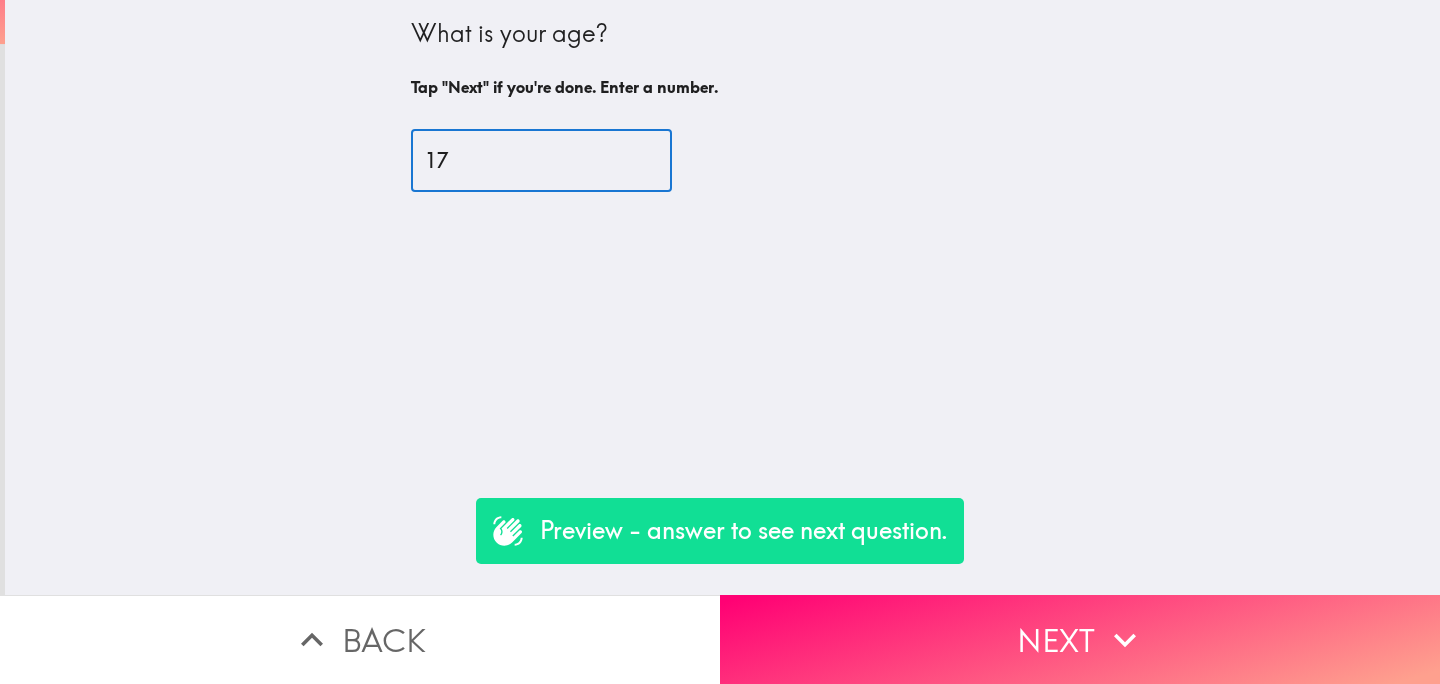 type on "17" 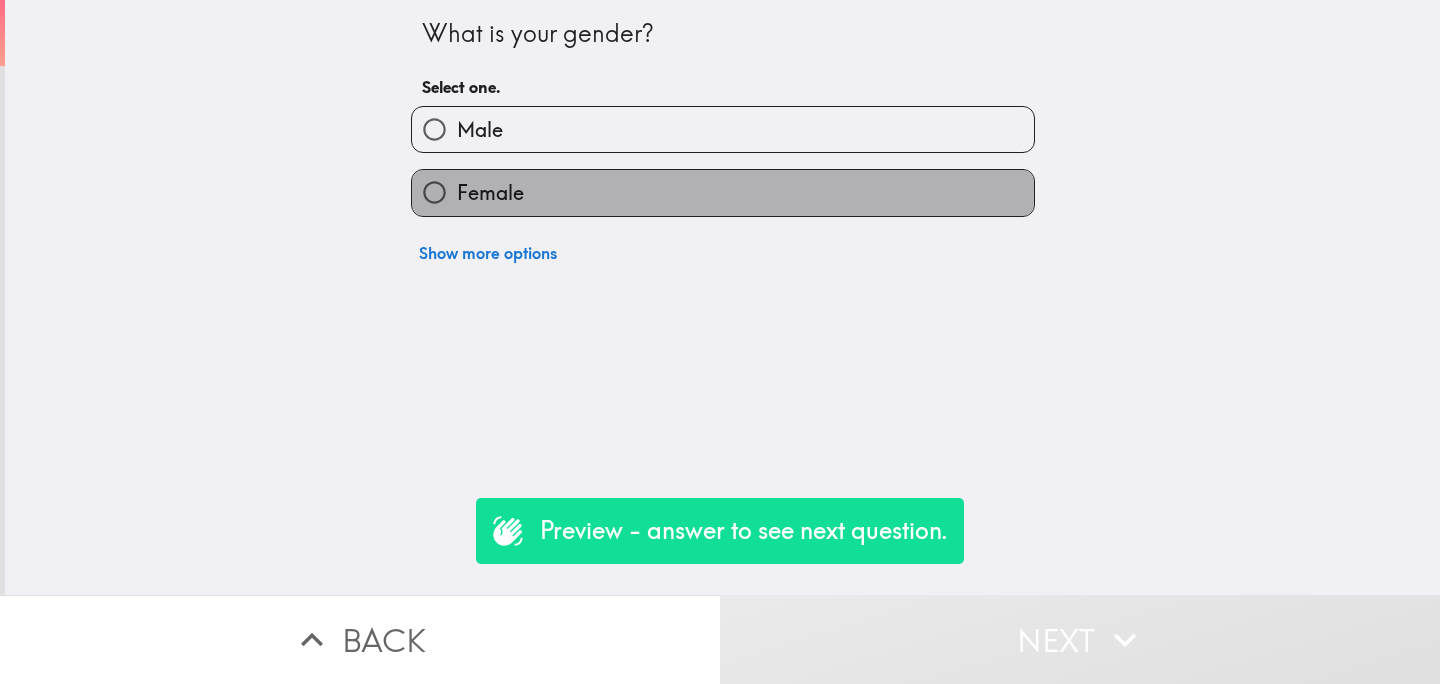 click on "Female" at bounding box center [723, 192] 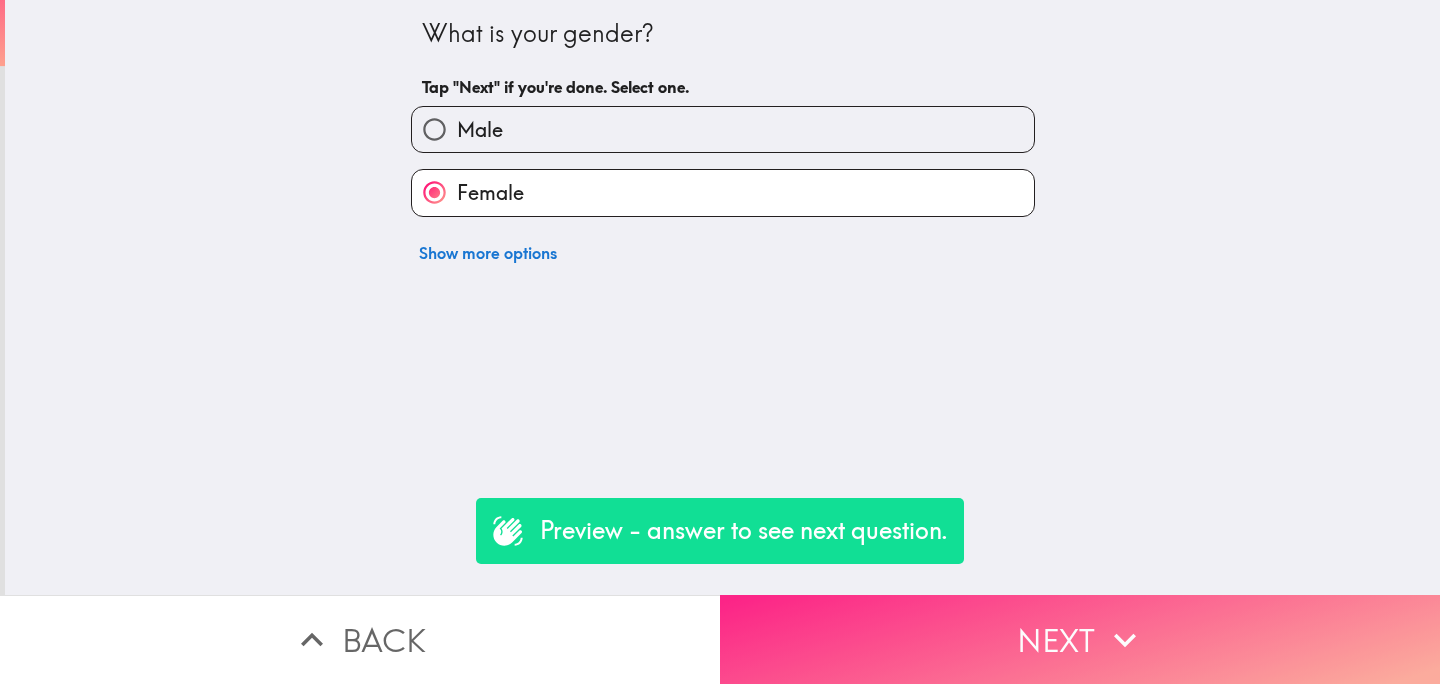 click on "Next" at bounding box center [1080, 639] 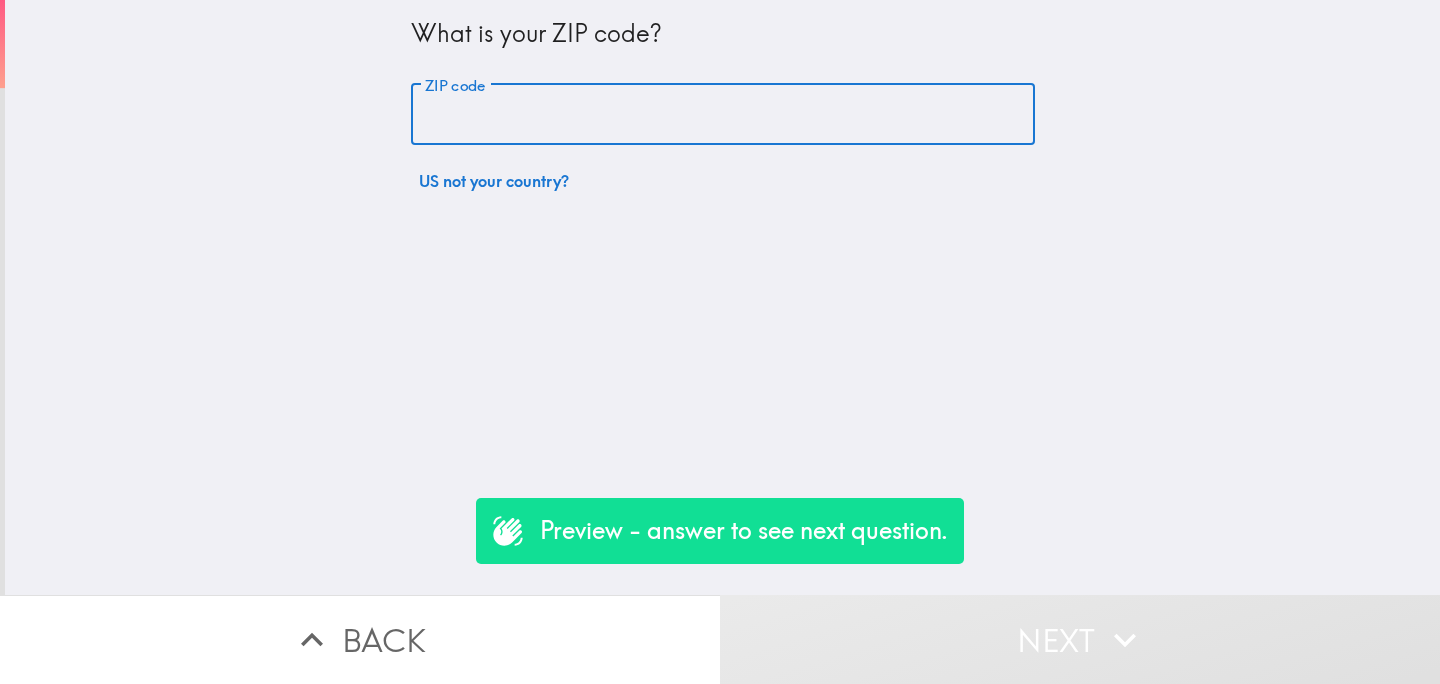 click on "ZIP code" at bounding box center (723, 115) 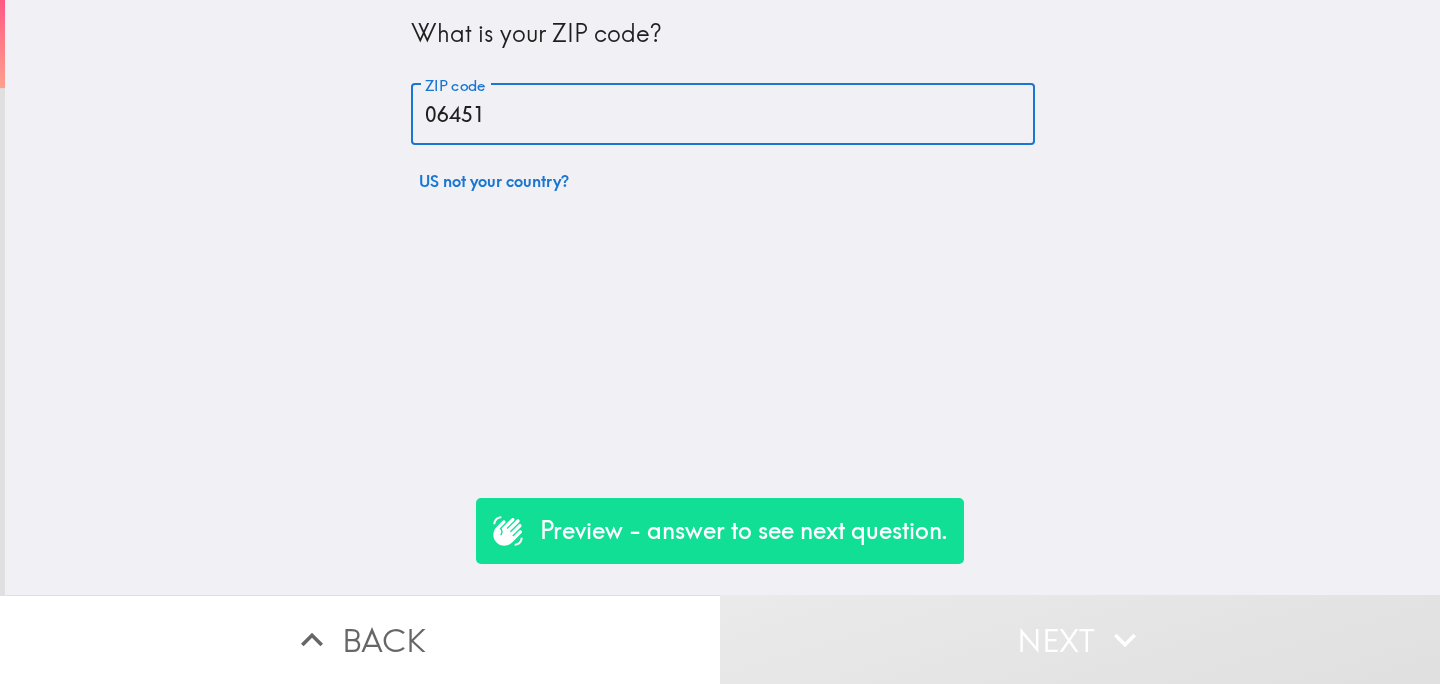 type on "06451" 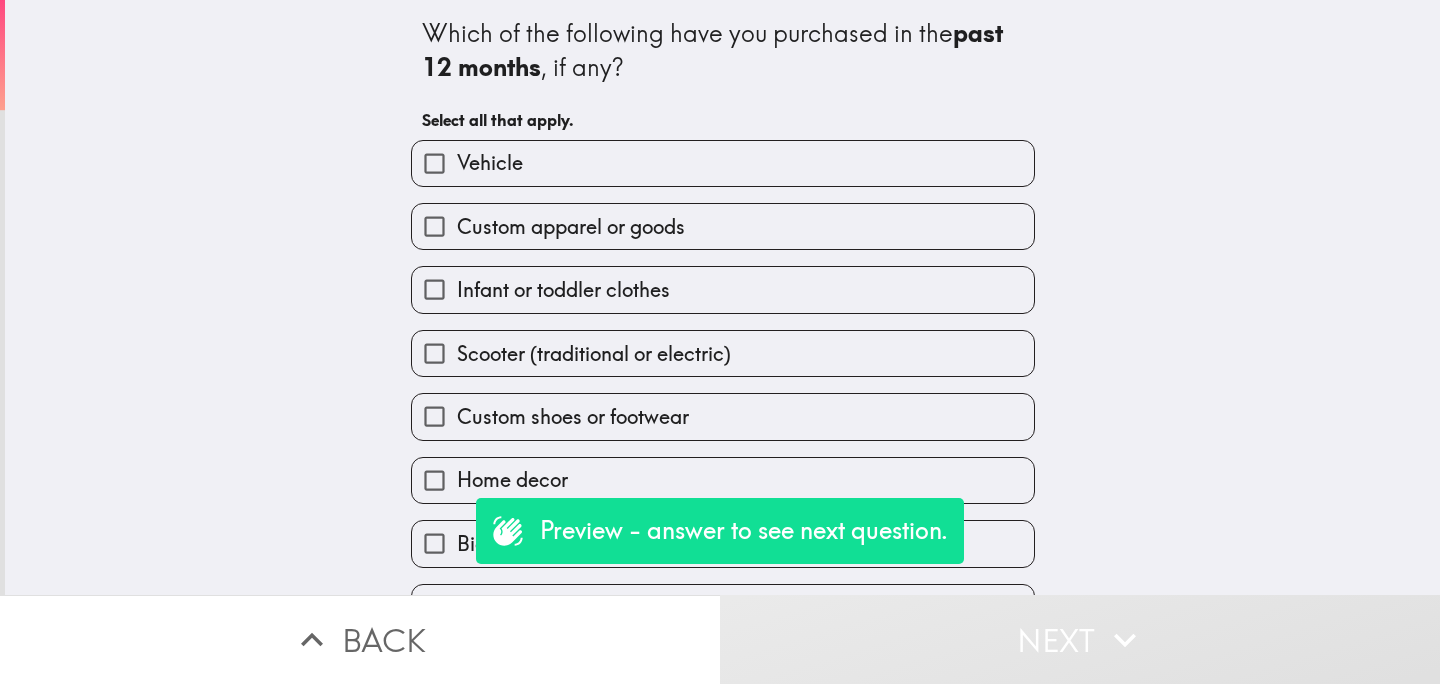click on "Vehicle" at bounding box center [723, 163] 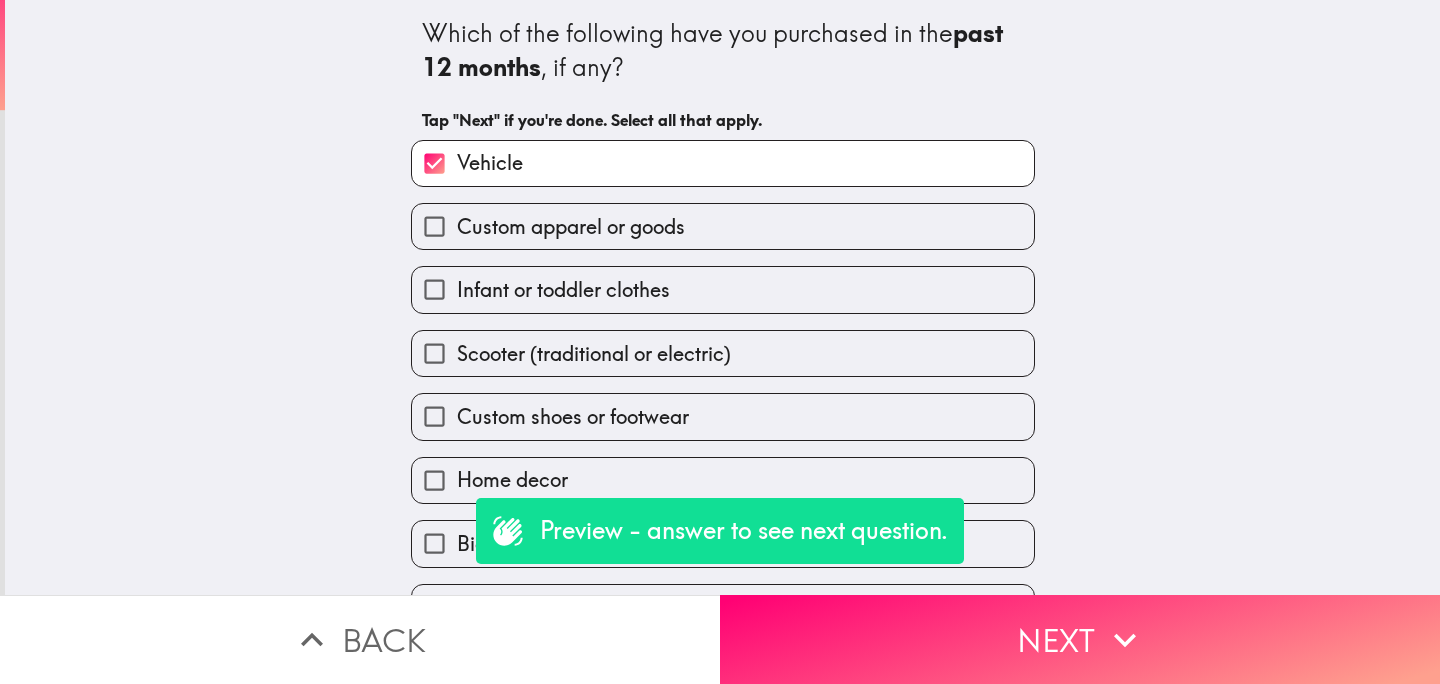 click on "Infant or toddler clothes" at bounding box center [563, 290] 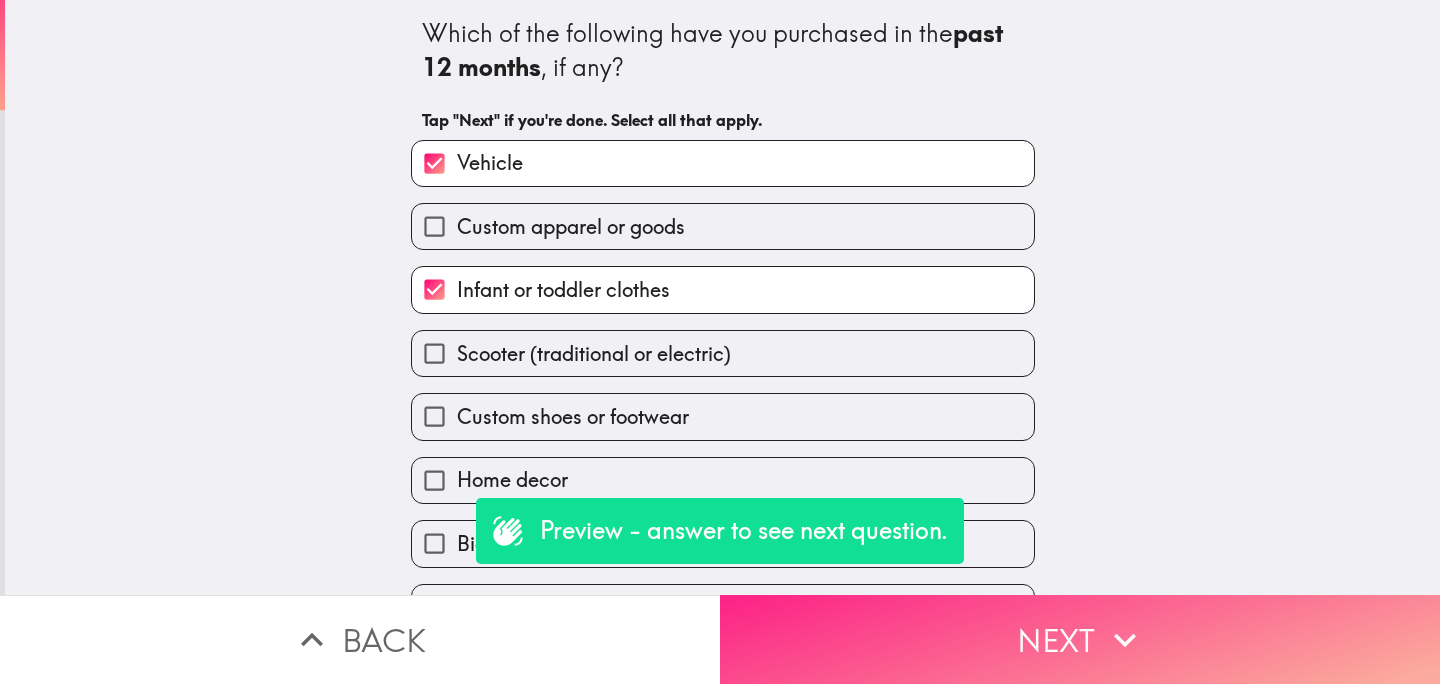 click on "Next" at bounding box center [1080, 639] 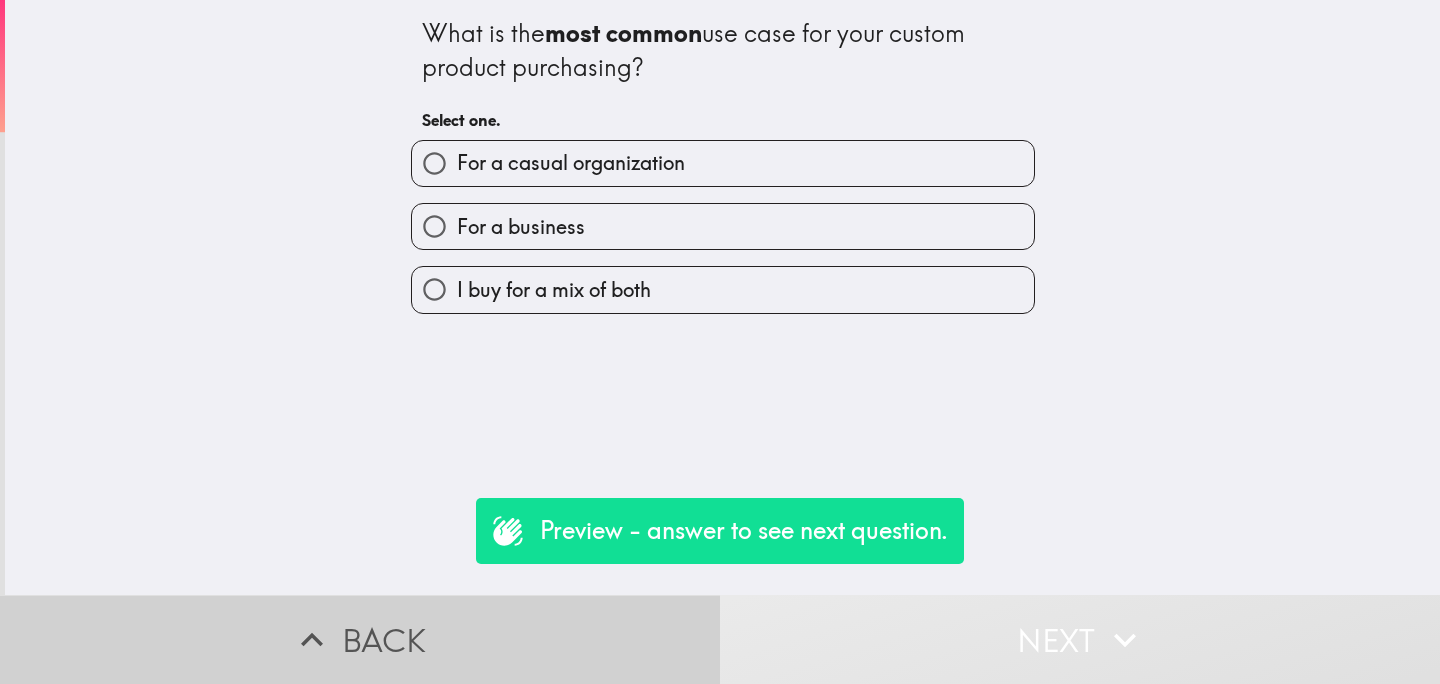 click on "Back" at bounding box center (360, 639) 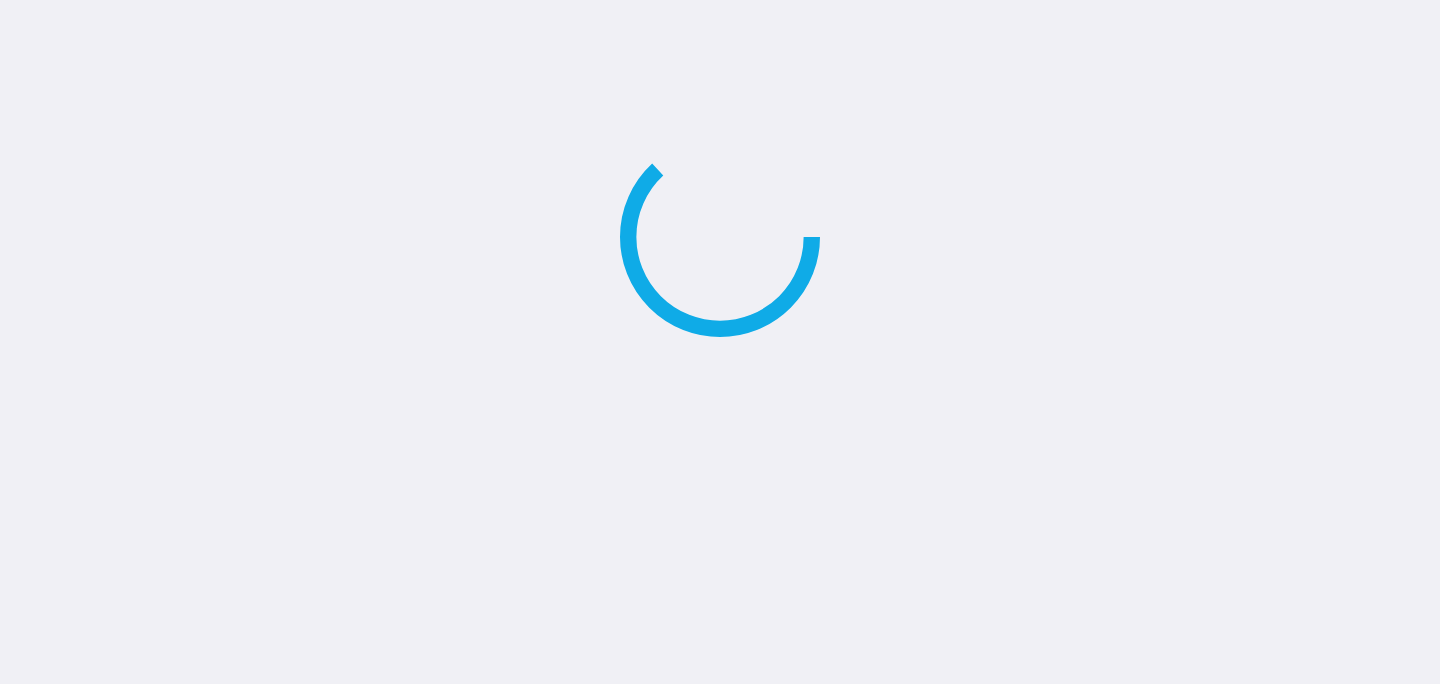 scroll, scrollTop: 0, scrollLeft: 0, axis: both 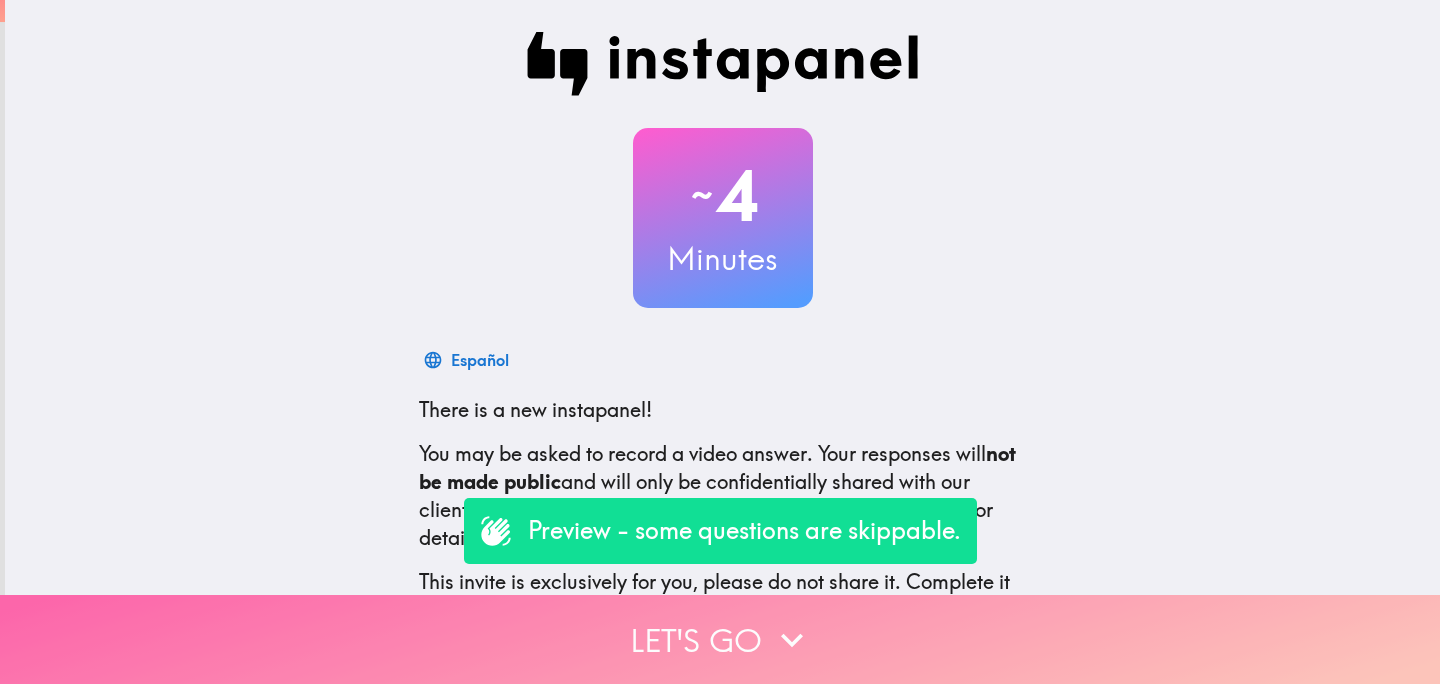 click on "Let's go" at bounding box center [720, 639] 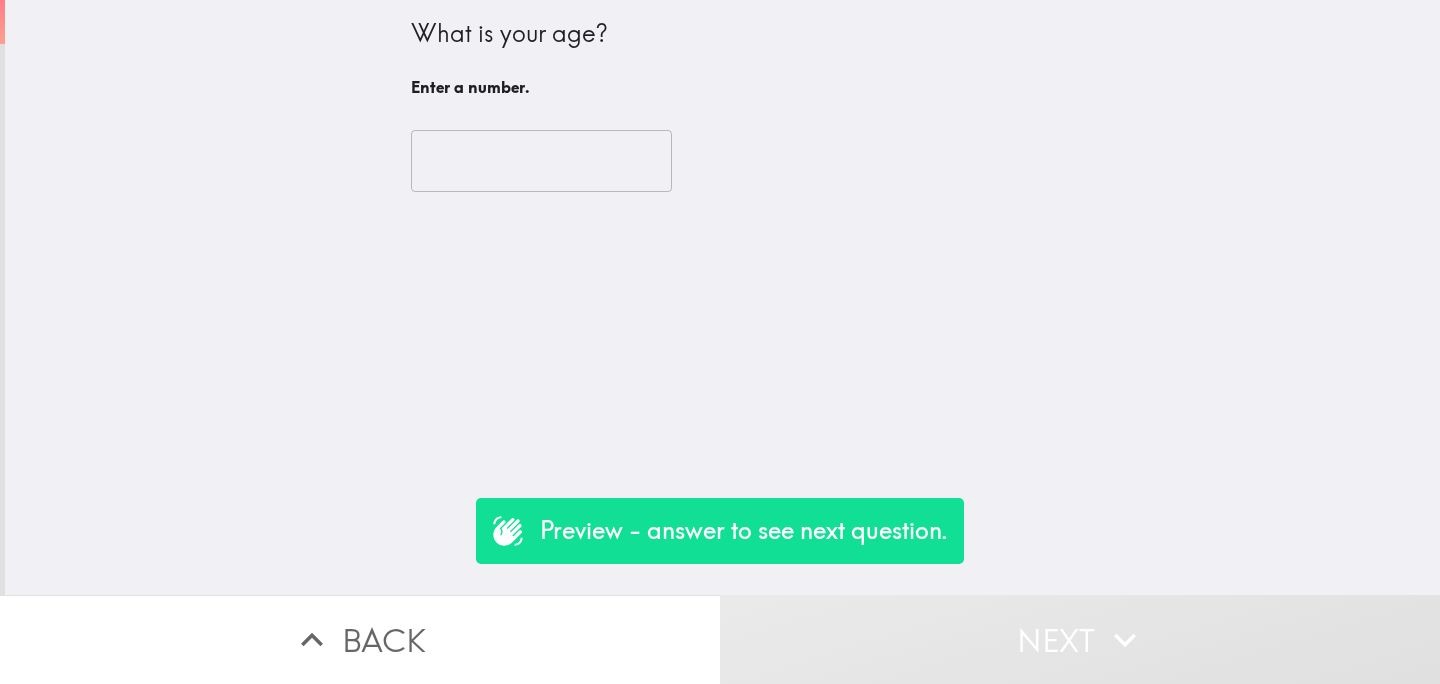 click at bounding box center [541, 161] 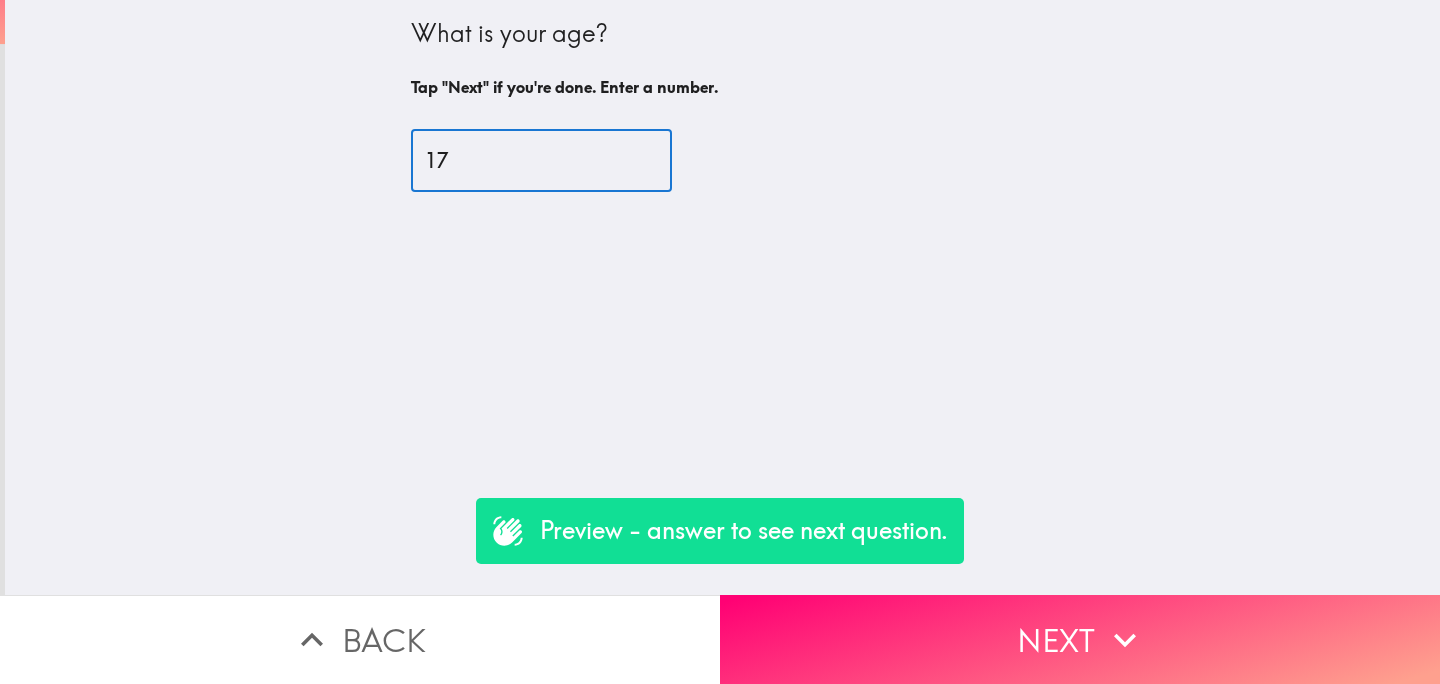 type on "17" 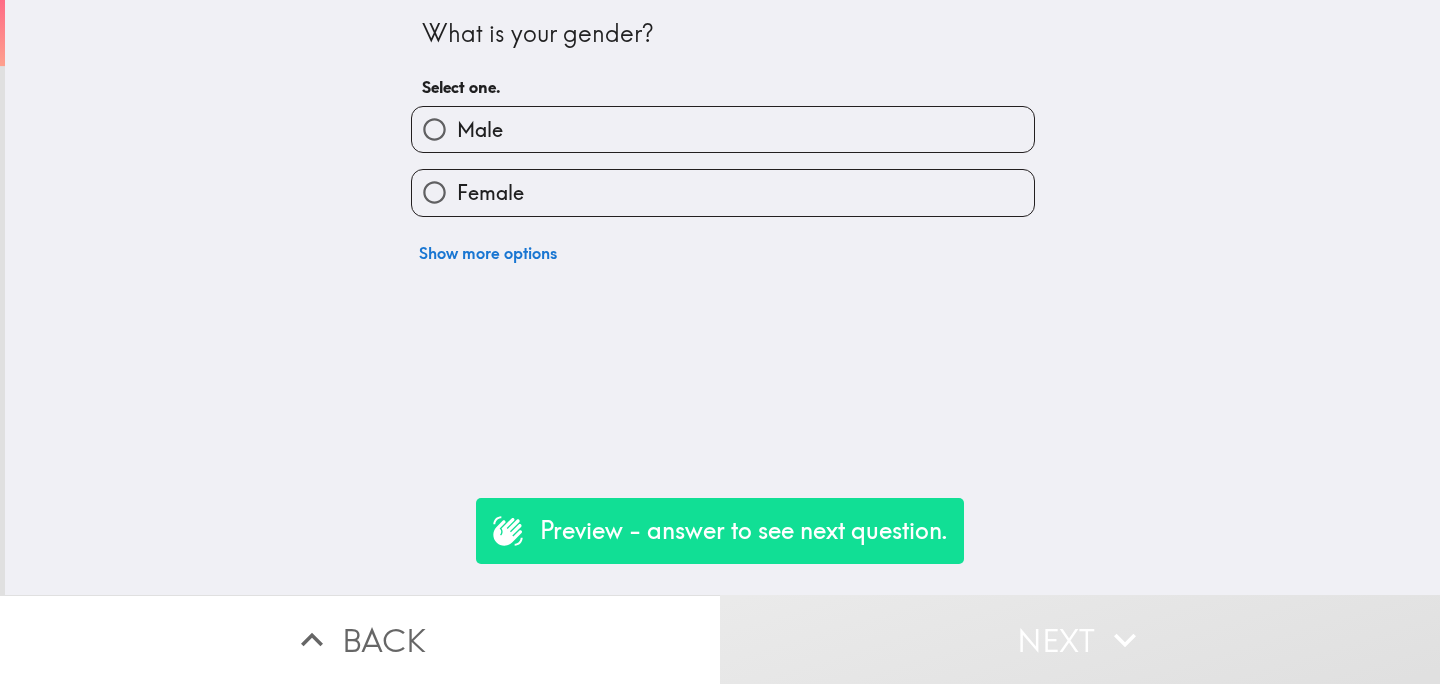 click on "Female" at bounding box center (723, 192) 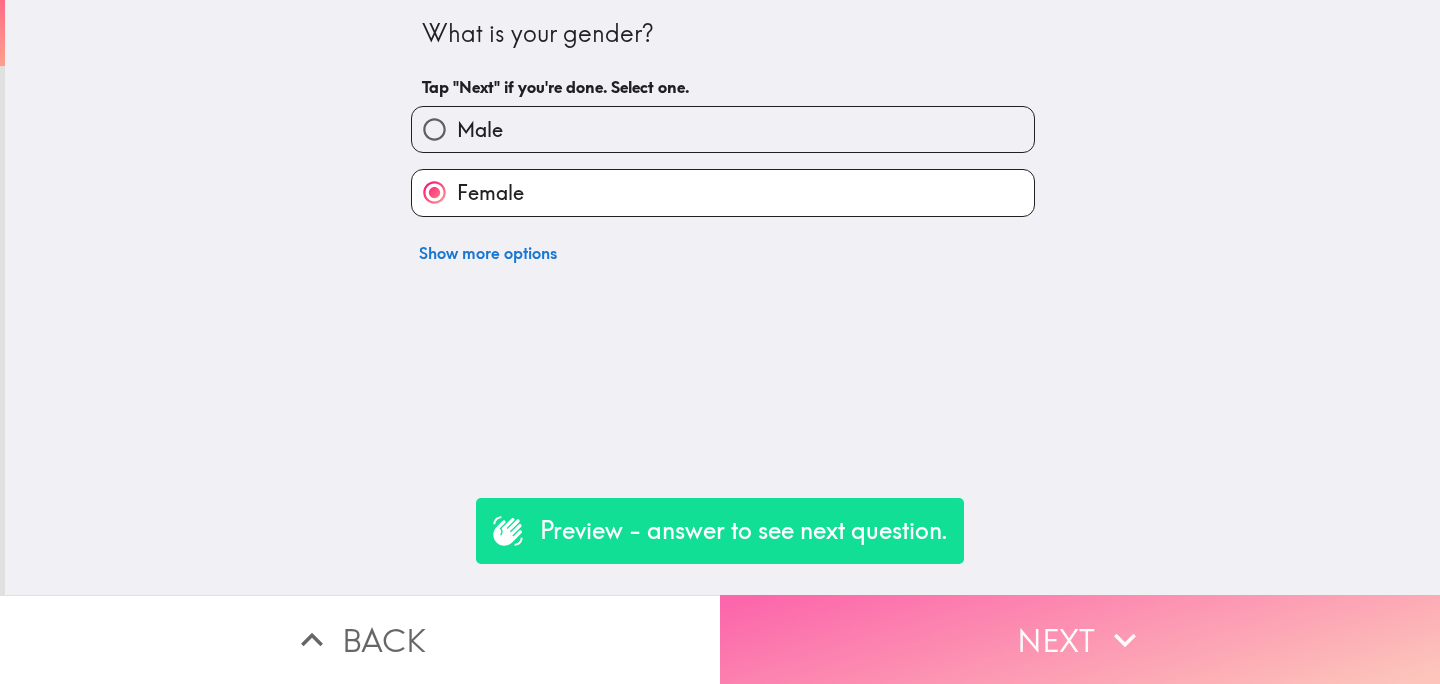click on "Next" at bounding box center (1080, 639) 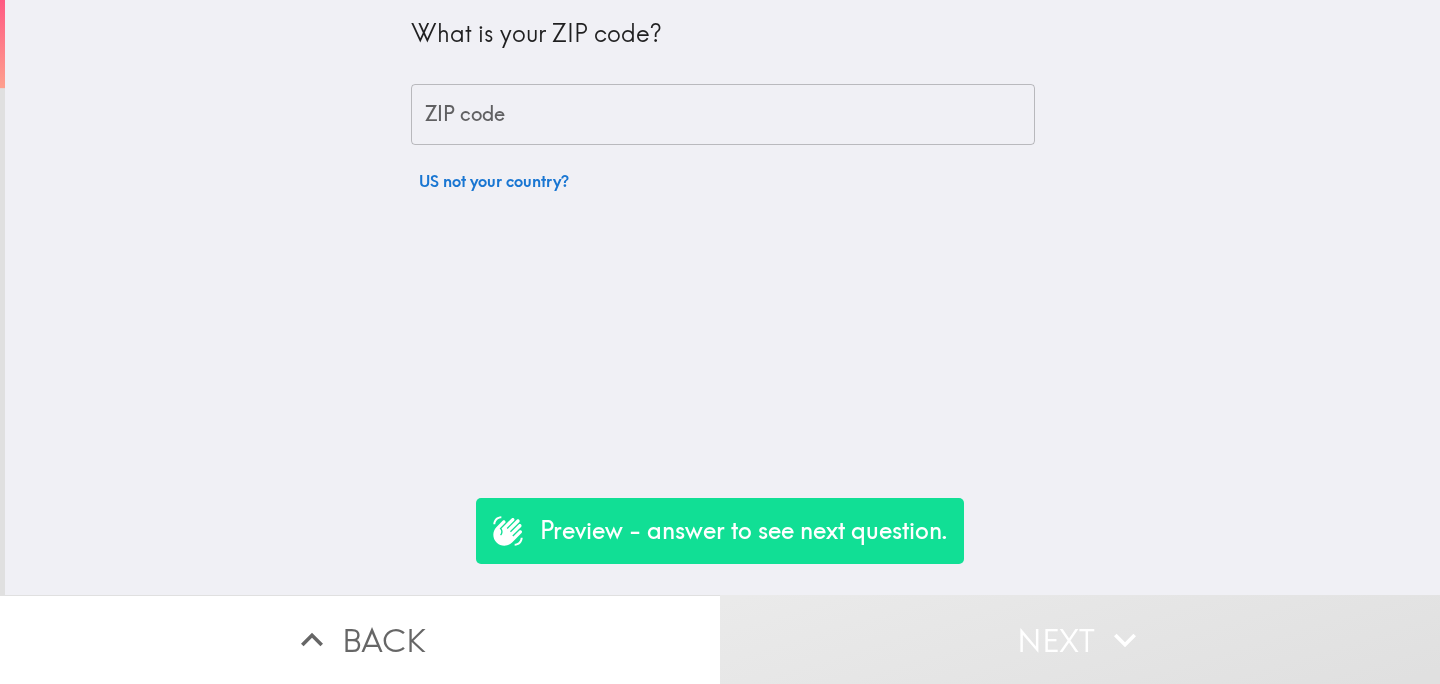 click on "ZIP code" at bounding box center (723, 115) 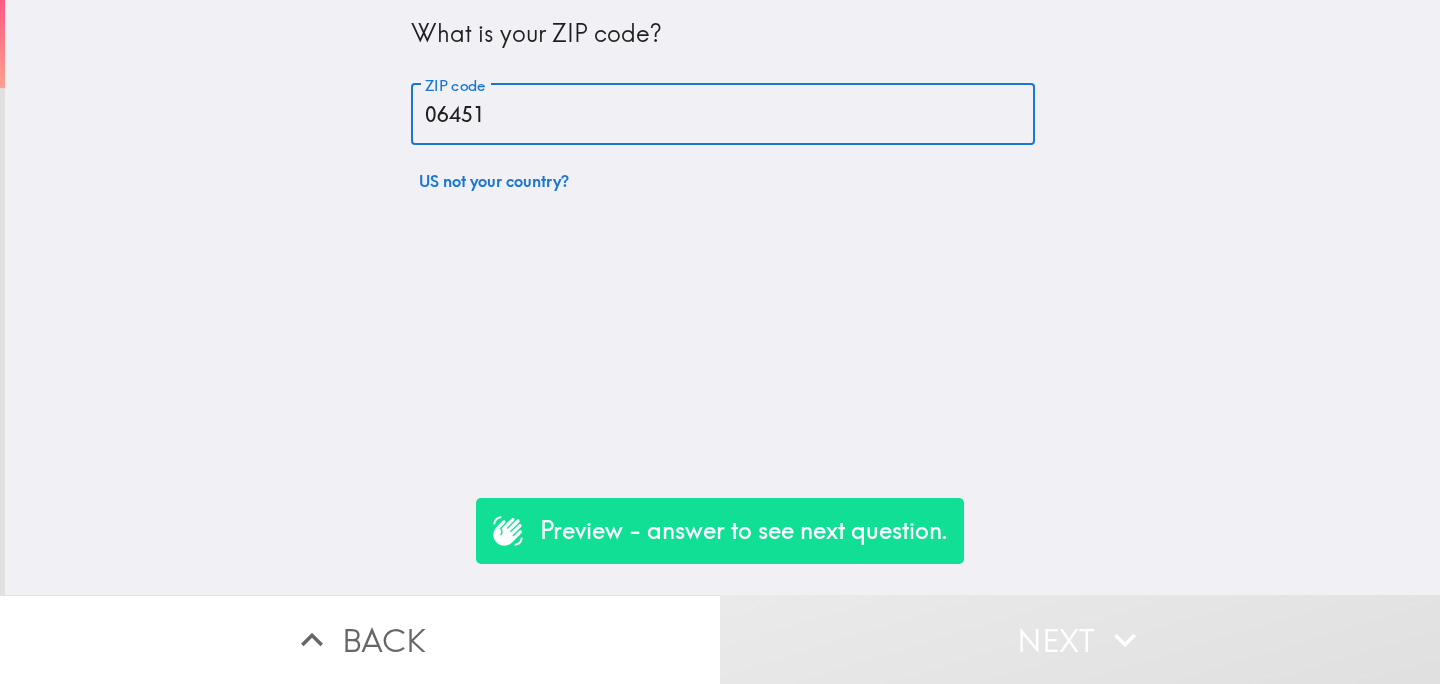 type on "06451" 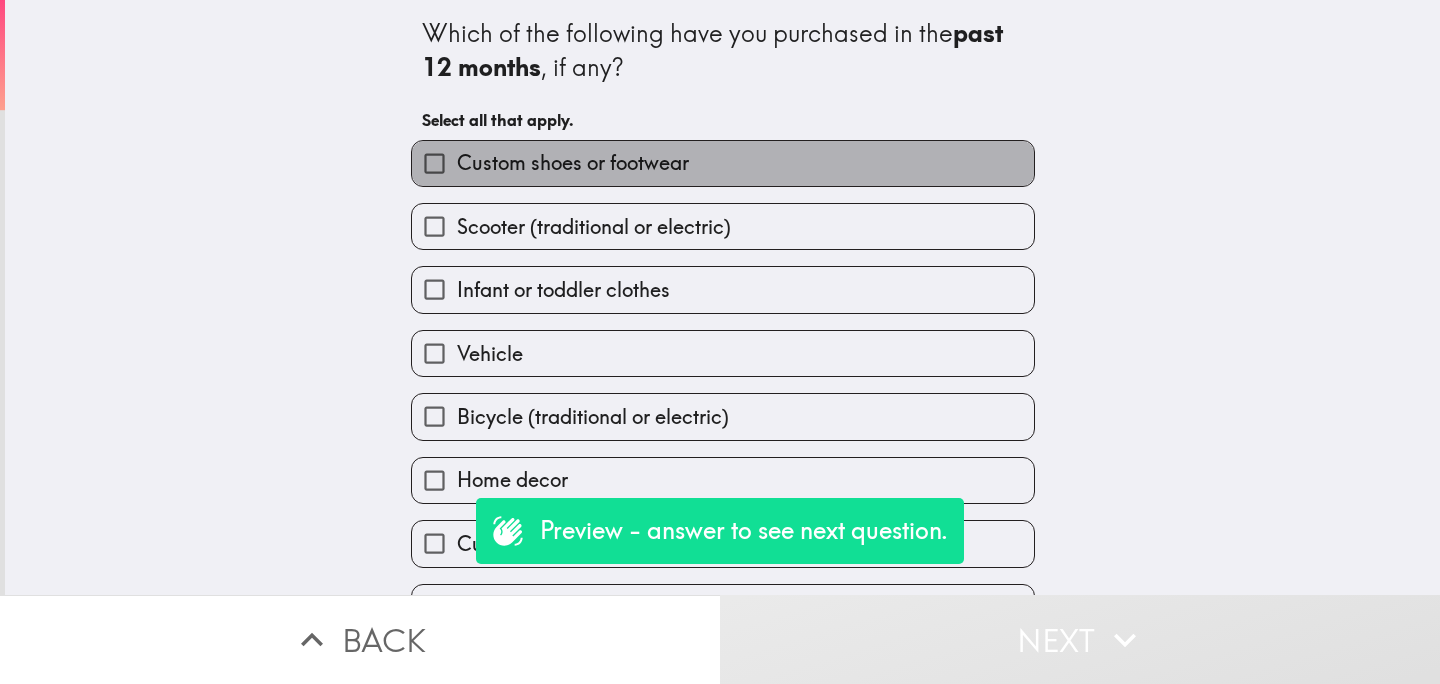 click on "Custom shoes or footwear" at bounding box center (573, 163) 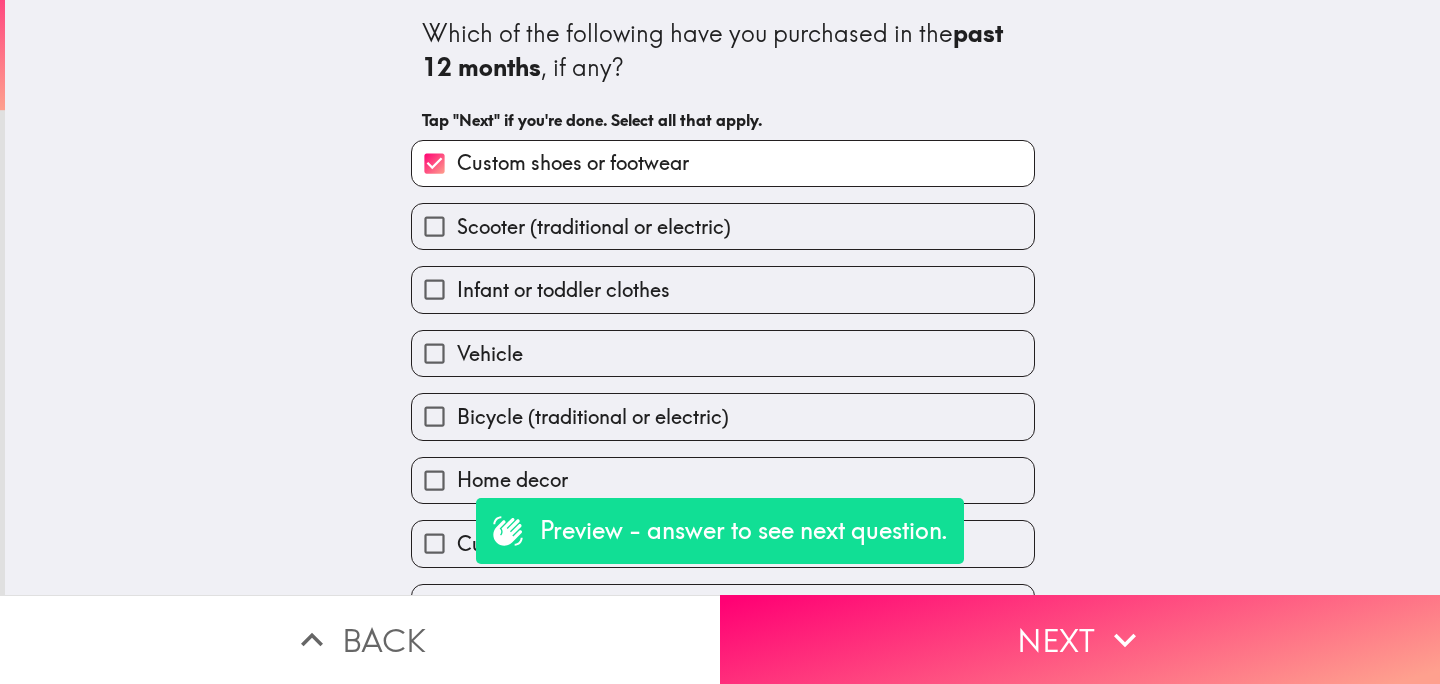 scroll, scrollTop: 44, scrollLeft: 0, axis: vertical 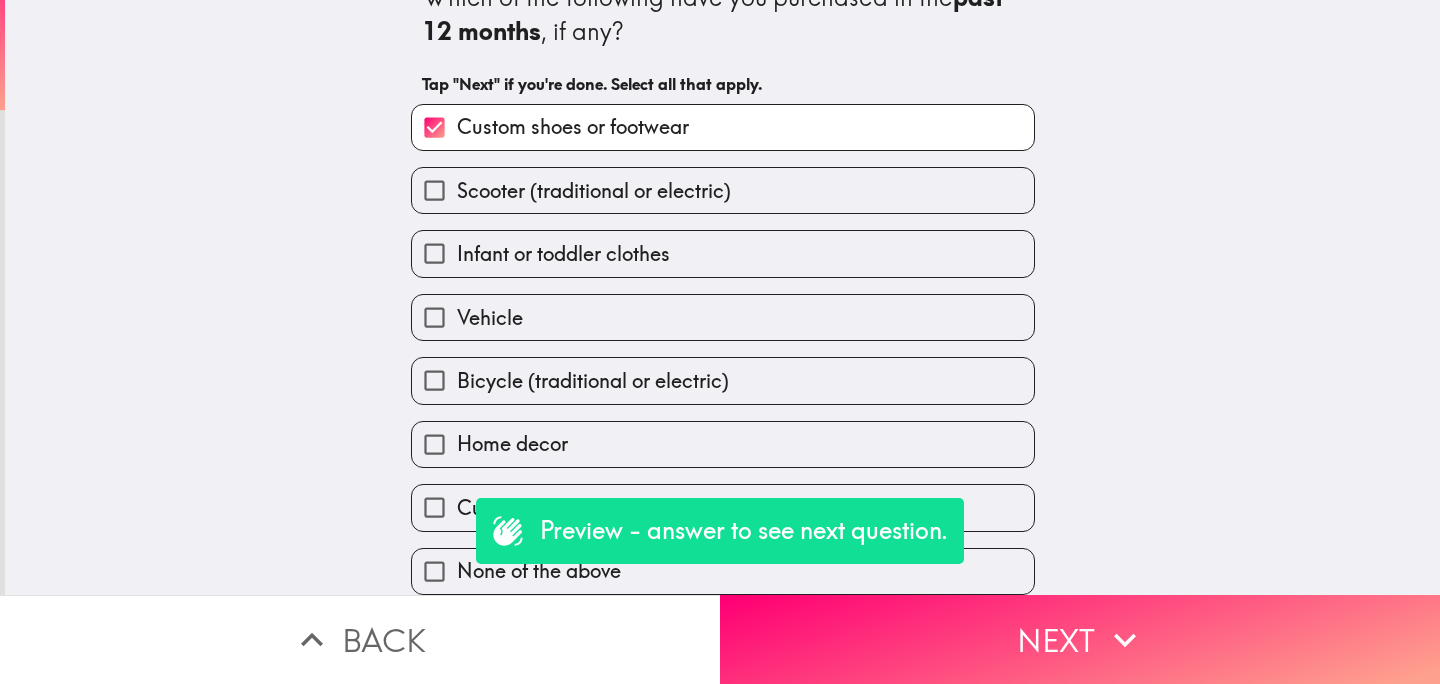 click on "Custom apparel or goods" at bounding box center [434, 507] 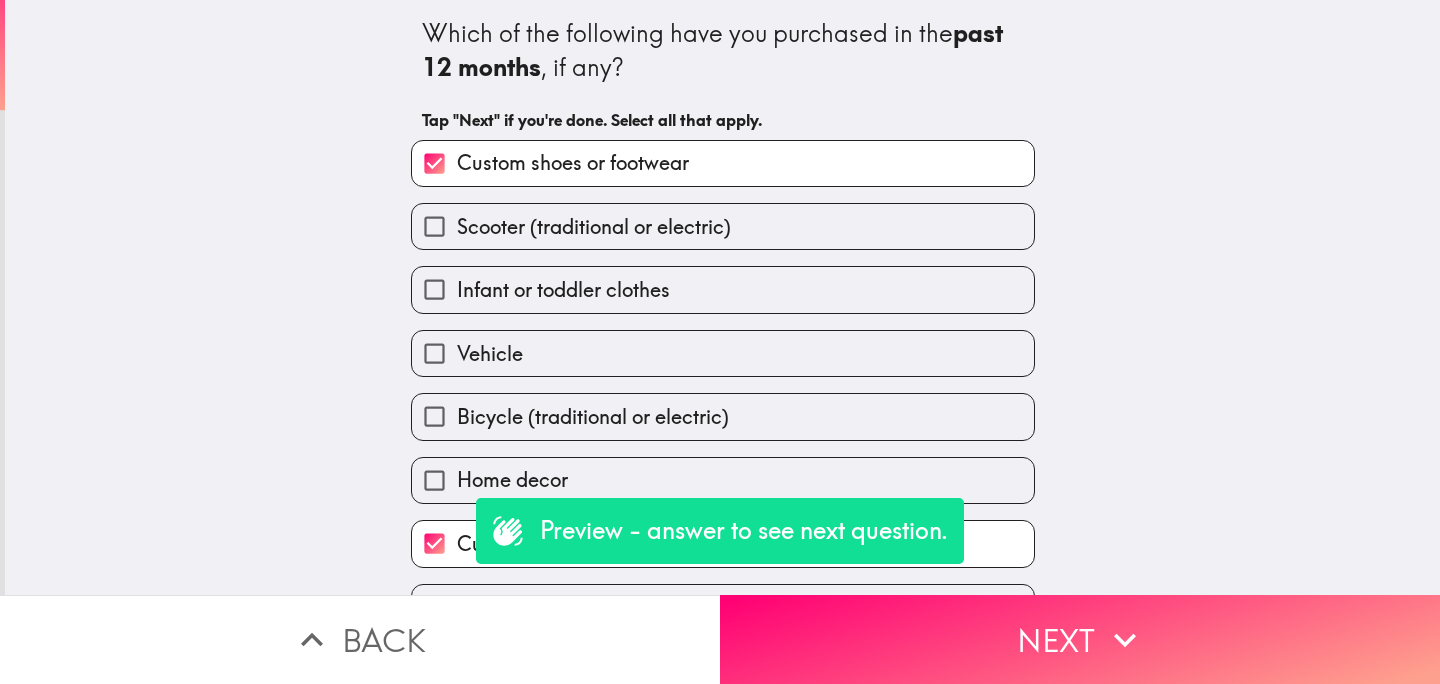scroll, scrollTop: 44, scrollLeft: 0, axis: vertical 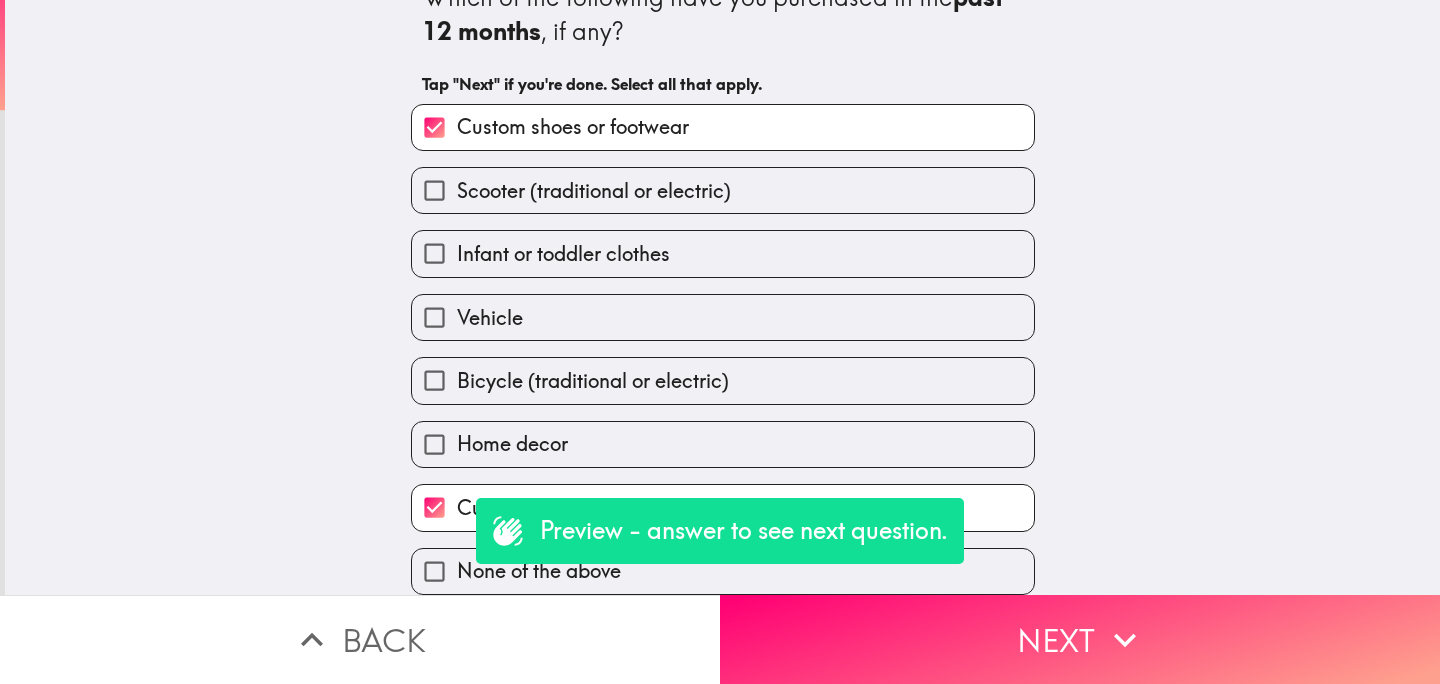 click on "Vehicle" at bounding box center [723, 317] 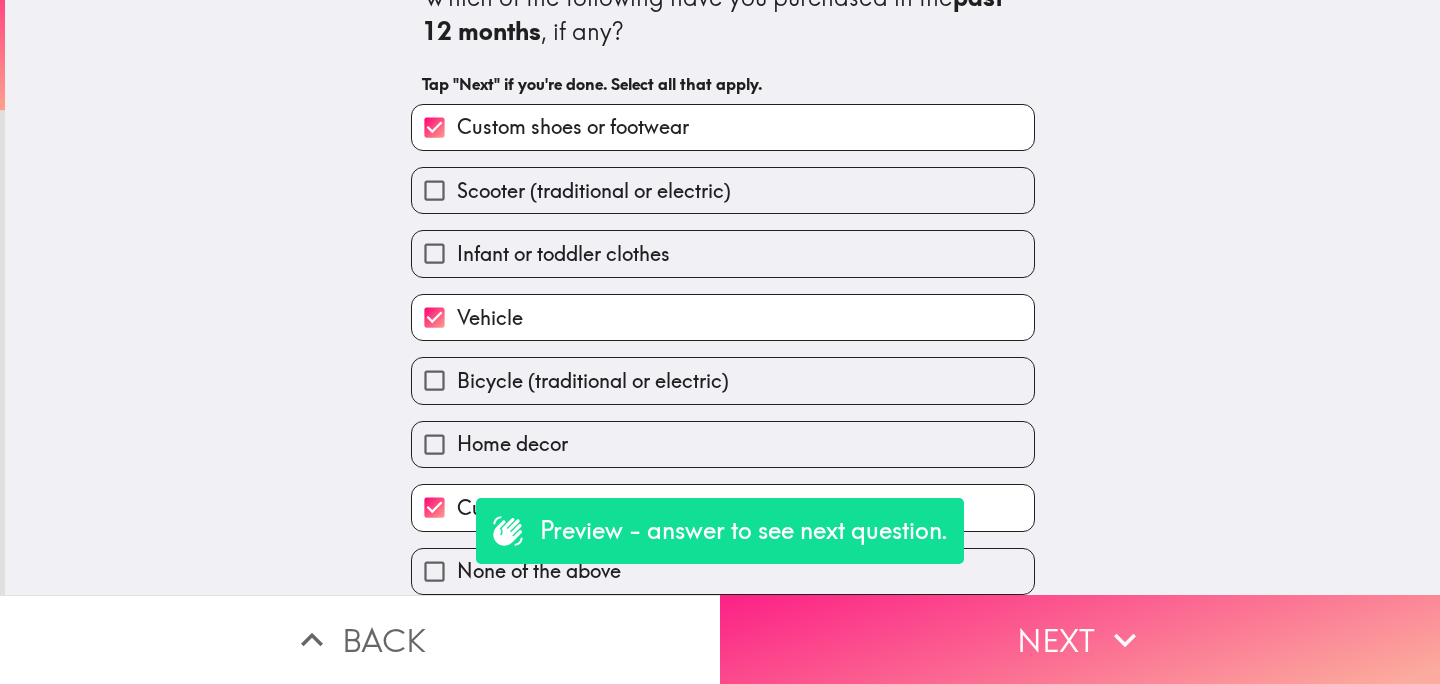 click on "Next" at bounding box center (1080, 639) 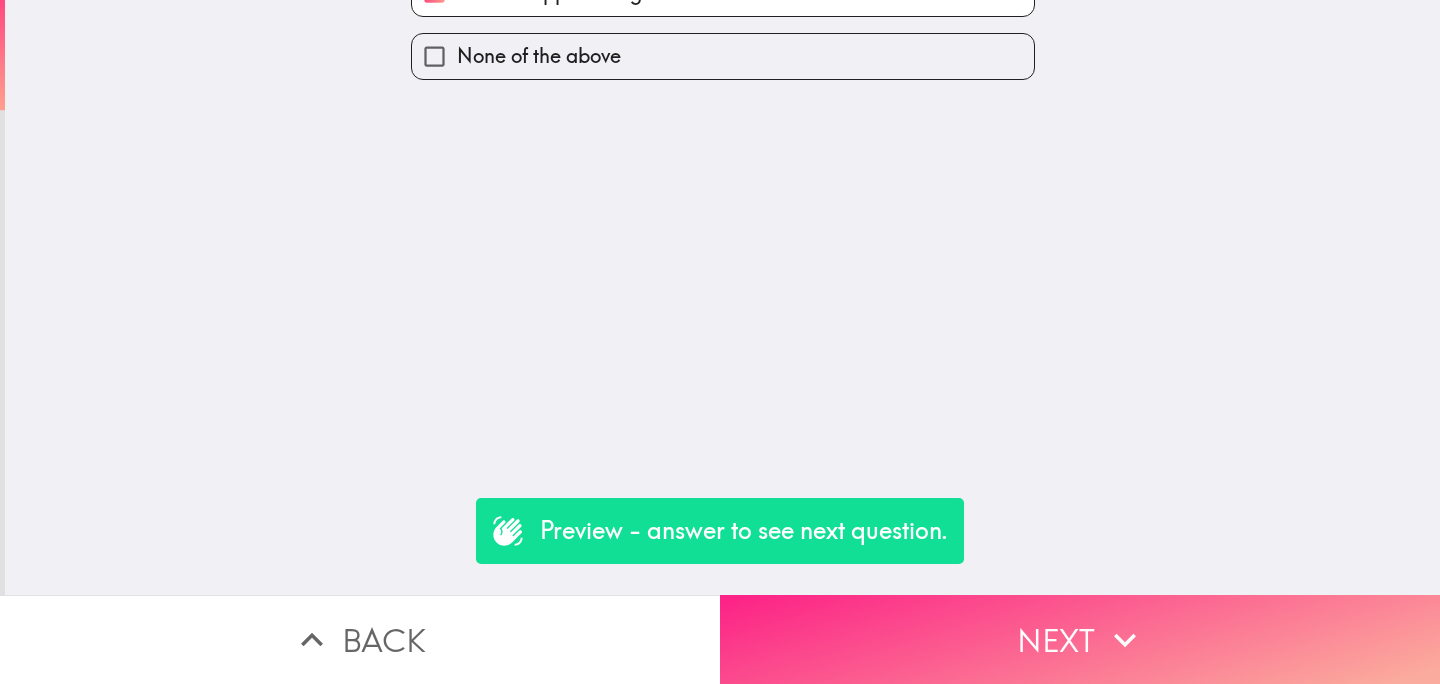 scroll, scrollTop: 0, scrollLeft: 0, axis: both 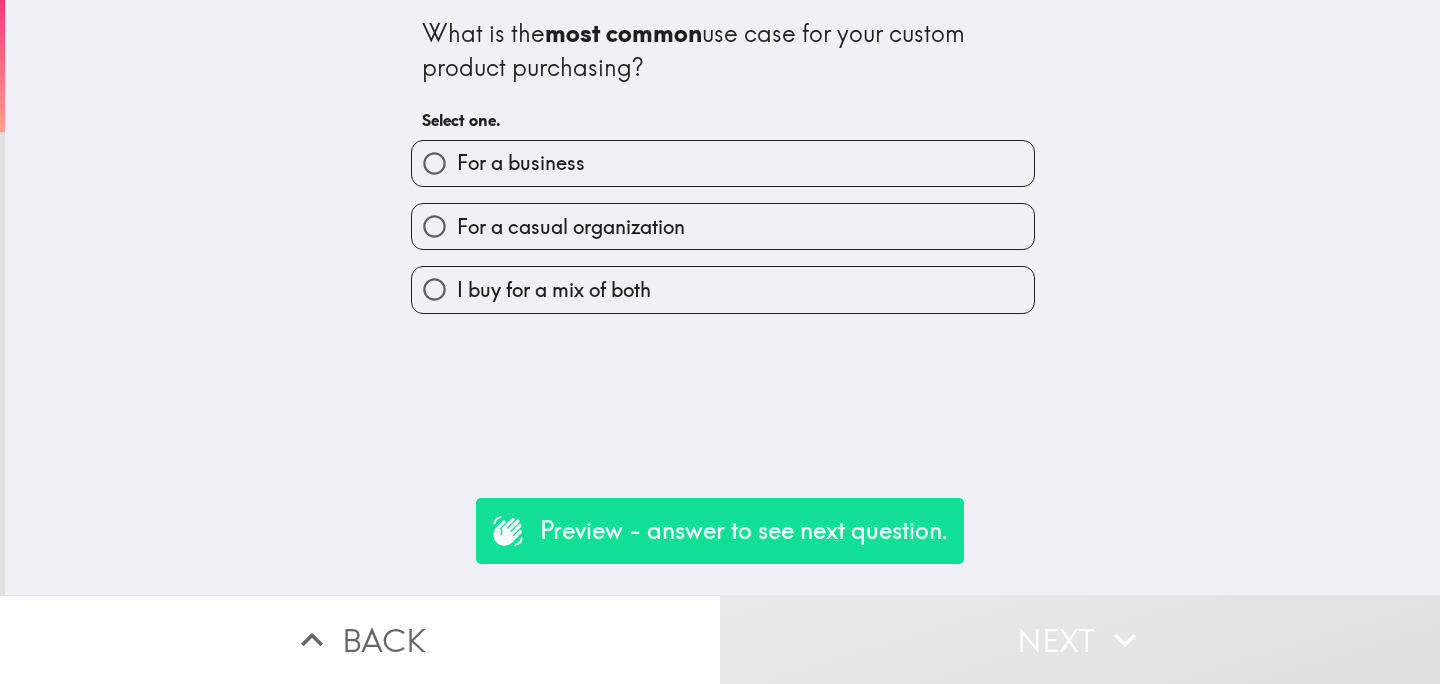 click on "For a casual organization" at bounding box center [571, 227] 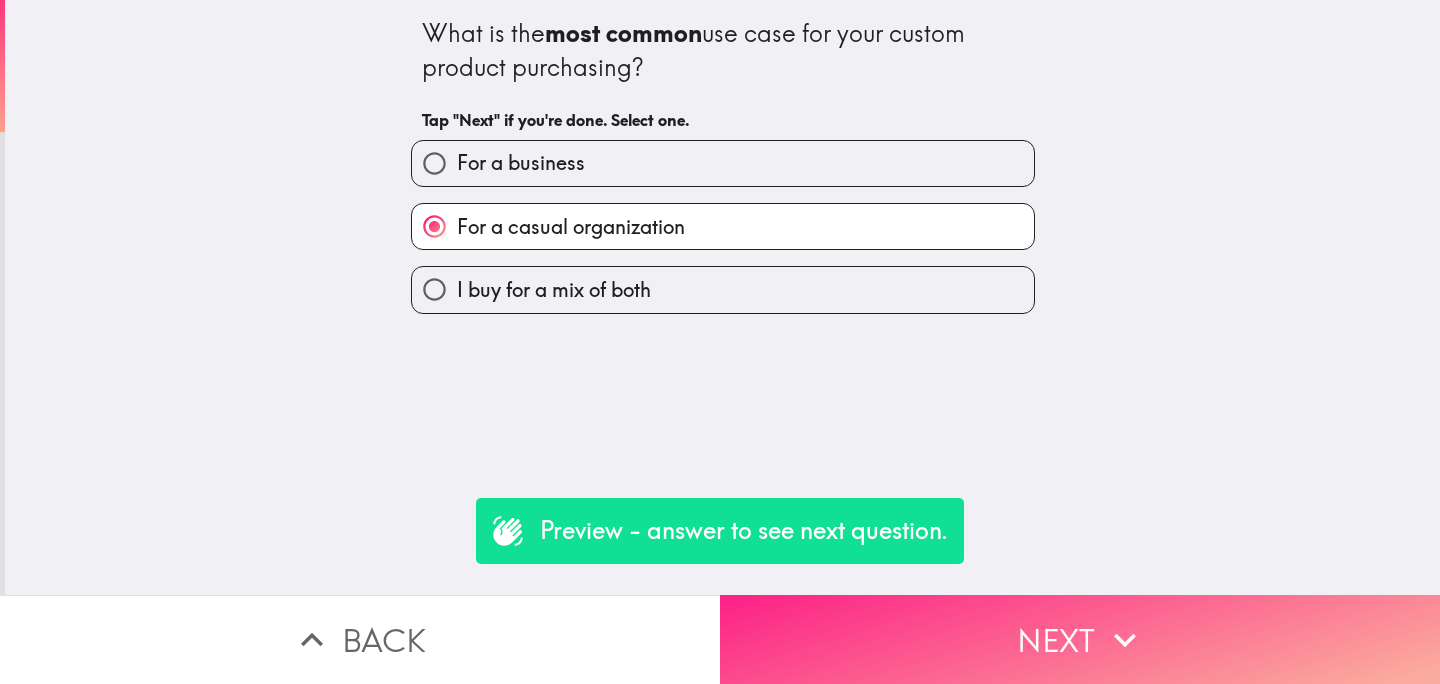 click on "Next" at bounding box center [1080, 639] 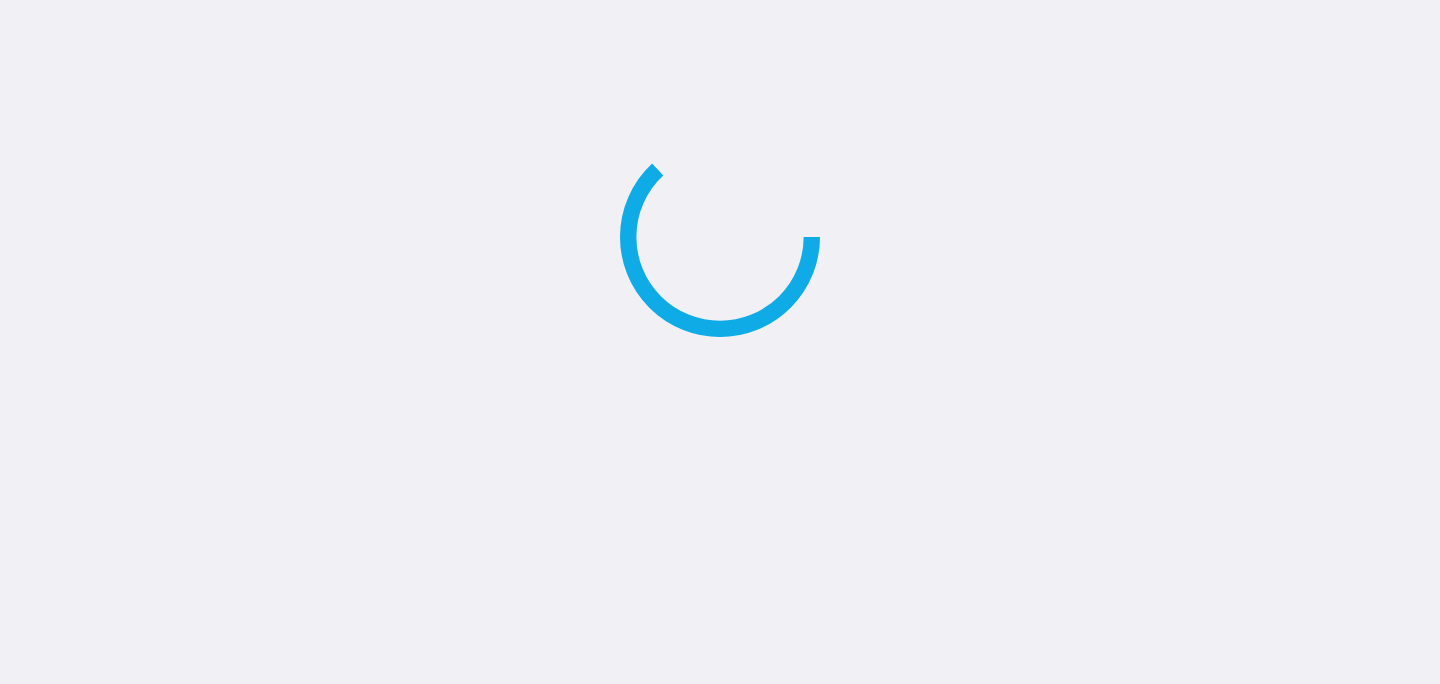 scroll, scrollTop: 0, scrollLeft: 0, axis: both 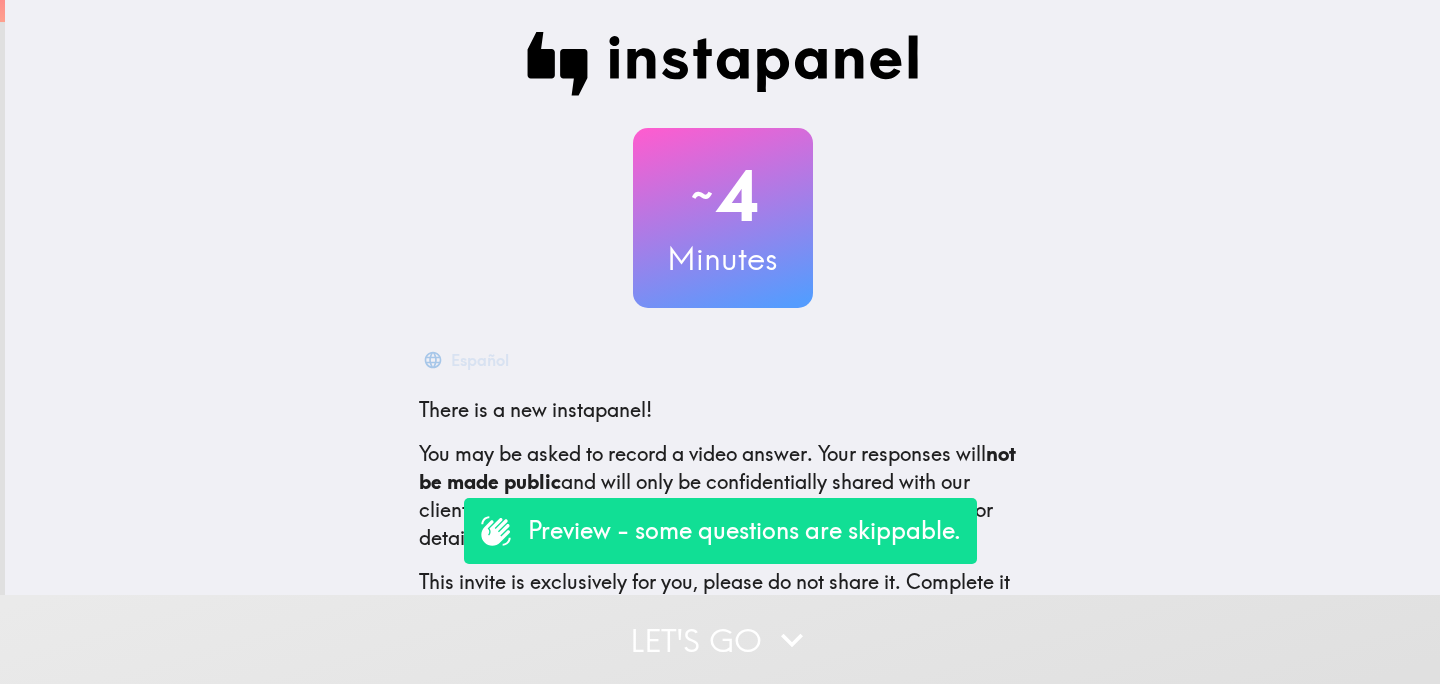 click on "Let's go" at bounding box center [720, 639] 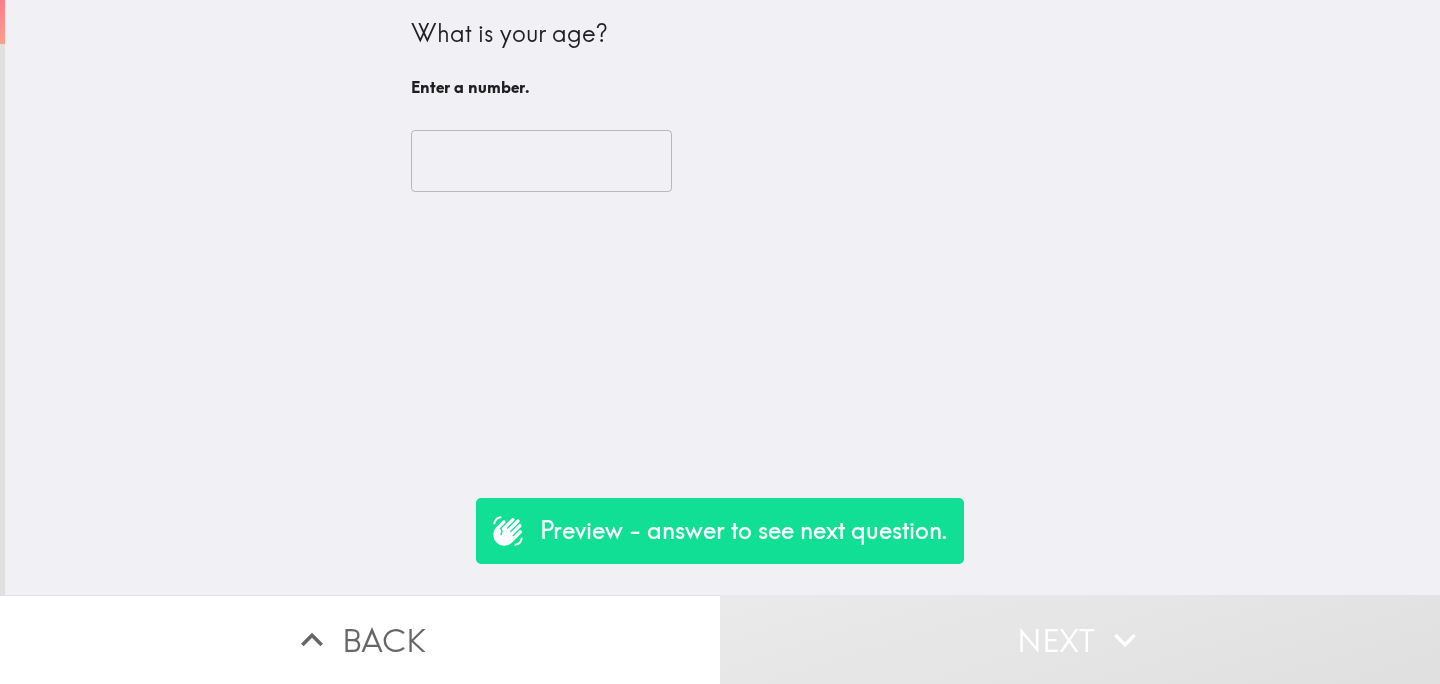 click at bounding box center [541, 161] 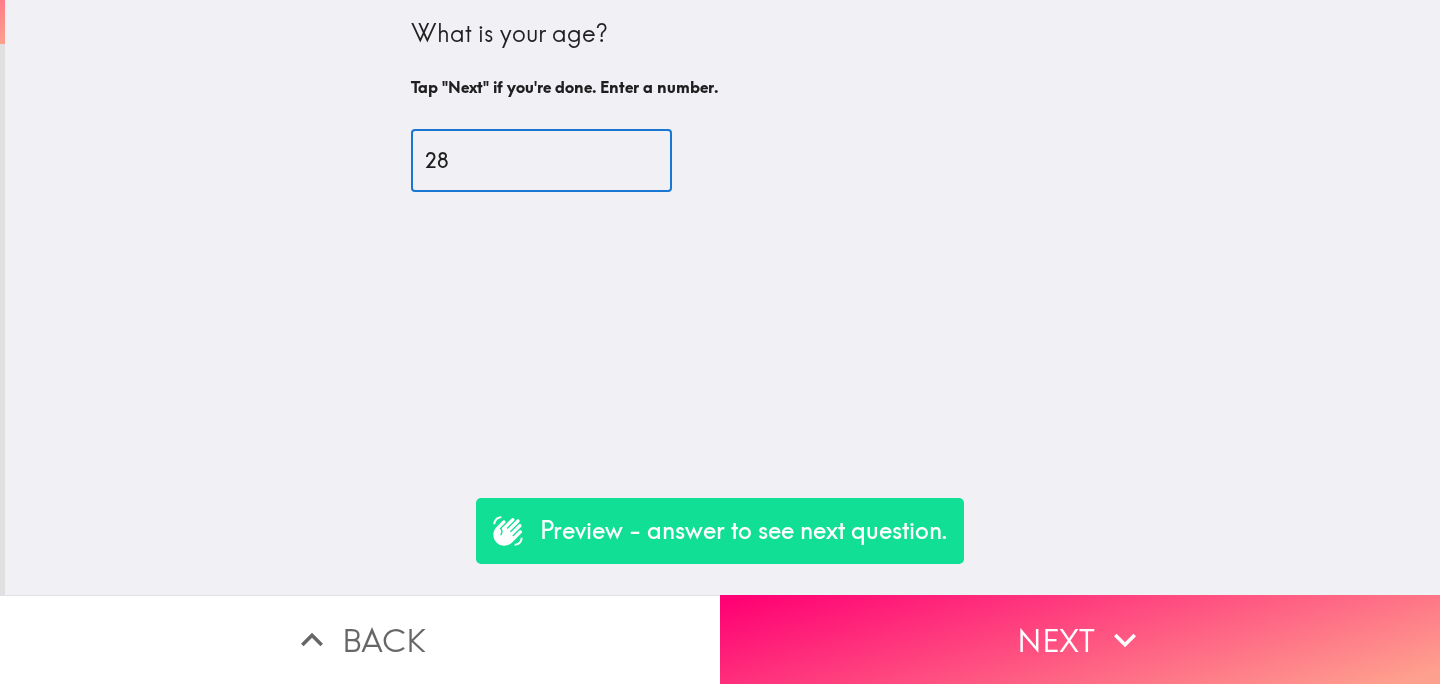 type on "28" 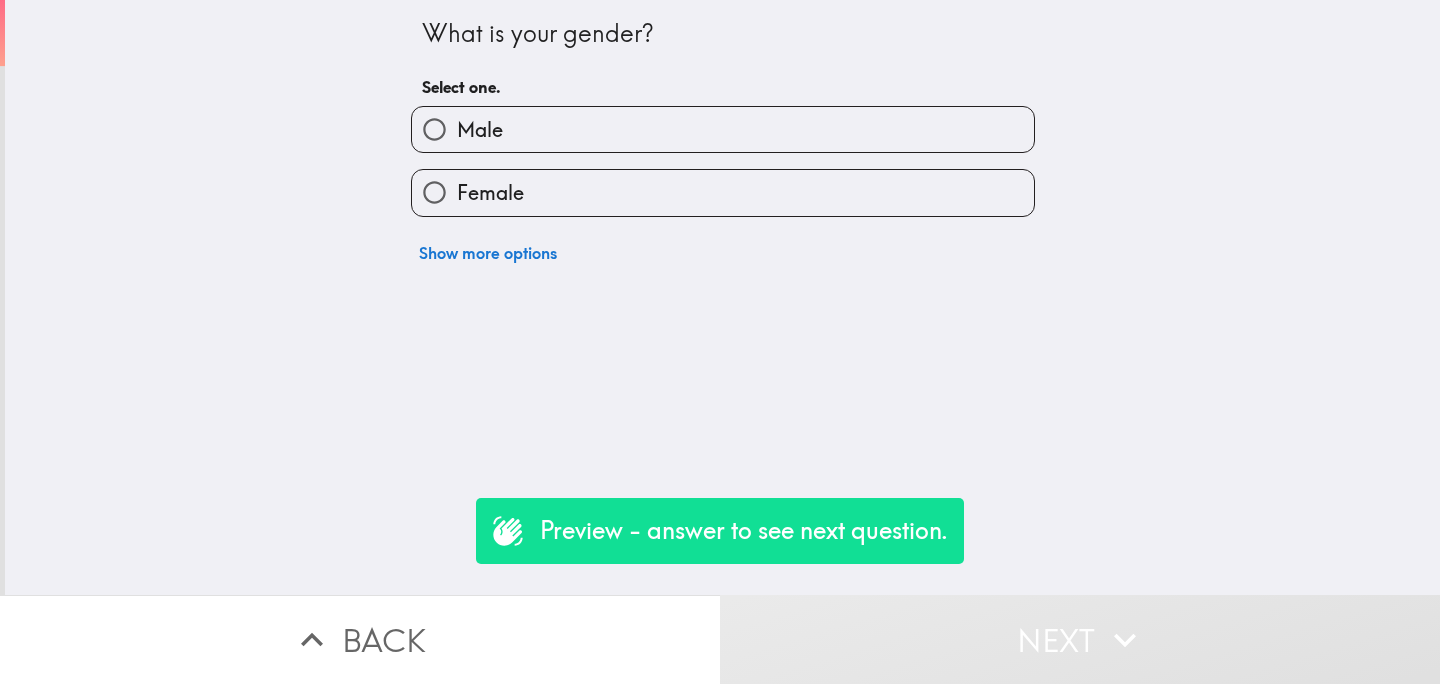 click on "Female" at bounding box center [723, 192] 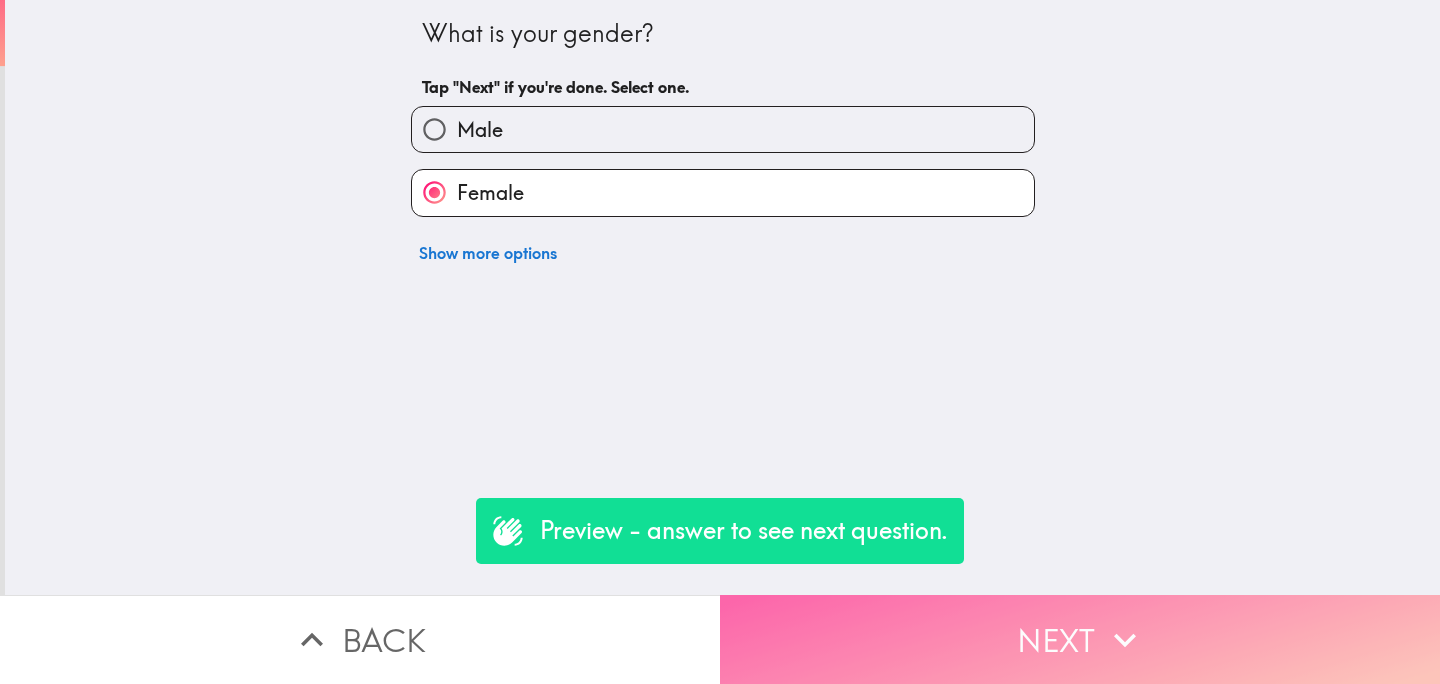 click on "Next" at bounding box center [1080, 639] 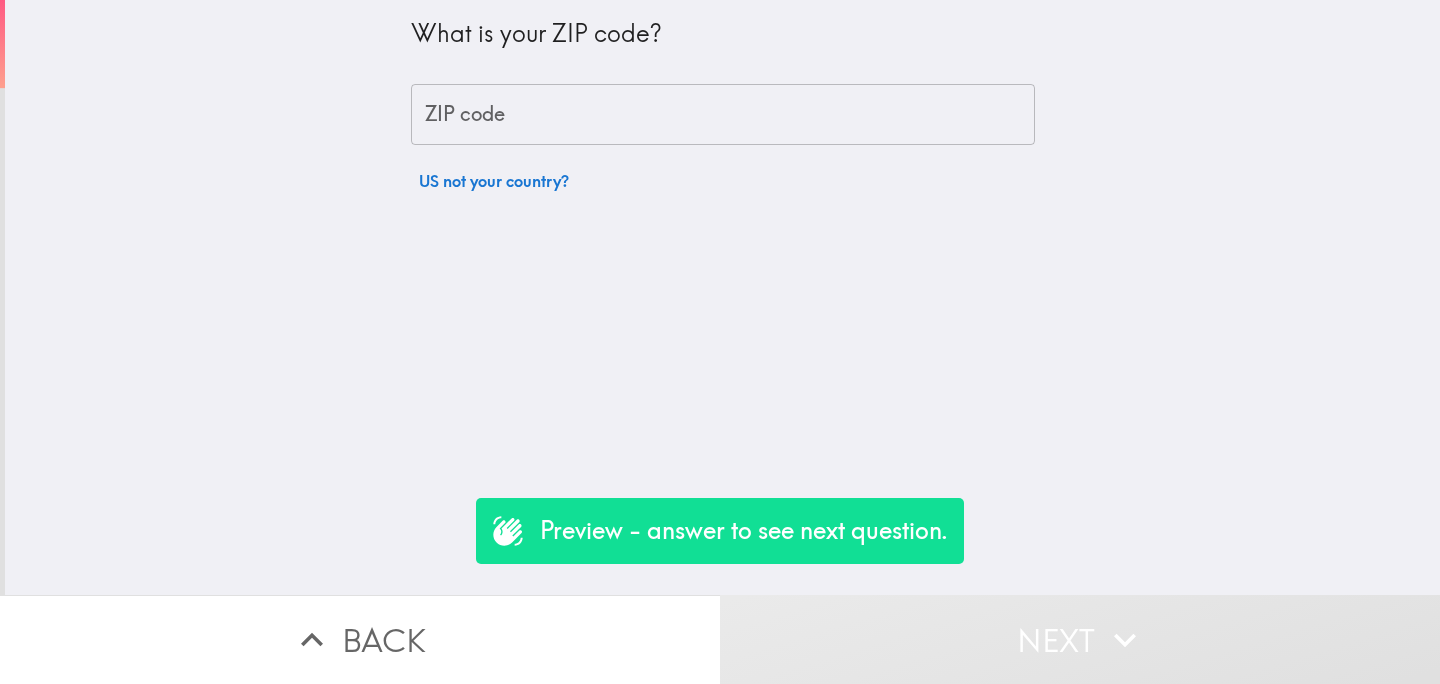 click on "ZIP code" at bounding box center (723, 115) 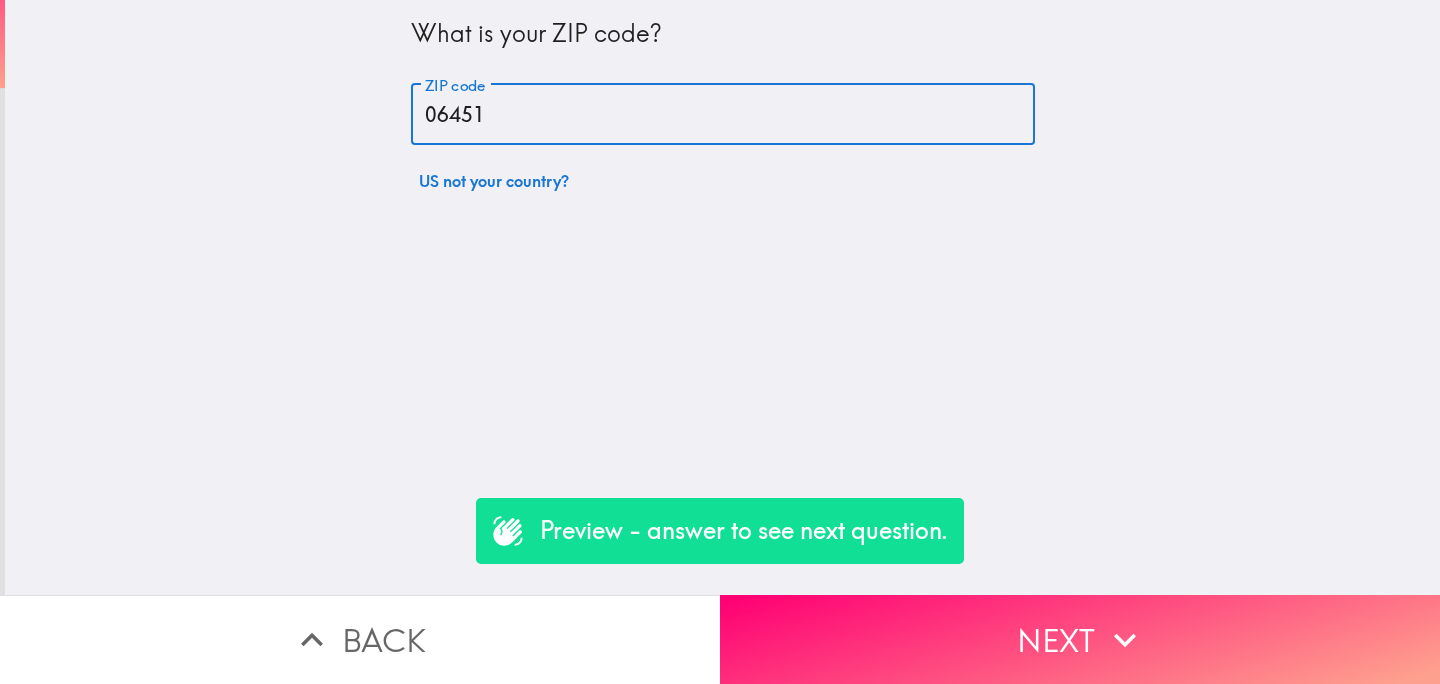 type on "06451" 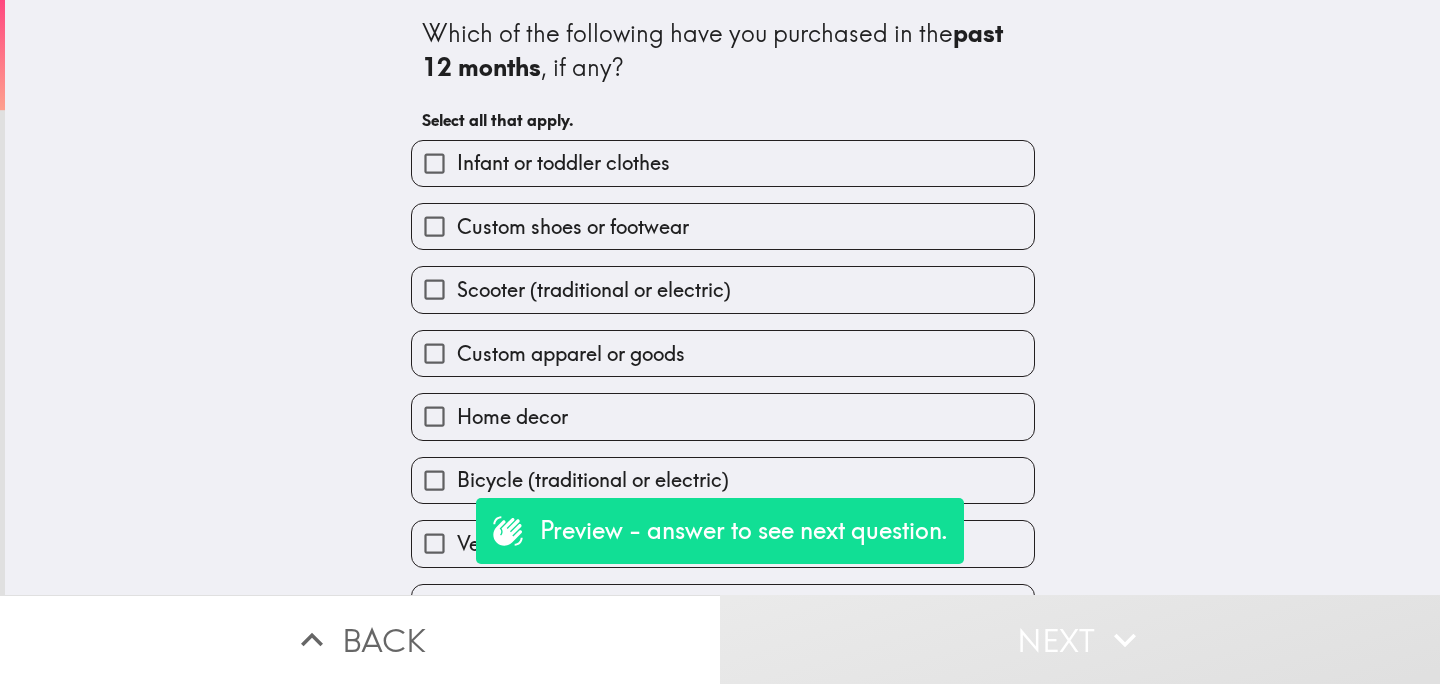 click on "Custom apparel or goods" at bounding box center [571, 354] 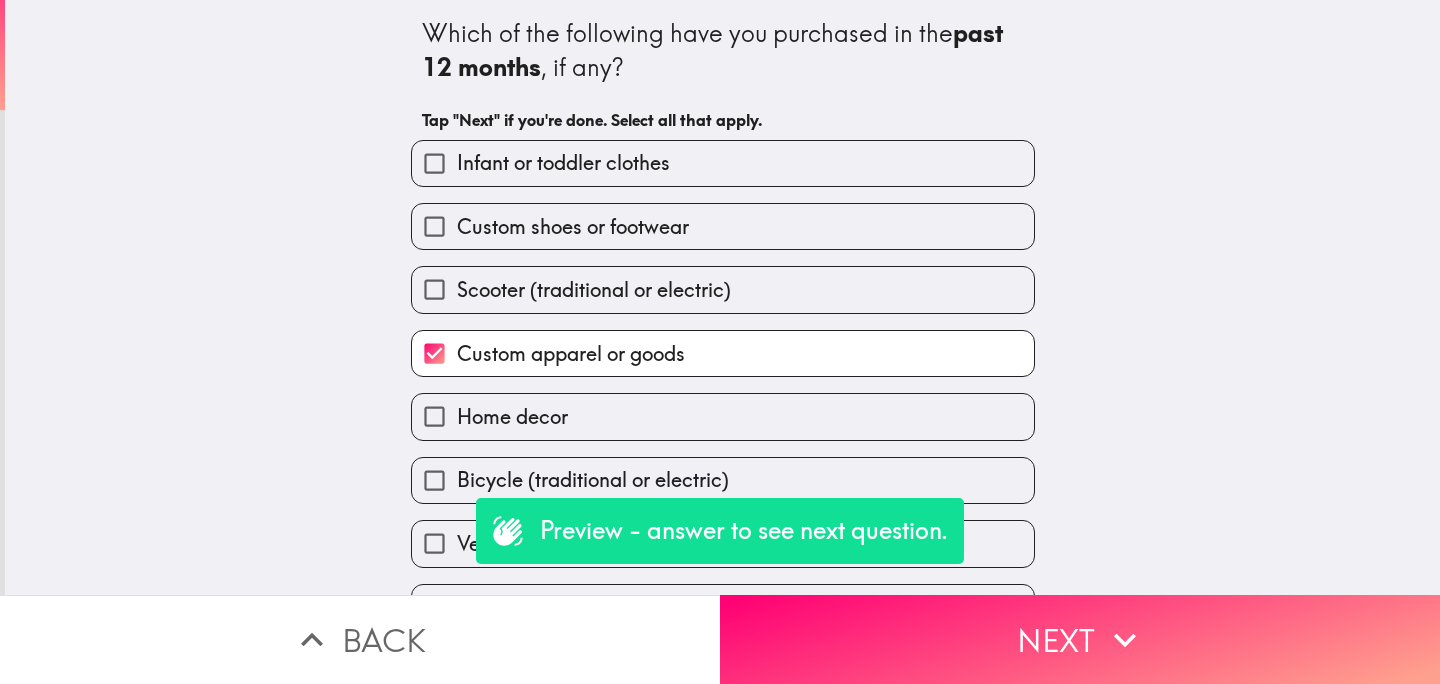 click on "Home decor" at bounding box center (723, 416) 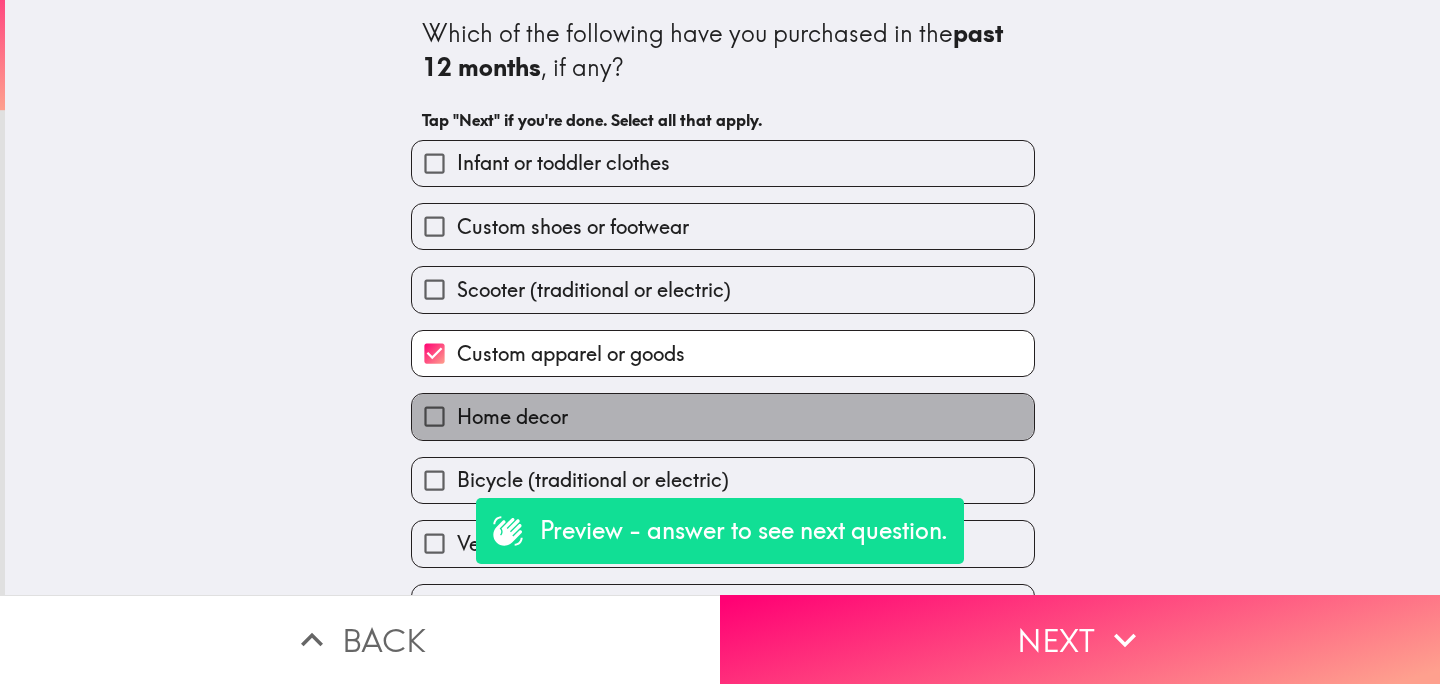 click on "Home decor" at bounding box center [723, 416] 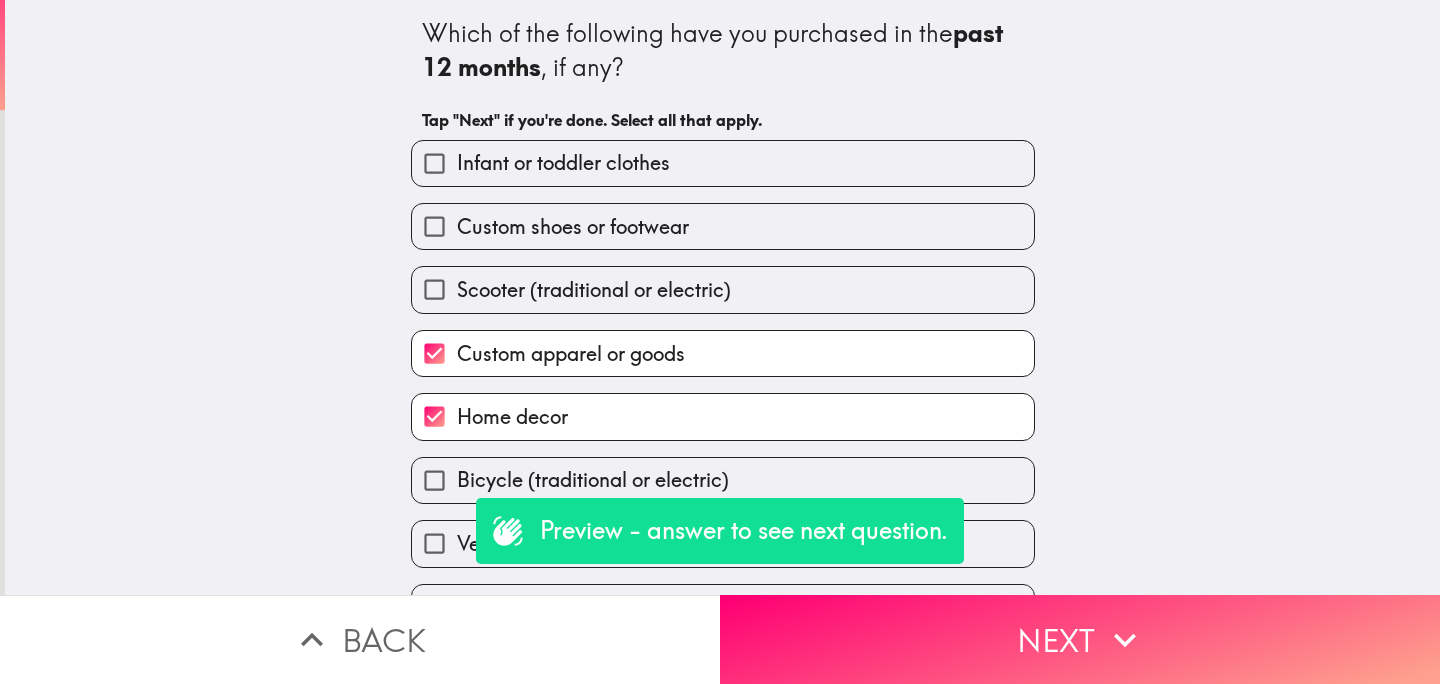 click on "Scooter (traditional or electric)" at bounding box center [594, 290] 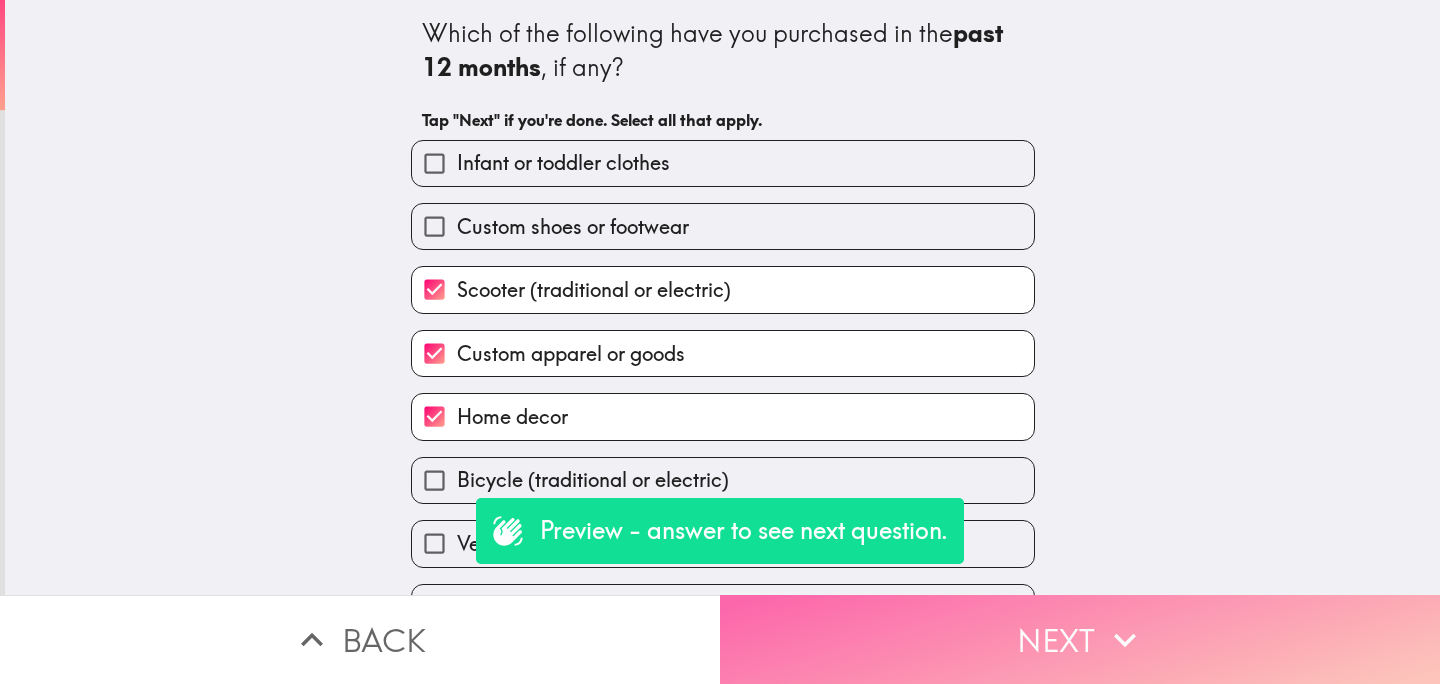 click on "Next" at bounding box center (1080, 639) 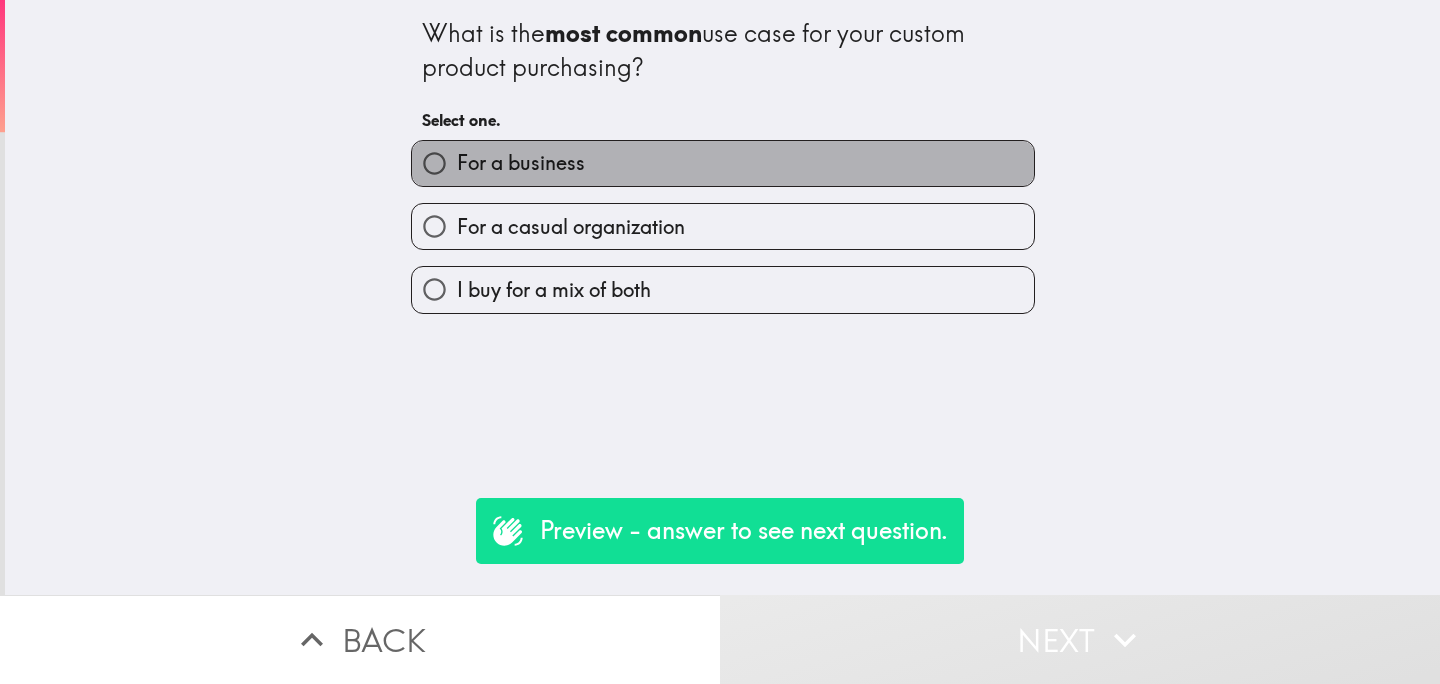 click on "For a business" at bounding box center [723, 163] 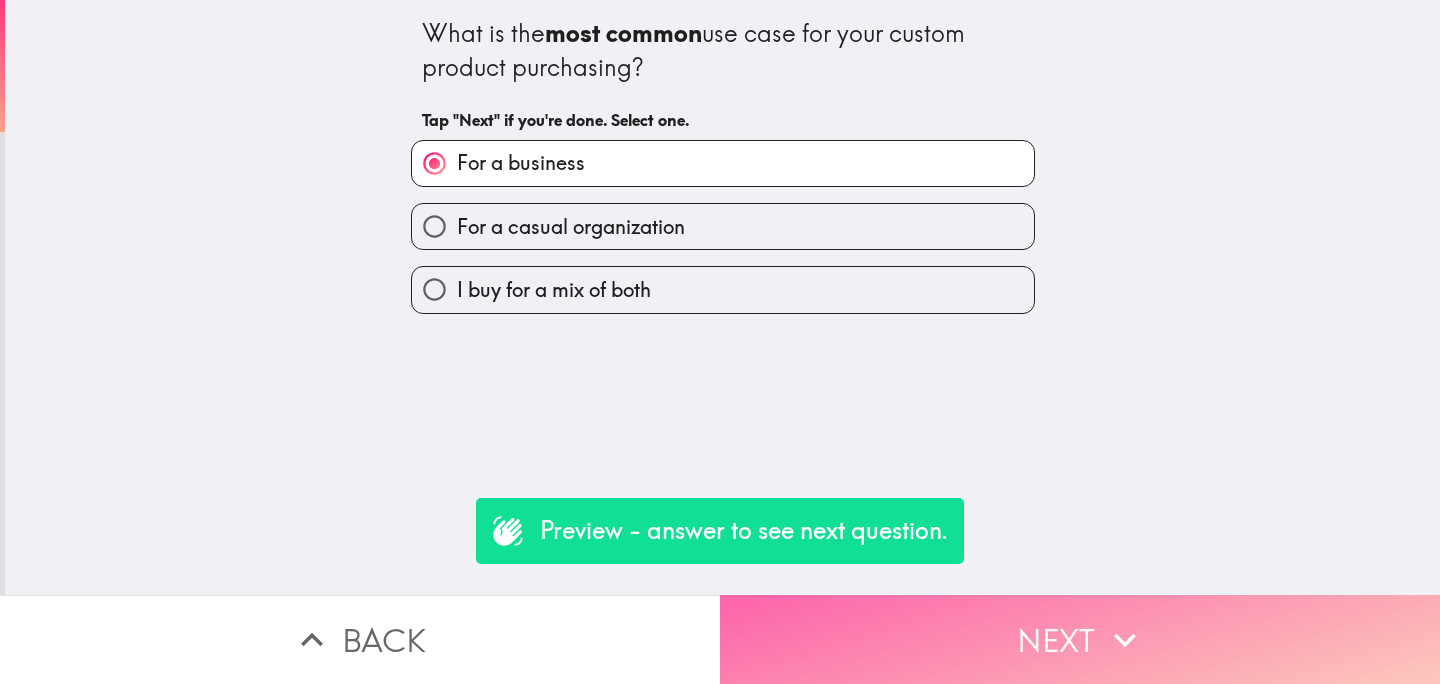 click on "Next" at bounding box center [1080, 639] 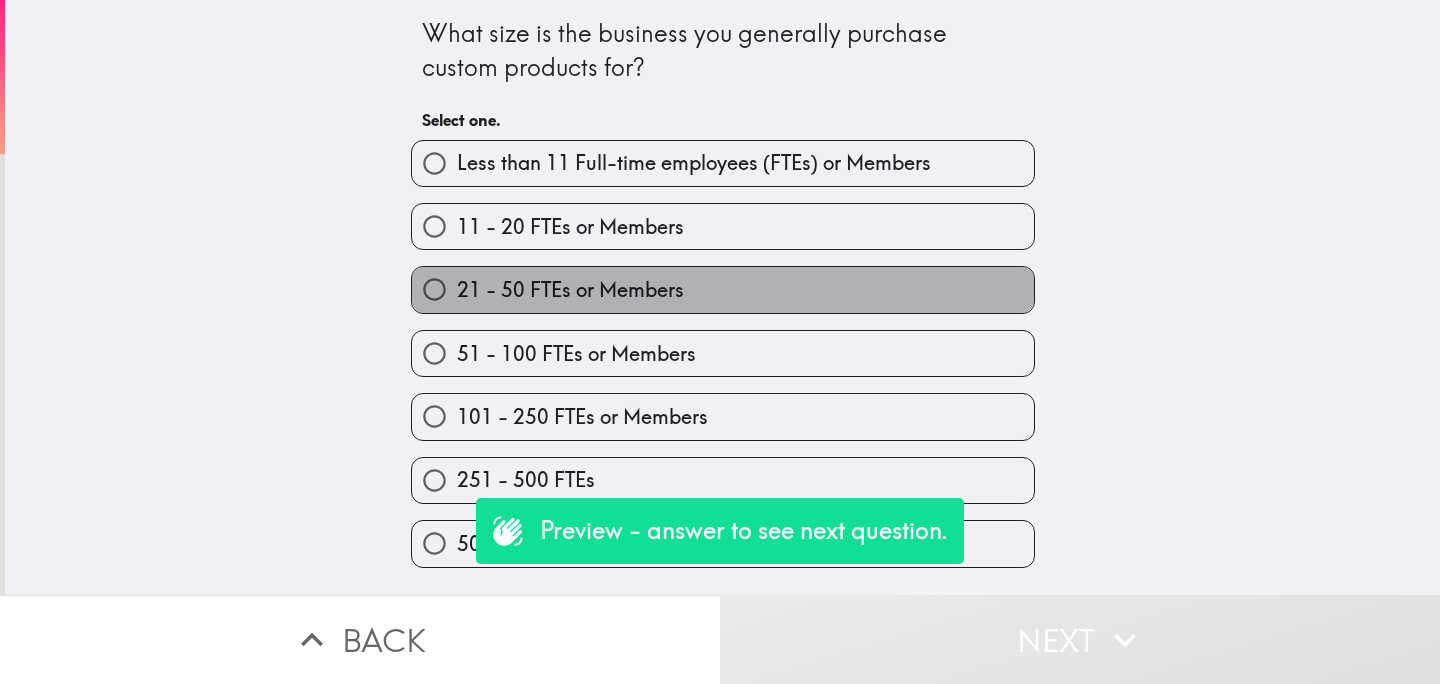 click on "21 - 50 FTEs or Members" at bounding box center [723, 289] 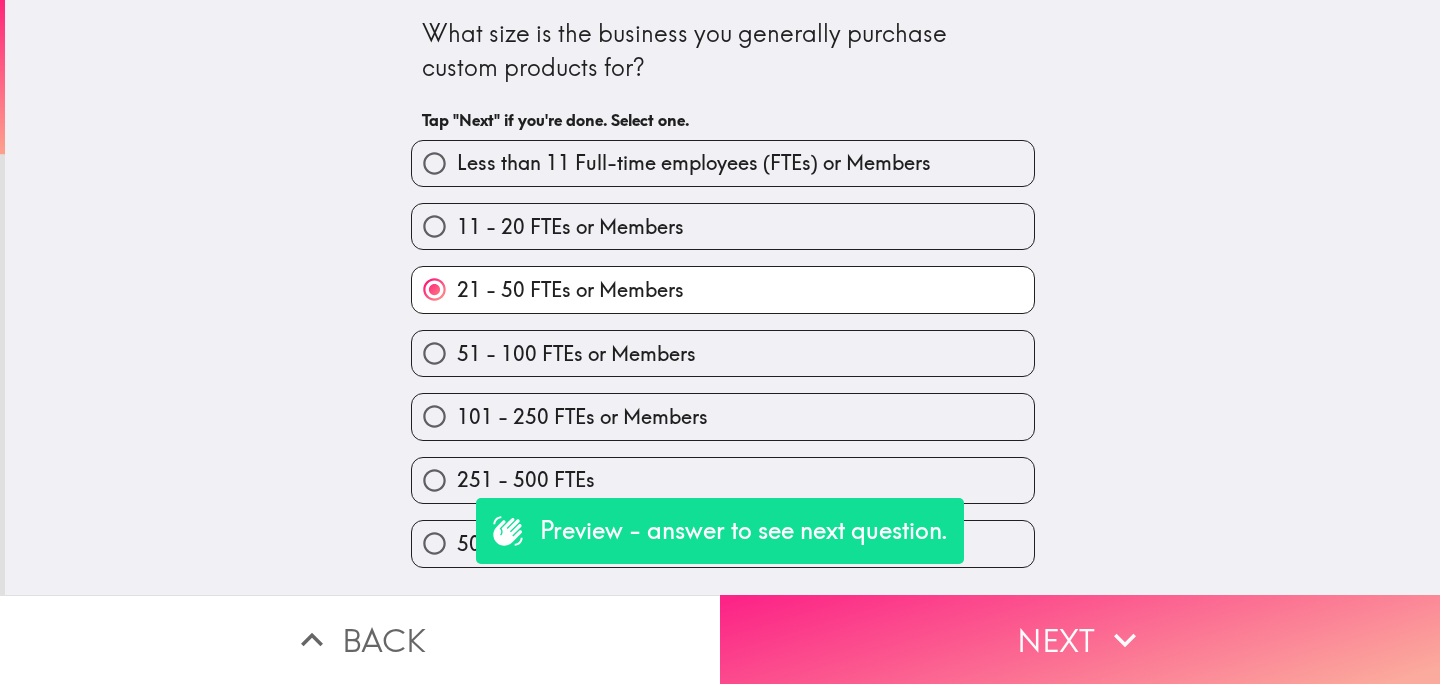 click on "Next" at bounding box center (1080, 639) 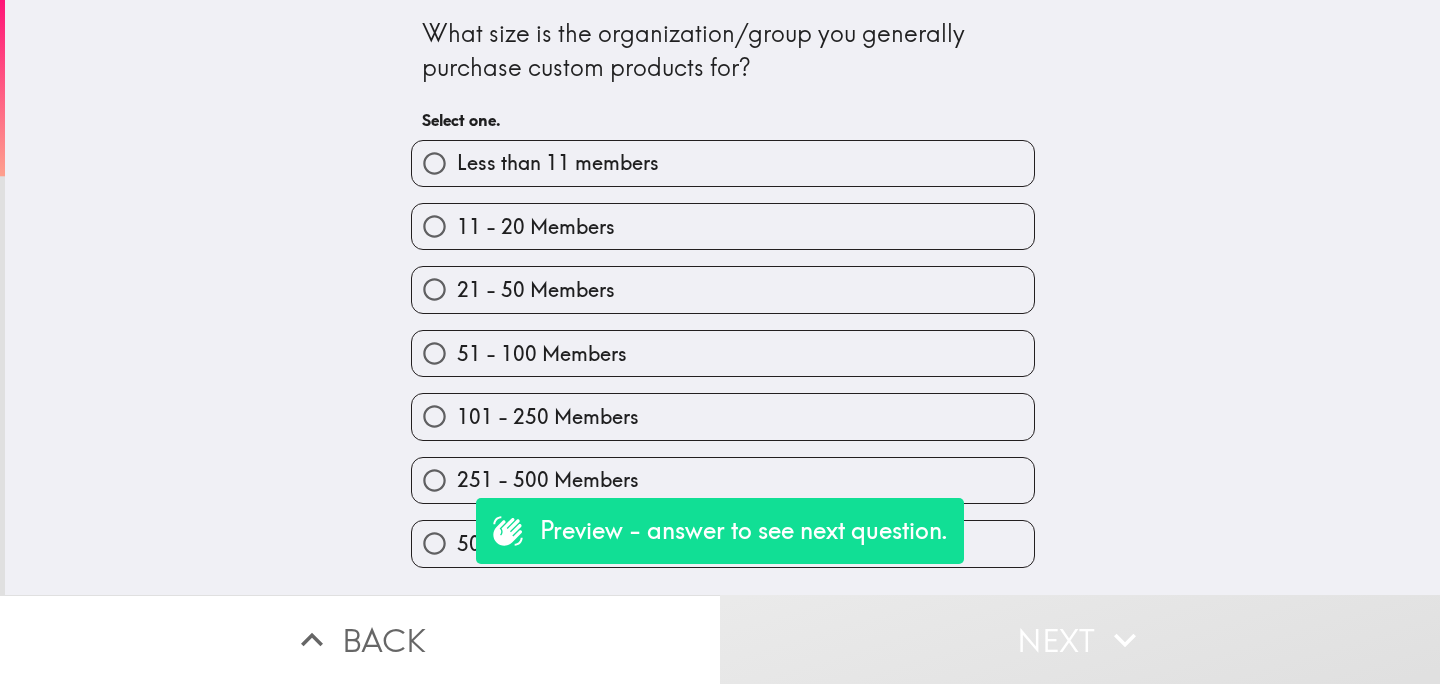 click on "101 - 250 Members" at bounding box center [723, 416] 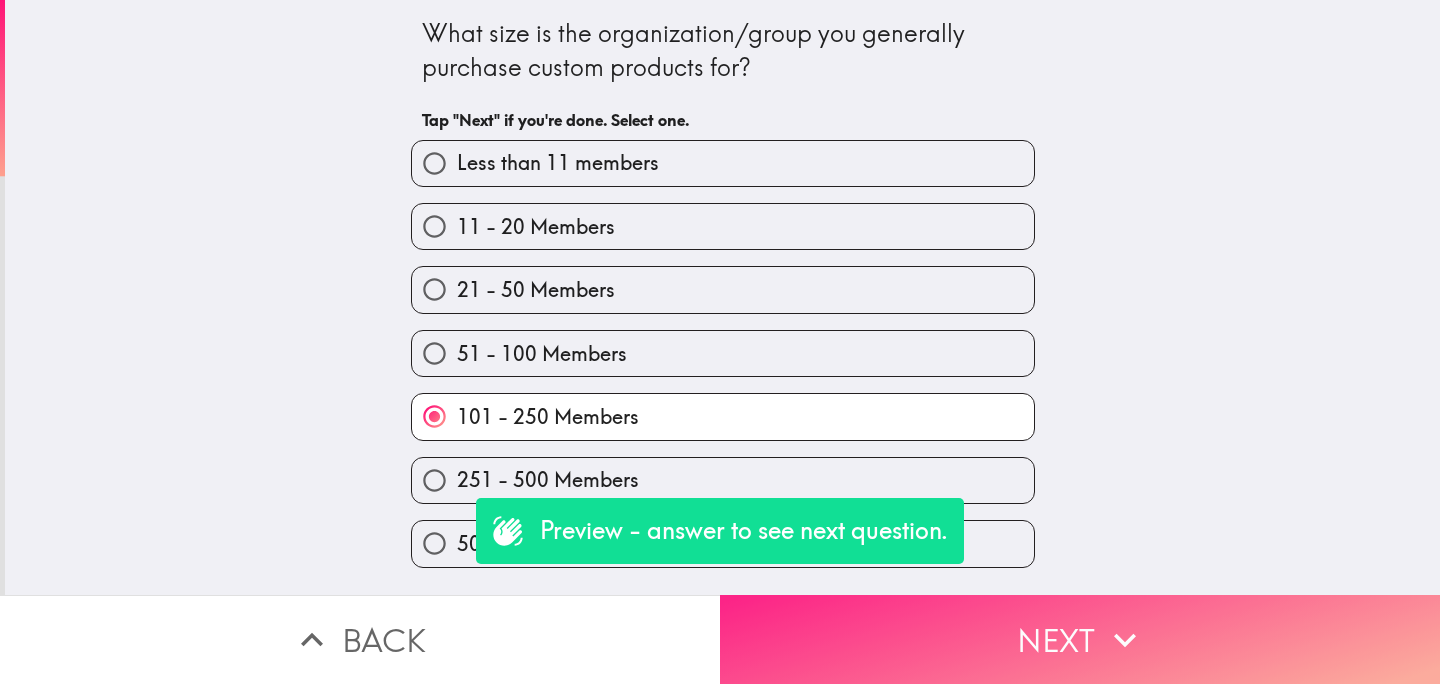 click on "Next" at bounding box center [1080, 639] 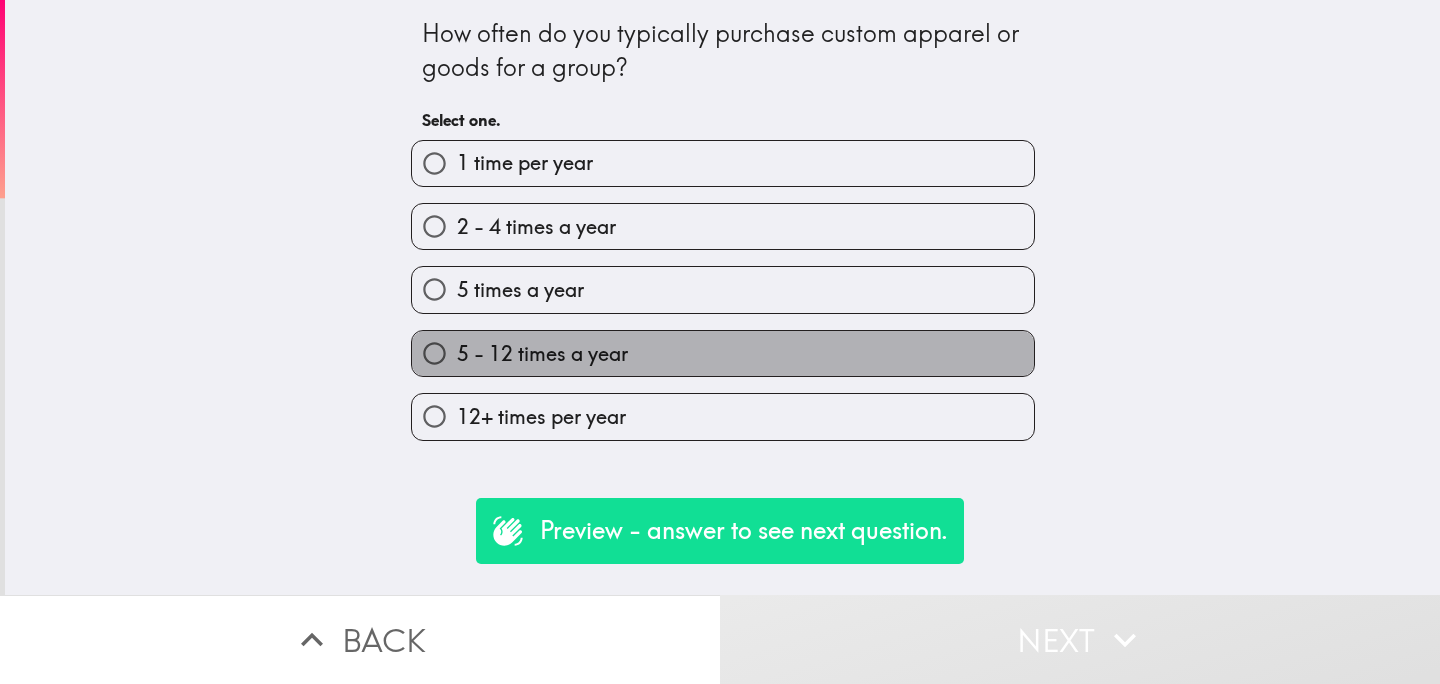 click on "5 - 12 times a year" at bounding box center (723, 353) 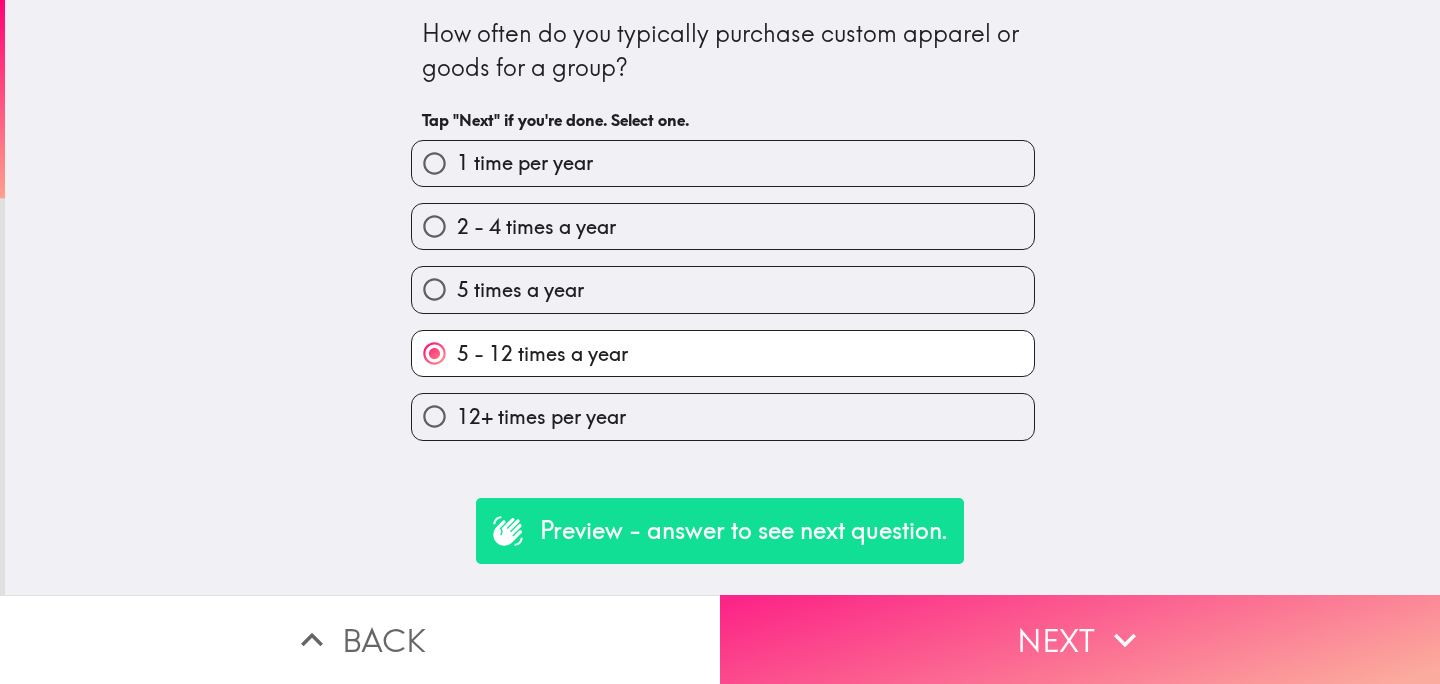 click on "Next" at bounding box center [1080, 639] 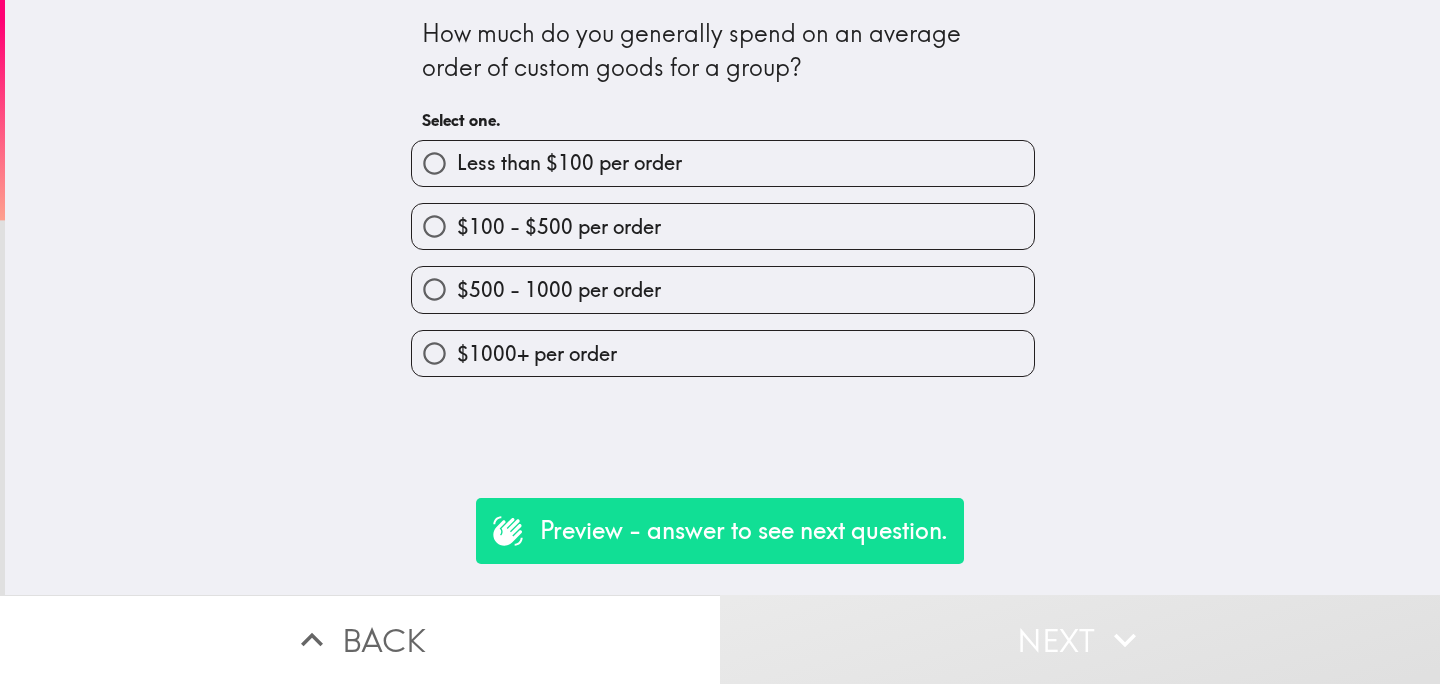 click on "$500 - 1000 per order" at bounding box center (723, 289) 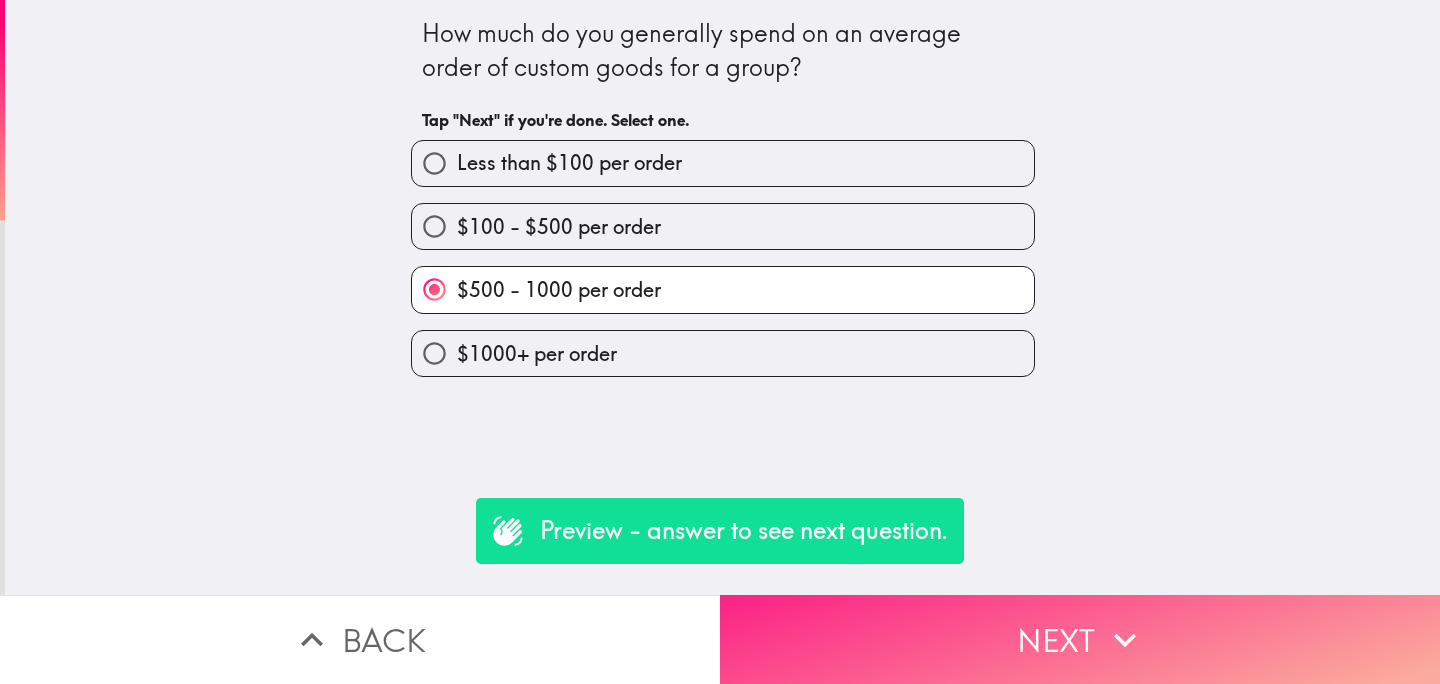 click on "Next" at bounding box center (1080, 639) 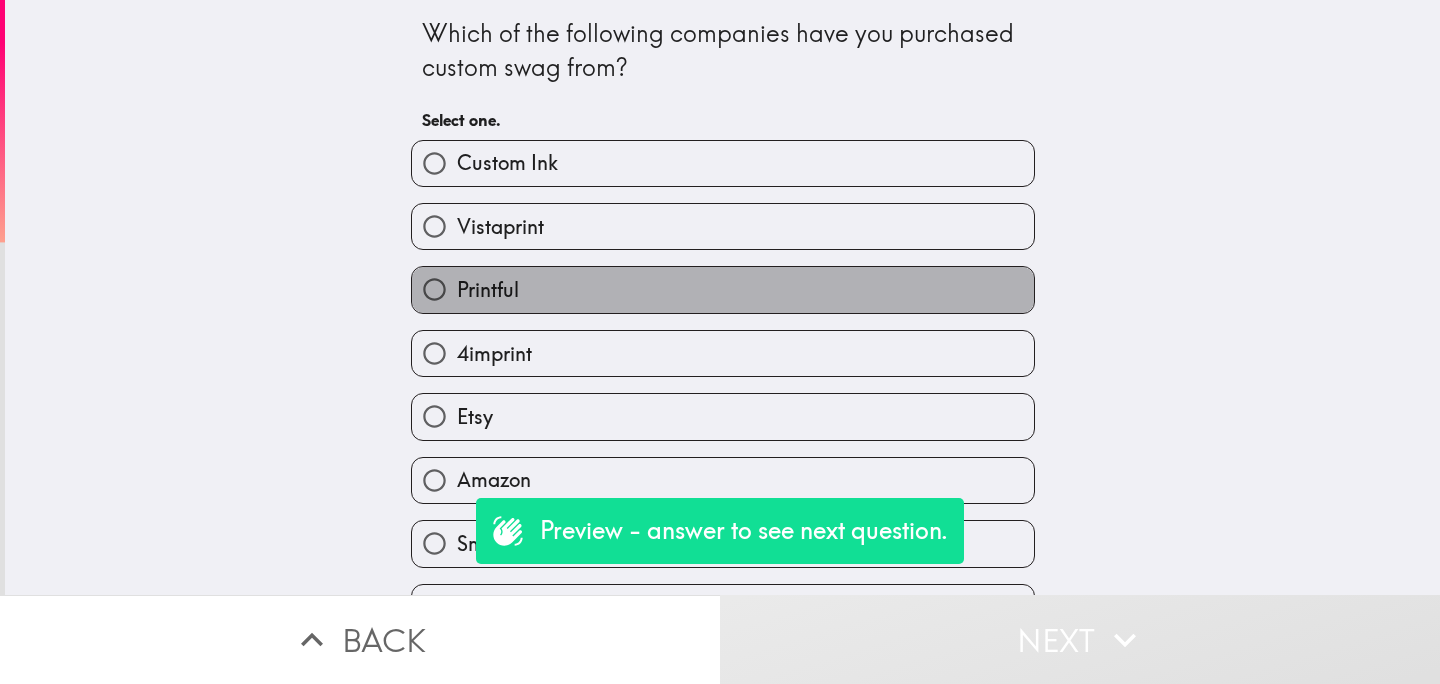 click on "Printful" at bounding box center [723, 289] 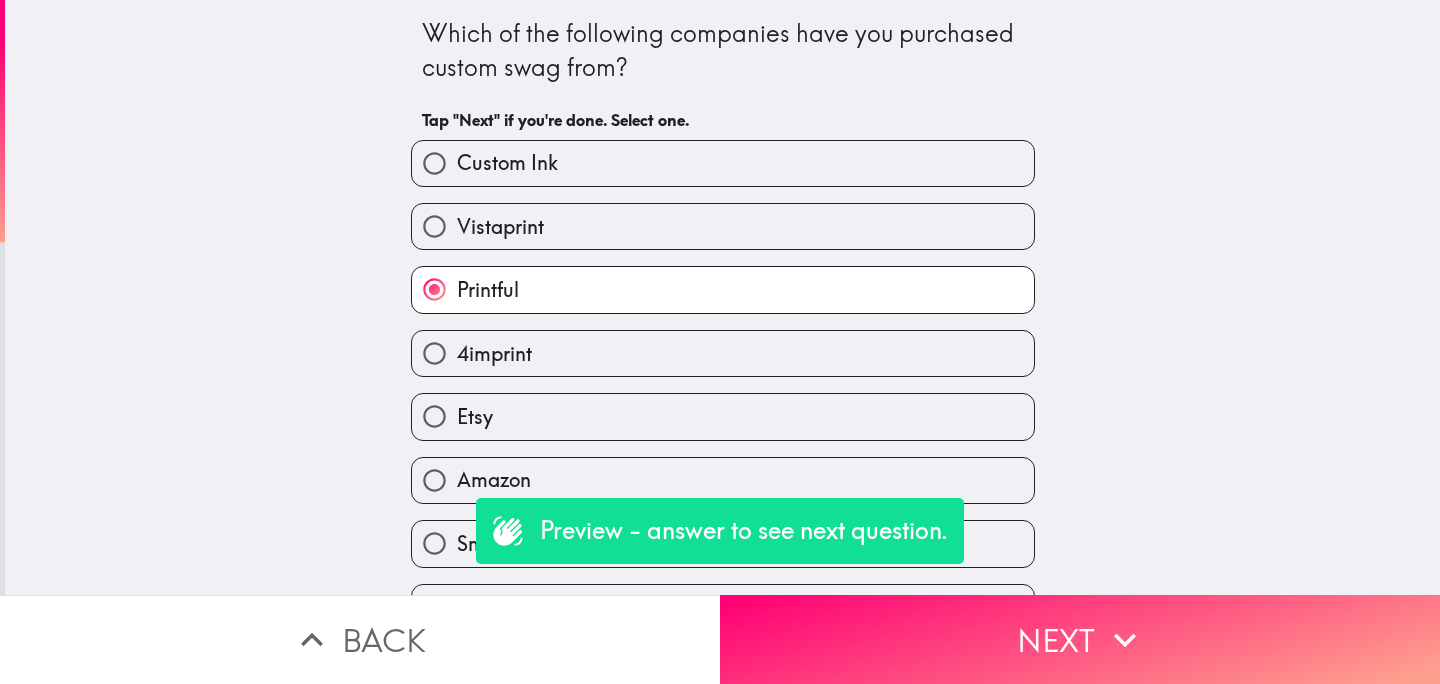 drag, startPoint x: 926, startPoint y: 636, endPoint x: 1177, endPoint y: 387, distance: 353.5562 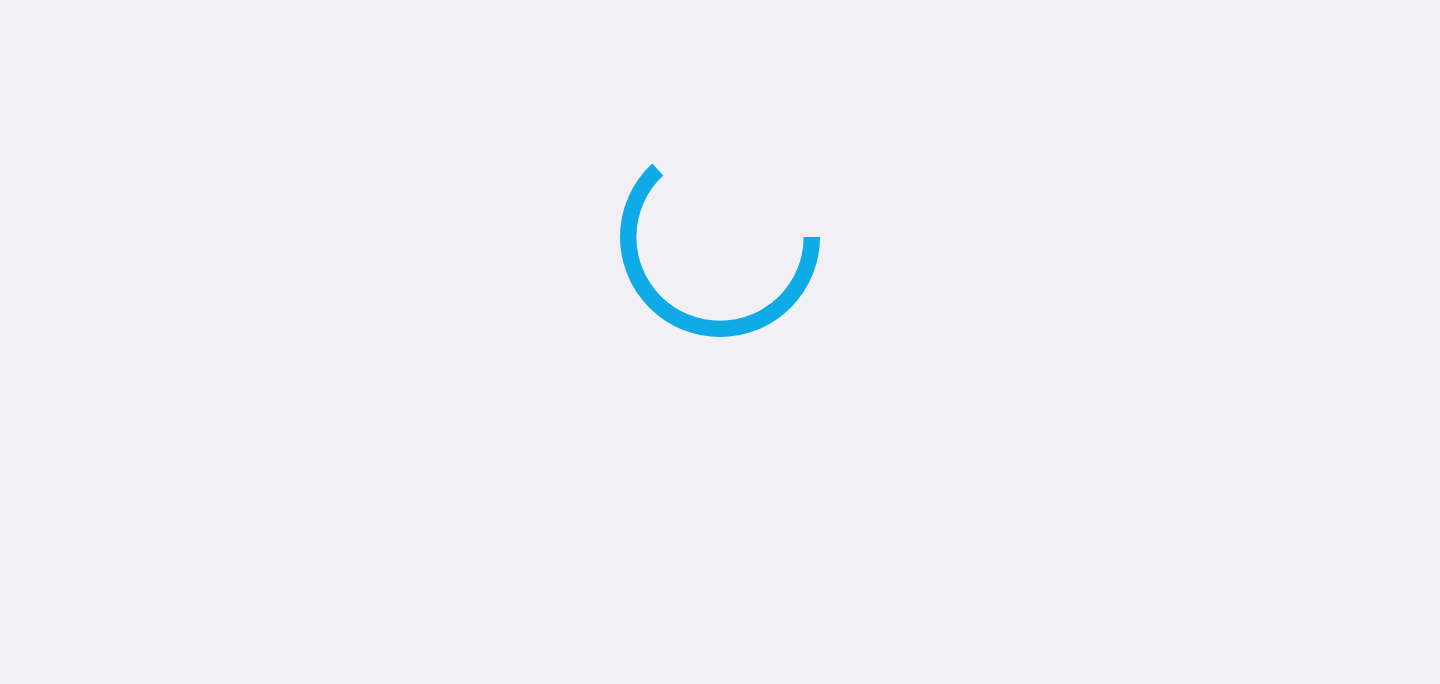scroll, scrollTop: 0, scrollLeft: 0, axis: both 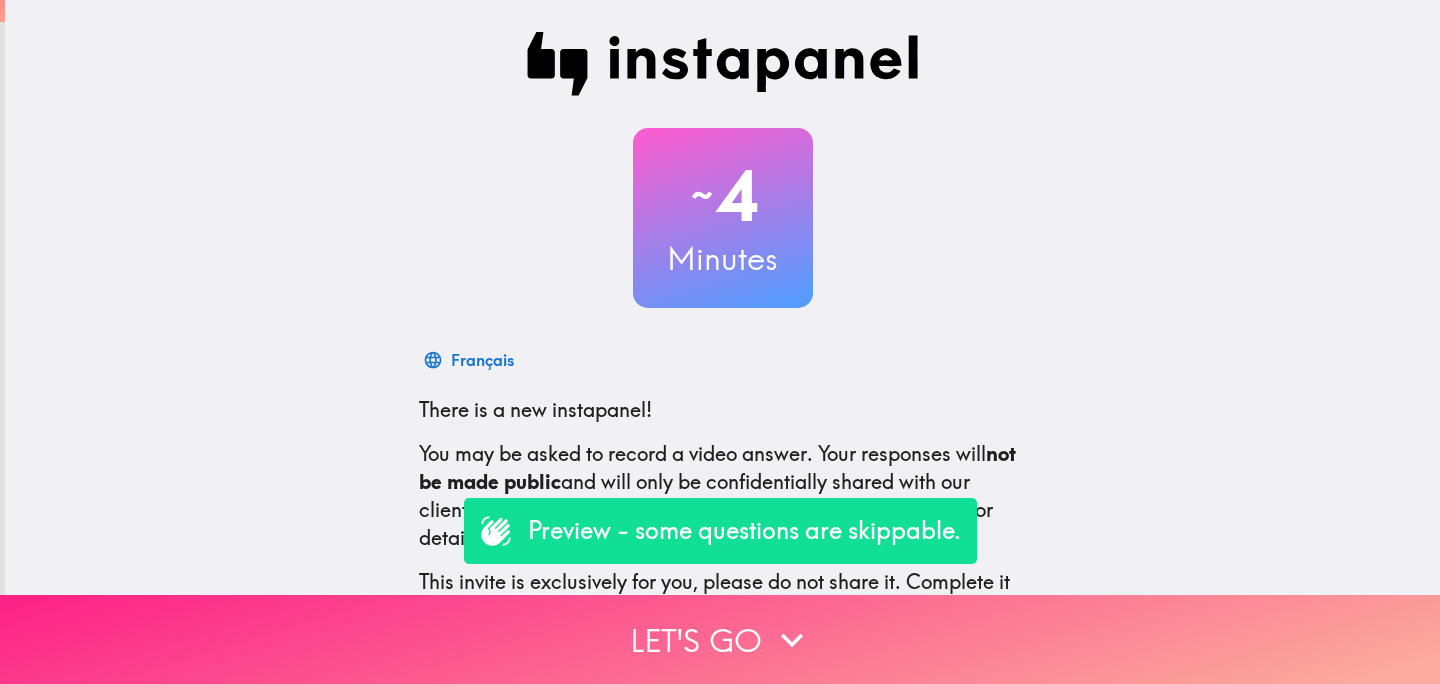click on "Let's go" at bounding box center (720, 639) 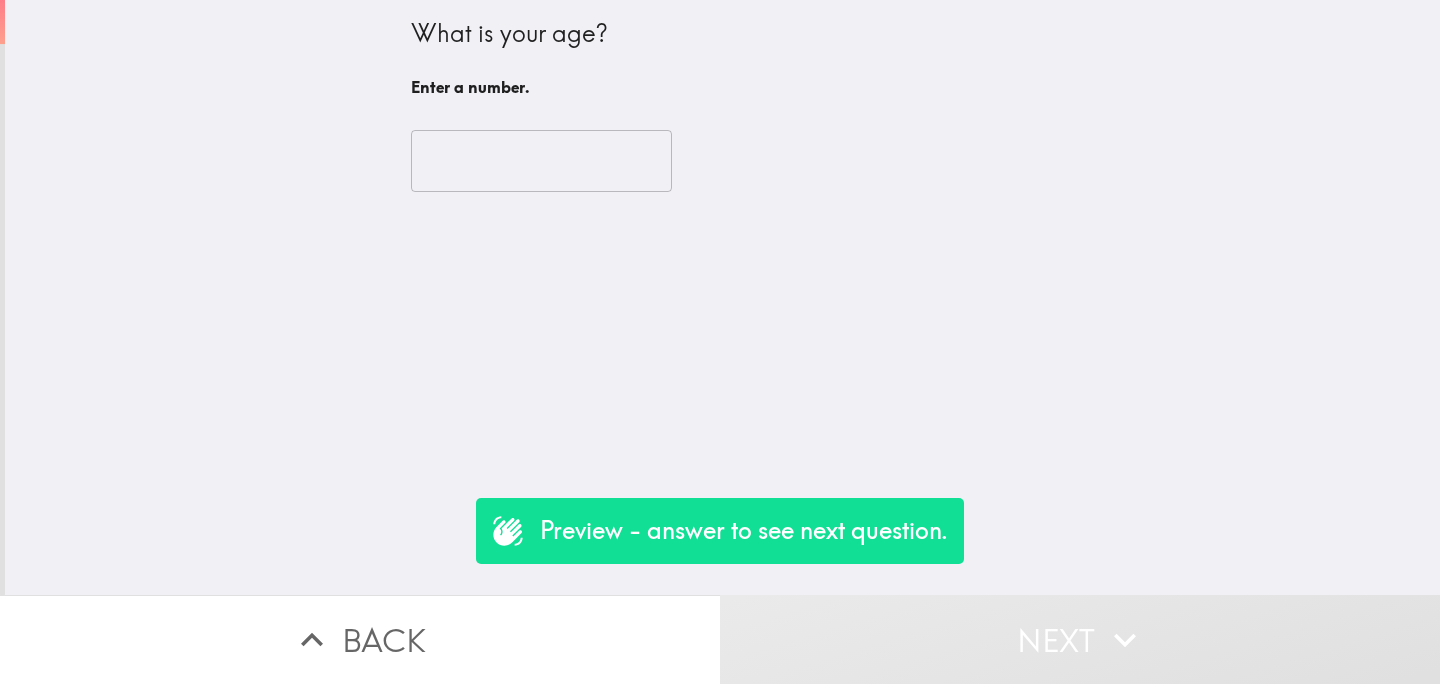 click at bounding box center [541, 161] 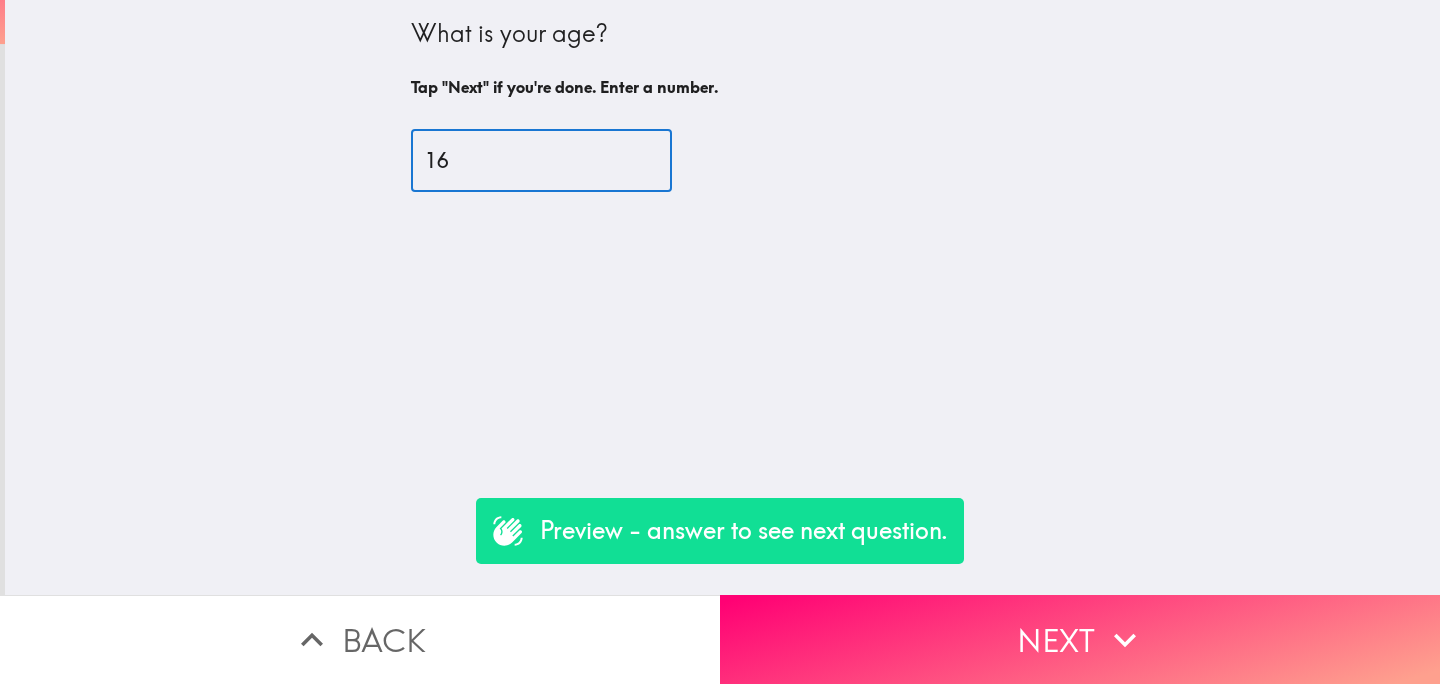 type on "16" 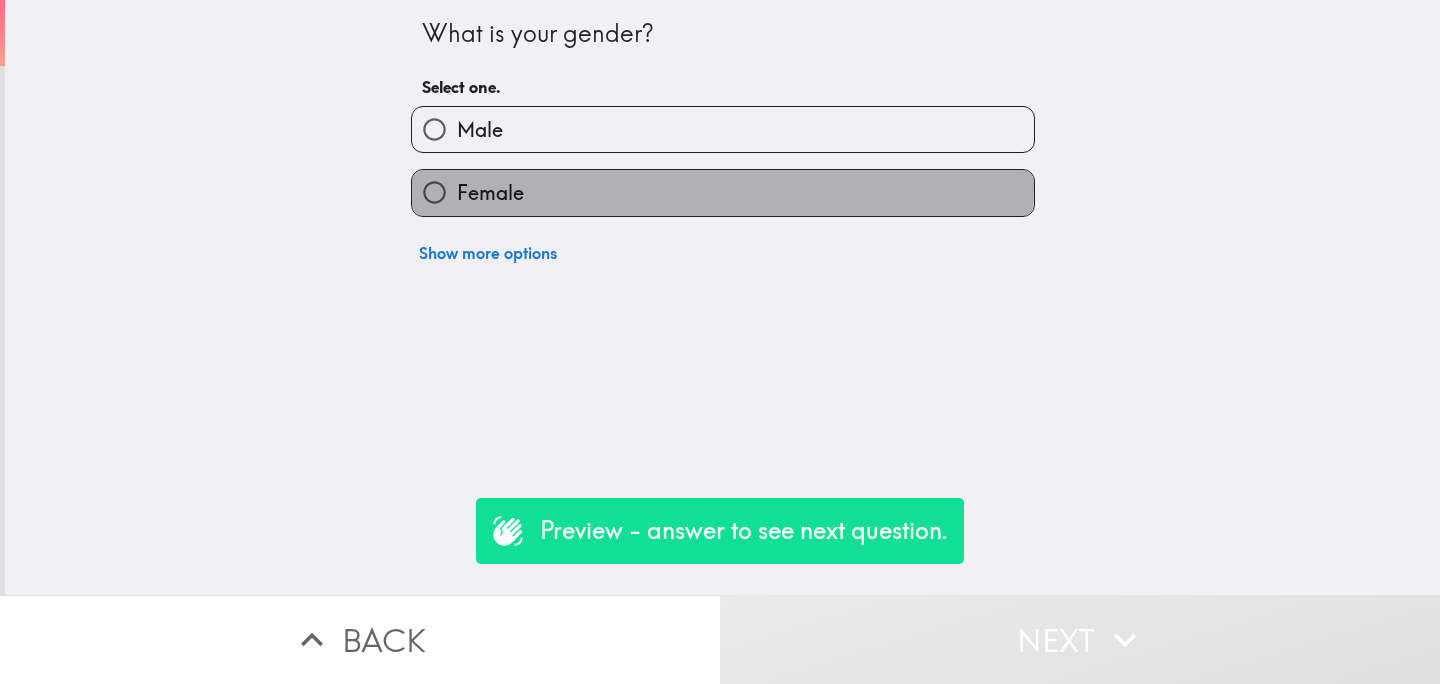 click on "Female" at bounding box center (490, 193) 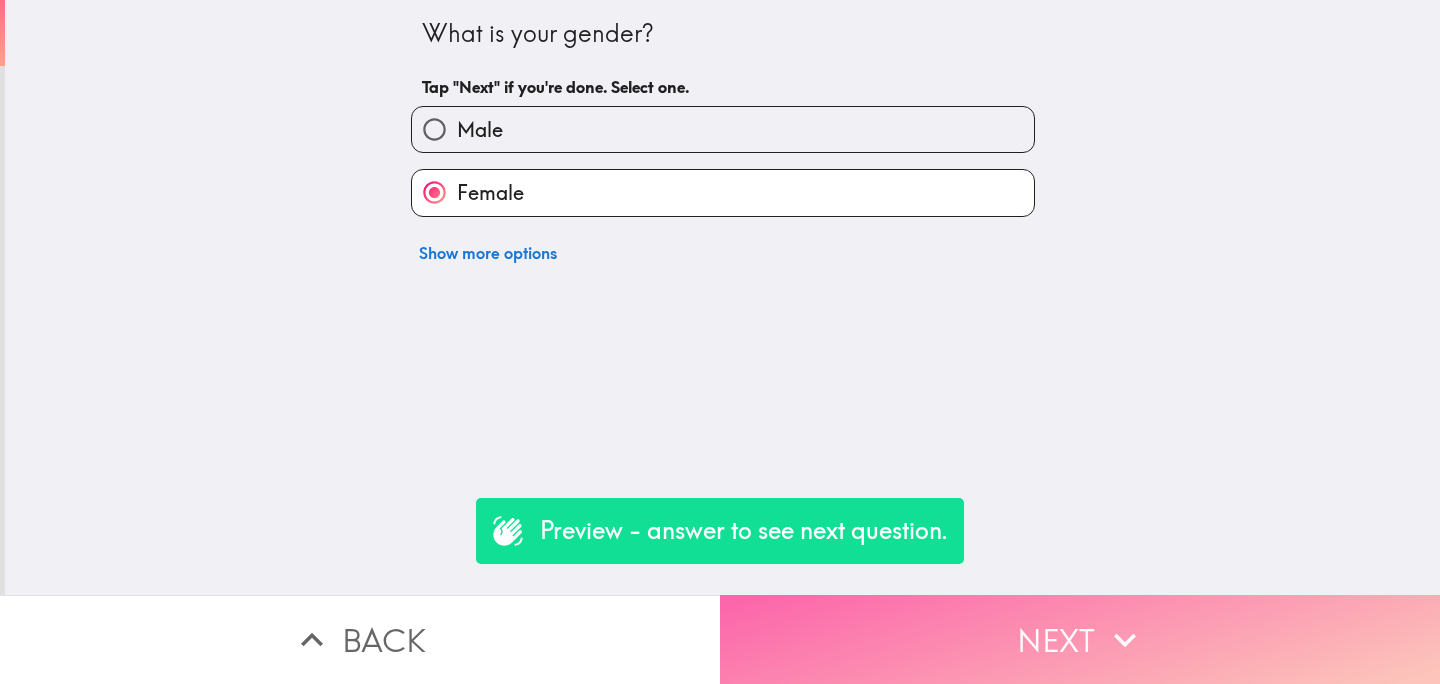 click on "Next" at bounding box center [1080, 639] 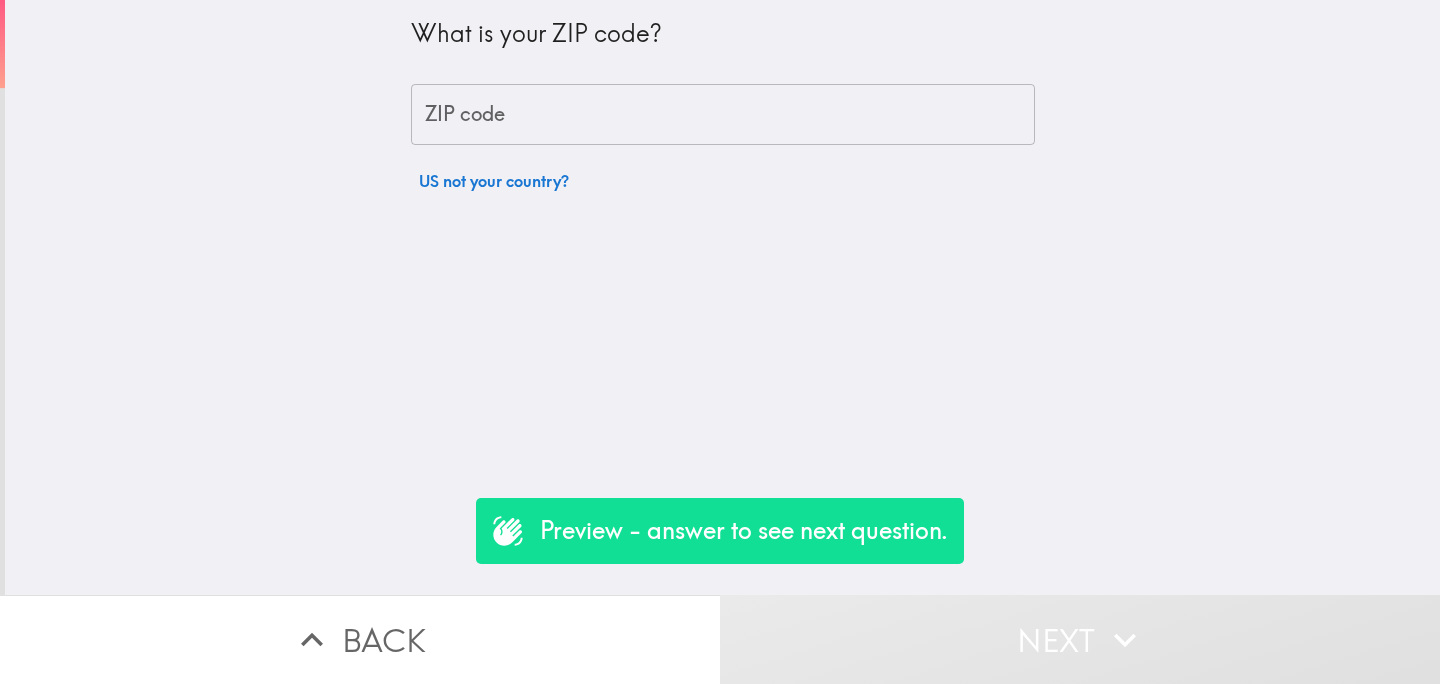 click on "ZIP code" at bounding box center (723, 115) 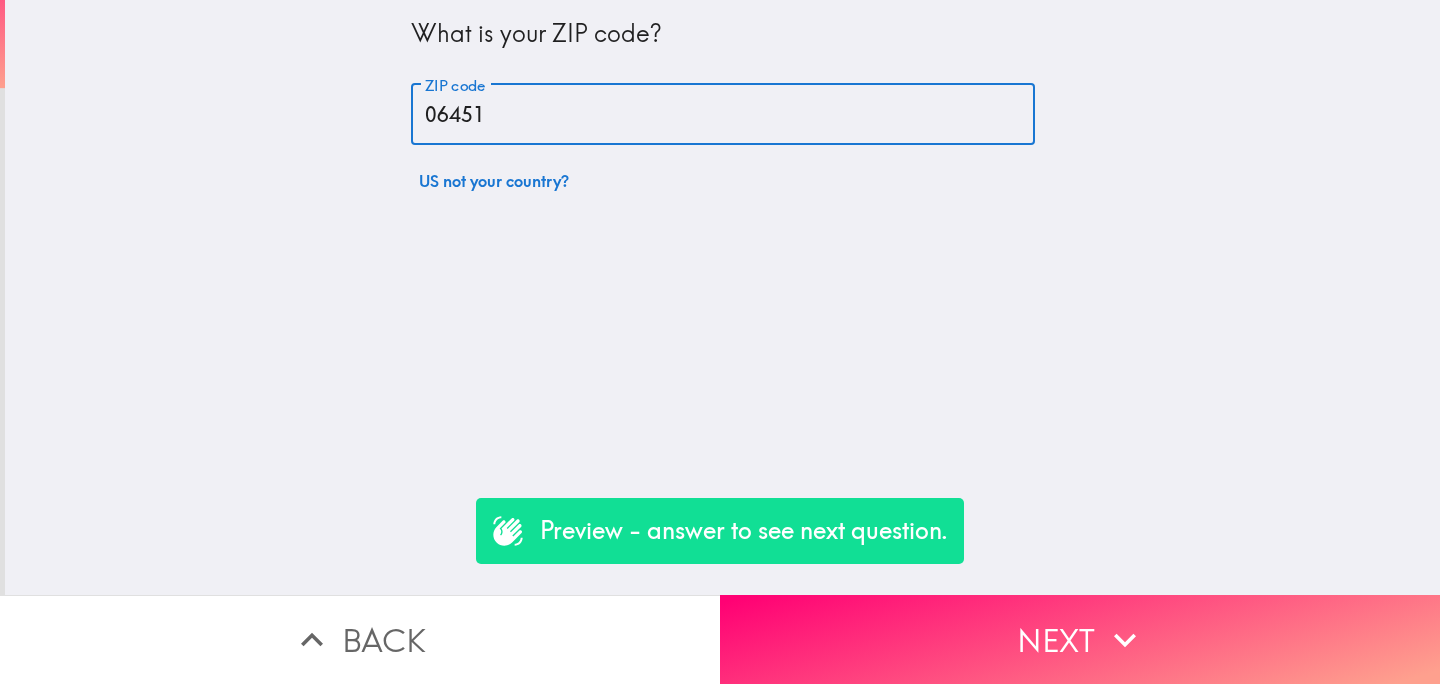 type on "06451" 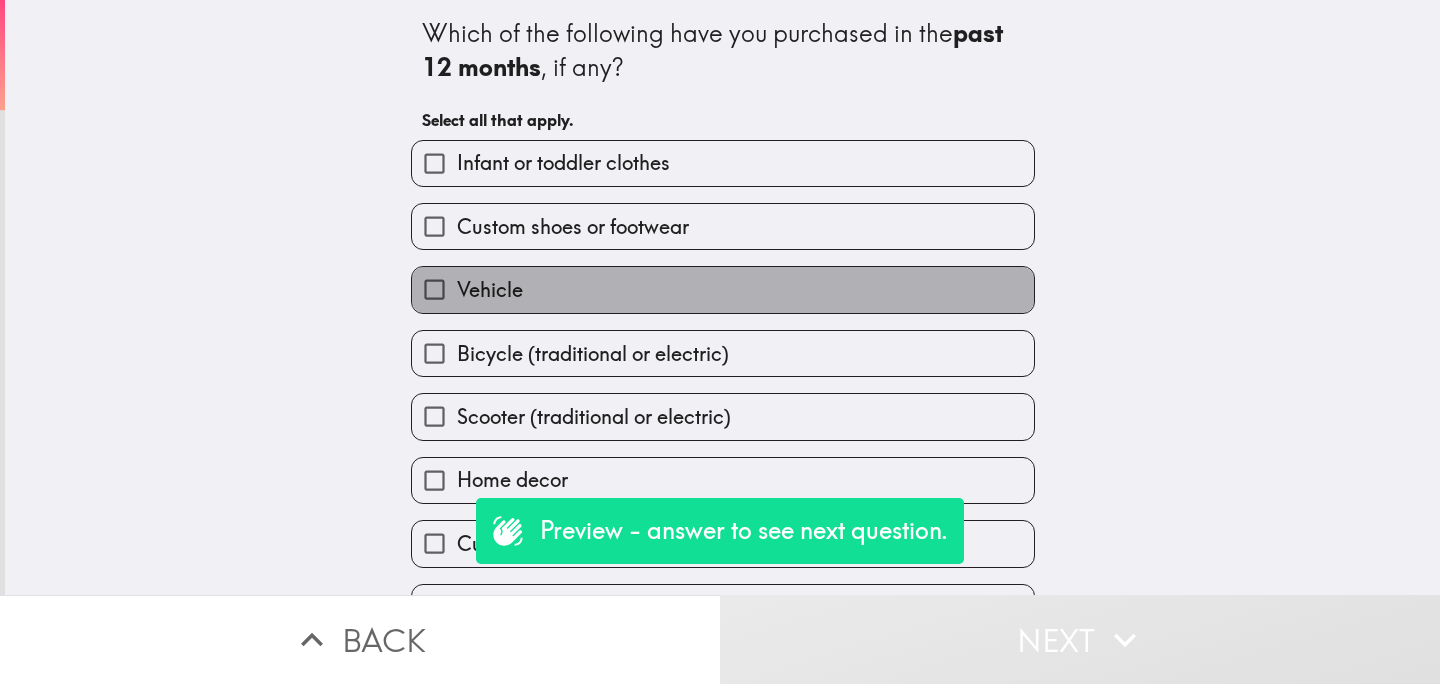 click on "Vehicle" at bounding box center (723, 289) 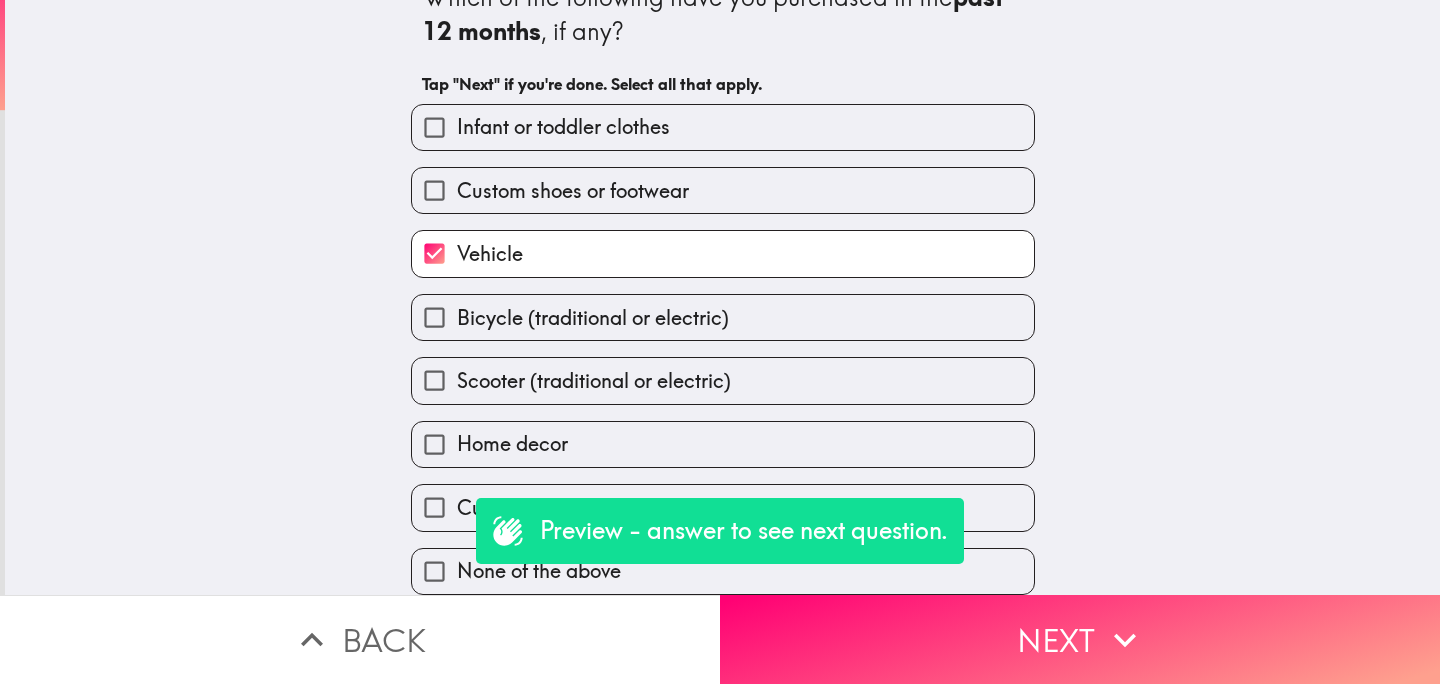 scroll, scrollTop: 44, scrollLeft: 0, axis: vertical 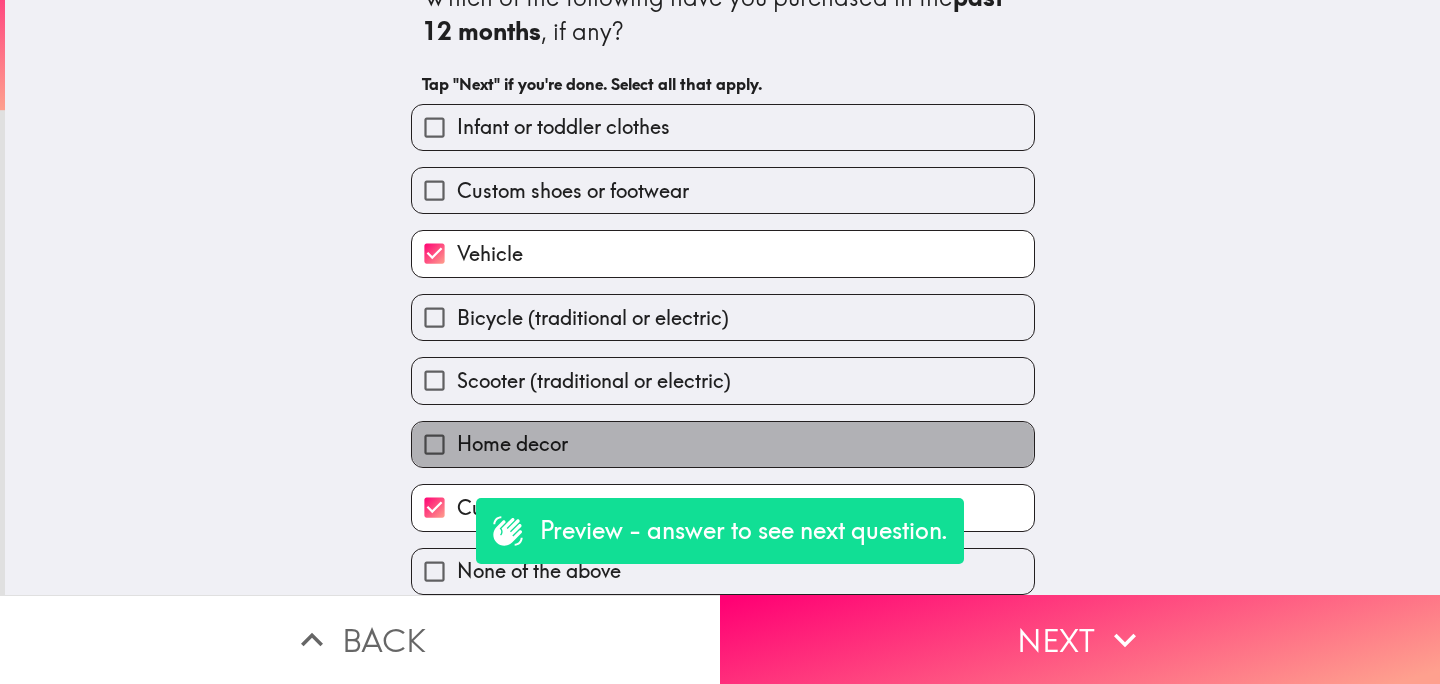 click on "Home decor" at bounding box center [512, 444] 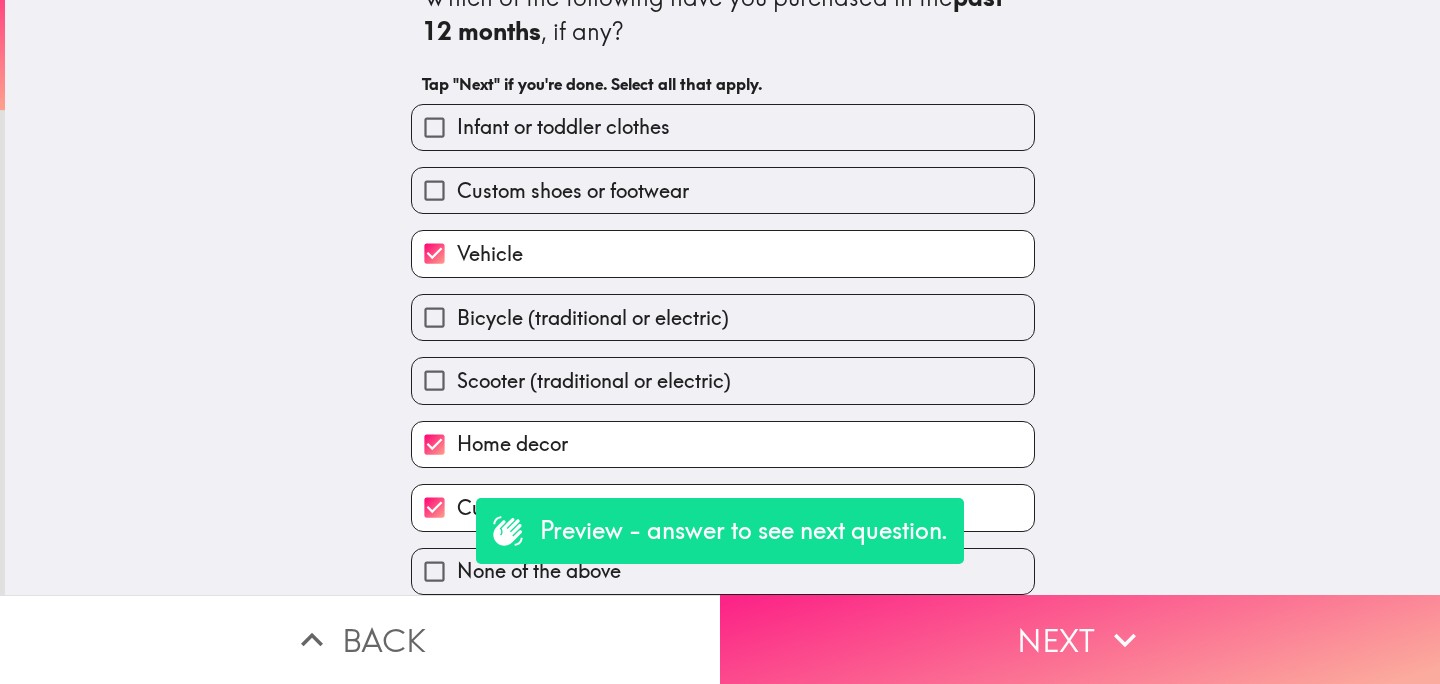 click on "Next" at bounding box center (1080, 639) 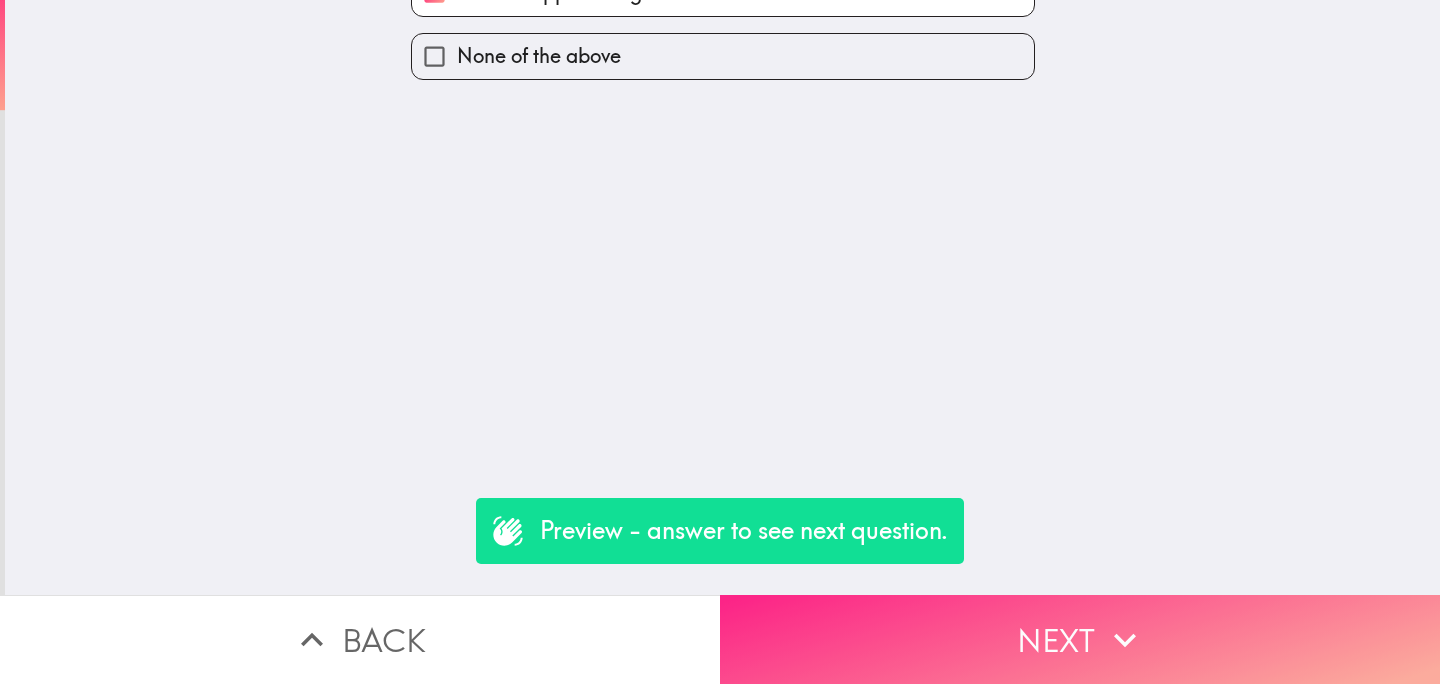 scroll, scrollTop: 0, scrollLeft: 0, axis: both 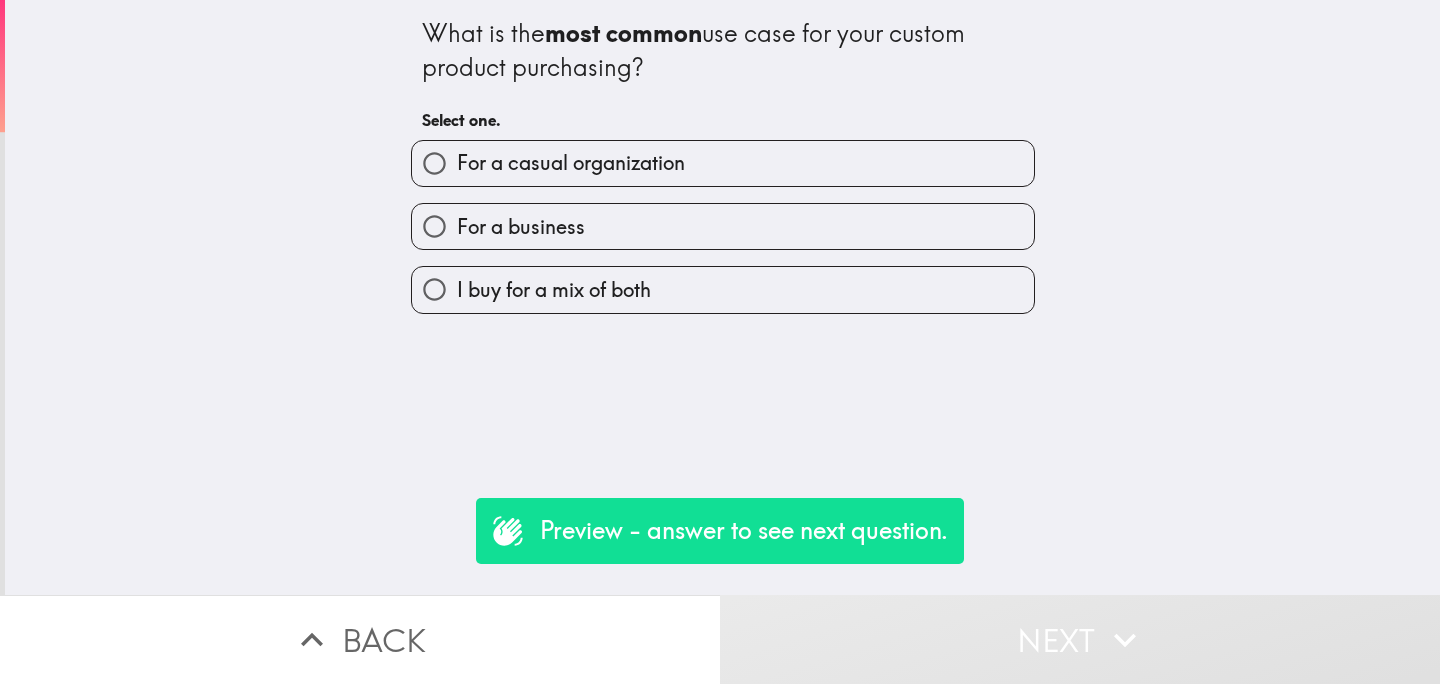 click on "For a business" at bounding box center [723, 226] 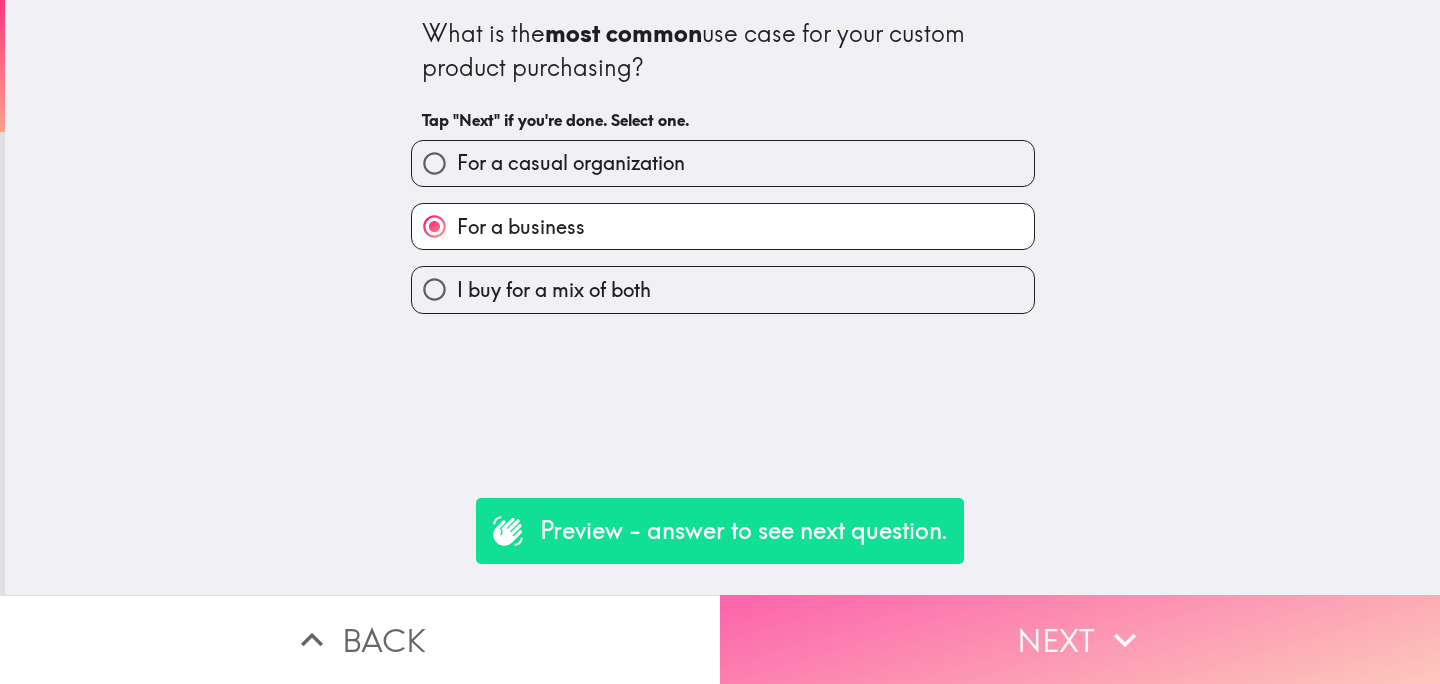 click on "Next" at bounding box center (1080, 639) 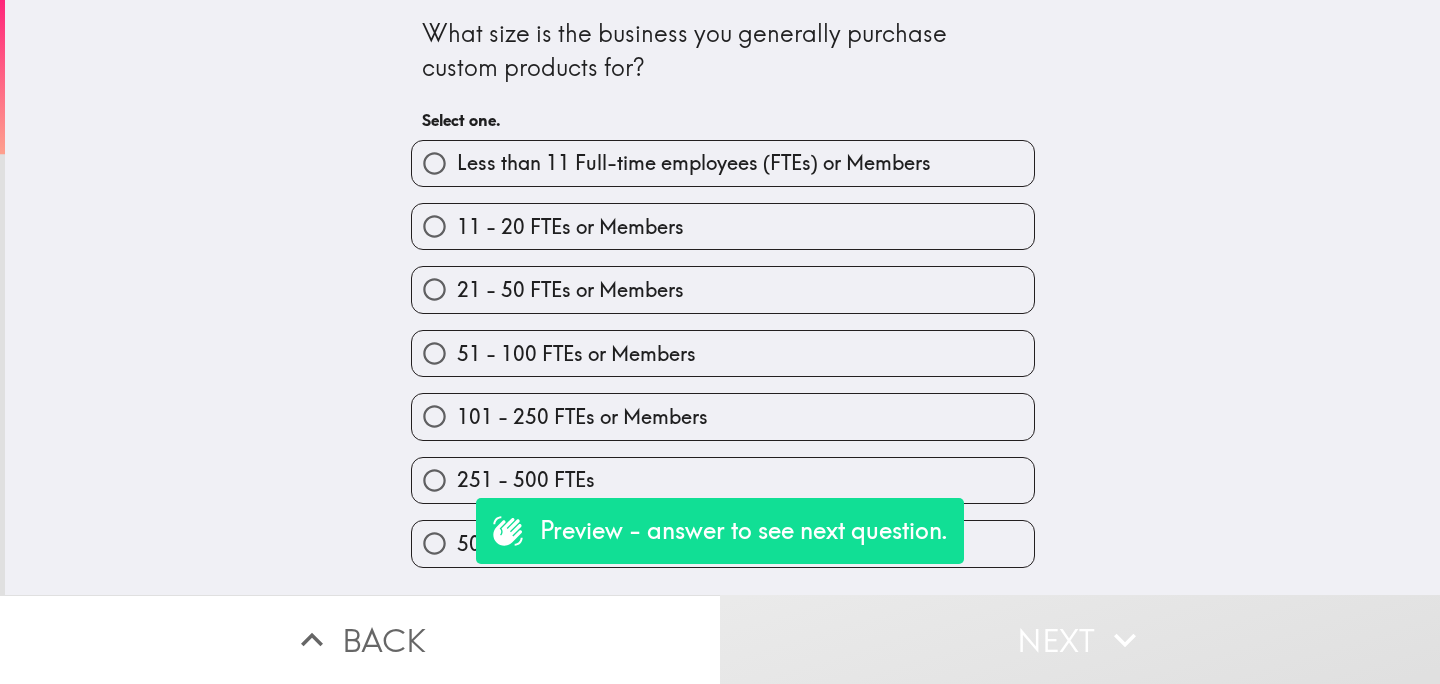 click on "11 - 20 FTEs or Members" at bounding box center (723, 226) 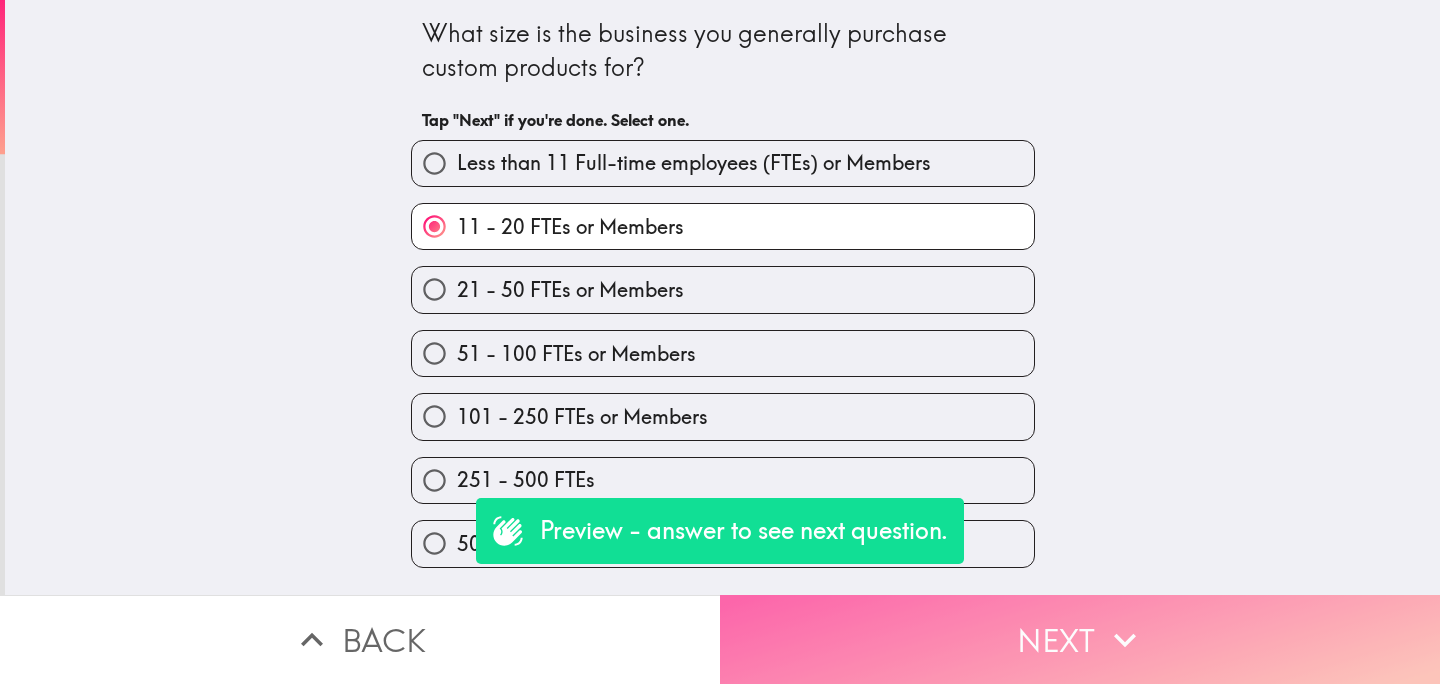 click on "Next" at bounding box center [1080, 639] 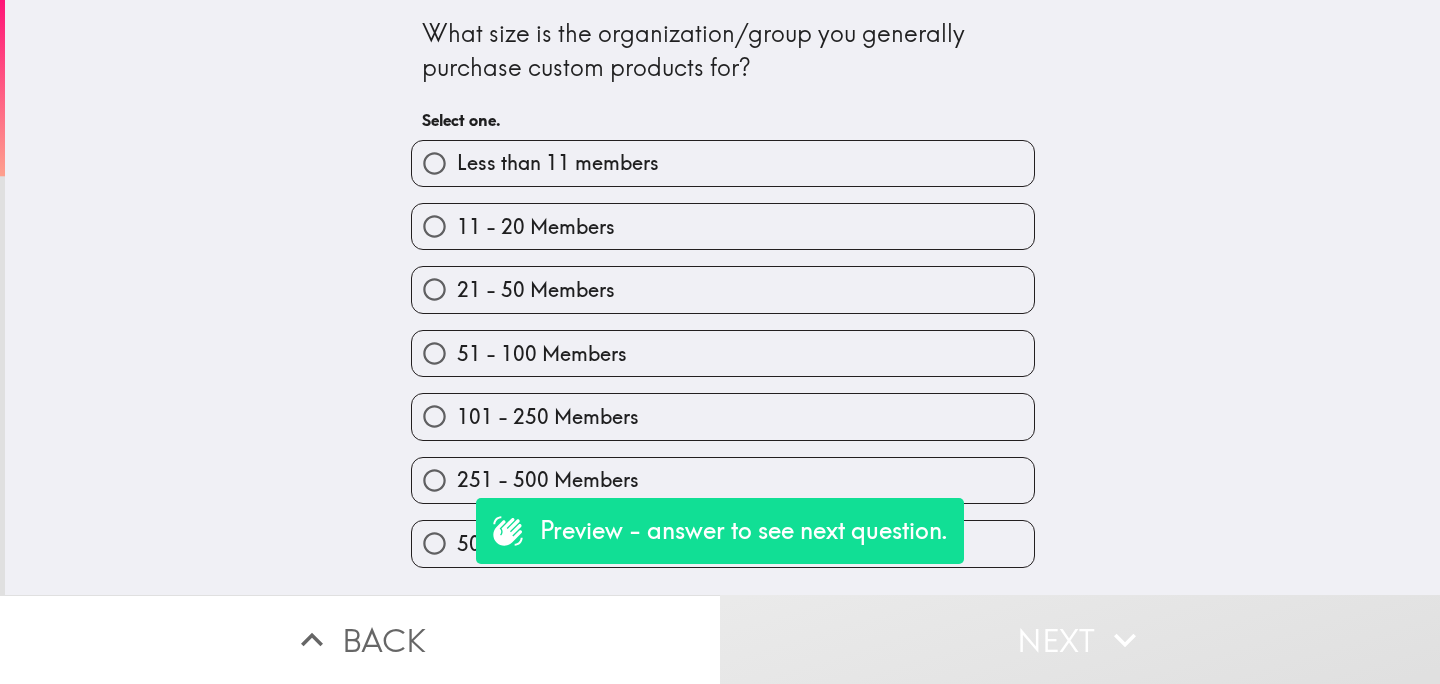 click on "21 - 50 Members" at bounding box center (723, 289) 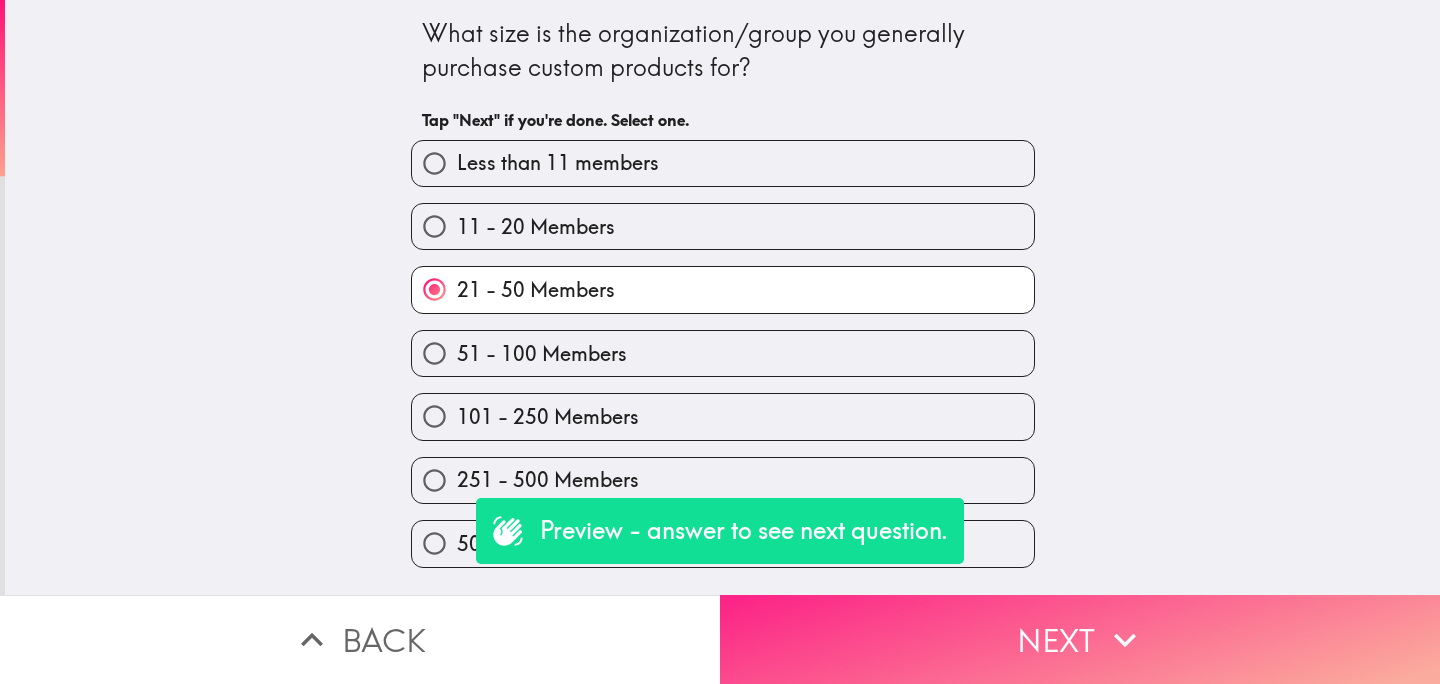 click on "Next" at bounding box center [1080, 639] 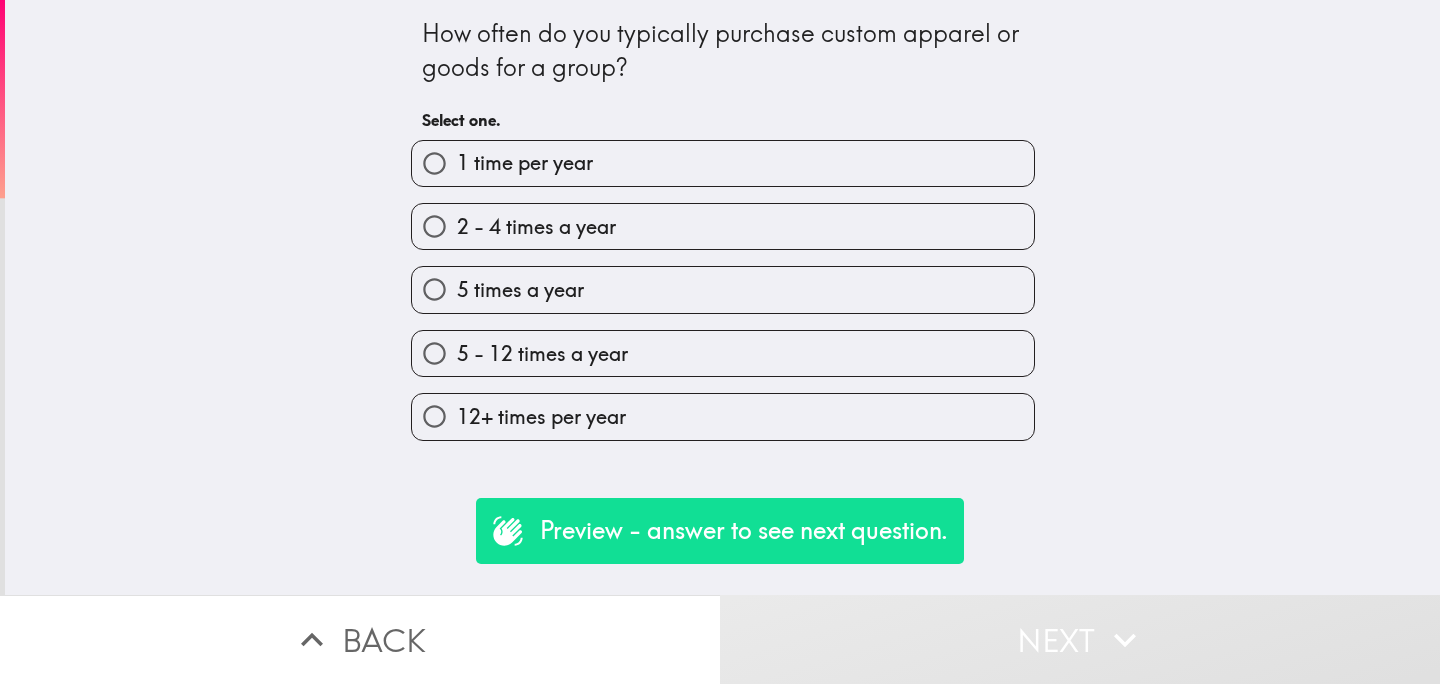 click on "5 - 12 times a year" at bounding box center [715, 345] 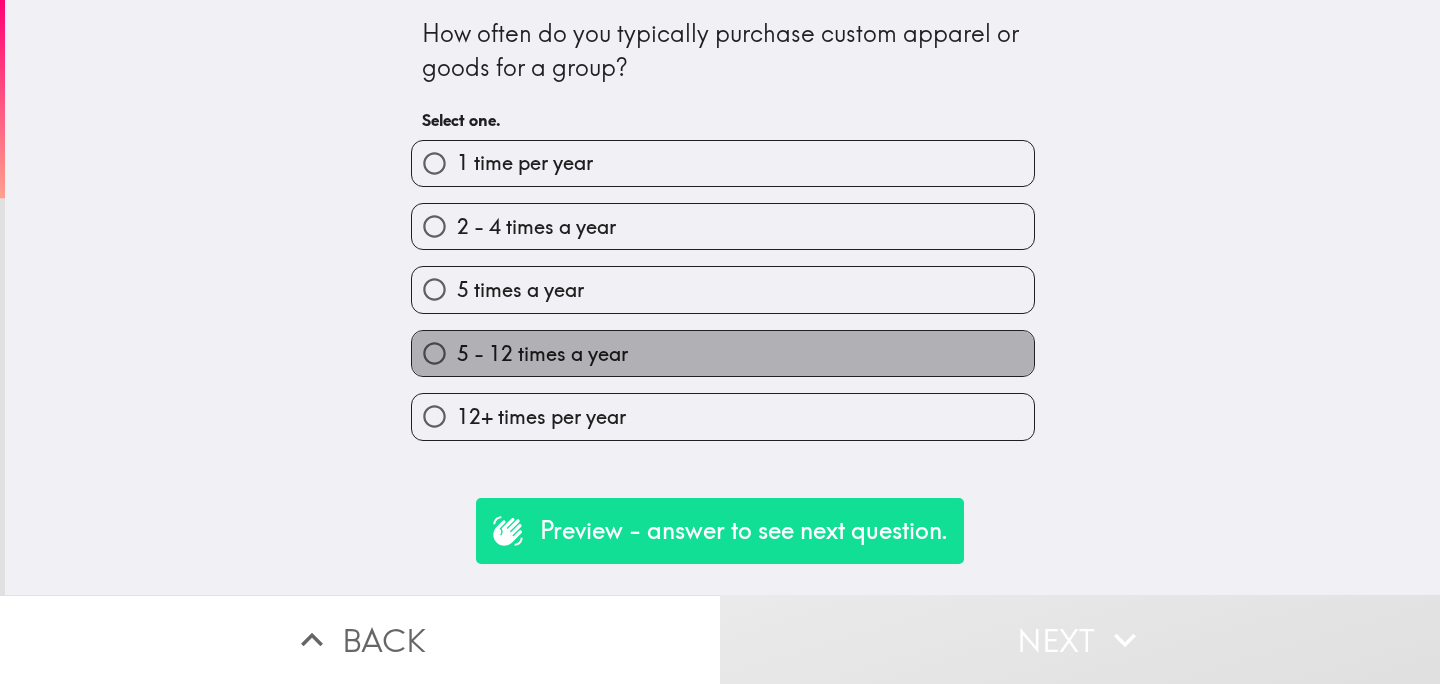 click on "5 - 12 times a year" at bounding box center (723, 353) 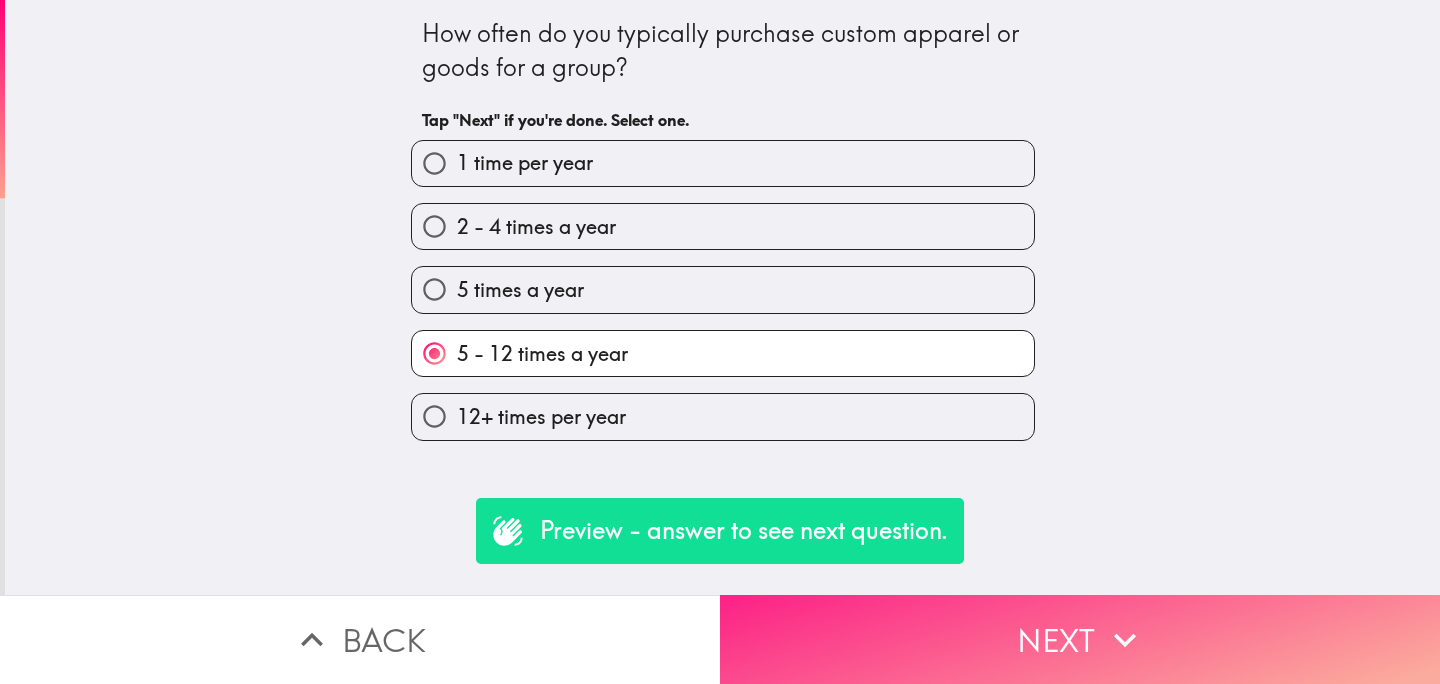 click on "Next" at bounding box center [1080, 639] 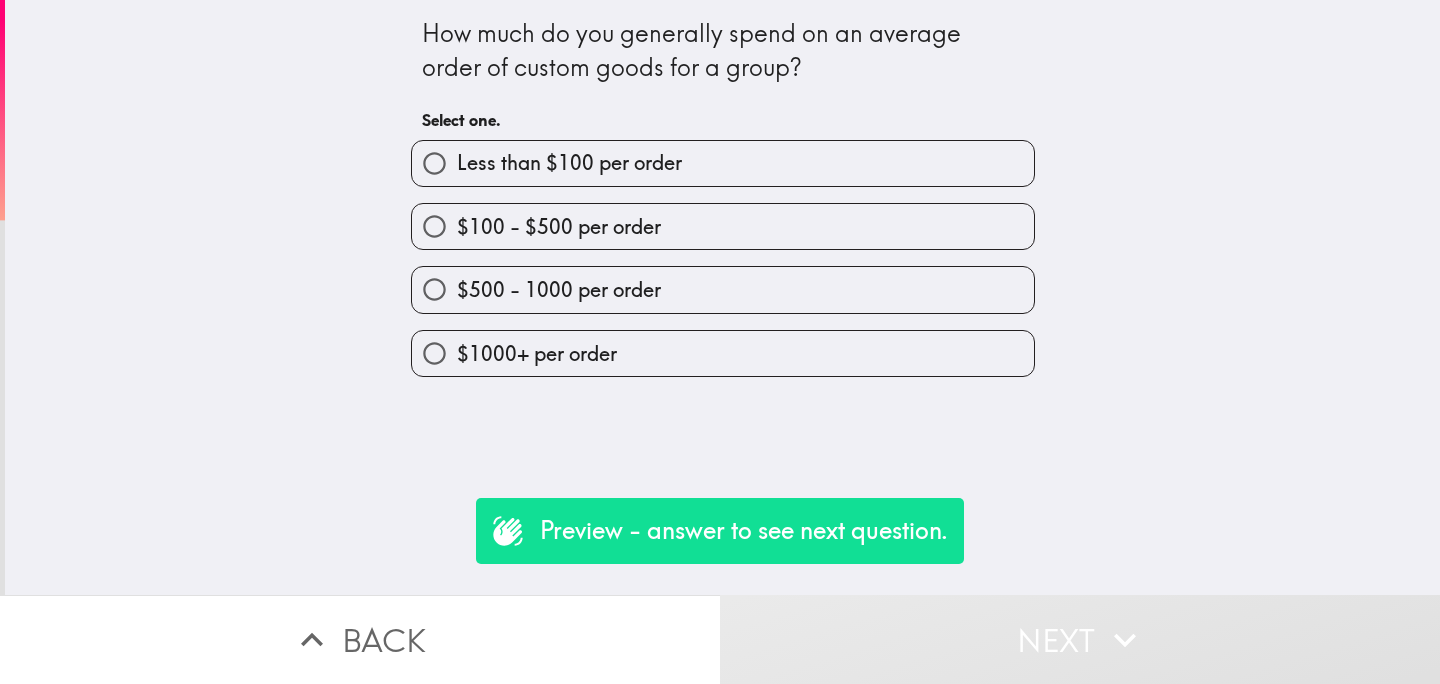 click on "$500 - 1000 per order" at bounding box center (723, 289) 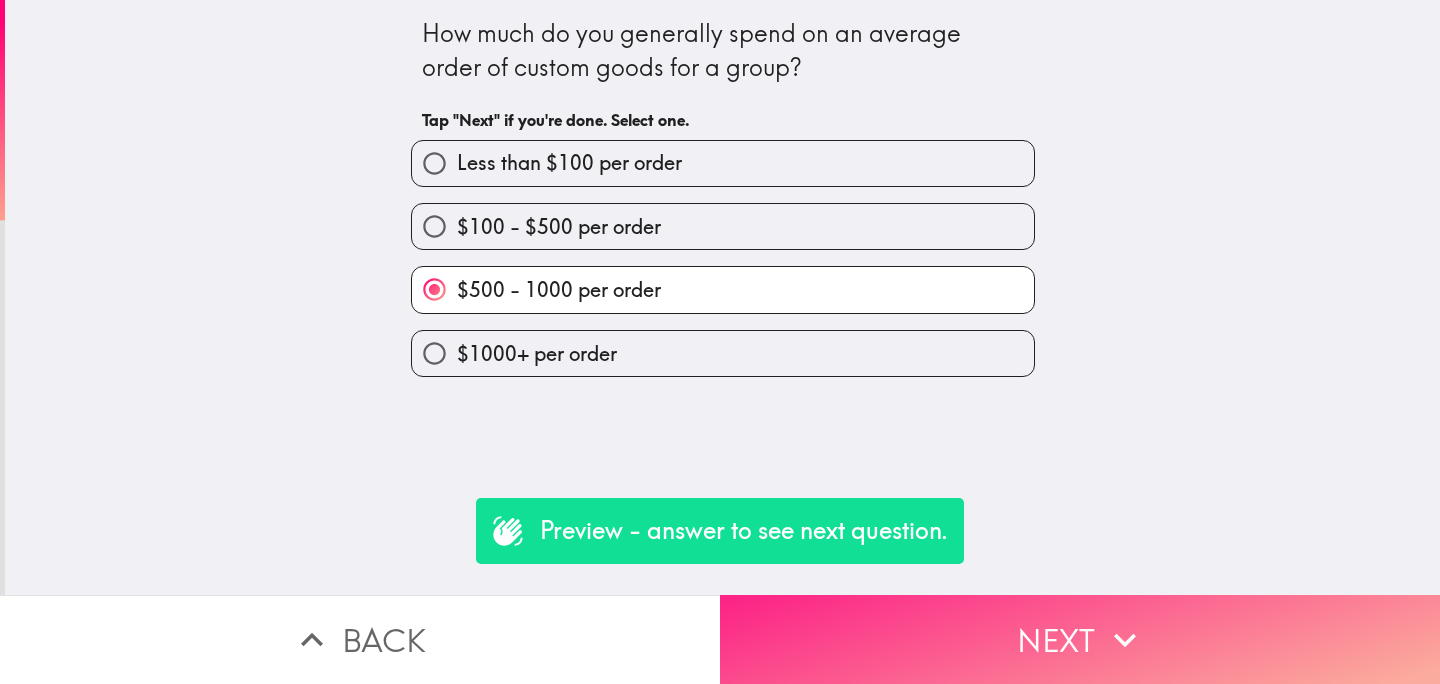 click on "Next" at bounding box center (1080, 639) 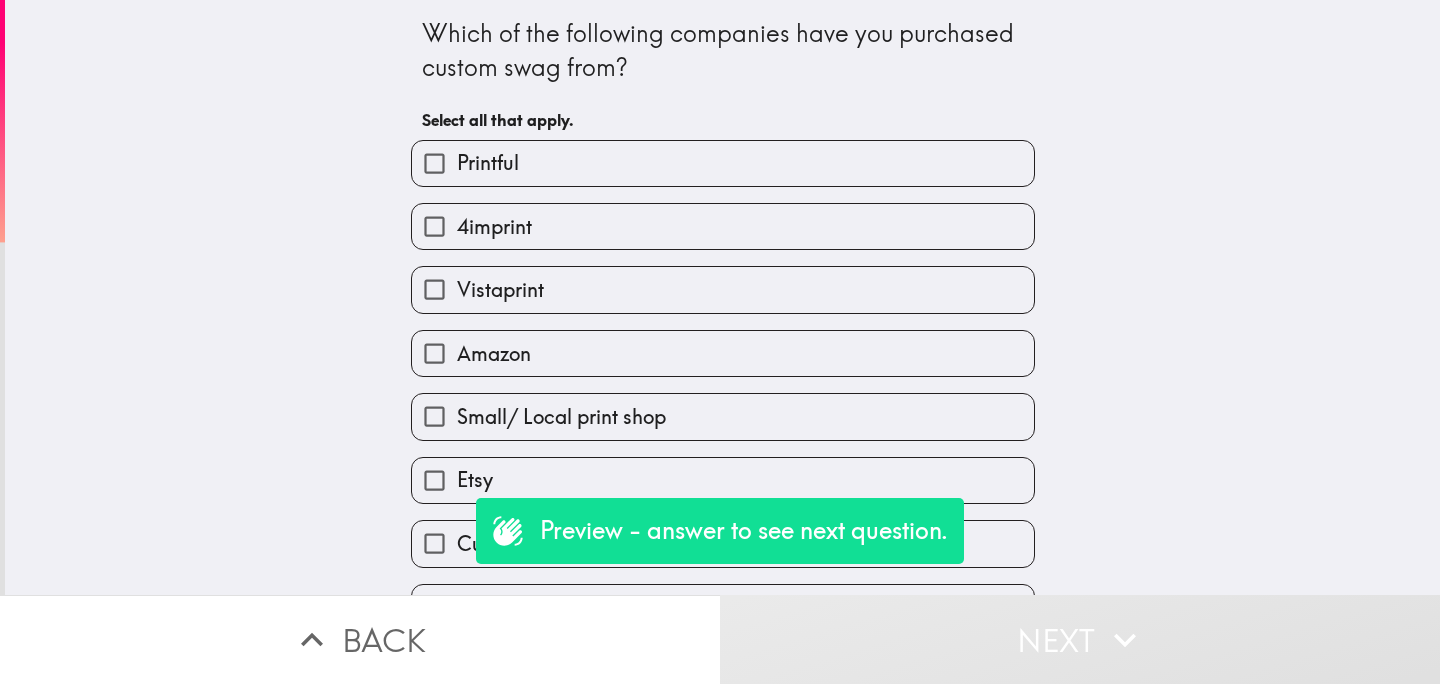 scroll, scrollTop: 44, scrollLeft: 0, axis: vertical 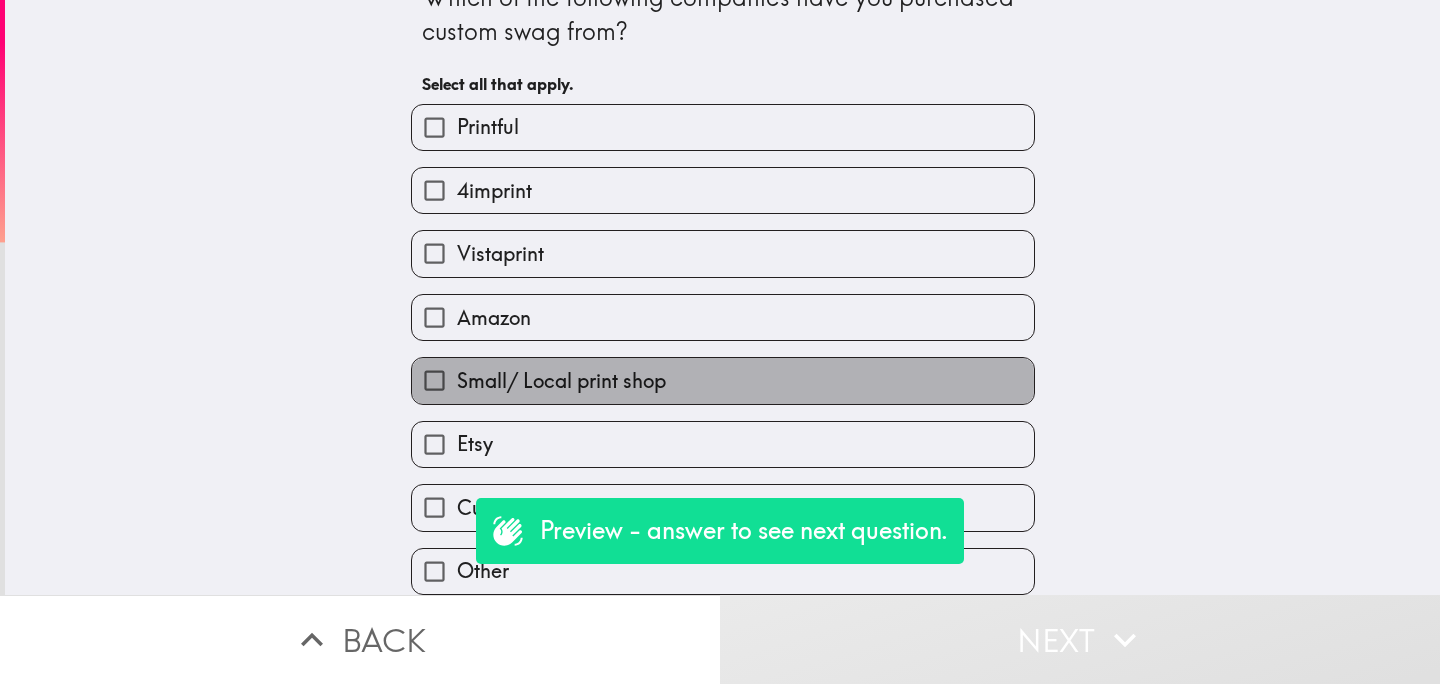 click on "Small/ Local print shop" at bounding box center [561, 381] 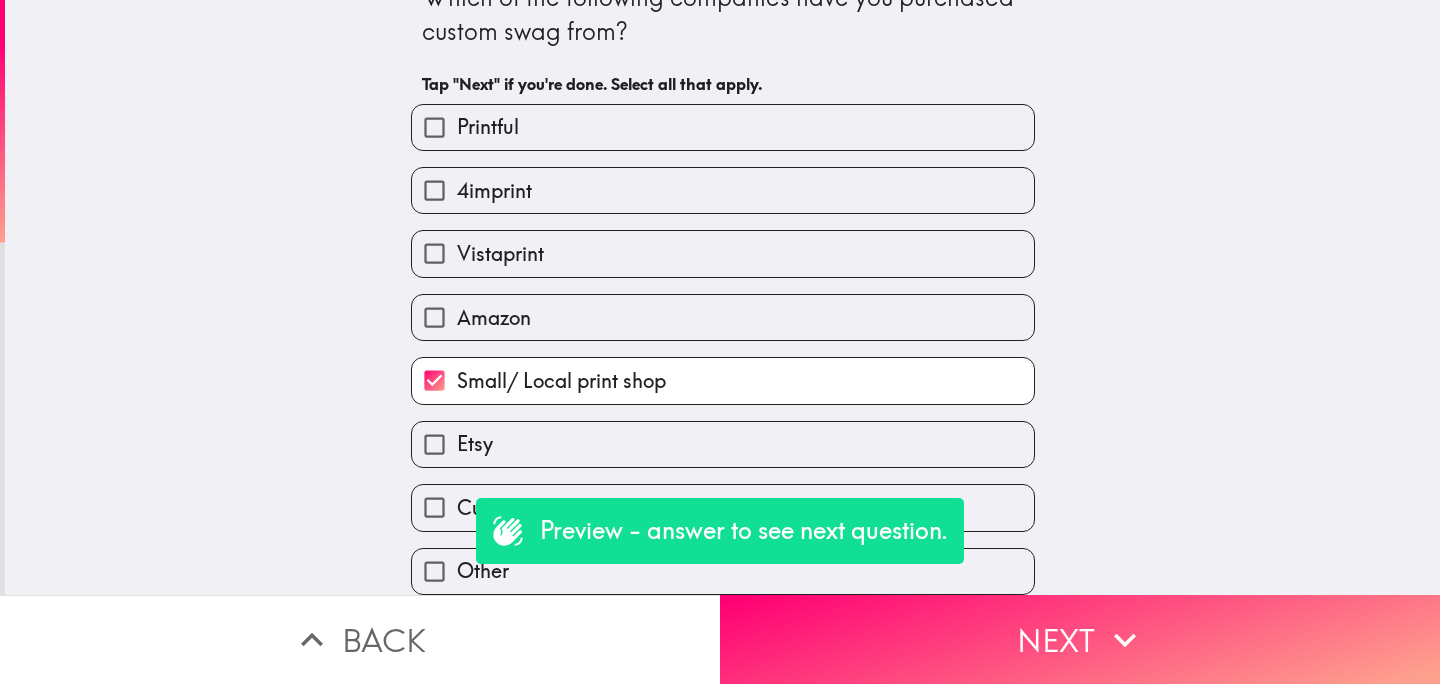click on "Etsy" at bounding box center [723, 444] 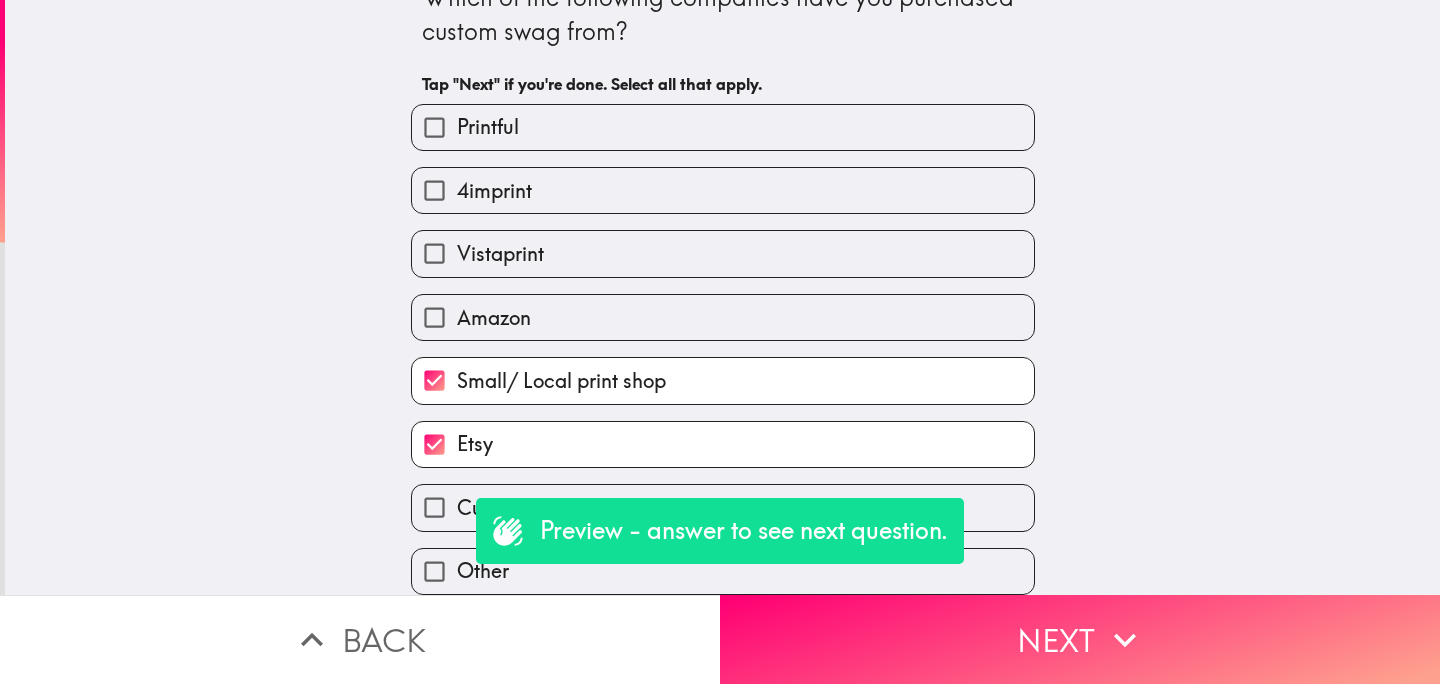 click on "Vistaprint" at bounding box center [723, 253] 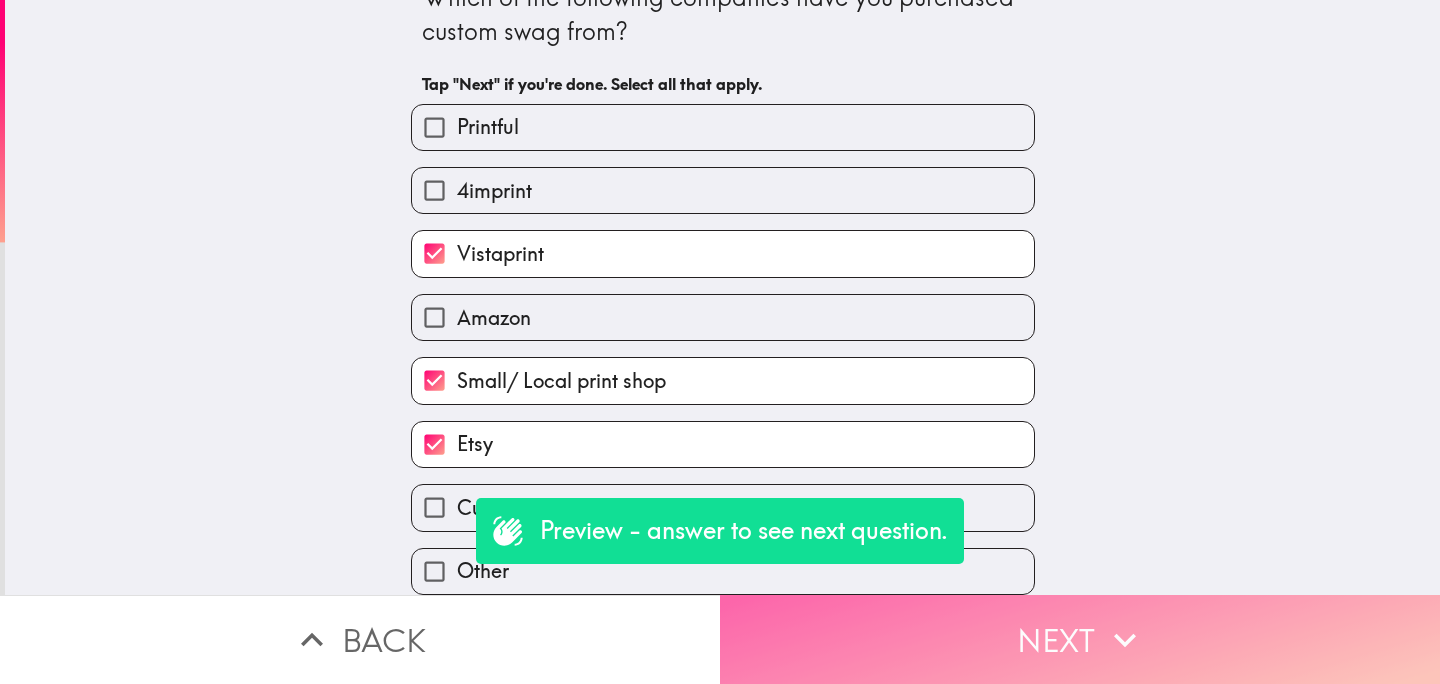 click on "Next" at bounding box center (1080, 639) 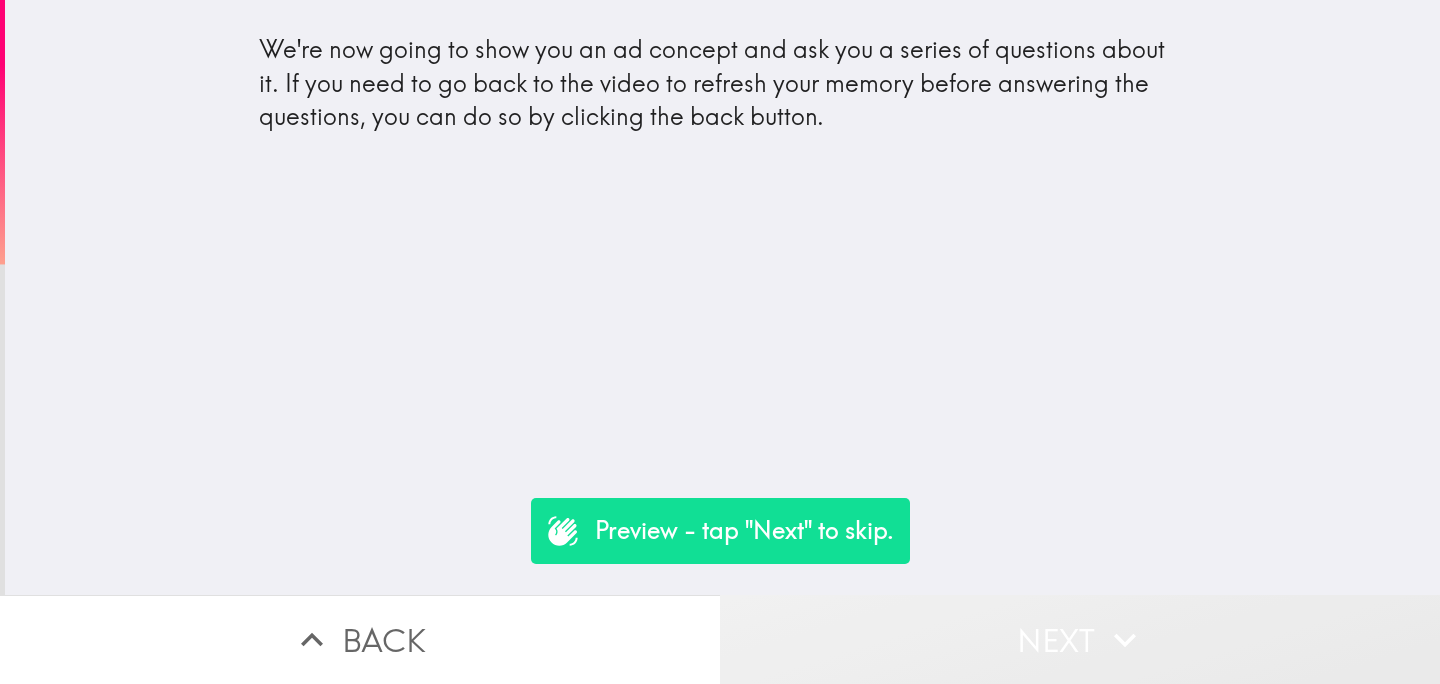 click on "Next" at bounding box center [1080, 639] 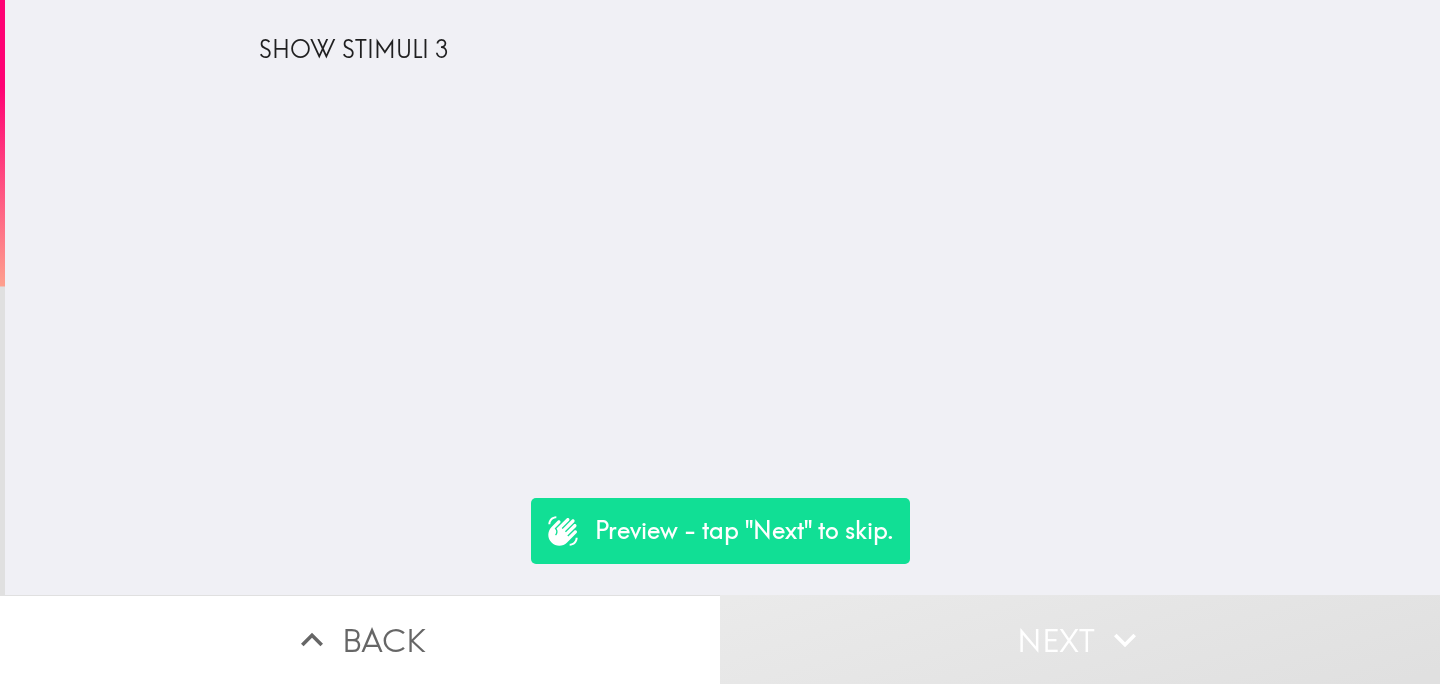 click on "Next" at bounding box center [1080, 639] 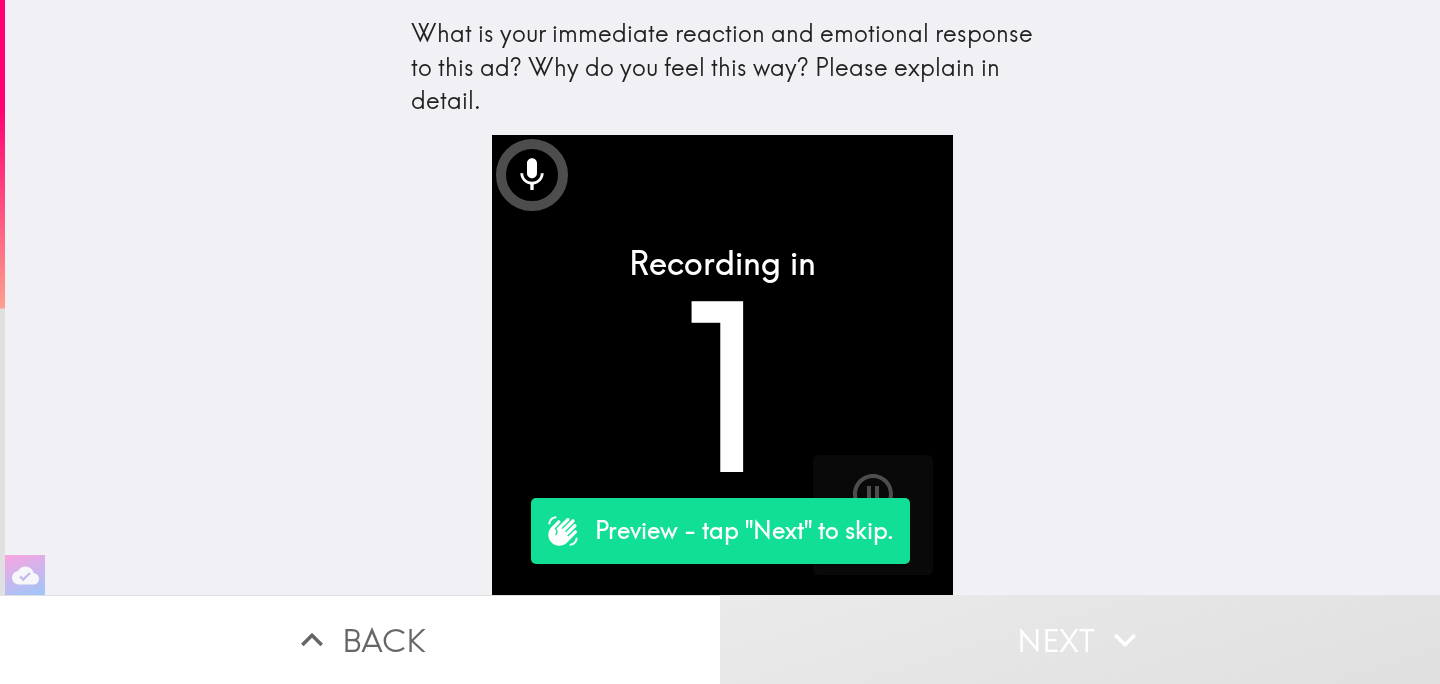 click on "Next" at bounding box center (1080, 639) 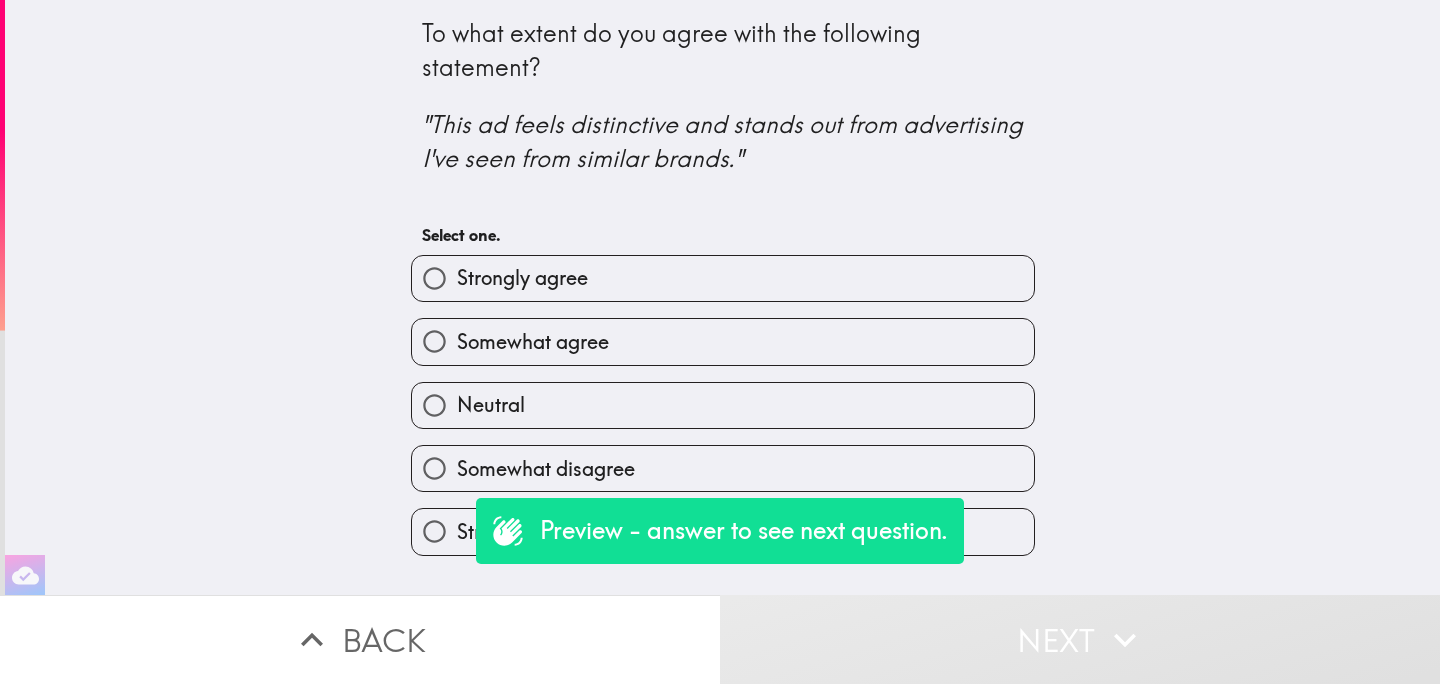 click on "Strongly agree" at bounding box center (715, 270) 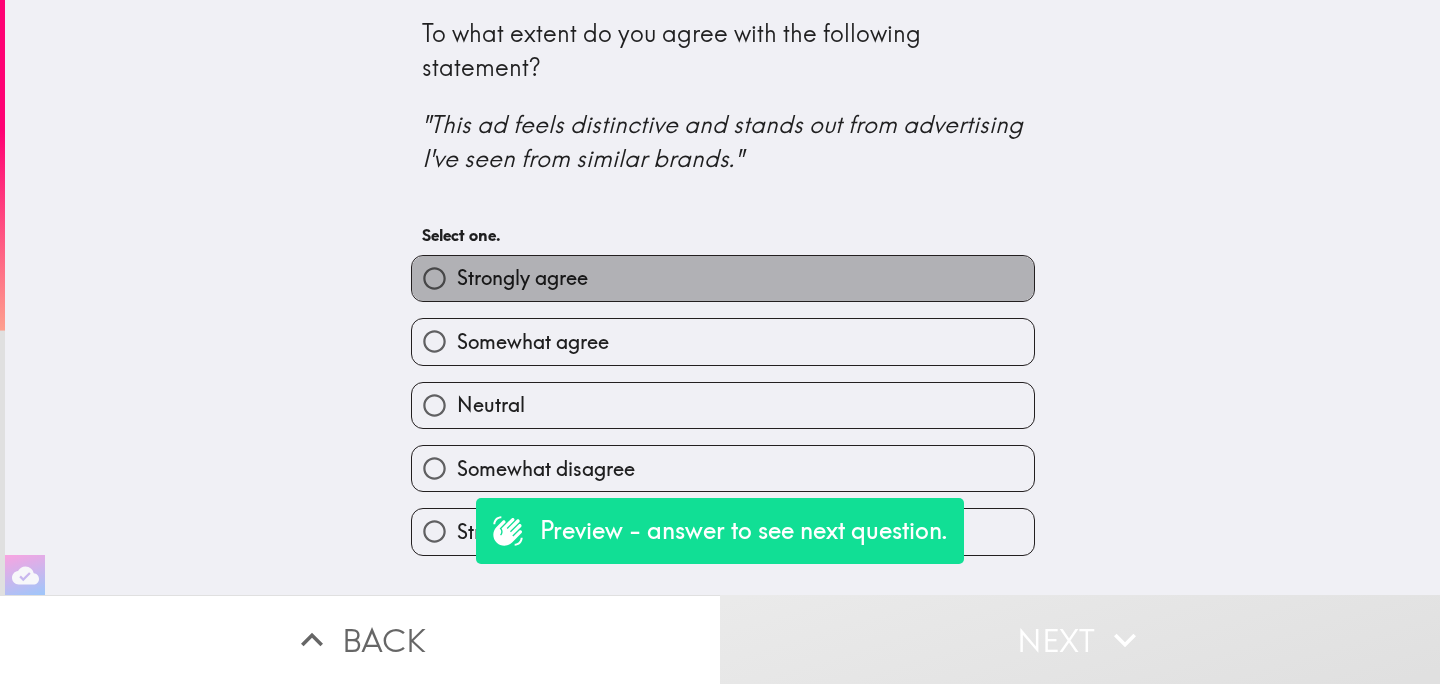 click on "Strongly agree" at bounding box center [723, 278] 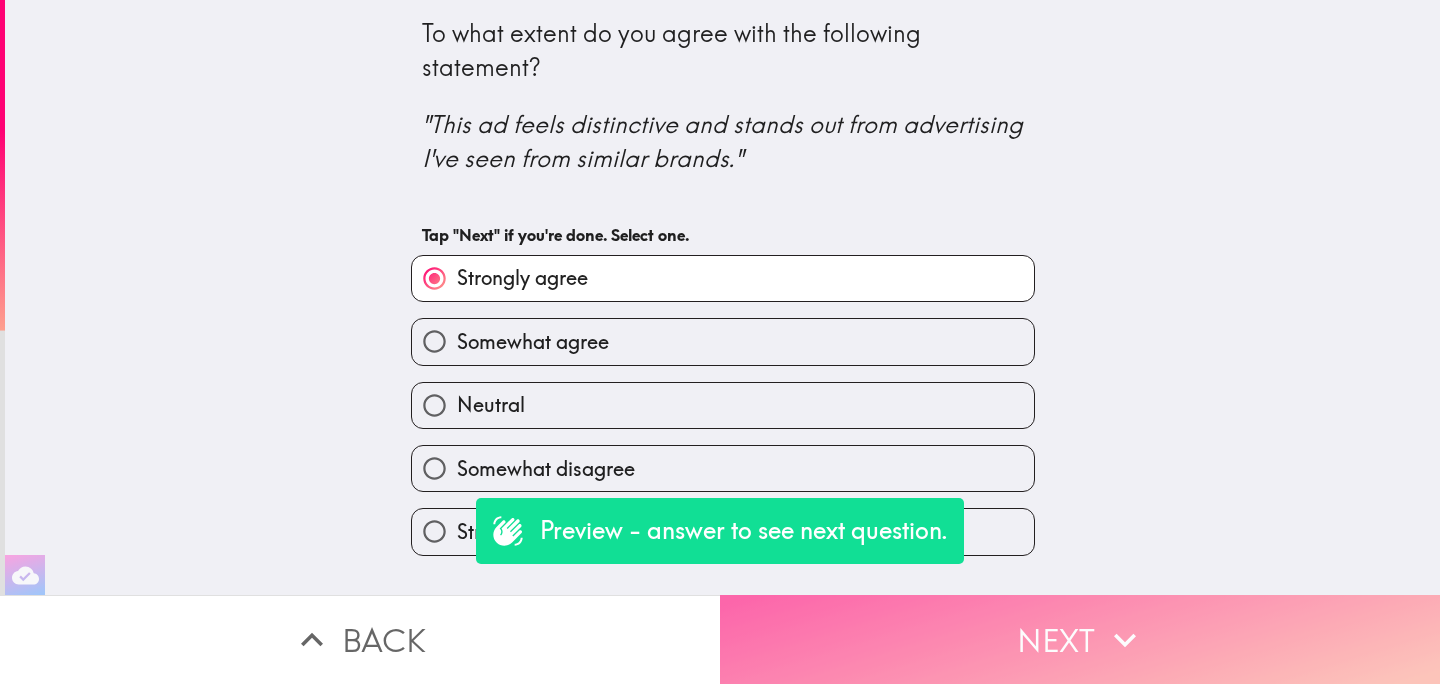 click on "Next" at bounding box center [1080, 639] 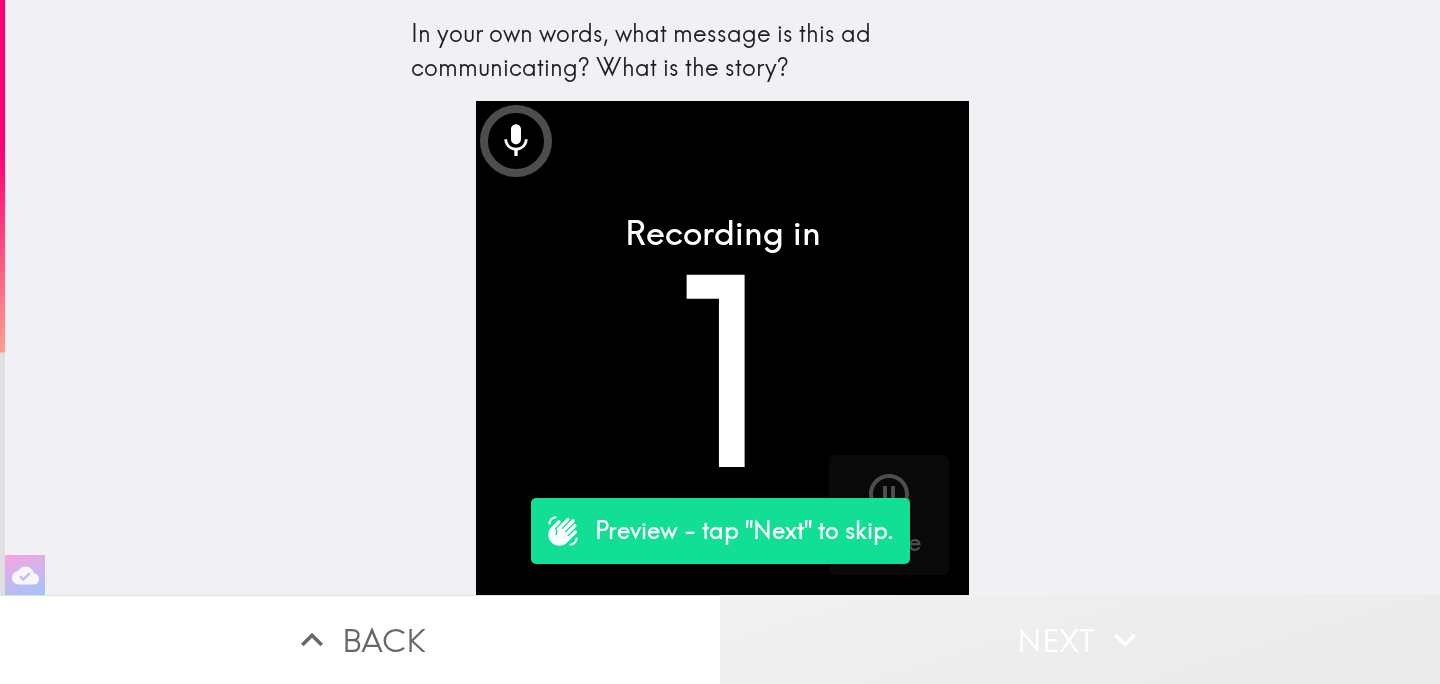 click on "Next" at bounding box center (1080, 639) 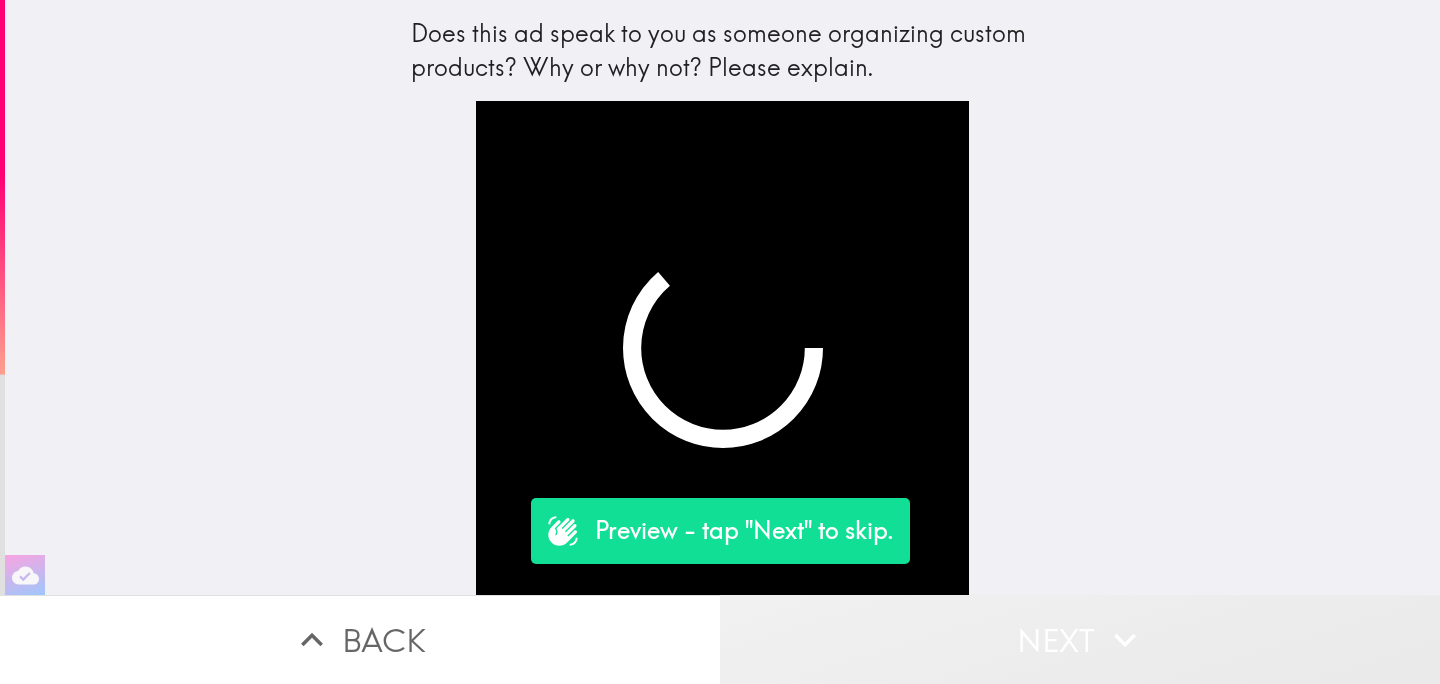 click on "Next" at bounding box center [1080, 639] 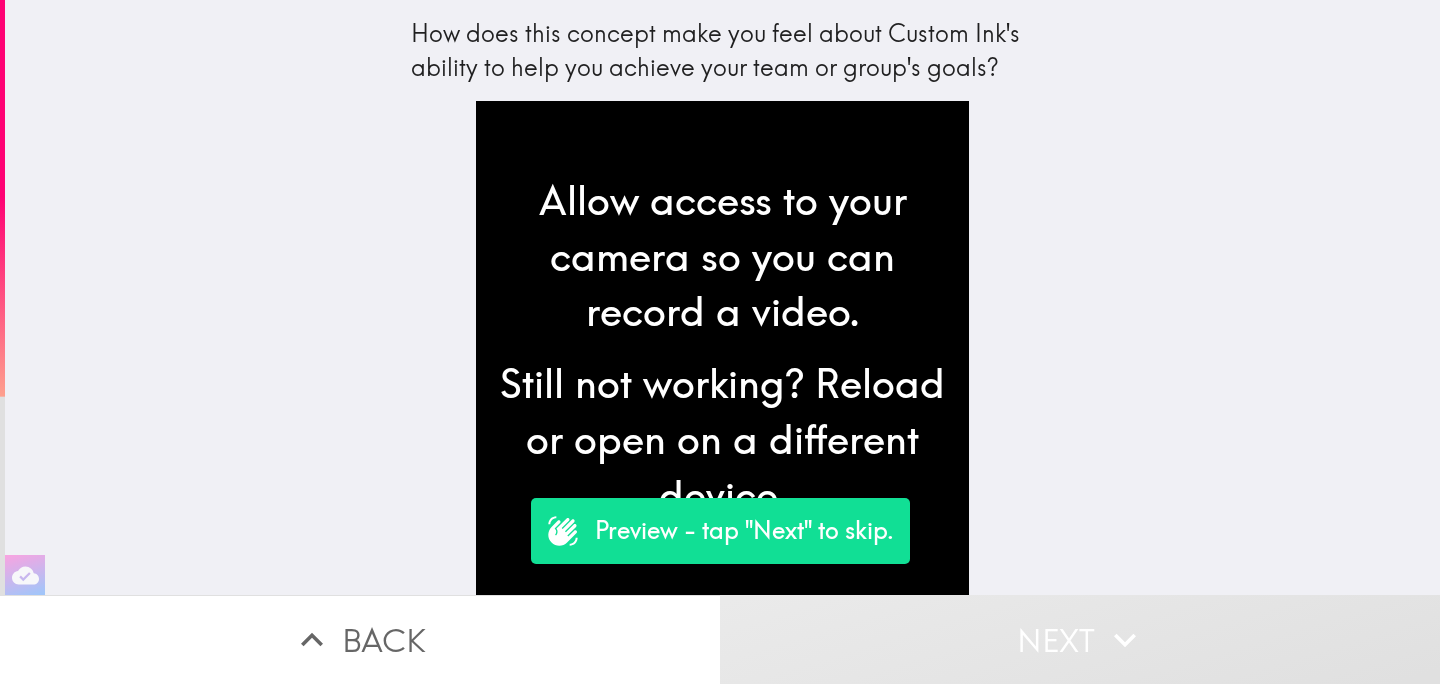 click on "Next" at bounding box center (1080, 639) 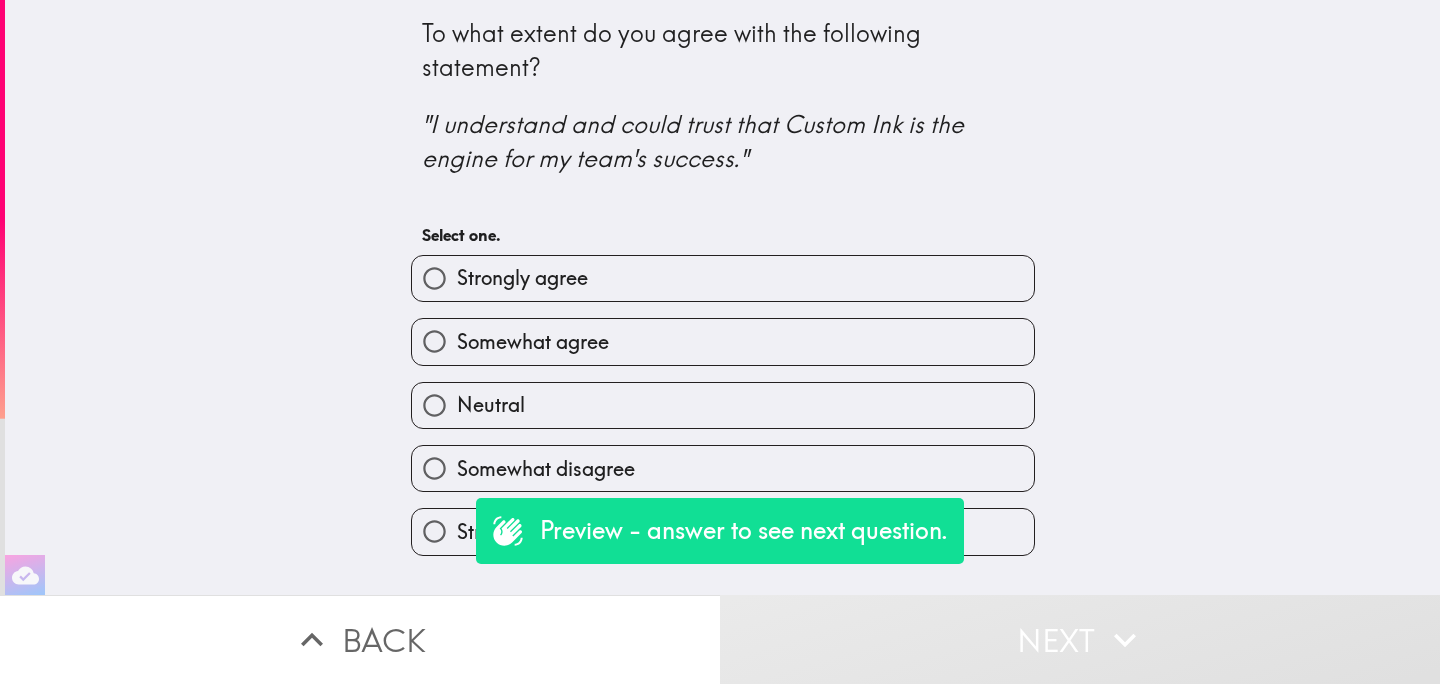 click on "Neutral" at bounding box center (723, 405) 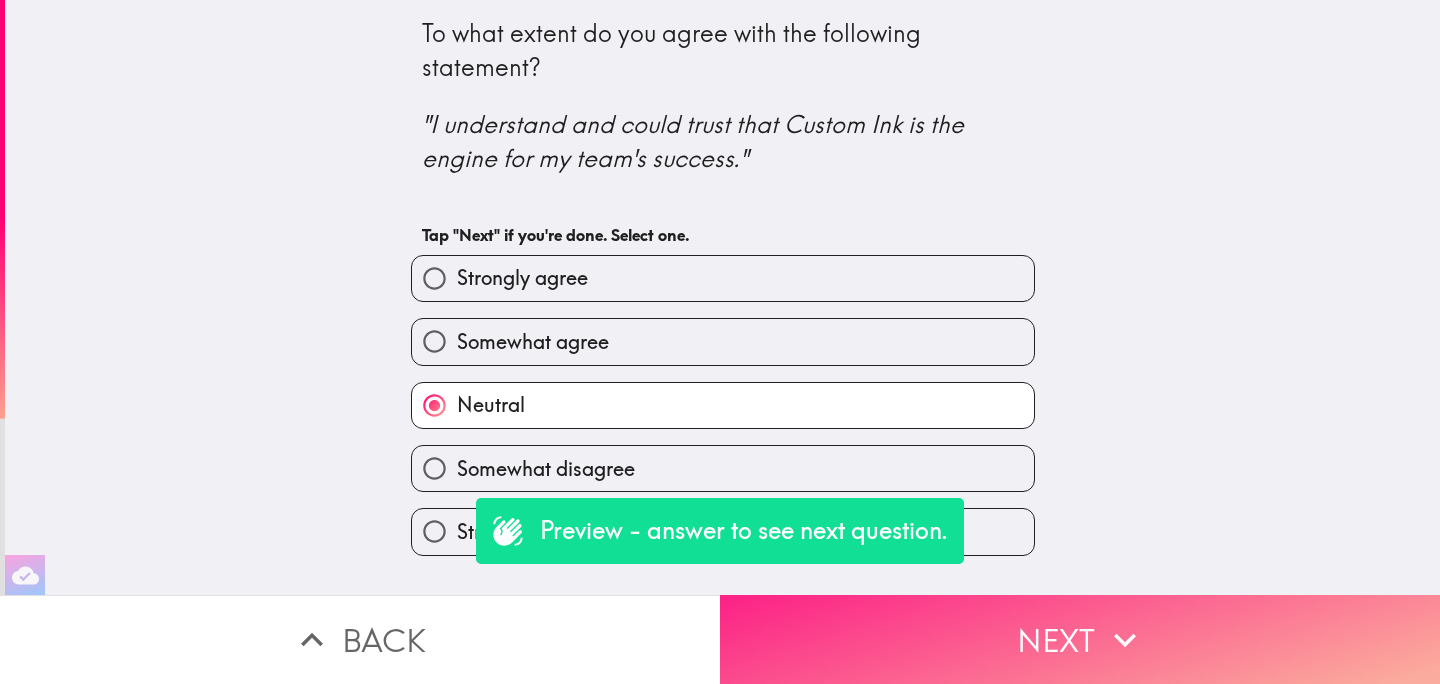 click on "Next" at bounding box center (1080, 639) 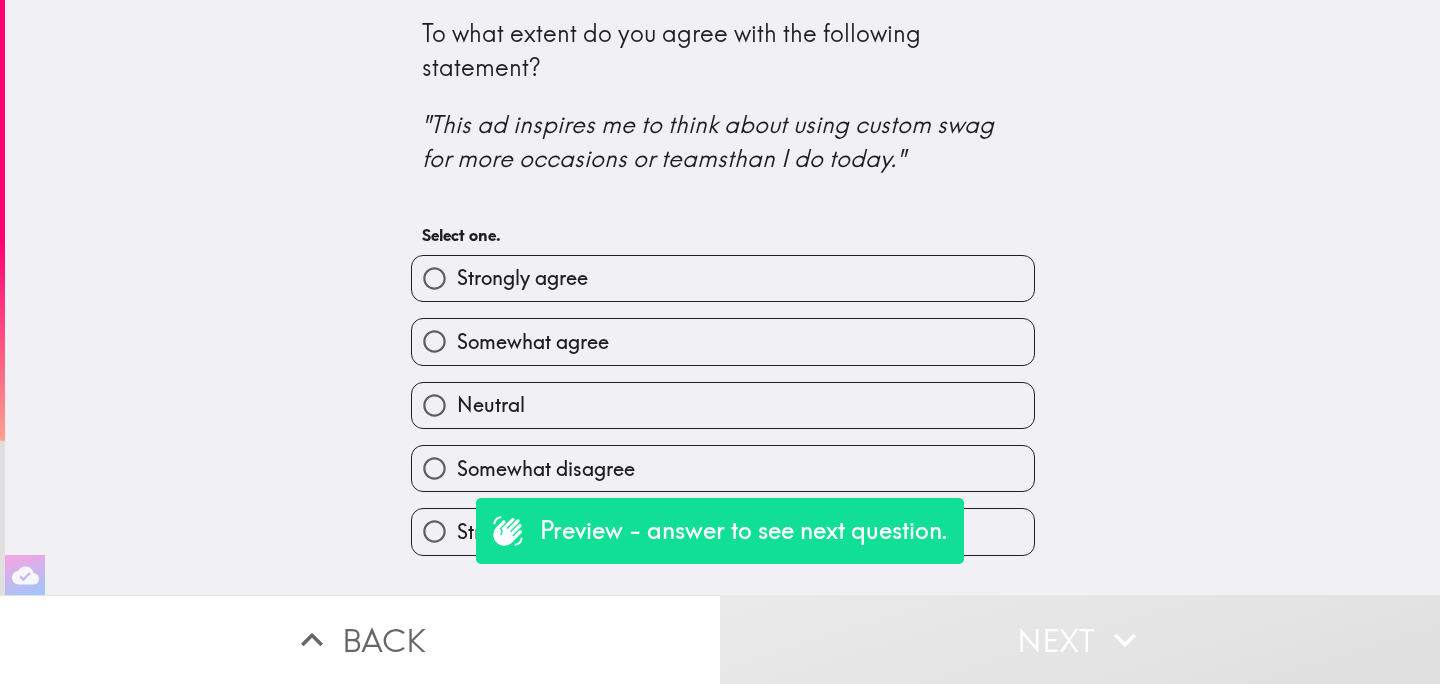 click on "Somewhat agree" at bounding box center (723, 341) 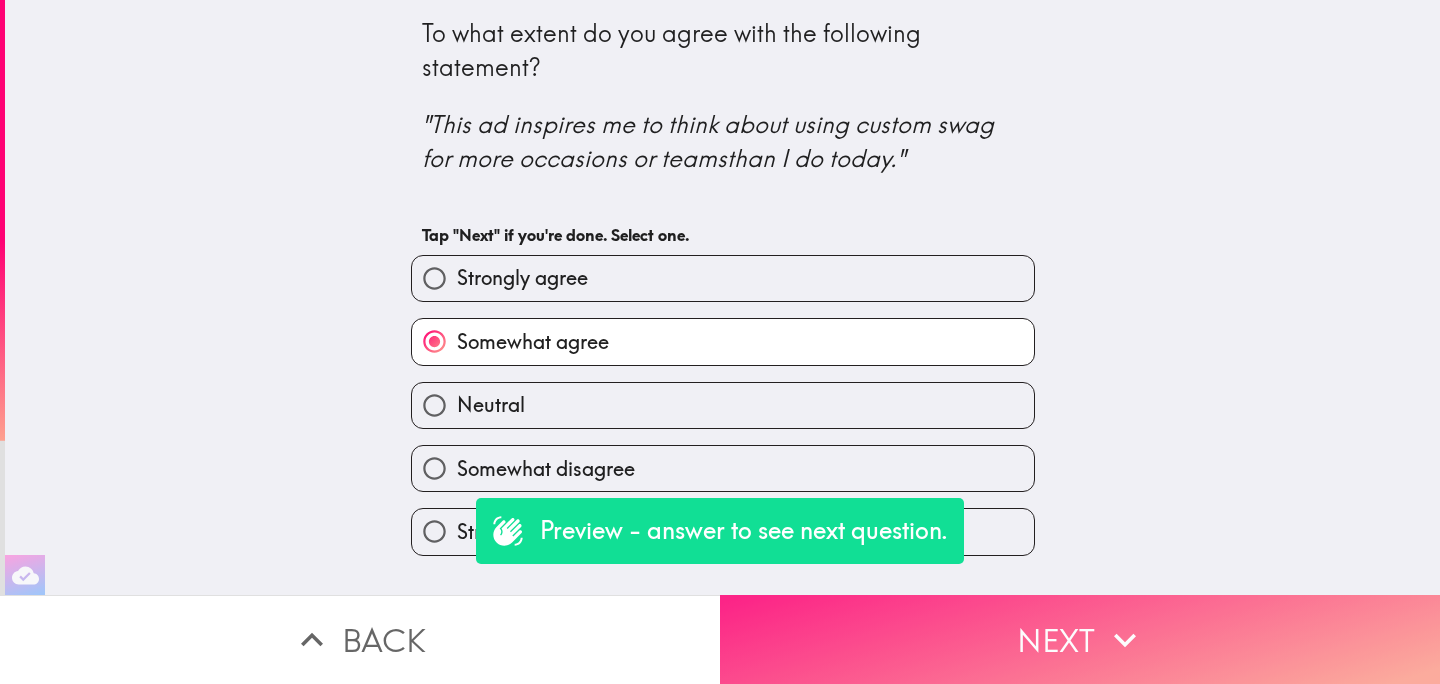 click on "Next" at bounding box center (1080, 639) 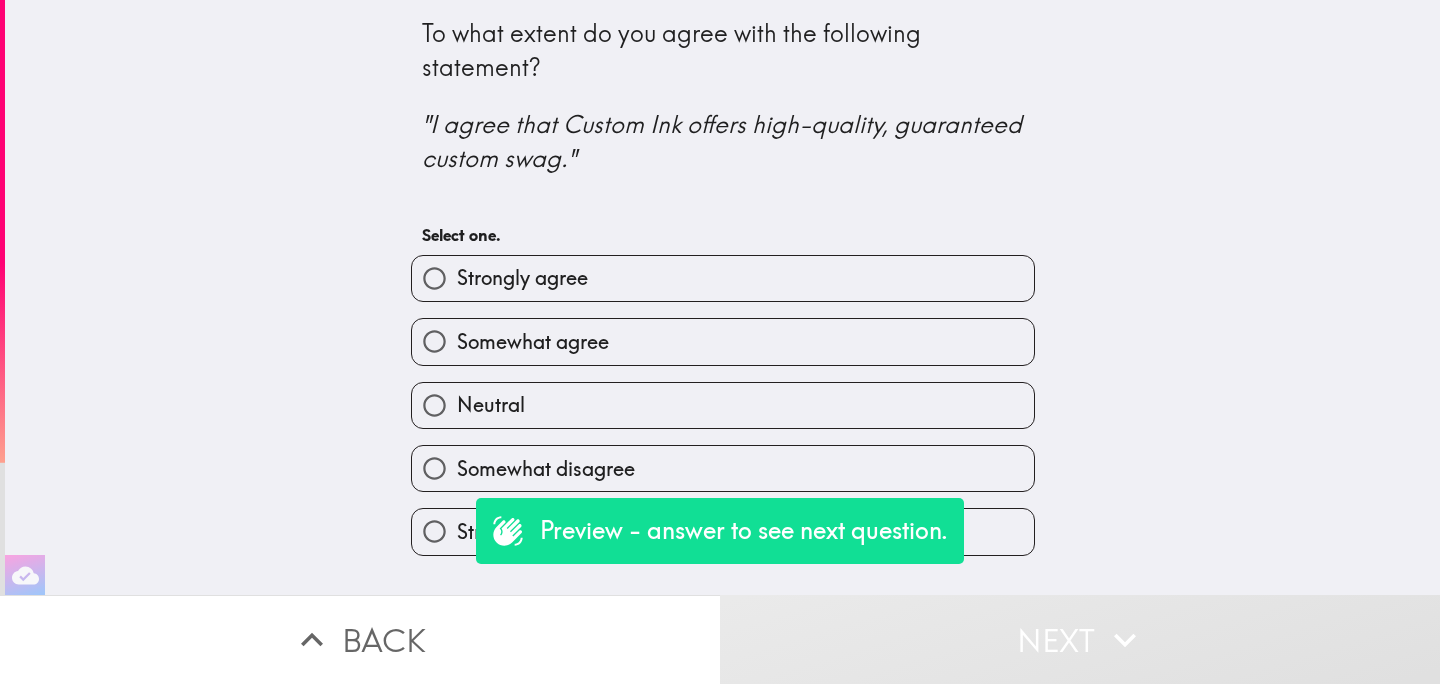 click on "Strongly agree" at bounding box center (723, 278) 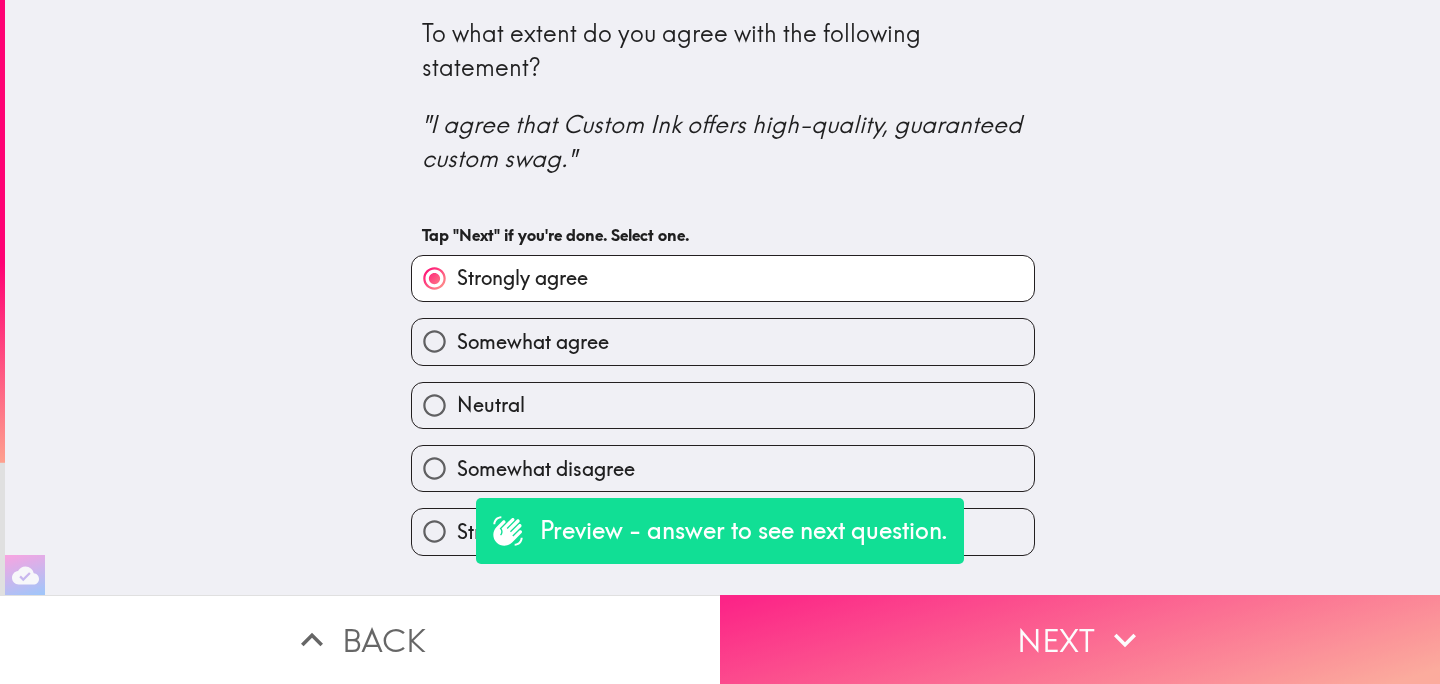 click on "Next" at bounding box center (1080, 639) 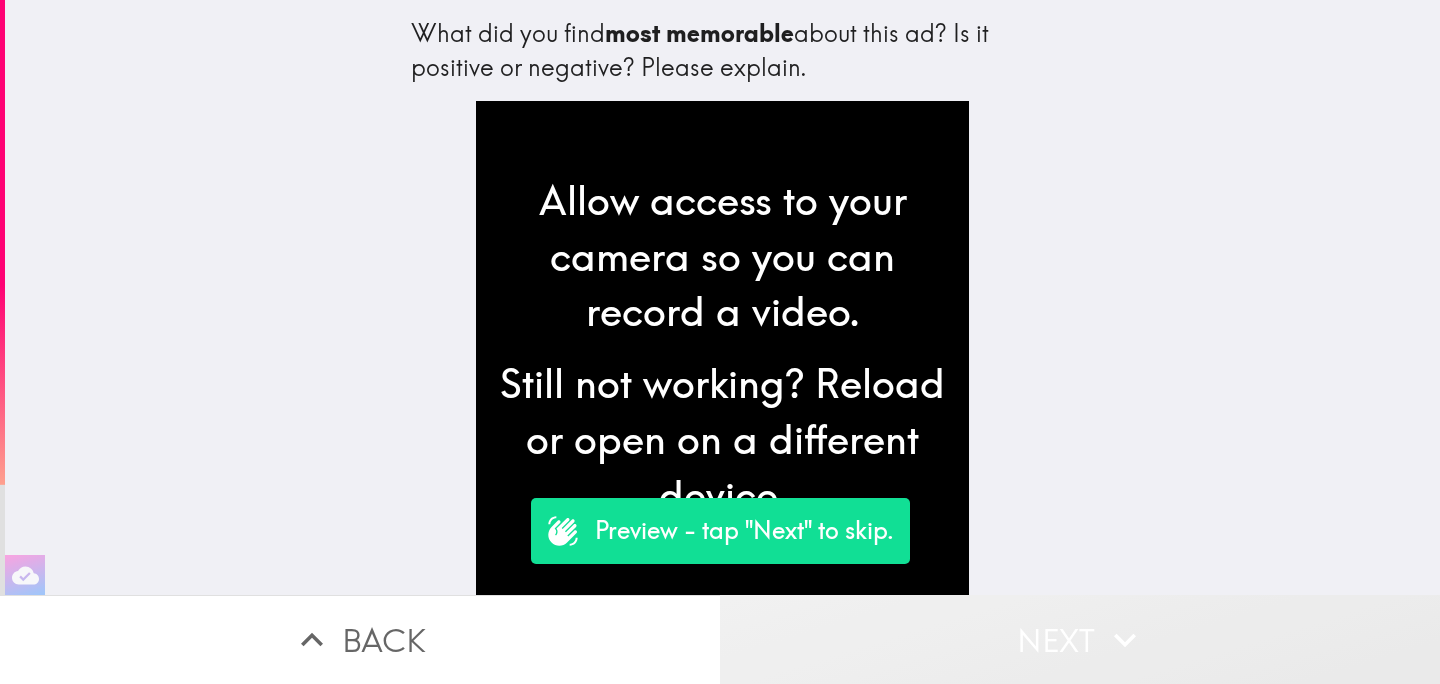 click on "Next" at bounding box center [1080, 639] 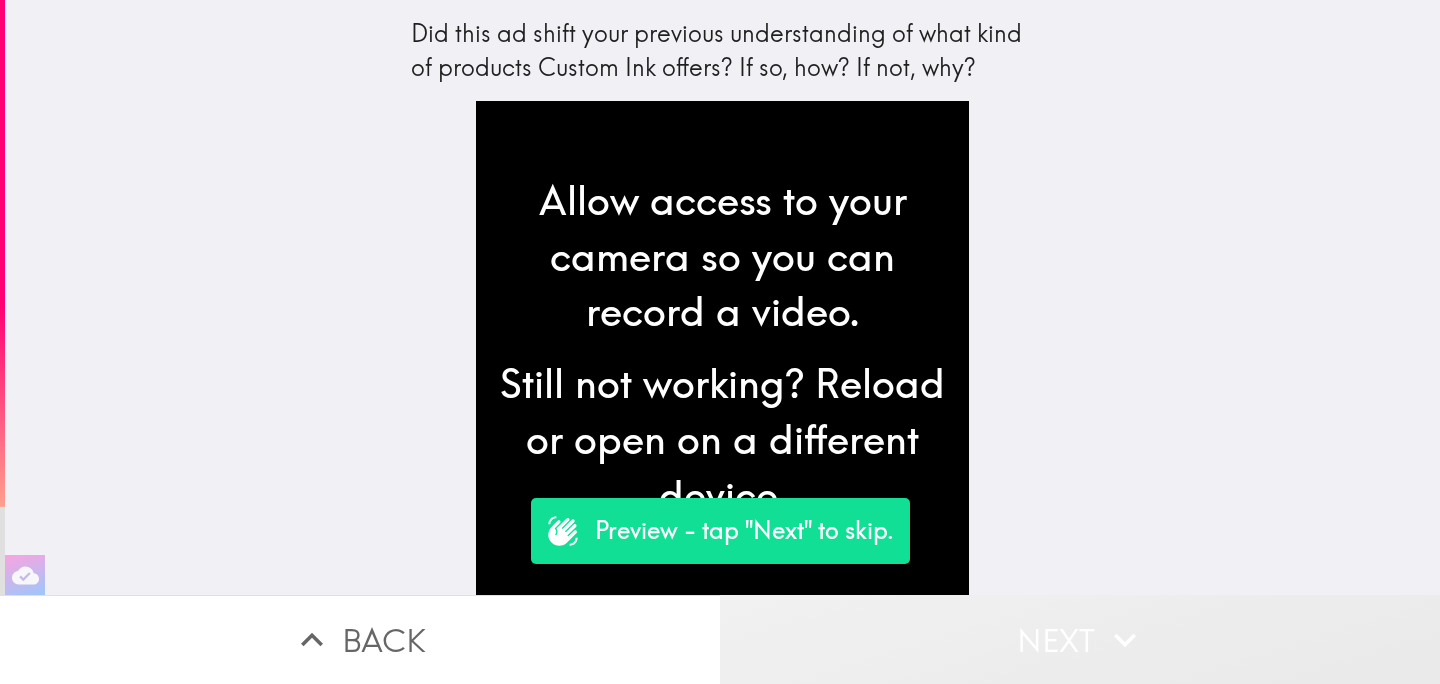 click on "Next" at bounding box center [1080, 639] 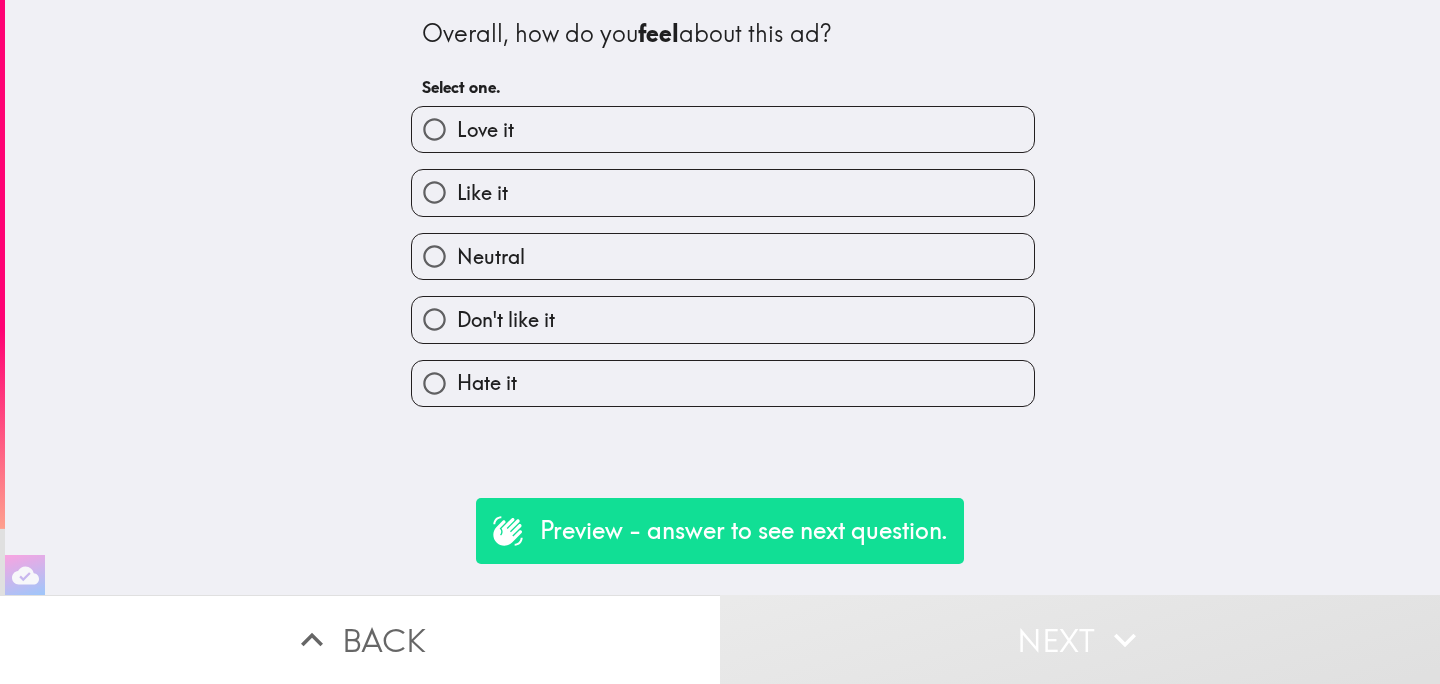 click on "Neutral" at bounding box center [723, 256] 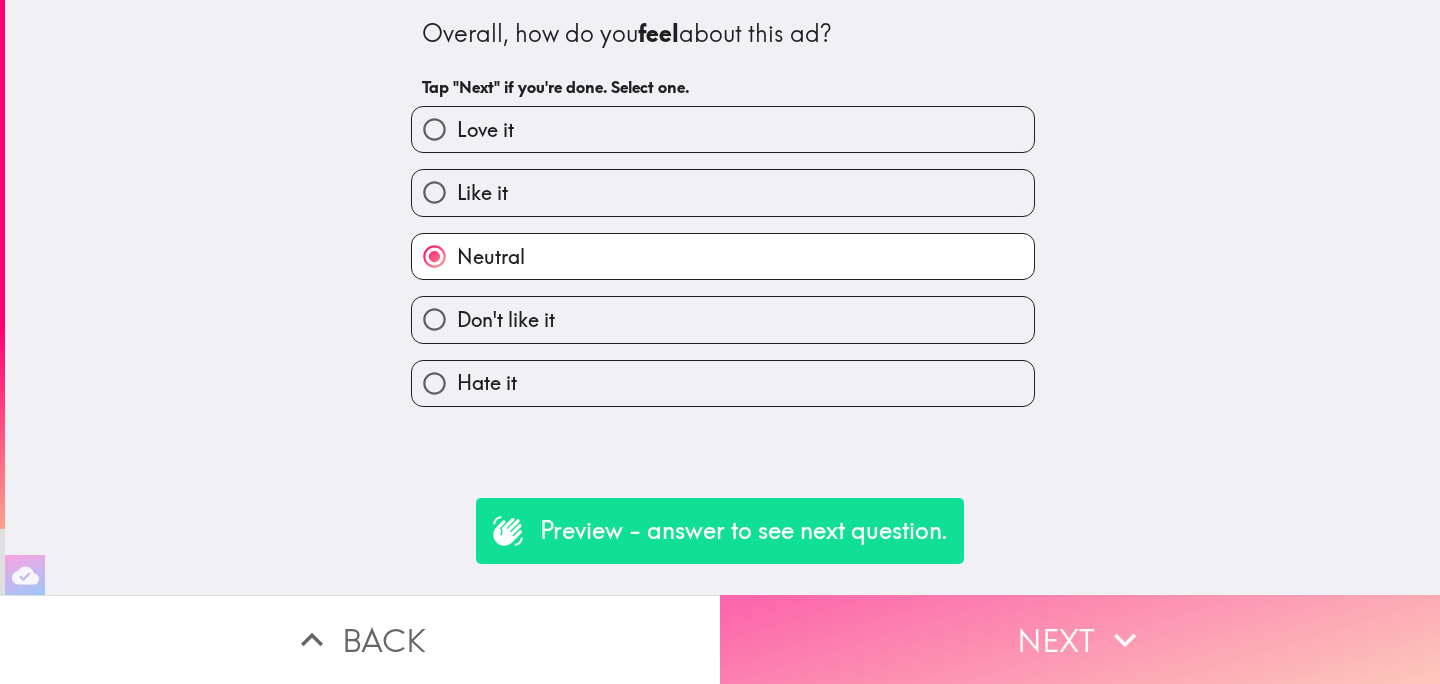 click on "Next" at bounding box center [1080, 639] 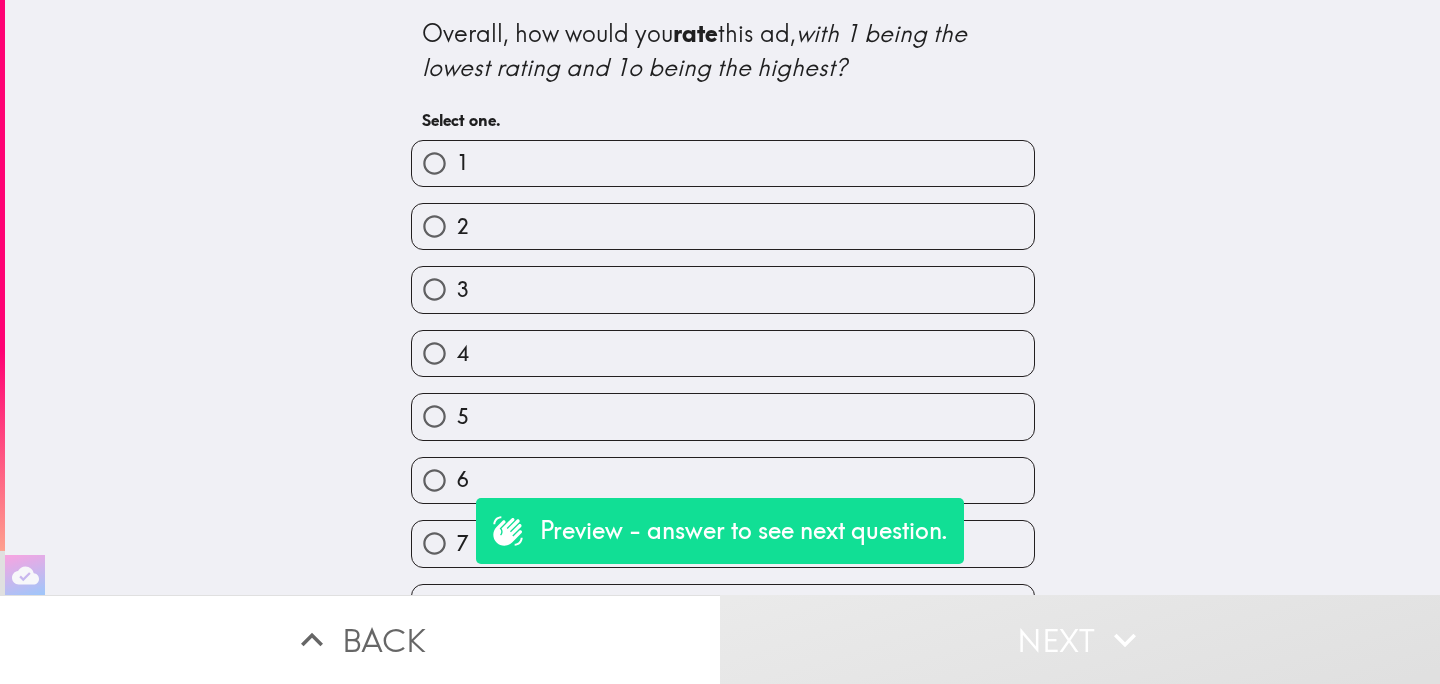 click on "4" at bounding box center [723, 353] 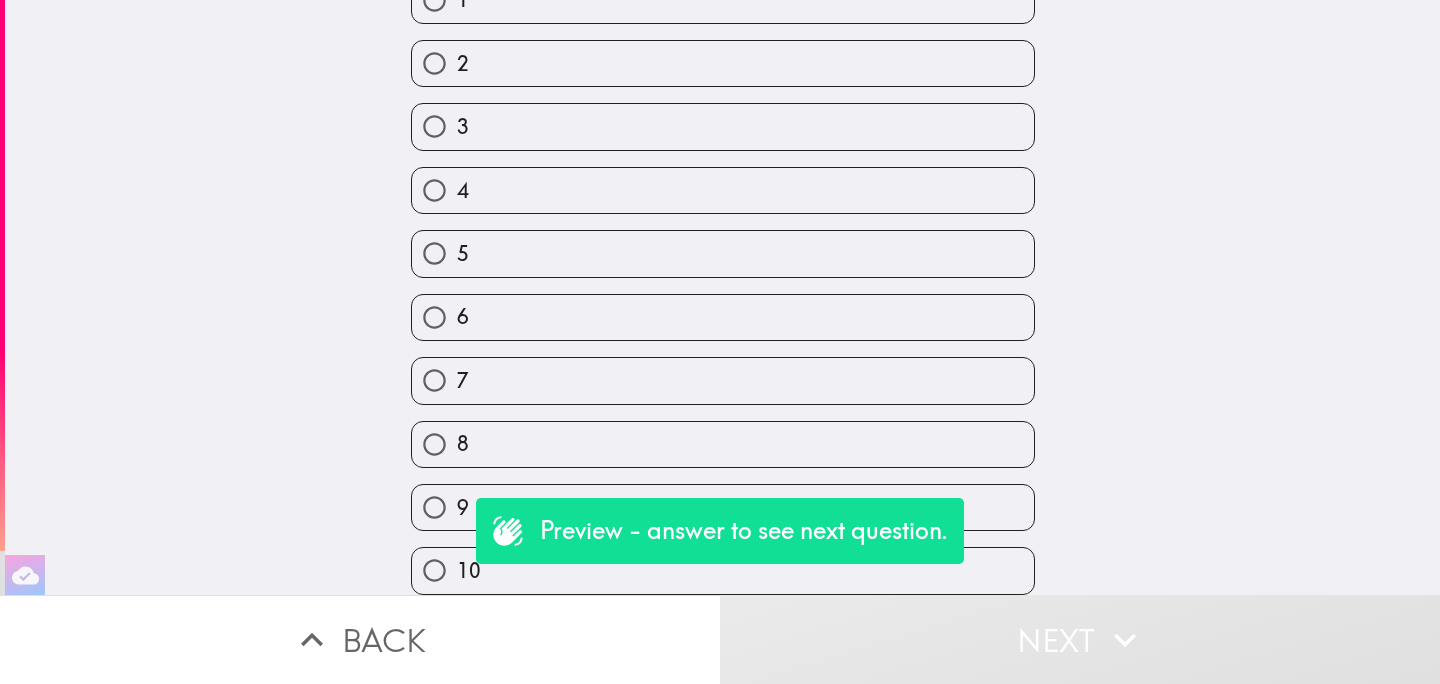 click on "9" at bounding box center [434, 507] 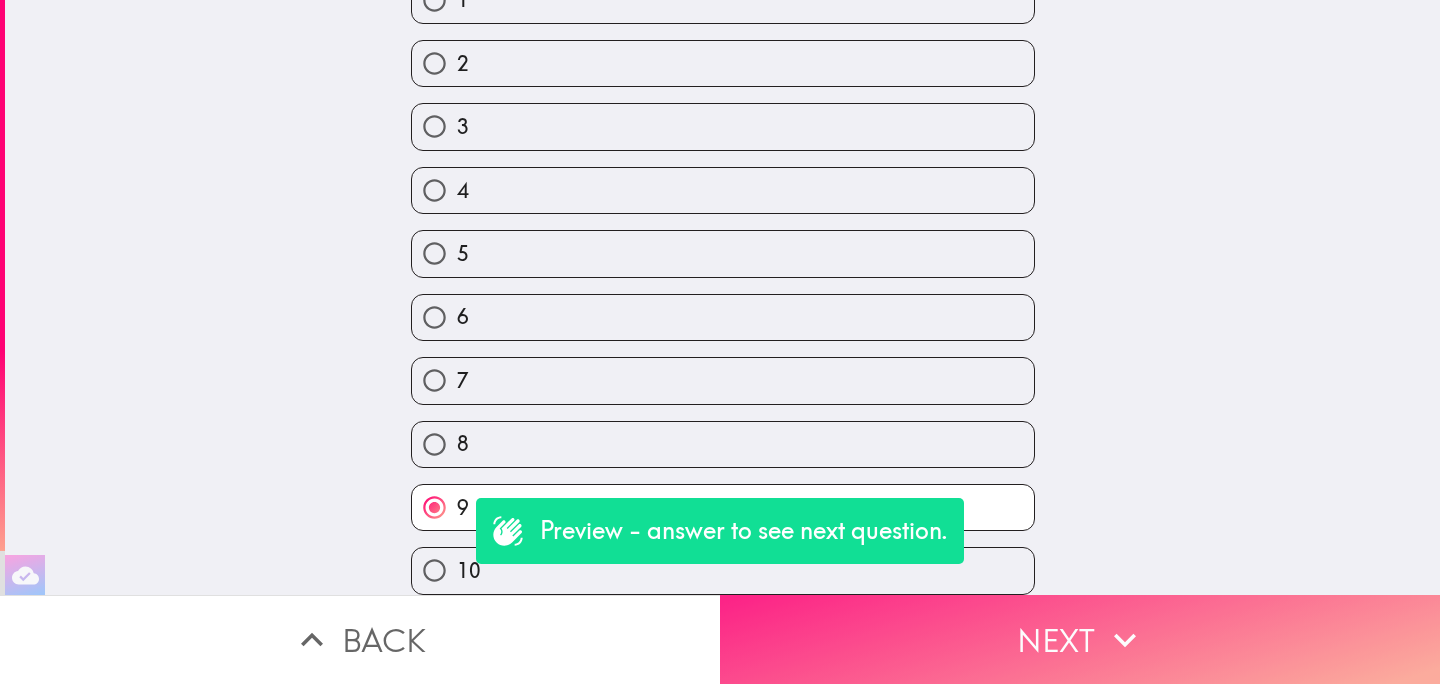 click on "Next" at bounding box center (1080, 639) 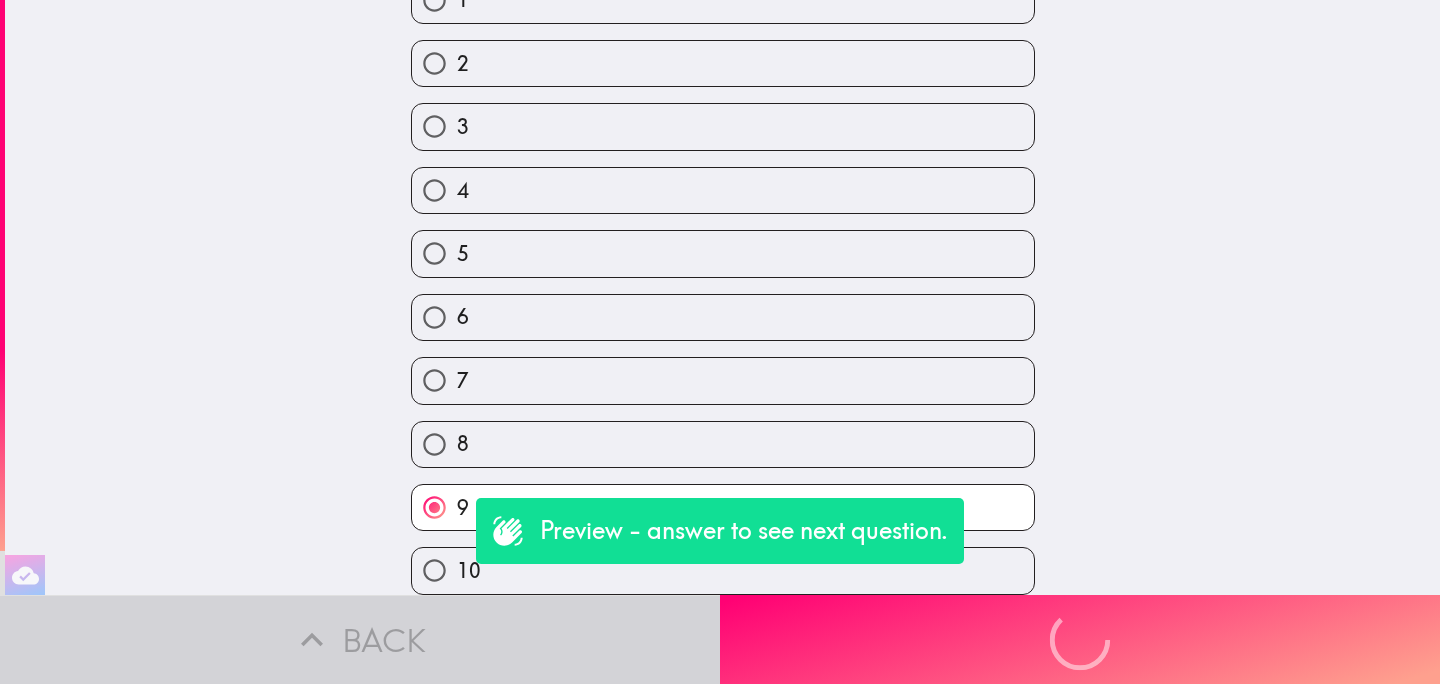 scroll, scrollTop: 0, scrollLeft: 0, axis: both 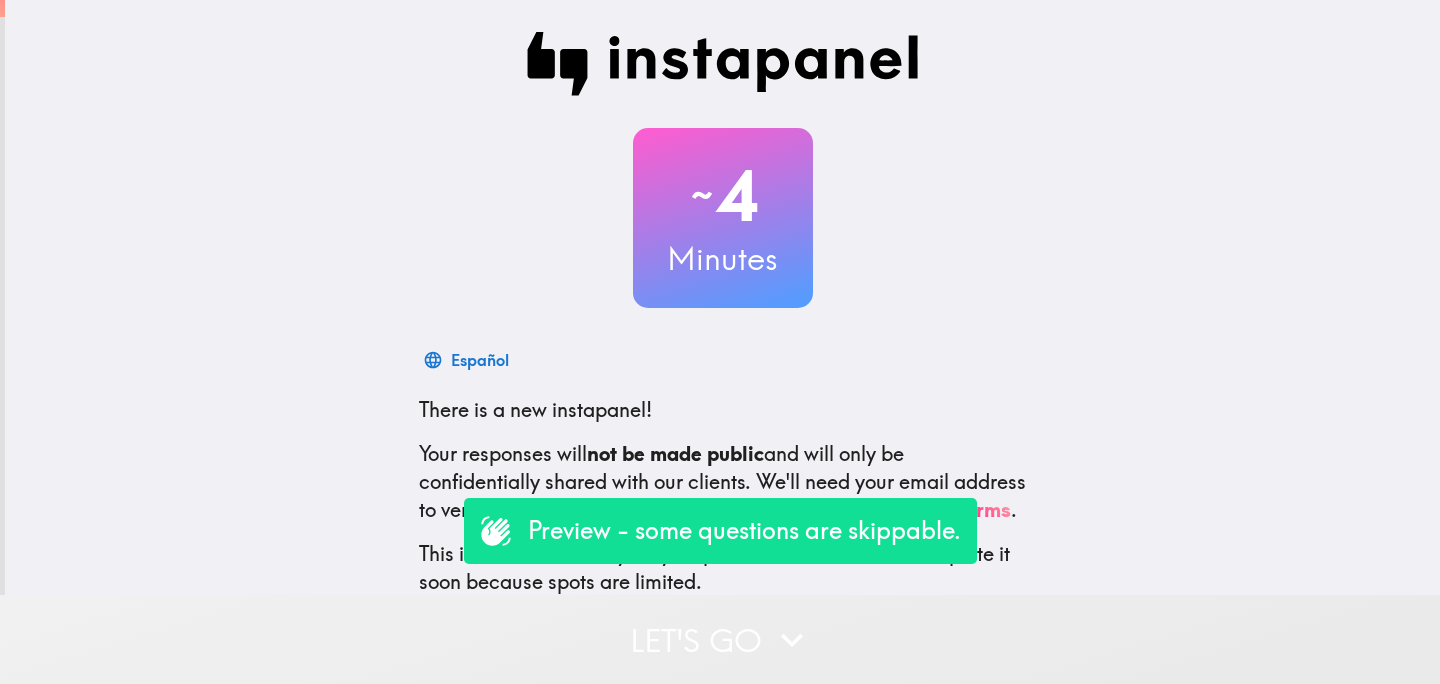 click on "Let's go" at bounding box center (720, 639) 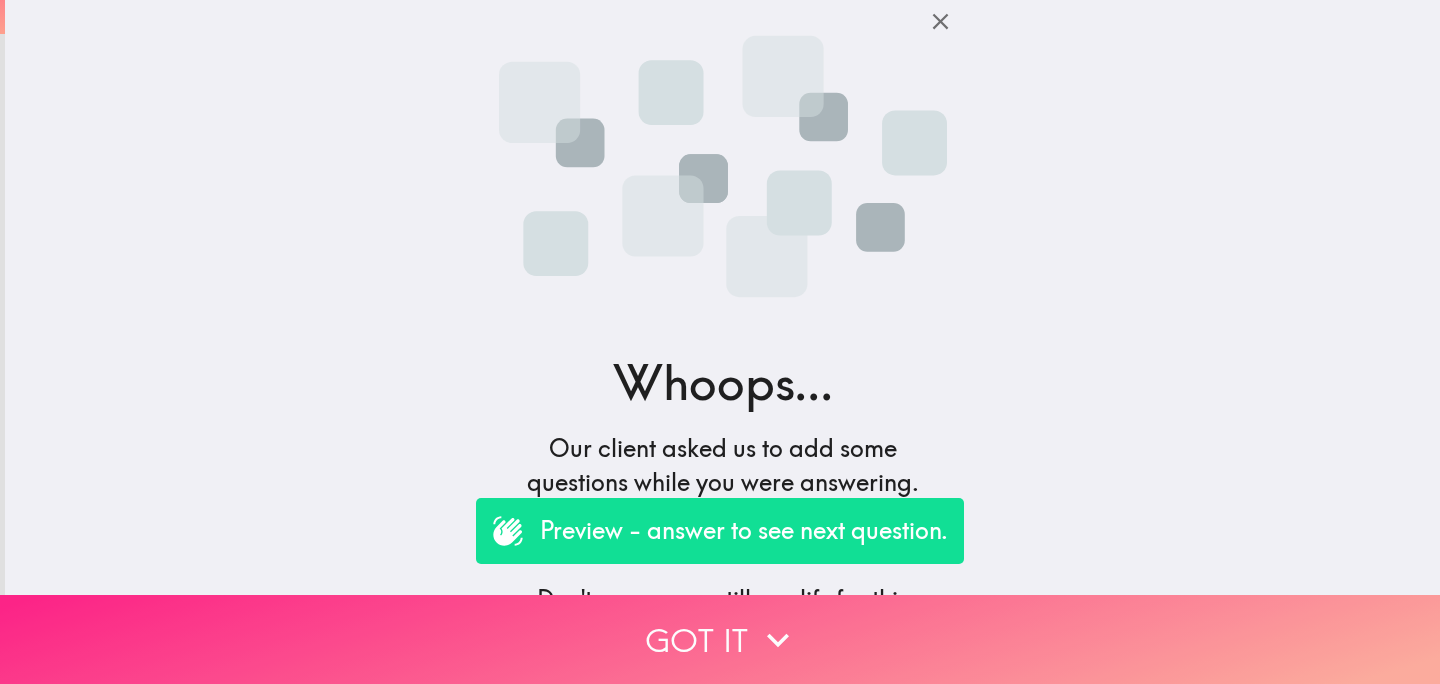 click on "Got it" at bounding box center [720, 639] 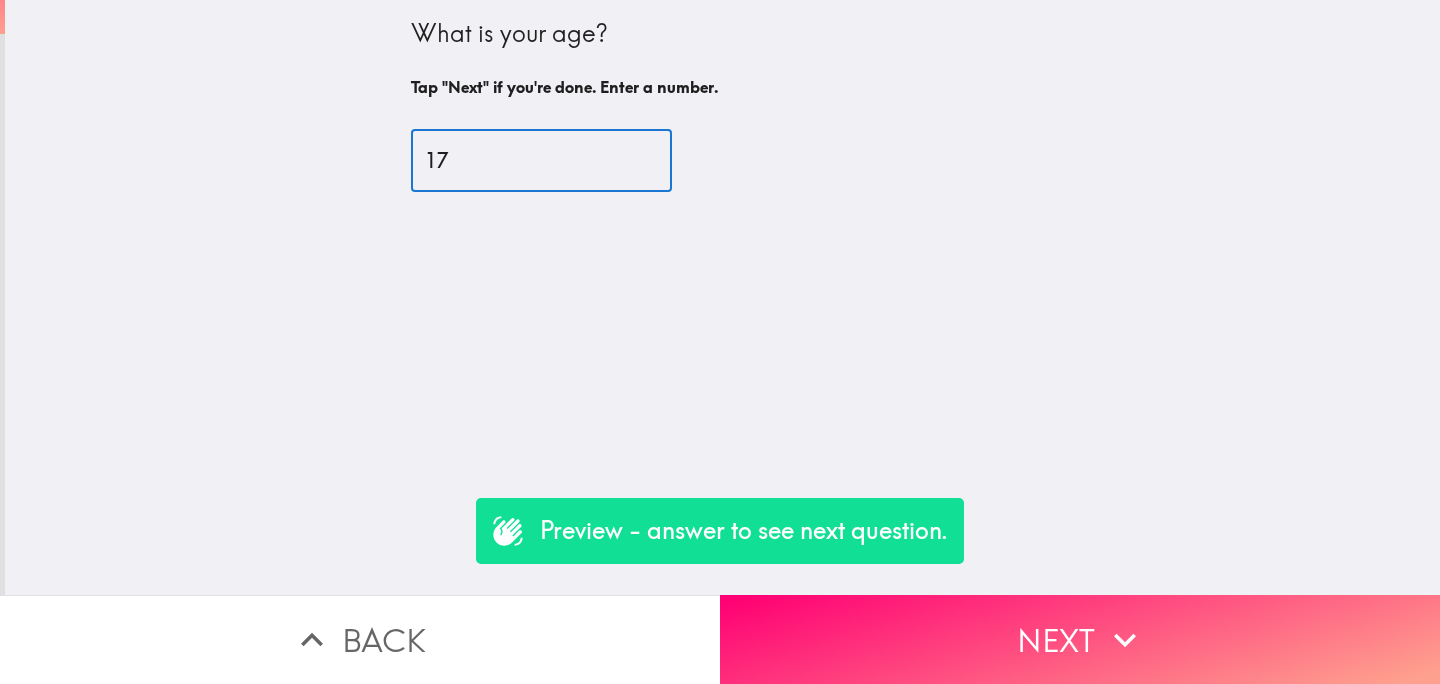type on "17" 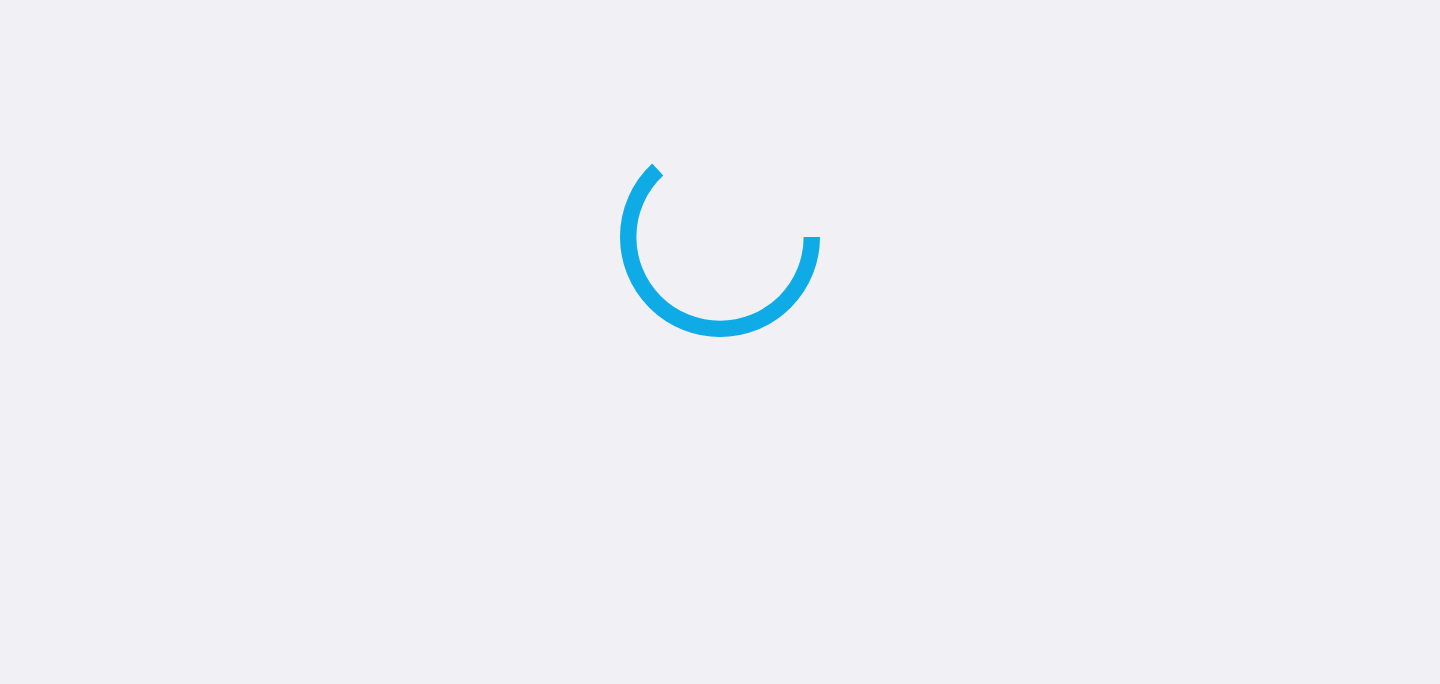 scroll, scrollTop: 0, scrollLeft: 0, axis: both 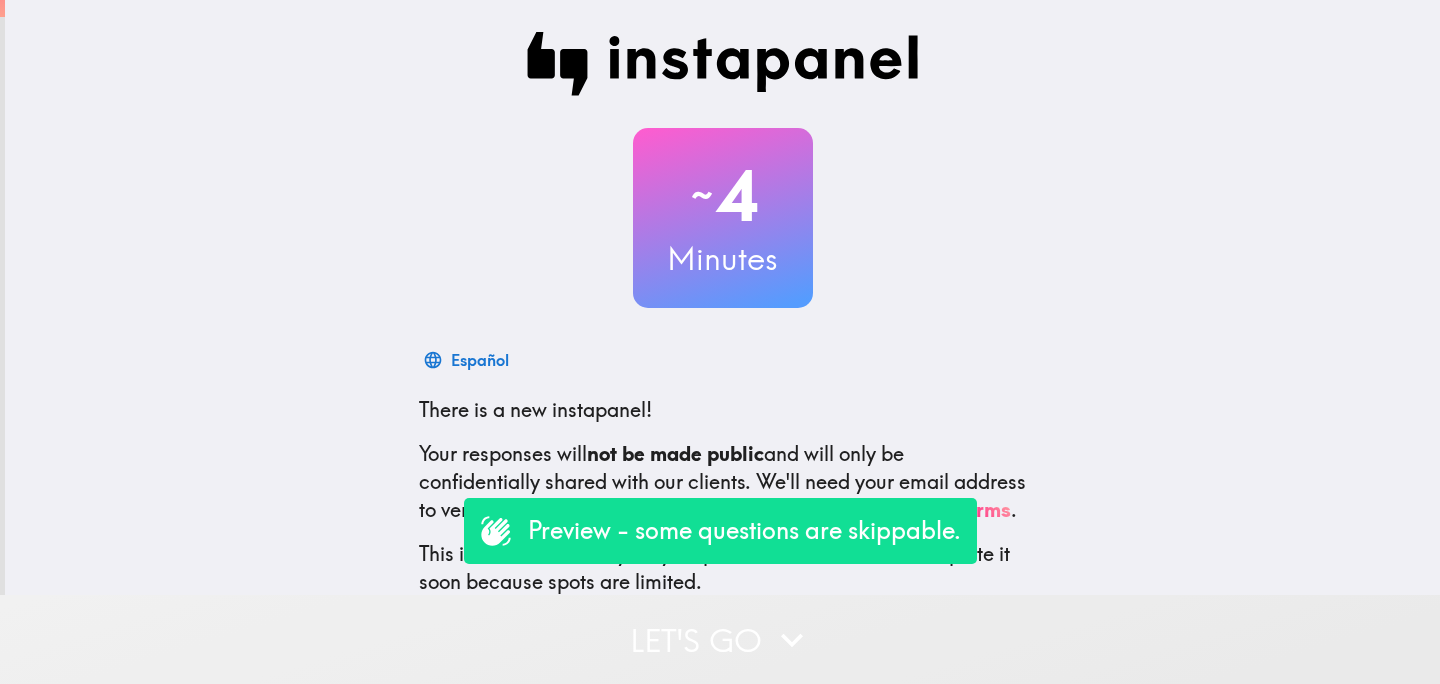 click on "Let's go" at bounding box center (720, 639) 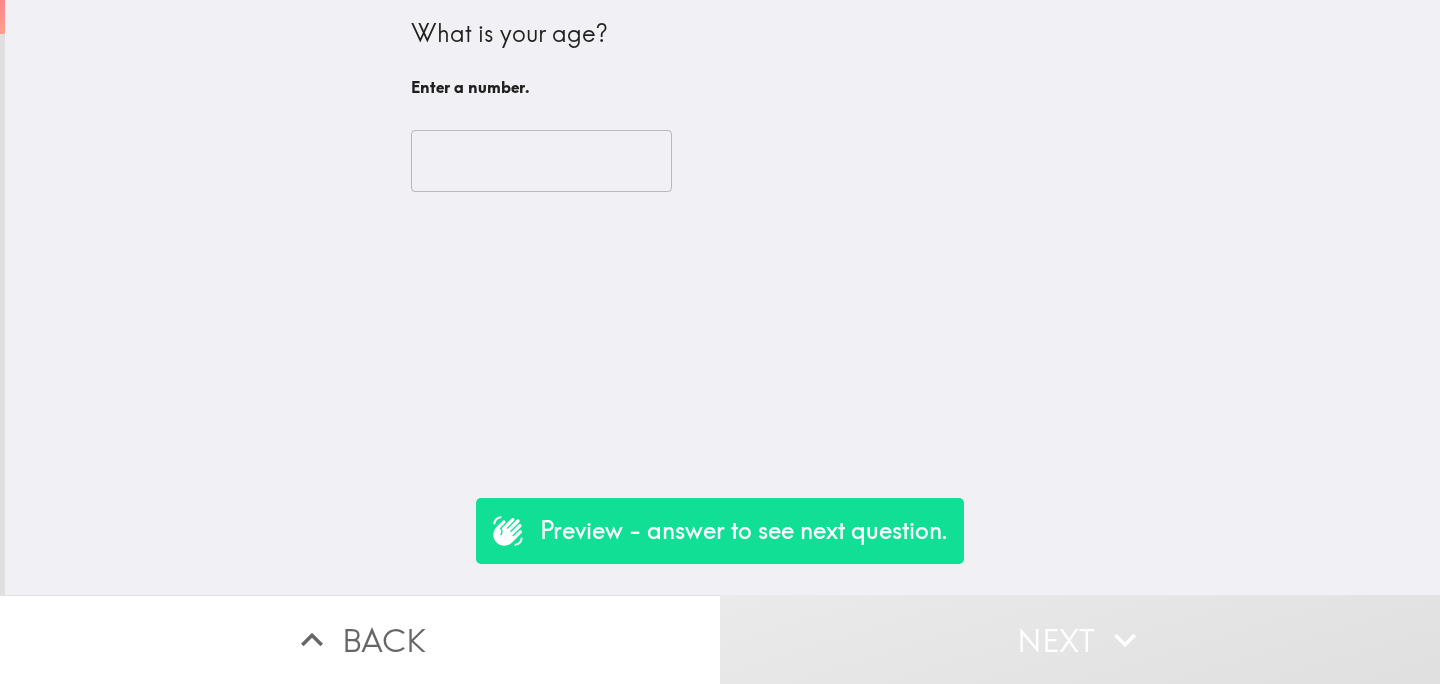 click at bounding box center (541, 161) 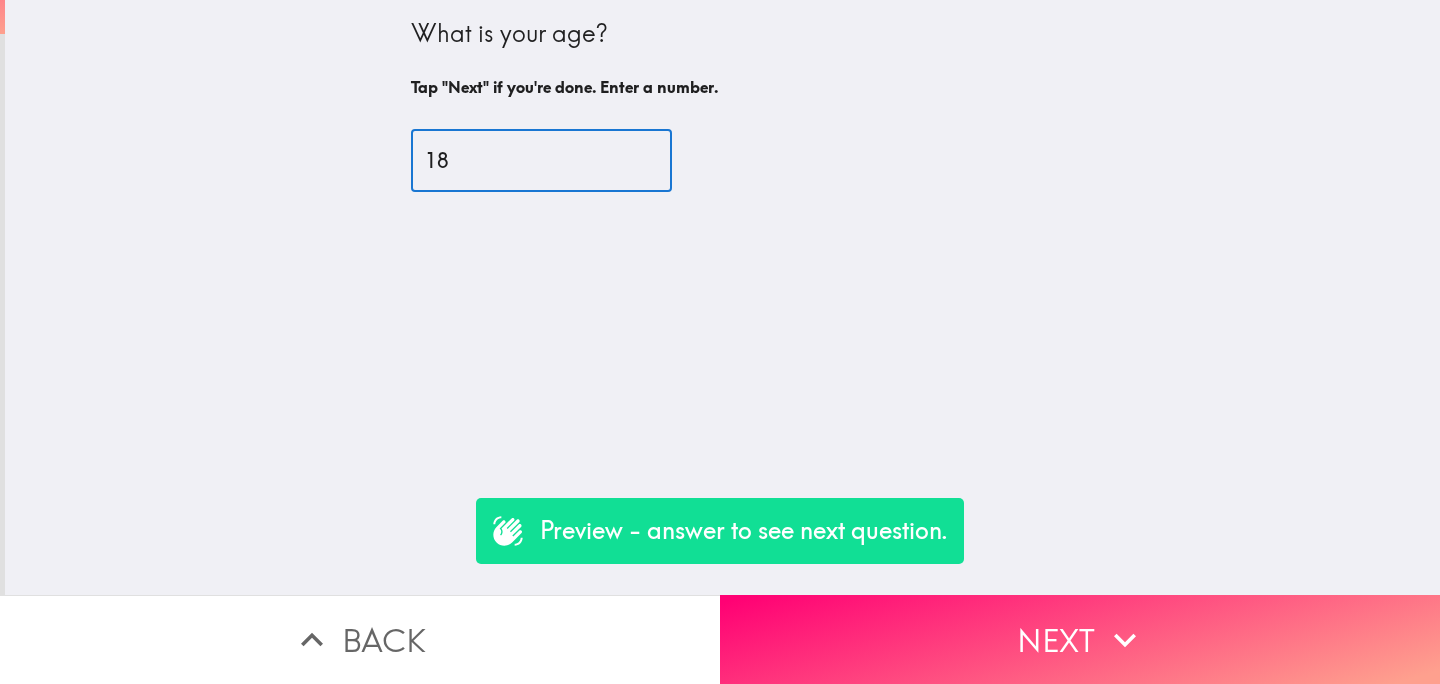 type on "18" 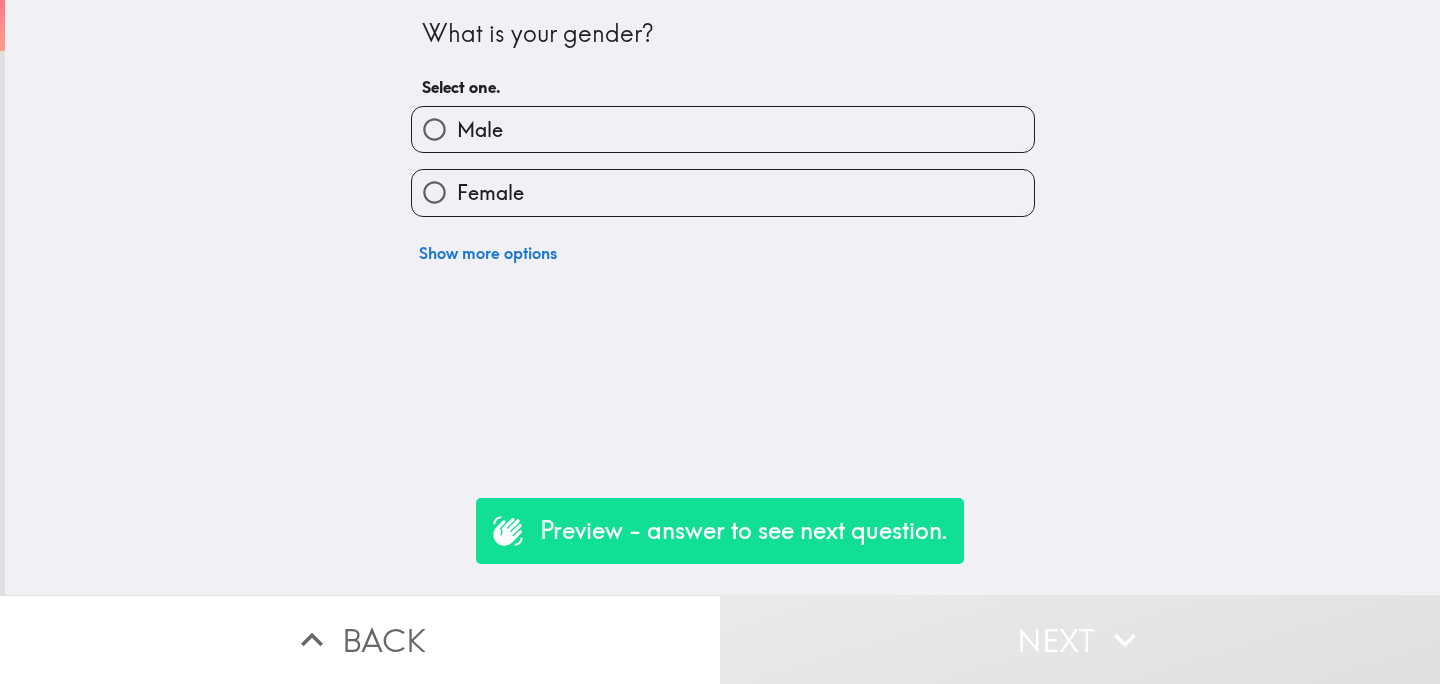 click on "Female" at bounding box center [723, 192] 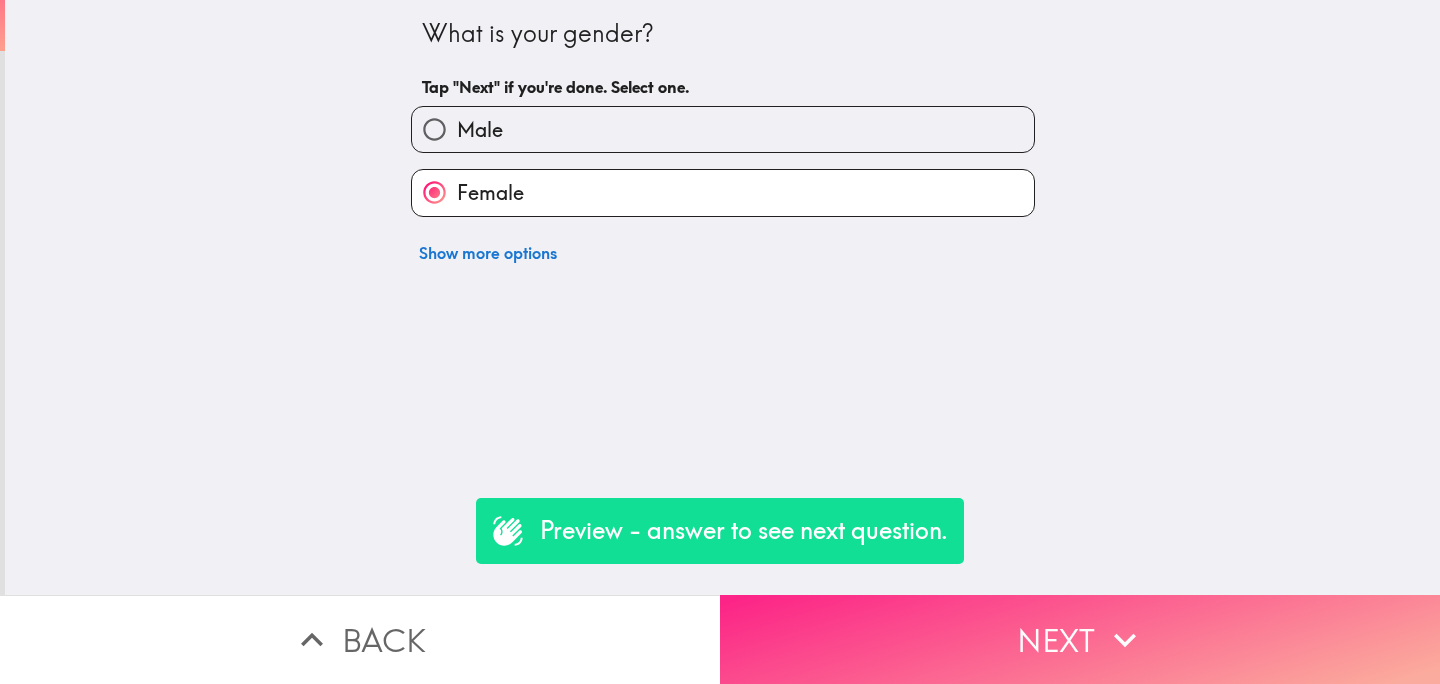 click on "Next" at bounding box center (1080, 639) 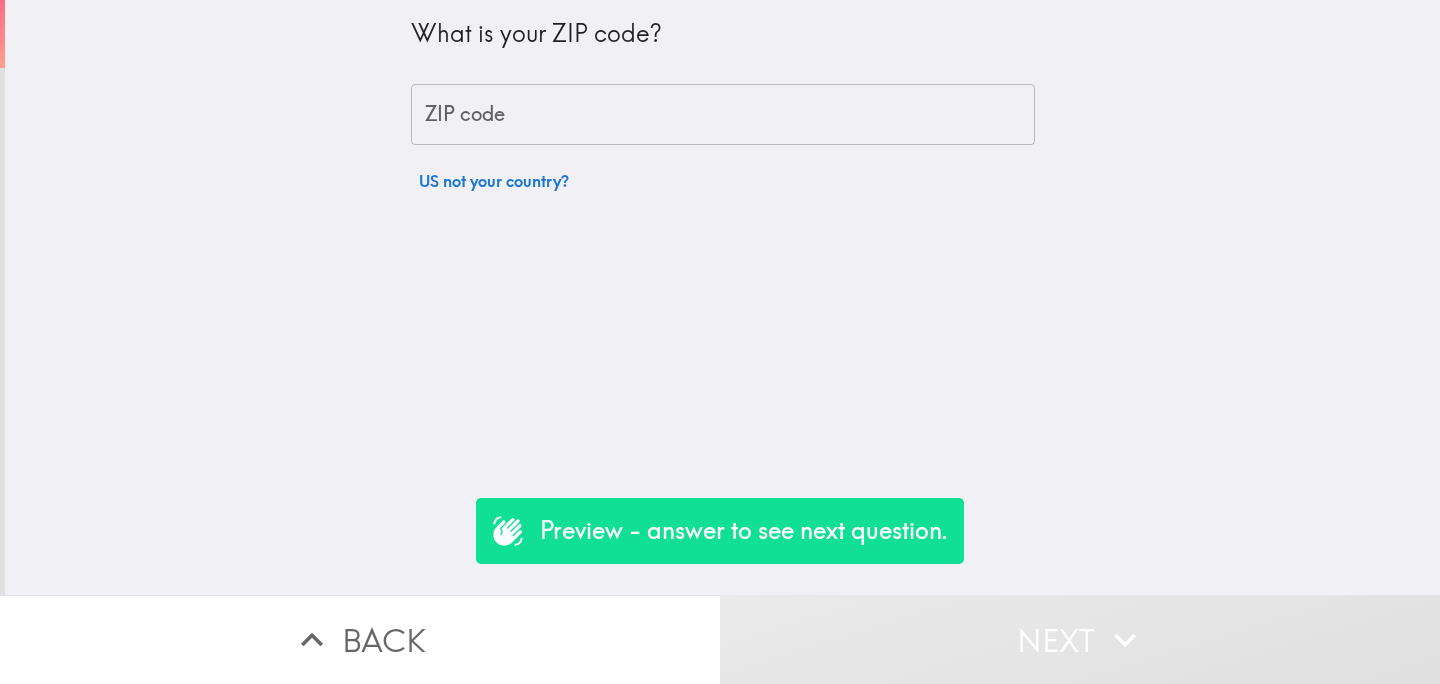 click on "ZIP code" at bounding box center [723, 115] 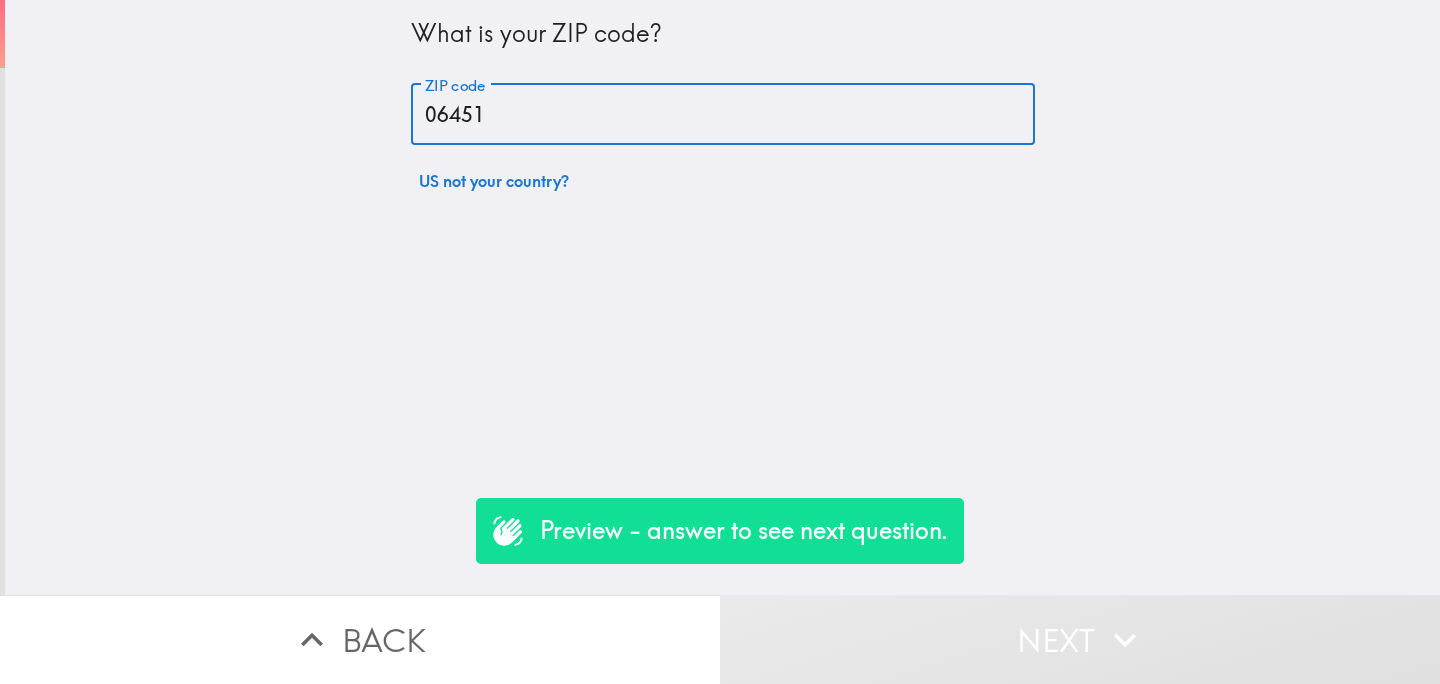 type on "06451" 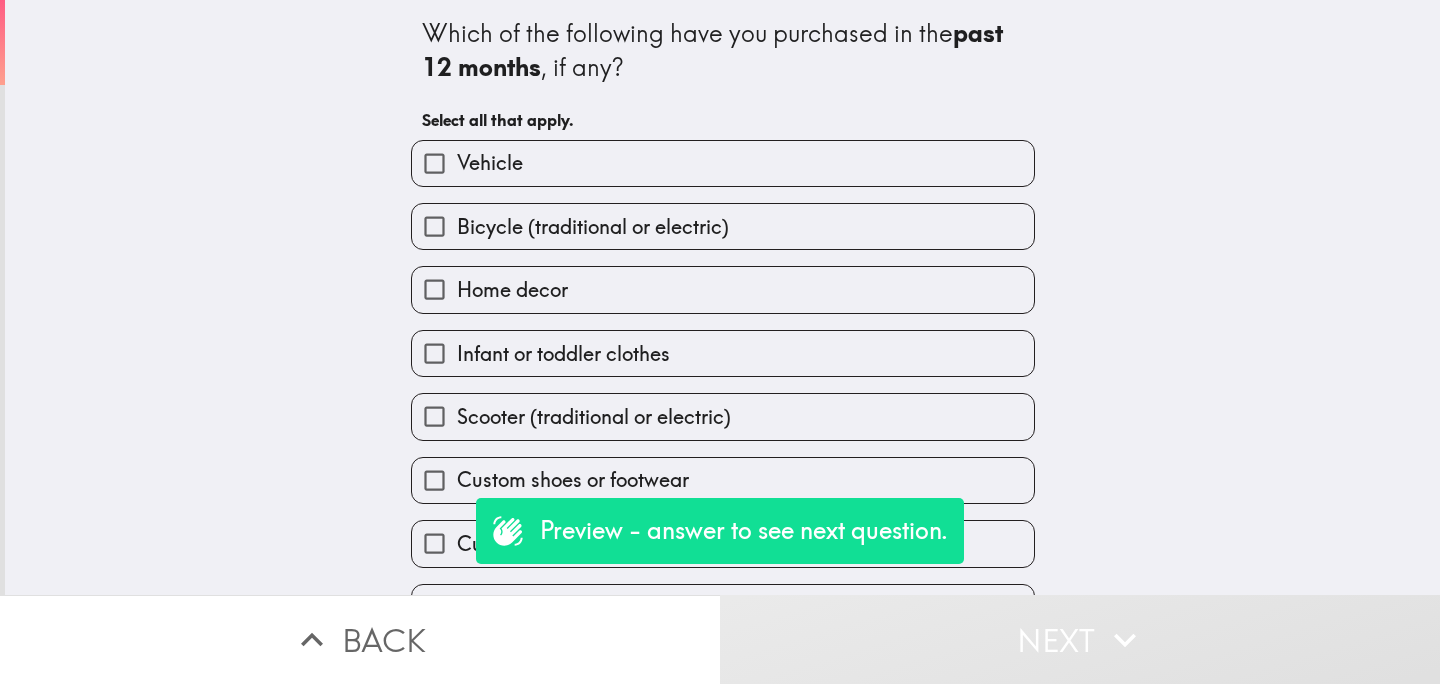 click on "Infant or toddler clothes" at bounding box center [563, 354] 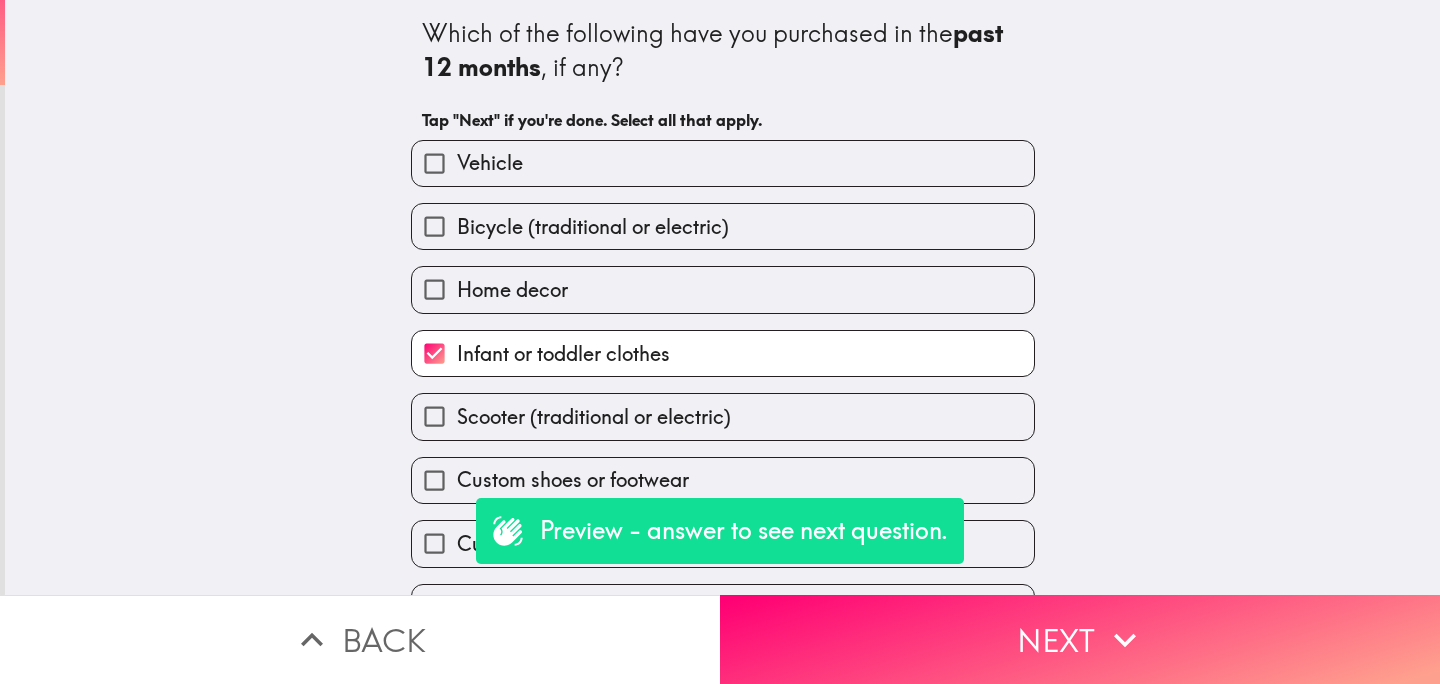 click on "Home decor" at bounding box center (723, 289) 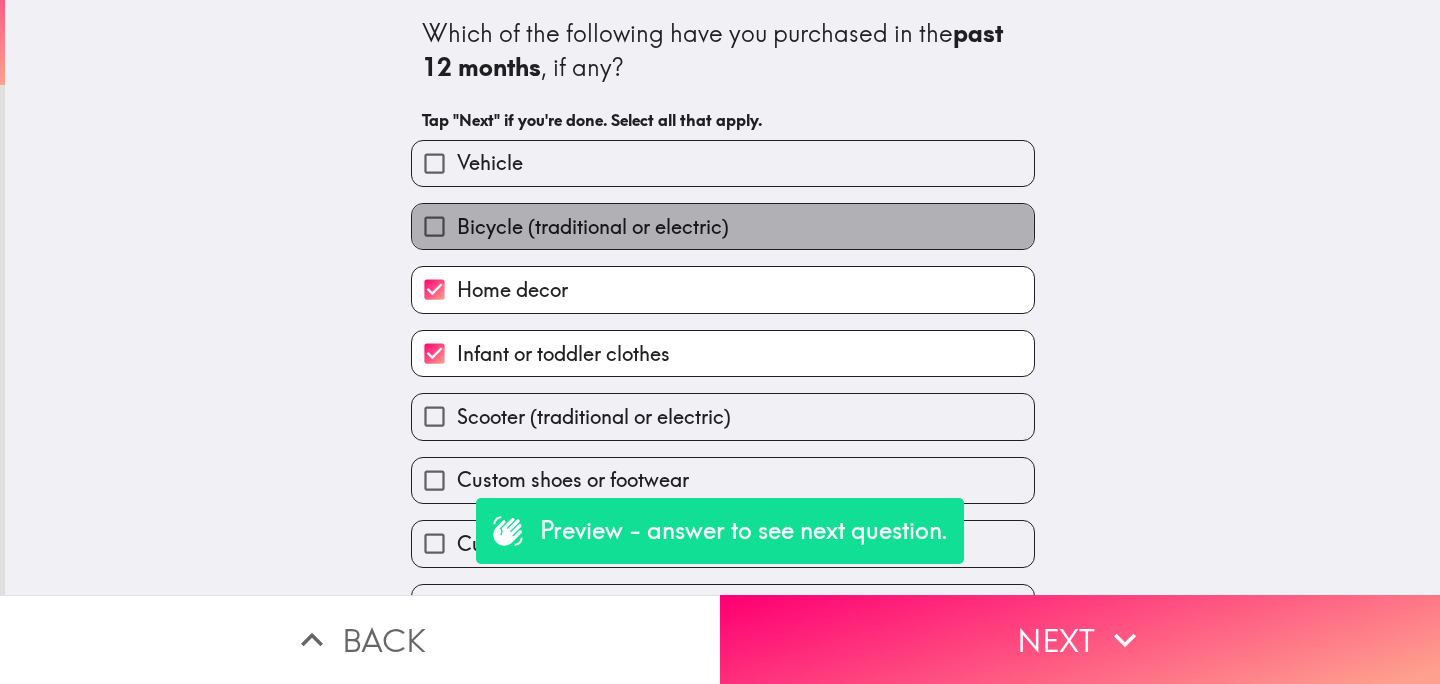 click on "Bicycle (traditional or electric)" at bounding box center (593, 227) 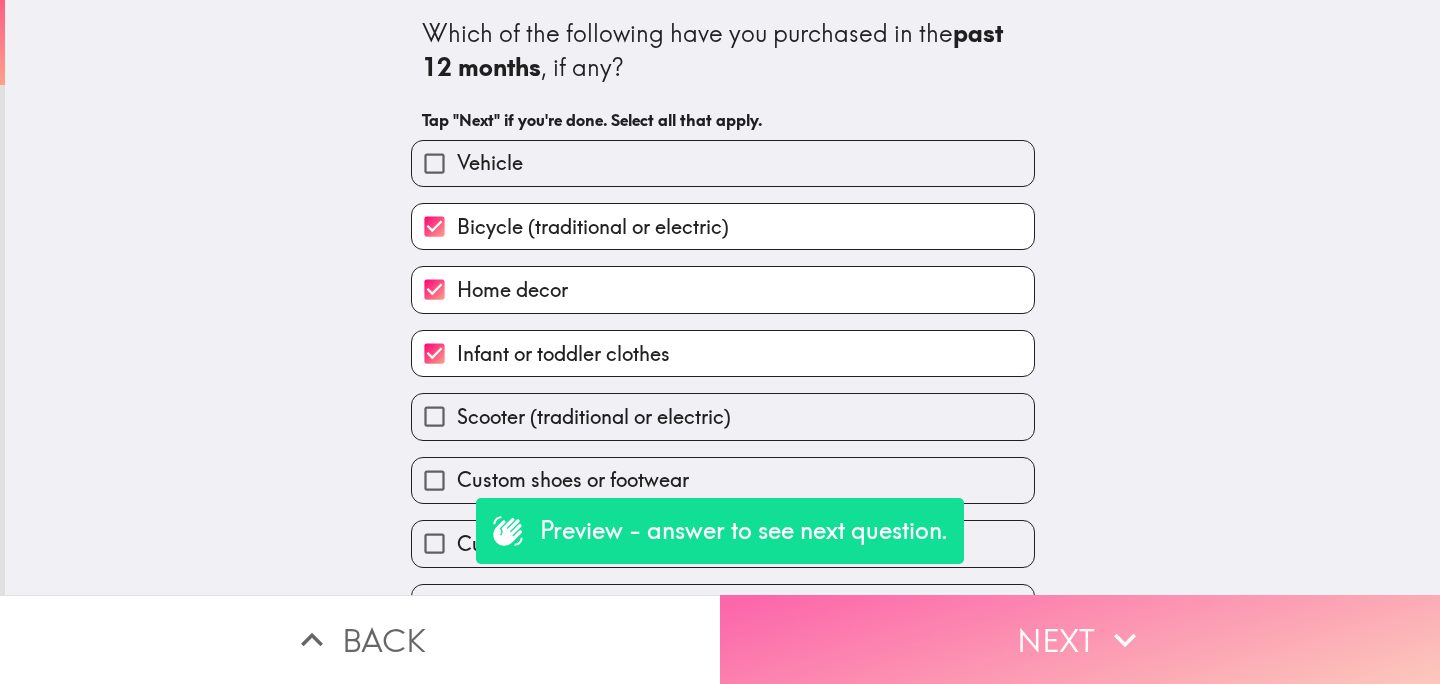click on "Next" at bounding box center (1080, 639) 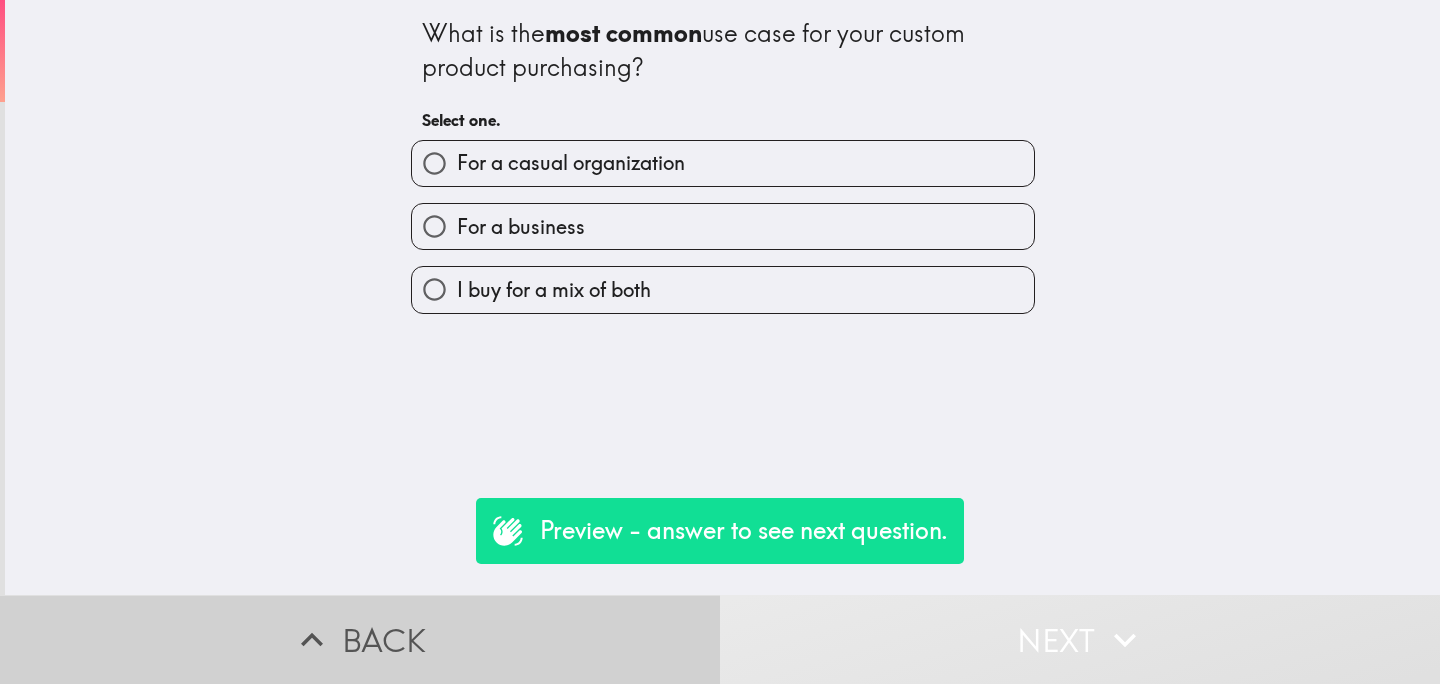 click on "Back" at bounding box center (360, 639) 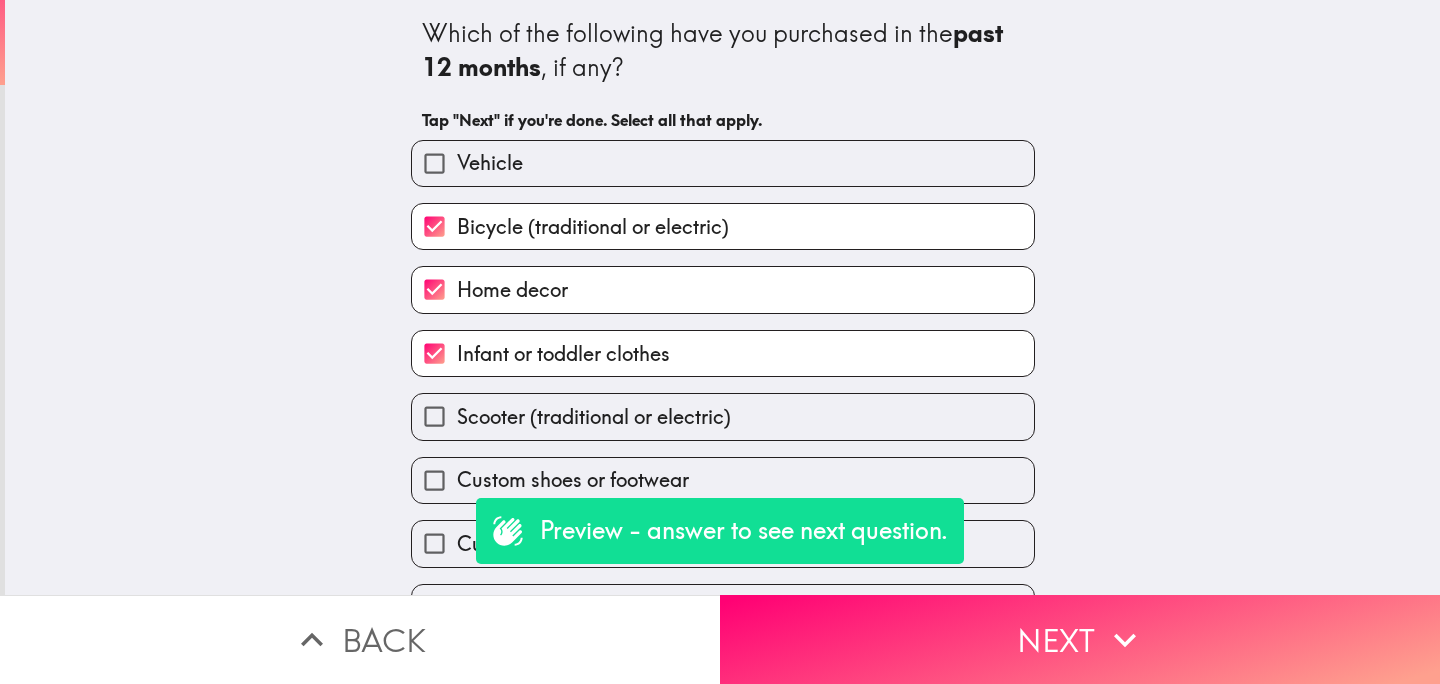 scroll, scrollTop: 44, scrollLeft: 0, axis: vertical 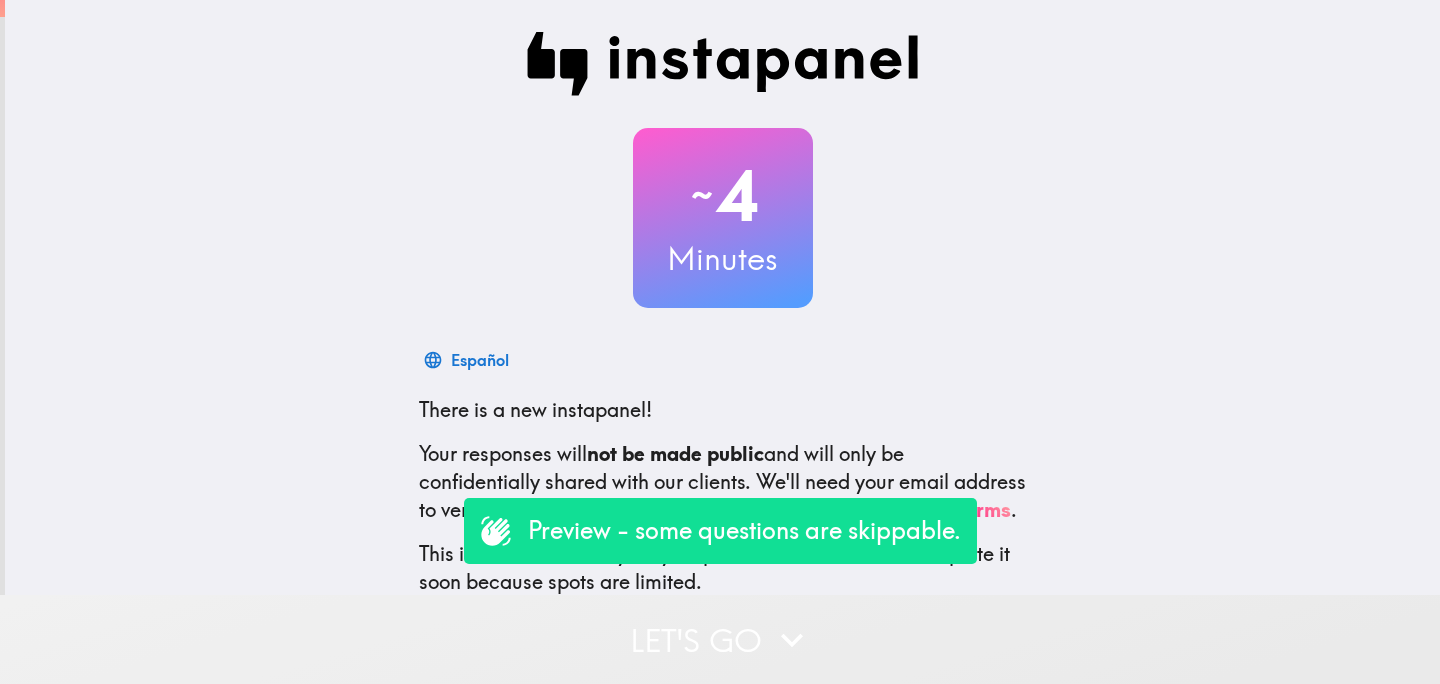 click on "Let's go" at bounding box center (720, 639) 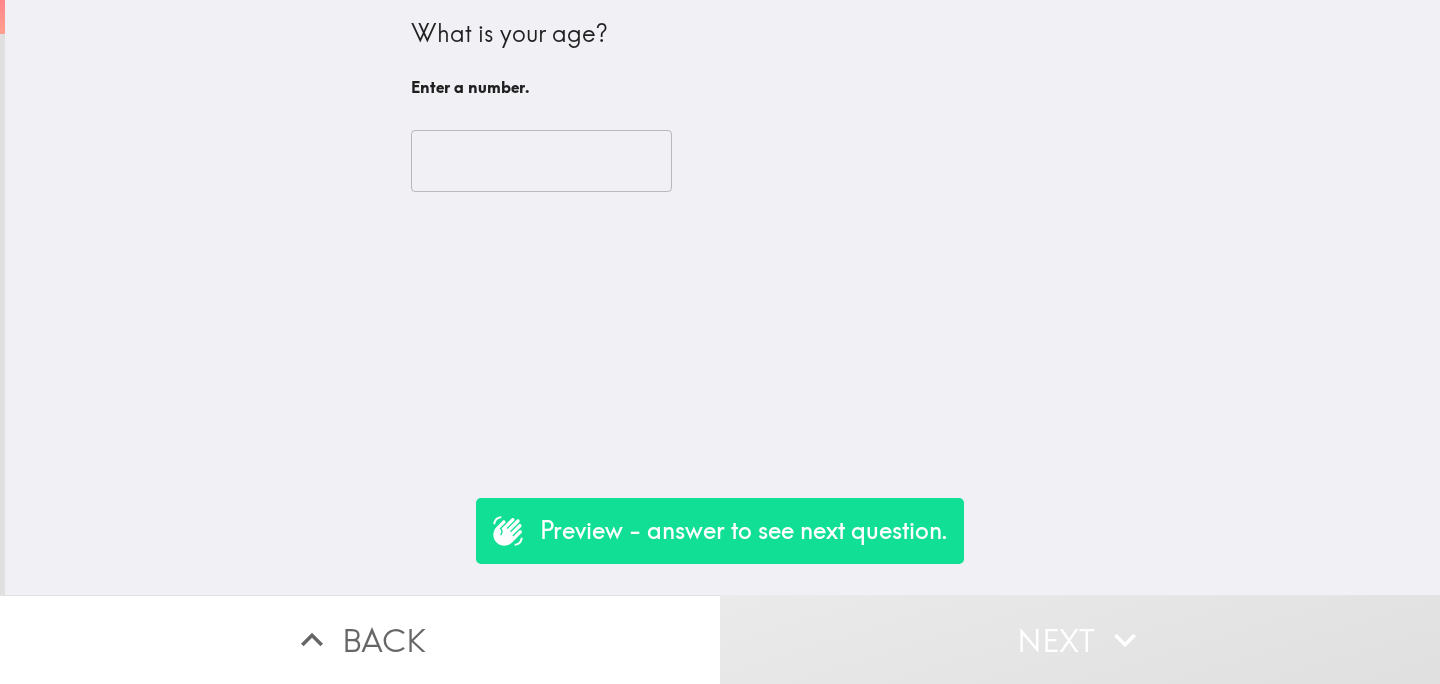click at bounding box center [541, 161] 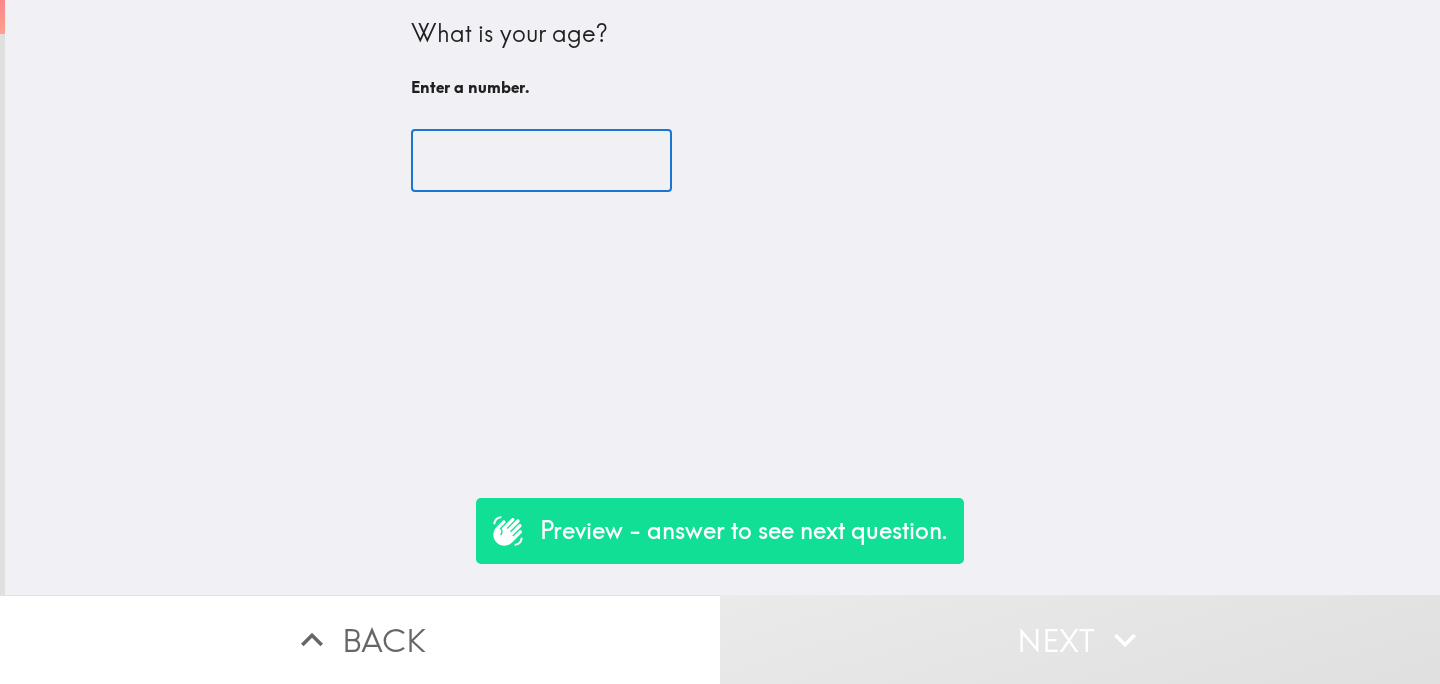 type on "1" 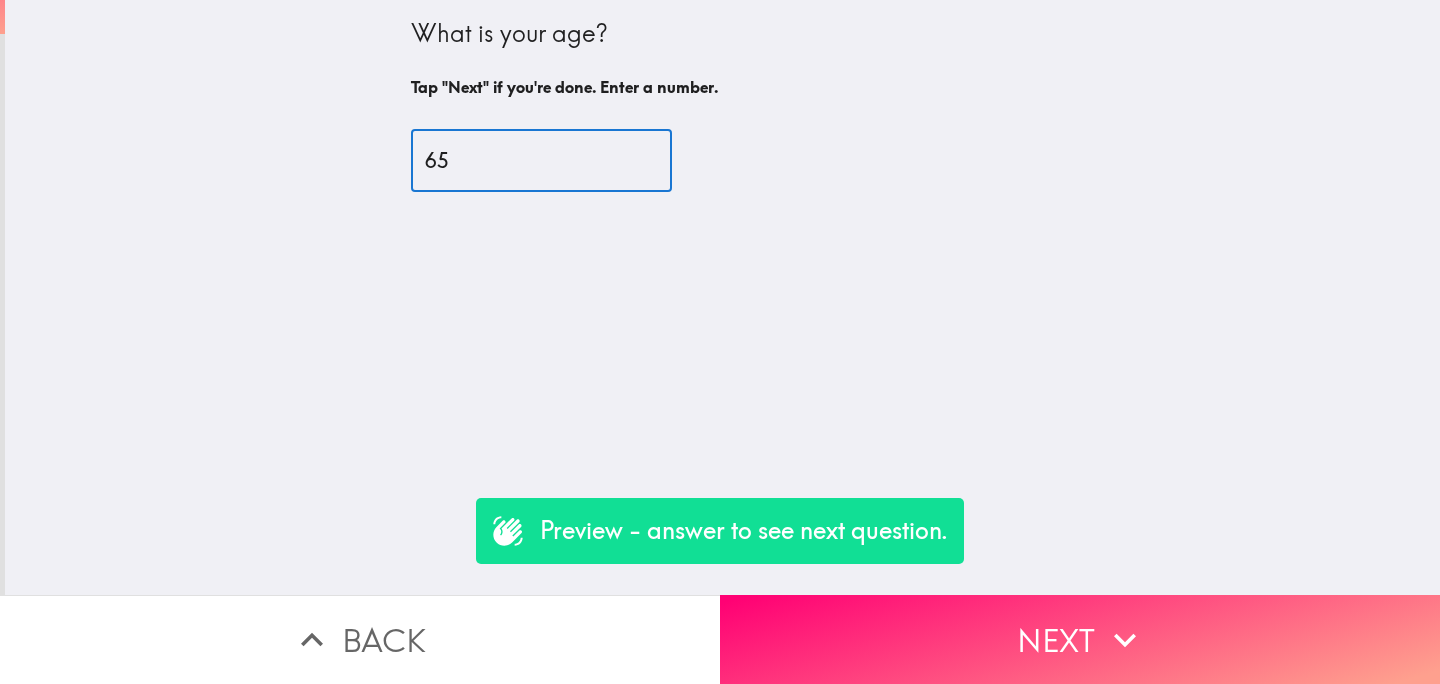 type on "65" 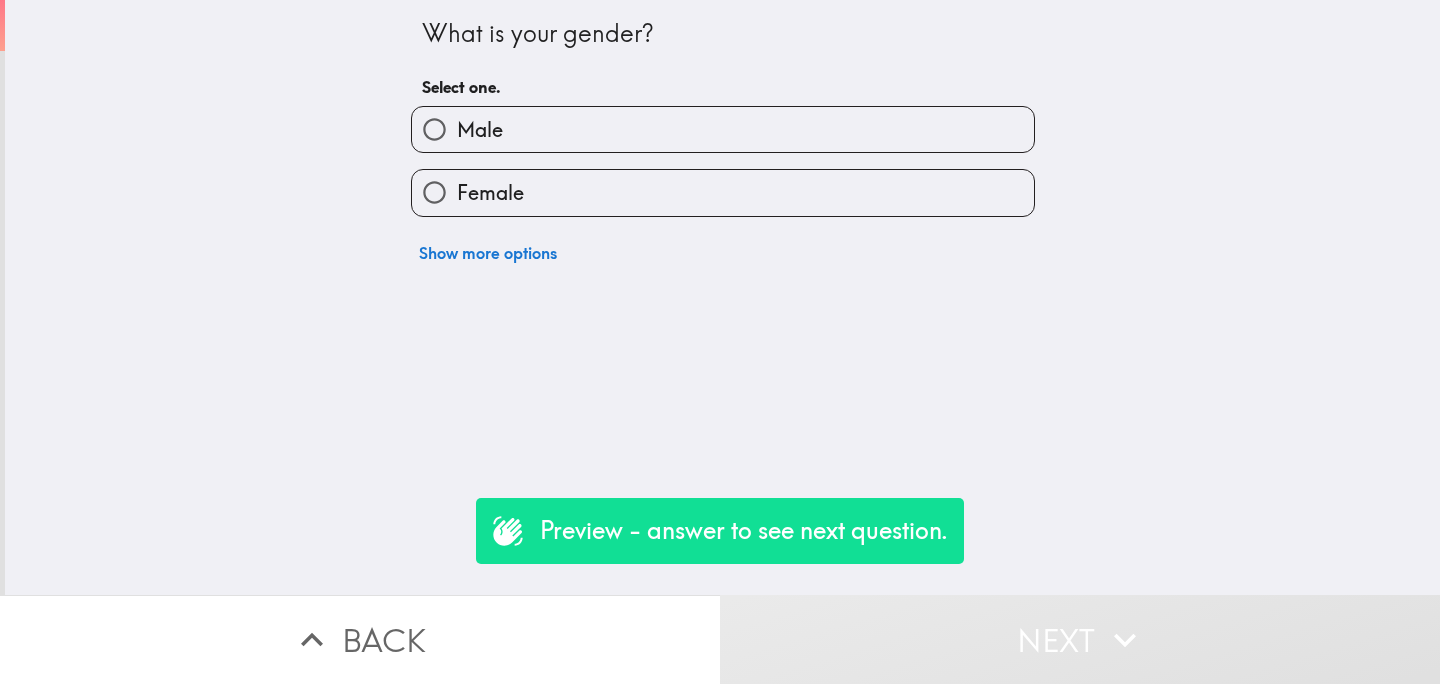 click on "Show more options" at bounding box center (715, 245) 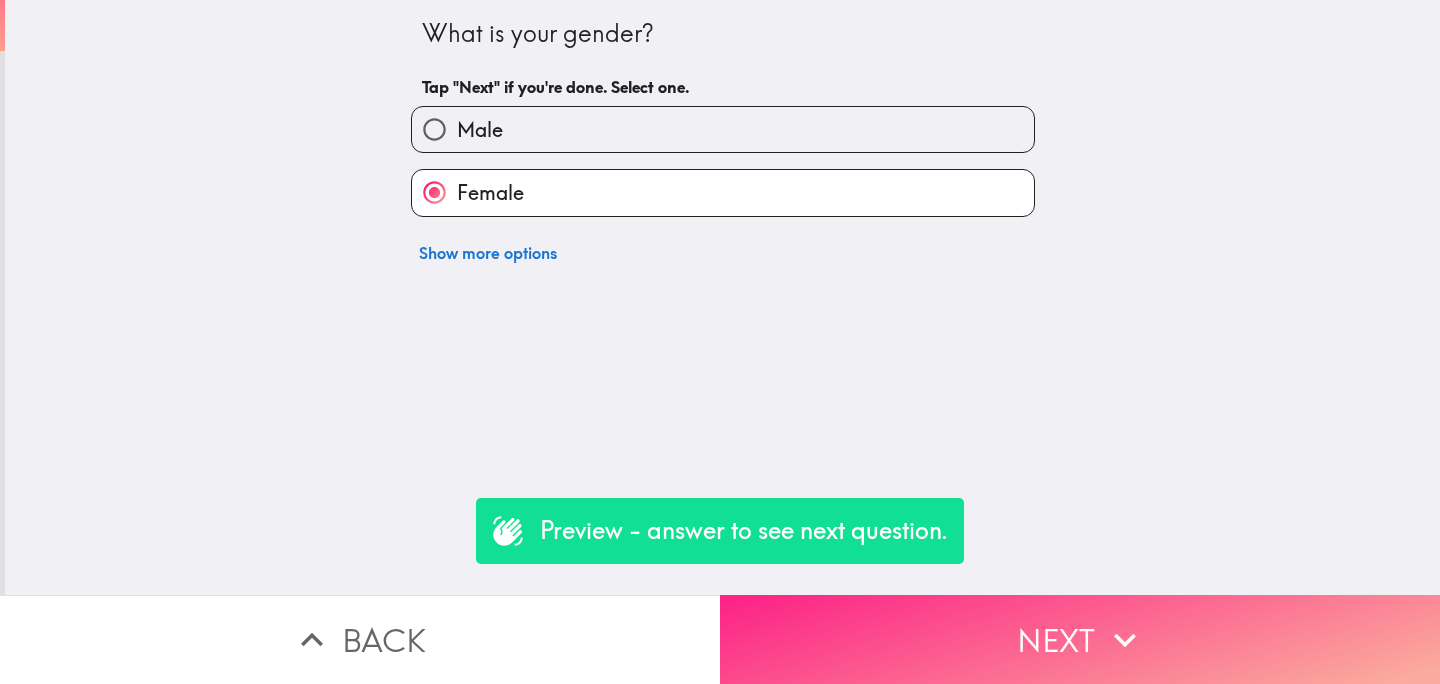 click on "Next" at bounding box center (1080, 639) 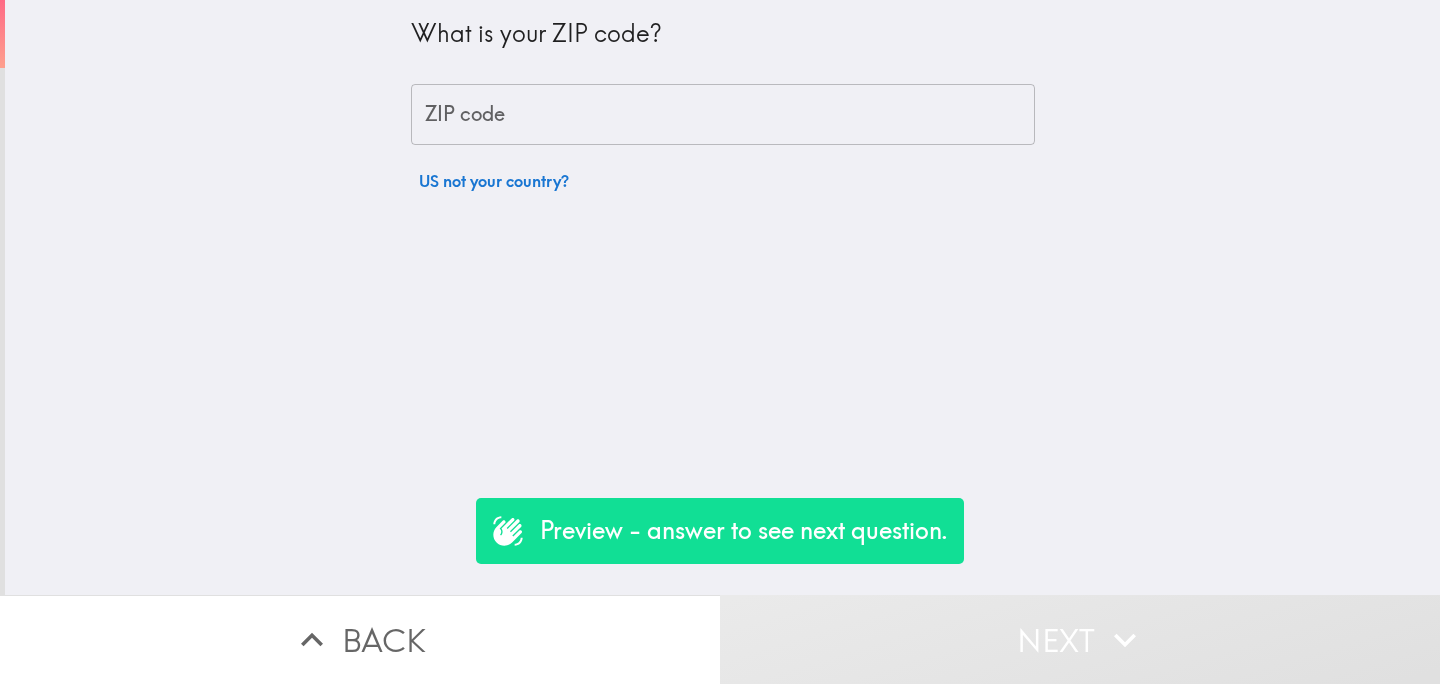 click on "ZIP code" at bounding box center [723, 115] 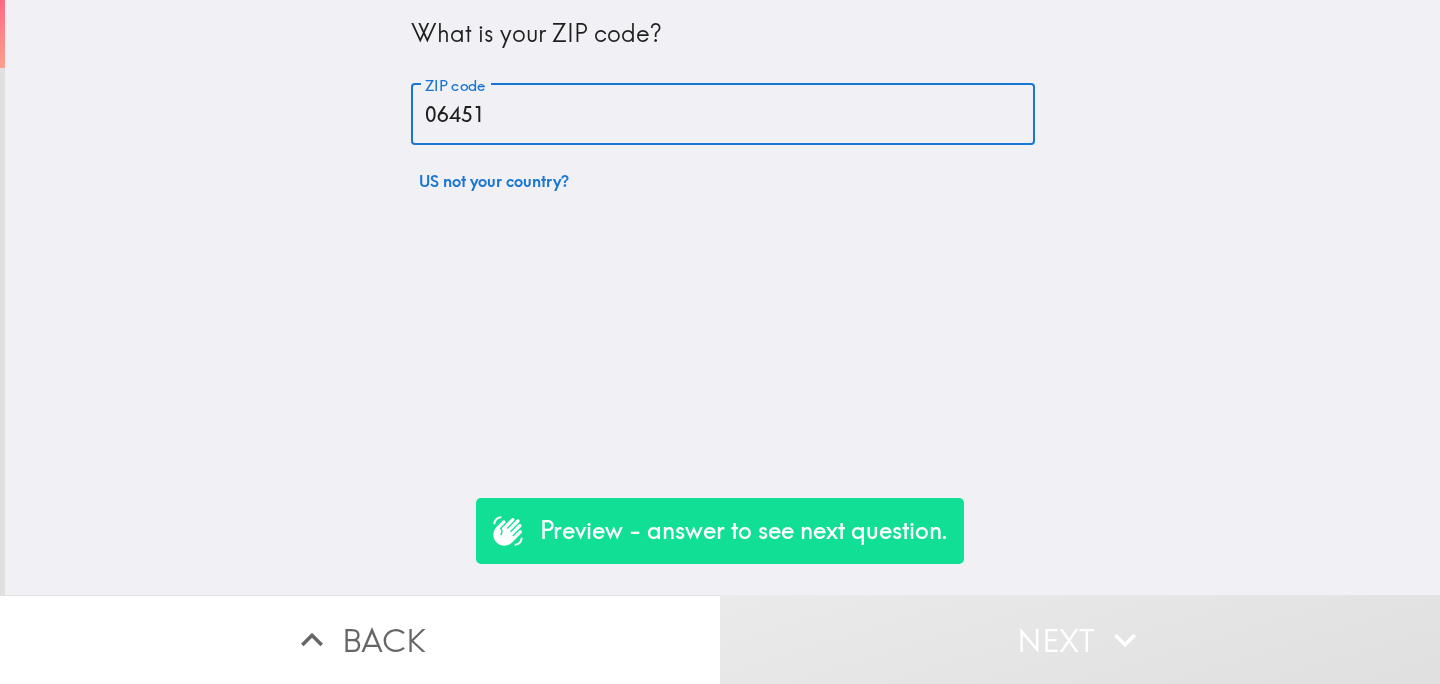 type on "06451" 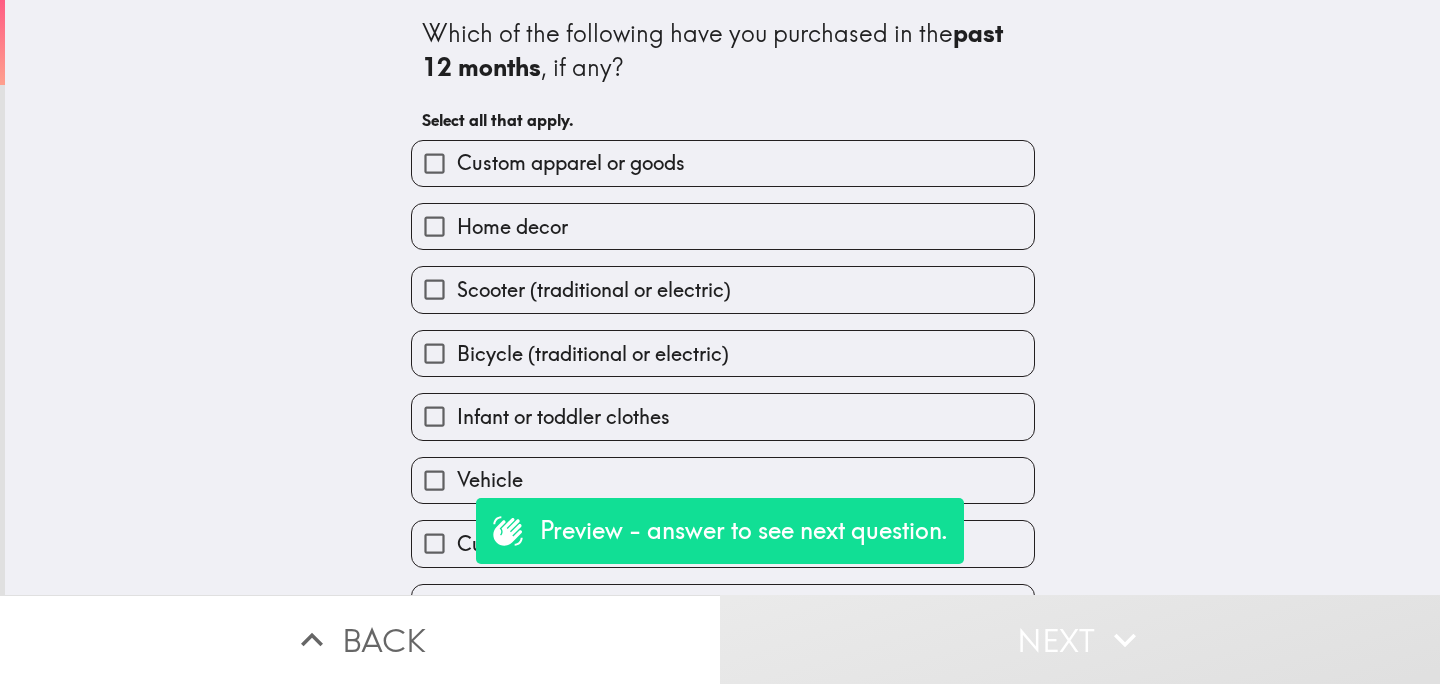 click on "Scooter (traditional or electric)" at bounding box center [594, 290] 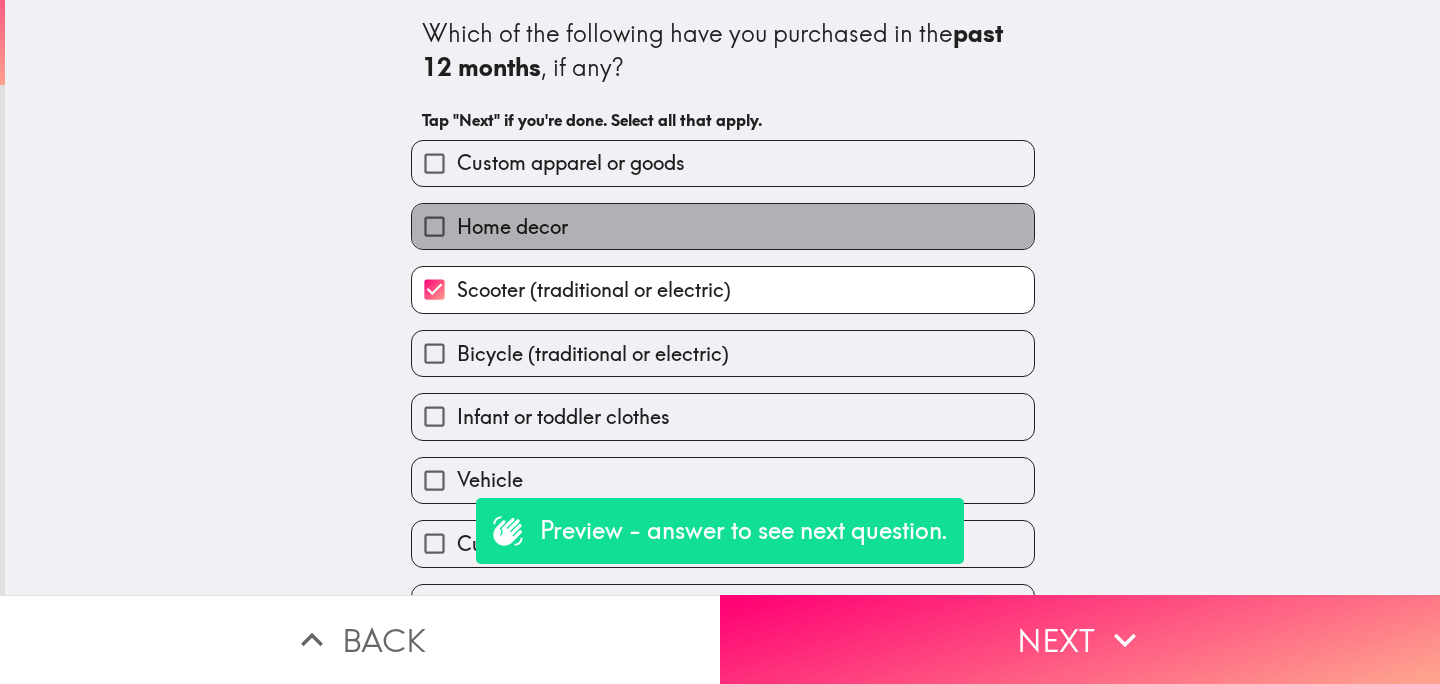 click on "Home decor" at bounding box center [512, 227] 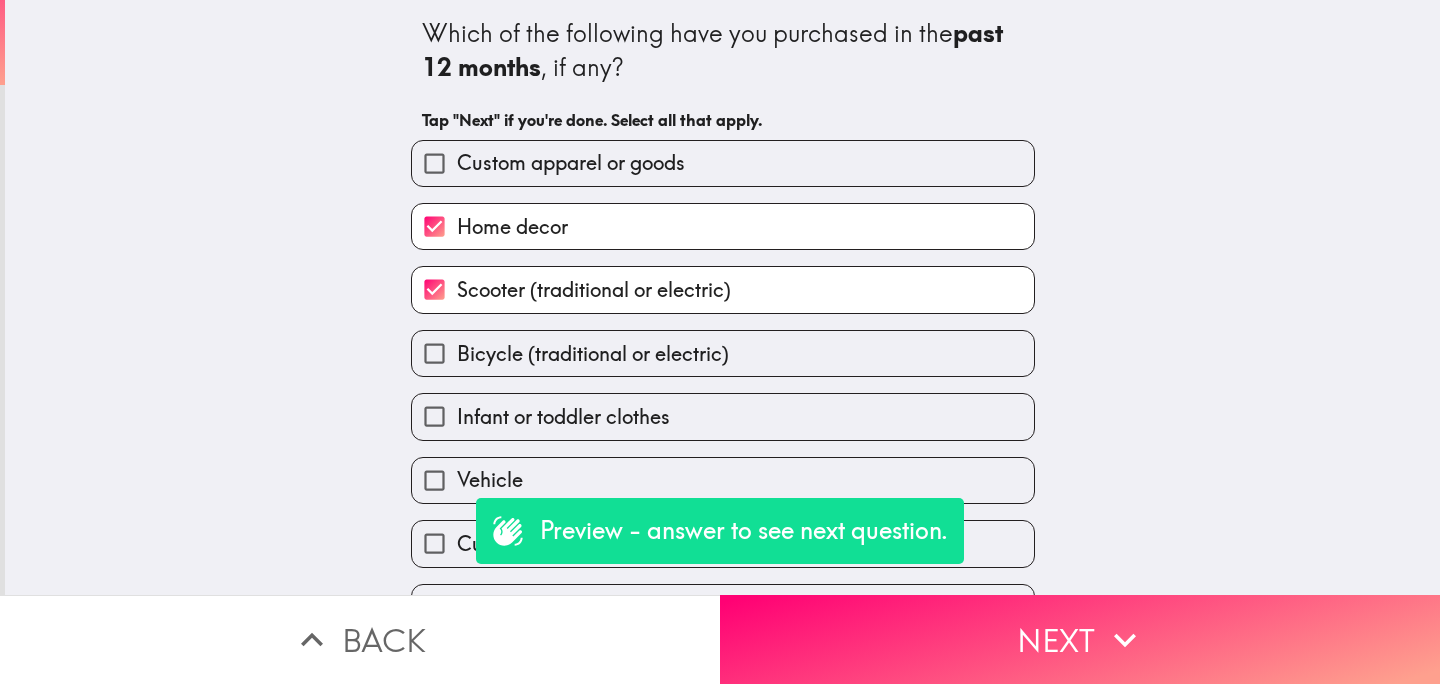click on "Bicycle (traditional or electric)" at bounding box center (715, 345) 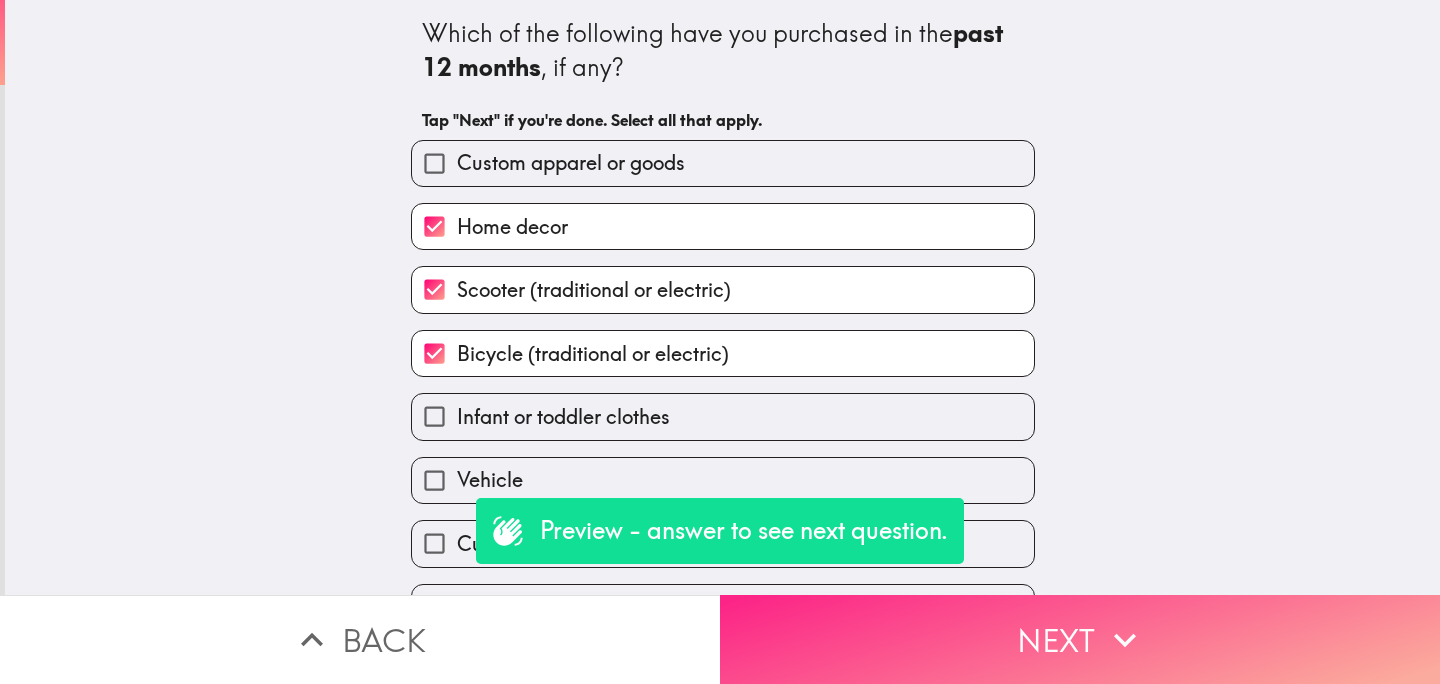 click on "Next" at bounding box center [1080, 639] 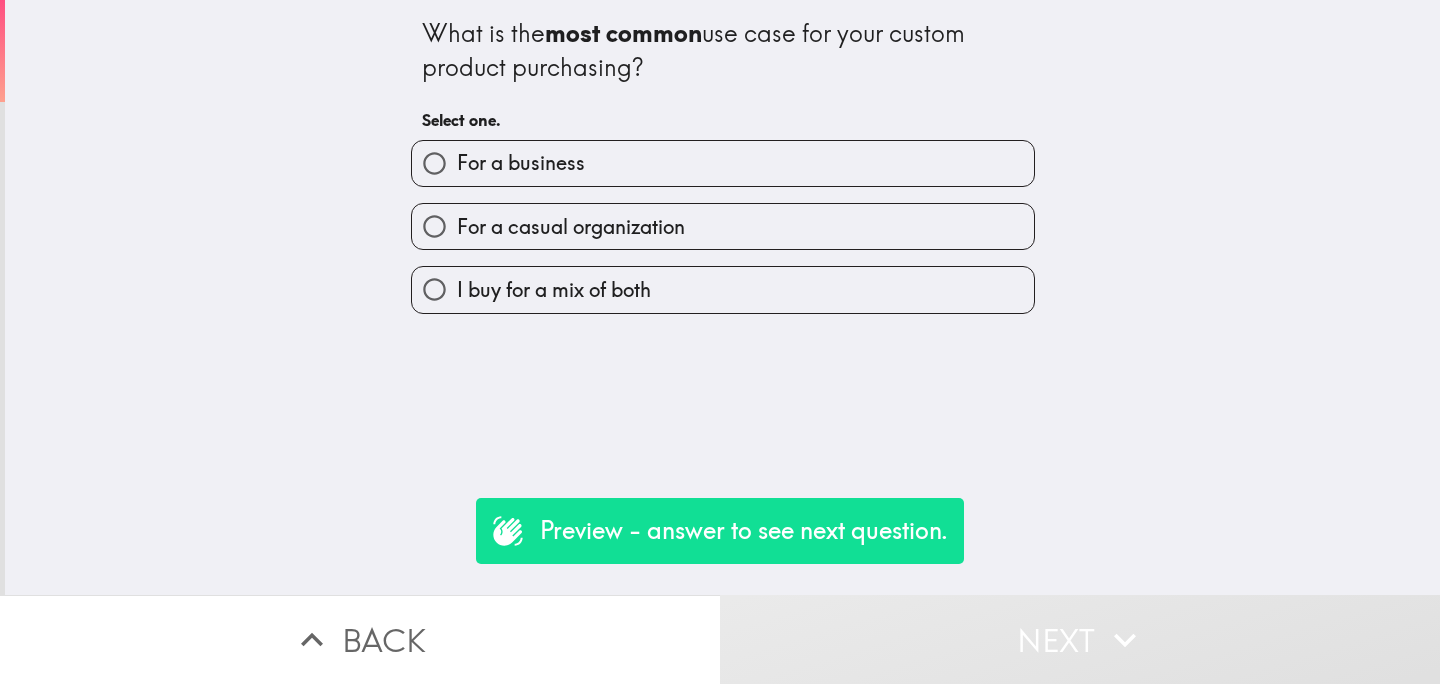 click on "For a business" at bounding box center (723, 163) 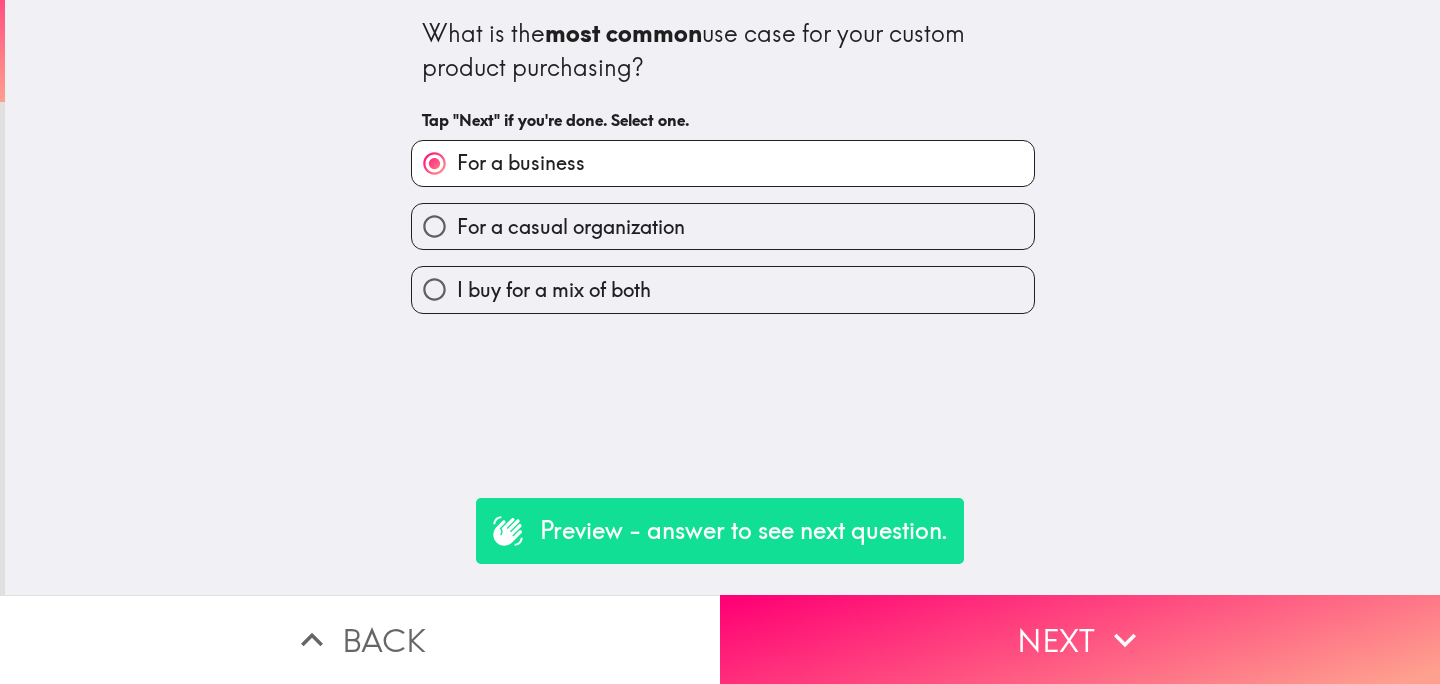 click on "For a casual organization" at bounding box center [571, 227] 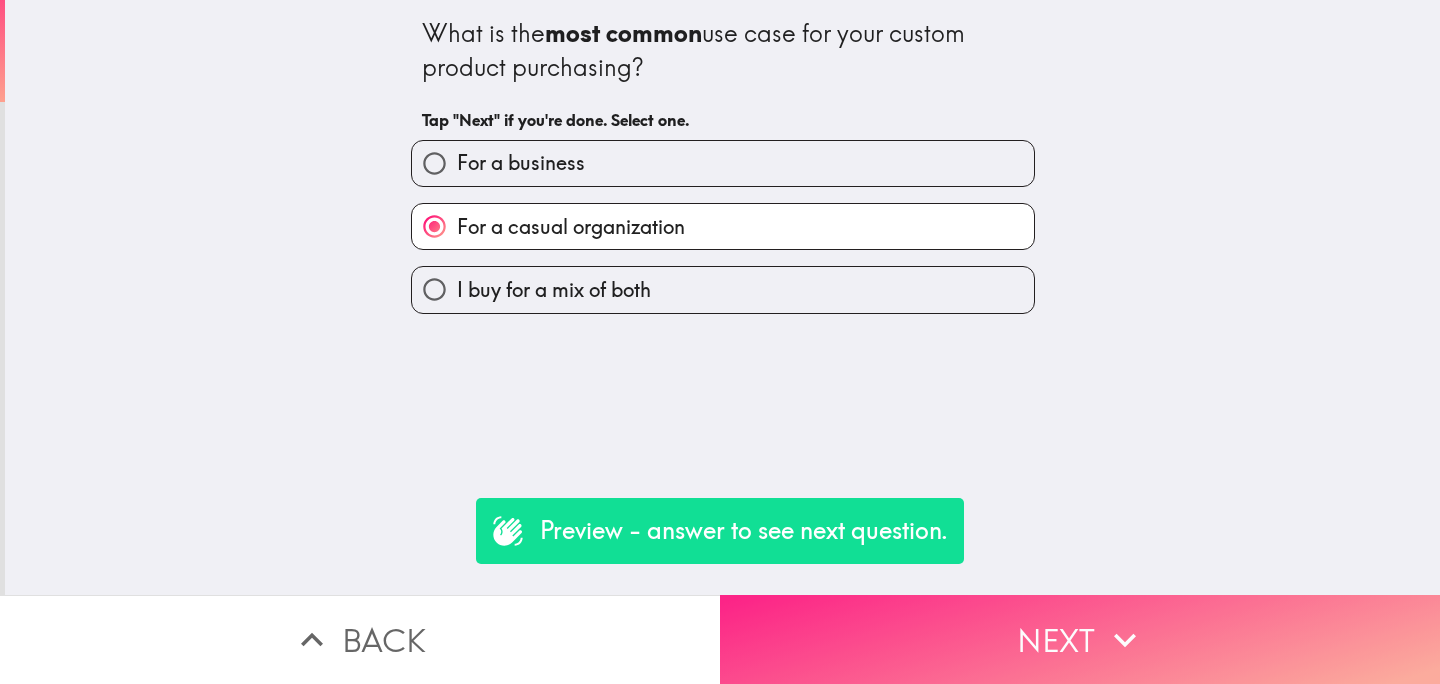 click on "Next" at bounding box center (1080, 639) 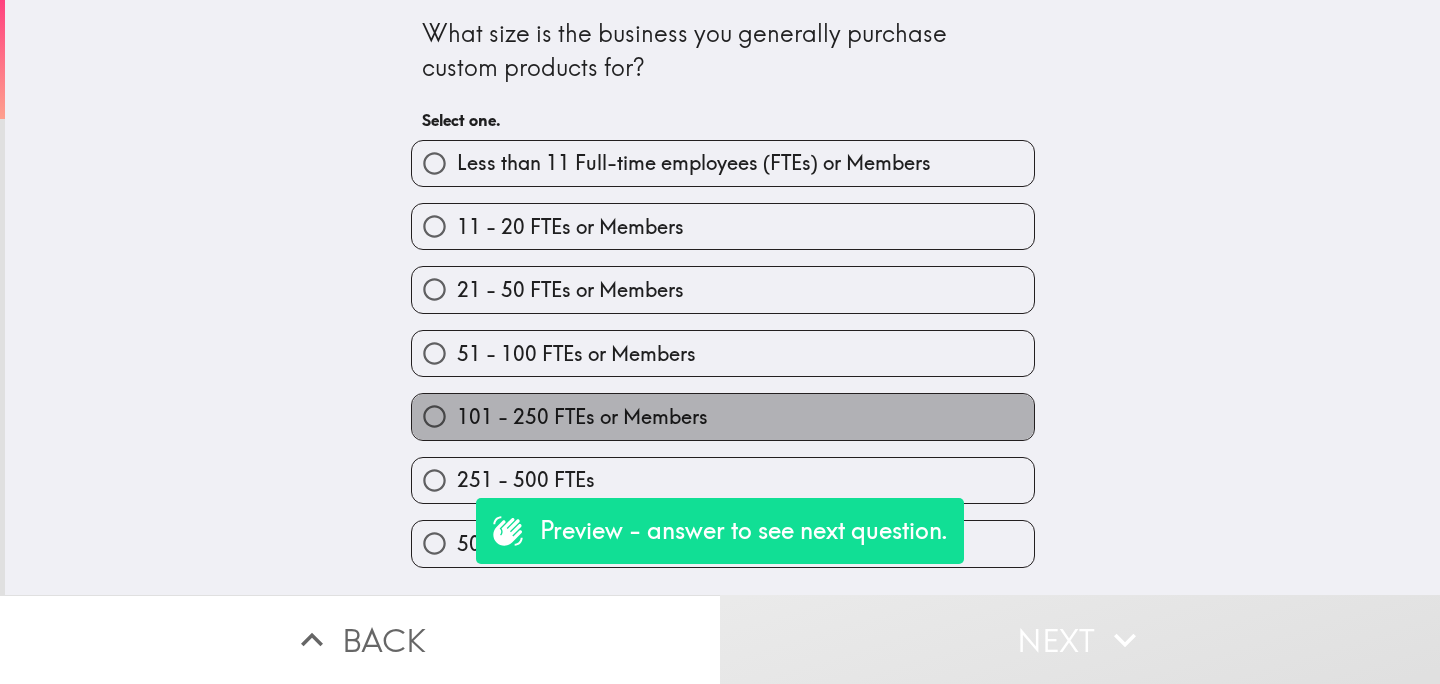 click on "101 - 250 FTEs or Members" at bounding box center (723, 416) 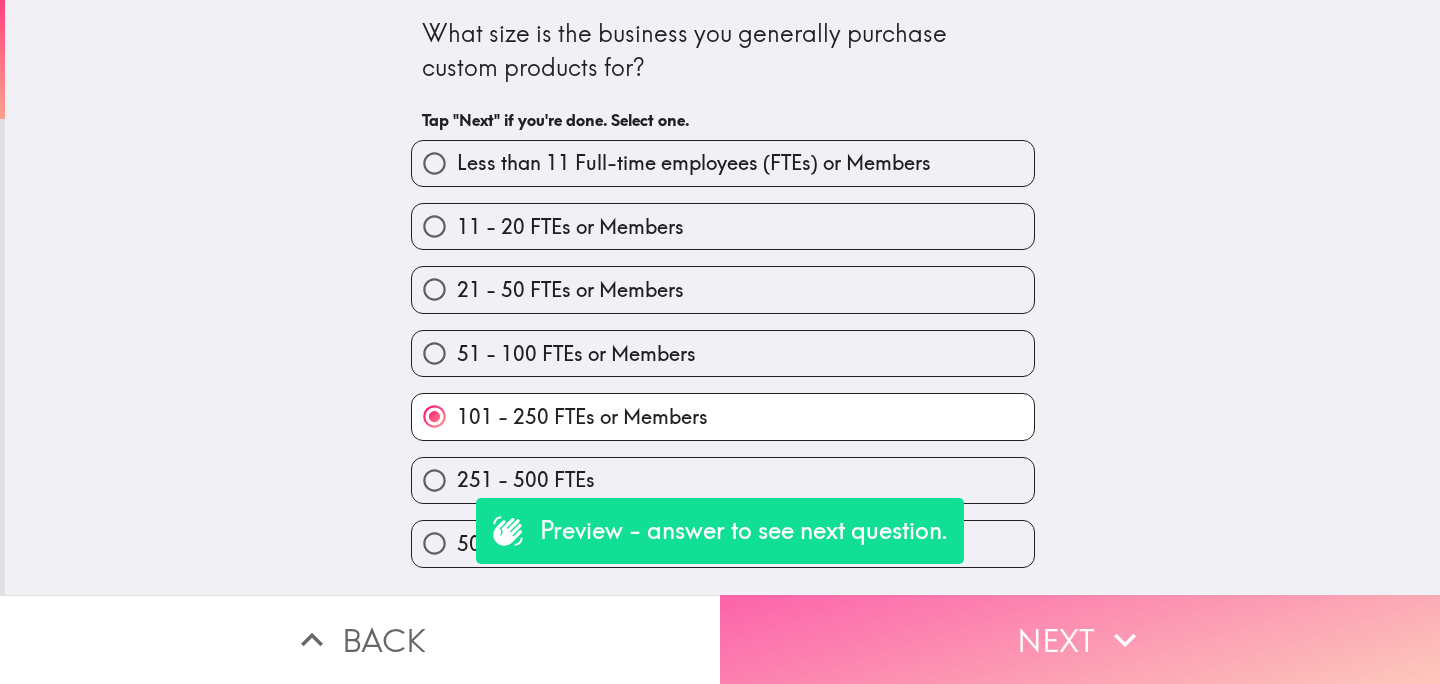 click on "Next" at bounding box center (1080, 639) 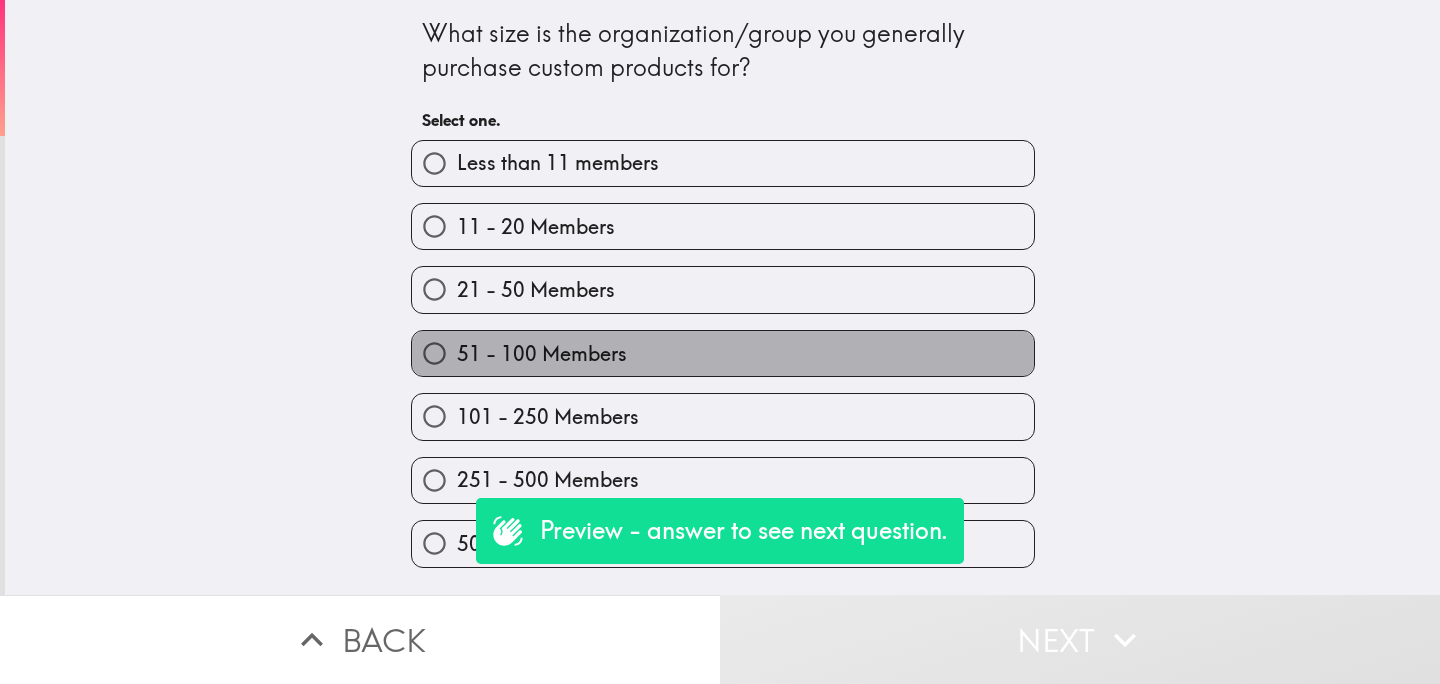 click on "51 - 100 Members" at bounding box center [723, 353] 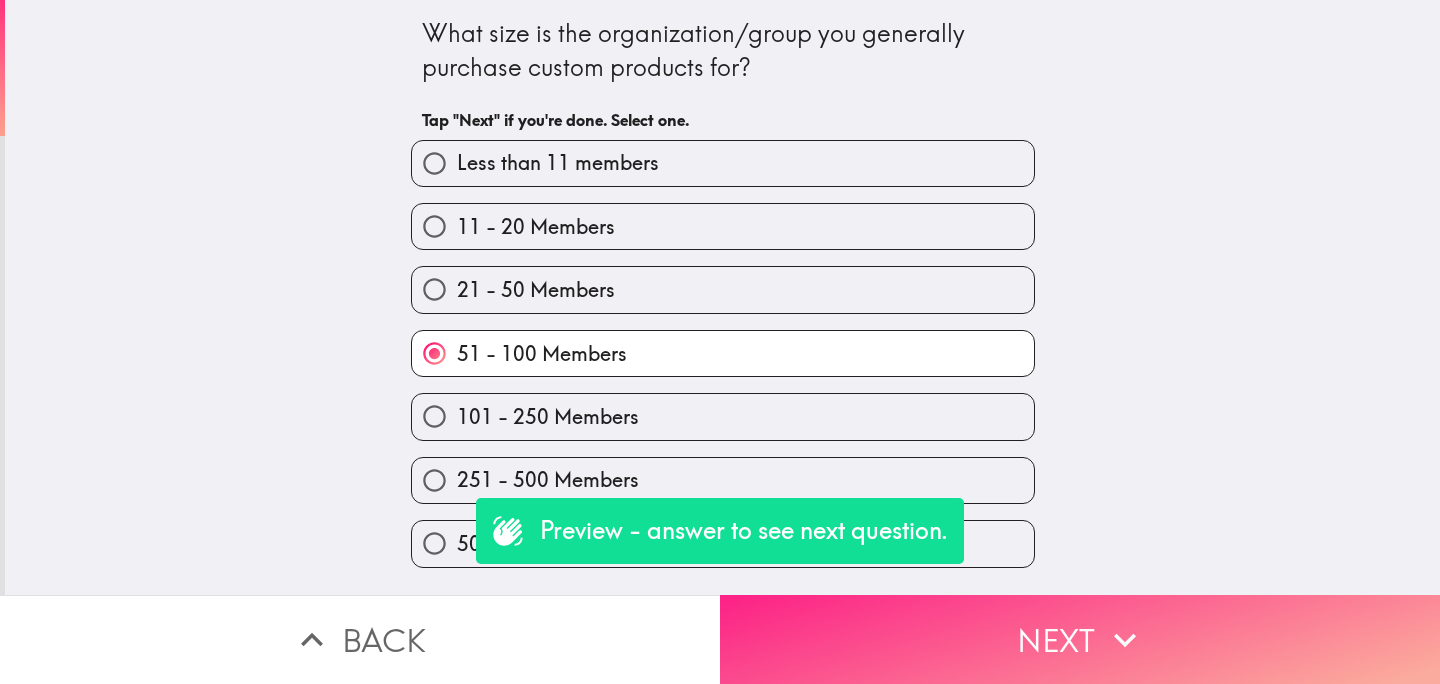 click on "Next" at bounding box center (1080, 639) 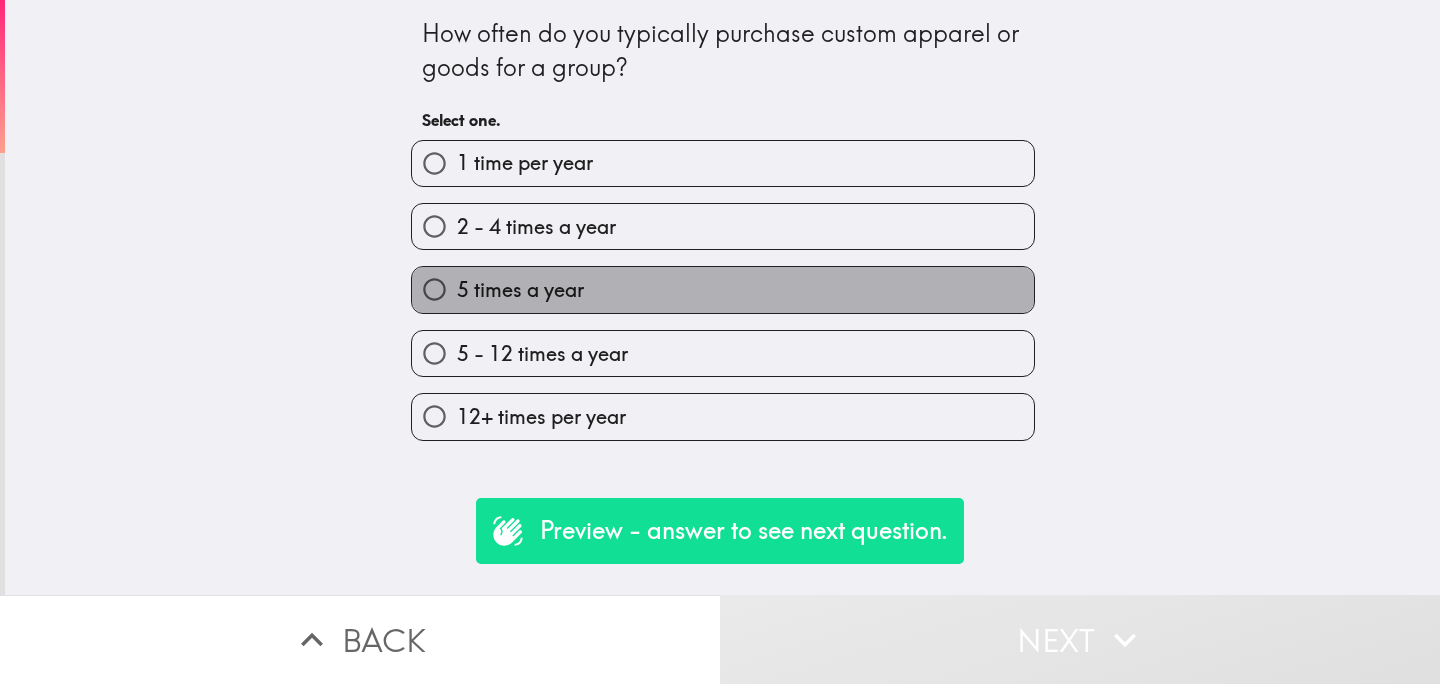 click on "5 times a year" at bounding box center [723, 289] 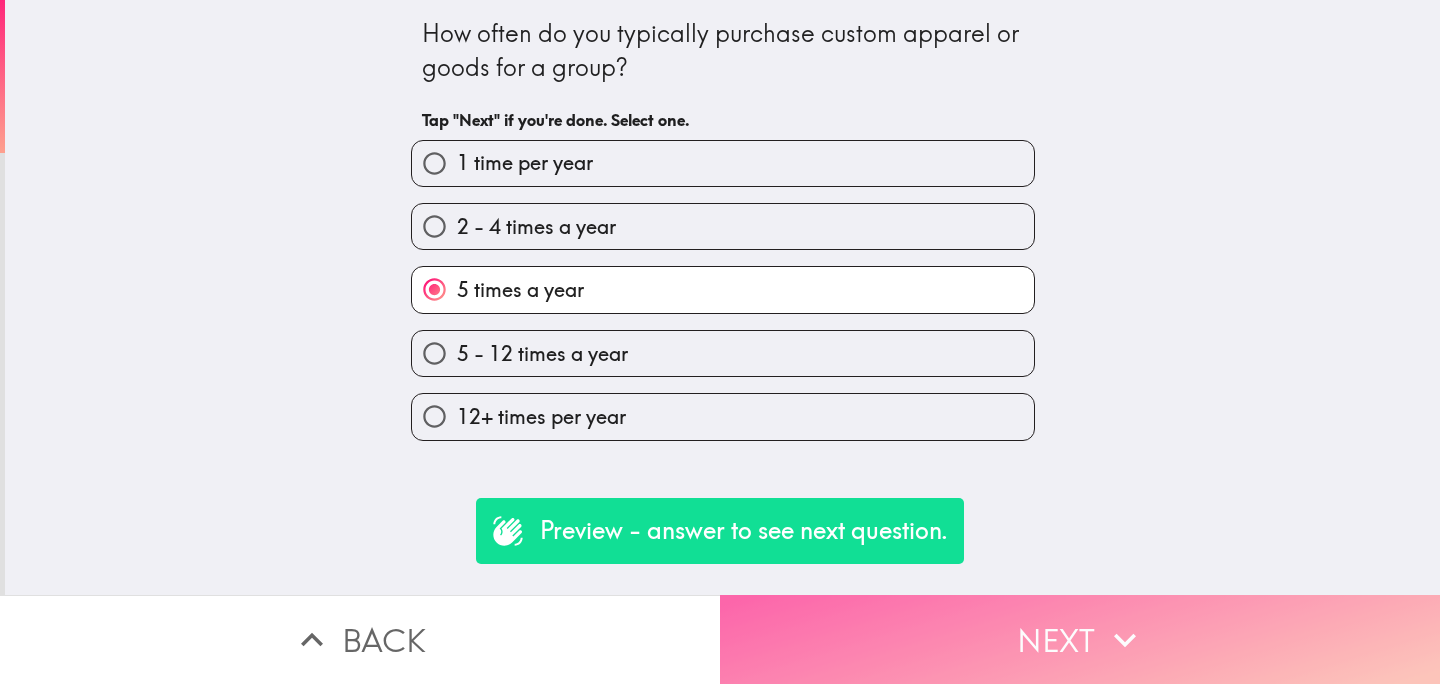 click on "Next" at bounding box center [1080, 639] 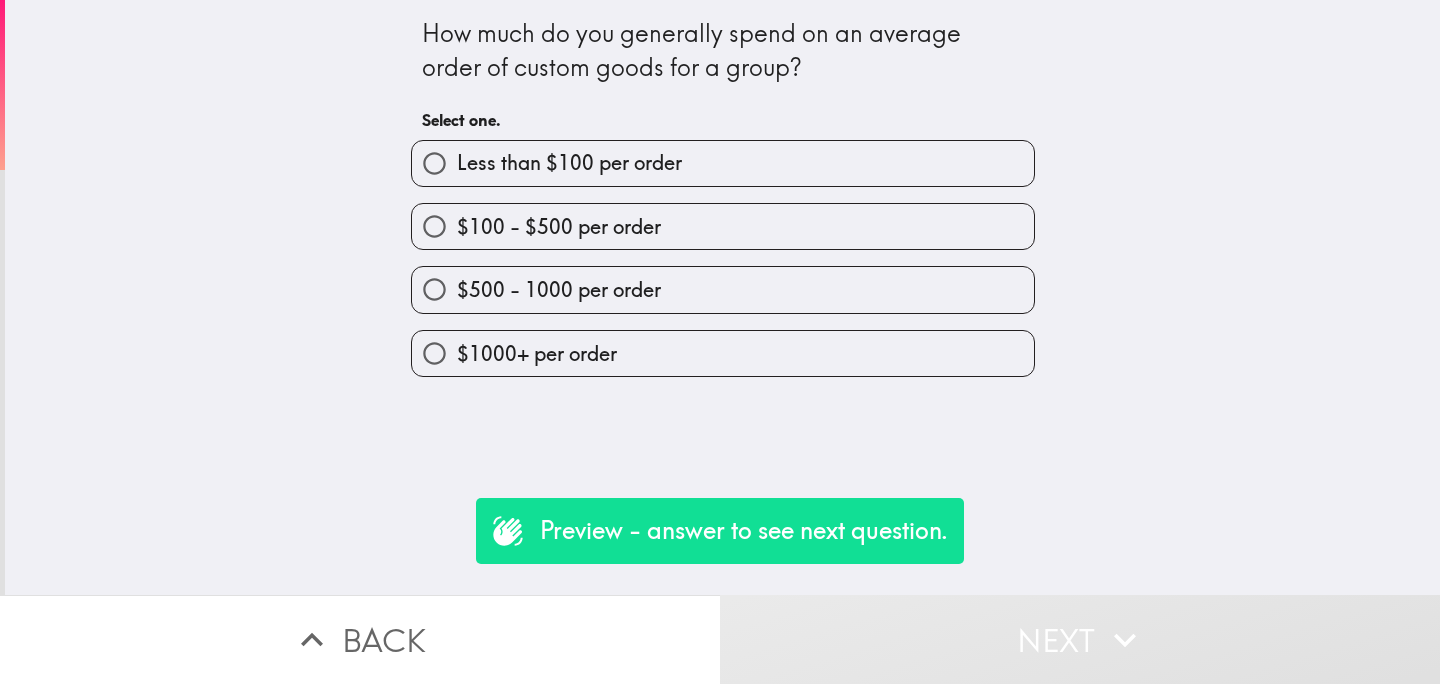click on "$500 - 1000 per order" at bounding box center [723, 289] 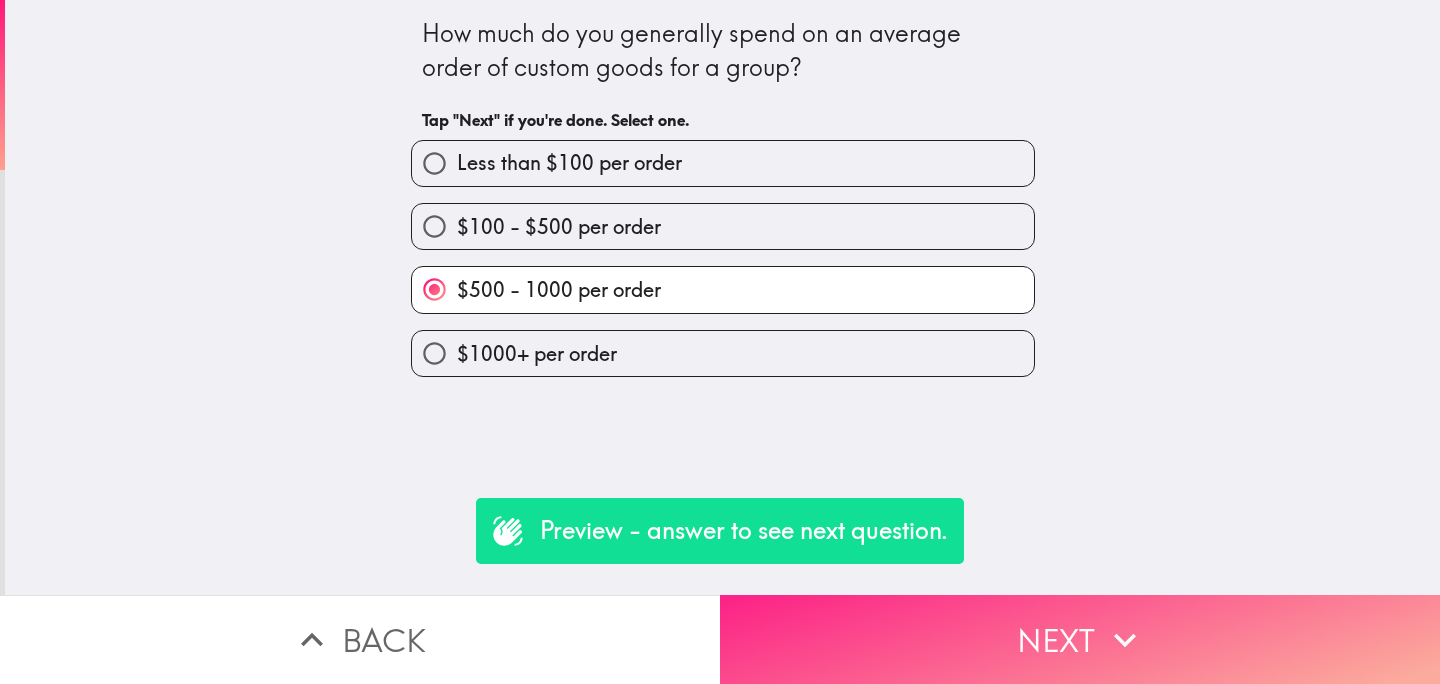 click on "Next" at bounding box center (1080, 639) 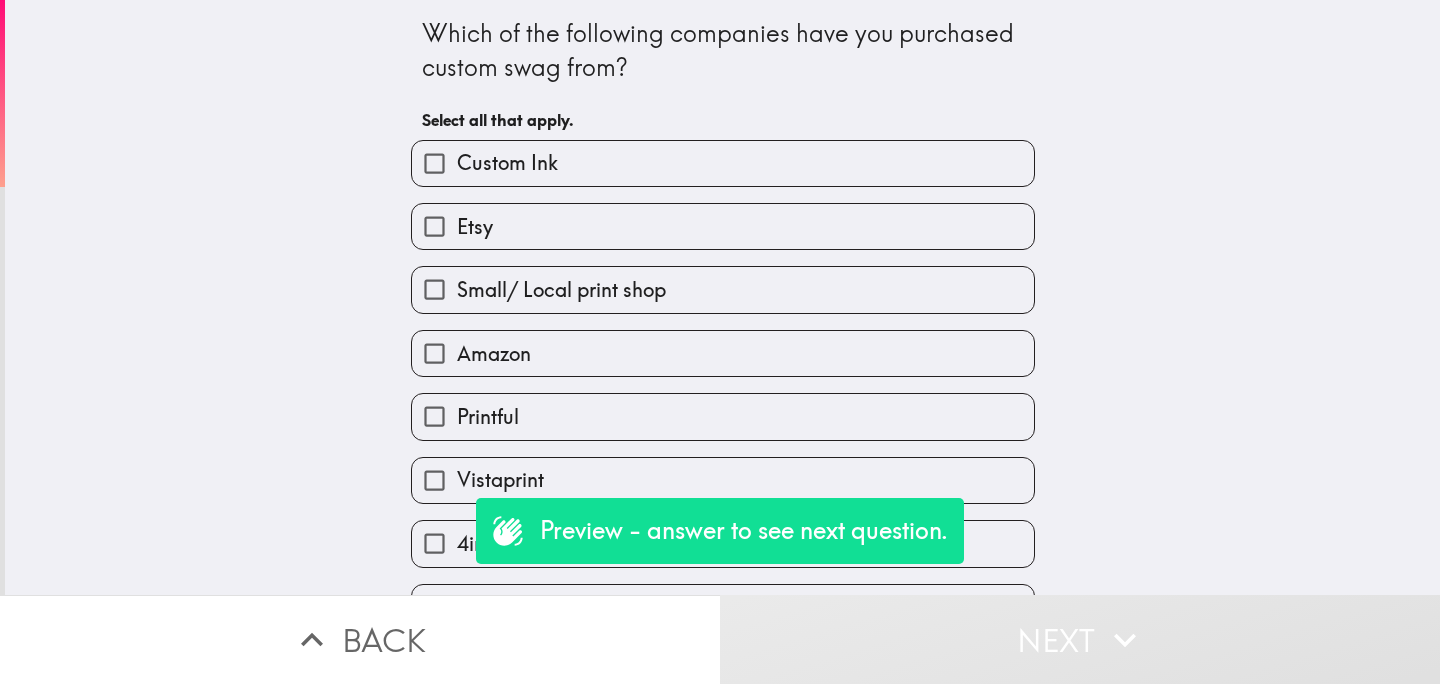 click on "Custom Ink" at bounding box center (715, 155) 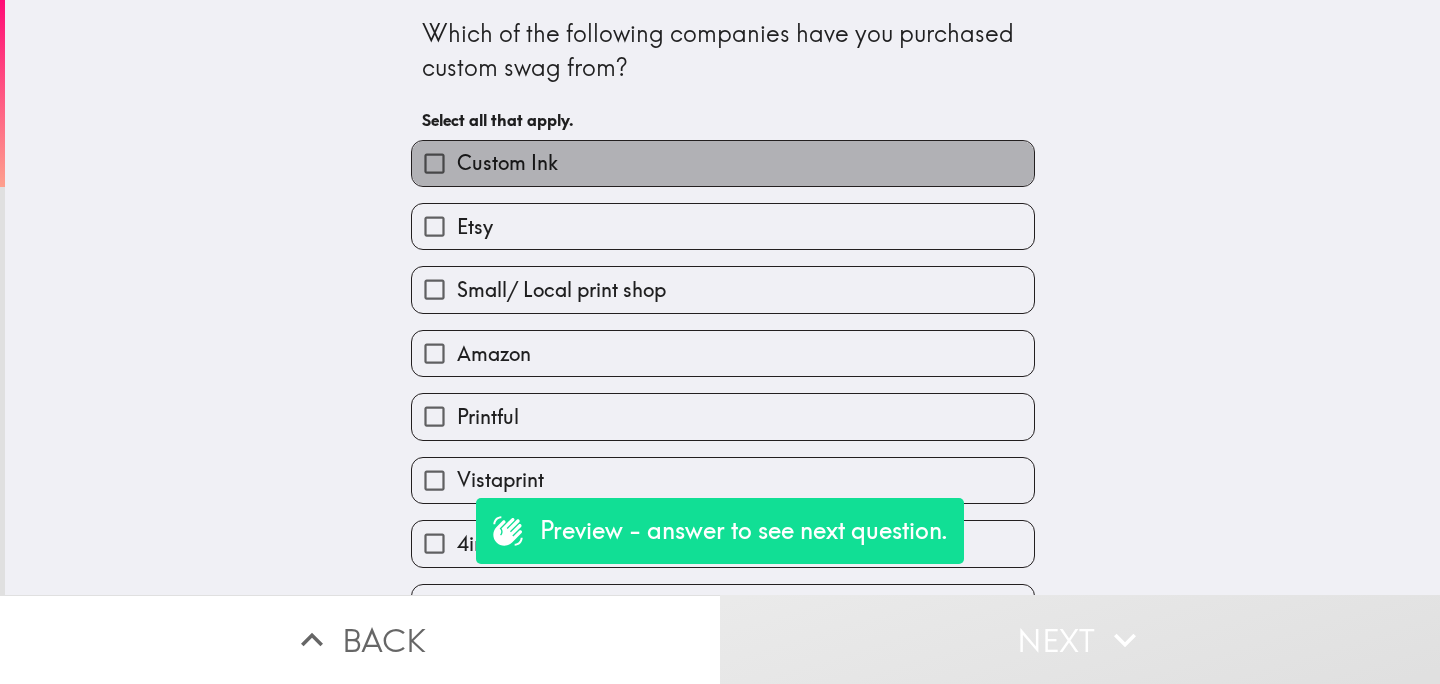 click on "Custom Ink" at bounding box center (723, 163) 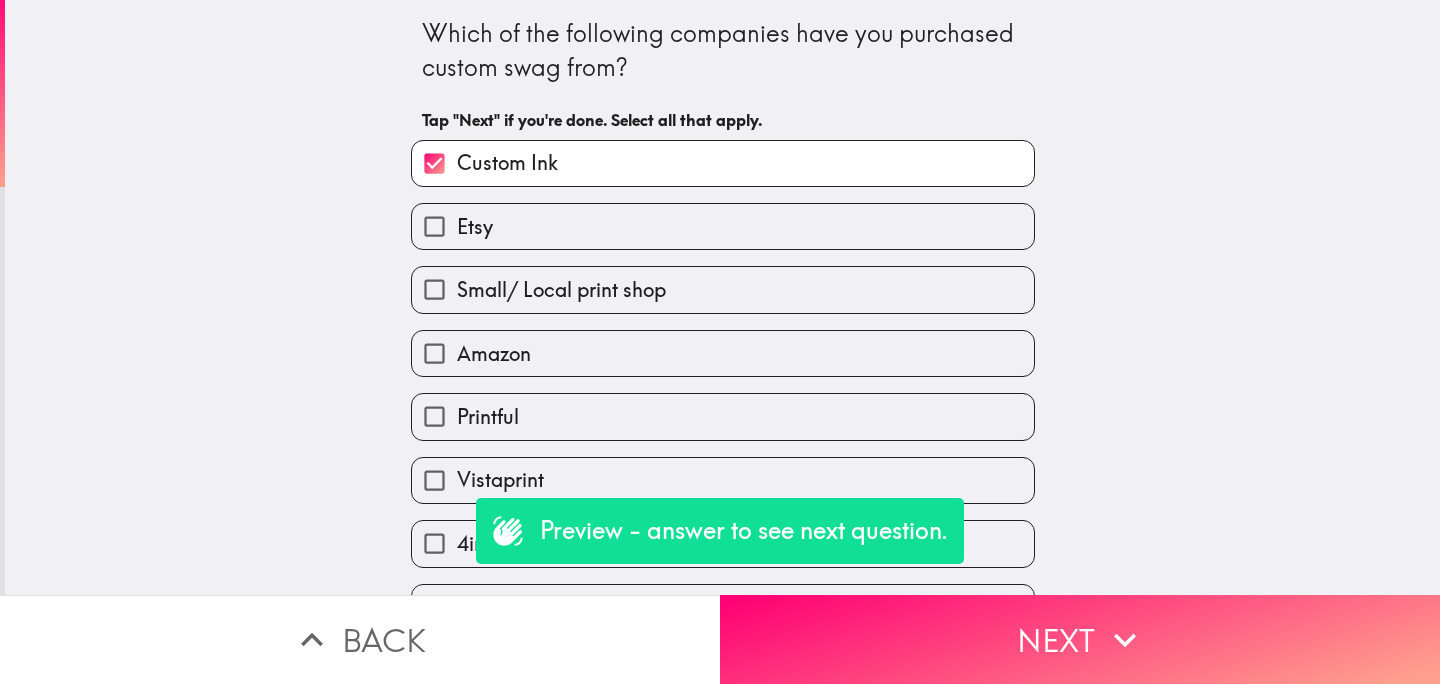 click on "Etsy" at bounding box center (723, 226) 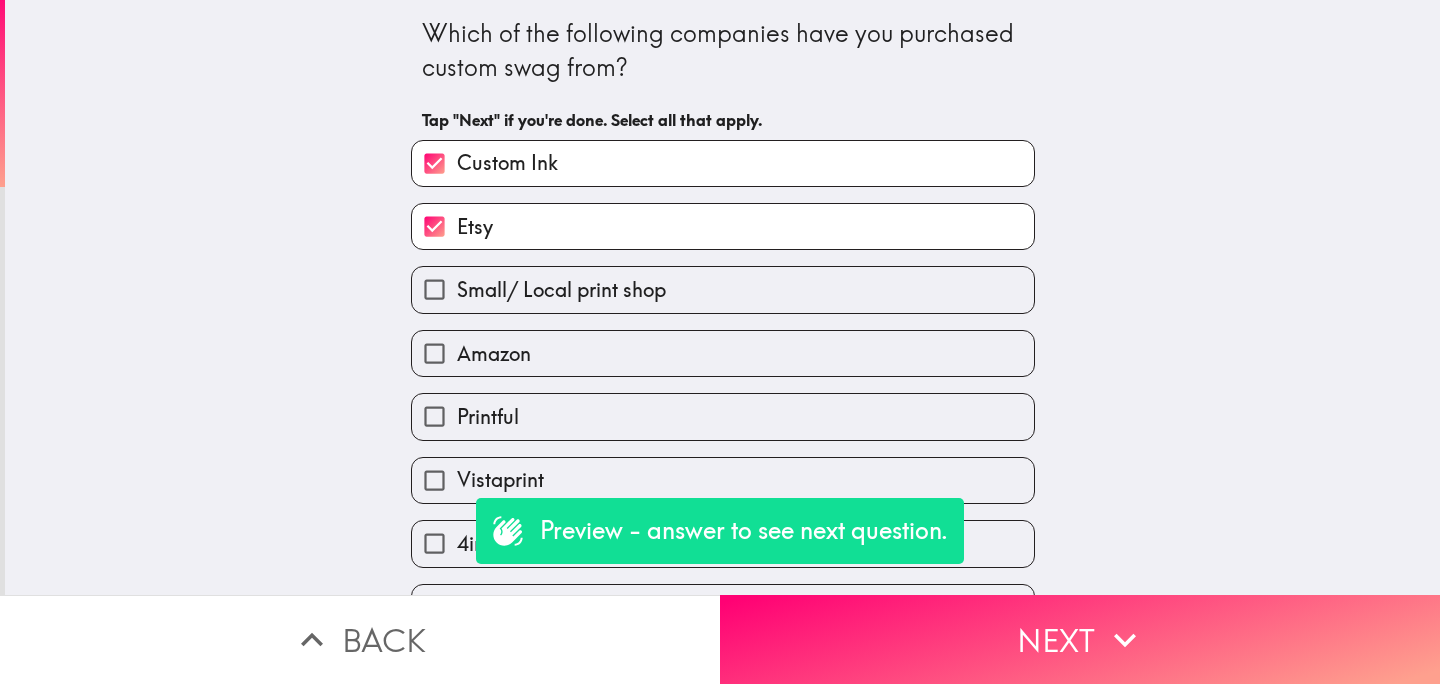 click on "Small/ Local print shop" at bounding box center (723, 289) 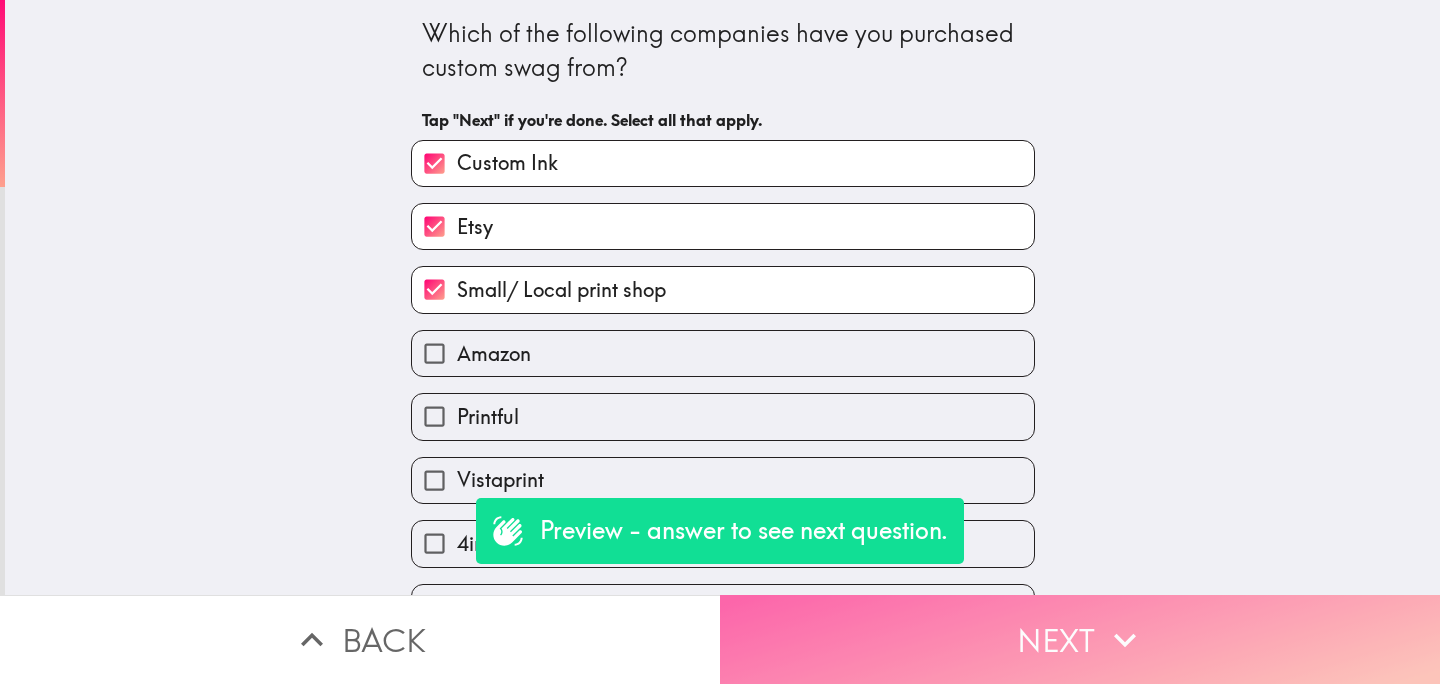click on "Next" at bounding box center [1080, 639] 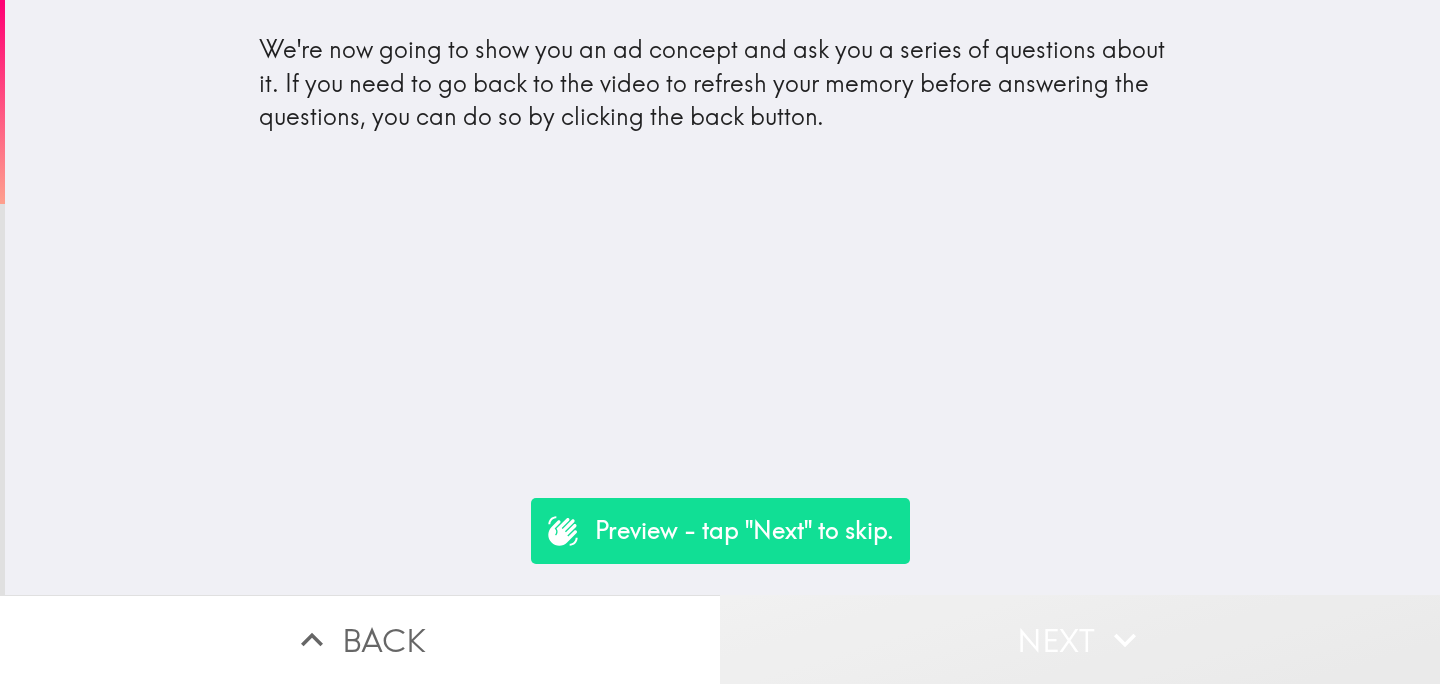click on "Next" at bounding box center (1080, 639) 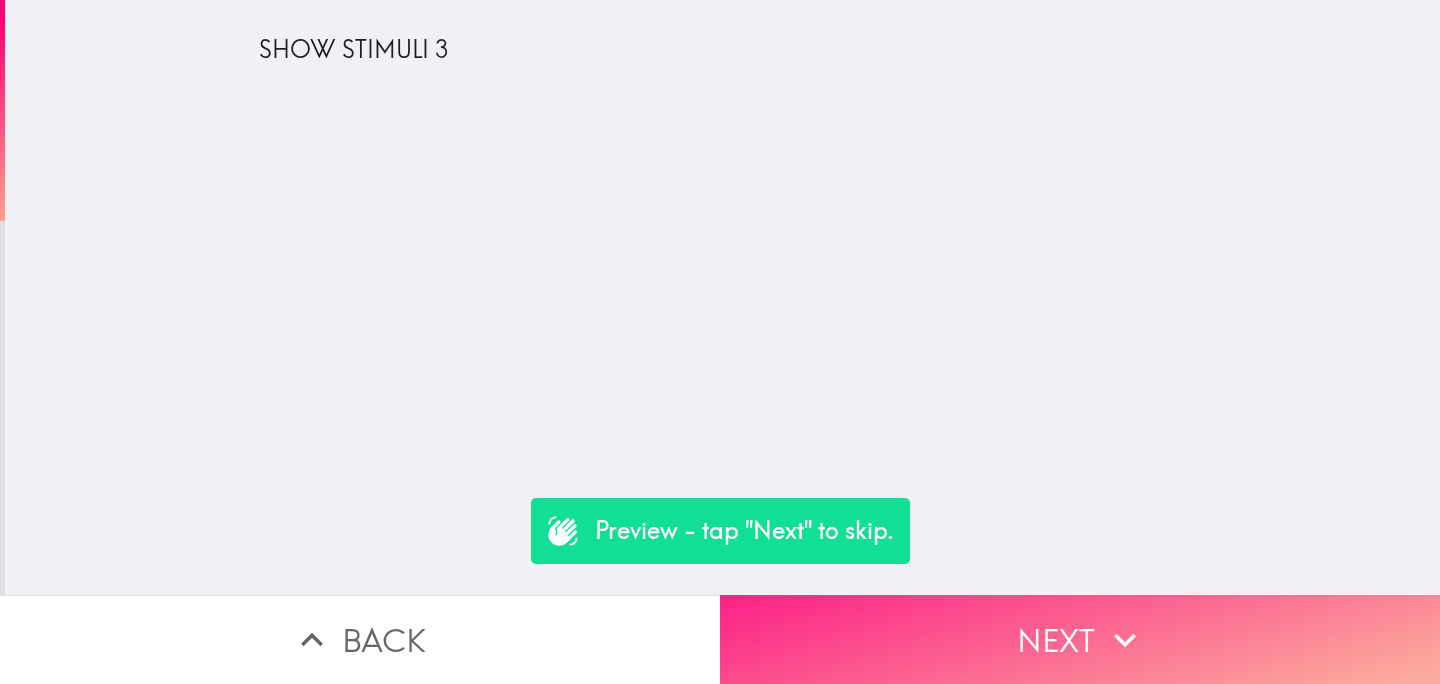 click on "Next" at bounding box center (1080, 639) 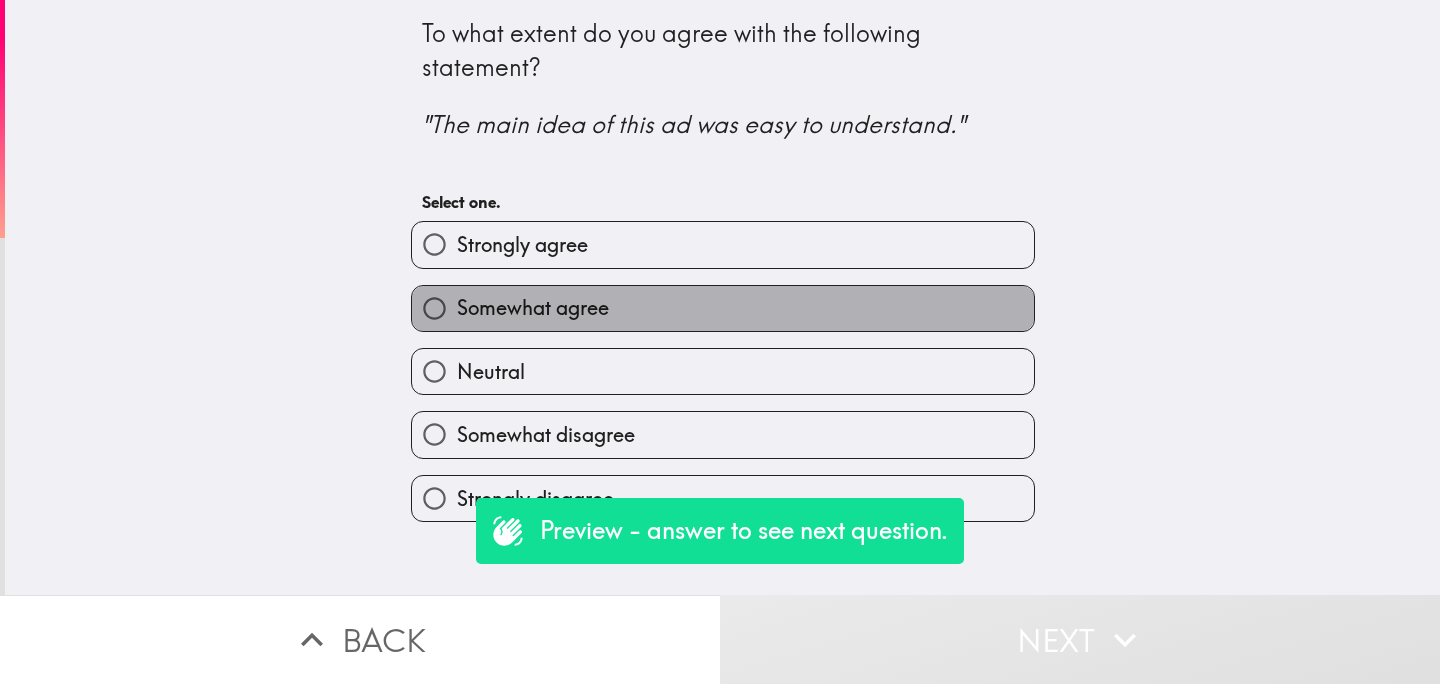 click on "Somewhat agree" at bounding box center [723, 308] 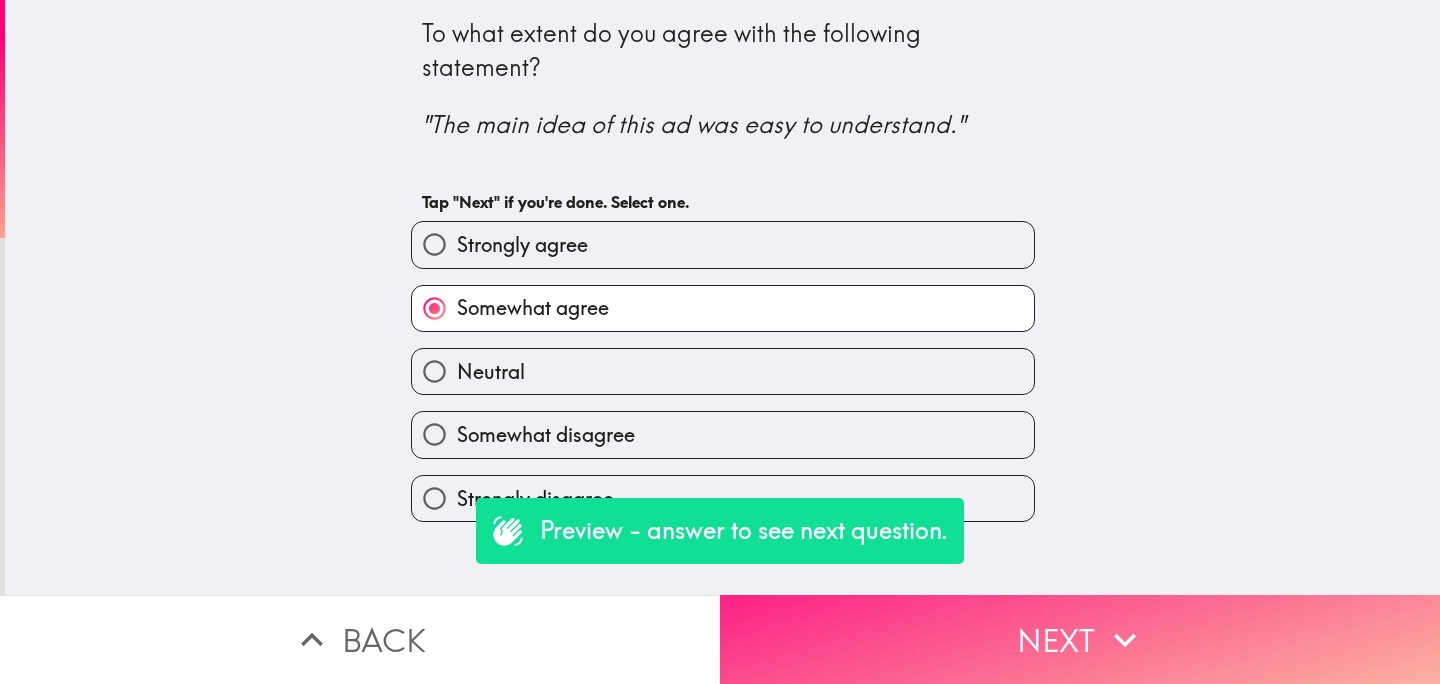 click on "Next" at bounding box center (1080, 639) 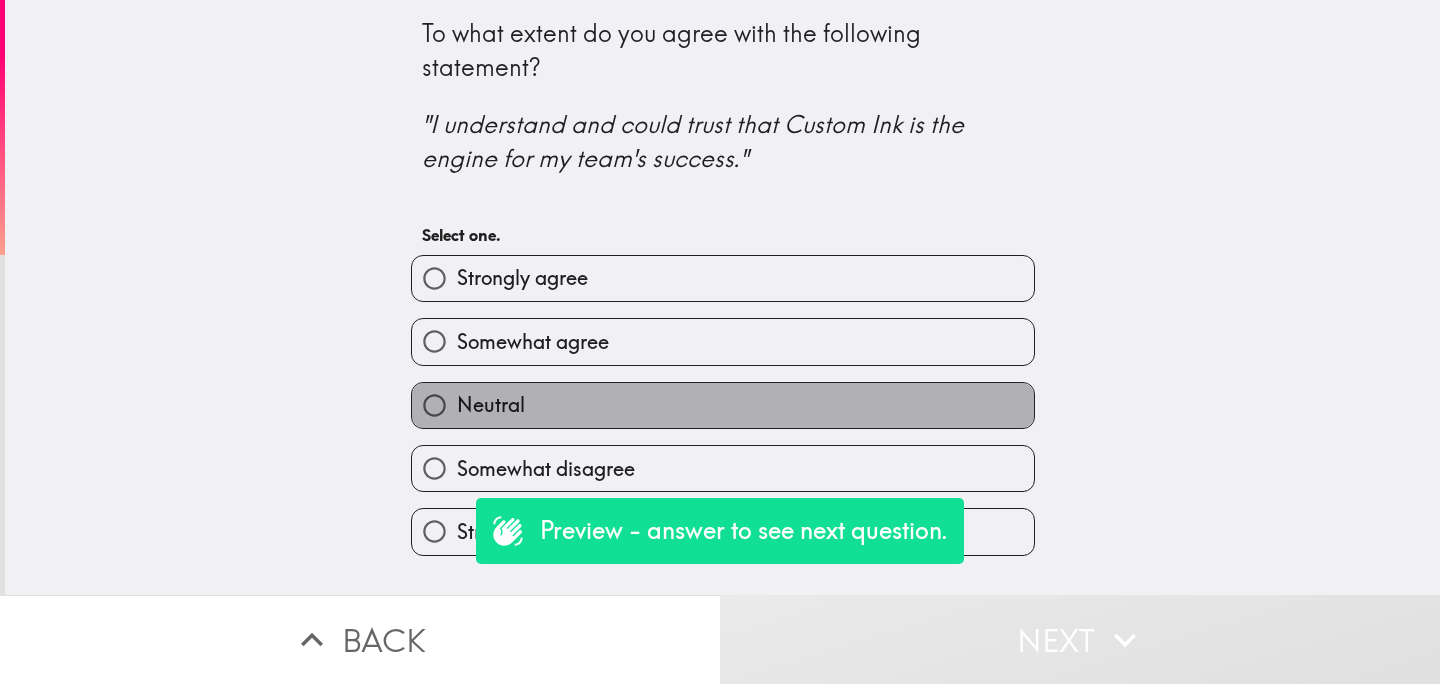 click on "Neutral" at bounding box center (723, 405) 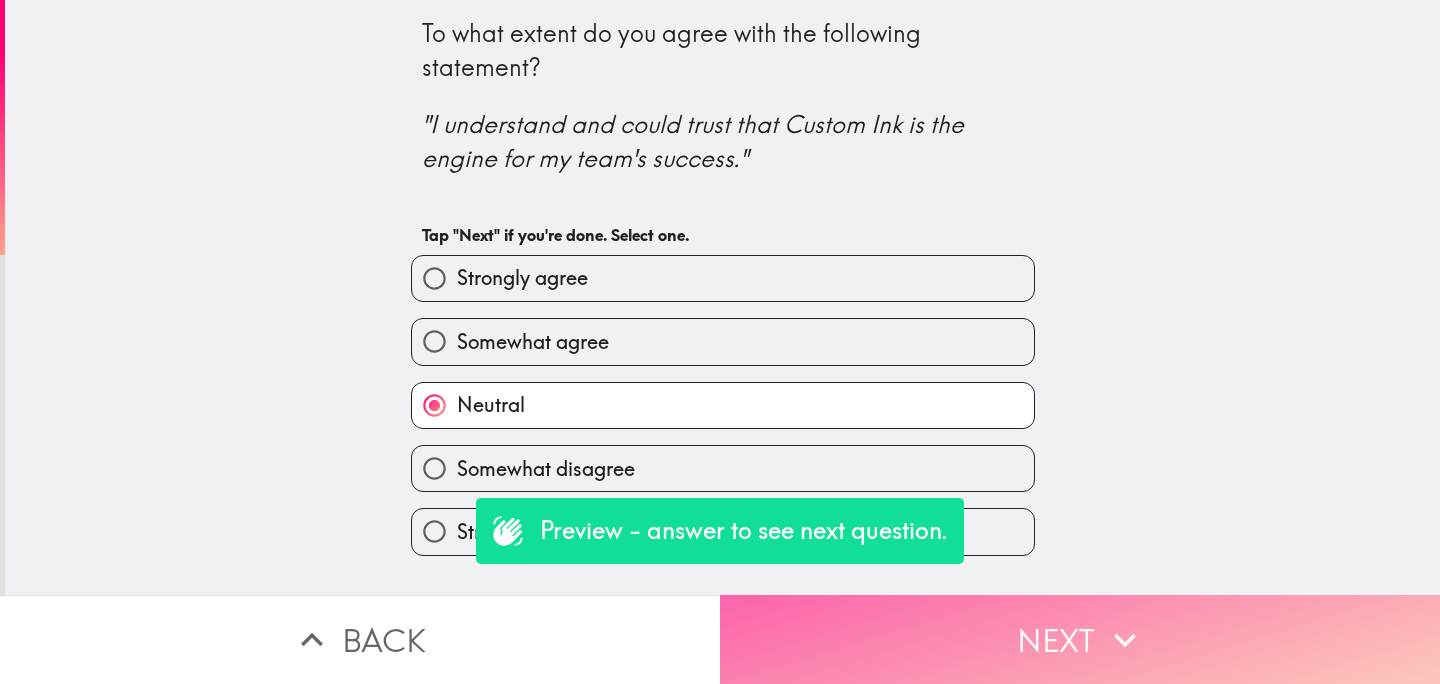 click on "Next" at bounding box center [1080, 639] 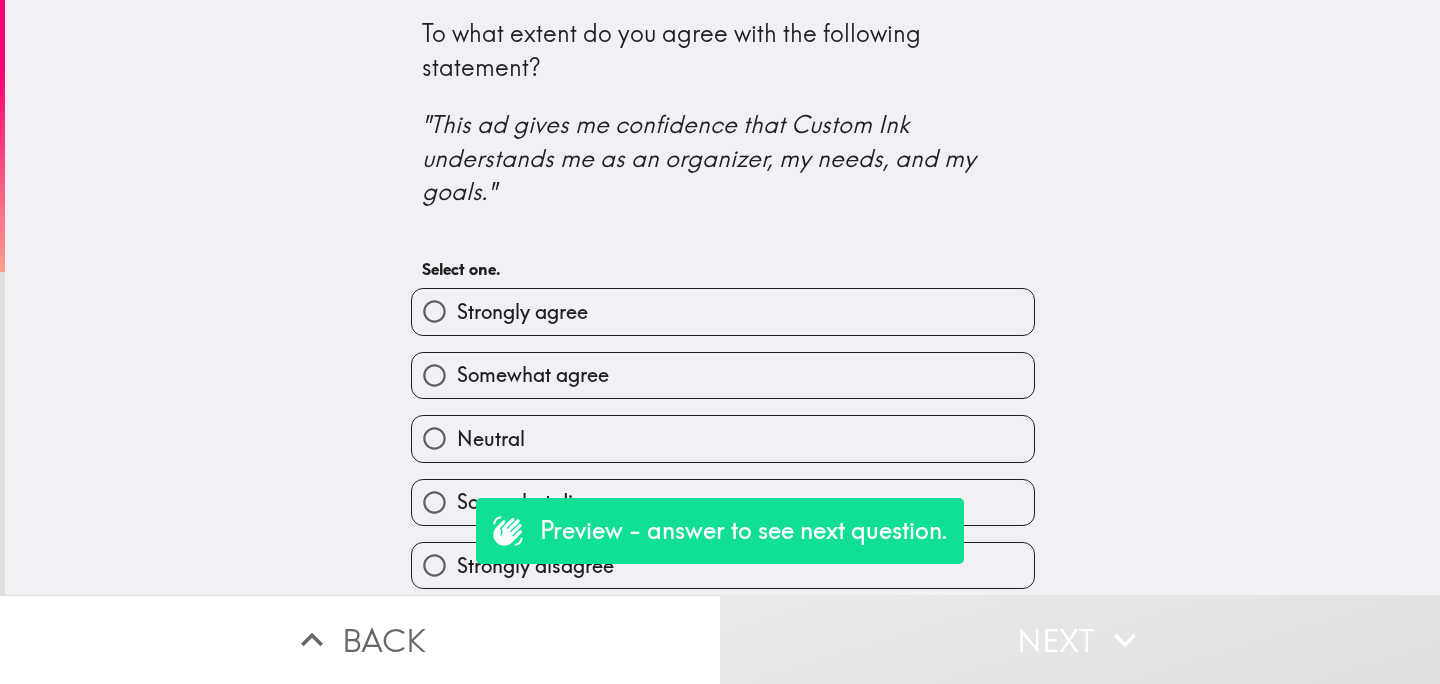 click on "Neutral" at bounding box center (715, 430) 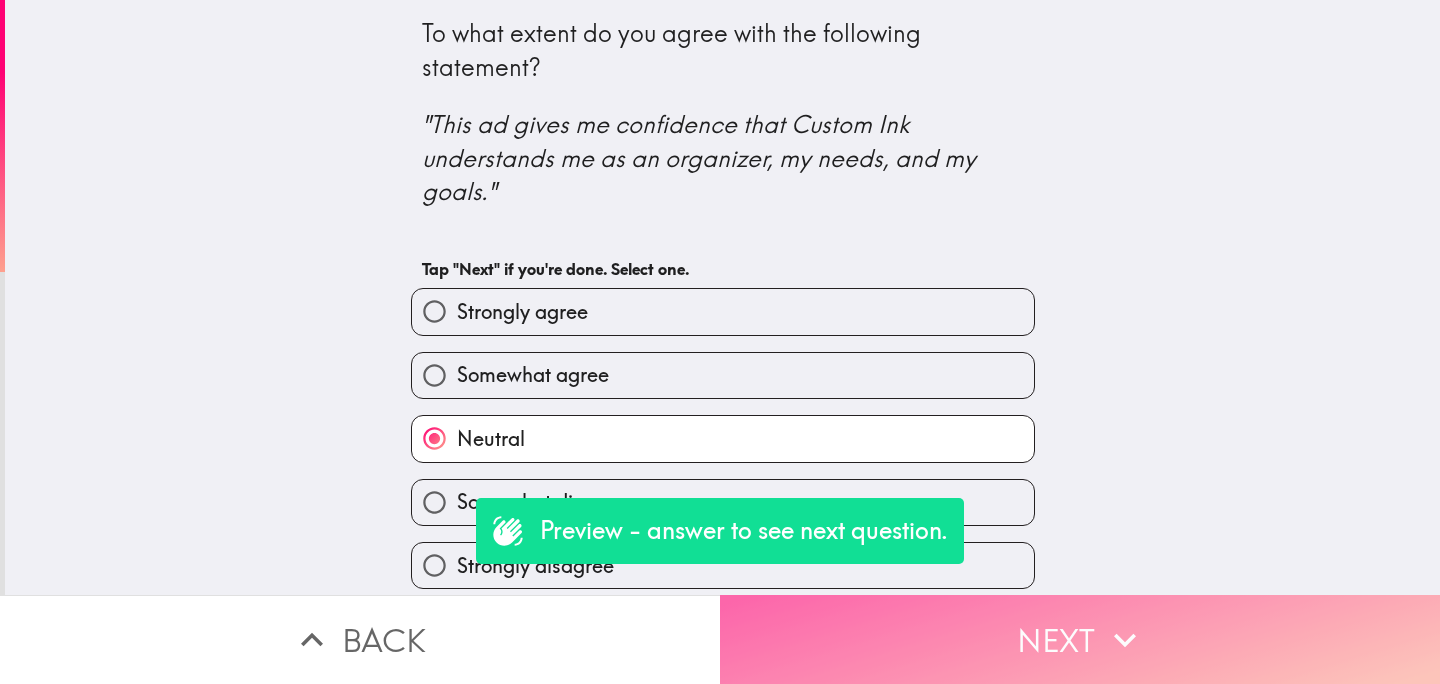 click on "Next" at bounding box center [1080, 639] 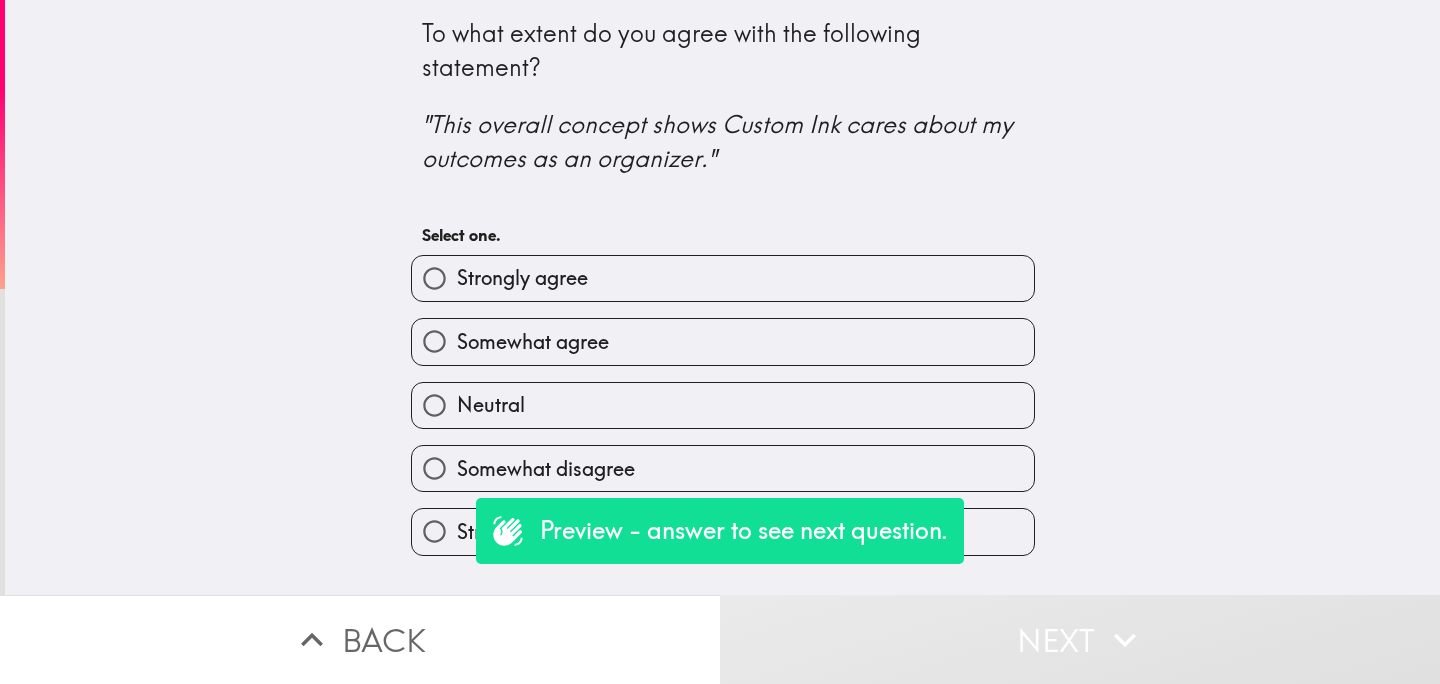 click on "Strongly agree" at bounding box center (723, 278) 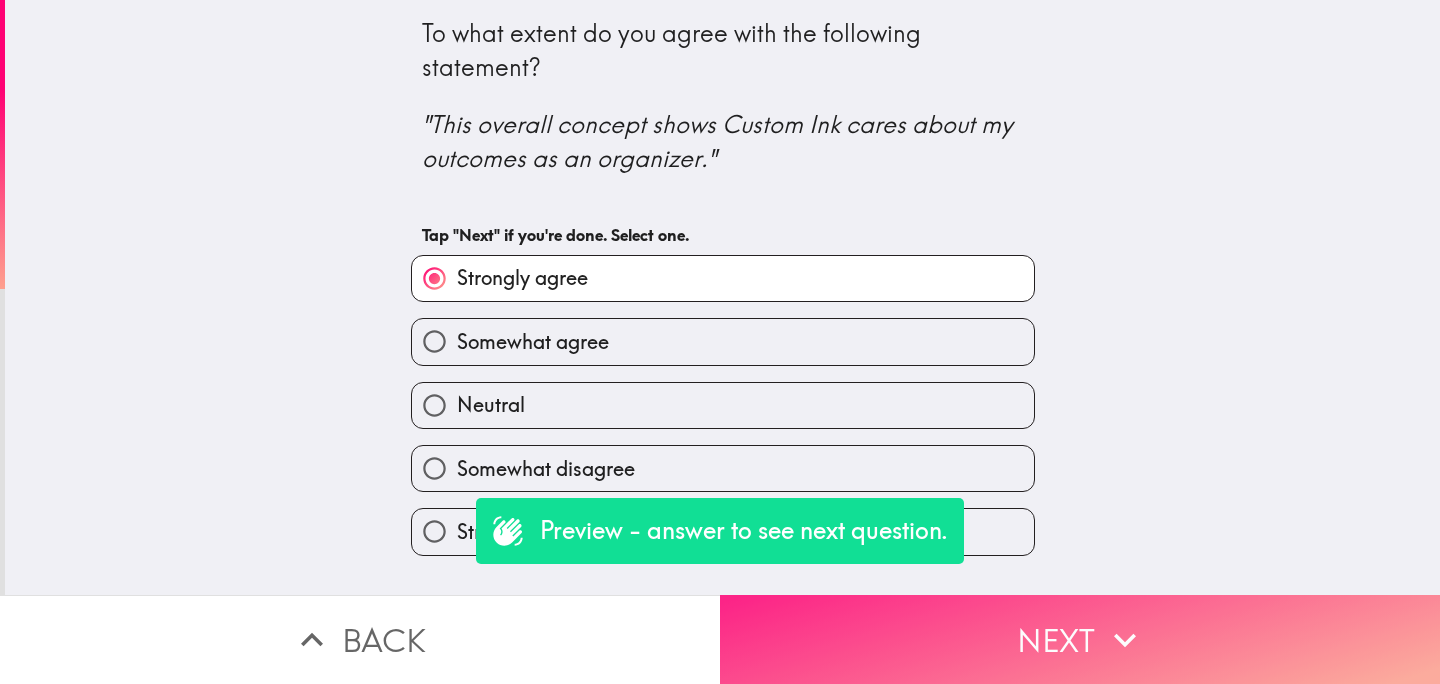 click on "Next" at bounding box center [1080, 639] 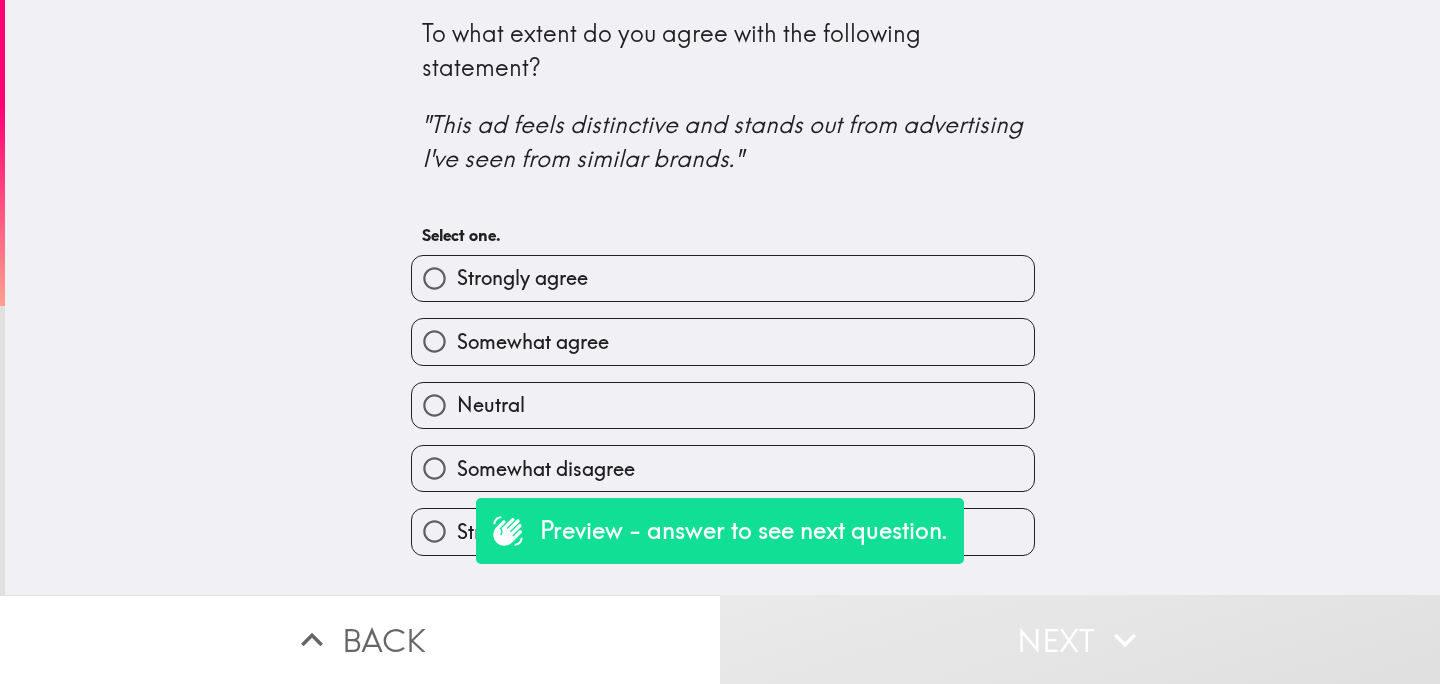 click on "Neutral" at bounding box center (723, 405) 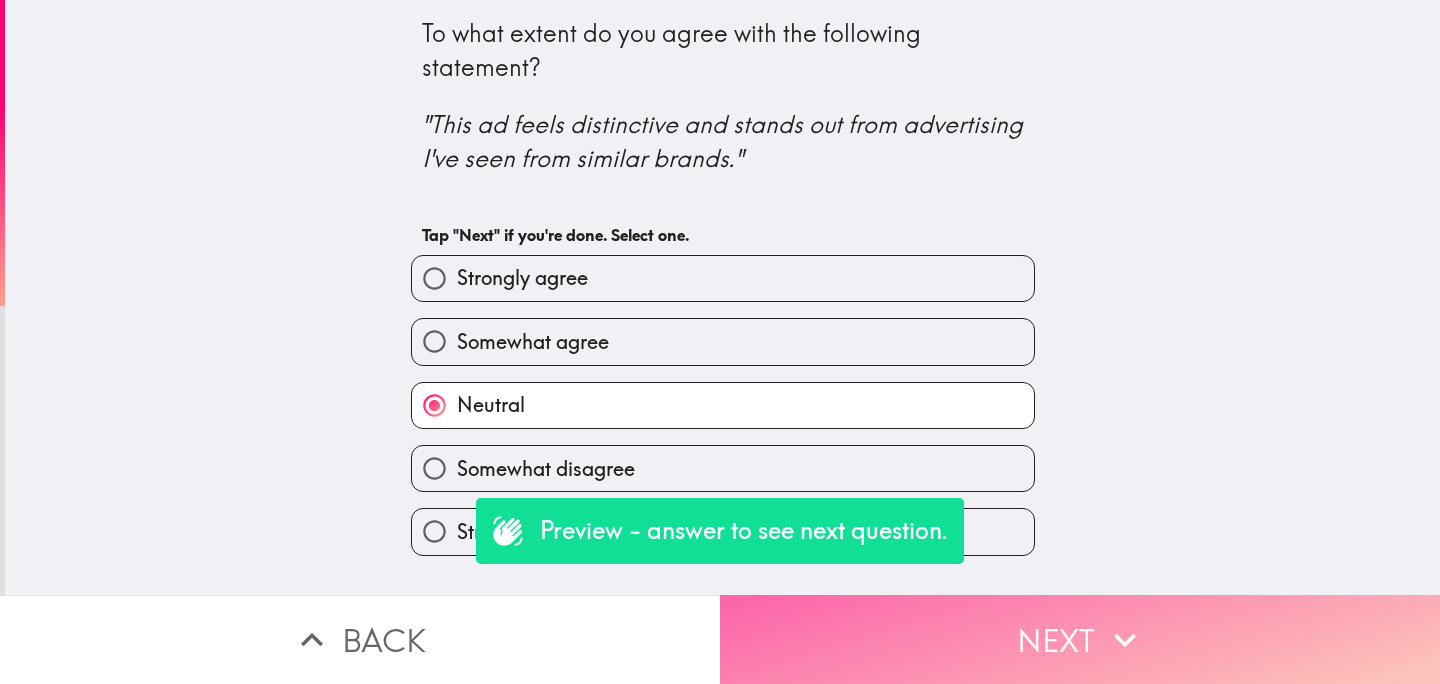 click on "Next" at bounding box center (1080, 639) 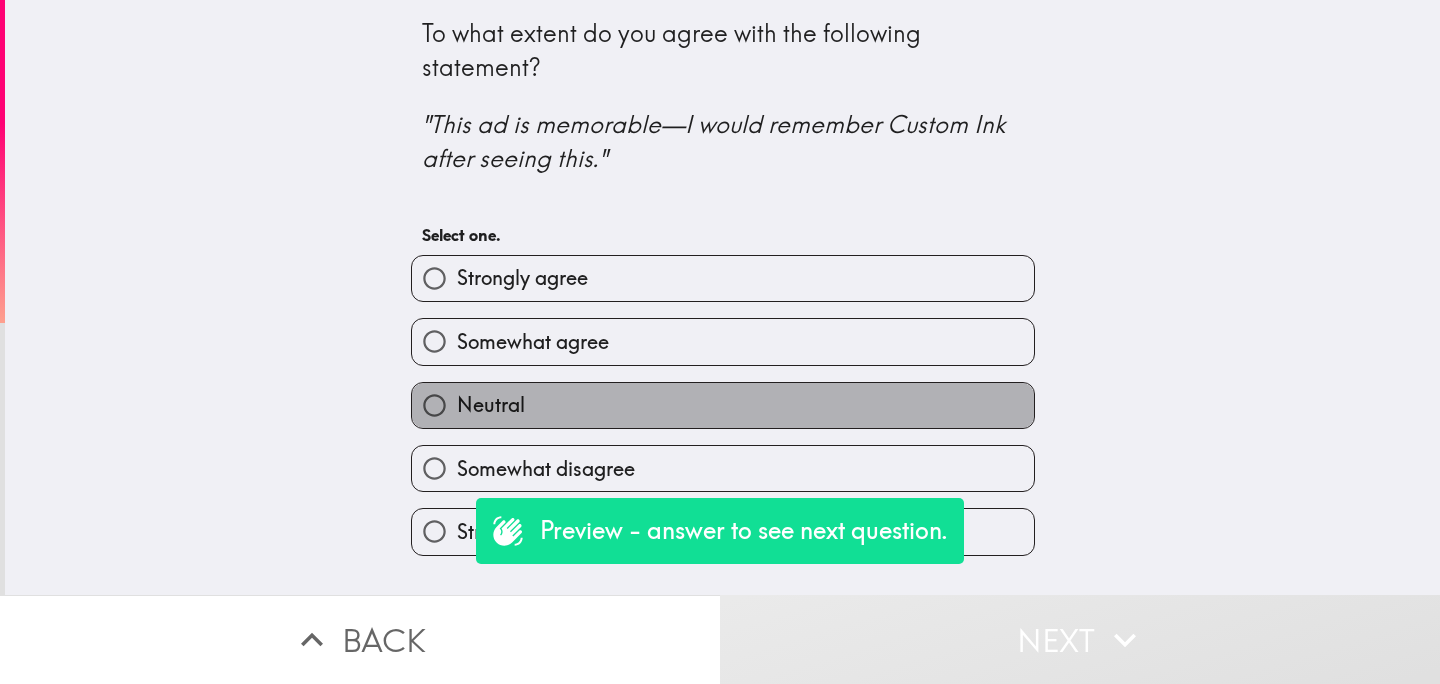 click on "Neutral" at bounding box center (723, 405) 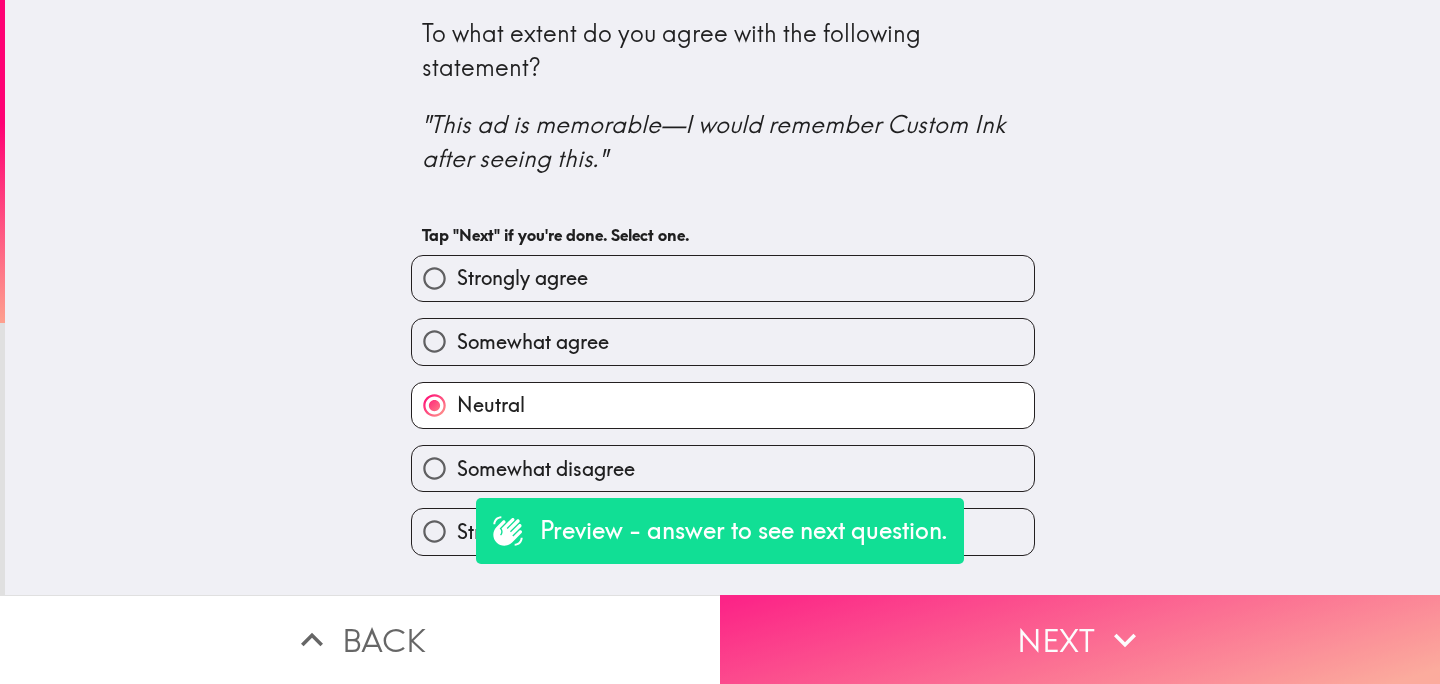 click on "Next" at bounding box center (1080, 639) 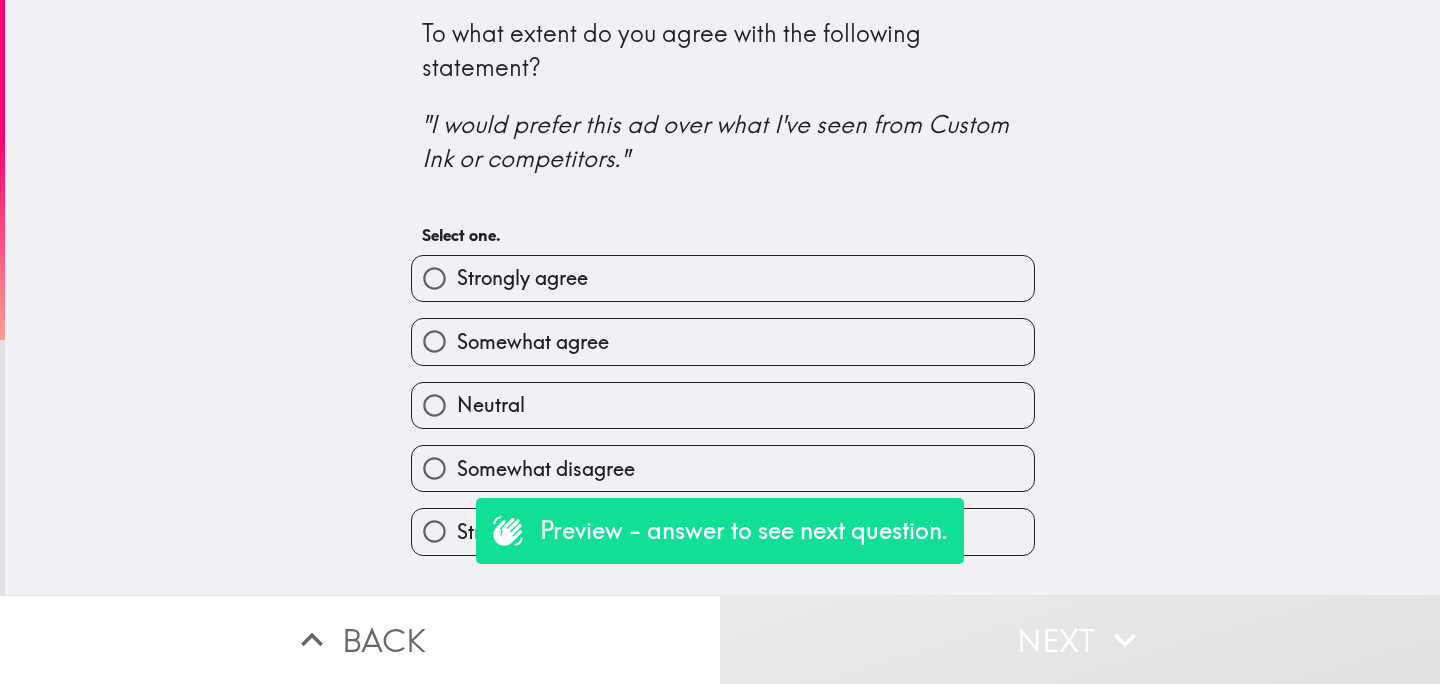 click on "Neutral" at bounding box center (723, 405) 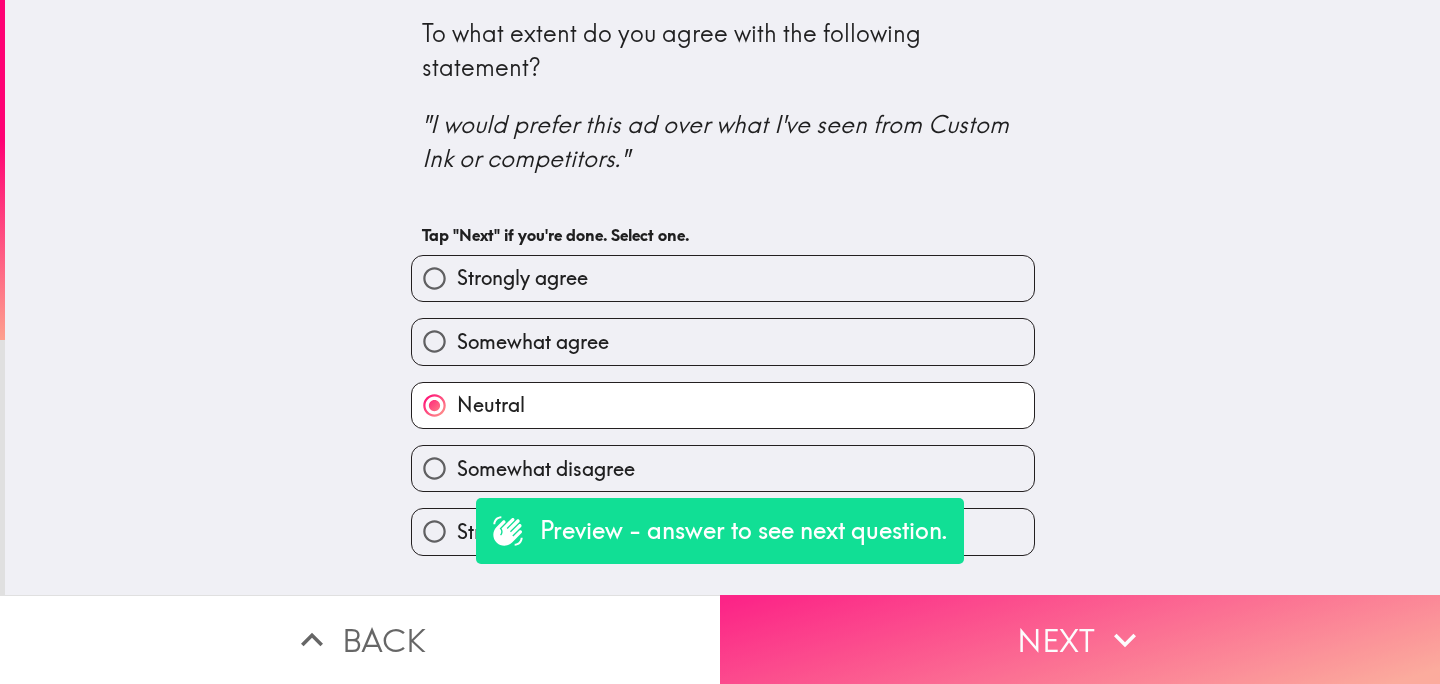 click on "Next" at bounding box center (1080, 639) 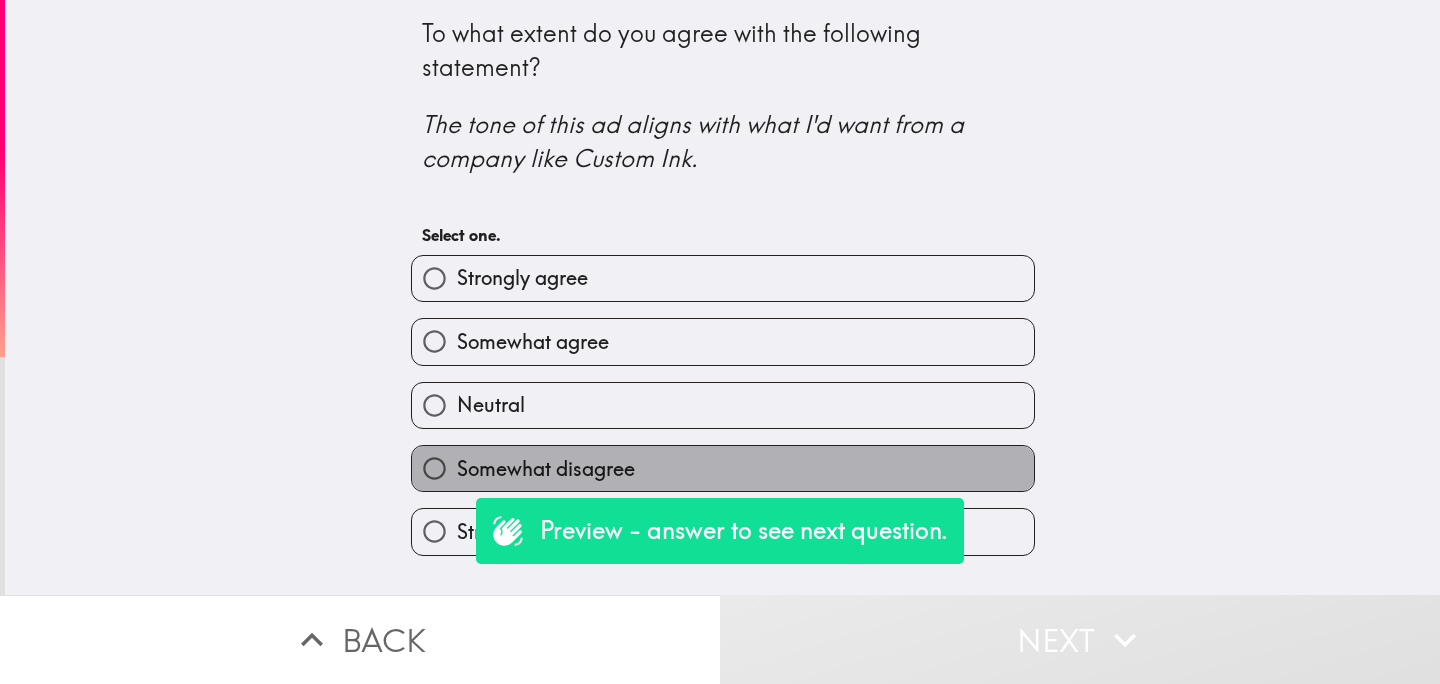 click on "Somewhat disagree" at bounding box center (723, 468) 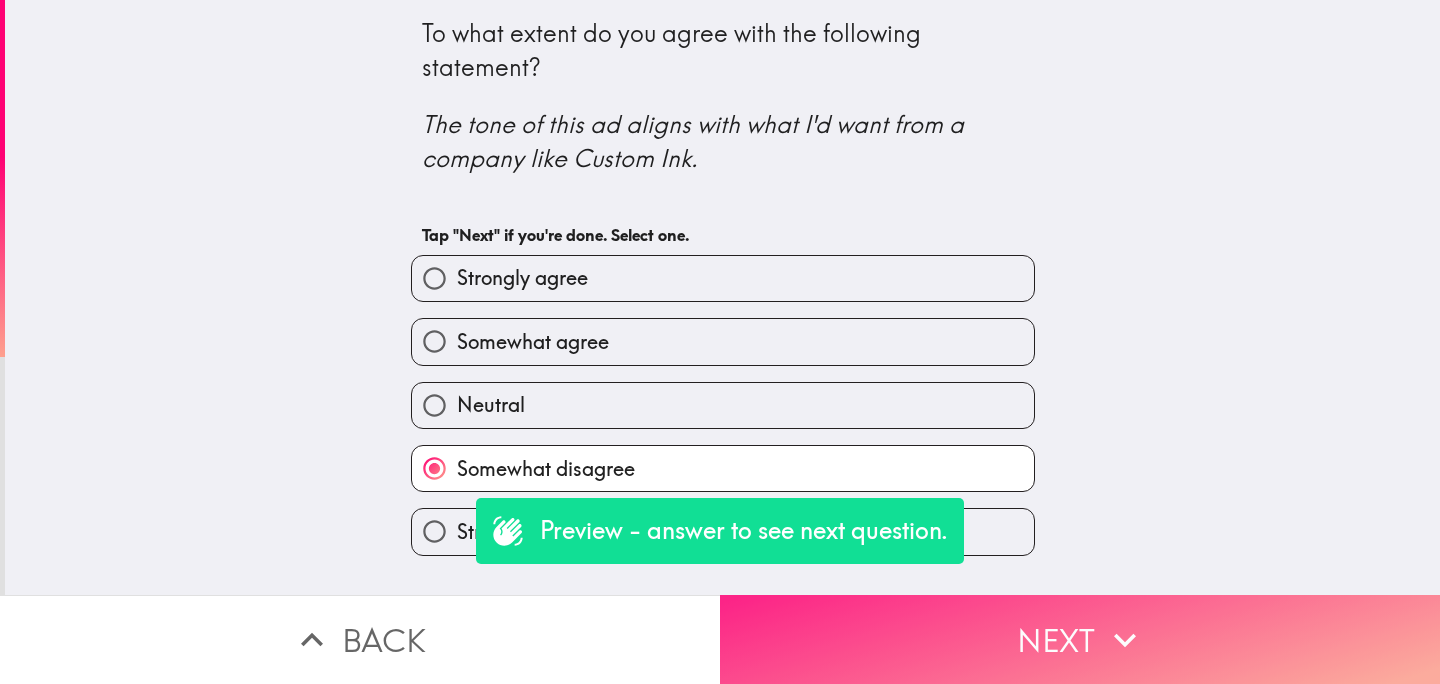 click on "Next" at bounding box center (1080, 639) 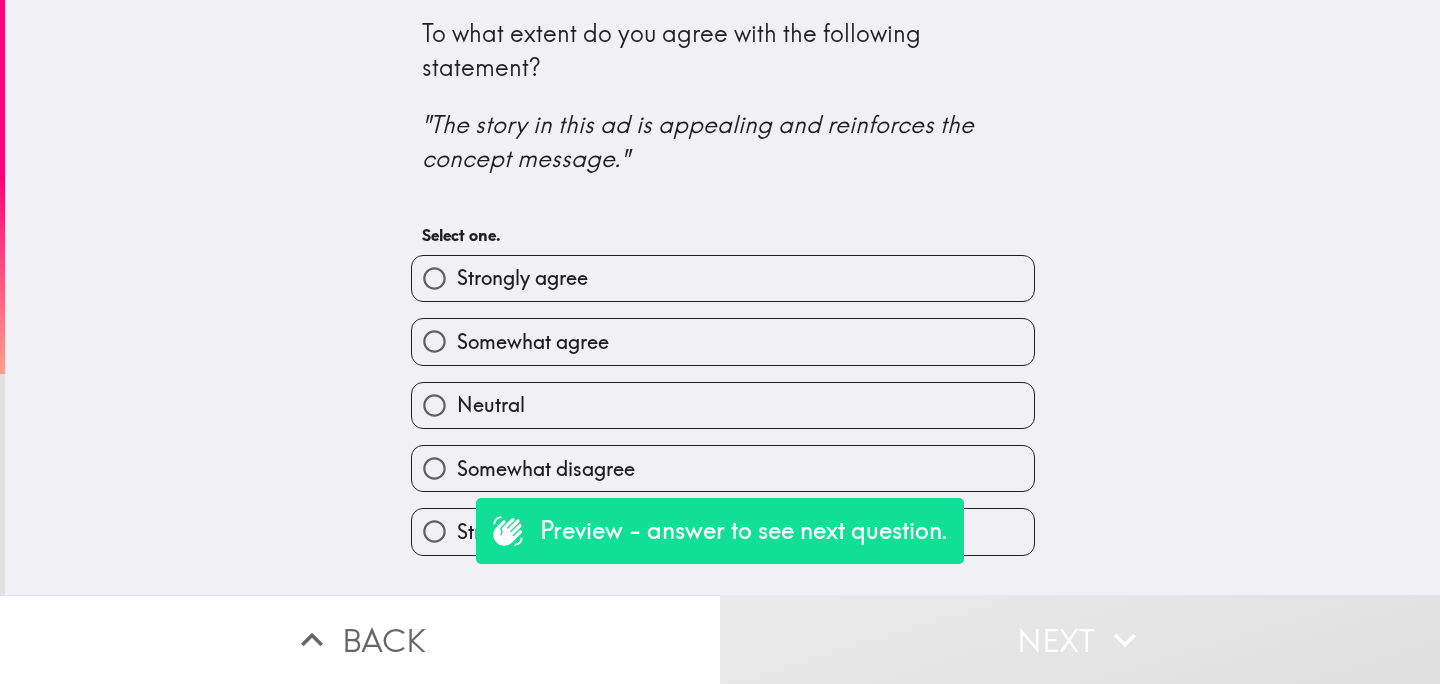 click on "Somewhat disagree" at bounding box center [723, 468] 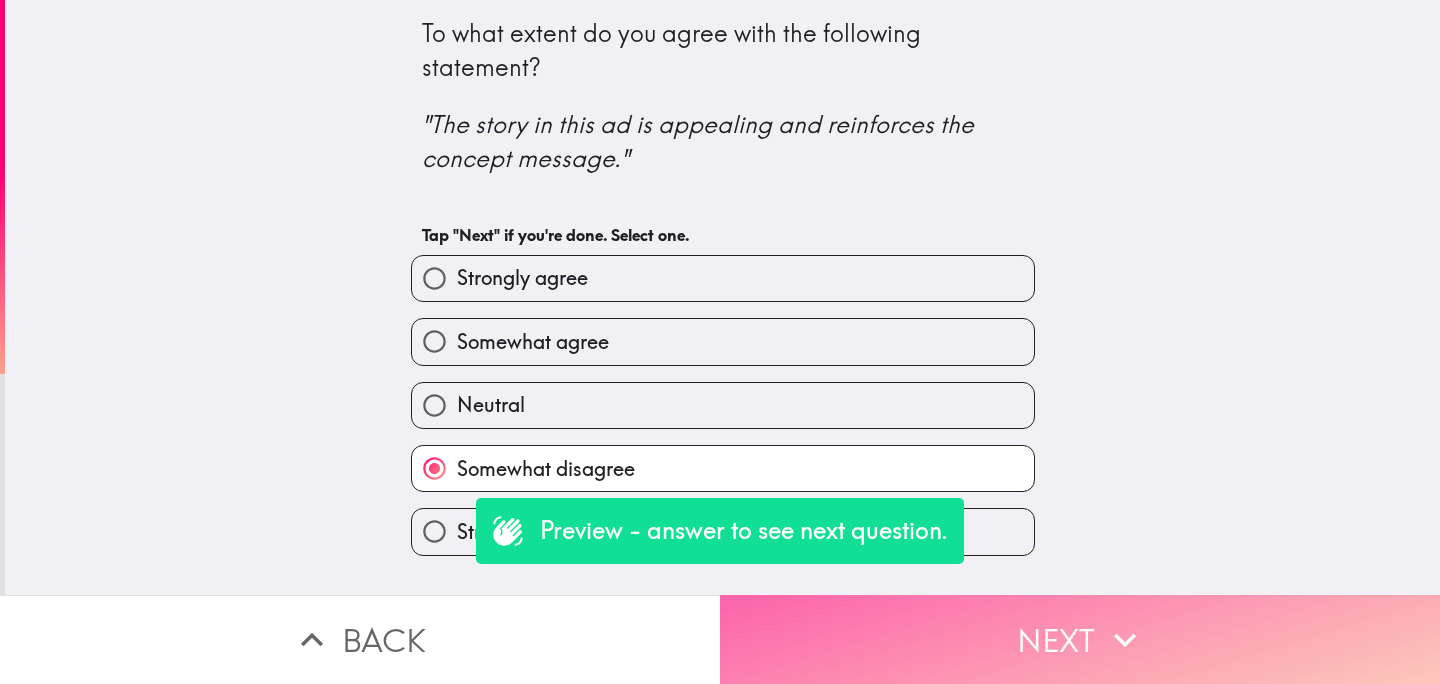 click on "Next" at bounding box center [1080, 639] 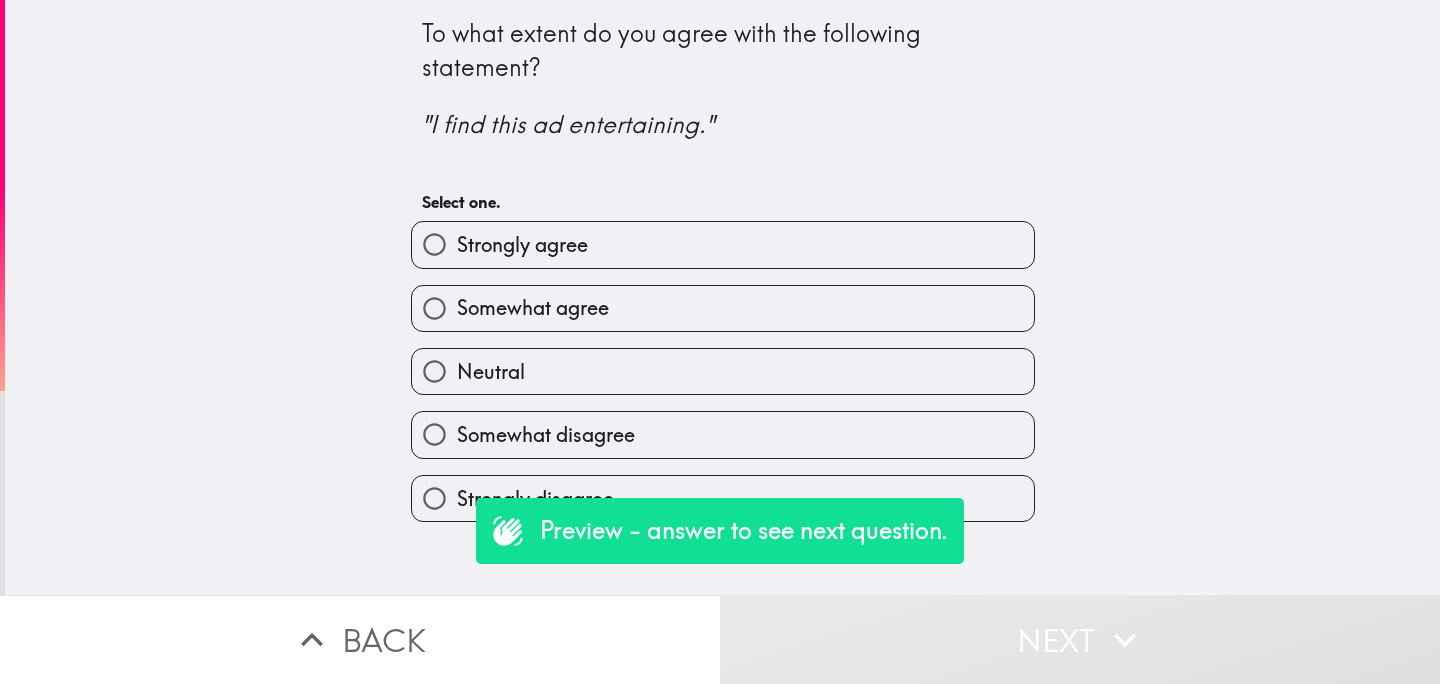 click on "Neutral" at bounding box center [723, 371] 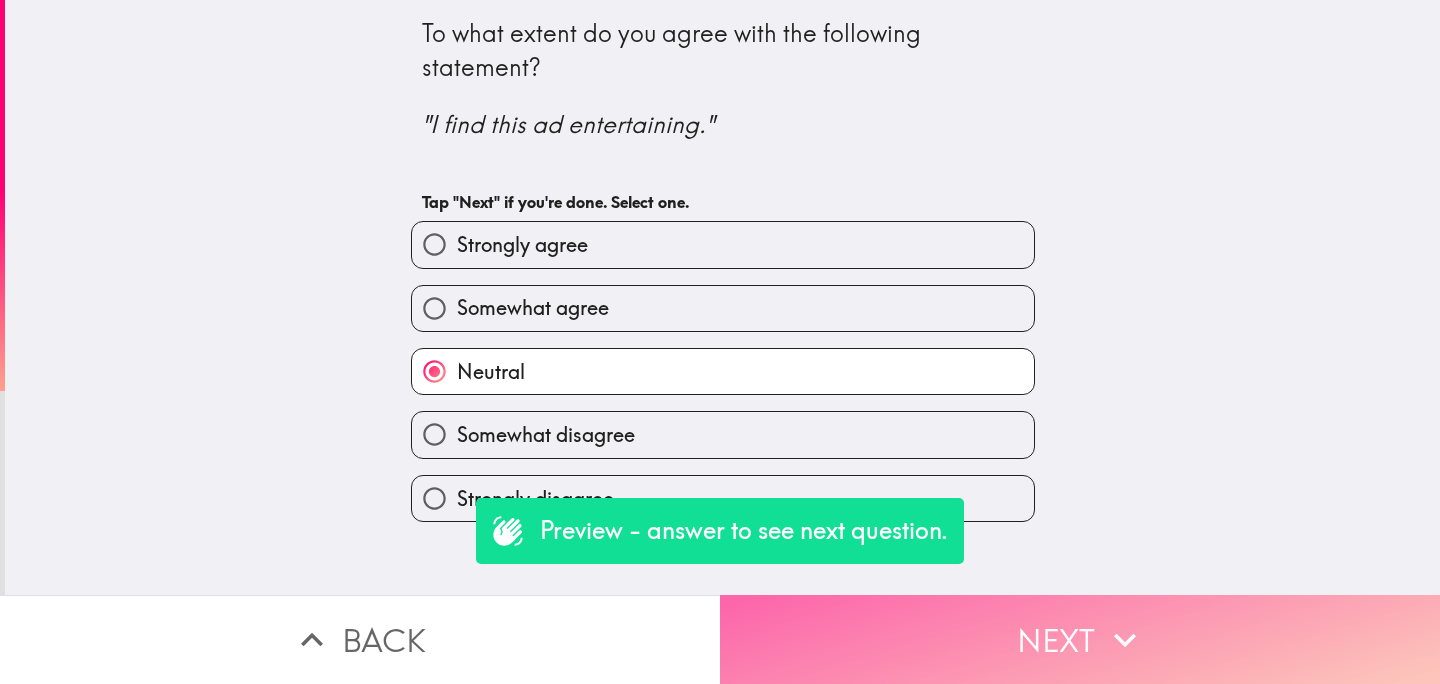 click on "Next" at bounding box center [1080, 639] 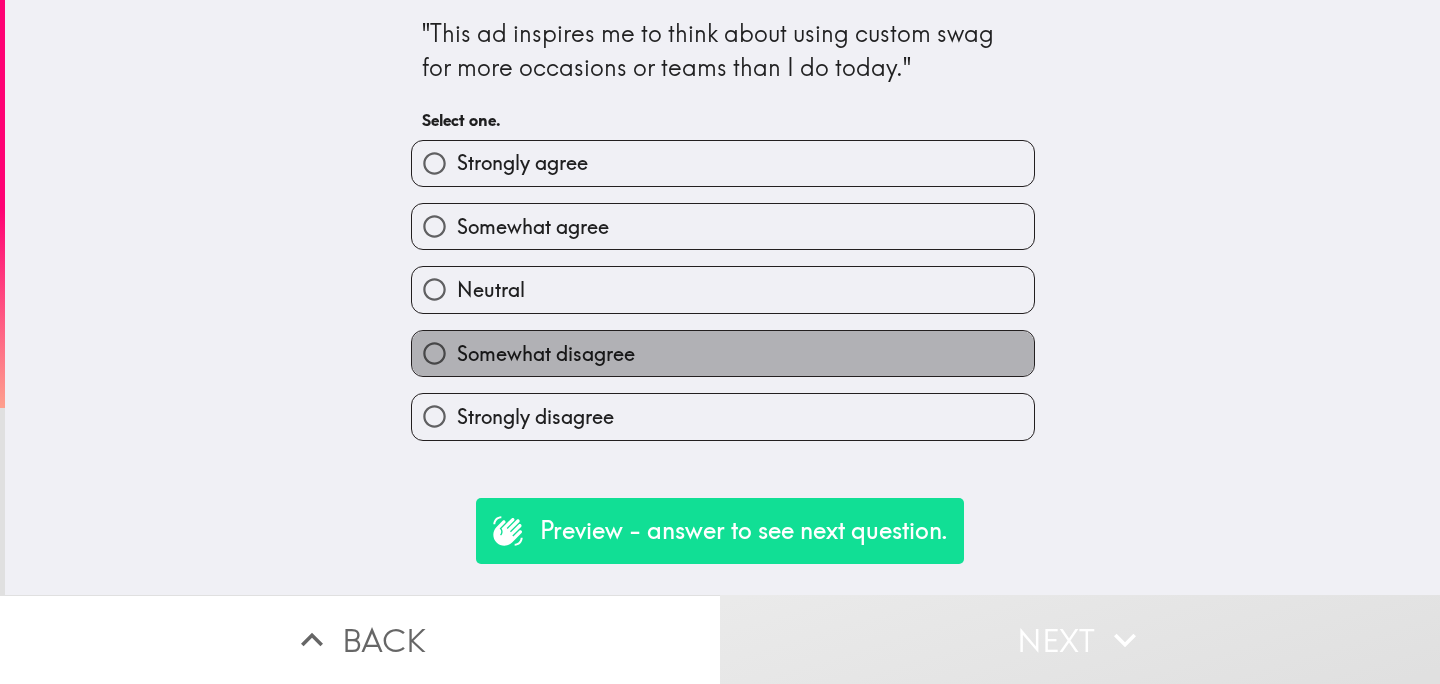 click on "Somewhat disagree" at bounding box center [723, 353] 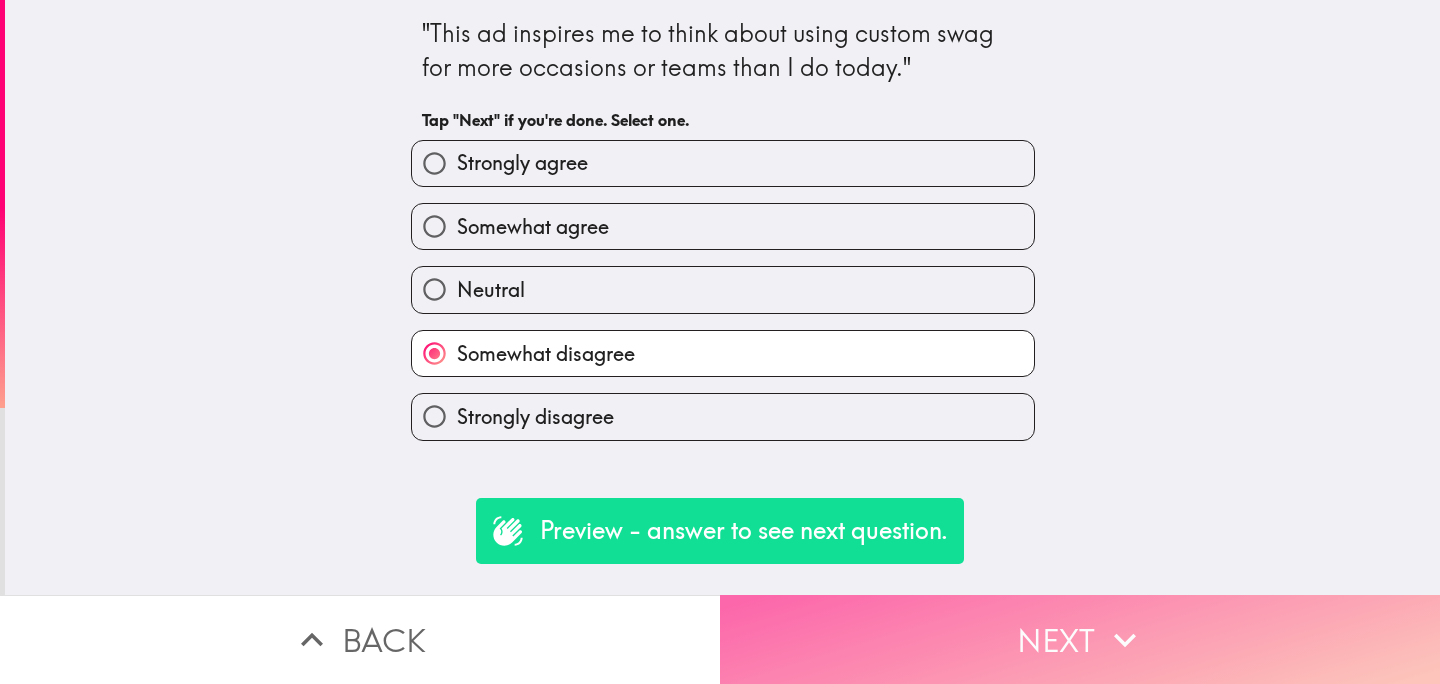 click on "Next" at bounding box center [1080, 639] 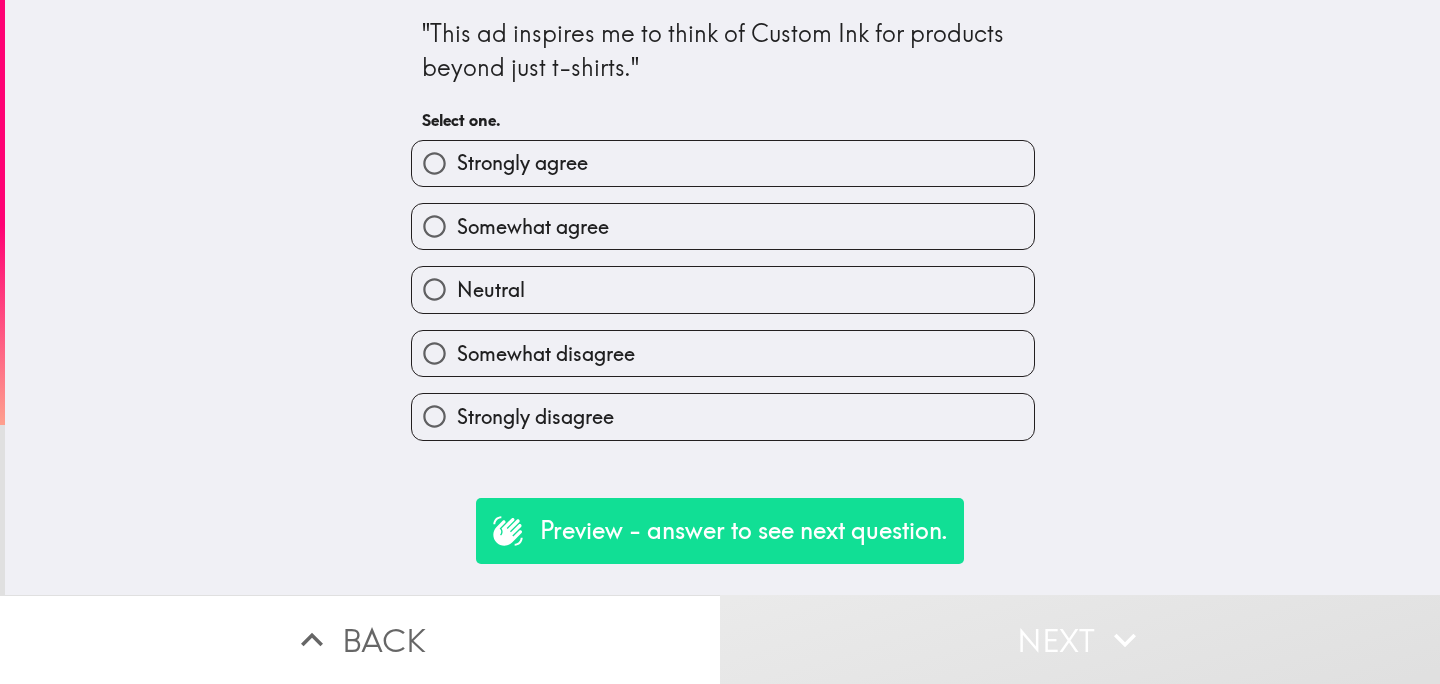 click on "Neutral" at bounding box center [723, 289] 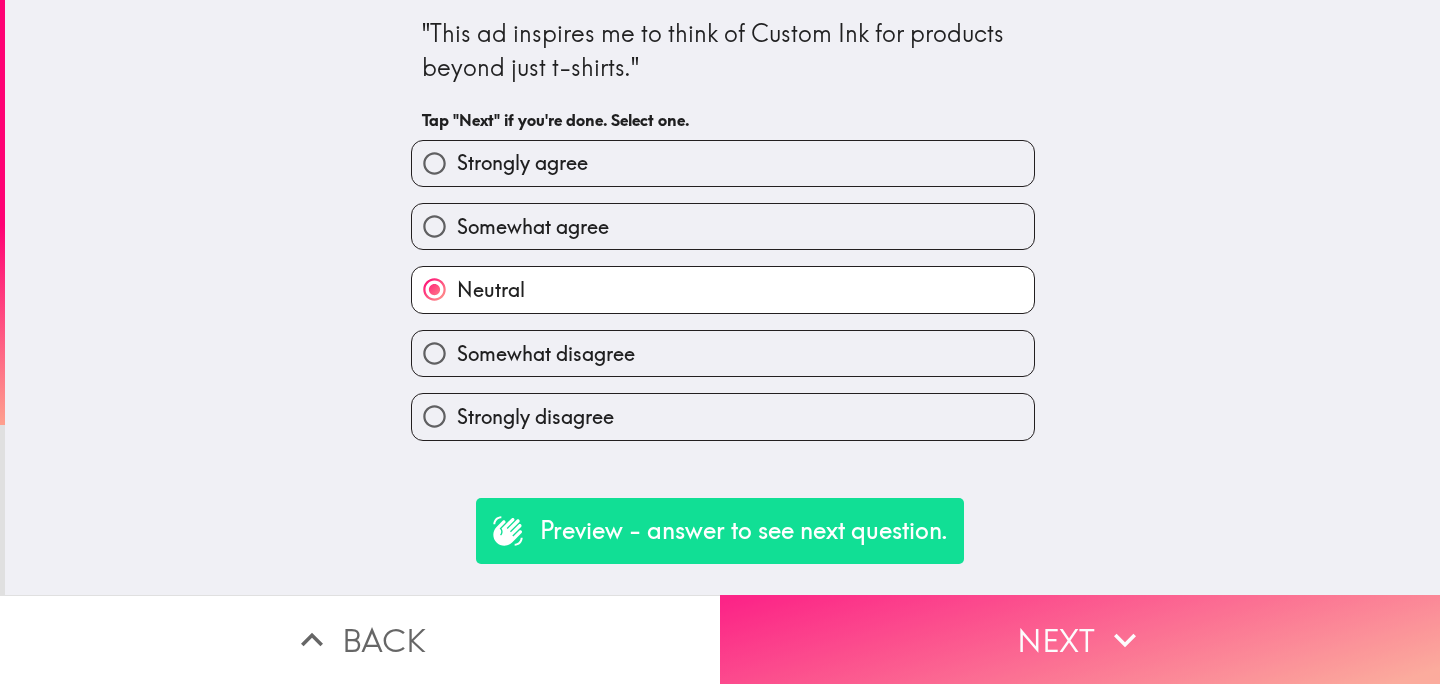 click on "Next" at bounding box center (1080, 639) 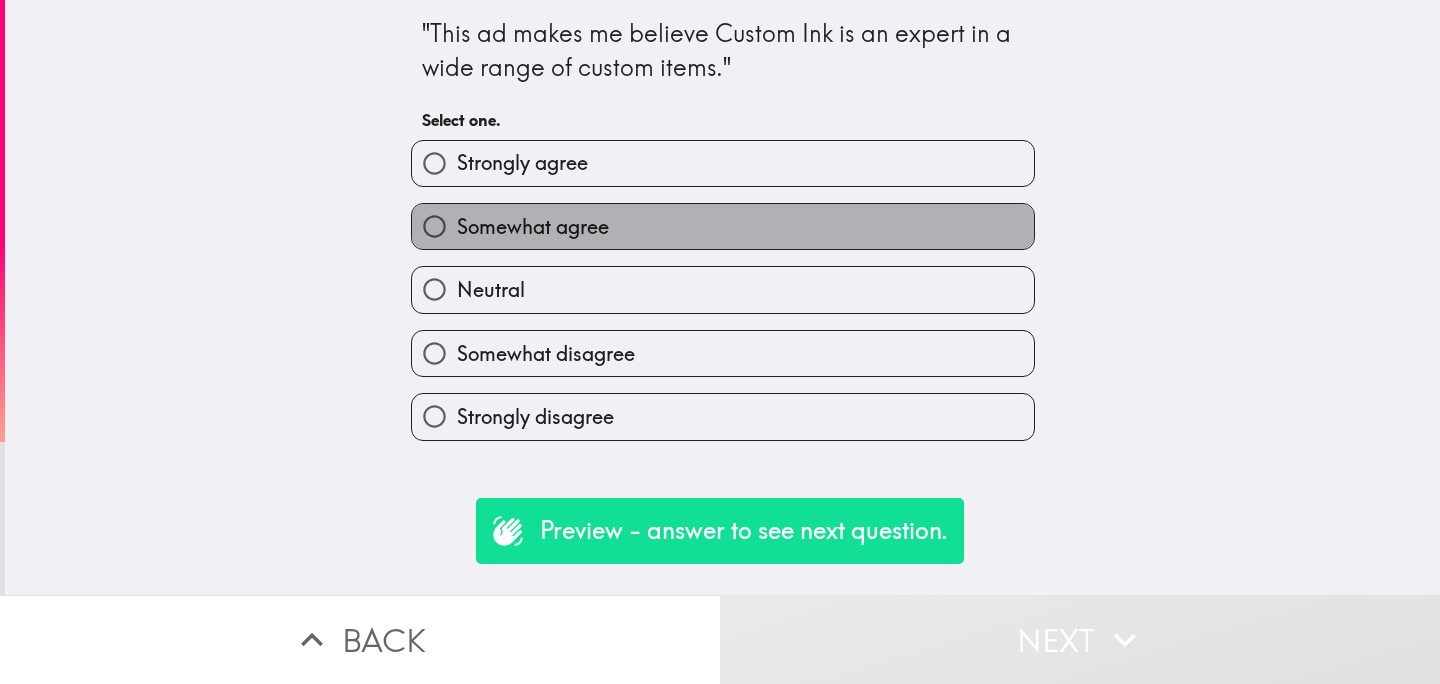 click on "Somewhat agree" at bounding box center [723, 226] 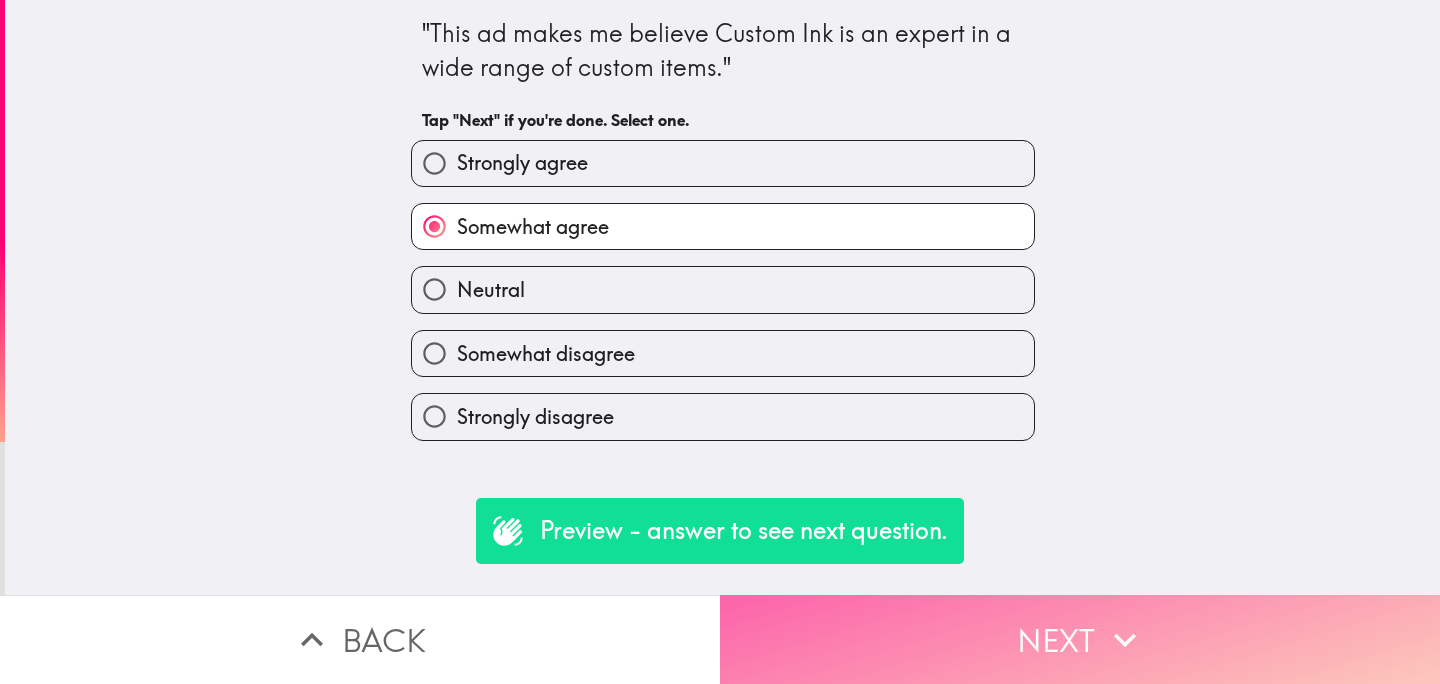 click on "Next" at bounding box center (1080, 639) 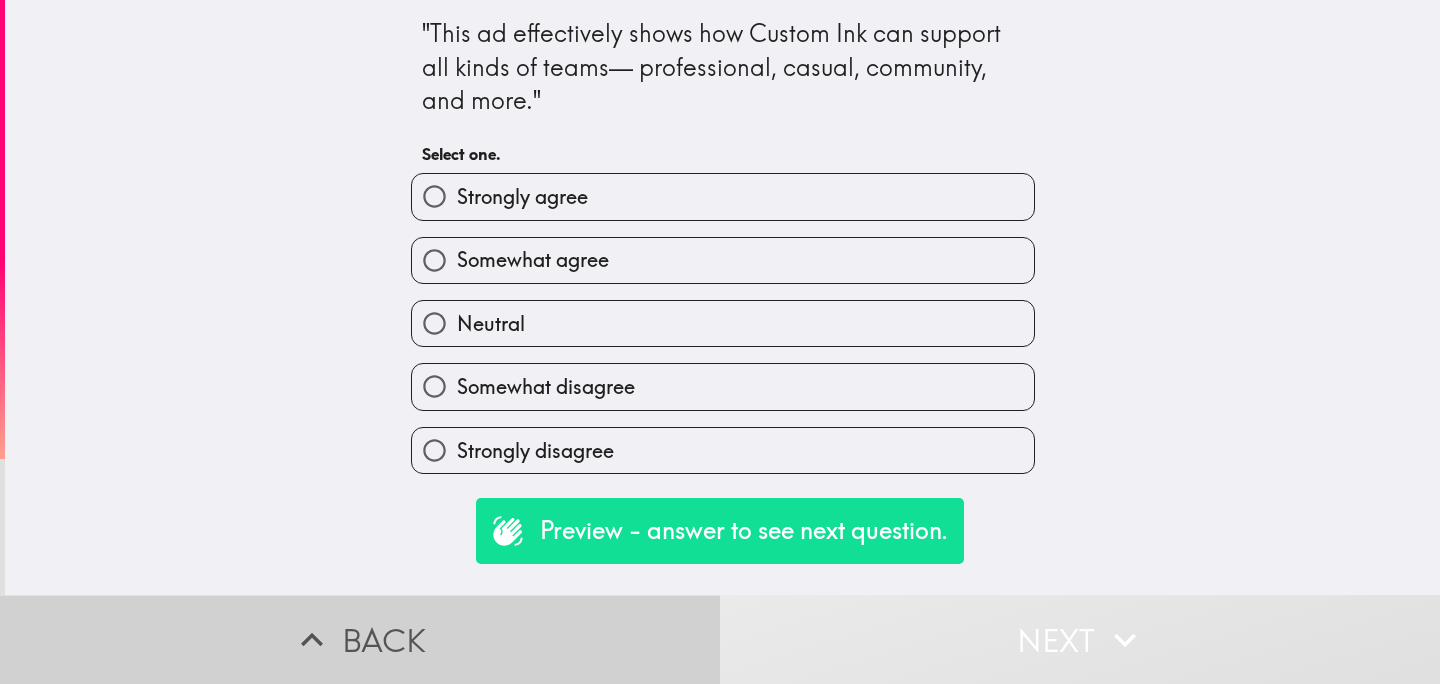 click on "Back" at bounding box center (360, 639) 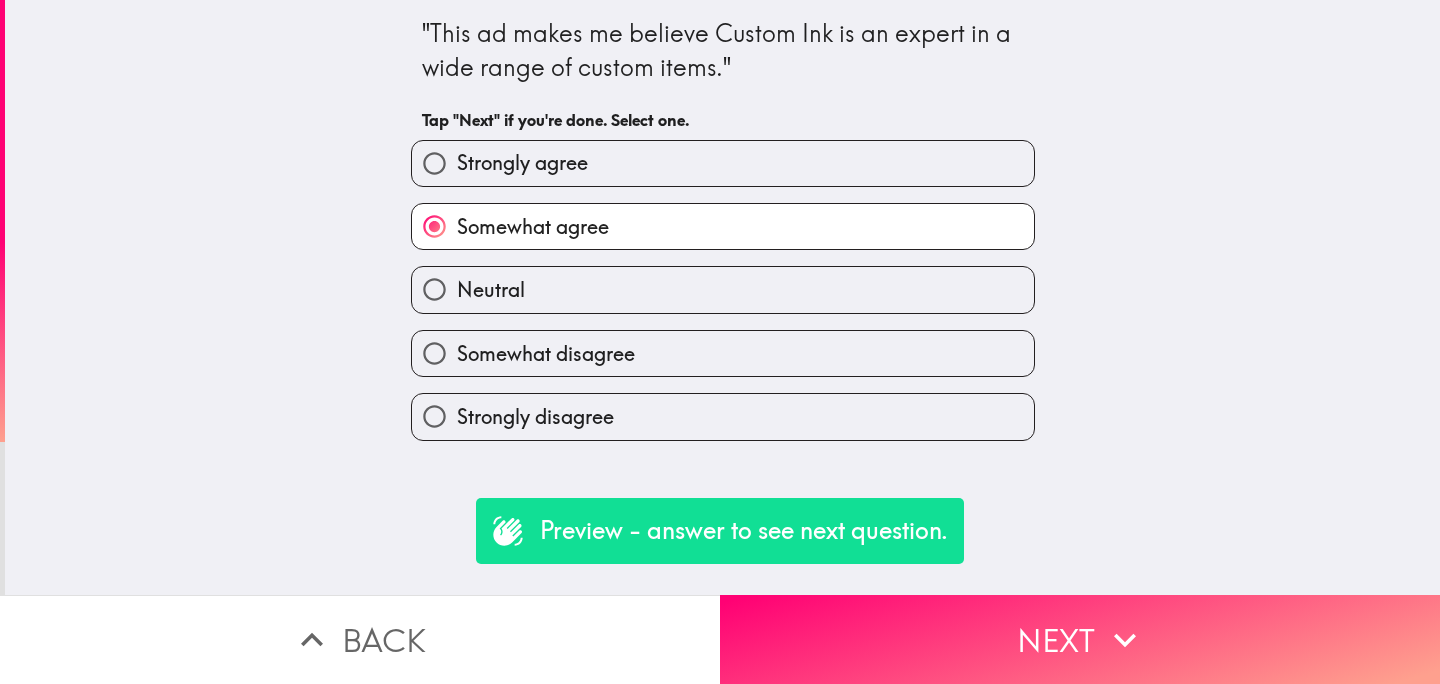 click on "Back" at bounding box center [360, 639] 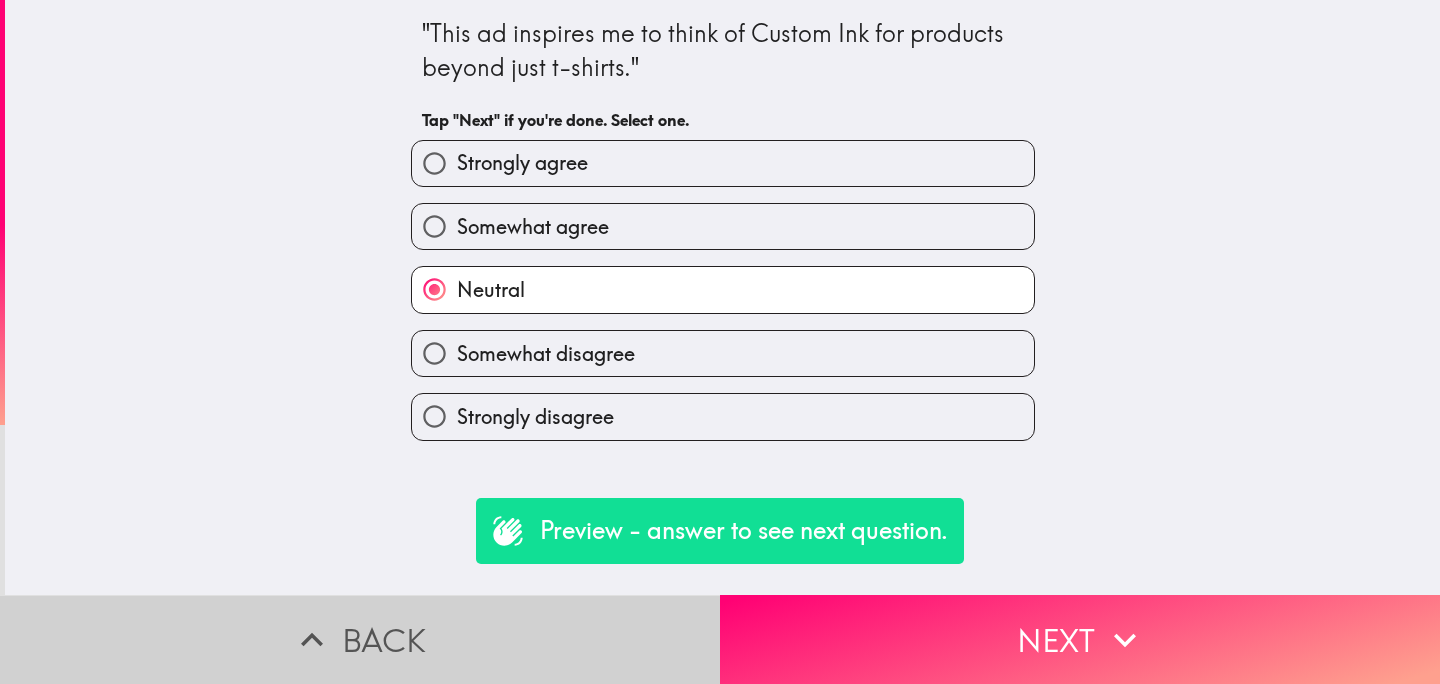 click on "Back" at bounding box center [360, 639] 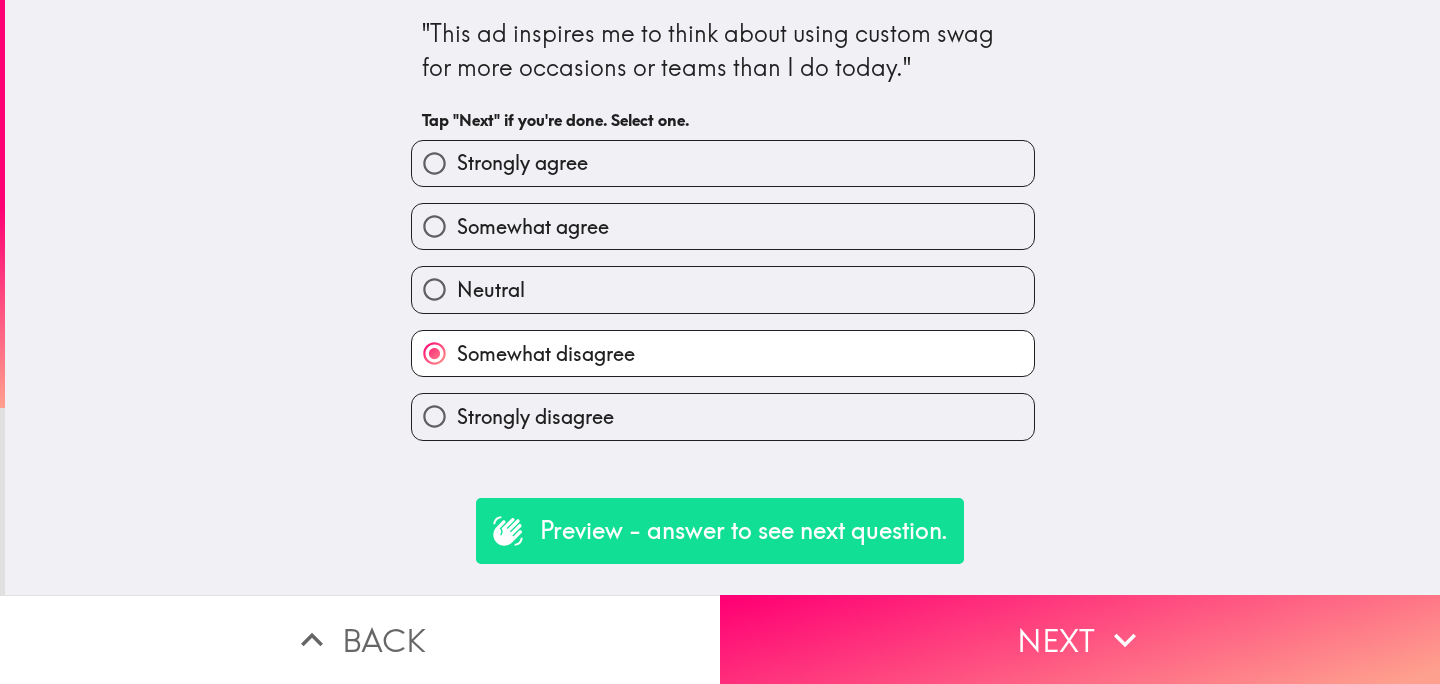 click on "Back" at bounding box center [360, 639] 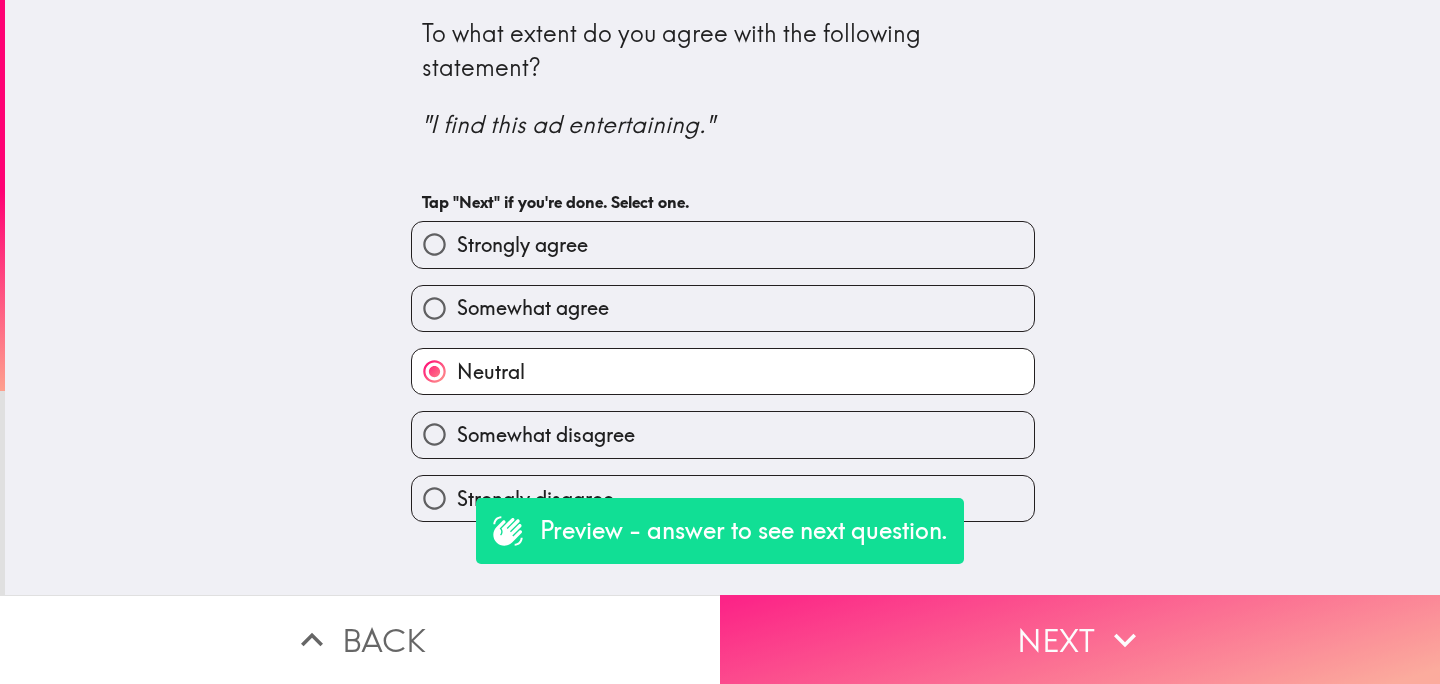 click on "Next" at bounding box center (1080, 639) 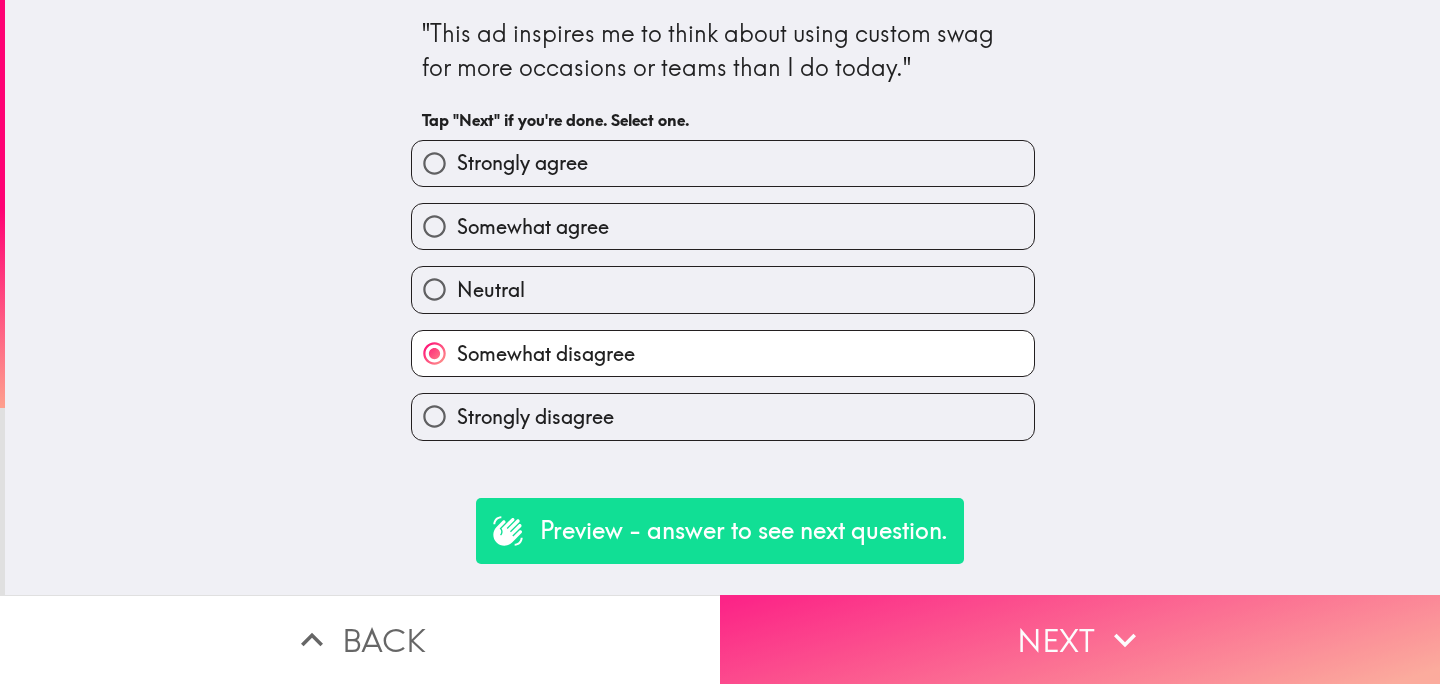 click on "Next" at bounding box center [1080, 639] 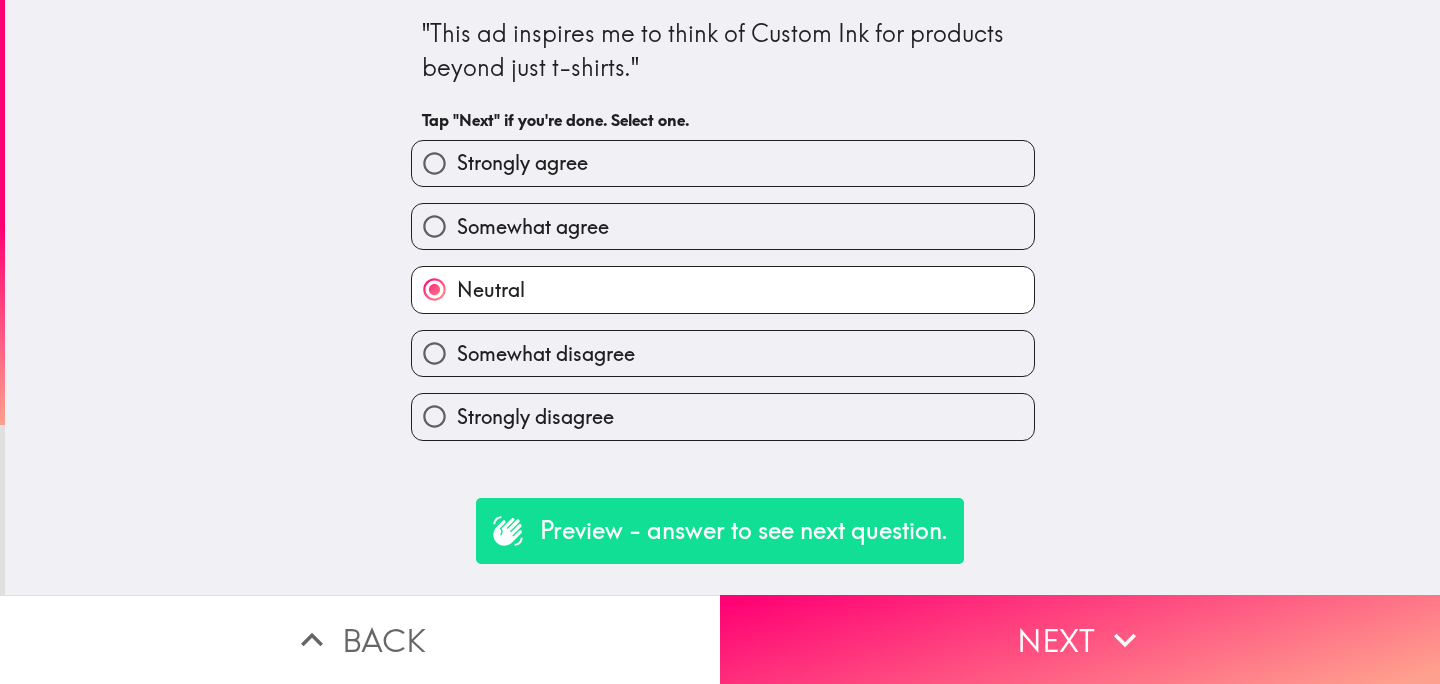 drag, startPoint x: 935, startPoint y: 614, endPoint x: 928, endPoint y: 572, distance: 42.579338 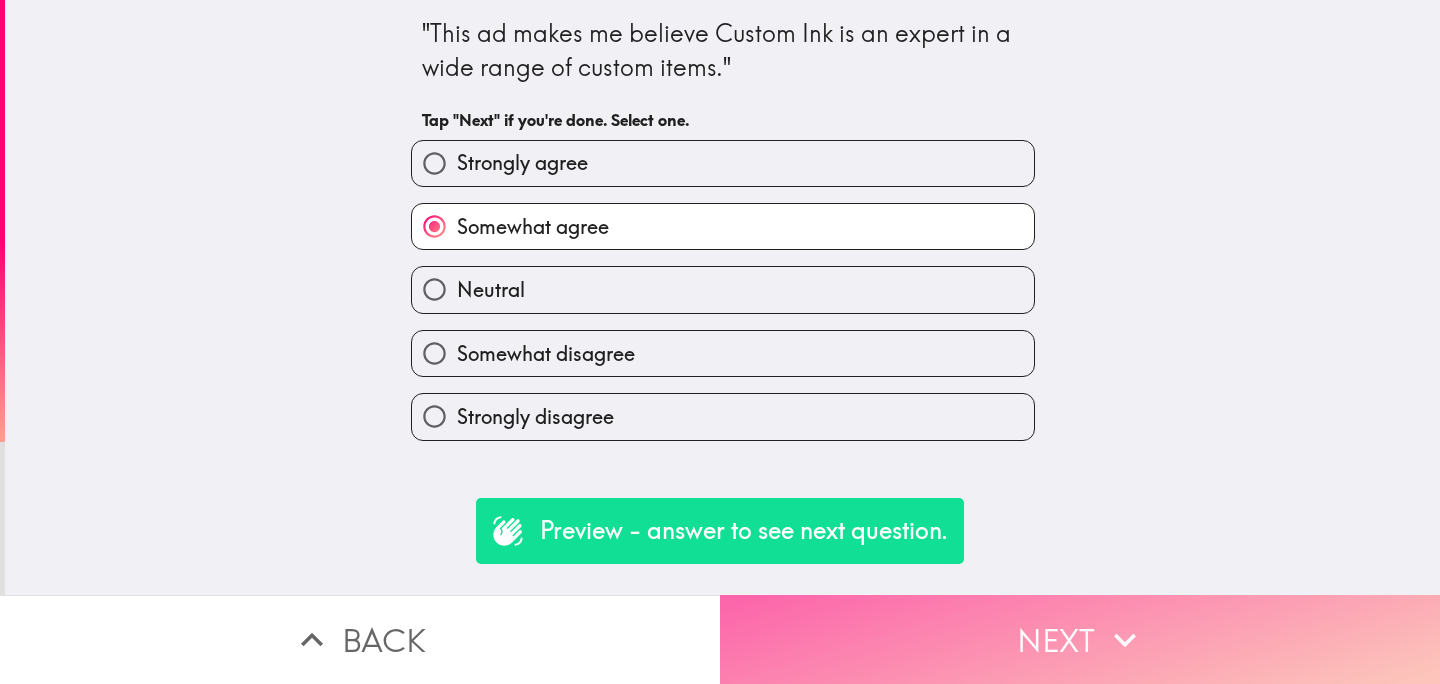 click on "Next" at bounding box center (1080, 639) 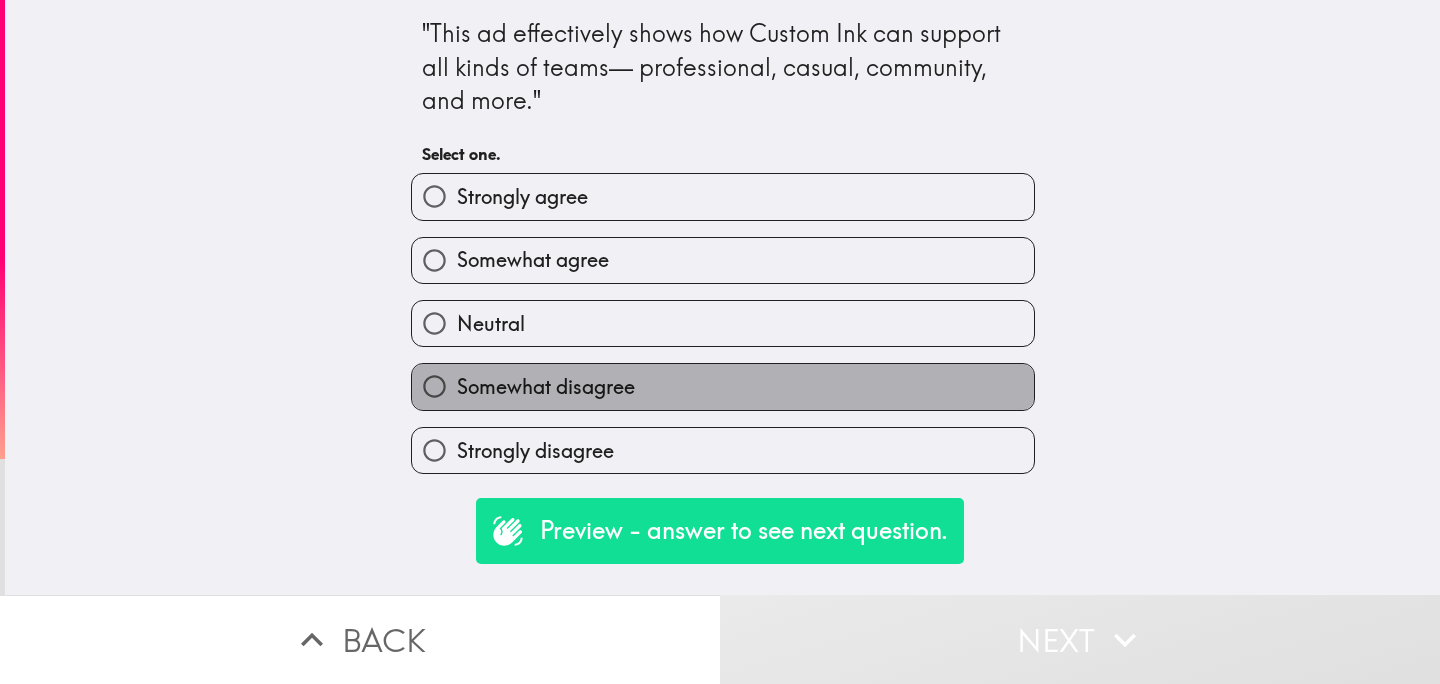 click on "Somewhat disagree" at bounding box center (723, 386) 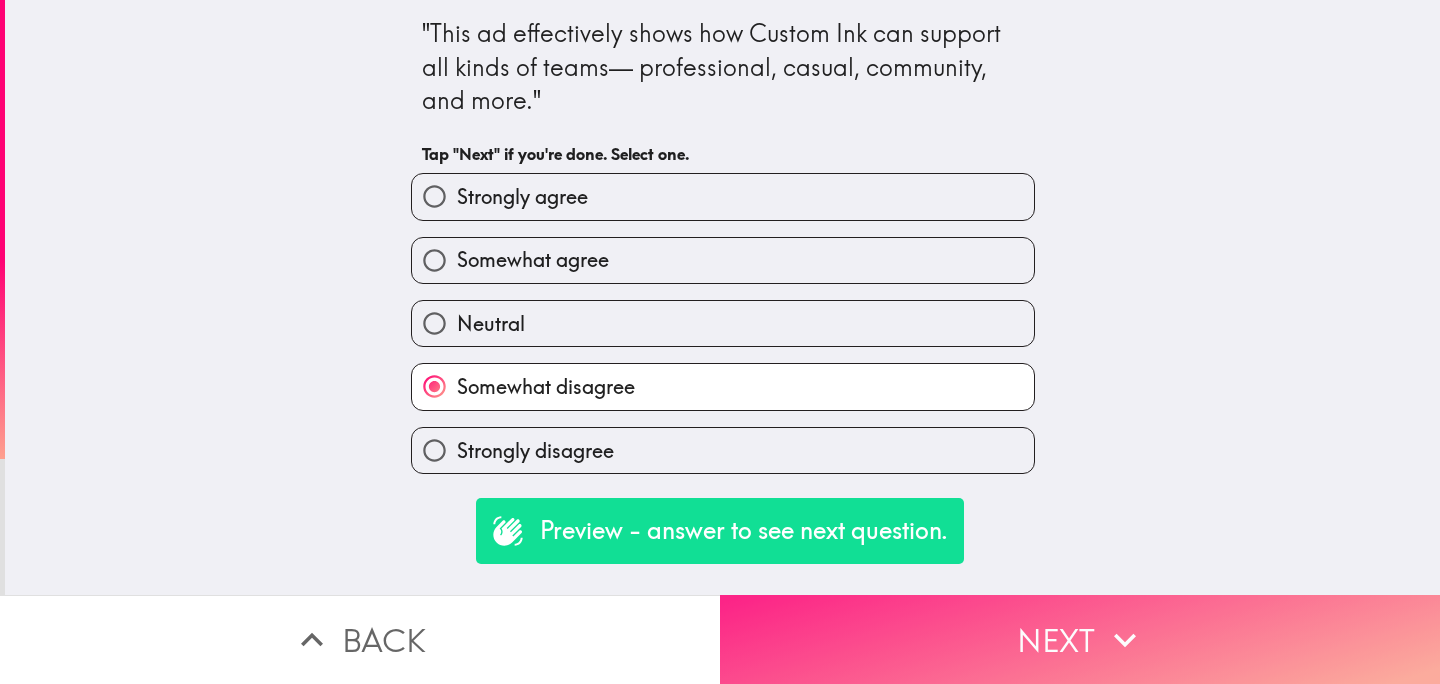click on "Next" at bounding box center (1080, 639) 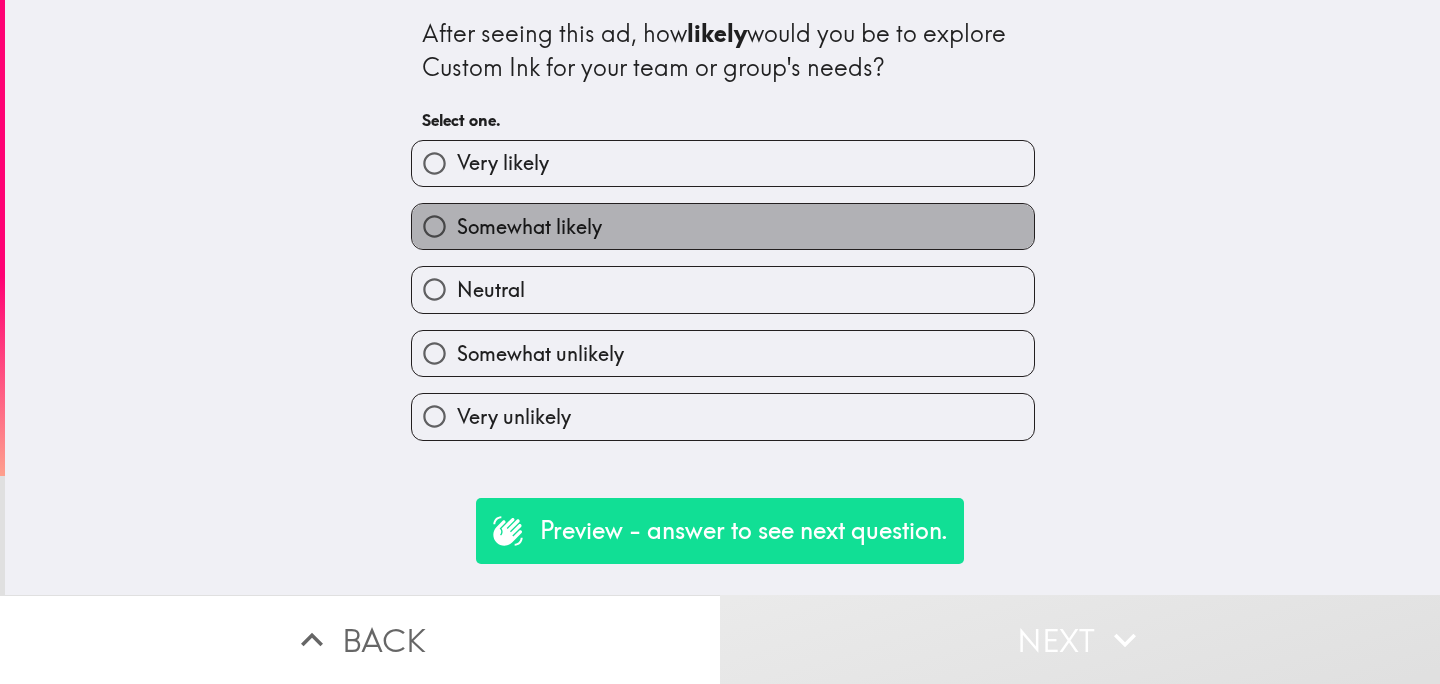 click on "Somewhat likely" at bounding box center [723, 226] 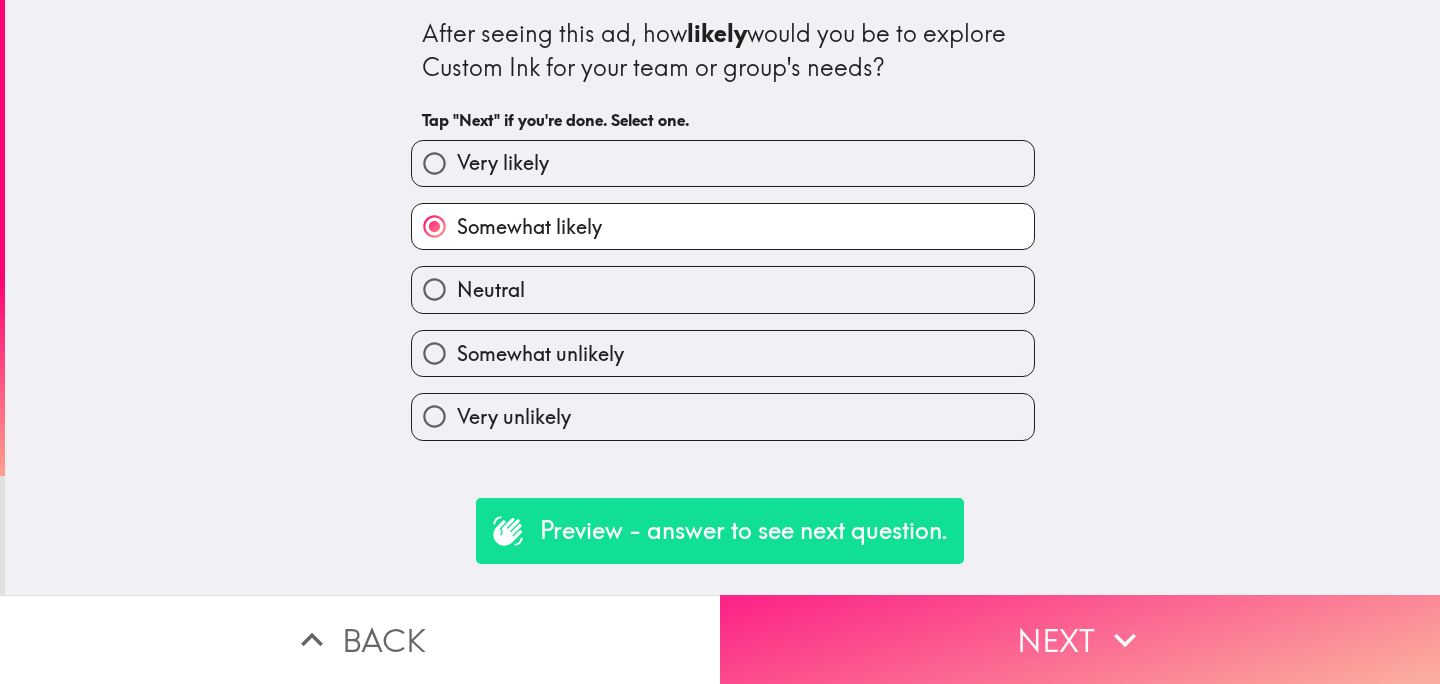 click on "Next" at bounding box center (1080, 639) 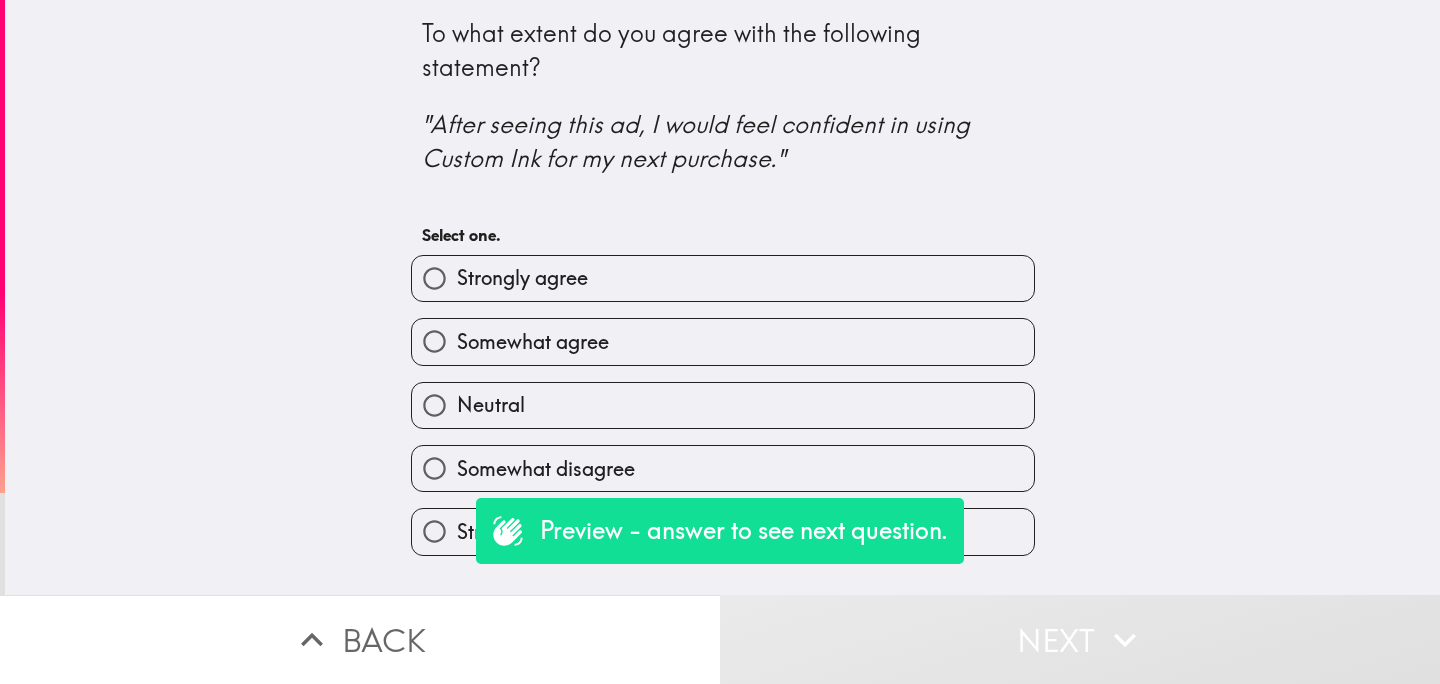 click on "Neutral" at bounding box center [723, 405] 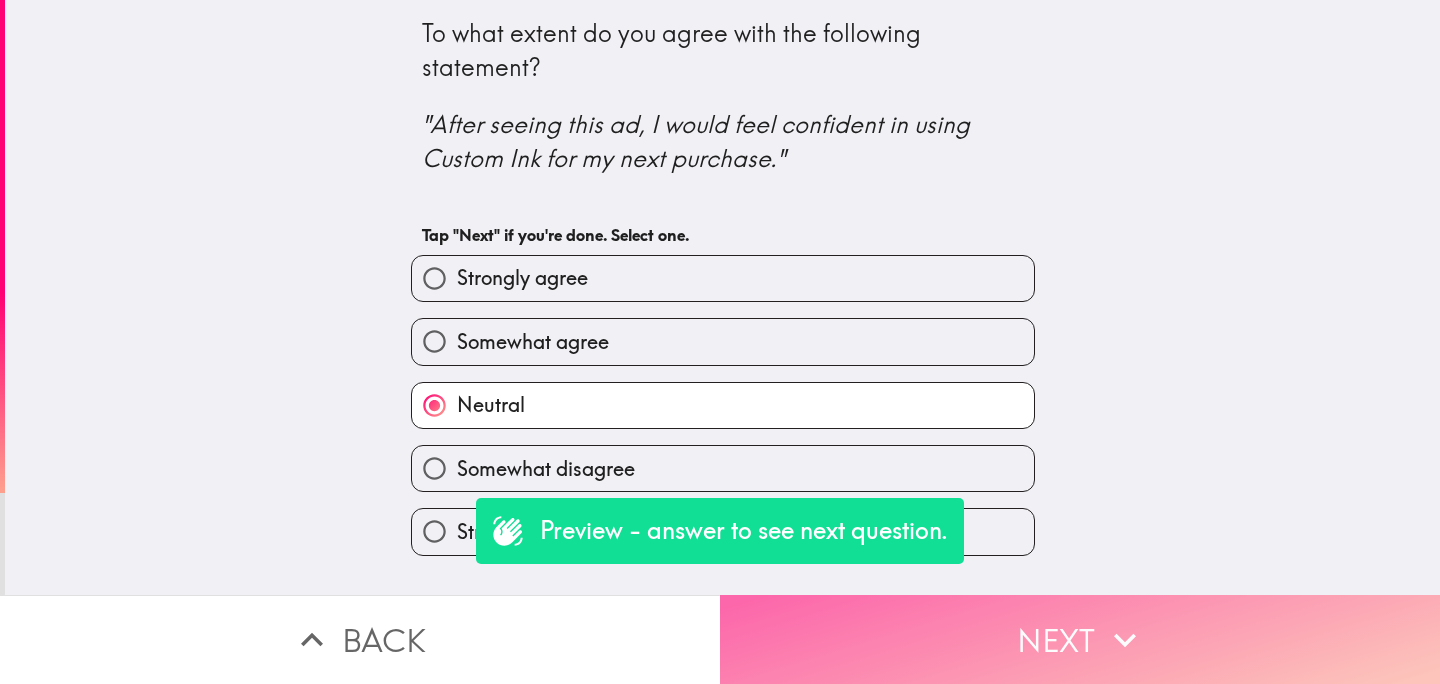 click on "Next" at bounding box center (1080, 639) 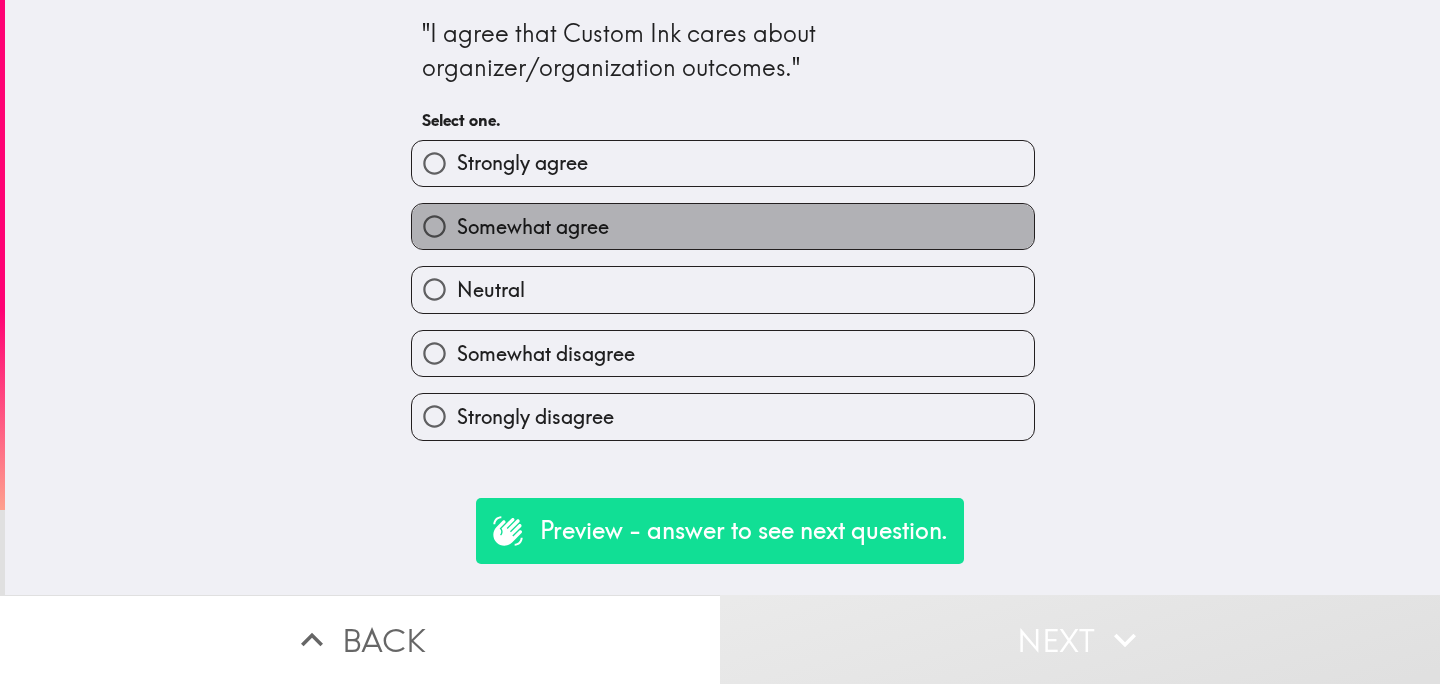 click on "Somewhat agree" at bounding box center (723, 226) 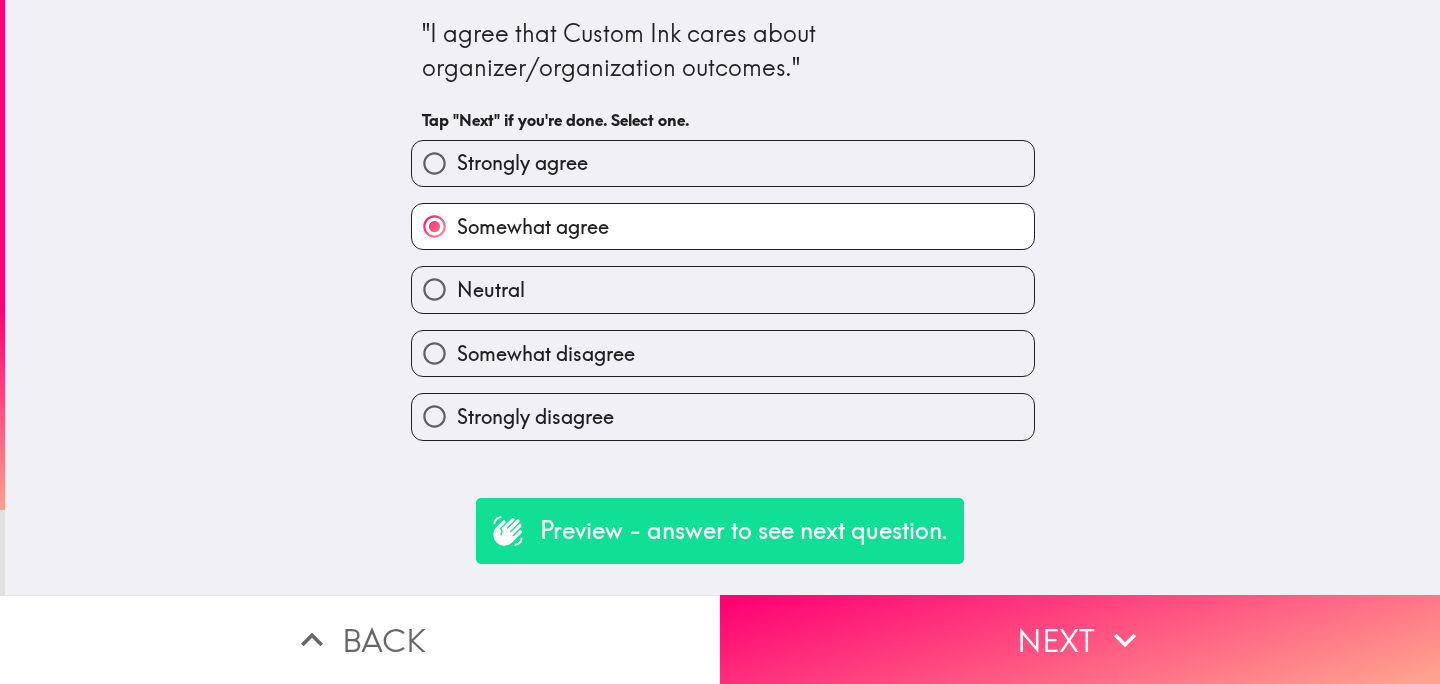 click on "Strongly disagree" at bounding box center [723, 416] 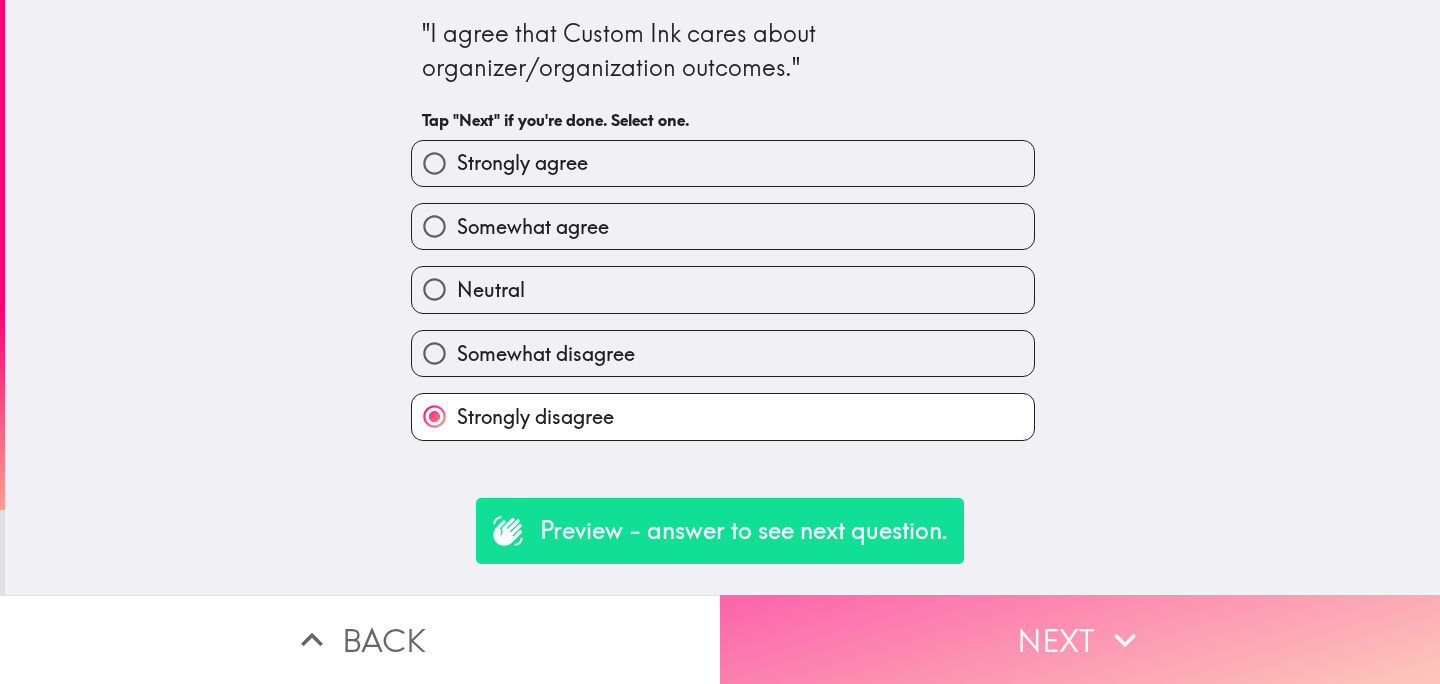 click on "Next" at bounding box center (1080, 639) 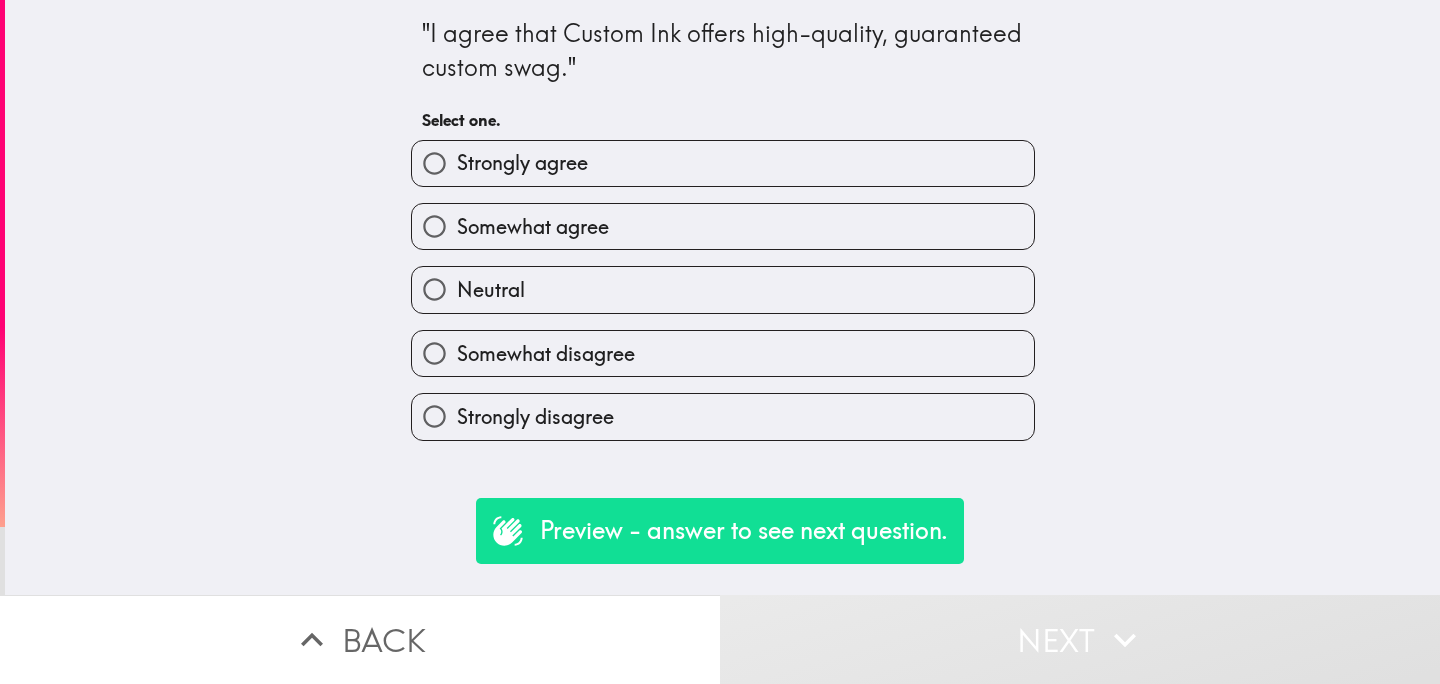 click on "Neutral" at bounding box center (723, 289) 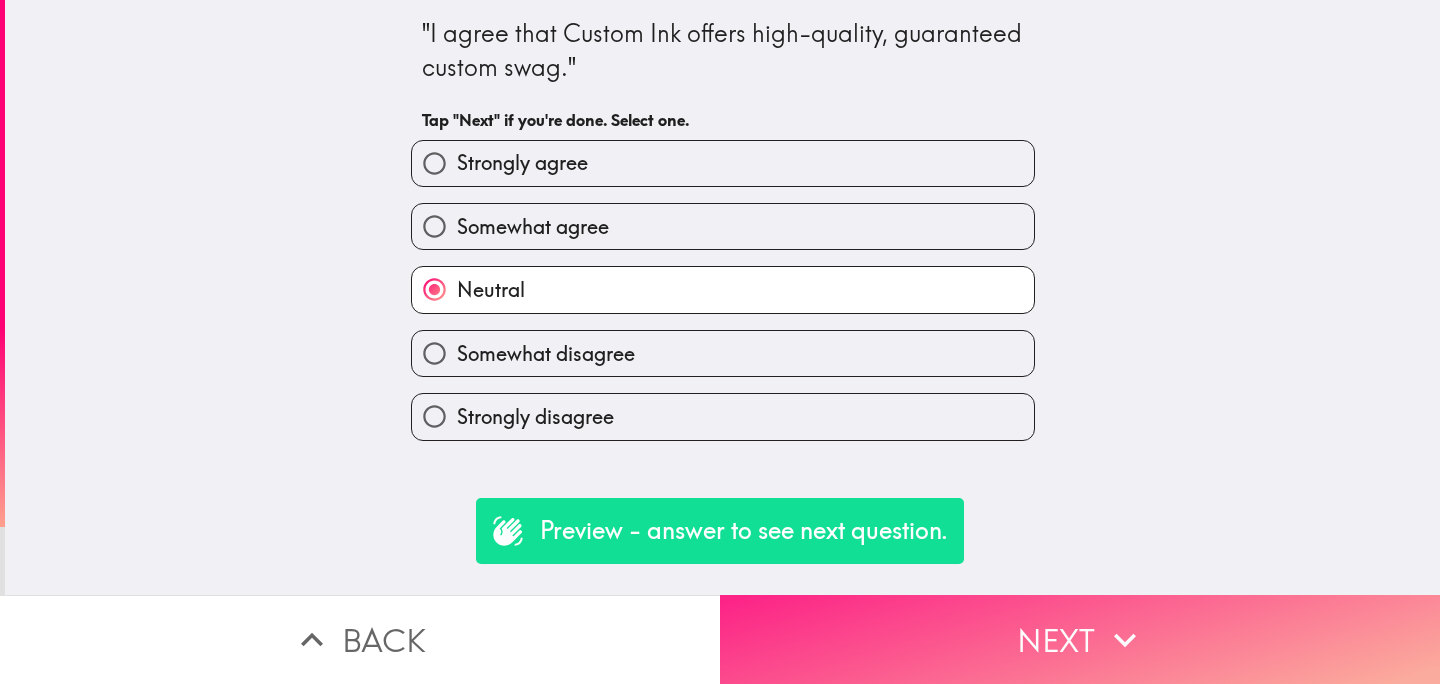 click on "Next" at bounding box center (1080, 639) 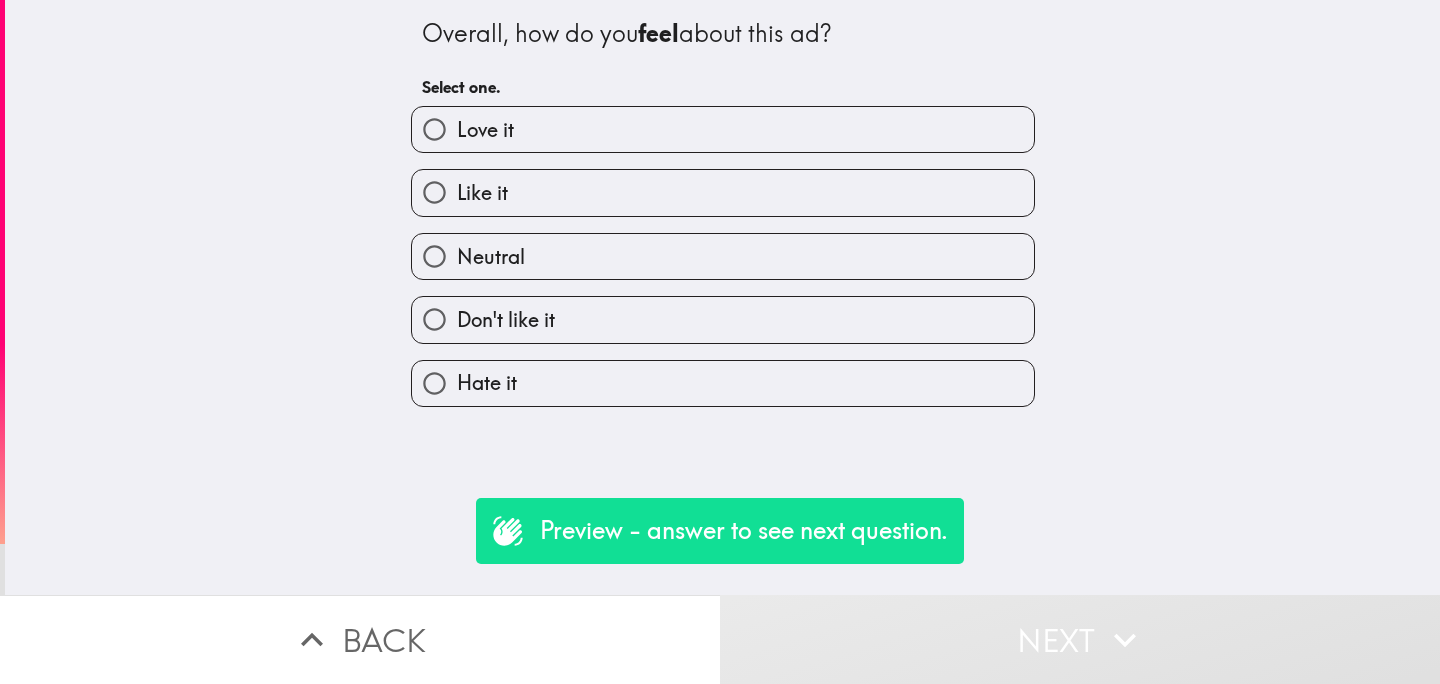 click on "Like it" at bounding box center [723, 192] 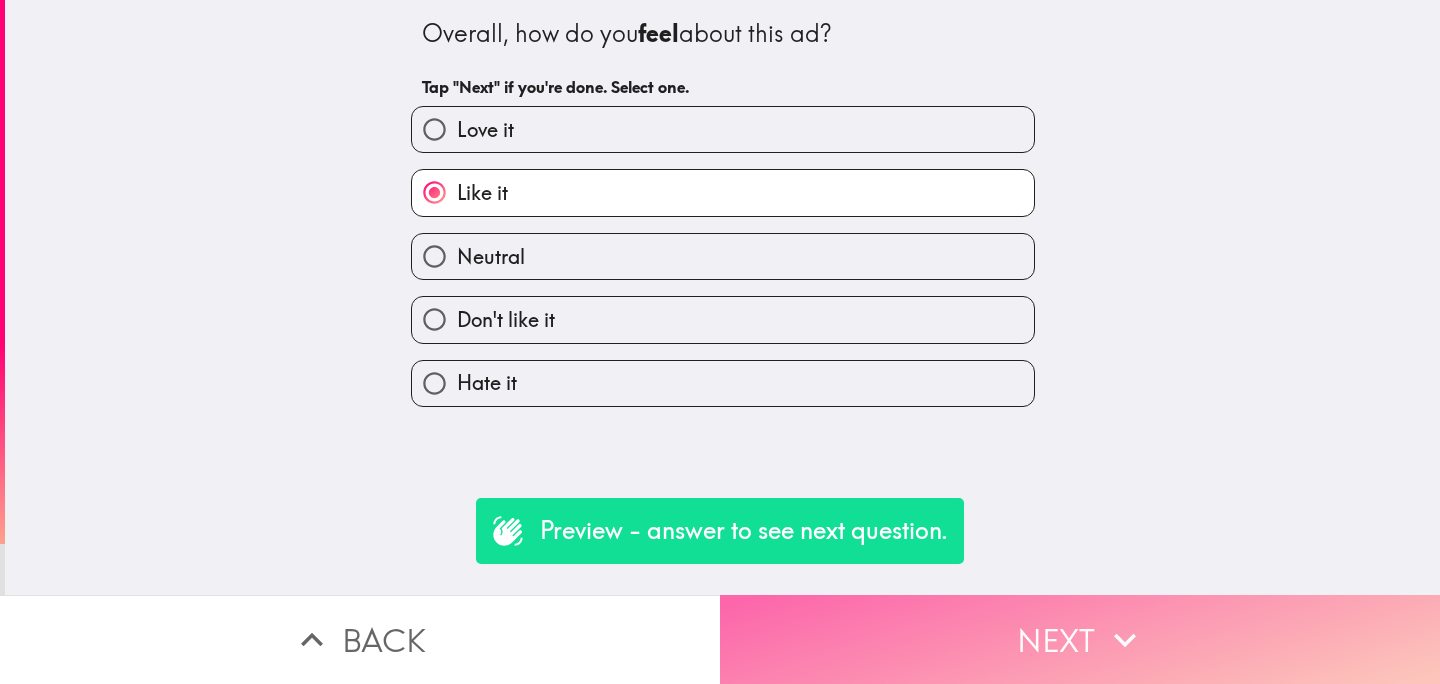click on "Next" at bounding box center (1080, 639) 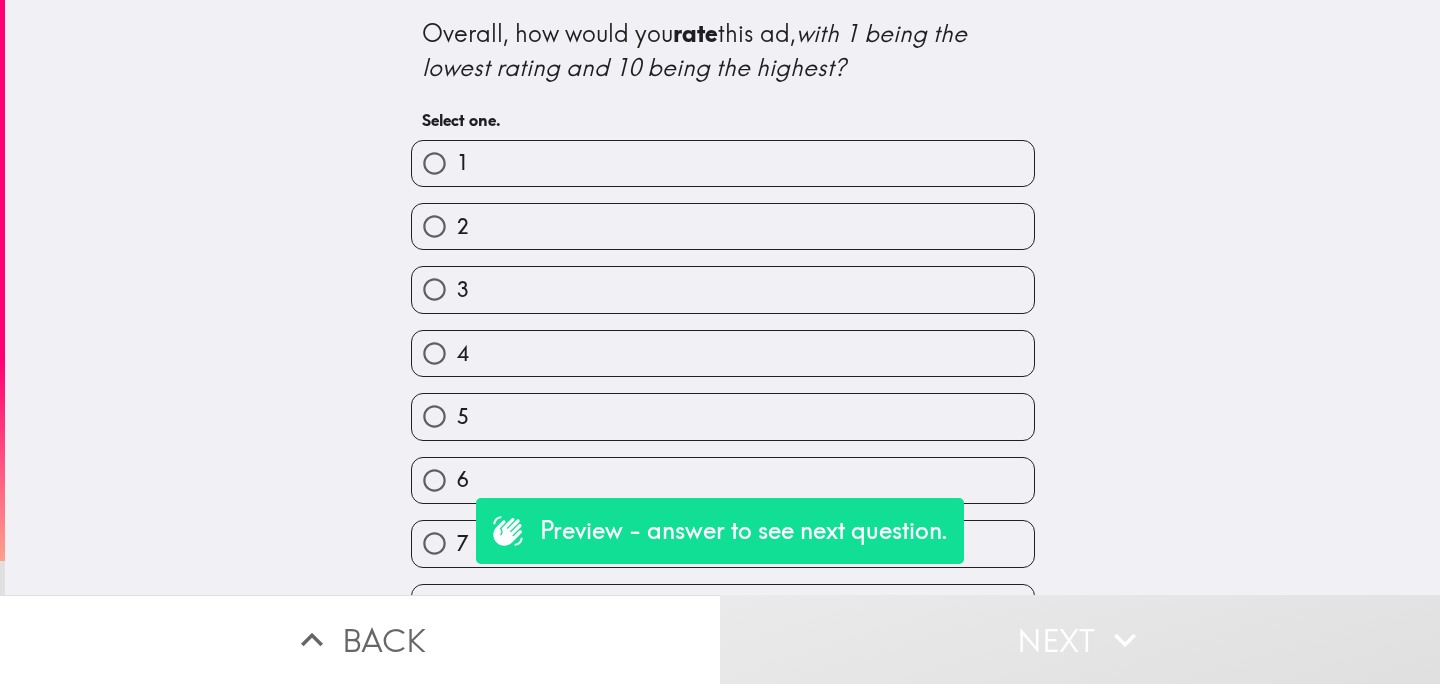 scroll, scrollTop: 173, scrollLeft: 0, axis: vertical 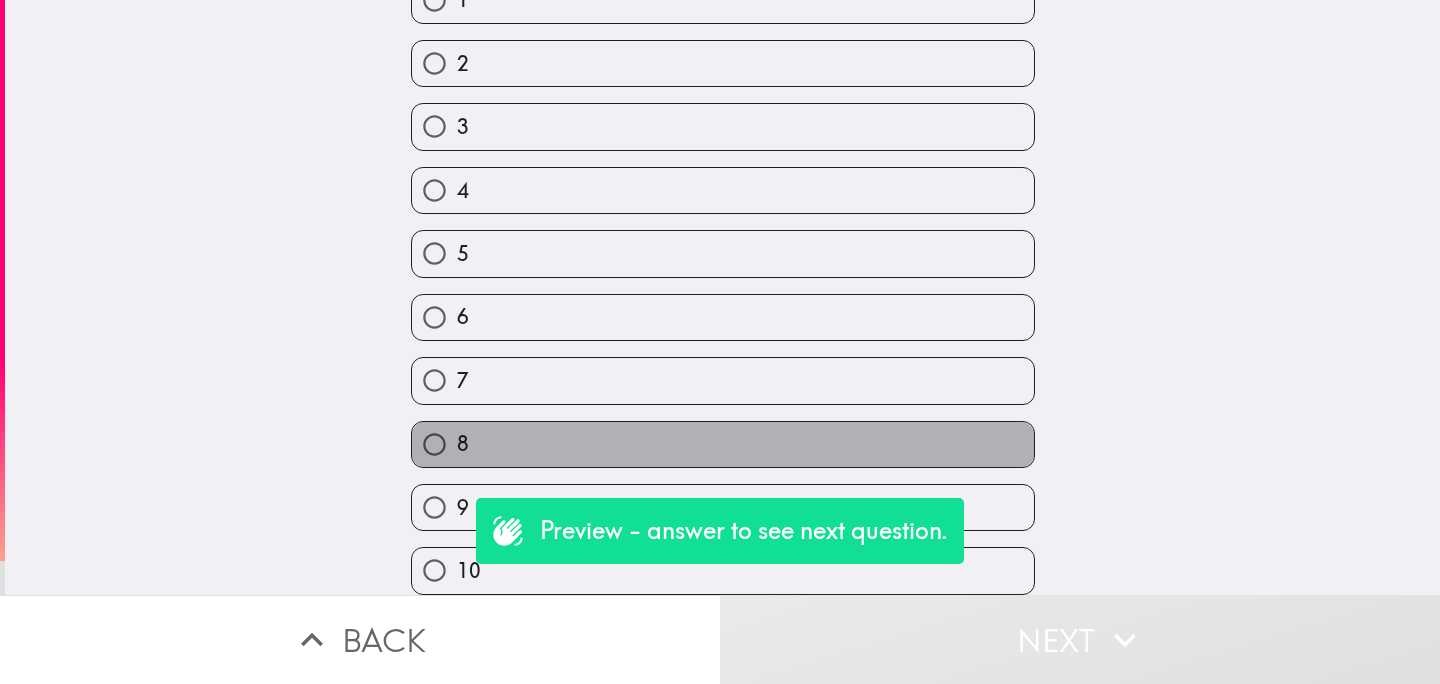 click on "8" at bounding box center (723, 444) 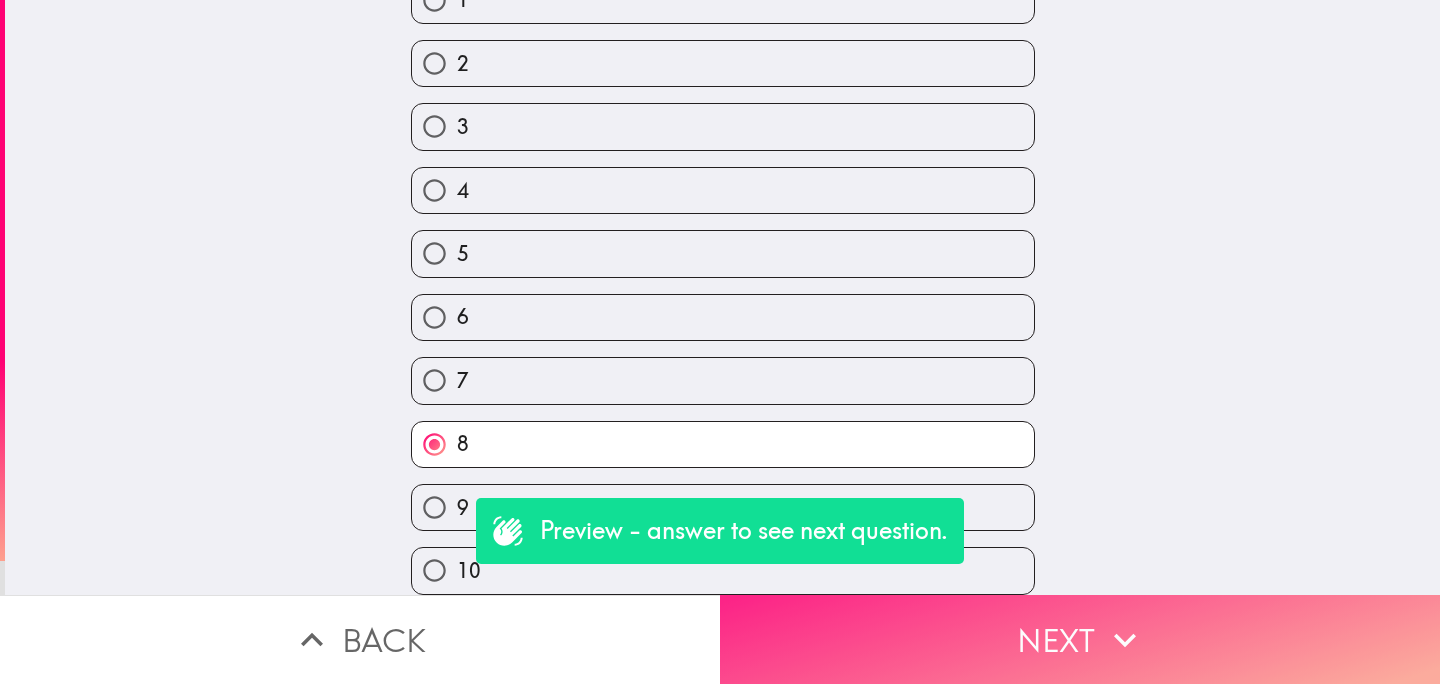 click on "Next" at bounding box center [1080, 639] 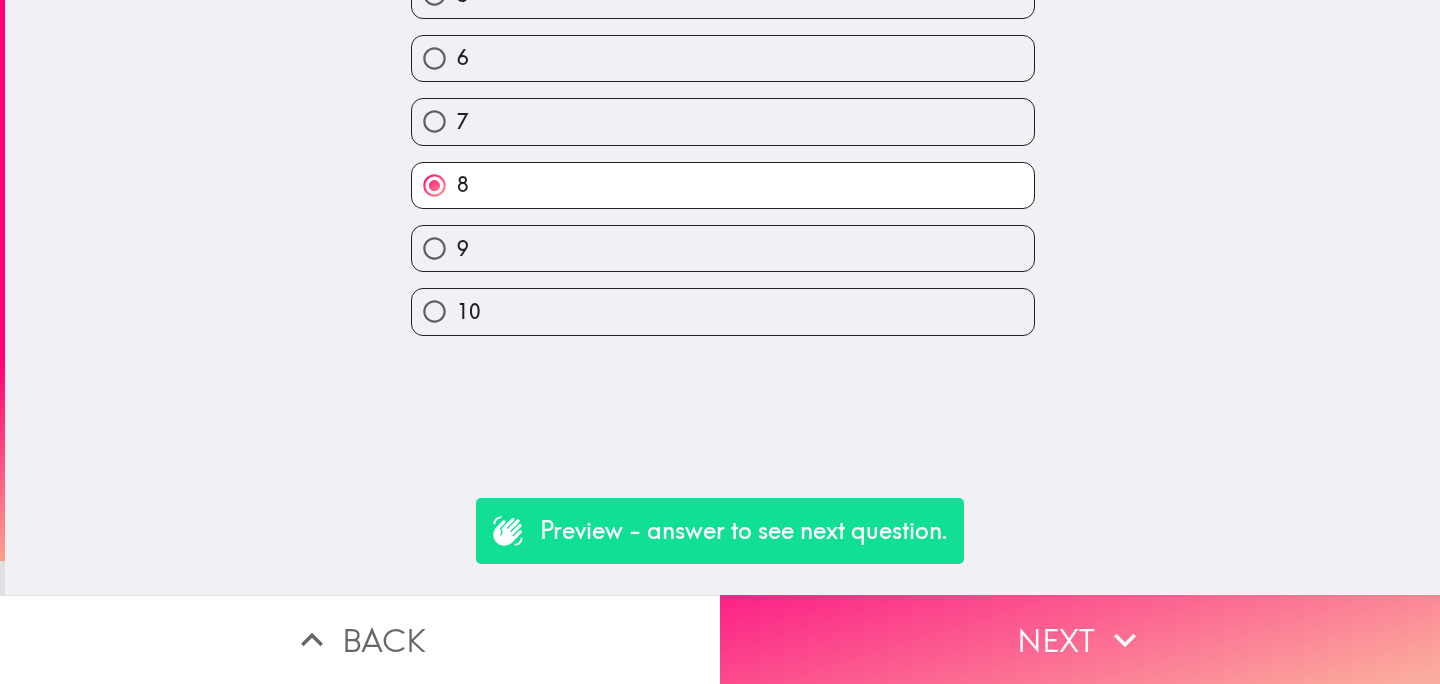 scroll, scrollTop: 0, scrollLeft: 0, axis: both 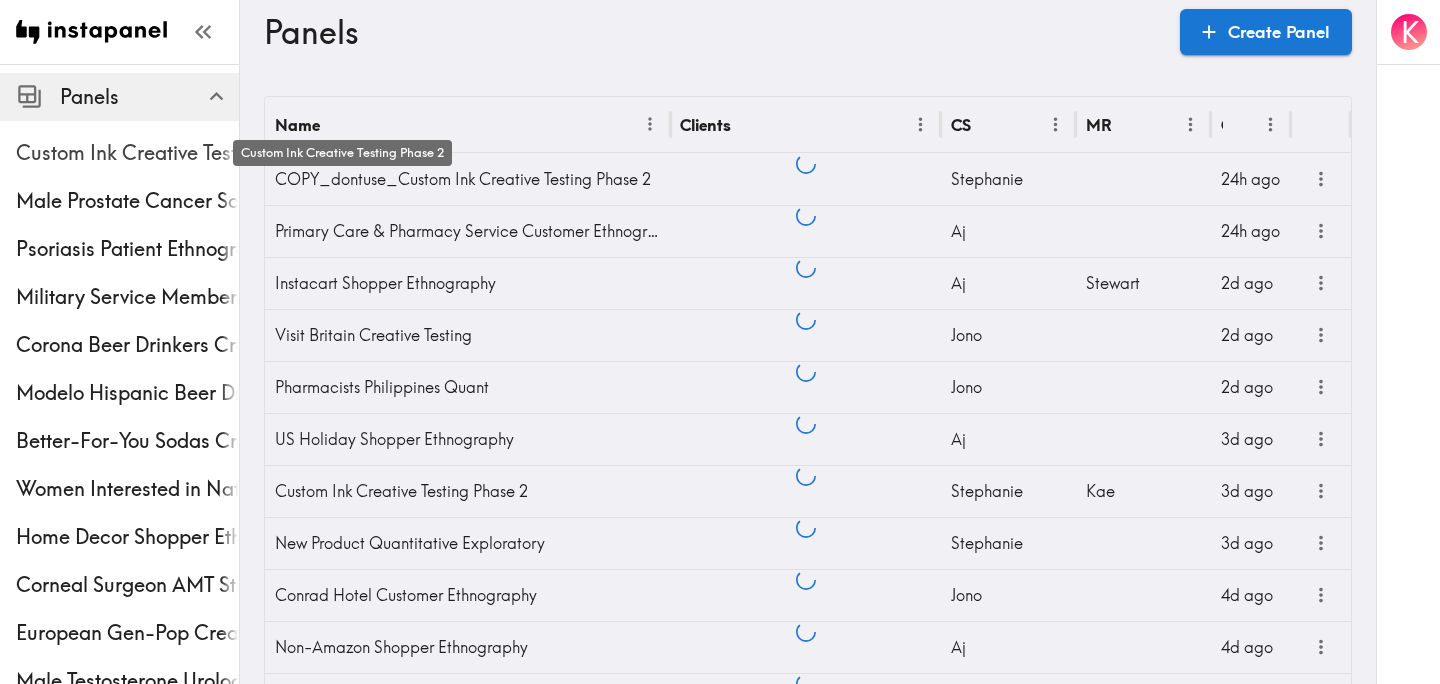 click on "Custom Ink Creative Testing Phase 2" at bounding box center [127, 153] 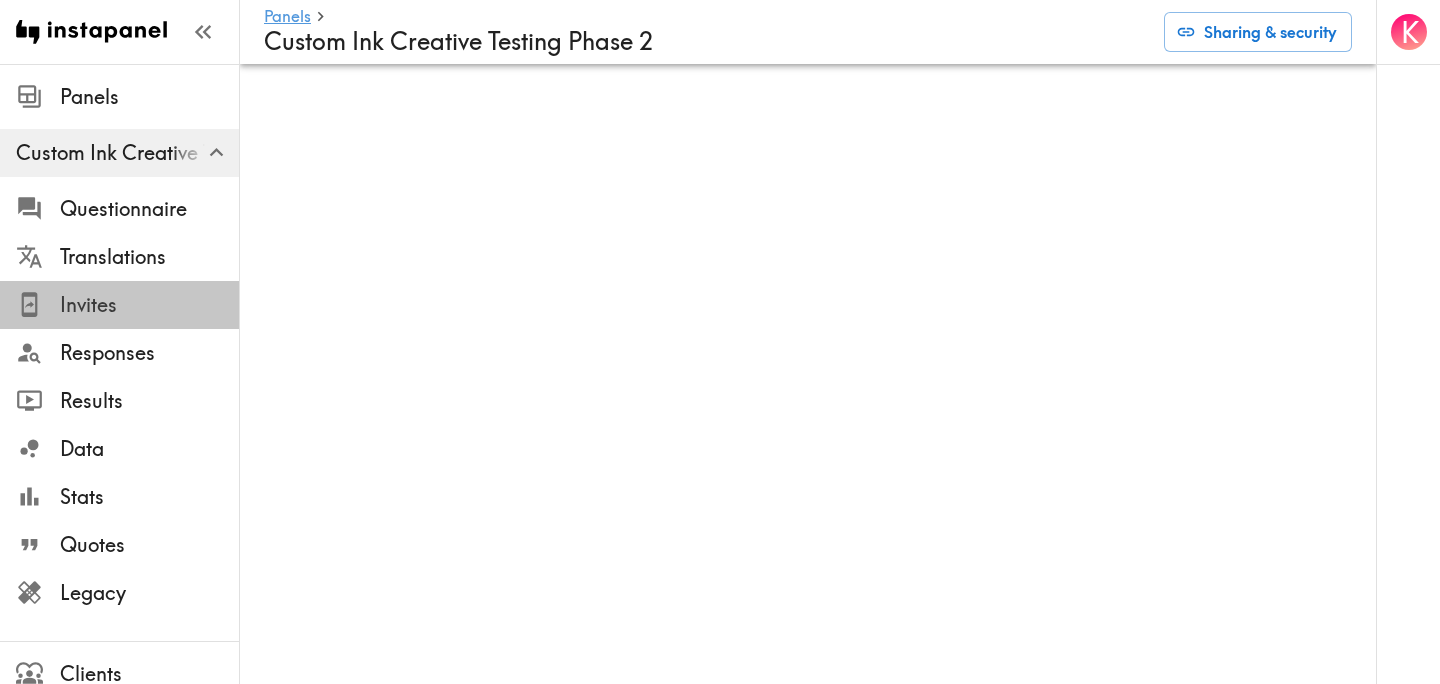 click on "Invites" at bounding box center [149, 305] 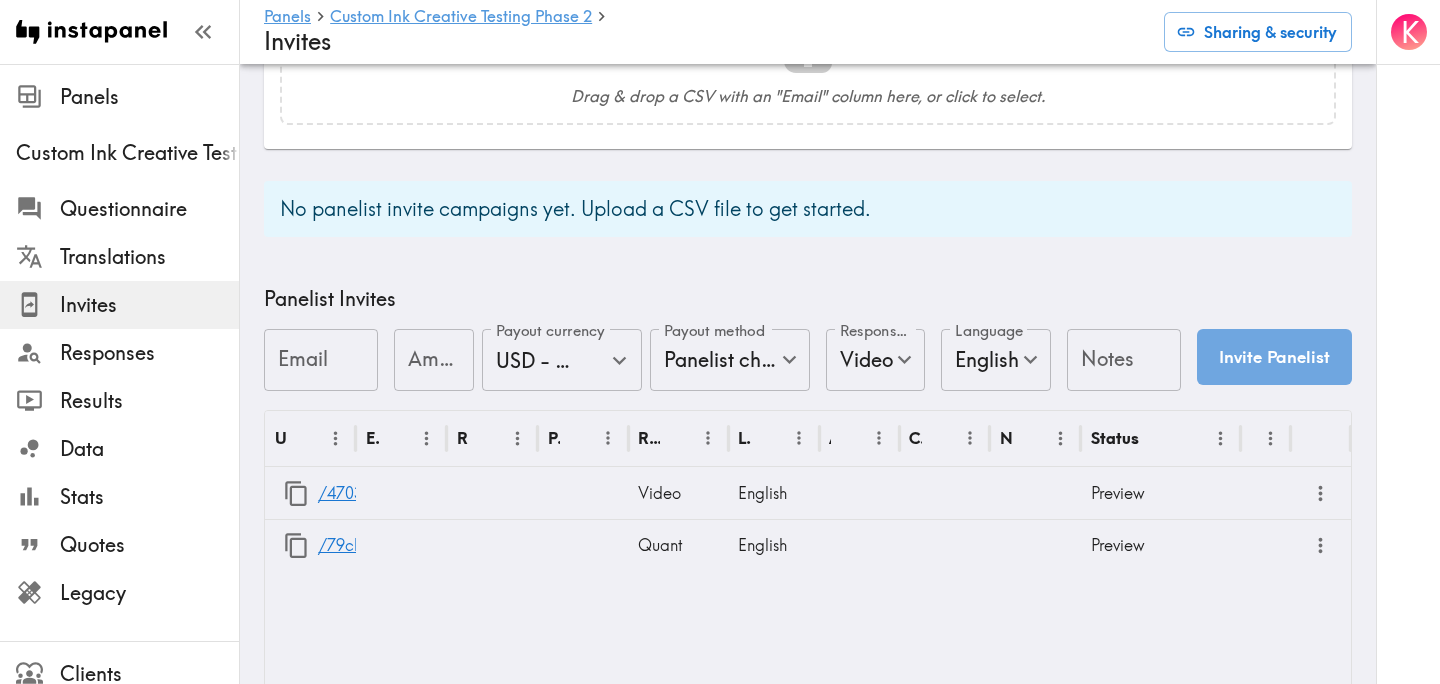 scroll, scrollTop: 792, scrollLeft: 0, axis: vertical 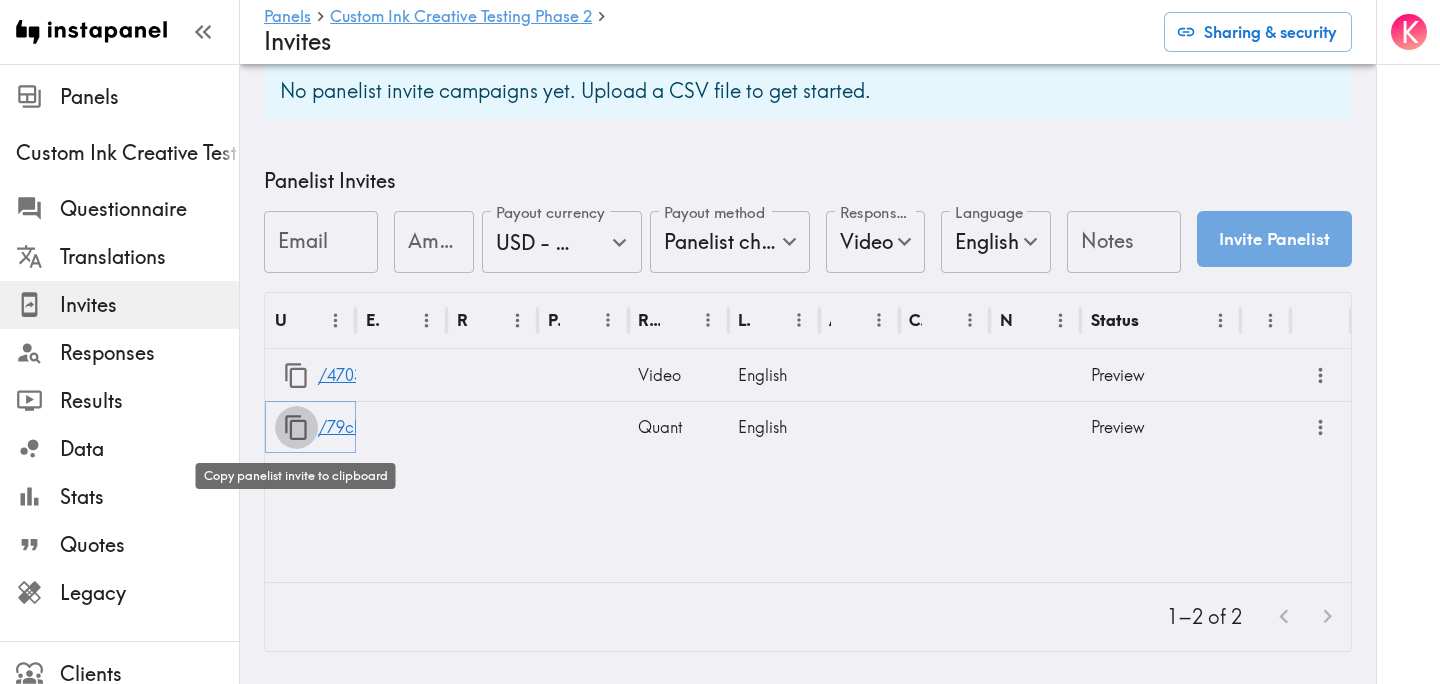 click 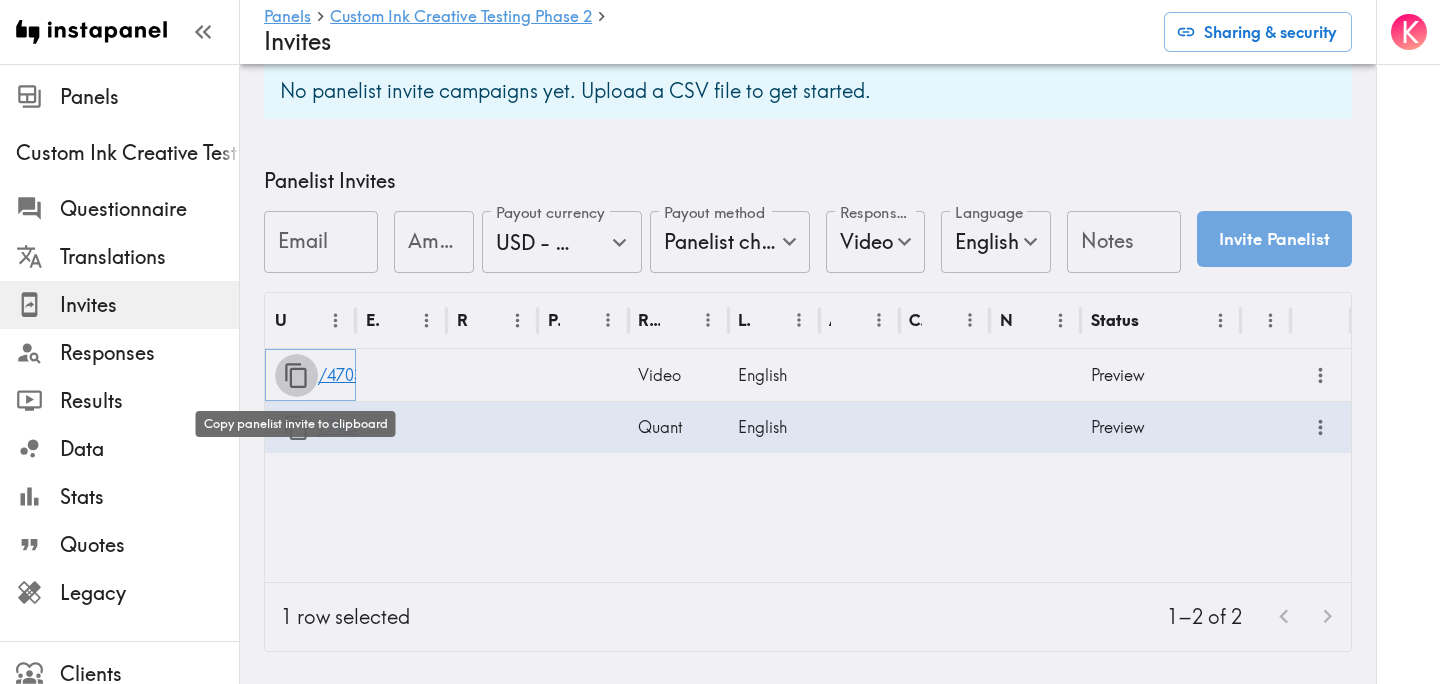click 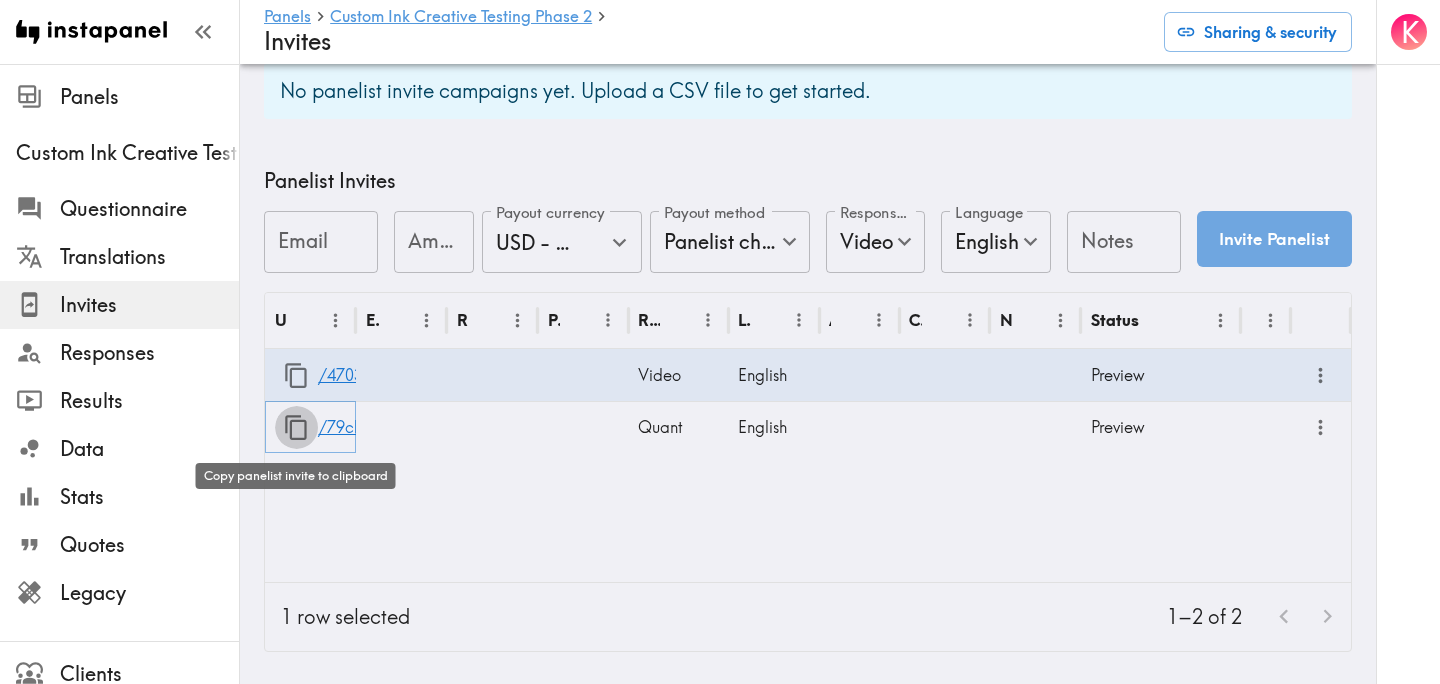 click 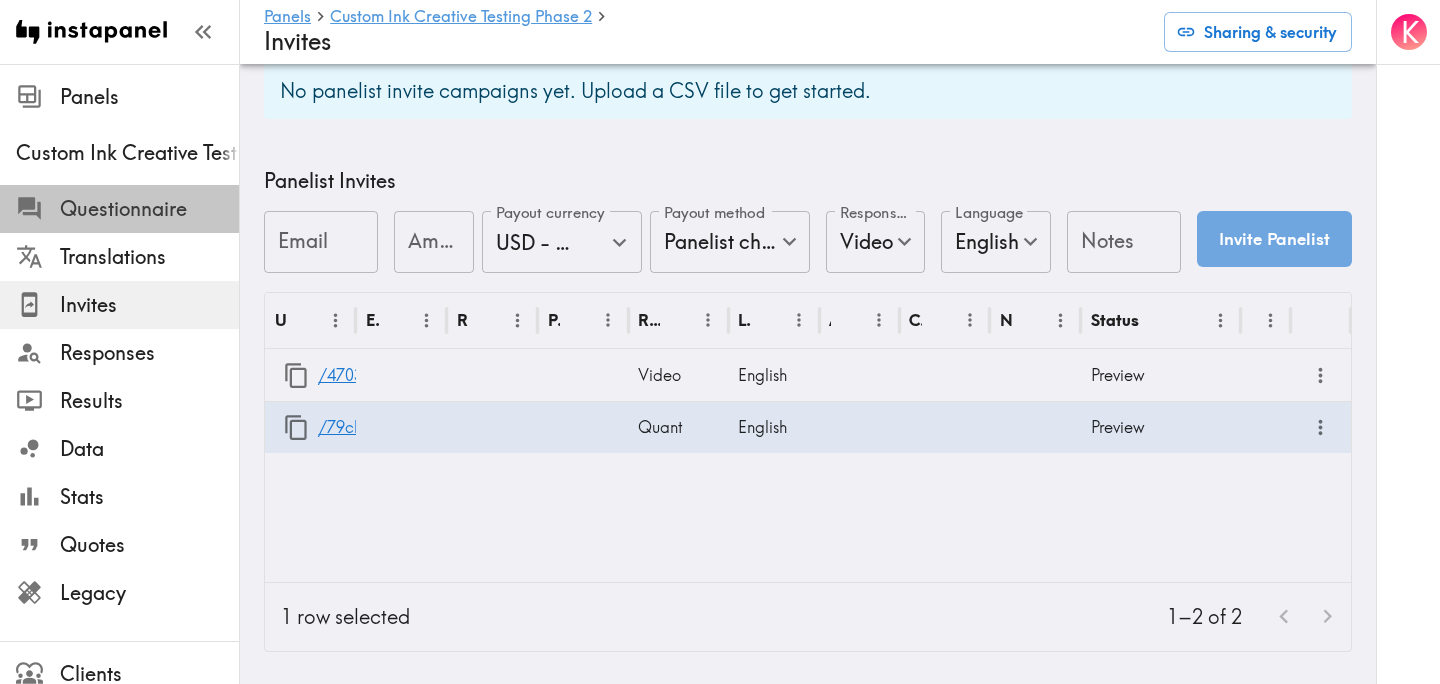 click on "Questionnaire" at bounding box center (149, 209) 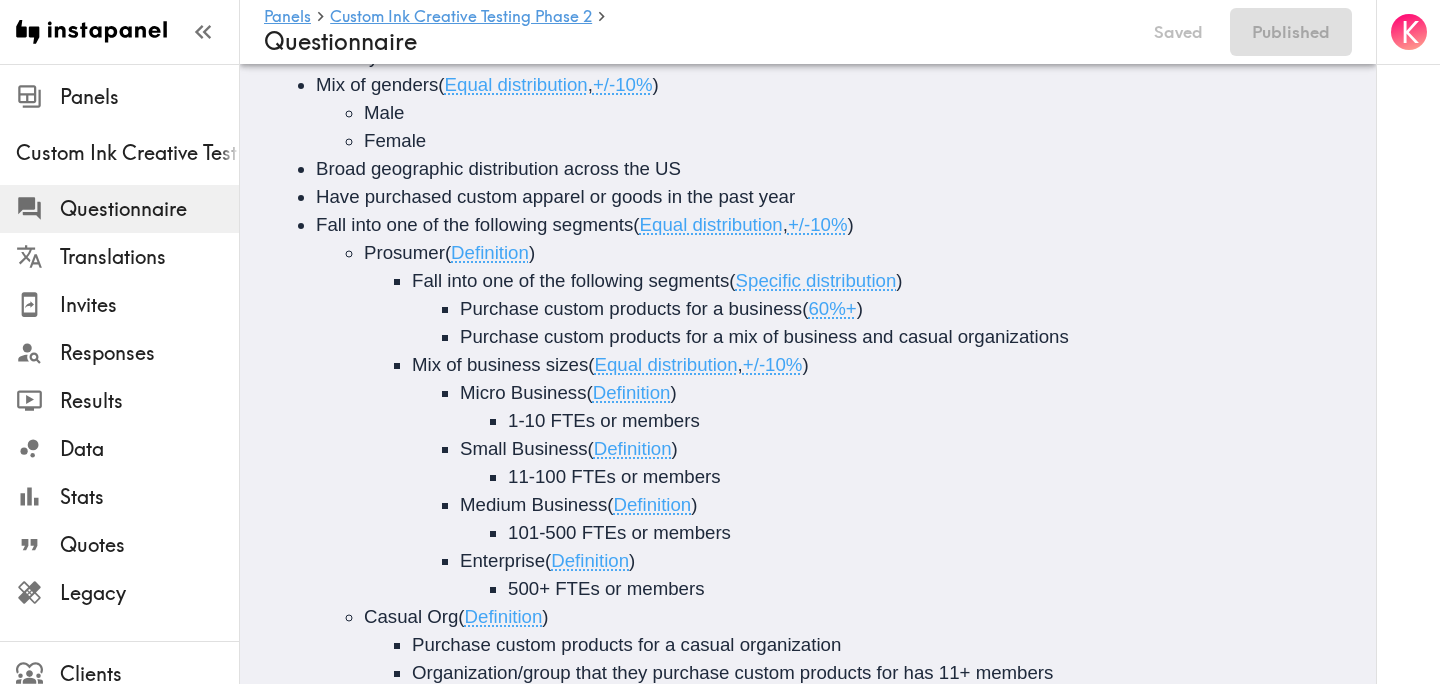 scroll, scrollTop: 0, scrollLeft: 0, axis: both 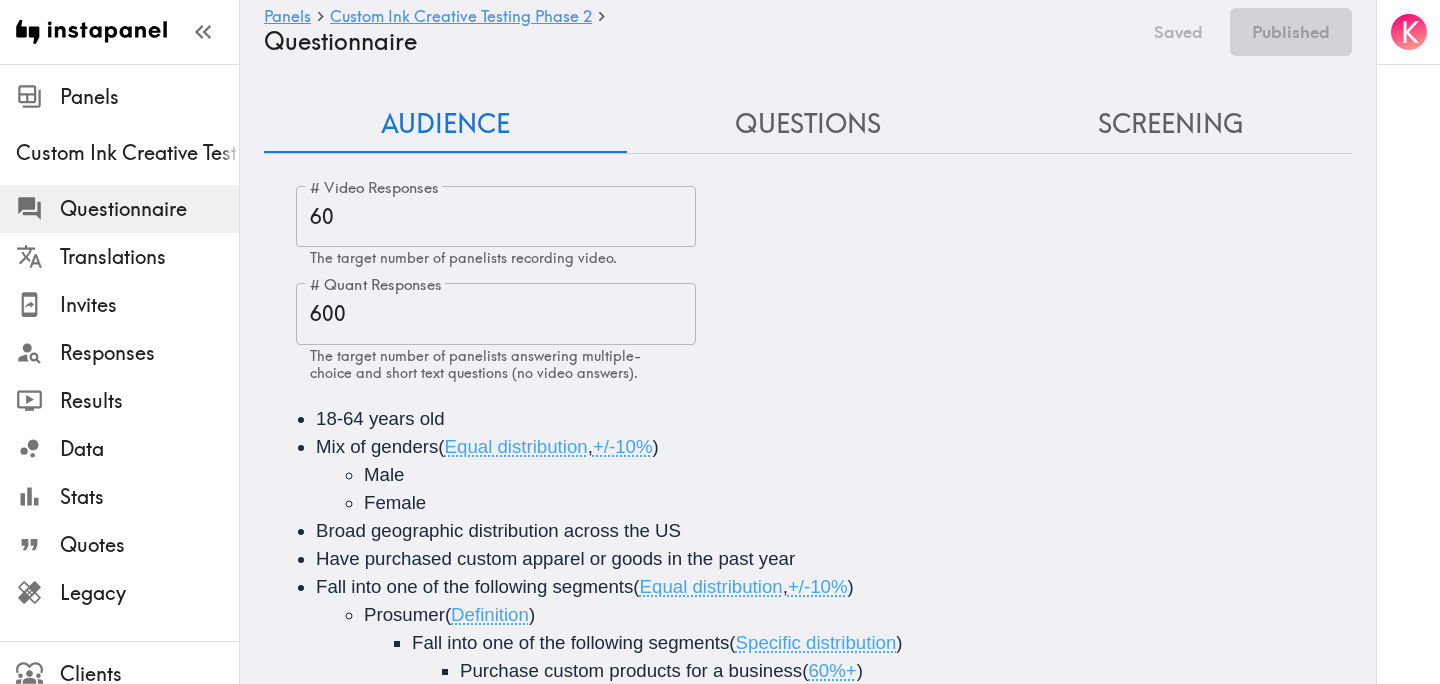 click on "Questions" at bounding box center (808, 124) 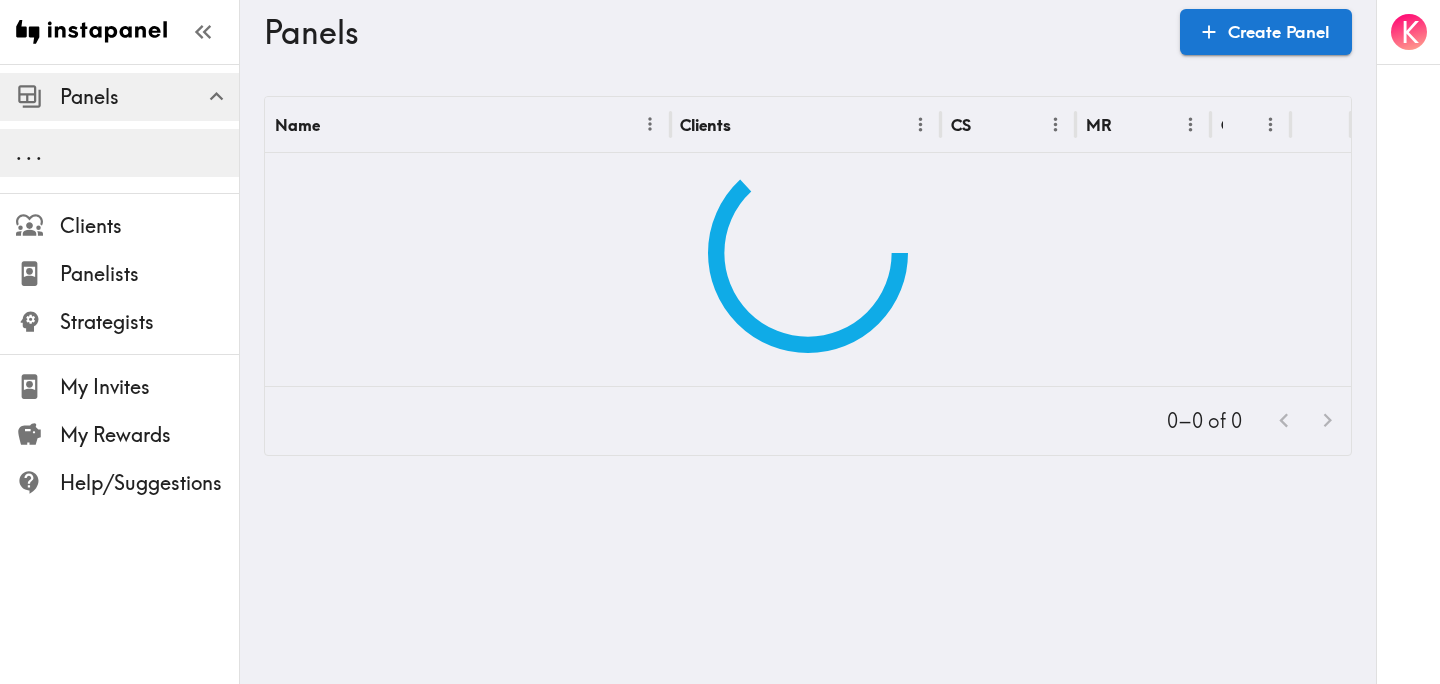 scroll, scrollTop: 0, scrollLeft: 0, axis: both 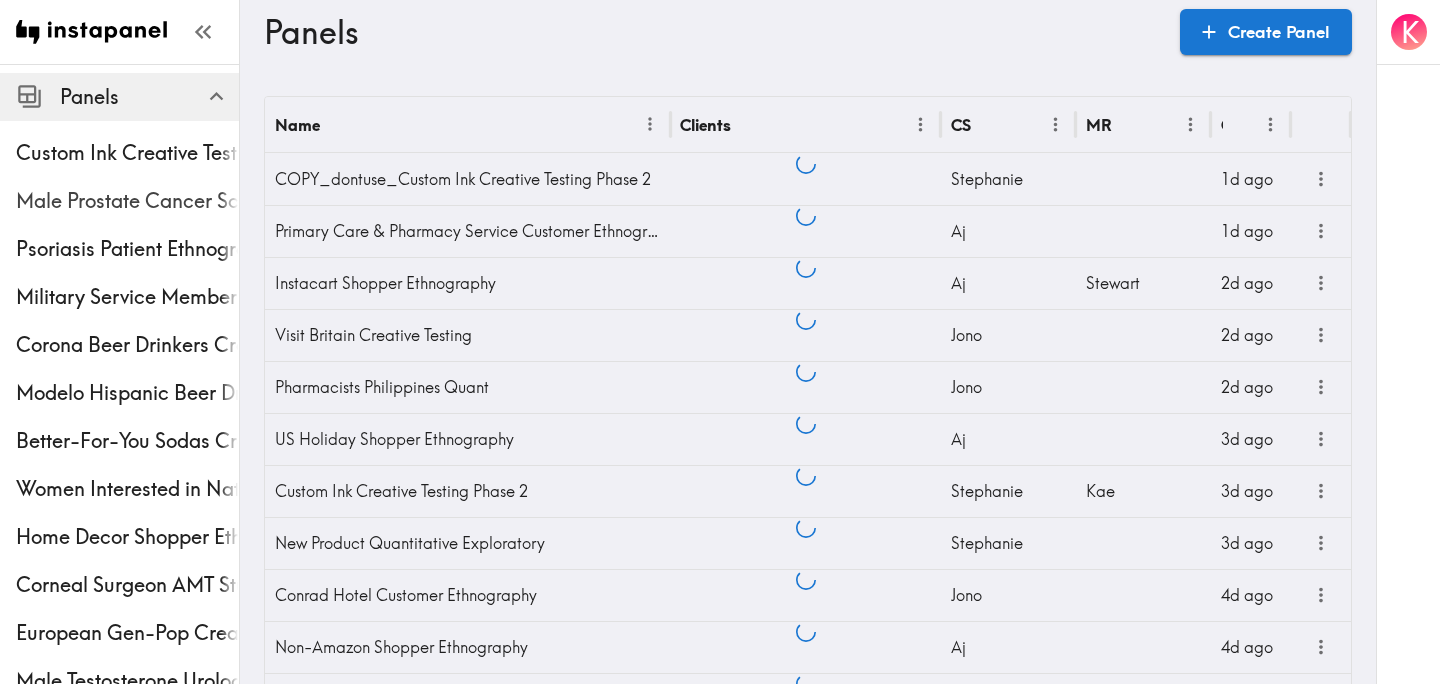 click on "Male Prostate Cancer Screening Ethnography" at bounding box center [127, 201] 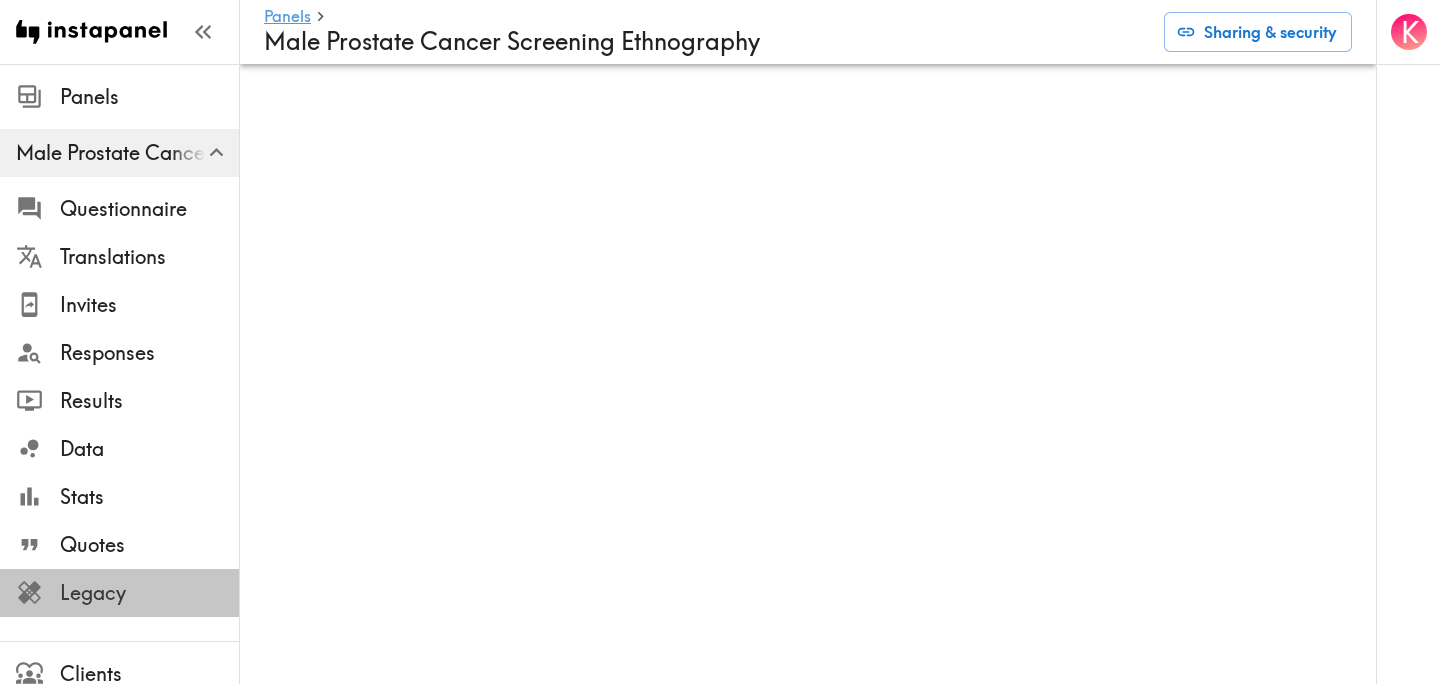 click on "Legacy" at bounding box center (149, 593) 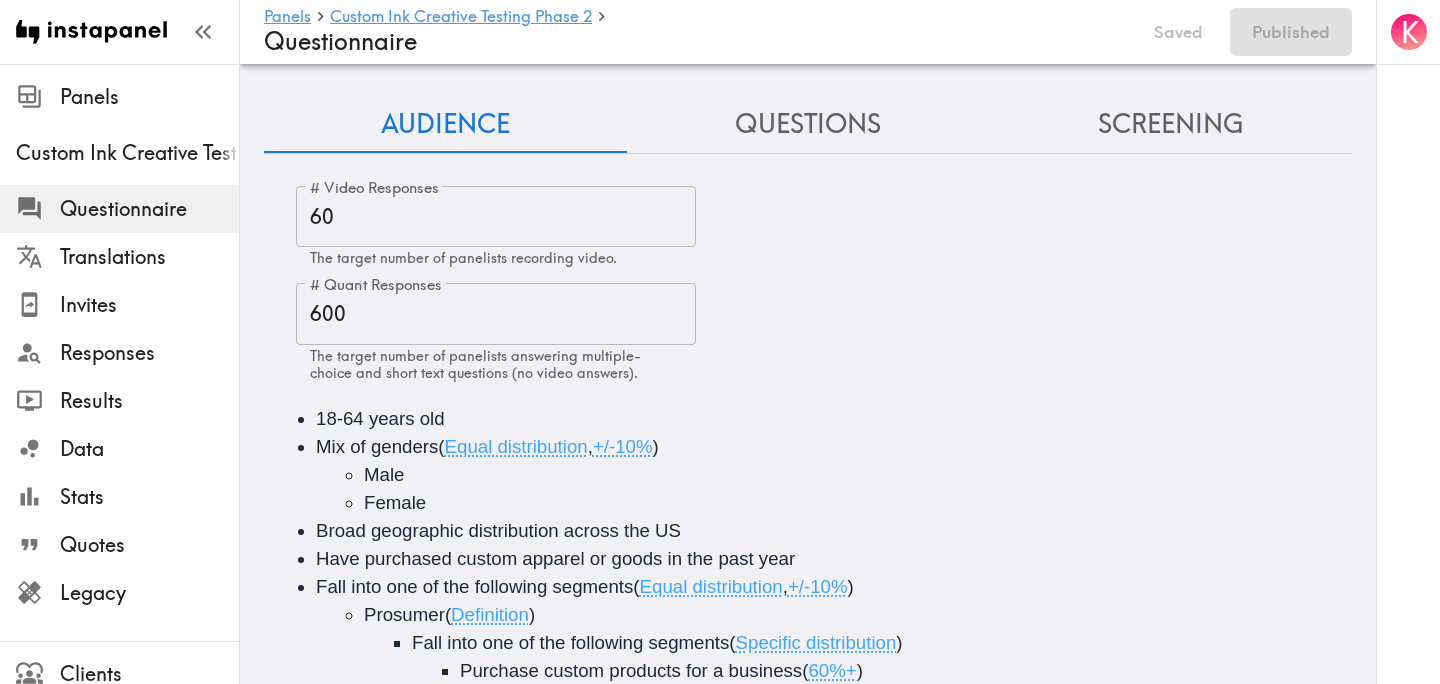 scroll, scrollTop: 362, scrollLeft: 0, axis: vertical 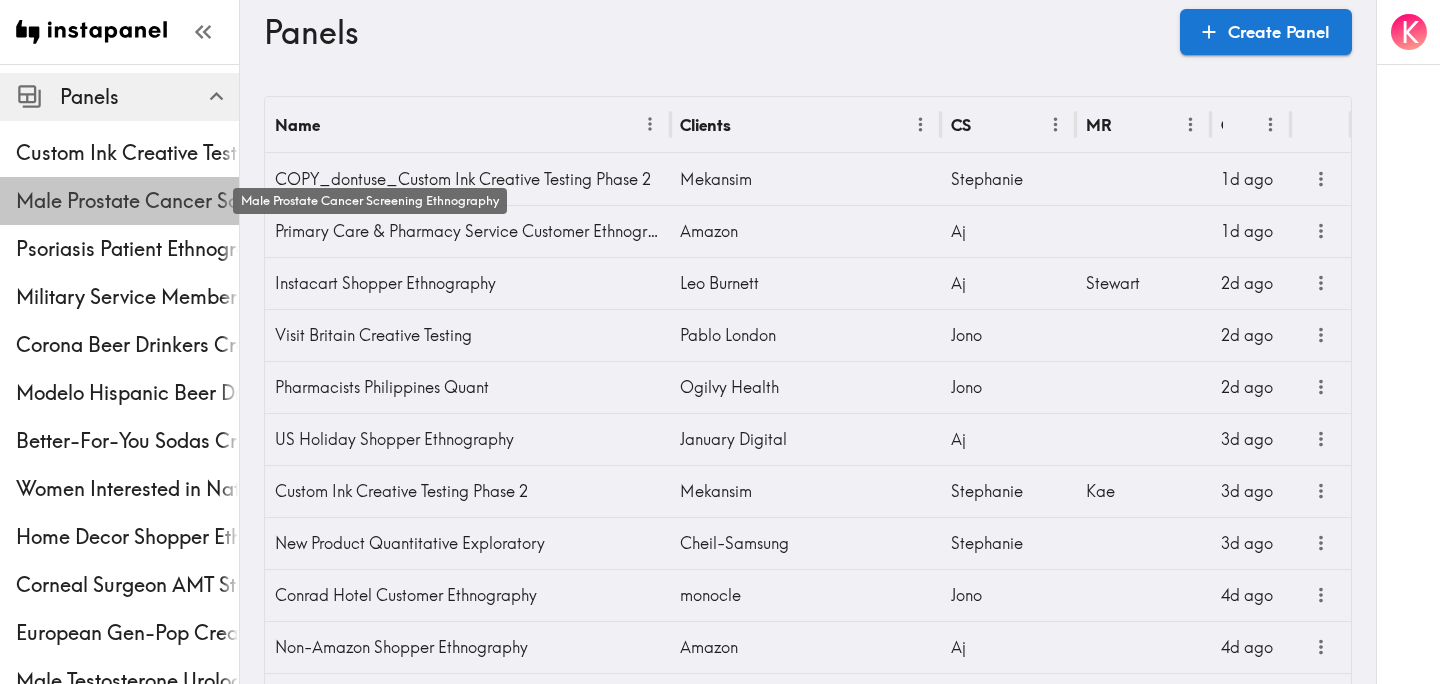 click on "Male Prostate Cancer Screening Ethnography" at bounding box center [127, 201] 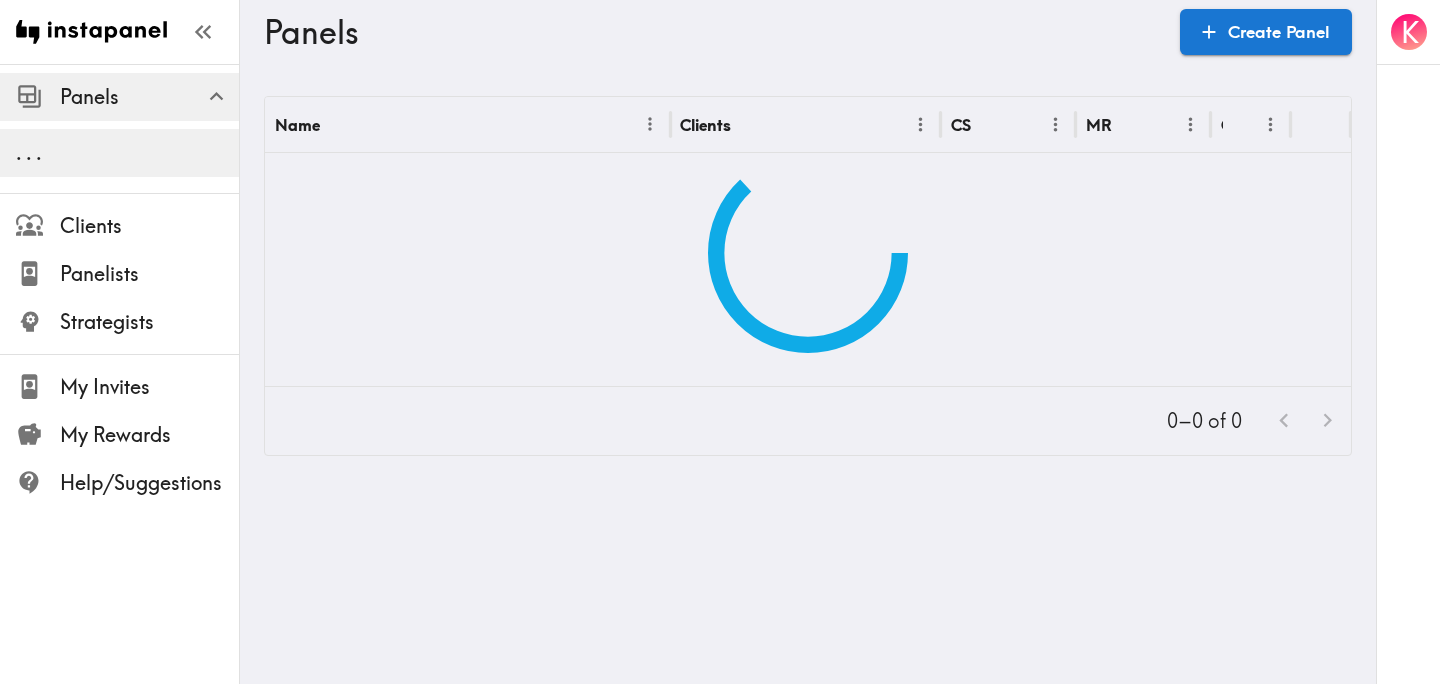 scroll, scrollTop: 0, scrollLeft: 0, axis: both 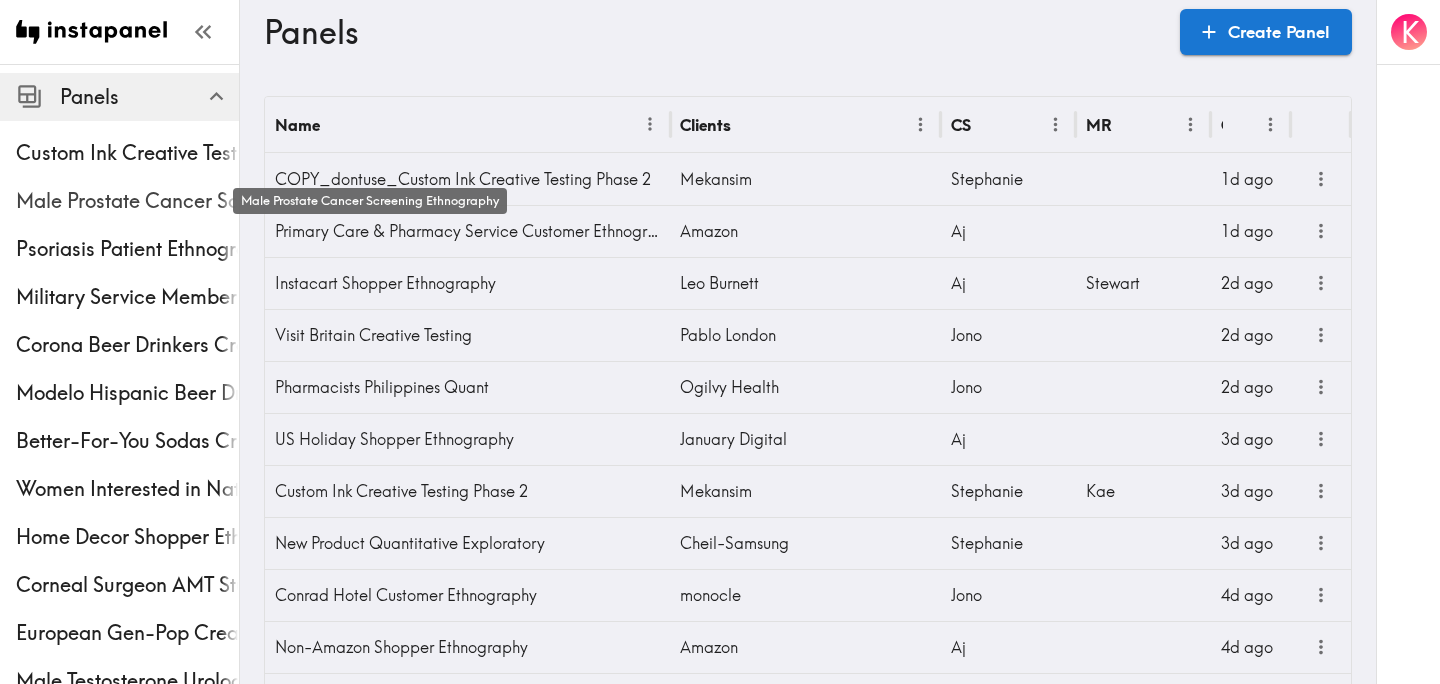 click on "Male Prostate Cancer Screening Ethnography" at bounding box center [127, 201] 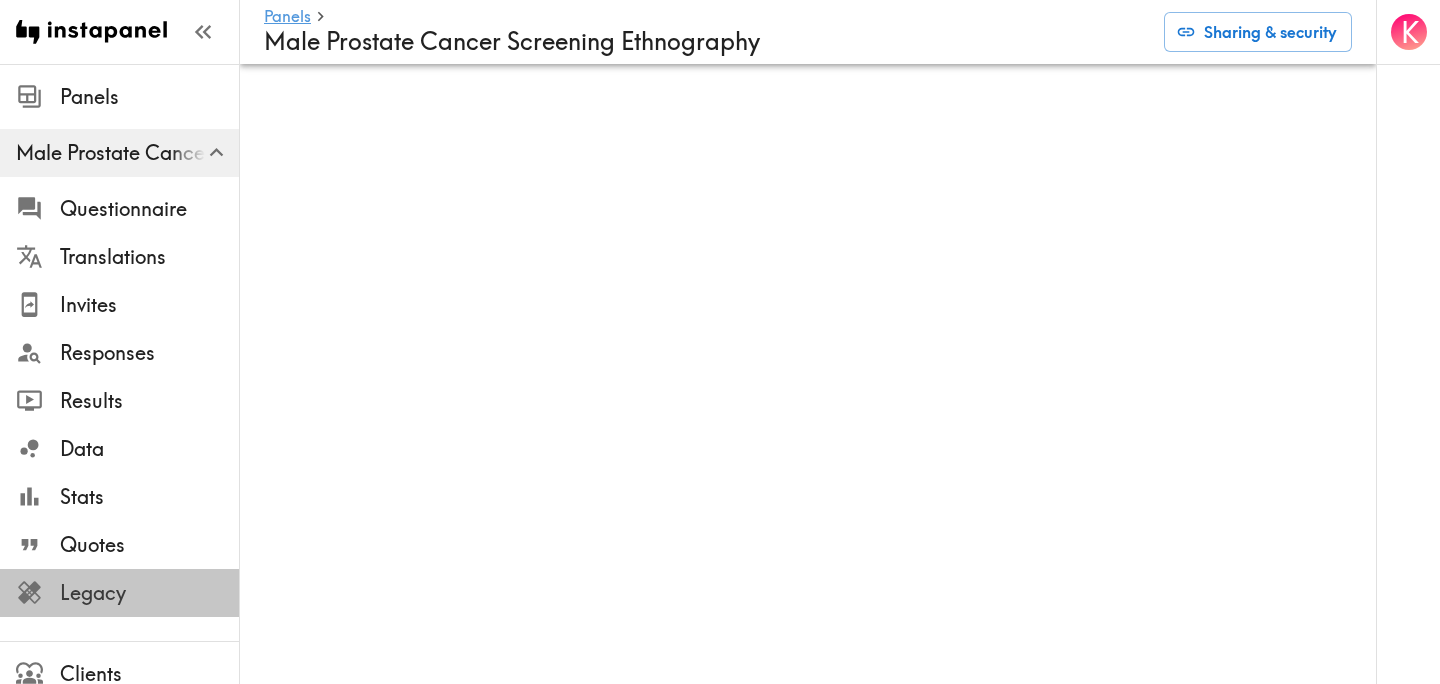 click on "Legacy" at bounding box center (149, 593) 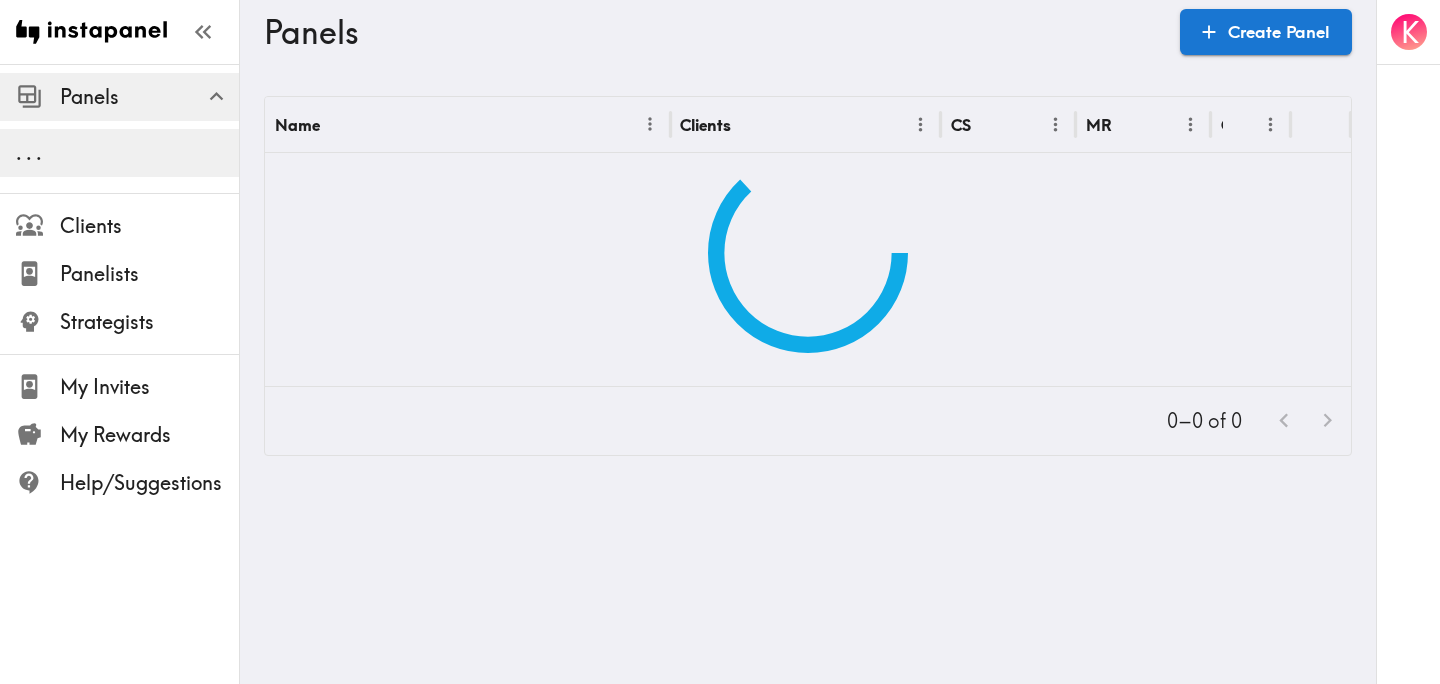 scroll, scrollTop: 0, scrollLeft: 0, axis: both 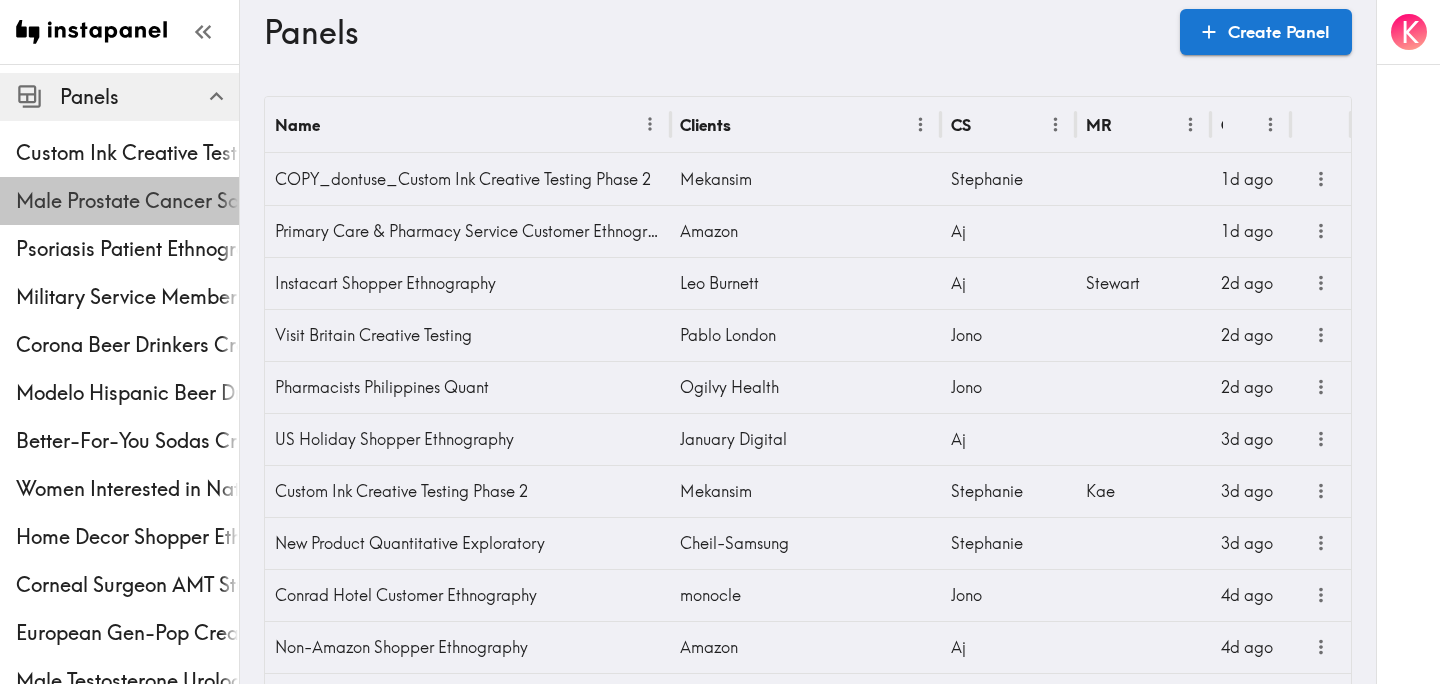 click on "Male Prostate Cancer Screening Ethnography" at bounding box center [127, 201] 